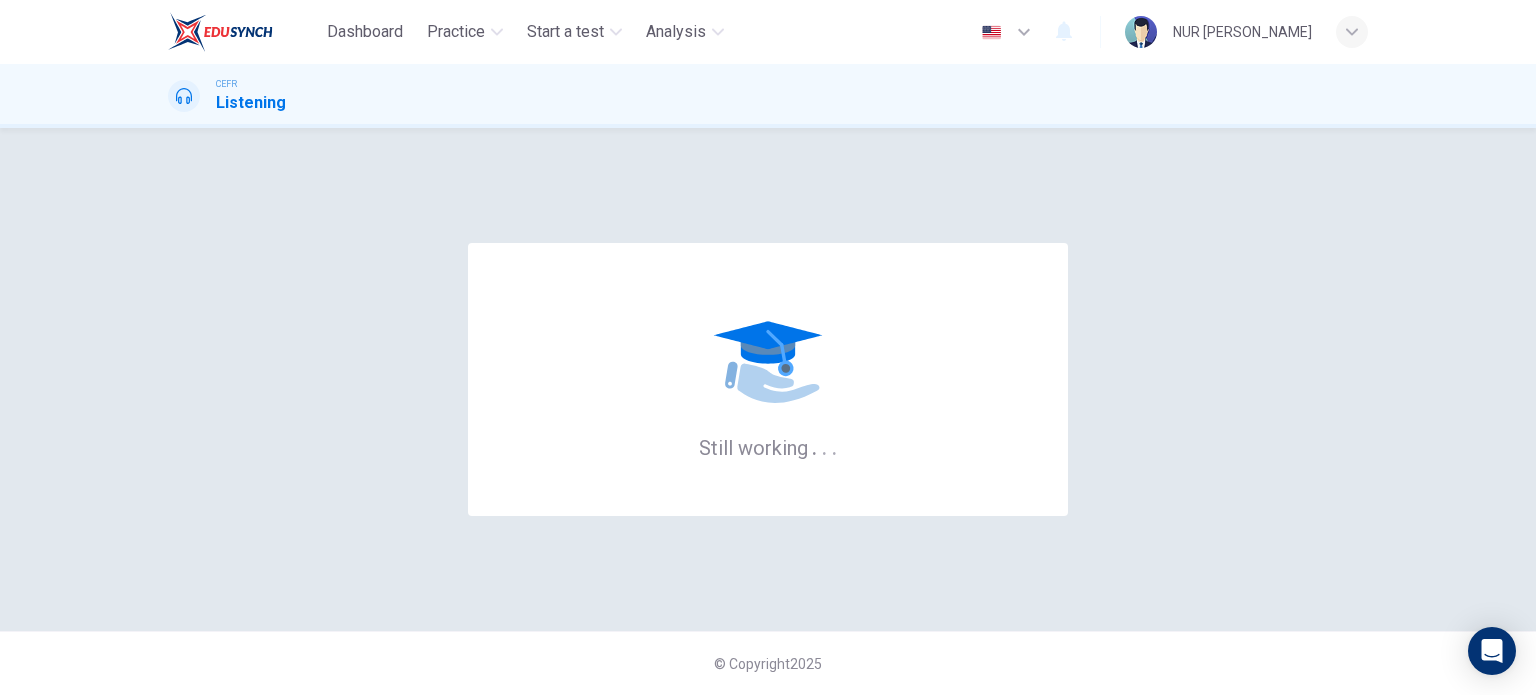 scroll, scrollTop: 0, scrollLeft: 0, axis: both 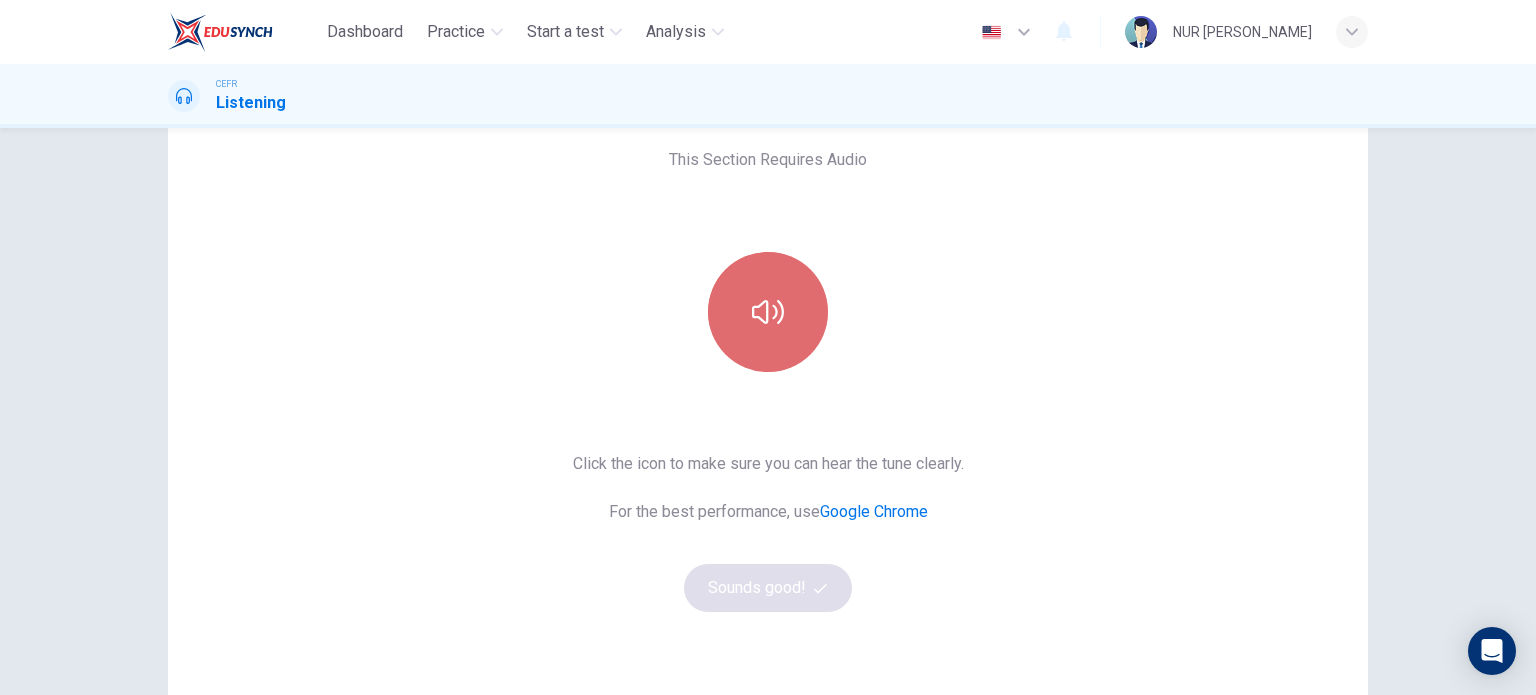 click 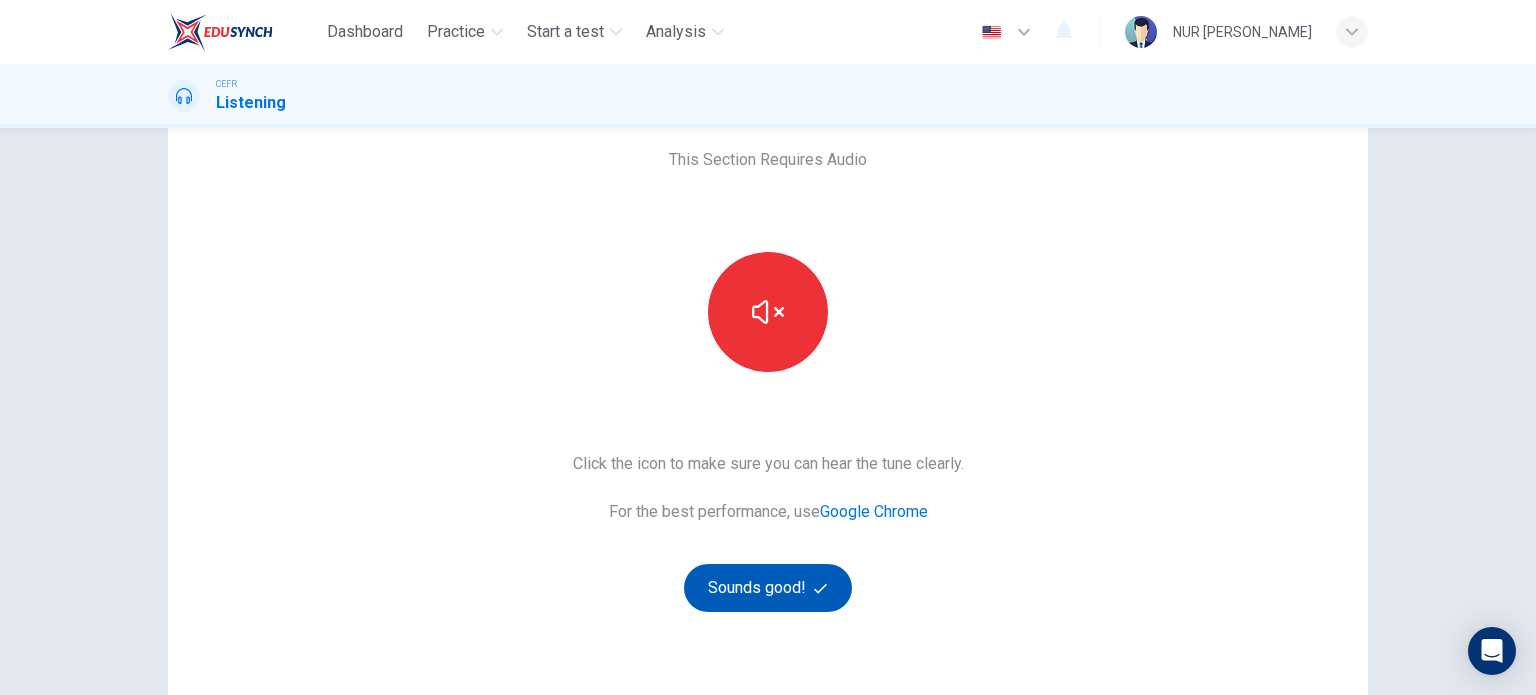 click on "Sounds good!" at bounding box center (768, 588) 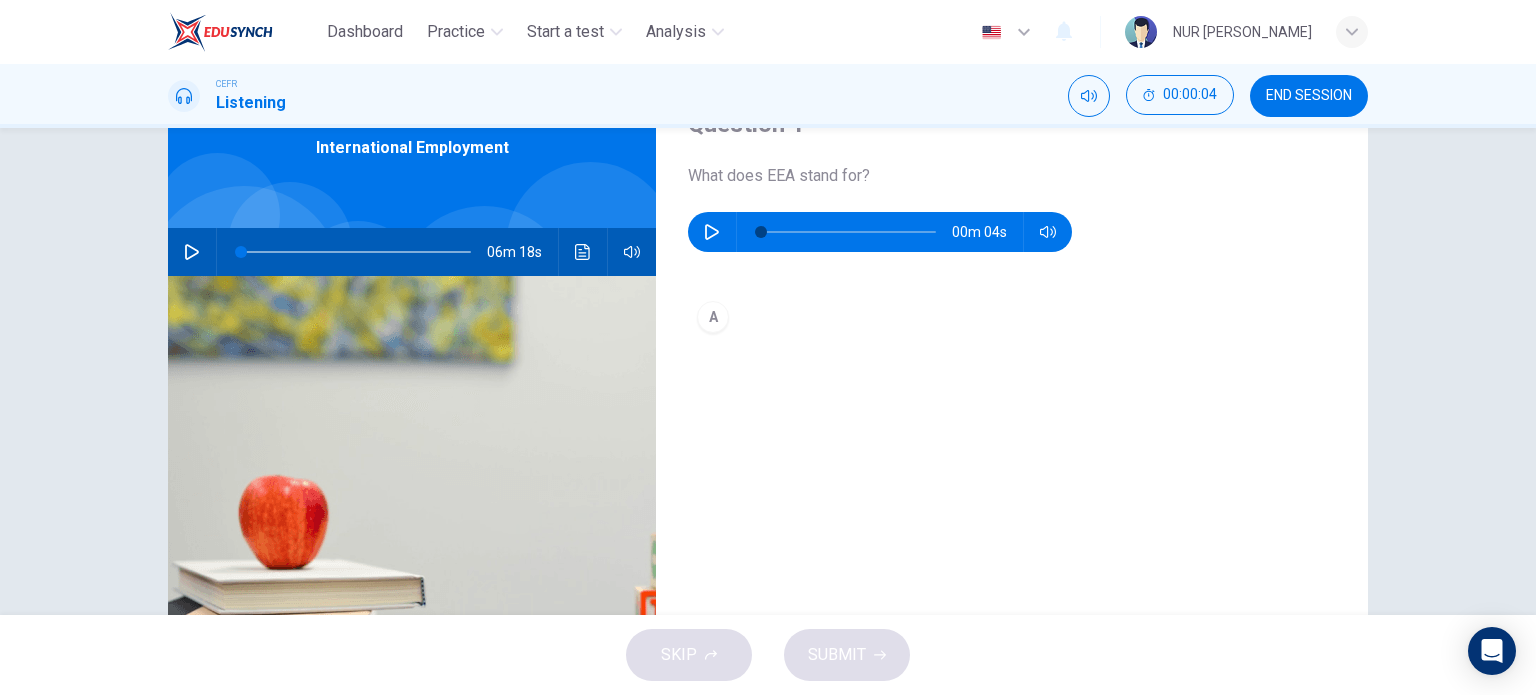 scroll, scrollTop: 0, scrollLeft: 0, axis: both 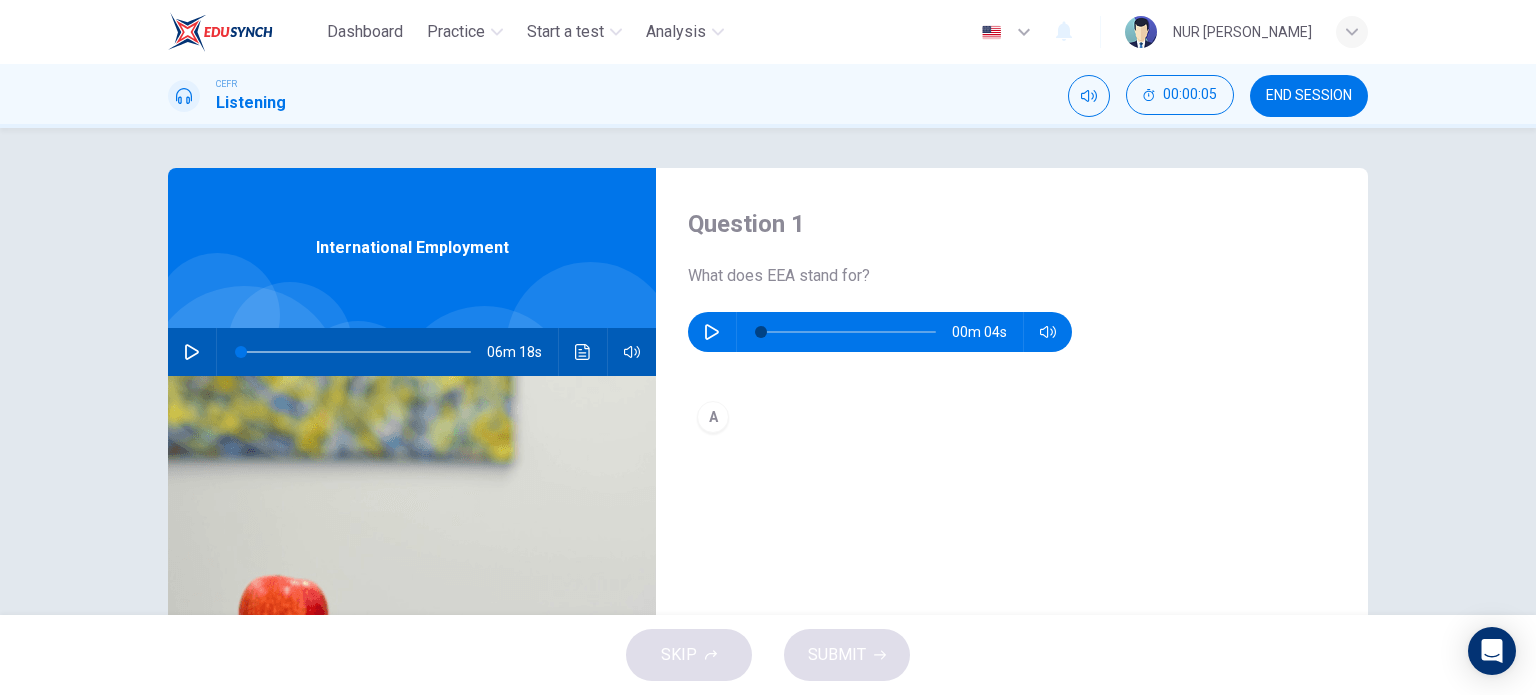 click 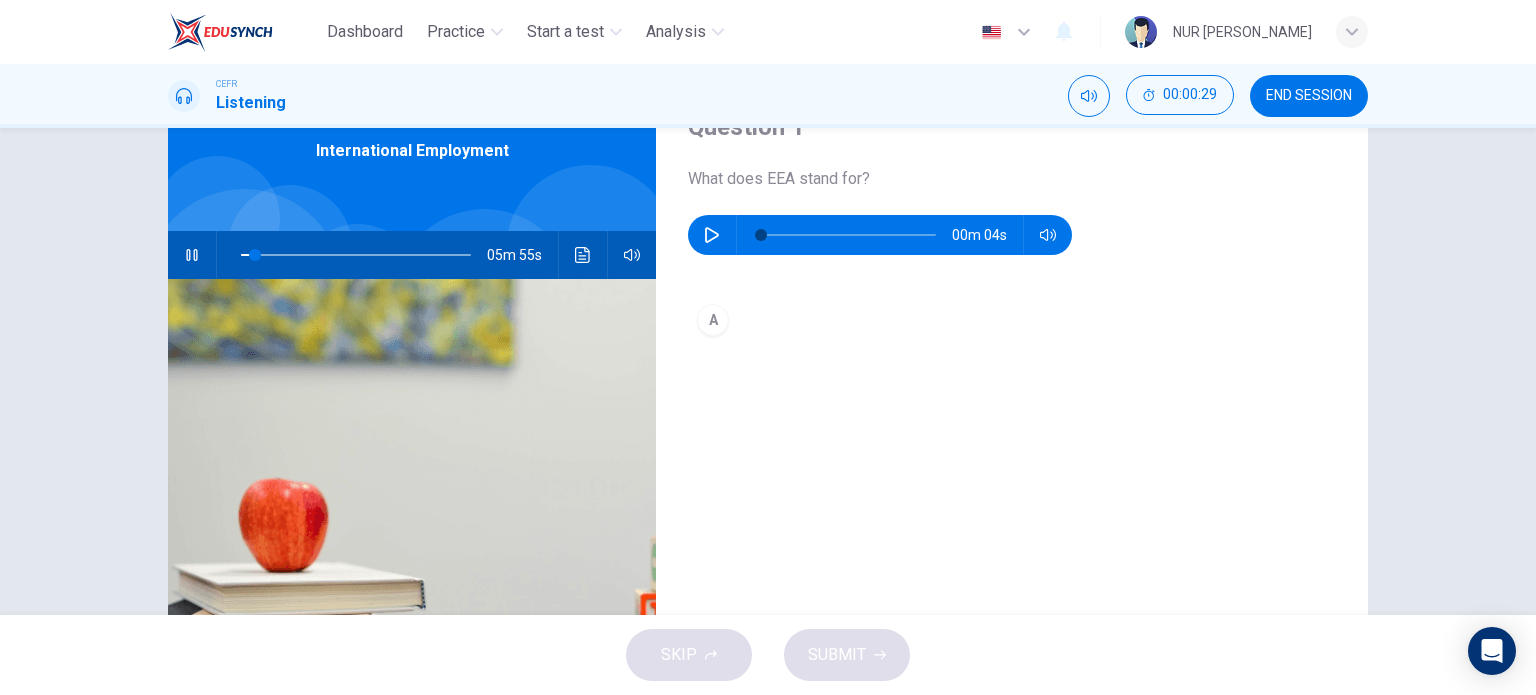 scroll, scrollTop: 100, scrollLeft: 0, axis: vertical 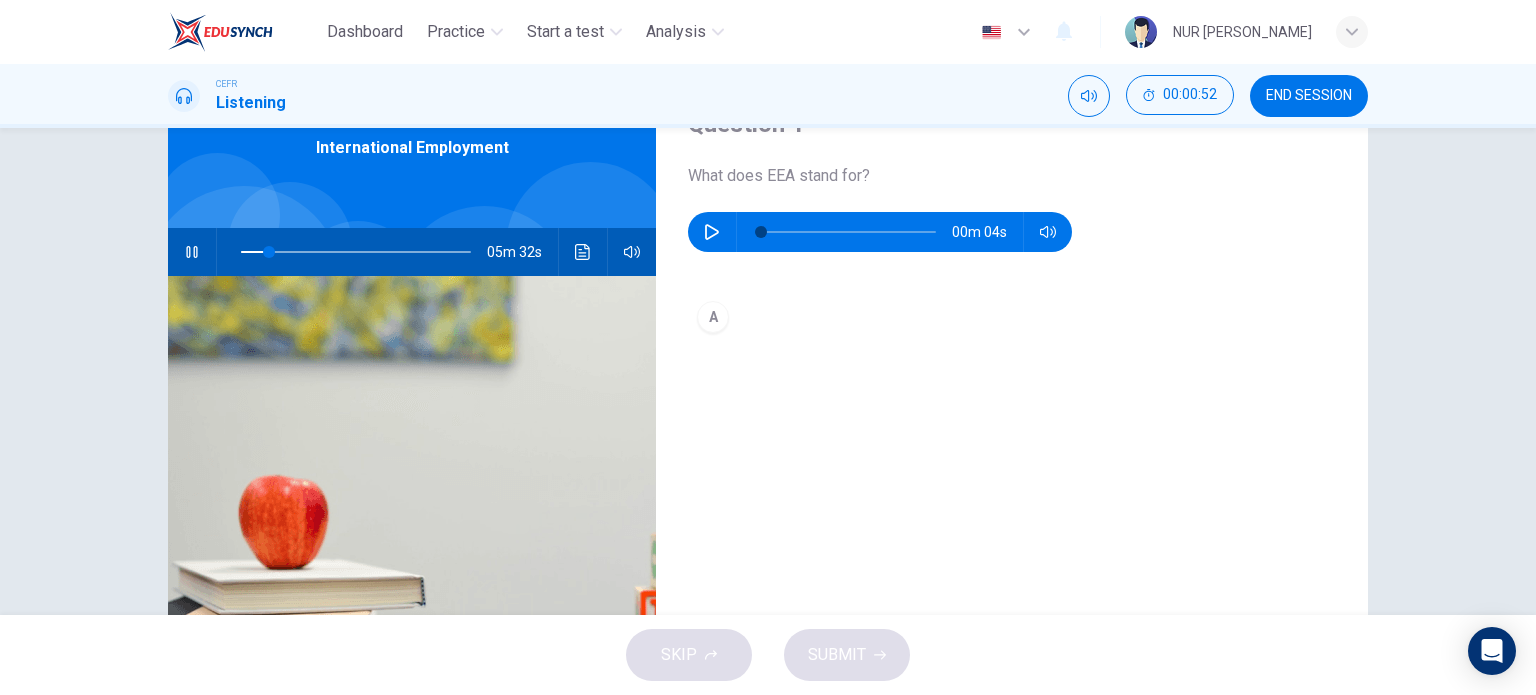 type on "12" 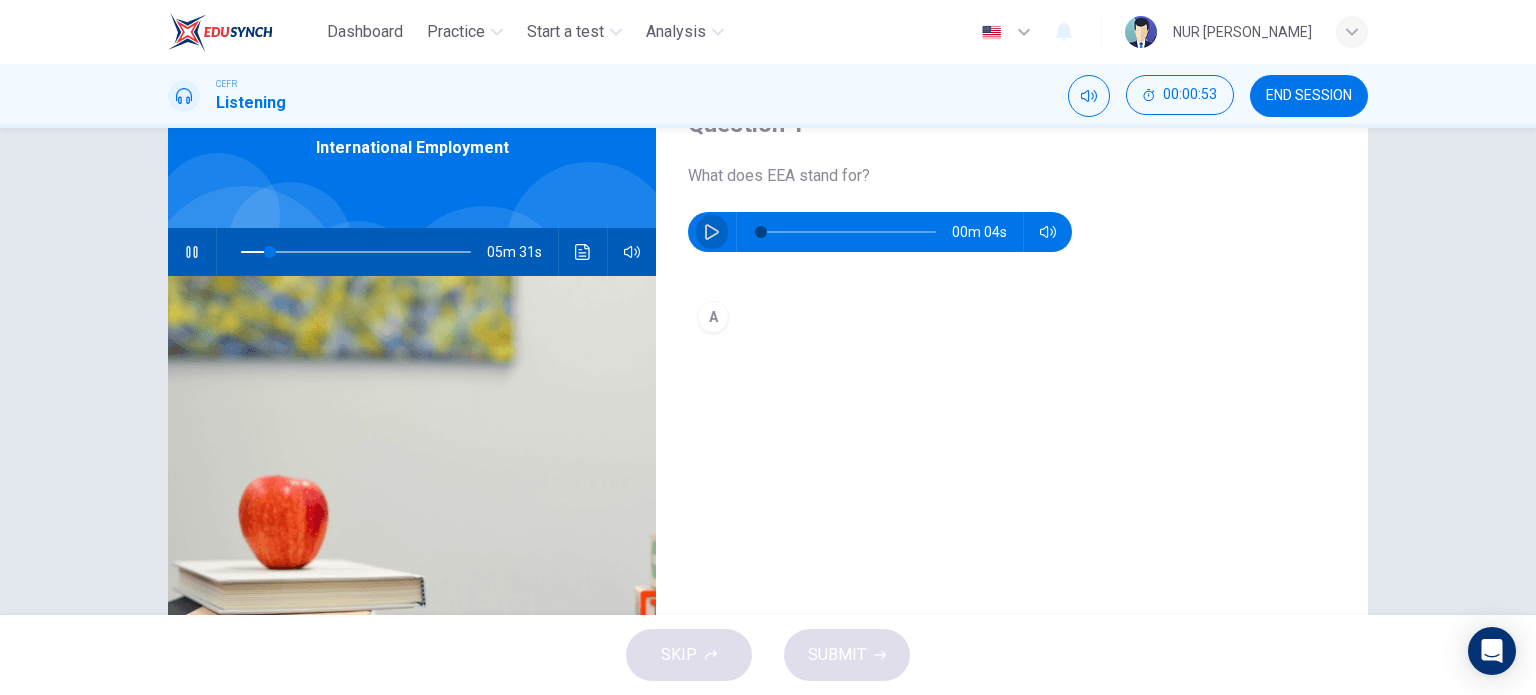 click at bounding box center [712, 232] 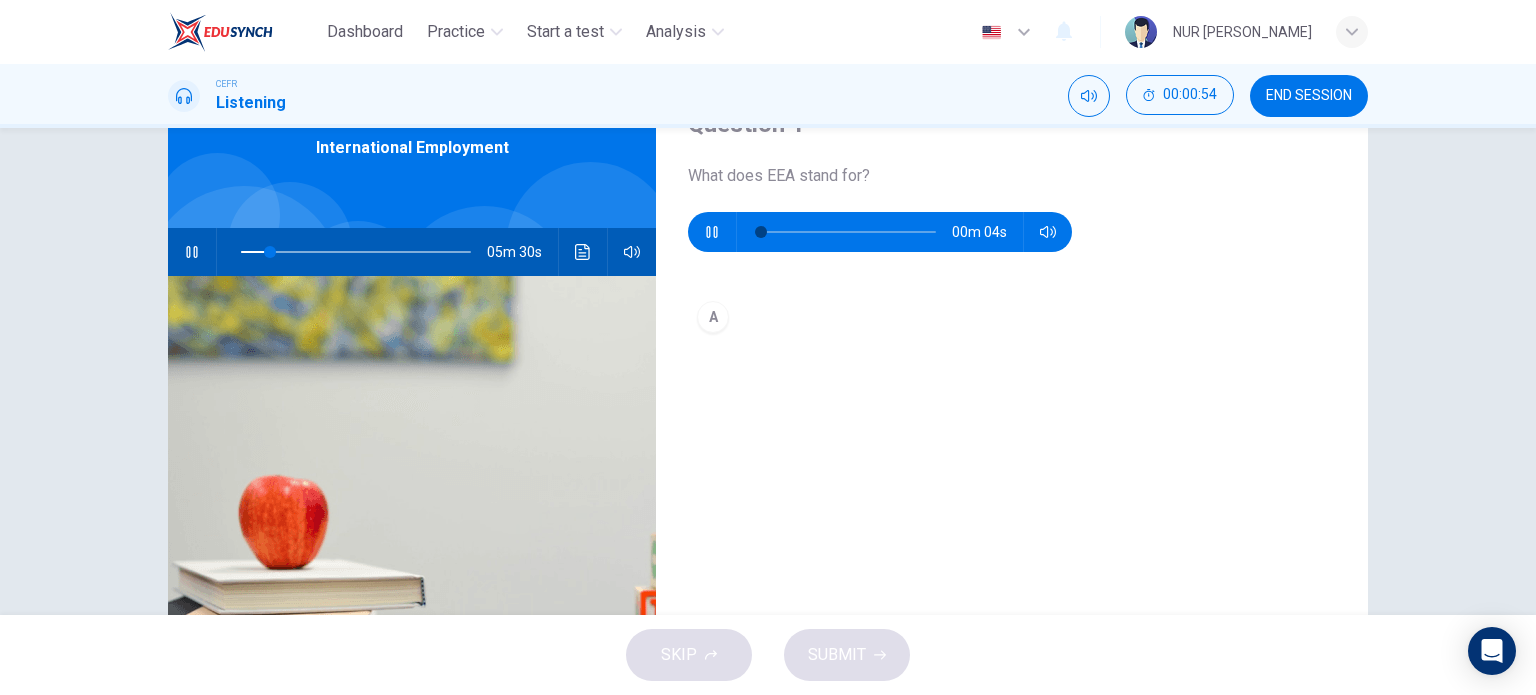 type on "13" 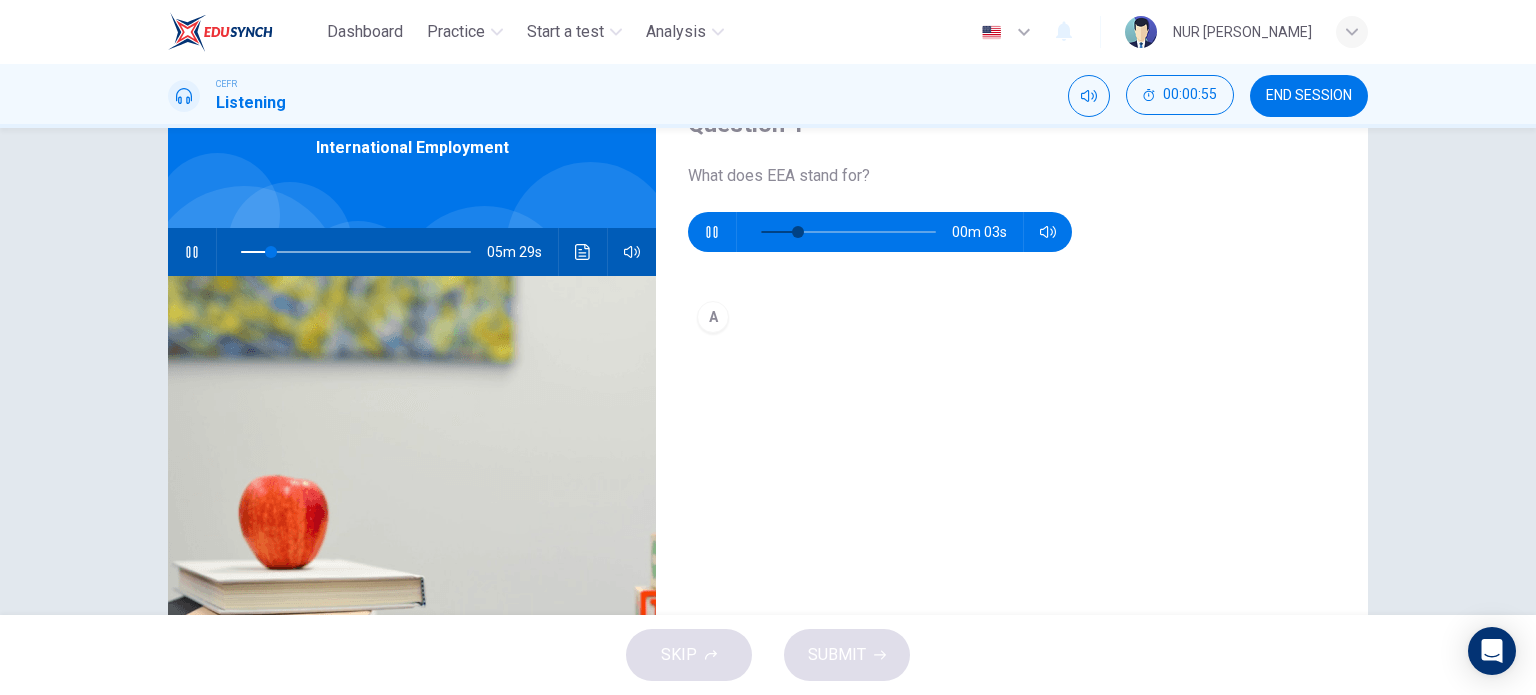 type on "13" 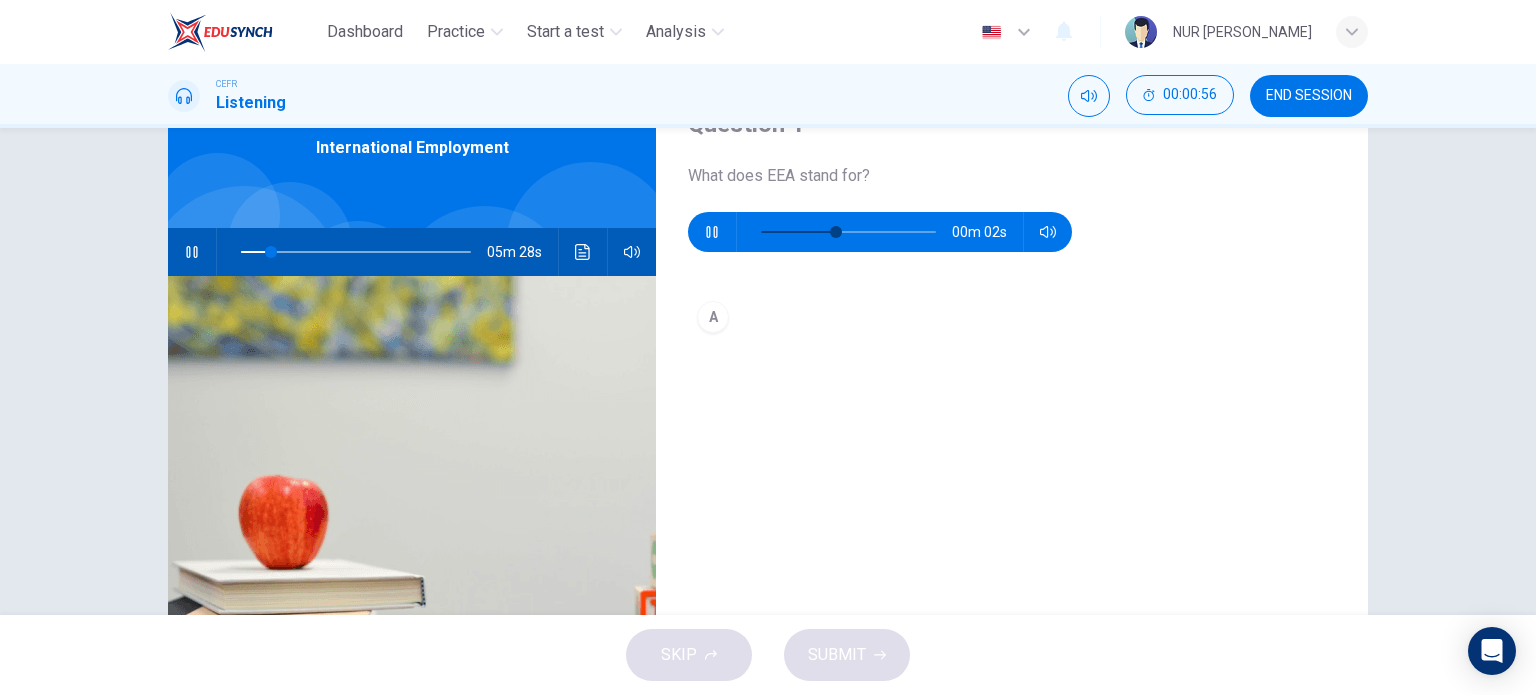 type on "13" 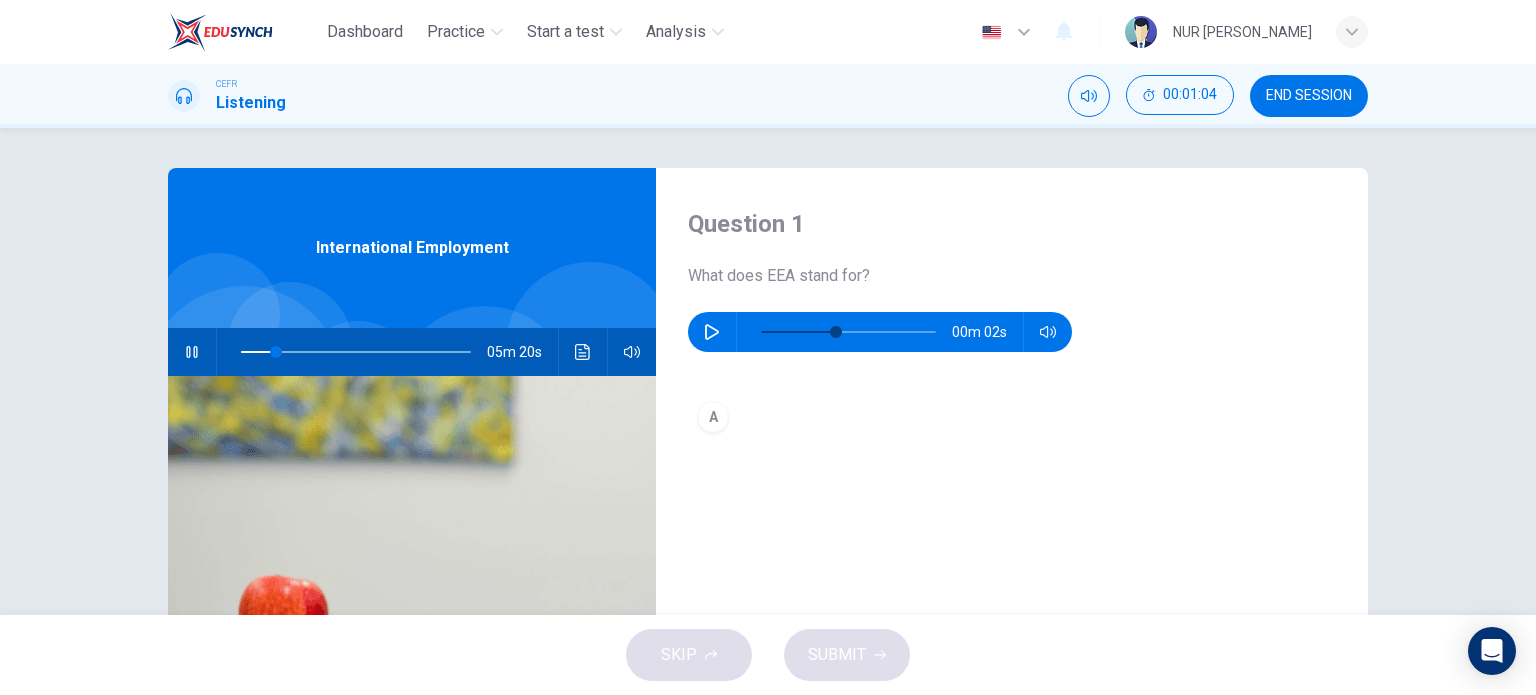scroll, scrollTop: 0, scrollLeft: 0, axis: both 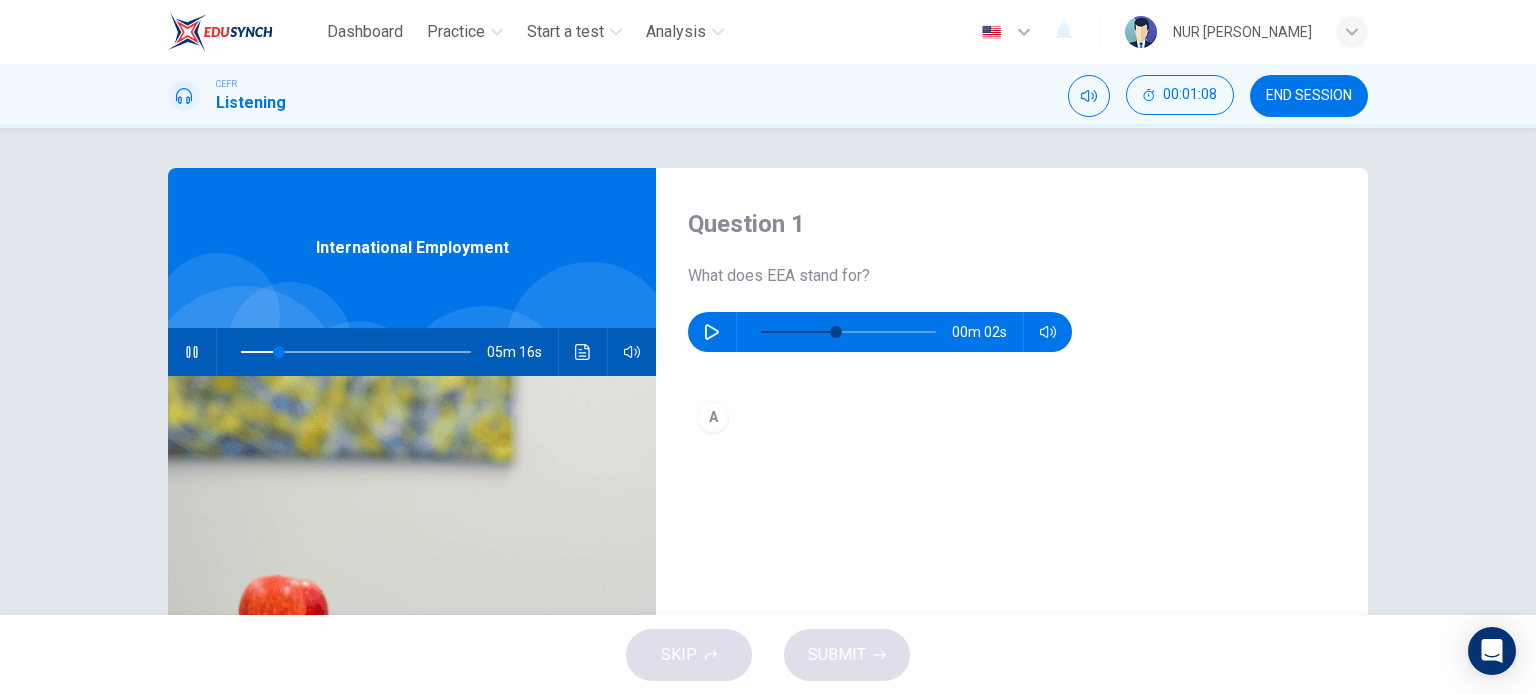 type on "17" 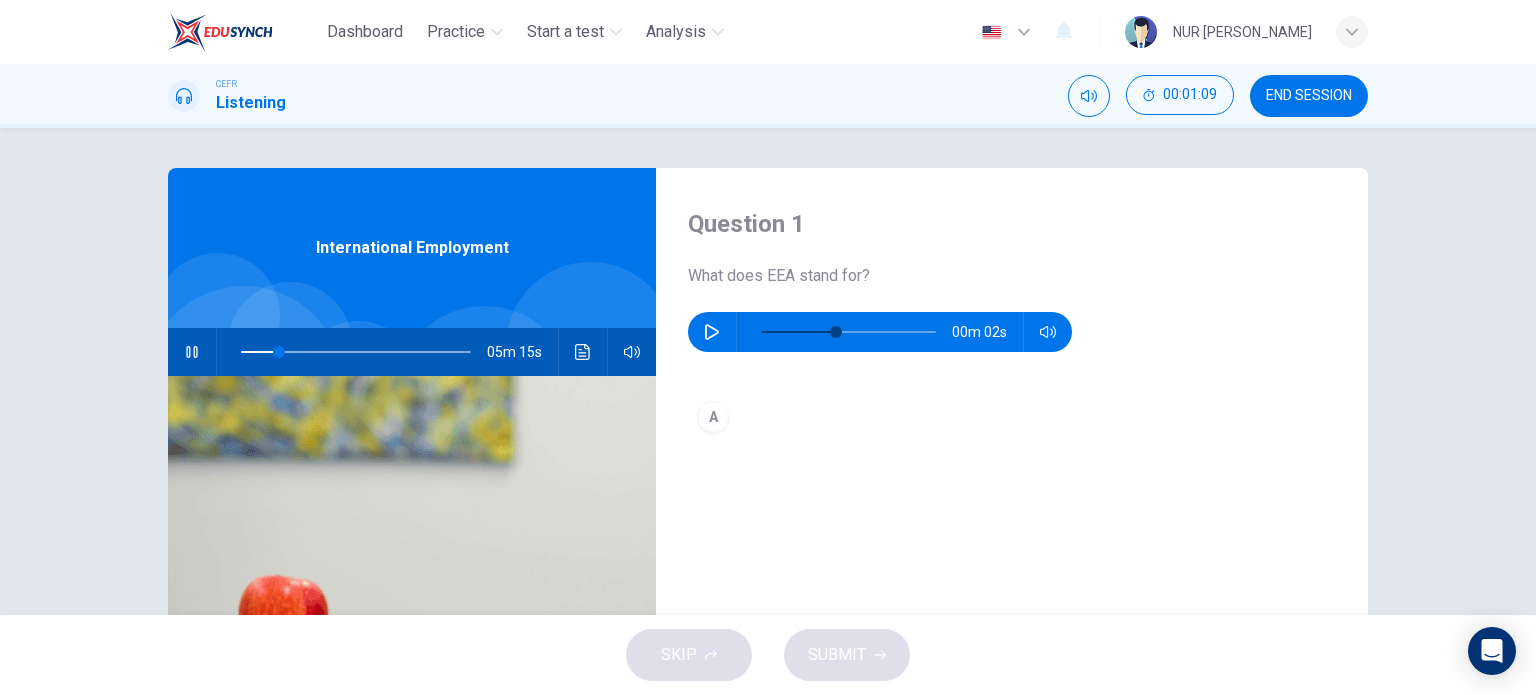 click 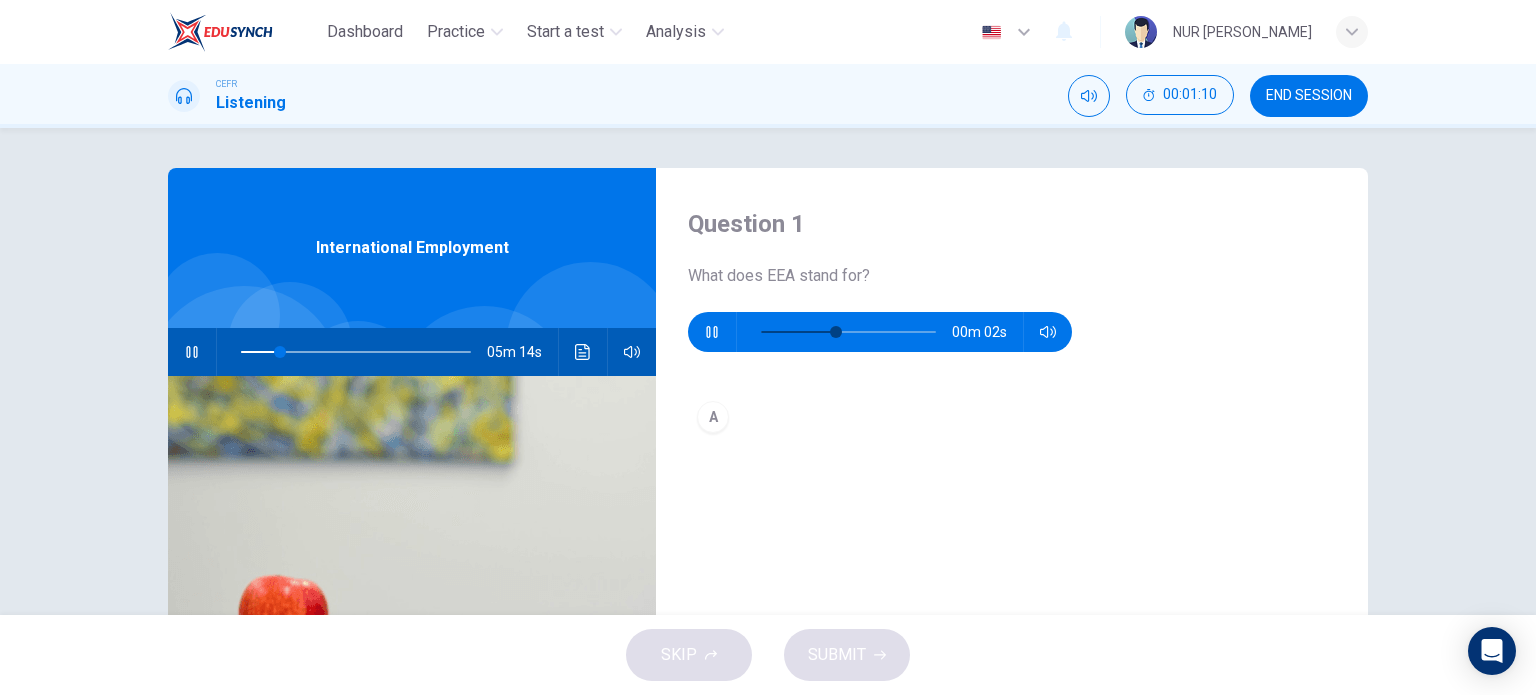 type on "17" 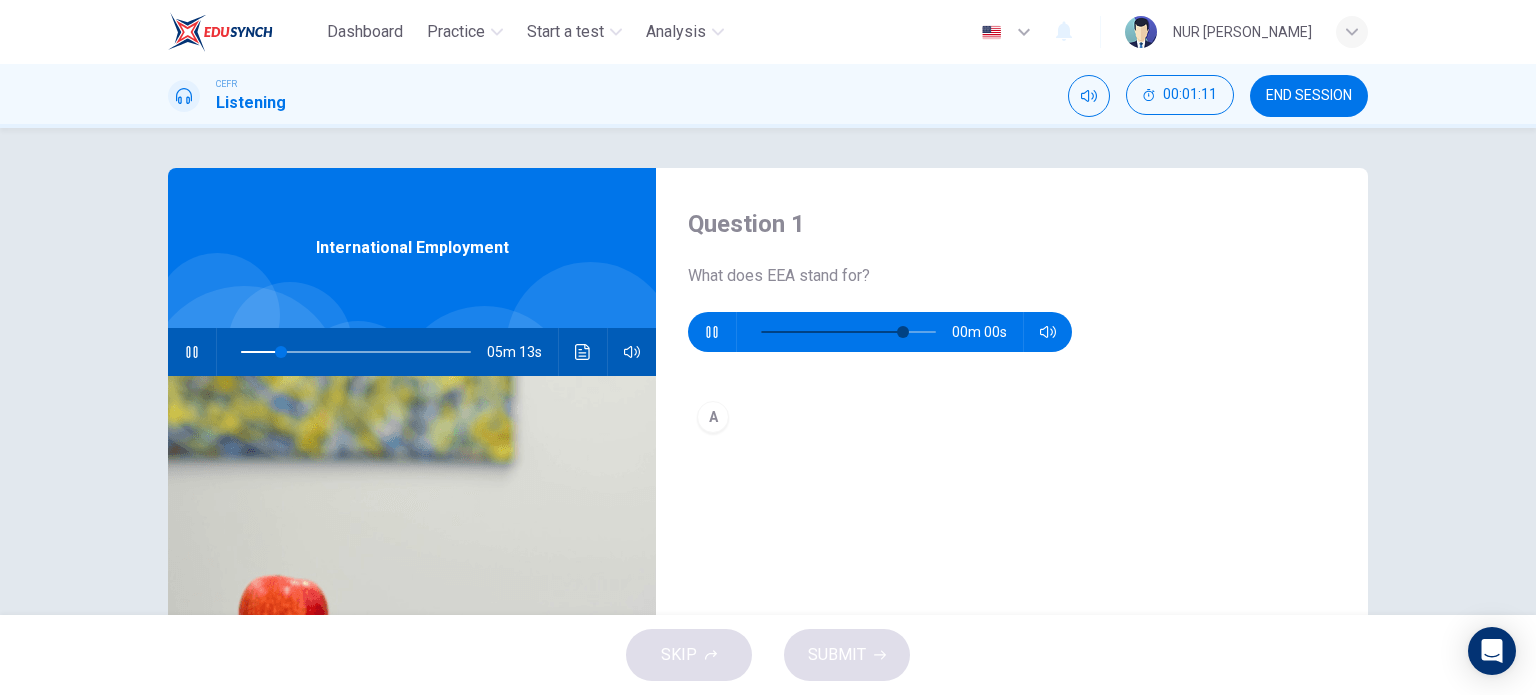type on "17" 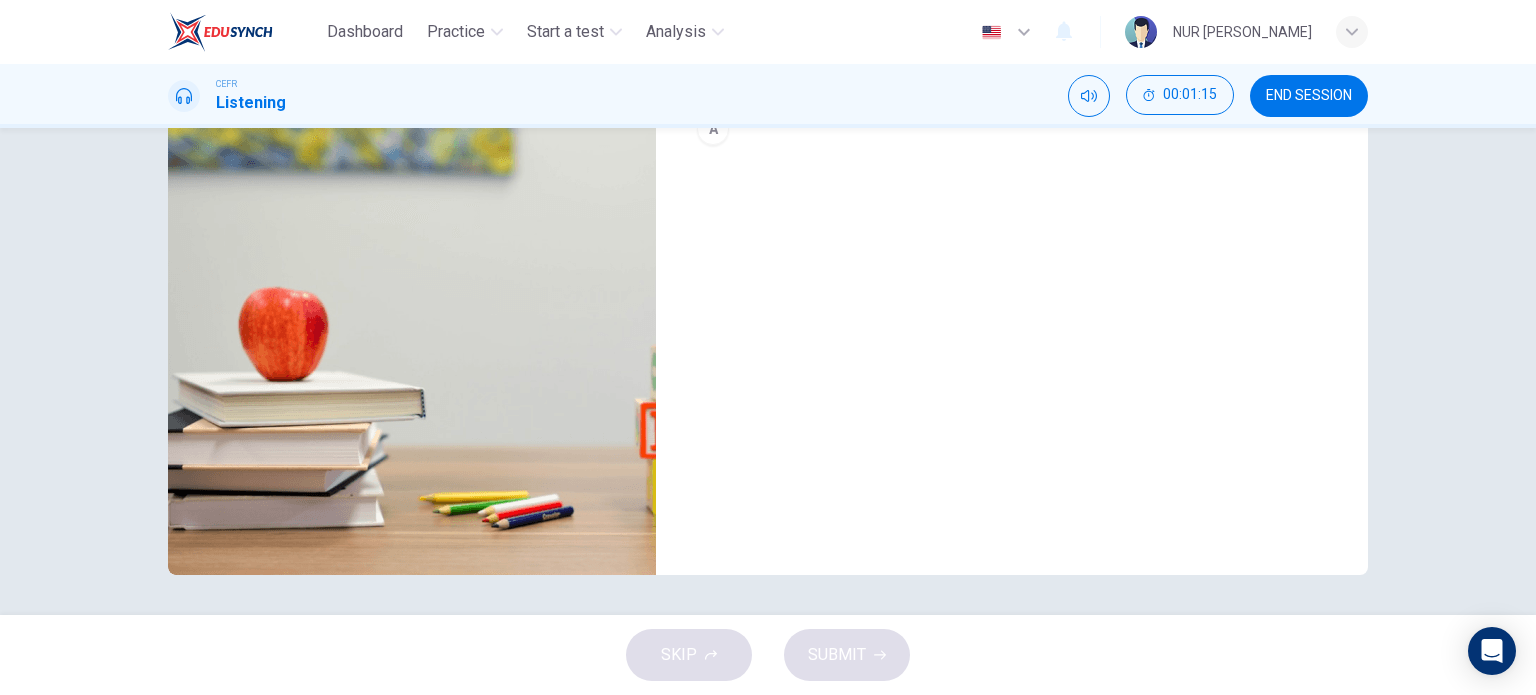 scroll, scrollTop: 0, scrollLeft: 0, axis: both 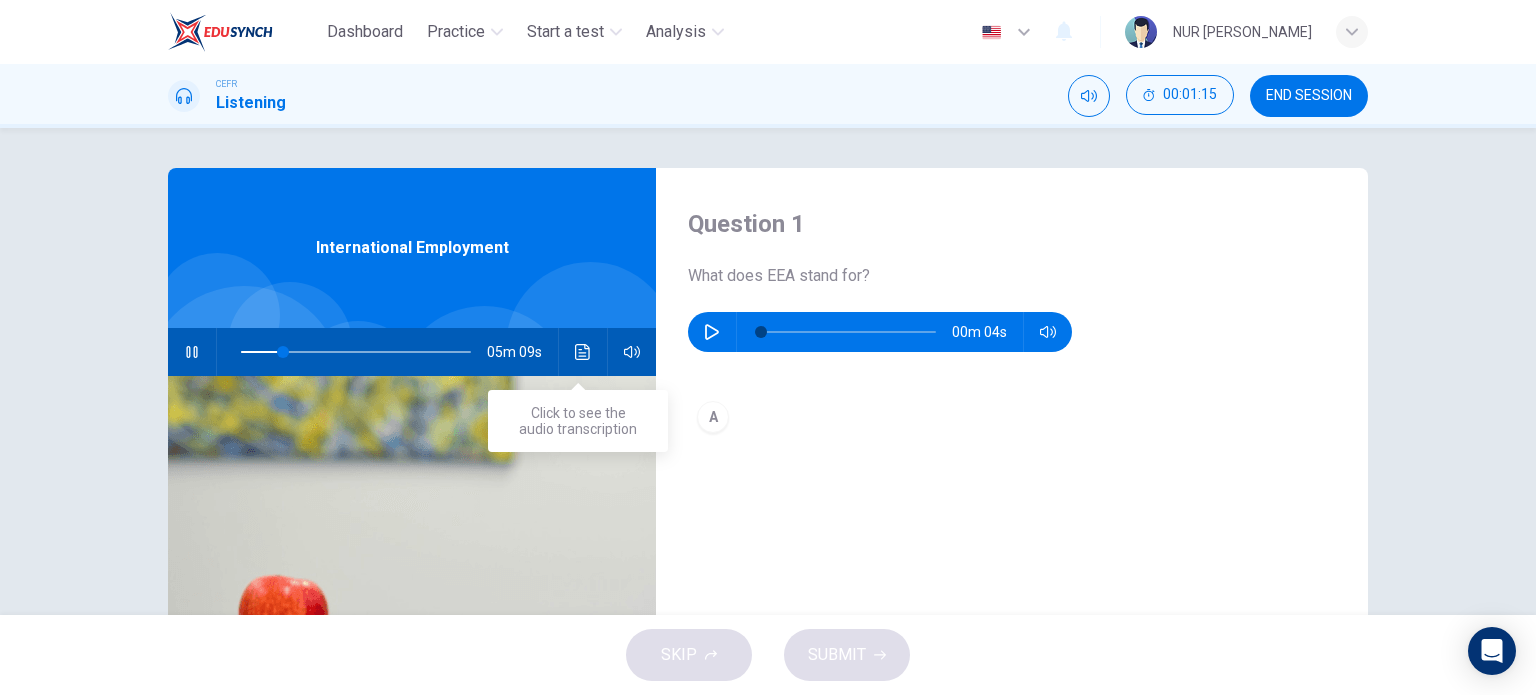 click 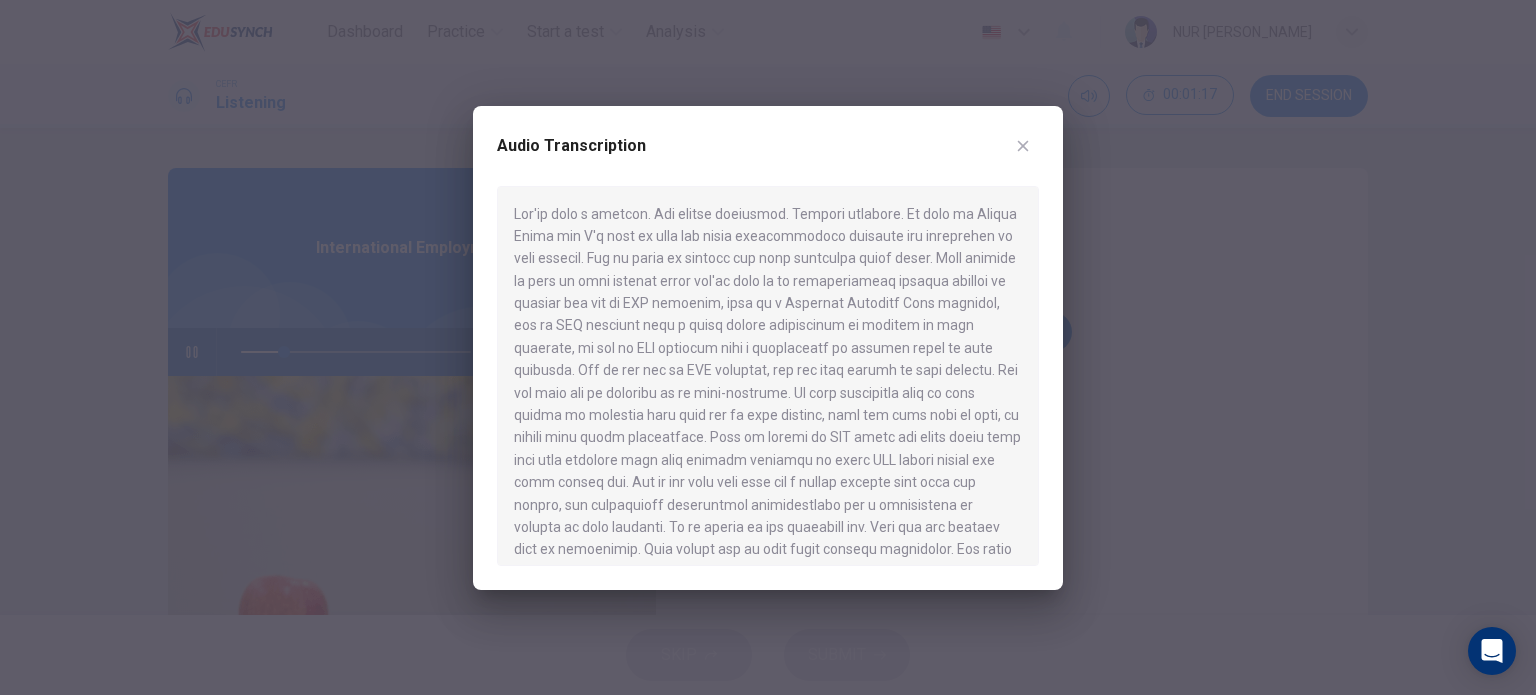click 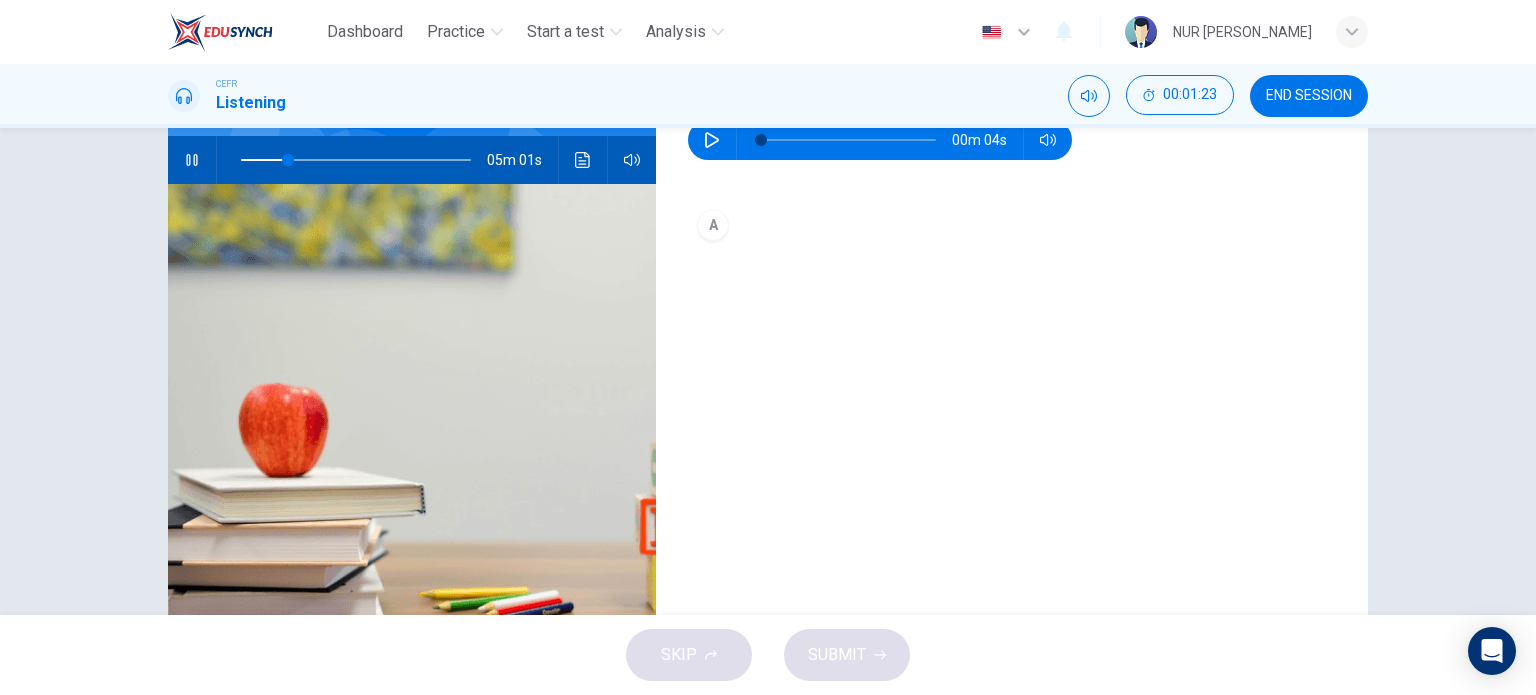 scroll, scrollTop: 88, scrollLeft: 0, axis: vertical 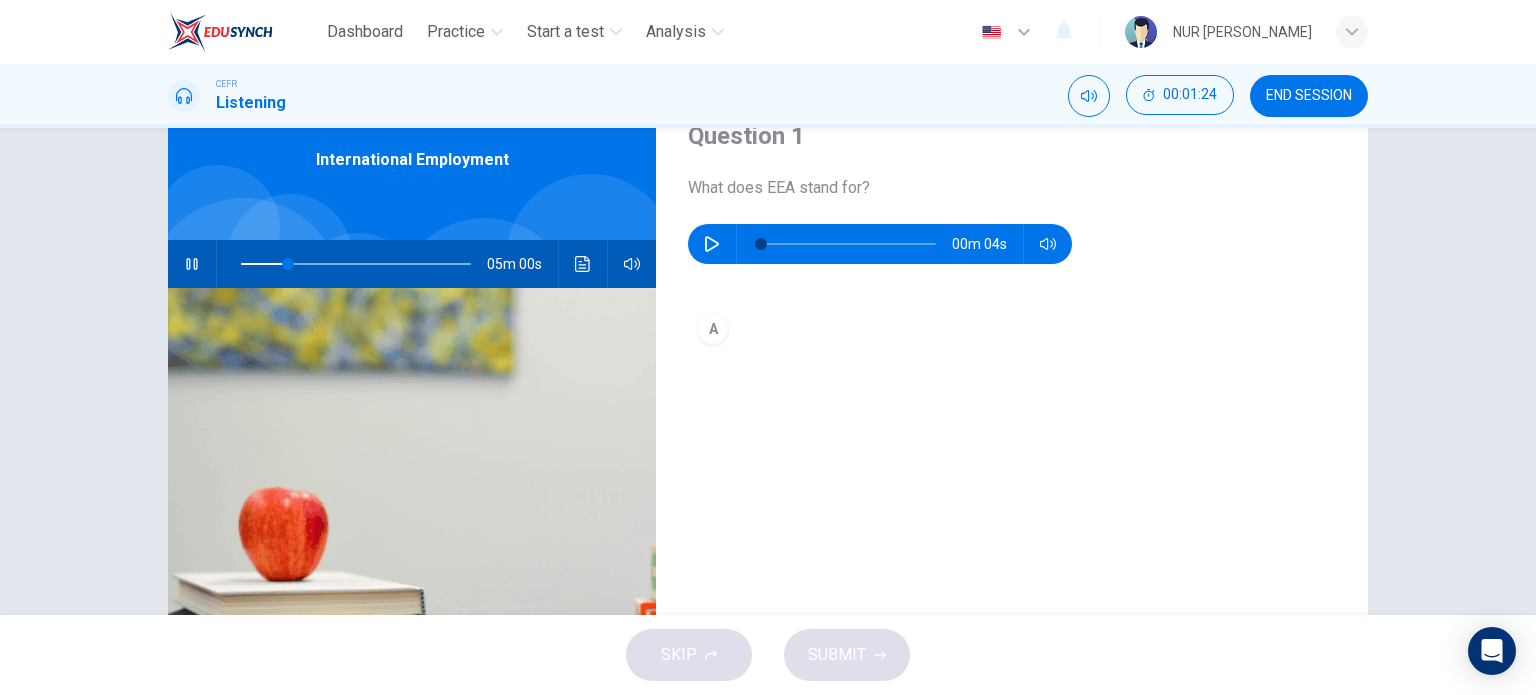 click 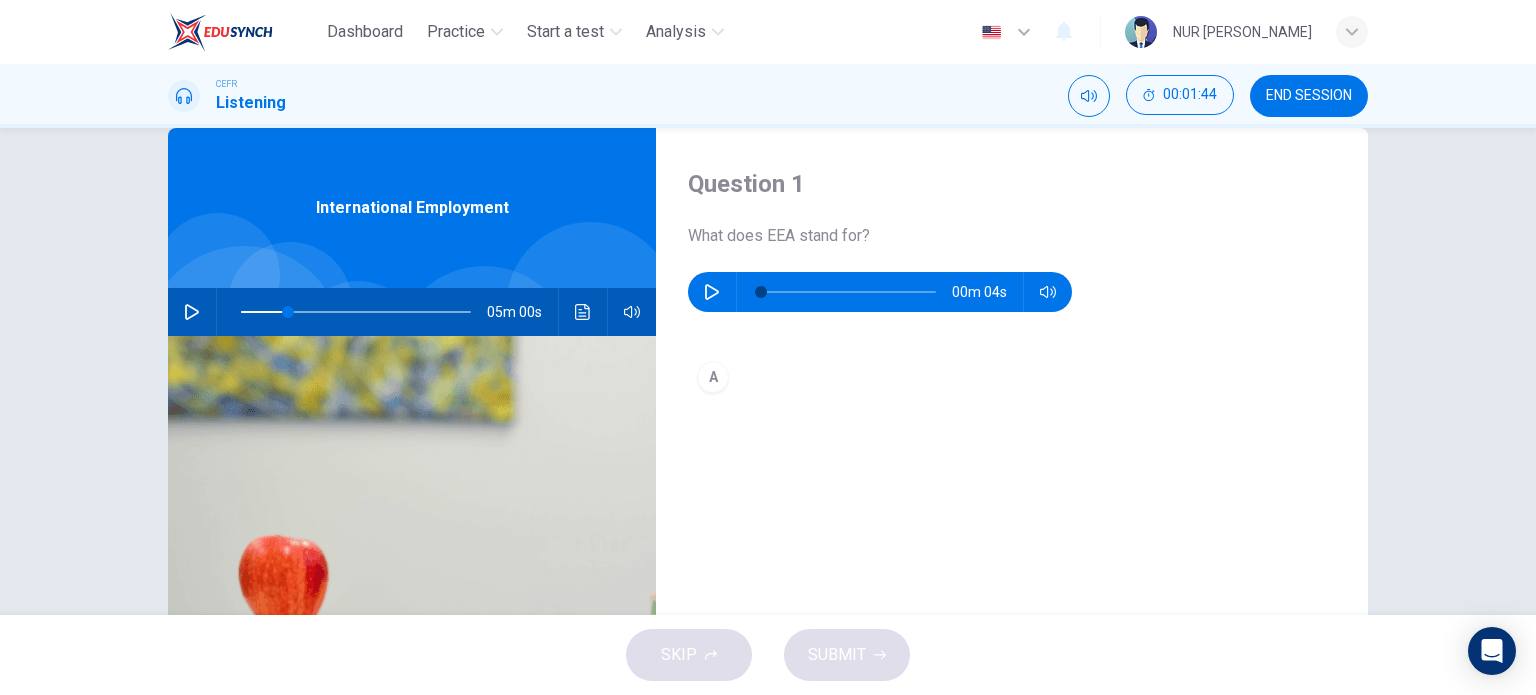 scroll, scrollTop: 0, scrollLeft: 0, axis: both 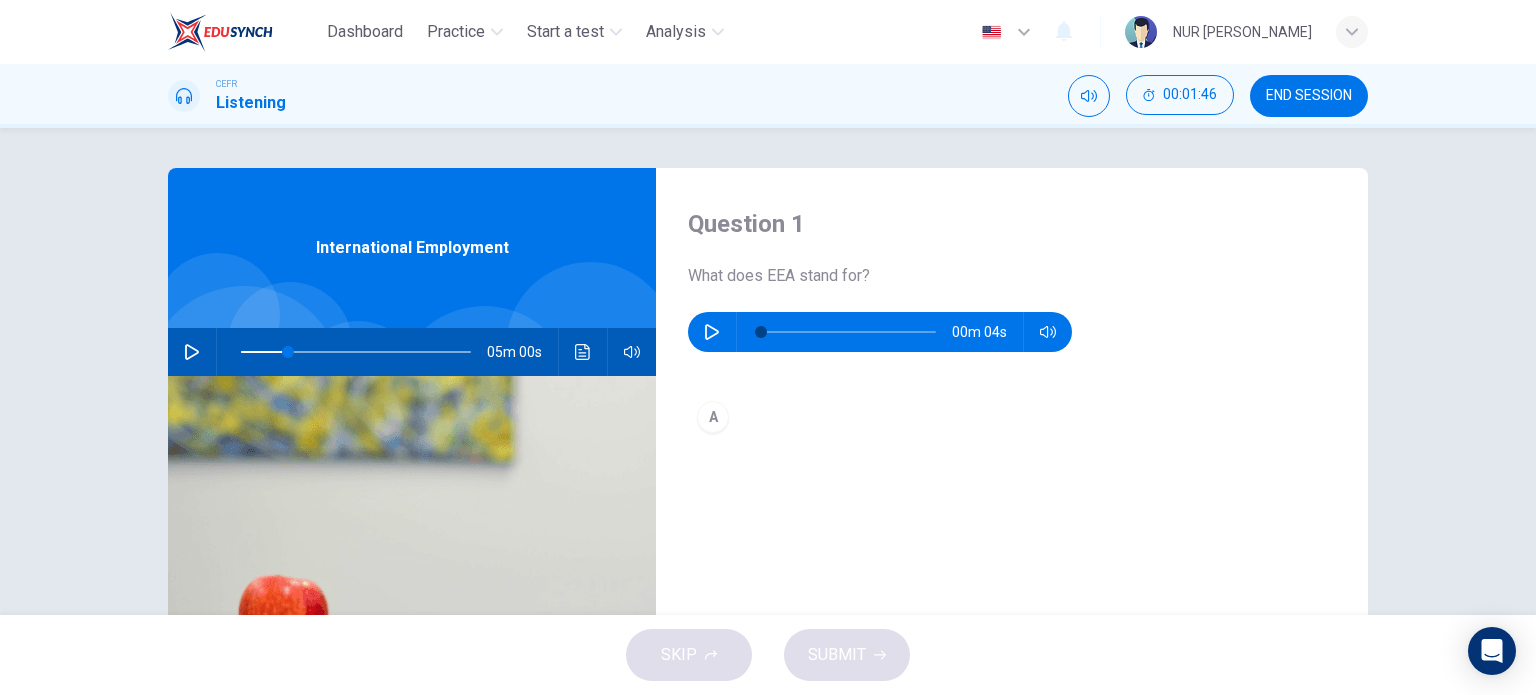 click 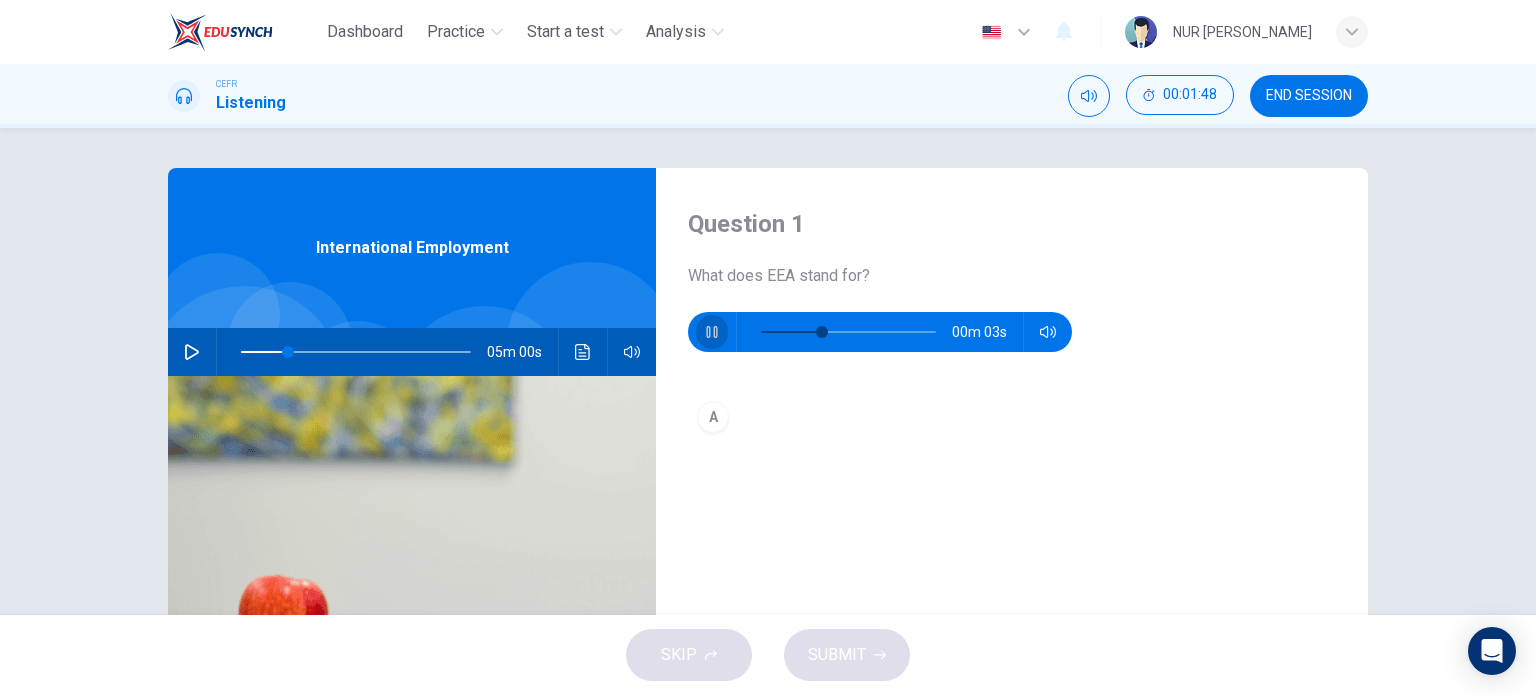 click 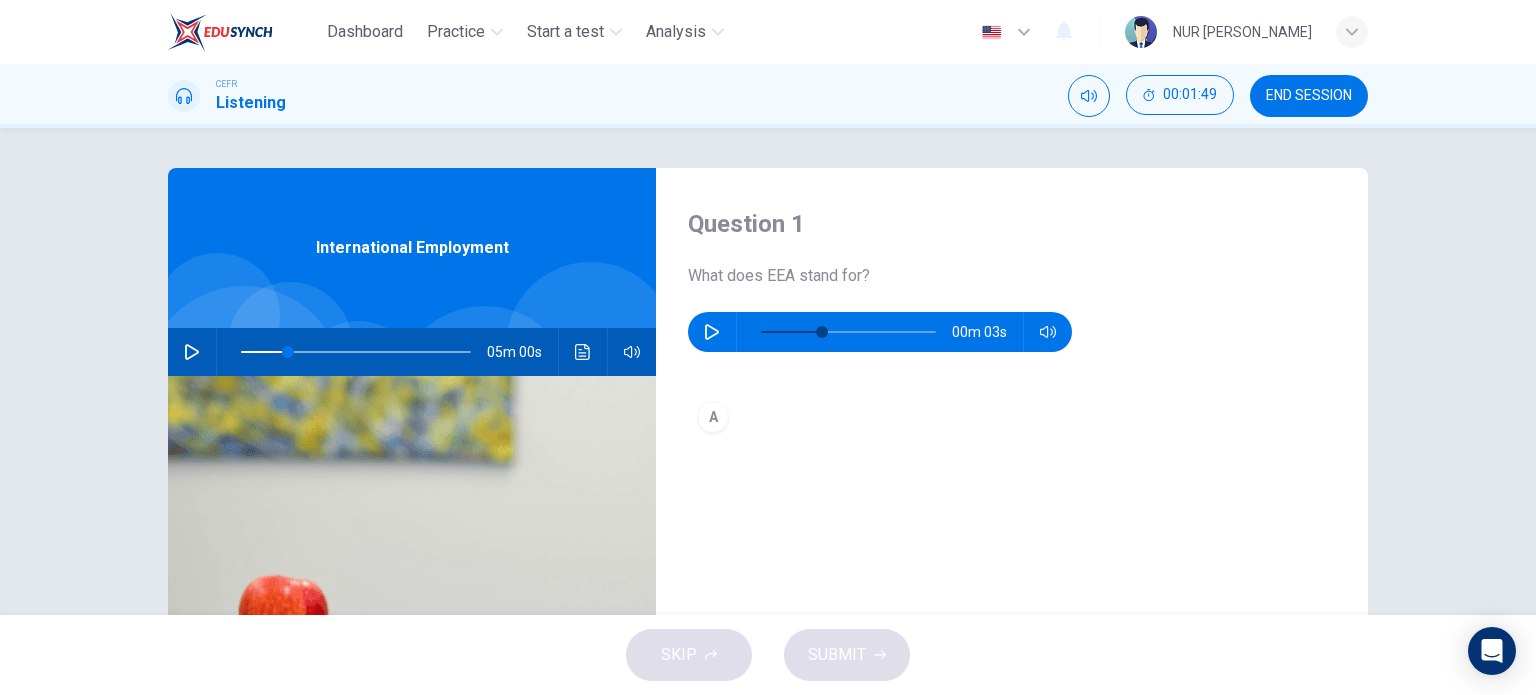 click 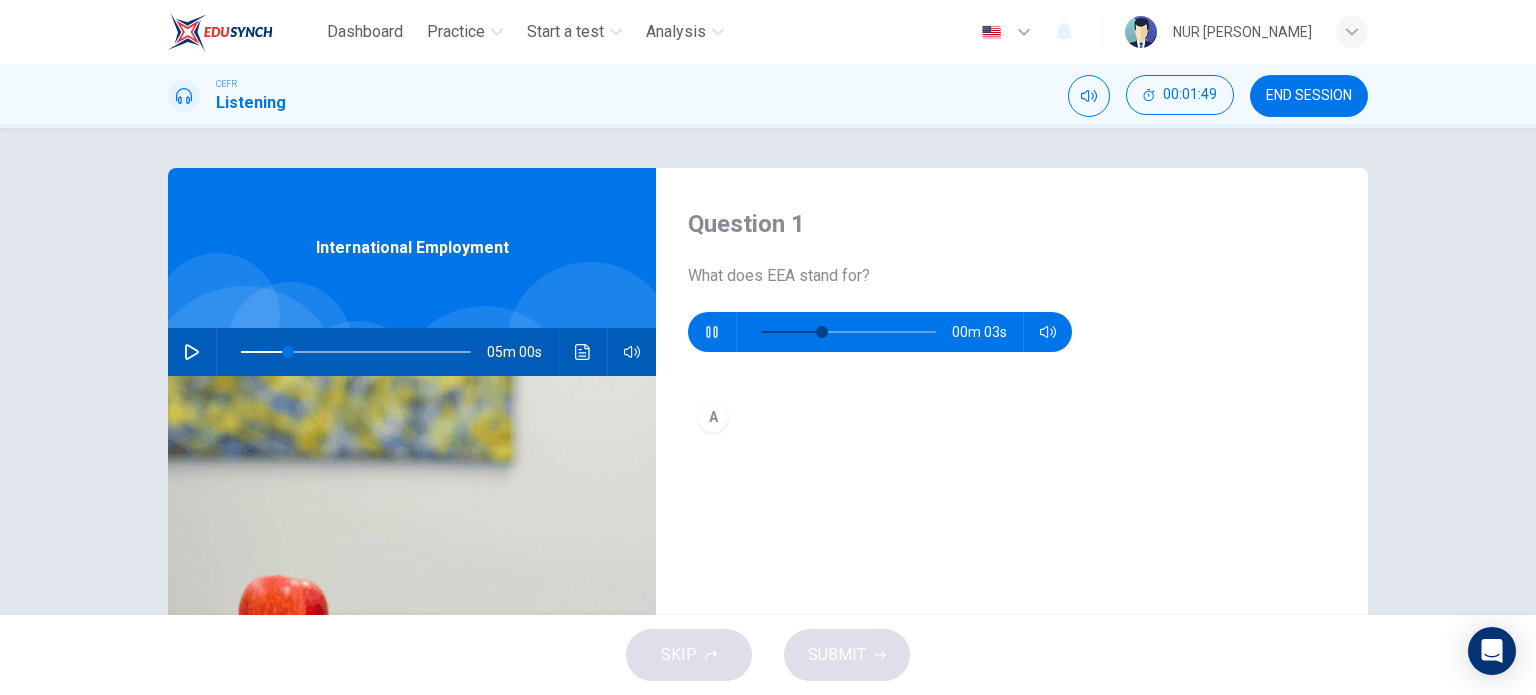 click 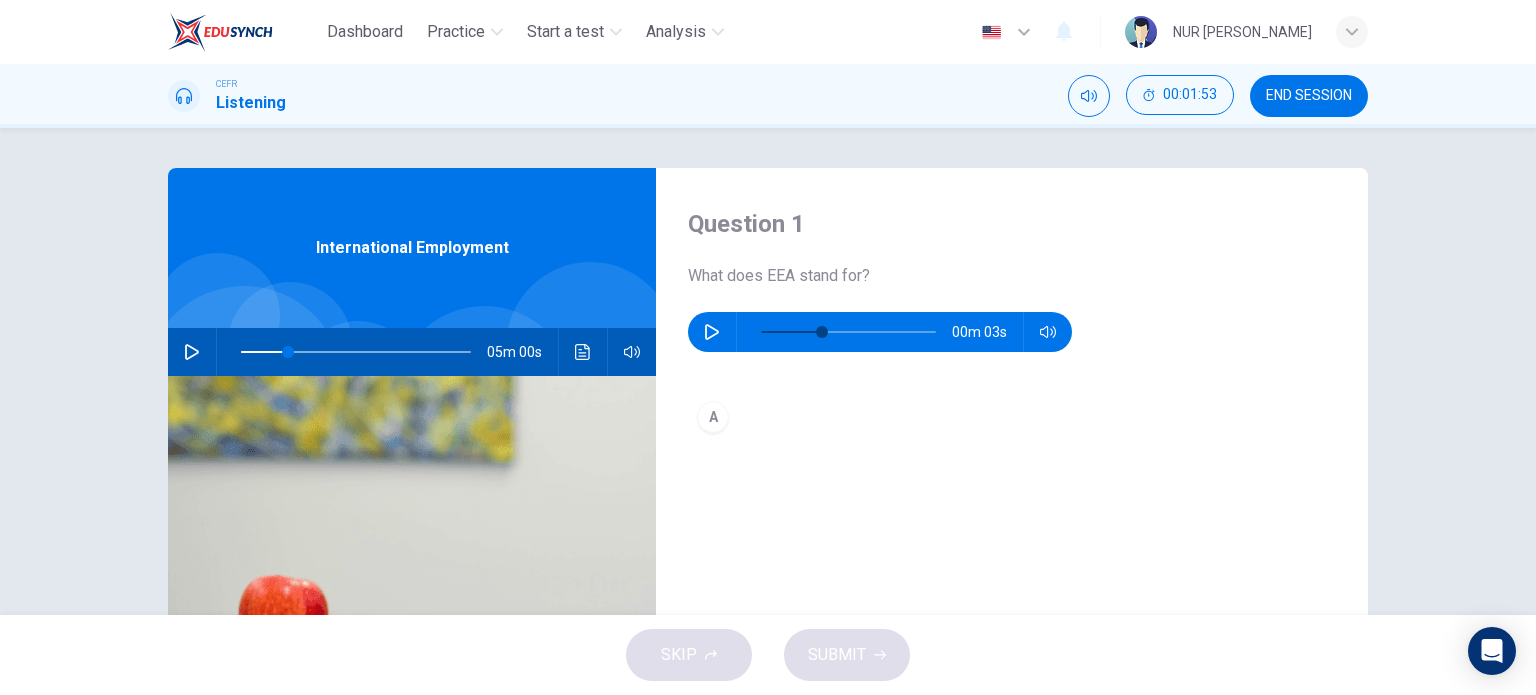 type on "21" 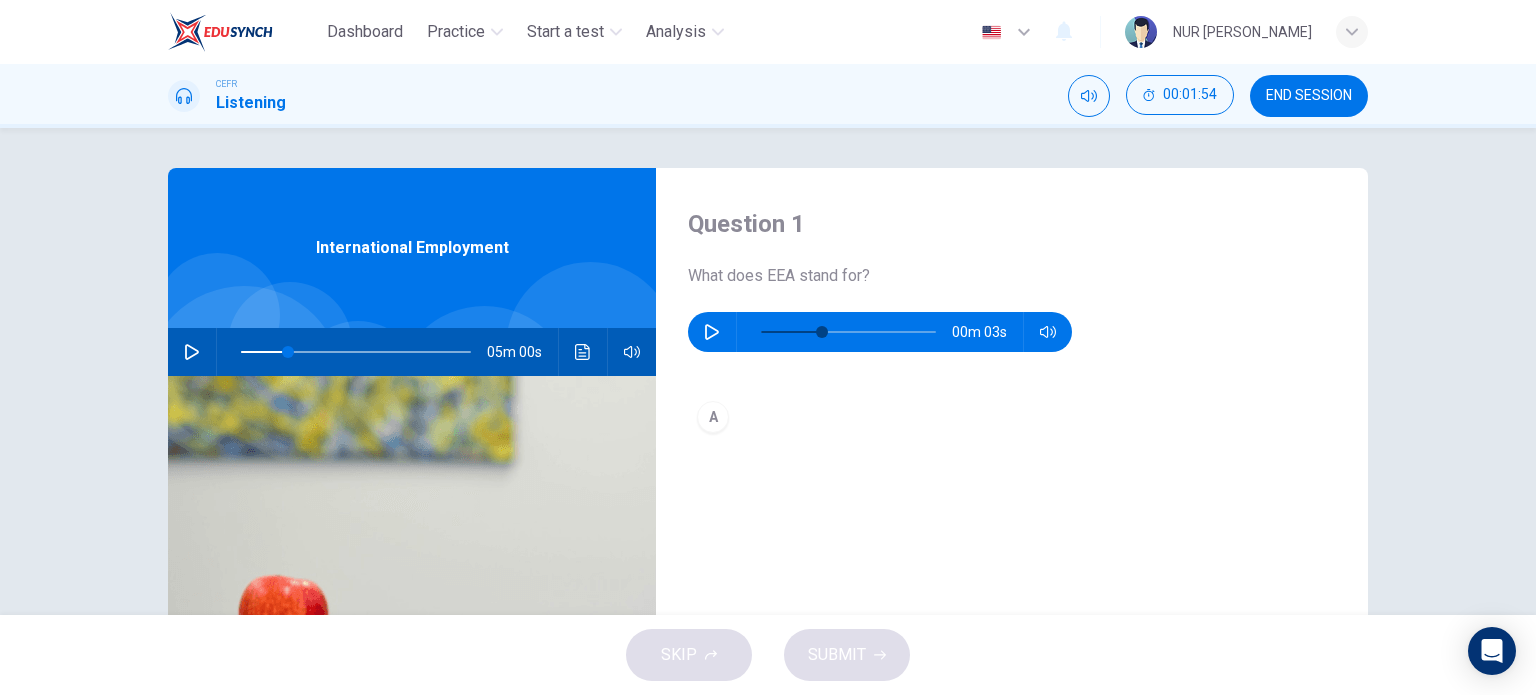 type on "35" 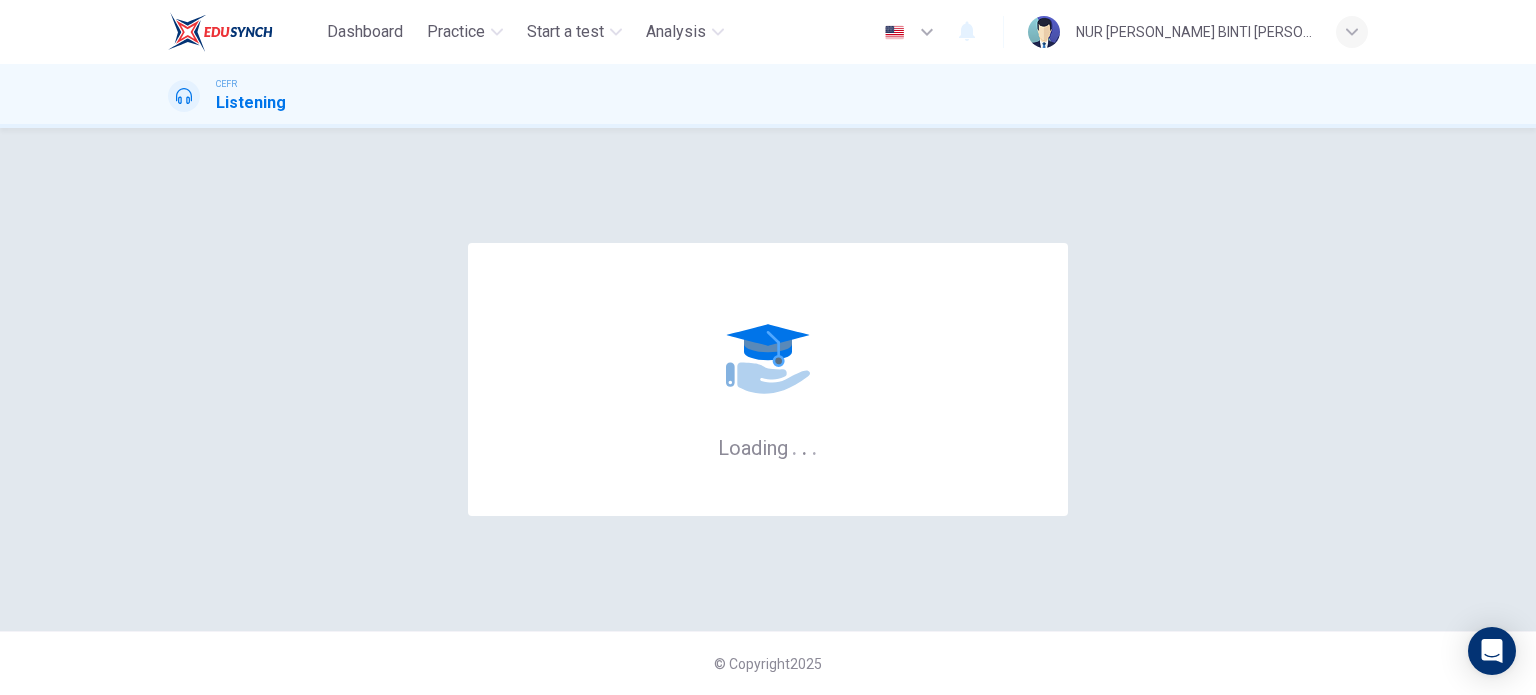 scroll, scrollTop: 0, scrollLeft: 0, axis: both 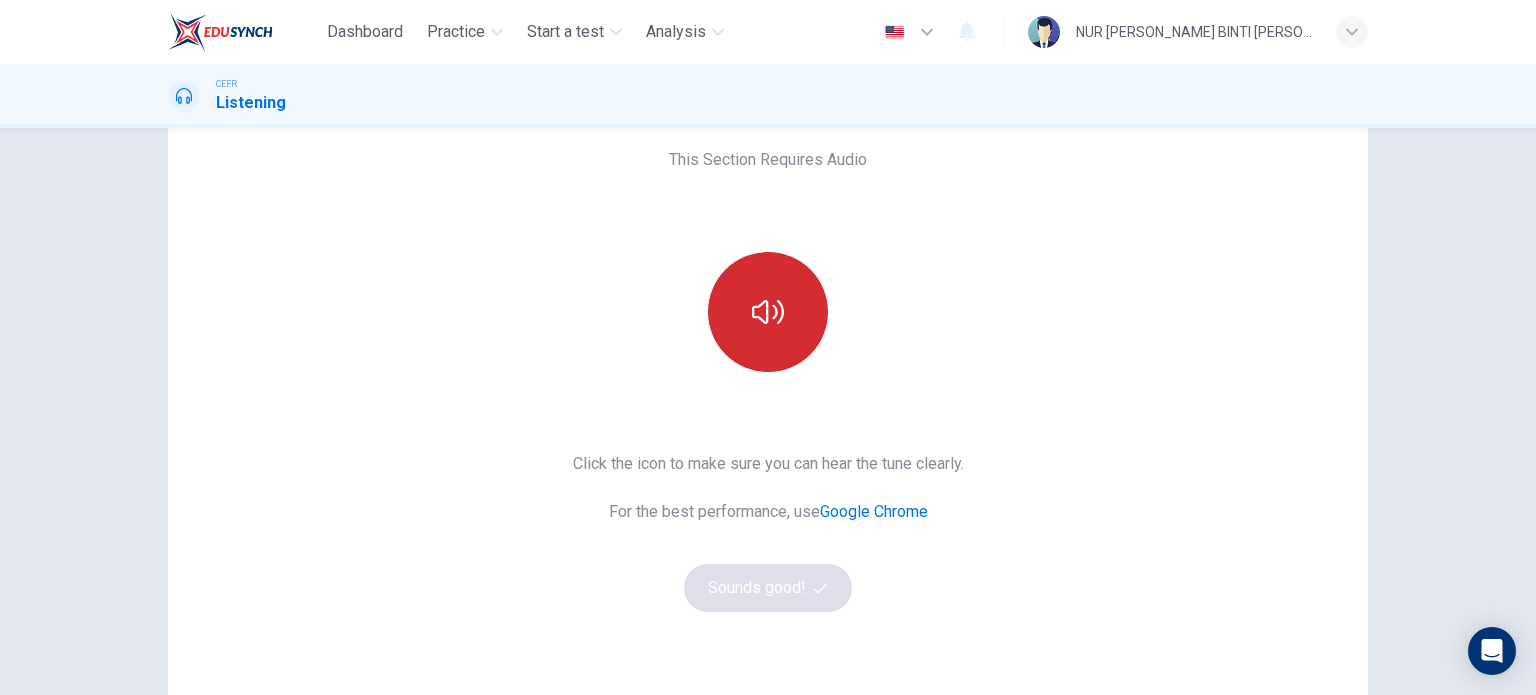click at bounding box center (768, 312) 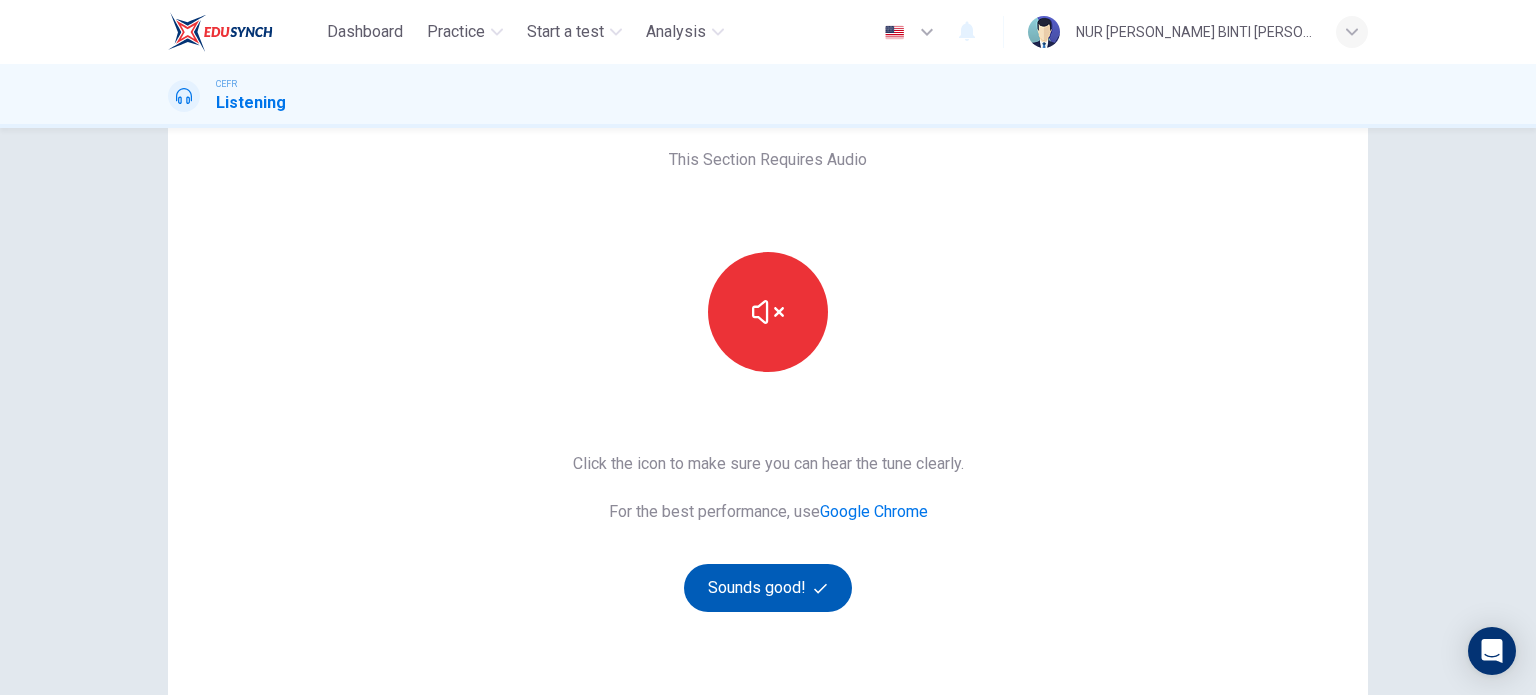 click on "Sounds good!" at bounding box center (768, 588) 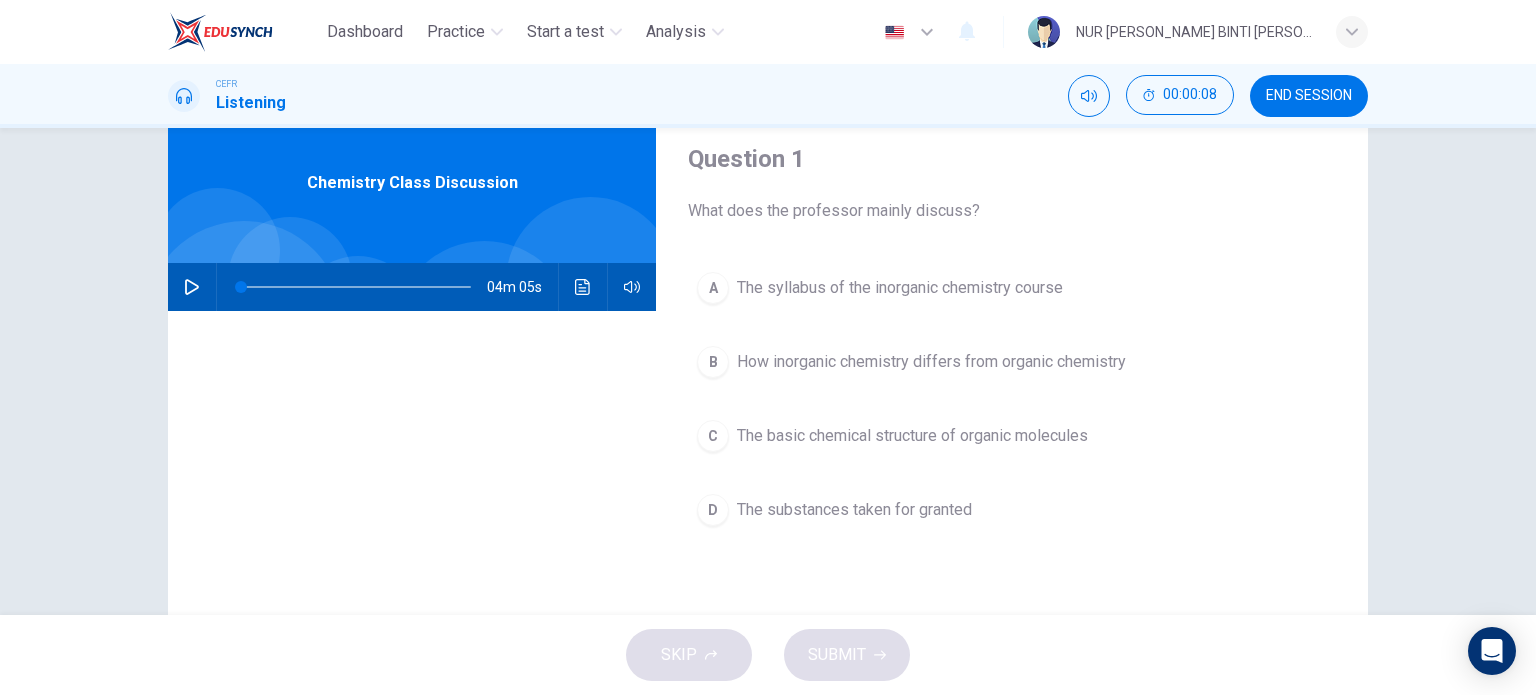 scroll, scrollTop: 100, scrollLeft: 0, axis: vertical 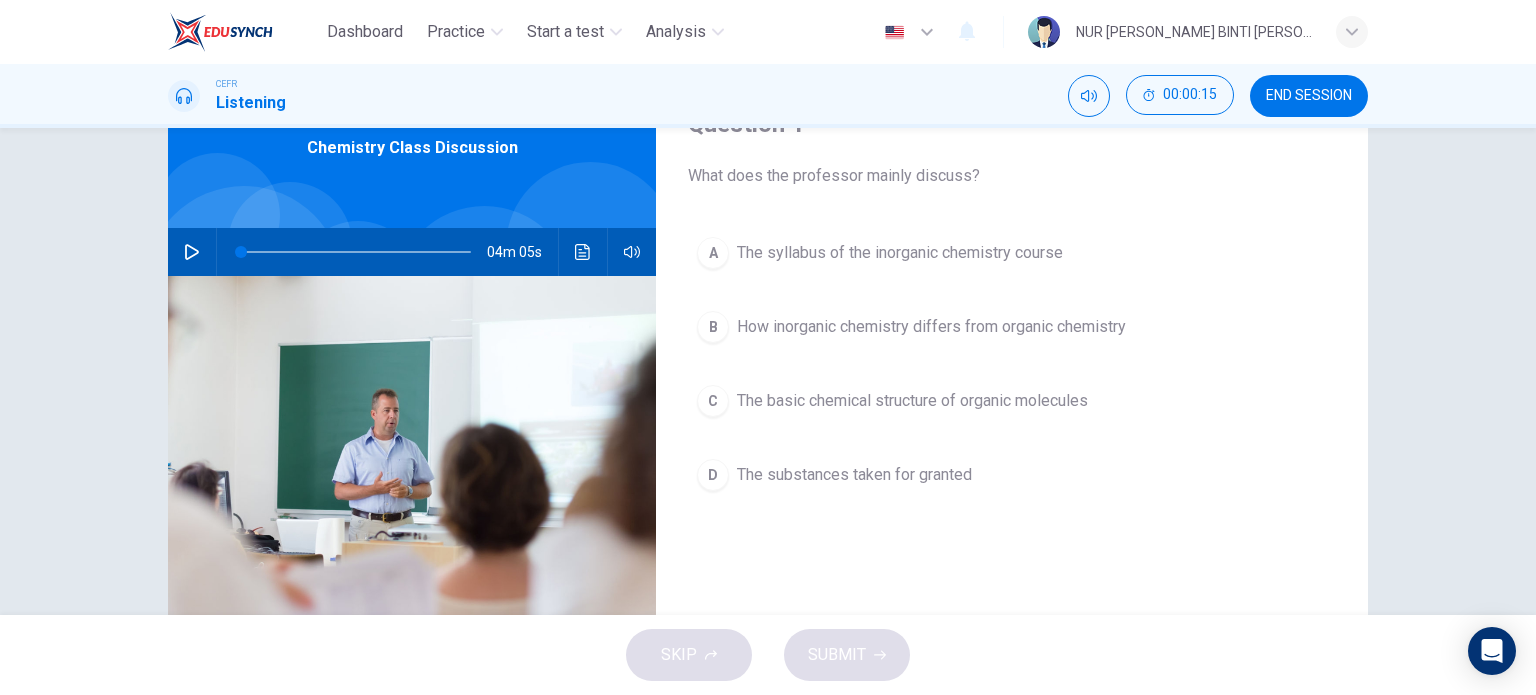 click 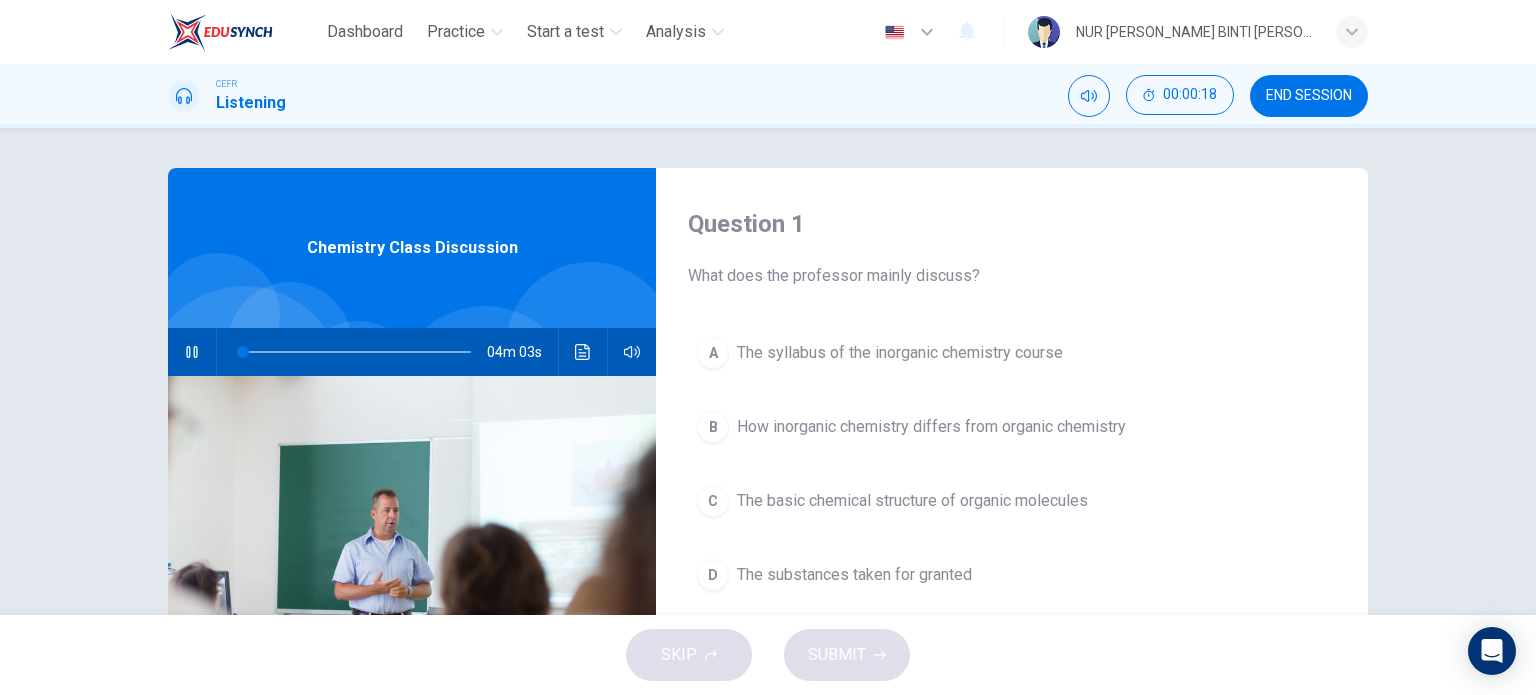 scroll, scrollTop: 100, scrollLeft: 0, axis: vertical 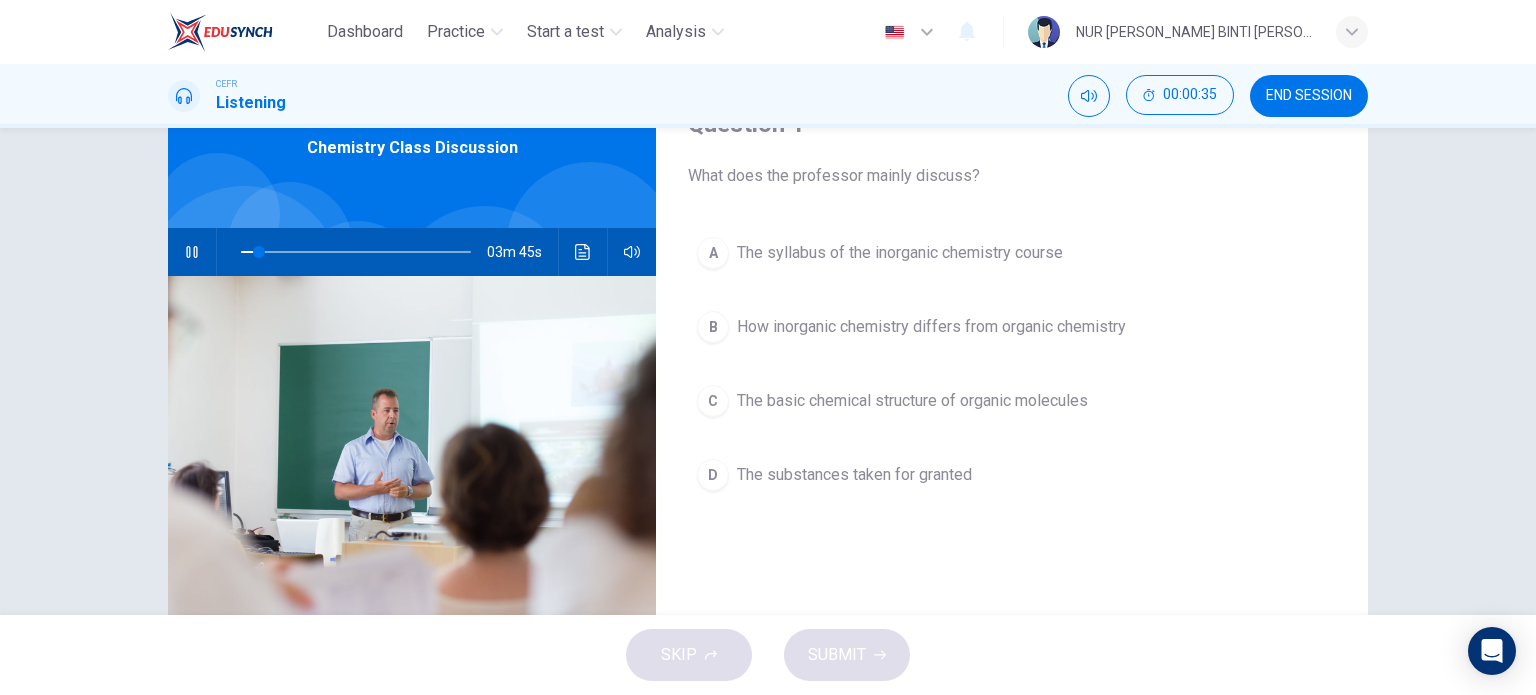 click on "C" at bounding box center (713, 401) 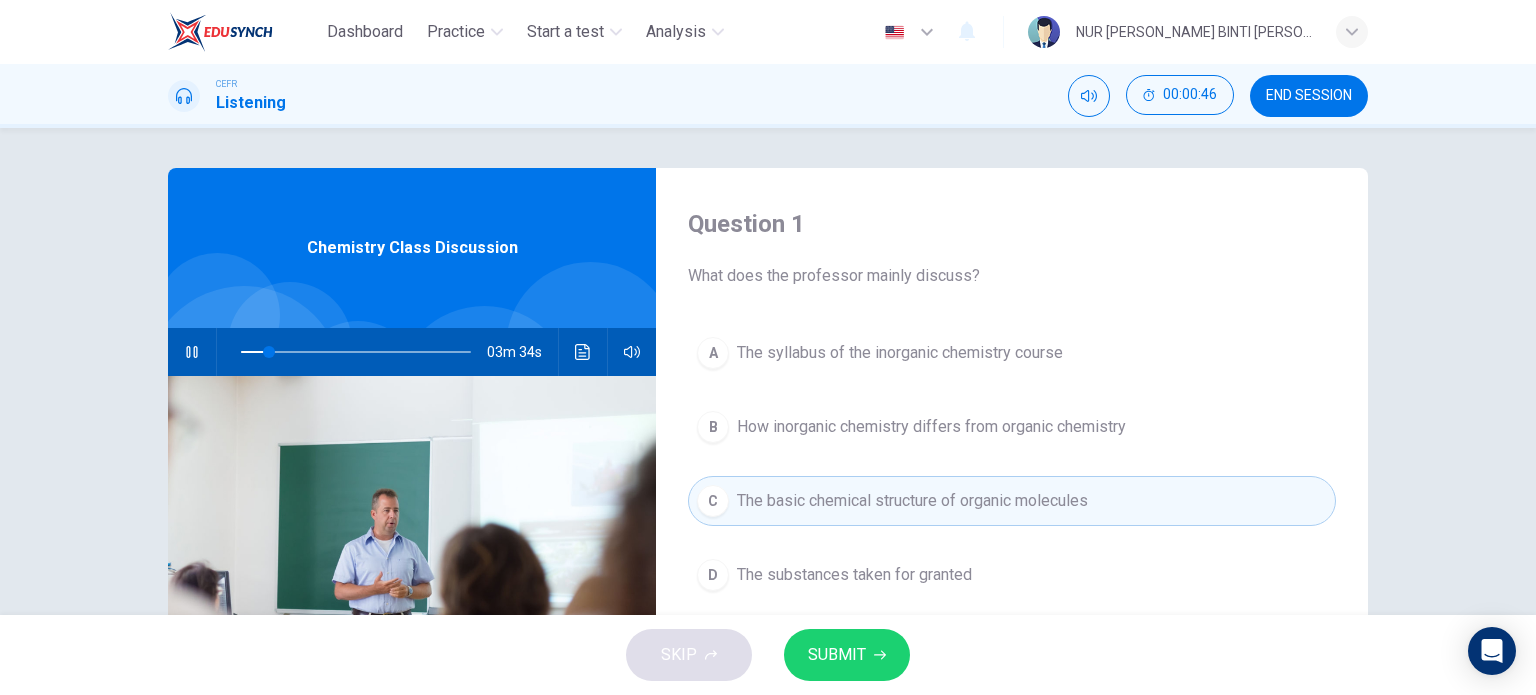 scroll, scrollTop: 0, scrollLeft: 0, axis: both 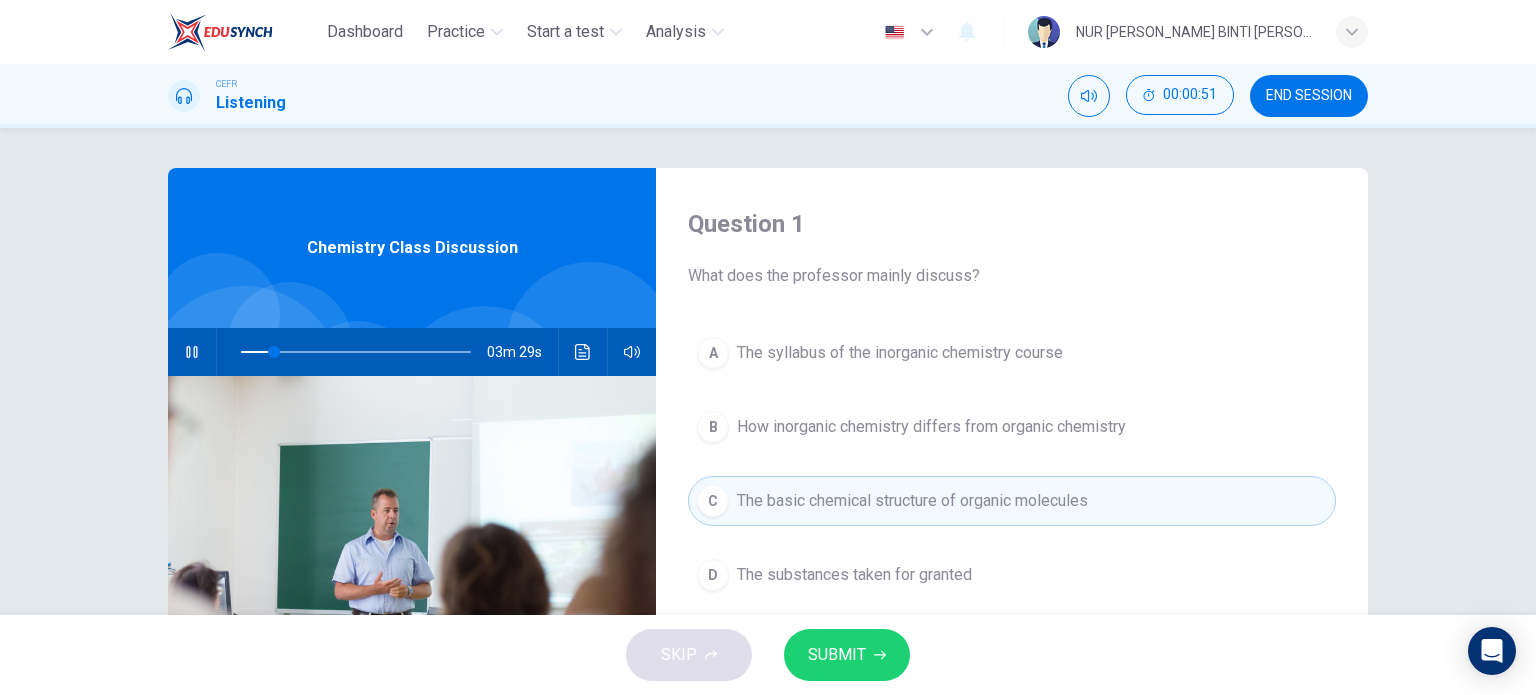 click 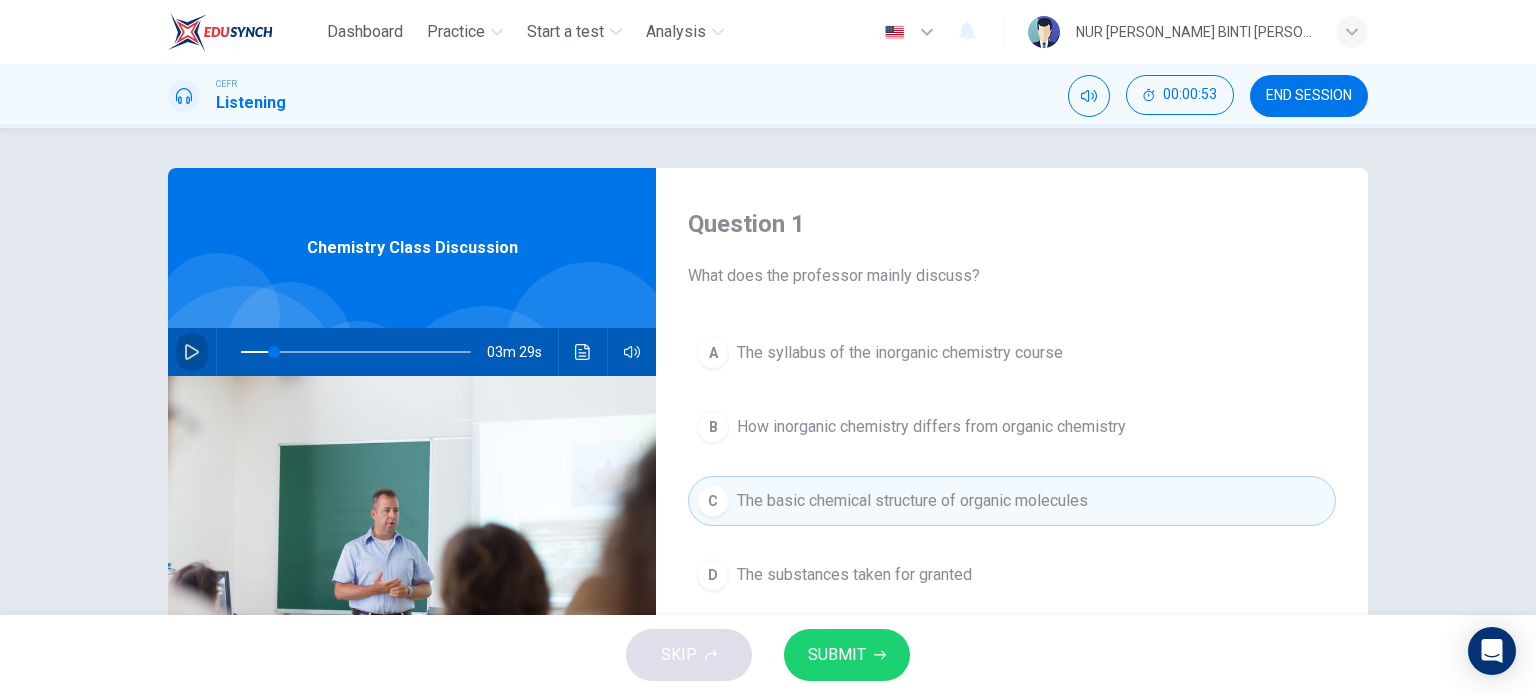 click 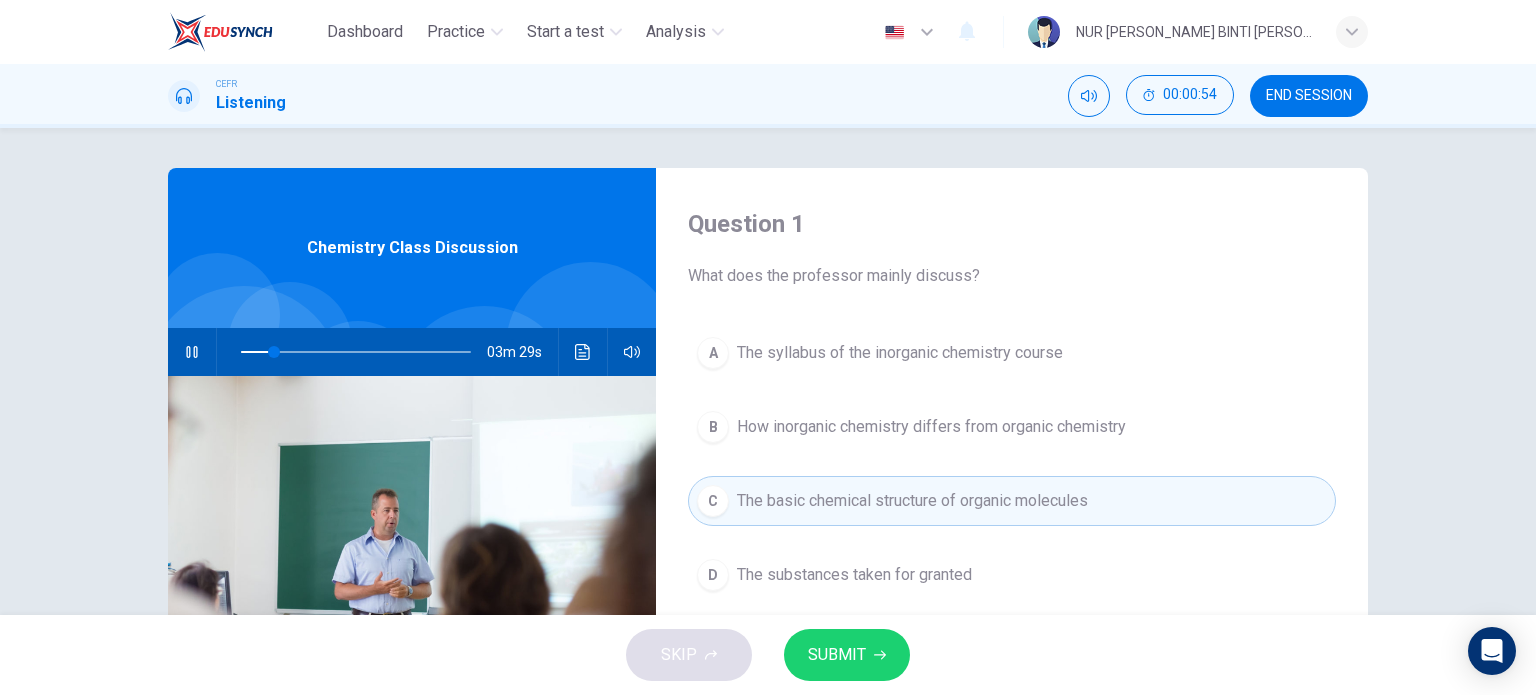 click 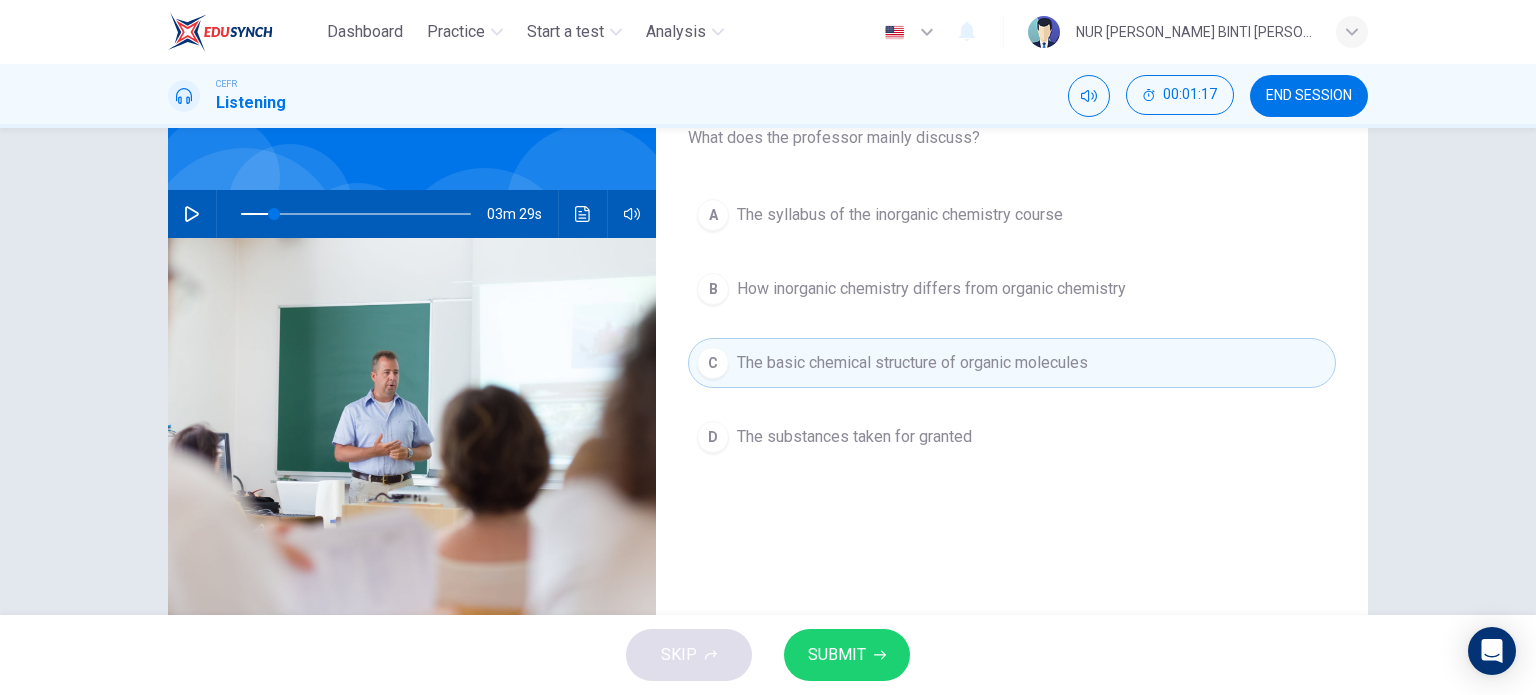 scroll, scrollTop: 0, scrollLeft: 0, axis: both 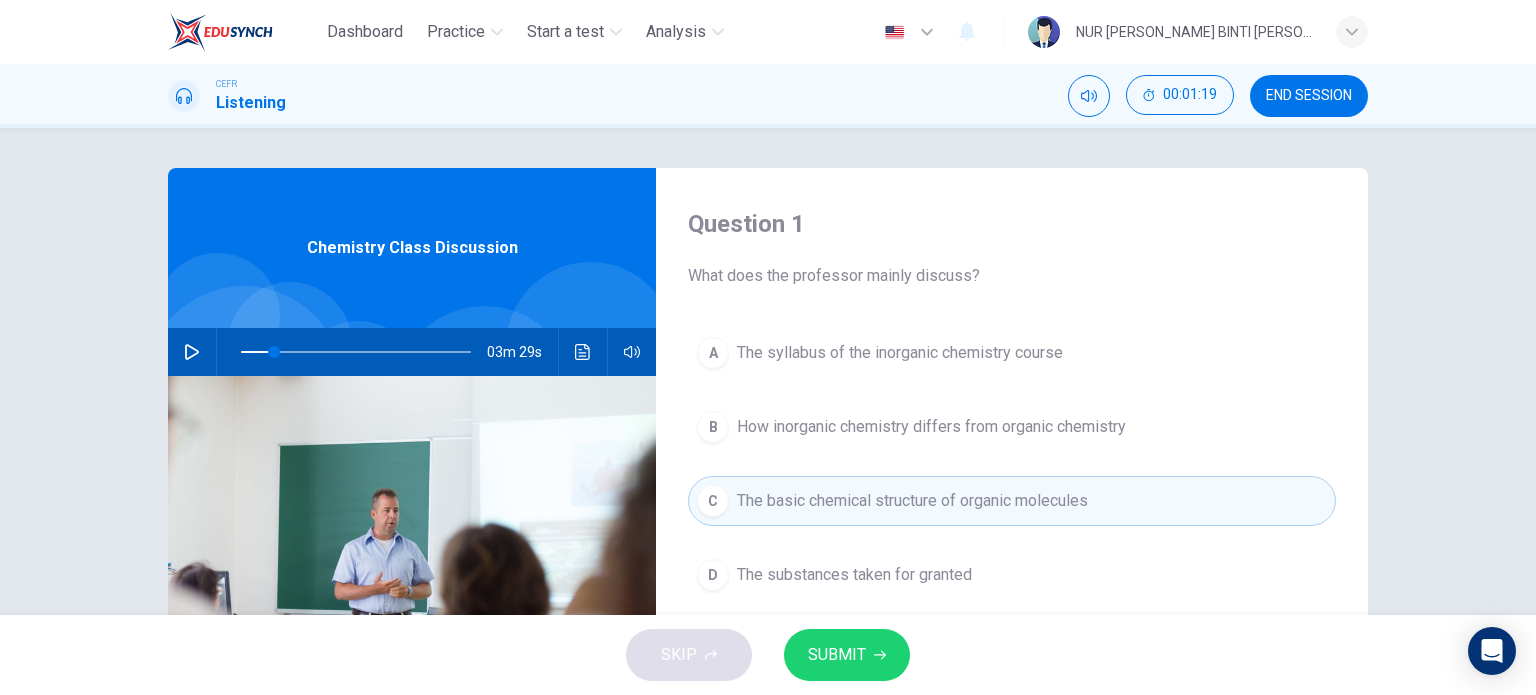 click on "SUBMIT" at bounding box center [837, 655] 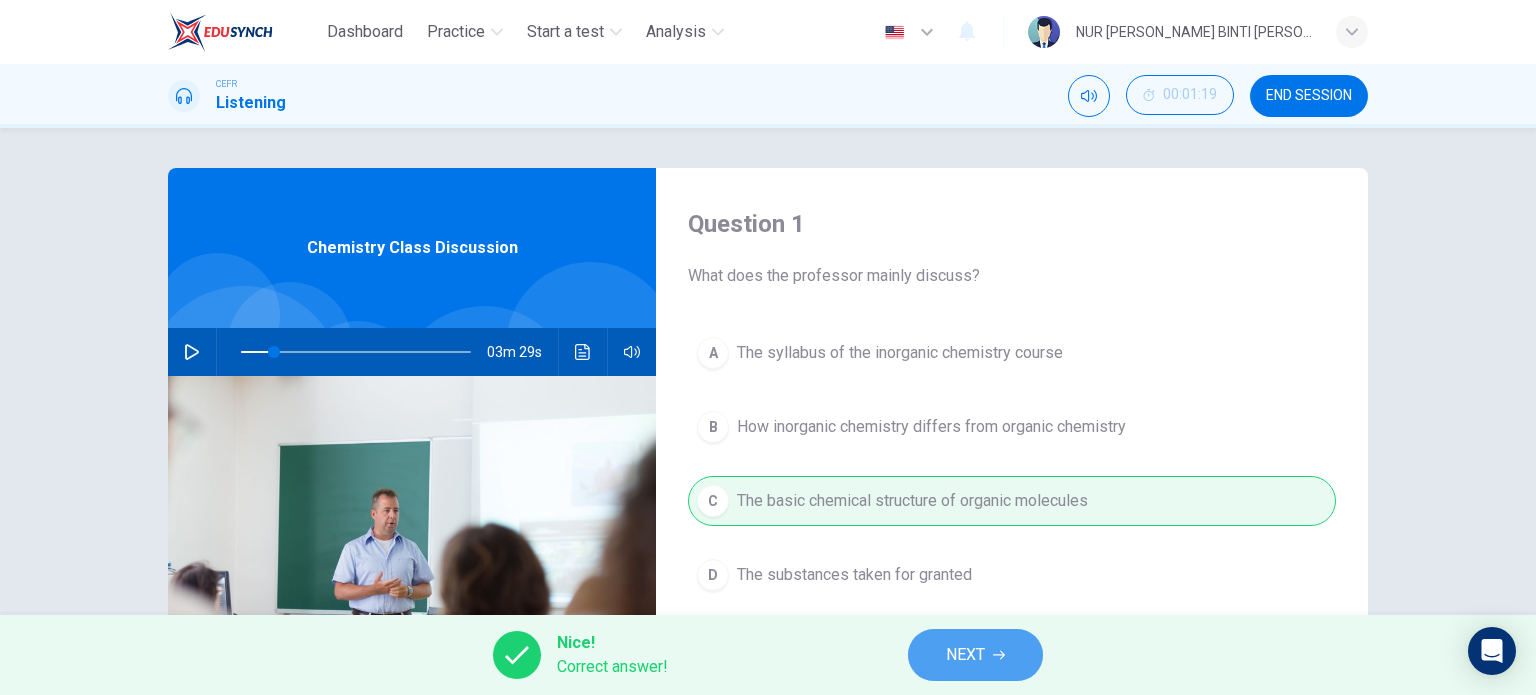 click on "NEXT" at bounding box center [965, 655] 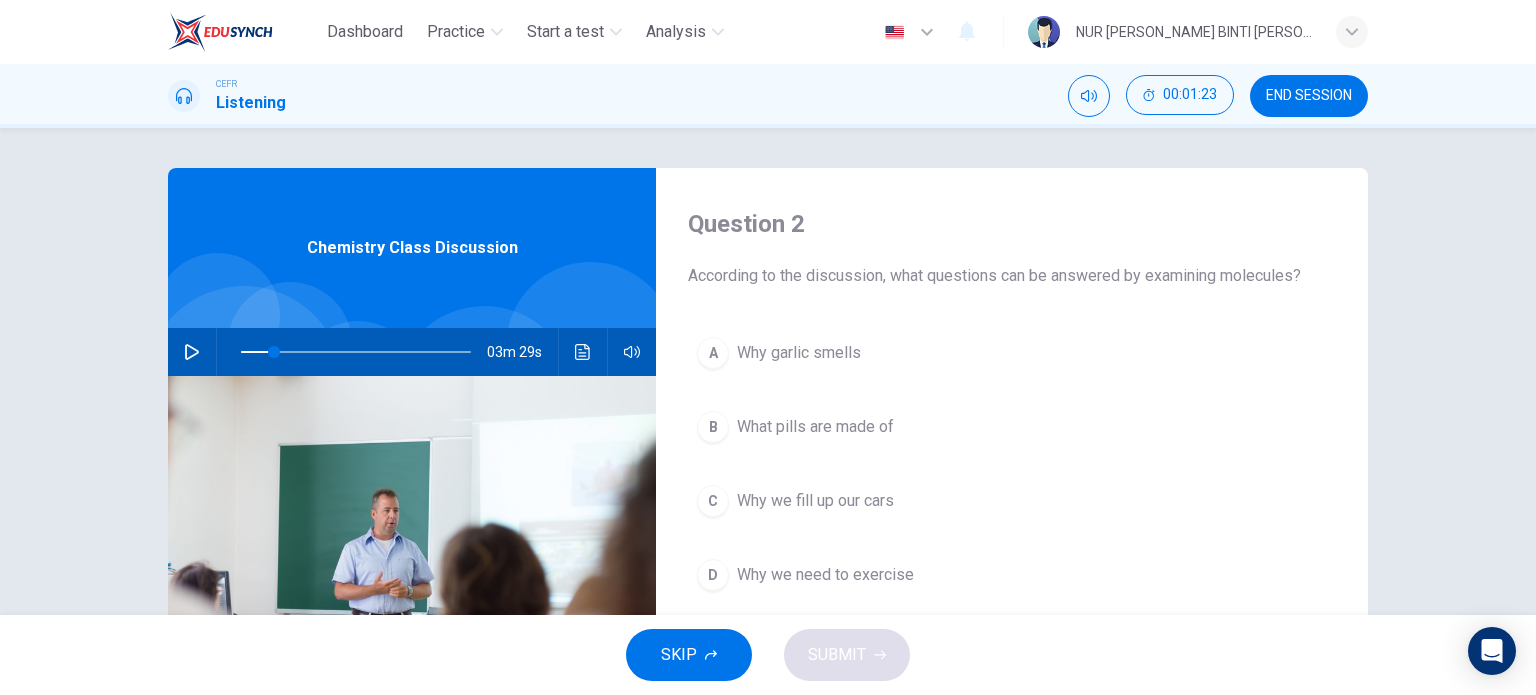 click 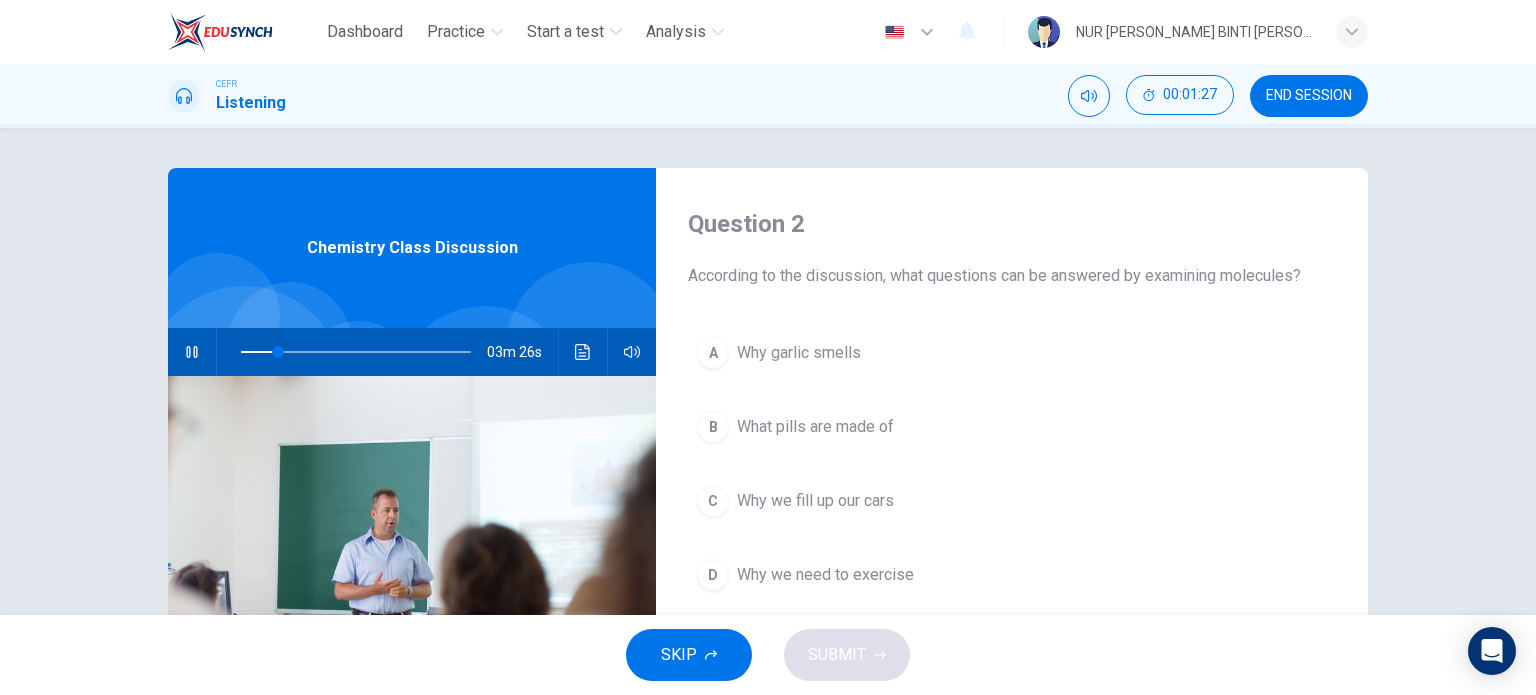 scroll, scrollTop: 100, scrollLeft: 0, axis: vertical 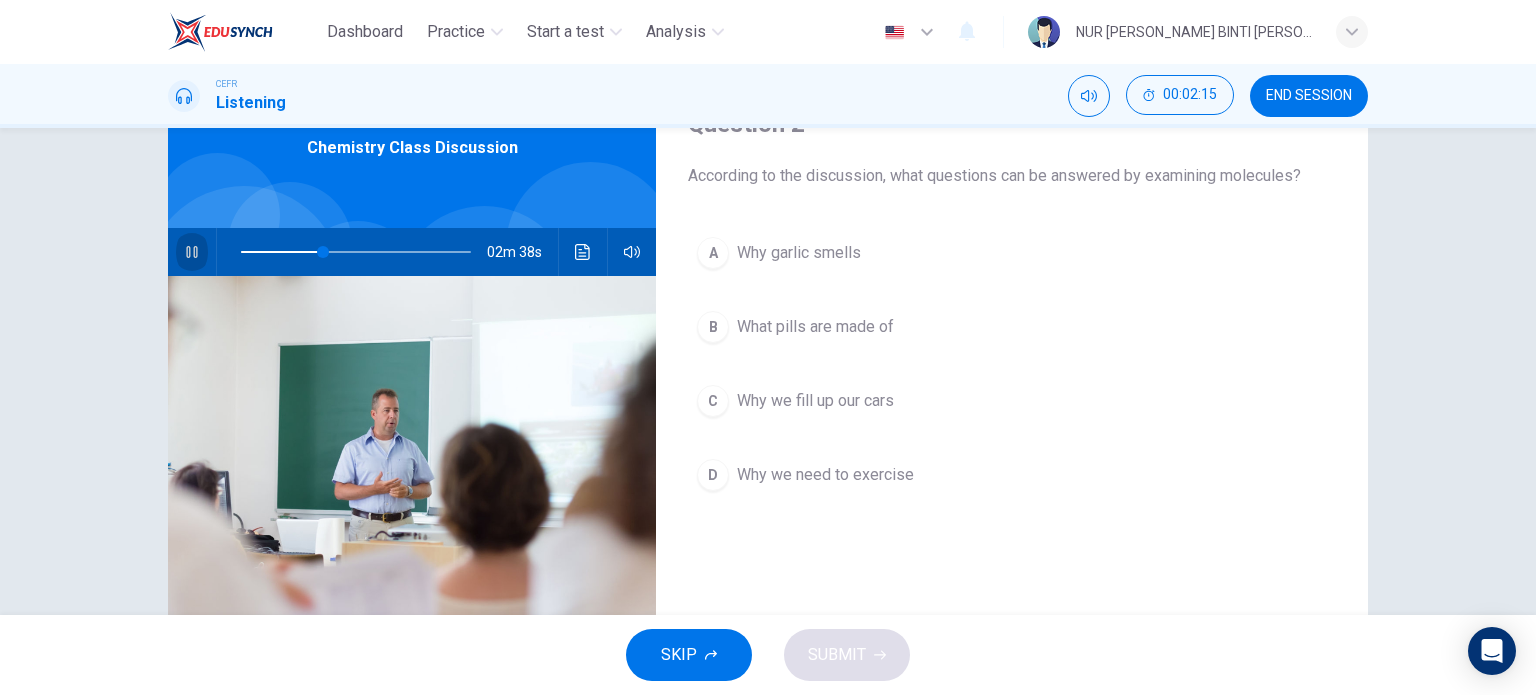 click 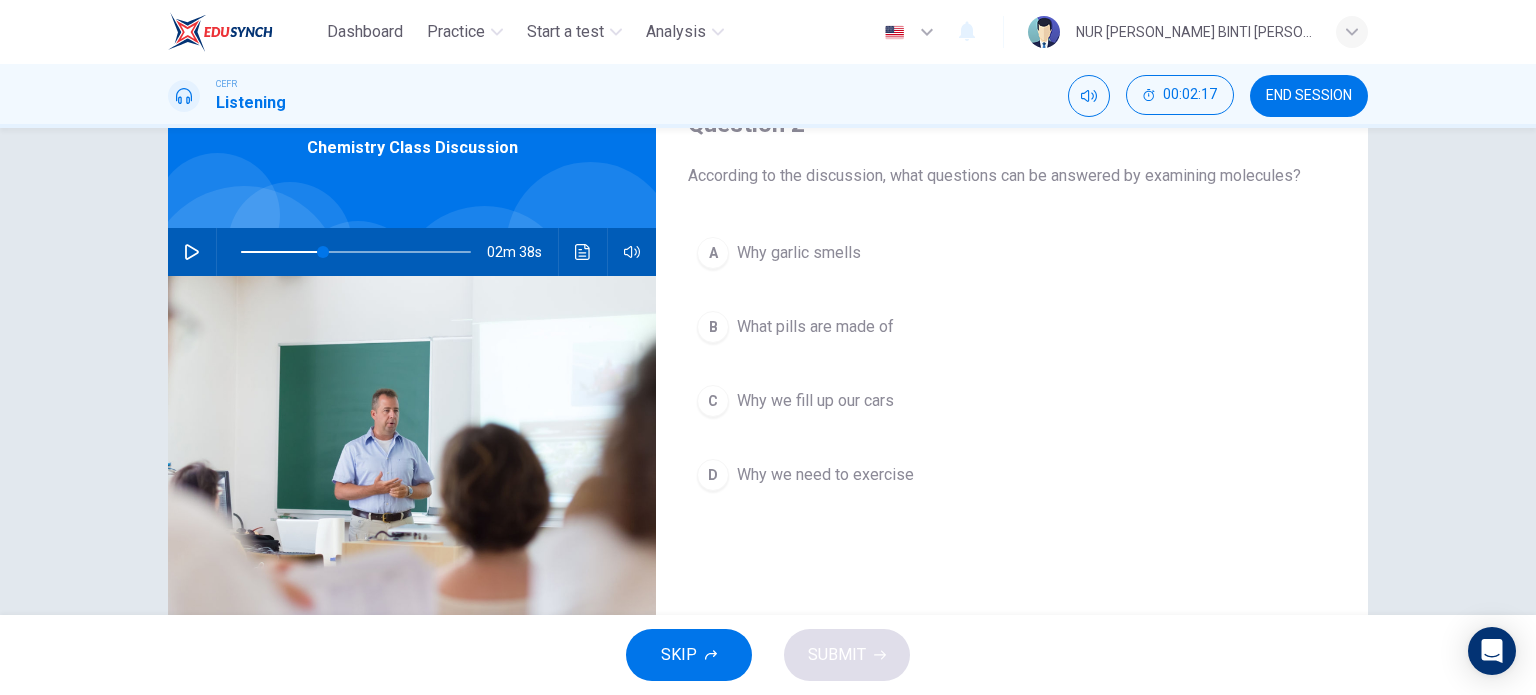click on "A" at bounding box center [713, 253] 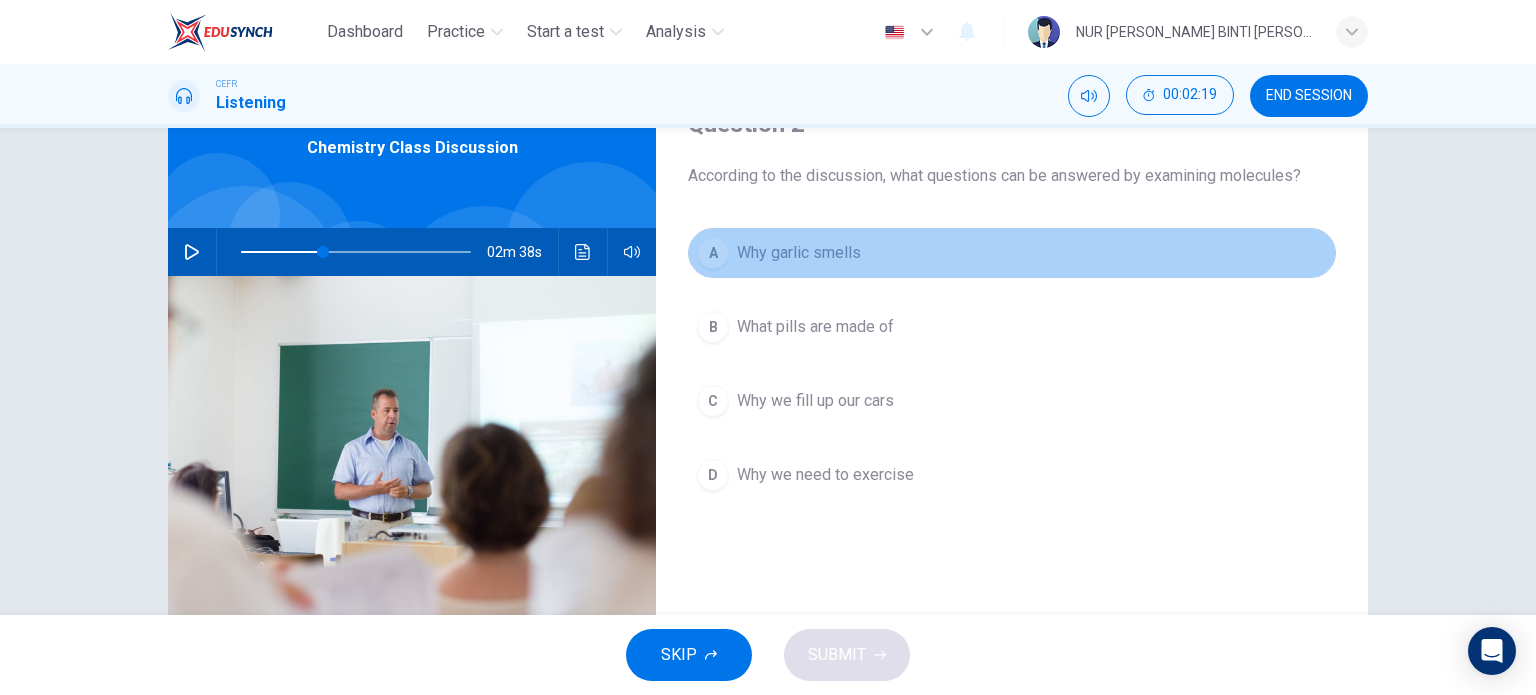 click on "Why garlic smells" at bounding box center (799, 253) 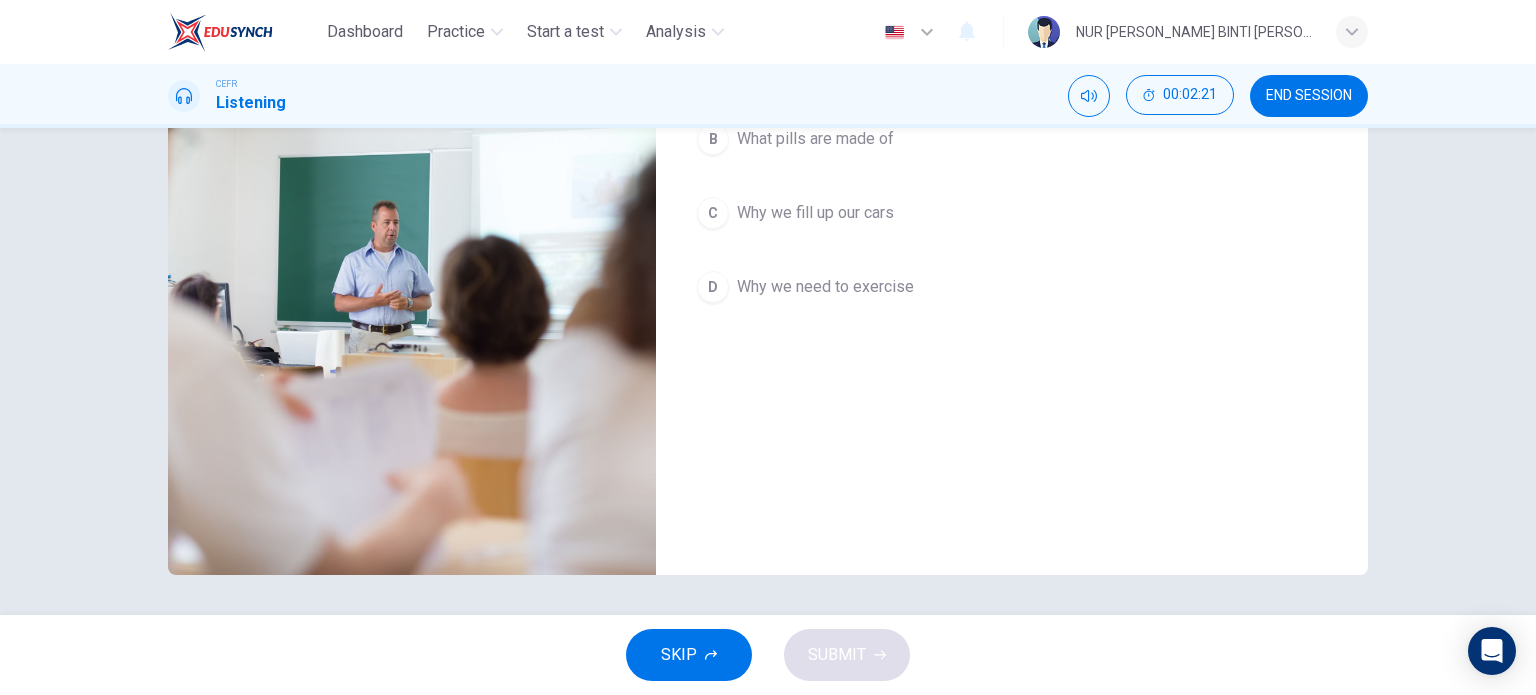 scroll, scrollTop: 0, scrollLeft: 0, axis: both 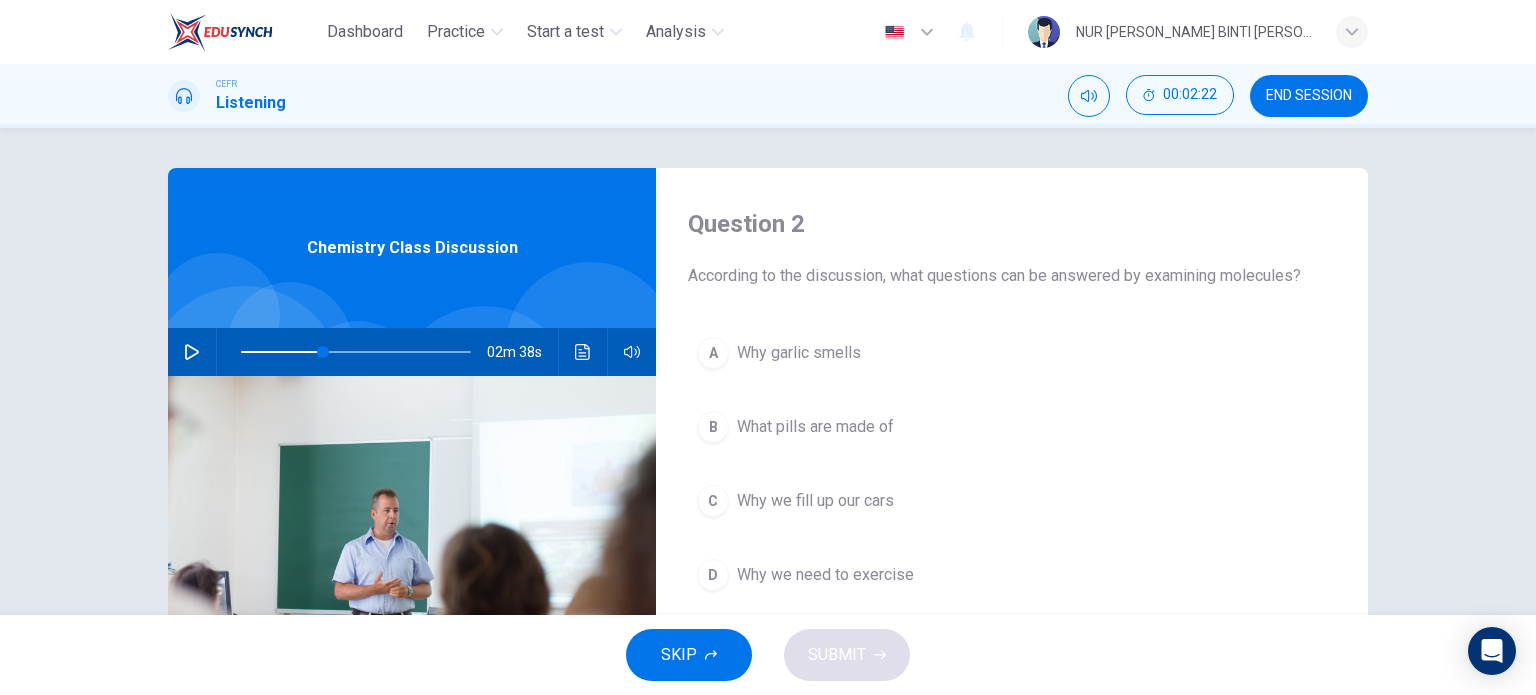 click on "Why garlic smells" at bounding box center [799, 353] 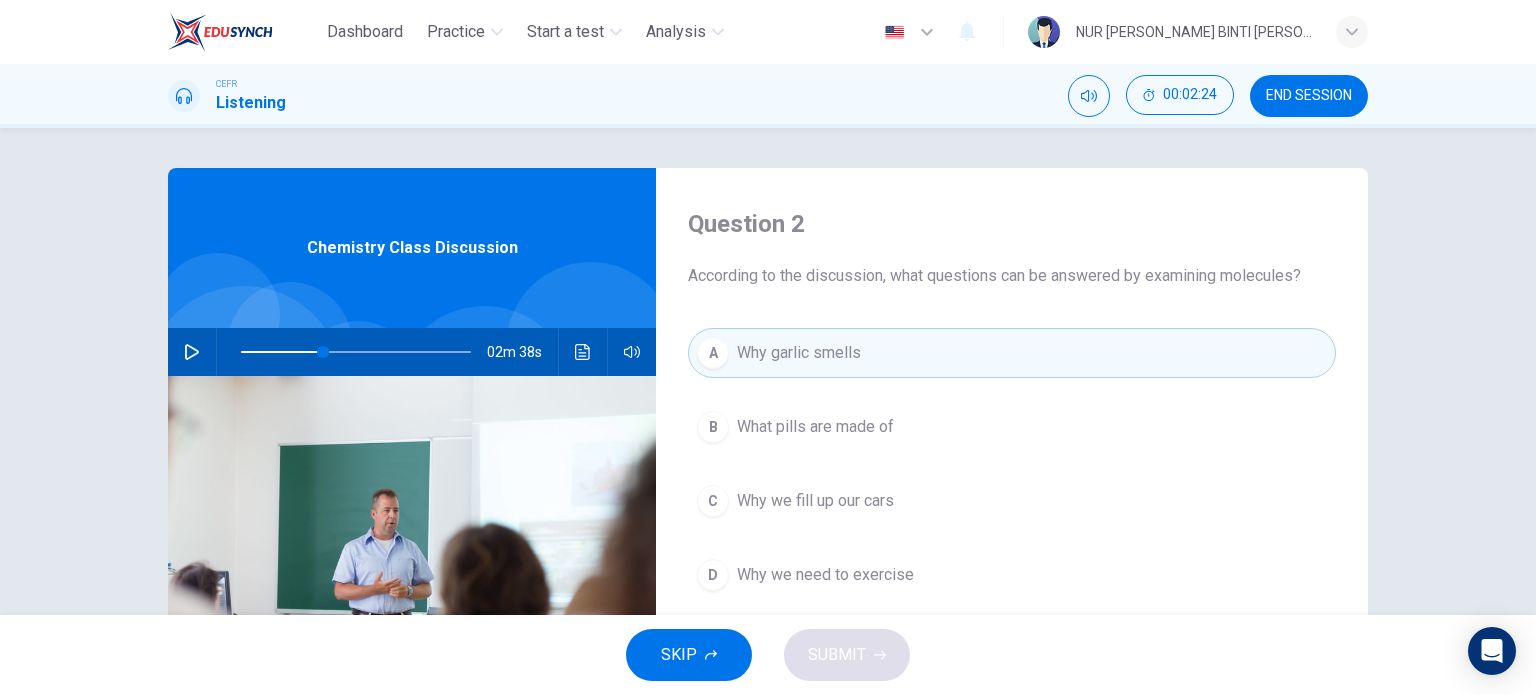 click 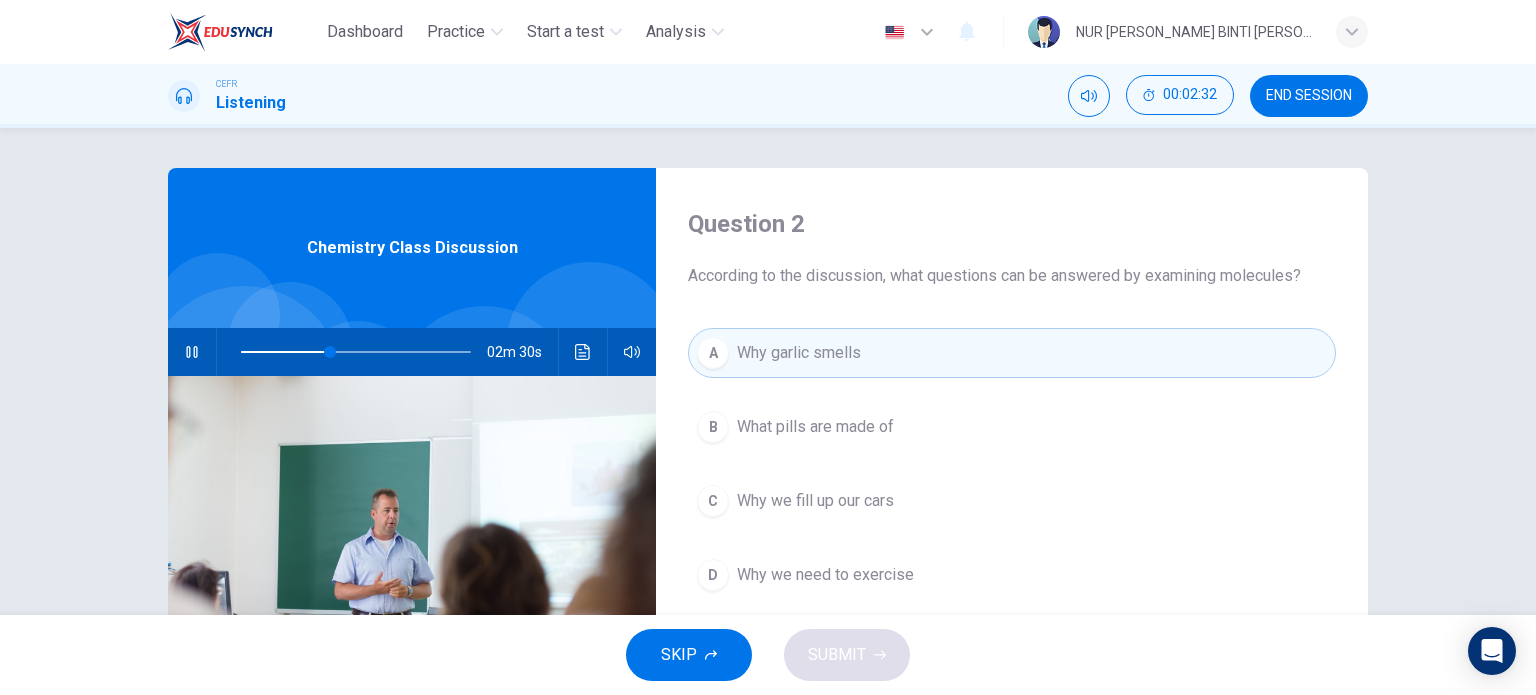 click 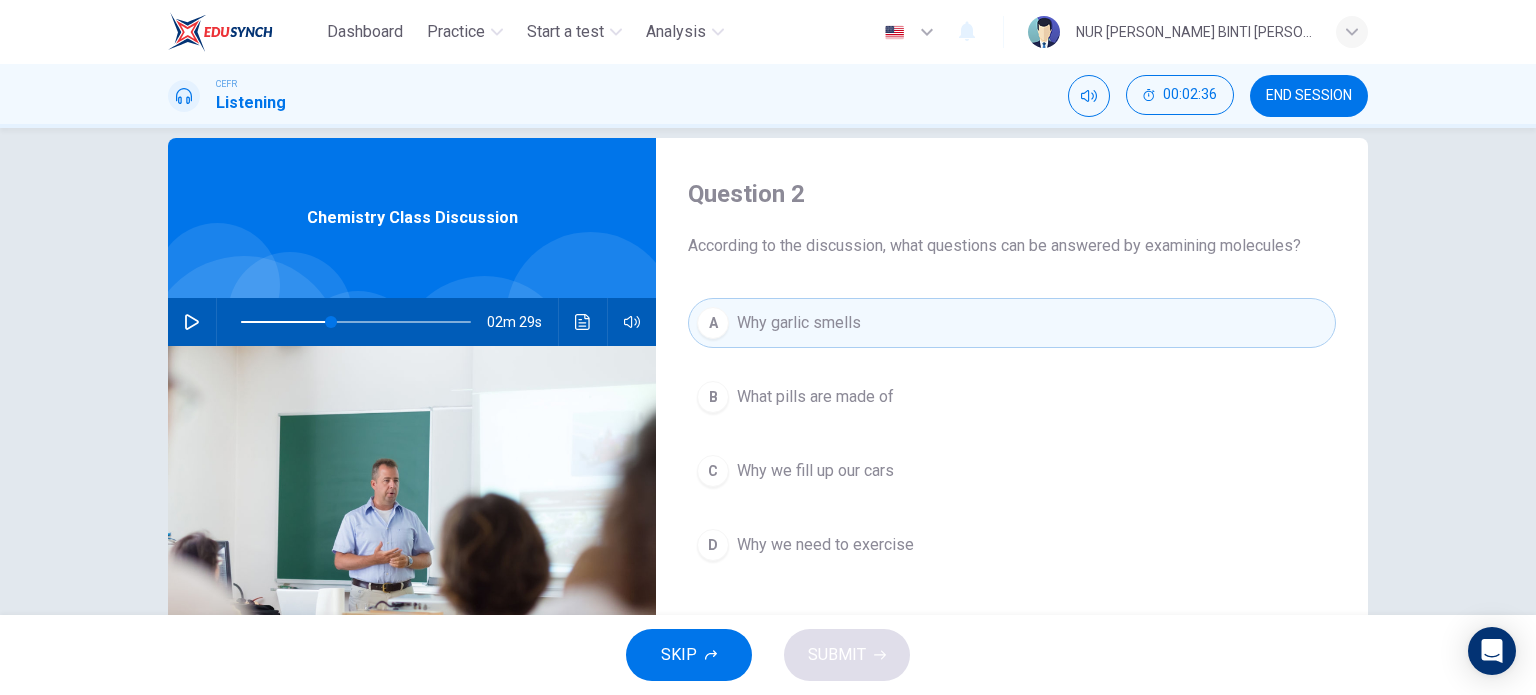 scroll, scrollTop: 0, scrollLeft: 0, axis: both 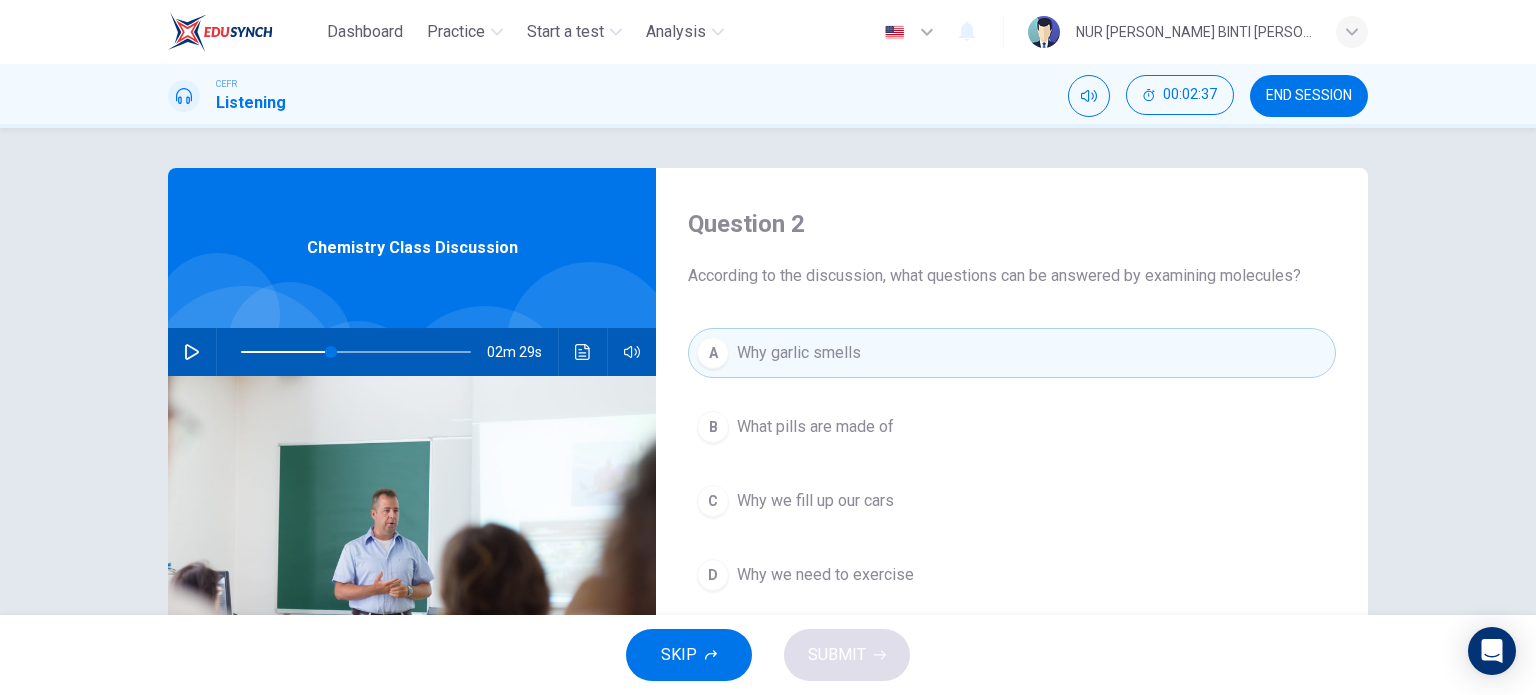 click on "A Why garlic smells" at bounding box center [1012, 353] 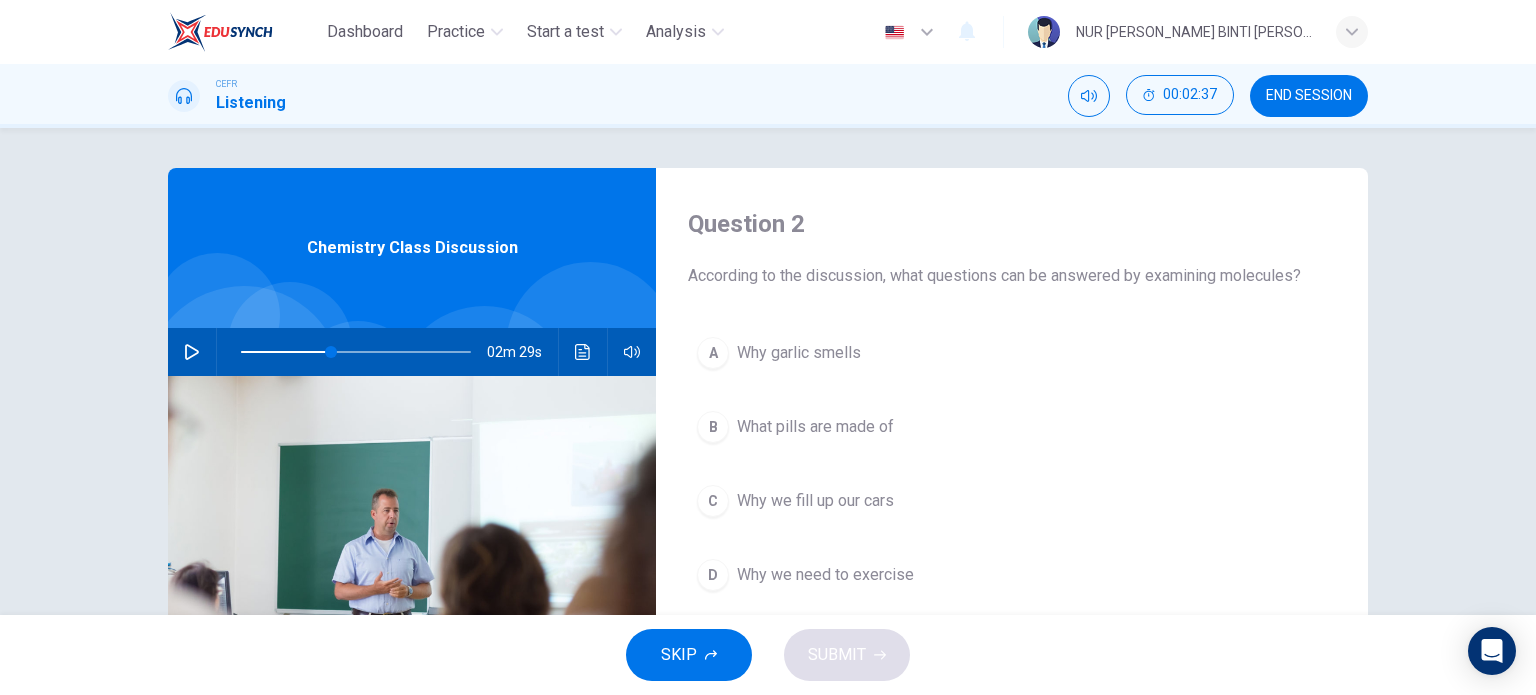 click on "What pills are made of" at bounding box center (815, 427) 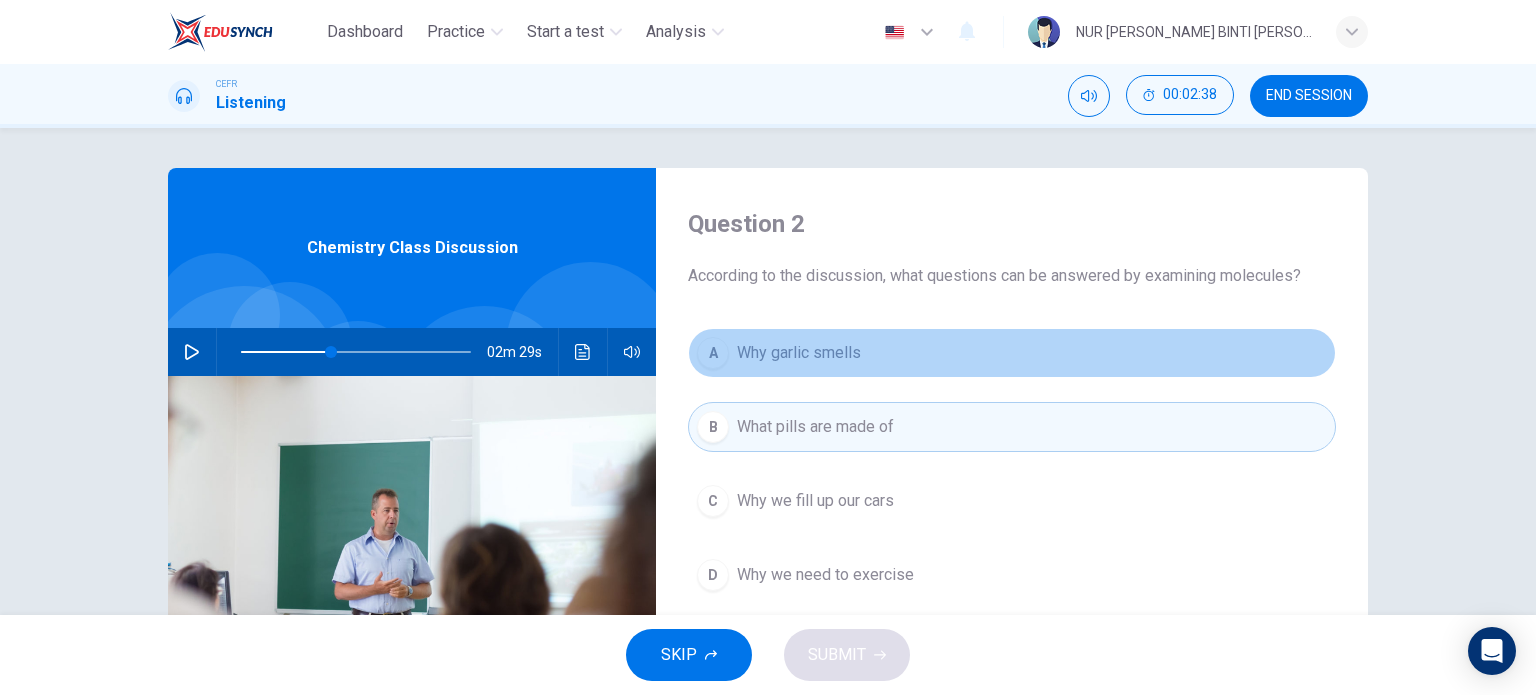 click on "A" at bounding box center (713, 353) 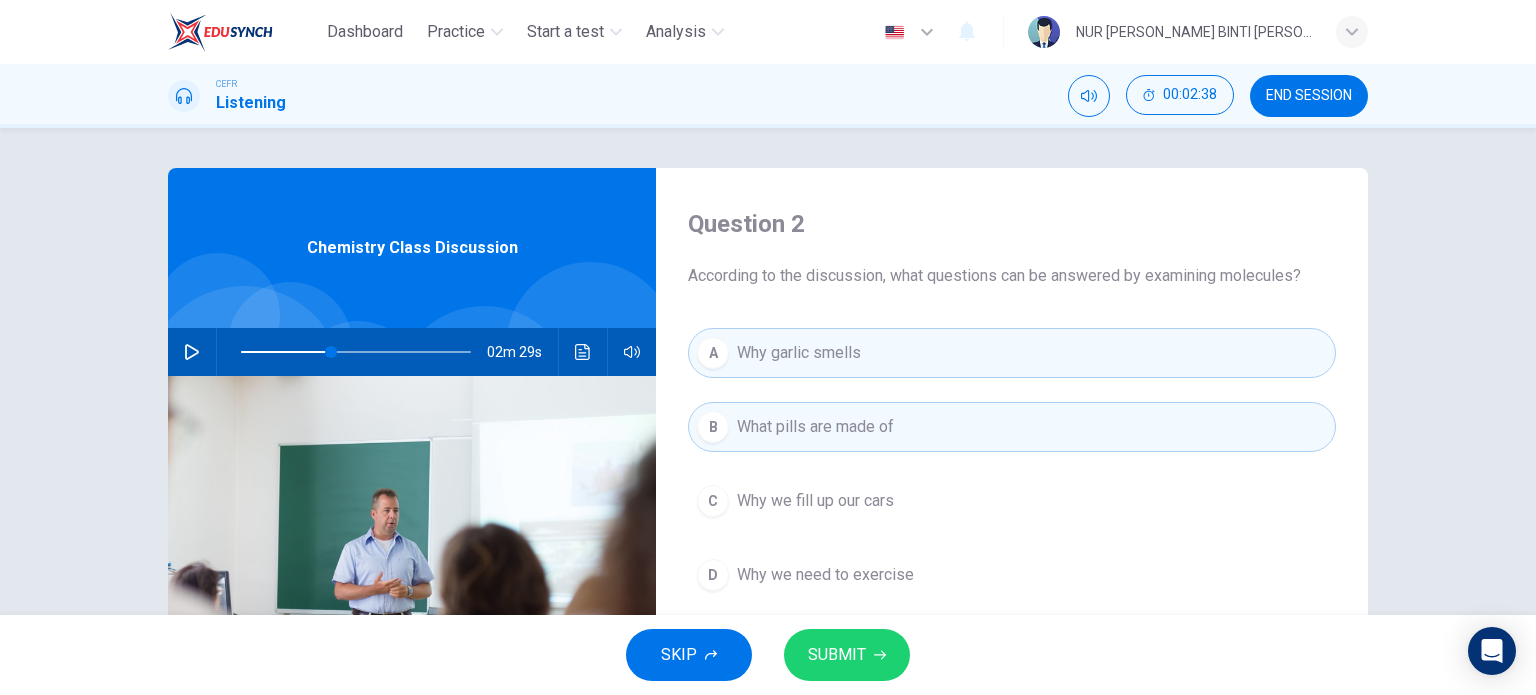 click on "A" at bounding box center [713, 353] 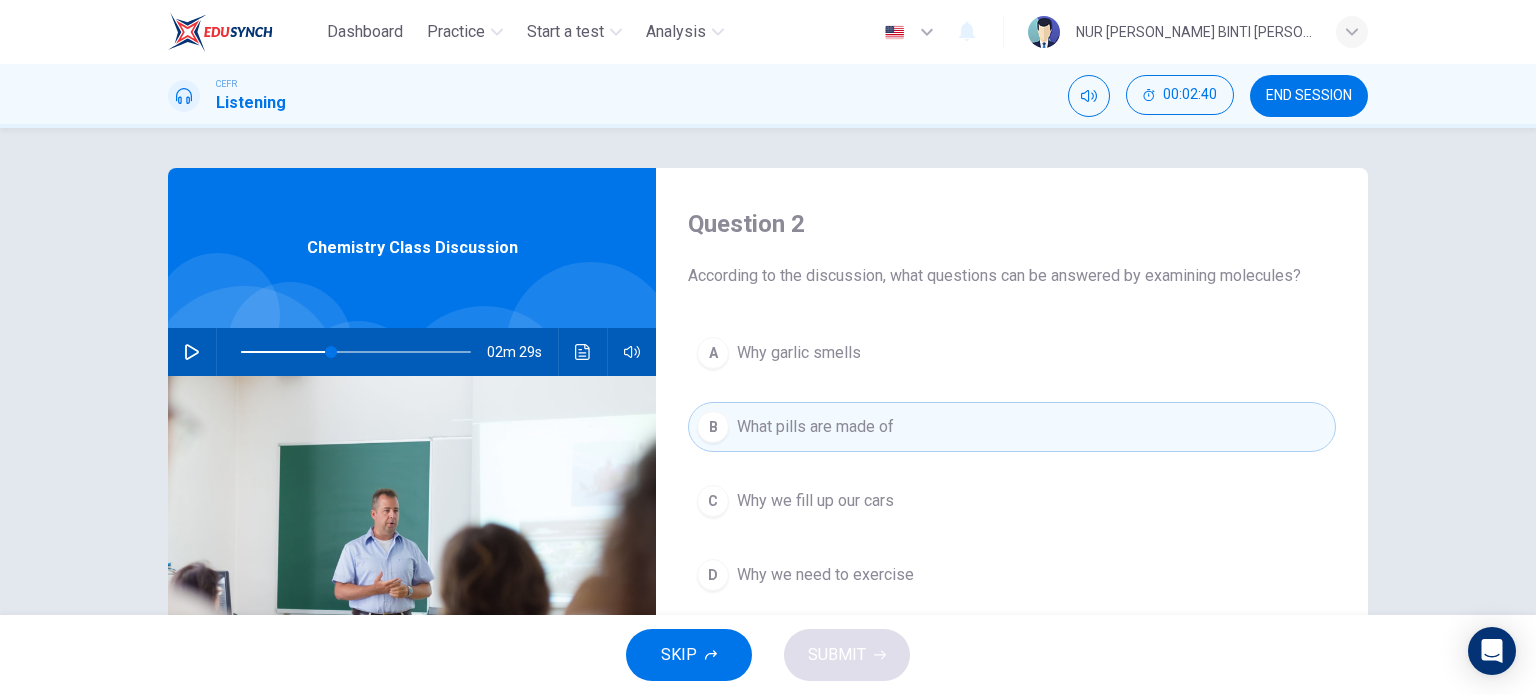 click on "A" at bounding box center [713, 353] 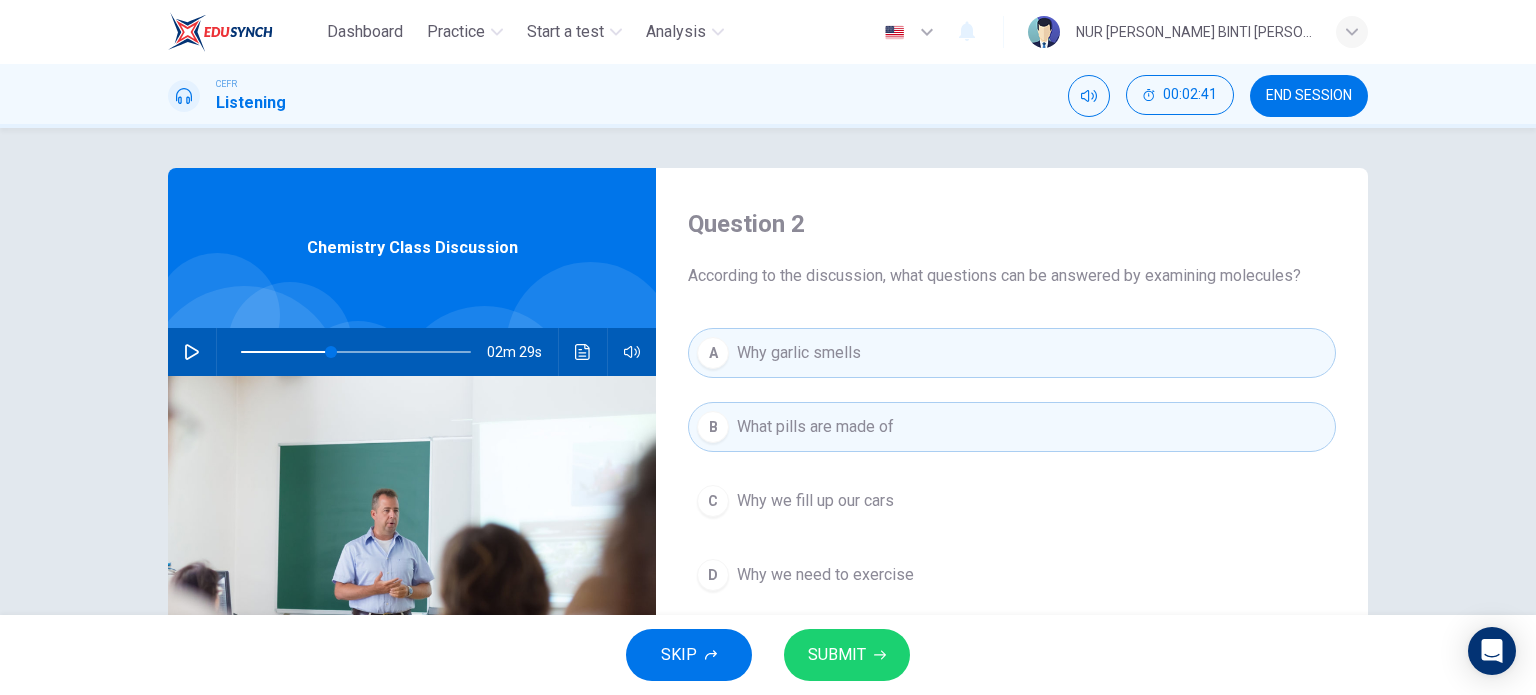 click on "B What pills are made of" at bounding box center [1012, 427] 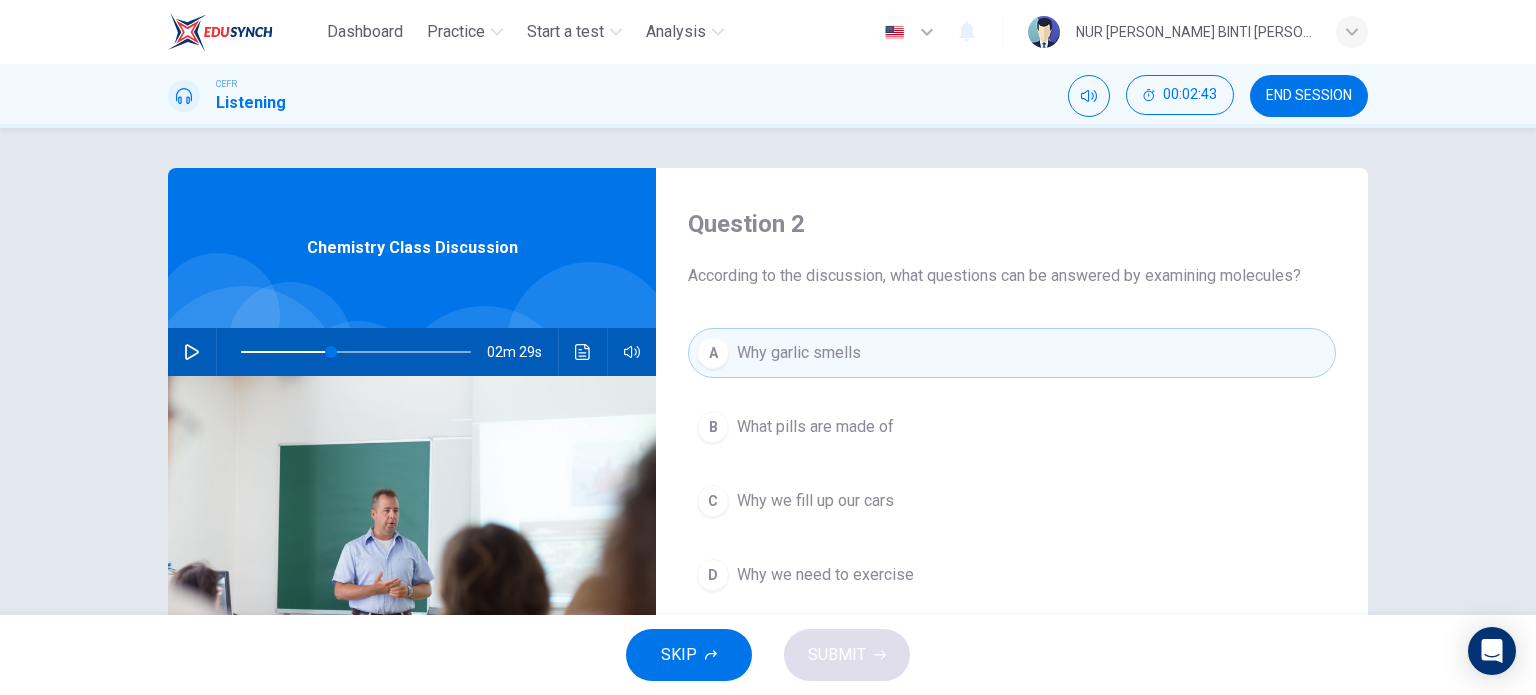 click on "A" at bounding box center (713, 353) 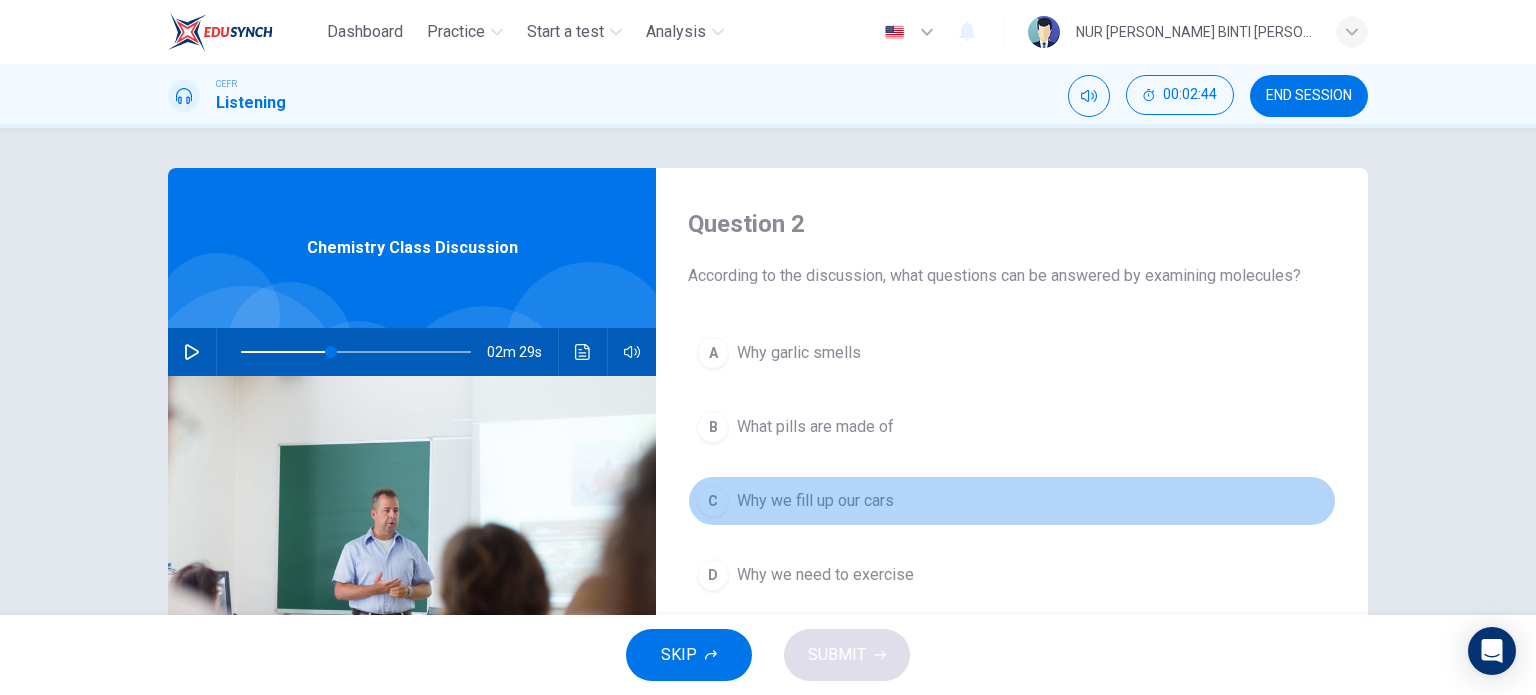 click on "C" at bounding box center [713, 501] 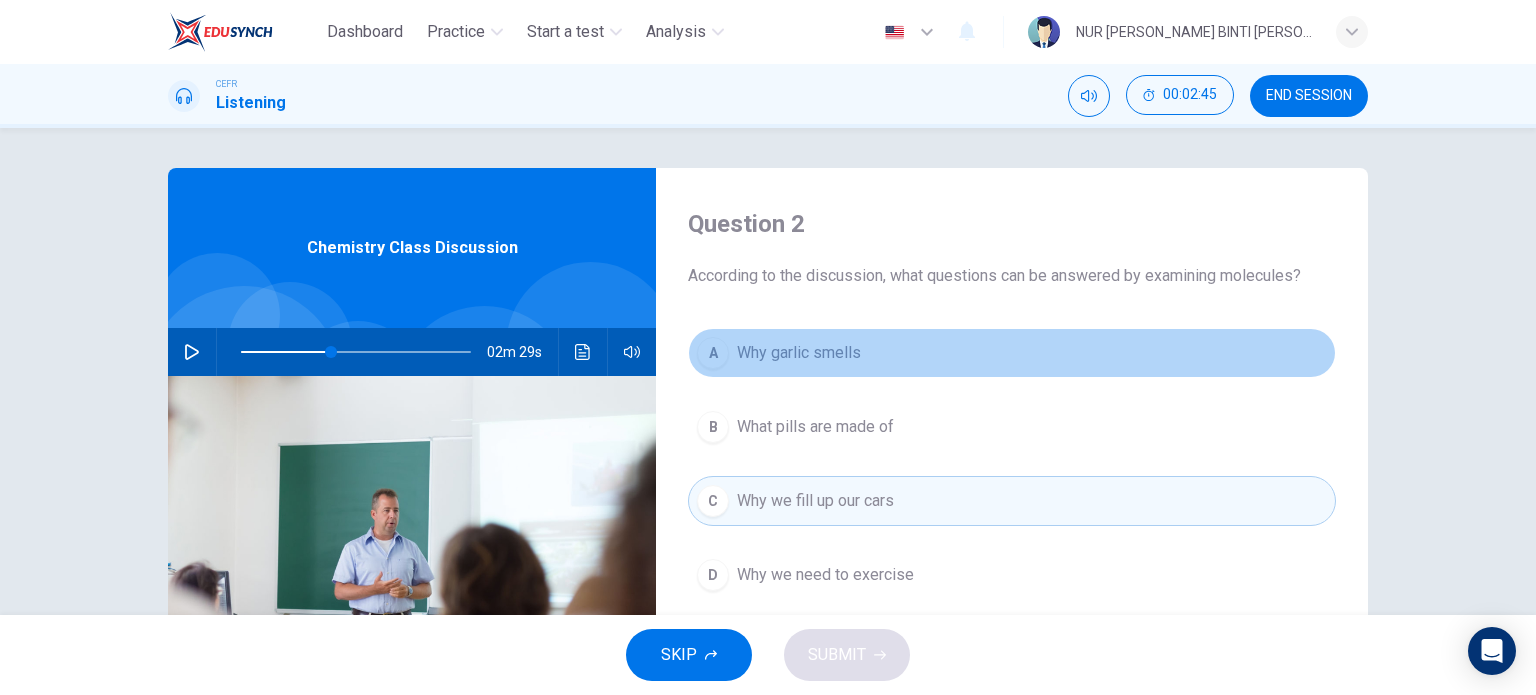 click on "Why garlic smells" at bounding box center [799, 353] 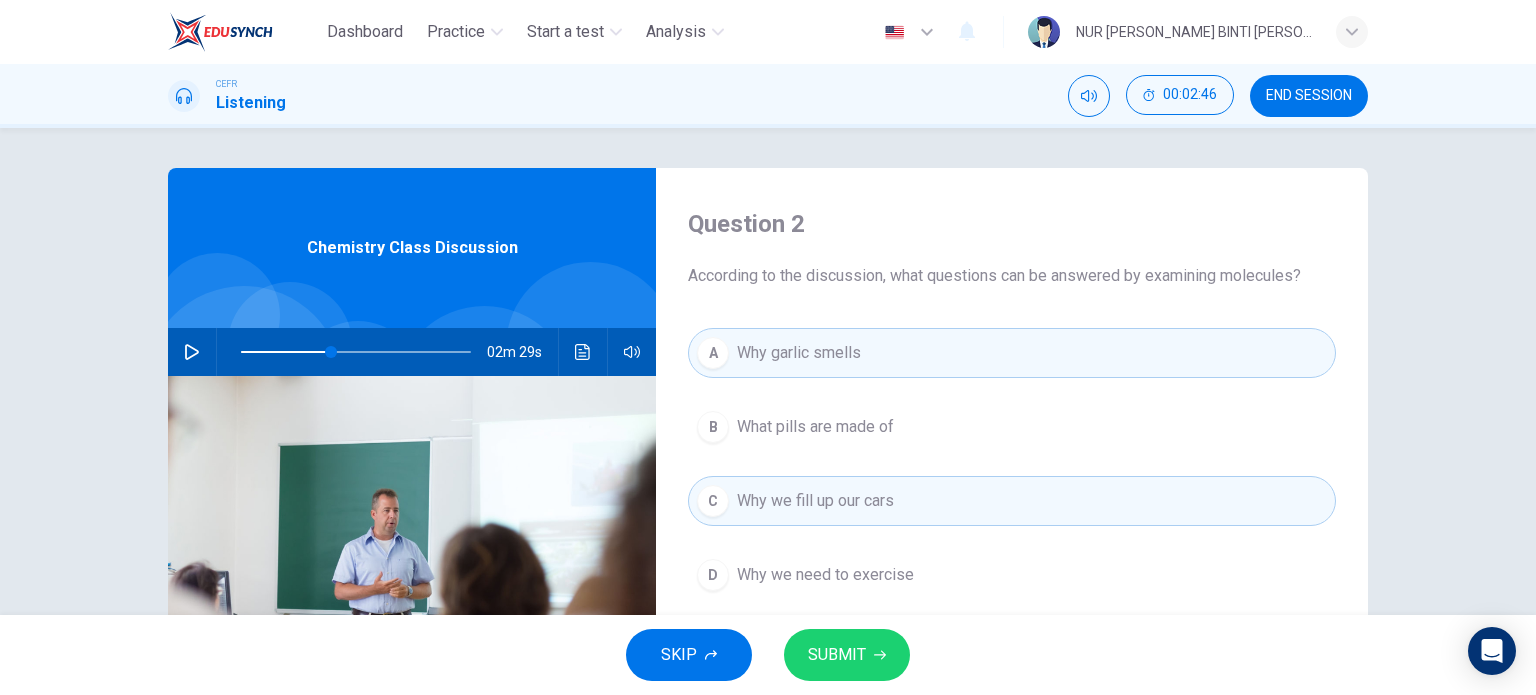 click on "SUBMIT" at bounding box center (837, 655) 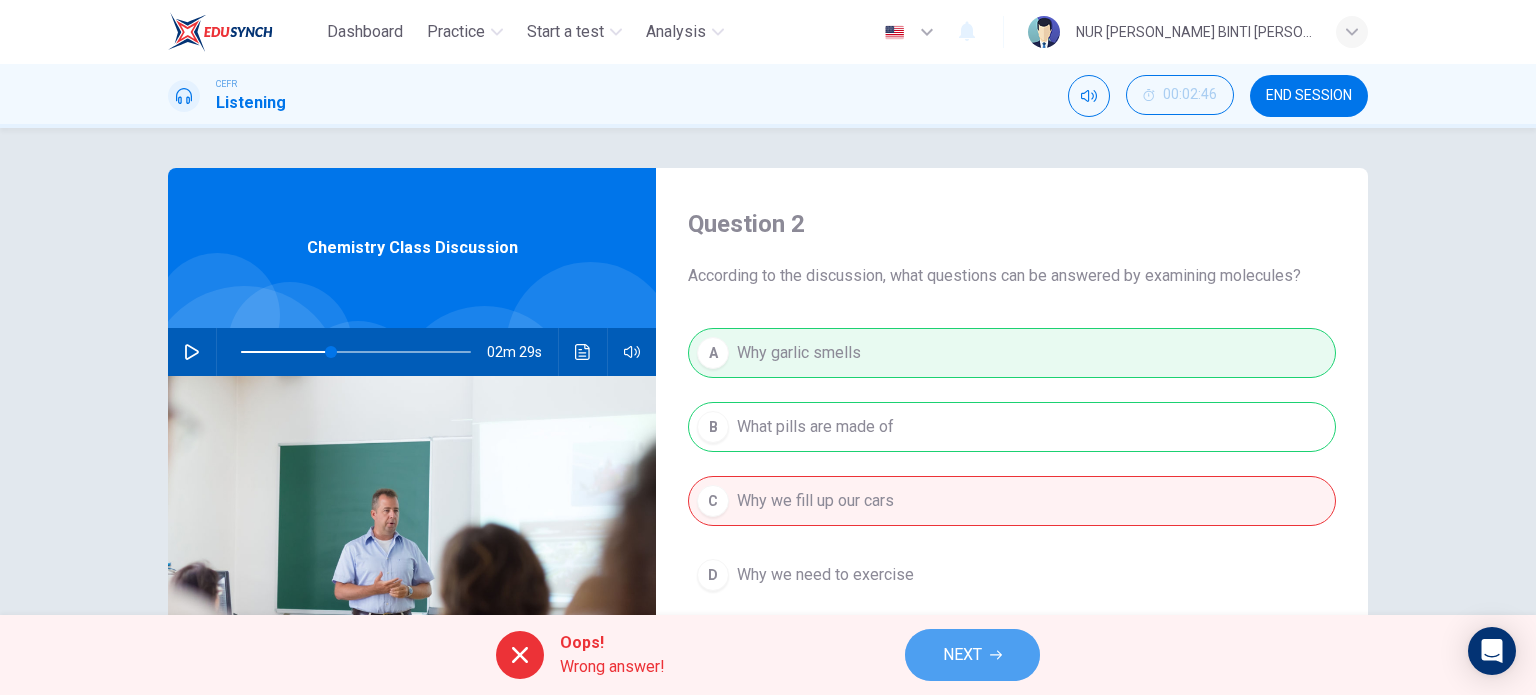 click on "NEXT" at bounding box center (962, 655) 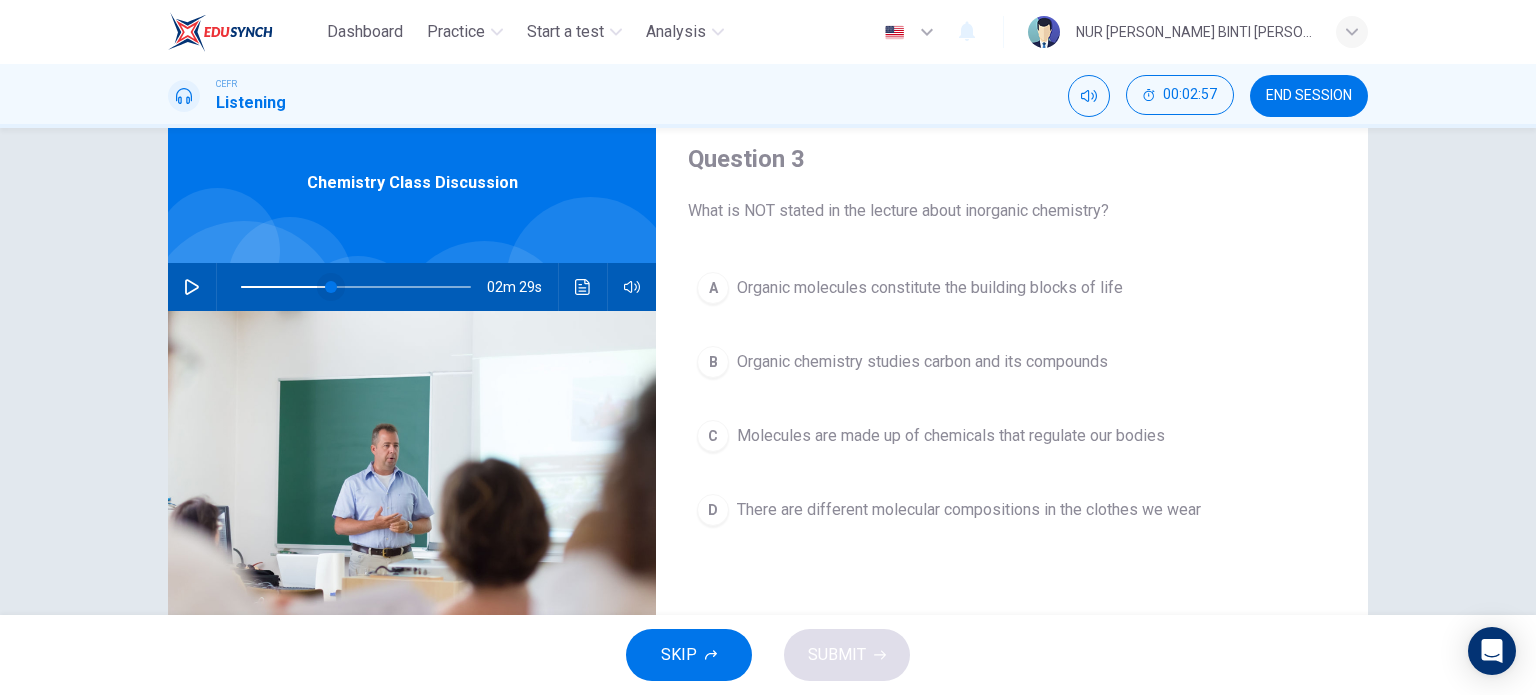 scroll, scrollTop: 100, scrollLeft: 0, axis: vertical 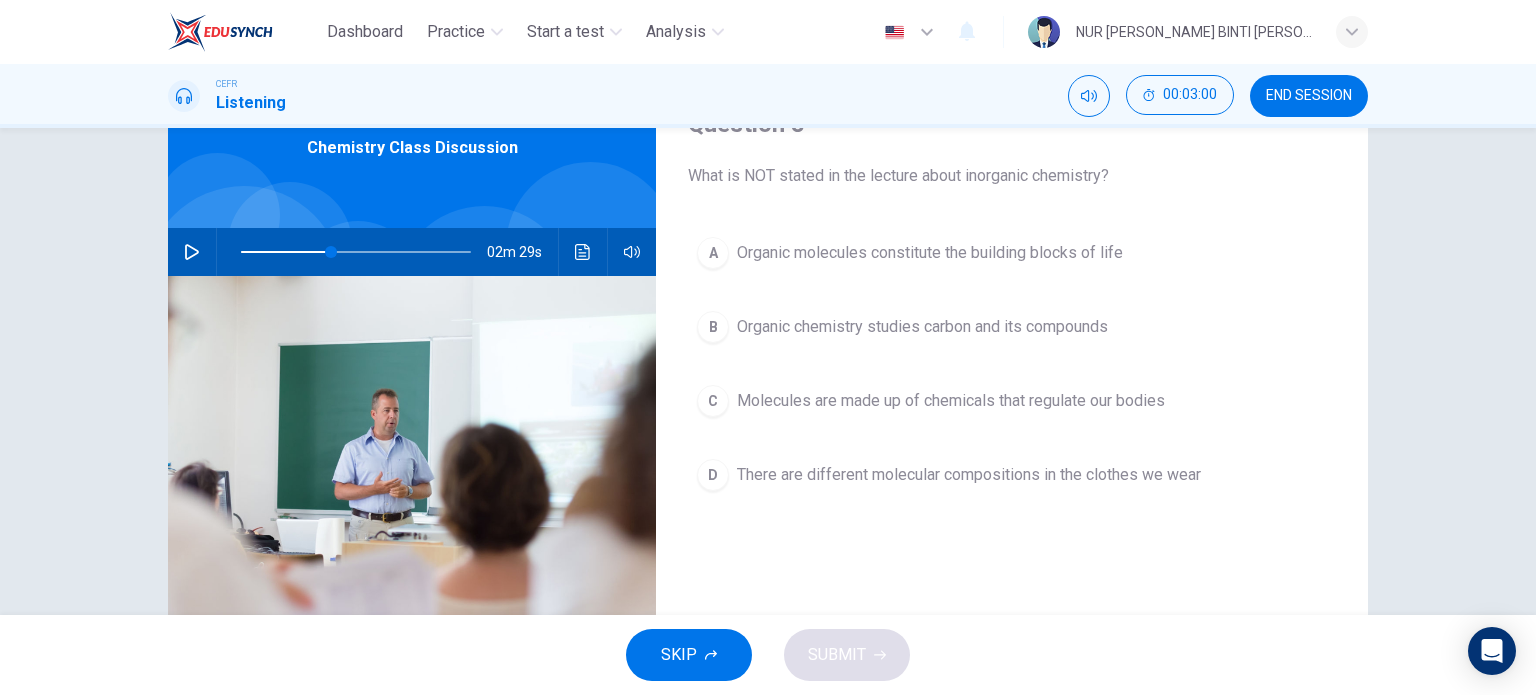 click 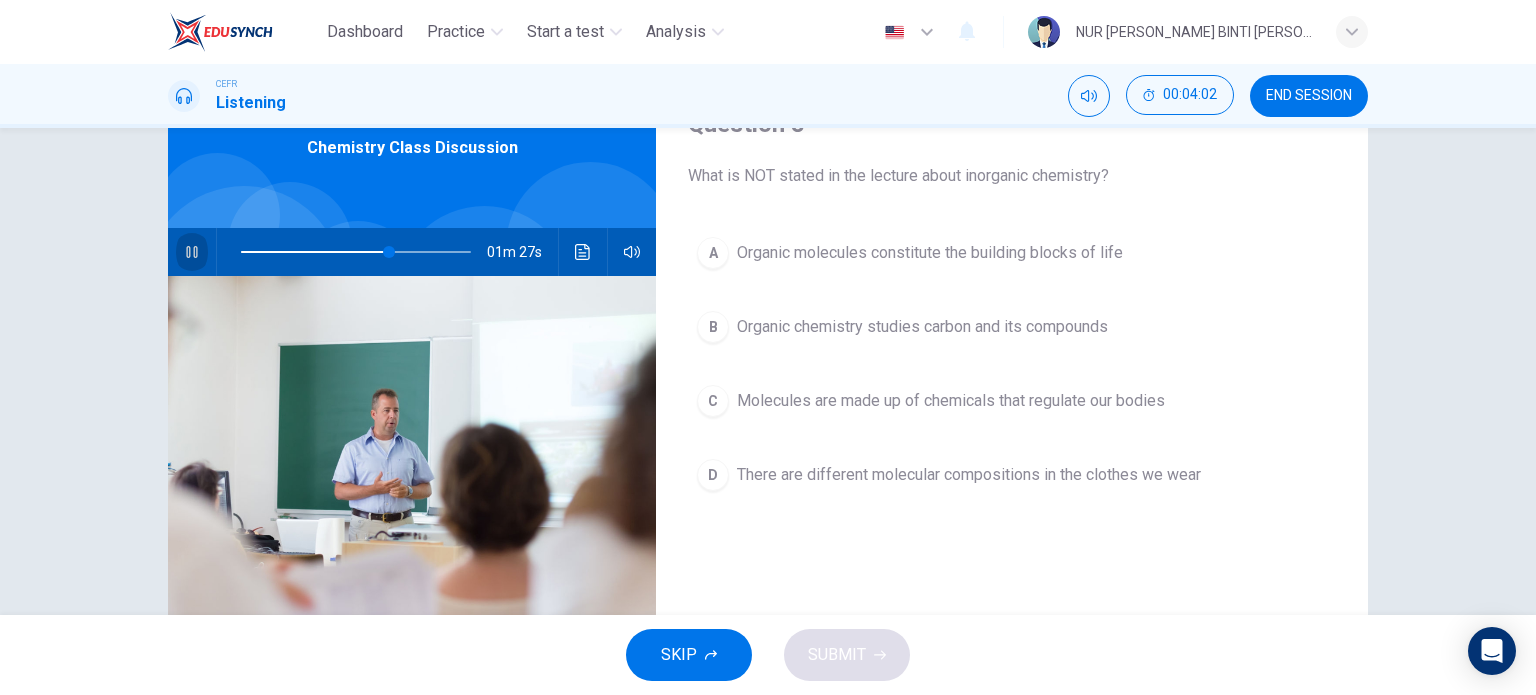 click 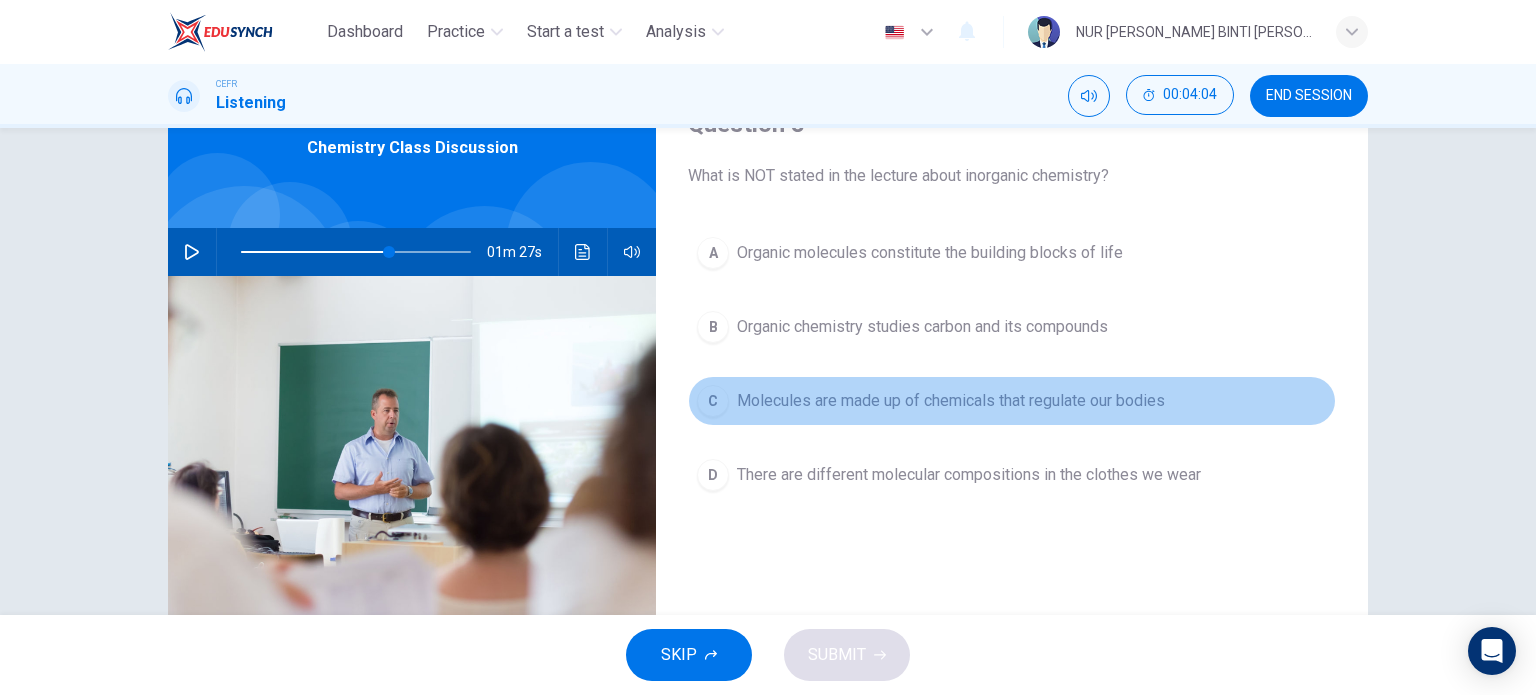 click on "Molecules are made up of chemicals that regulate our bodies" at bounding box center [951, 401] 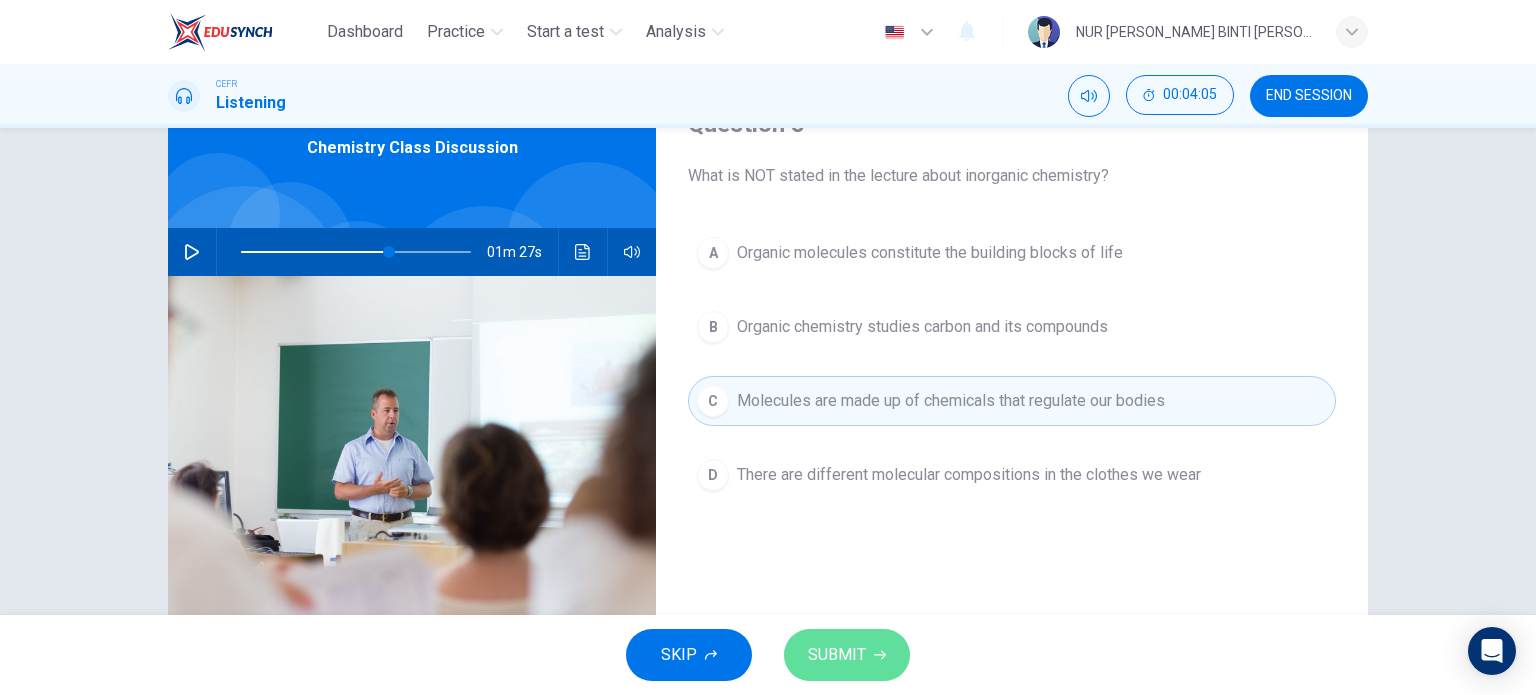 click on "SUBMIT" at bounding box center (837, 655) 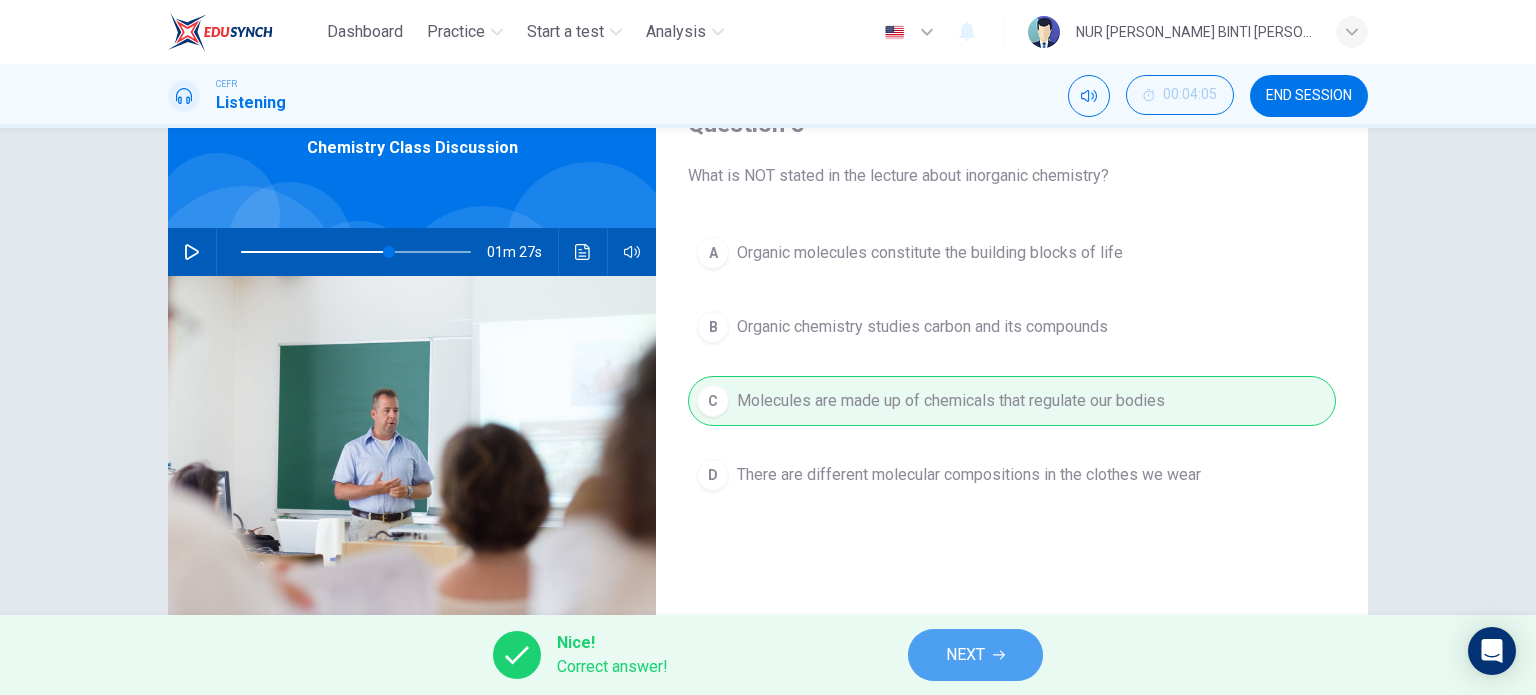 click on "NEXT" at bounding box center (975, 655) 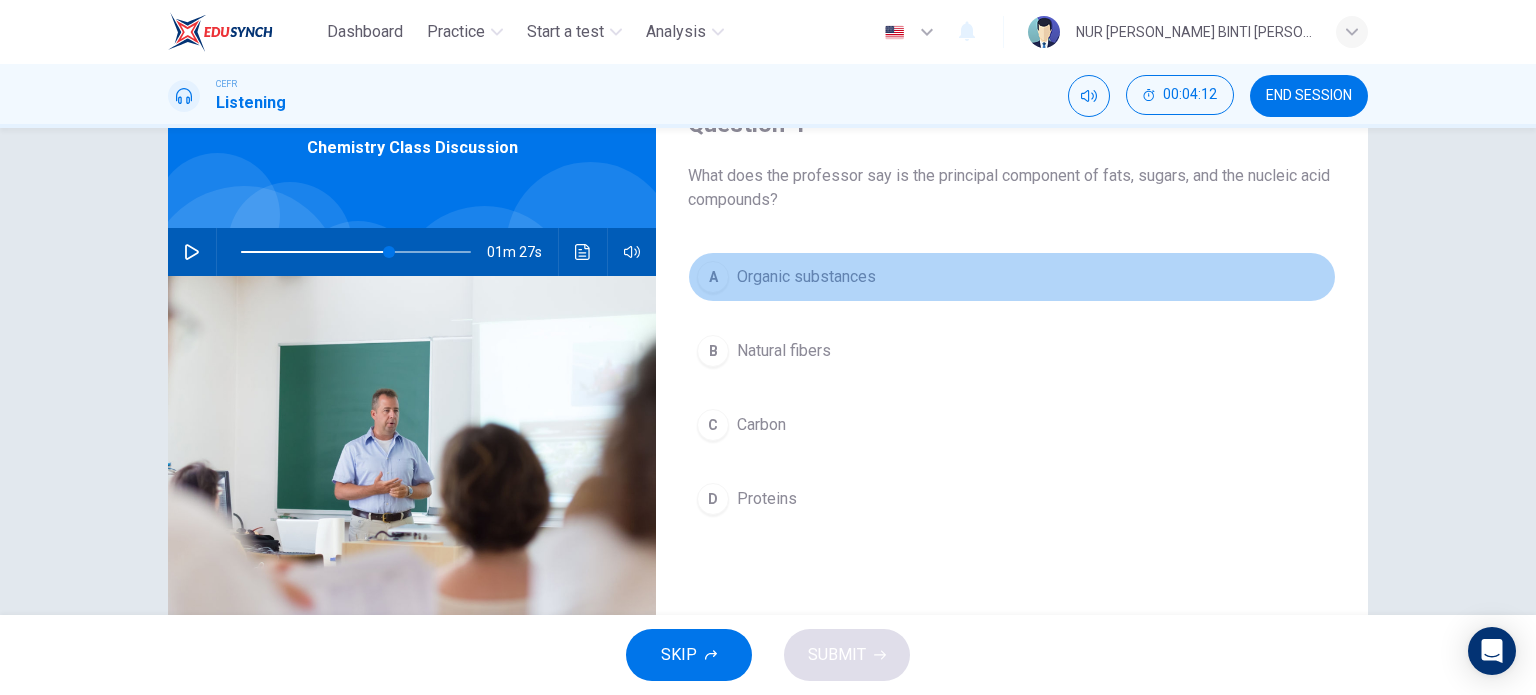 click on "A" at bounding box center (713, 277) 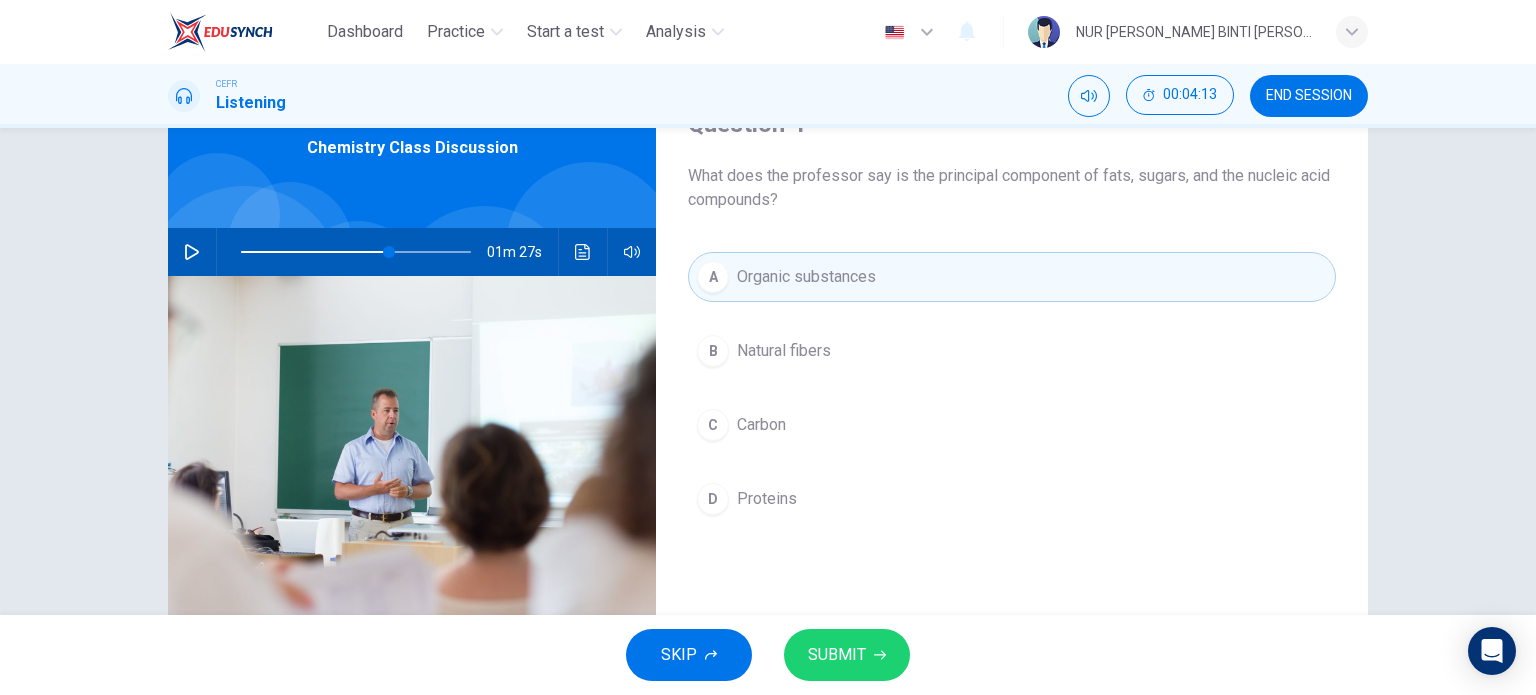 click on "SUBMIT" at bounding box center (837, 655) 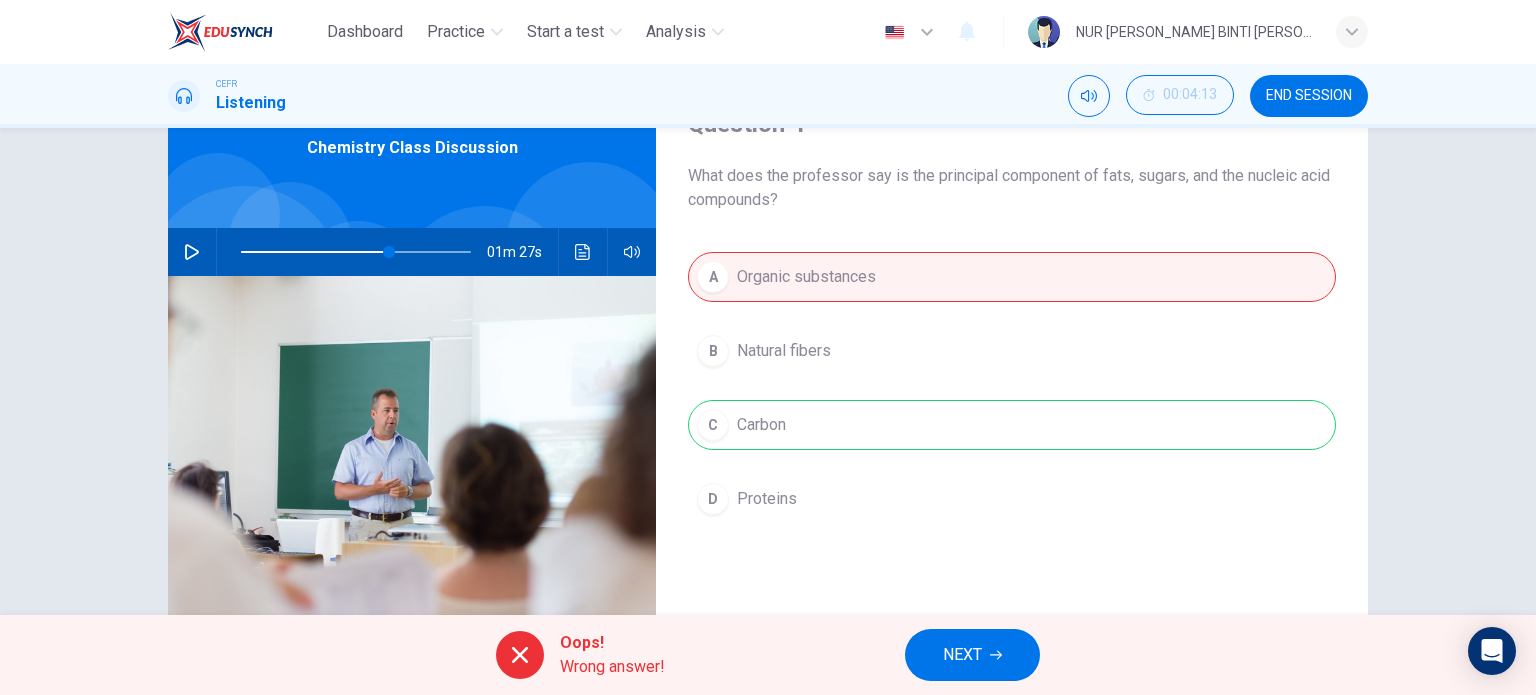 click on "NEXT" at bounding box center [972, 655] 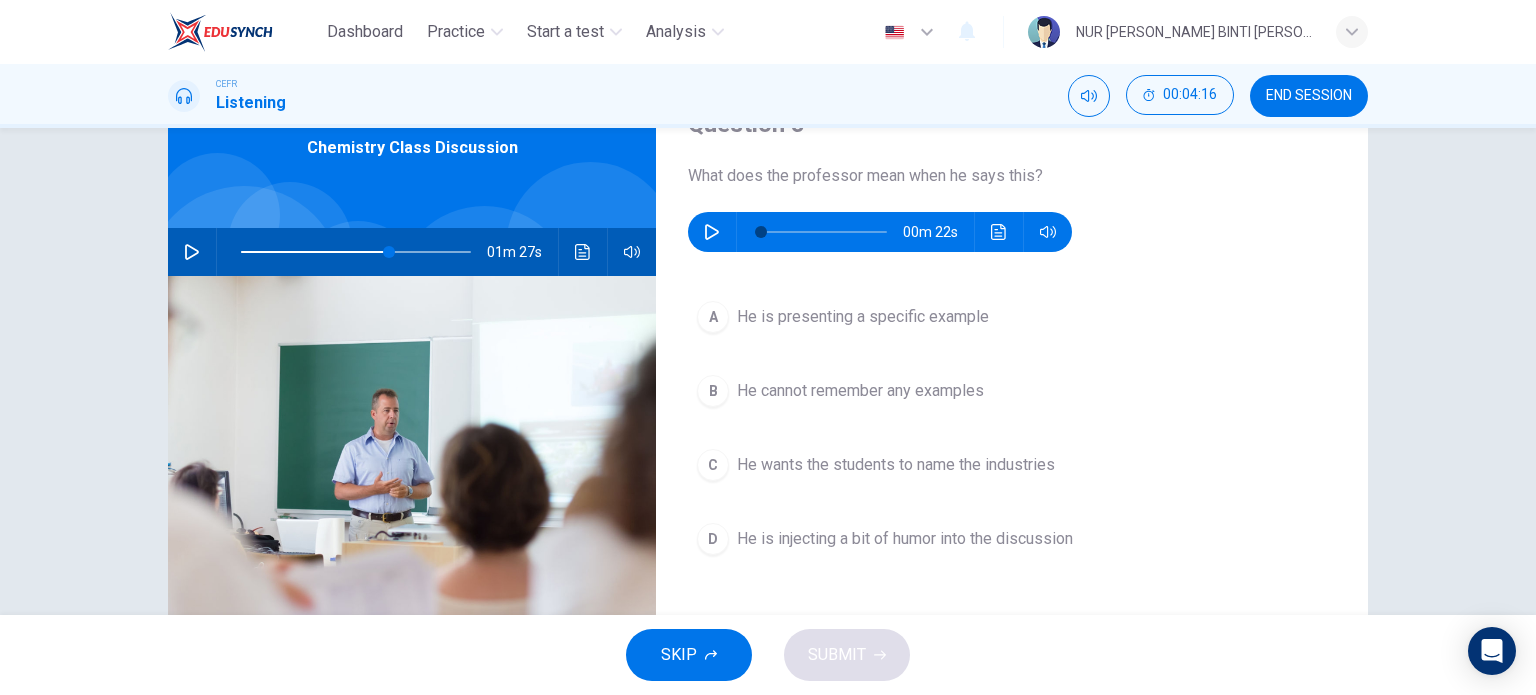 click 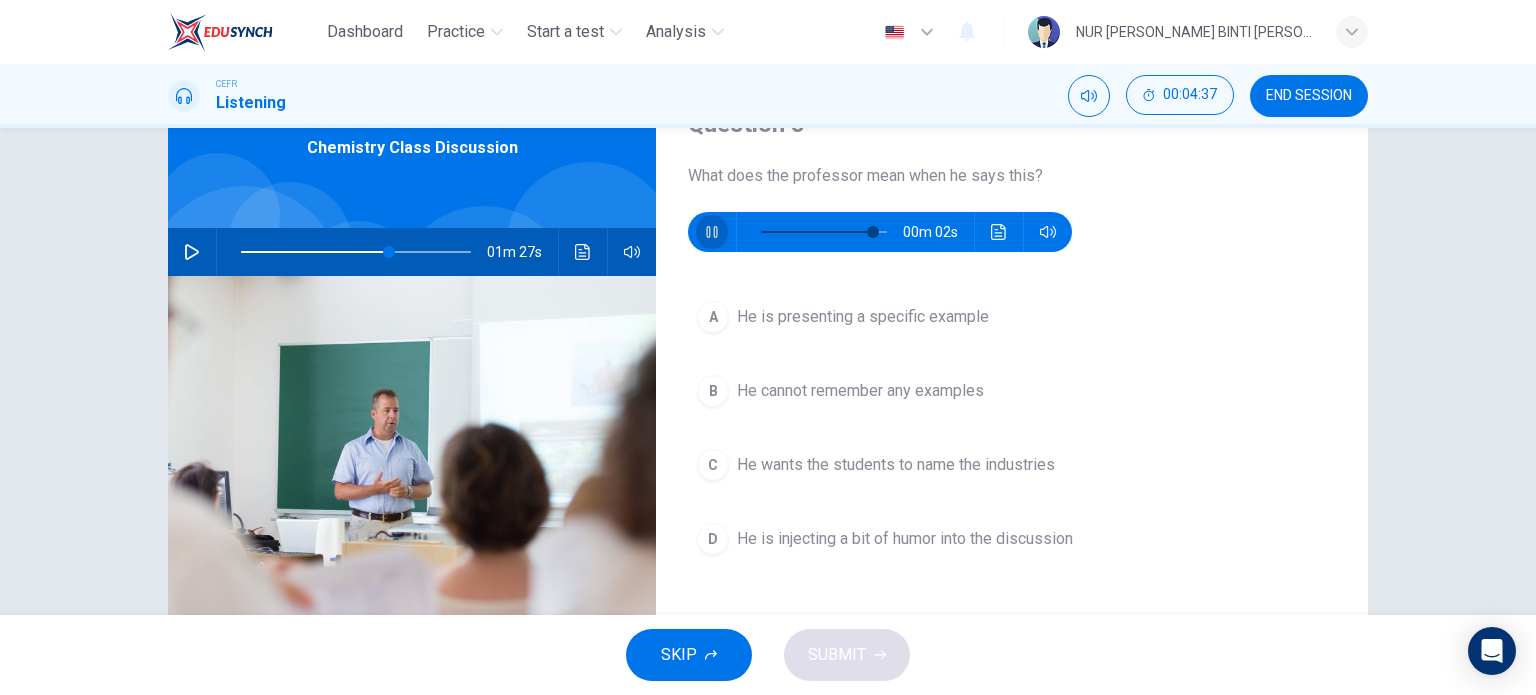 click 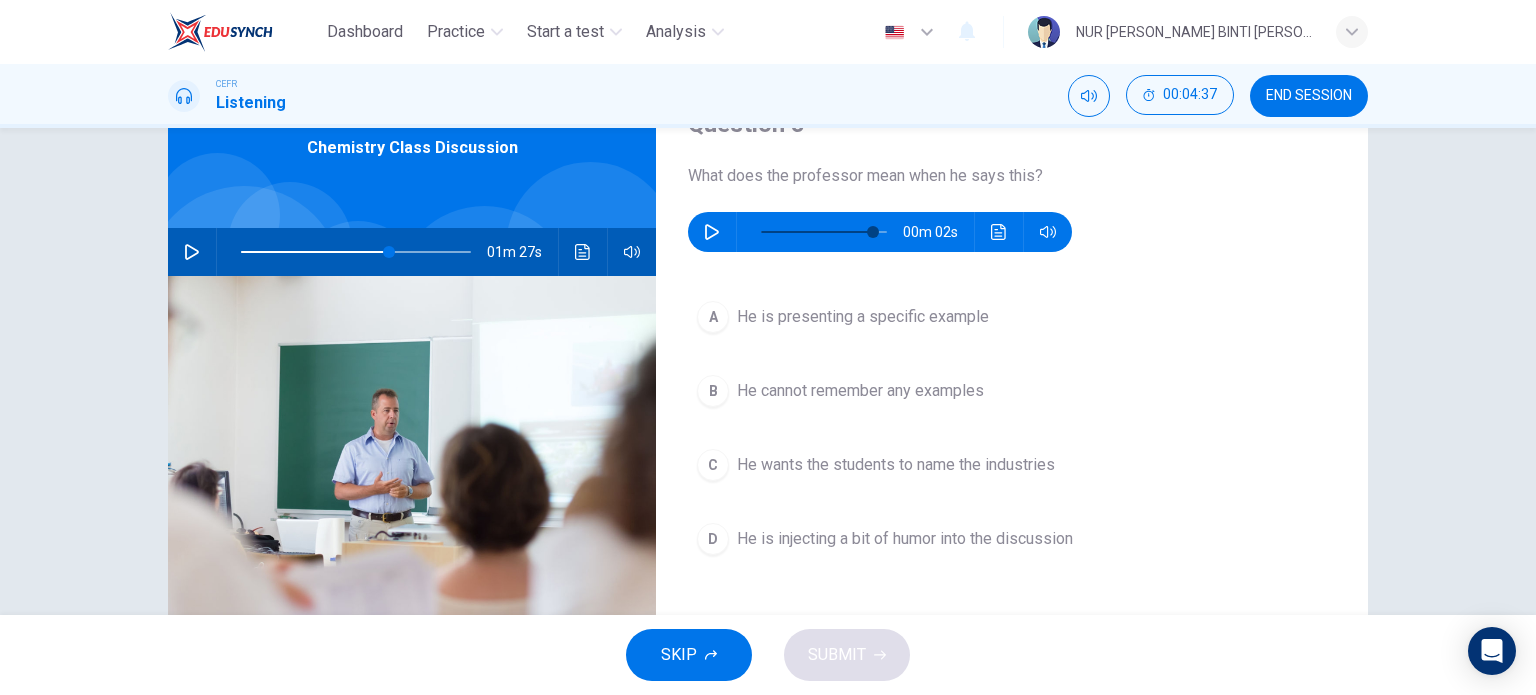 click on "He is presenting a specific example" at bounding box center (863, 317) 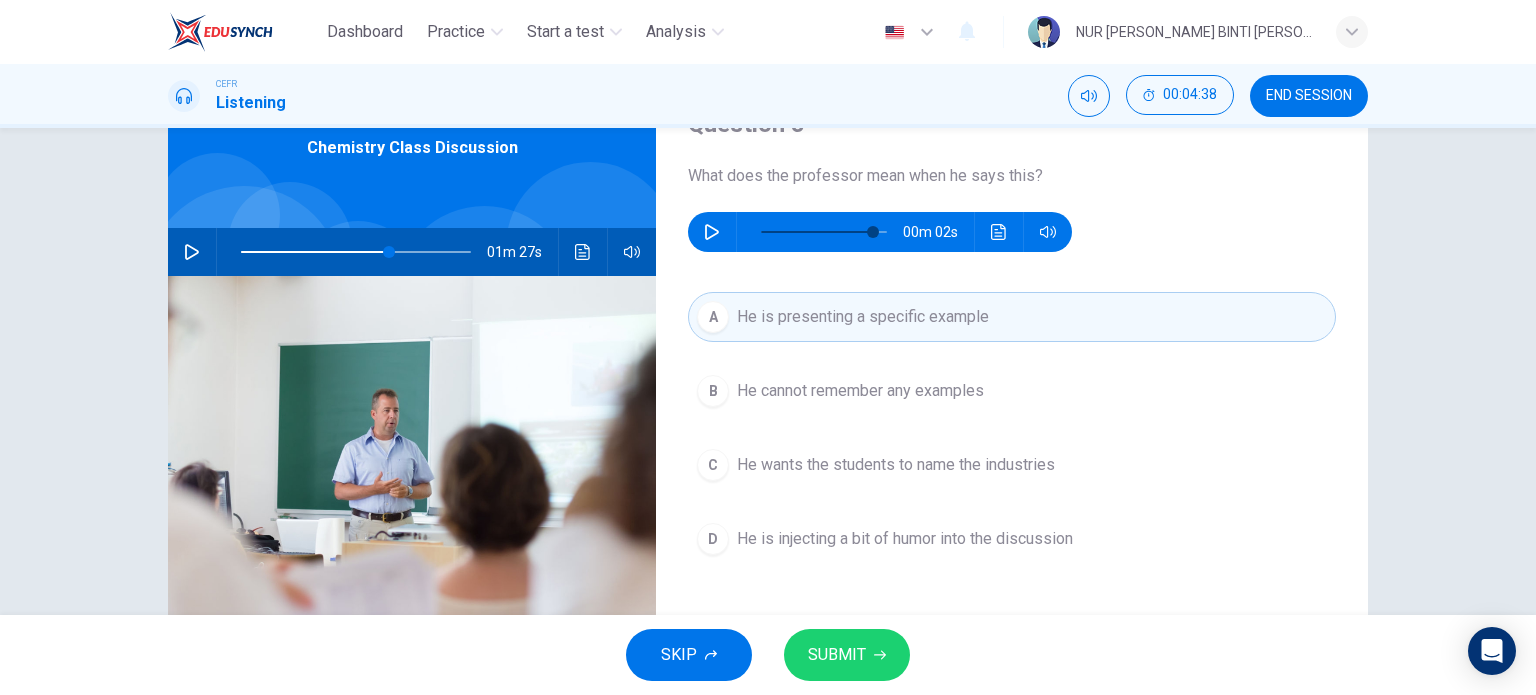 type on "64" 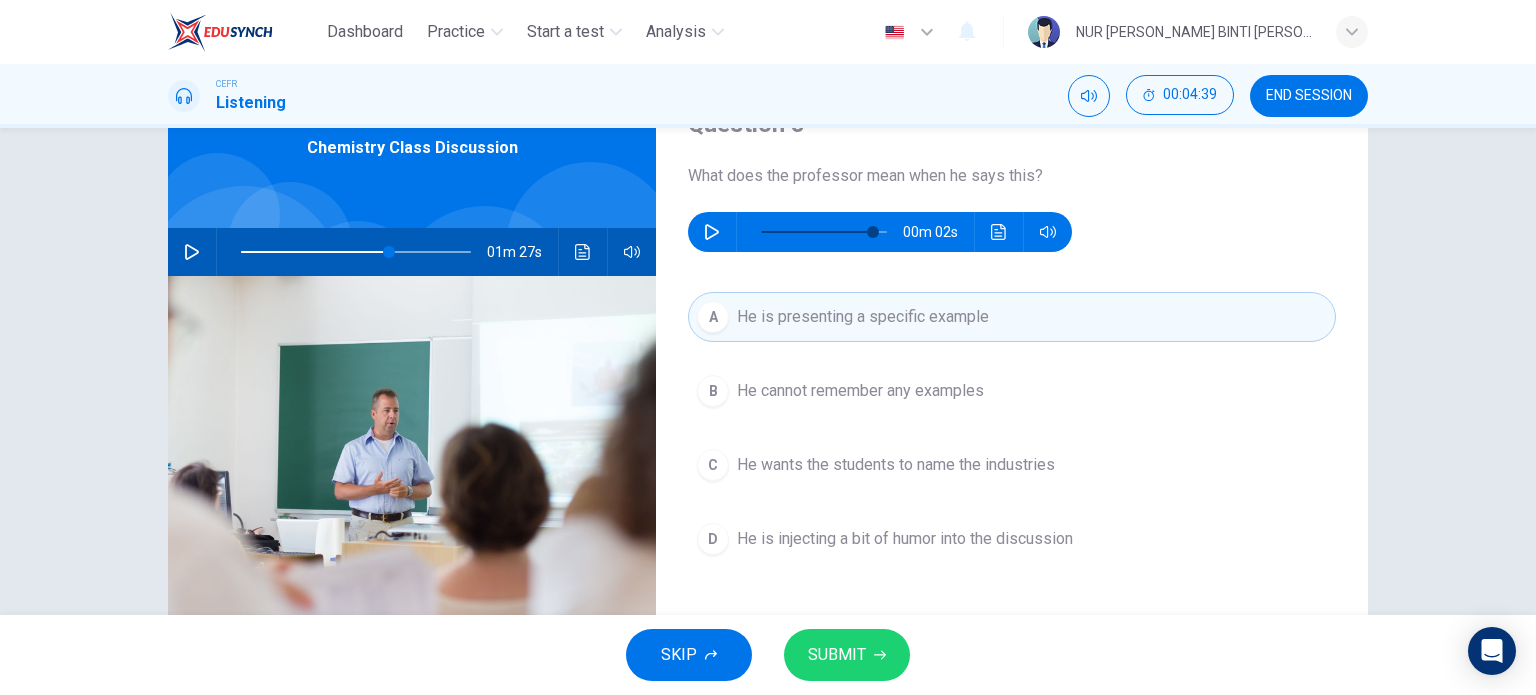 click on "SUBMIT" at bounding box center [837, 655] 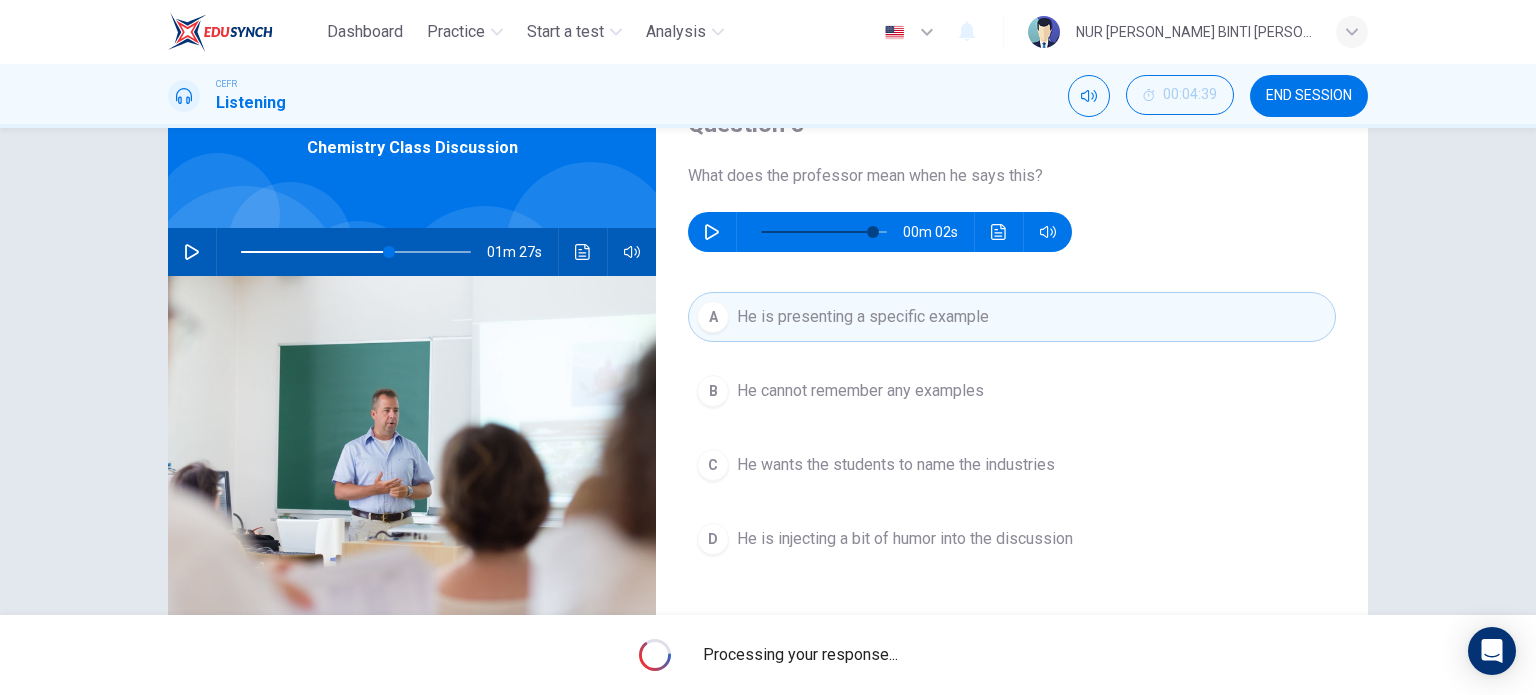 type on "64" 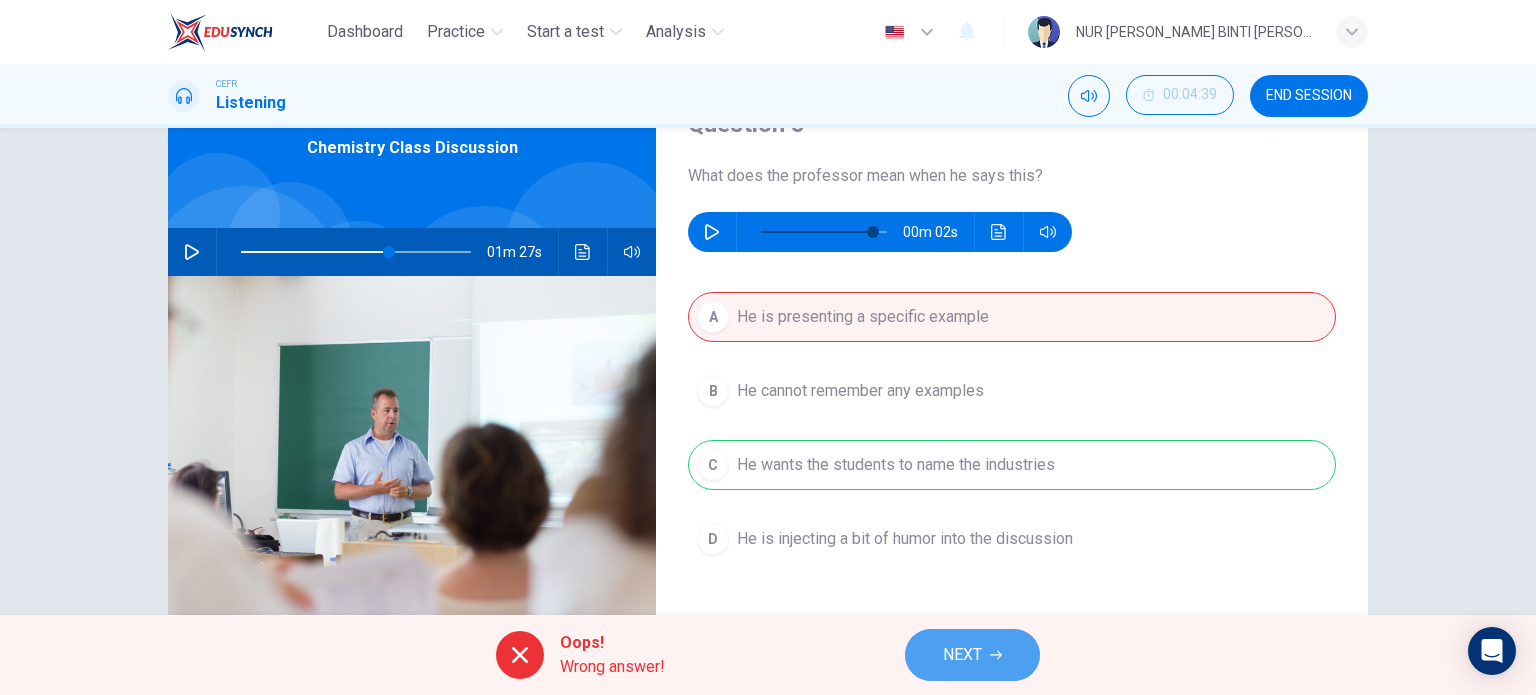 click on "NEXT" at bounding box center (962, 655) 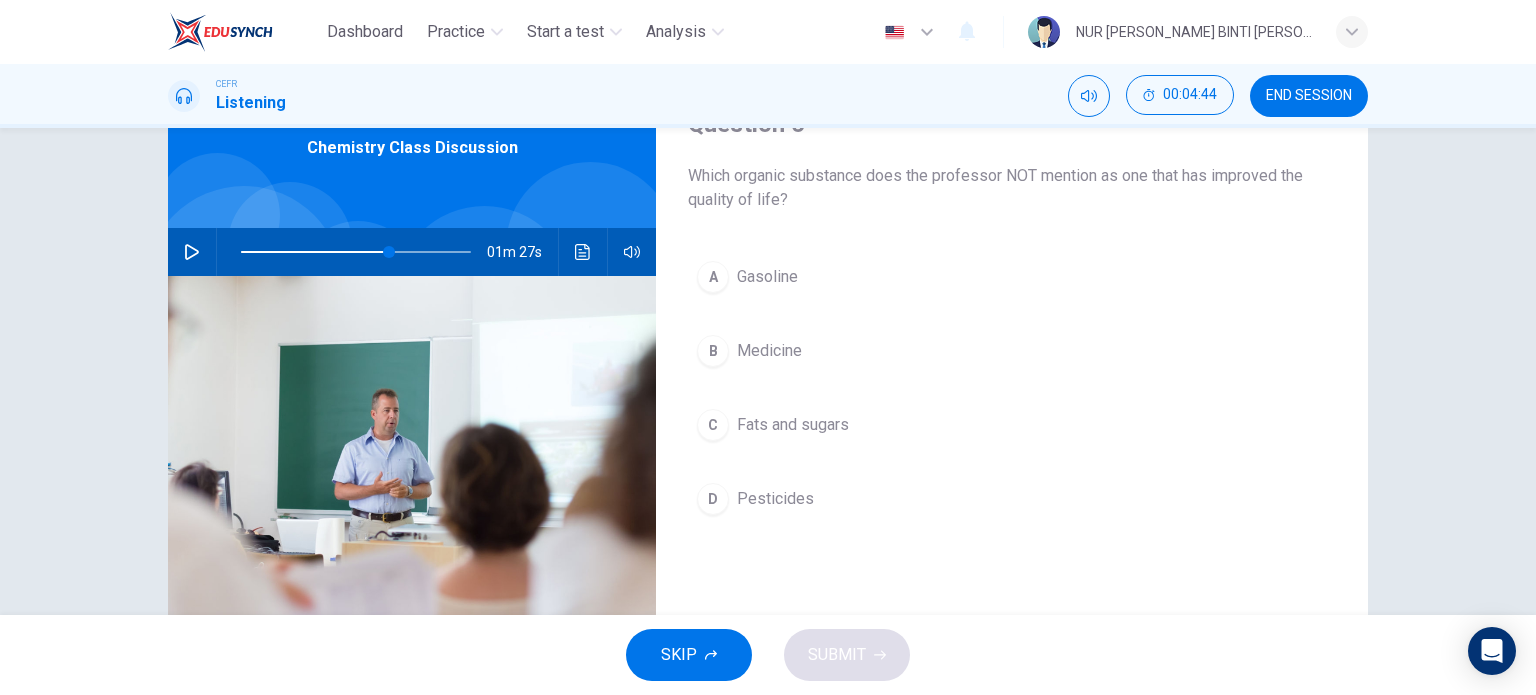 click 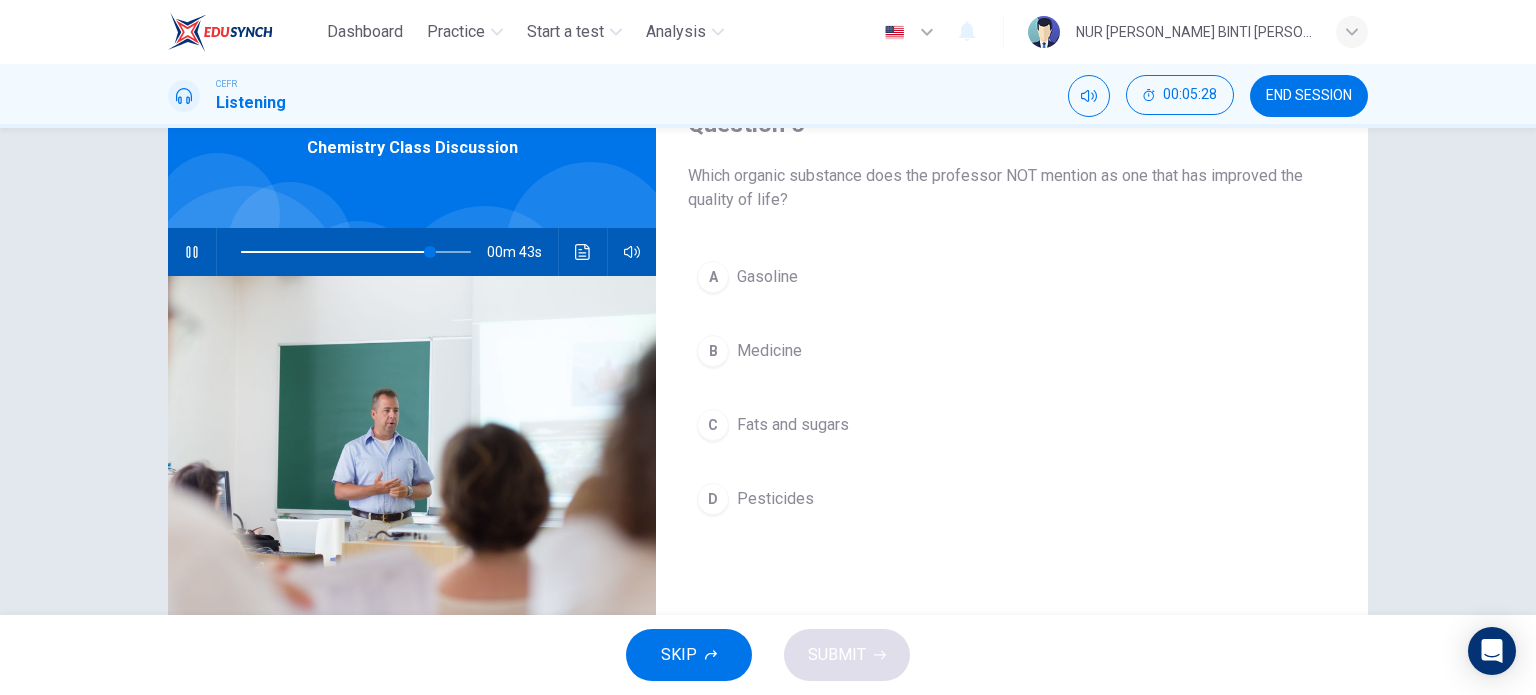 click 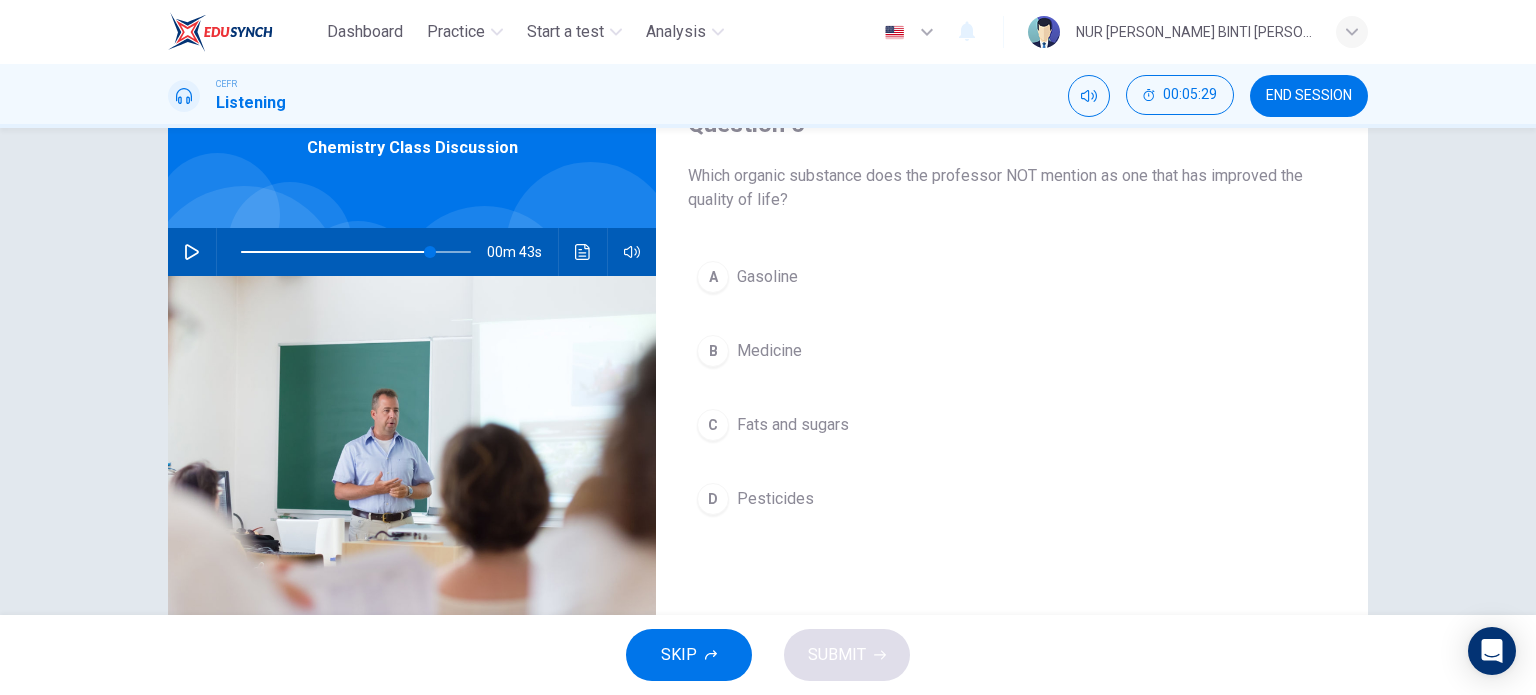click on "C" at bounding box center [713, 425] 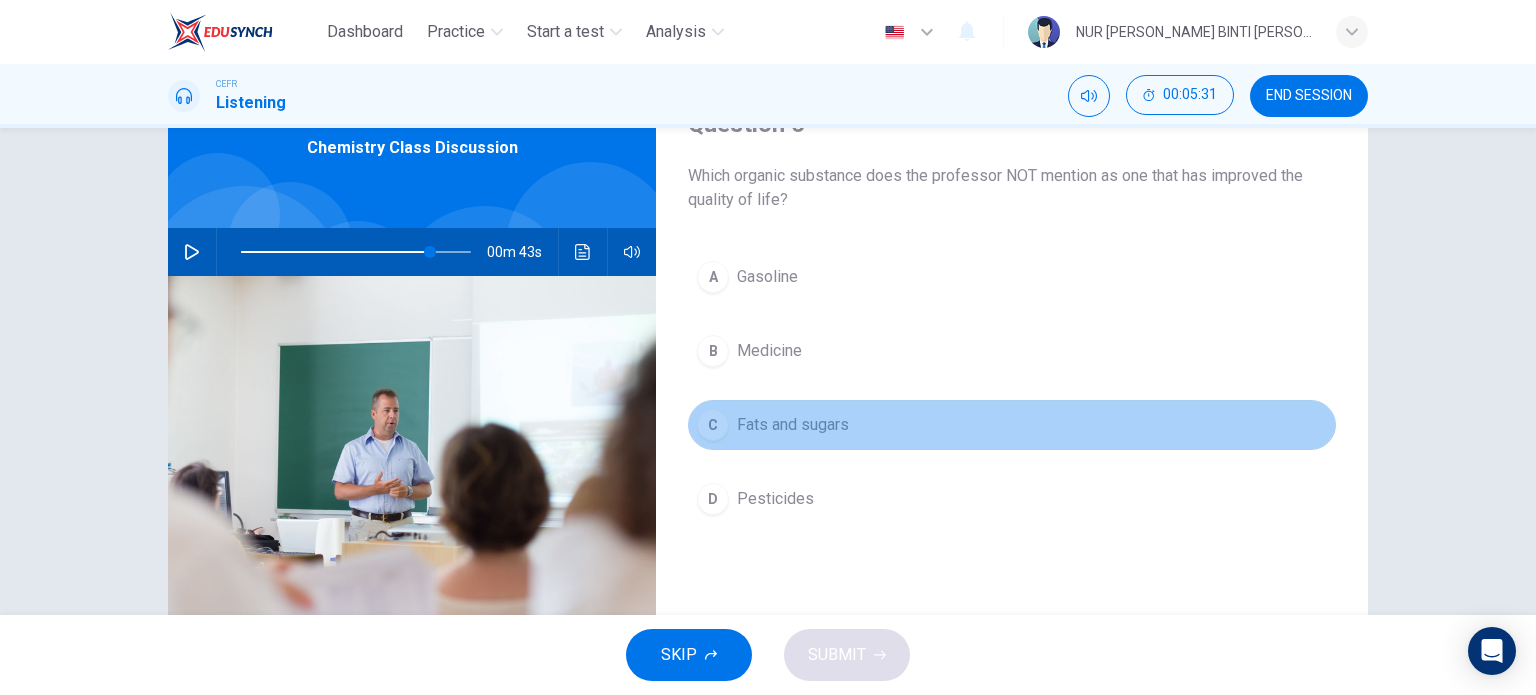 click on "Fats and sugars" at bounding box center (793, 425) 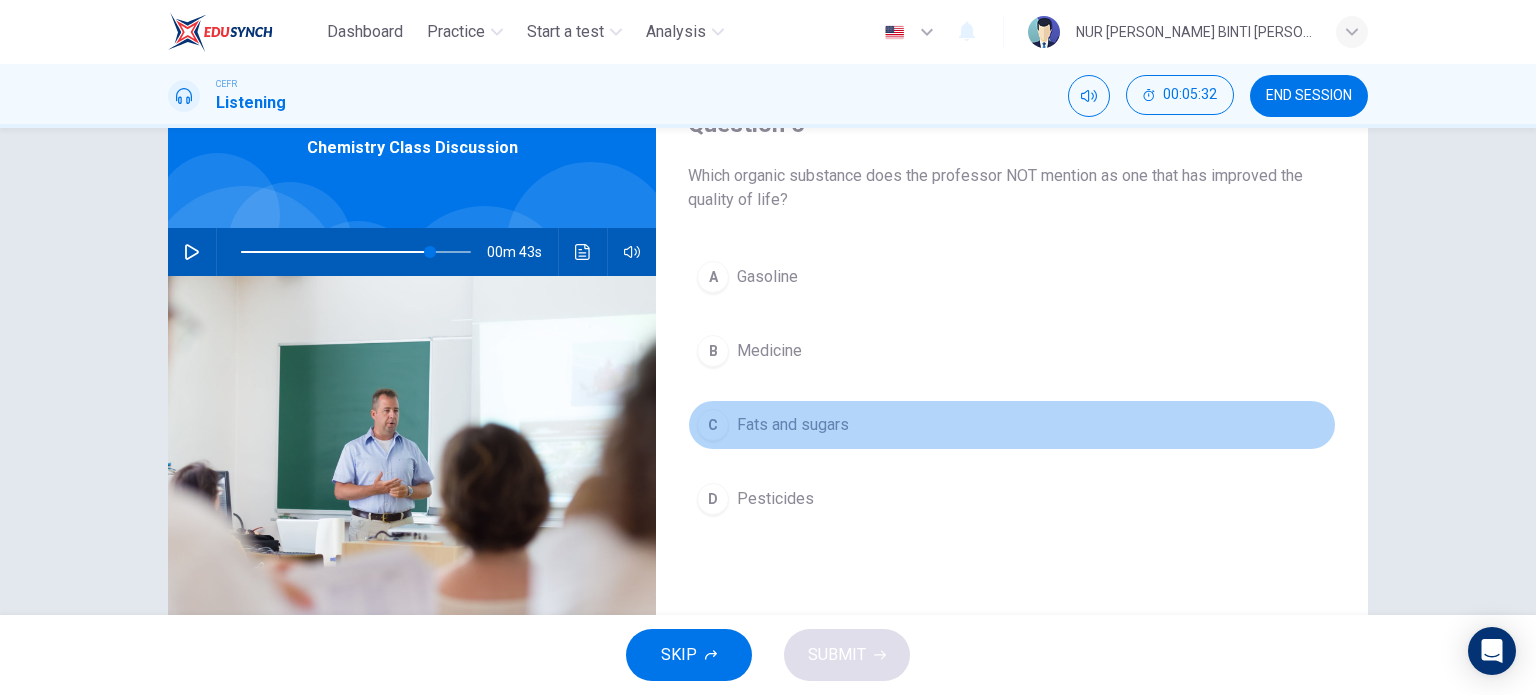 click on "Fats and sugars" at bounding box center (793, 425) 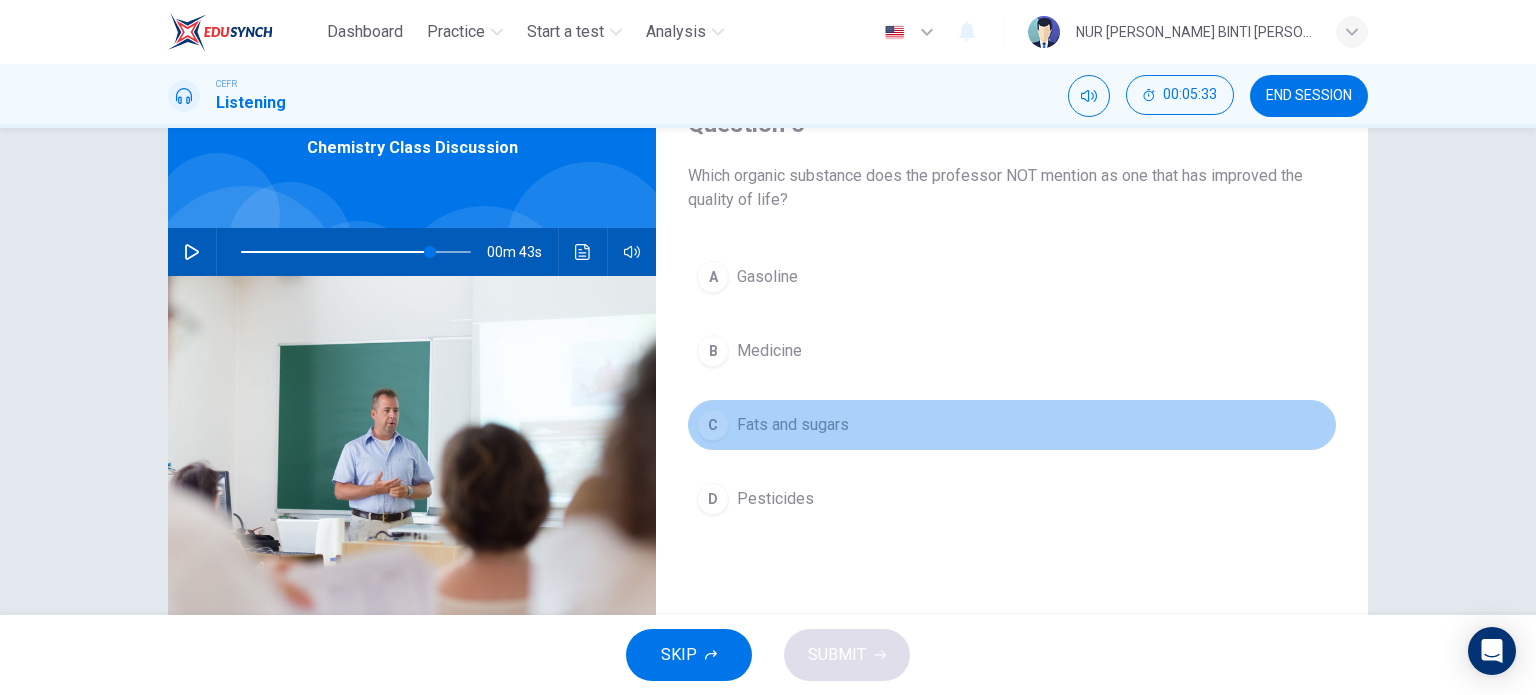 click on "C Fats and sugars" at bounding box center [1012, 425] 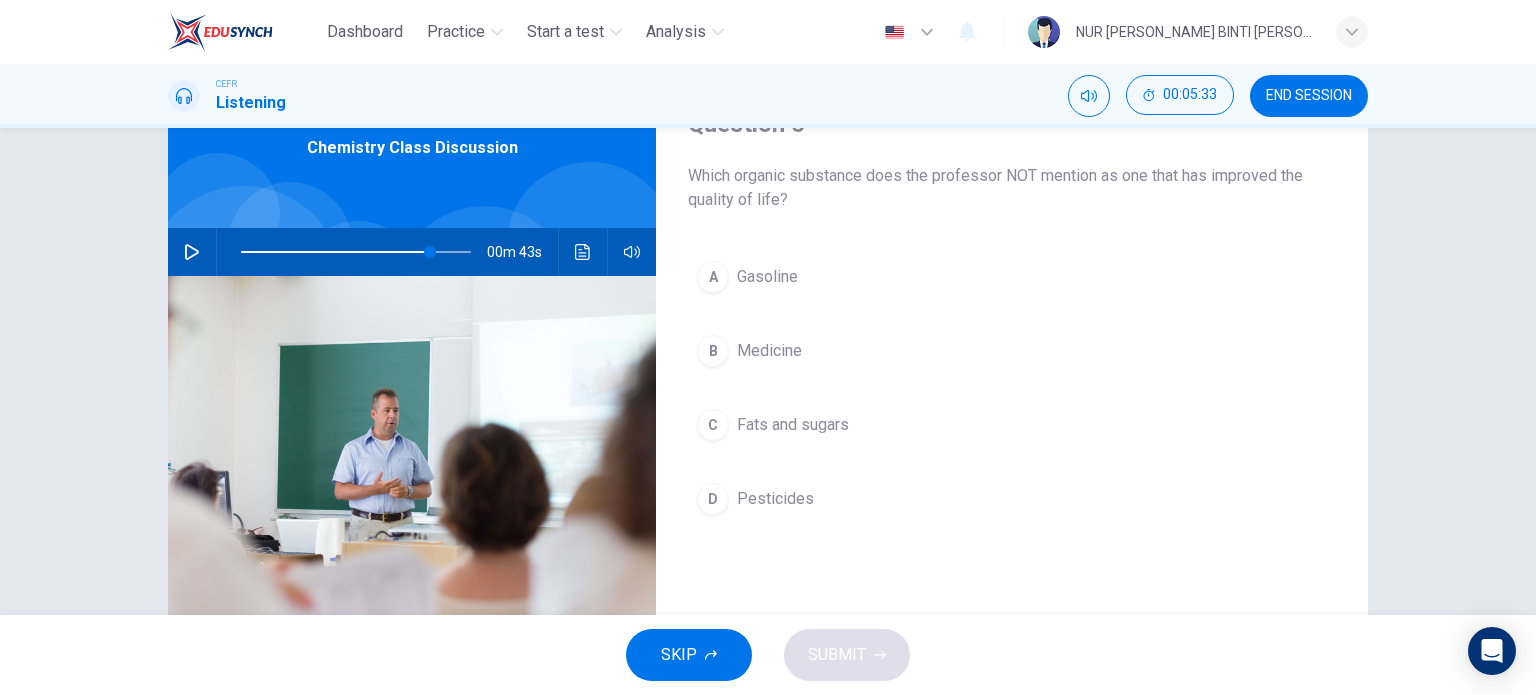 click on "C" at bounding box center (713, 425) 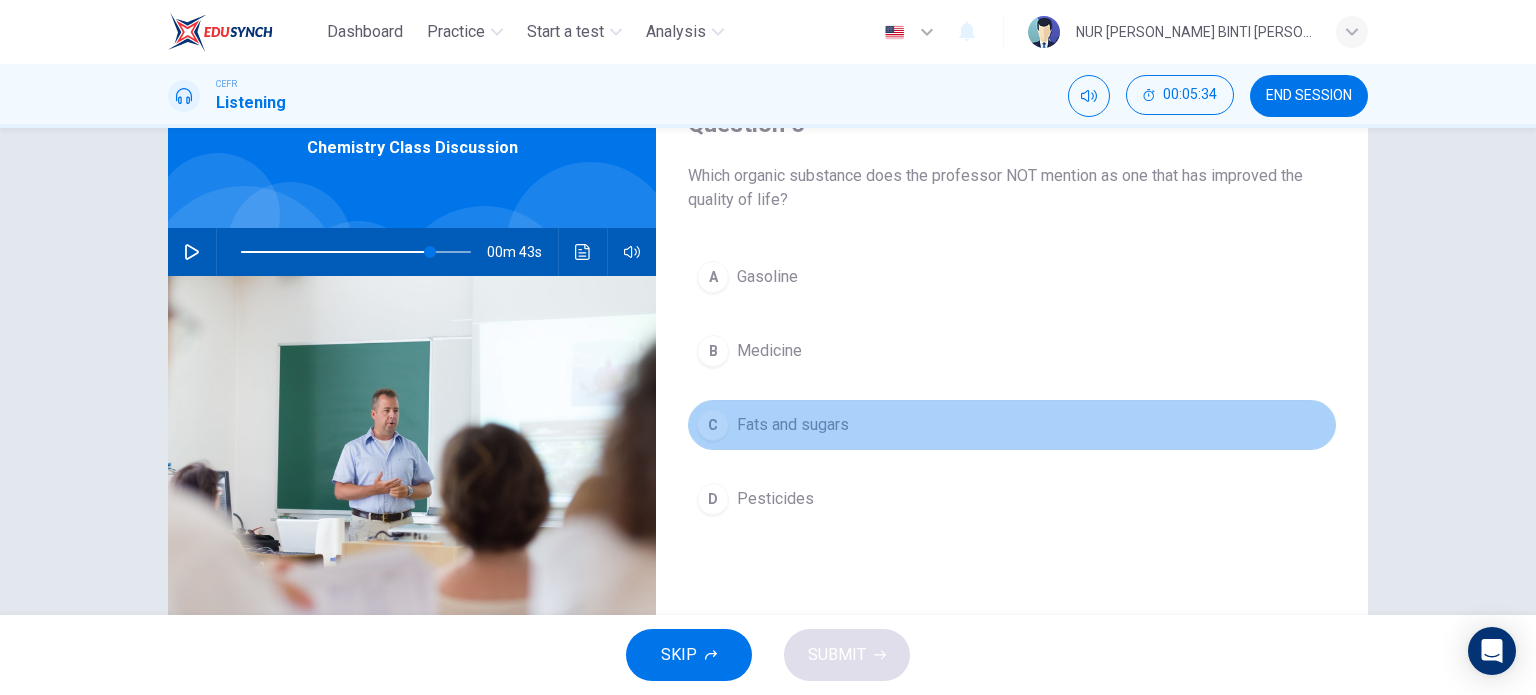 click on "C" at bounding box center (713, 425) 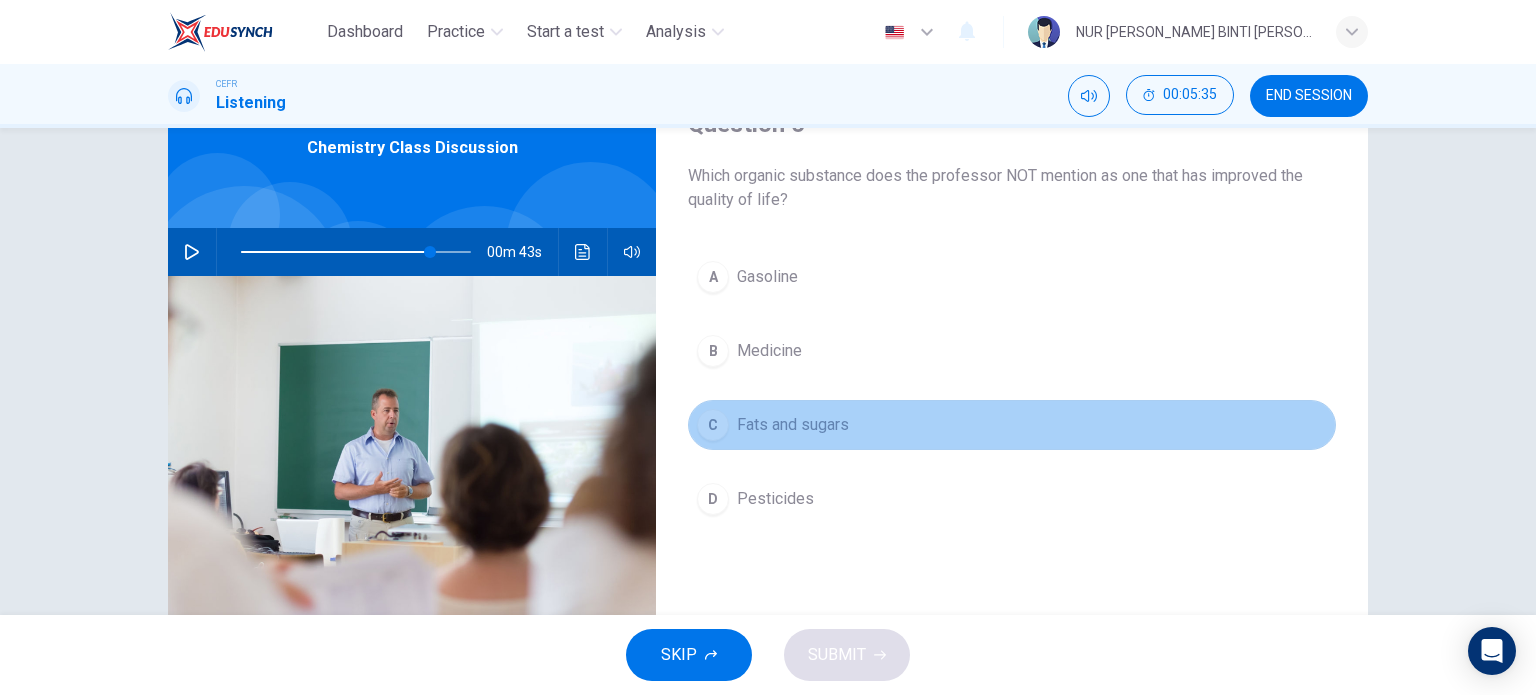 click on "C Fats and sugars" at bounding box center [1012, 425] 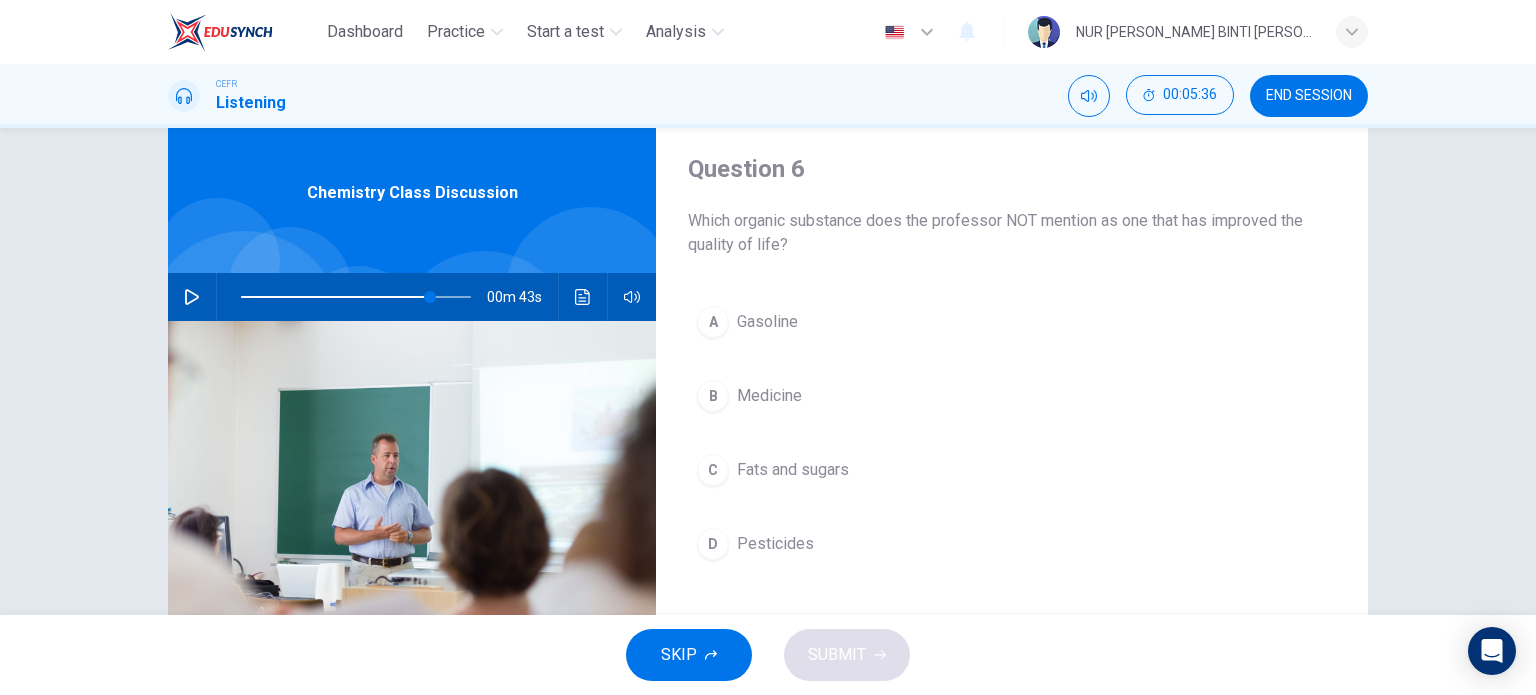 scroll, scrollTop: 100, scrollLeft: 0, axis: vertical 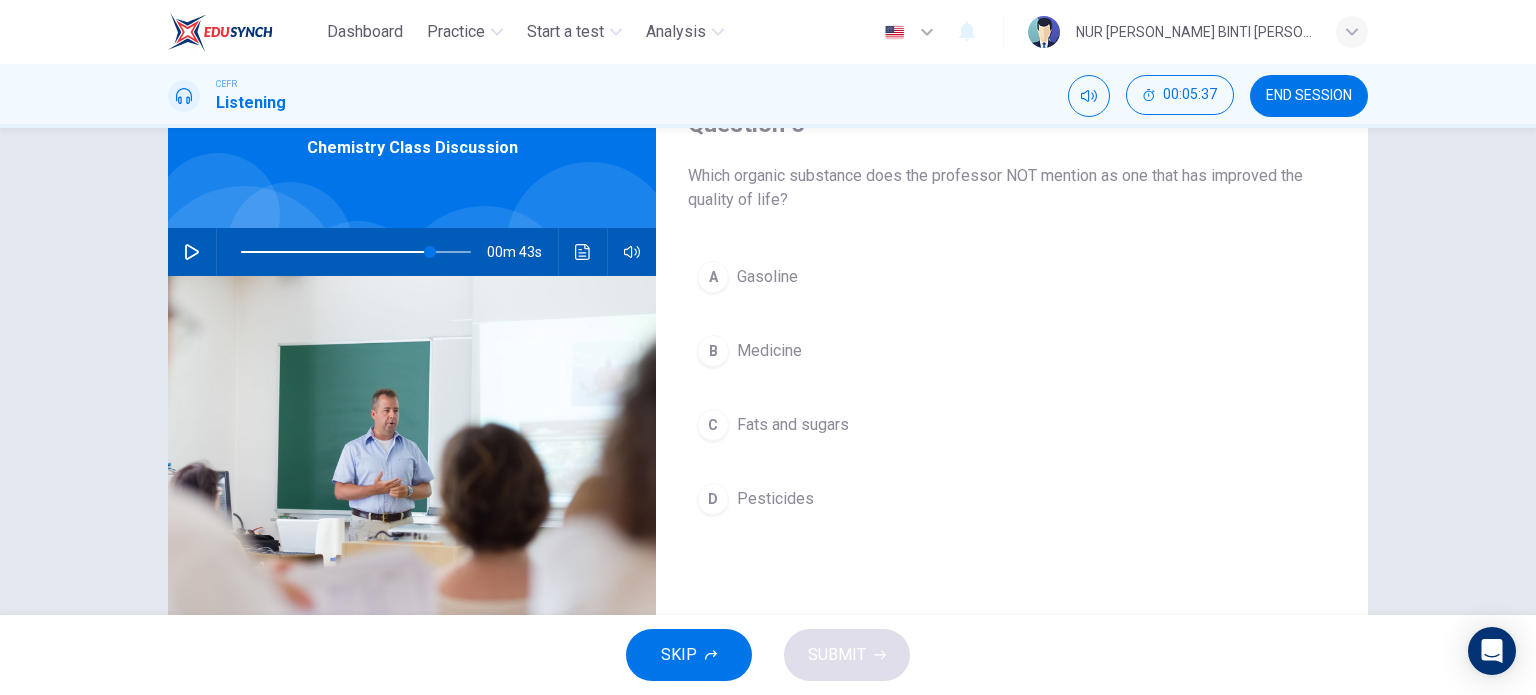click on "C Fats and sugars" at bounding box center (1012, 425) 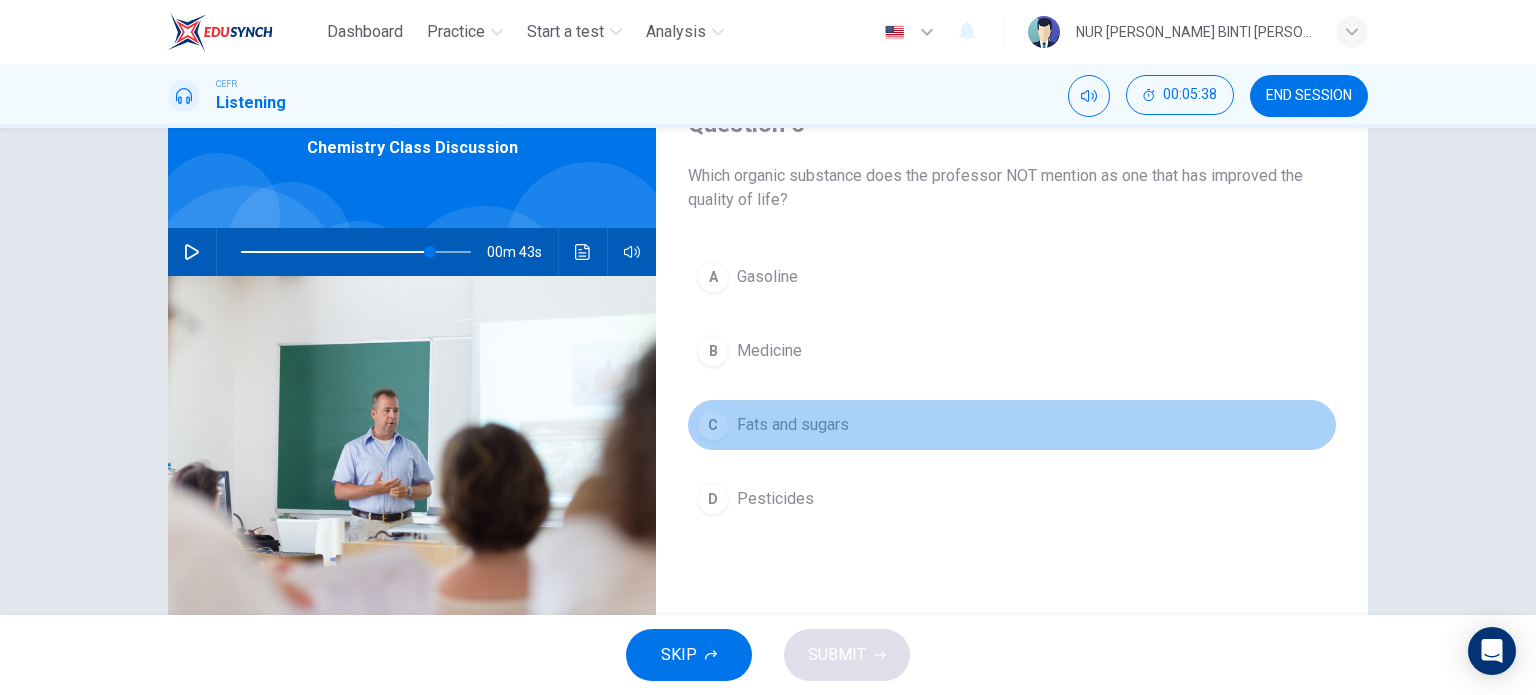 click on "Fats and sugars" at bounding box center [793, 425] 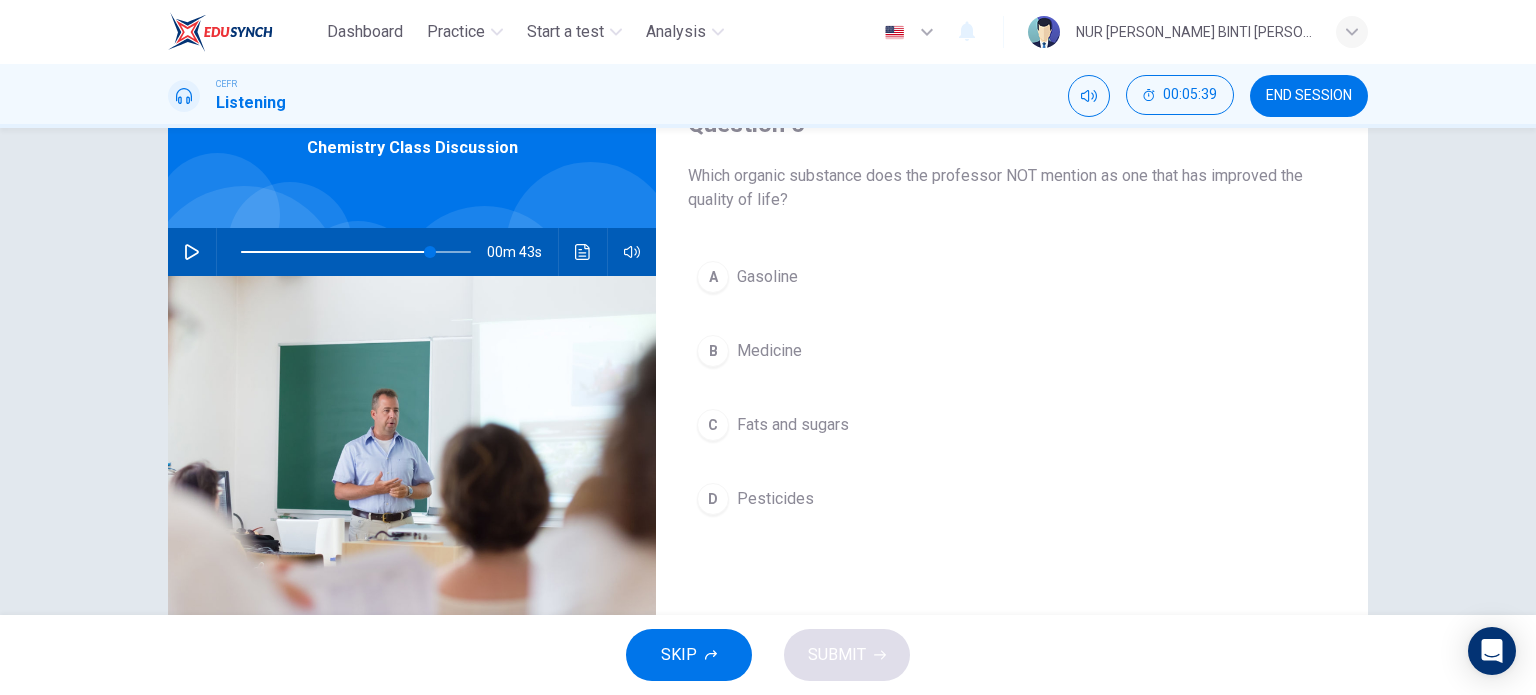 click on "B" at bounding box center [713, 351] 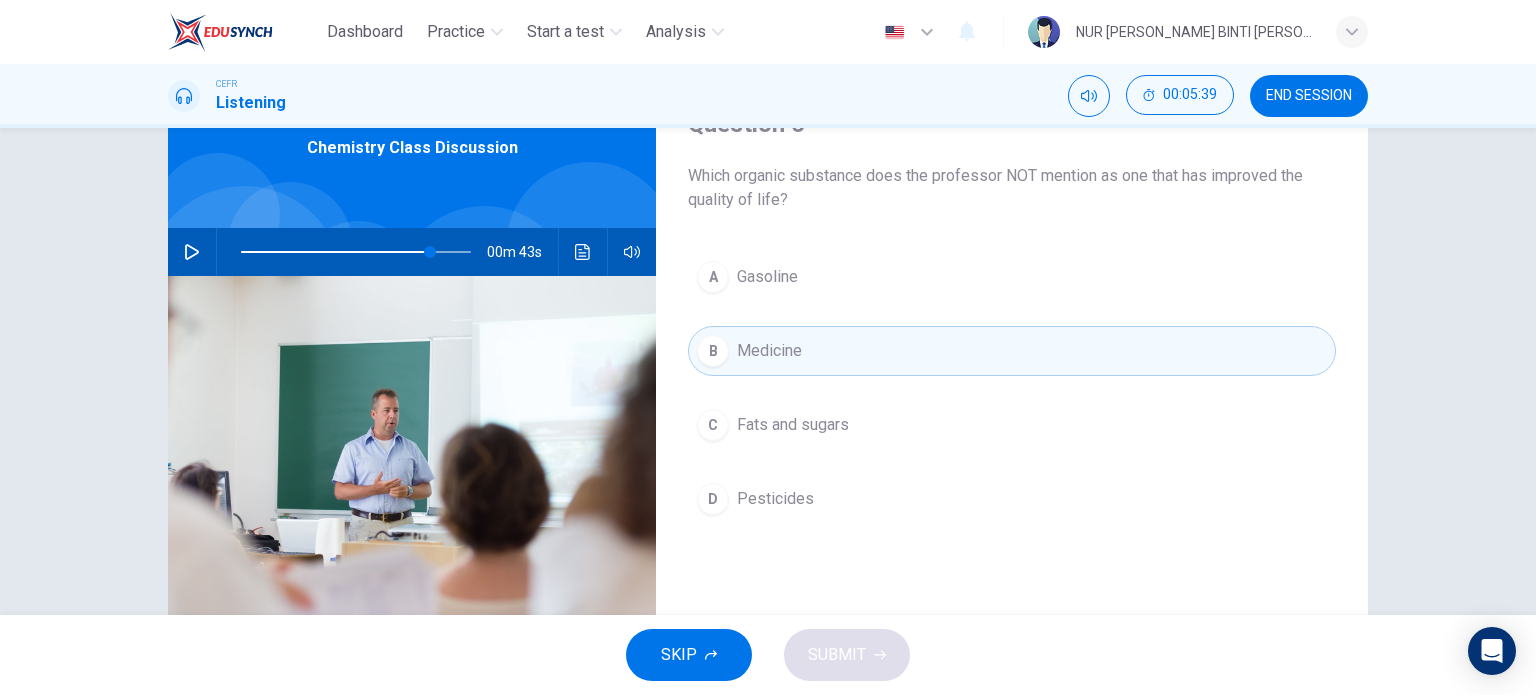 click on "B" at bounding box center (713, 351) 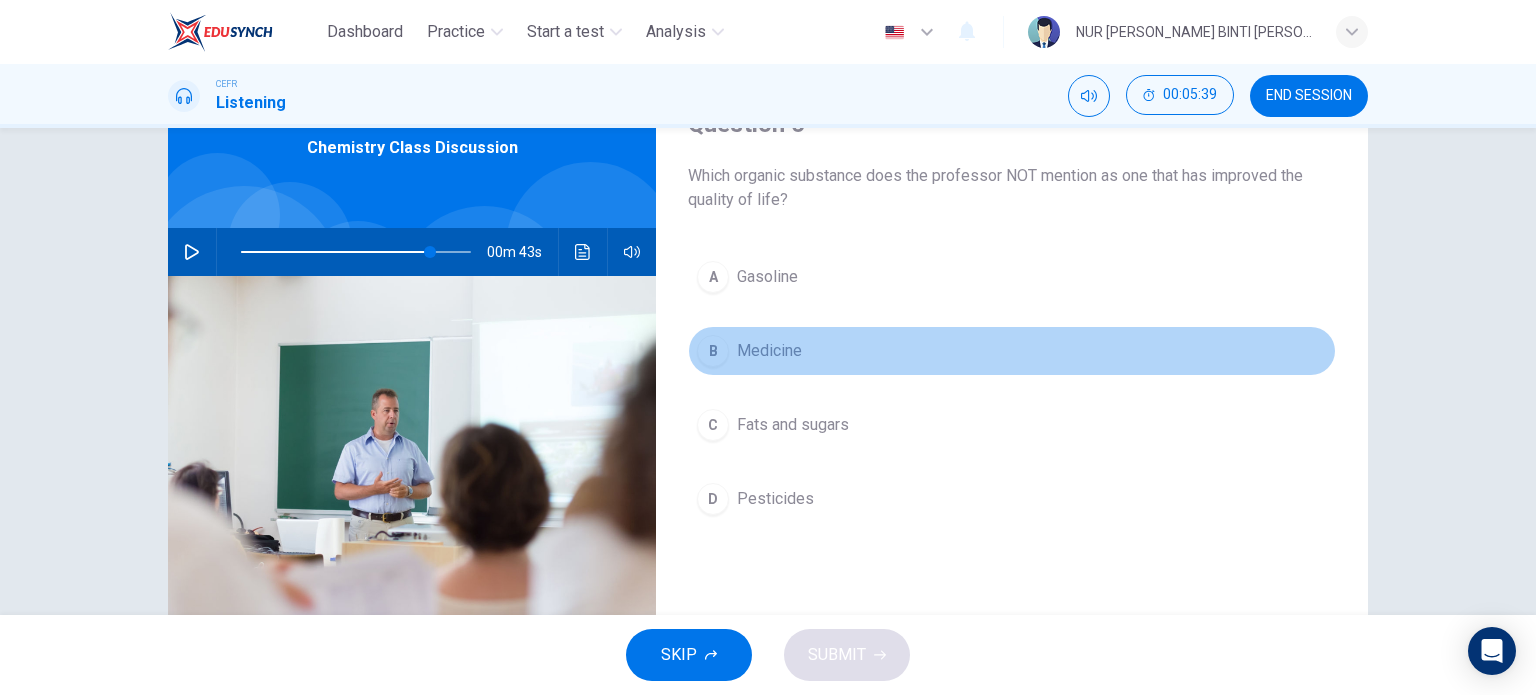 click on "B" at bounding box center [713, 351] 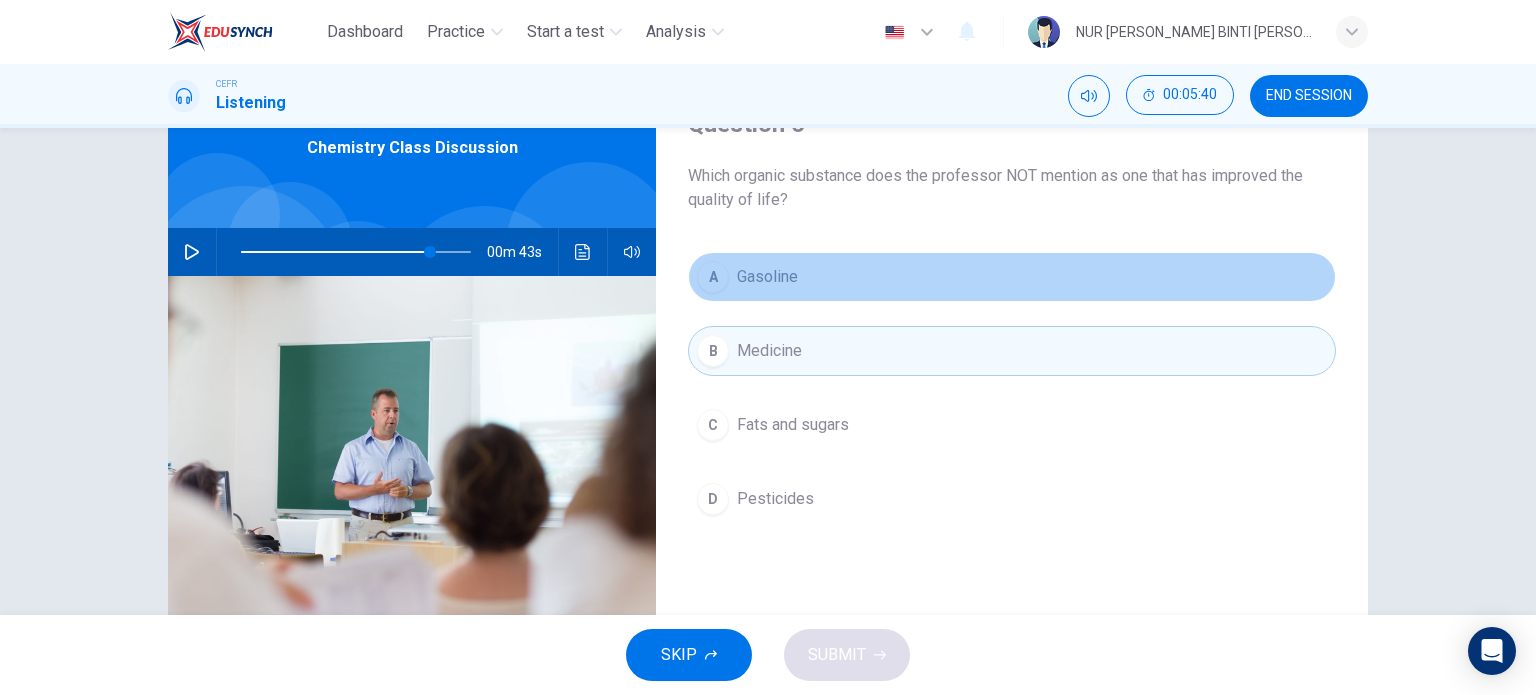click on "A" at bounding box center (713, 277) 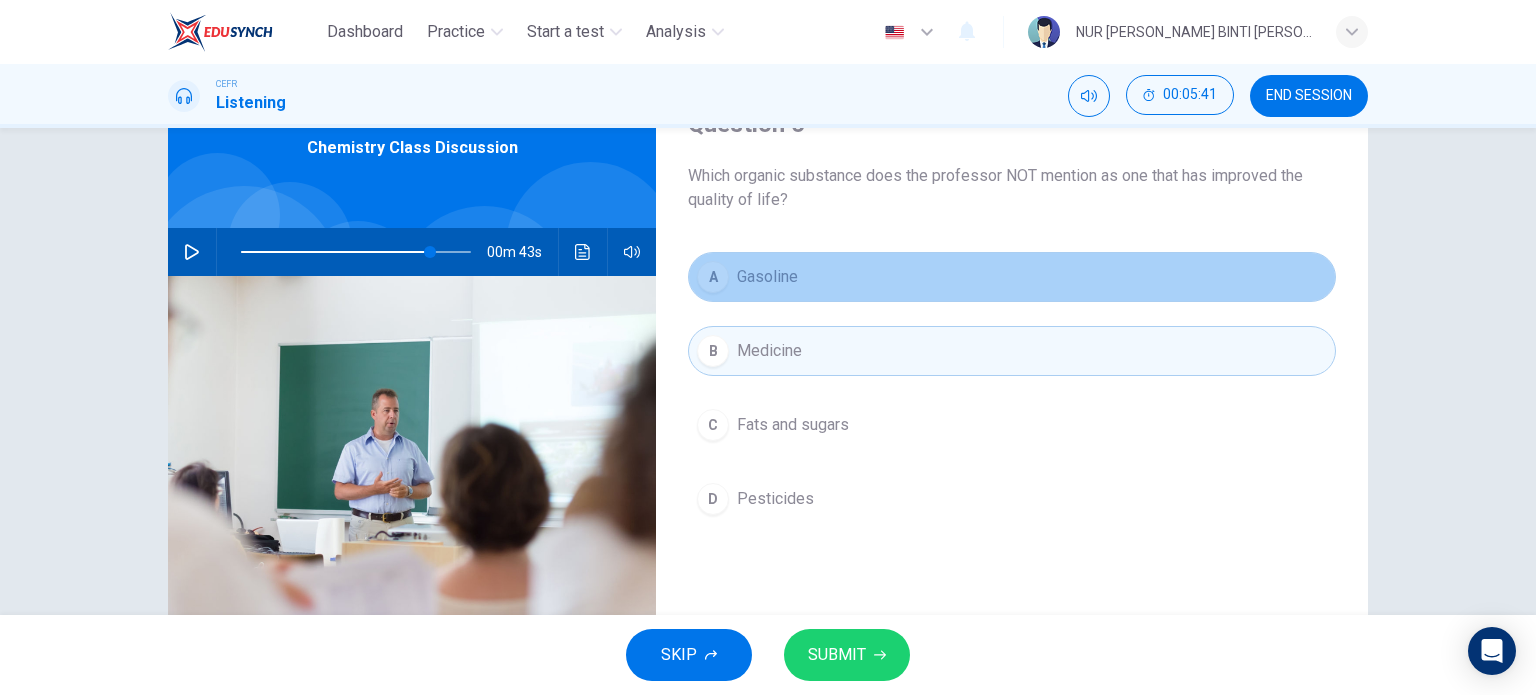 click on "Gasoline" at bounding box center (767, 277) 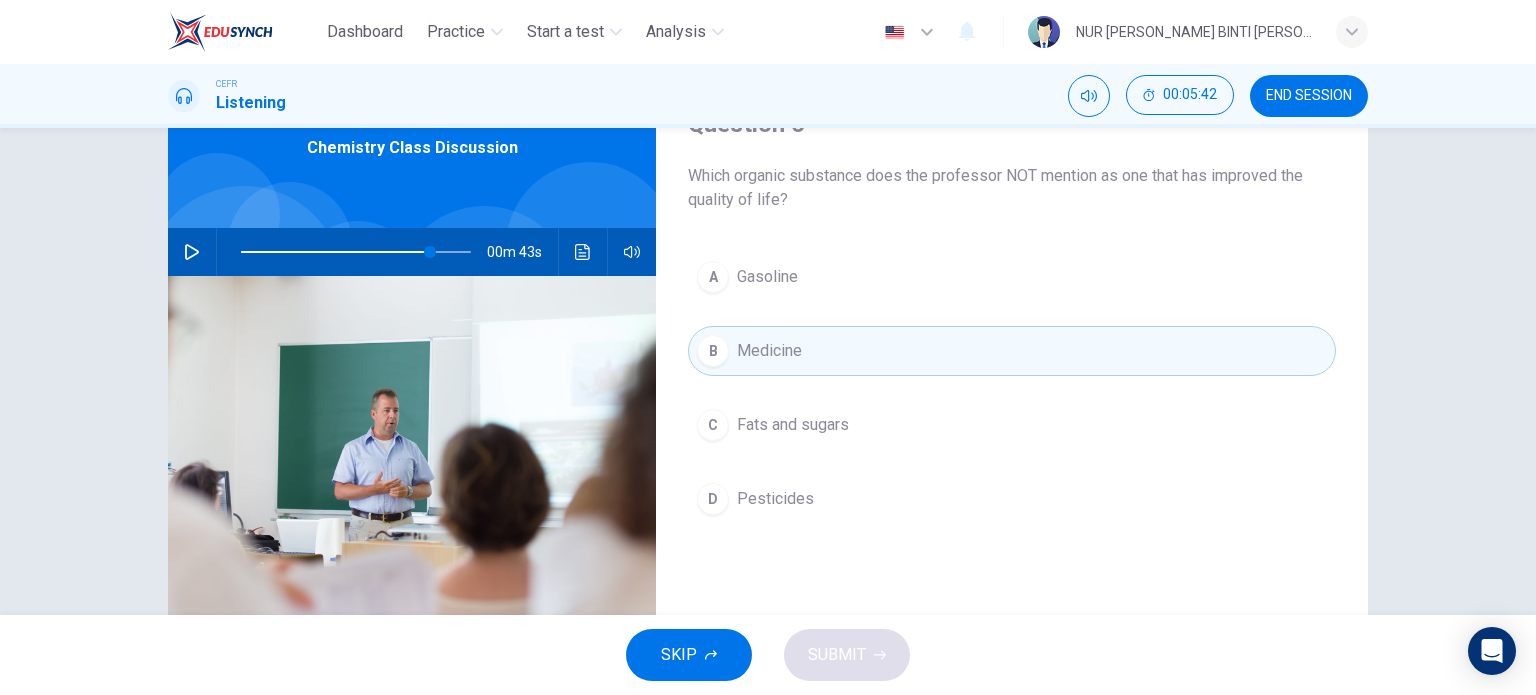 click on "Medicine" at bounding box center (769, 351) 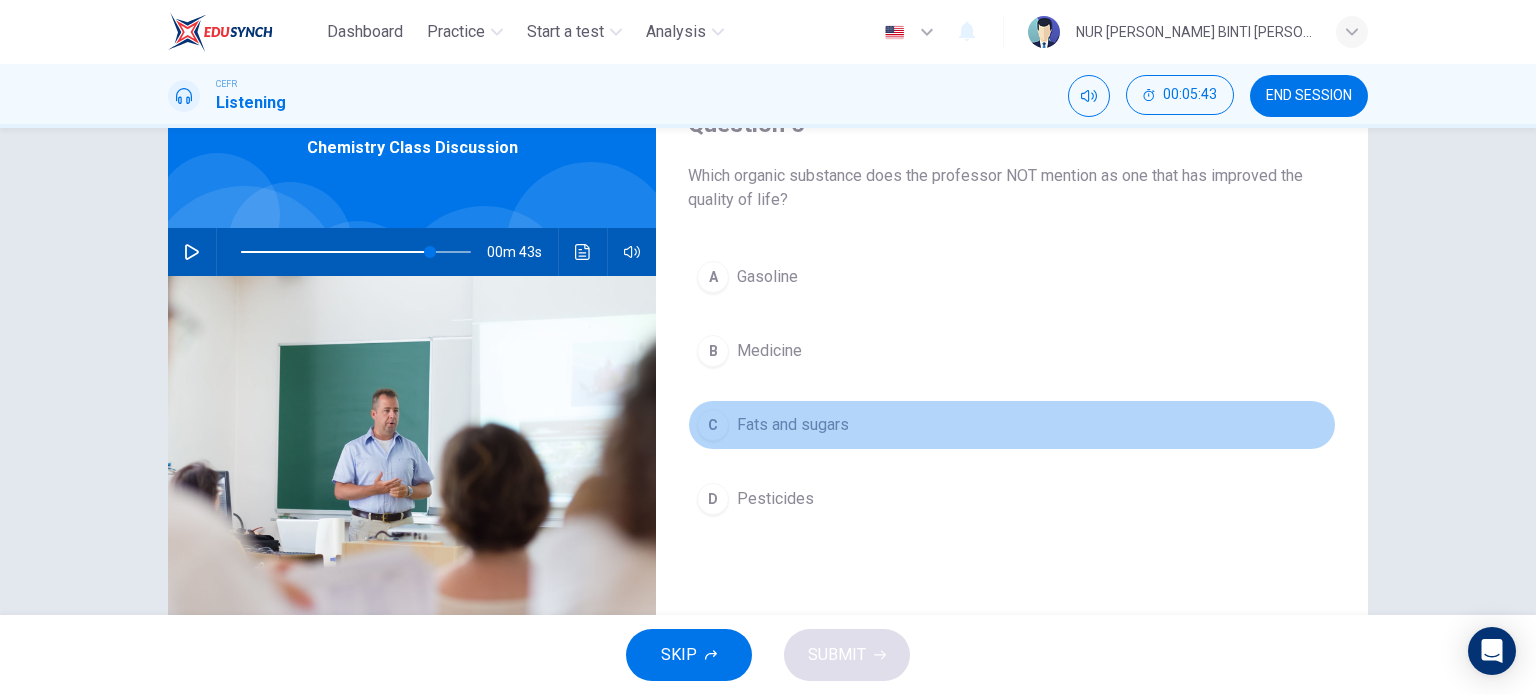 click on "C" at bounding box center [713, 425] 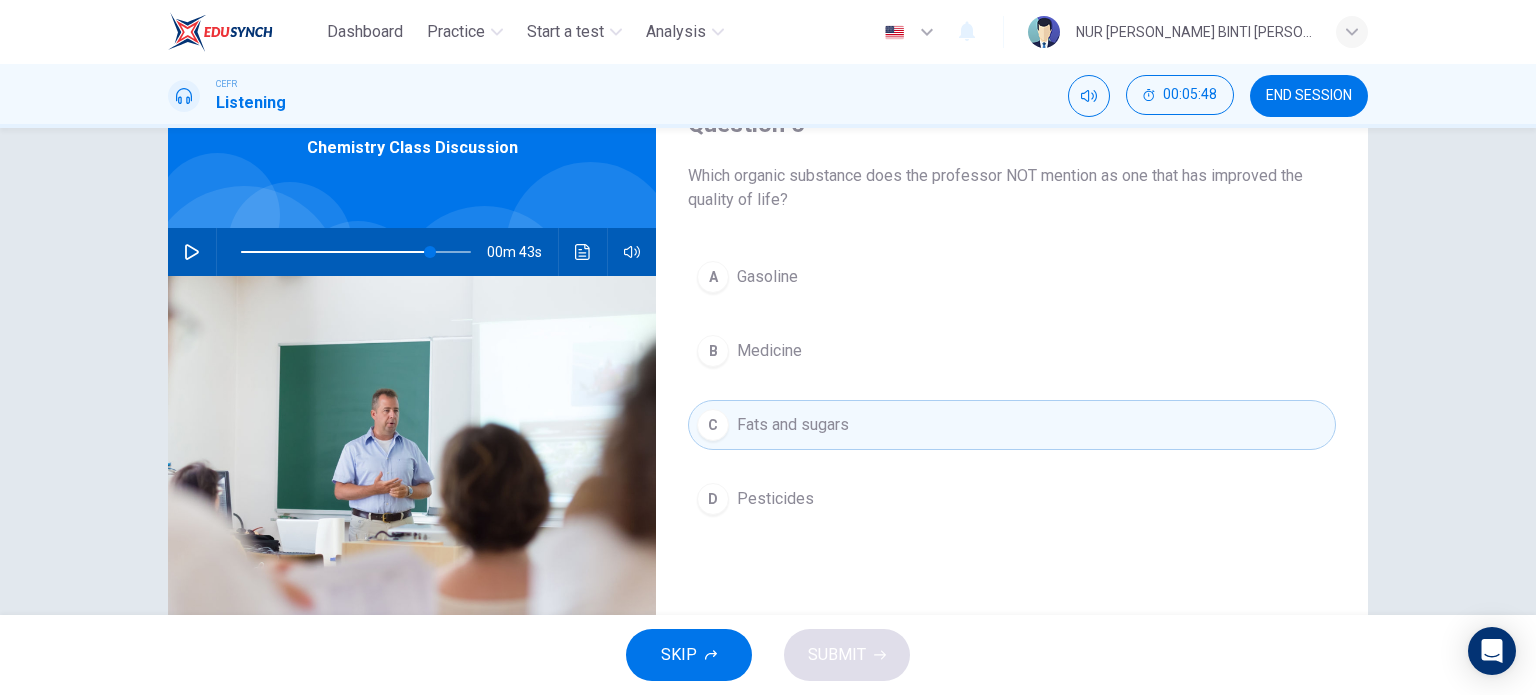 click on "C" at bounding box center [713, 425] 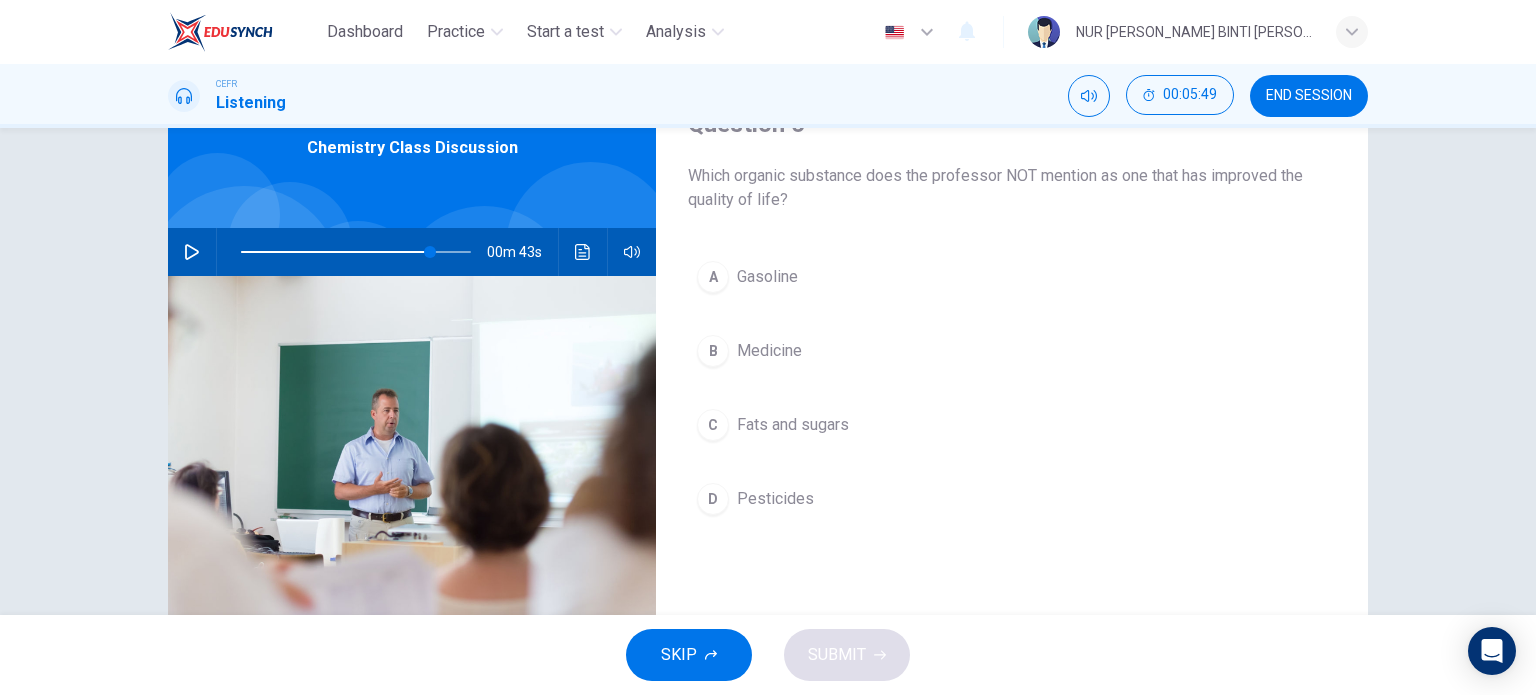 click on "Fats and sugars" at bounding box center [793, 425] 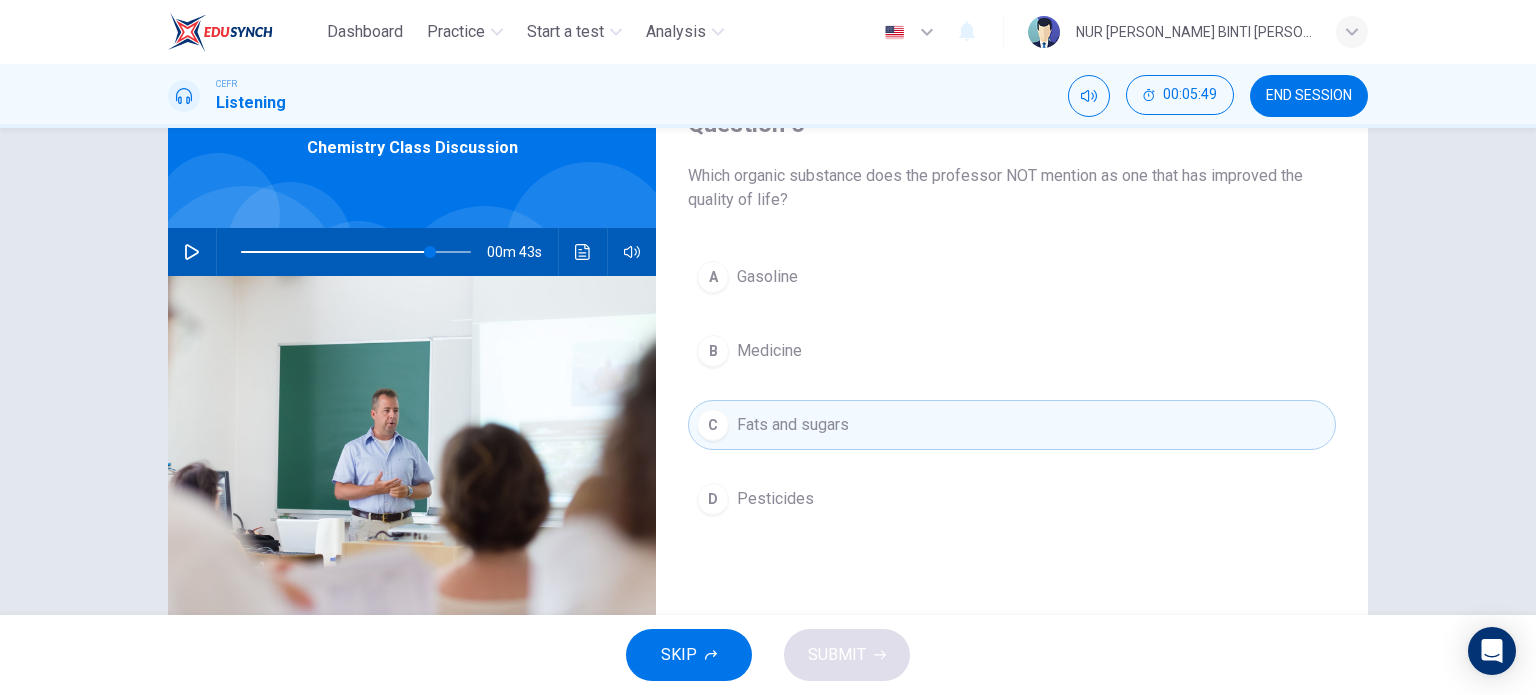 click on "Fats and sugars" at bounding box center [793, 425] 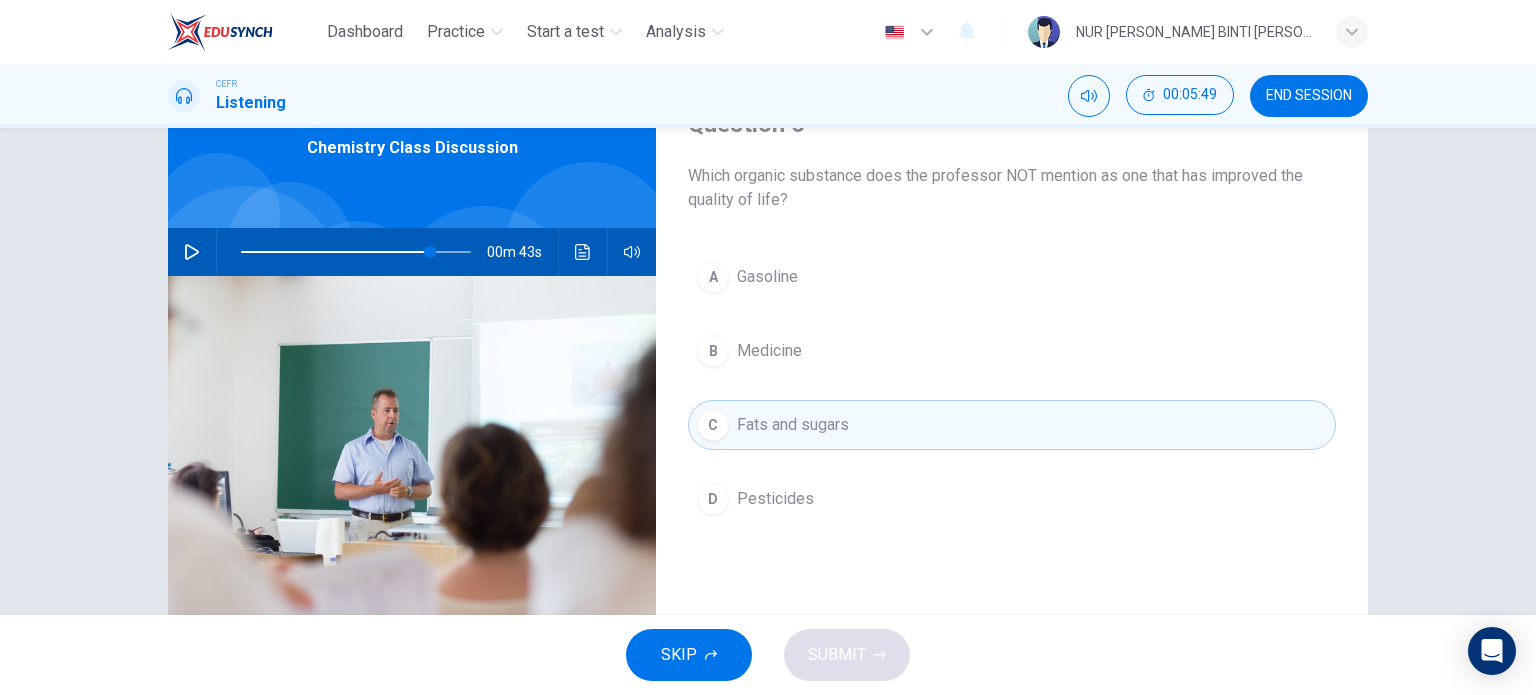click on "Fats and sugars" at bounding box center (793, 425) 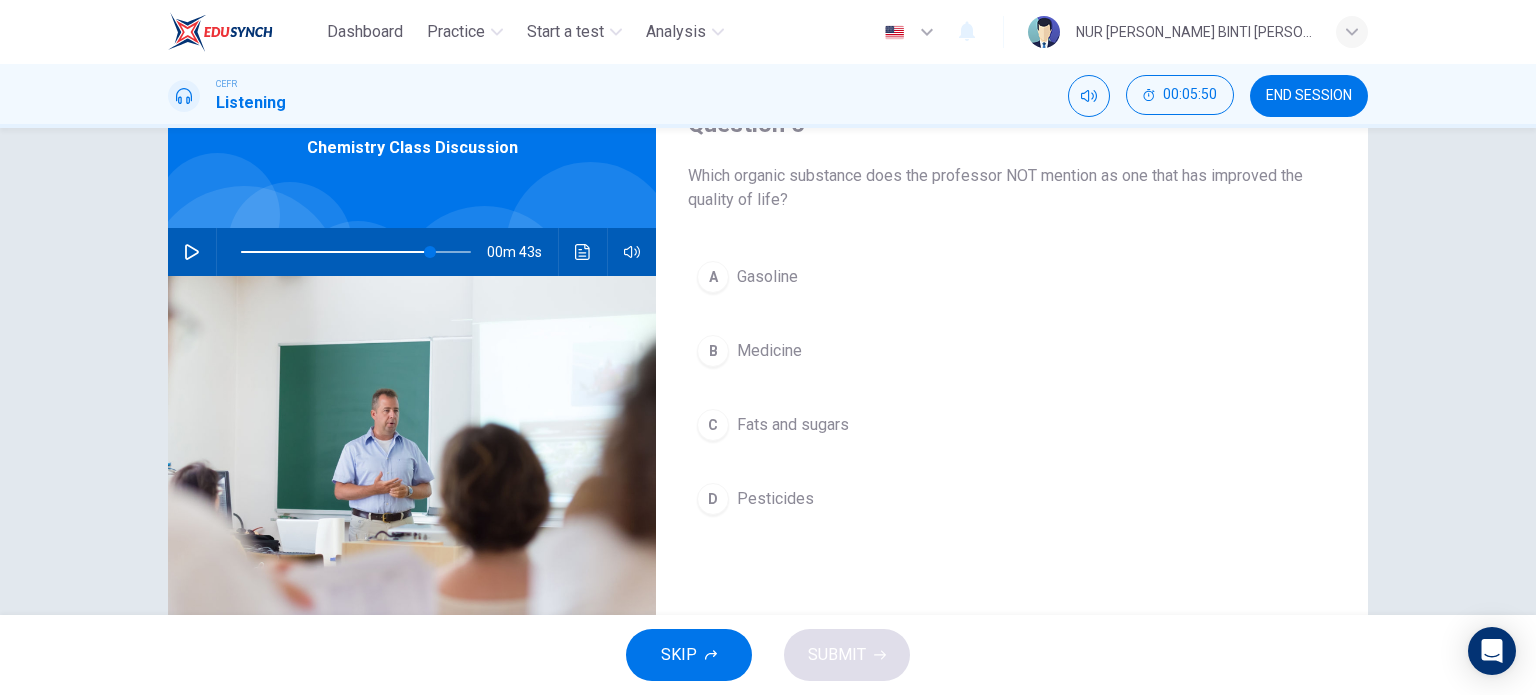 click on "B Medicine" at bounding box center (1012, 351) 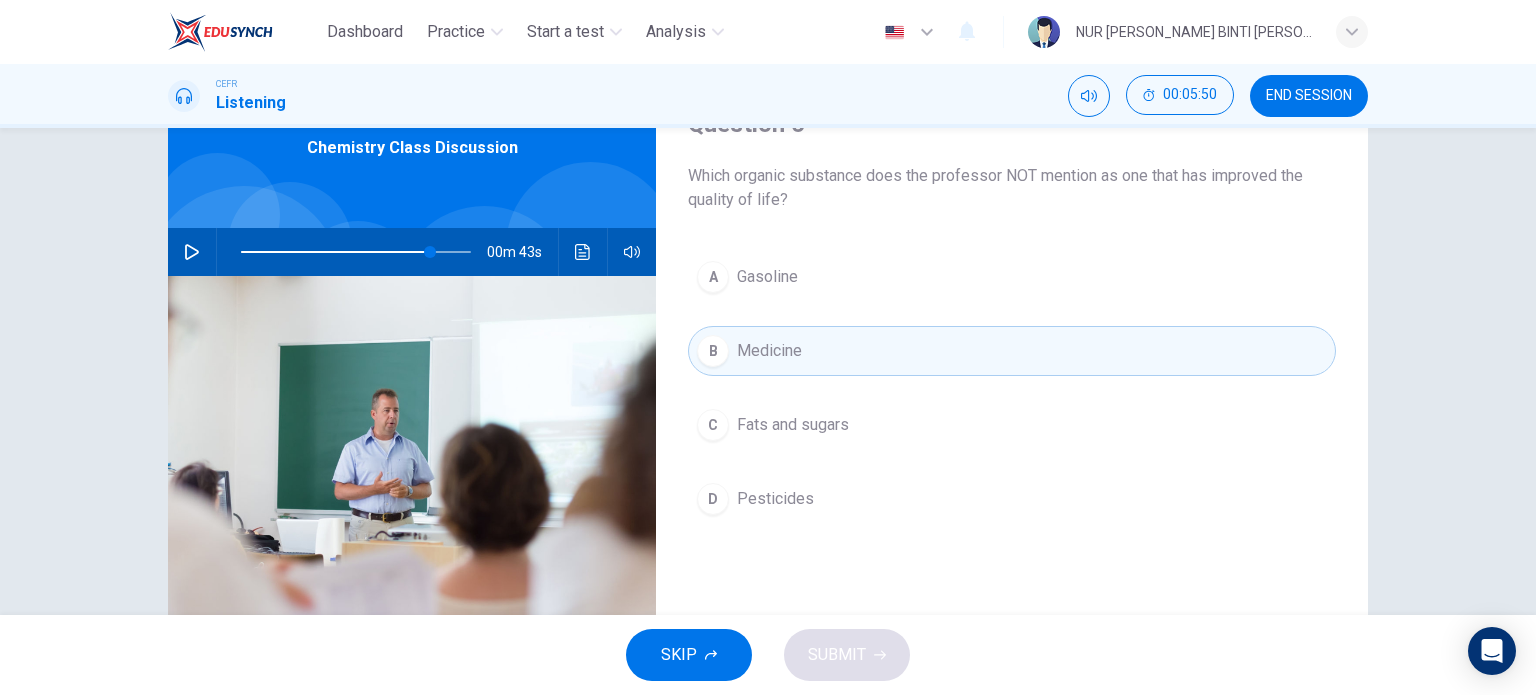 click on "Fats and sugars" at bounding box center (793, 425) 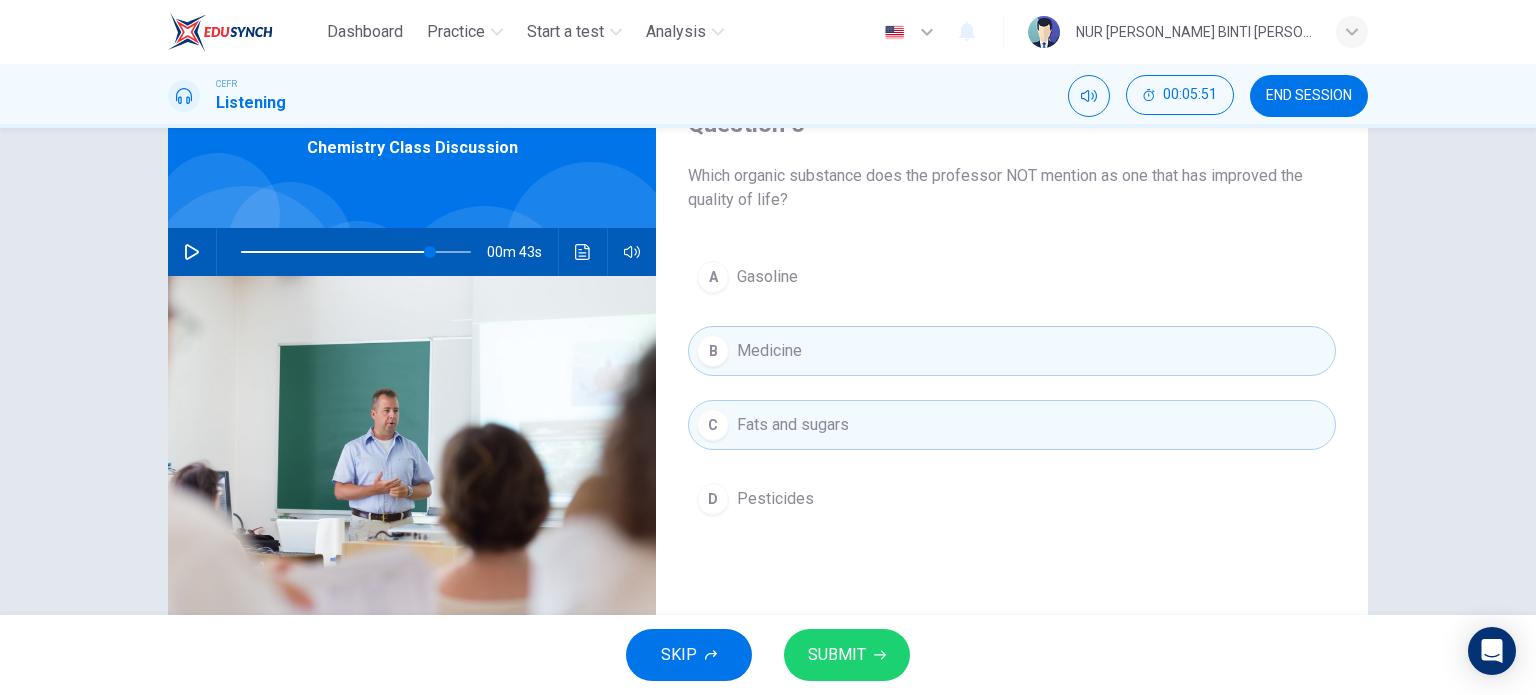 click on "B Medicine" at bounding box center [1012, 351] 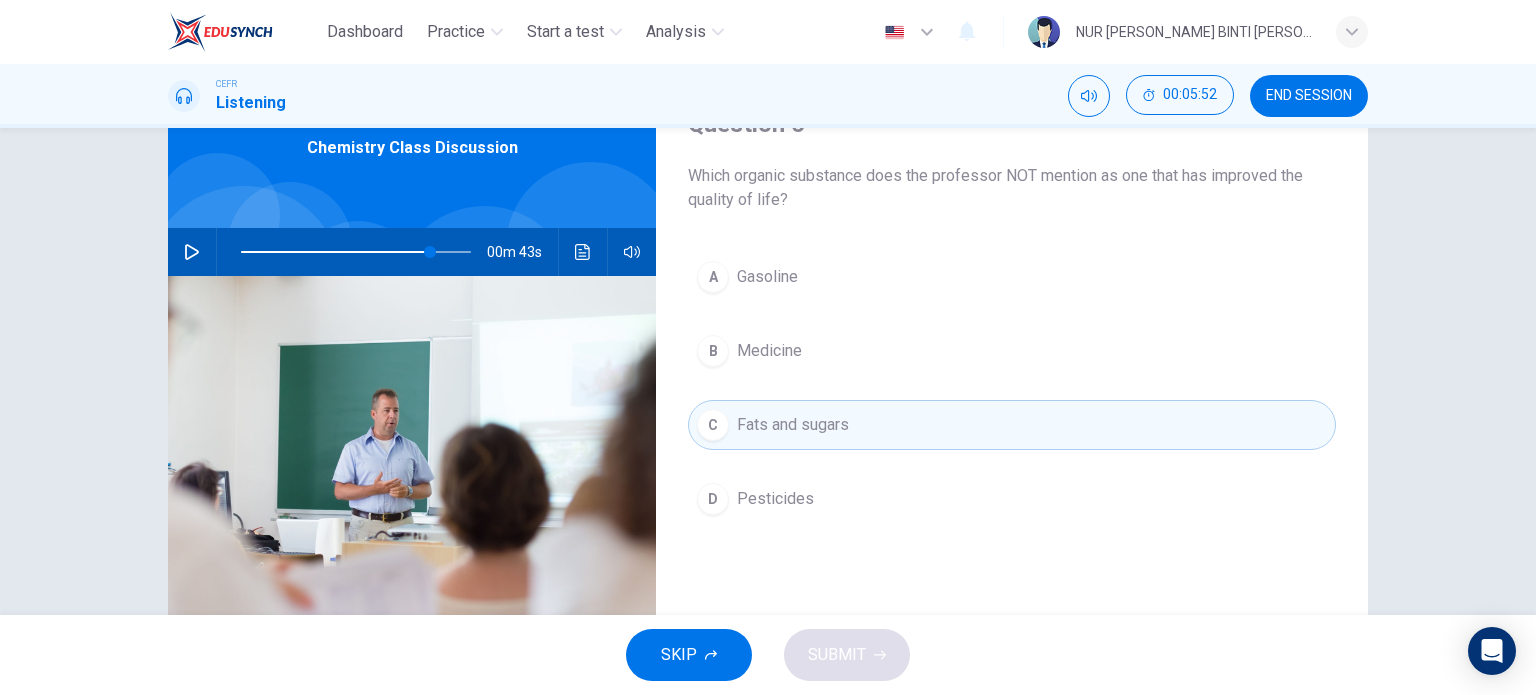click on "Fats and sugars" at bounding box center [793, 425] 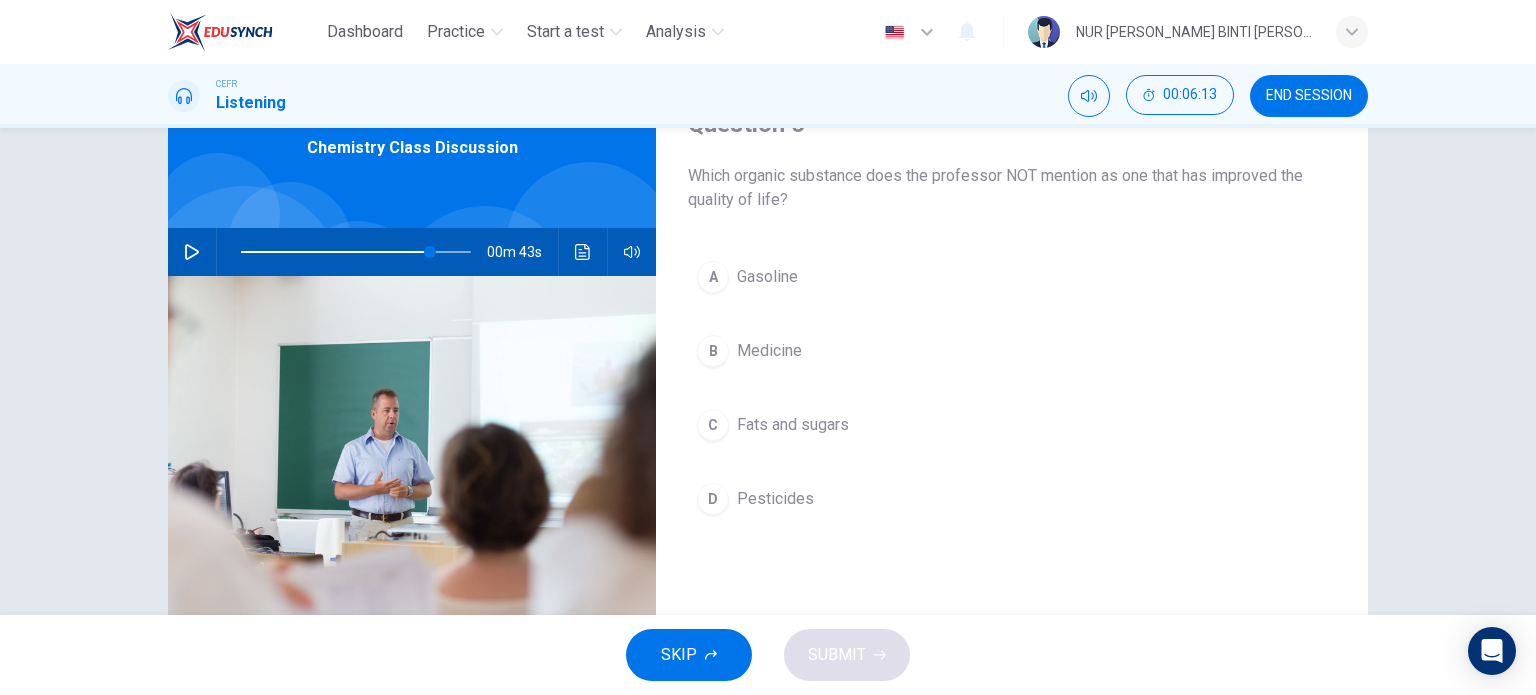 click on "Fats and sugars" at bounding box center (793, 425) 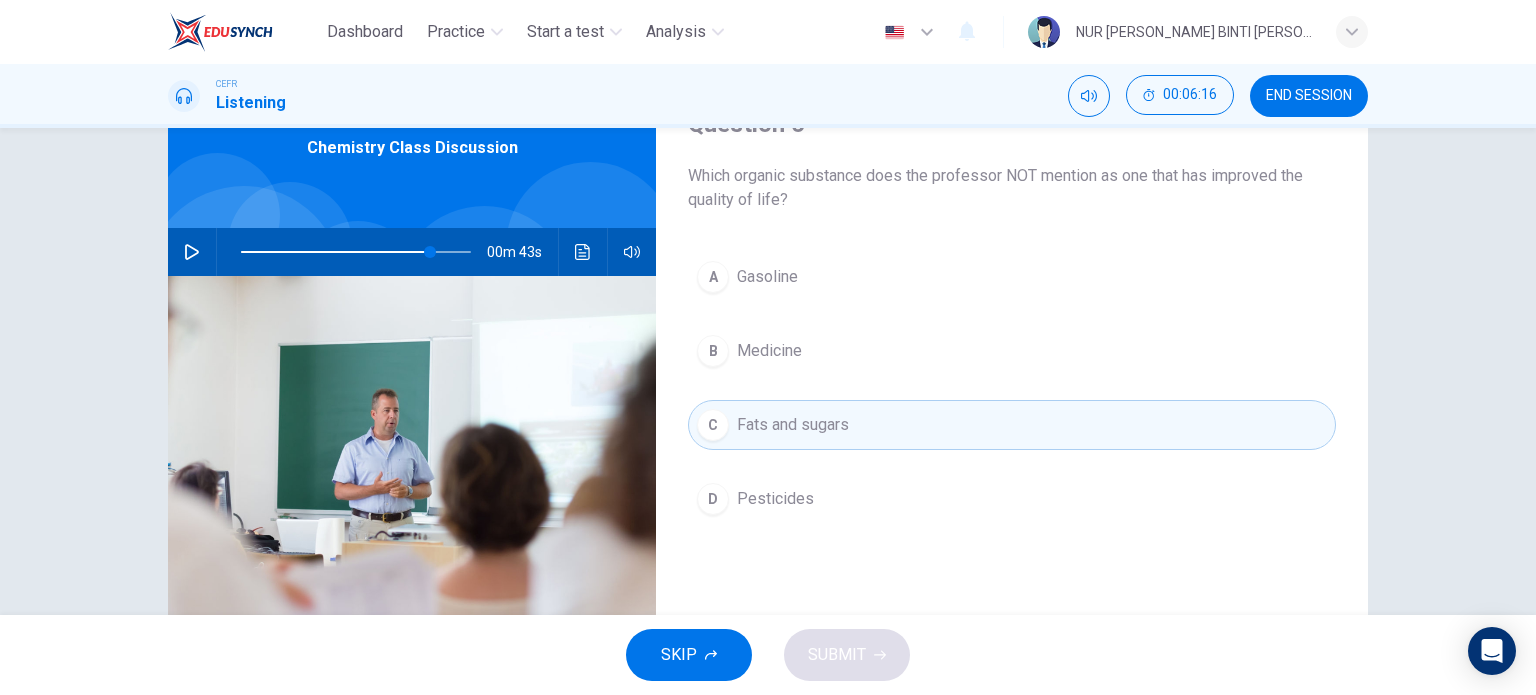 click on "Medicine" at bounding box center (769, 351) 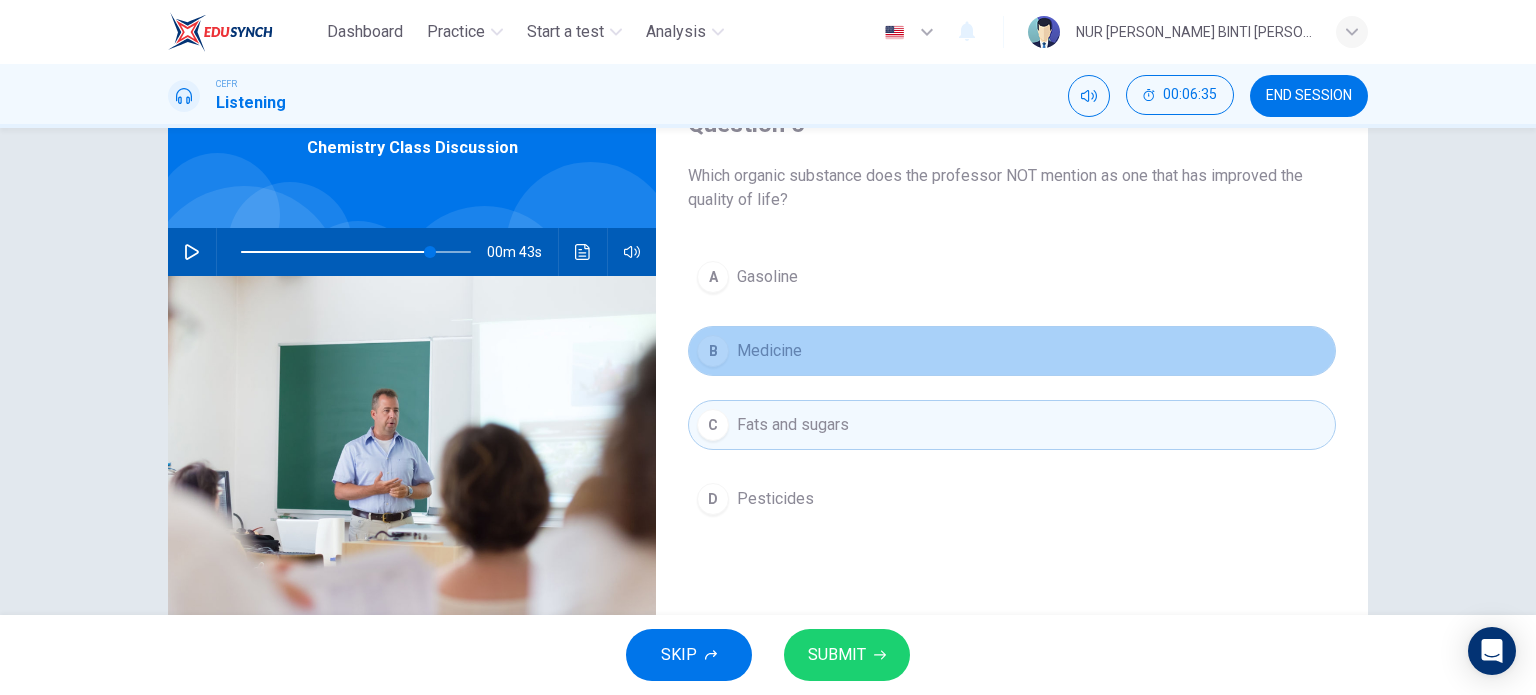 click on "Medicine" at bounding box center (769, 351) 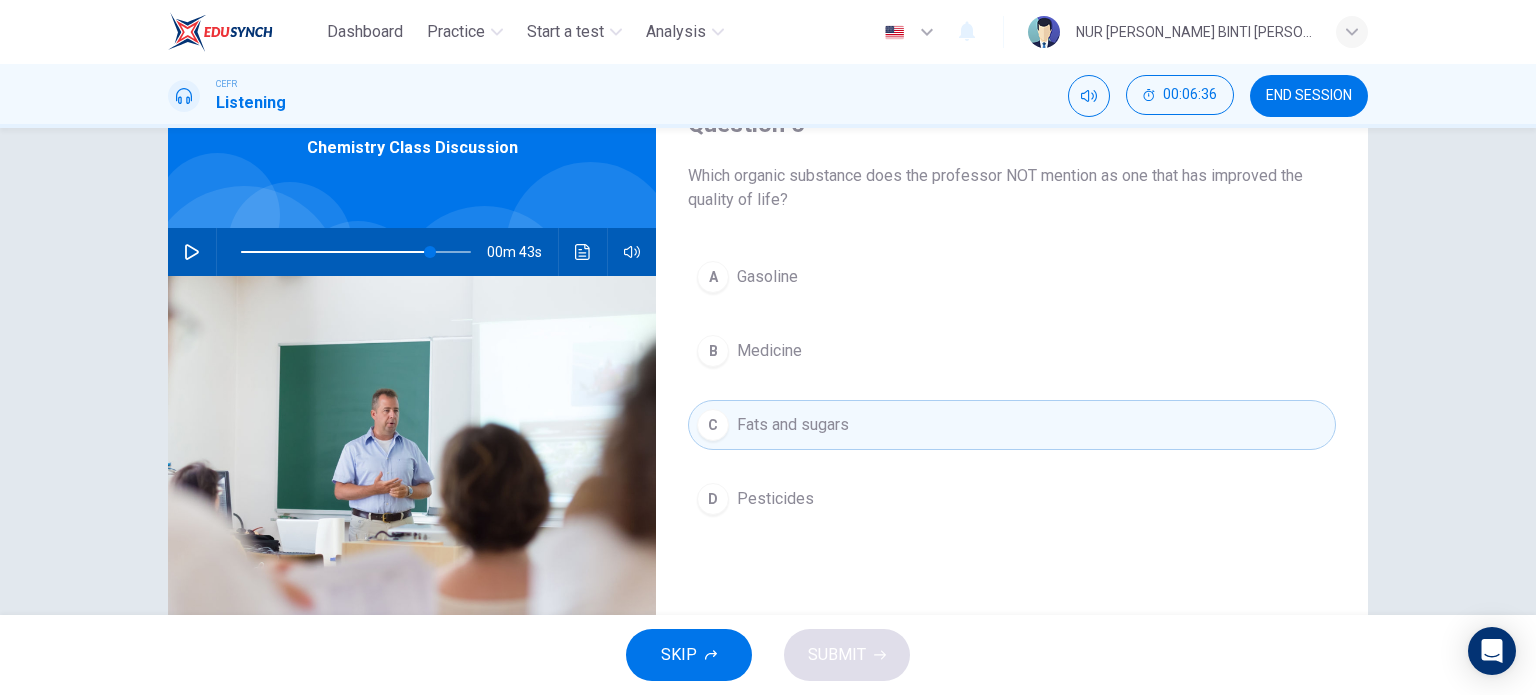 click on "Fats and sugars" at bounding box center (793, 425) 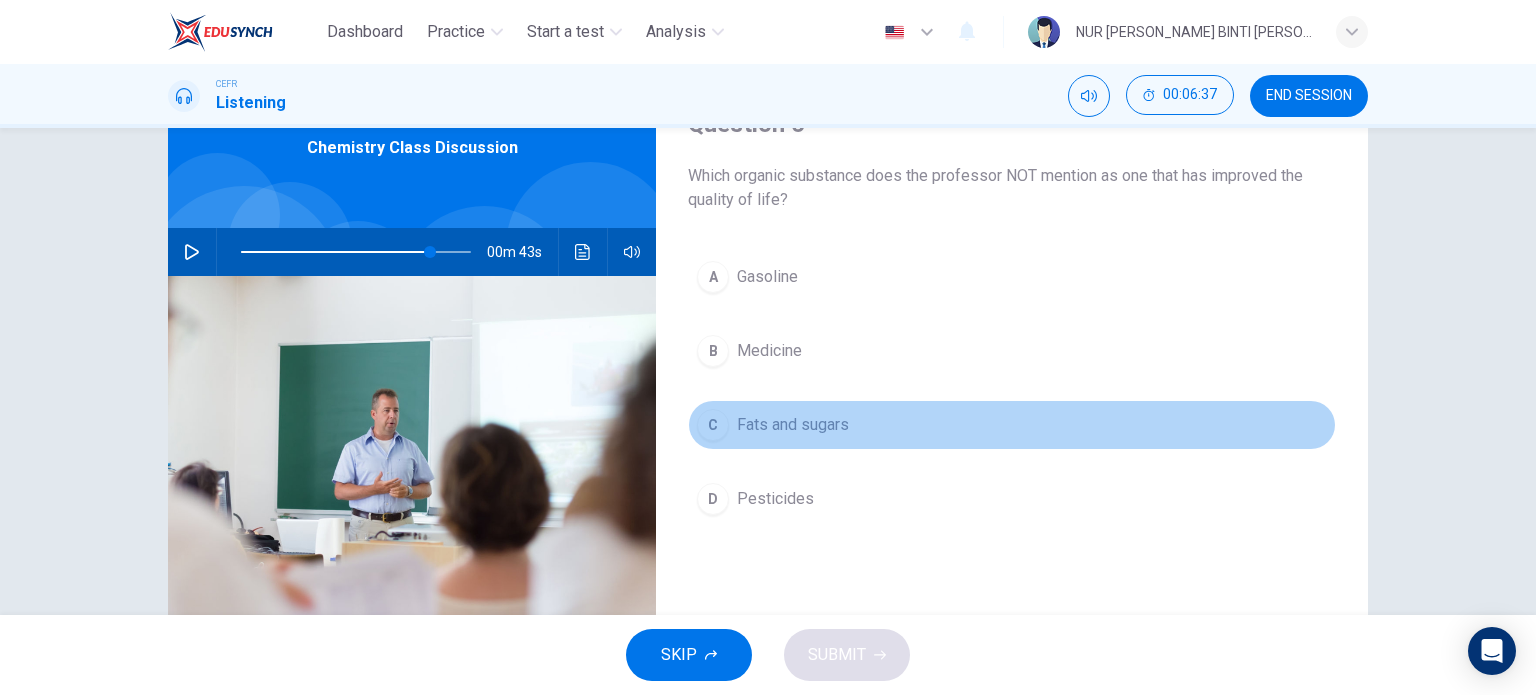 click on "C" at bounding box center [713, 425] 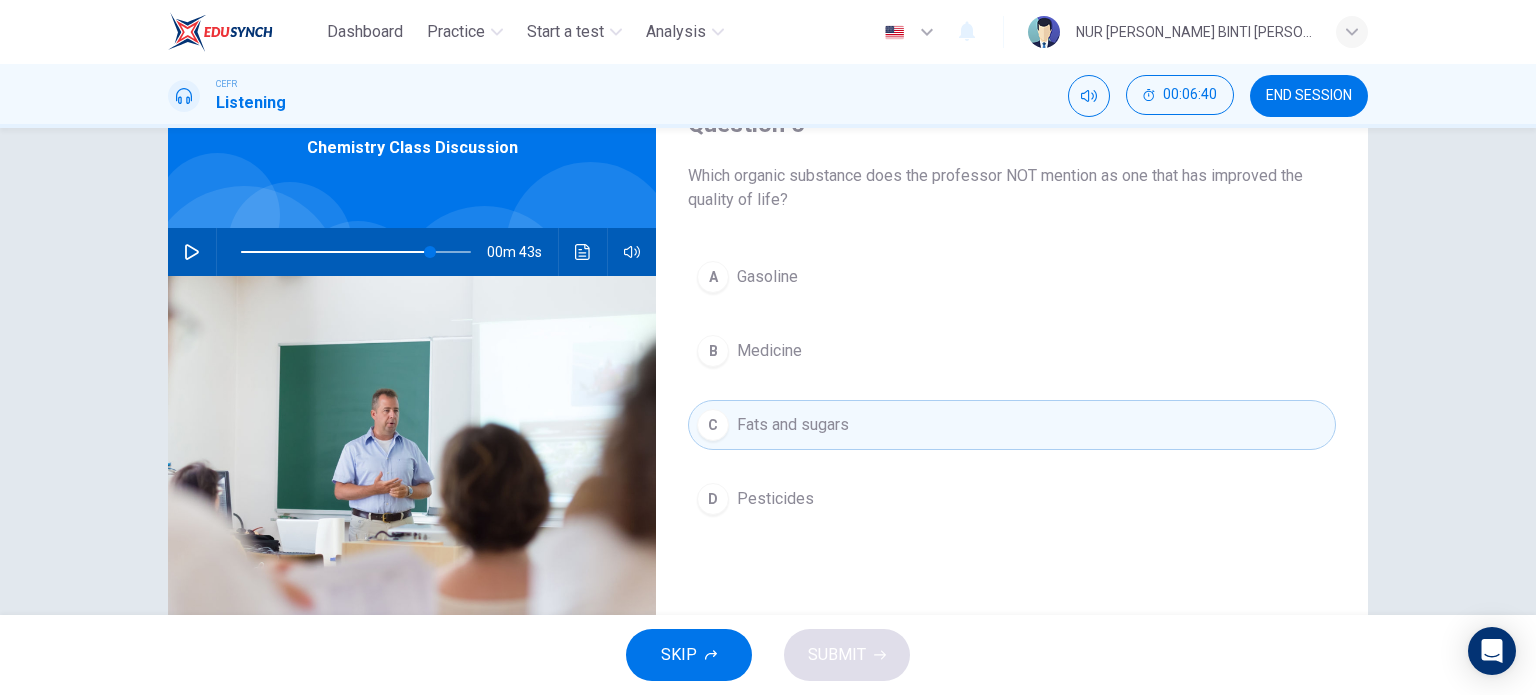 click on "C Fats and sugars" at bounding box center (1012, 425) 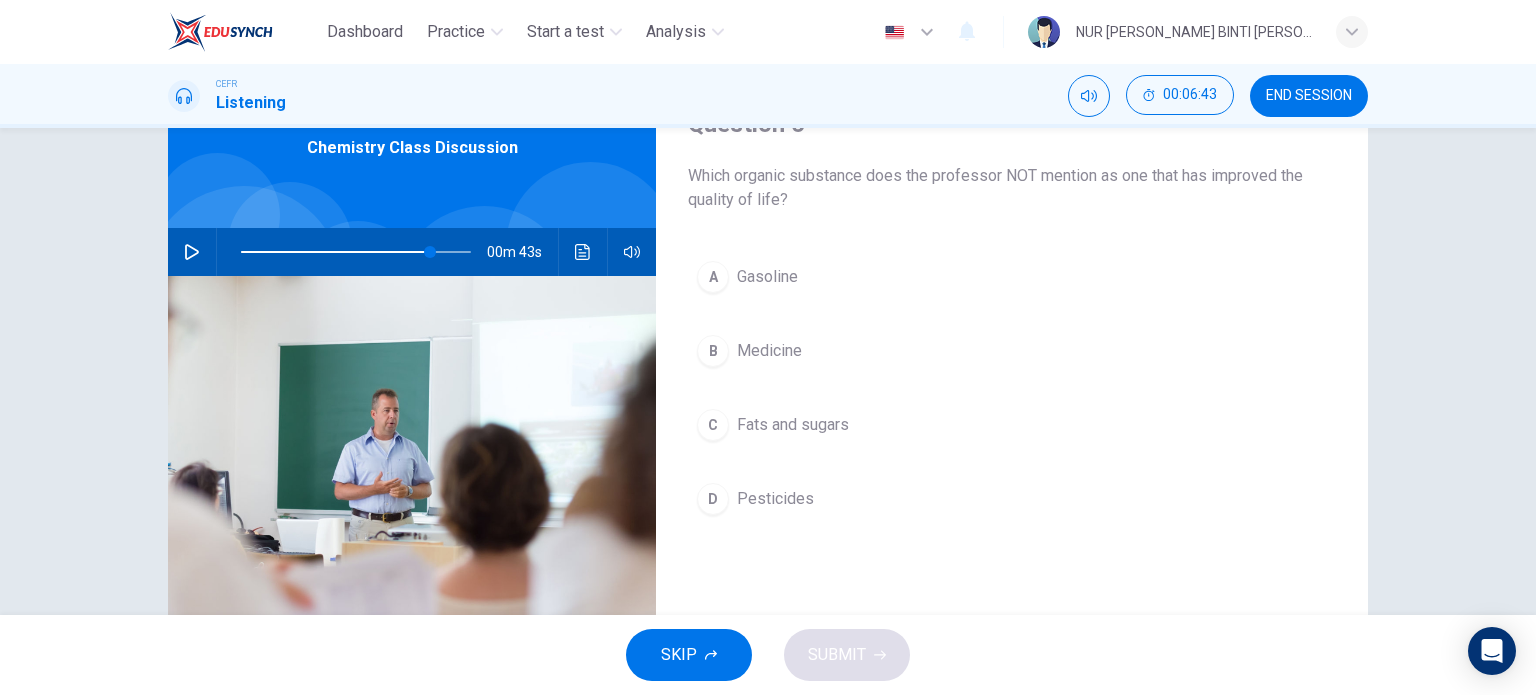 click on "Fats and sugars" at bounding box center [793, 425] 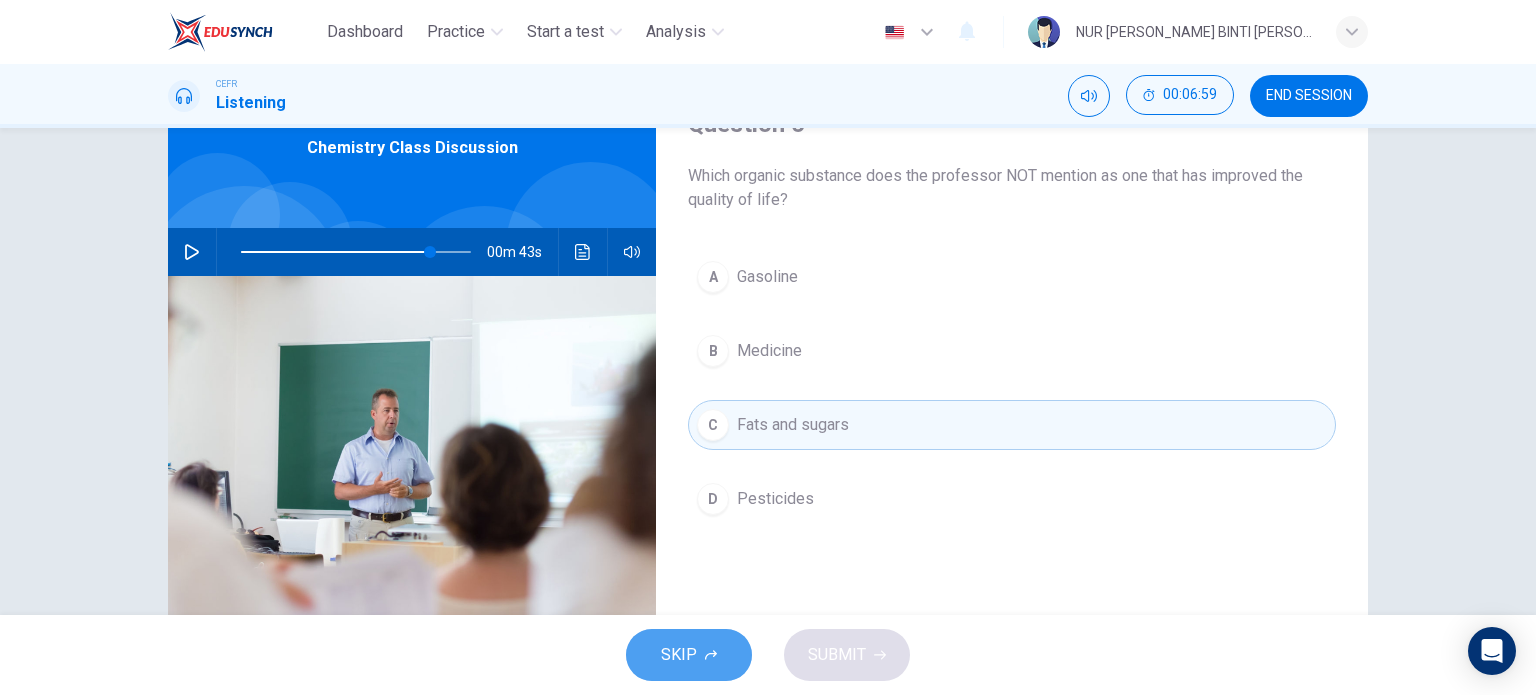 click on "SKIP" at bounding box center [689, 655] 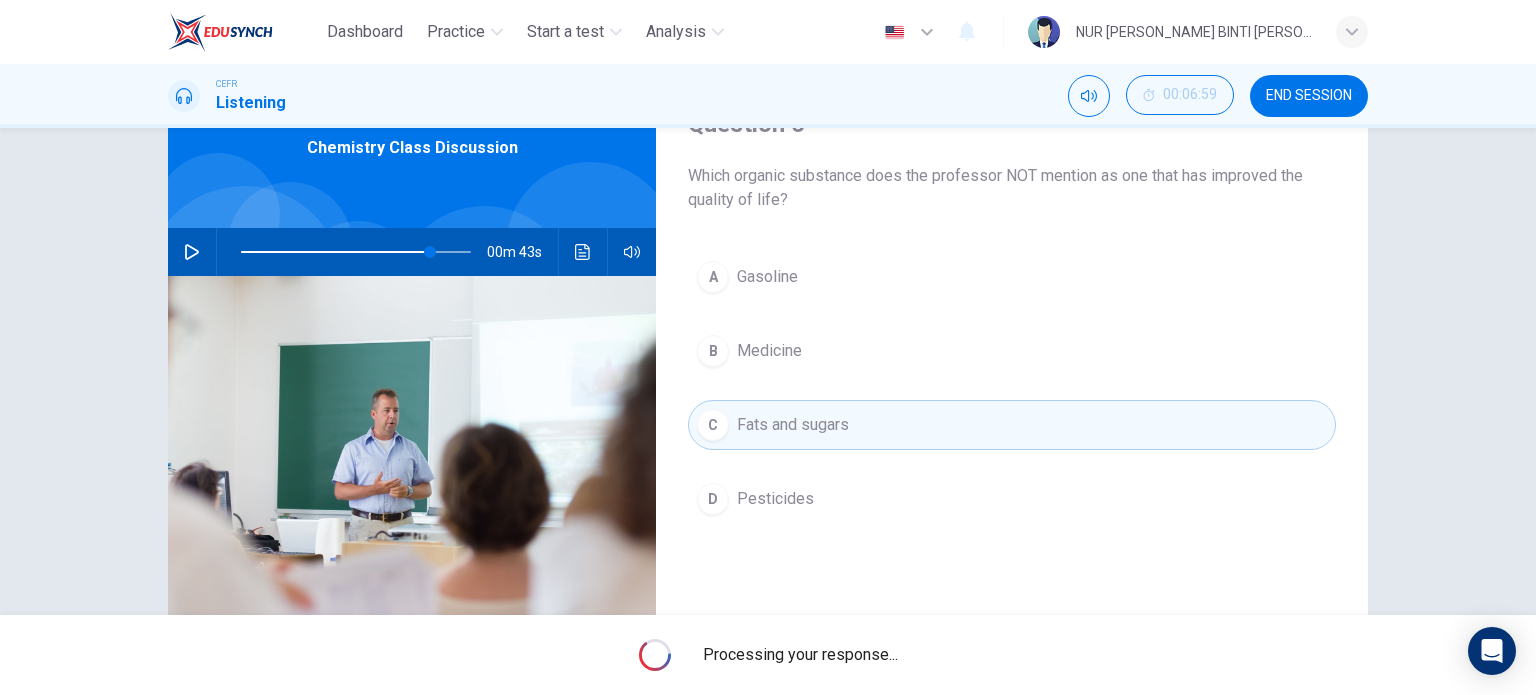 type on "82" 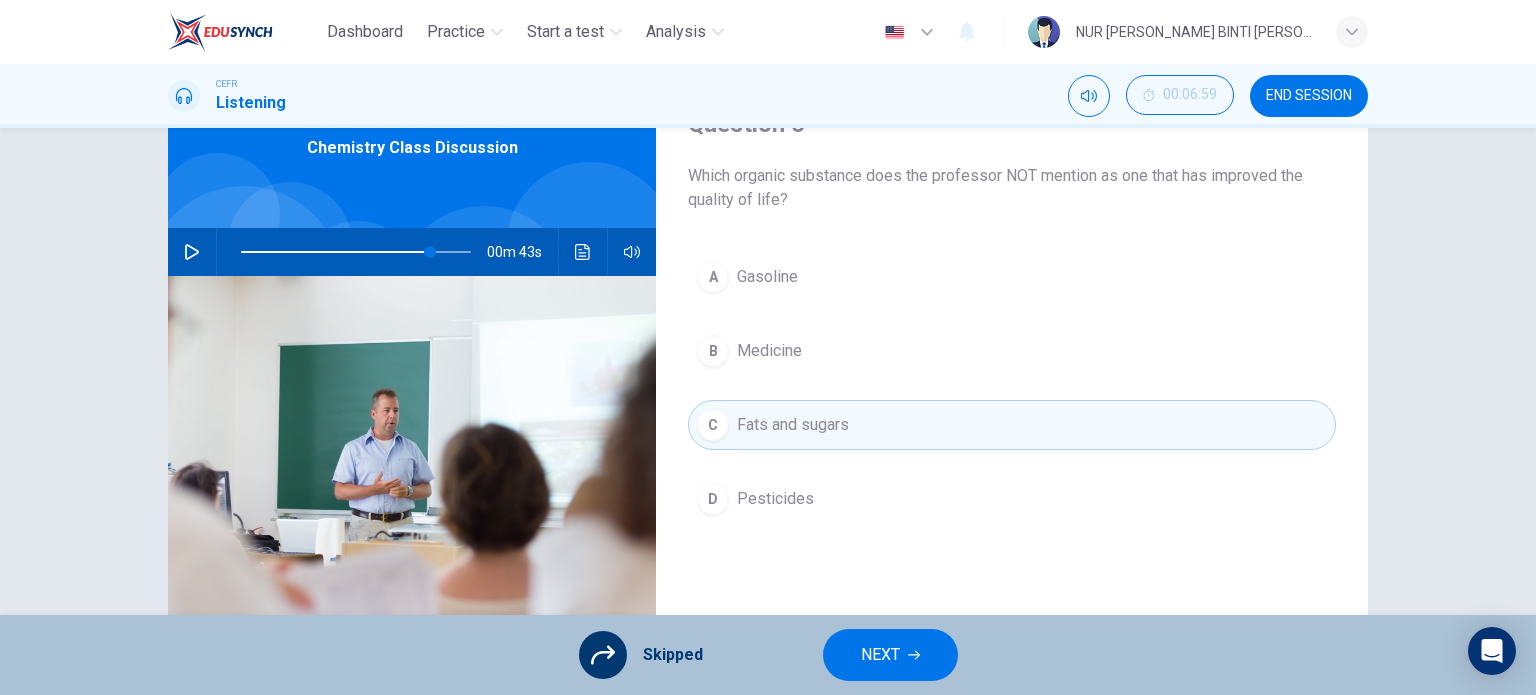 click on "NEXT" at bounding box center [880, 655] 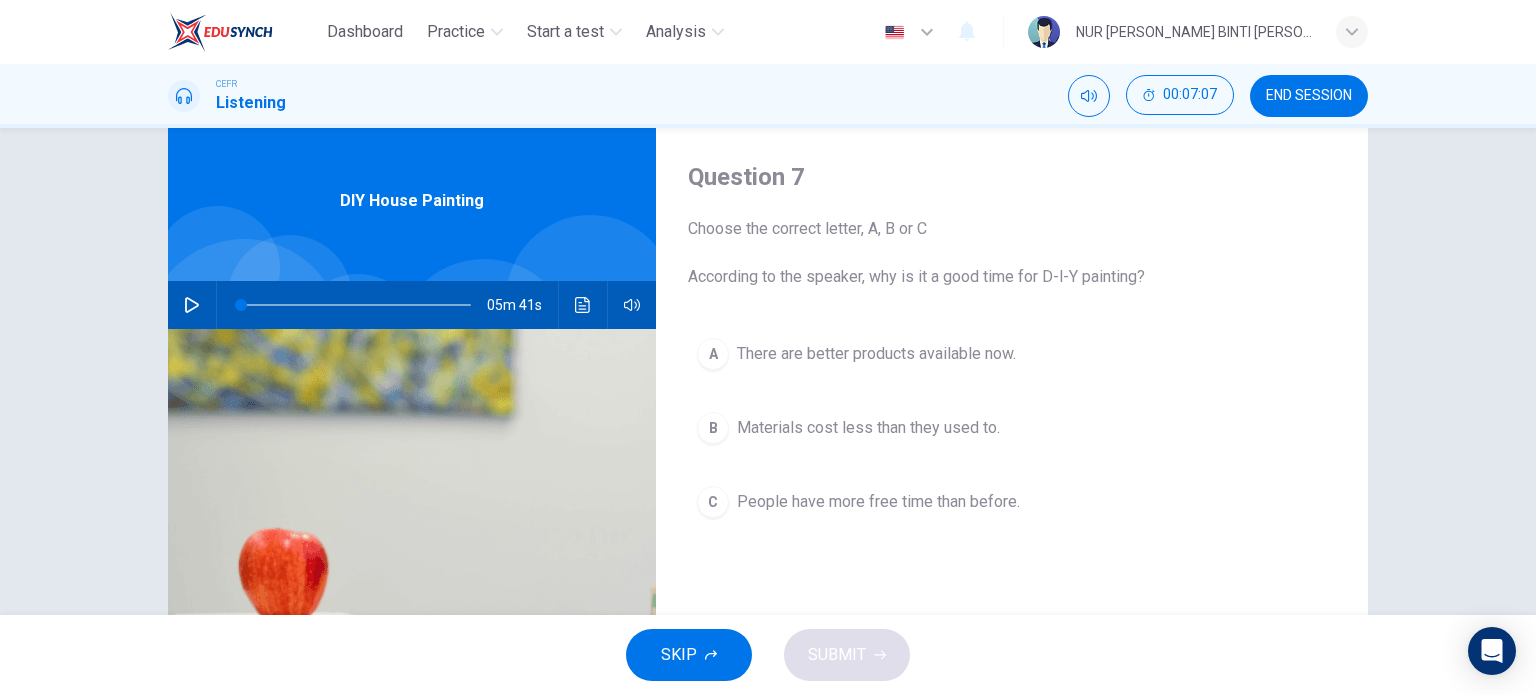 scroll, scrollTop: 0, scrollLeft: 0, axis: both 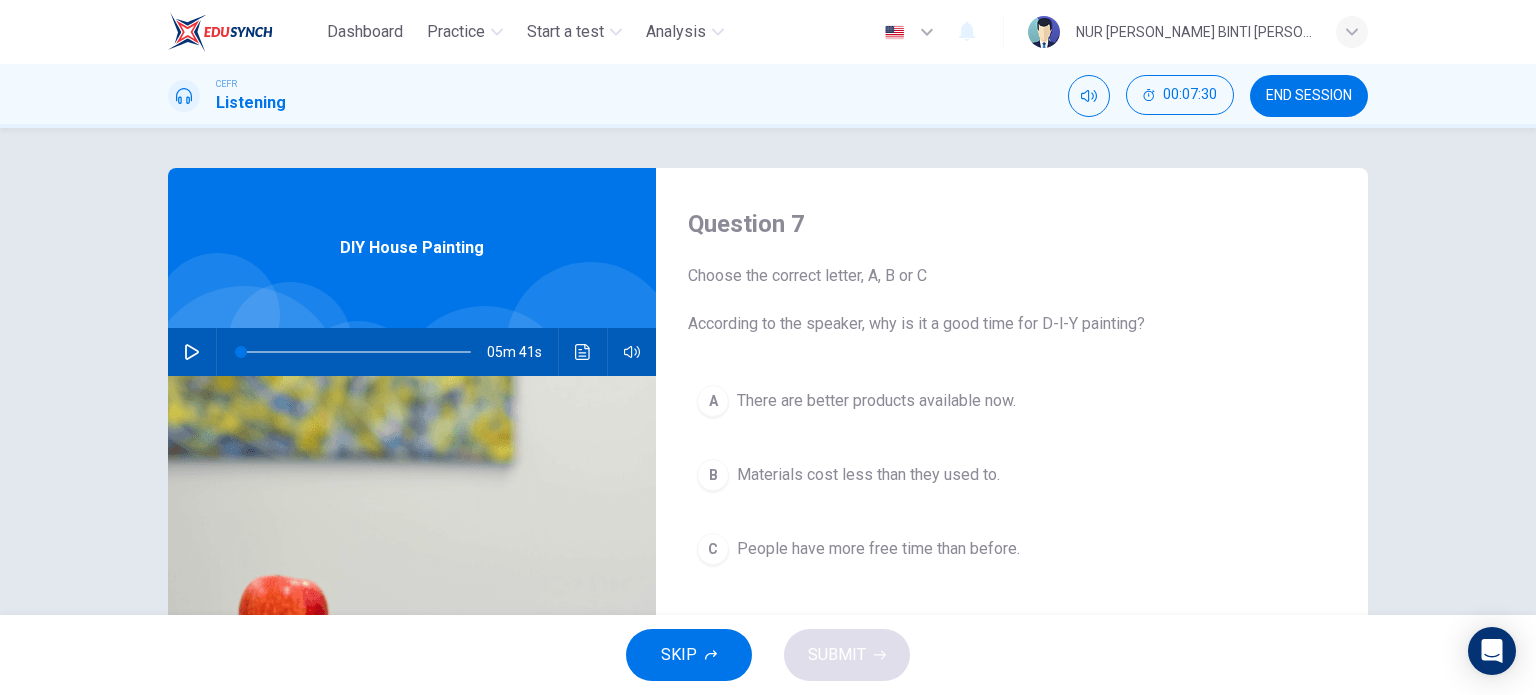 click 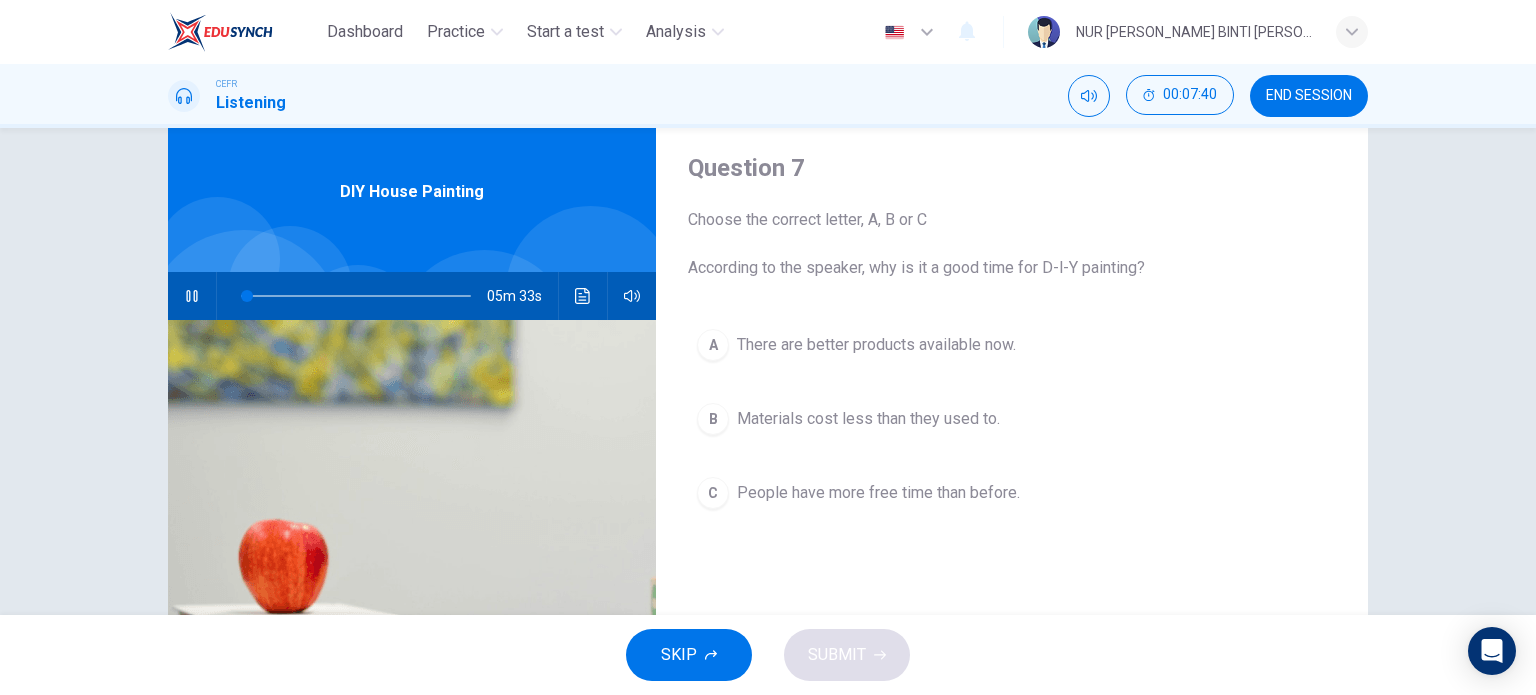 scroll, scrollTop: 100, scrollLeft: 0, axis: vertical 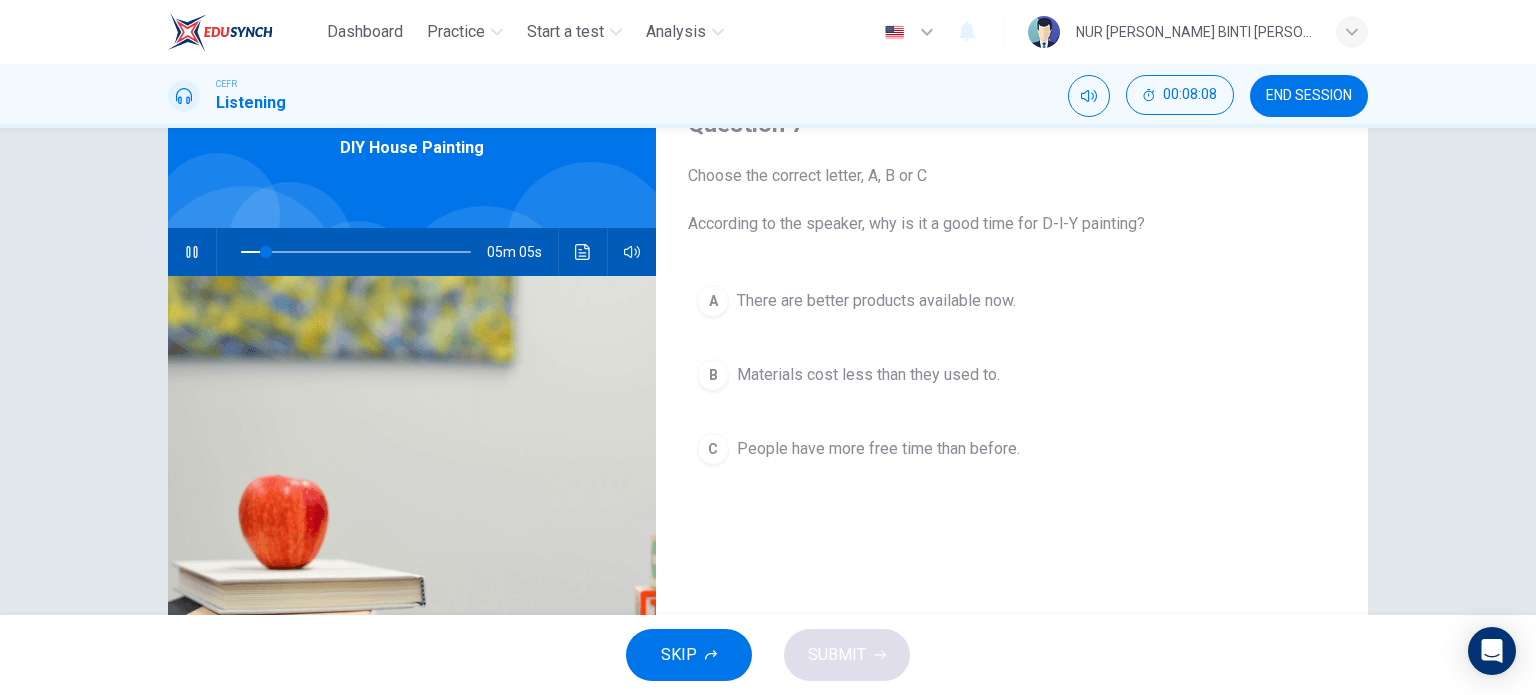 click on "B" at bounding box center [713, 375] 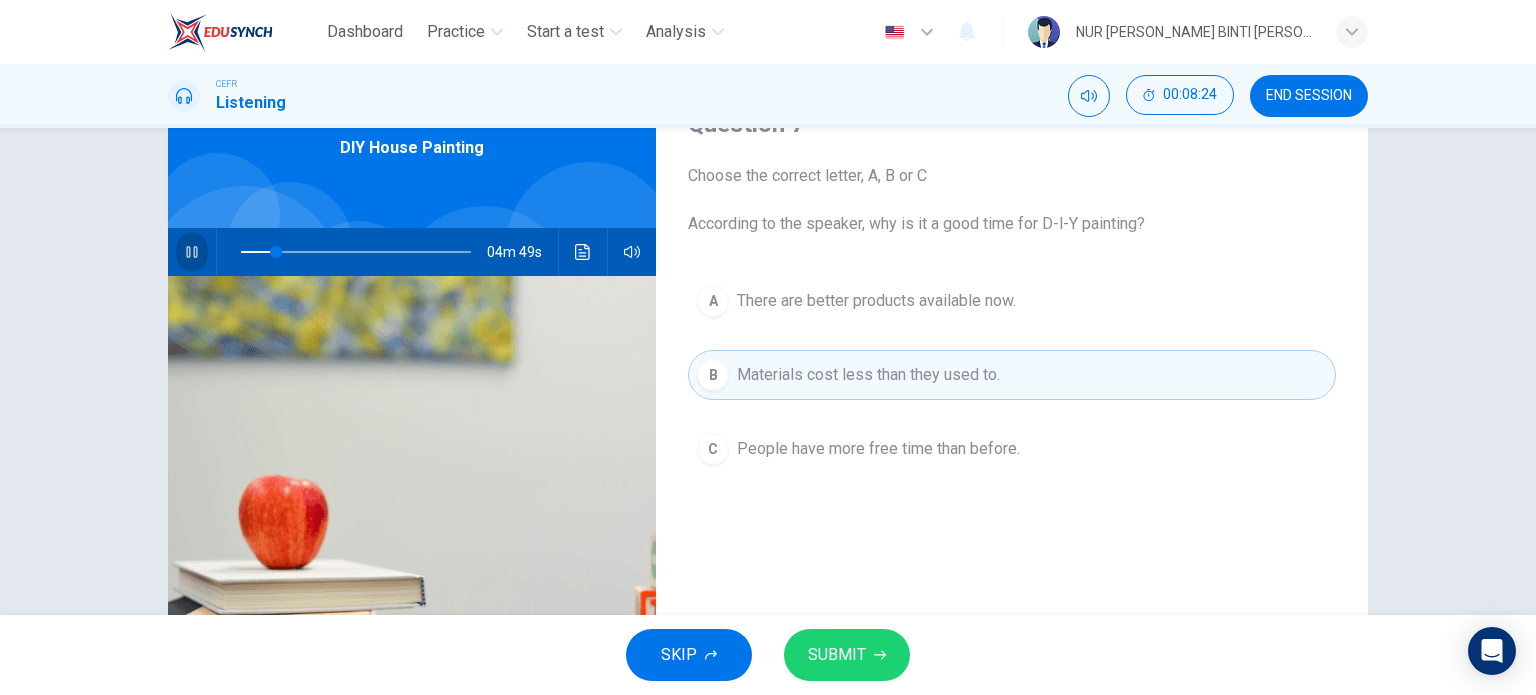 click 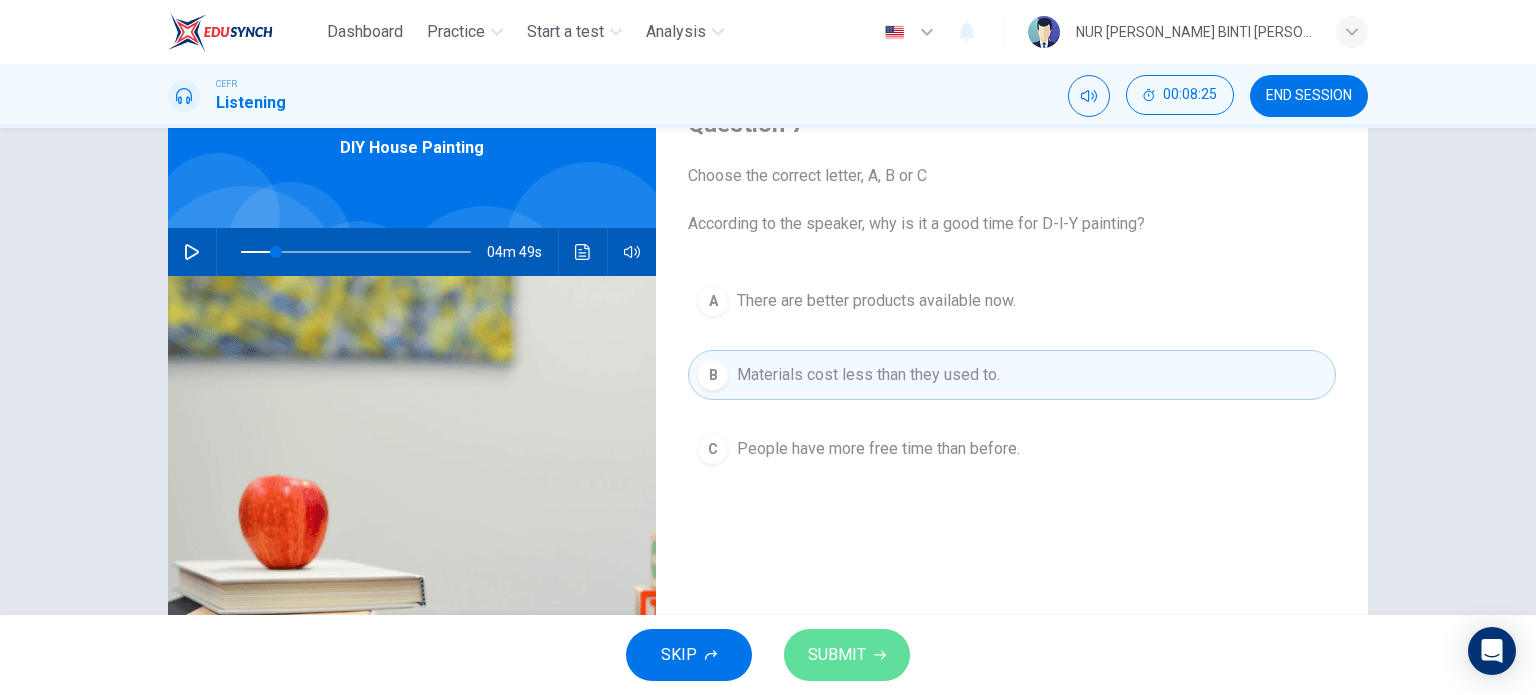 click on "SUBMIT" at bounding box center (837, 655) 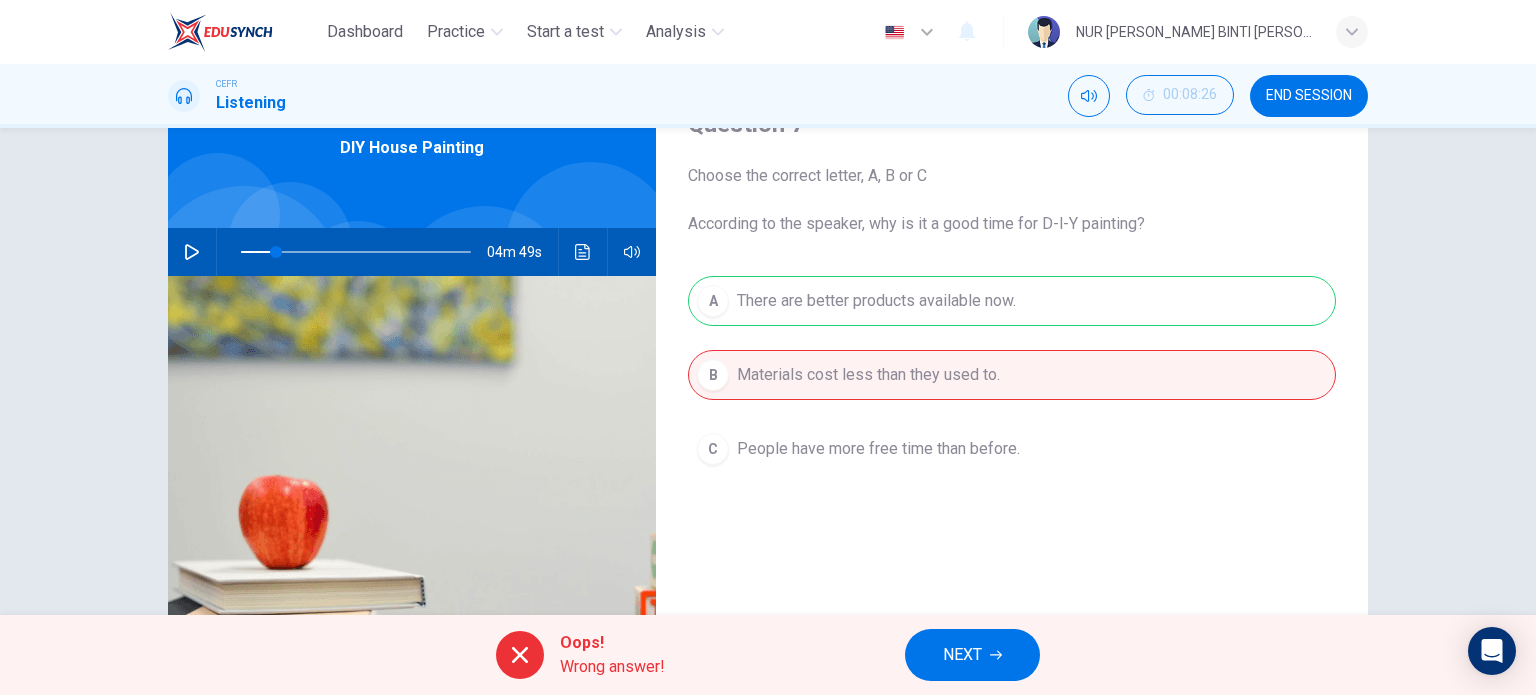 click on "NEXT" at bounding box center (962, 655) 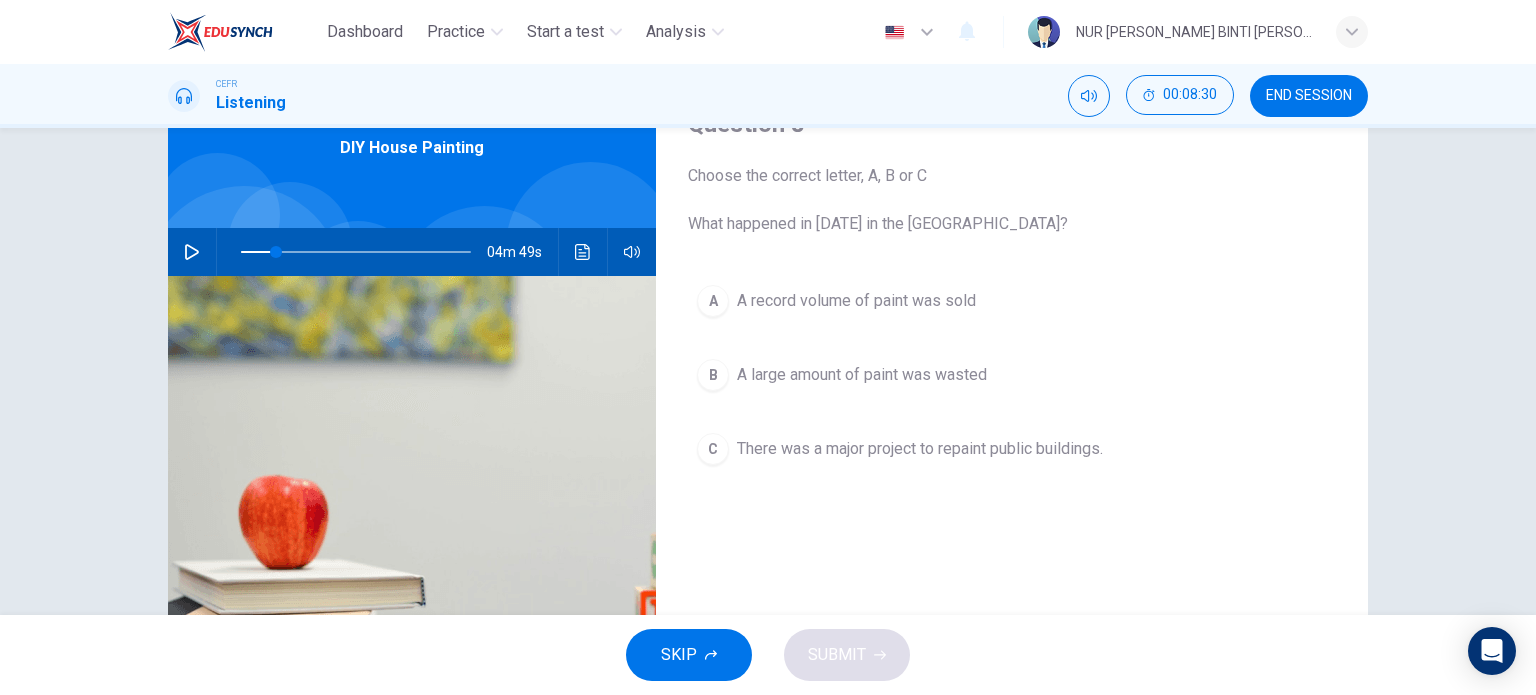 click on "A large amount of paint was wasted" at bounding box center (862, 375) 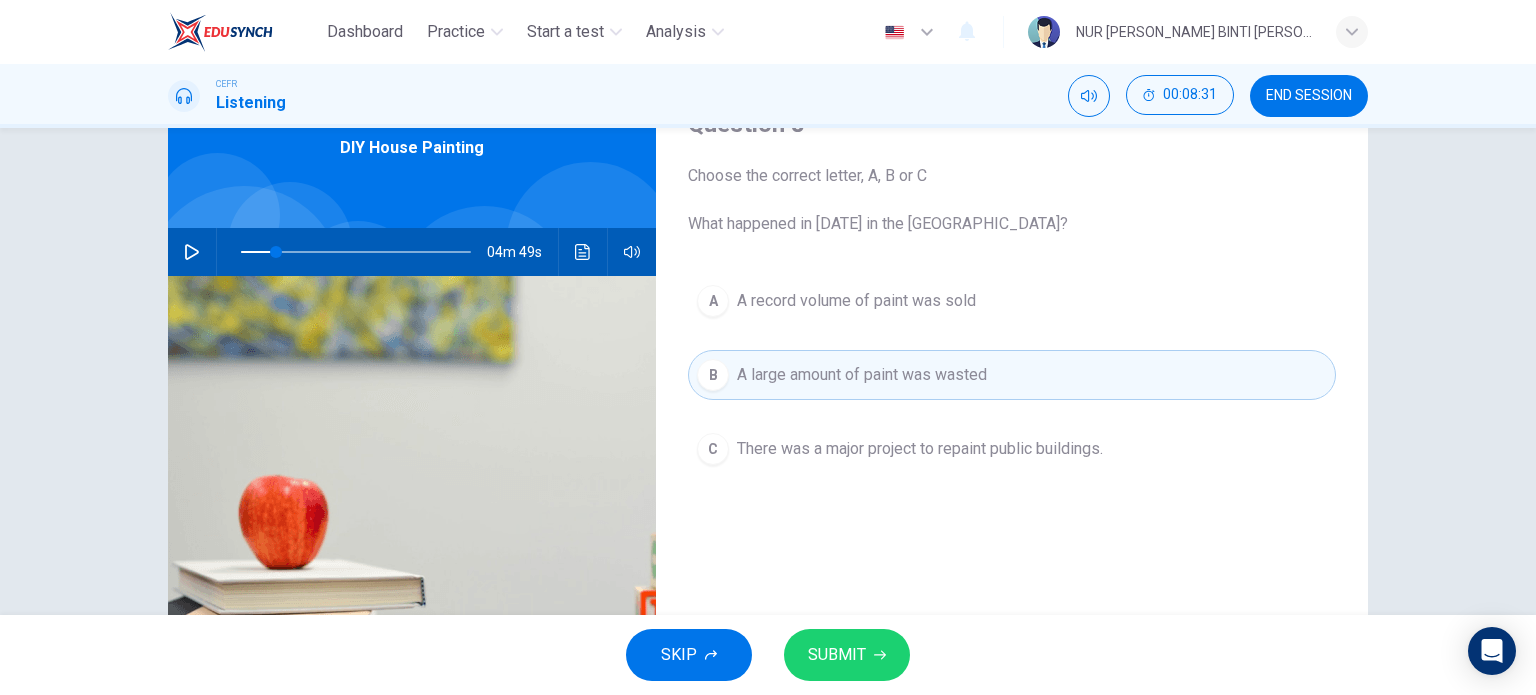 click on "SUBMIT" at bounding box center [847, 655] 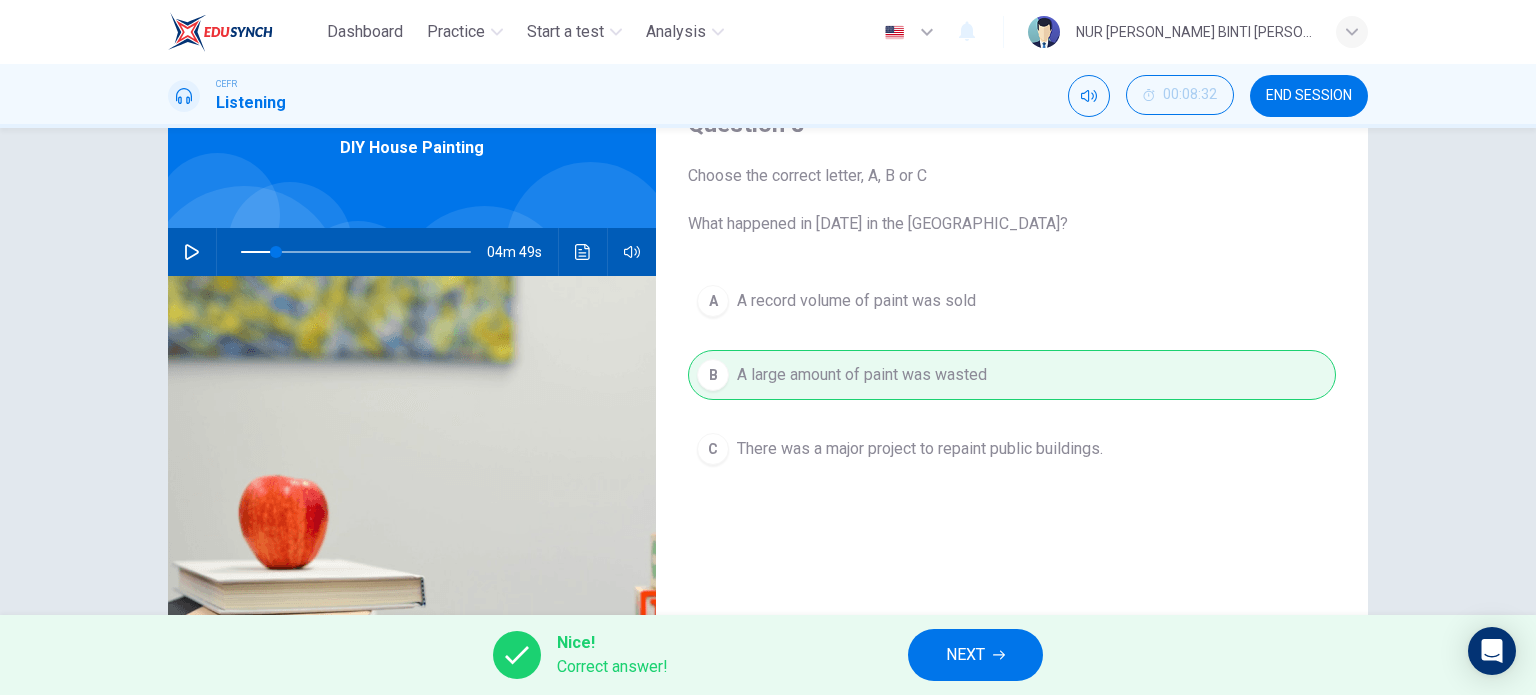 click on "NEXT" at bounding box center (965, 655) 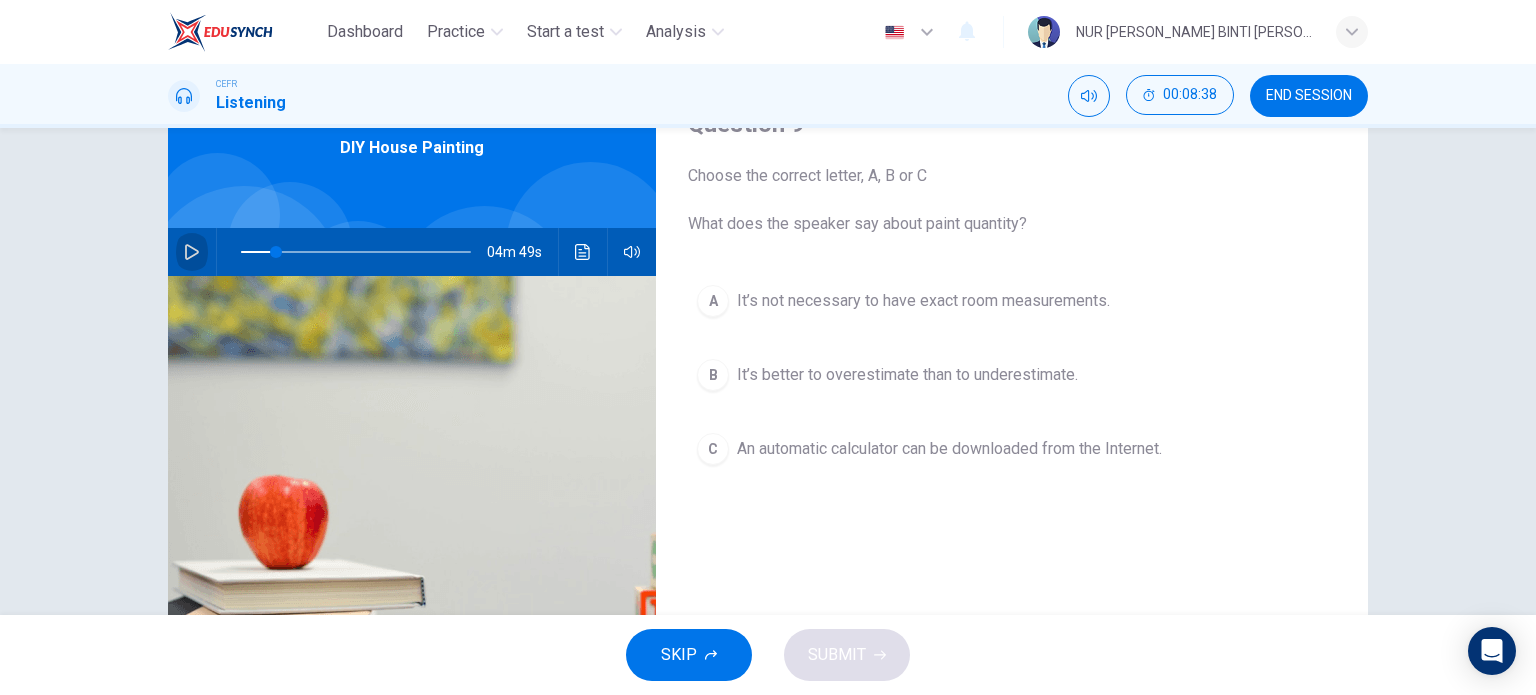 click 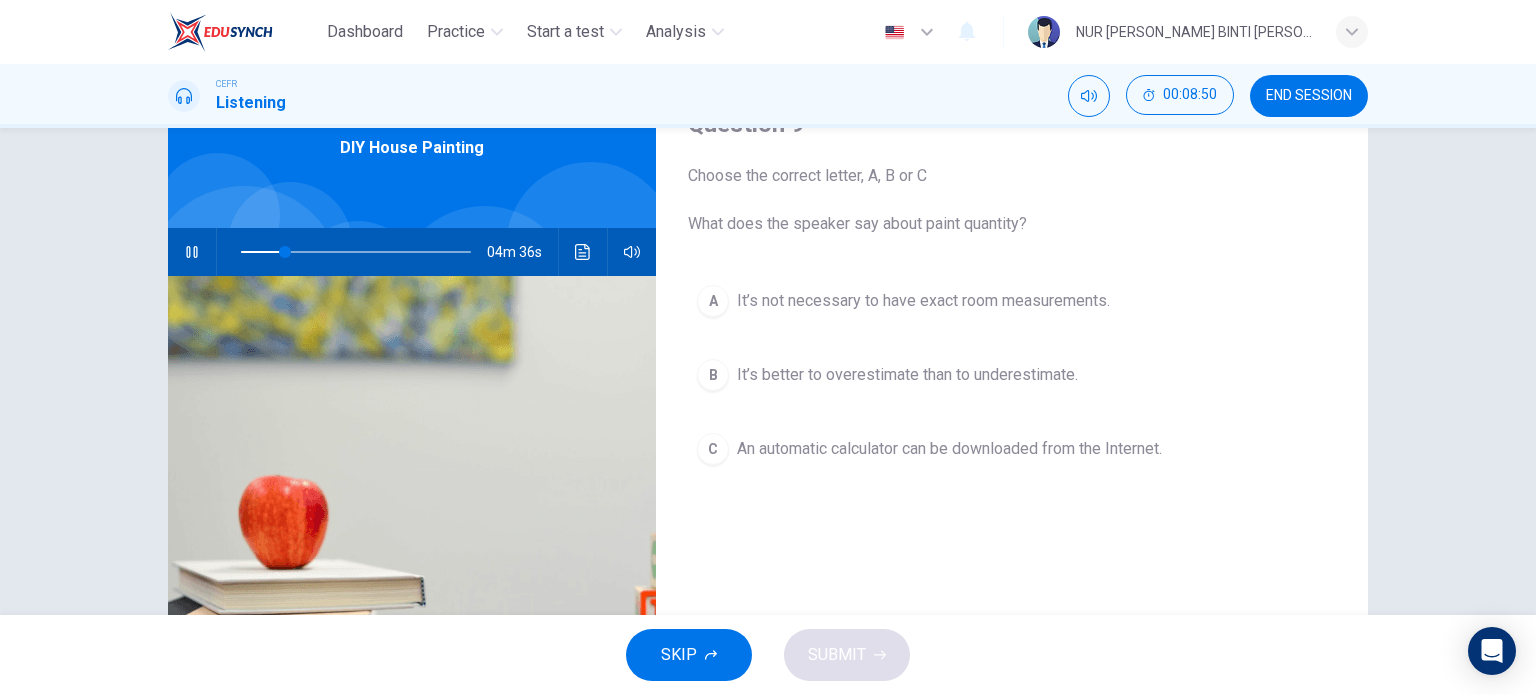 click 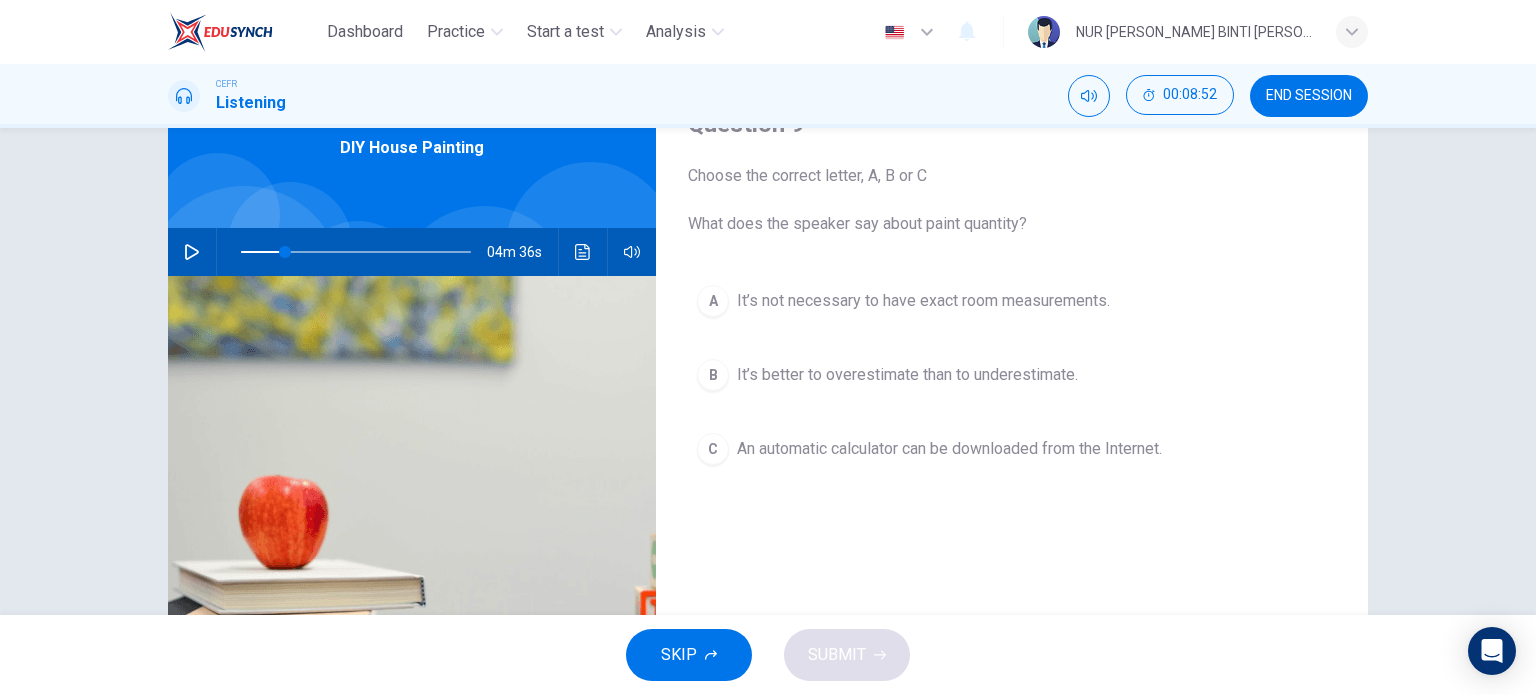 click 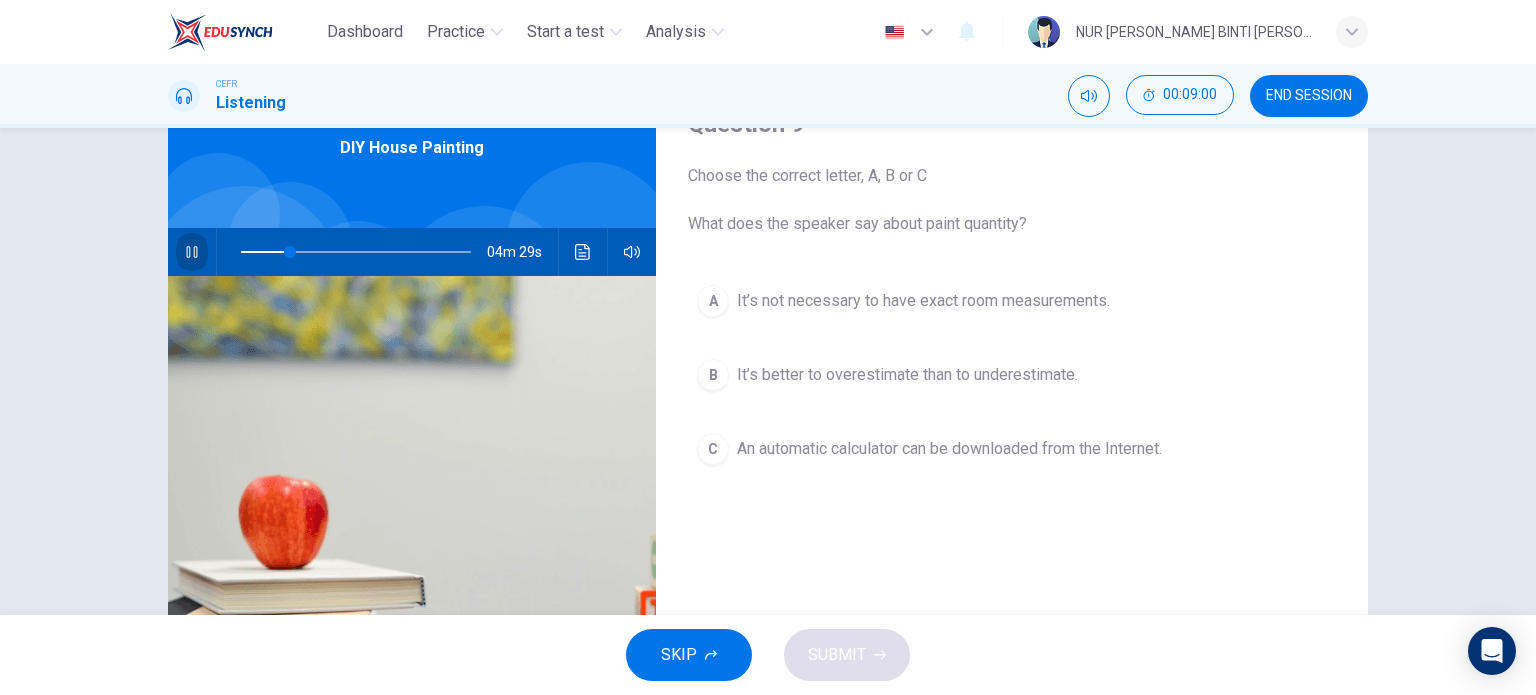 click 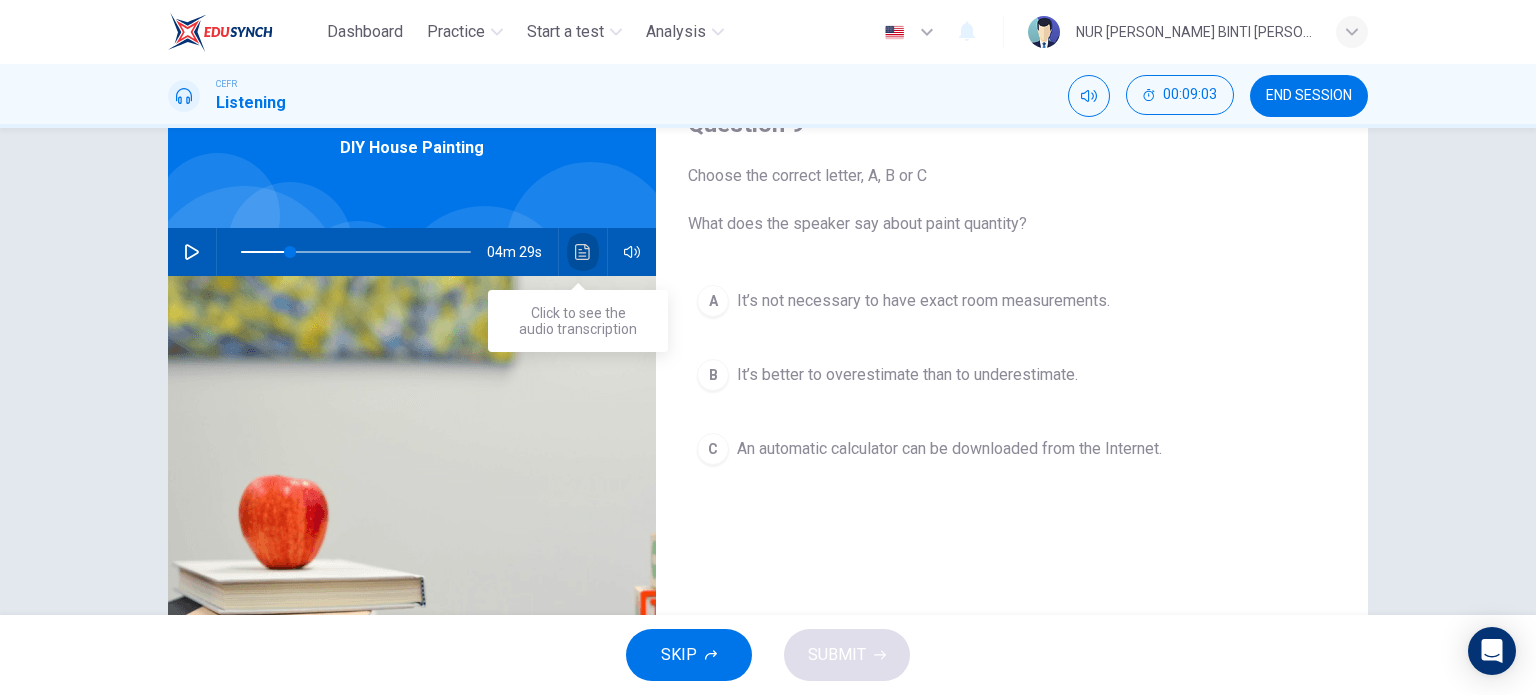 click at bounding box center [583, 252] 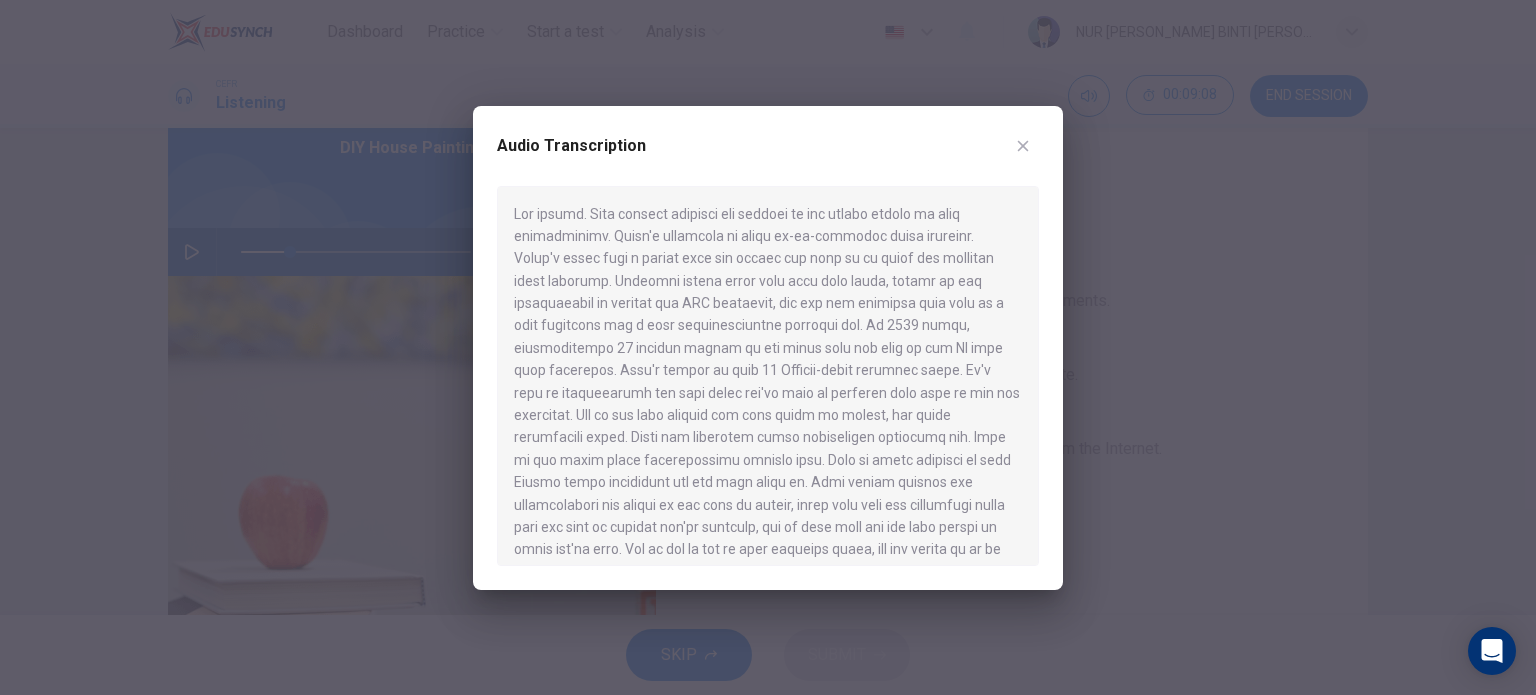click on "Audio Transcription" at bounding box center [768, 158] 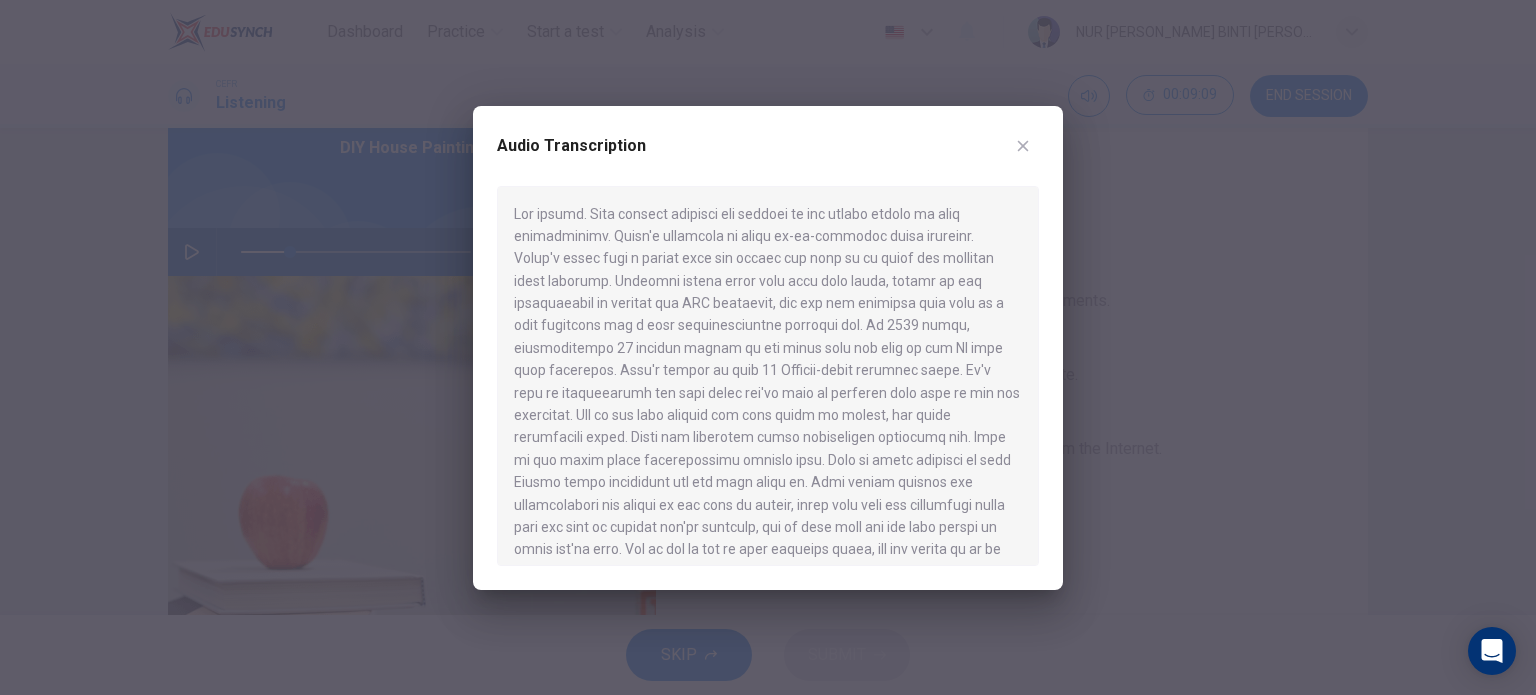 click at bounding box center [1023, 146] 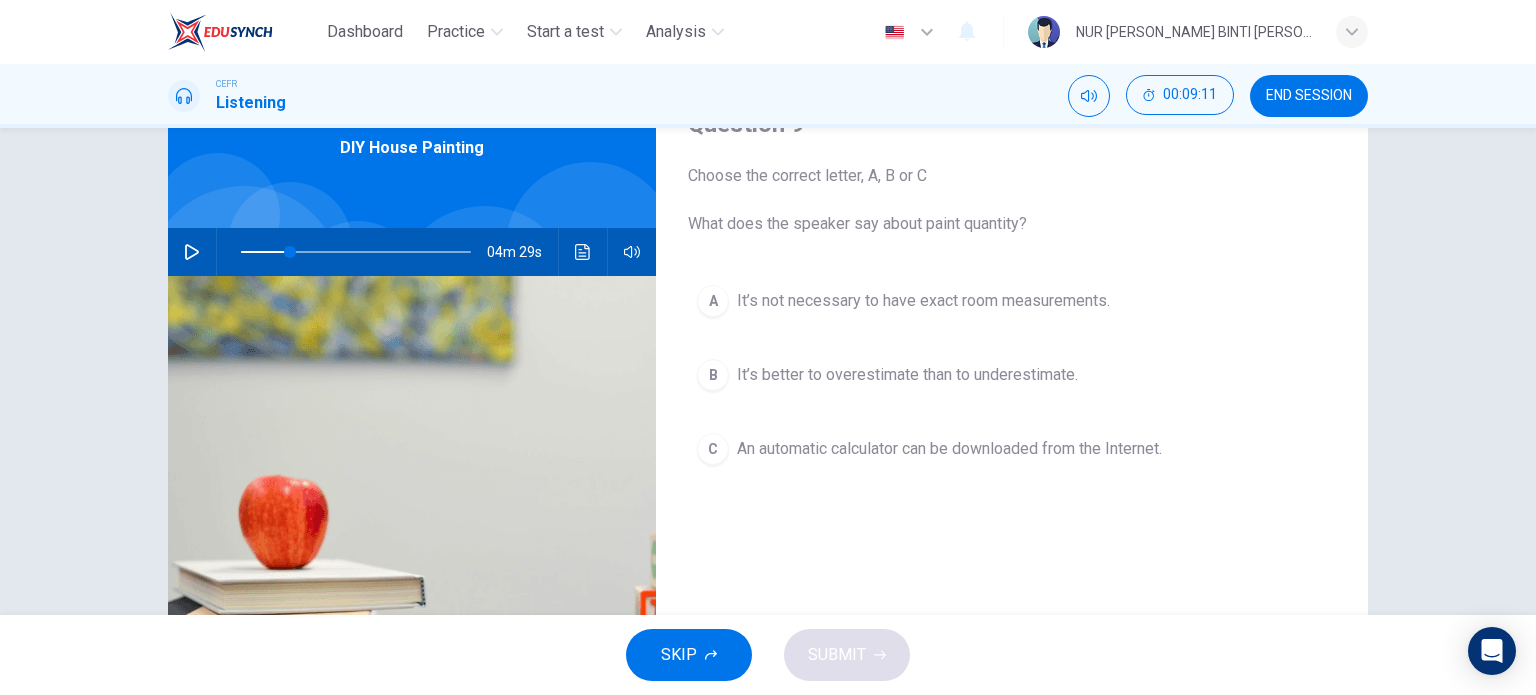 click on "C" at bounding box center (713, 449) 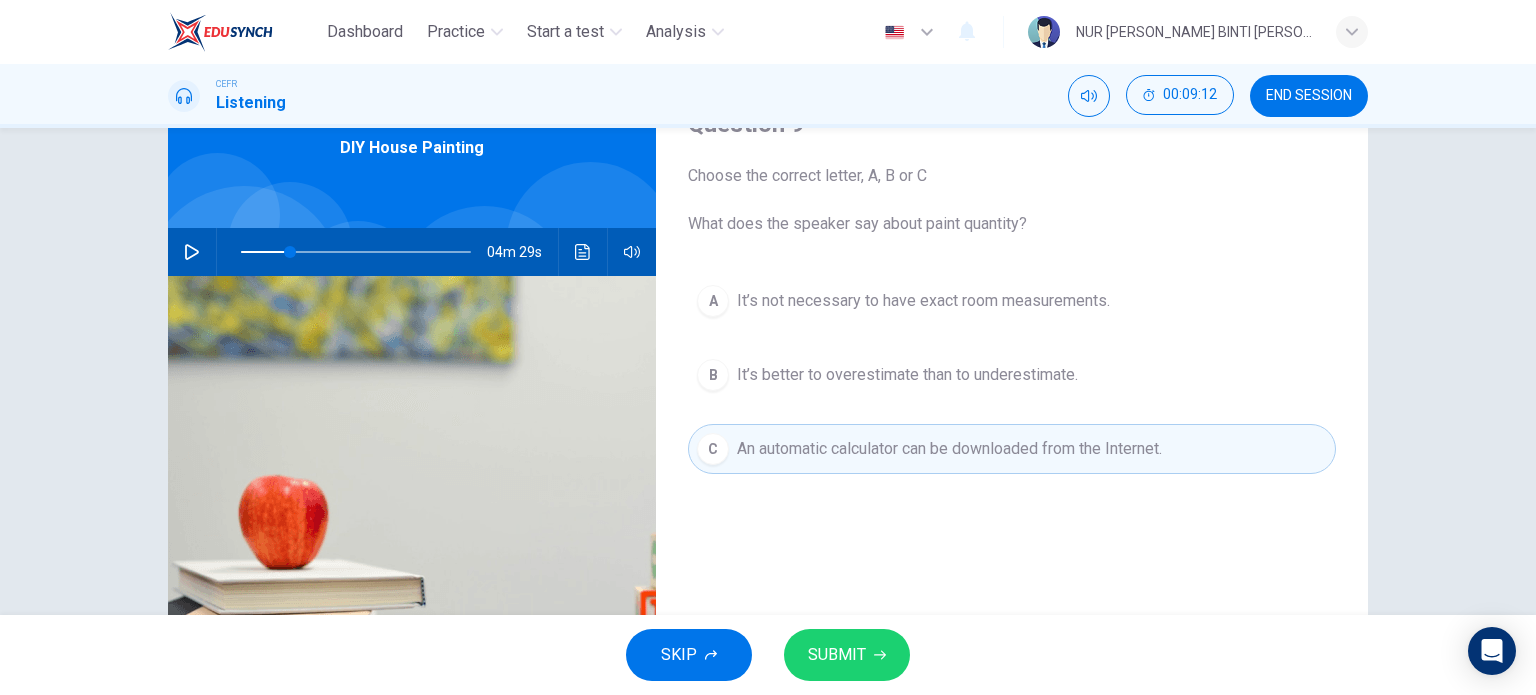 click 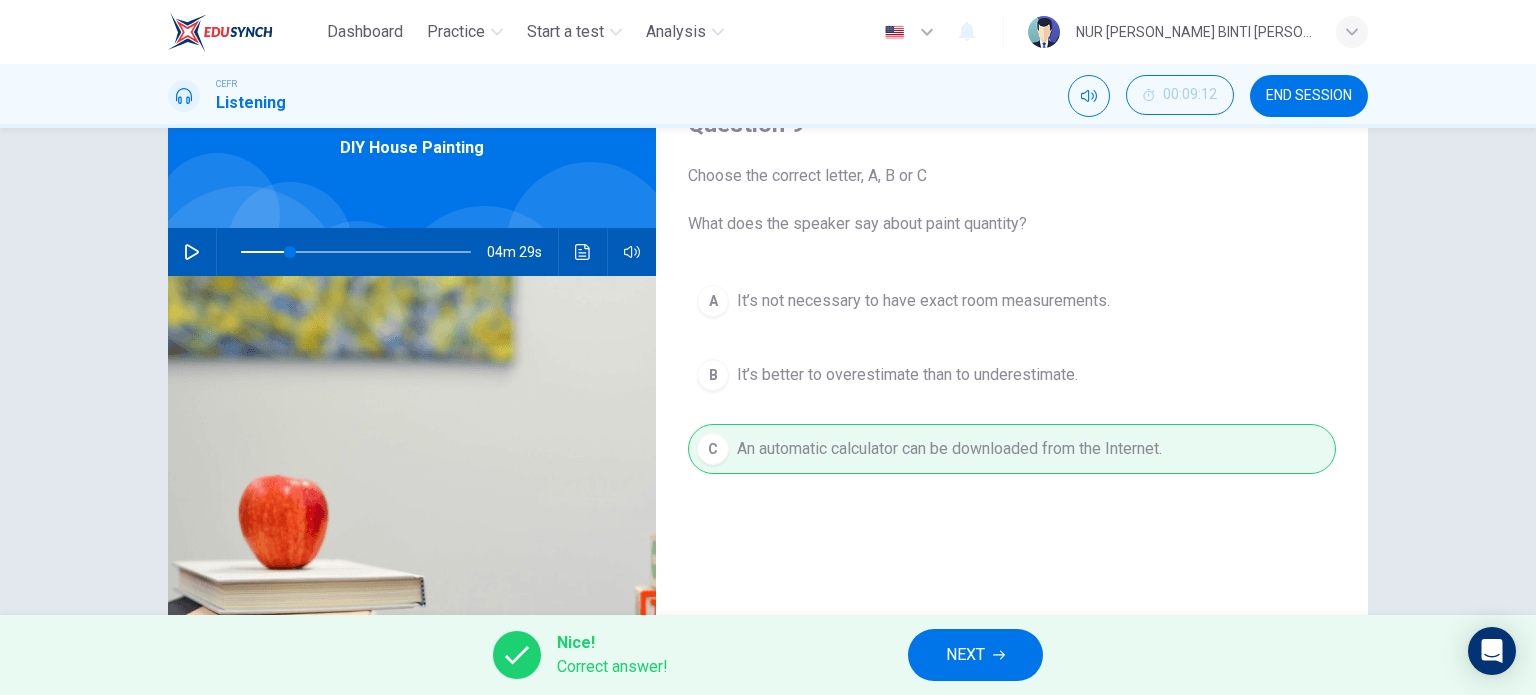 click on "NEXT" at bounding box center [965, 655] 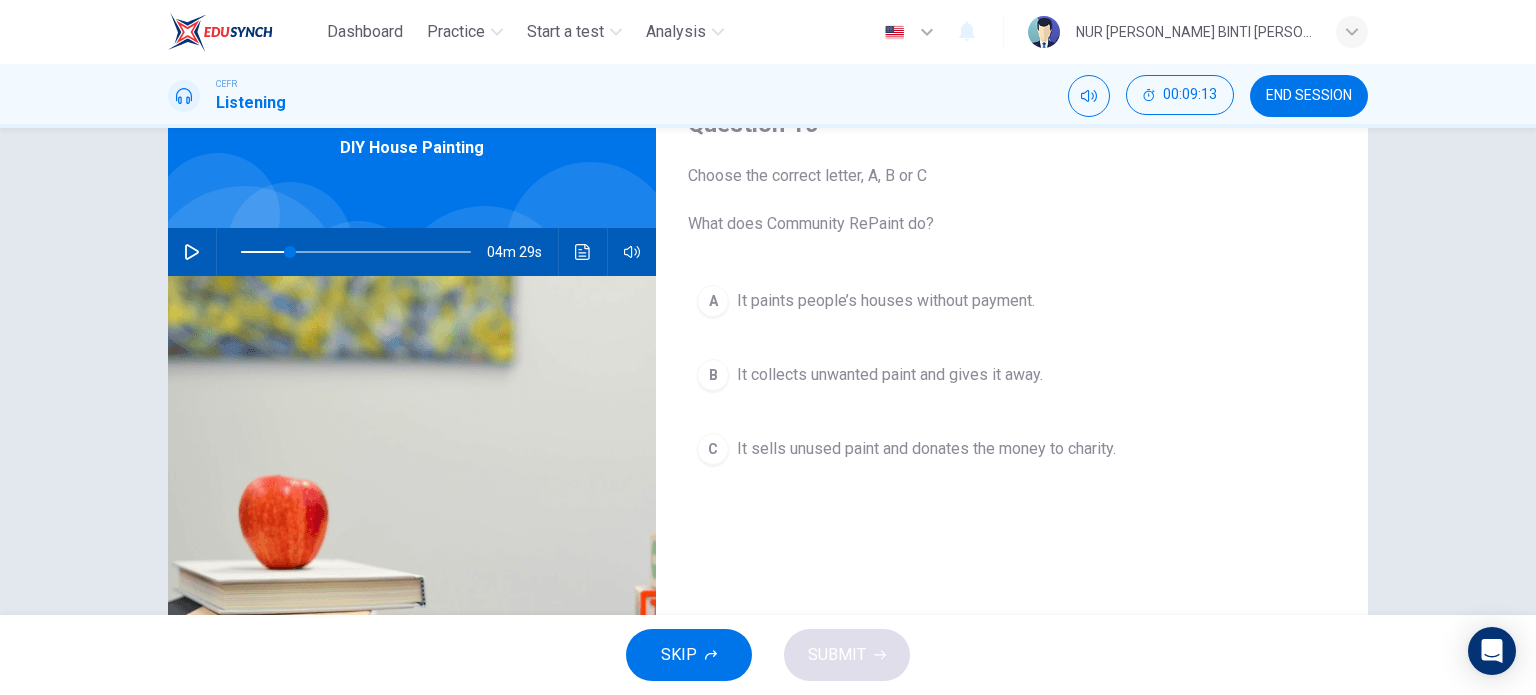click 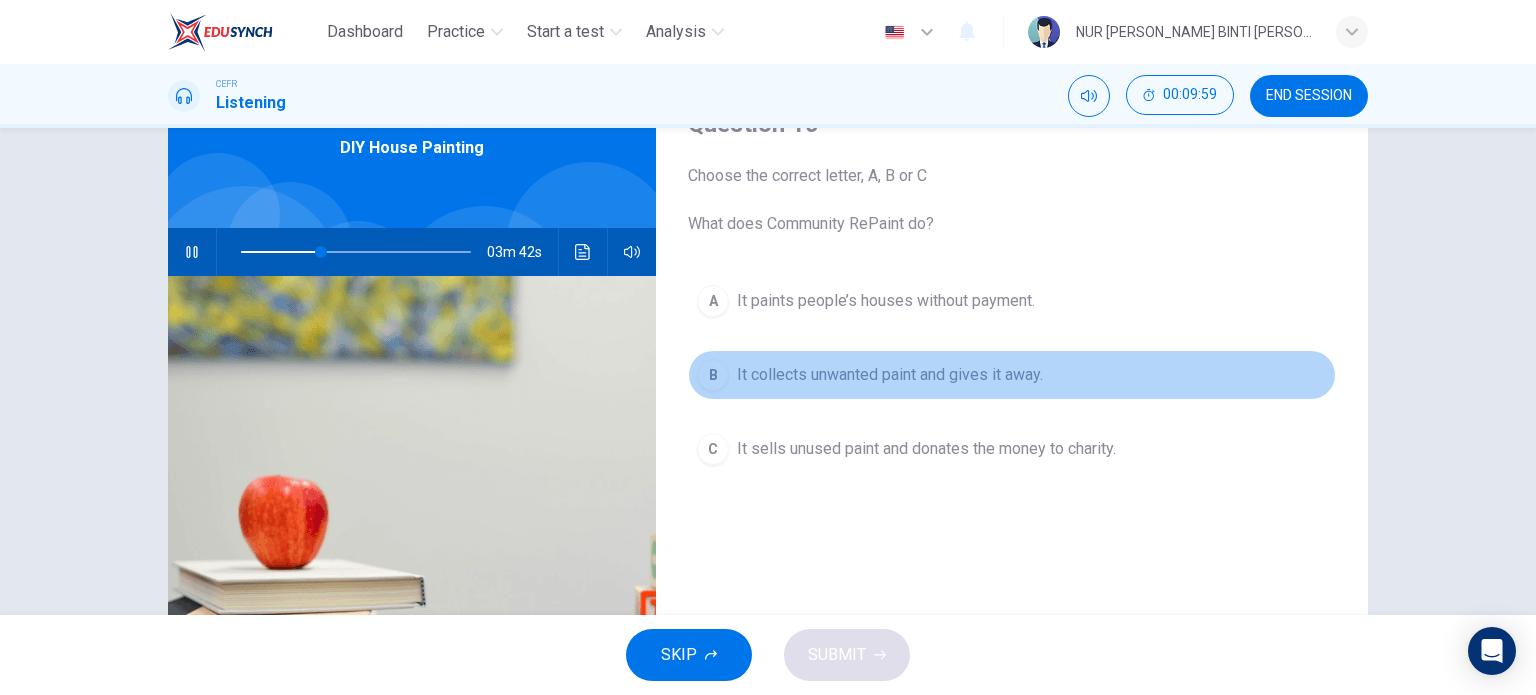 click on "It collects unwanted paint and gives it away." at bounding box center [890, 375] 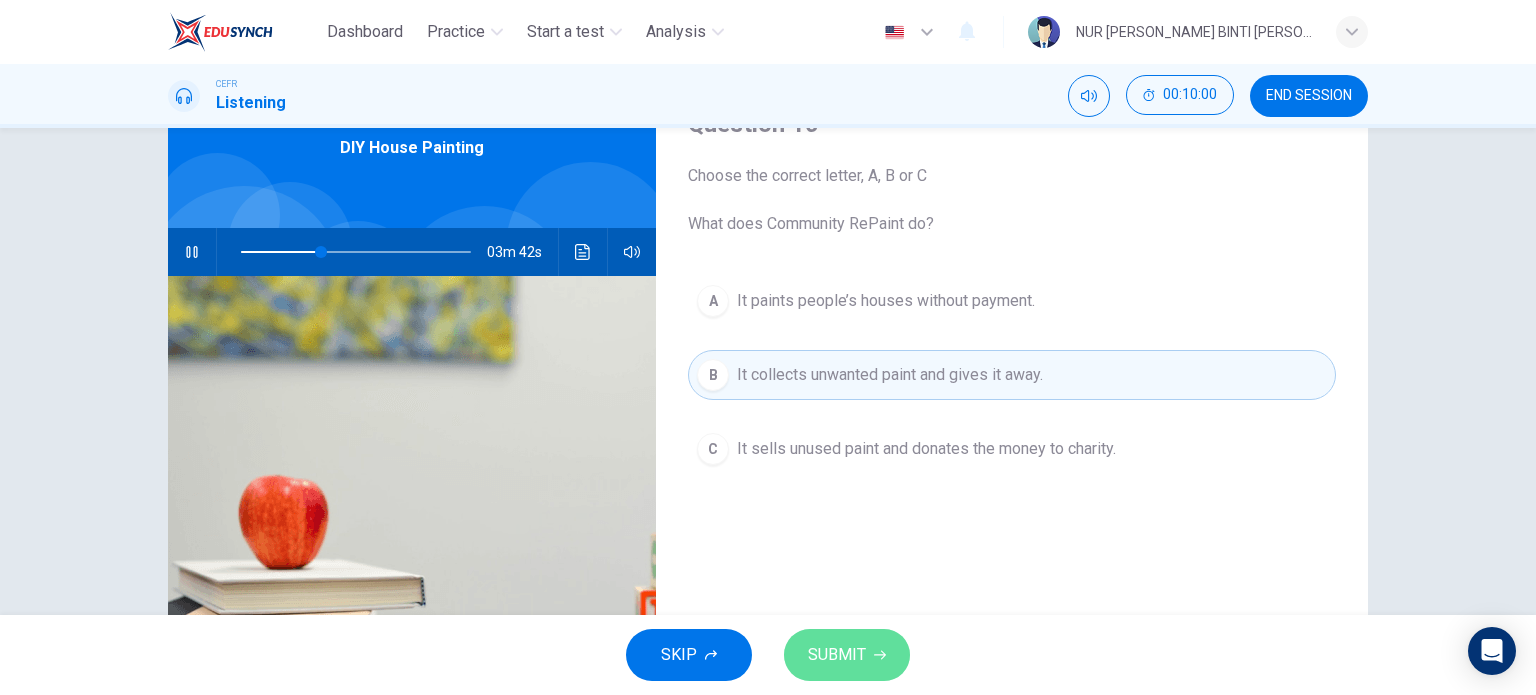 click on "SUBMIT" at bounding box center (847, 655) 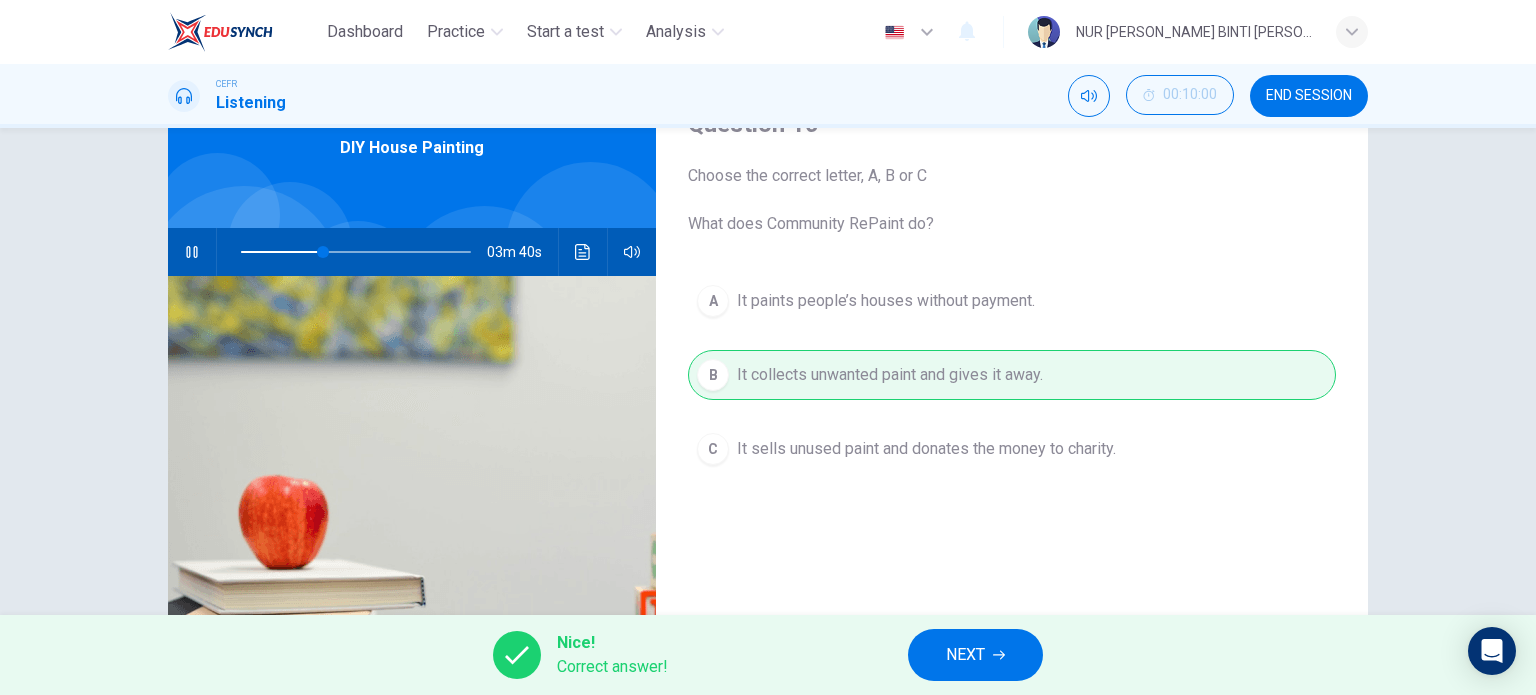 click on "NEXT" at bounding box center (965, 655) 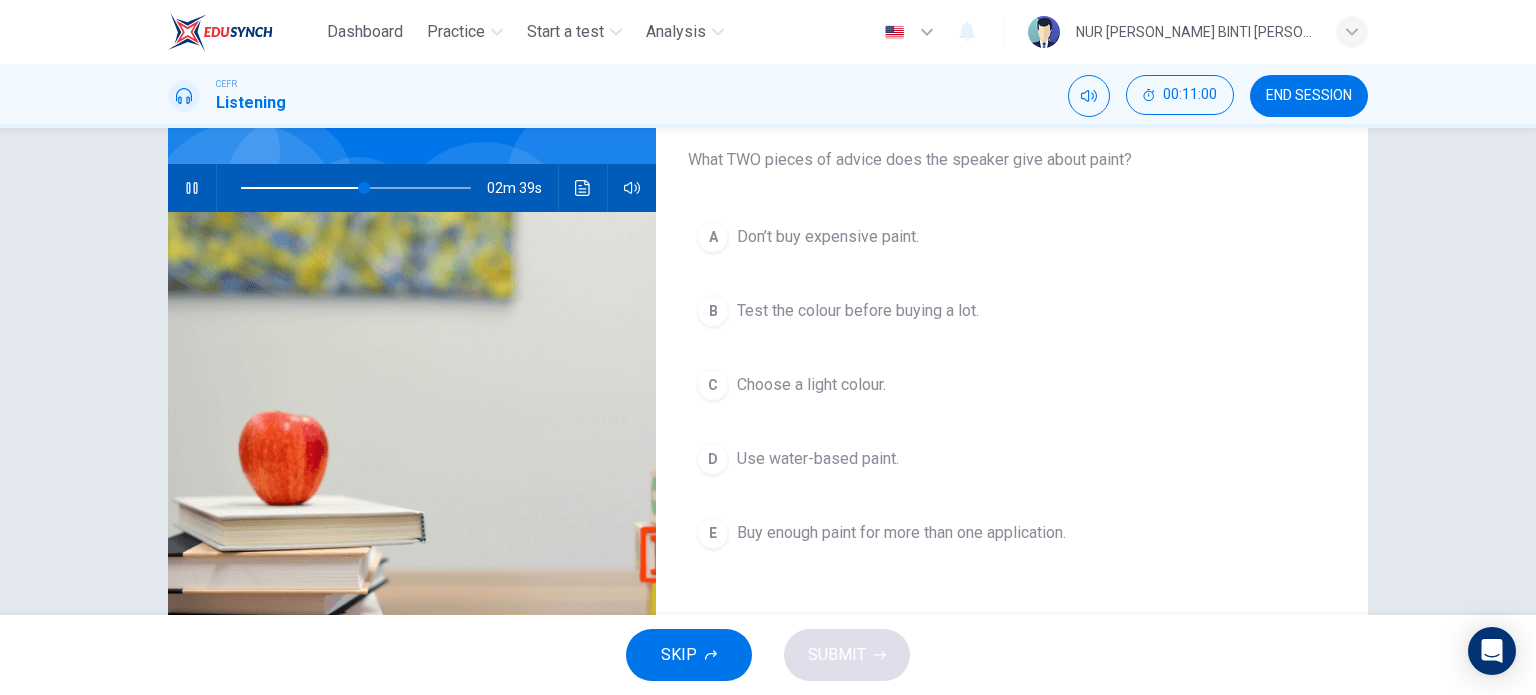 scroll, scrollTop: 200, scrollLeft: 0, axis: vertical 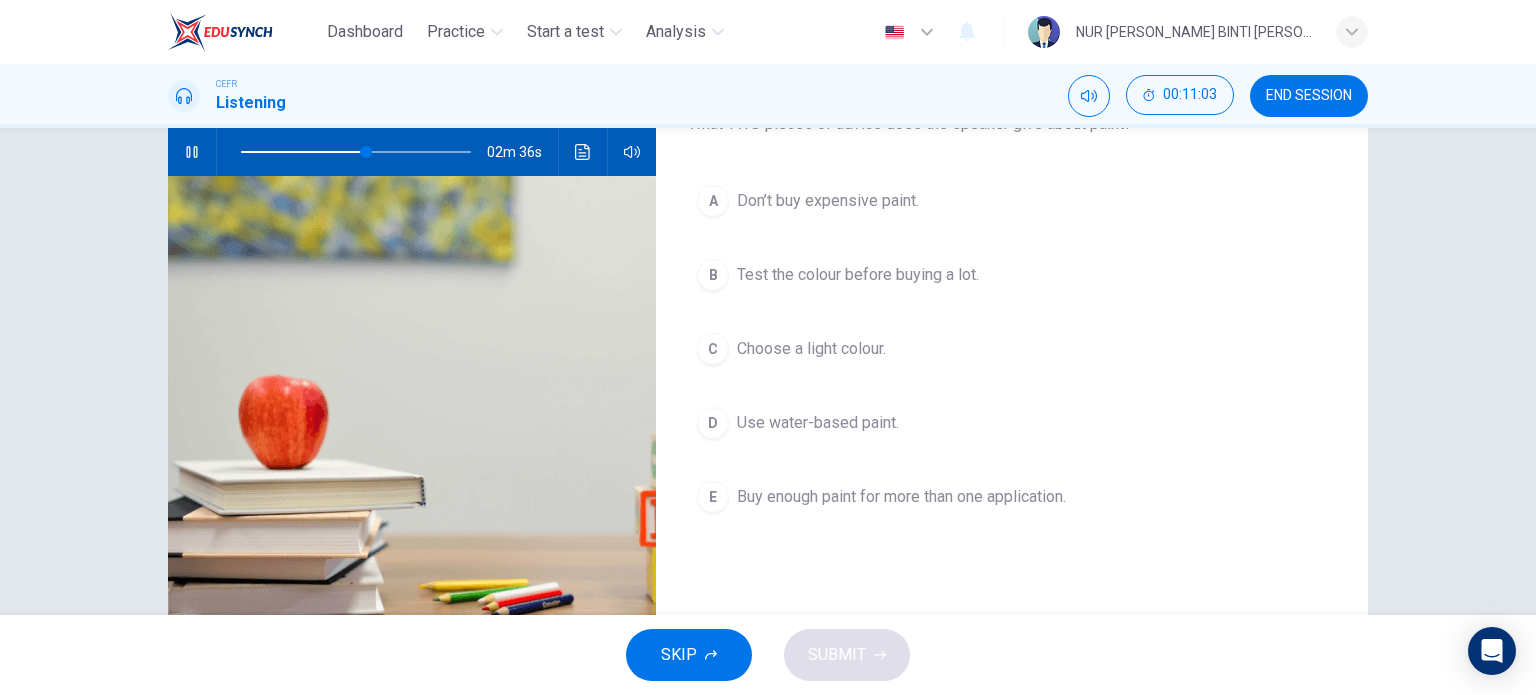 click on "B" at bounding box center [713, 275] 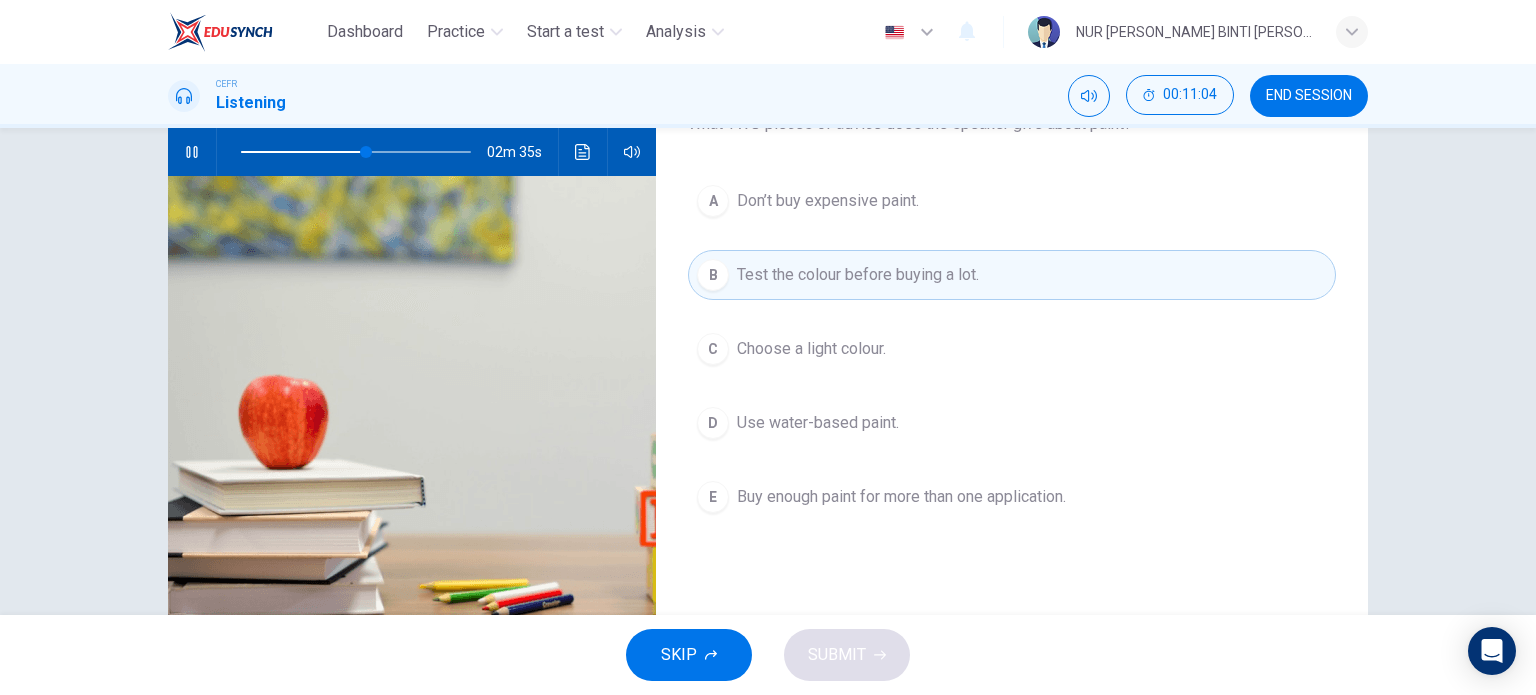 click on "D Use water-based paint." at bounding box center [1012, 423] 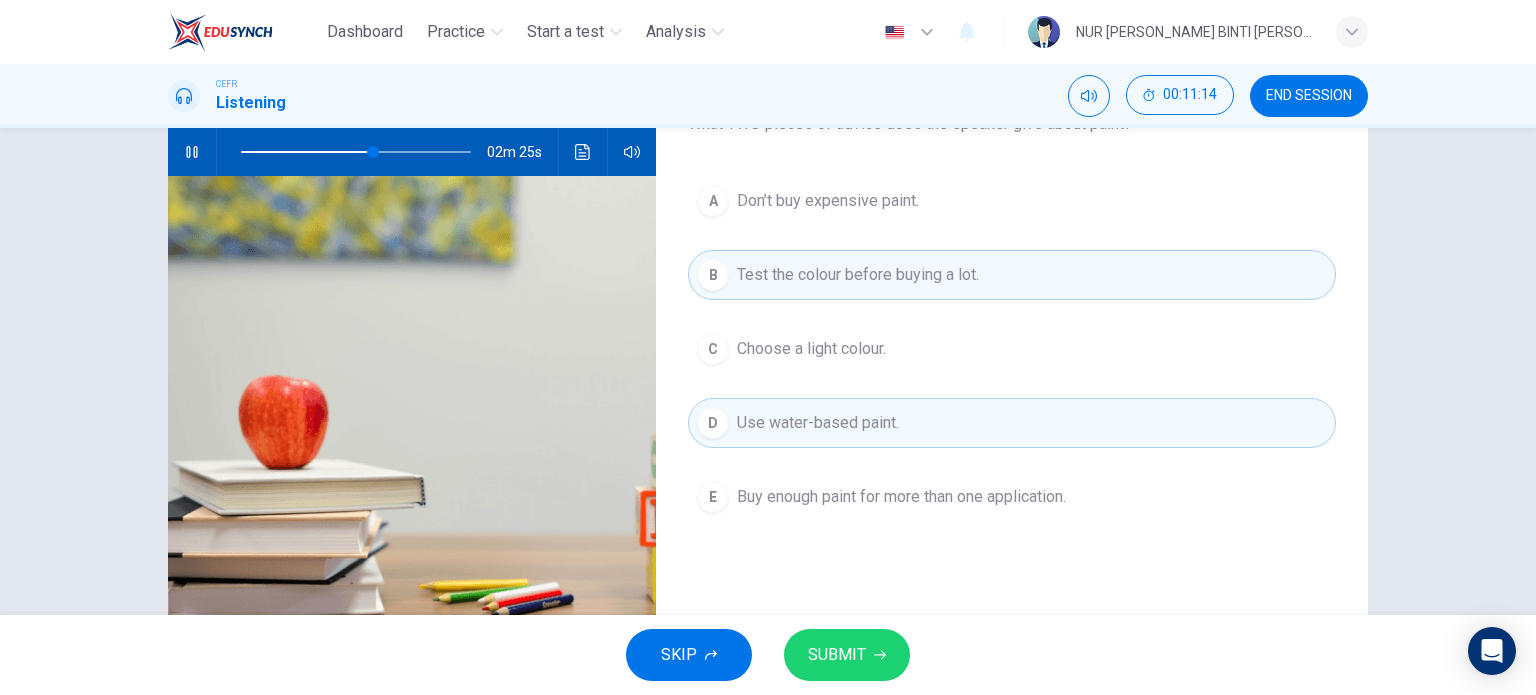 click on "SUBMIT" at bounding box center [837, 655] 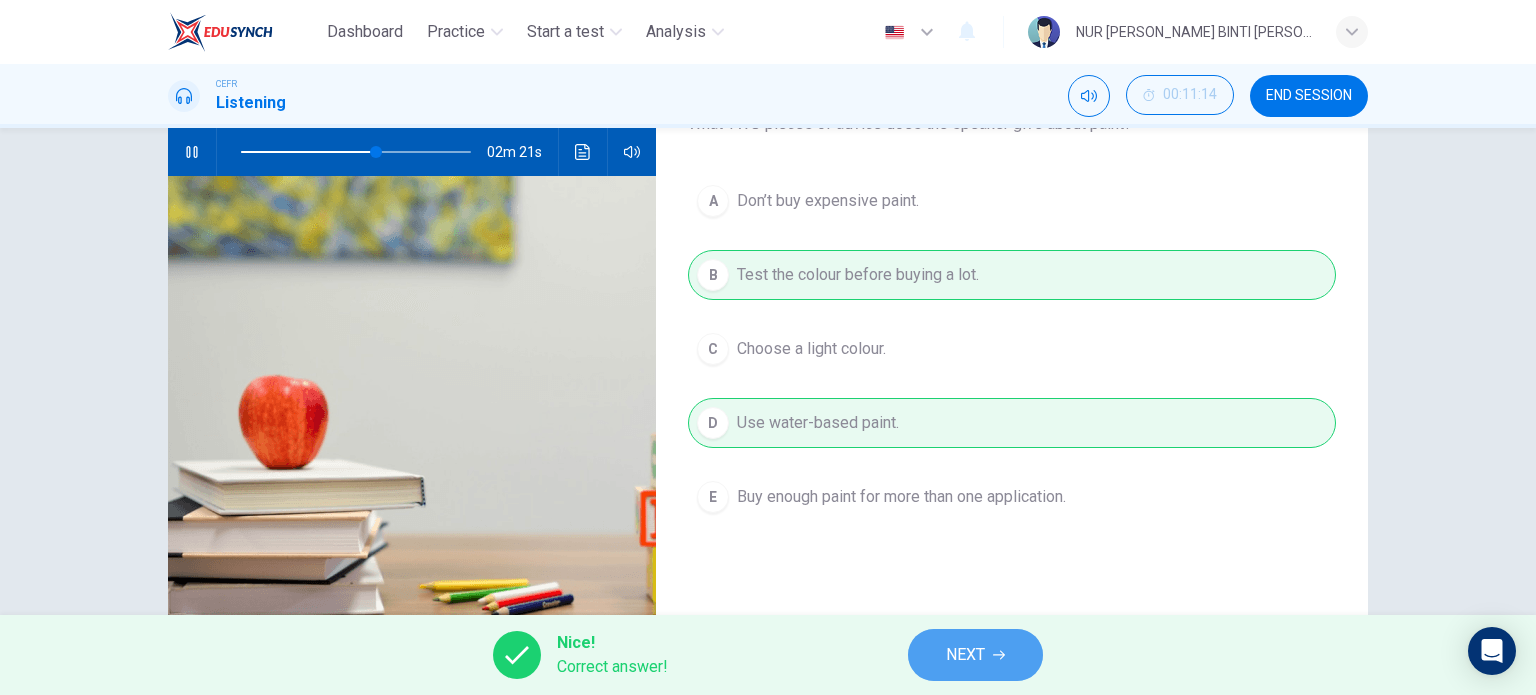 click on "NEXT" at bounding box center (965, 655) 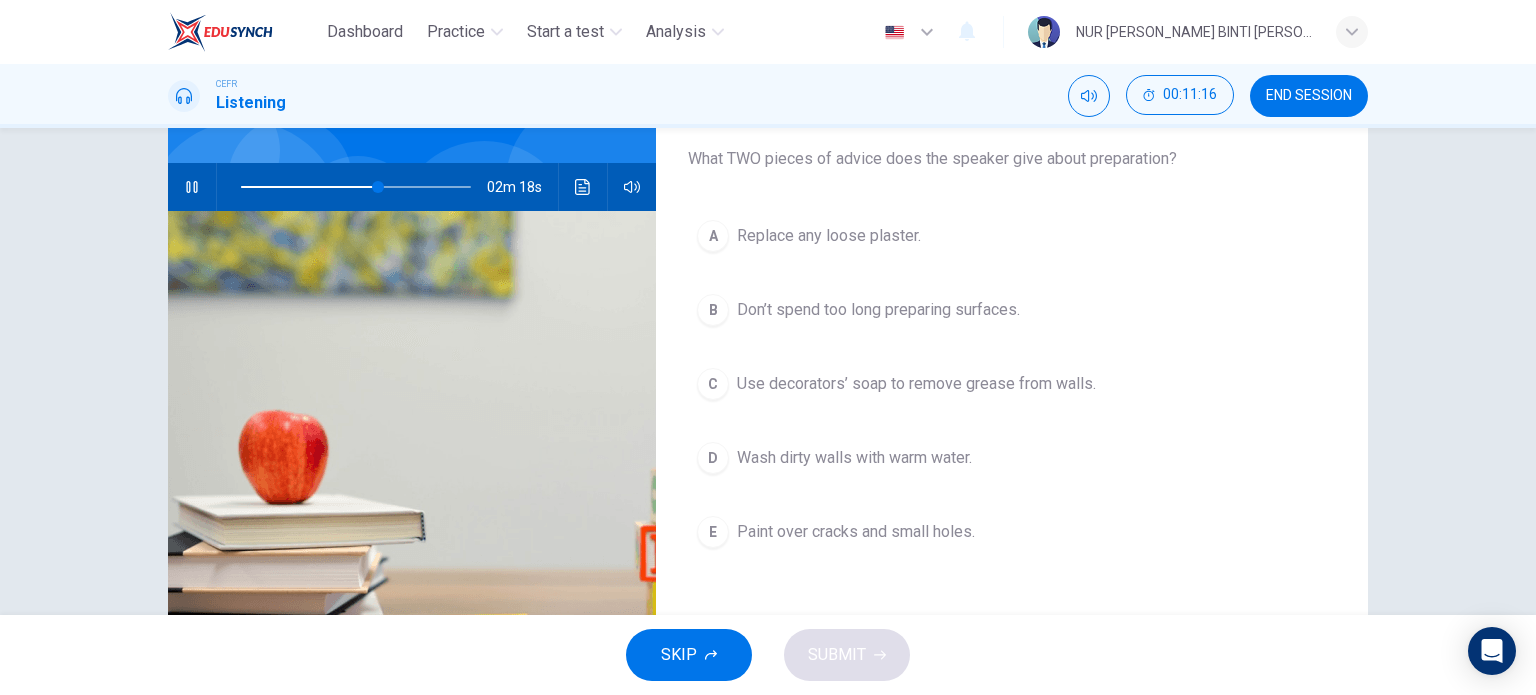 scroll, scrollTop: 200, scrollLeft: 0, axis: vertical 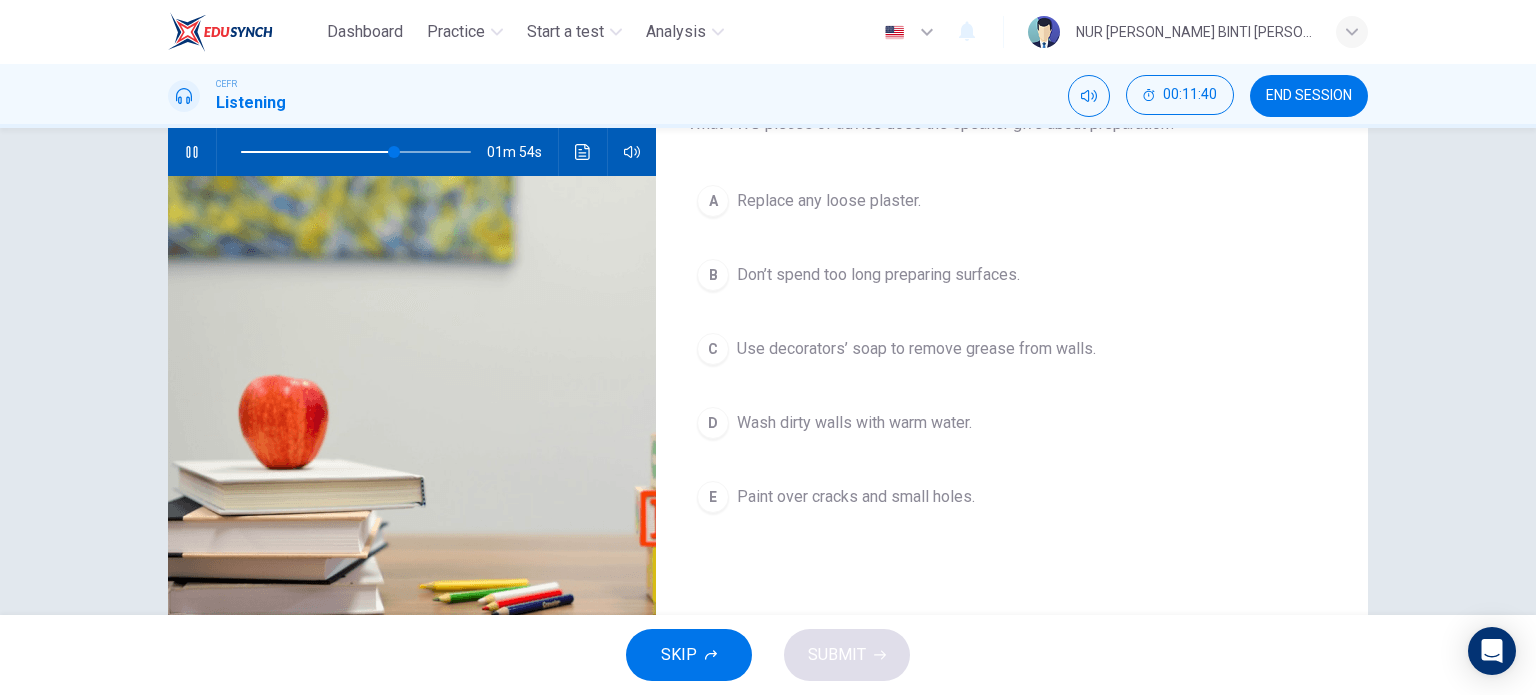 click on "Replace any loose plaster." at bounding box center (829, 201) 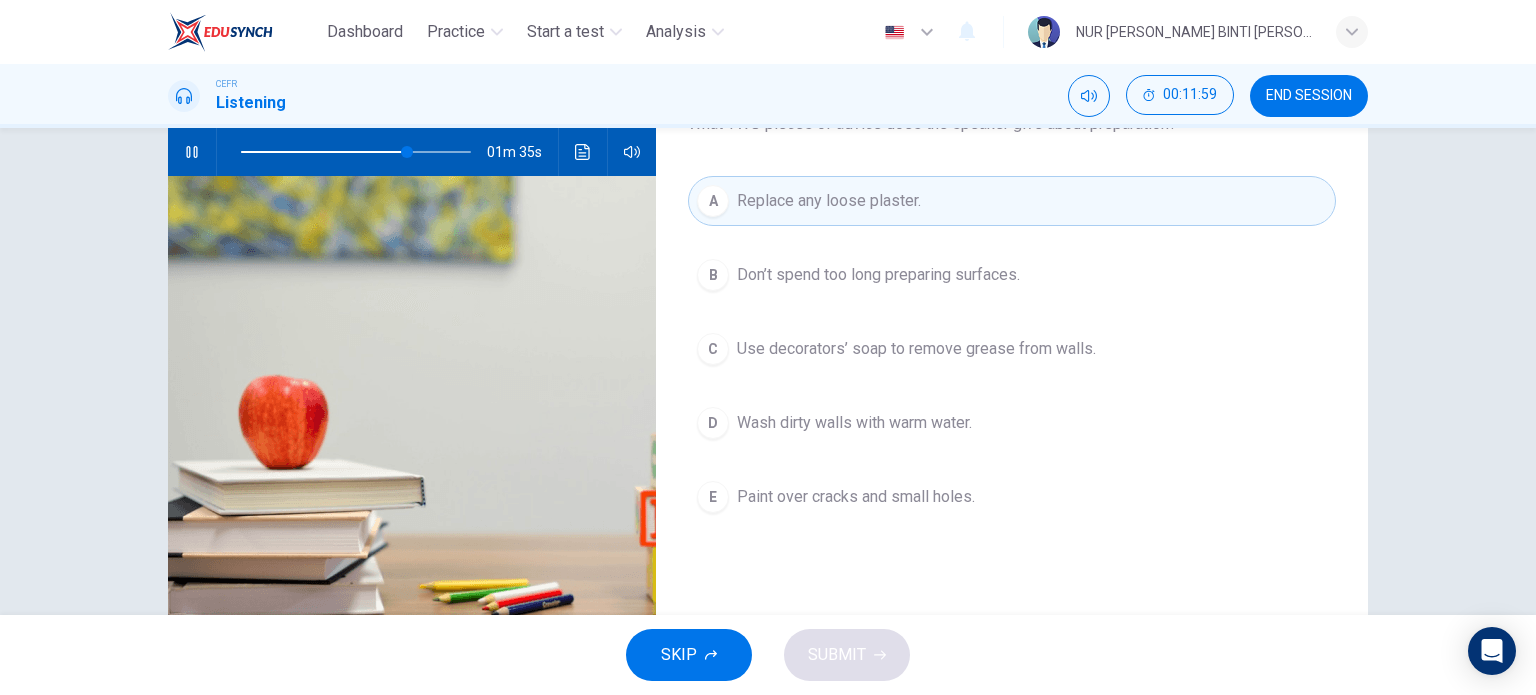 click on "Use decorators’ soap to remove grease from walls." at bounding box center (916, 349) 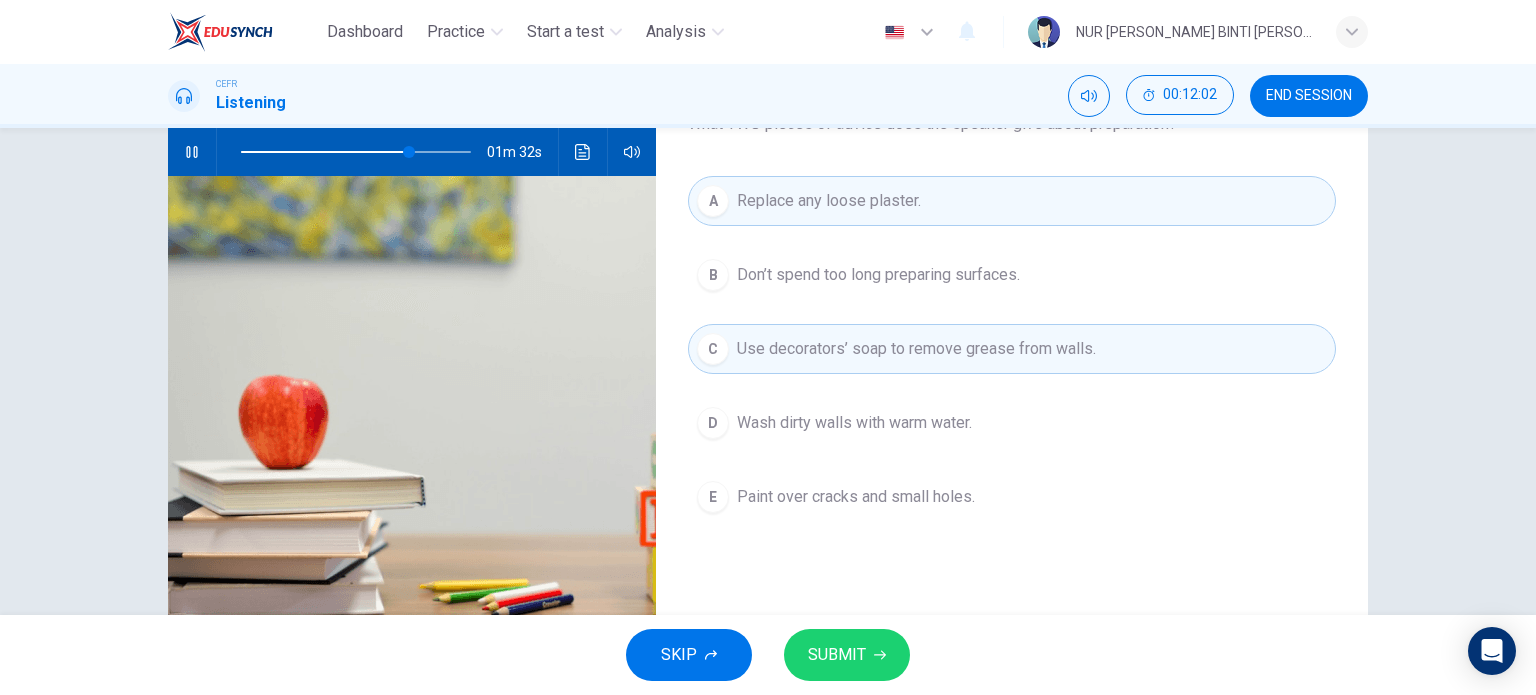 click on "SUBMIT" at bounding box center (837, 655) 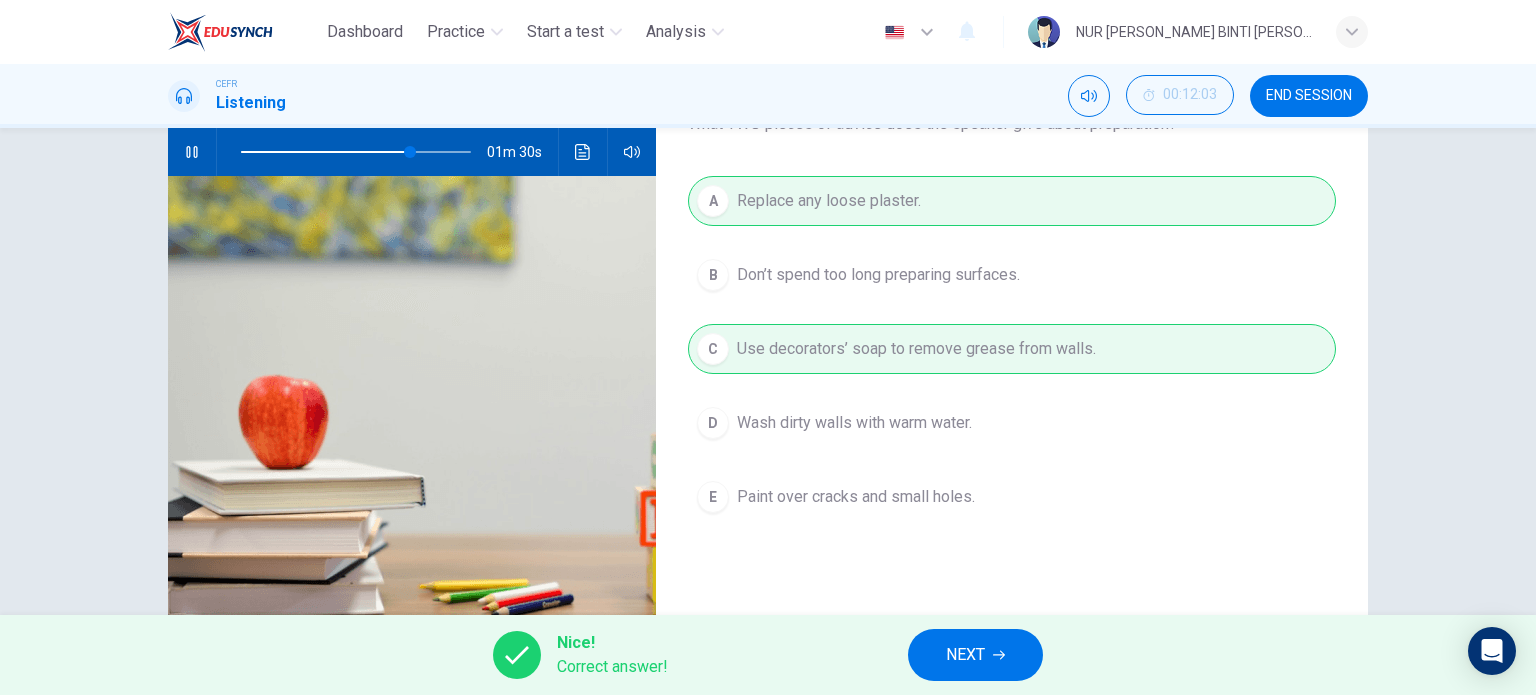 click on "NEXT" at bounding box center (965, 655) 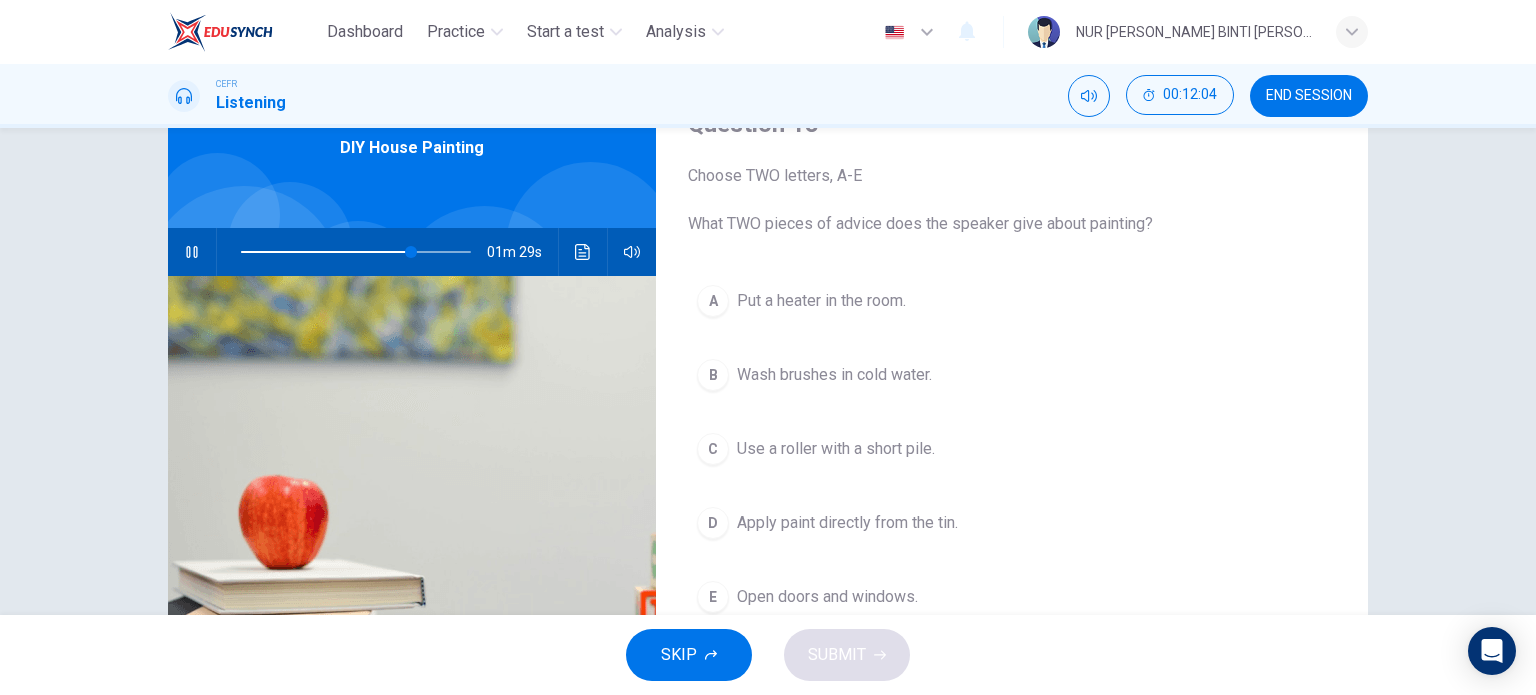 scroll, scrollTop: 200, scrollLeft: 0, axis: vertical 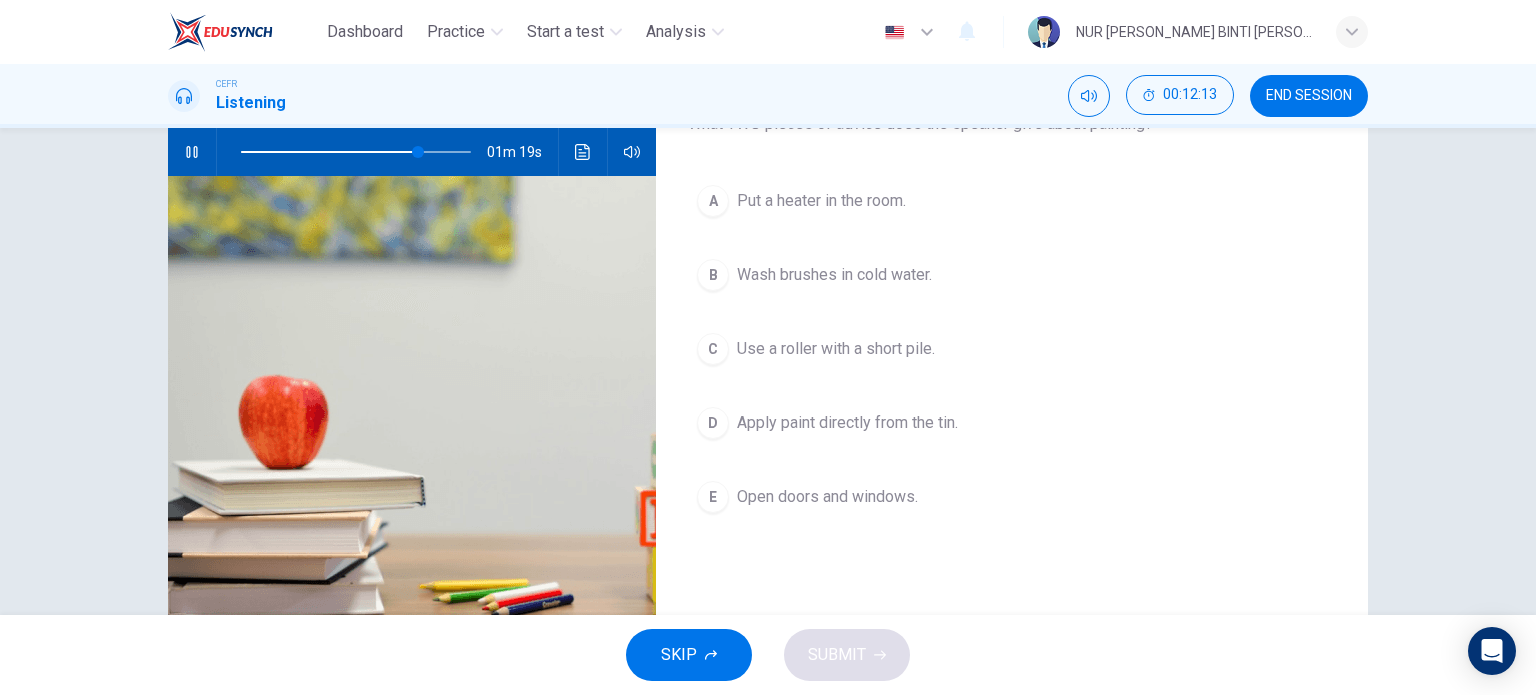 click 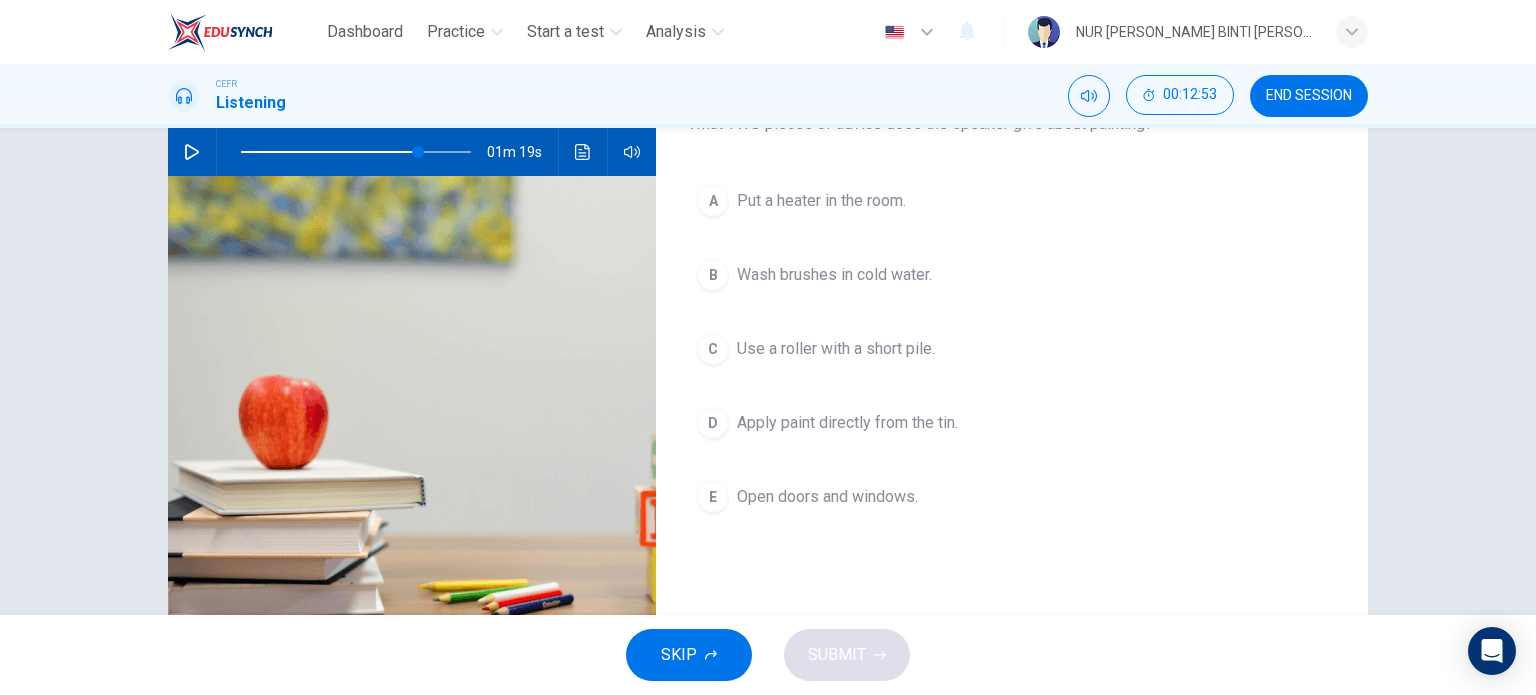 scroll, scrollTop: 100, scrollLeft: 0, axis: vertical 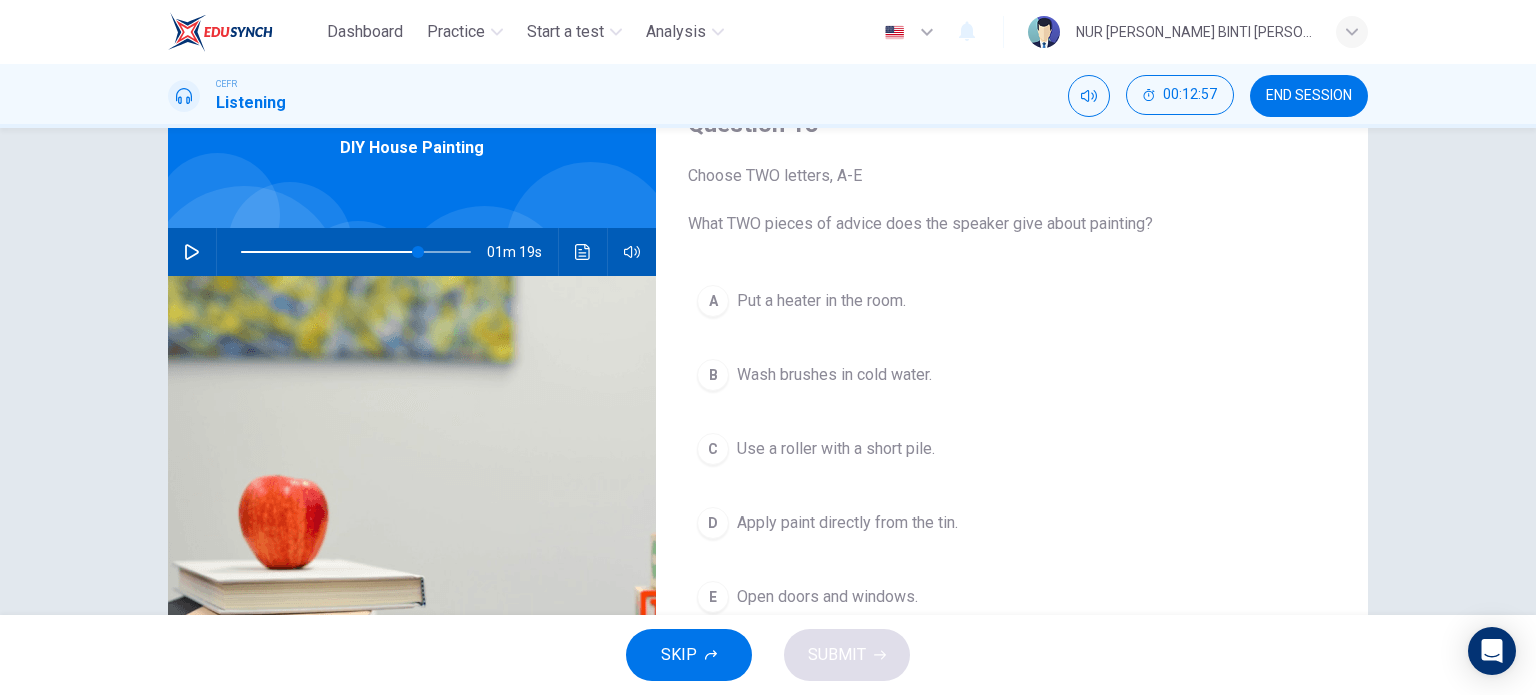 click at bounding box center (192, 252) 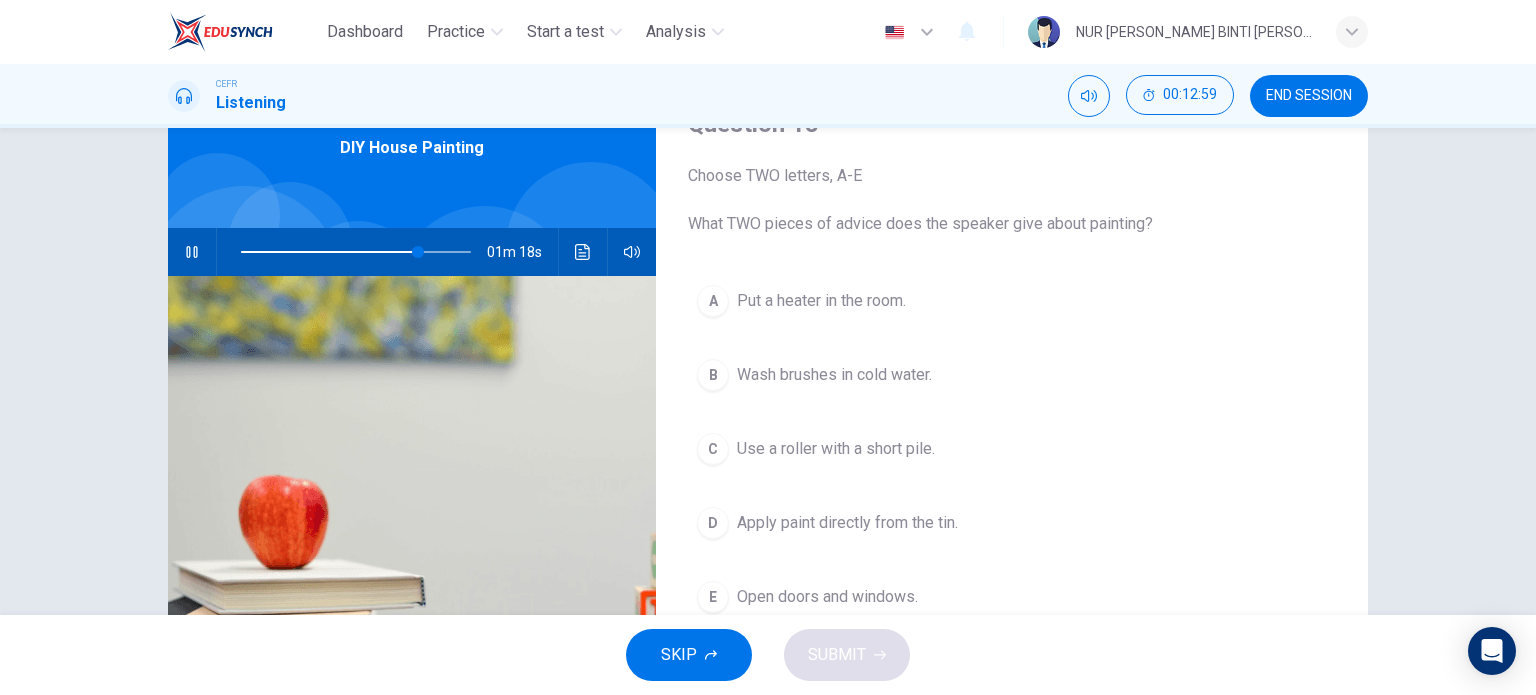 scroll, scrollTop: 200, scrollLeft: 0, axis: vertical 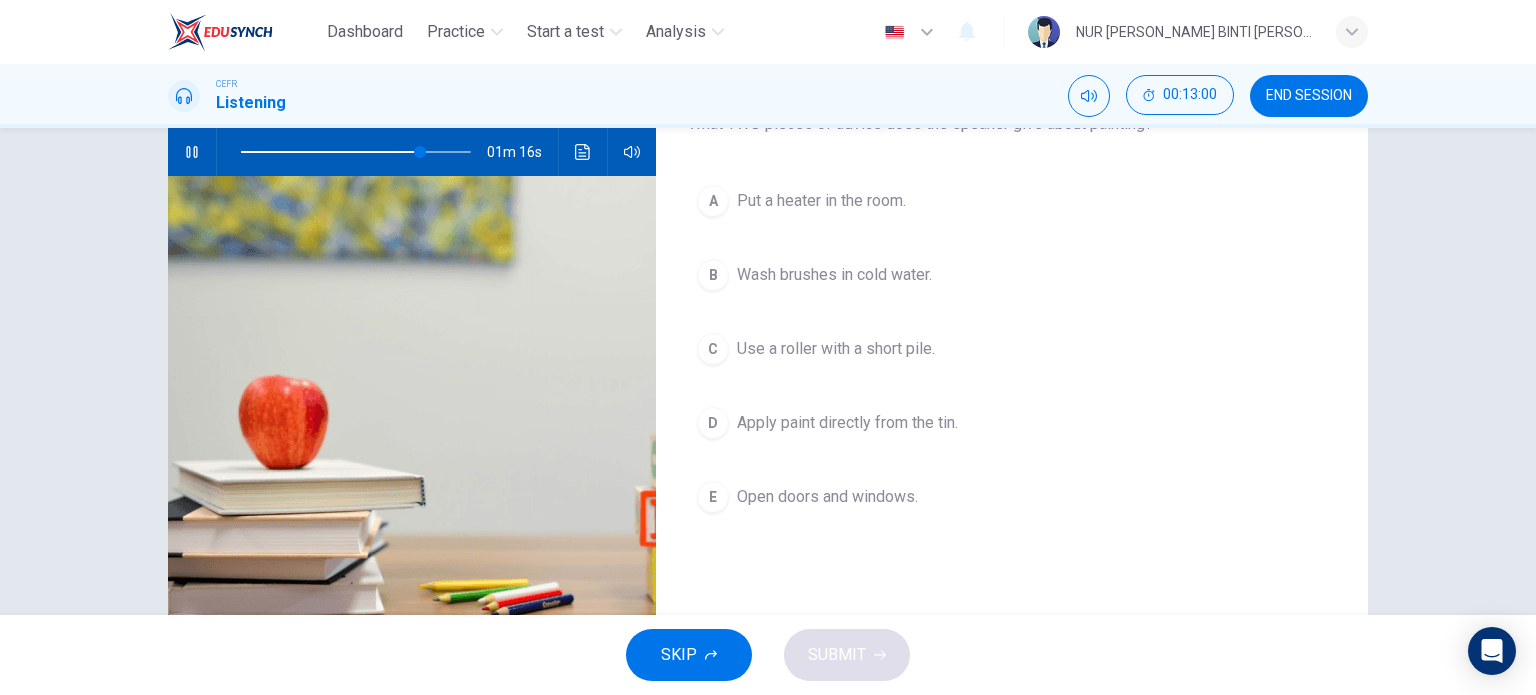 click 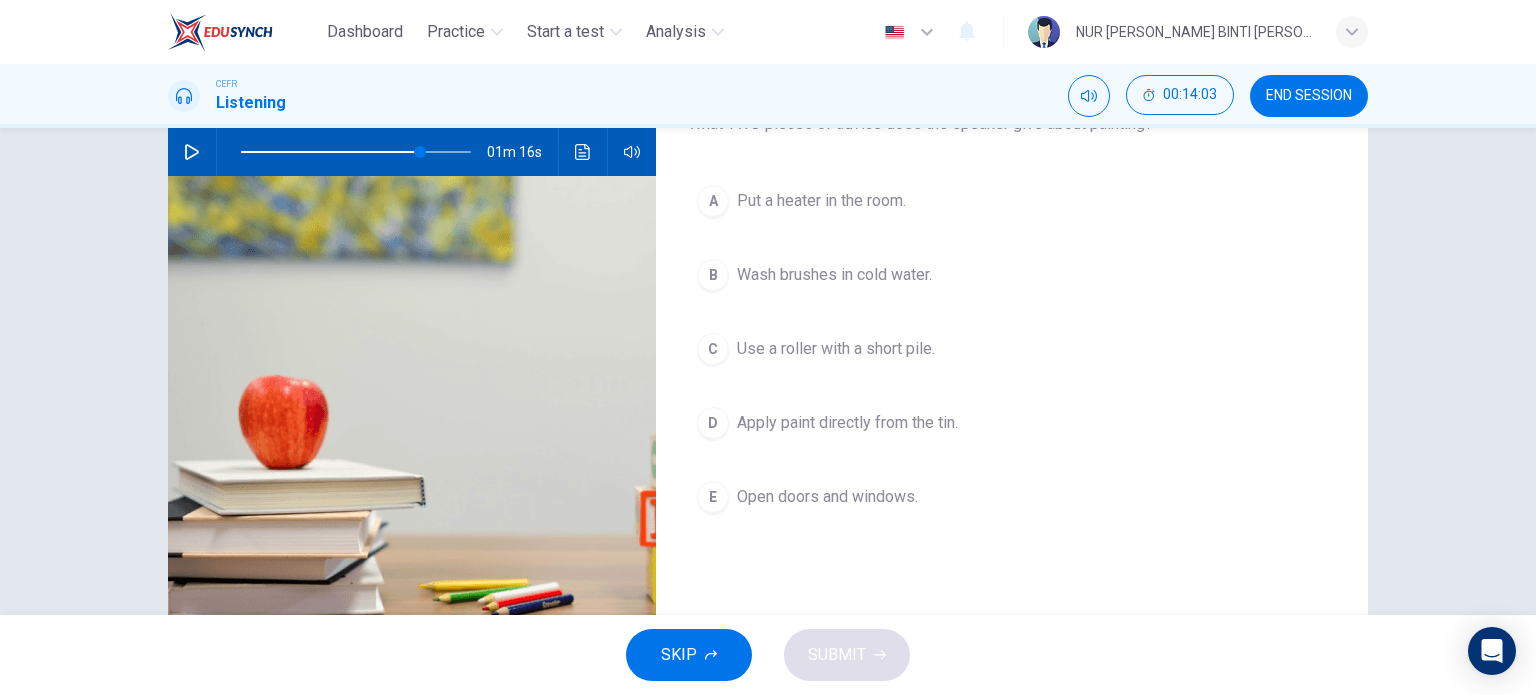 click 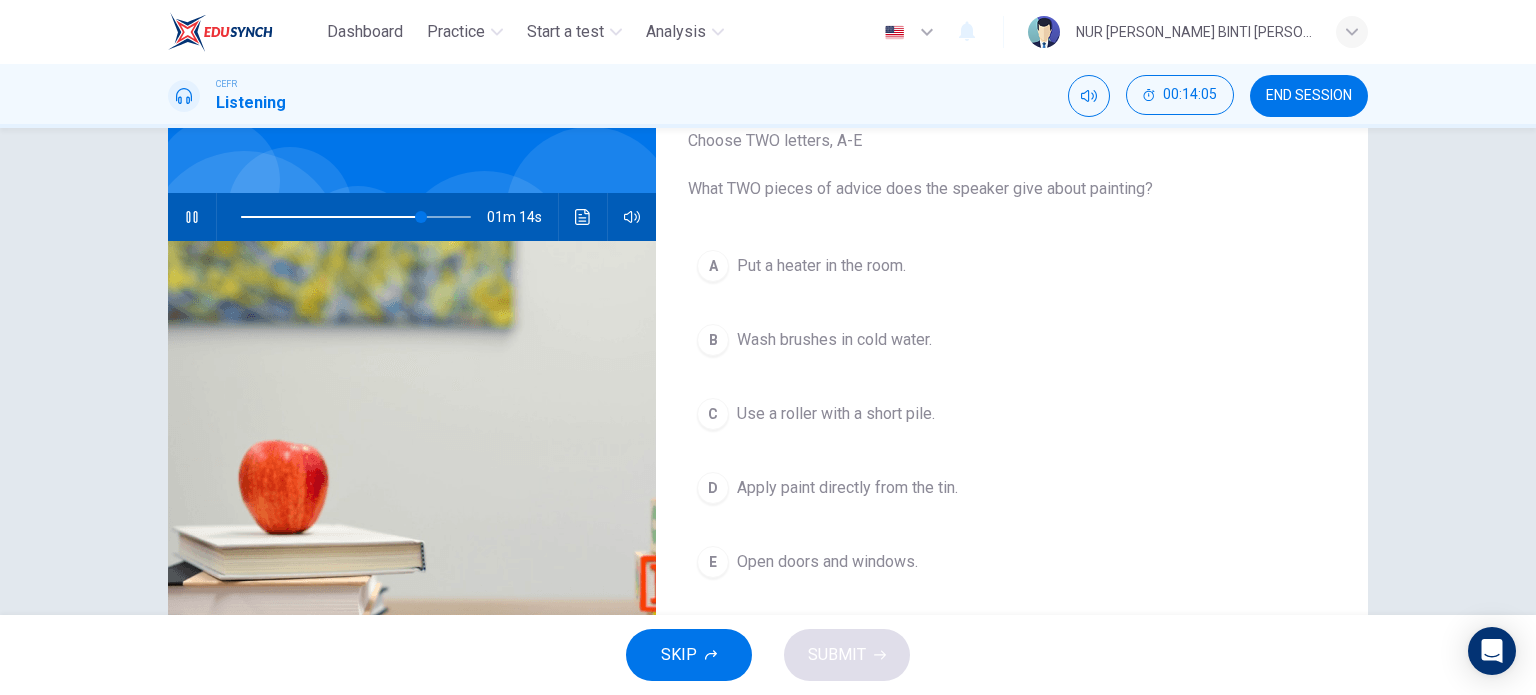 scroll, scrollTop: 100, scrollLeft: 0, axis: vertical 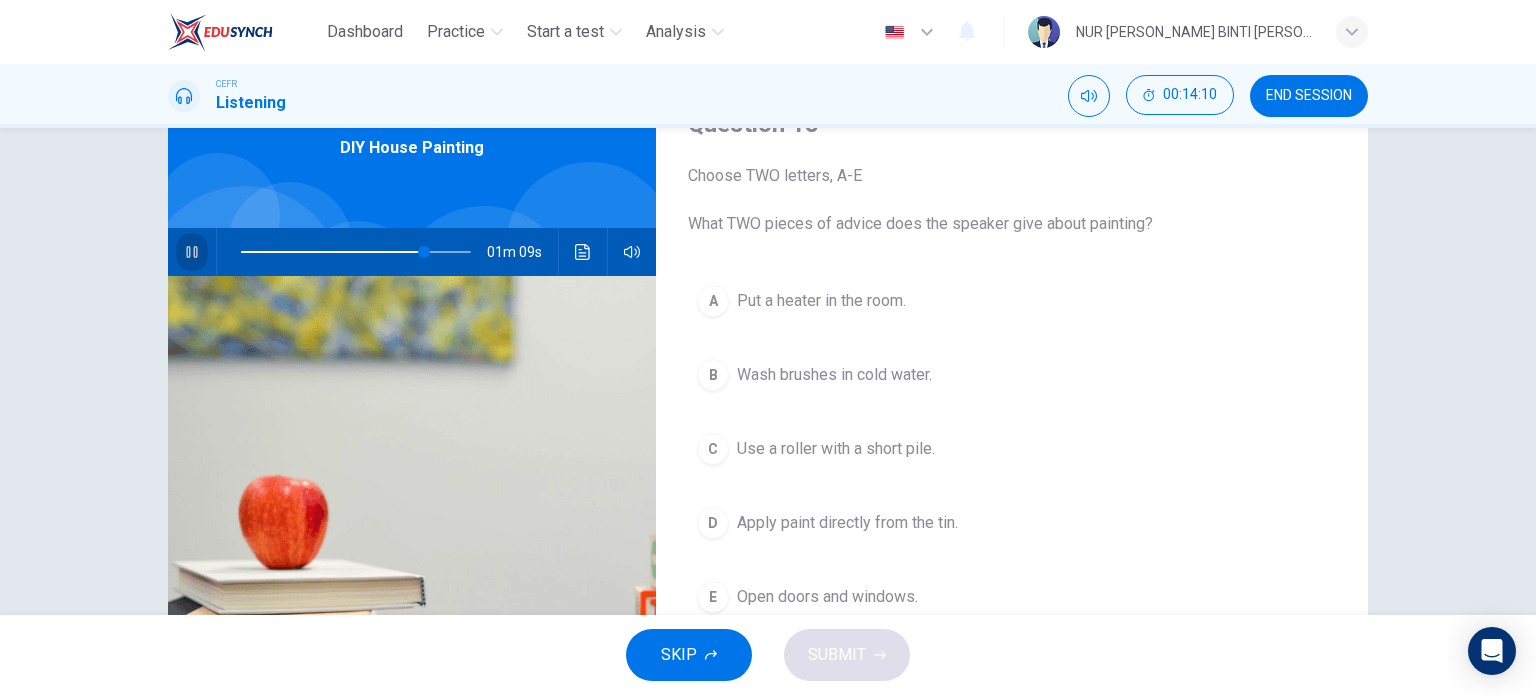 click 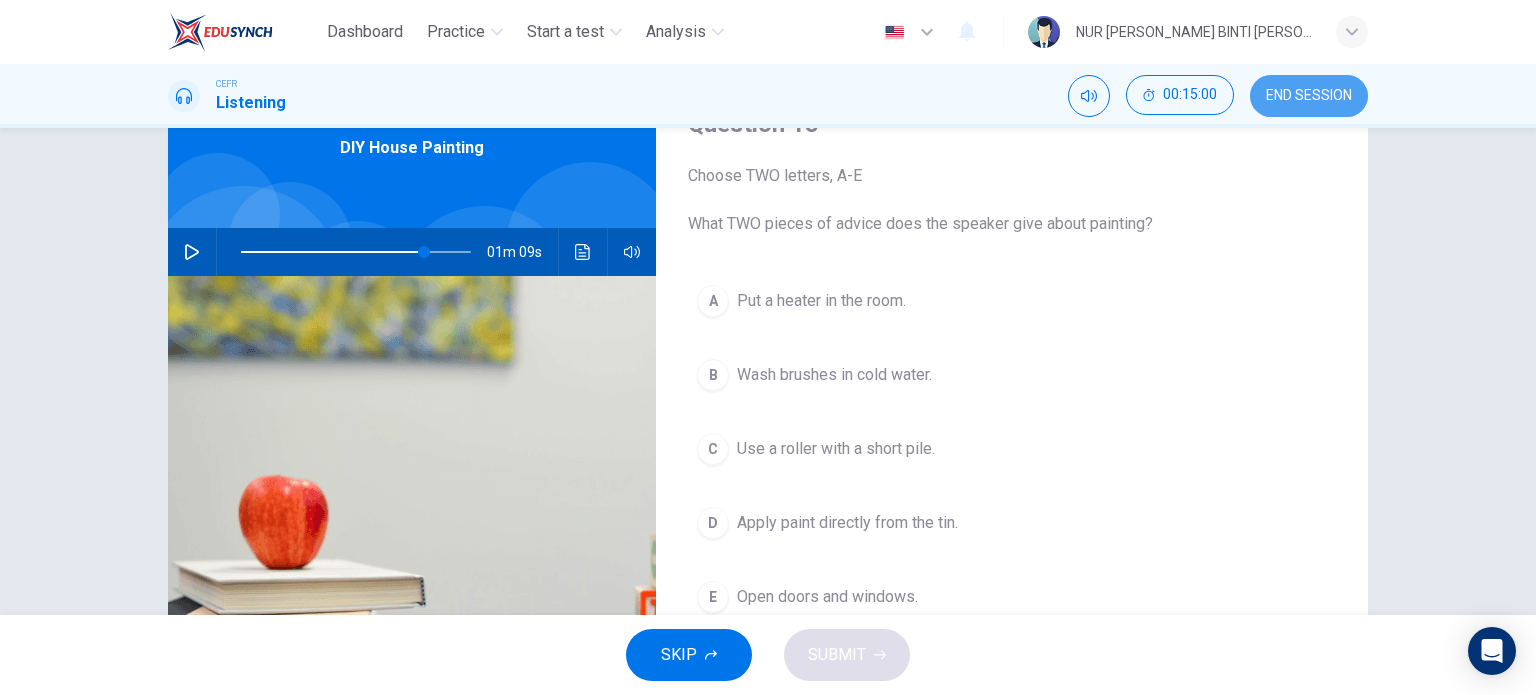 click on "END SESSION" at bounding box center (1309, 96) 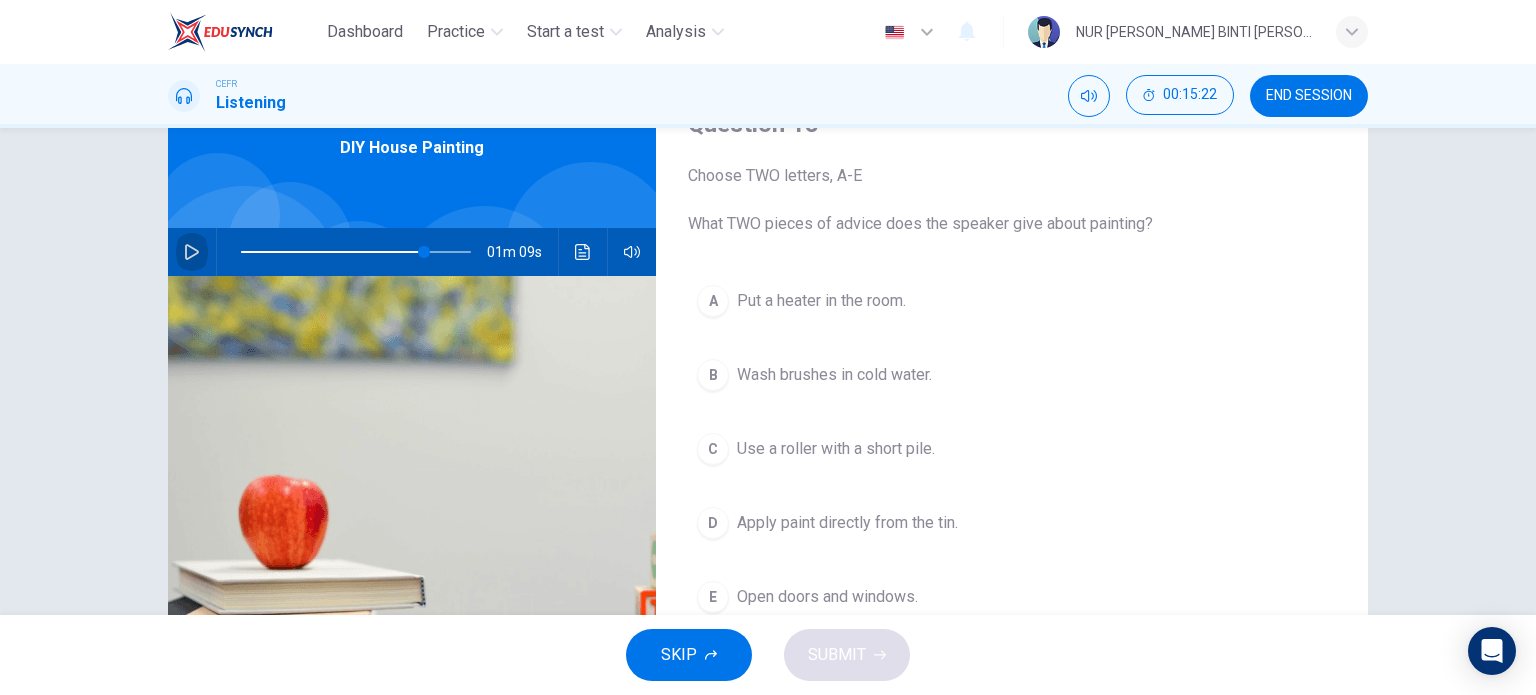 click 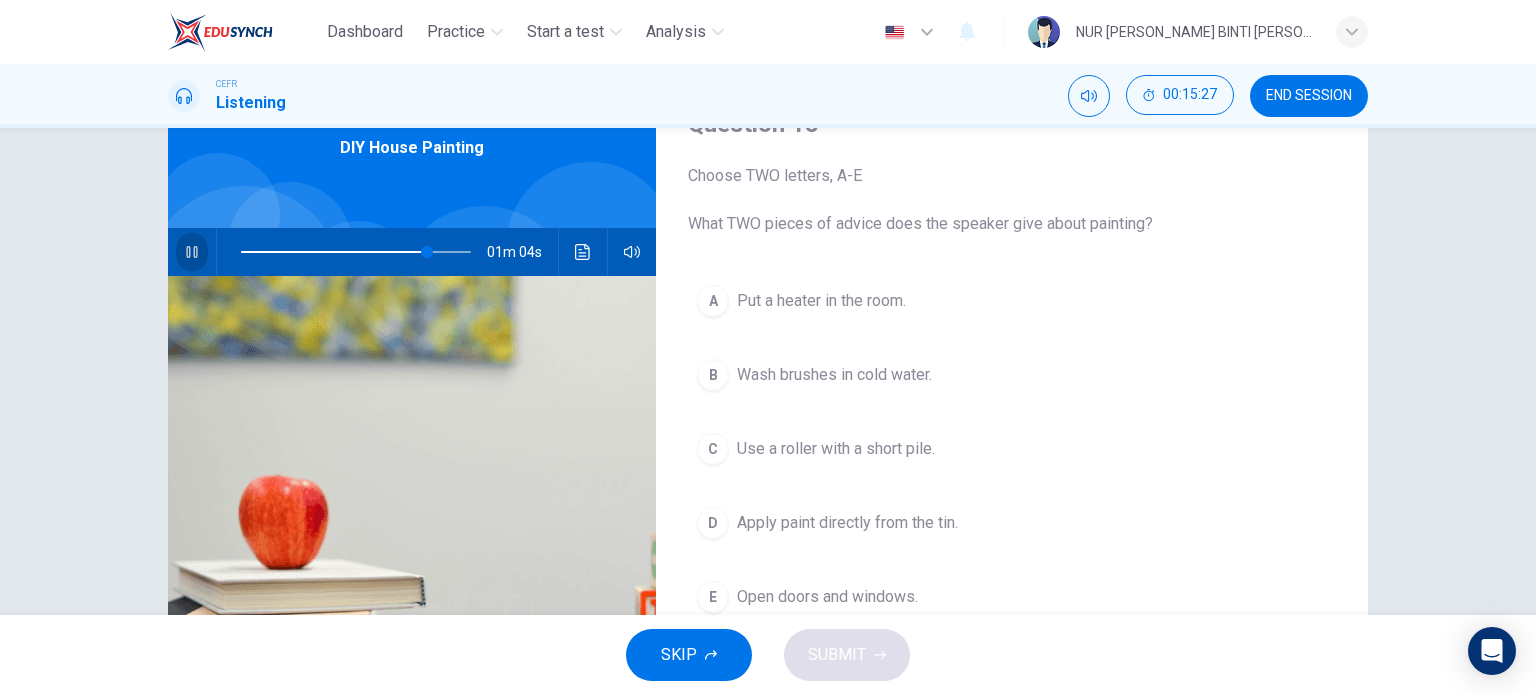 click 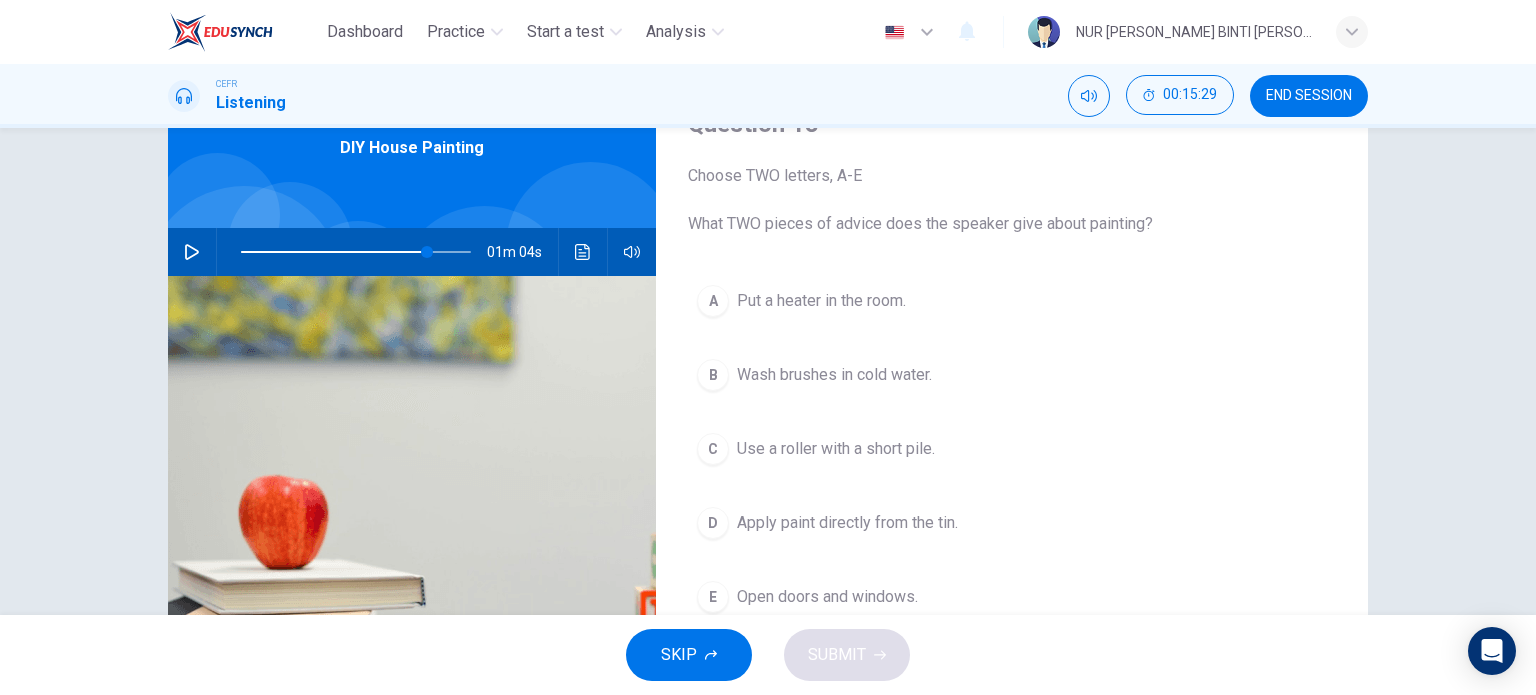 click on "B" at bounding box center (713, 375) 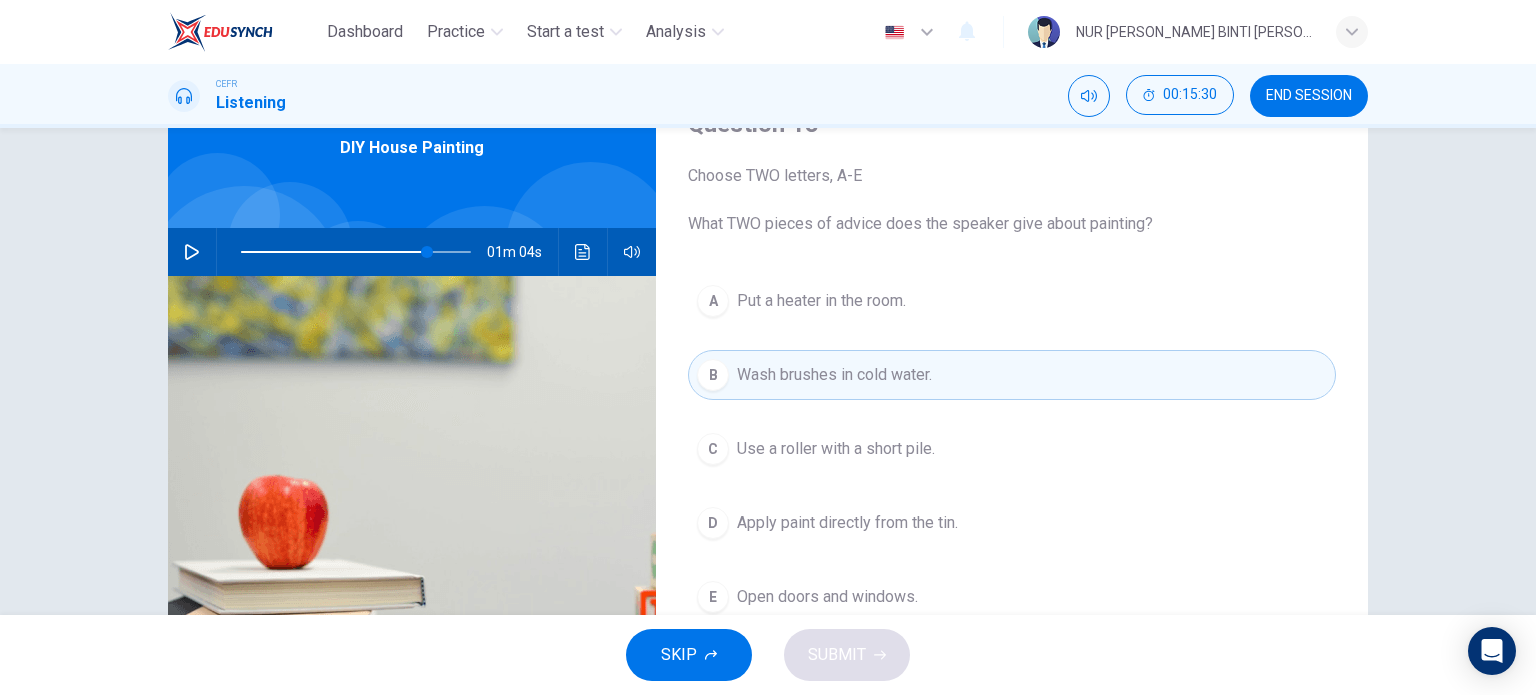 click on "Open doors and windows." at bounding box center [827, 597] 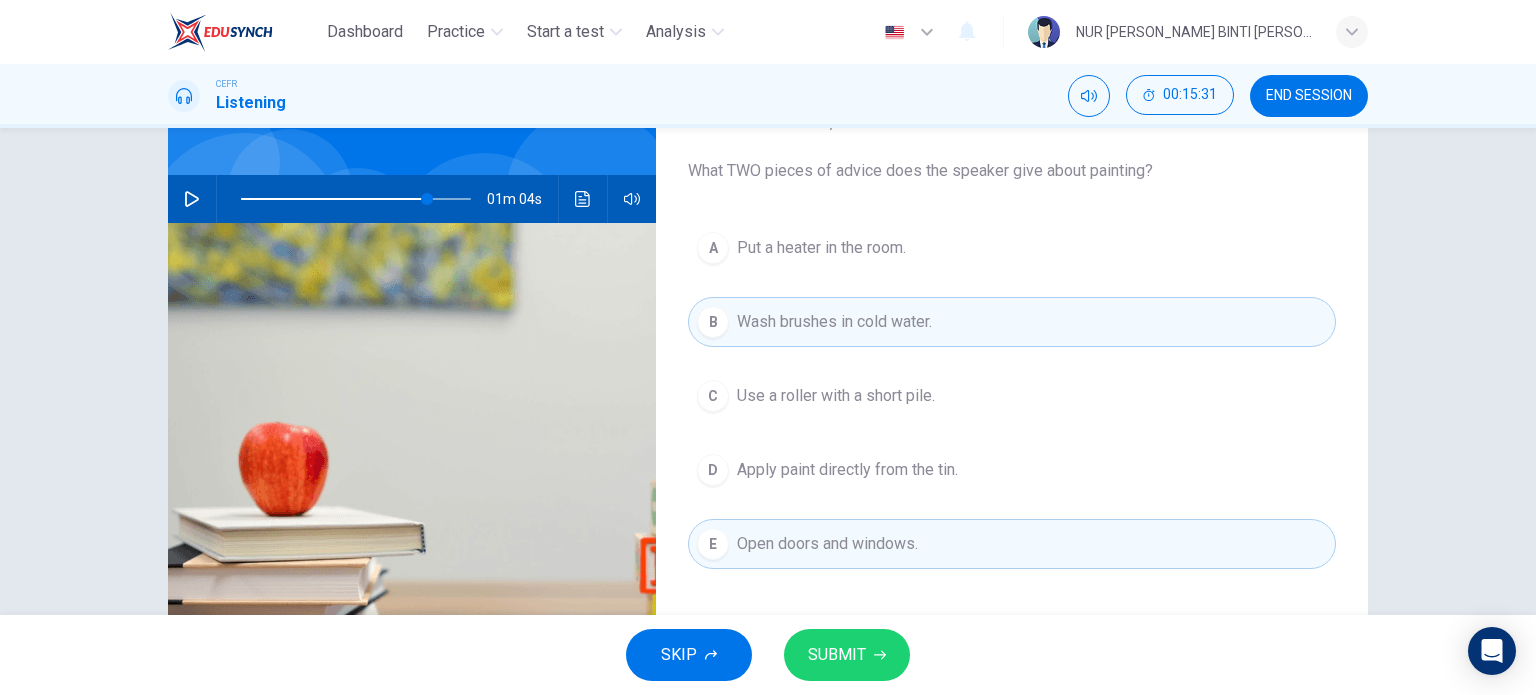 scroll, scrollTop: 200, scrollLeft: 0, axis: vertical 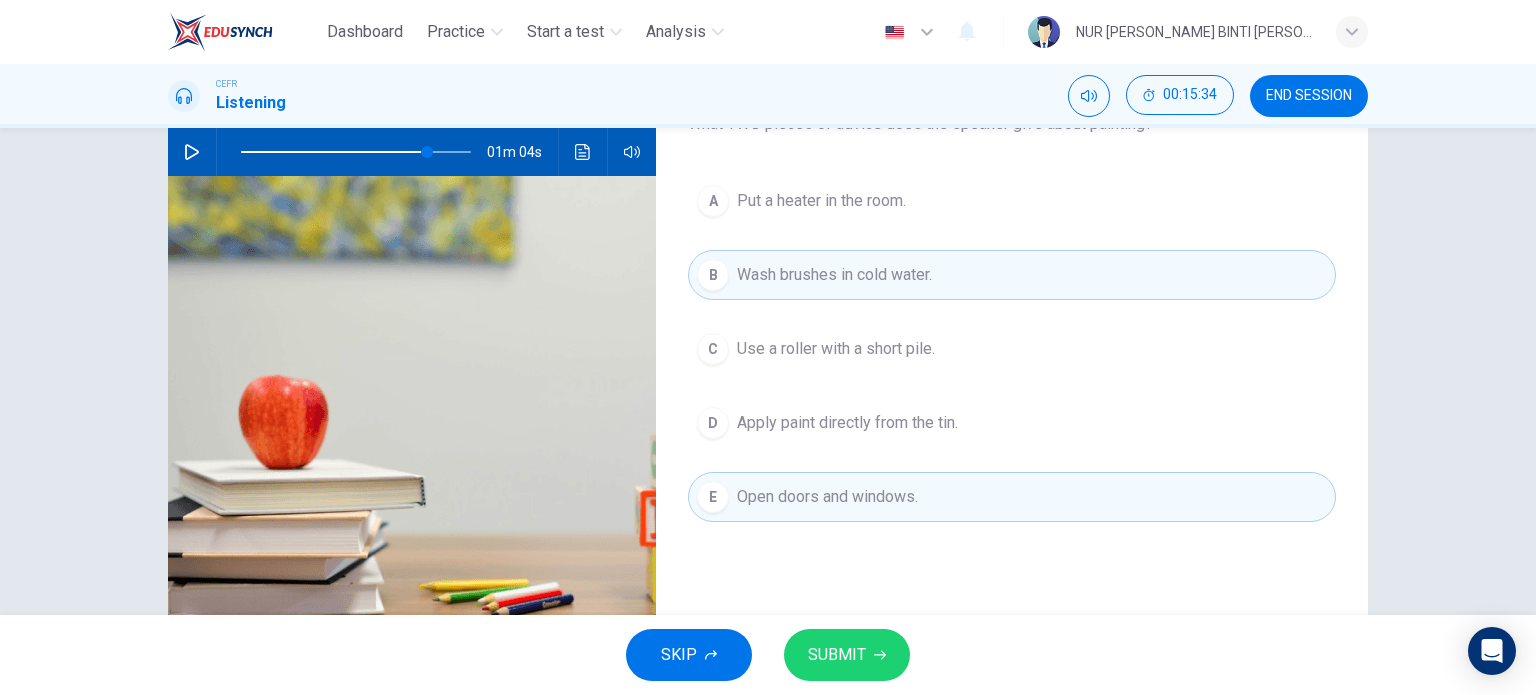 click 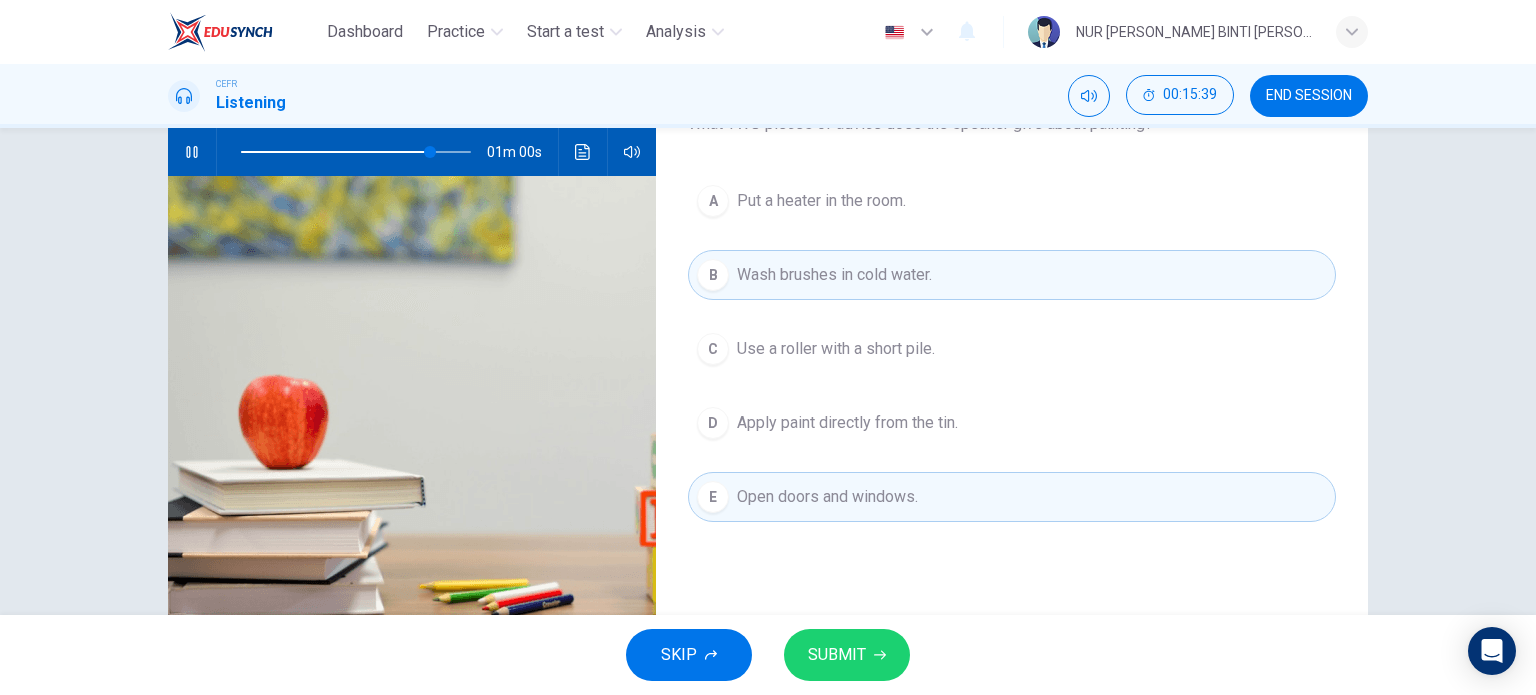click 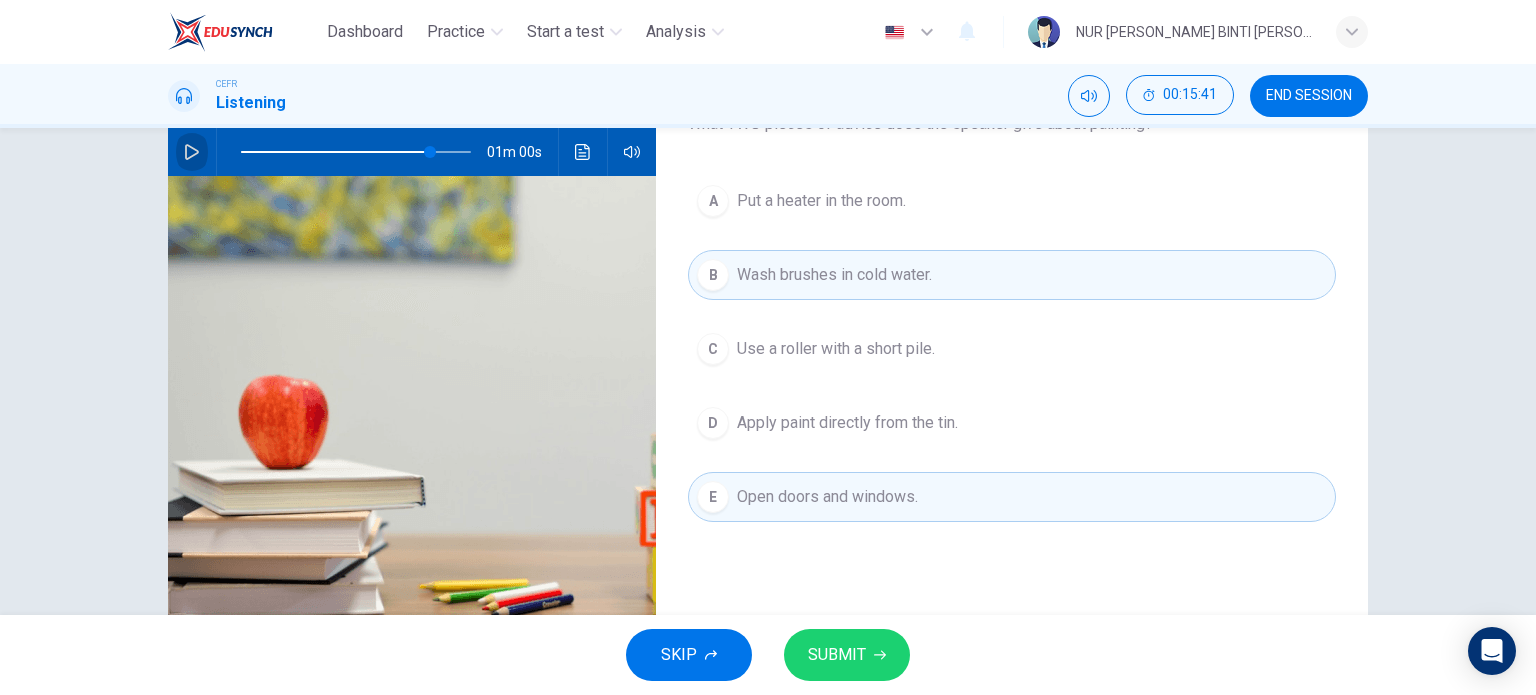 click 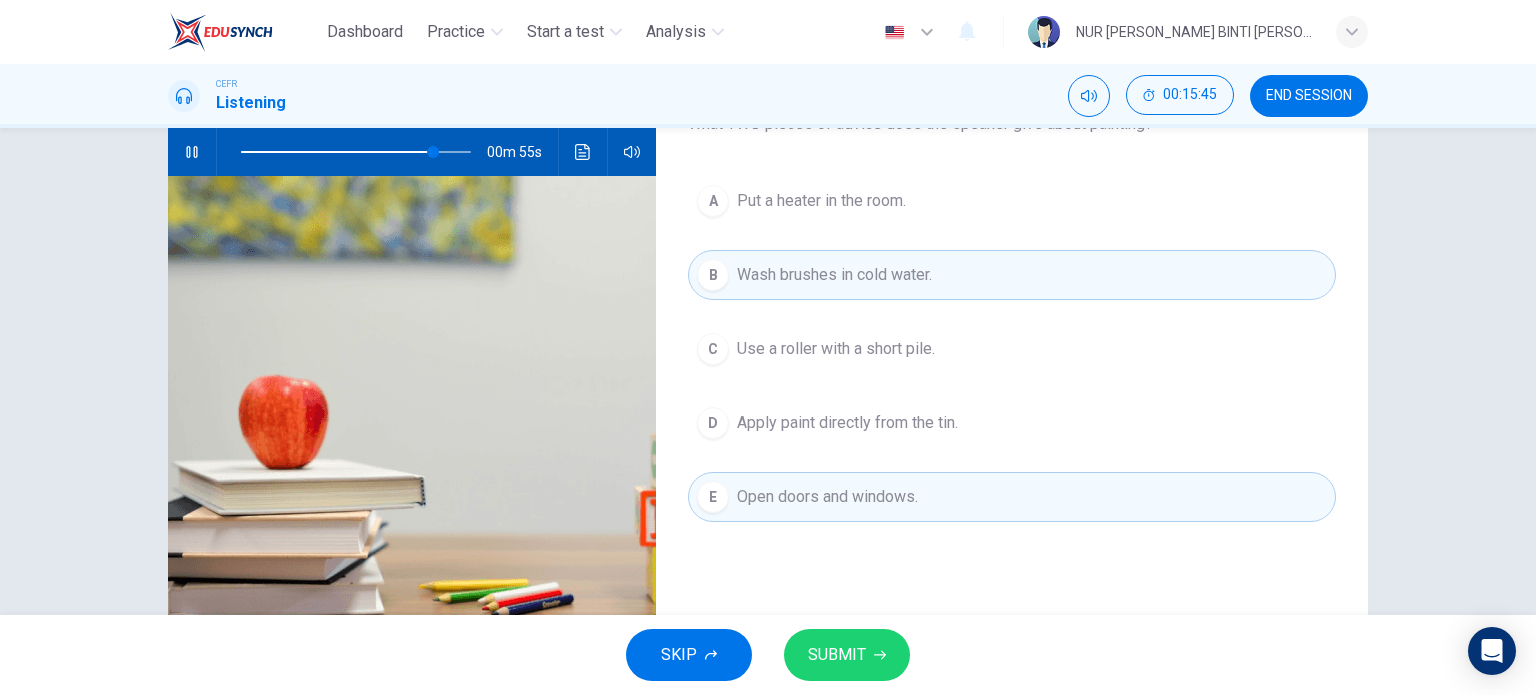 click 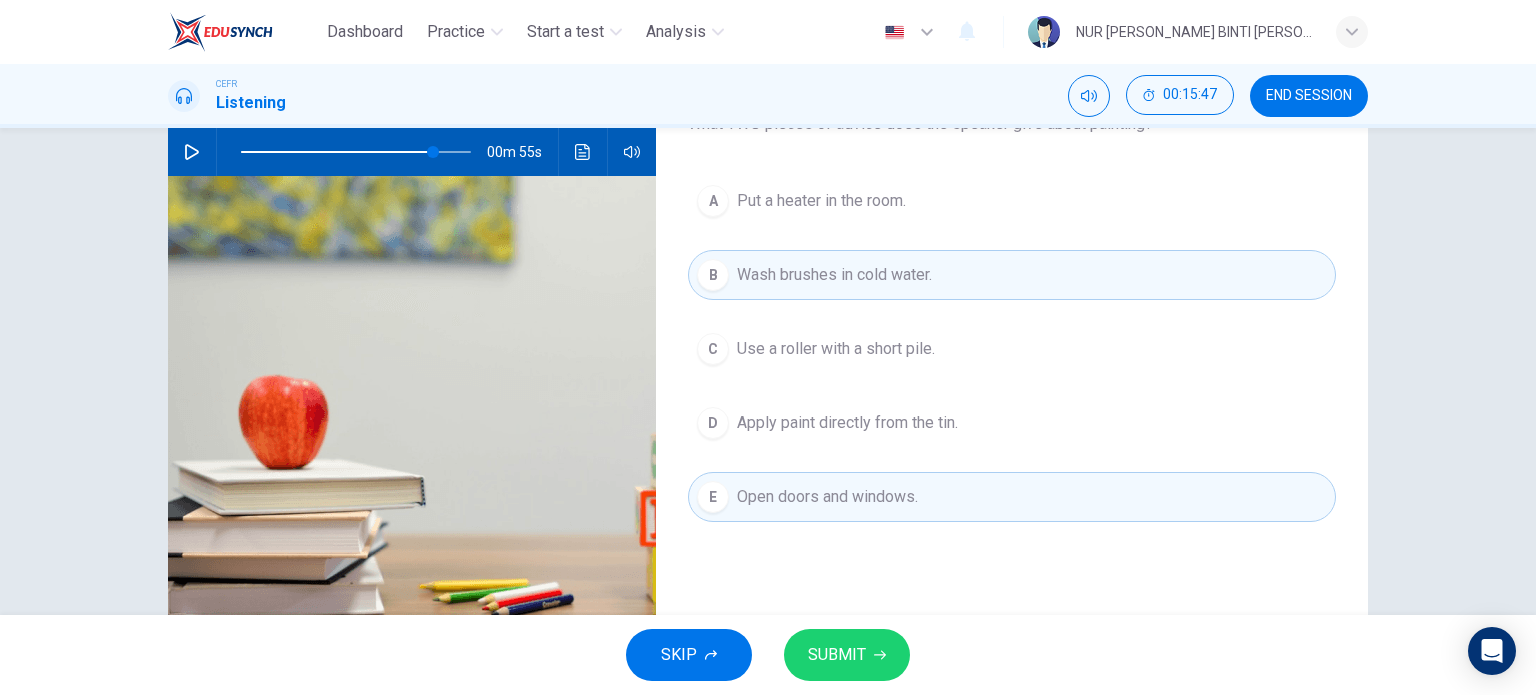 click 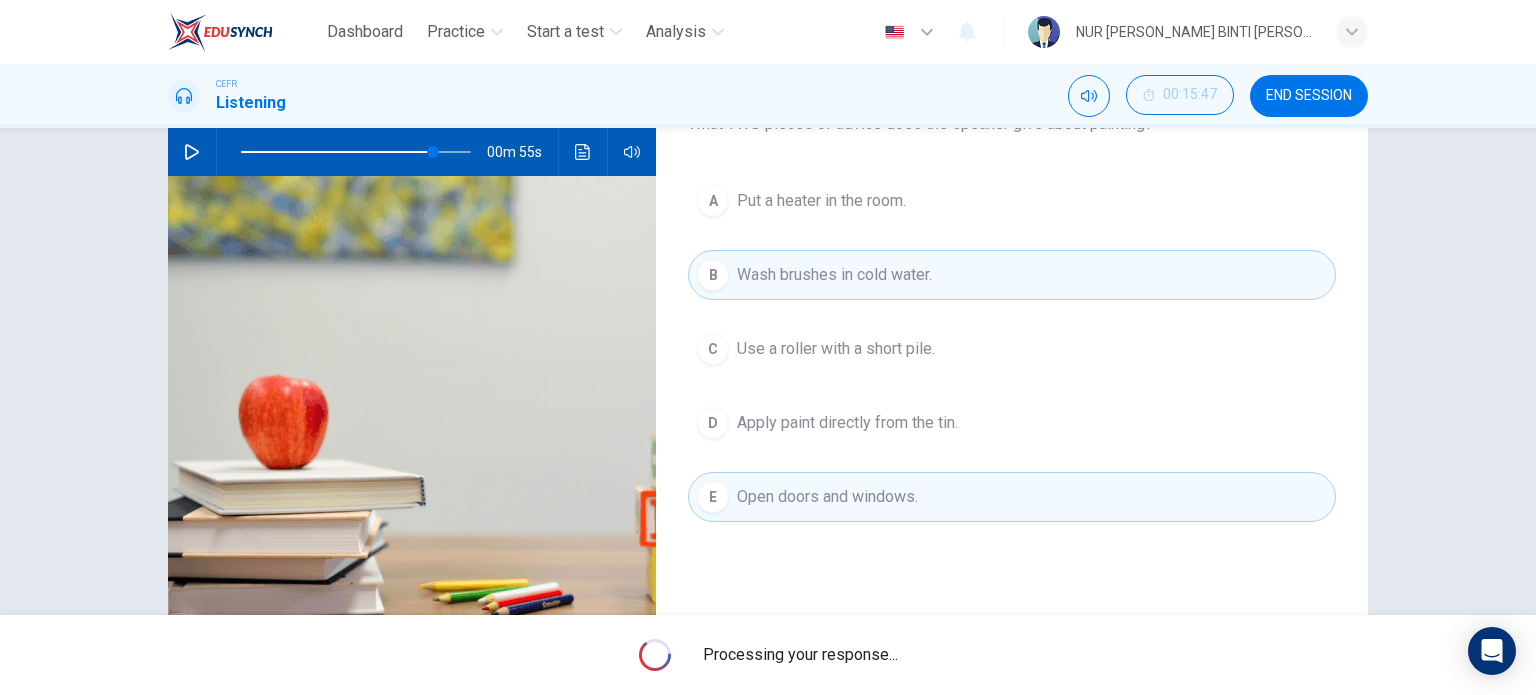 type on "84" 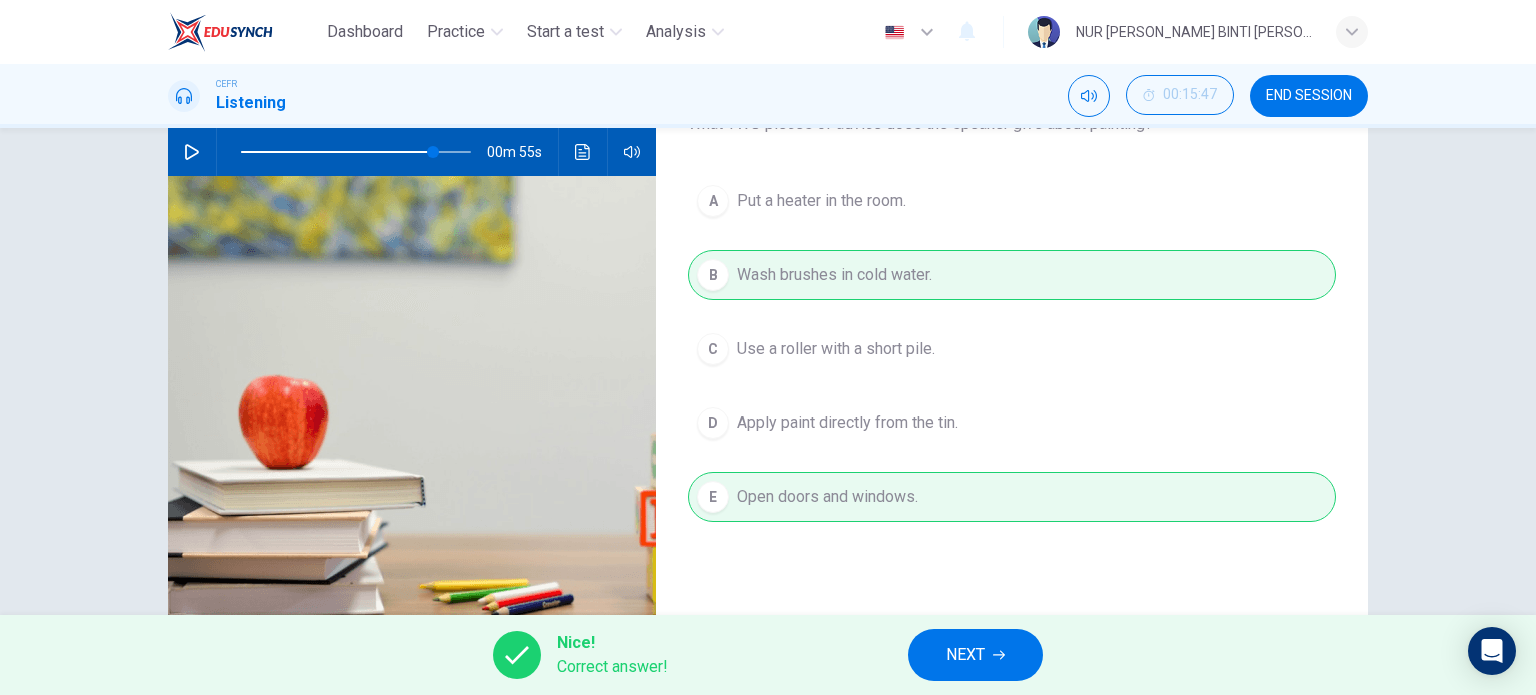 click on "NEXT" at bounding box center [975, 655] 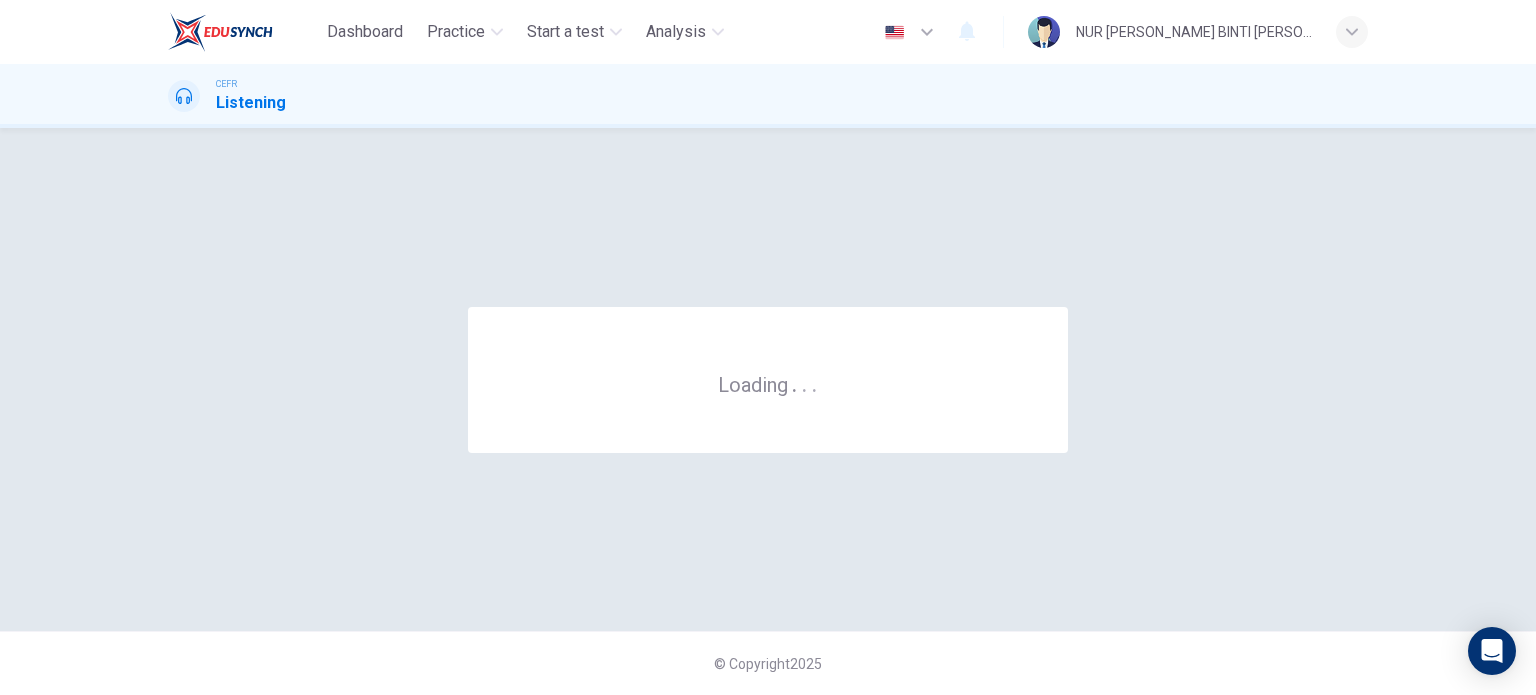 scroll, scrollTop: 0, scrollLeft: 0, axis: both 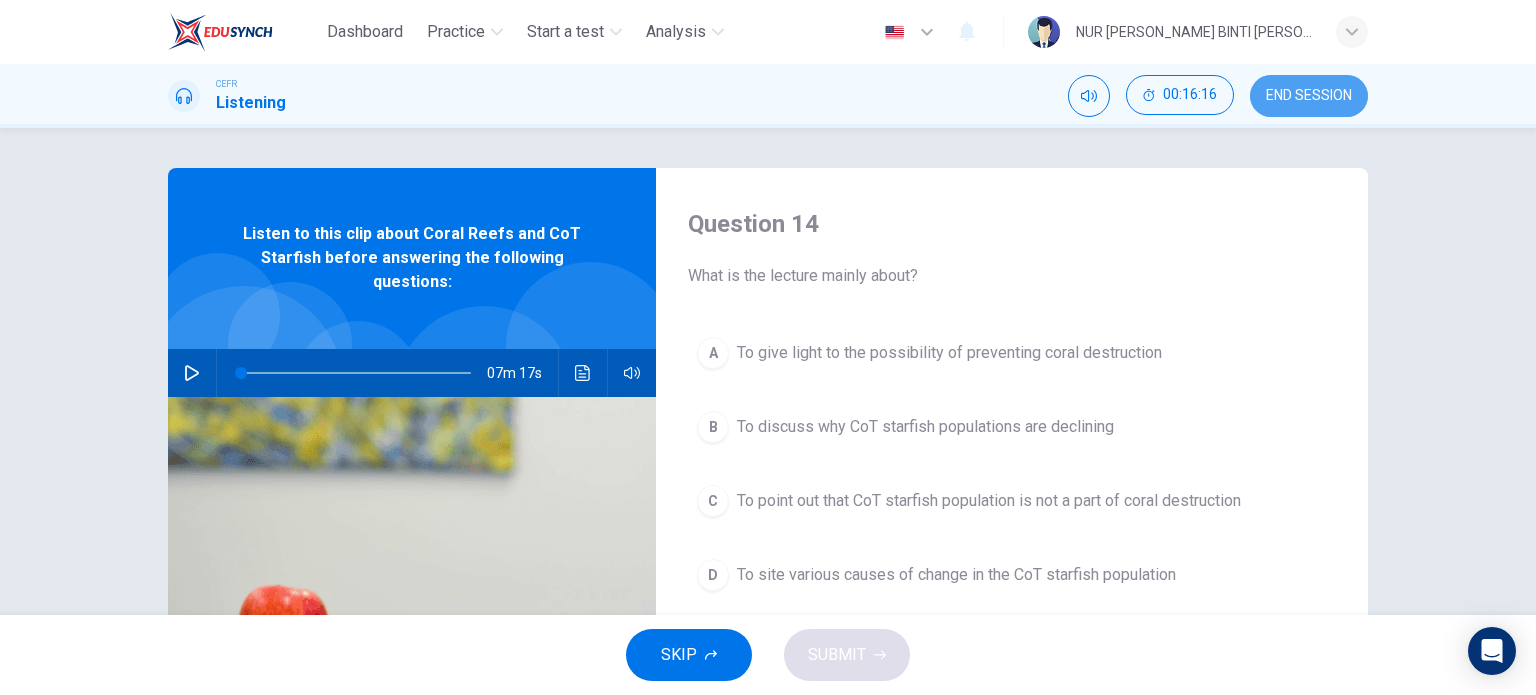 click on "END SESSION" at bounding box center [1309, 96] 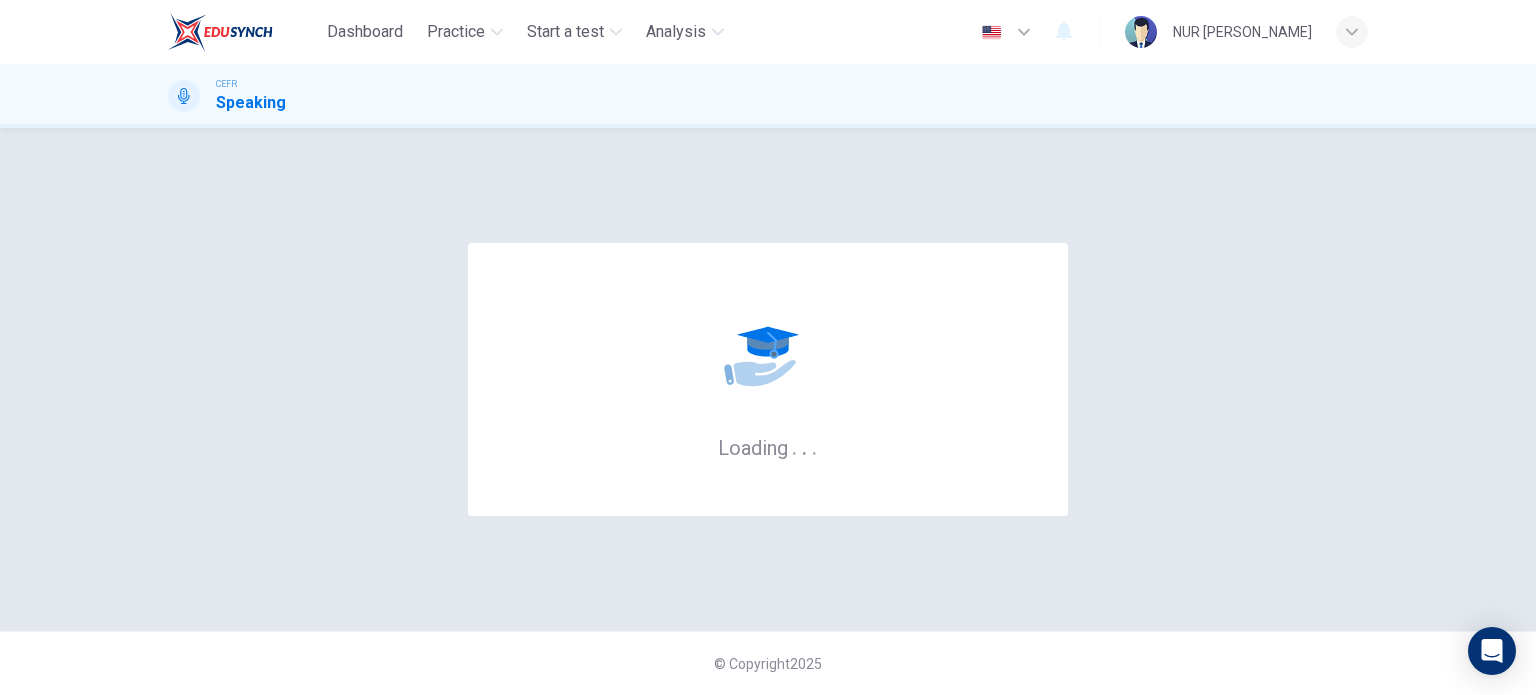 scroll, scrollTop: 0, scrollLeft: 0, axis: both 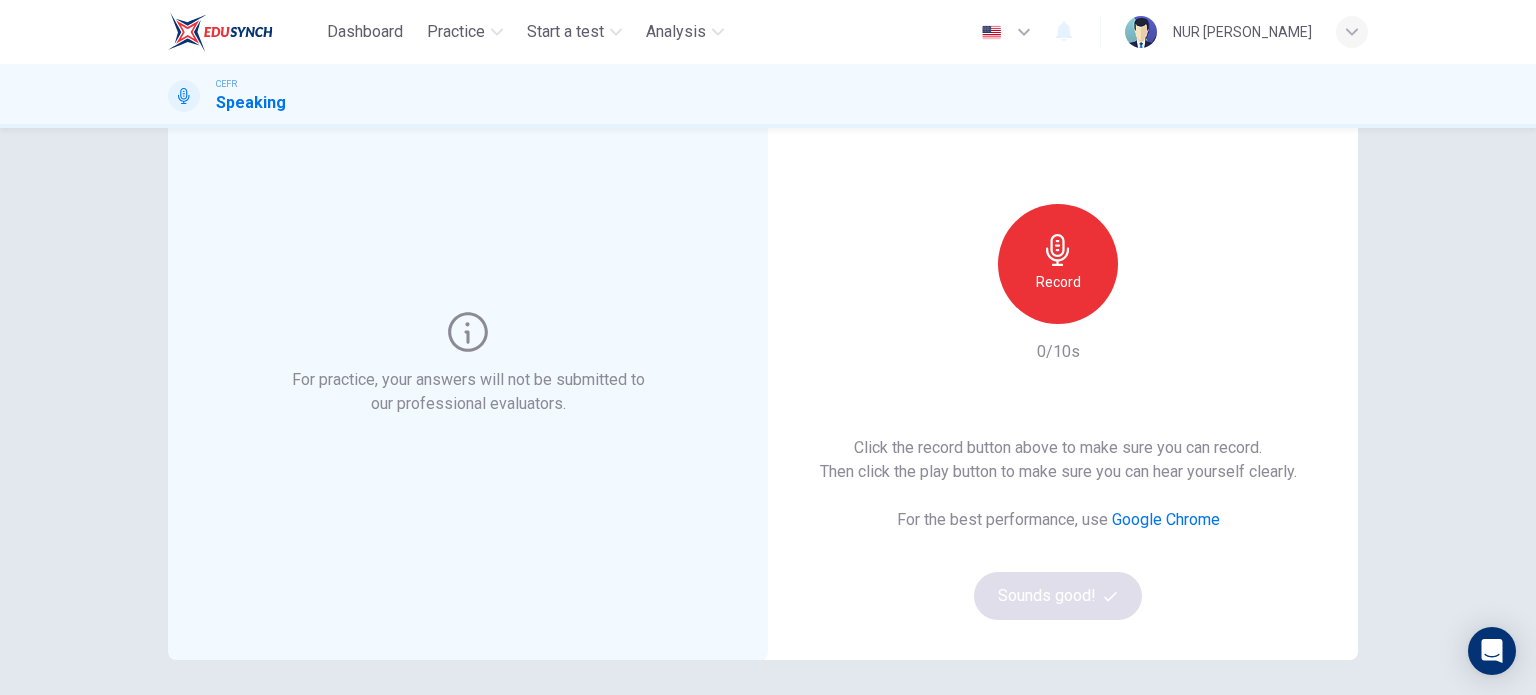 click on "Record" at bounding box center (1058, 264) 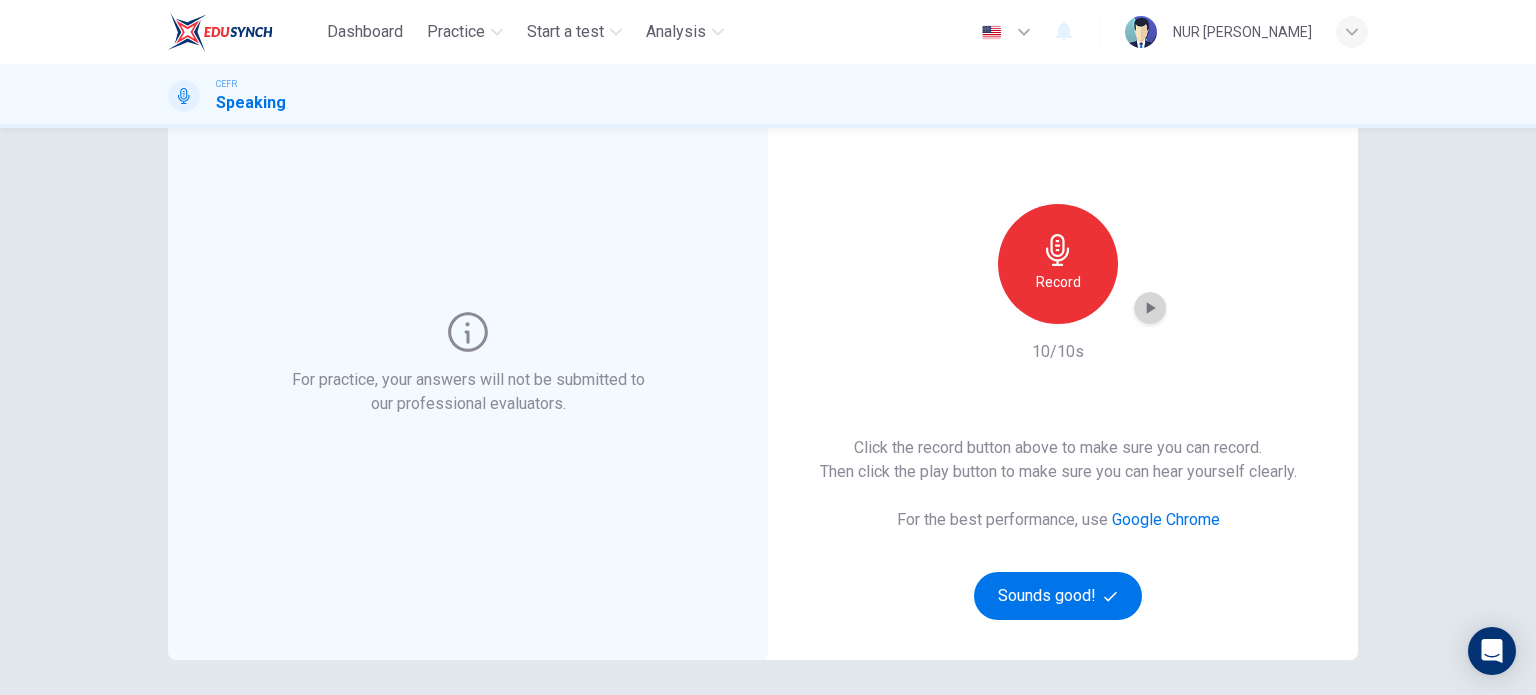 click 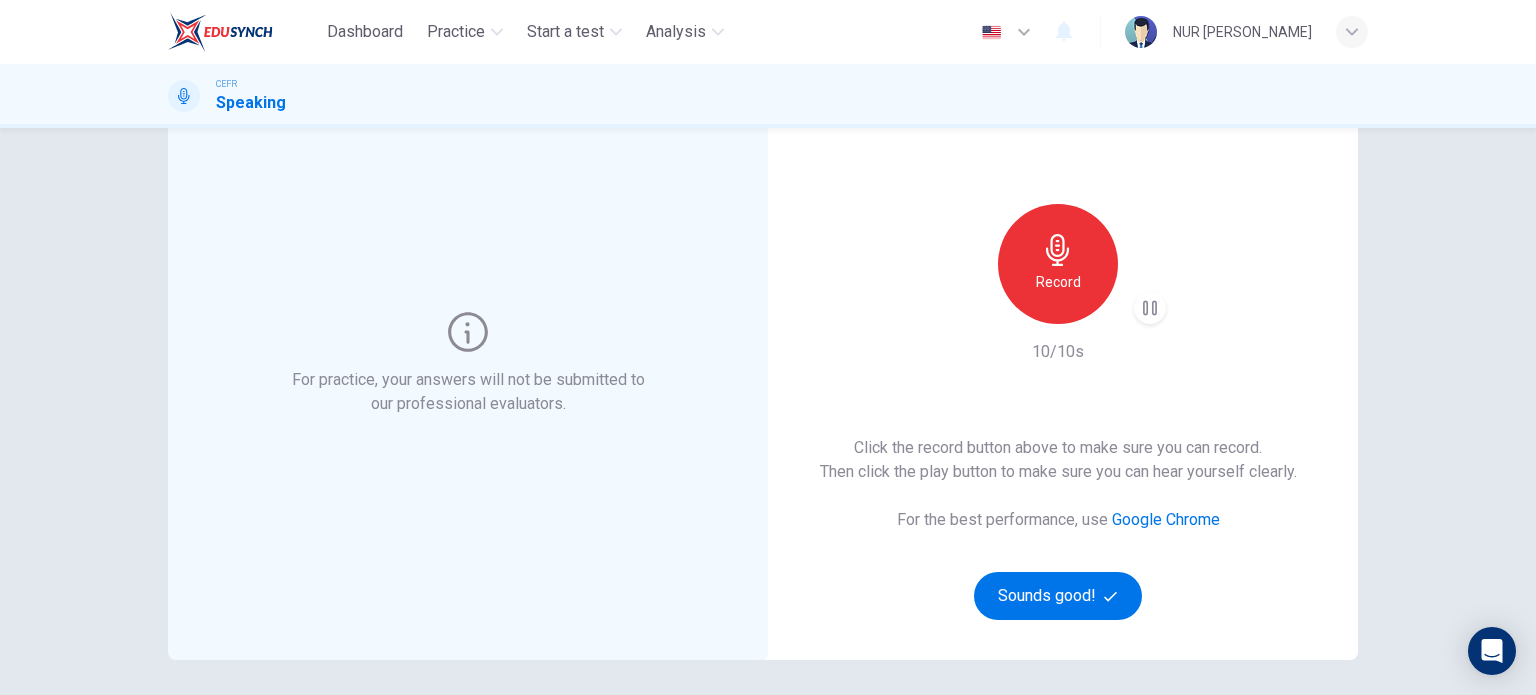 click 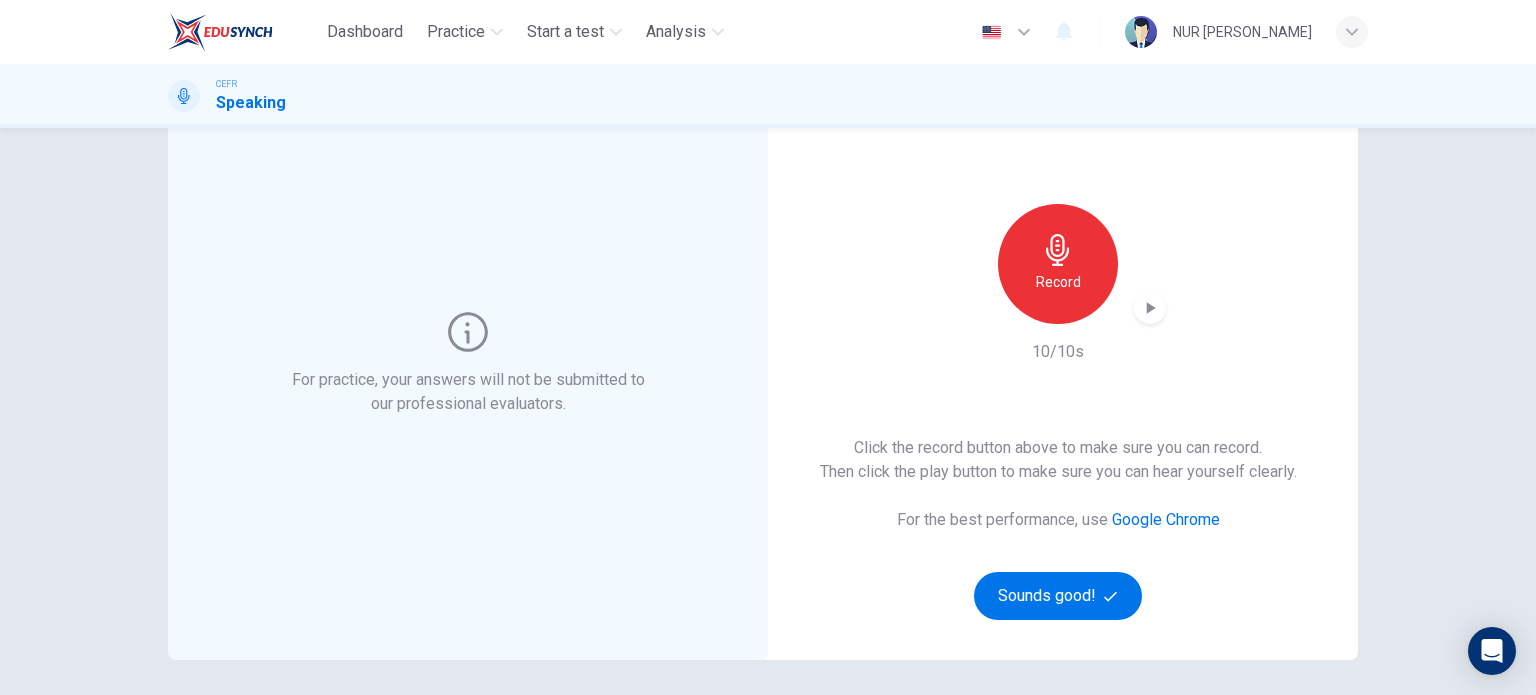 type 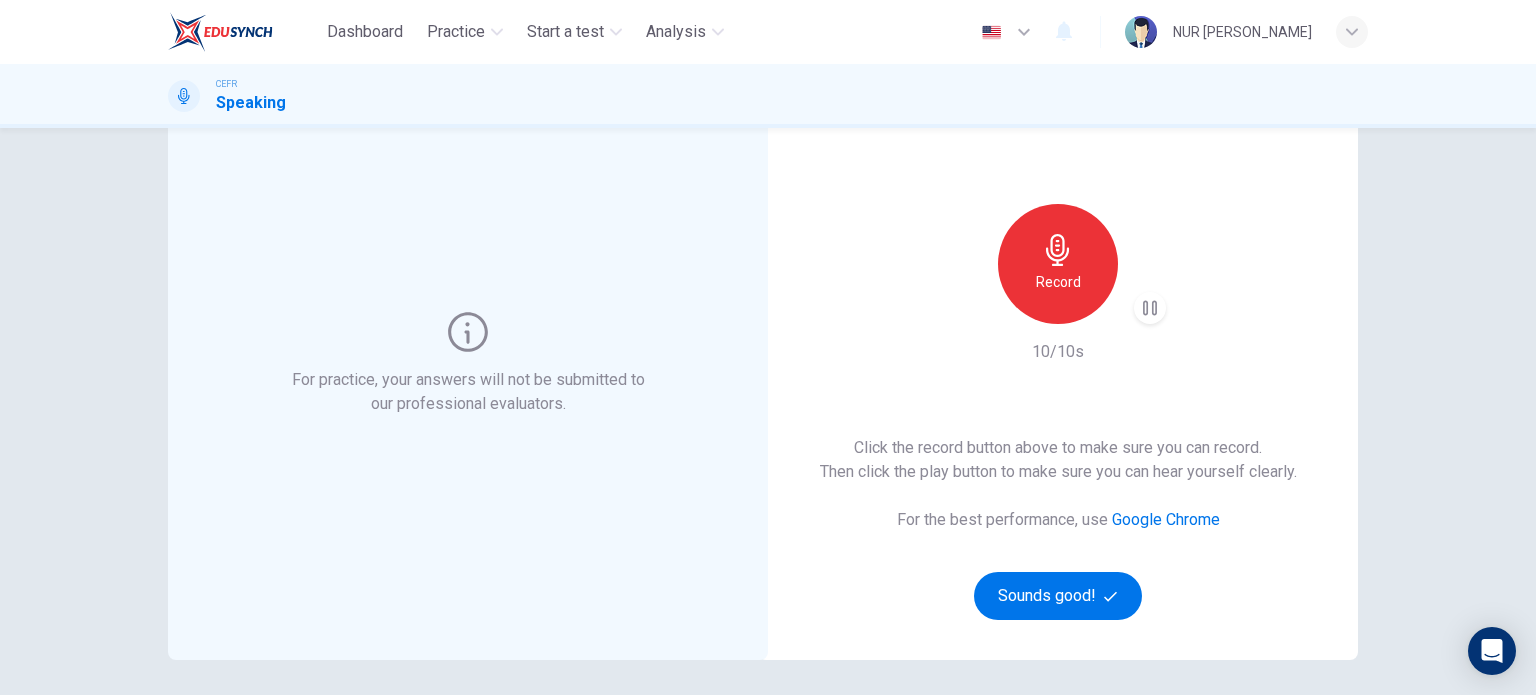 click 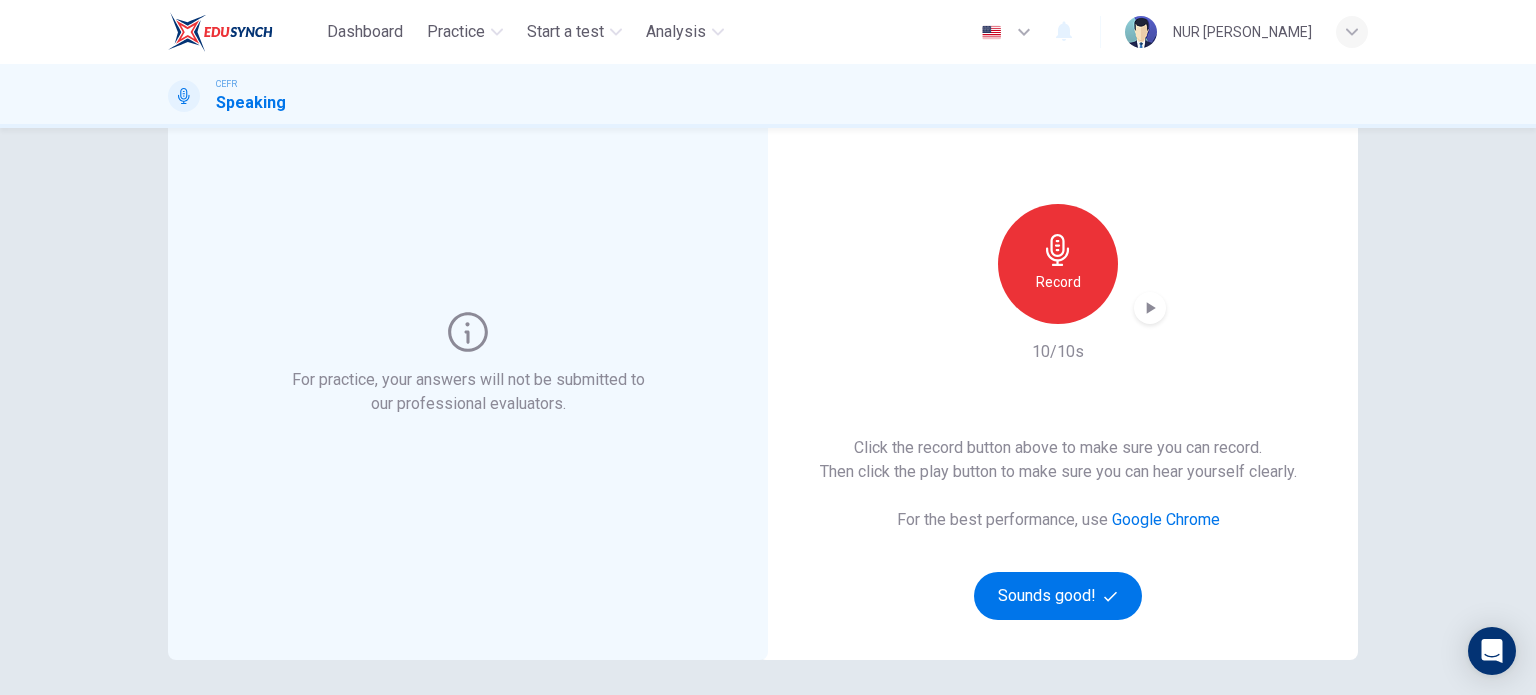 click 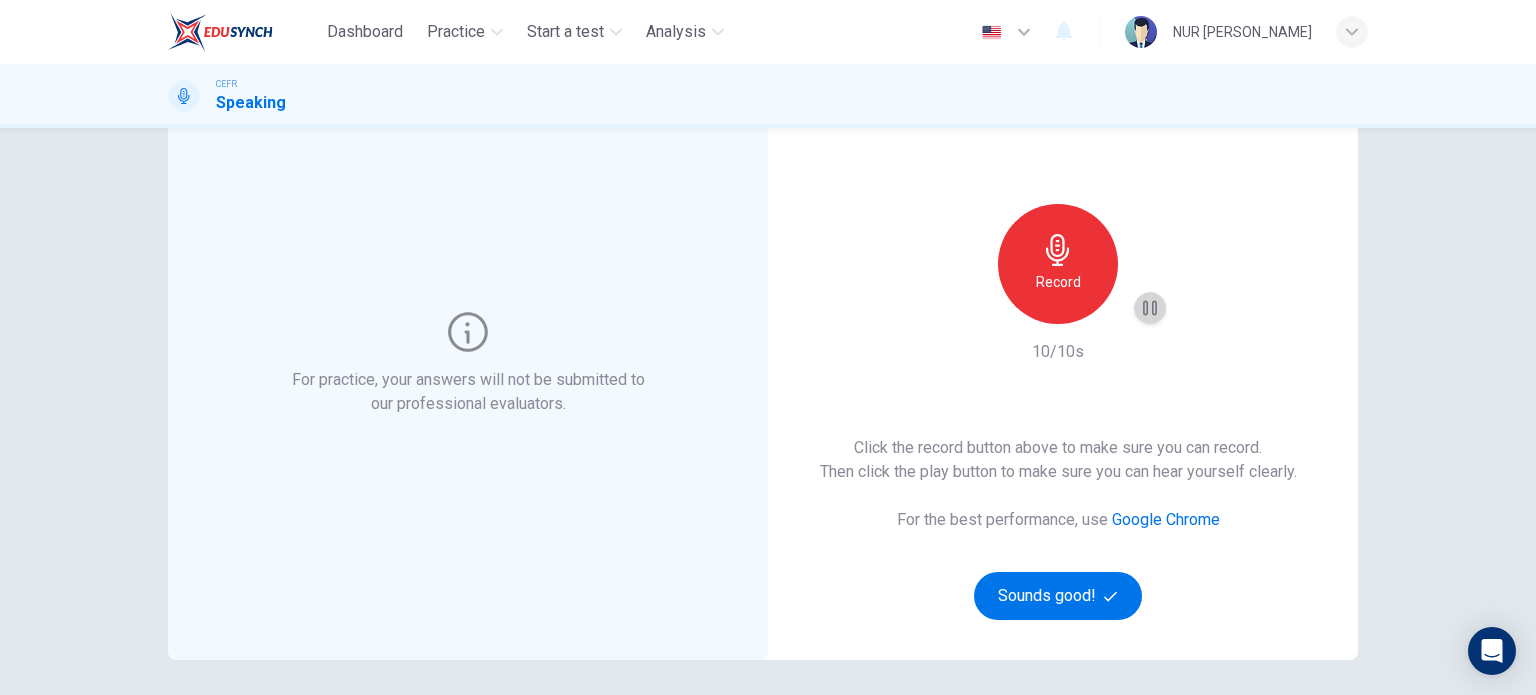 click 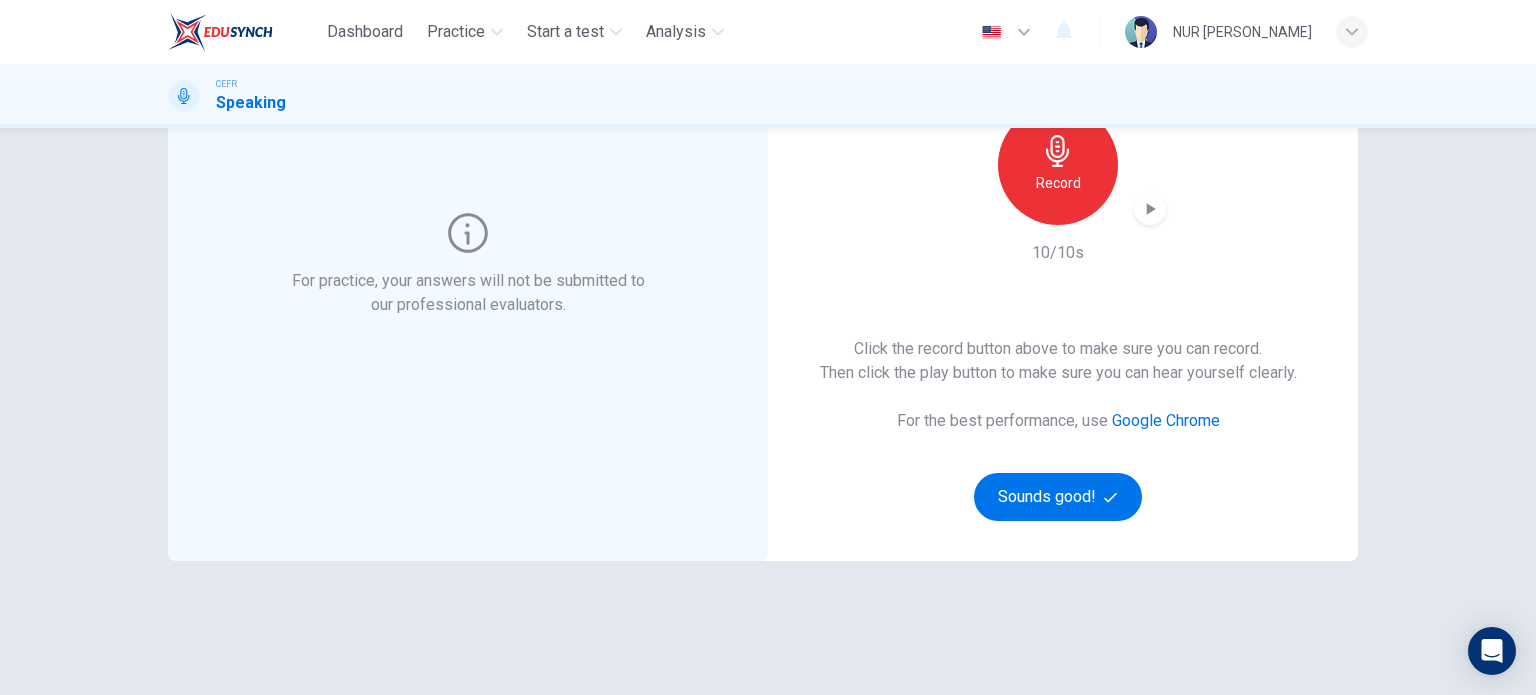 scroll, scrollTop: 200, scrollLeft: 0, axis: vertical 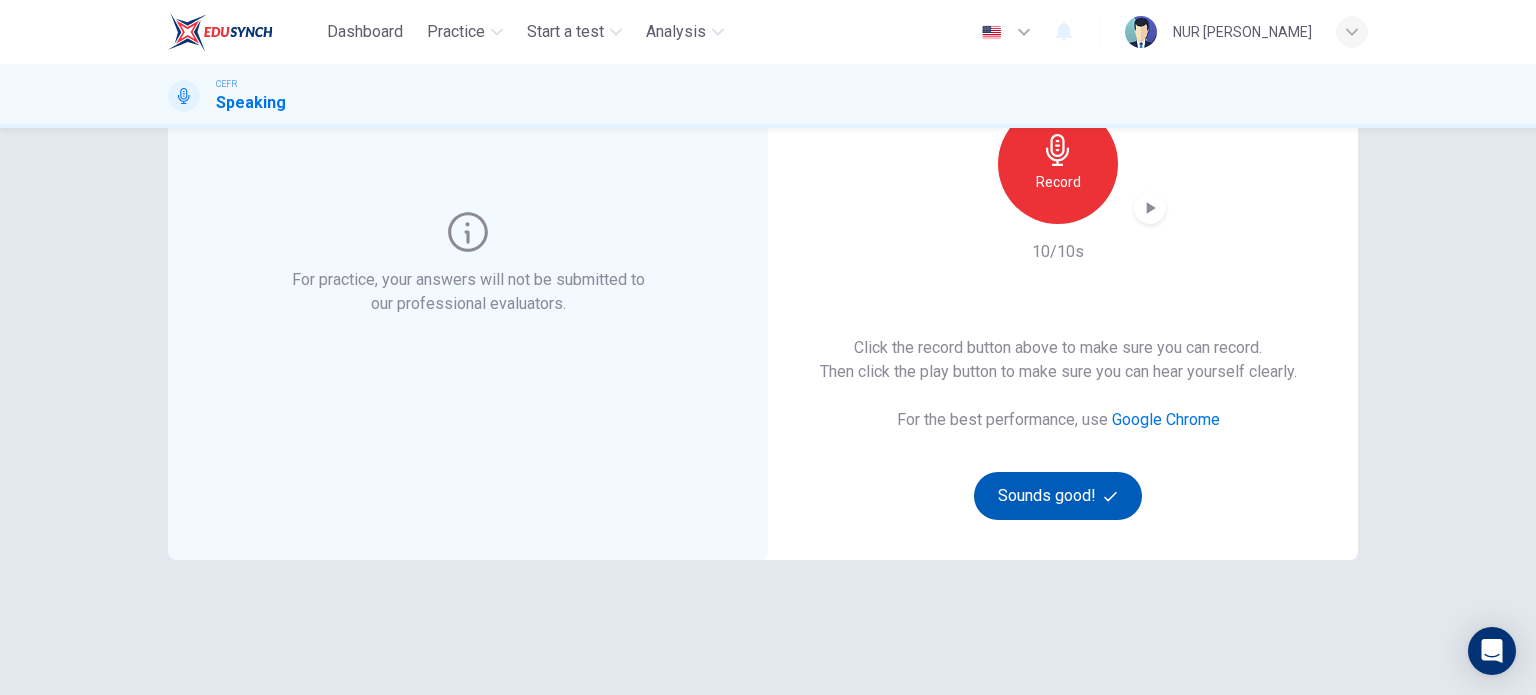 click on "Sounds good!" at bounding box center [1058, 496] 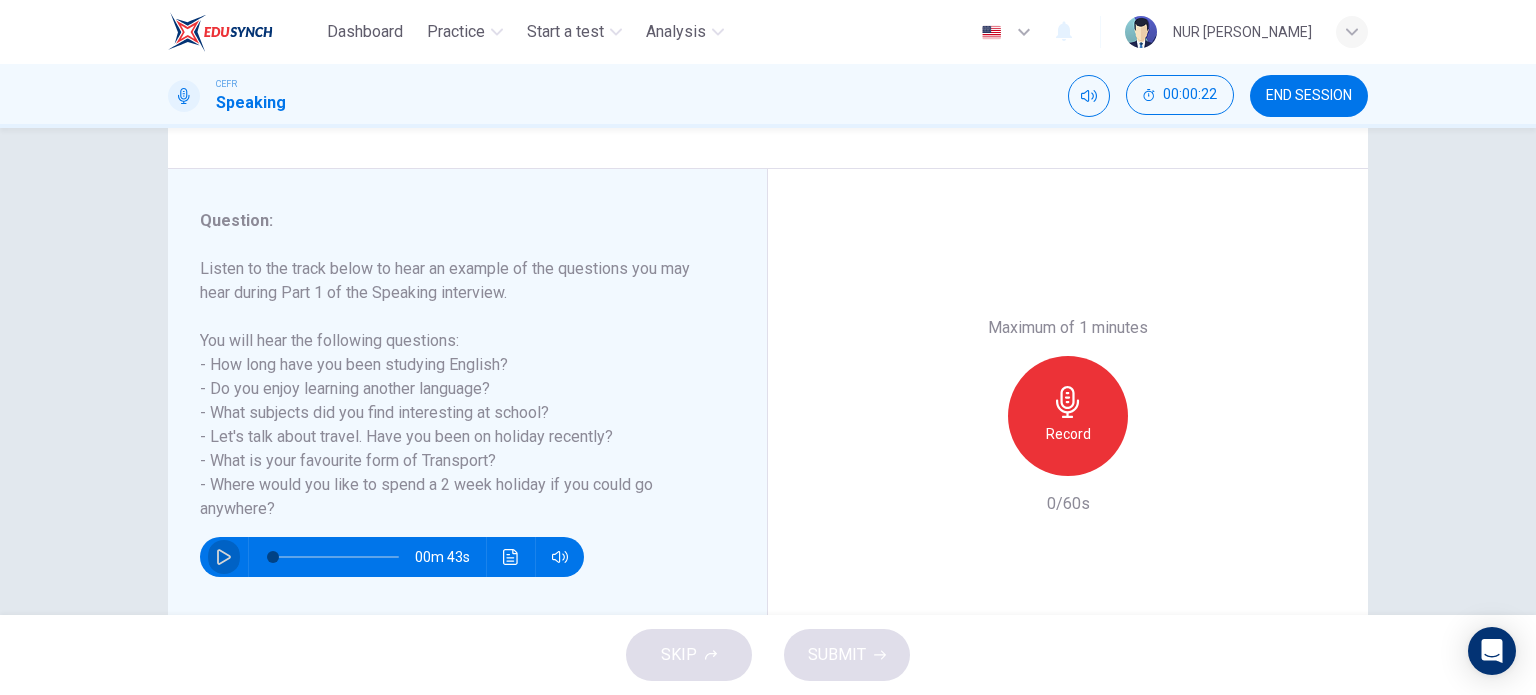 click at bounding box center (224, 557) 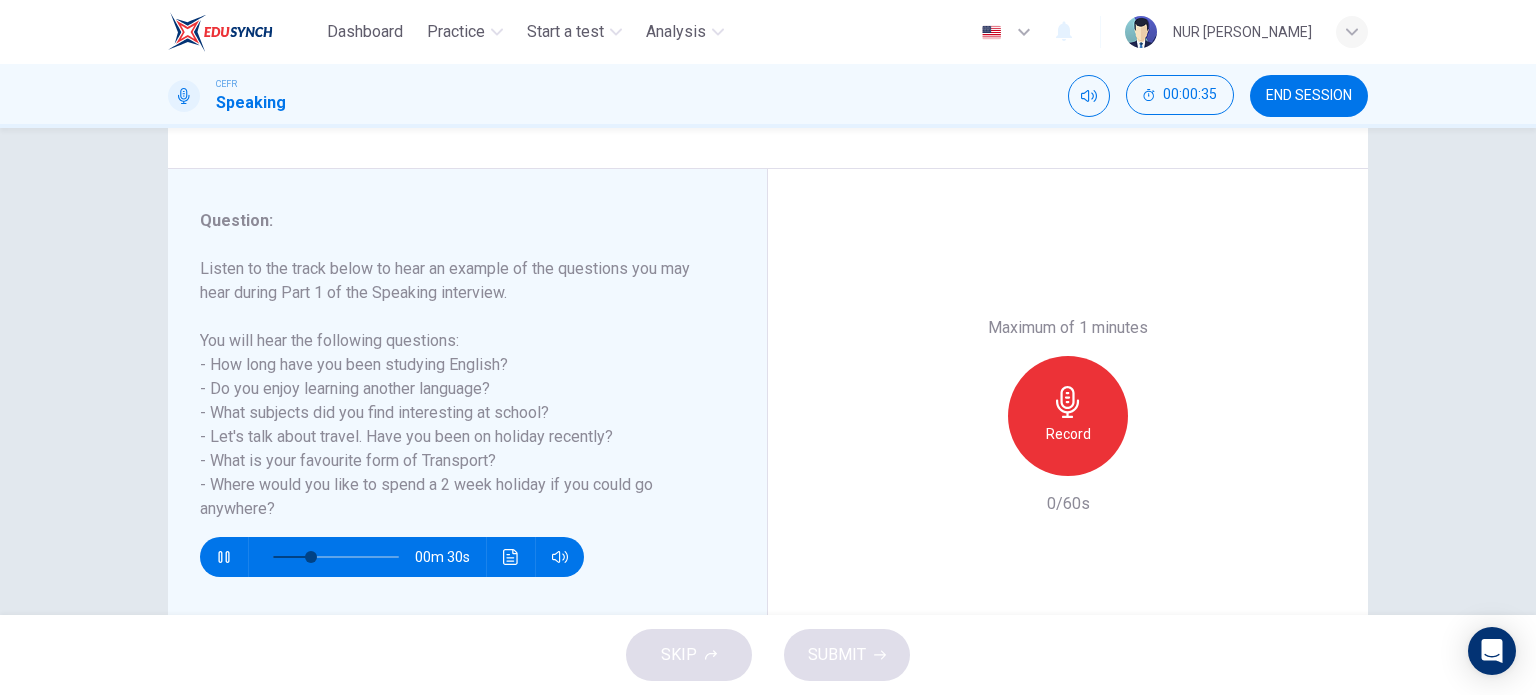 click 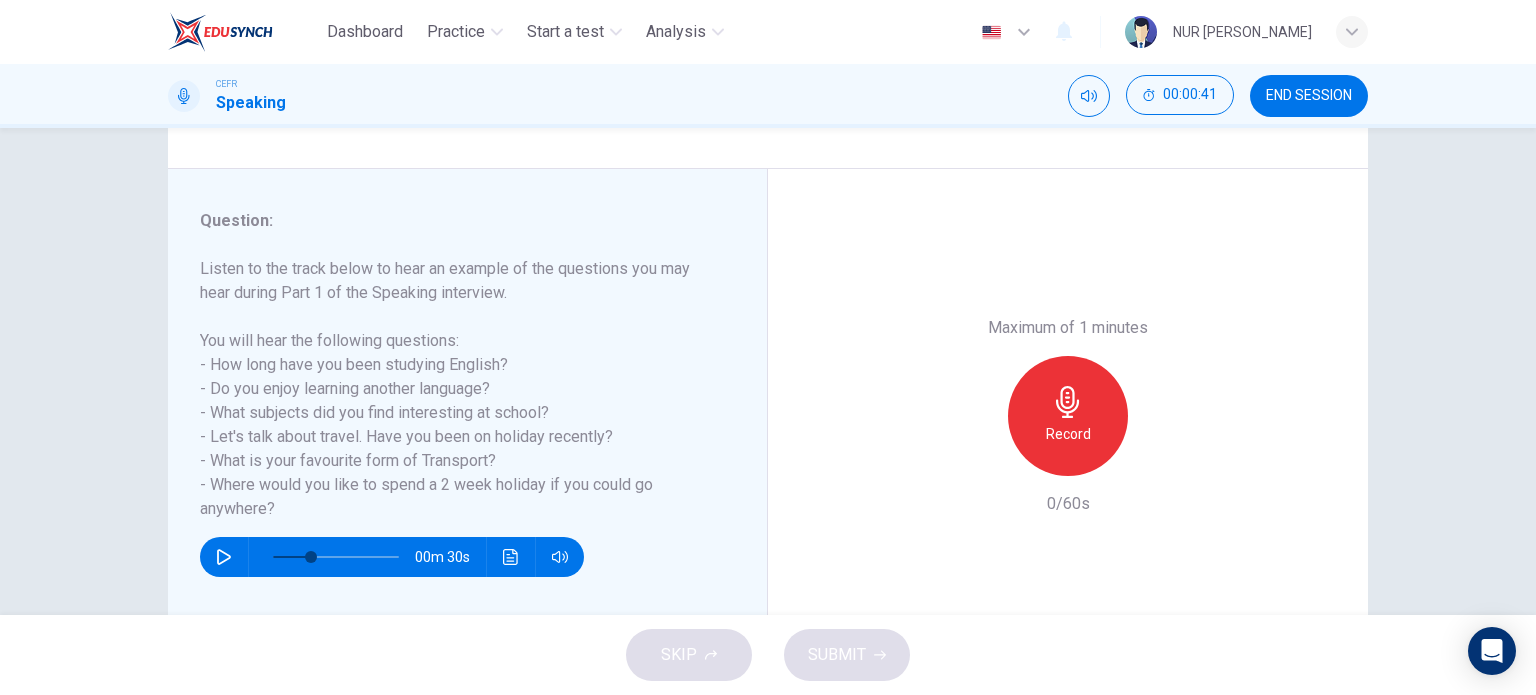 type 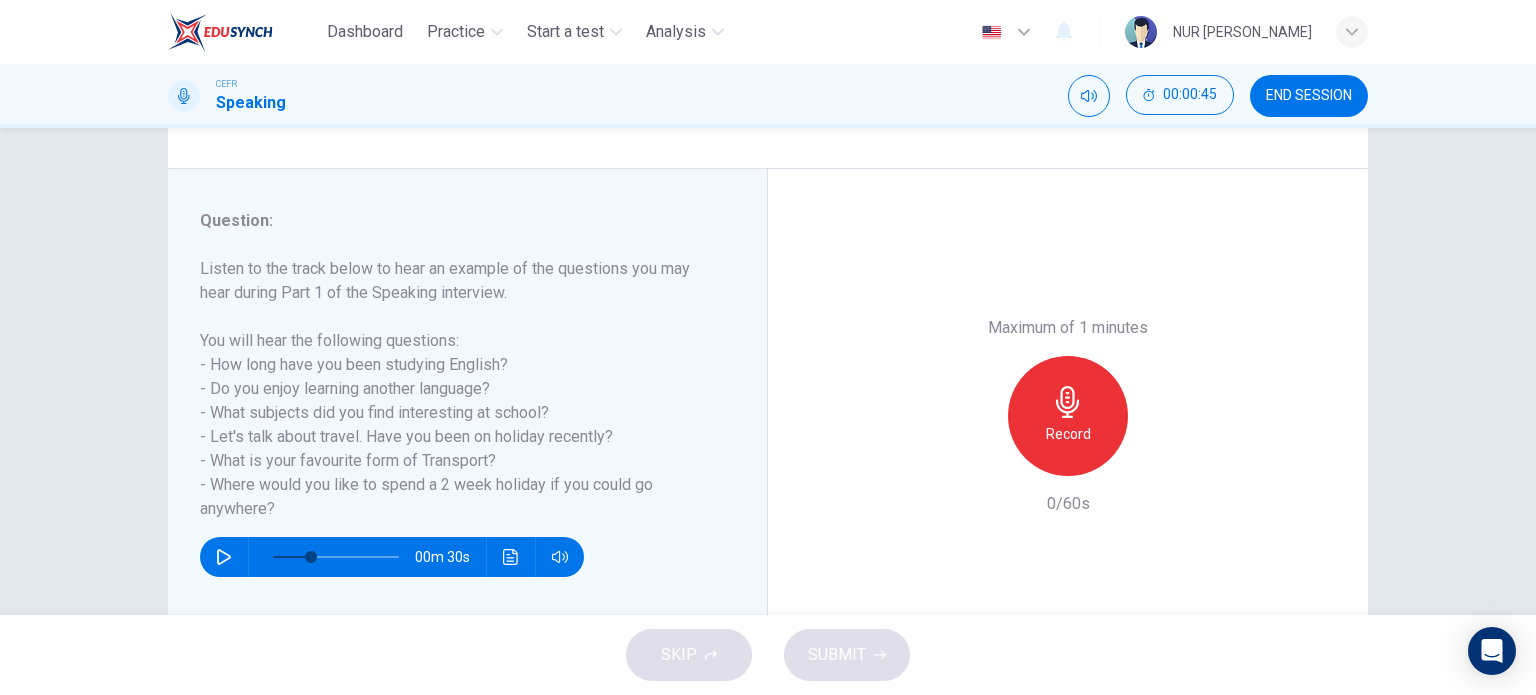scroll, scrollTop: 288, scrollLeft: 0, axis: vertical 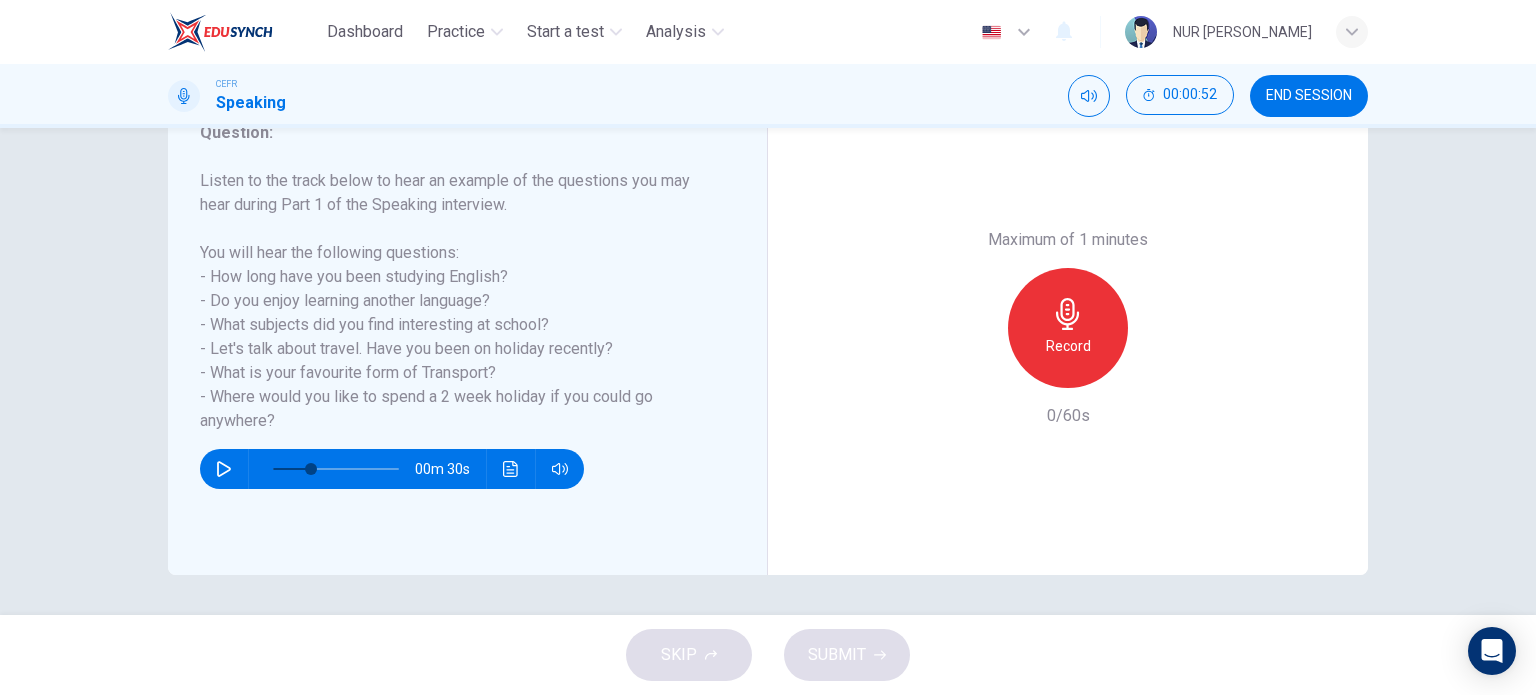click 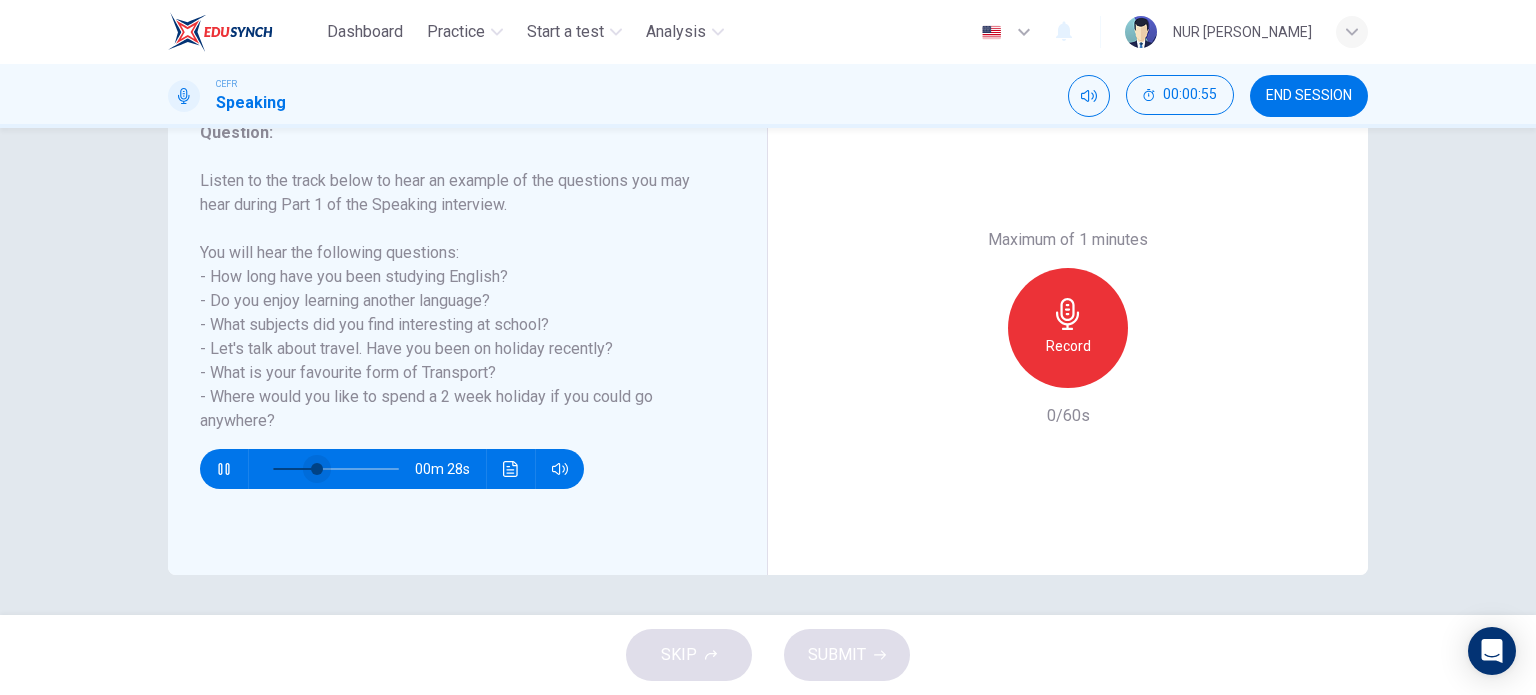 click at bounding box center (336, 469) 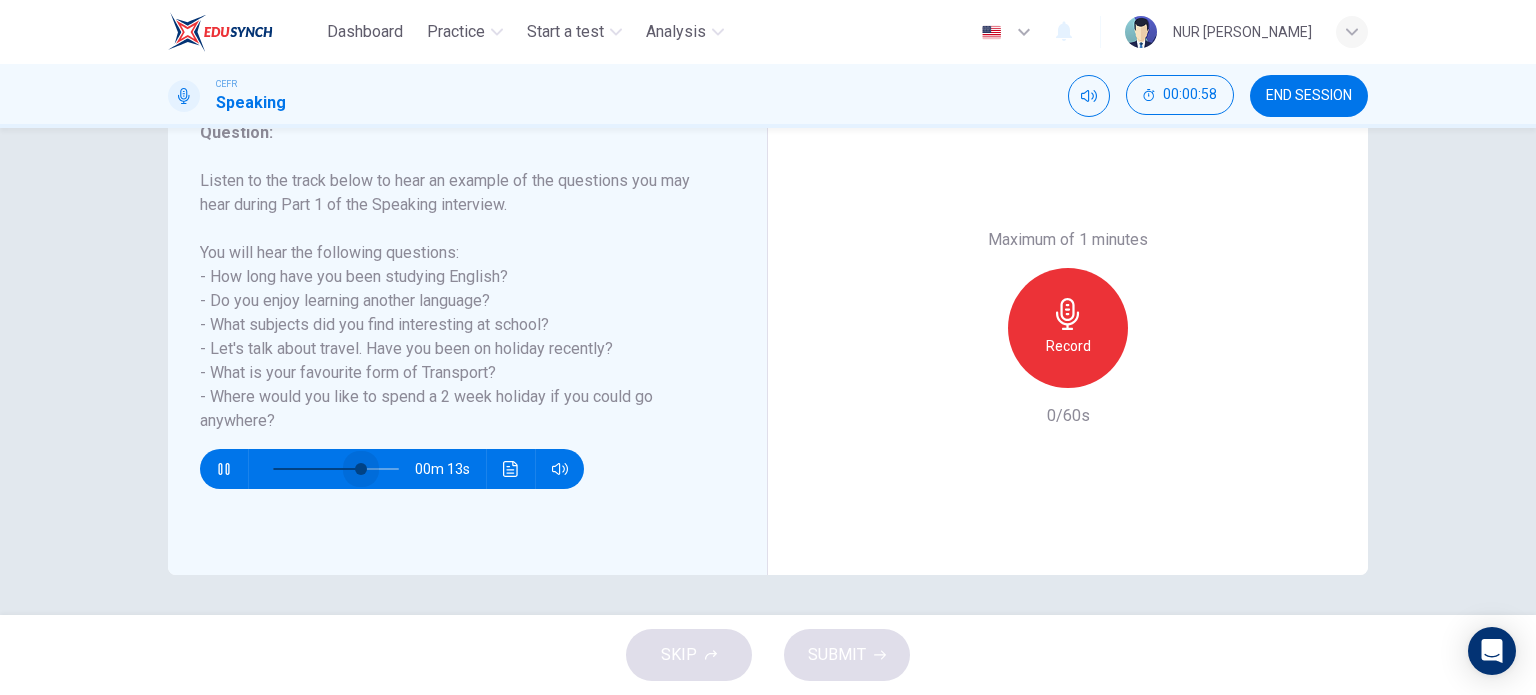 click at bounding box center [361, 469] 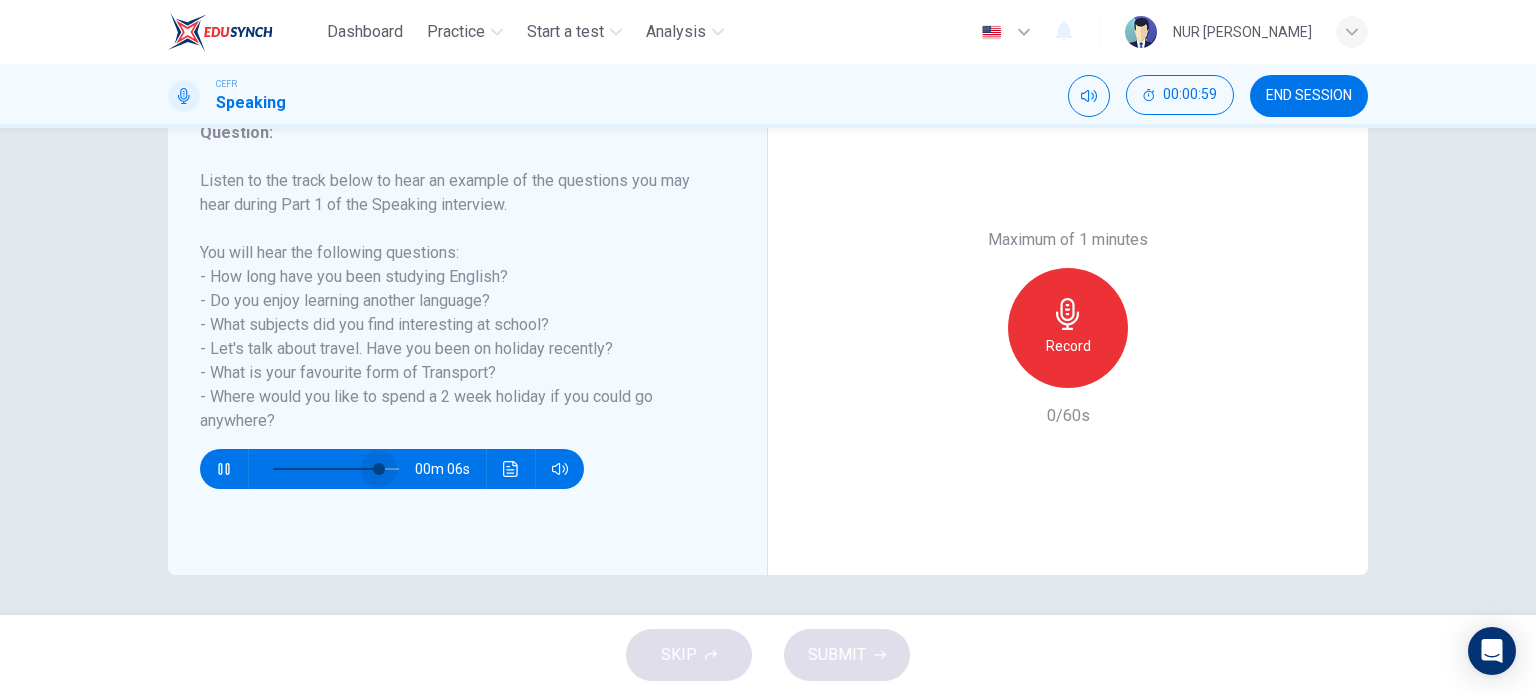 click at bounding box center [379, 469] 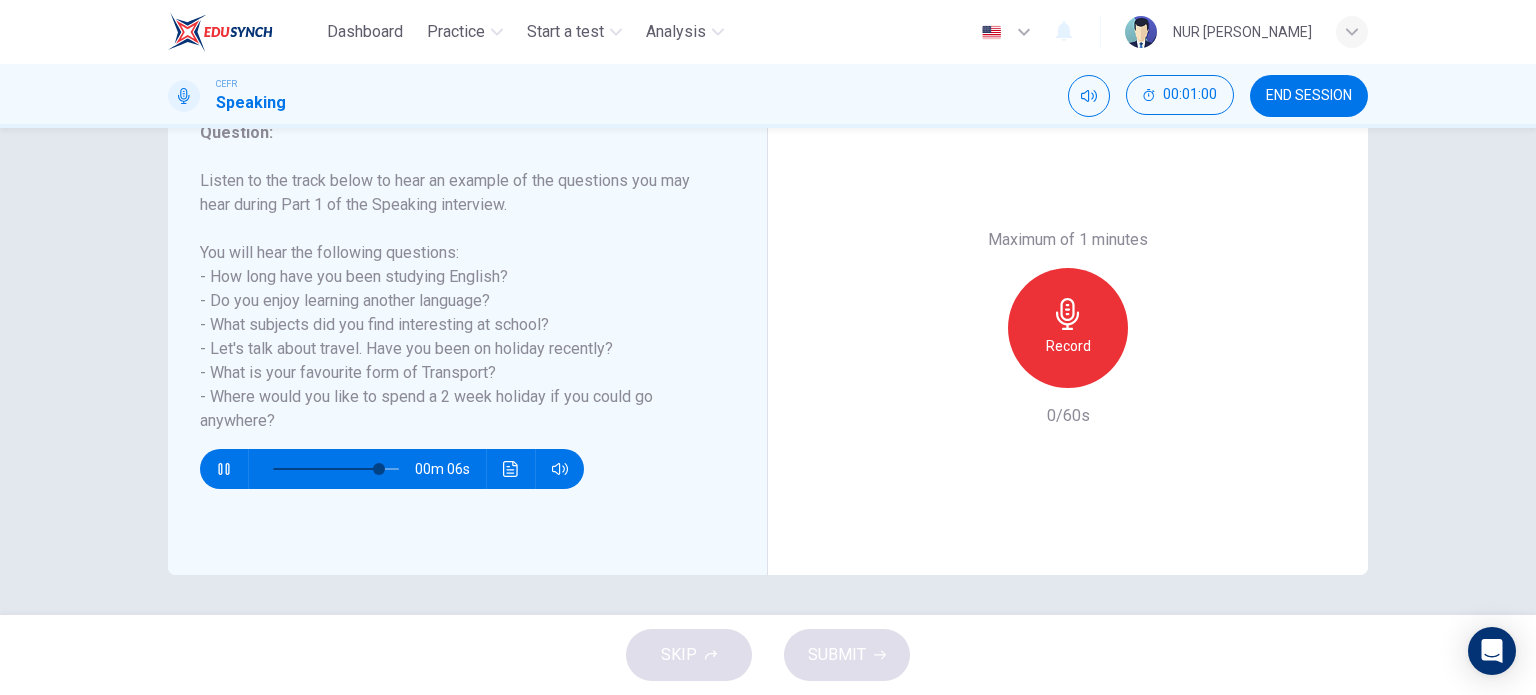 click at bounding box center [336, 469] 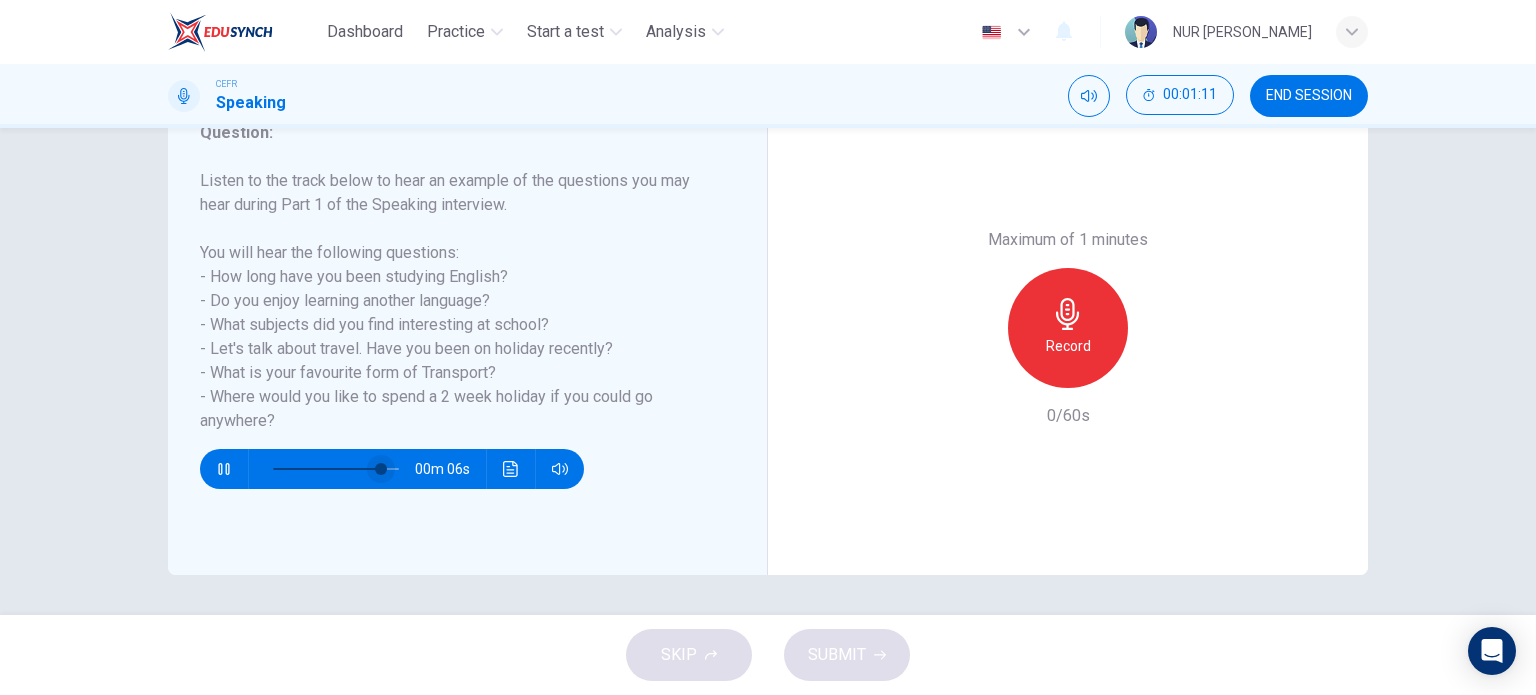click at bounding box center [381, 469] 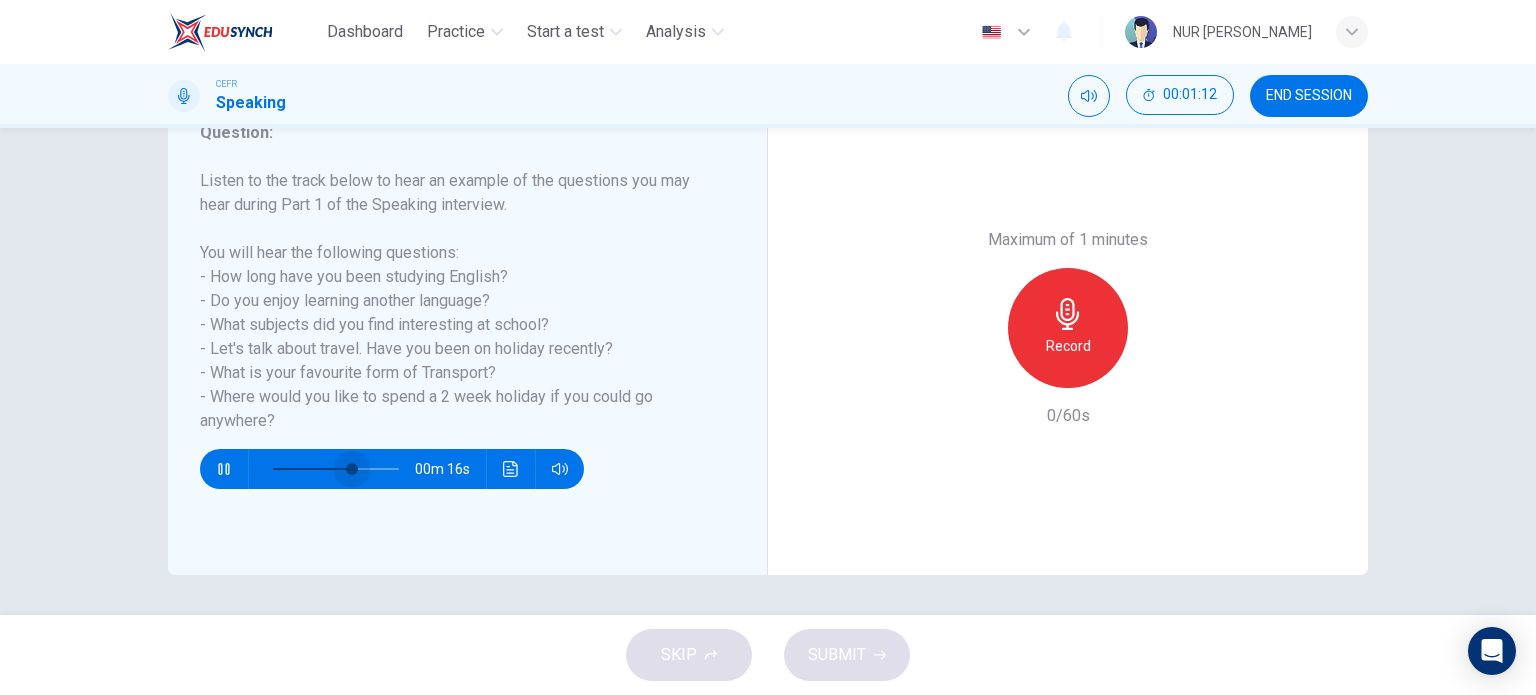 drag, startPoint x: 387, startPoint y: 465, endPoint x: 287, endPoint y: 473, distance: 100.31949 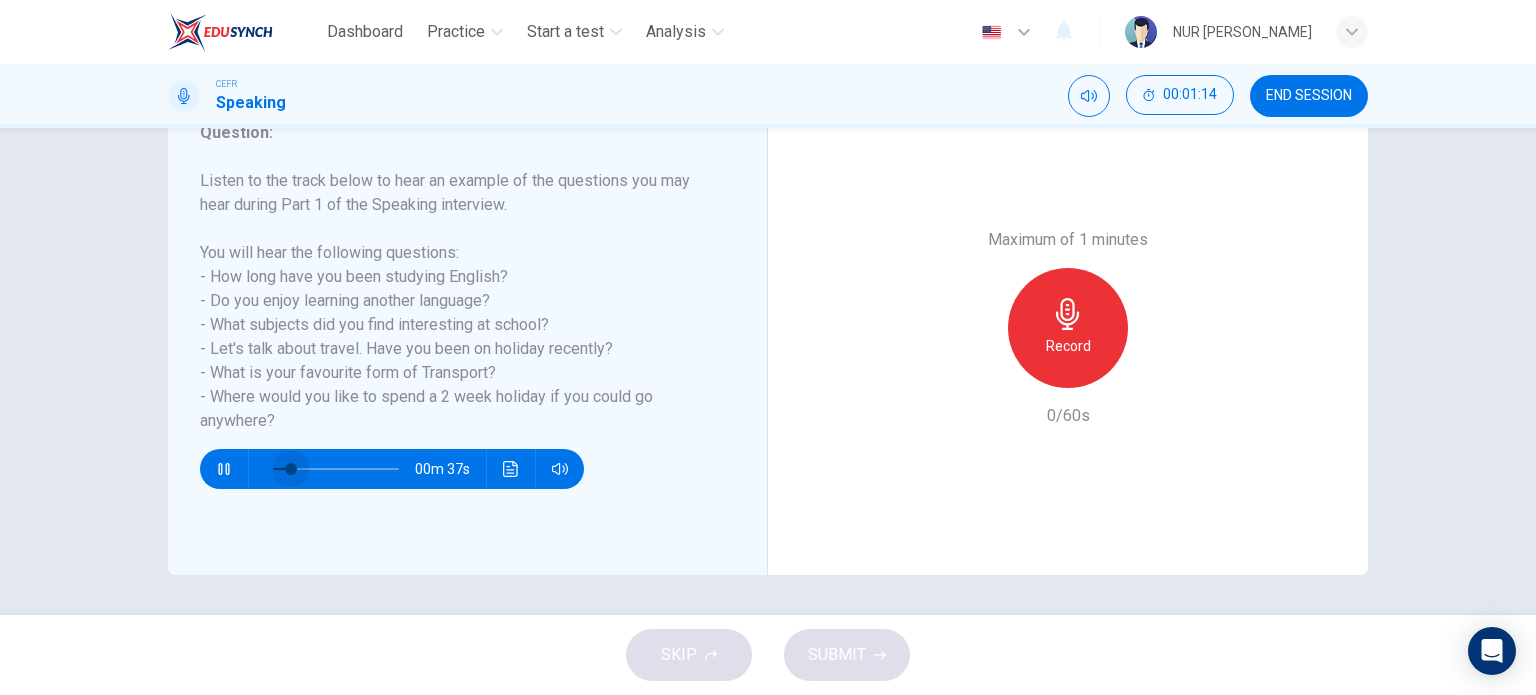 click at bounding box center [291, 469] 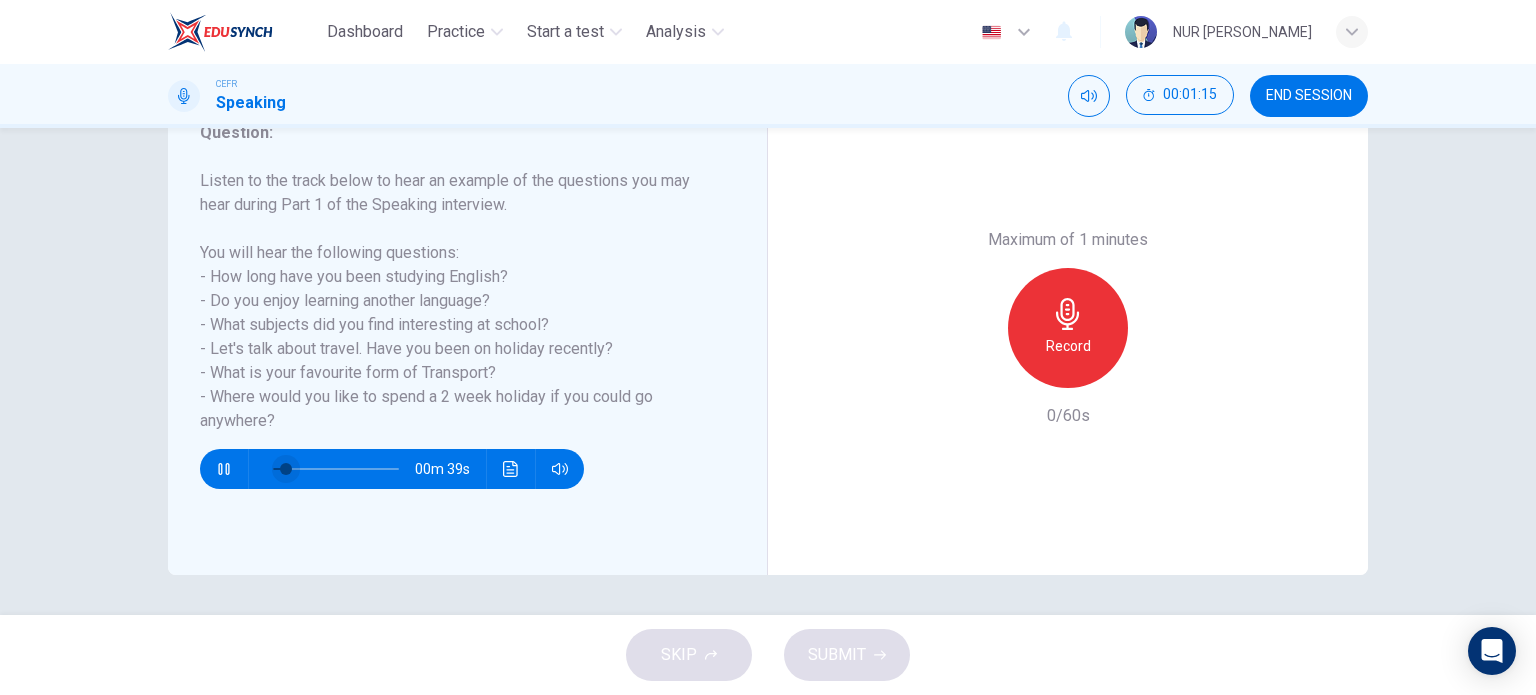 click at bounding box center (286, 469) 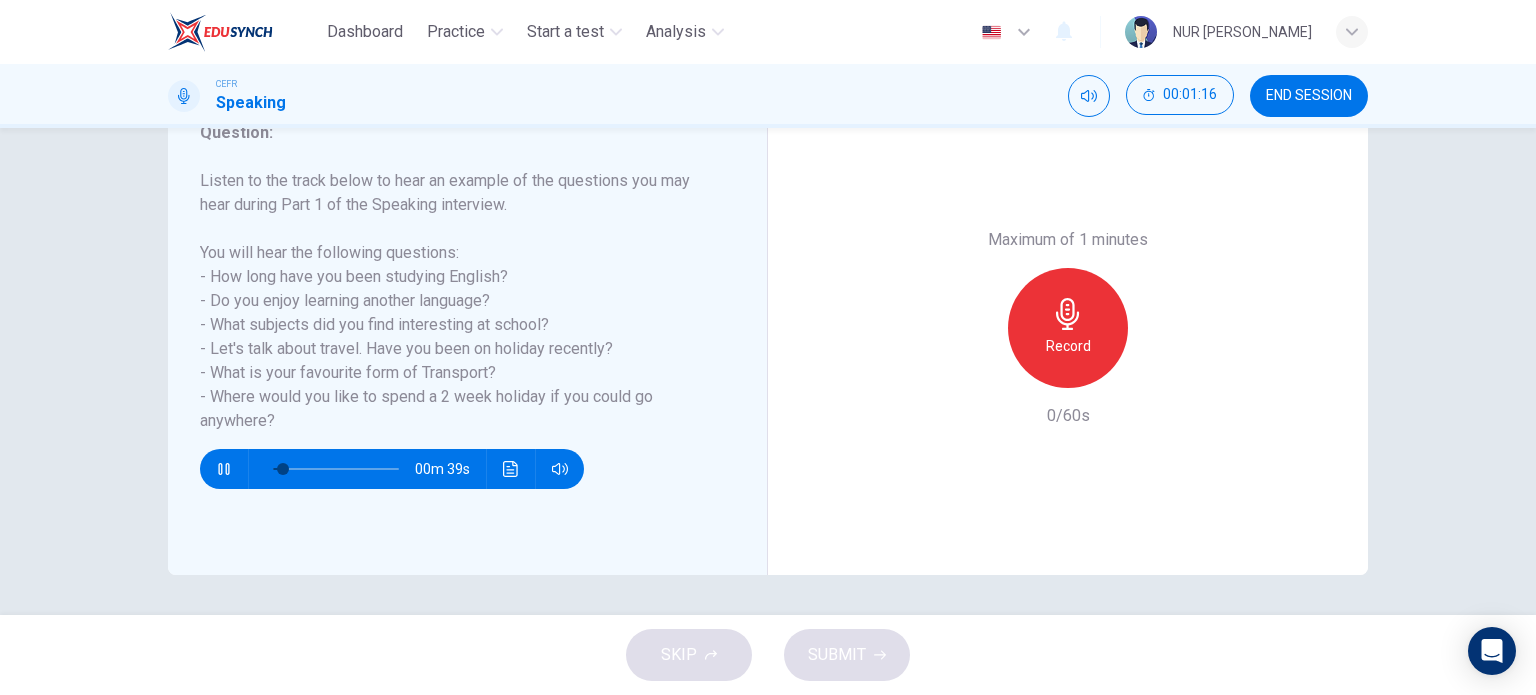 click 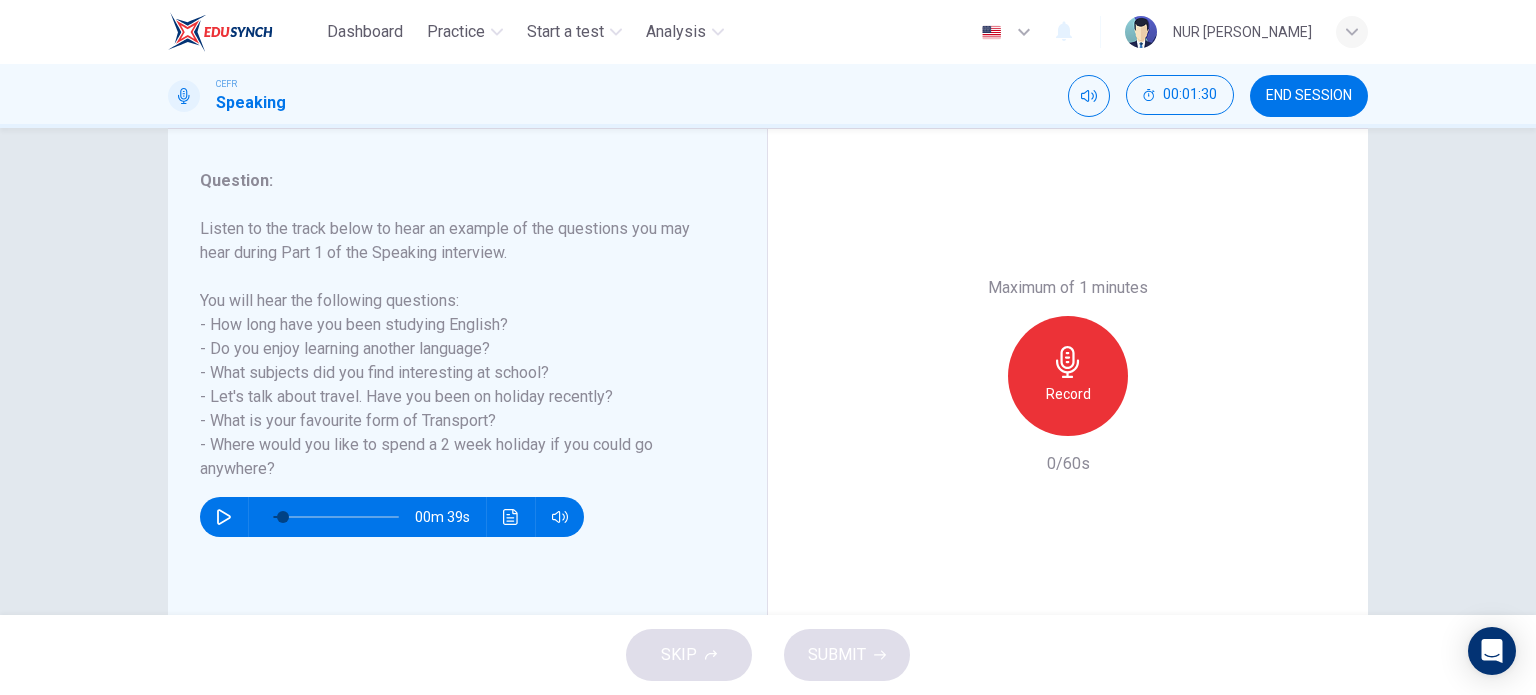 scroll, scrollTop: 288, scrollLeft: 0, axis: vertical 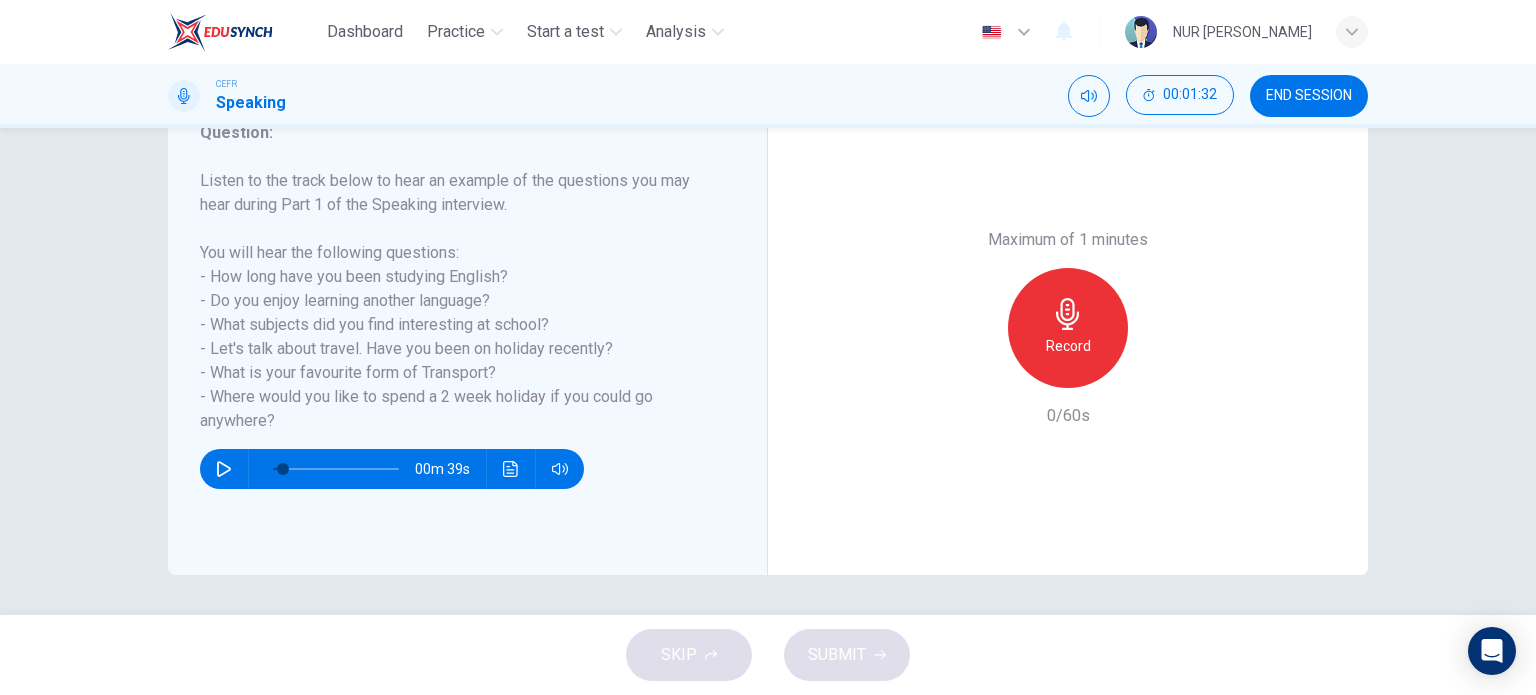 click 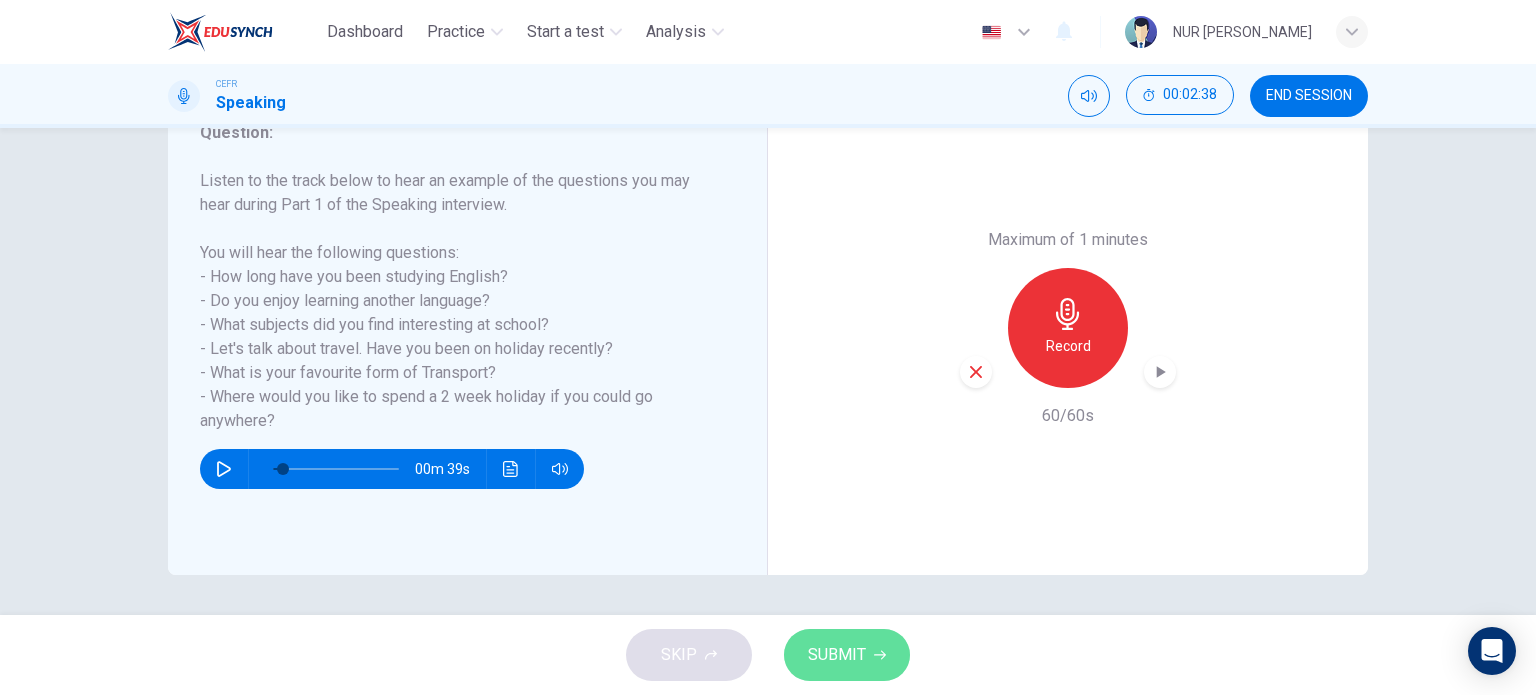 click 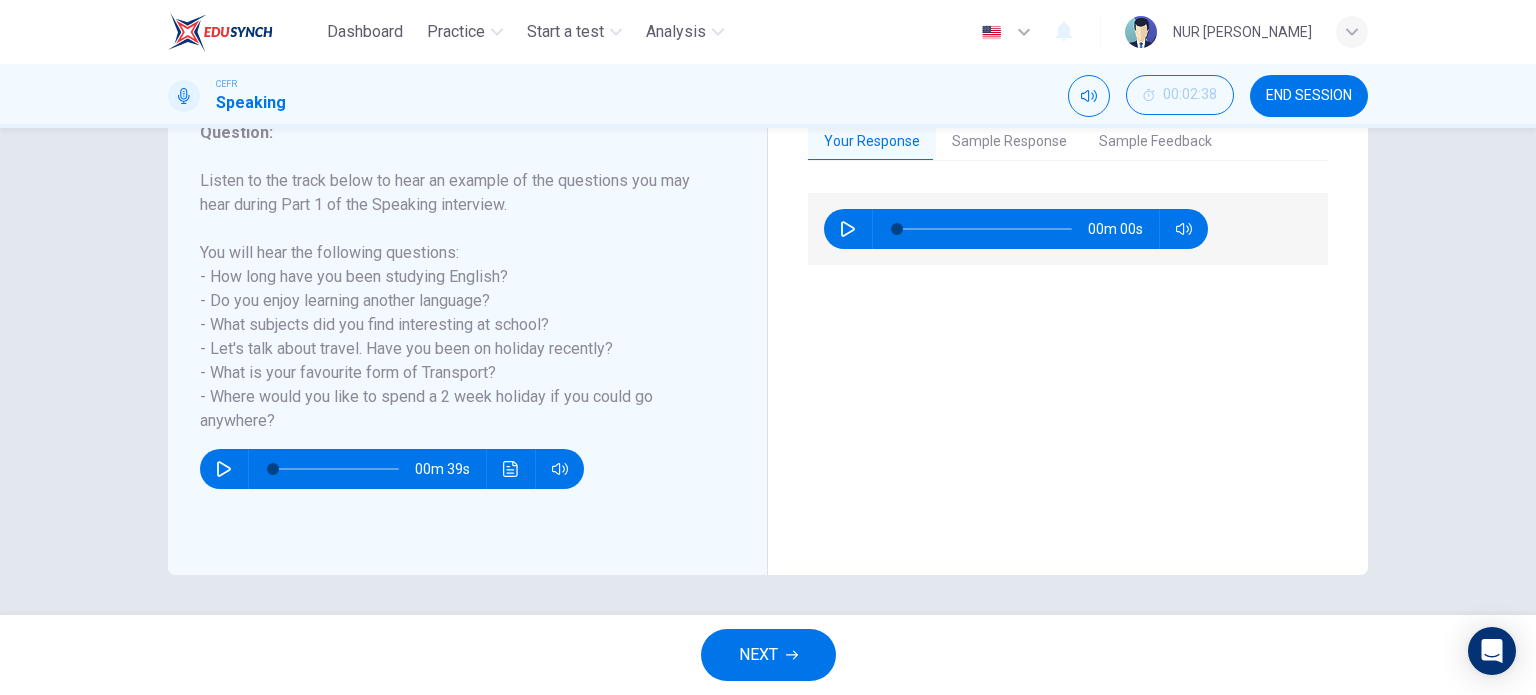 type on "0" 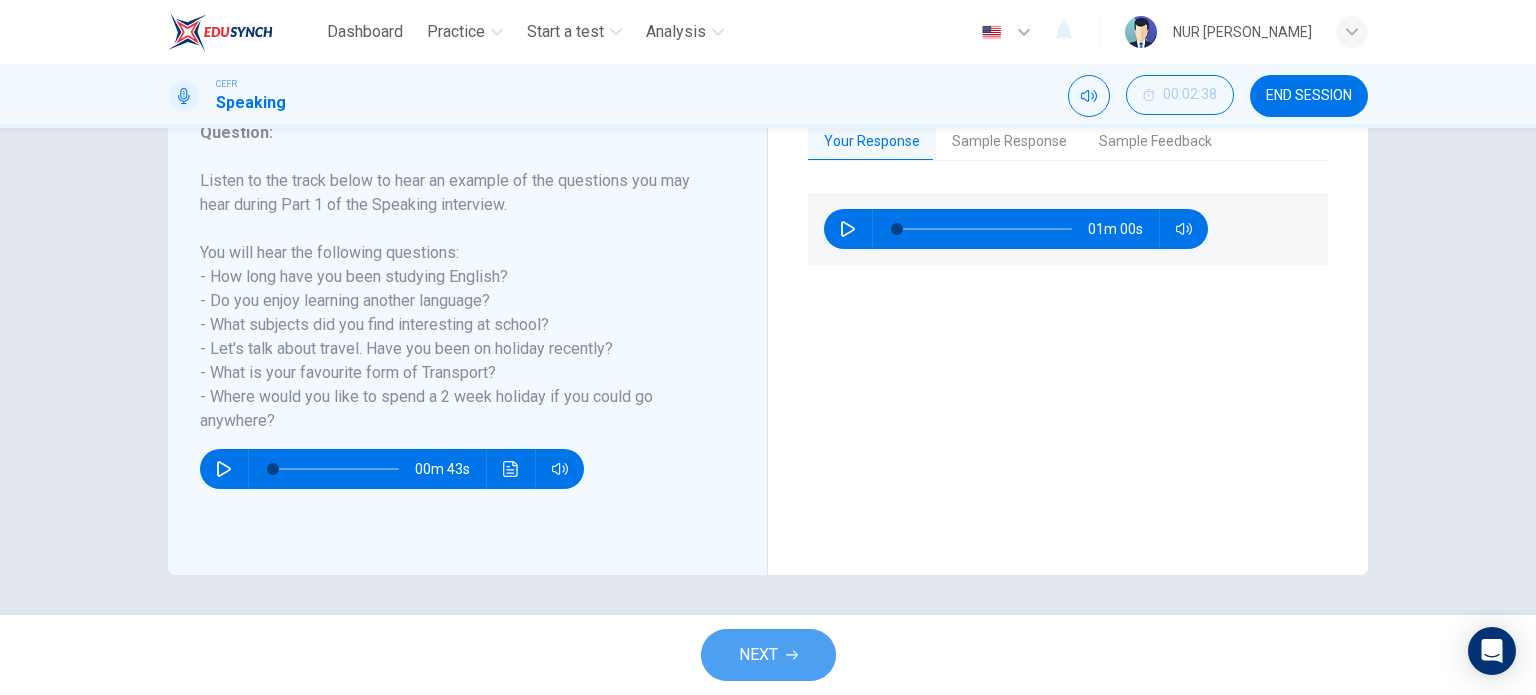 click 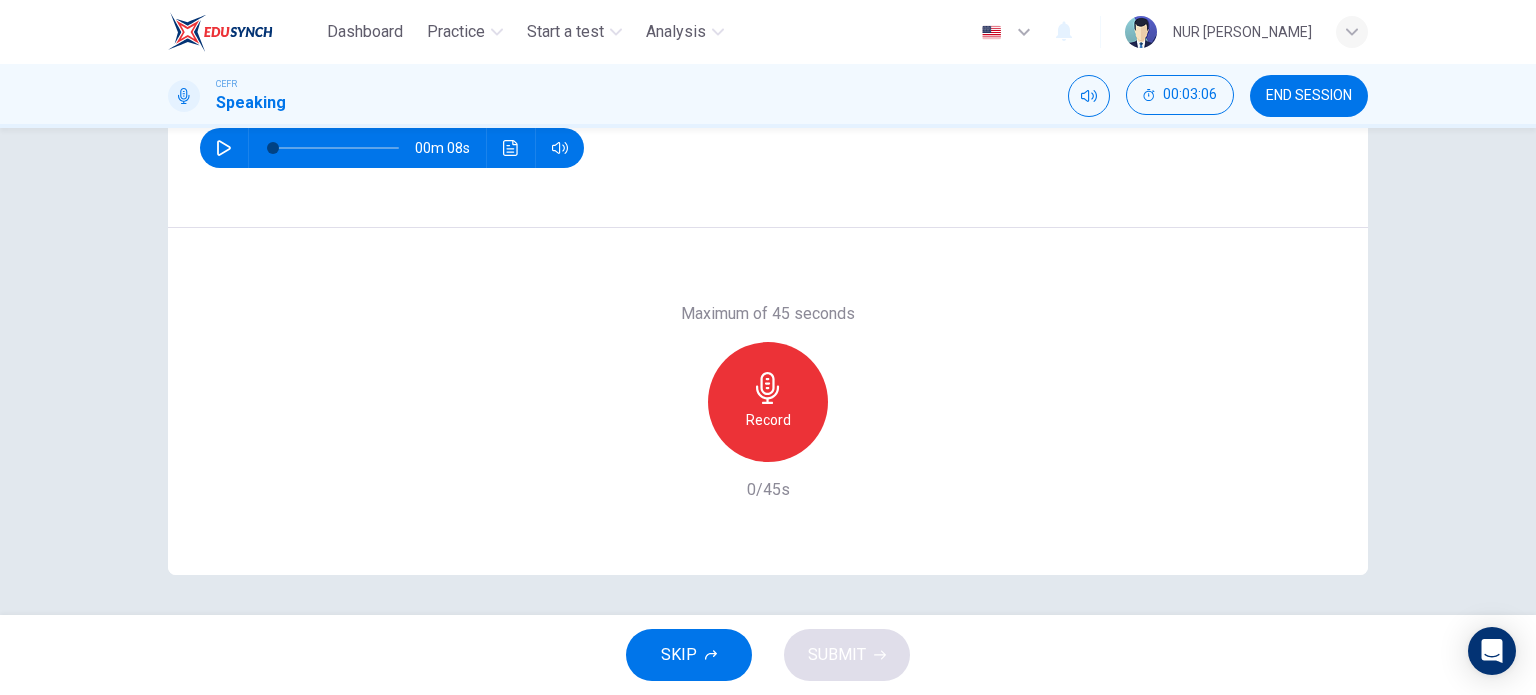 scroll, scrollTop: 188, scrollLeft: 0, axis: vertical 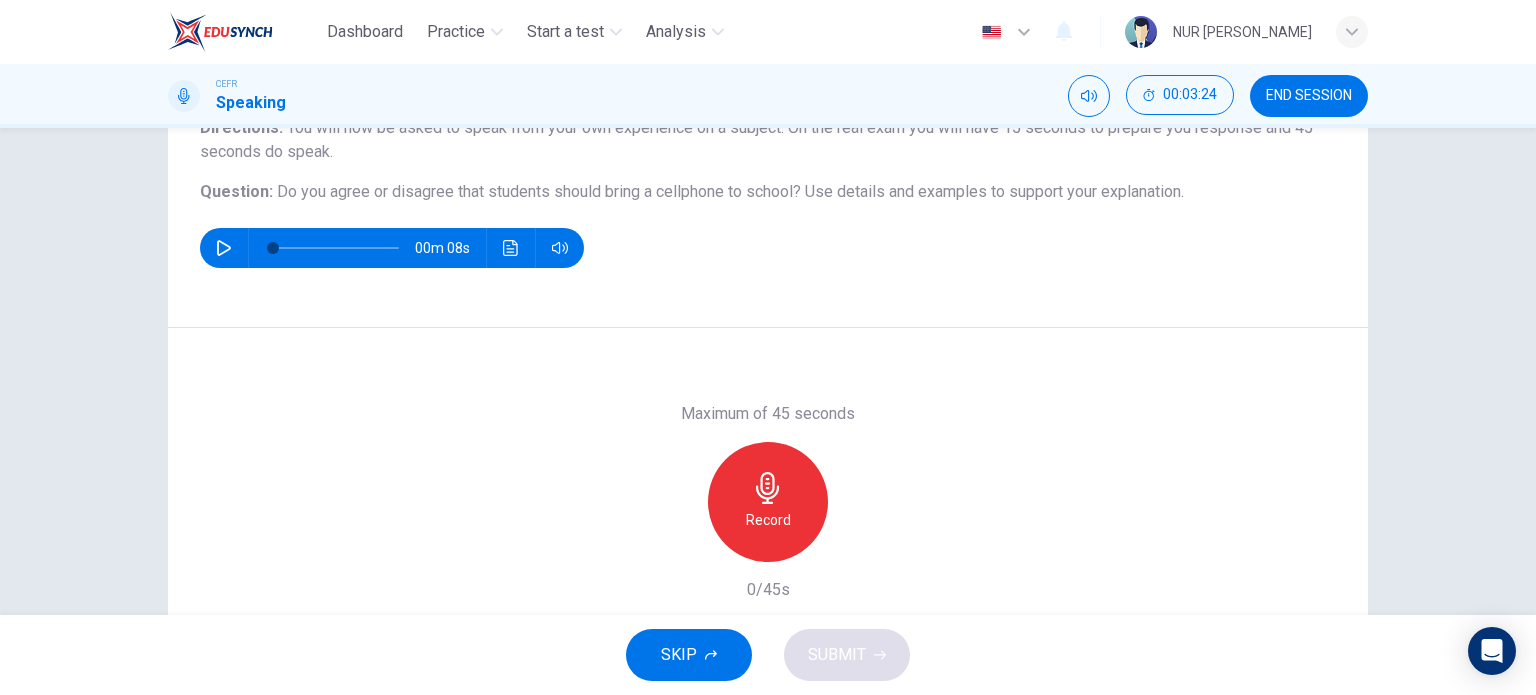 click 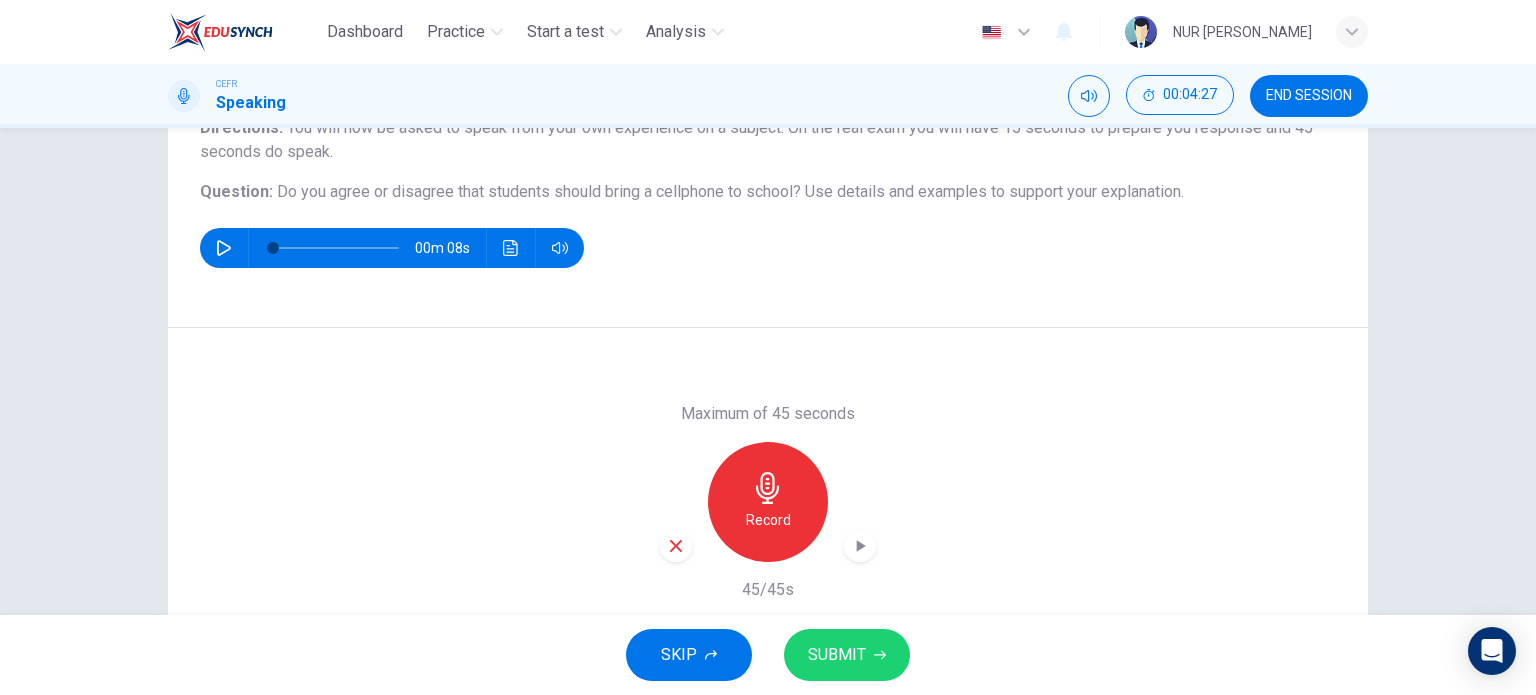 type 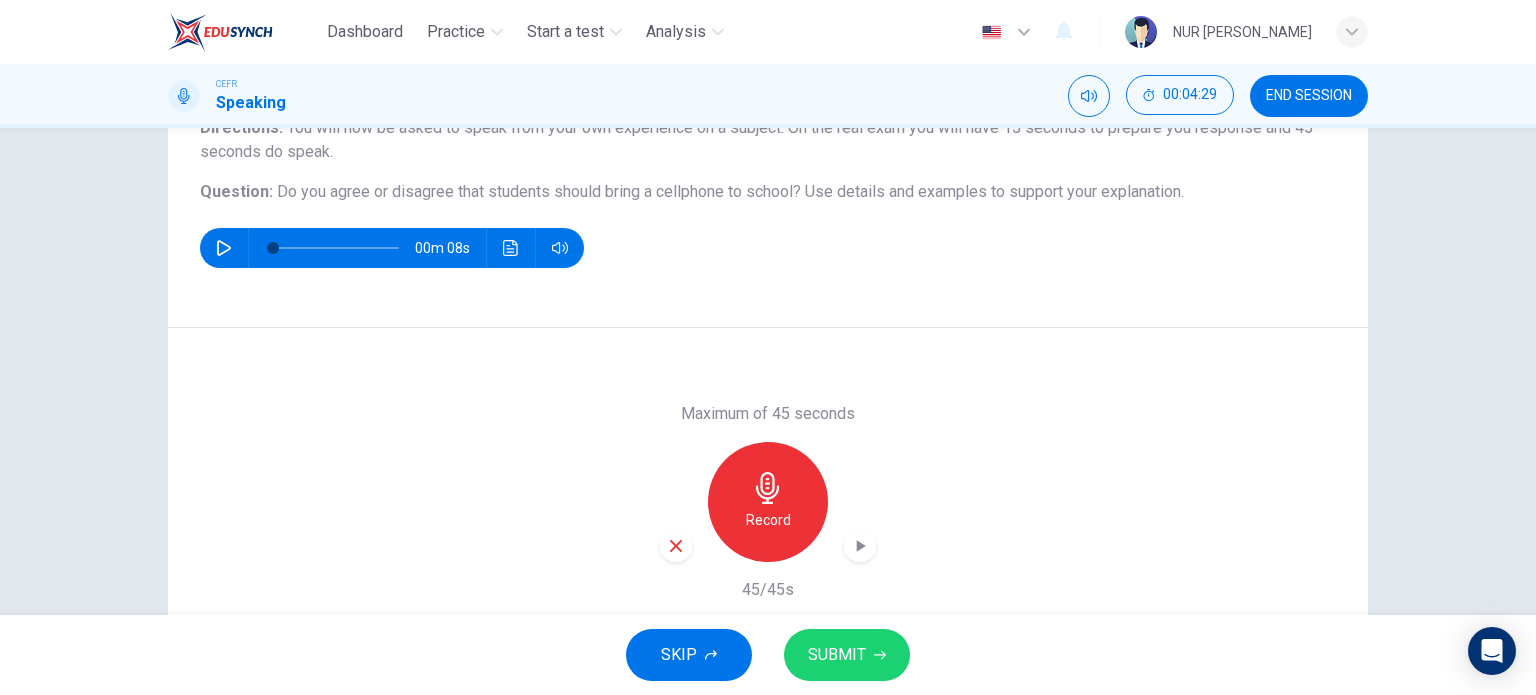 click on "SUBMIT" at bounding box center (837, 655) 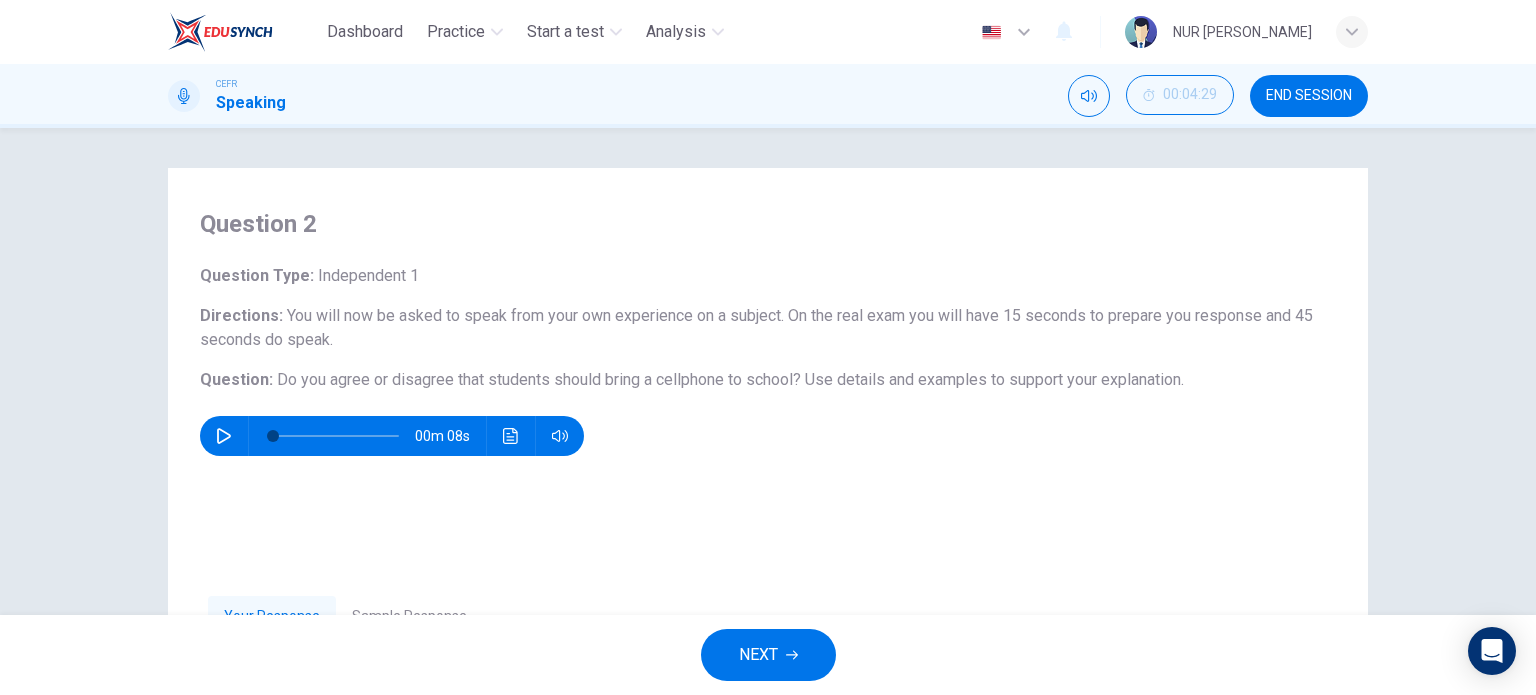 scroll, scrollTop: 288, scrollLeft: 0, axis: vertical 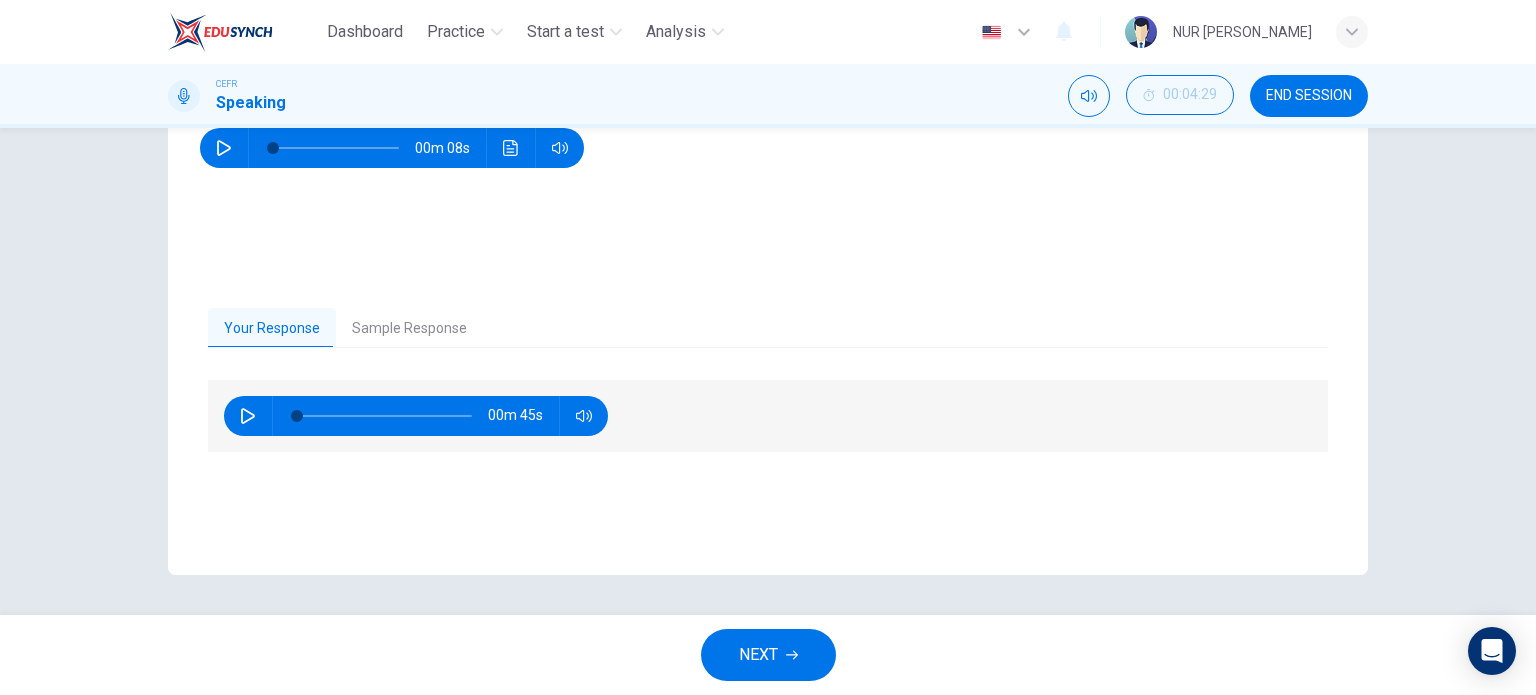 click on "NEXT" at bounding box center [768, 655] 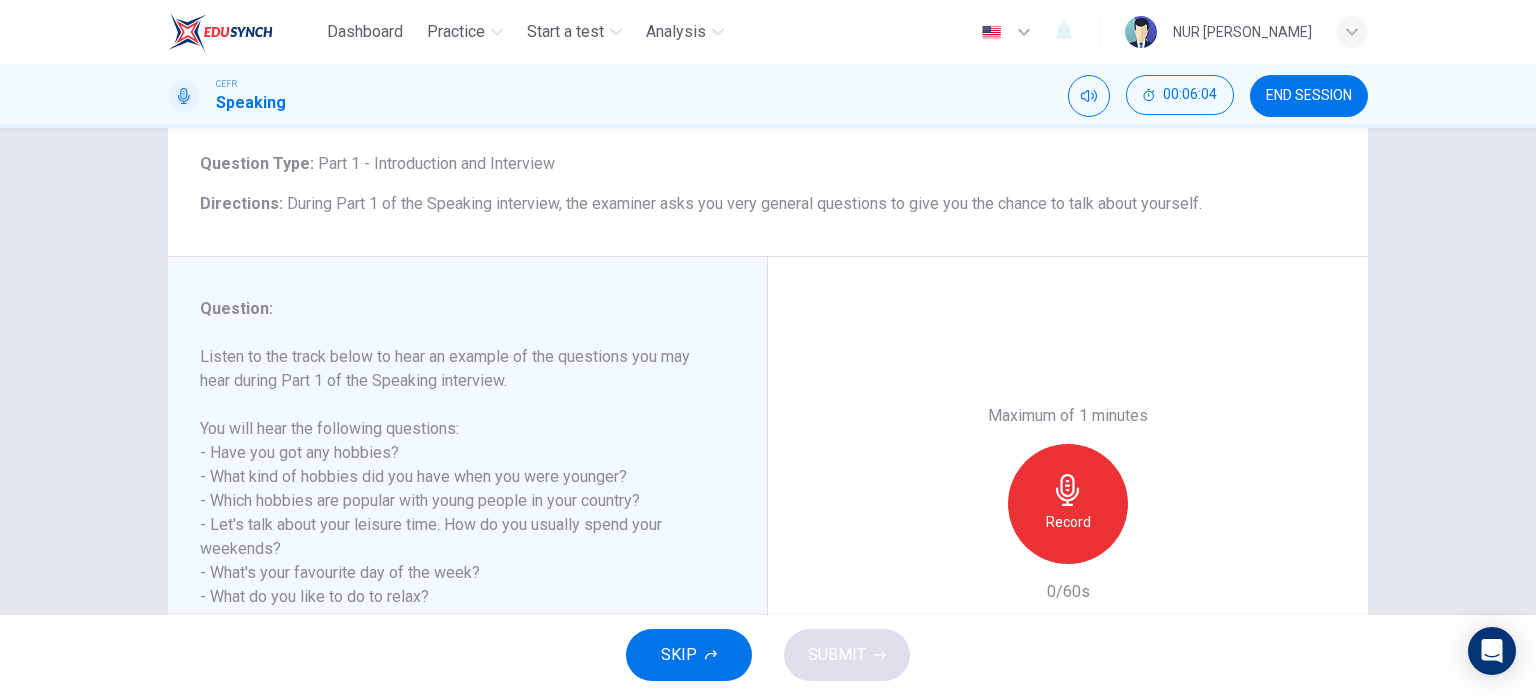 scroll, scrollTop: 0, scrollLeft: 0, axis: both 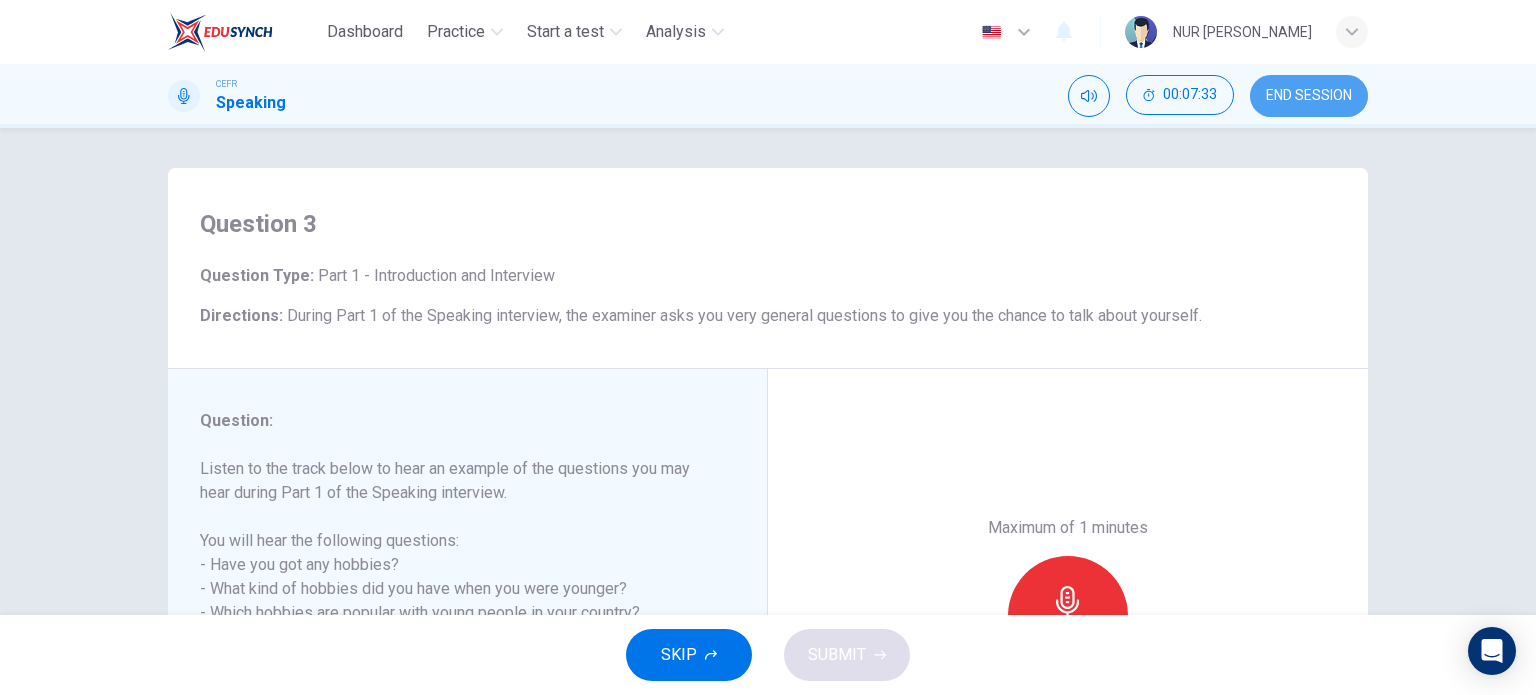 click on "END SESSION" at bounding box center (1309, 96) 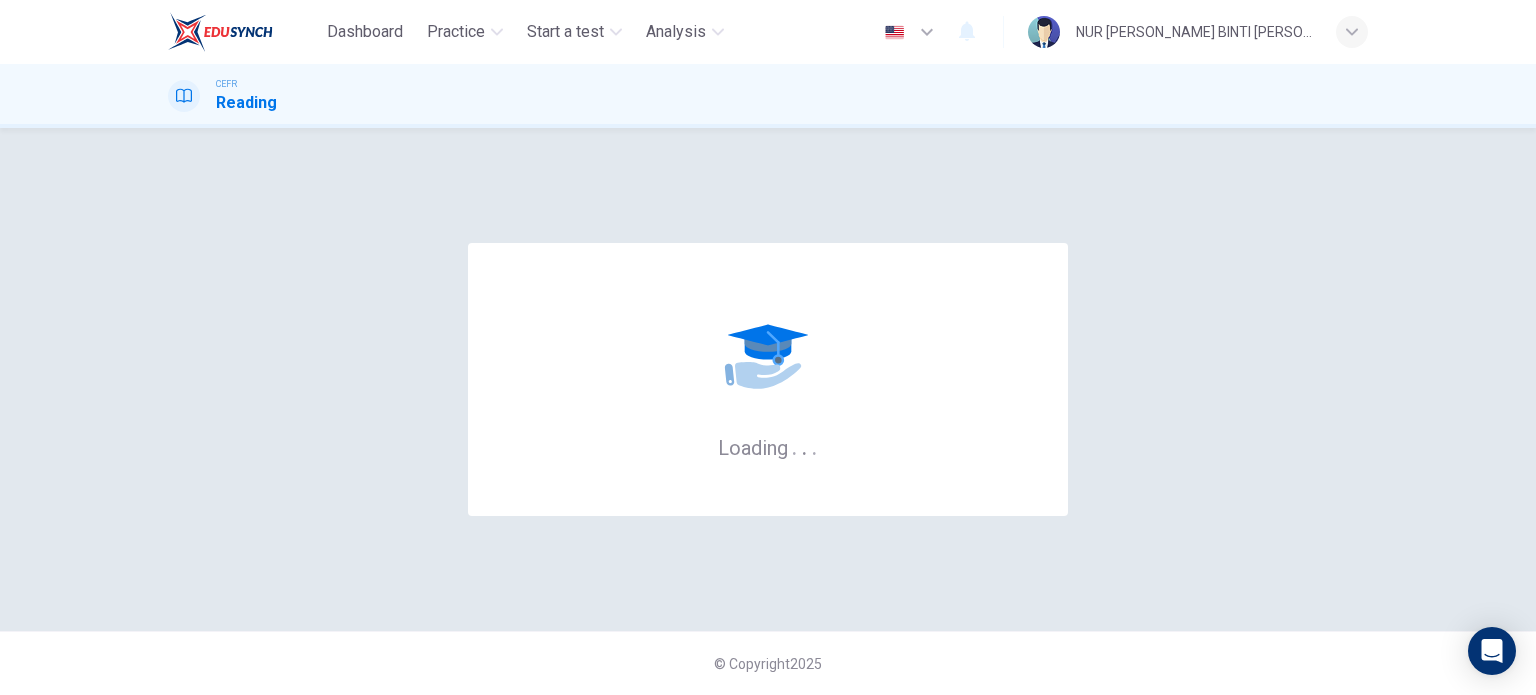 scroll, scrollTop: 0, scrollLeft: 0, axis: both 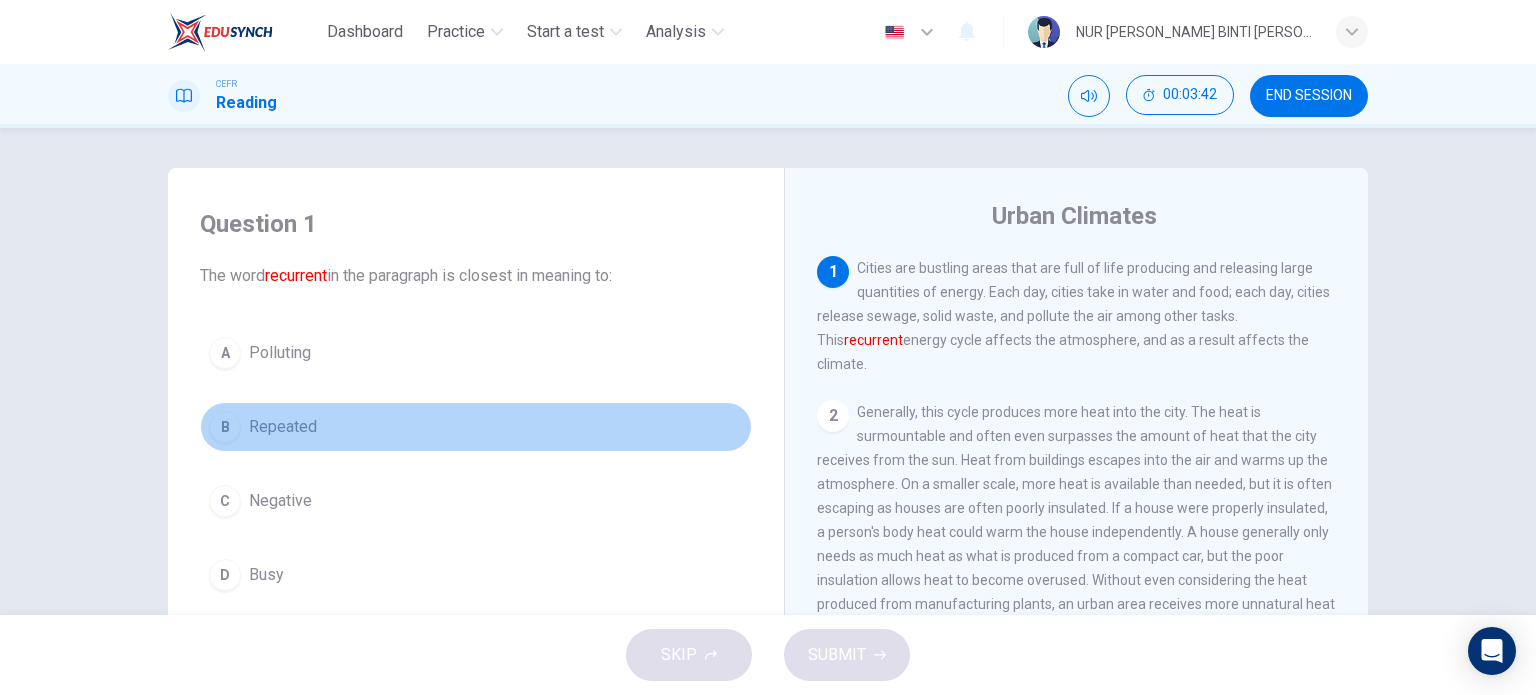 click on "B" at bounding box center (225, 427) 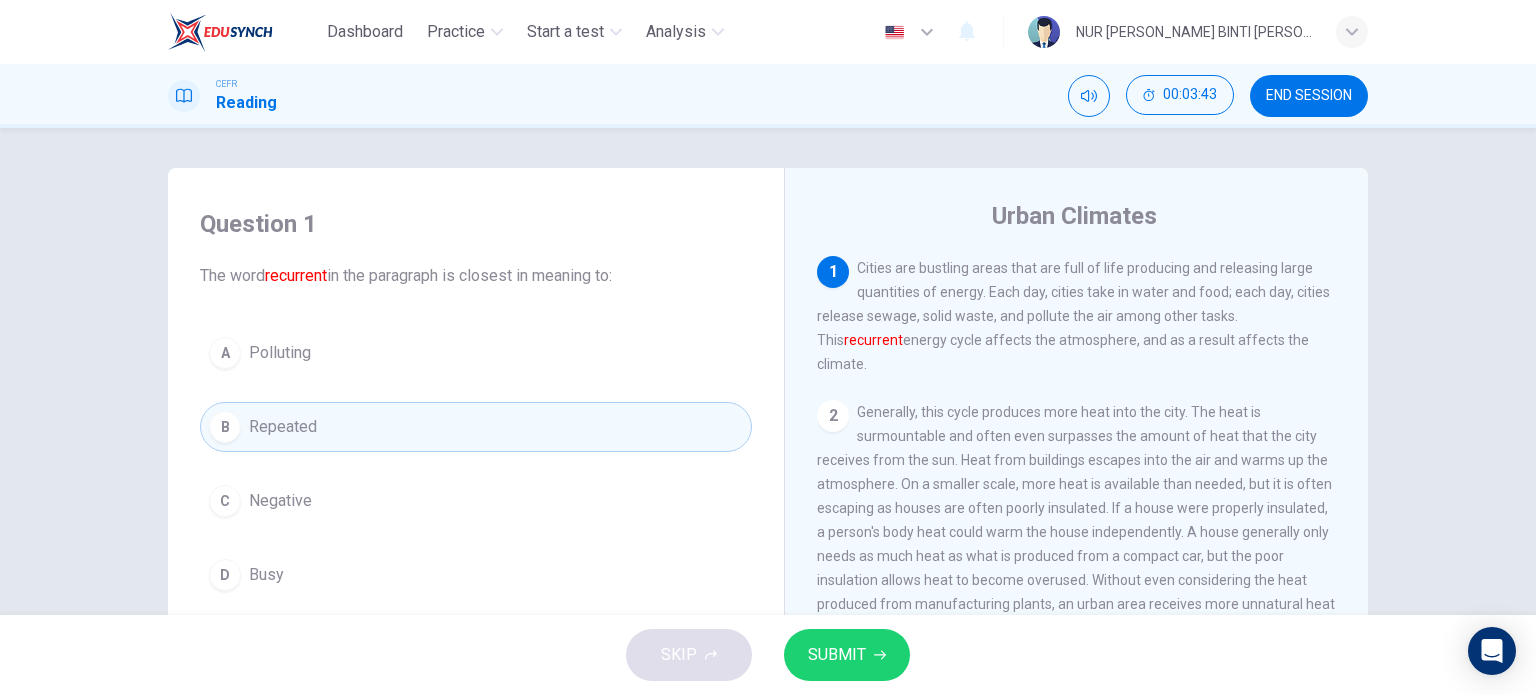 click 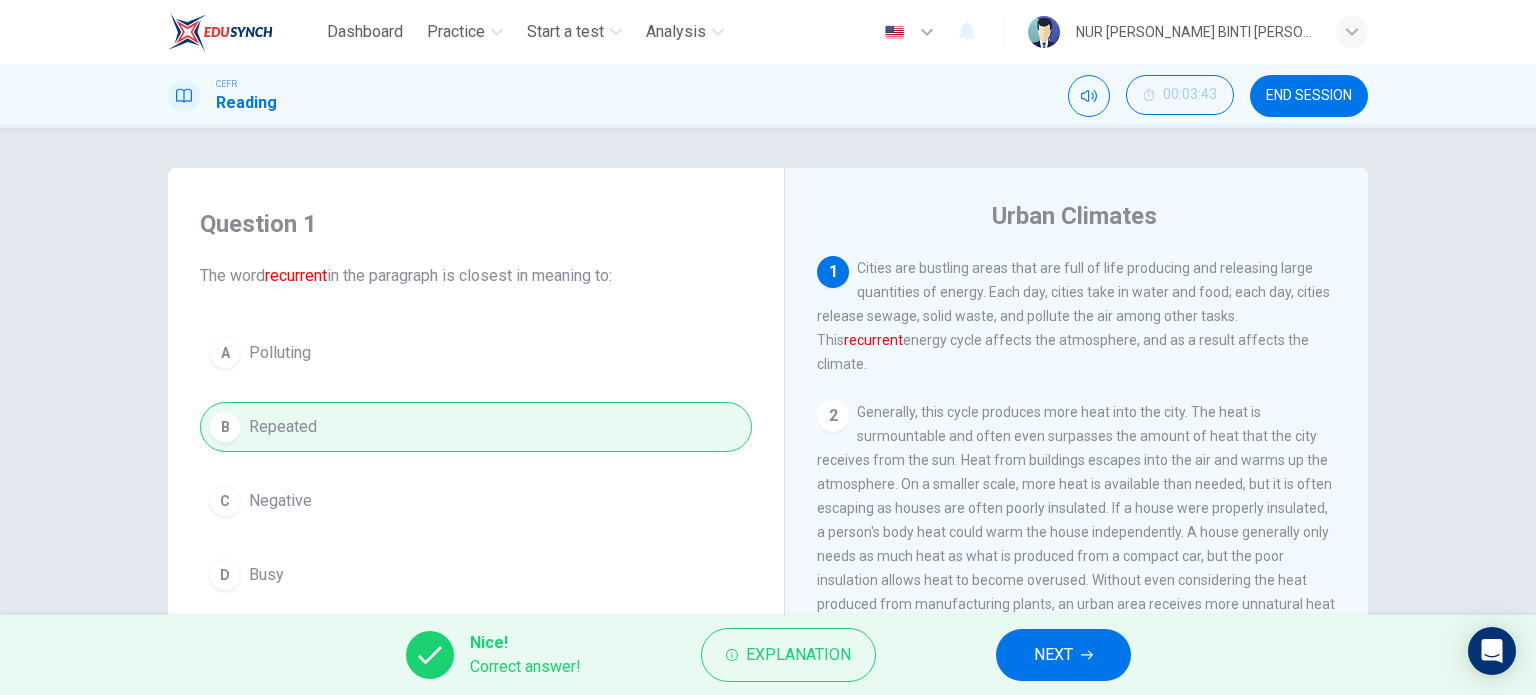 click on "NEXT" at bounding box center (1053, 655) 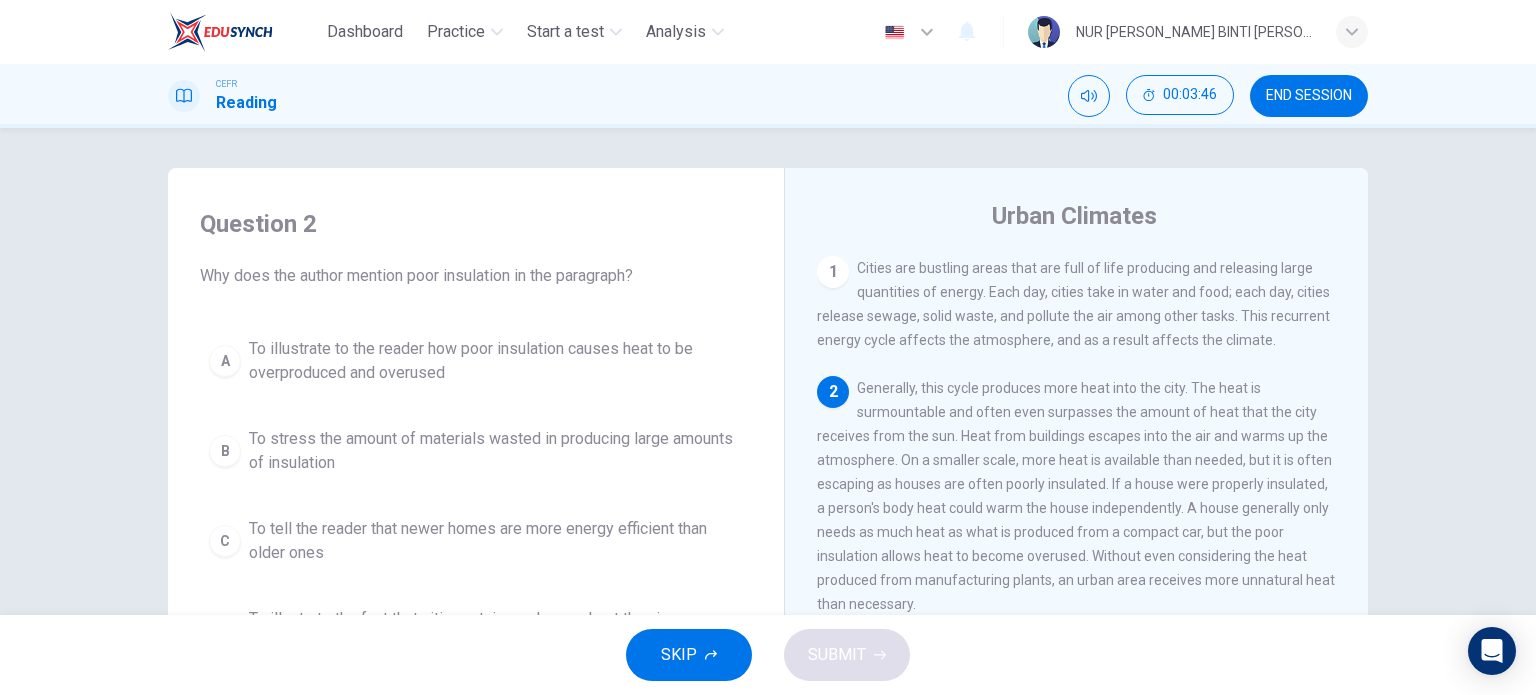scroll, scrollTop: 100, scrollLeft: 0, axis: vertical 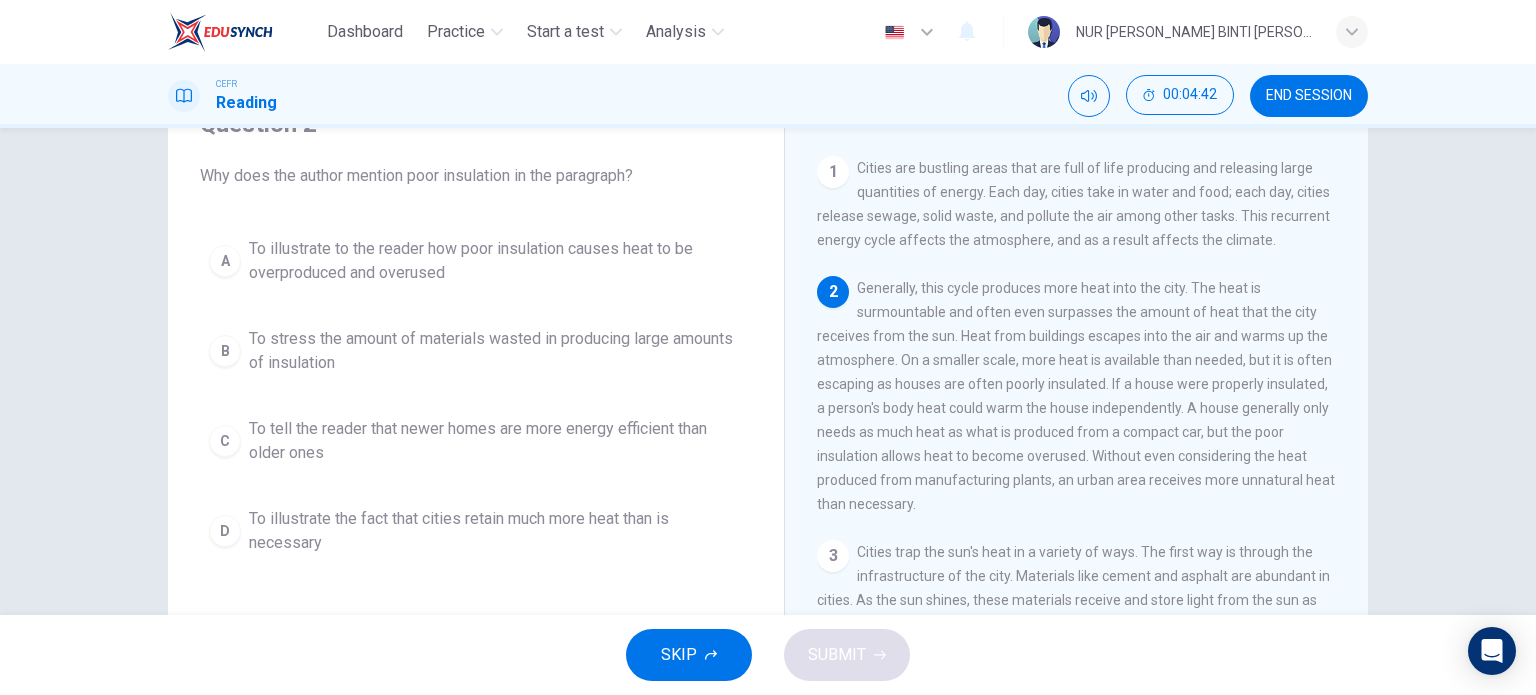 click on "A" at bounding box center (225, 261) 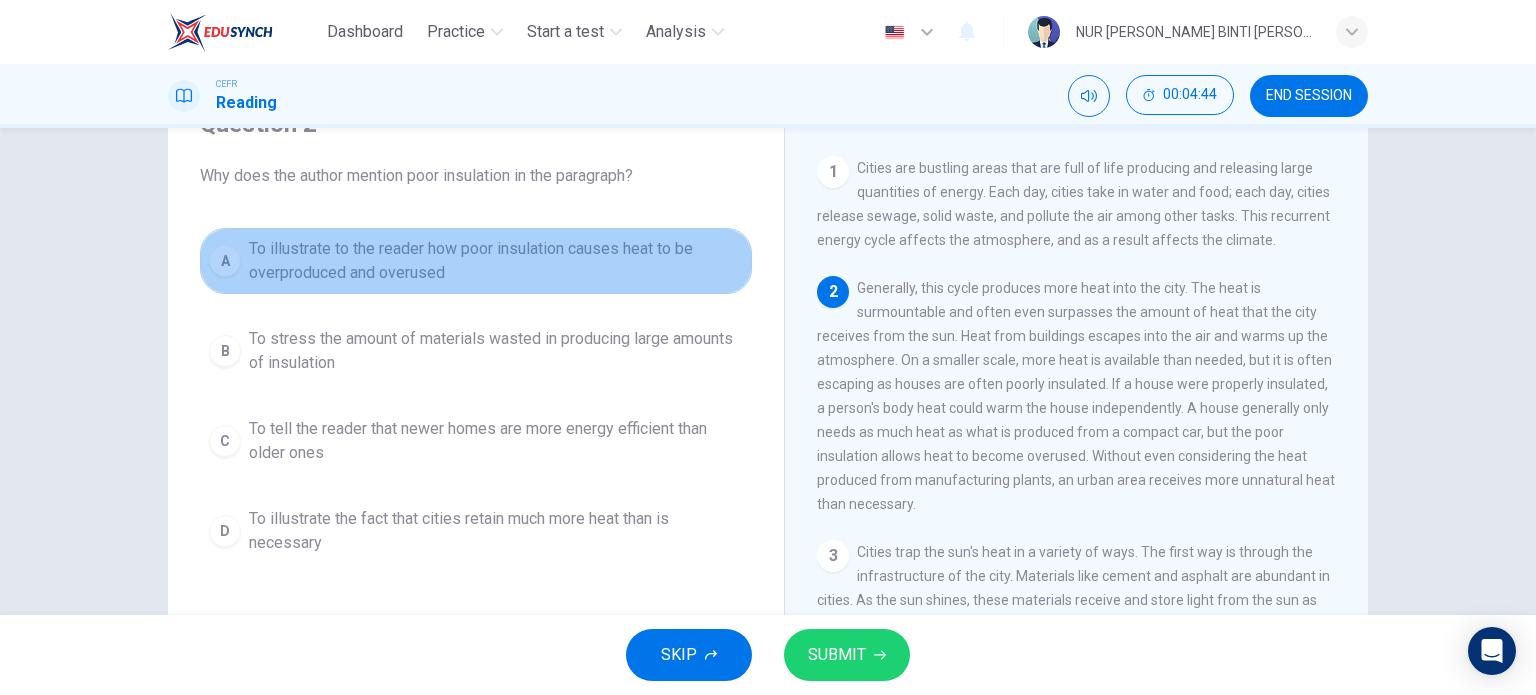 click on "To illustrate to the reader how poor insulation causes heat to be overproduced and overused" at bounding box center (496, 261) 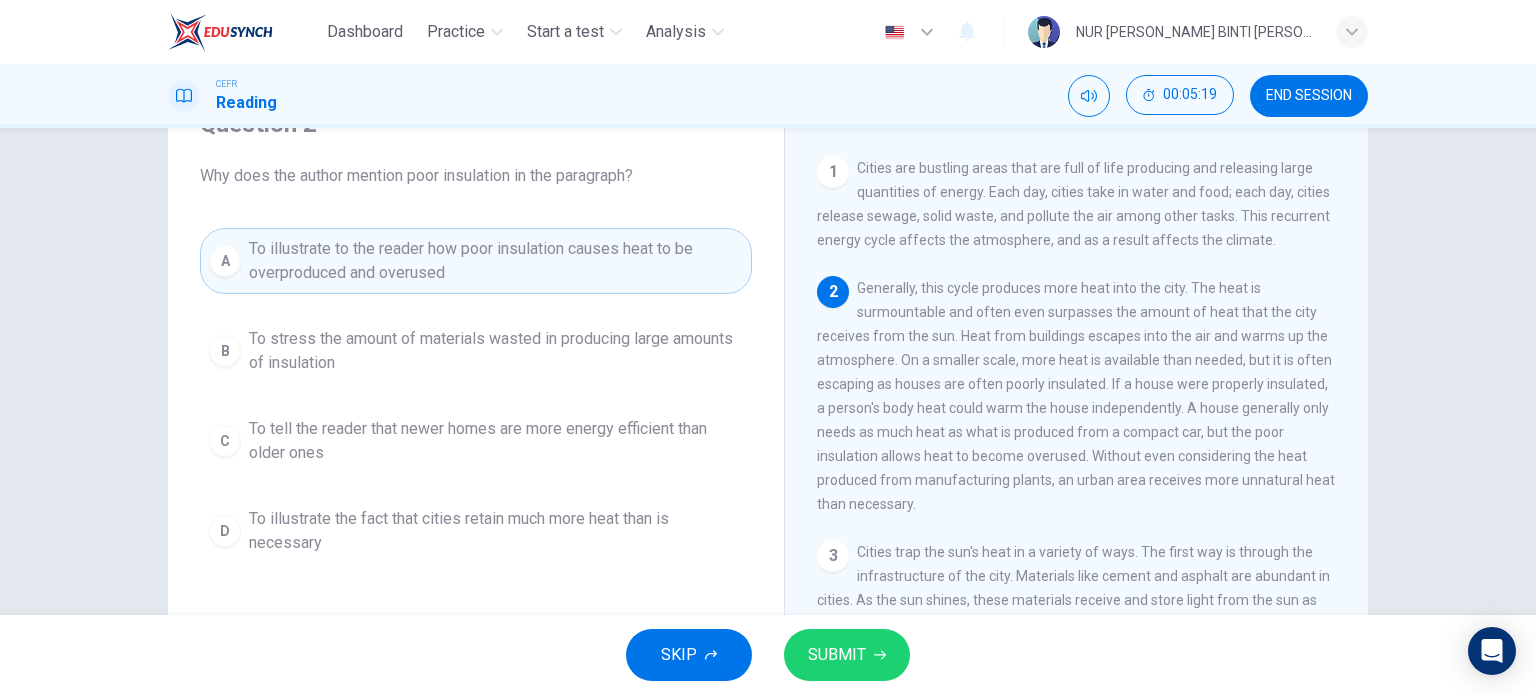 click on "SUBMIT" at bounding box center (837, 655) 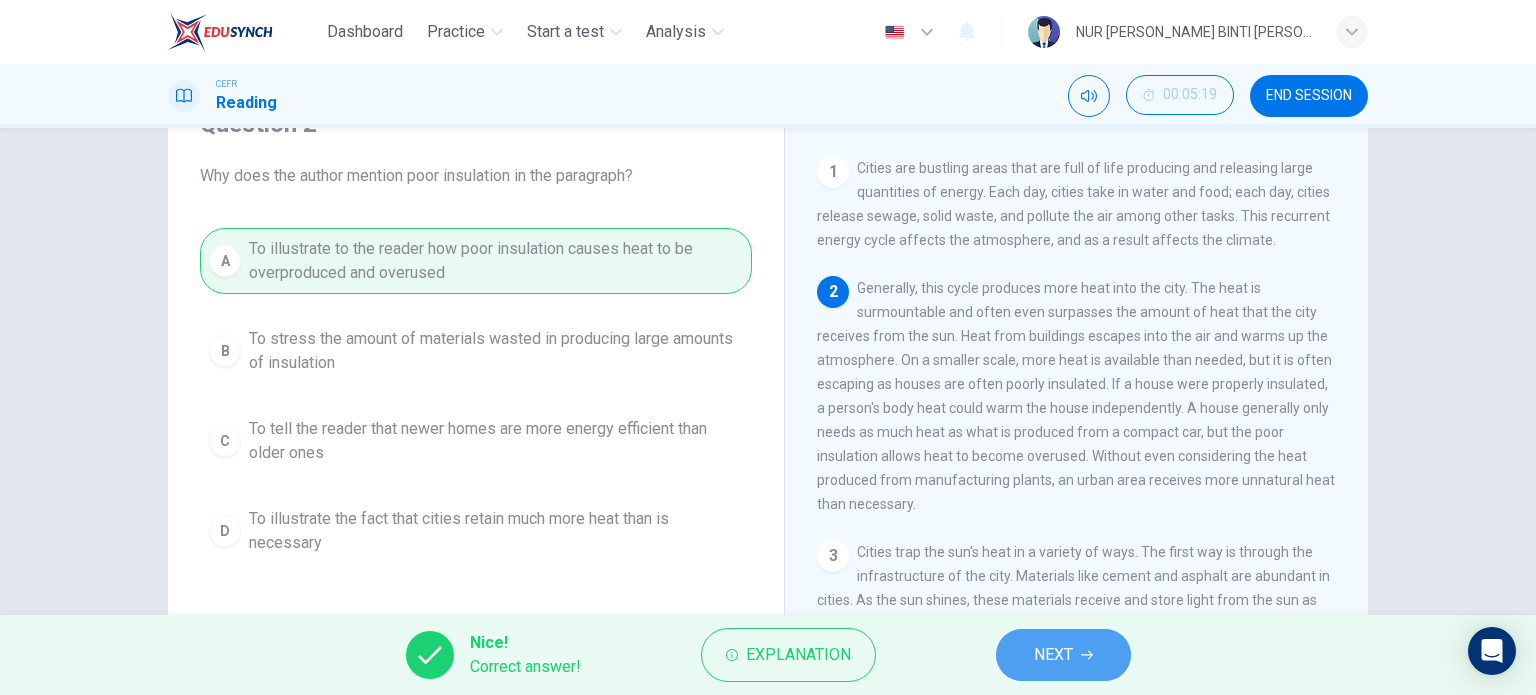 click on "NEXT" at bounding box center [1053, 655] 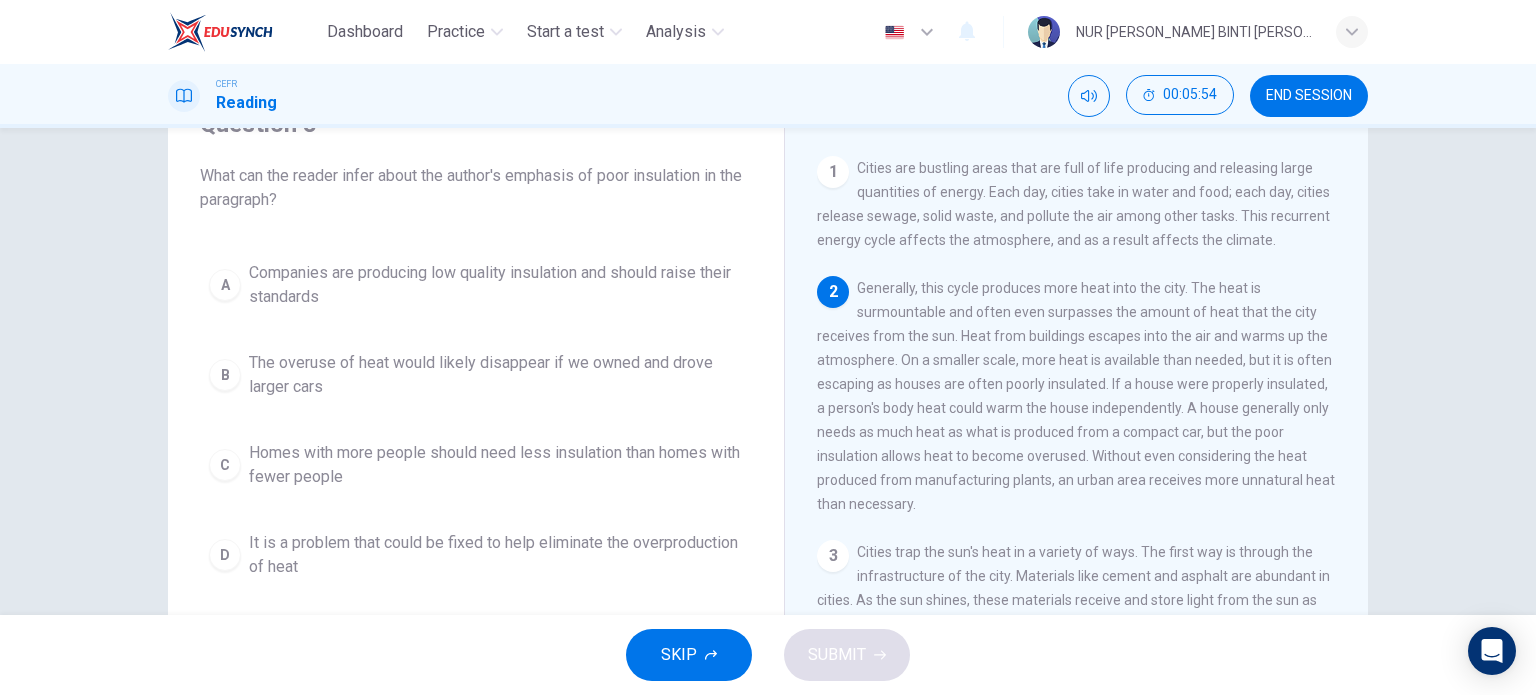 click on "D It is a problem that could be fixed to help eliminate the overproduction of heat" at bounding box center (476, 555) 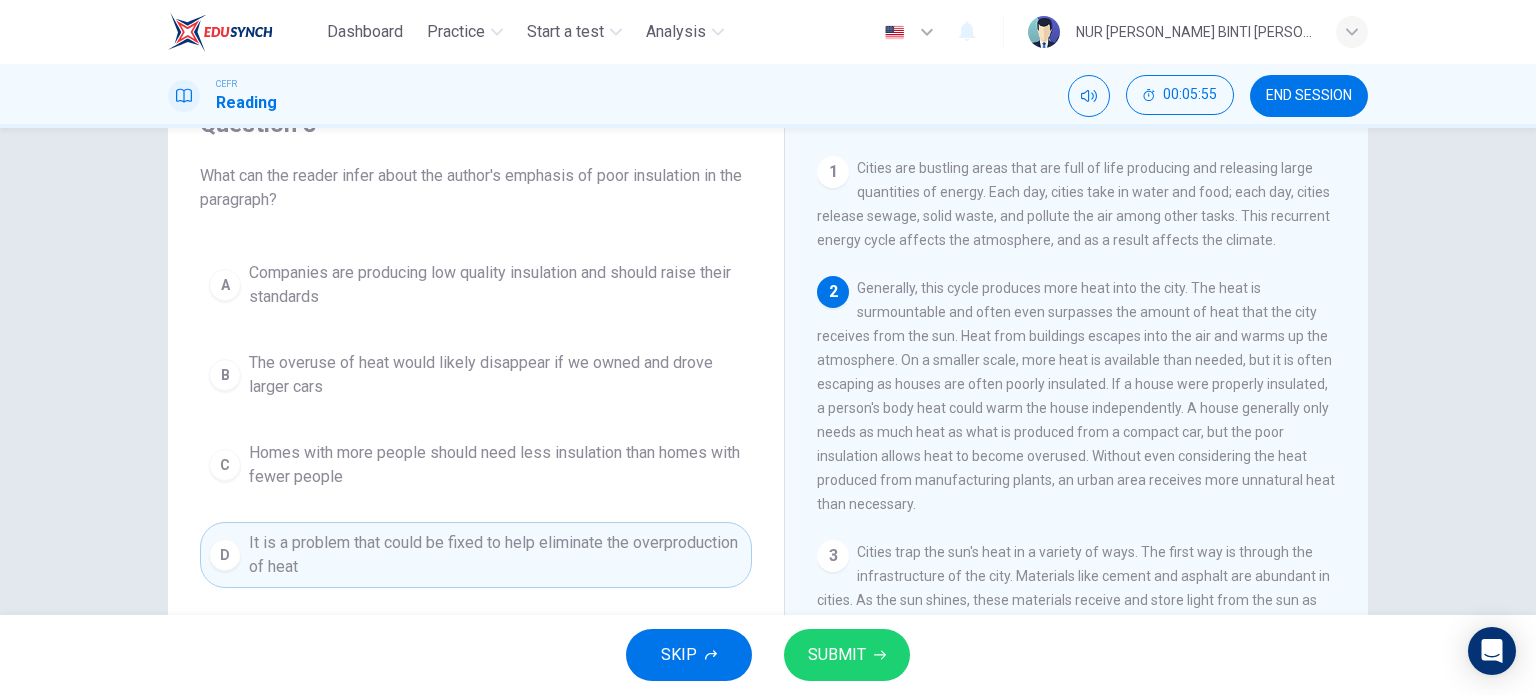 click on "SUBMIT" at bounding box center [837, 655] 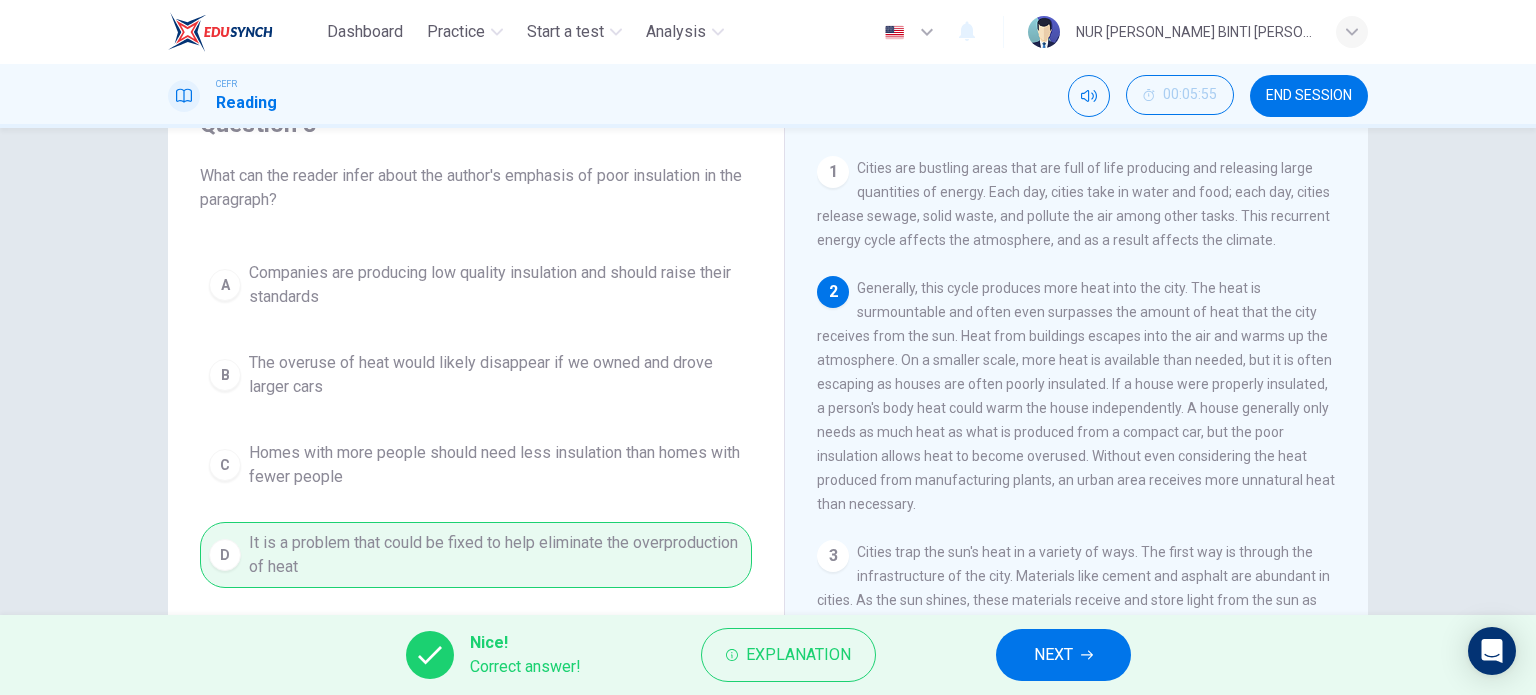 click 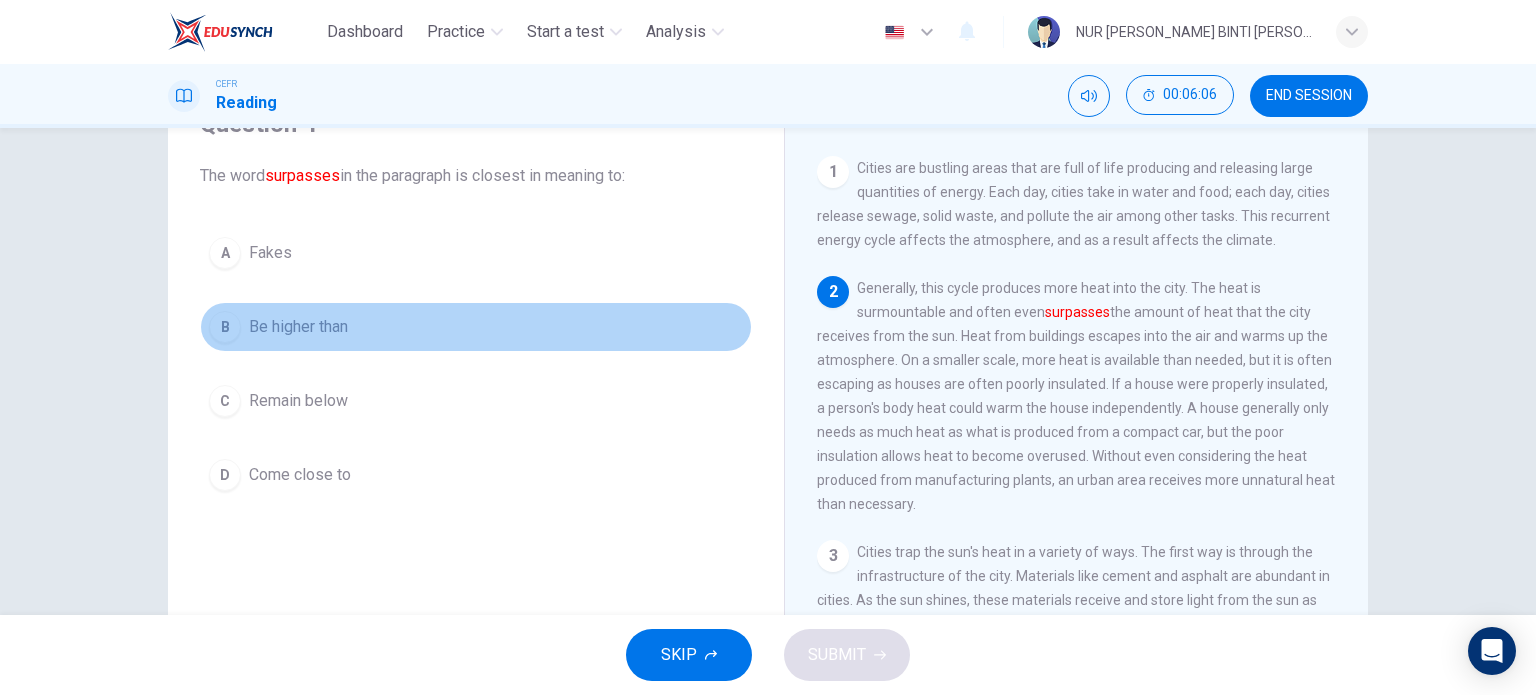 click on "B" at bounding box center (225, 327) 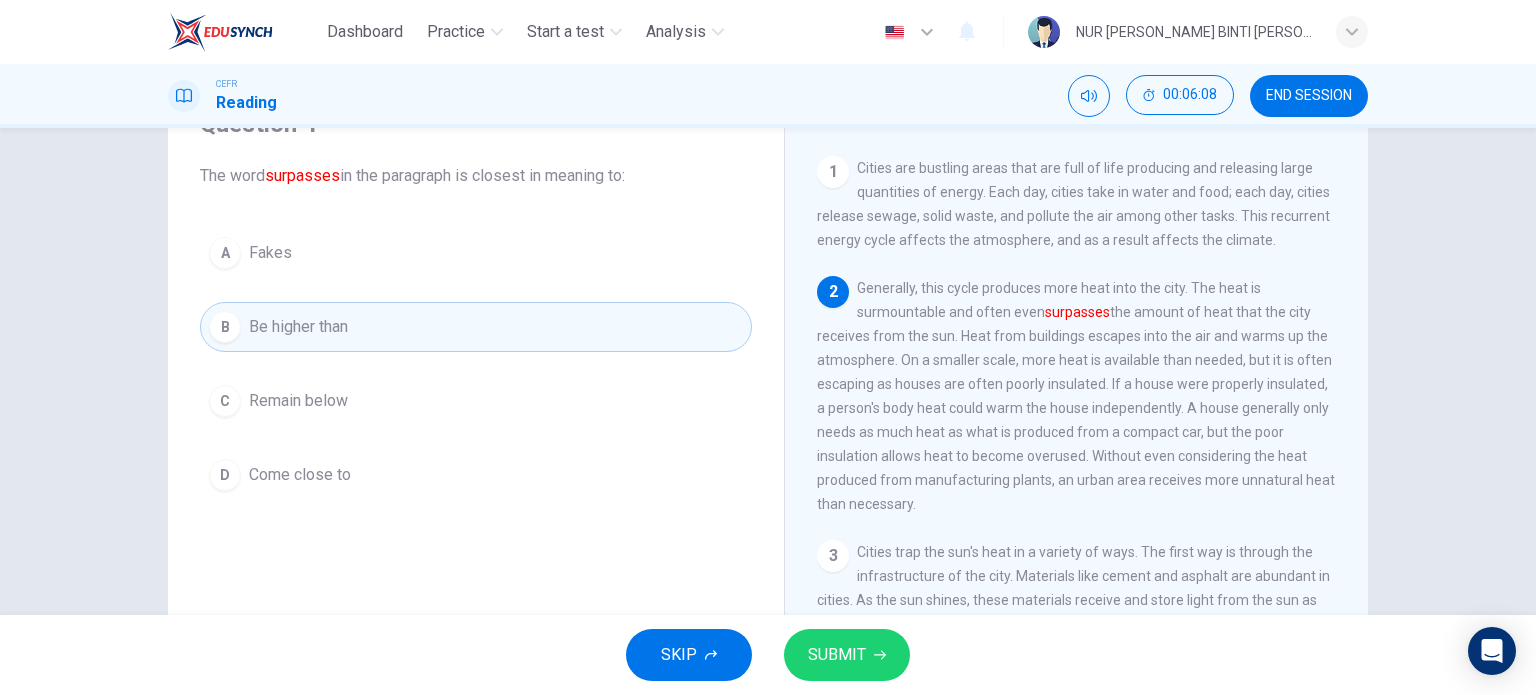 click 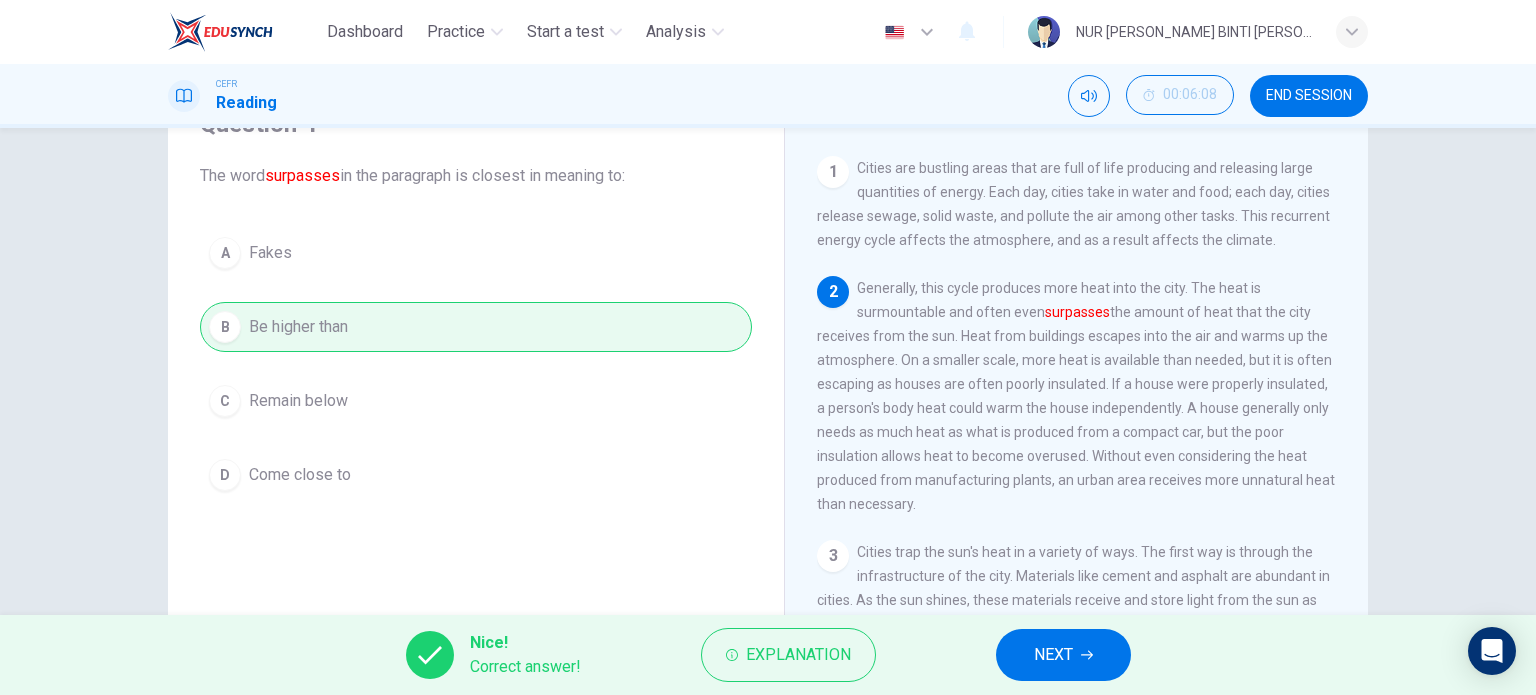 click on "NEXT" at bounding box center (1063, 655) 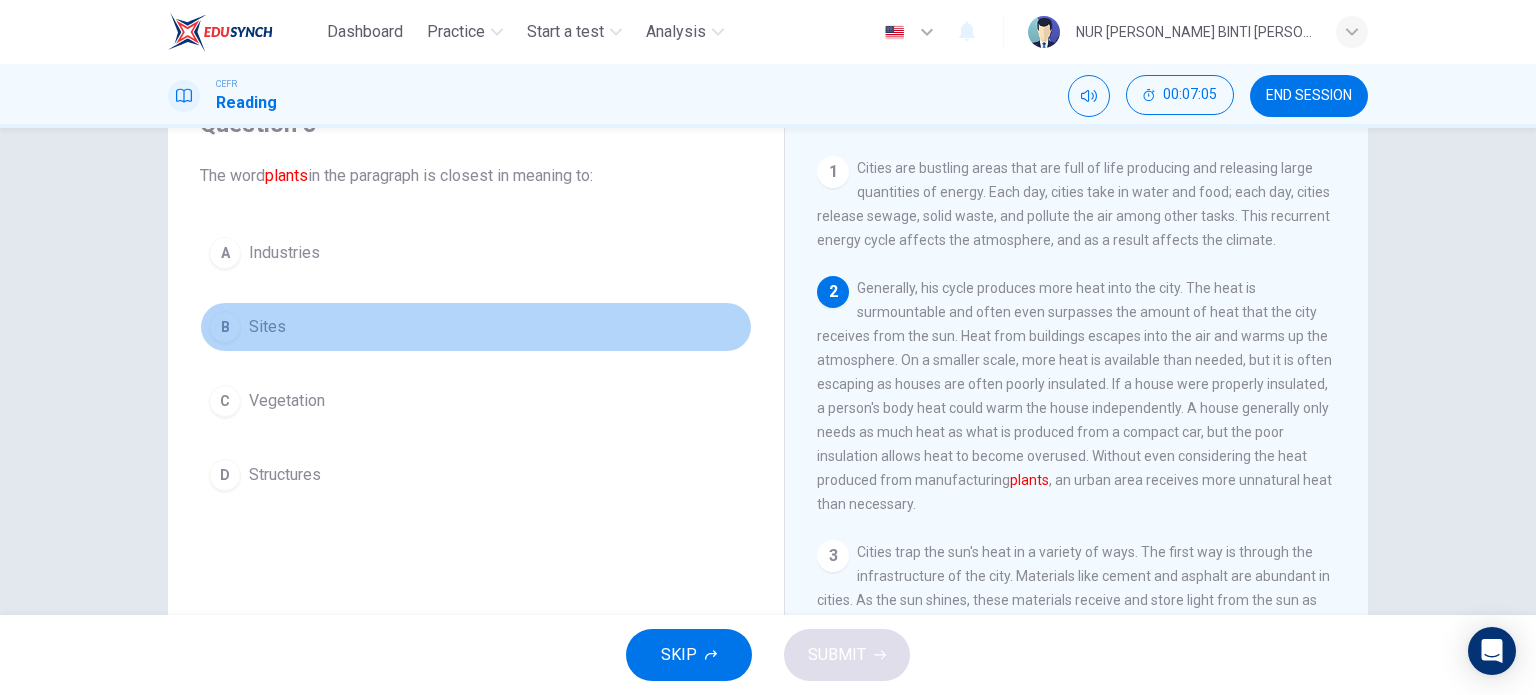 click on "Sites" at bounding box center [267, 327] 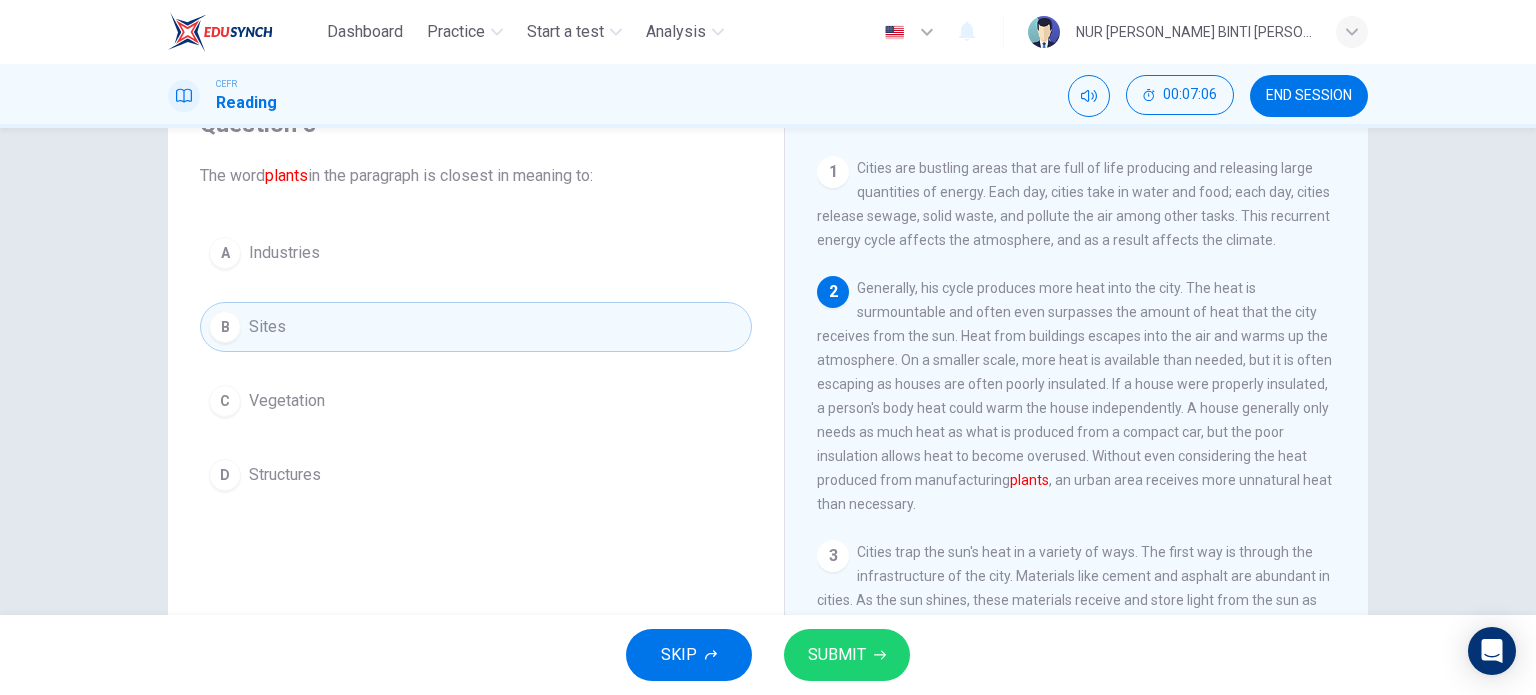 click on "SUBMIT" at bounding box center [847, 655] 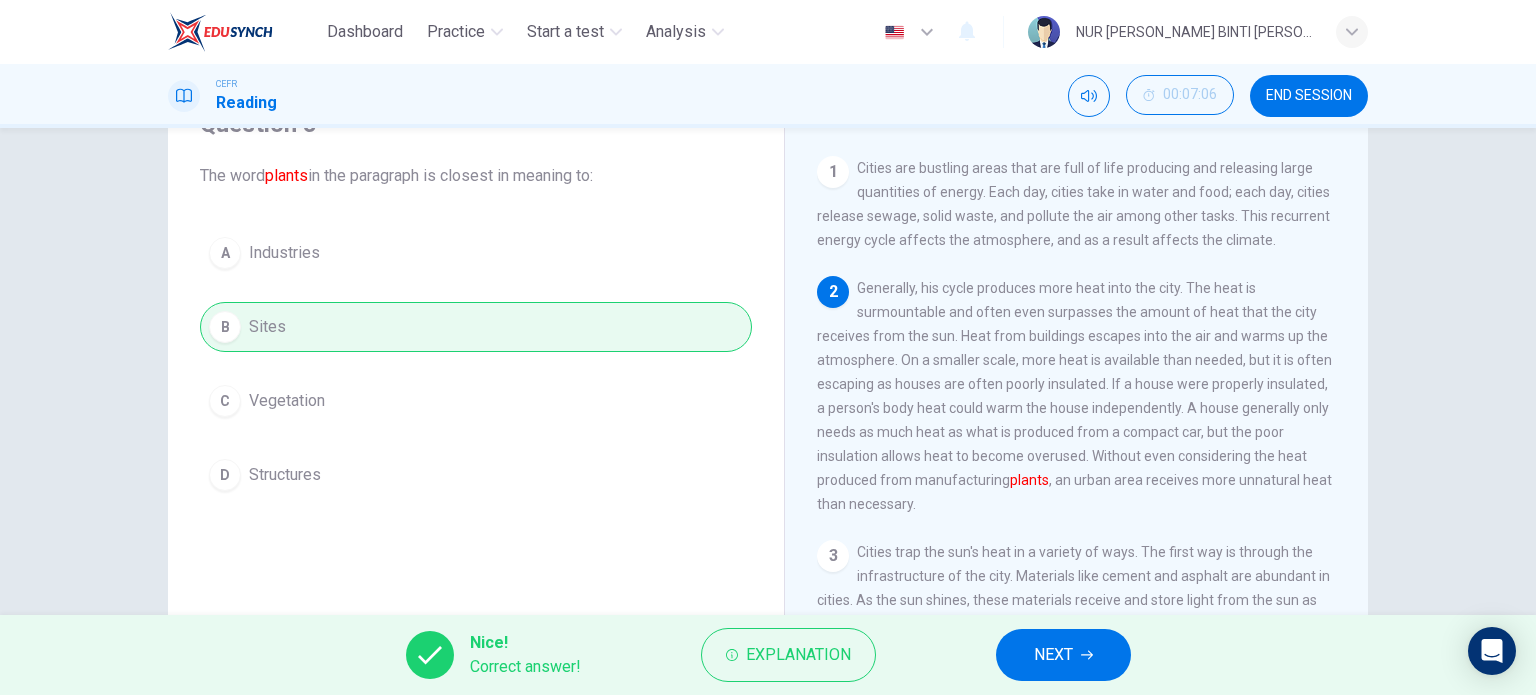 click on "NEXT" at bounding box center [1053, 655] 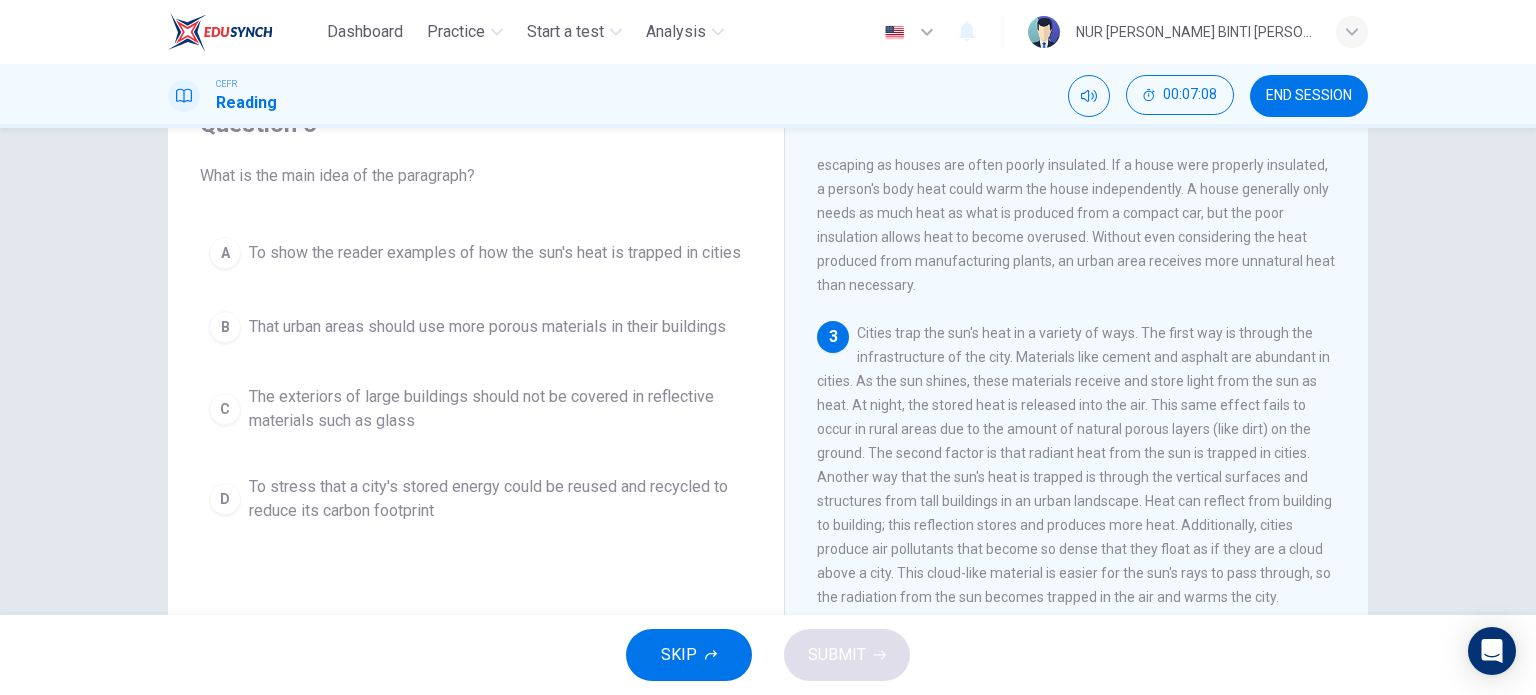 scroll, scrollTop: 300, scrollLeft: 0, axis: vertical 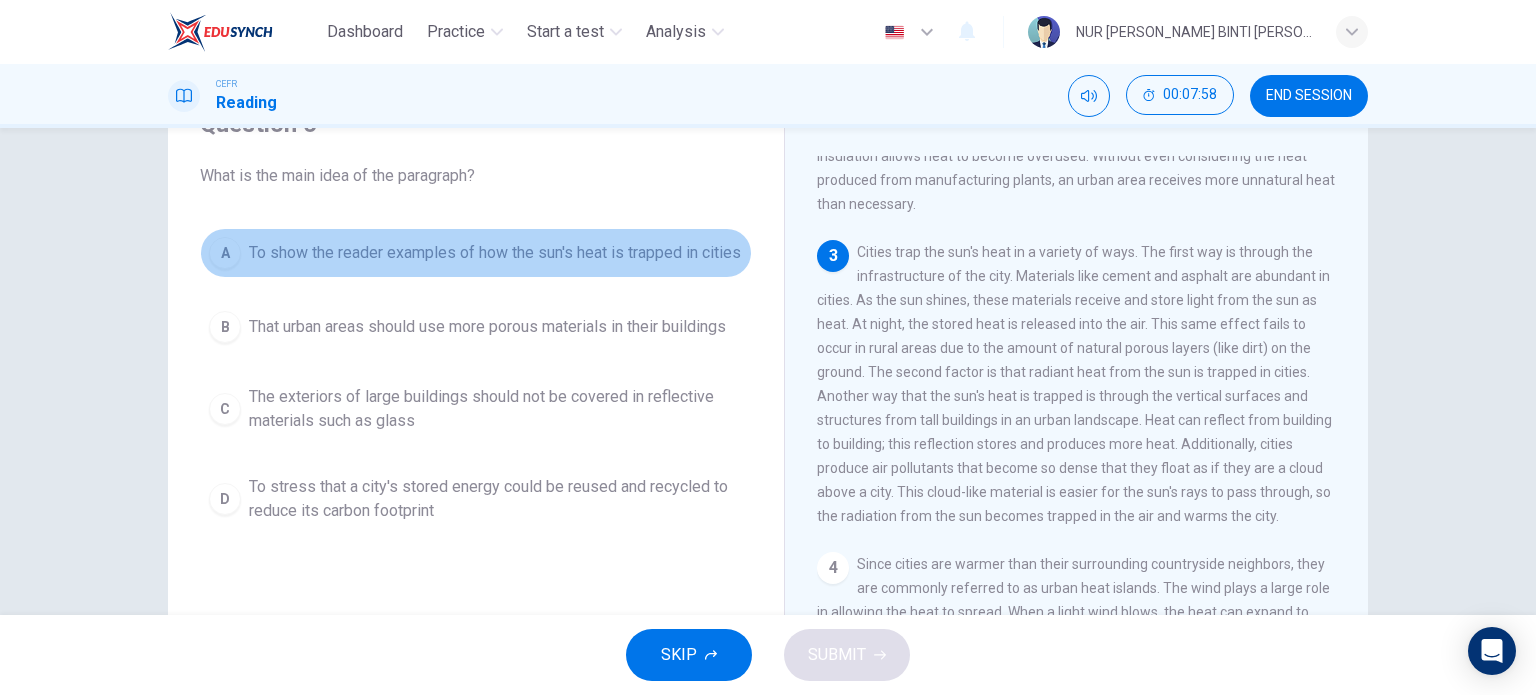 click on "A" at bounding box center (225, 253) 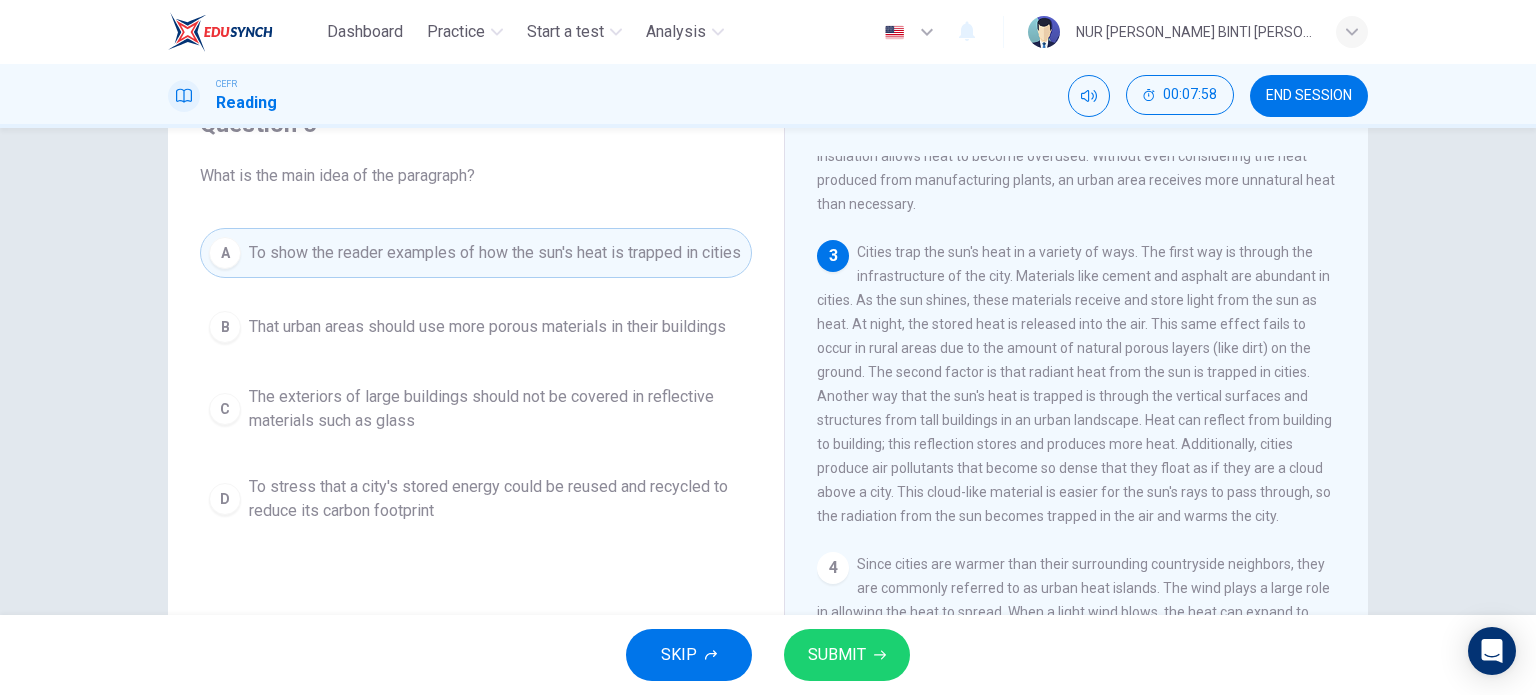click on "SUBMIT" at bounding box center [837, 655] 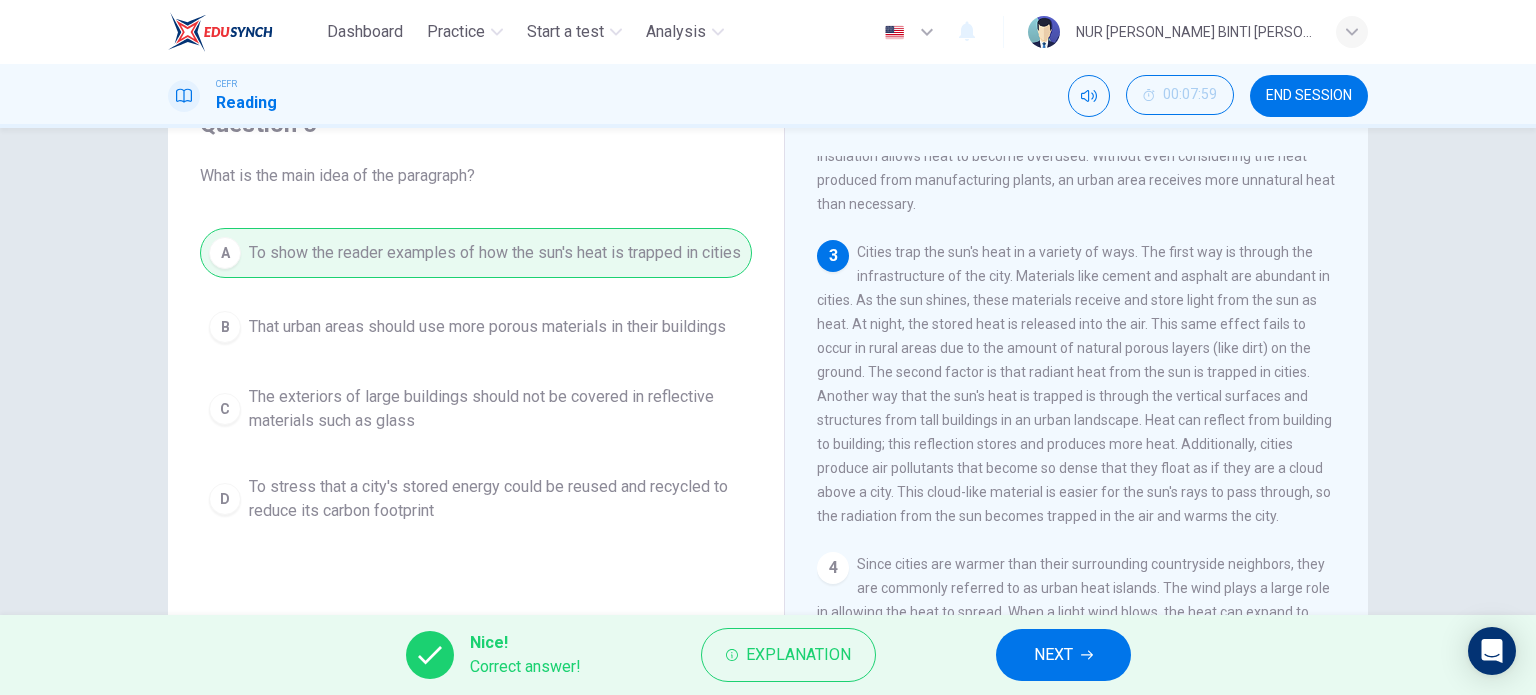 click on "NEXT" at bounding box center [1053, 655] 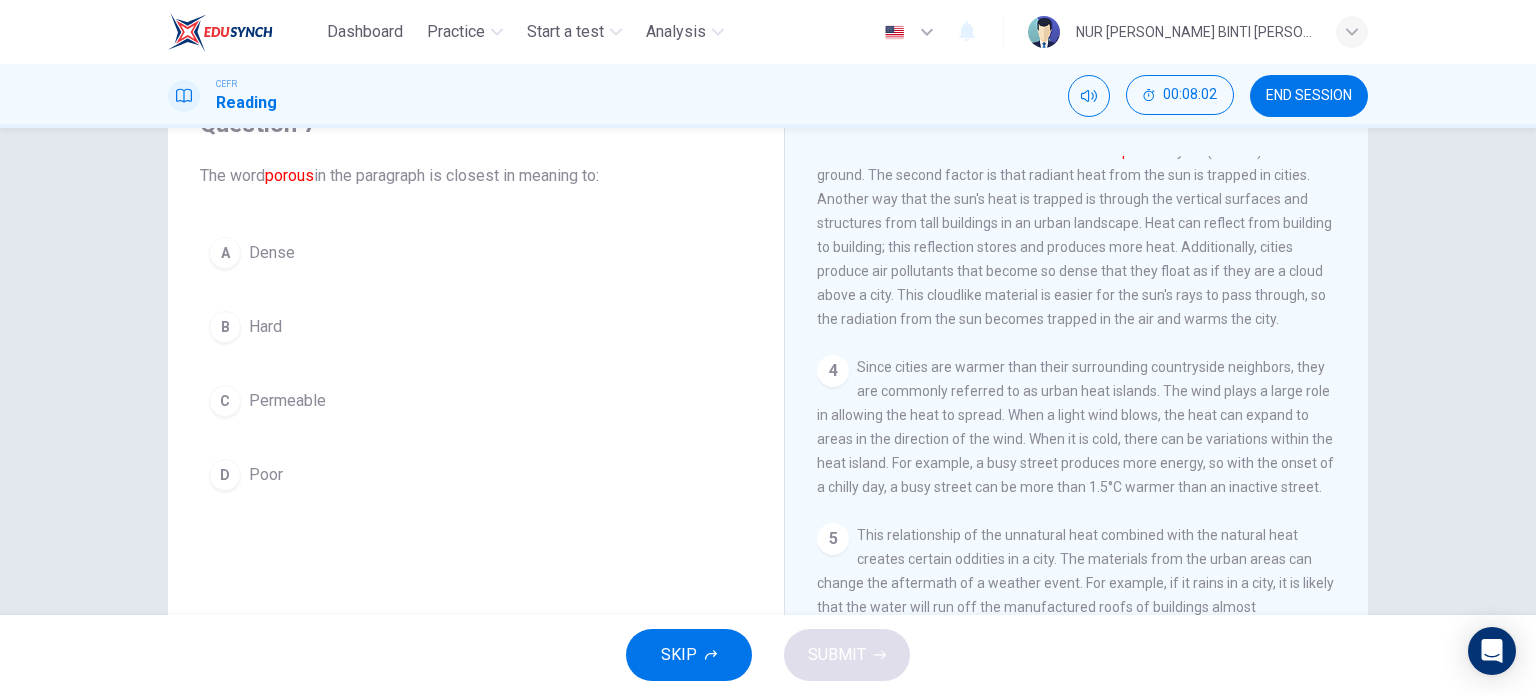 scroll, scrollTop: 579, scrollLeft: 0, axis: vertical 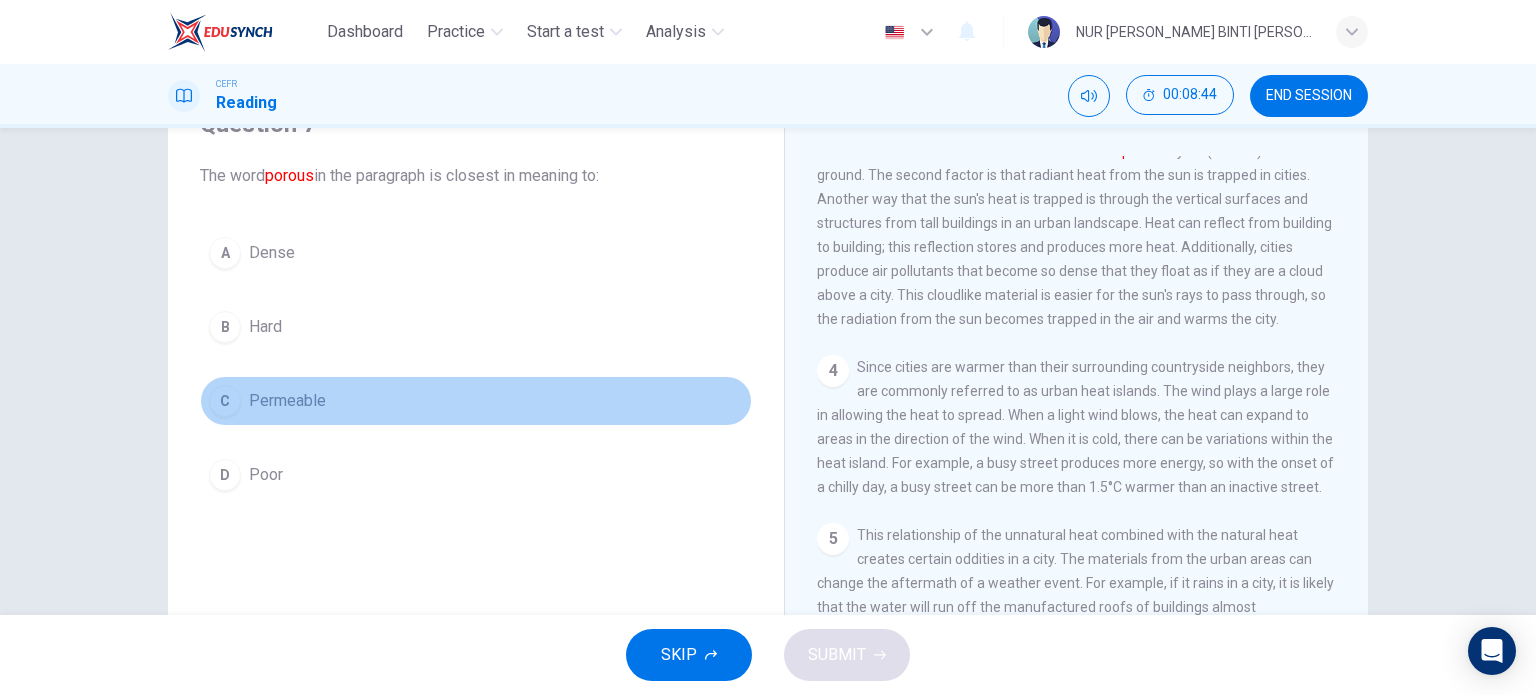 click on "C" at bounding box center (225, 401) 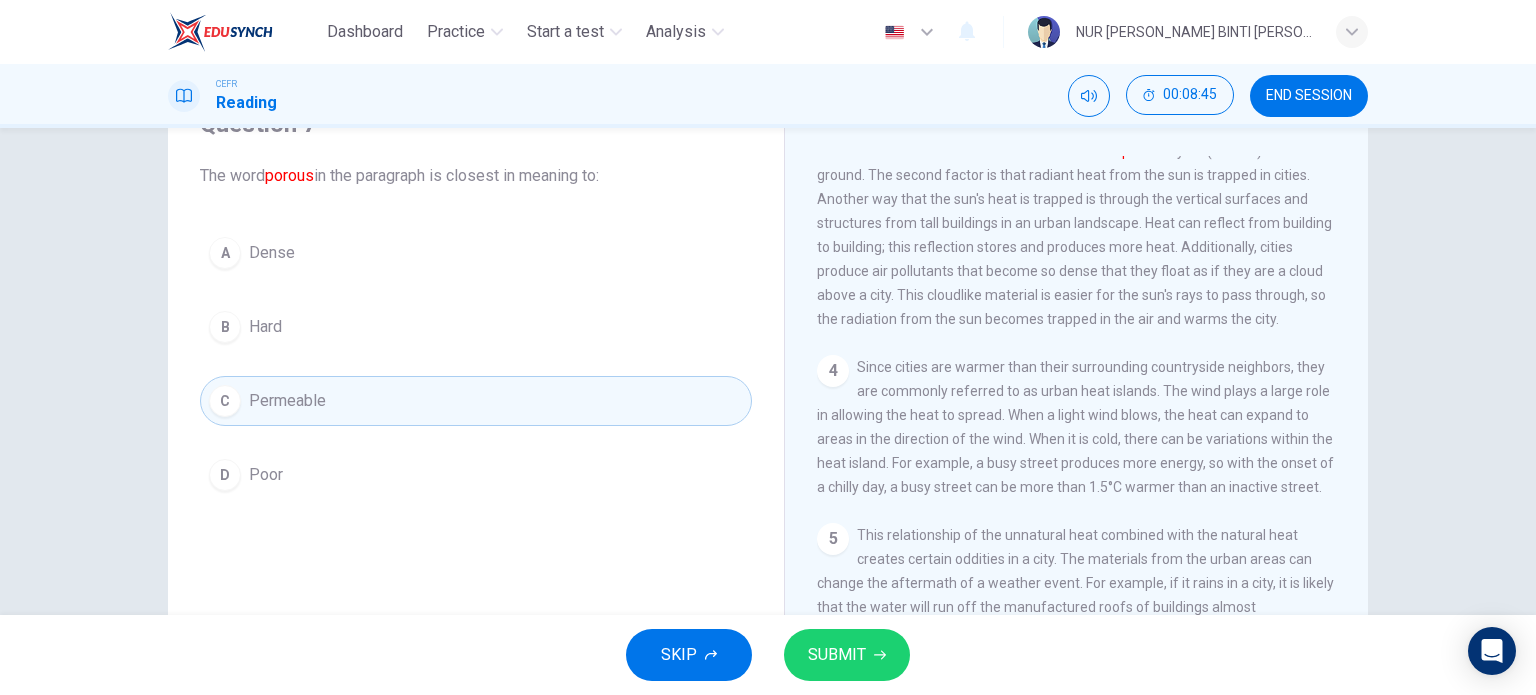 click on "SUBMIT" at bounding box center [837, 655] 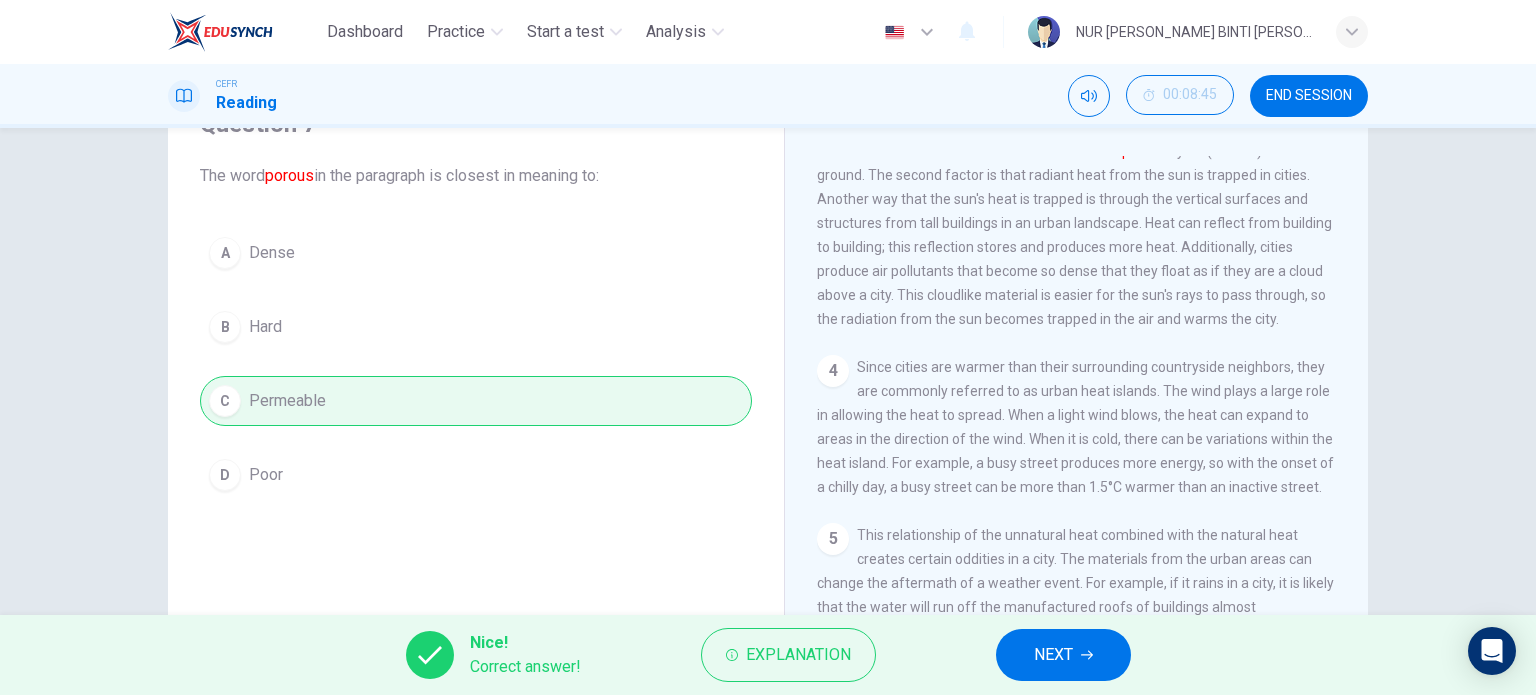 click on "NEXT" at bounding box center (1063, 655) 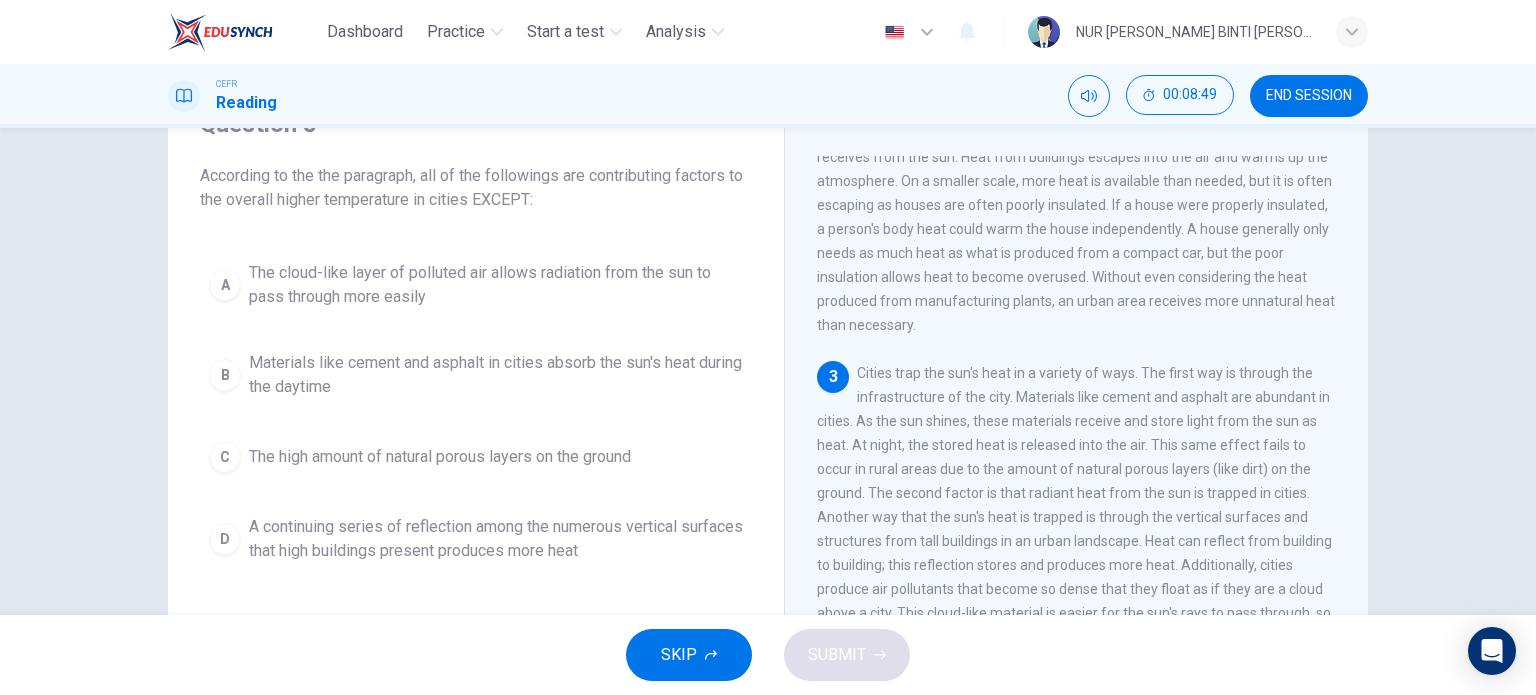 scroll, scrollTop: 279, scrollLeft: 0, axis: vertical 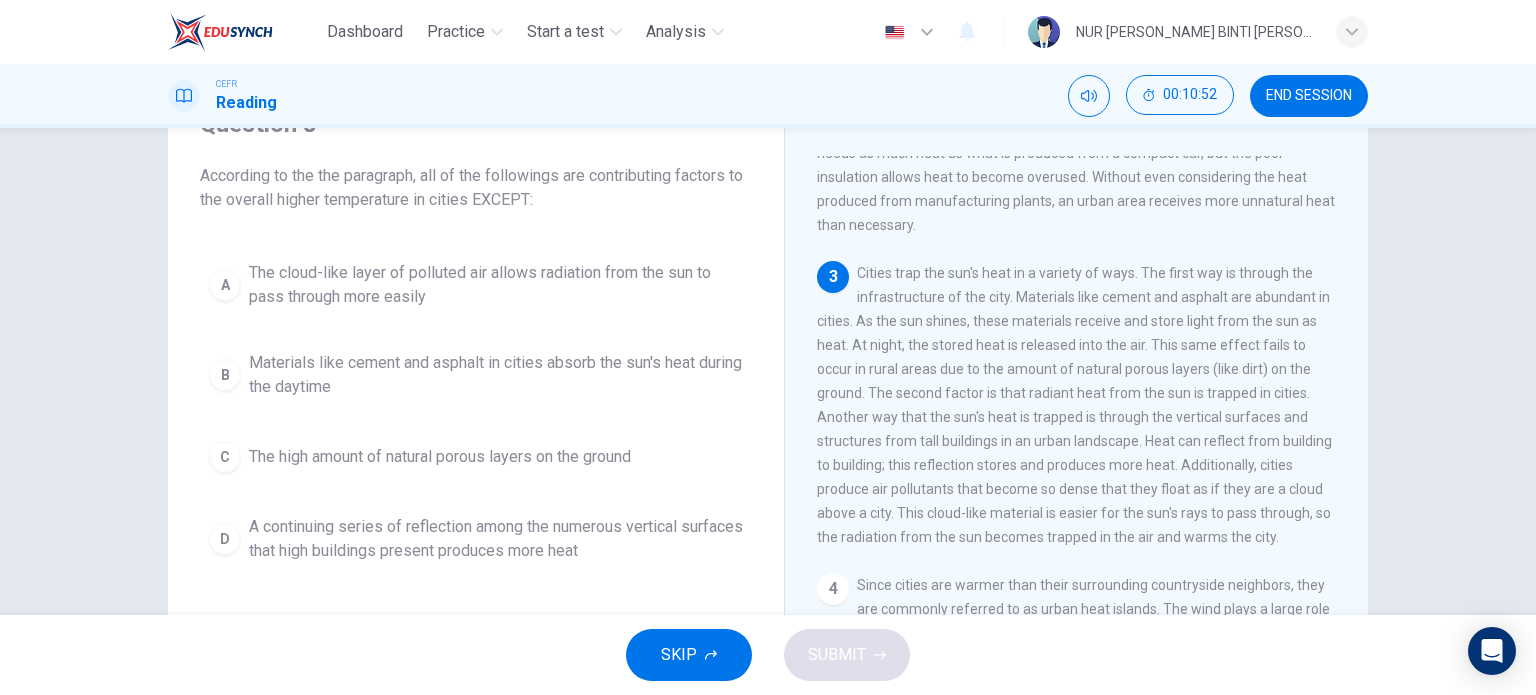 click on "B Materials like cement and asphalt in cities absorb the sun's heat during the daytime" at bounding box center (476, 375) 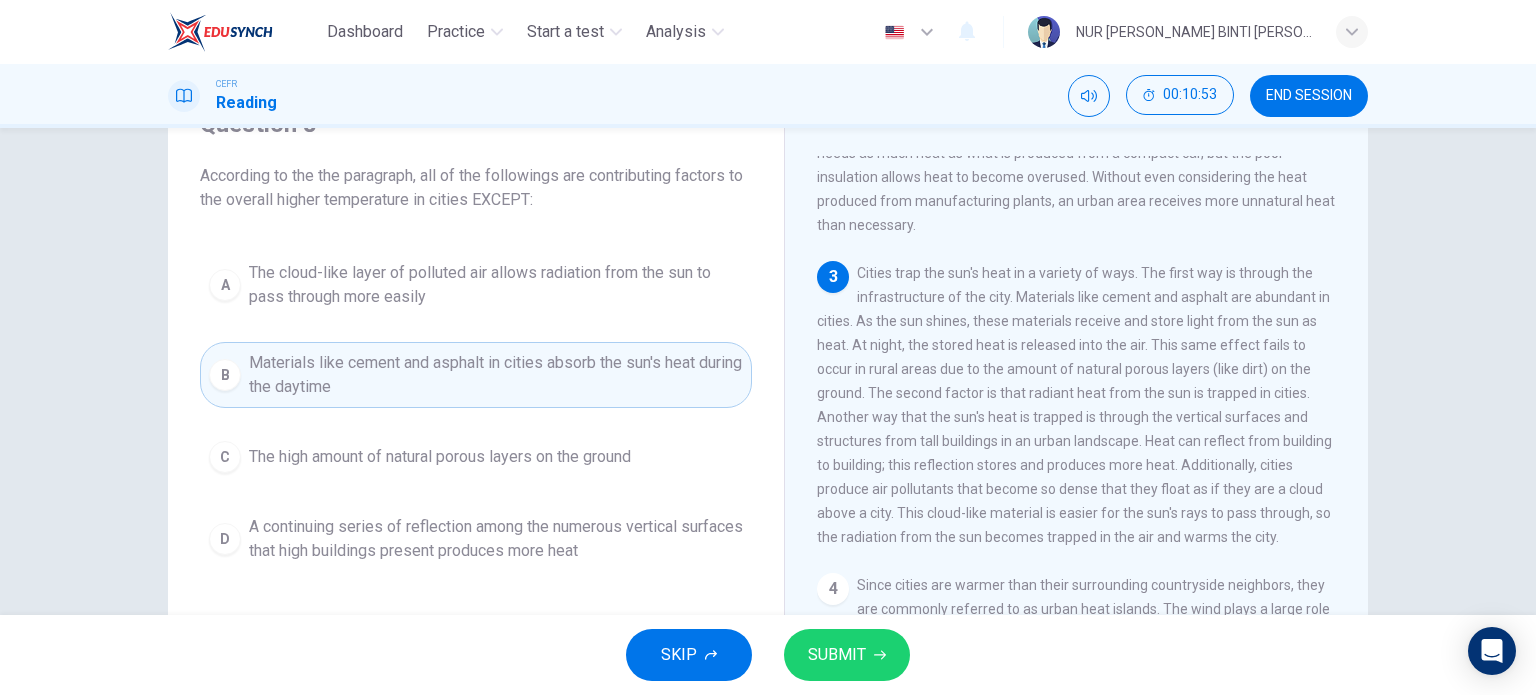 click on "SUBMIT" at bounding box center (837, 655) 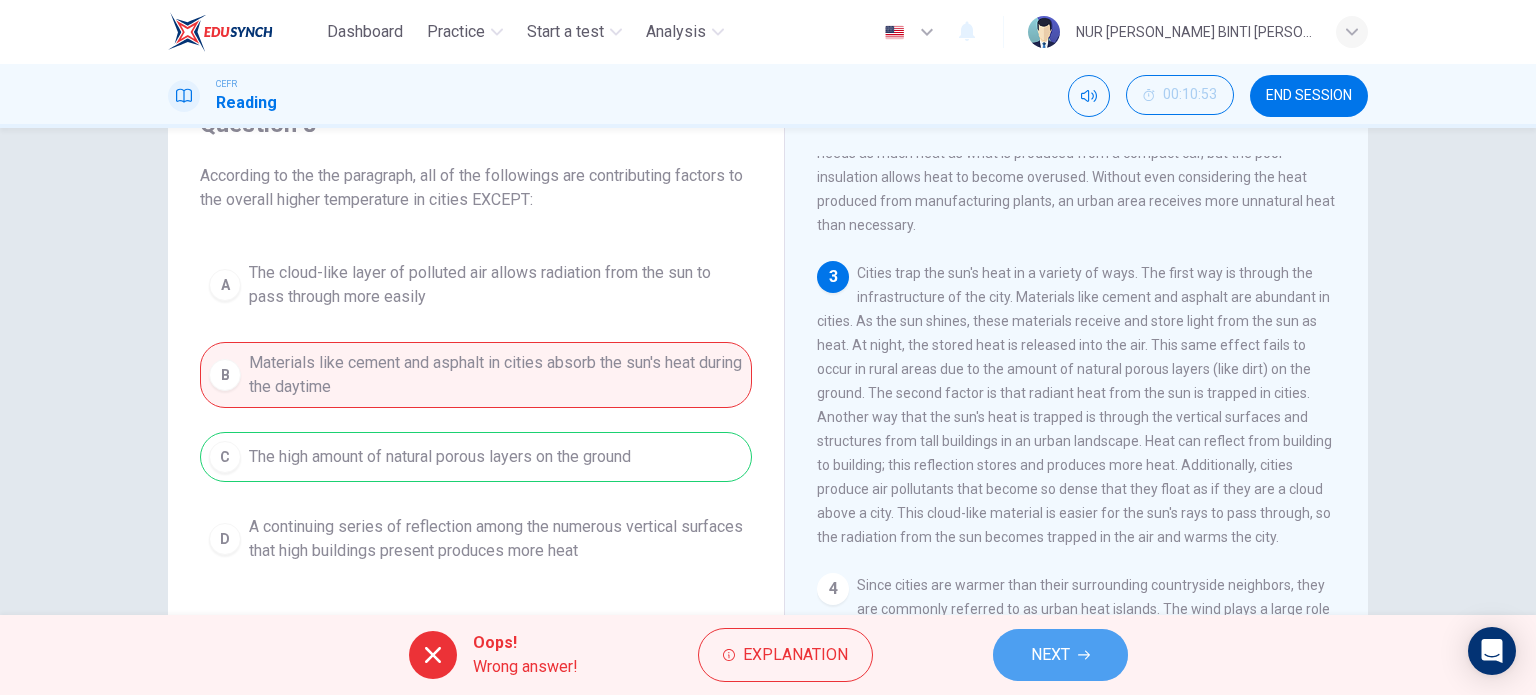 click on "NEXT" at bounding box center (1050, 655) 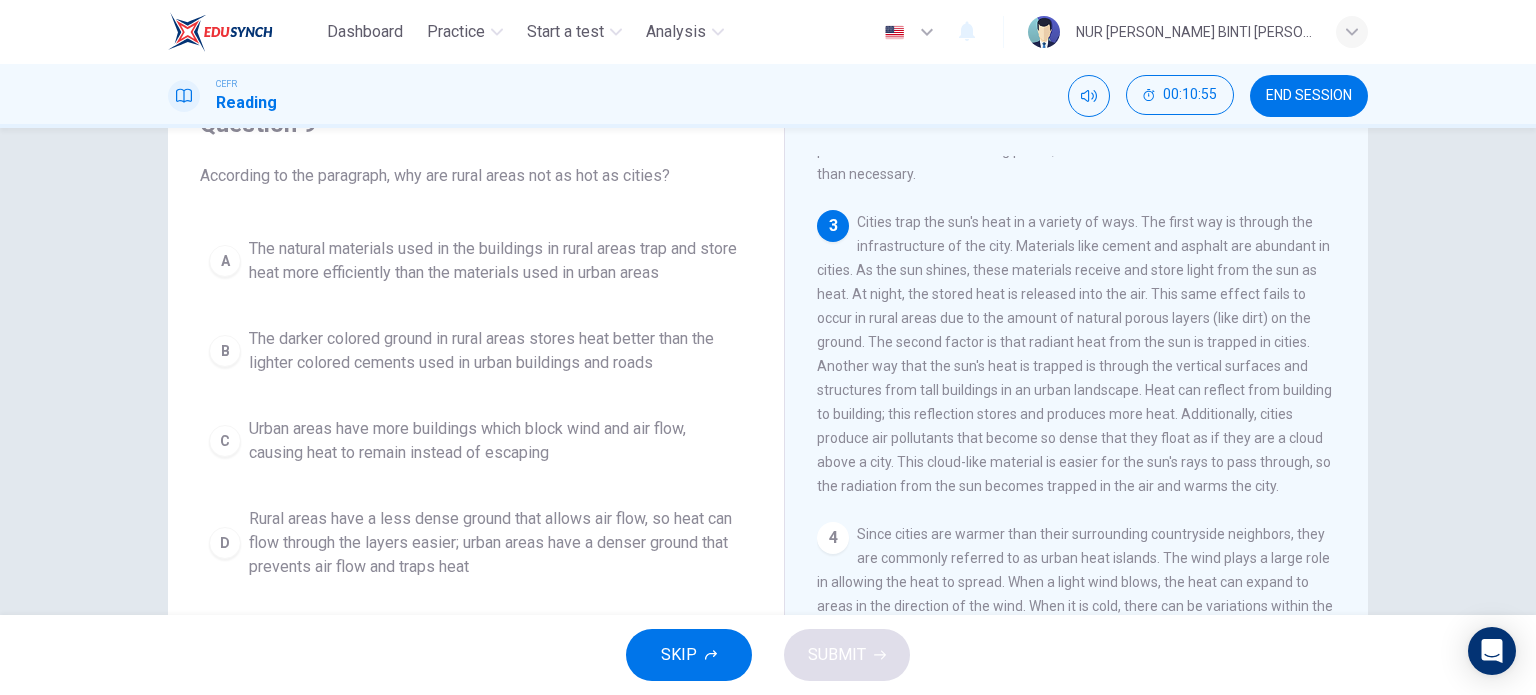 scroll, scrollTop: 379, scrollLeft: 0, axis: vertical 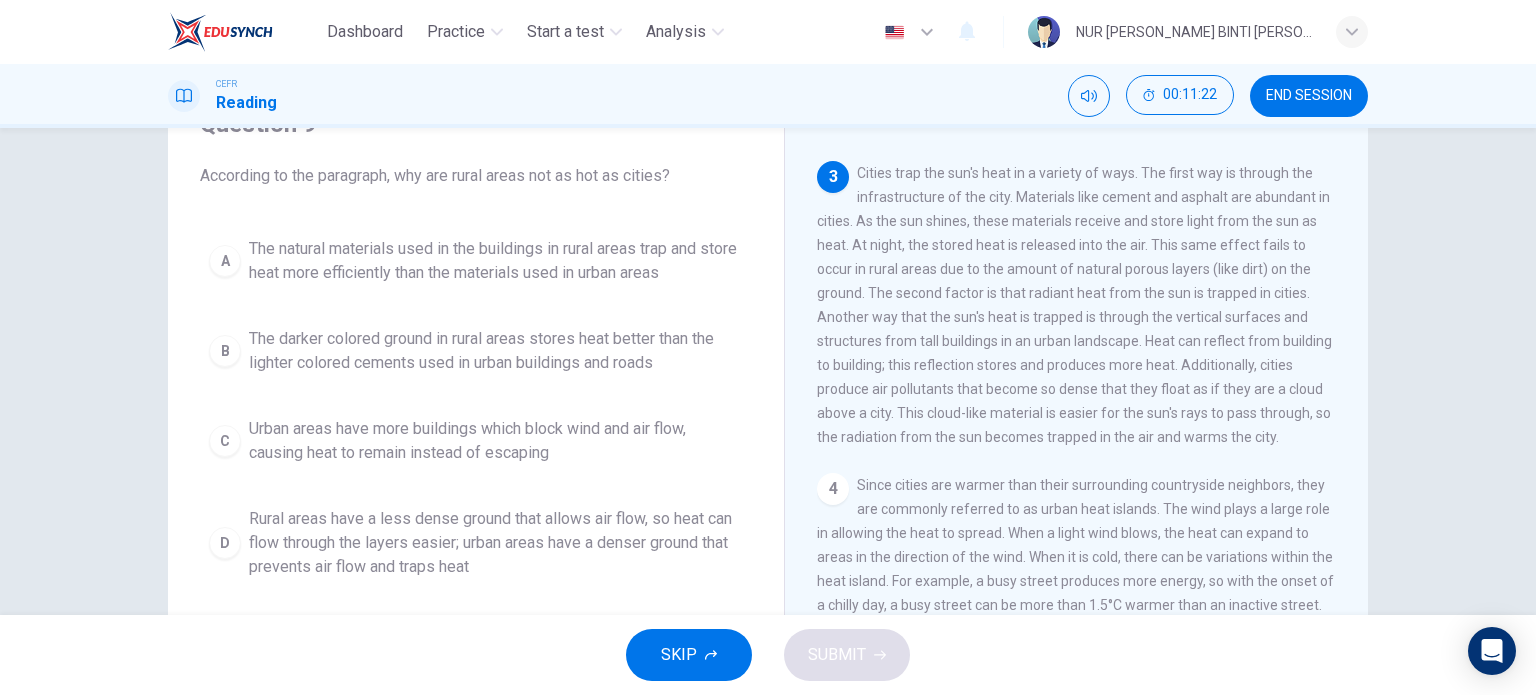 click on "C" at bounding box center (225, 441) 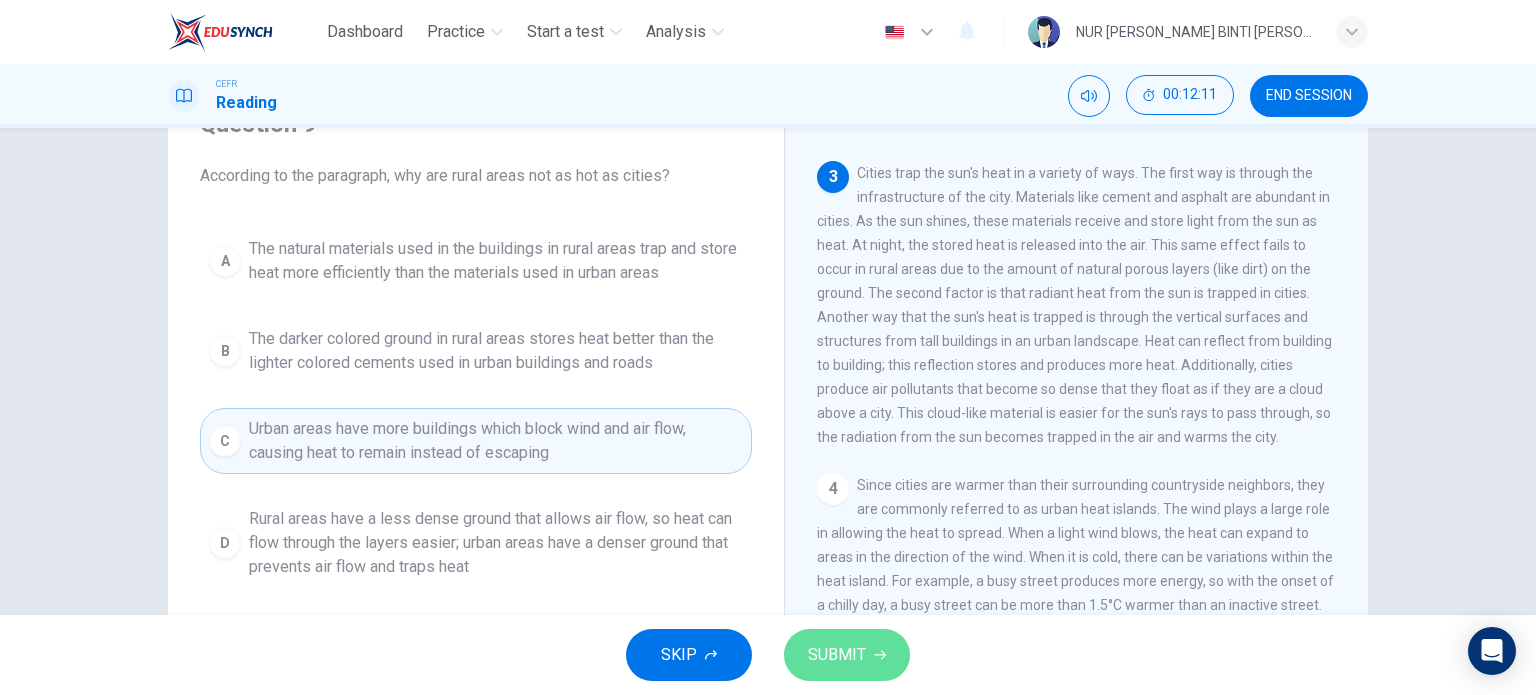 click on "SUBMIT" at bounding box center [847, 655] 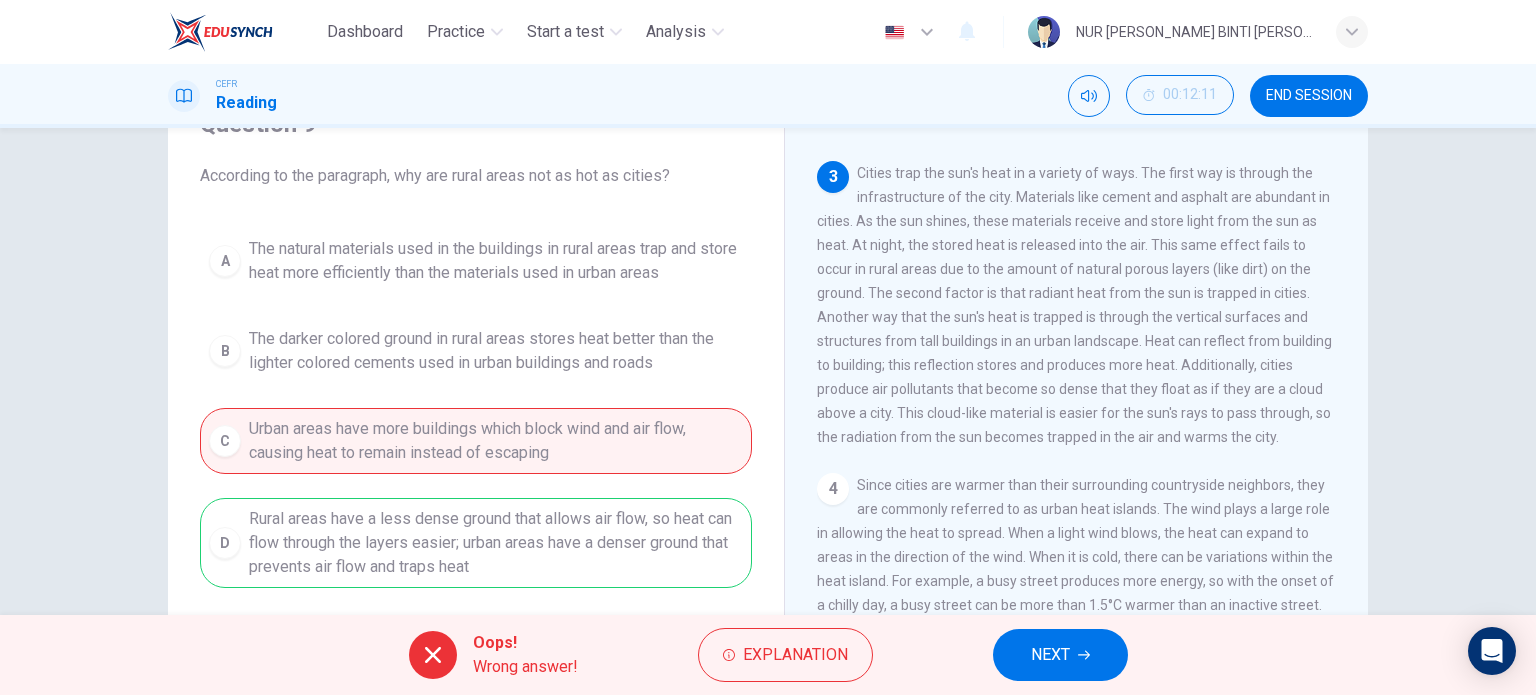 click on "NEXT" at bounding box center [1060, 655] 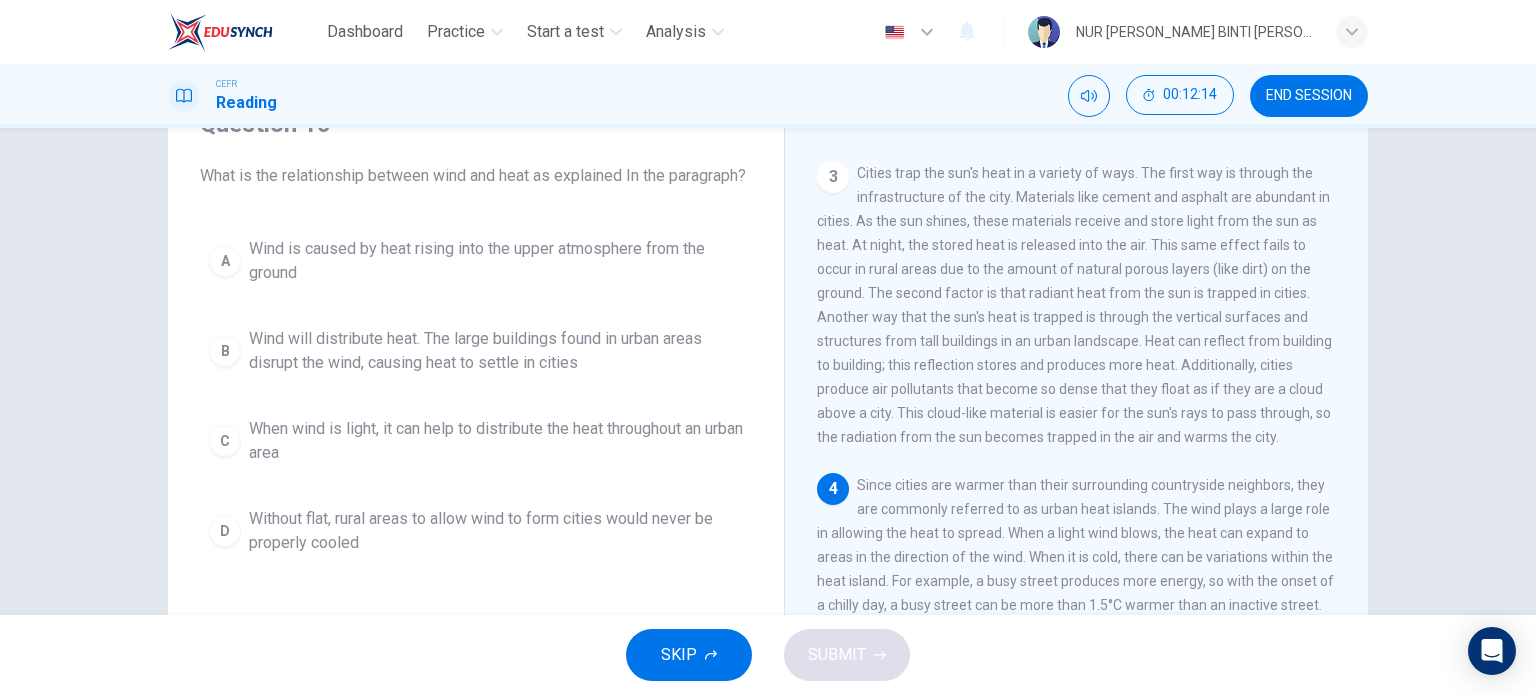 scroll, scrollTop: 579, scrollLeft: 0, axis: vertical 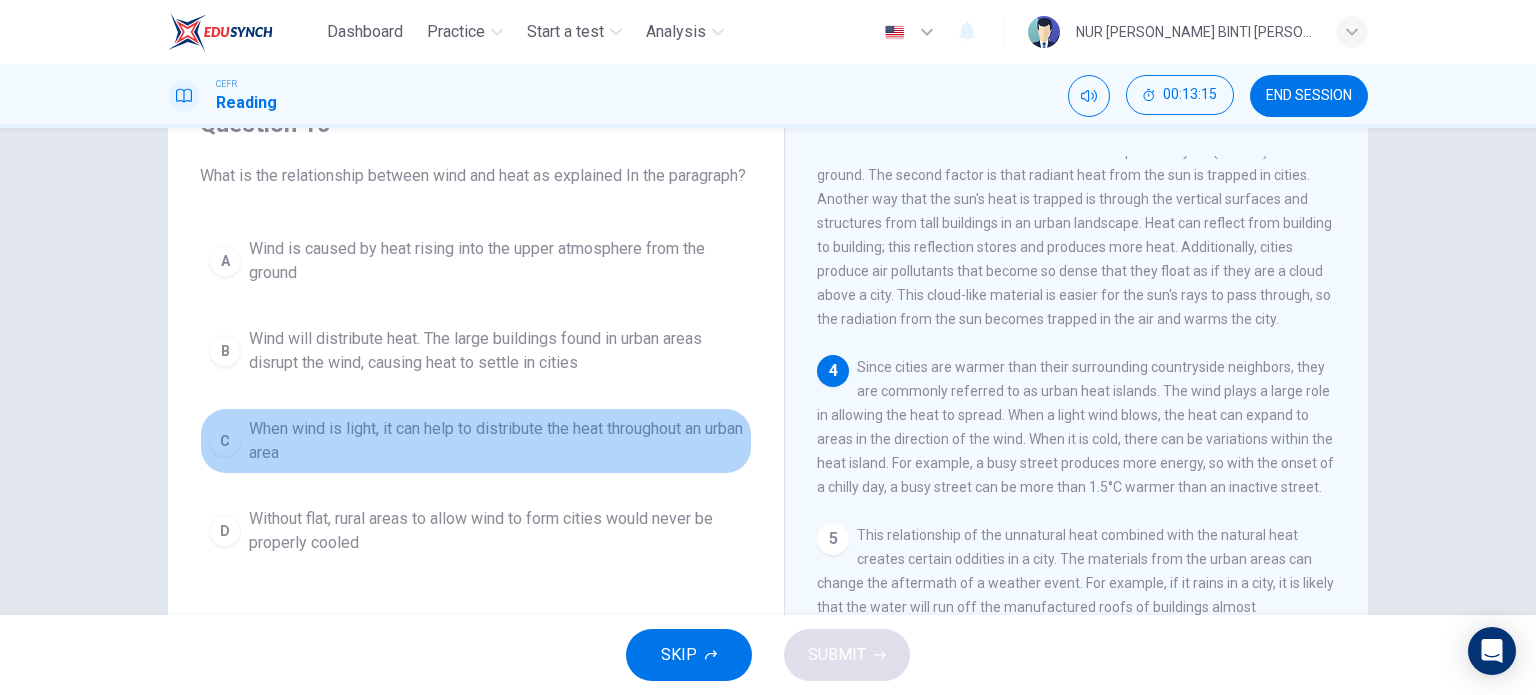 click on "When wind is light, it can help to distribute the heat throughout an urban area" at bounding box center (496, 441) 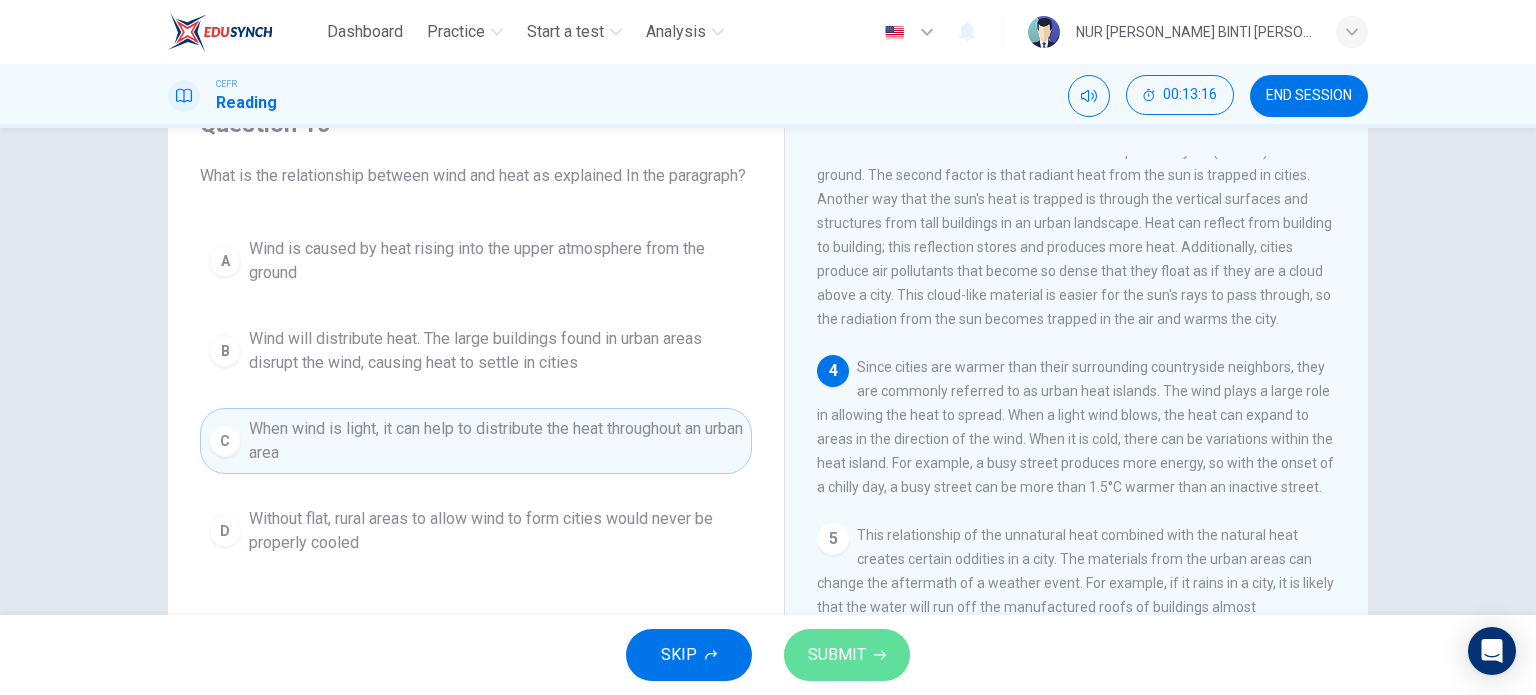click on "SUBMIT" at bounding box center [837, 655] 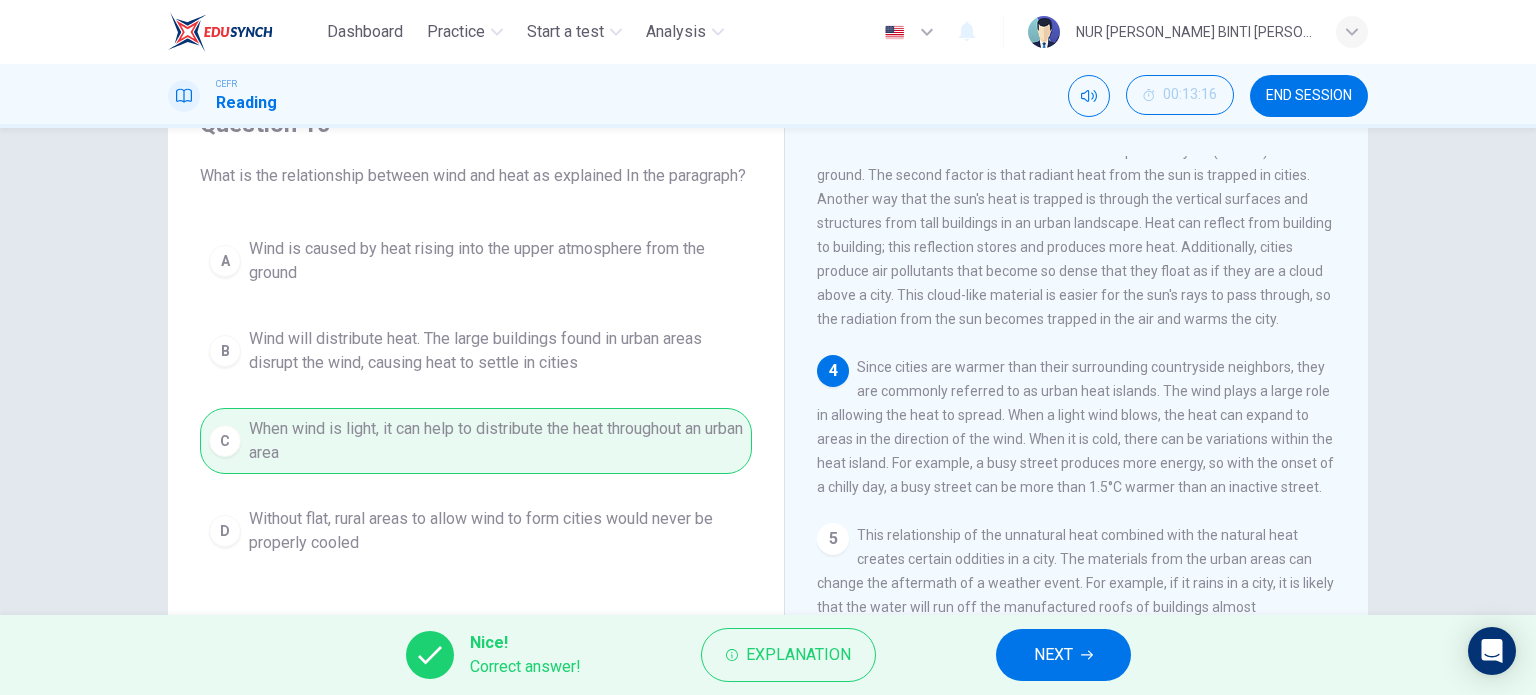 click on "NEXT" at bounding box center (1053, 655) 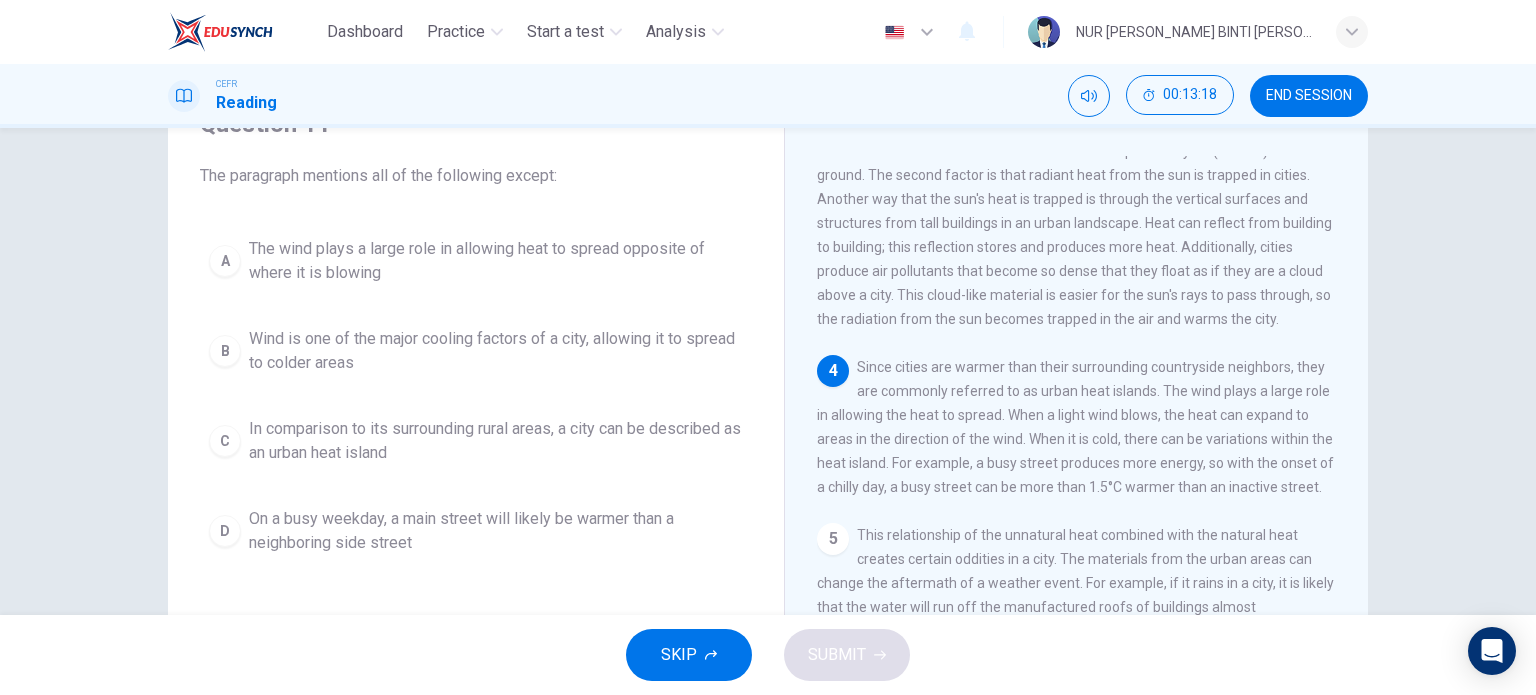 scroll, scrollTop: 200, scrollLeft: 0, axis: vertical 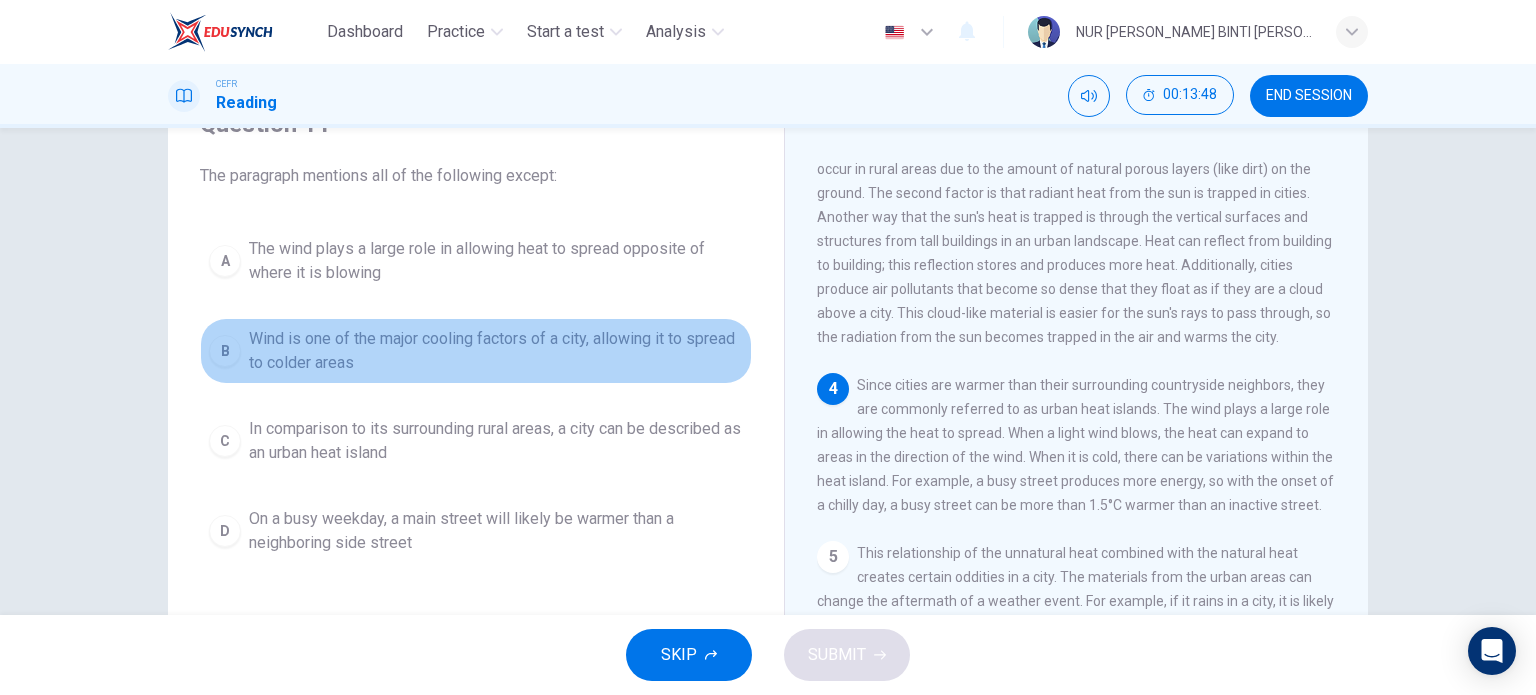click on "Wind is one of the major cooling factors of a city, allowing it to spread to colder areas" at bounding box center (496, 351) 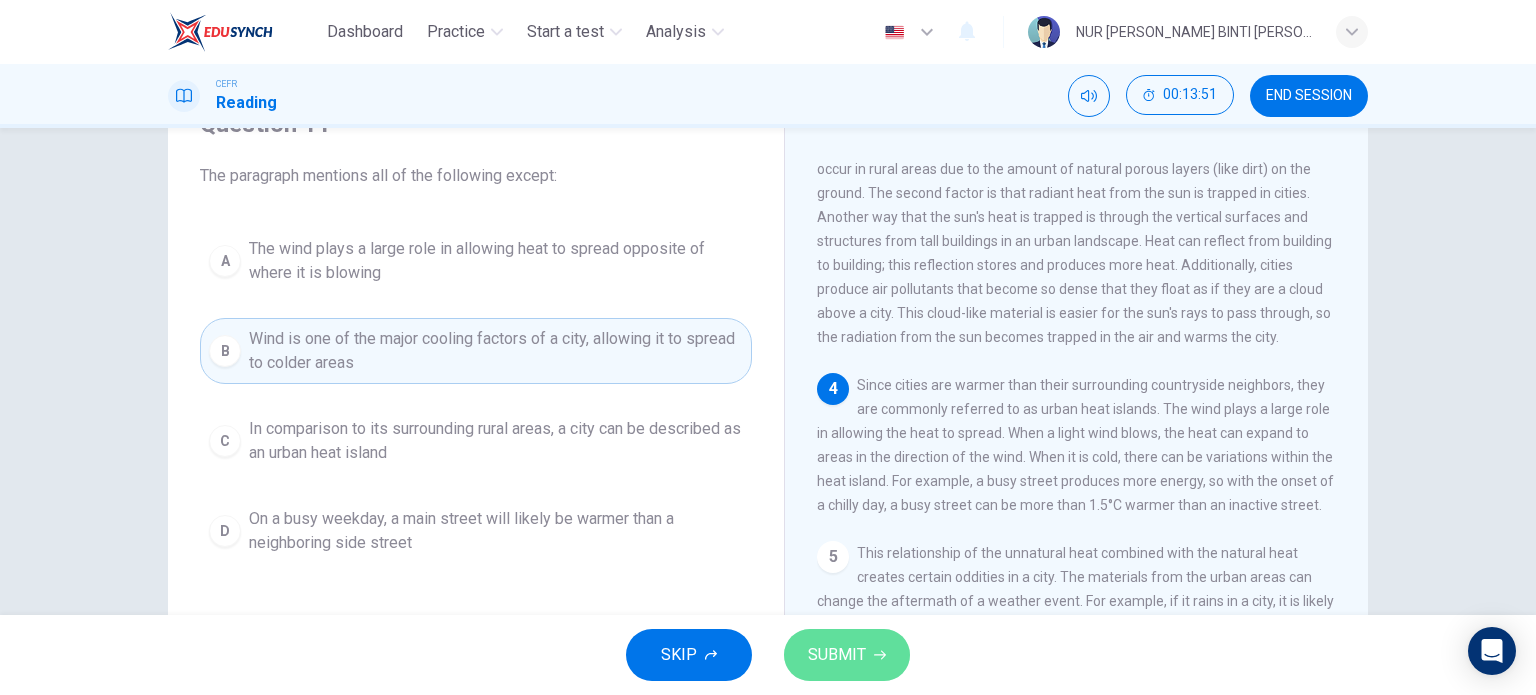 click on "SUBMIT" at bounding box center (837, 655) 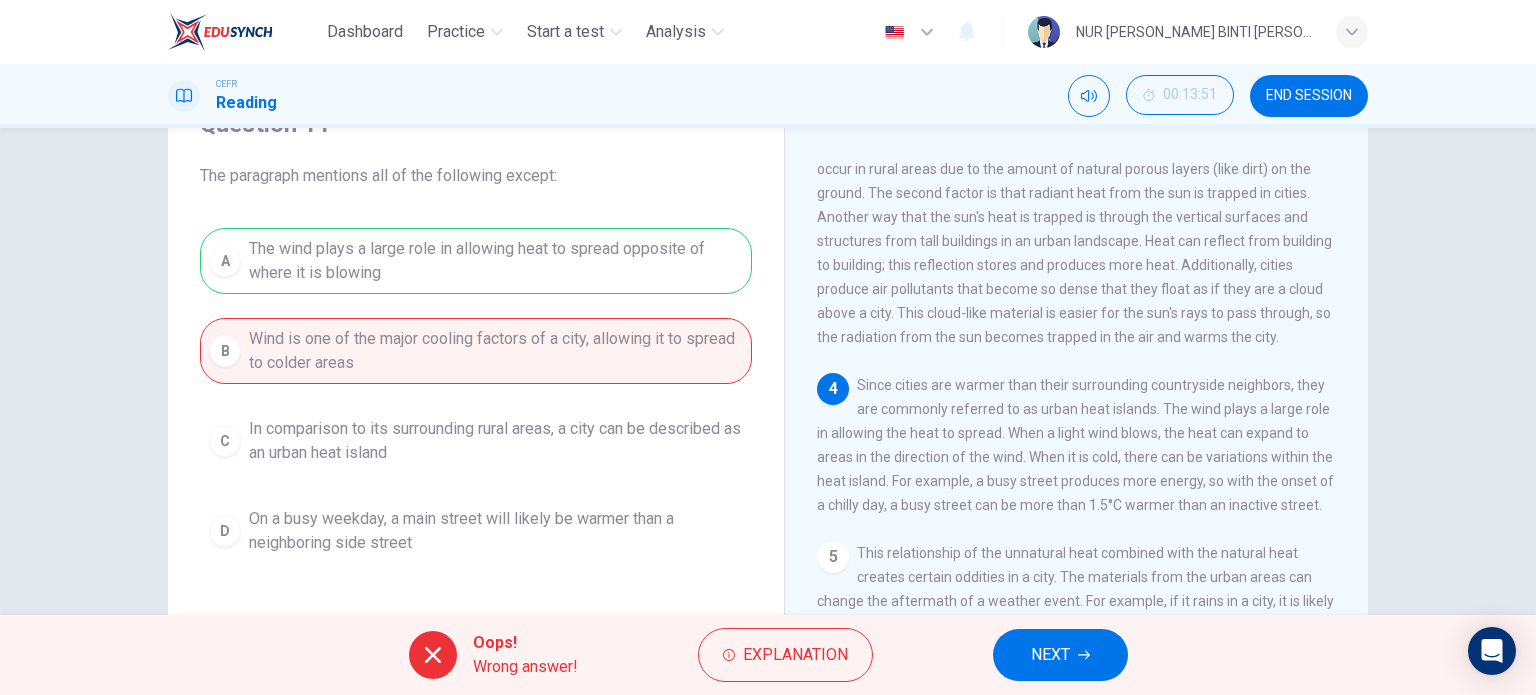 click on "Oops! Wrong answer! Explanation NEXT" at bounding box center (768, 655) 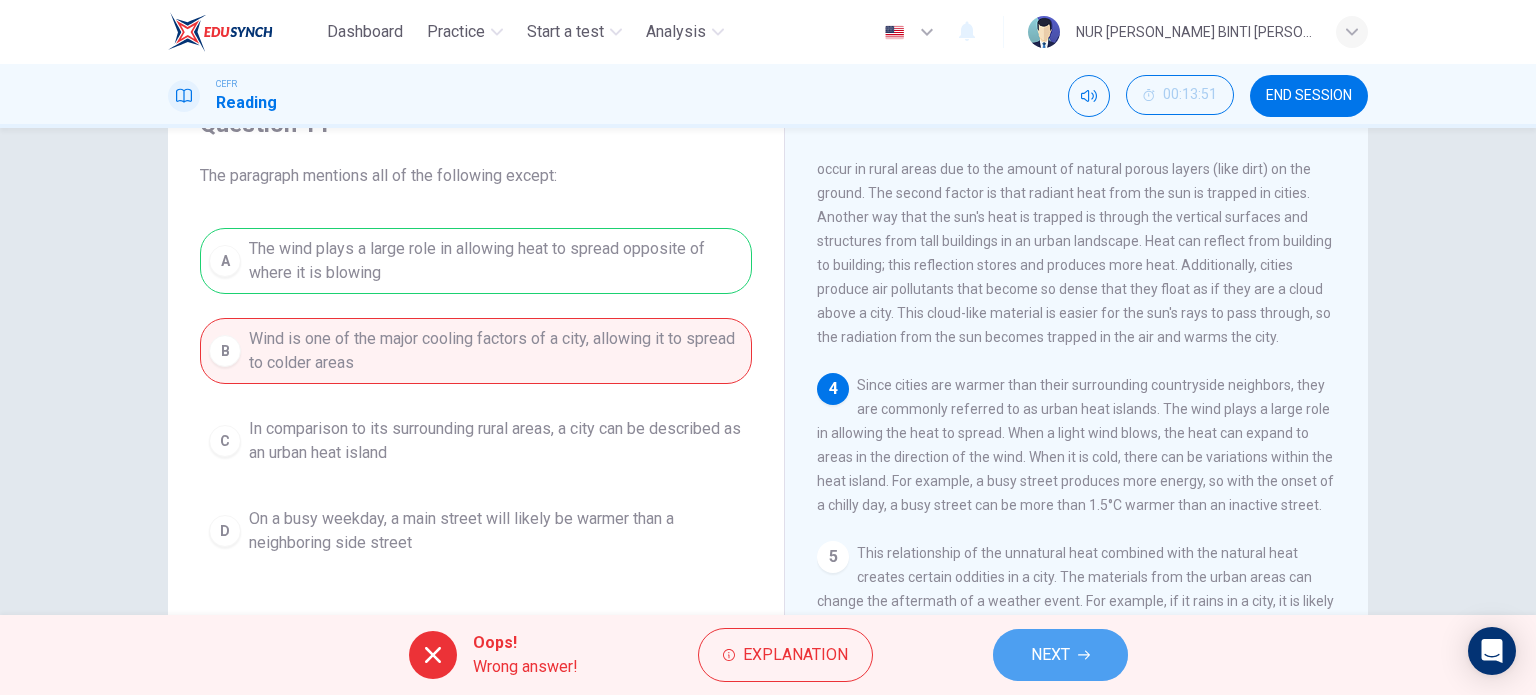click on "NEXT" at bounding box center [1050, 655] 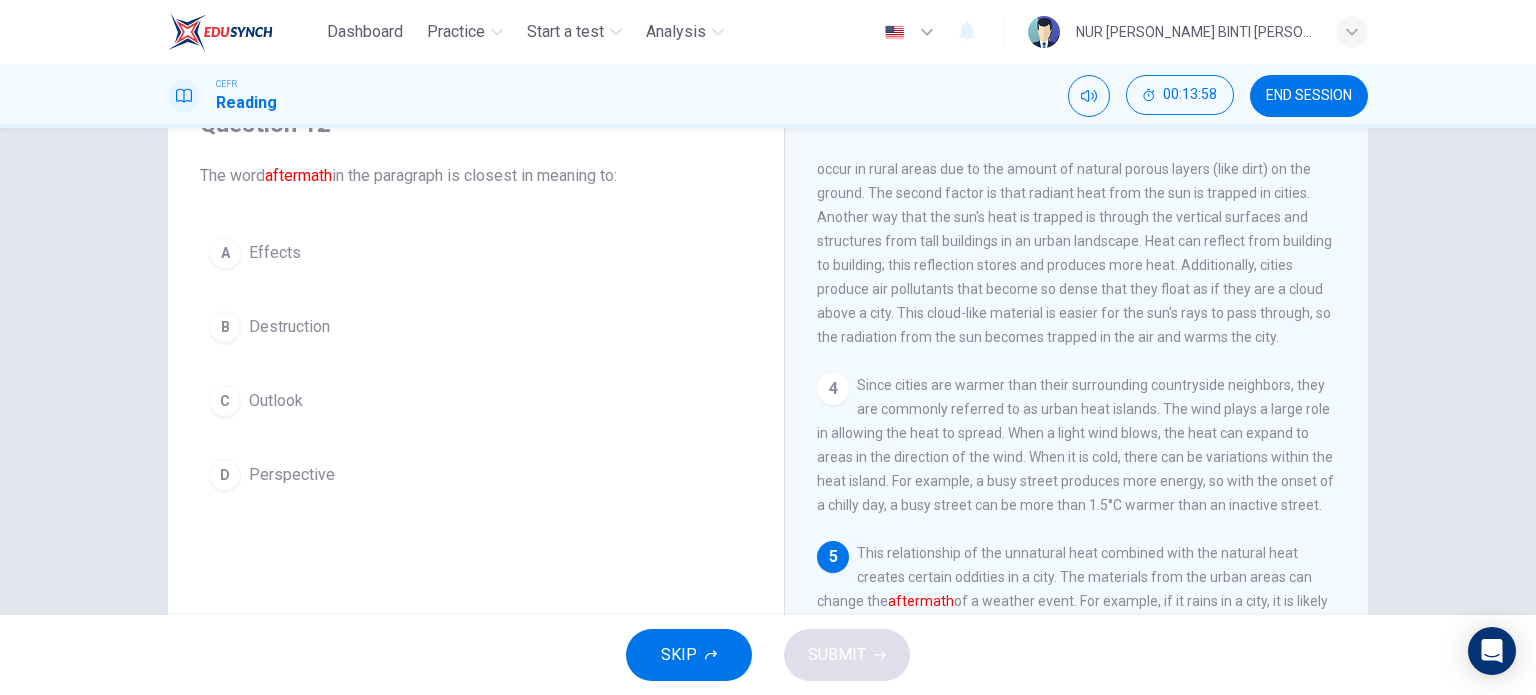 scroll, scrollTop: 579, scrollLeft: 0, axis: vertical 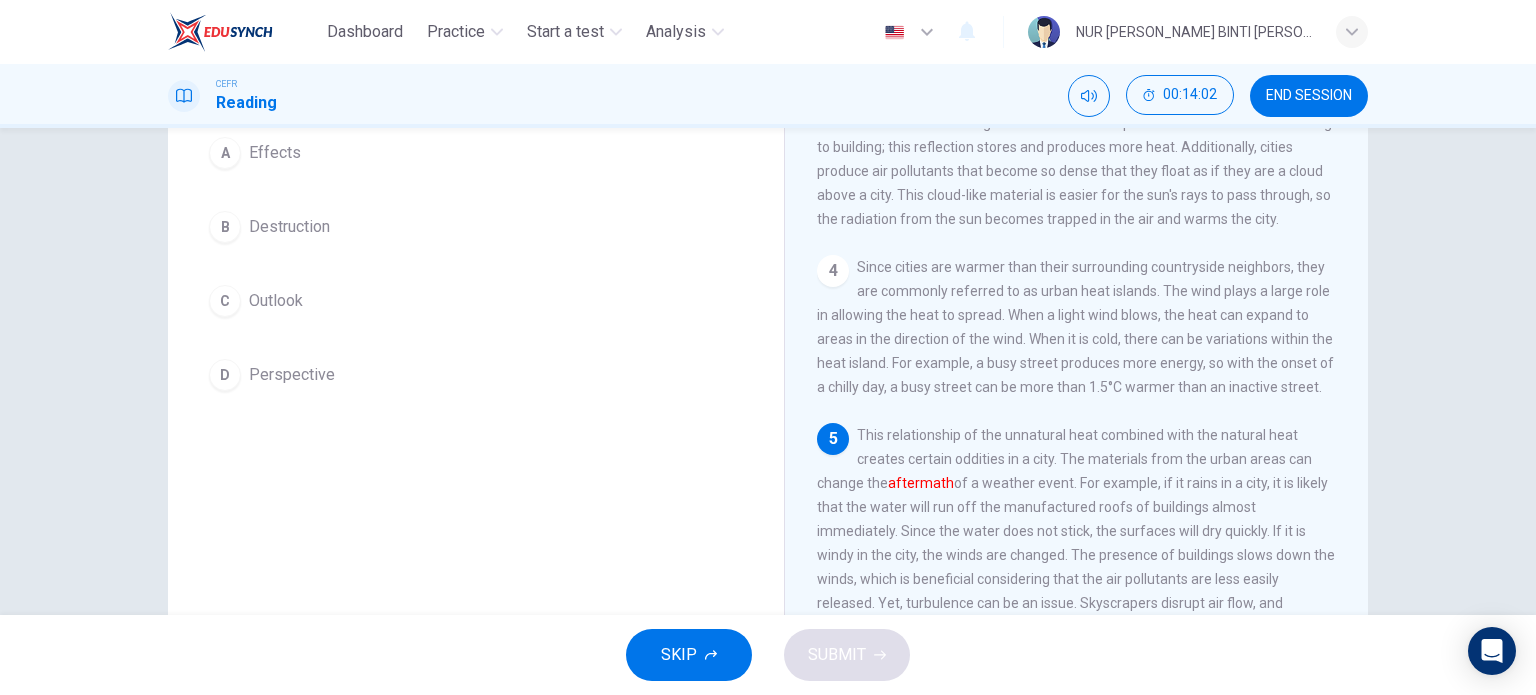 click on "A" at bounding box center (225, 153) 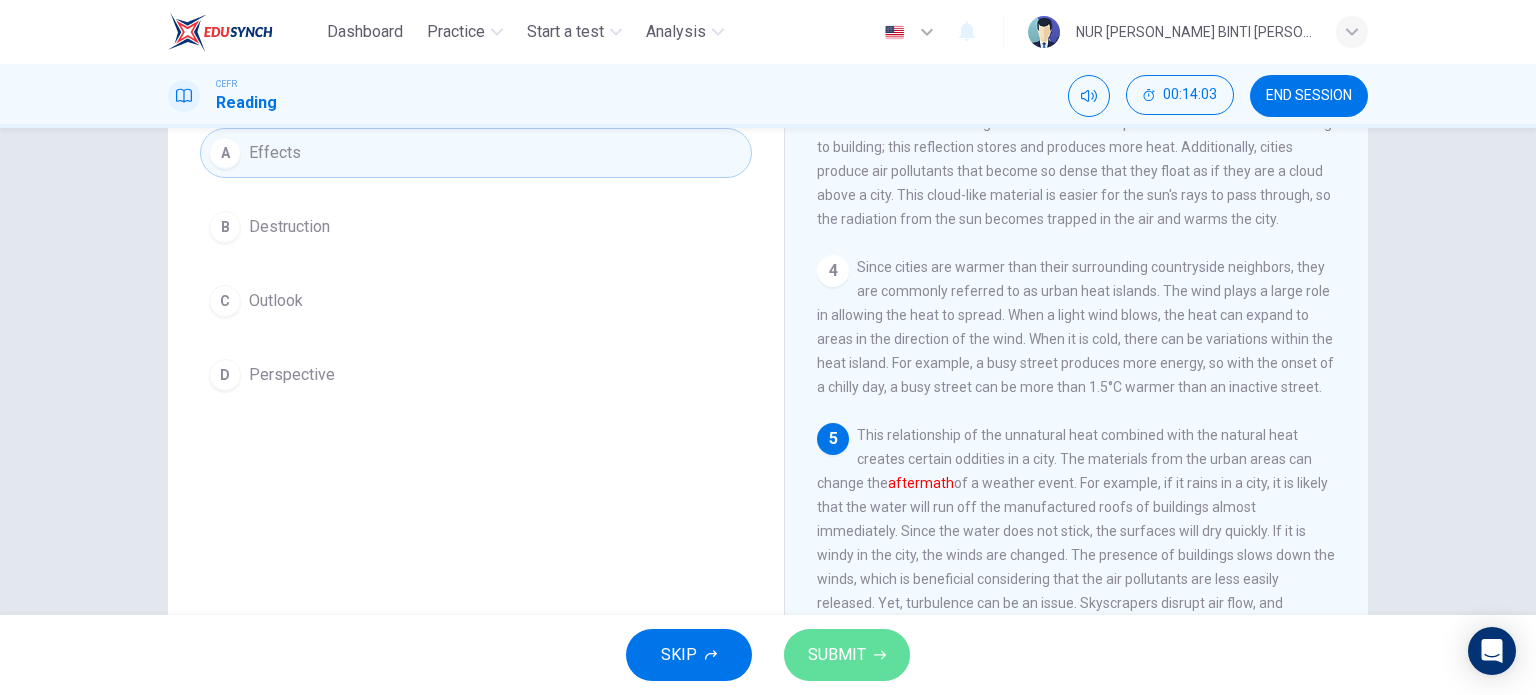 click on "SUBMIT" at bounding box center (837, 655) 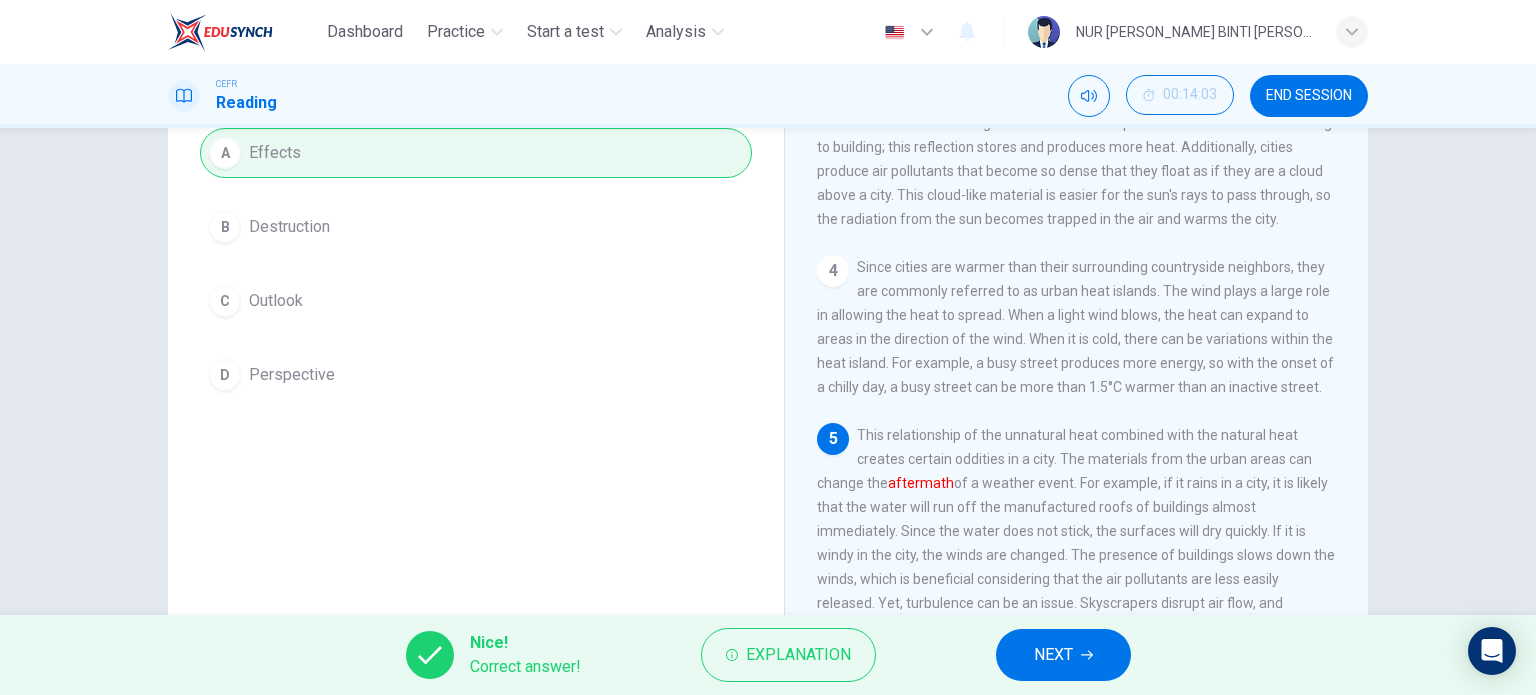 click on "NEXT" at bounding box center (1053, 655) 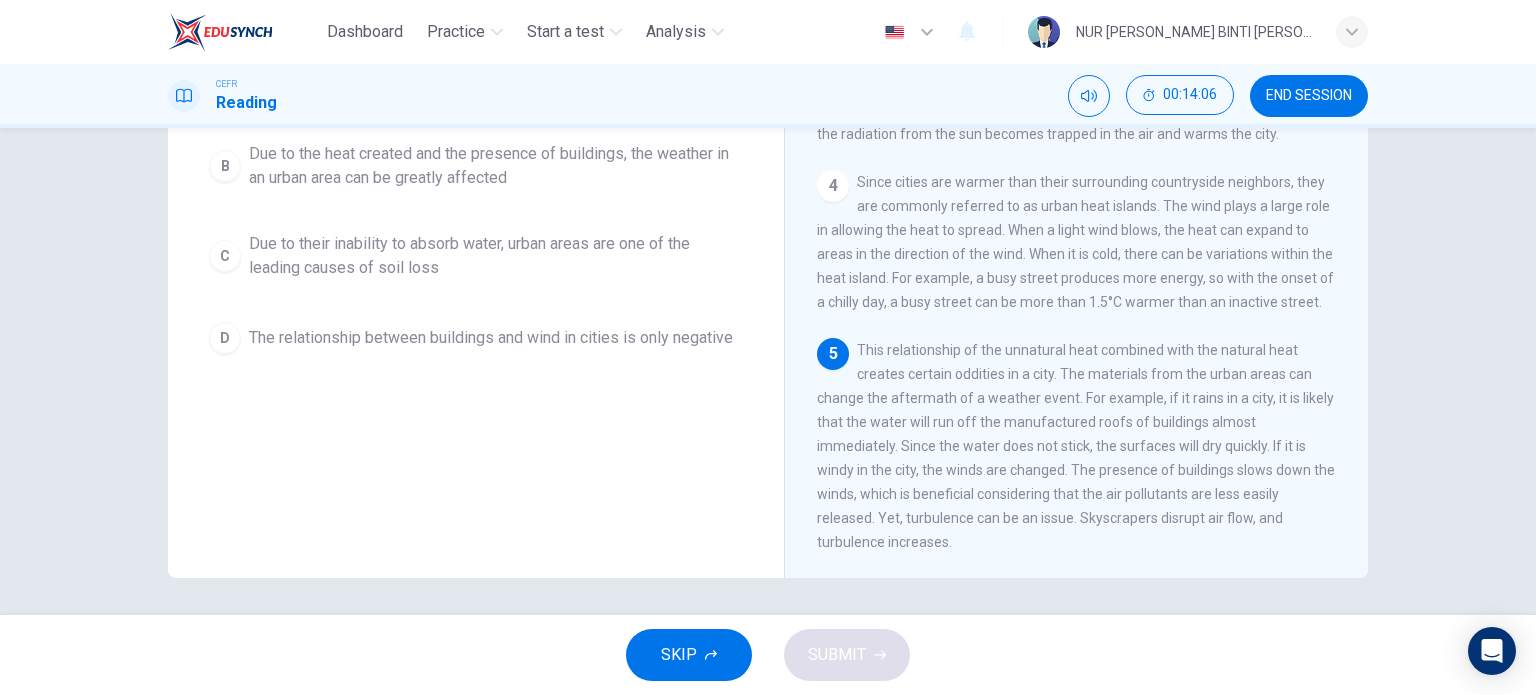 scroll, scrollTop: 288, scrollLeft: 0, axis: vertical 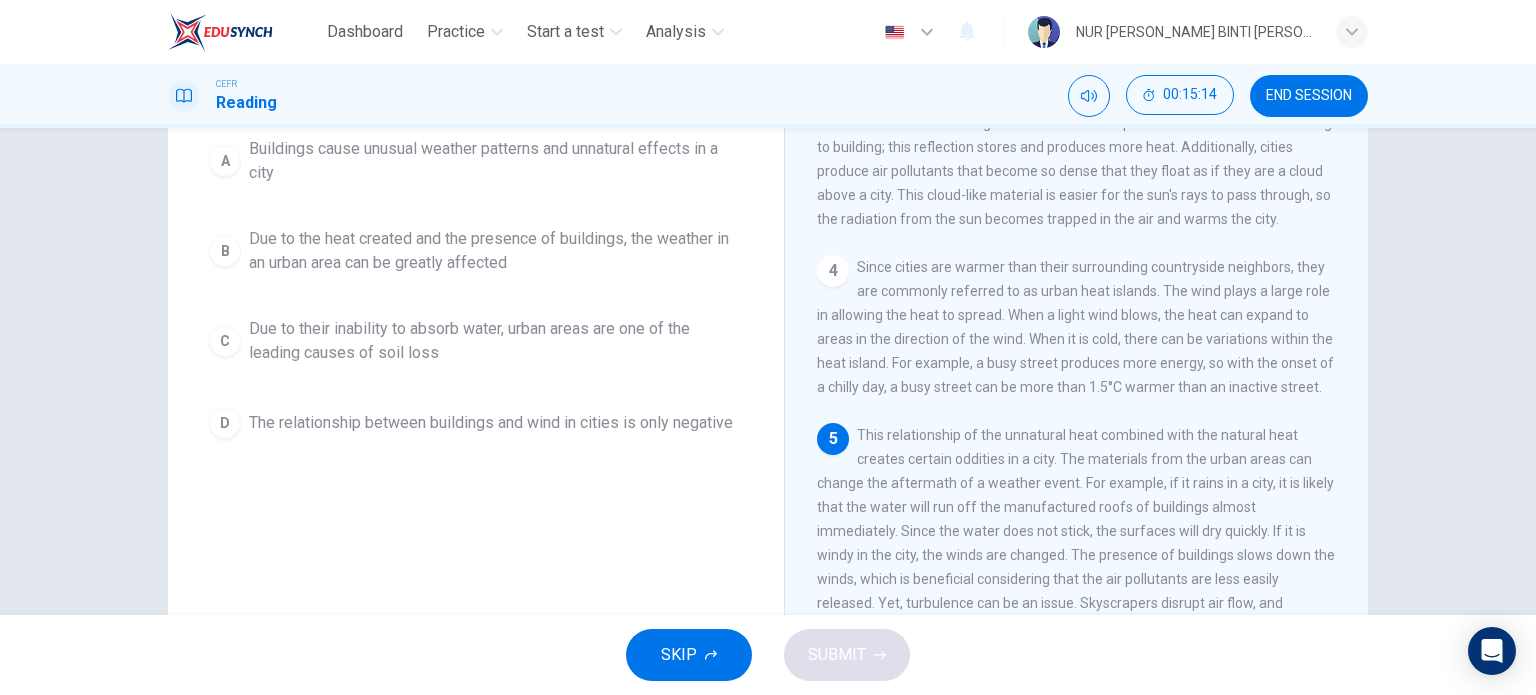 click on "Buildings cause unusual weather patterns and unnatural effects in a city" at bounding box center (496, 161) 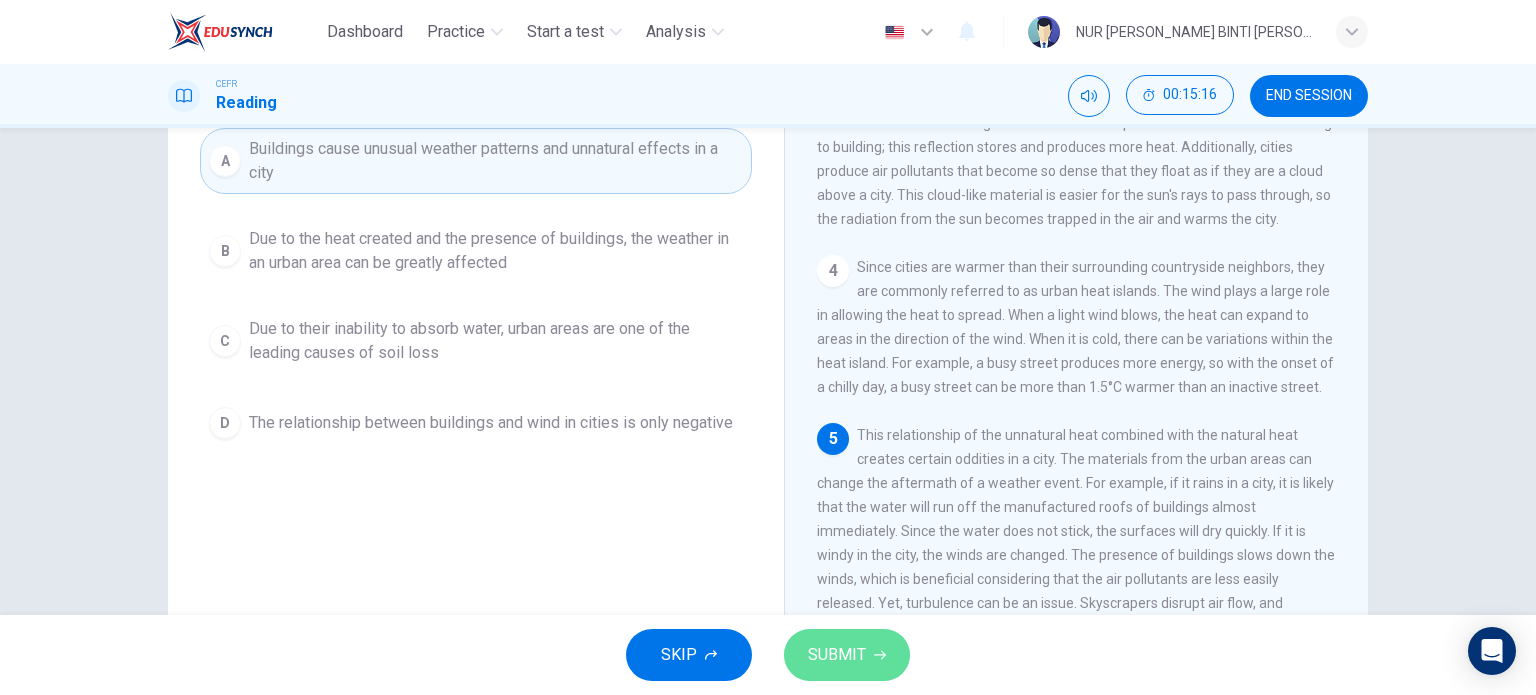 click on "SUBMIT" at bounding box center (837, 655) 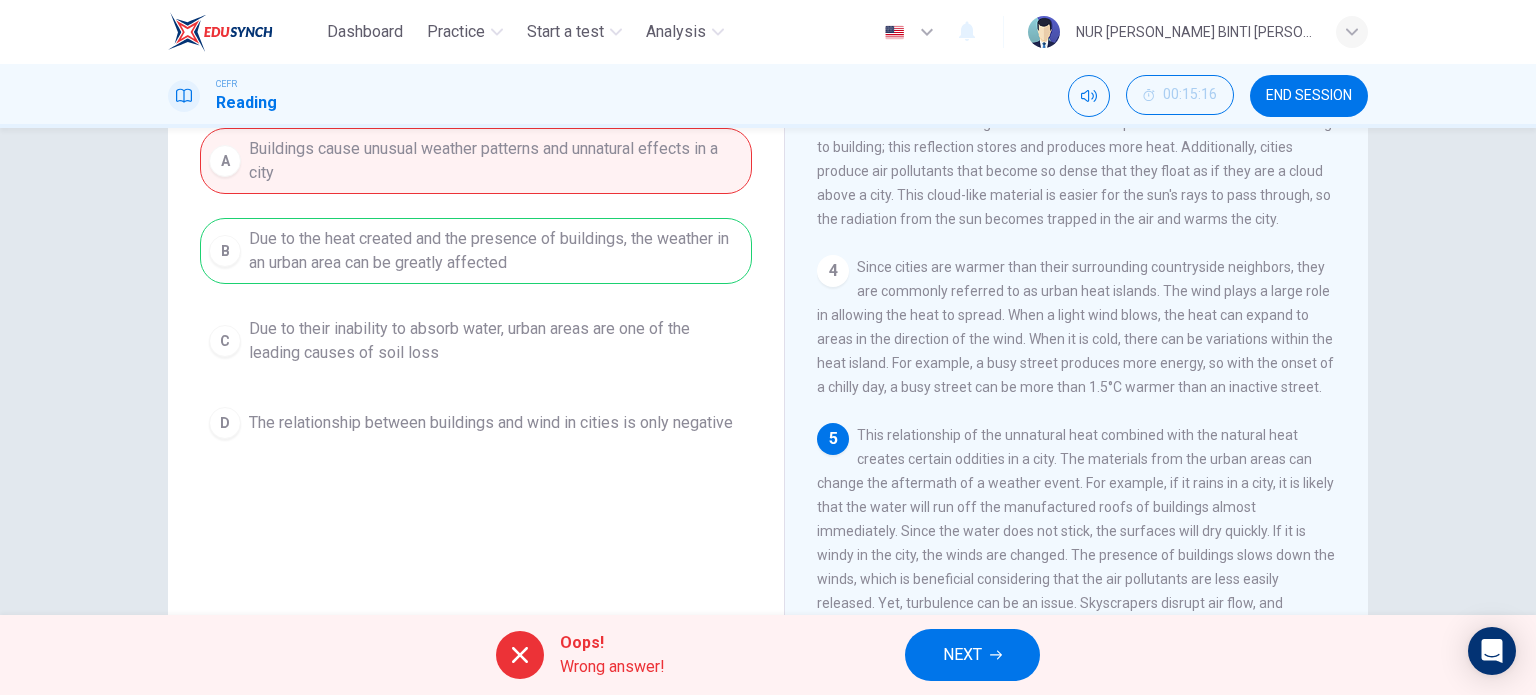 click on "NEXT" at bounding box center (962, 655) 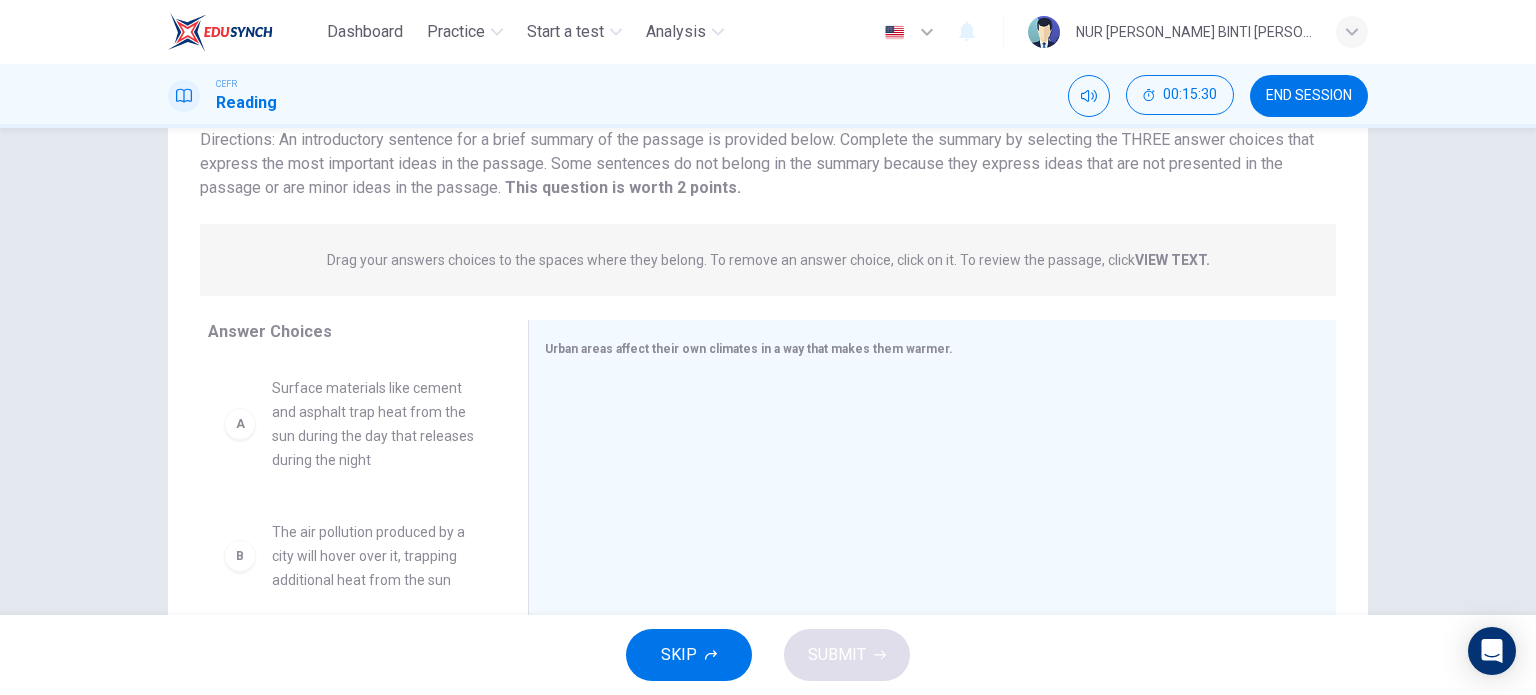 scroll, scrollTop: 200, scrollLeft: 0, axis: vertical 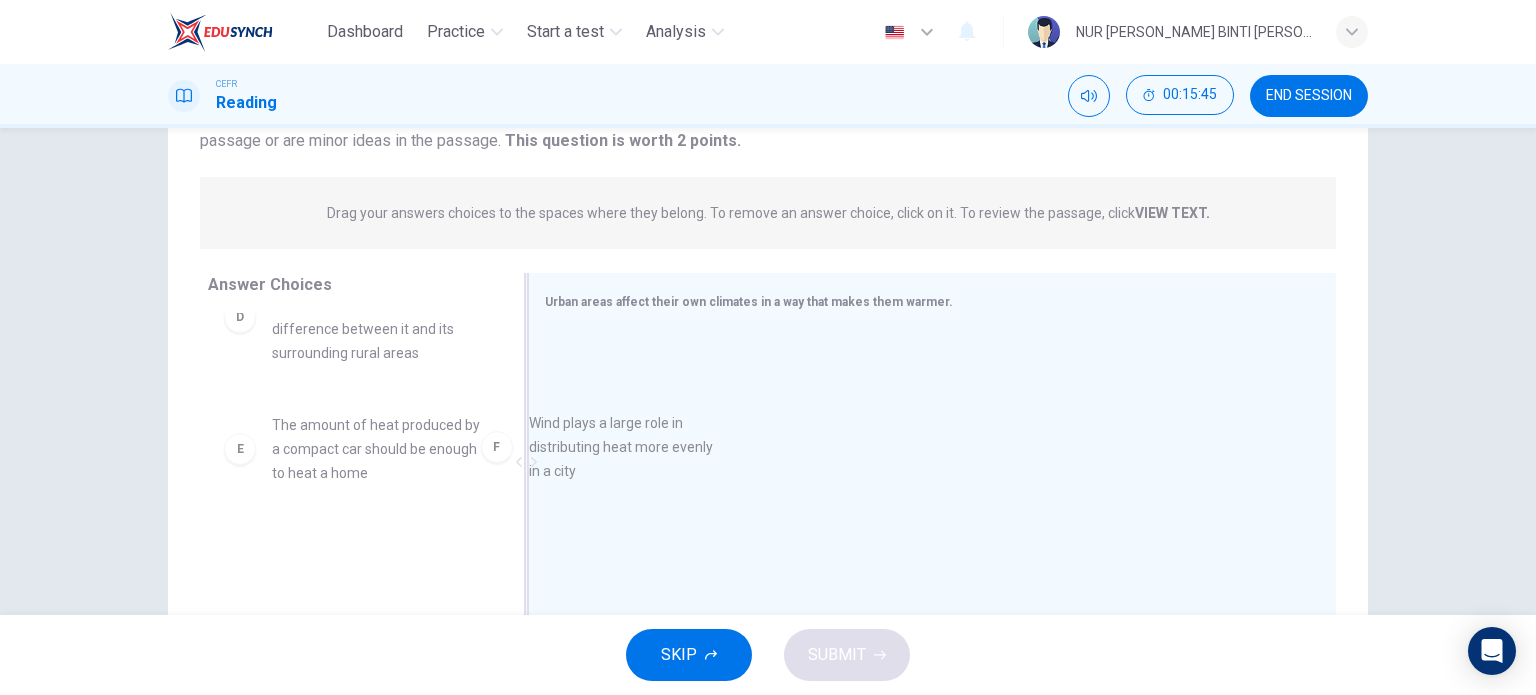 drag, startPoint x: 378, startPoint y: 562, endPoint x: 662, endPoint y: 429, distance: 313.60007 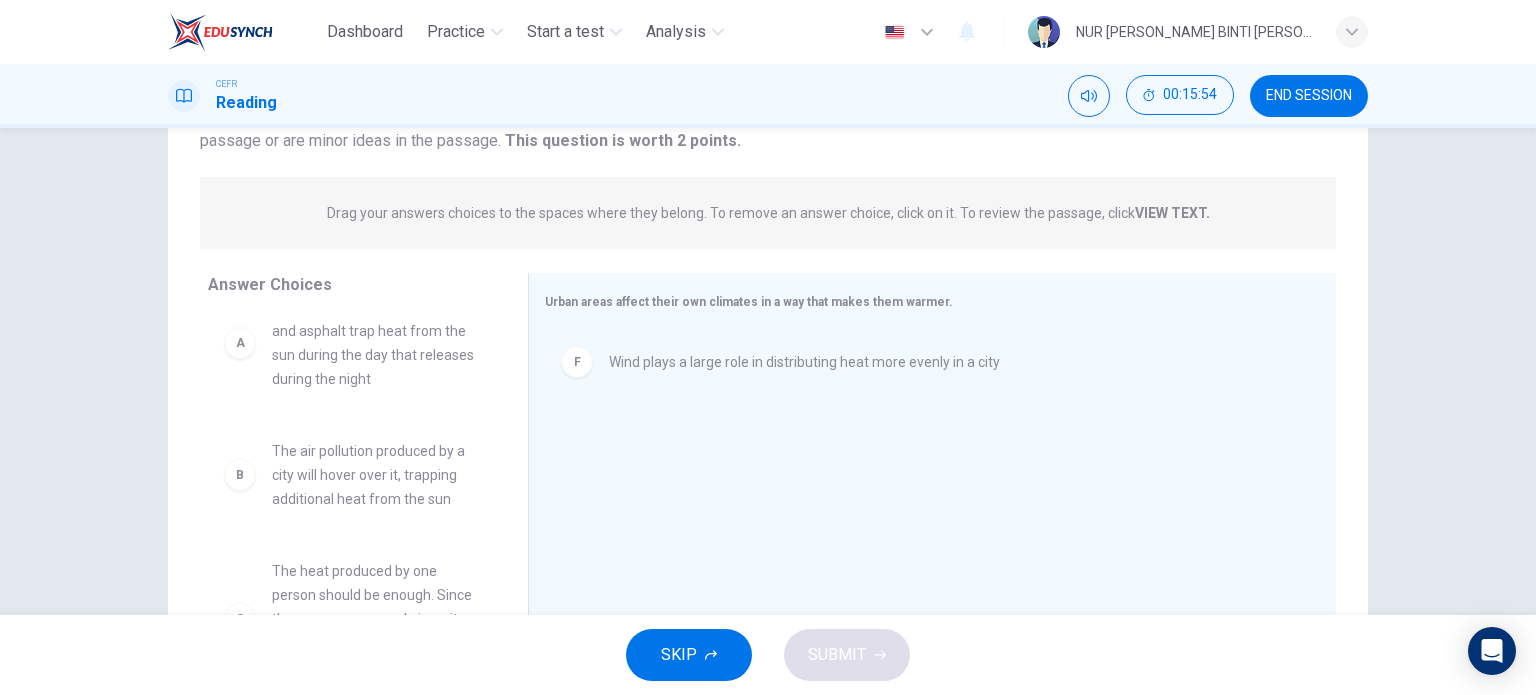 scroll, scrollTop: 0, scrollLeft: 0, axis: both 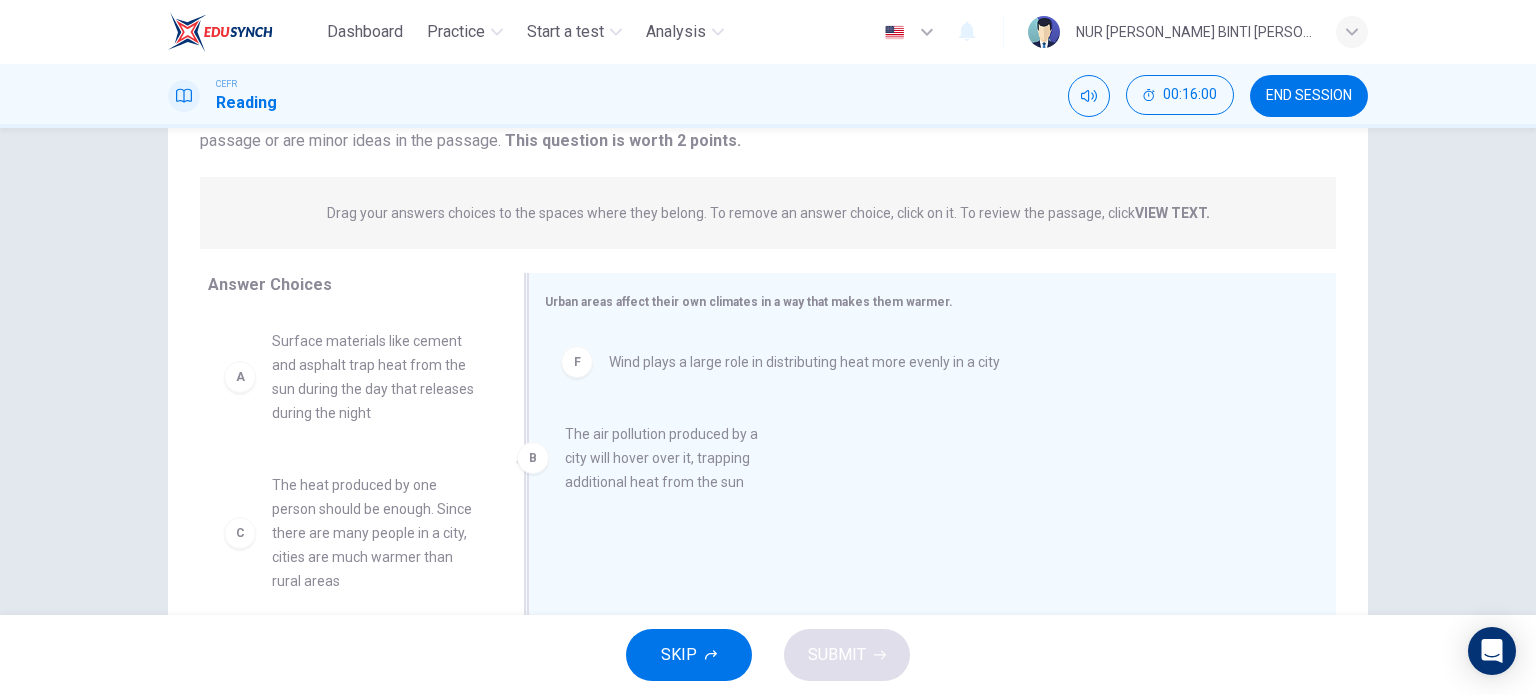 drag, startPoint x: 352, startPoint y: 524, endPoint x: 660, endPoint y: 471, distance: 312.5268 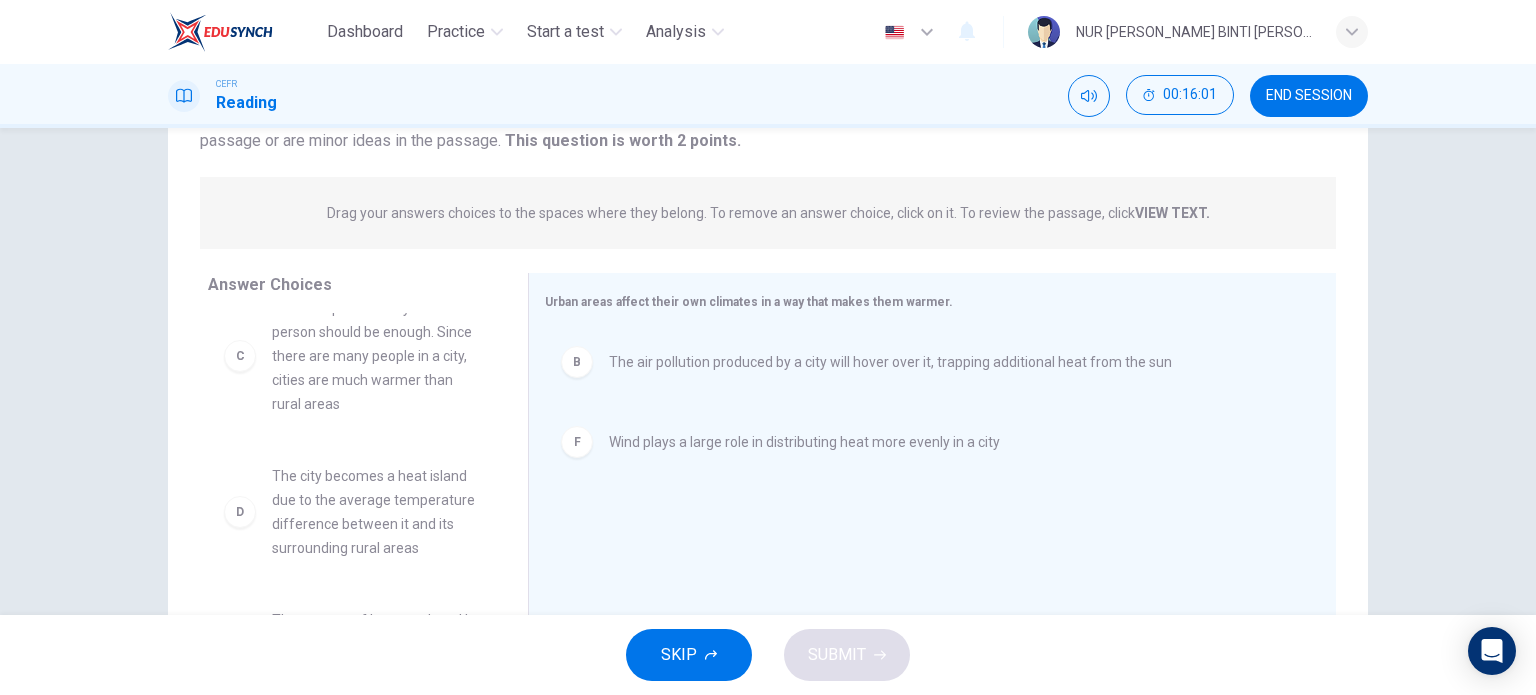 scroll, scrollTop: 200, scrollLeft: 0, axis: vertical 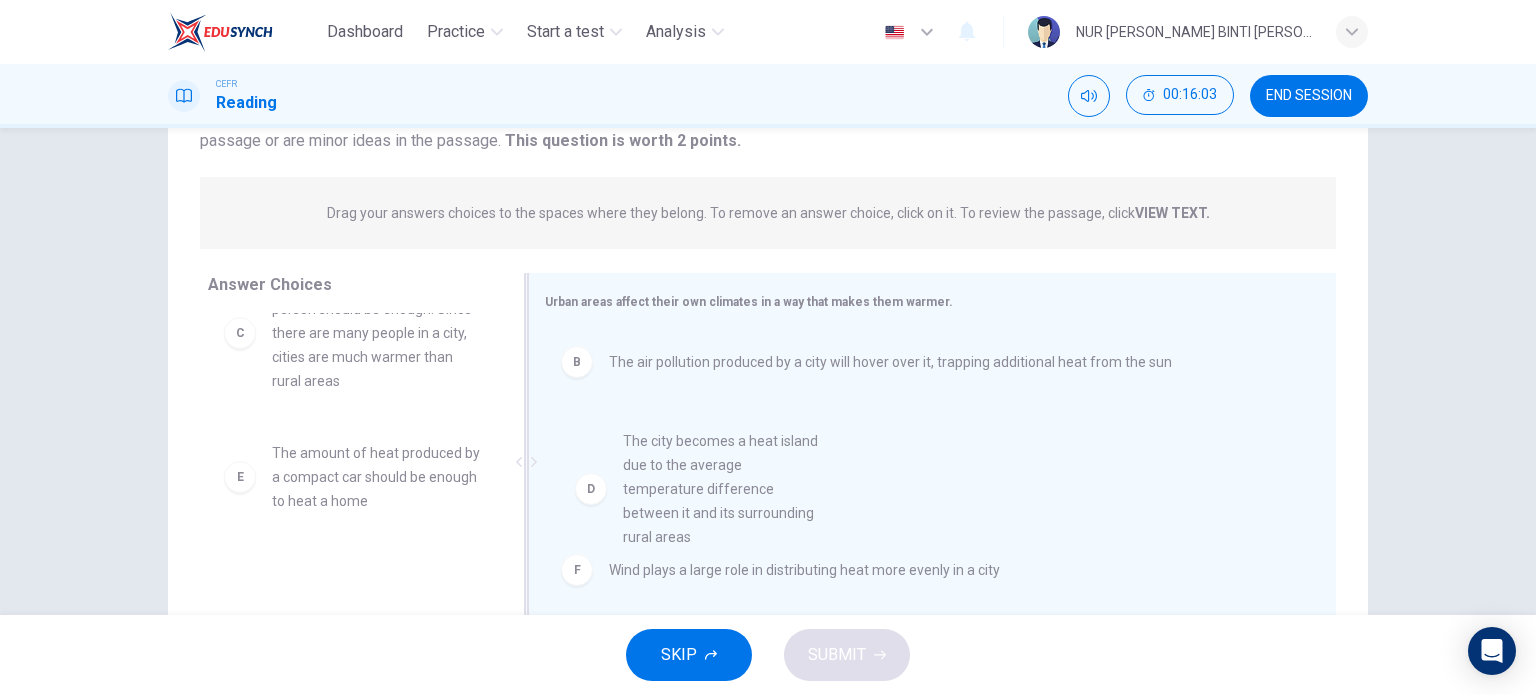 drag, startPoint x: 370, startPoint y: 523, endPoint x: 732, endPoint y: 511, distance: 362.19885 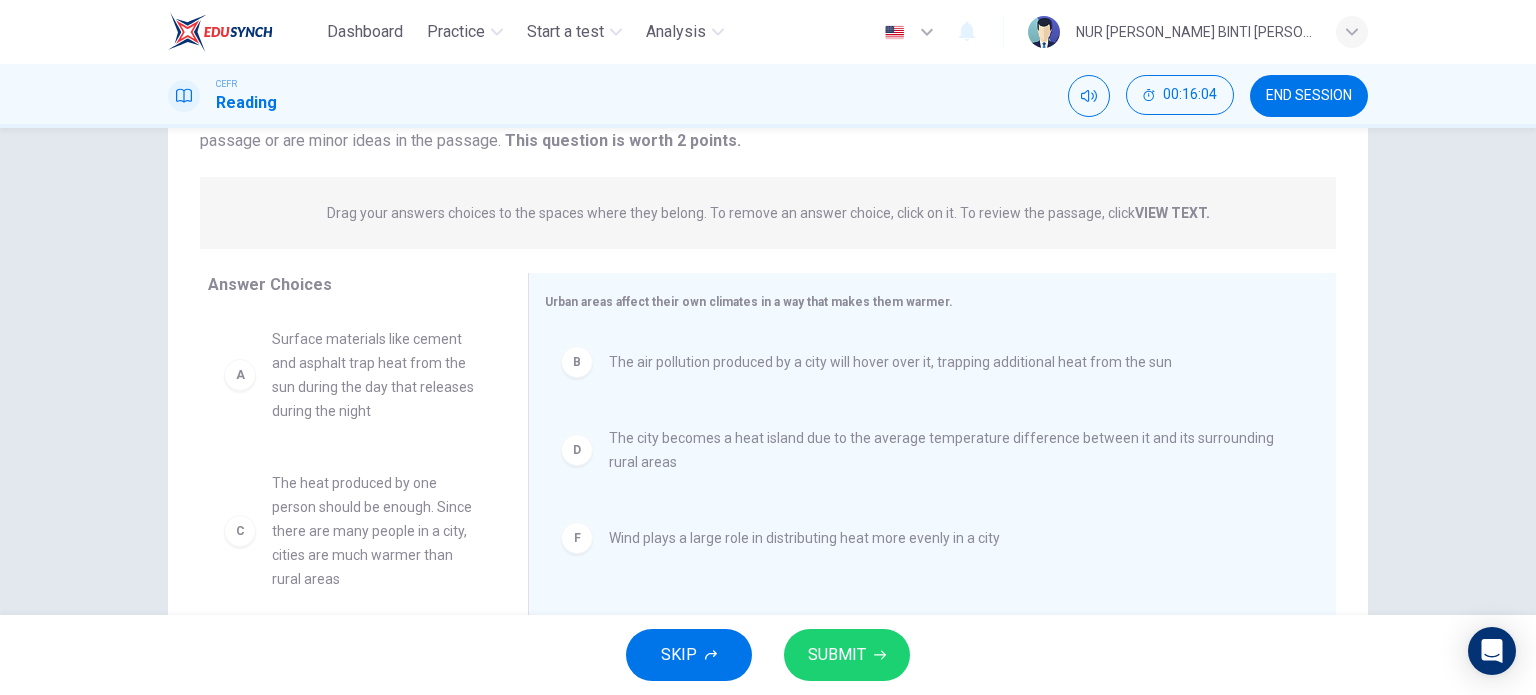 scroll, scrollTop: 0, scrollLeft: 0, axis: both 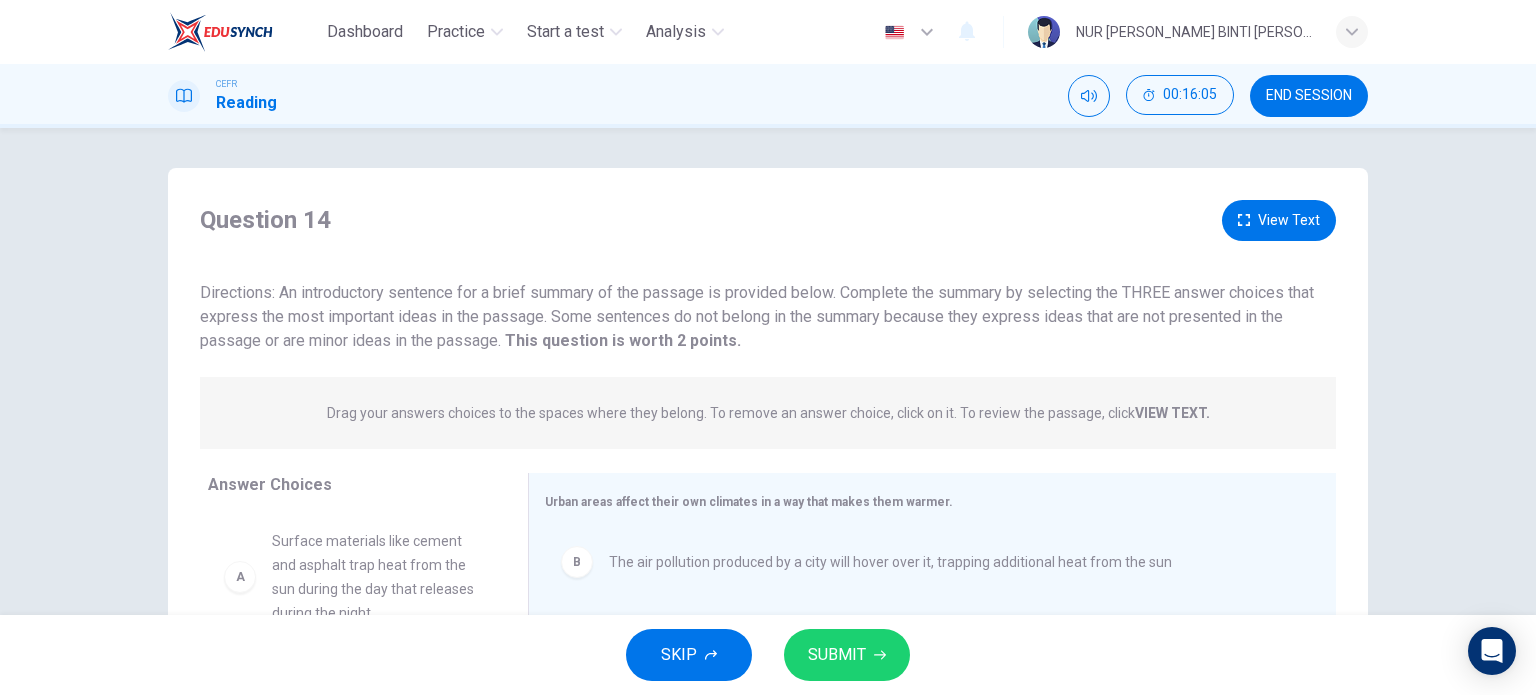 click on "SUBMIT" at bounding box center (837, 655) 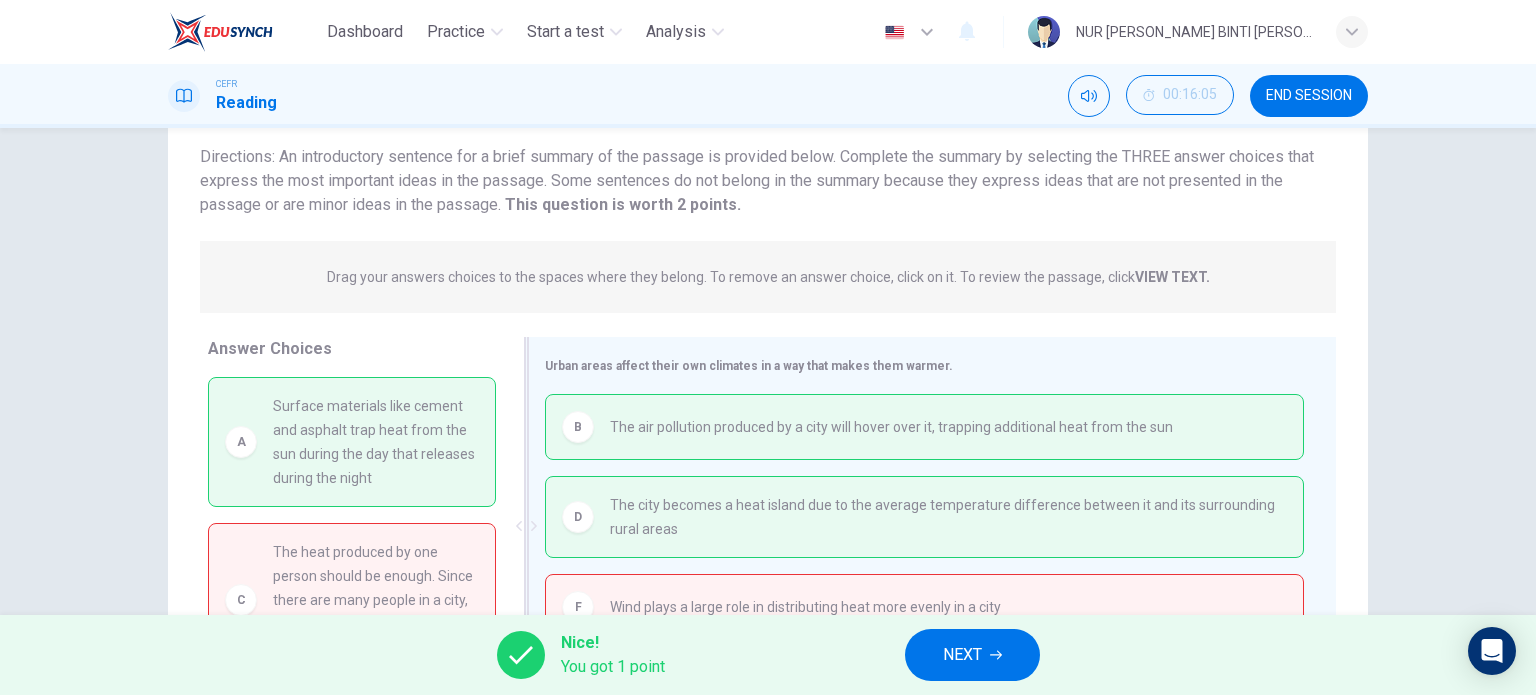 scroll, scrollTop: 200, scrollLeft: 0, axis: vertical 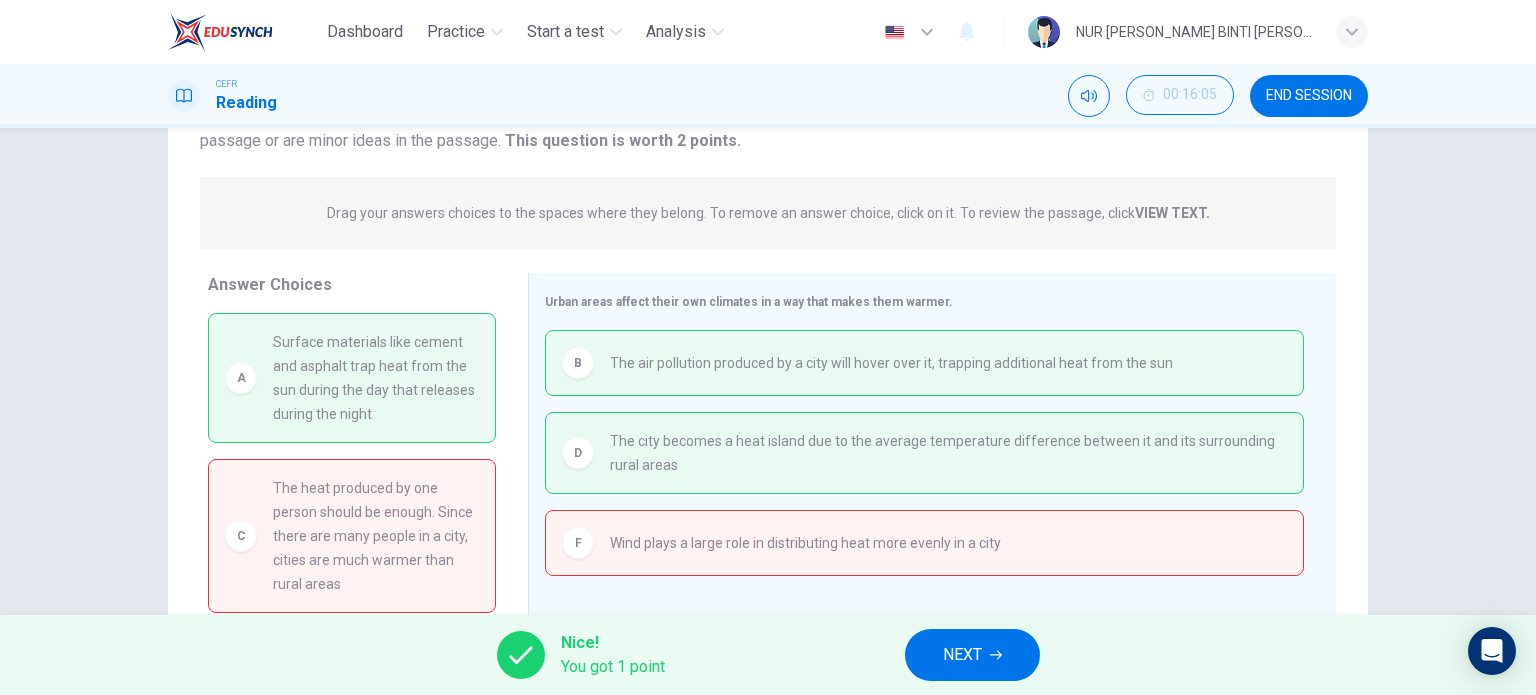 click on "NEXT" at bounding box center (962, 655) 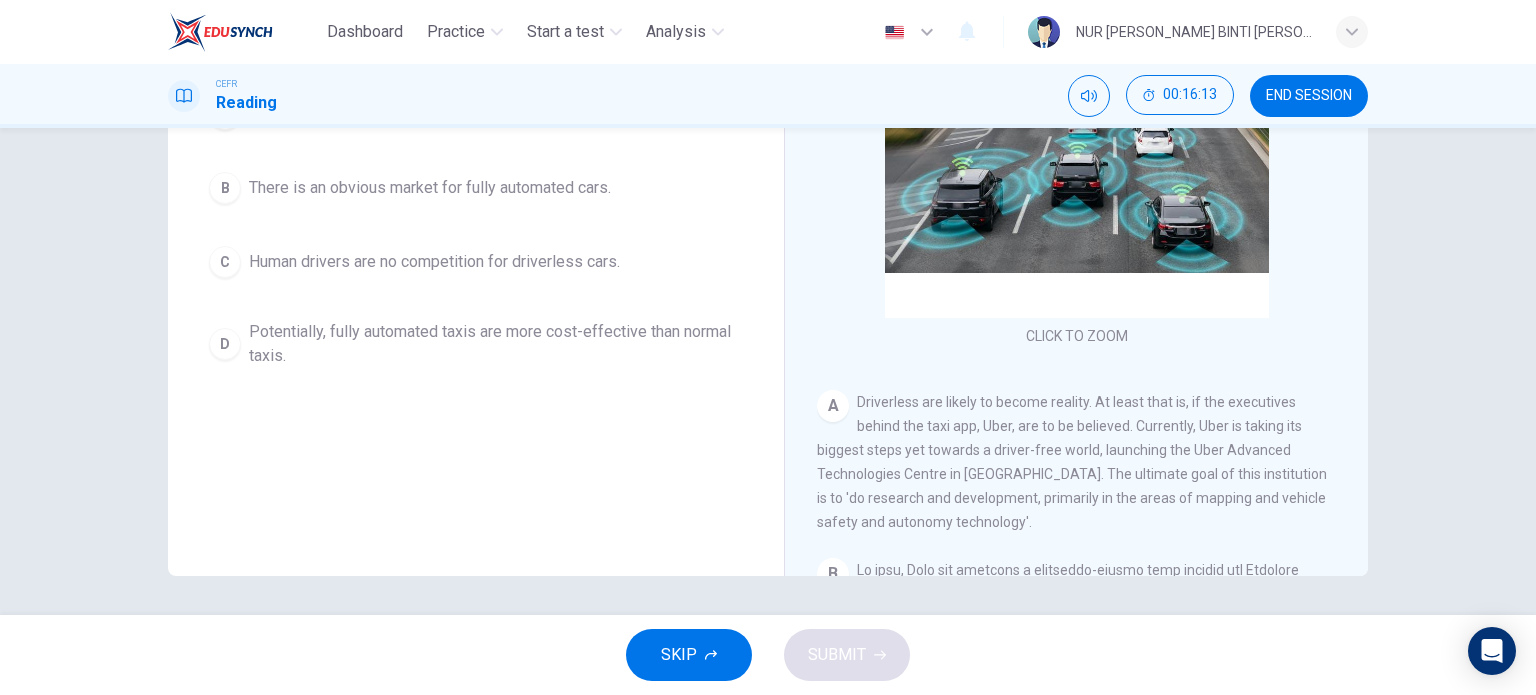 scroll, scrollTop: 288, scrollLeft: 0, axis: vertical 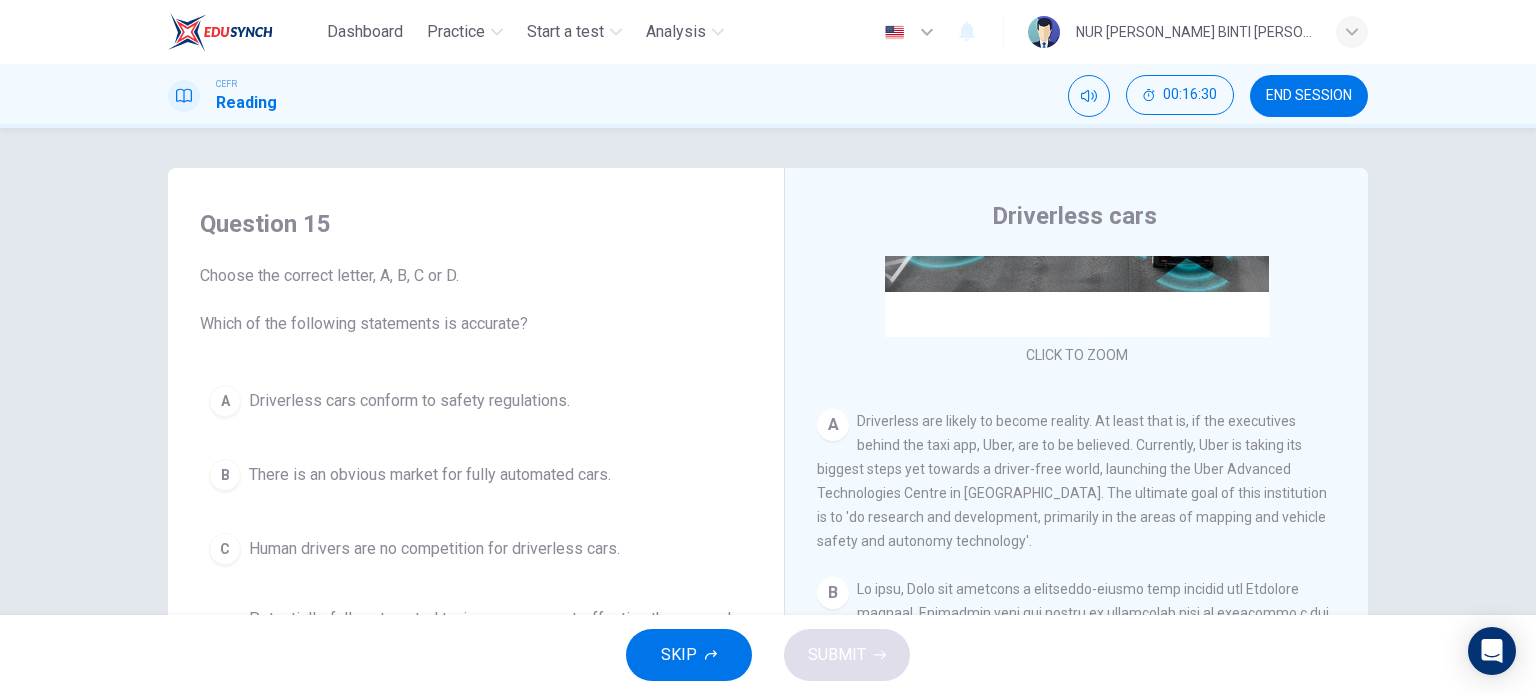 click on "END SESSION" at bounding box center (1309, 96) 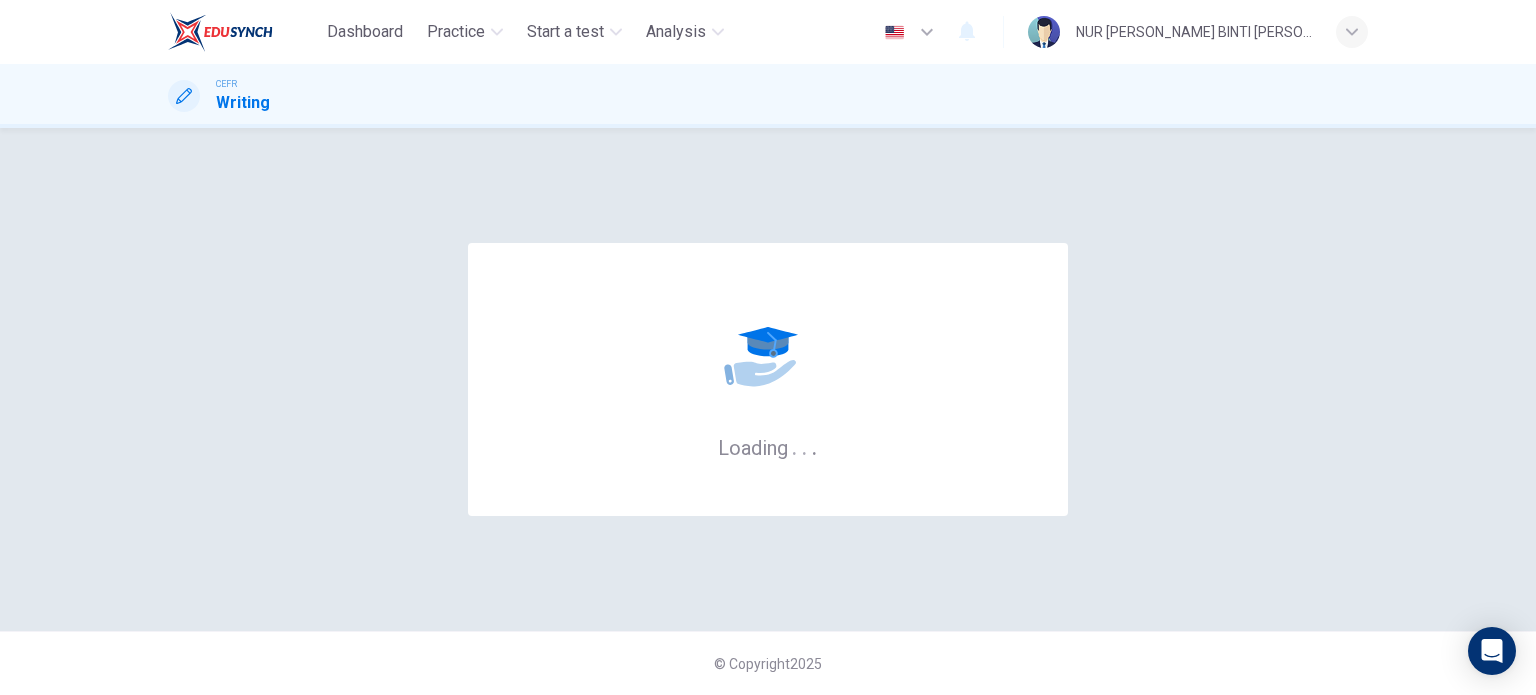 scroll, scrollTop: 0, scrollLeft: 0, axis: both 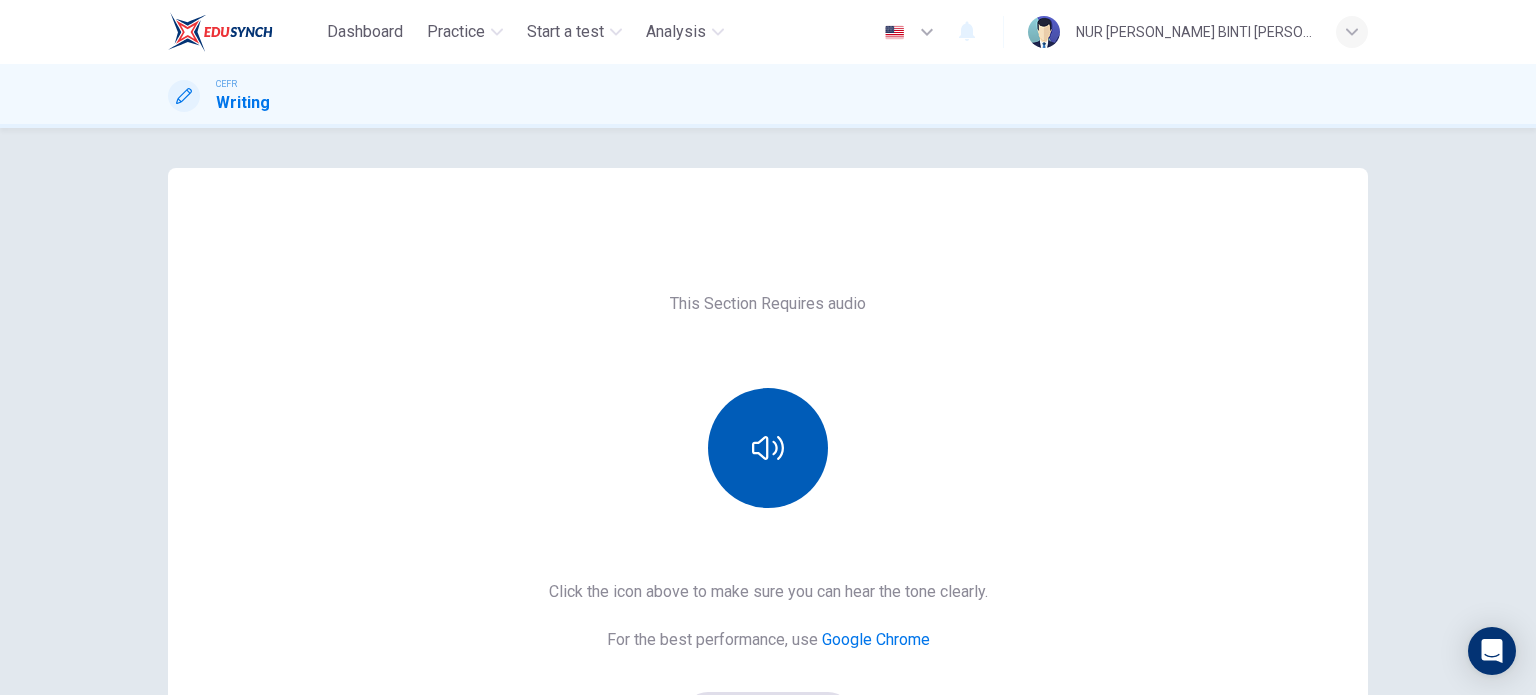 click 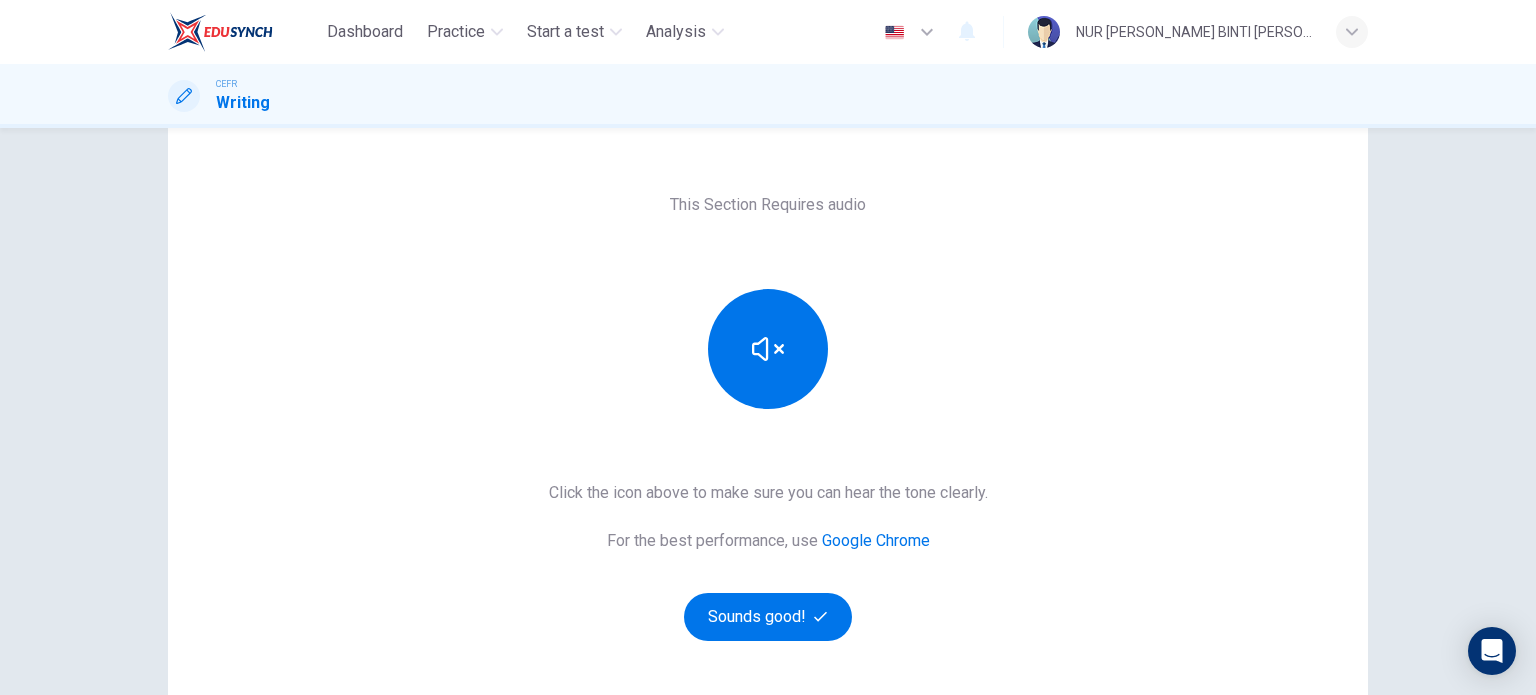 scroll, scrollTop: 100, scrollLeft: 0, axis: vertical 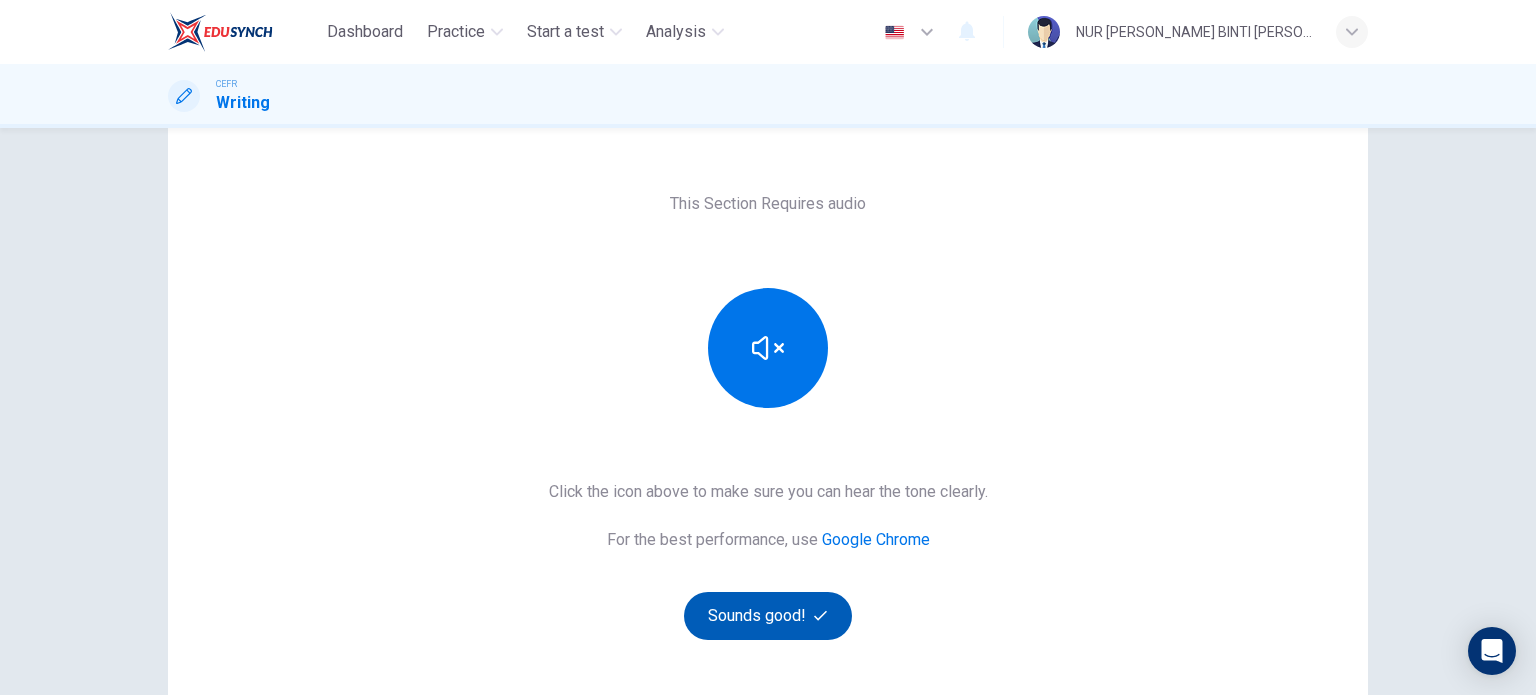 click on "Sounds good!" at bounding box center (768, 616) 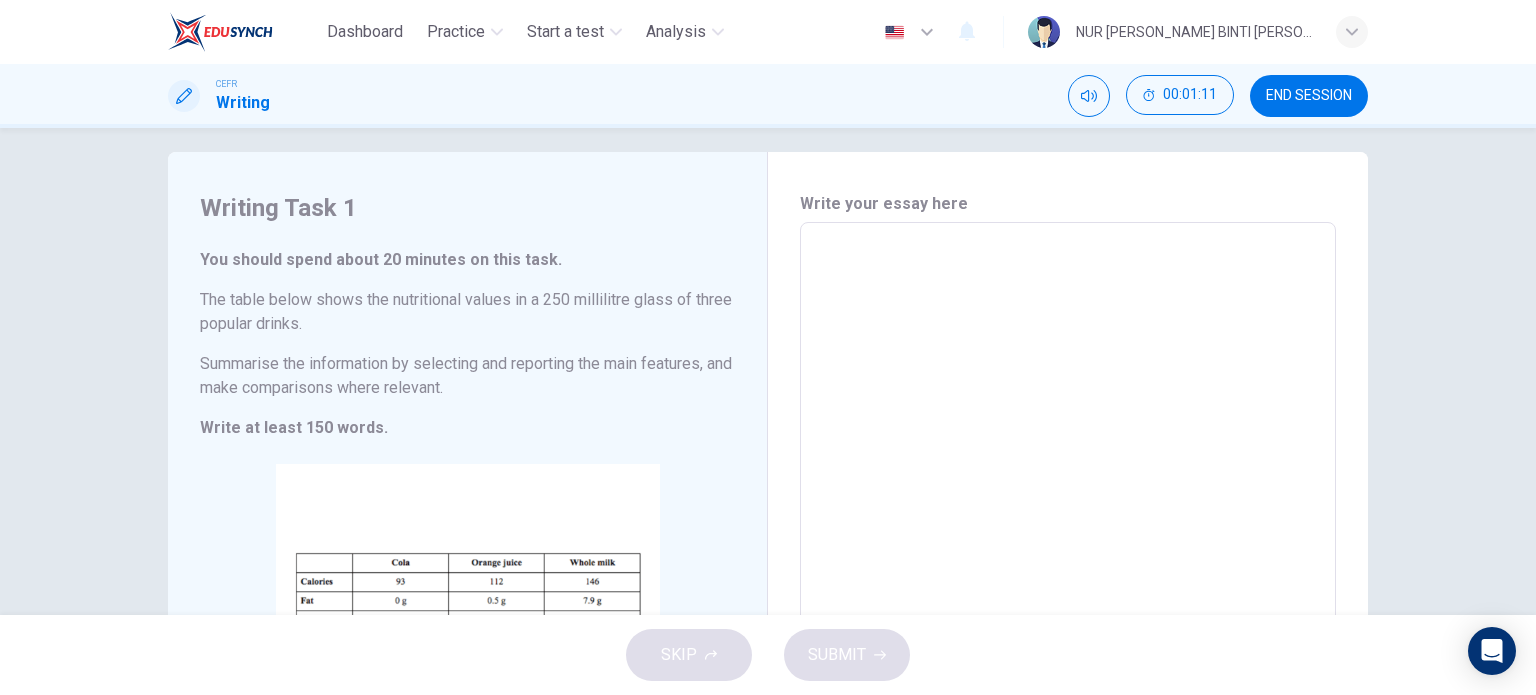 scroll, scrollTop: 0, scrollLeft: 0, axis: both 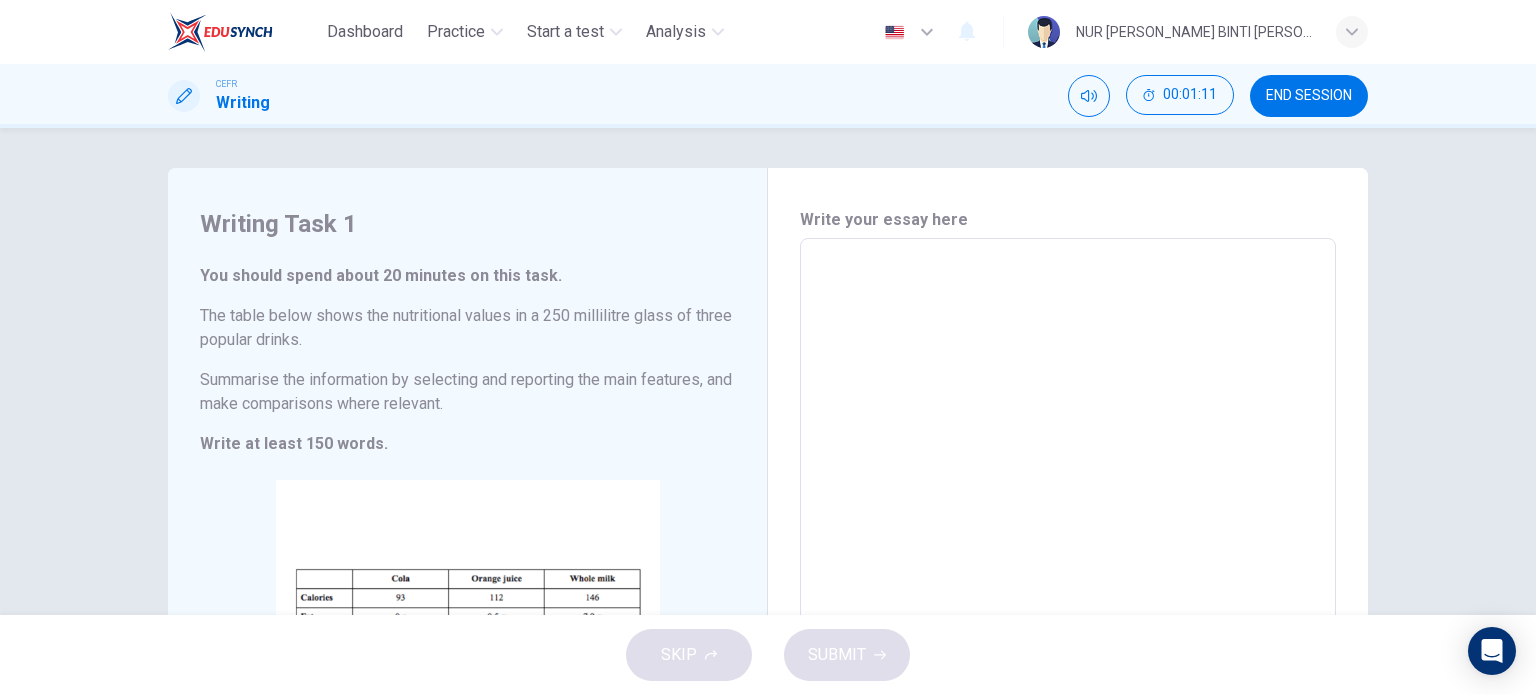 click at bounding box center (1068, 534) 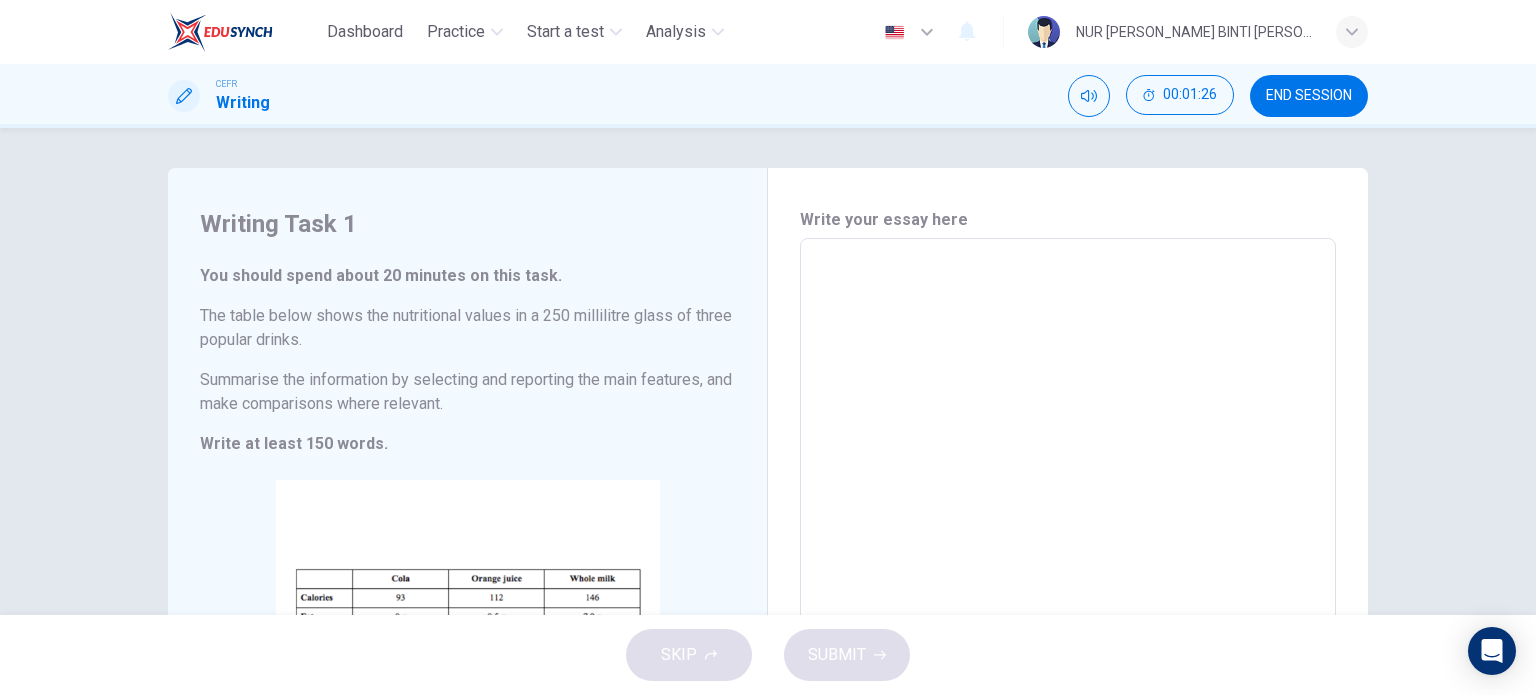 type on "s" 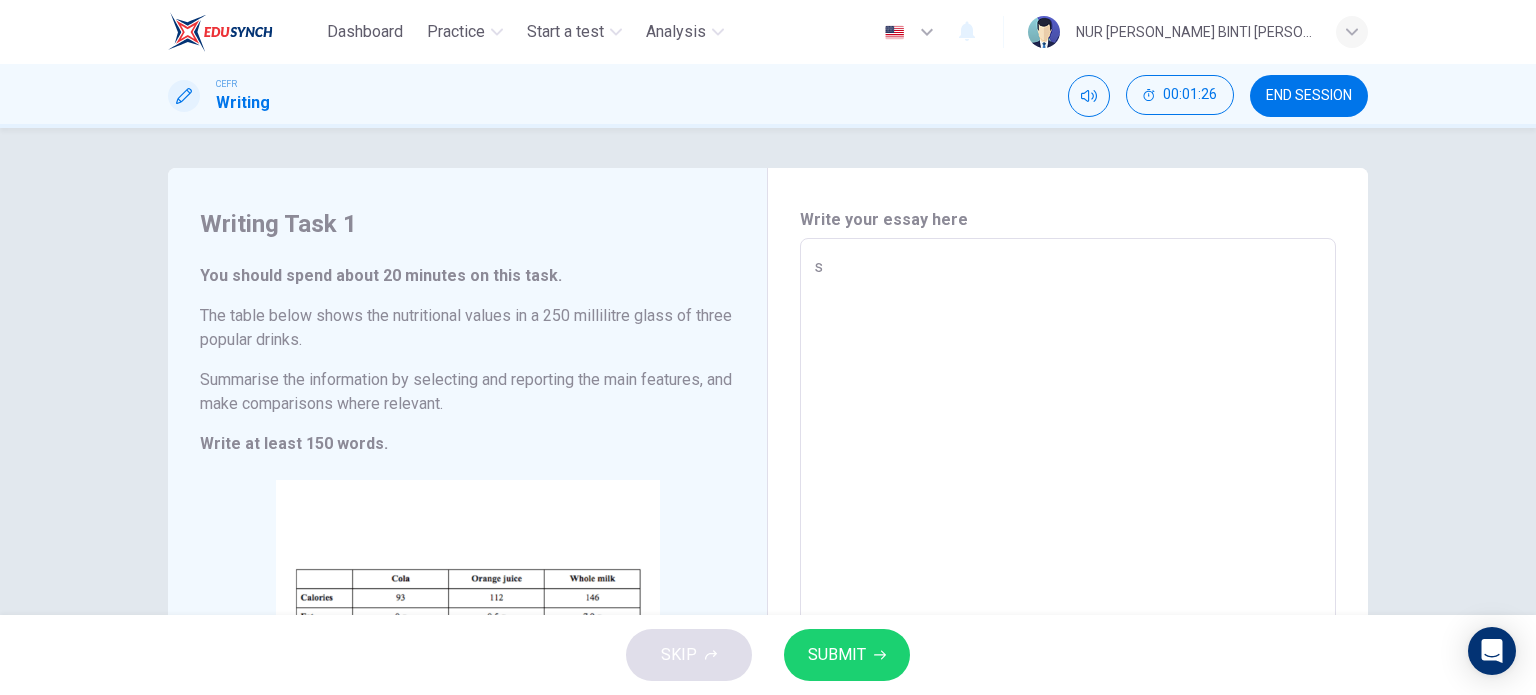type on "x" 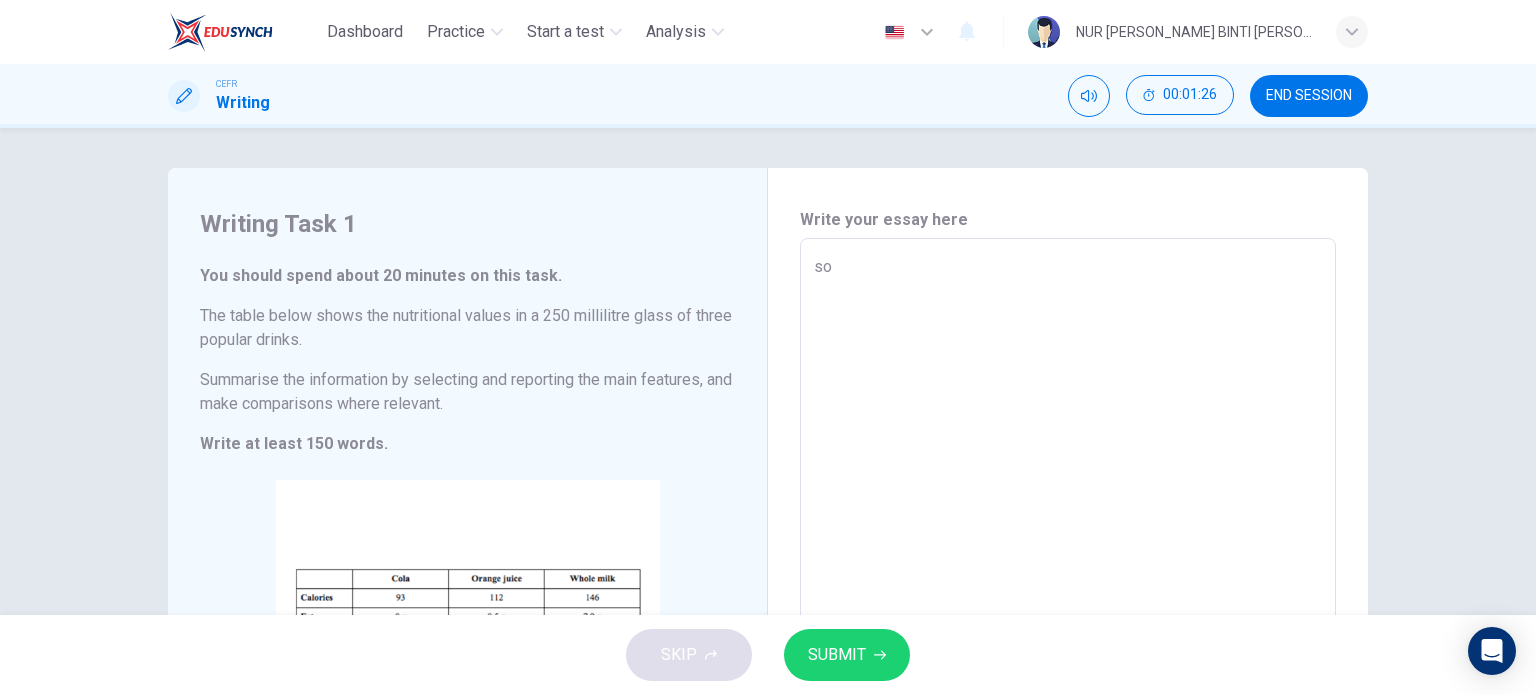 type on "x" 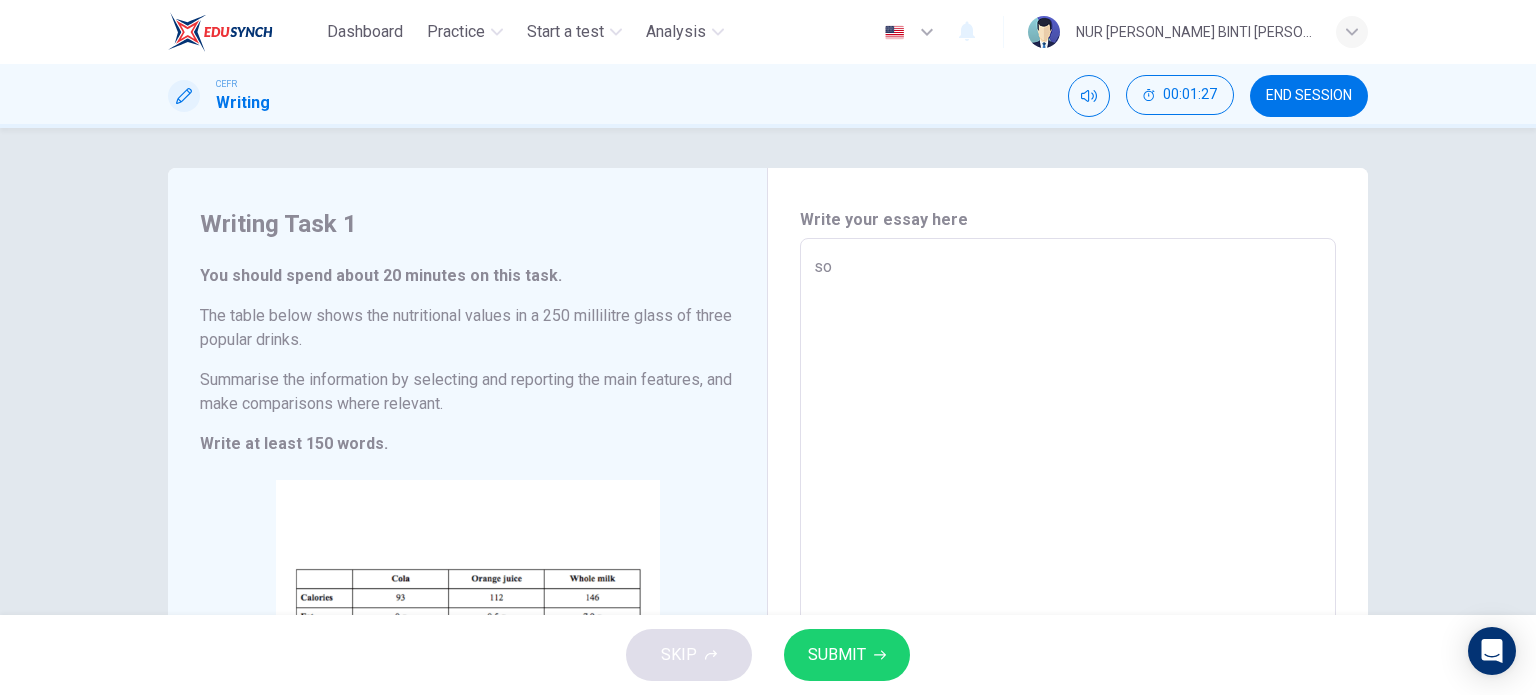type on "soc" 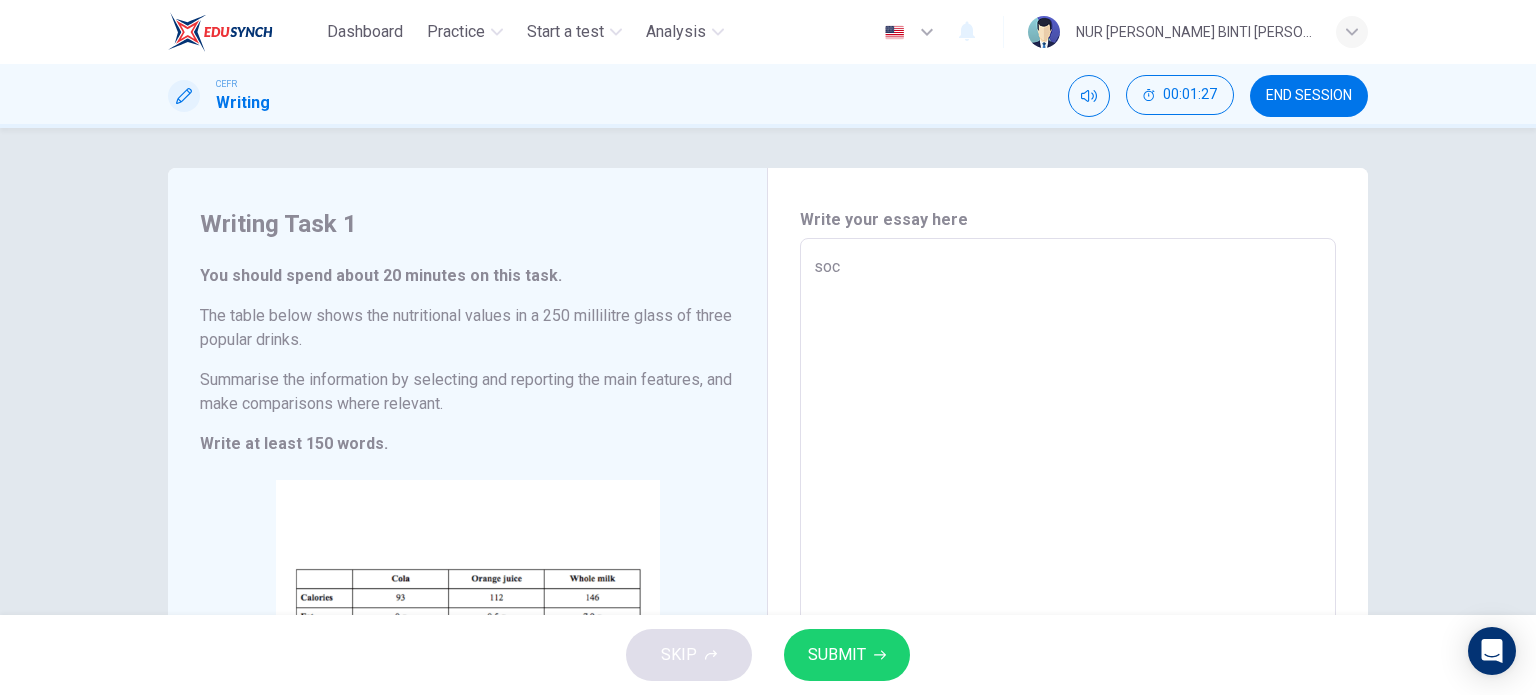type on "x" 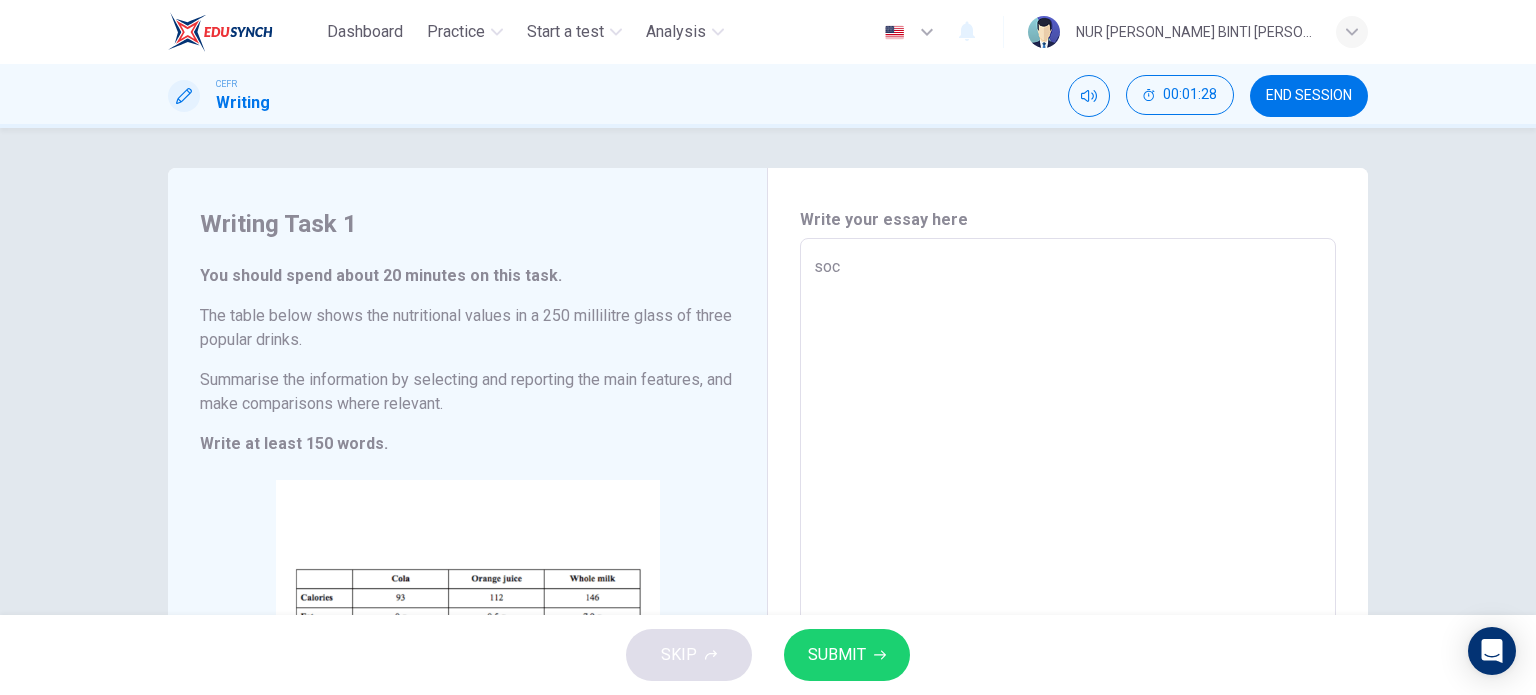 type on "so" 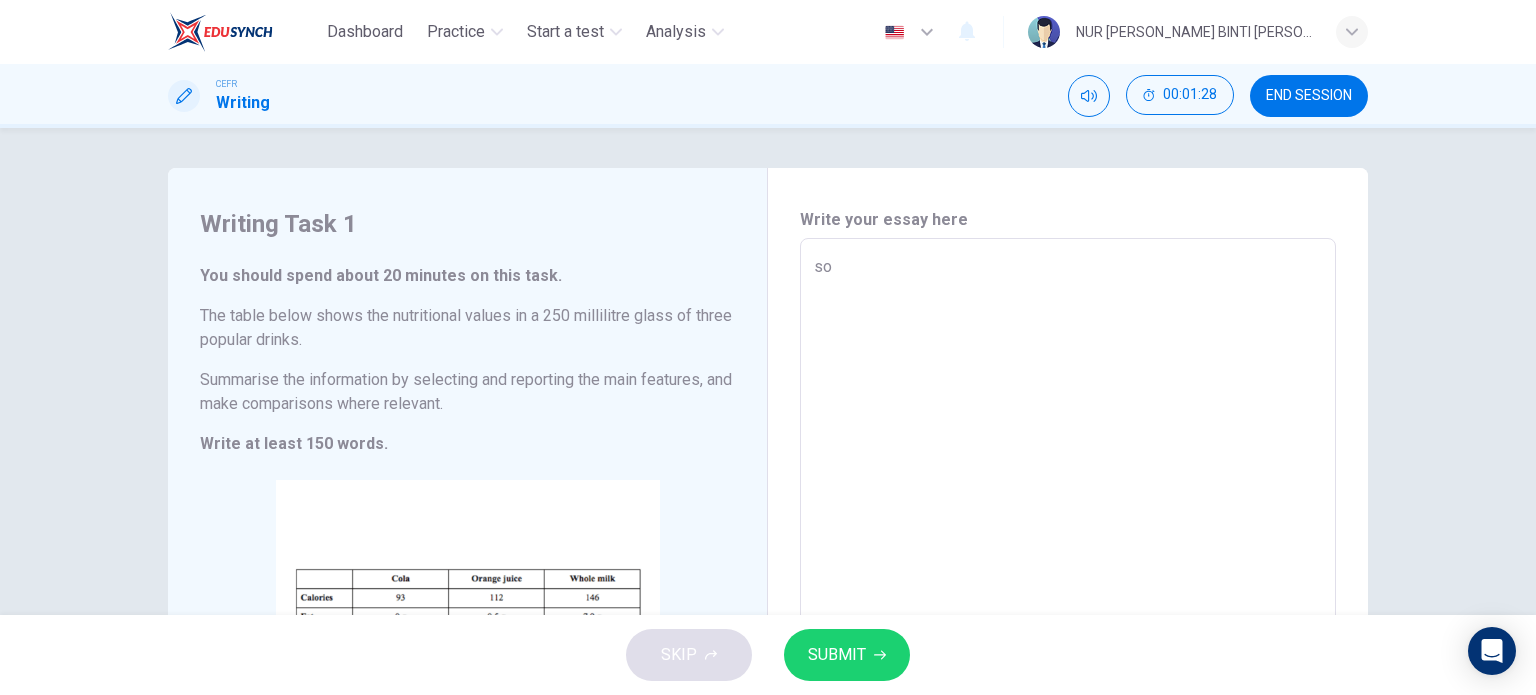 type on "s" 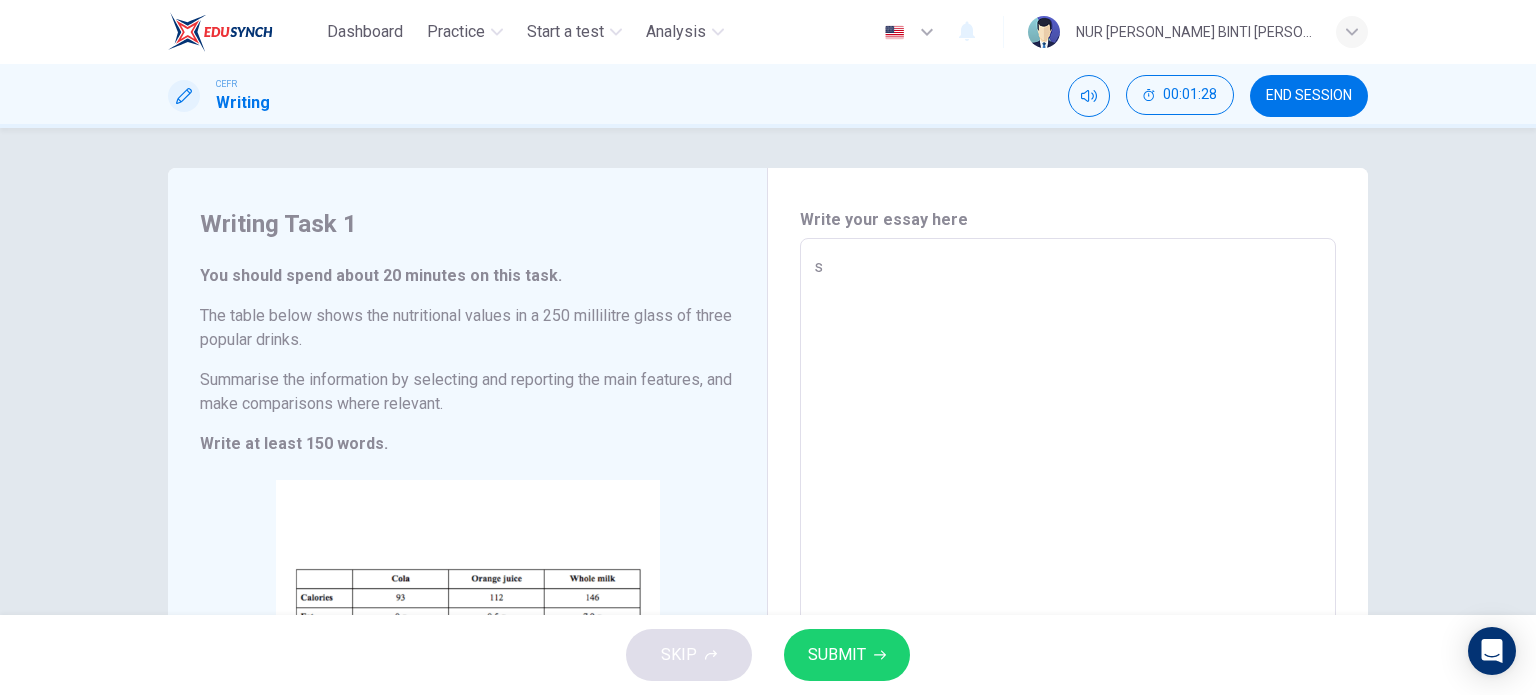 type on "x" 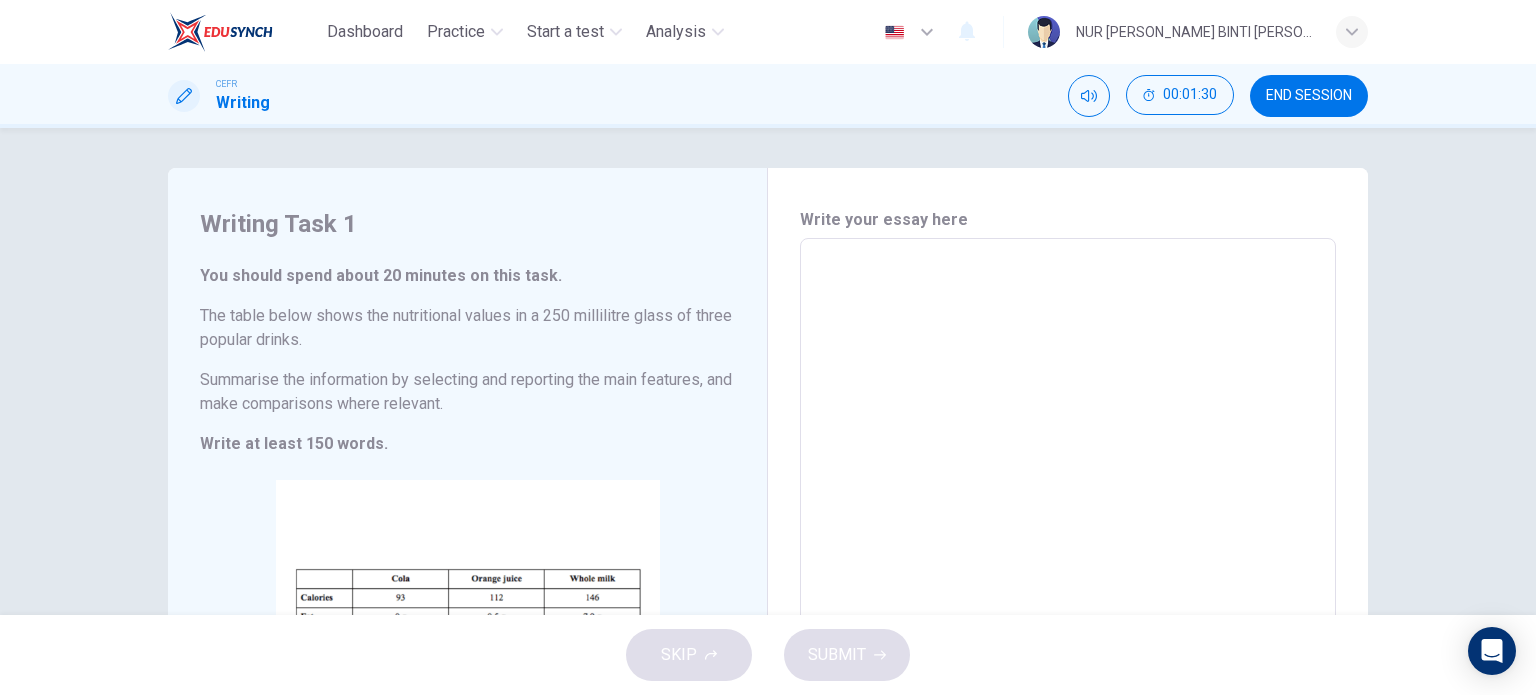 type on "S" 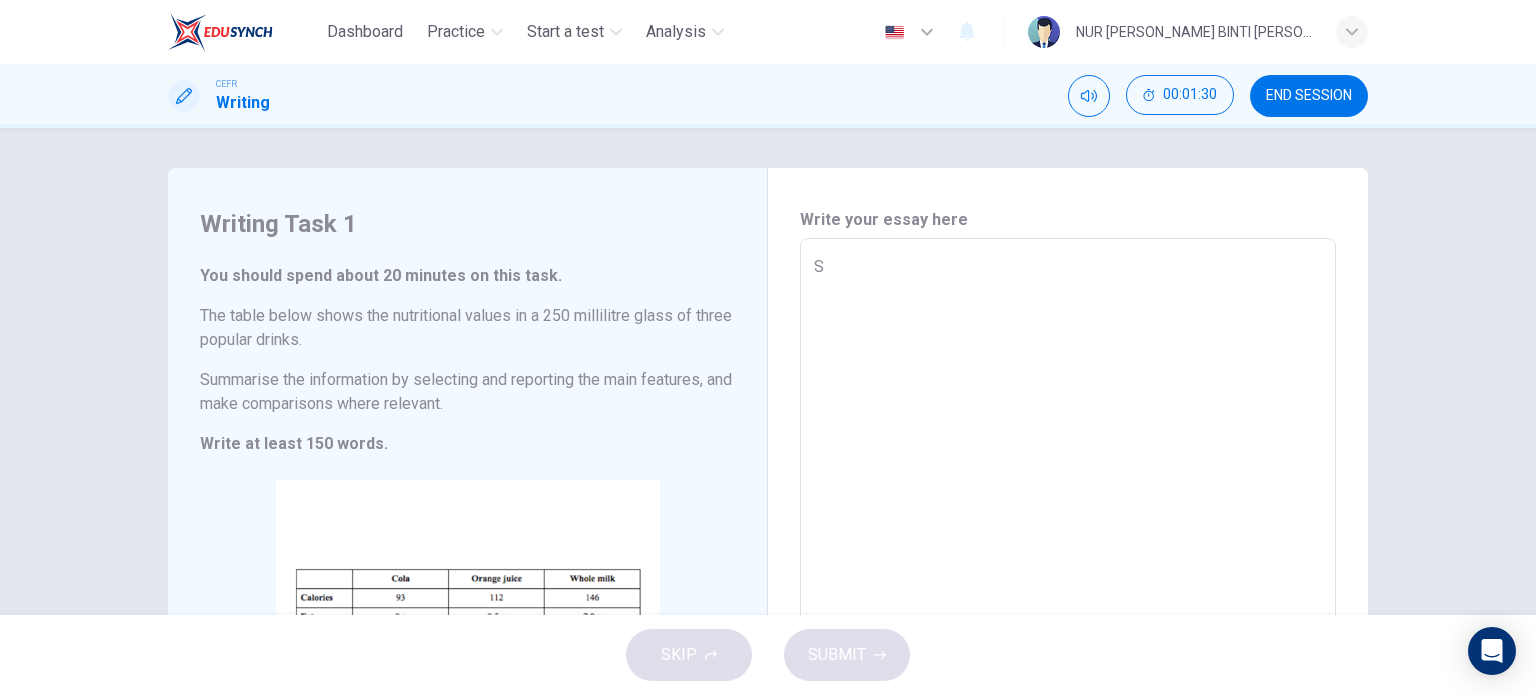 type on "x" 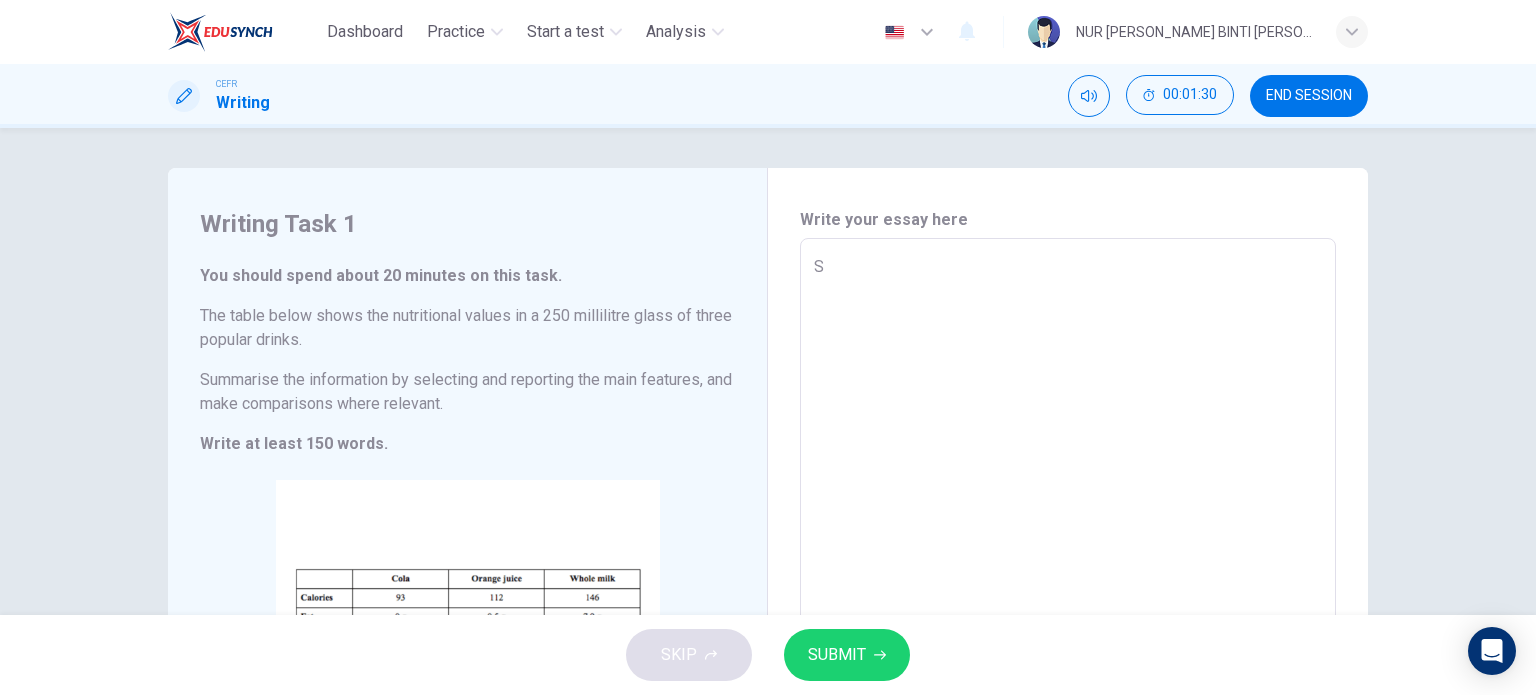 type on "So" 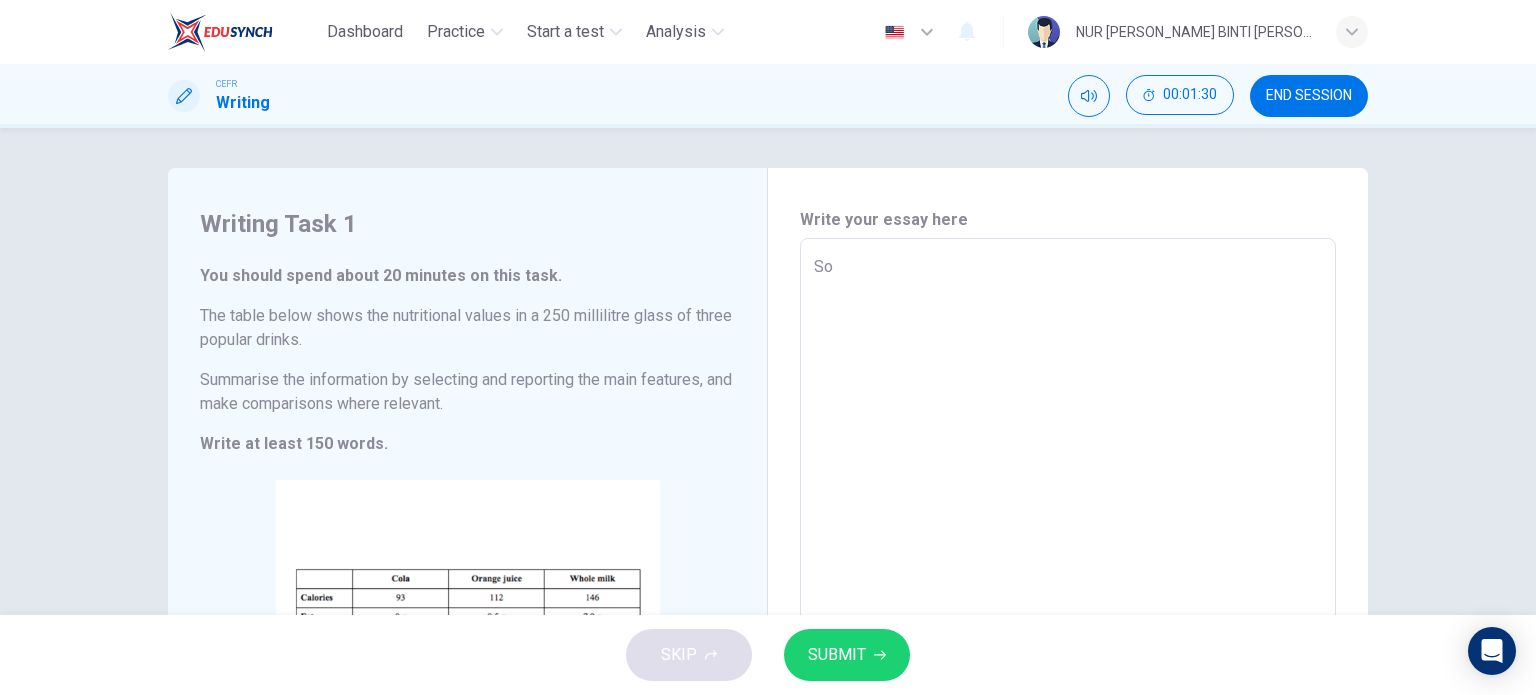 type on "Soc" 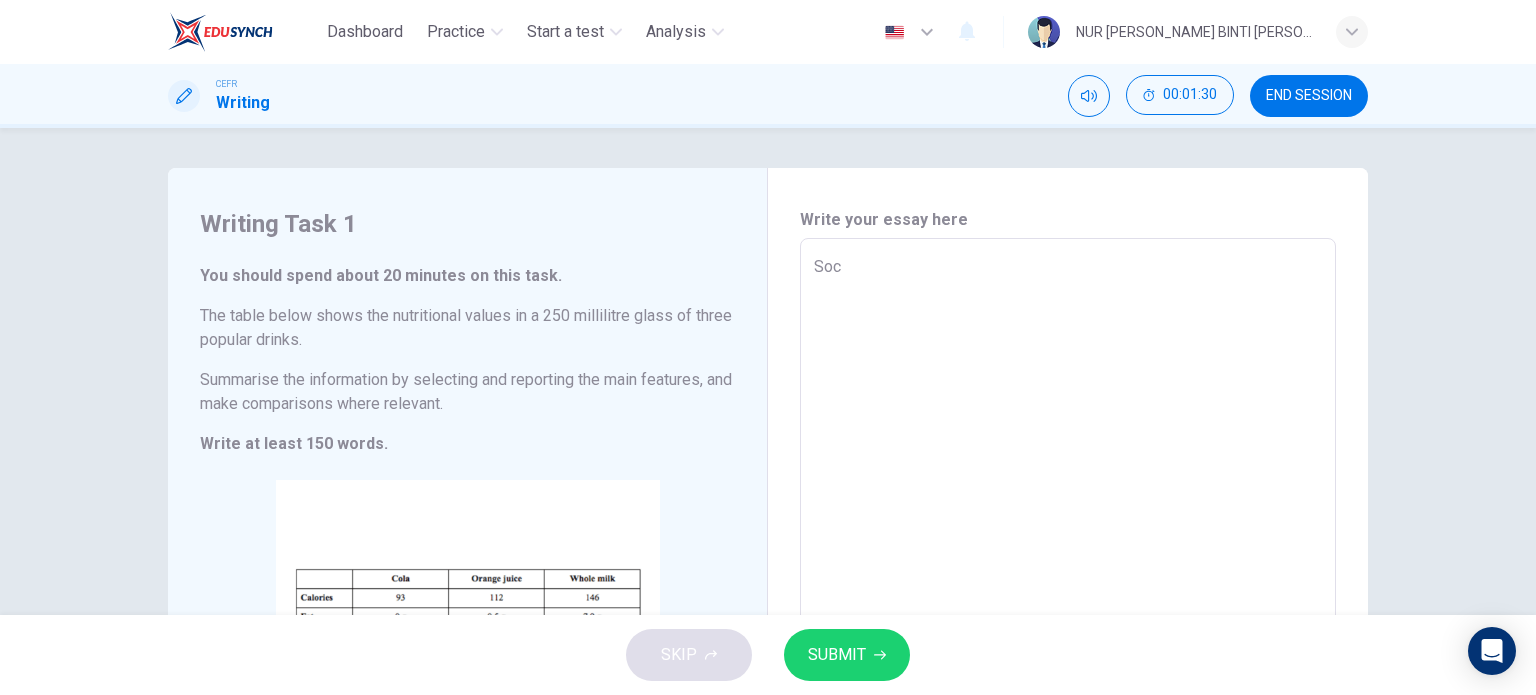 type on "Soci" 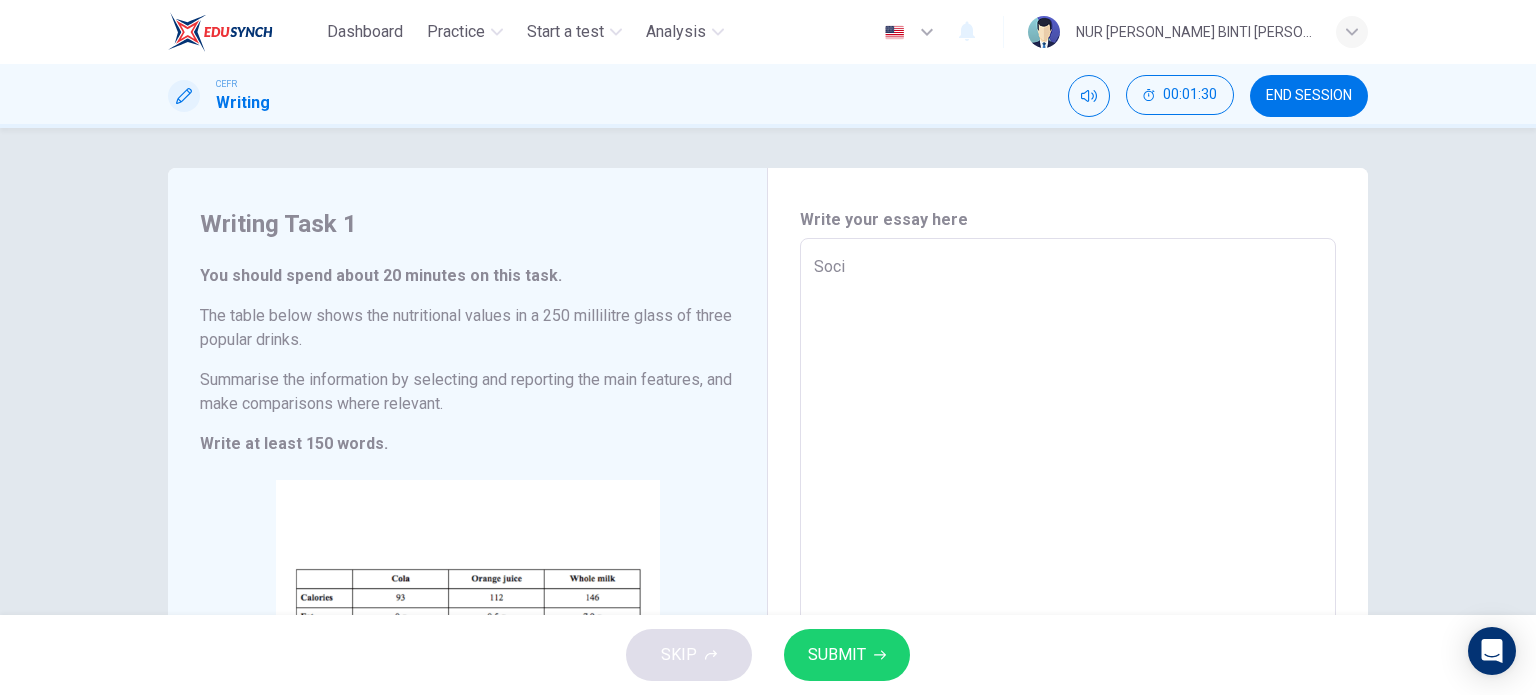 type on "x" 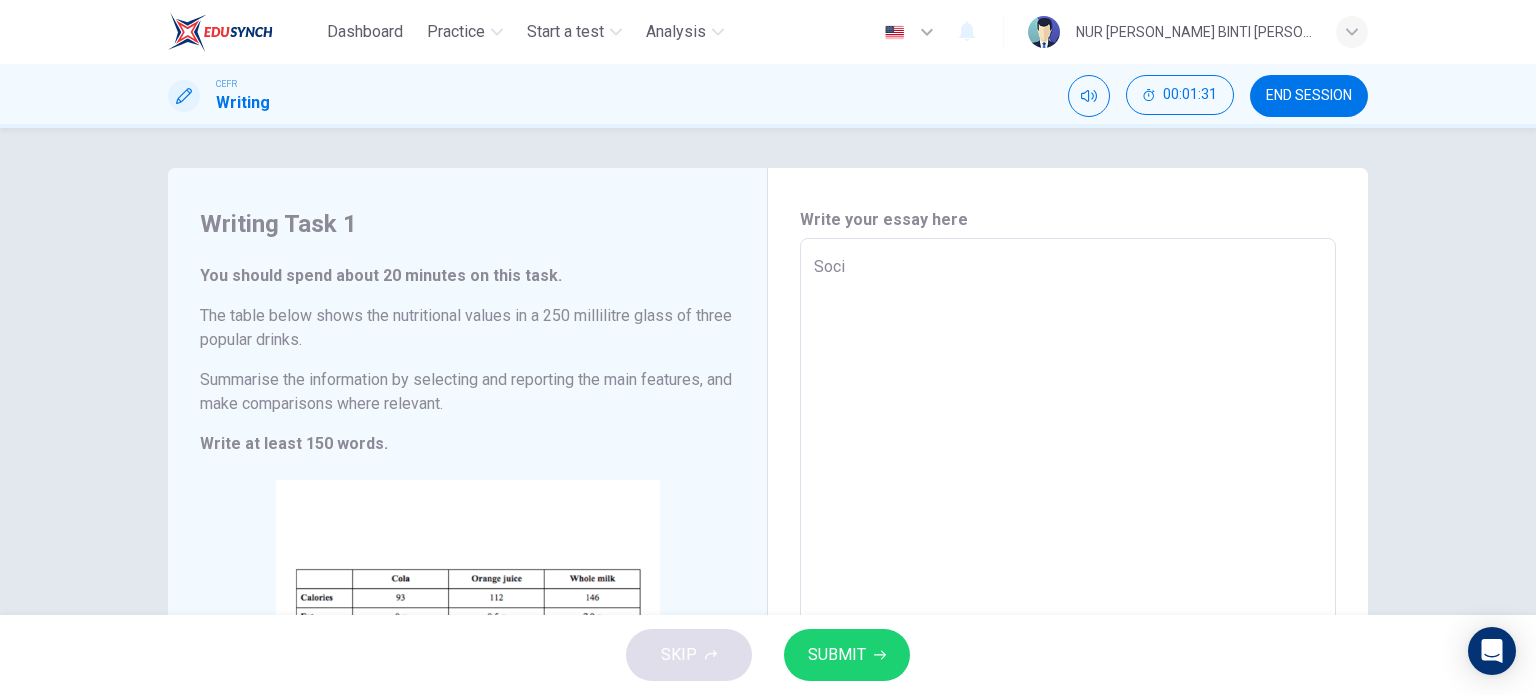 type on "[PERSON_NAME]" 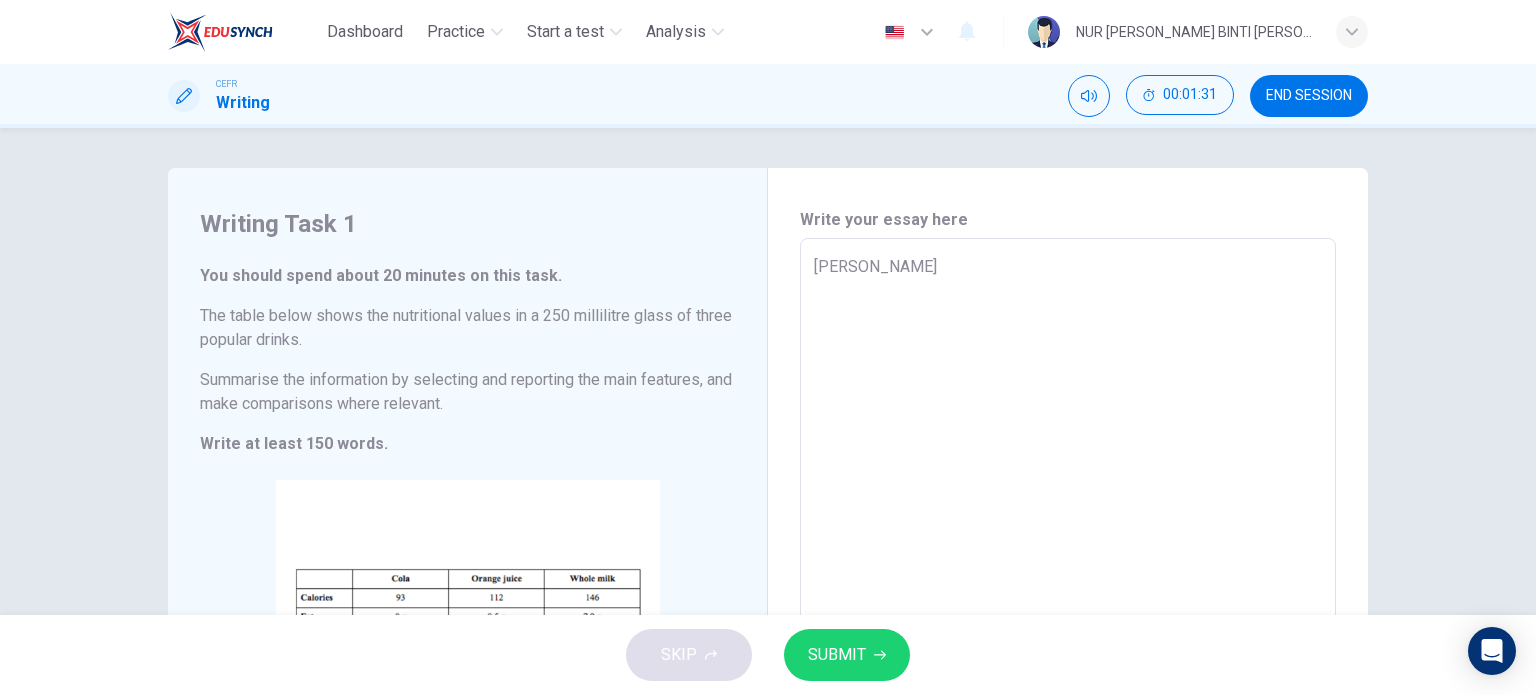 type on "x" 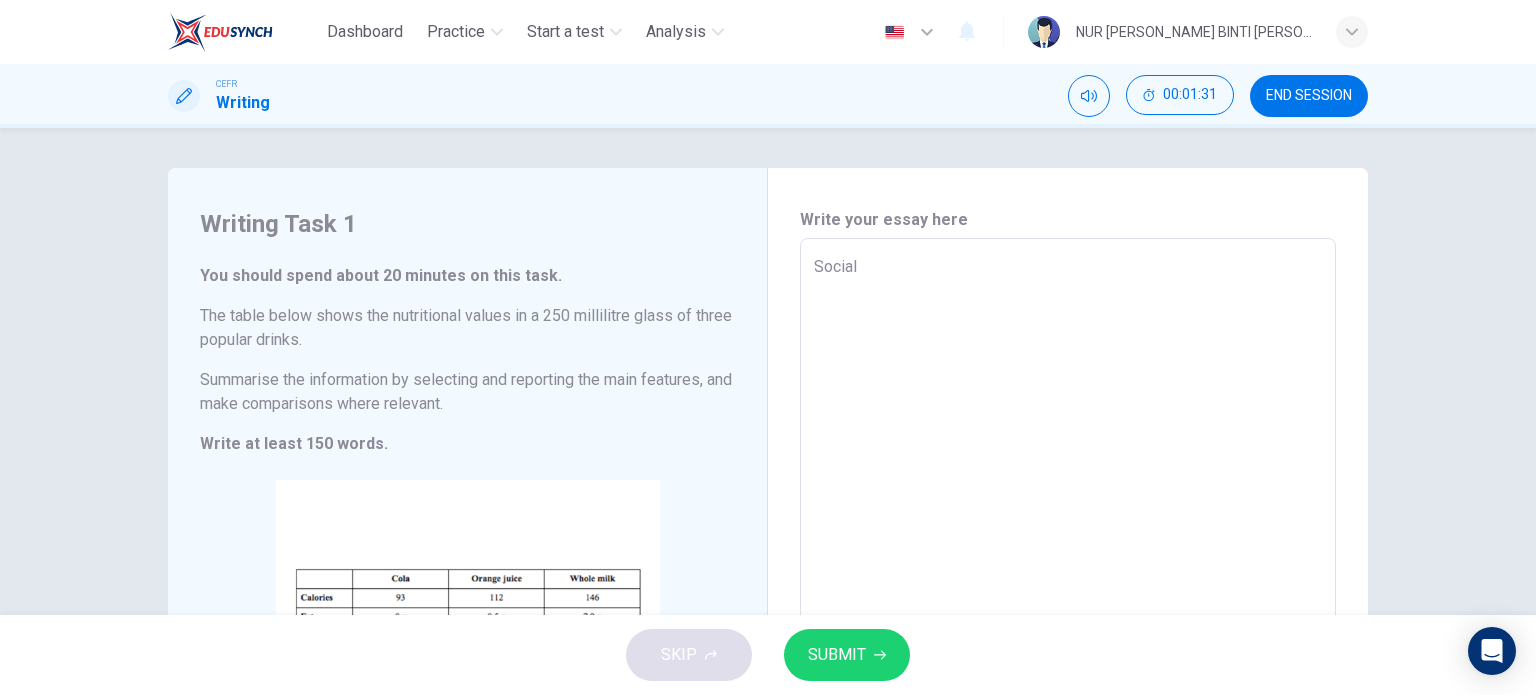 type on "Social" 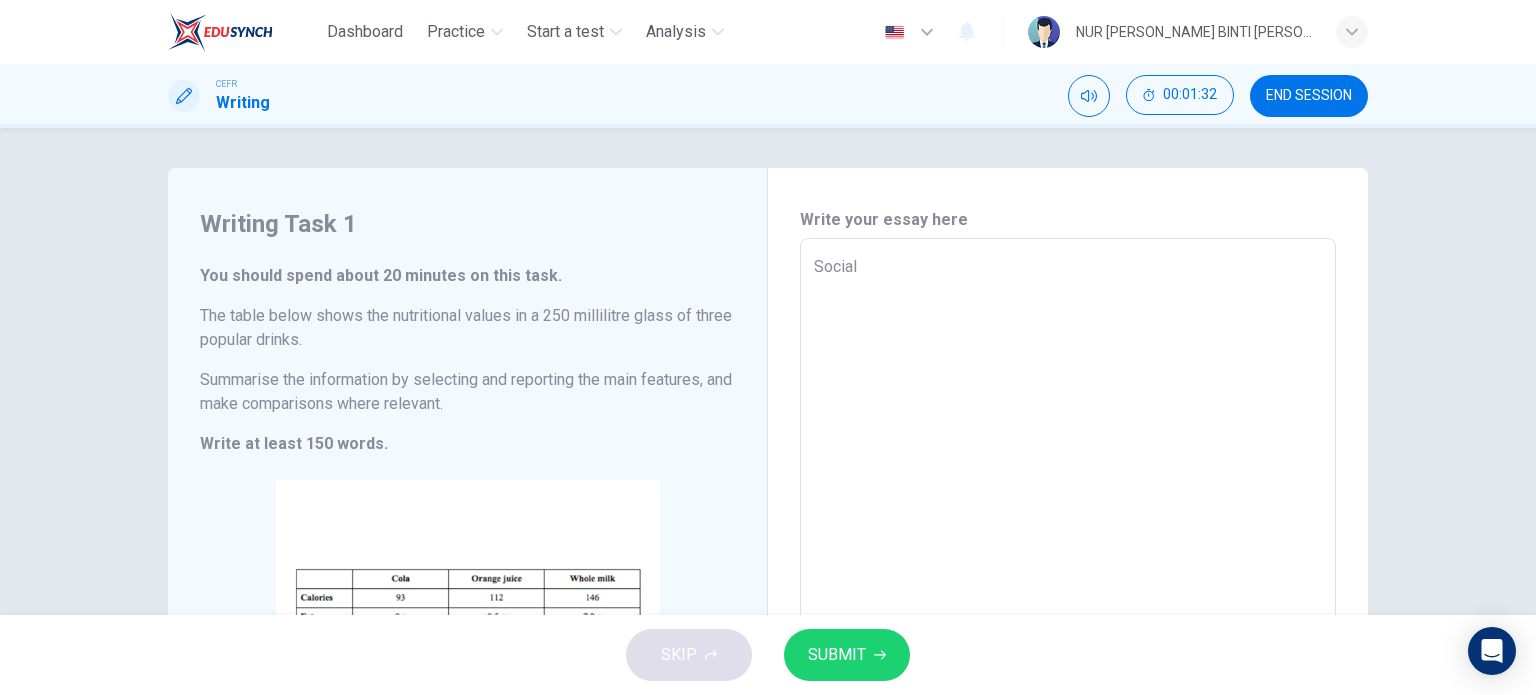 type on "Social m" 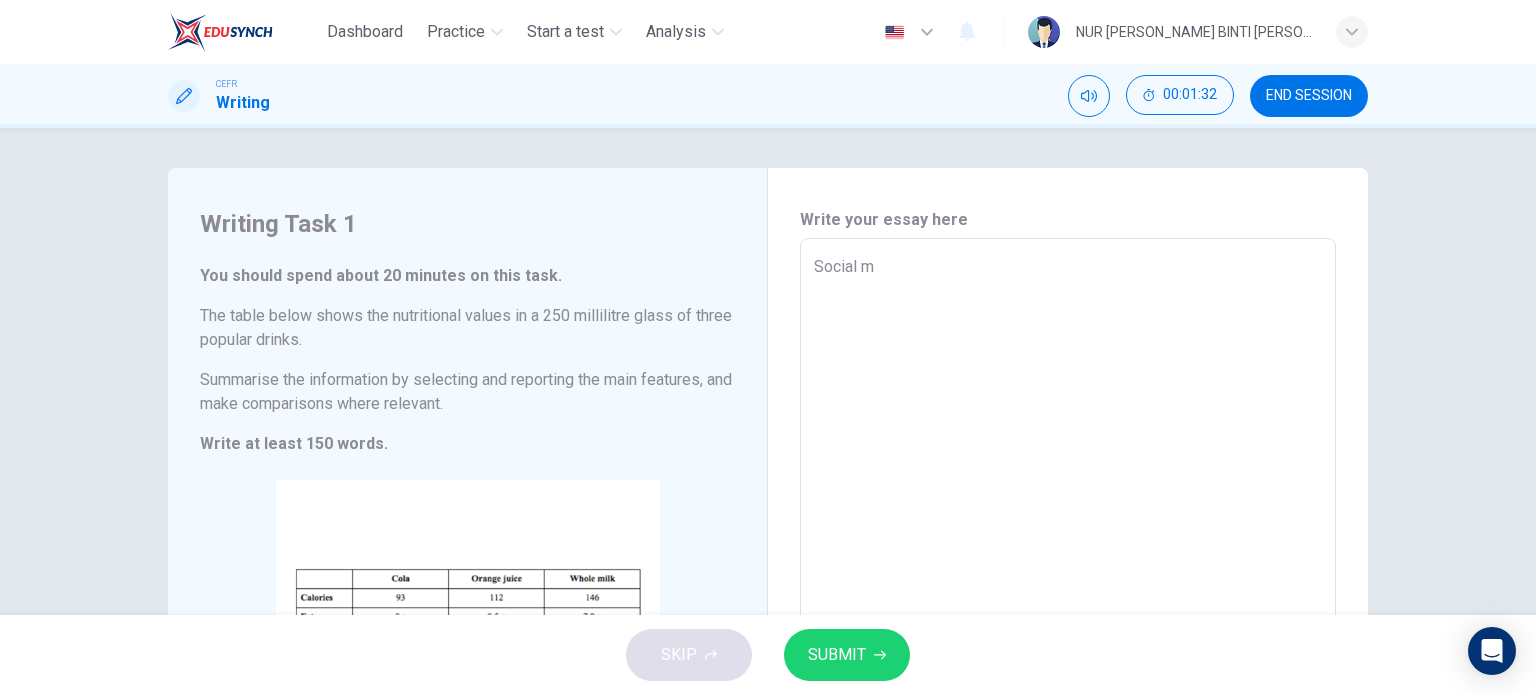 type on "x" 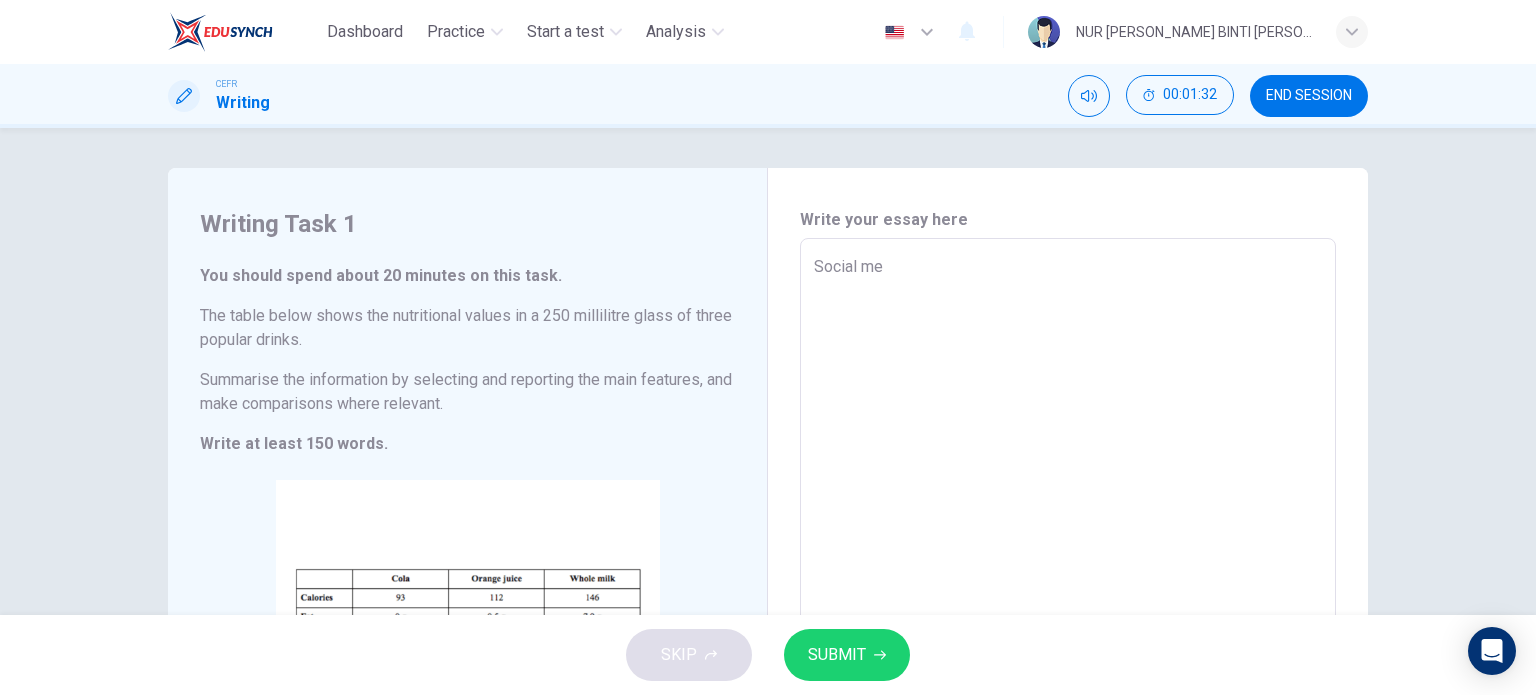 type on "x" 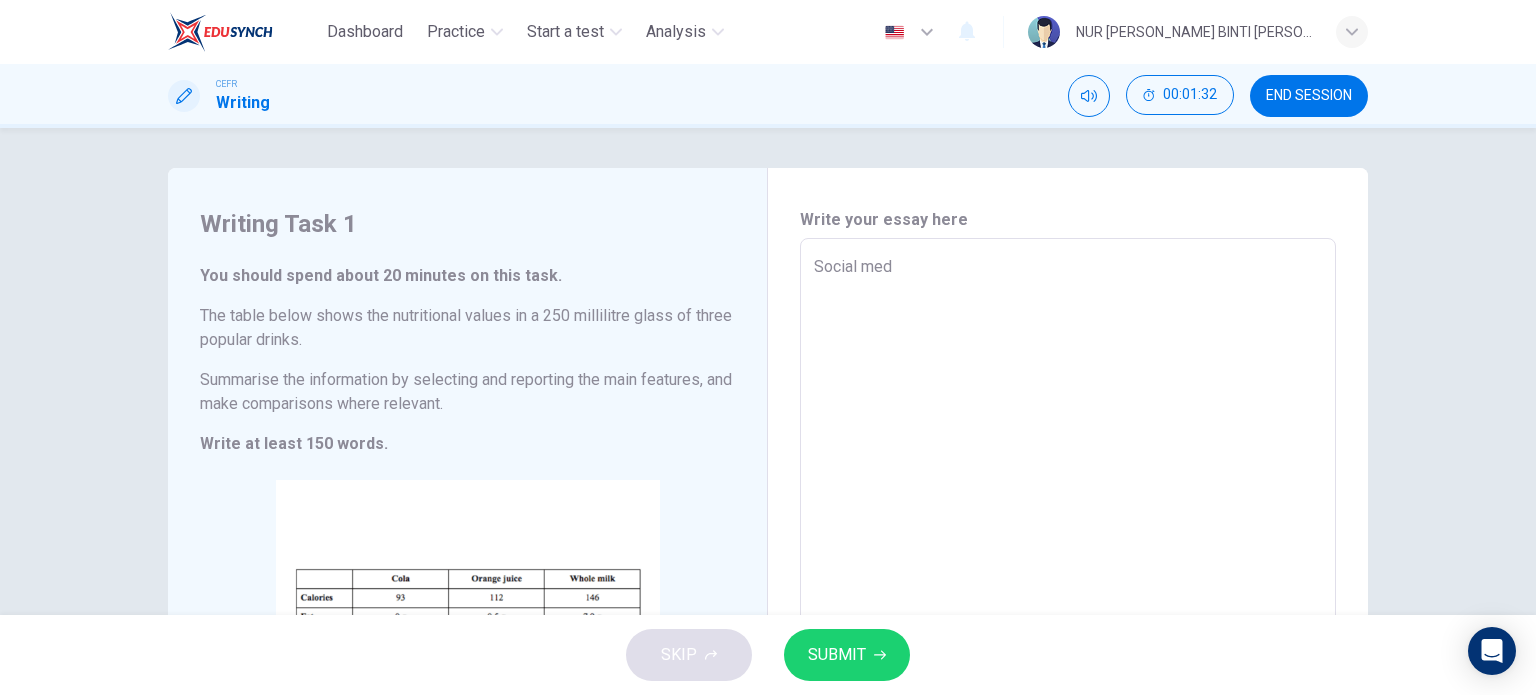 type on "Social medi" 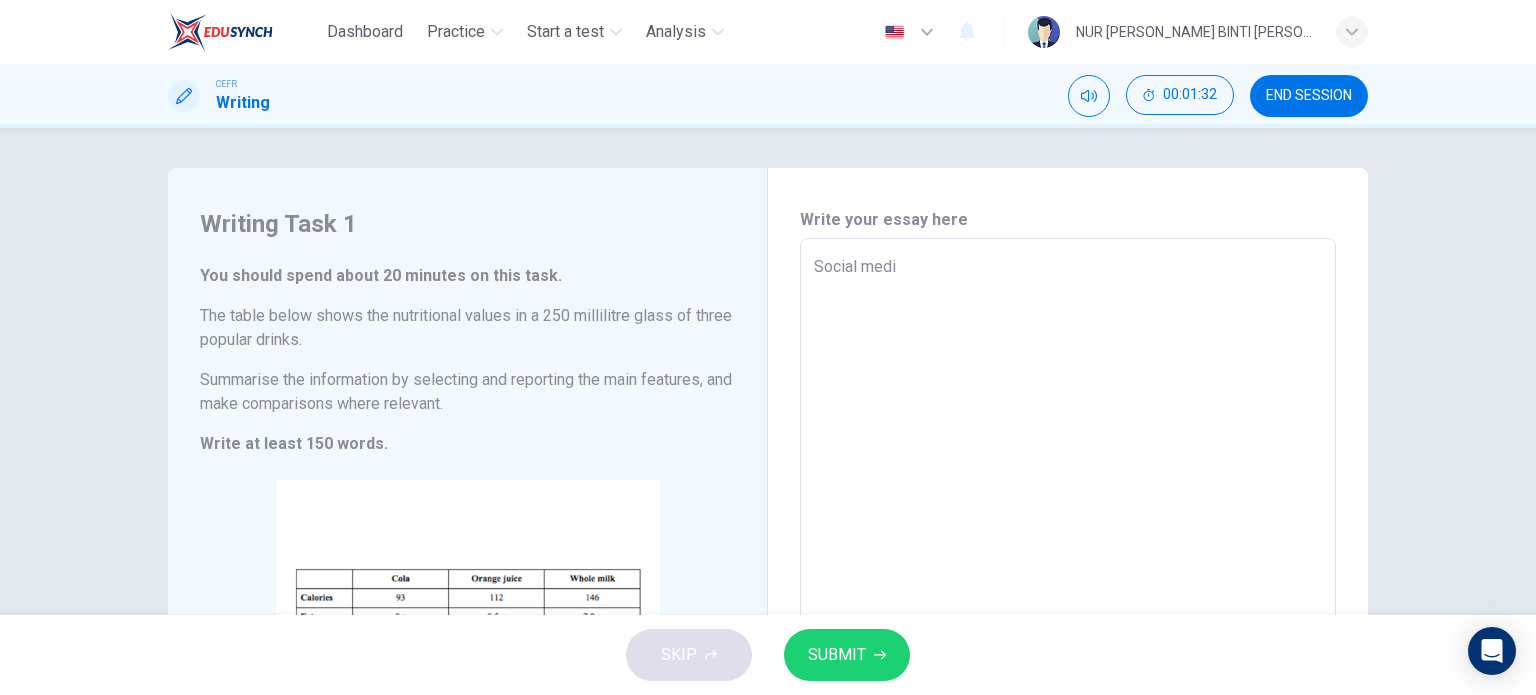 type on "Social media" 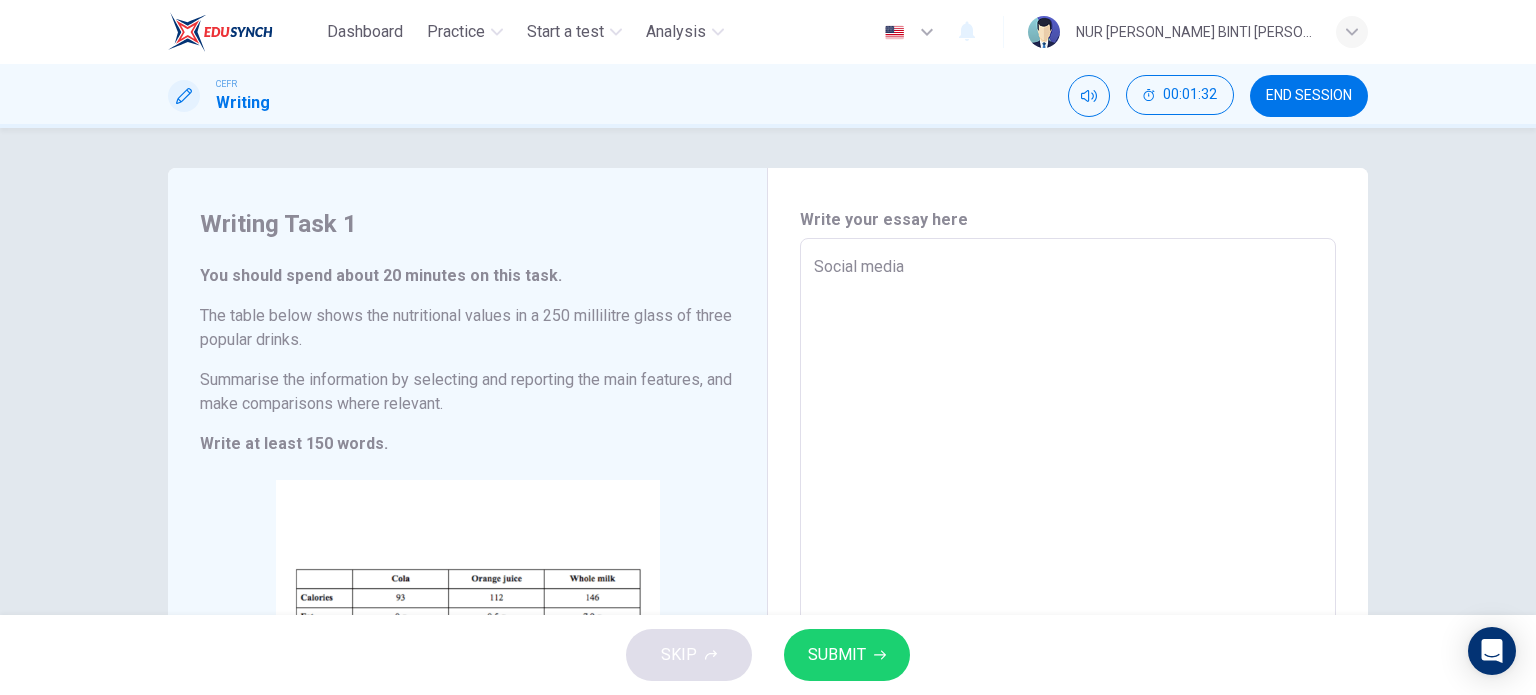 type on "x" 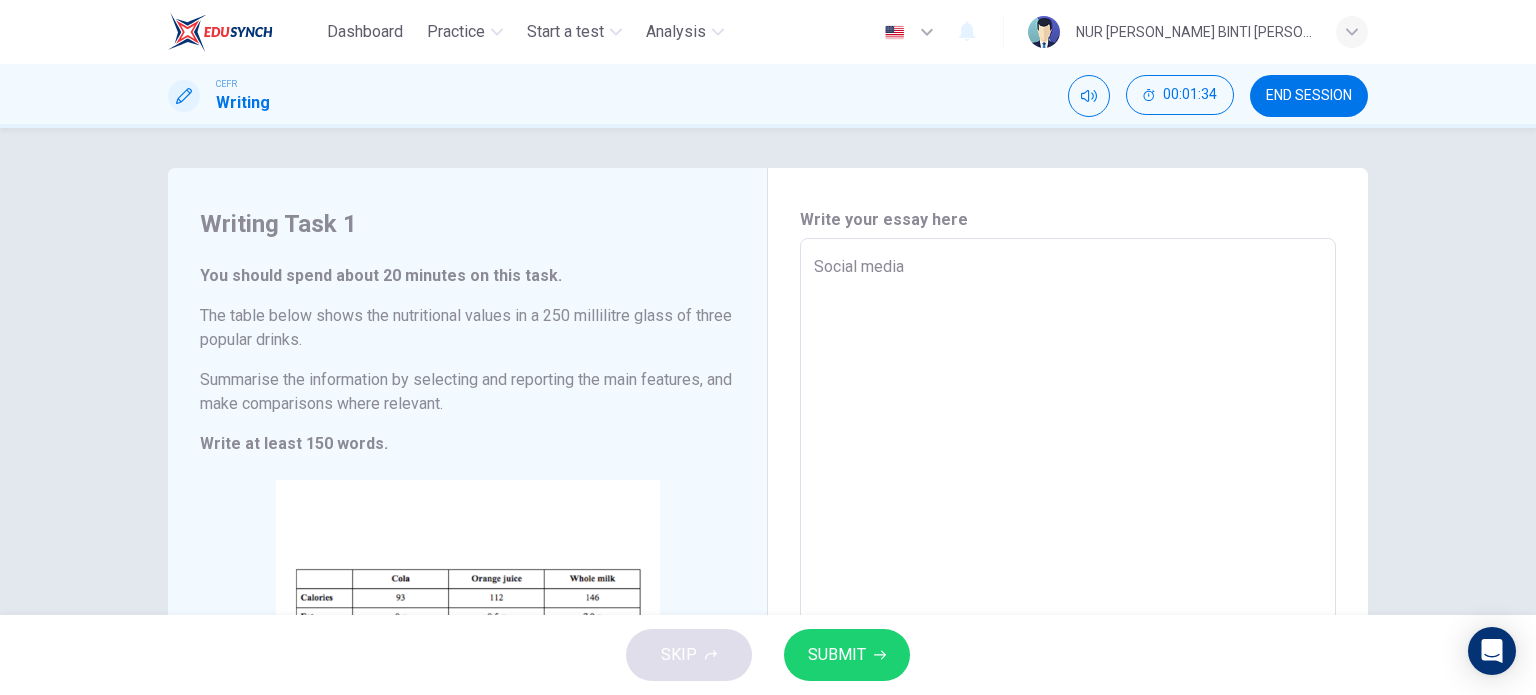type on "Social media" 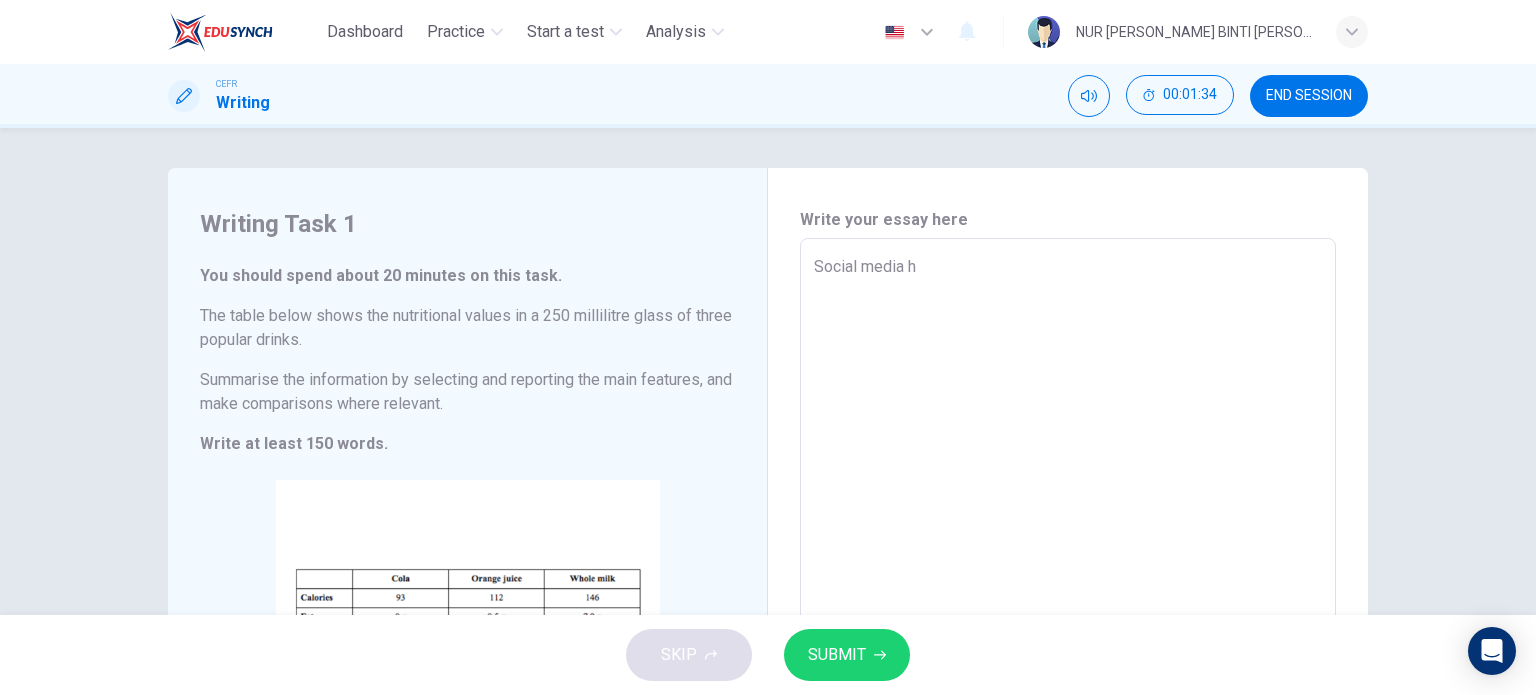 type on "Social media ha" 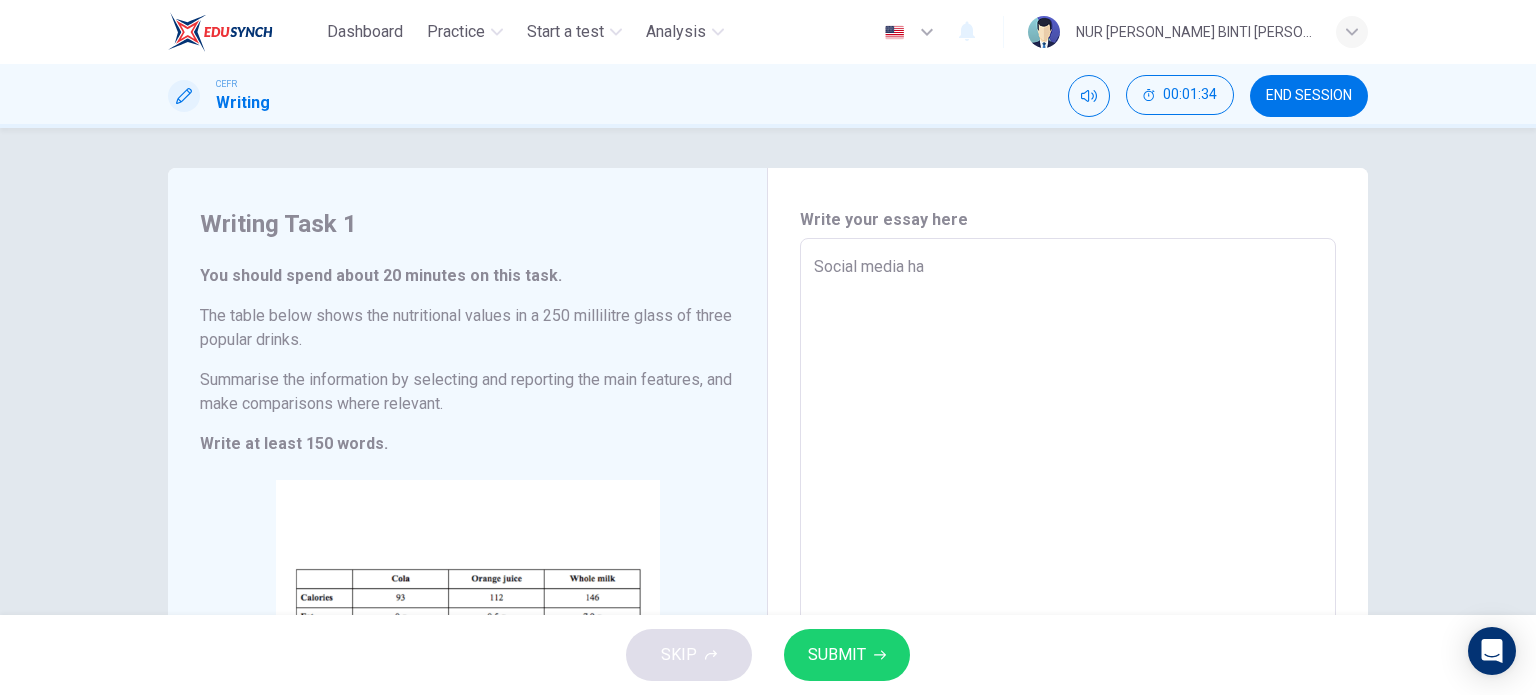 type on "x" 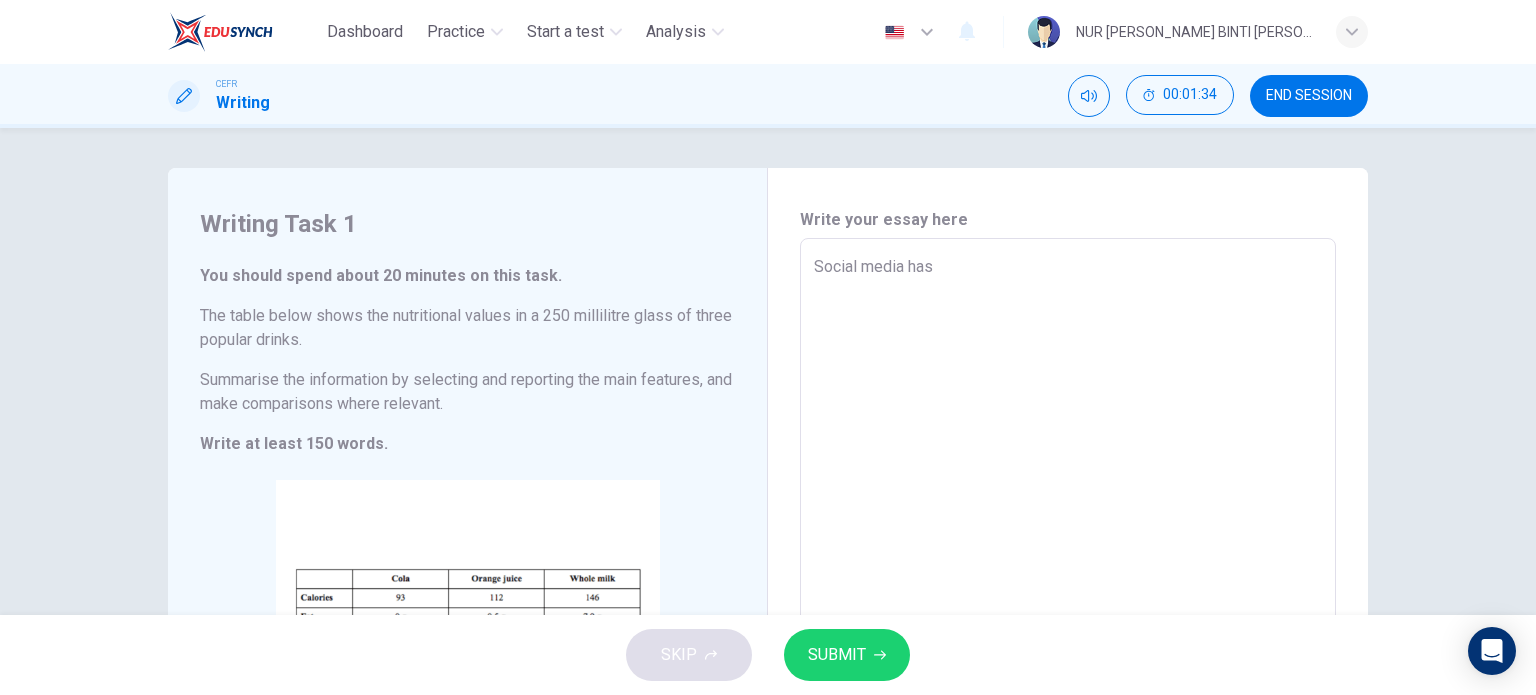 type on "x" 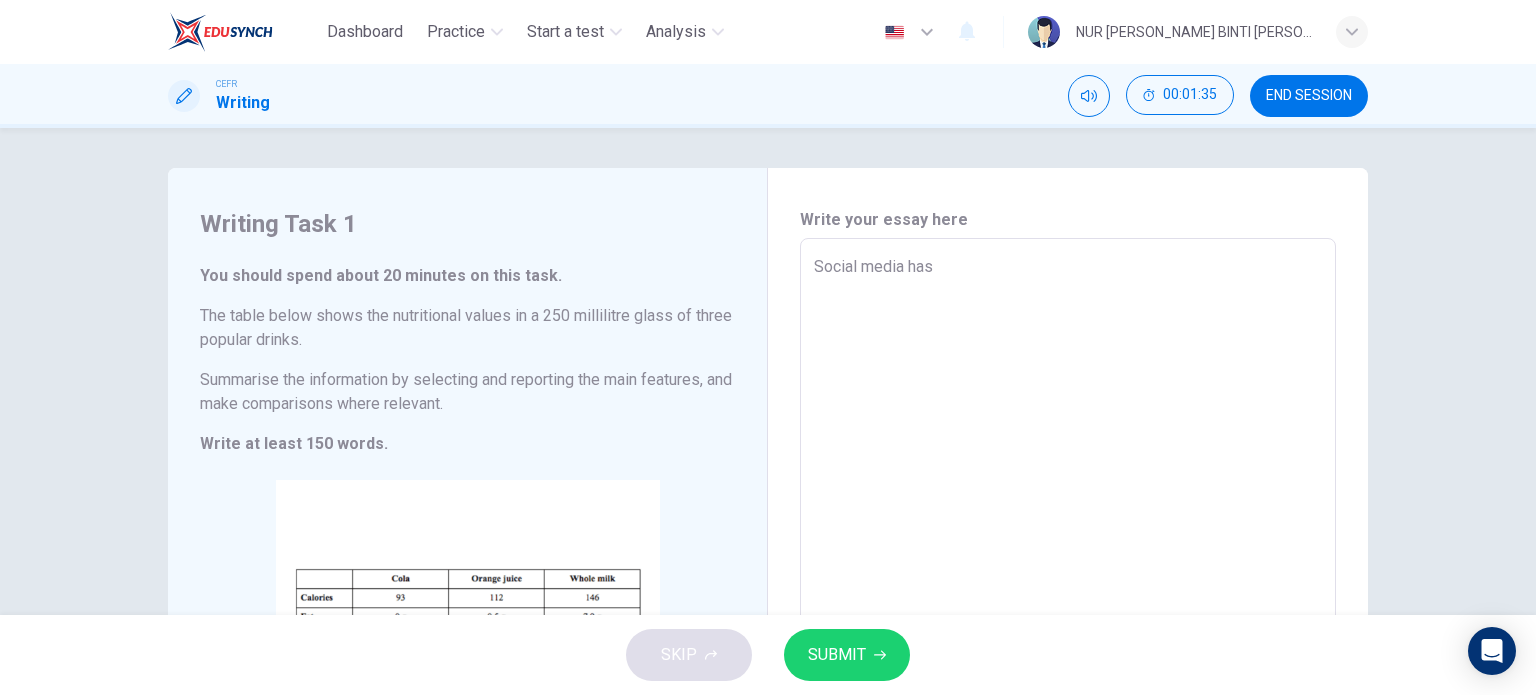 type on "Social media has e" 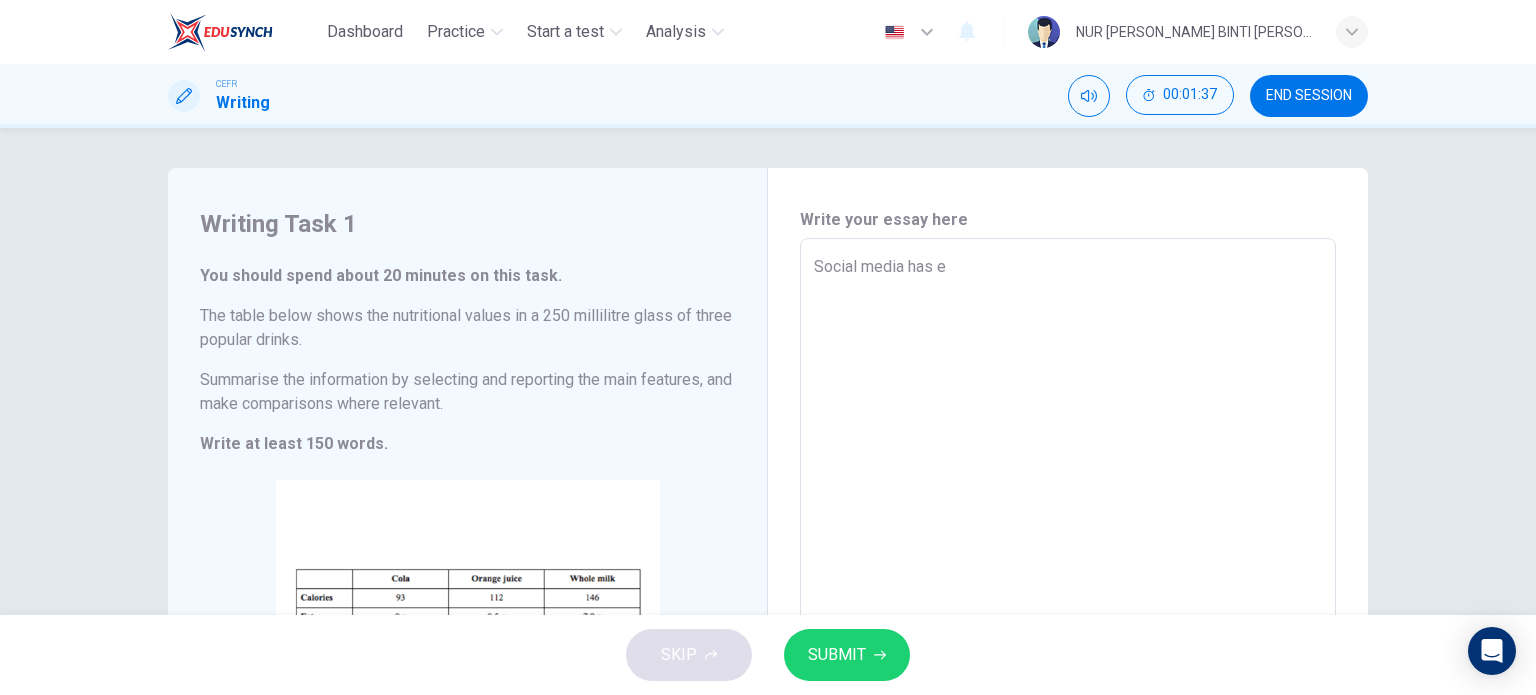 type on "Social media has" 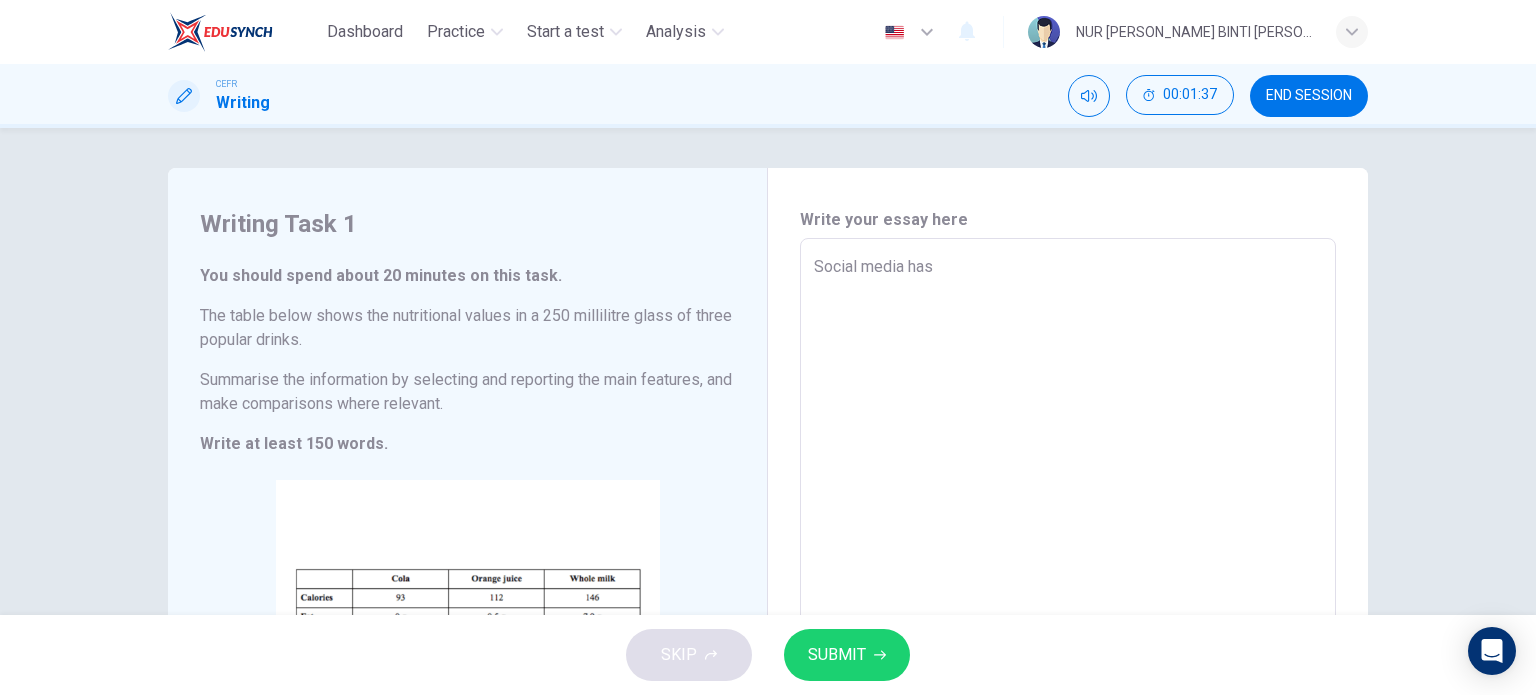 type on "Social media has" 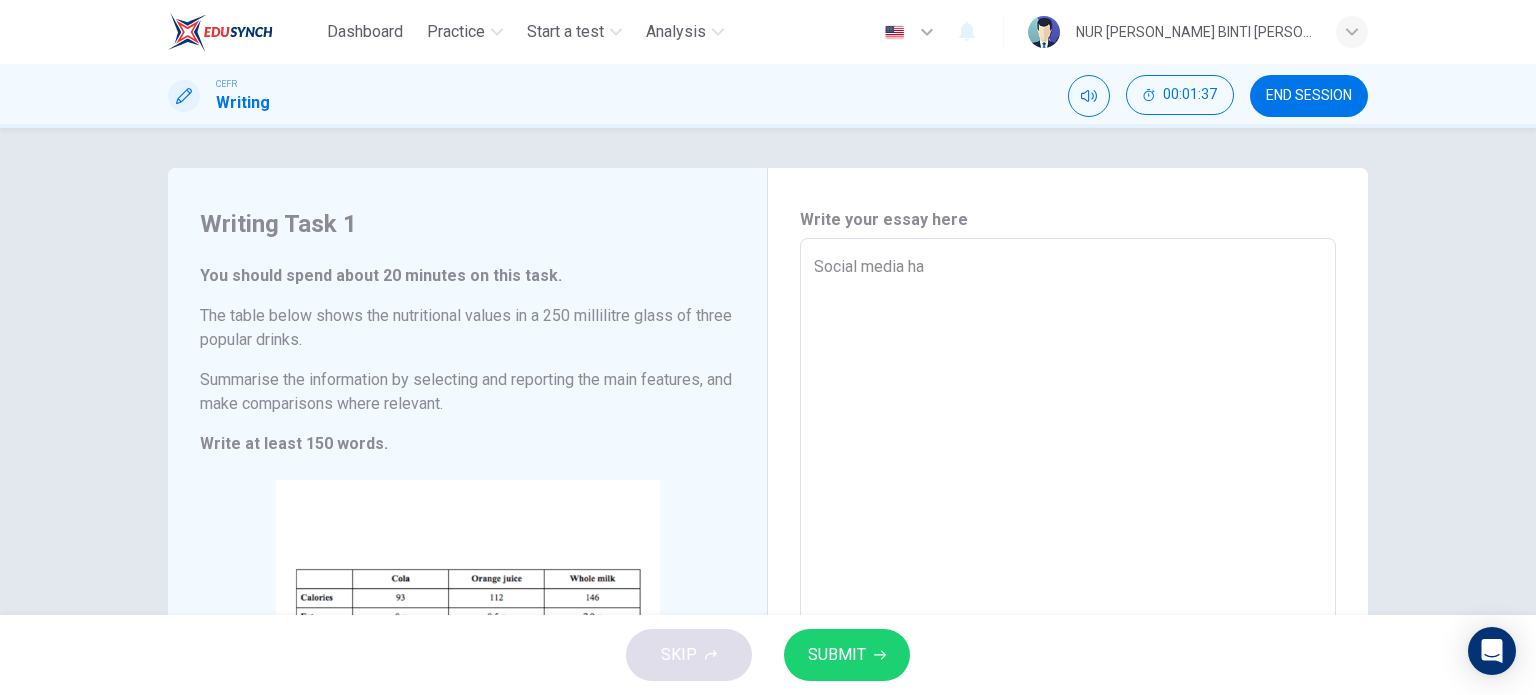 type on "x" 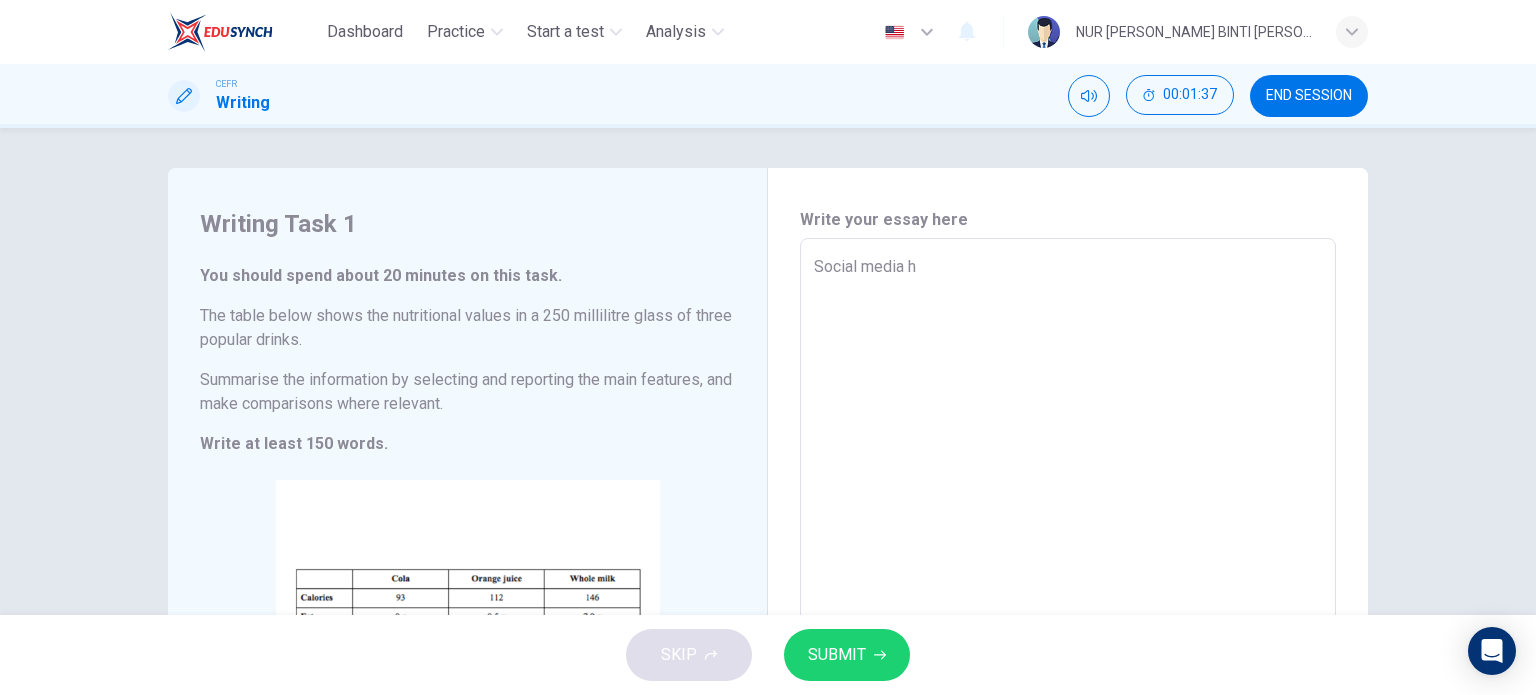 type on "x" 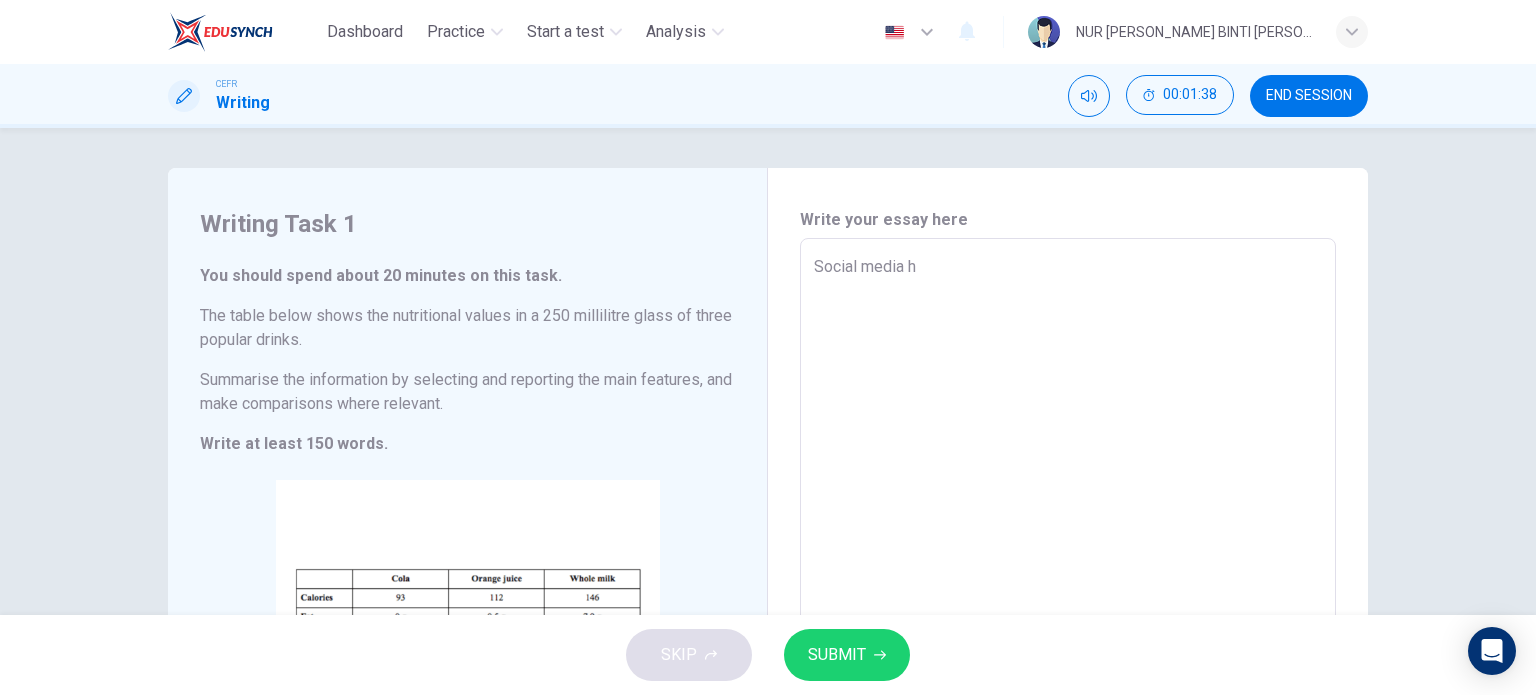 type on "Social media" 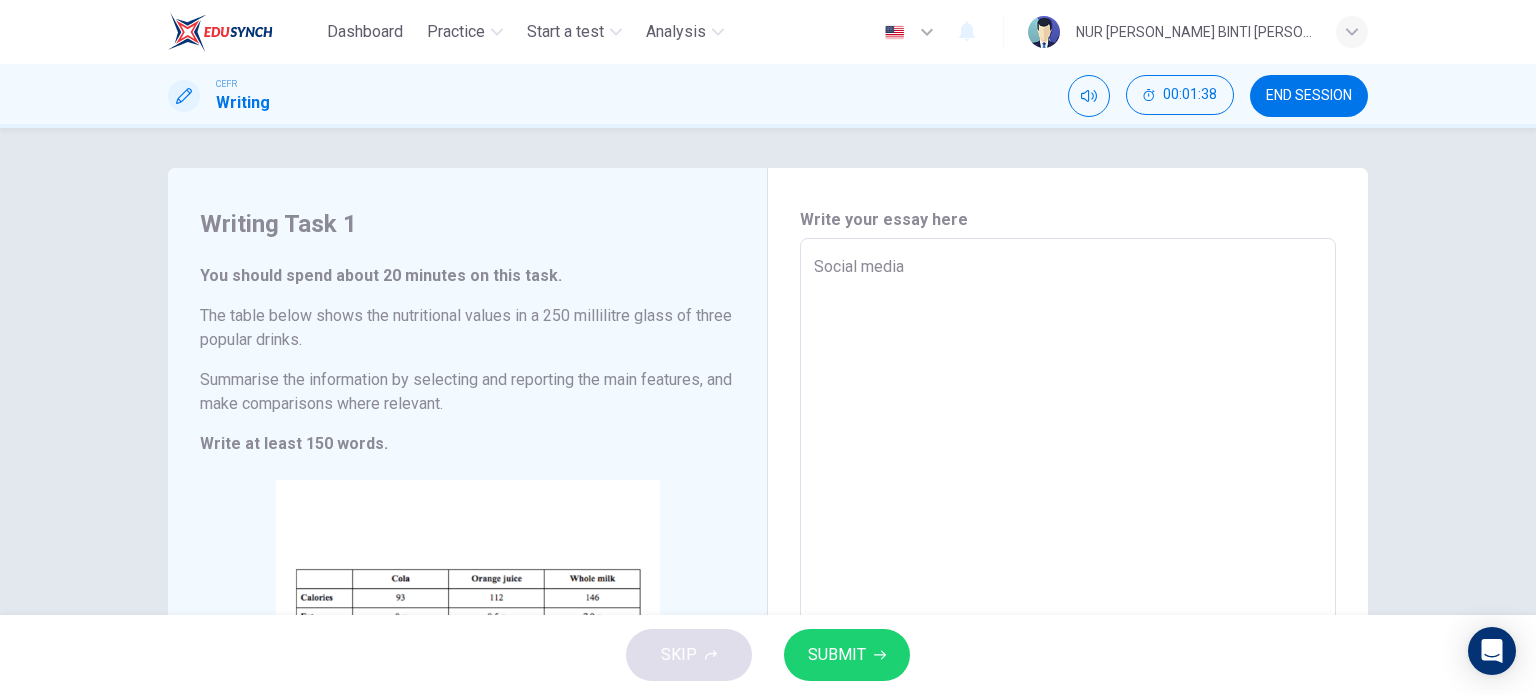 type on "Social media" 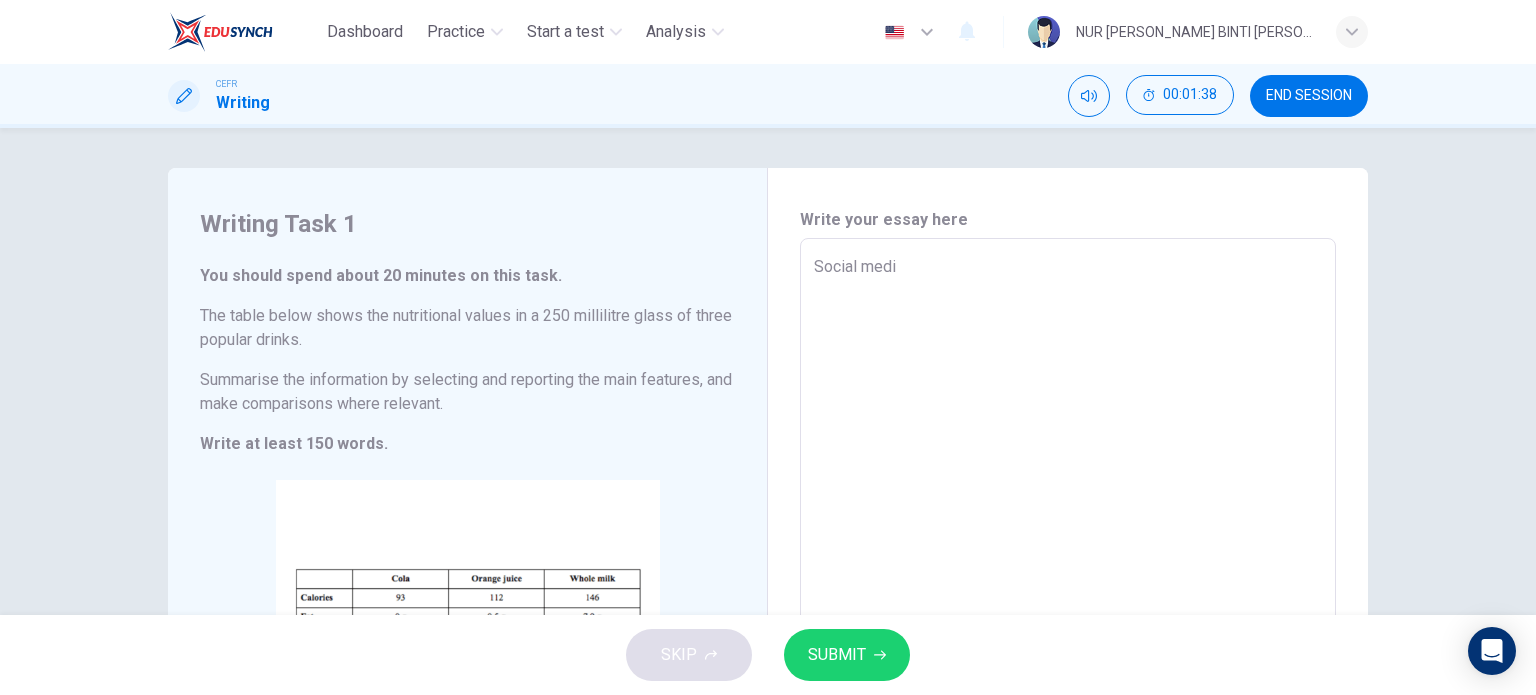type on "Social med" 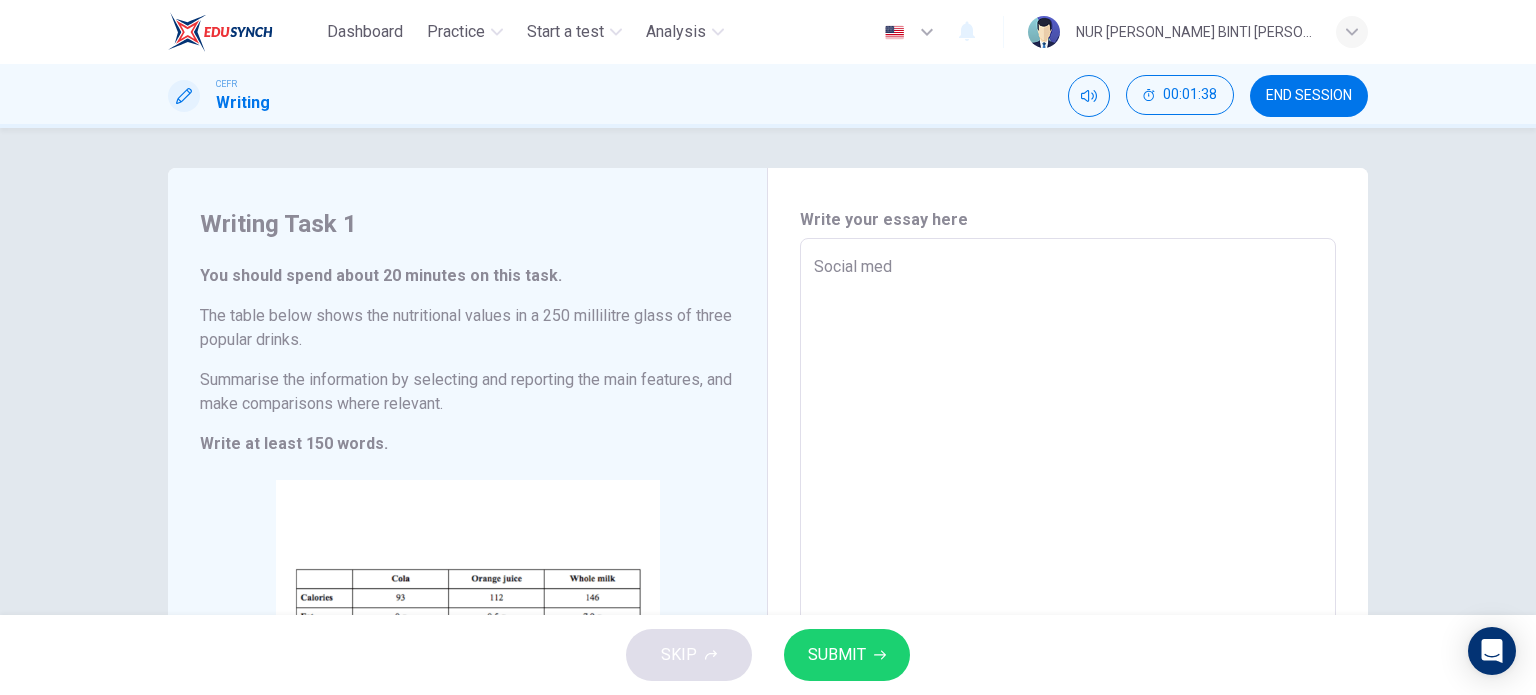 type on "x" 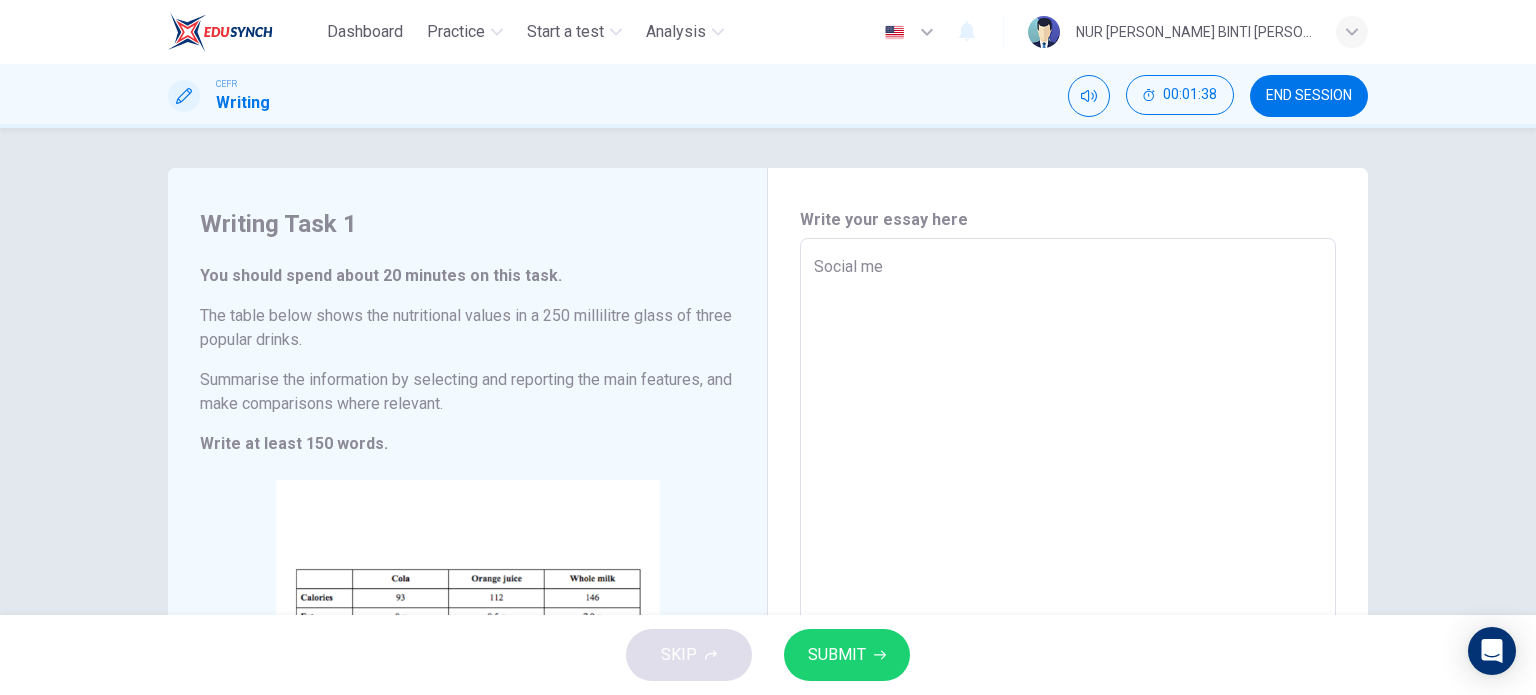 type on "Social m" 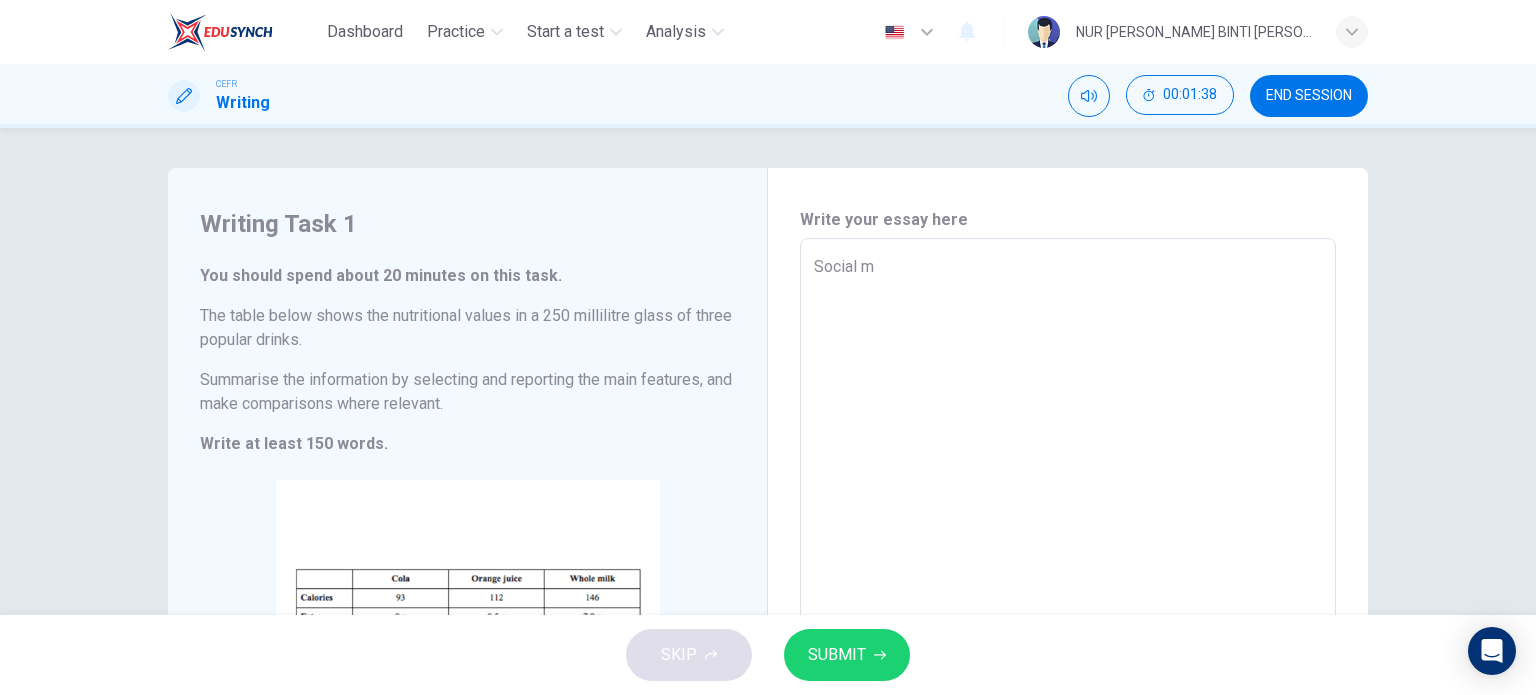 type on "Social" 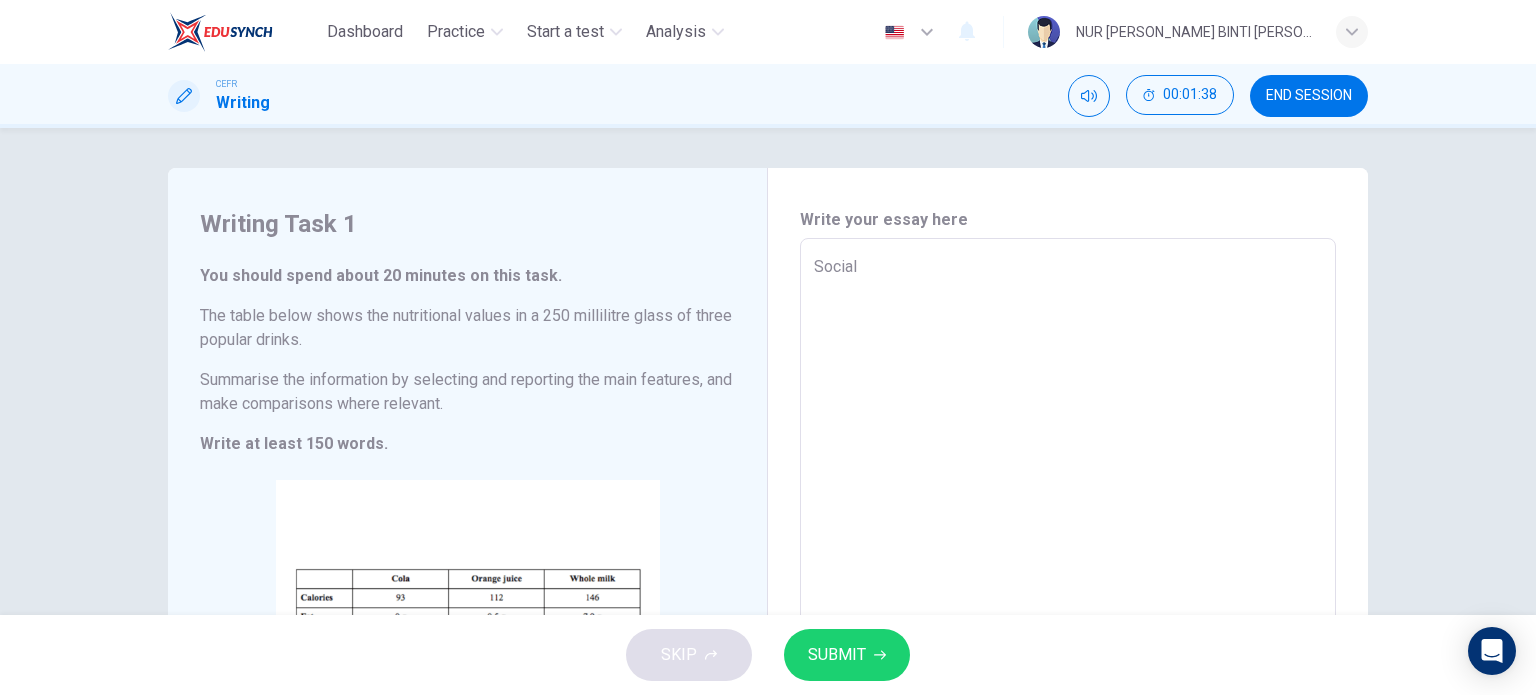 type on "x" 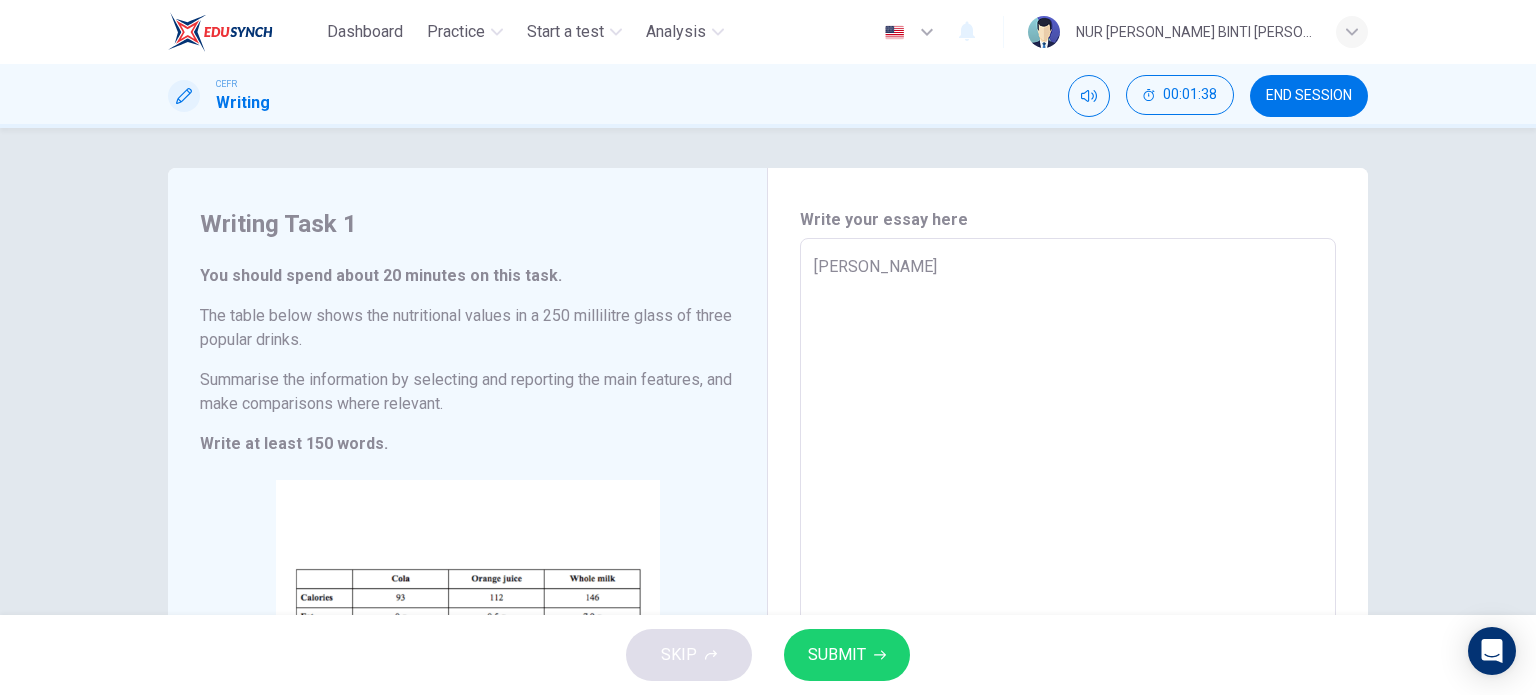 type on "Soci" 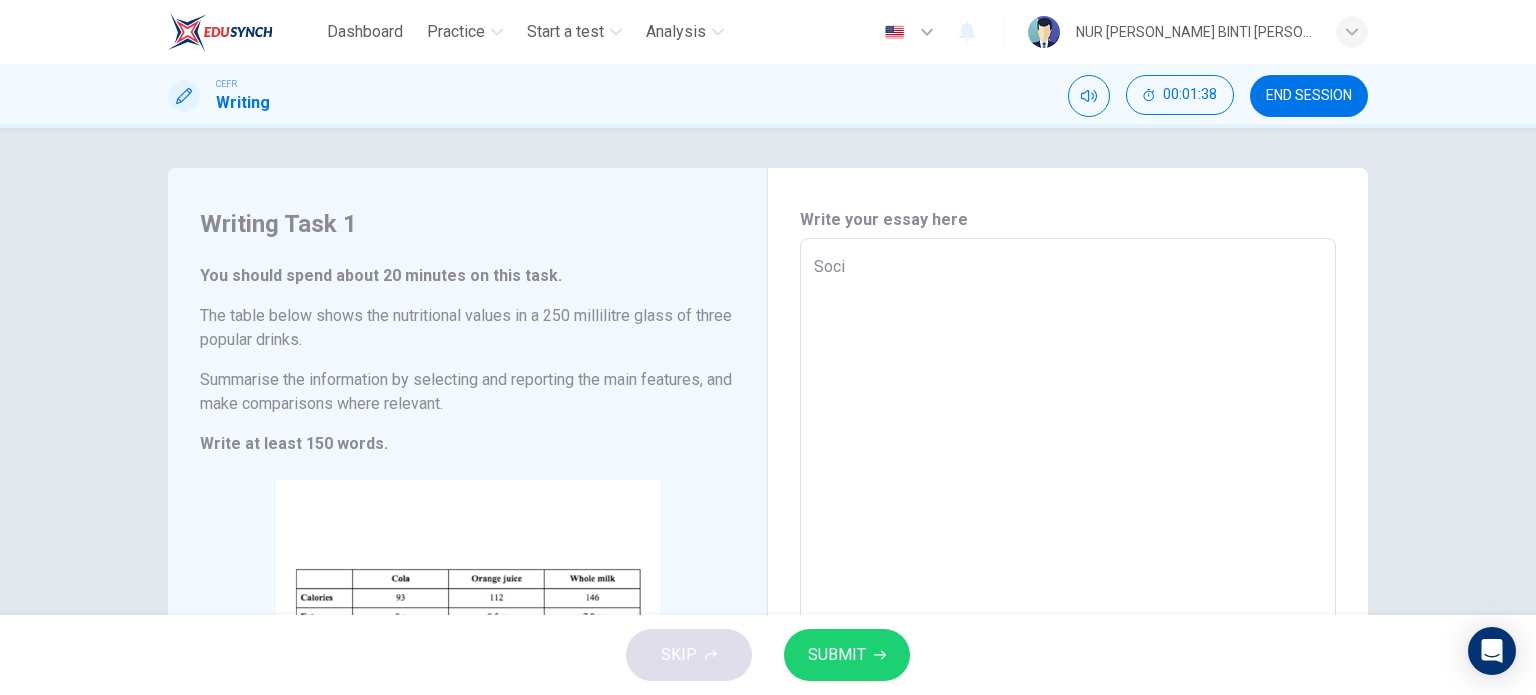 type on "x" 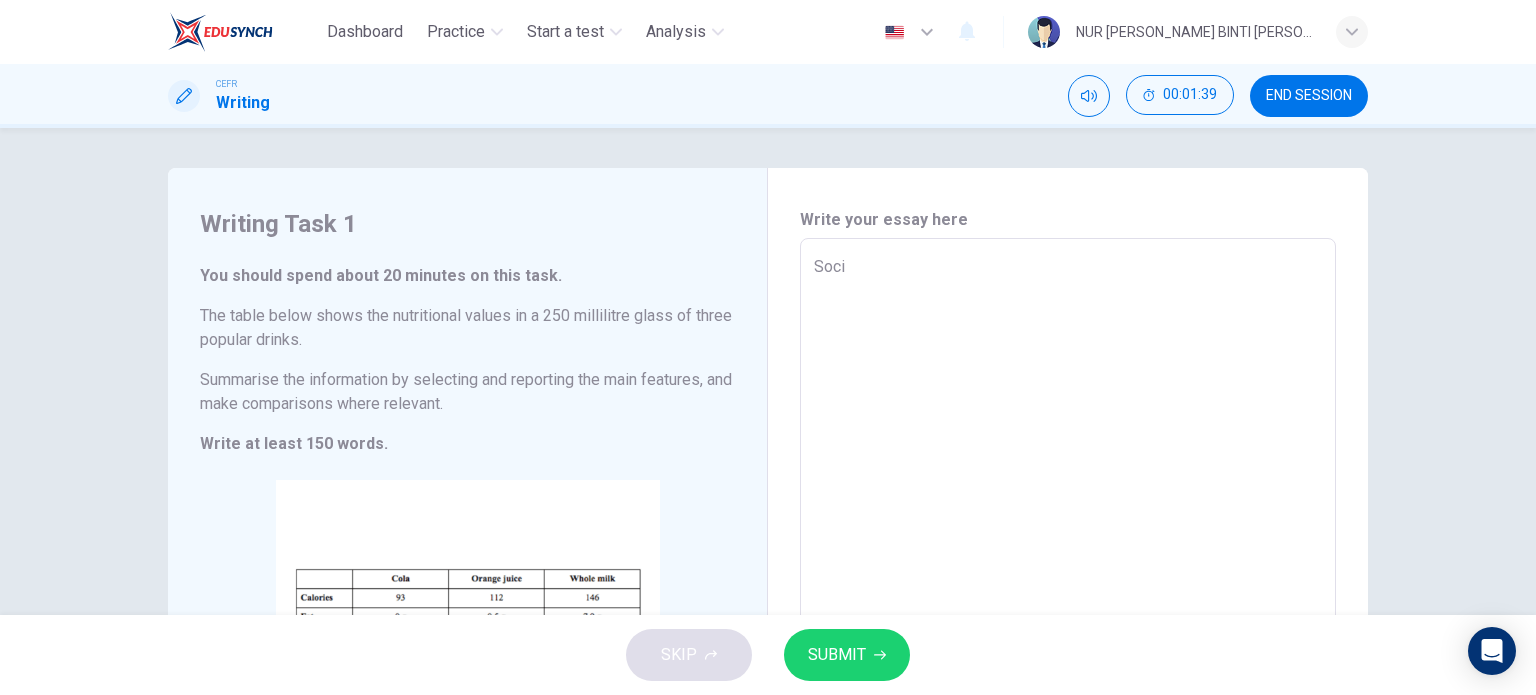 type on "Soc" 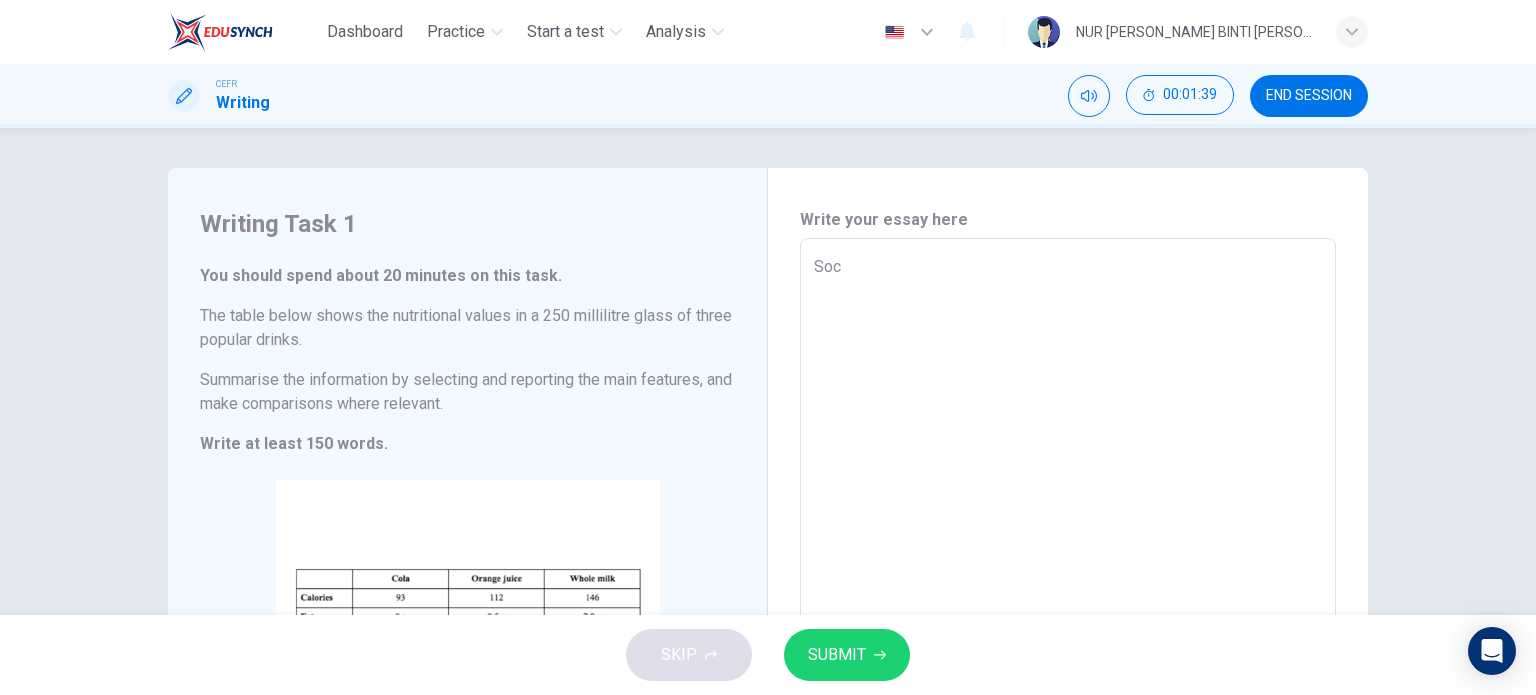 type on "x" 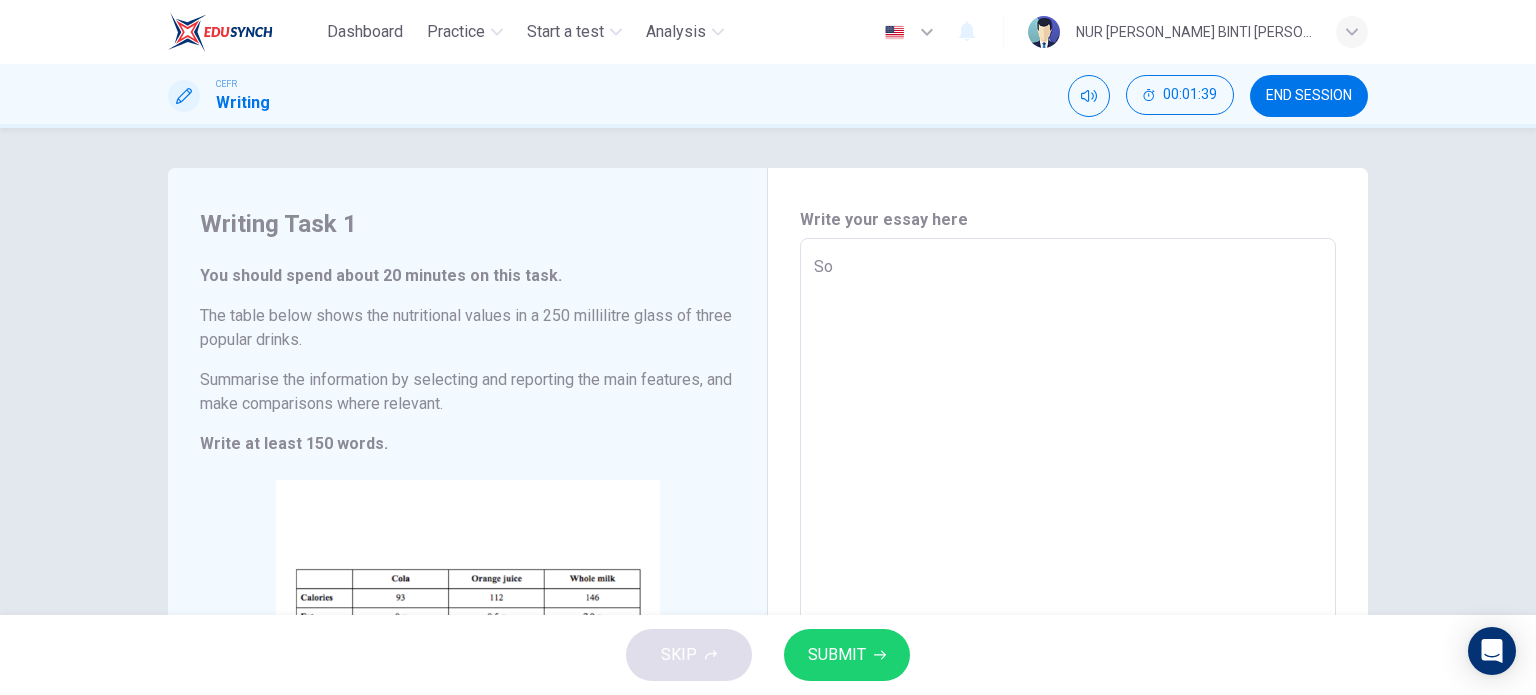 type on "S" 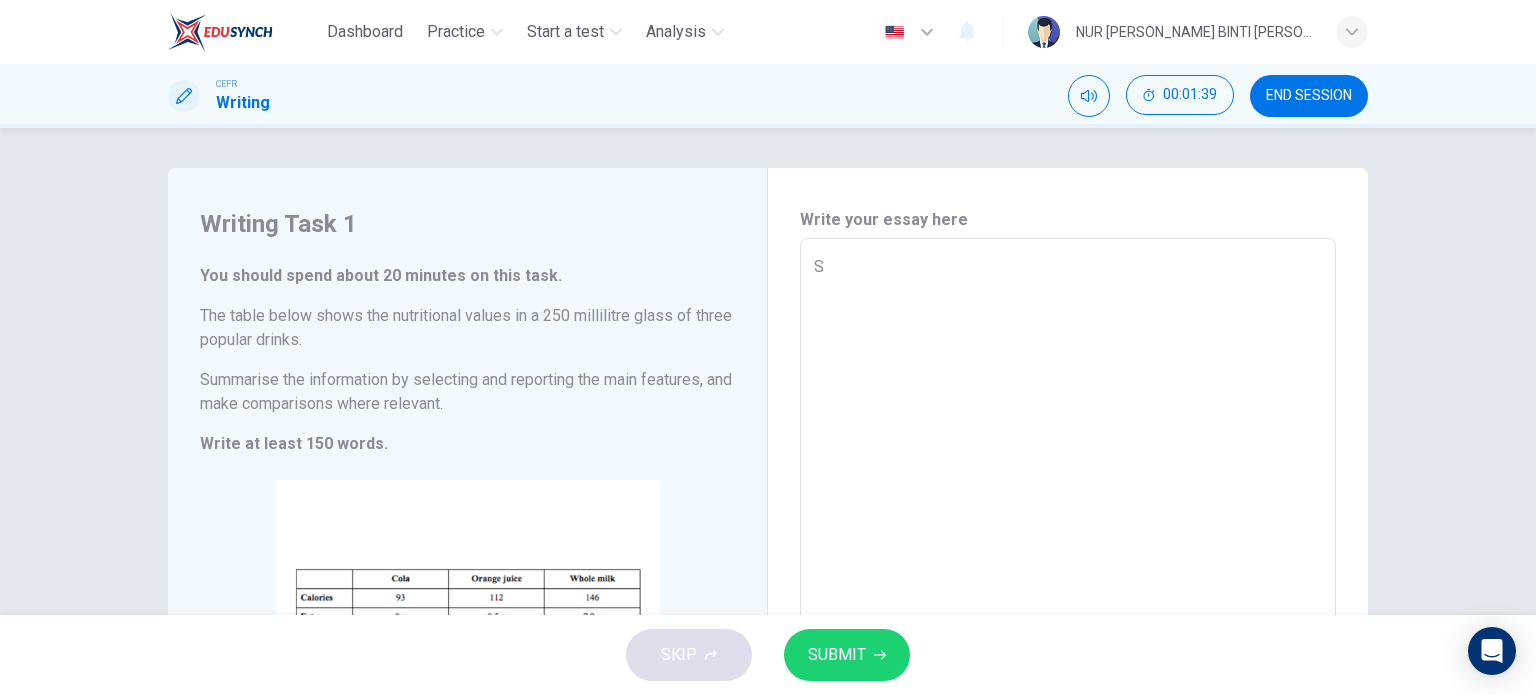 type on "x" 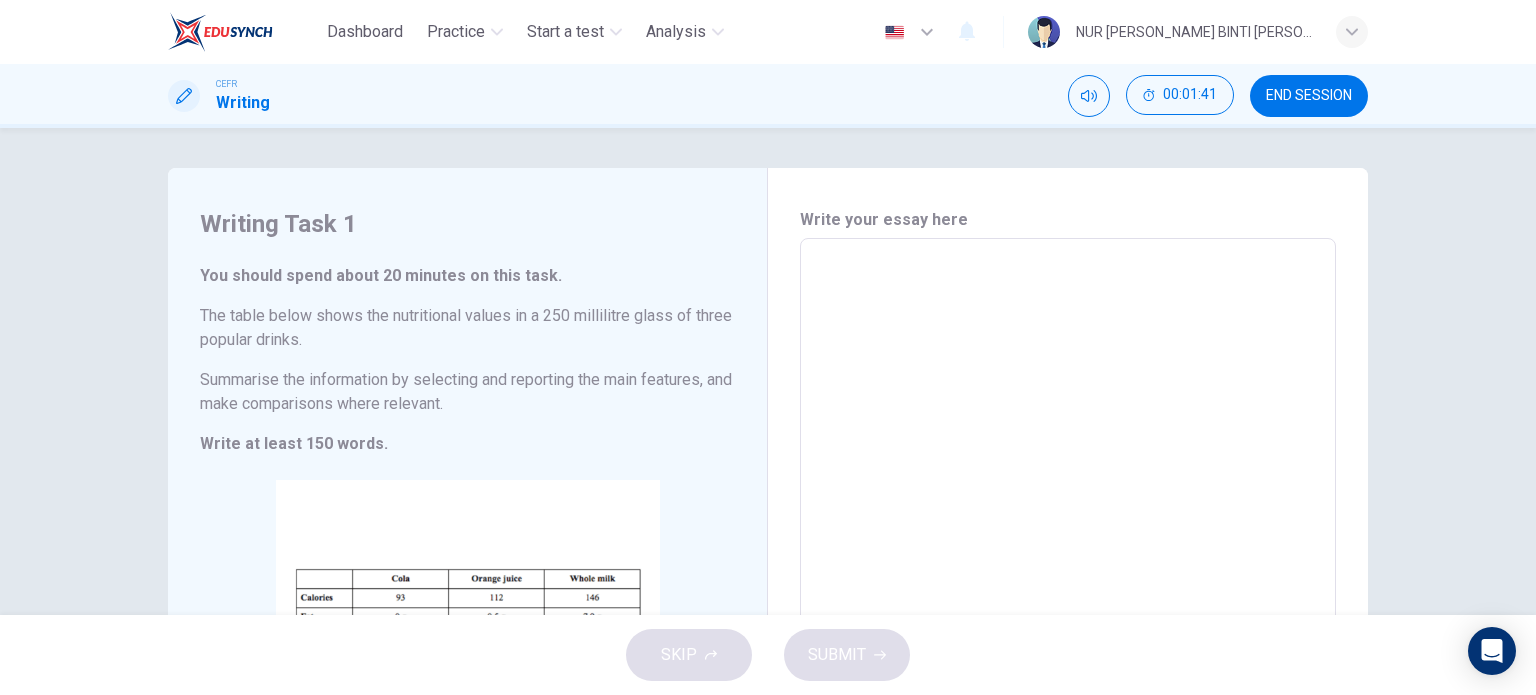 type on "O" 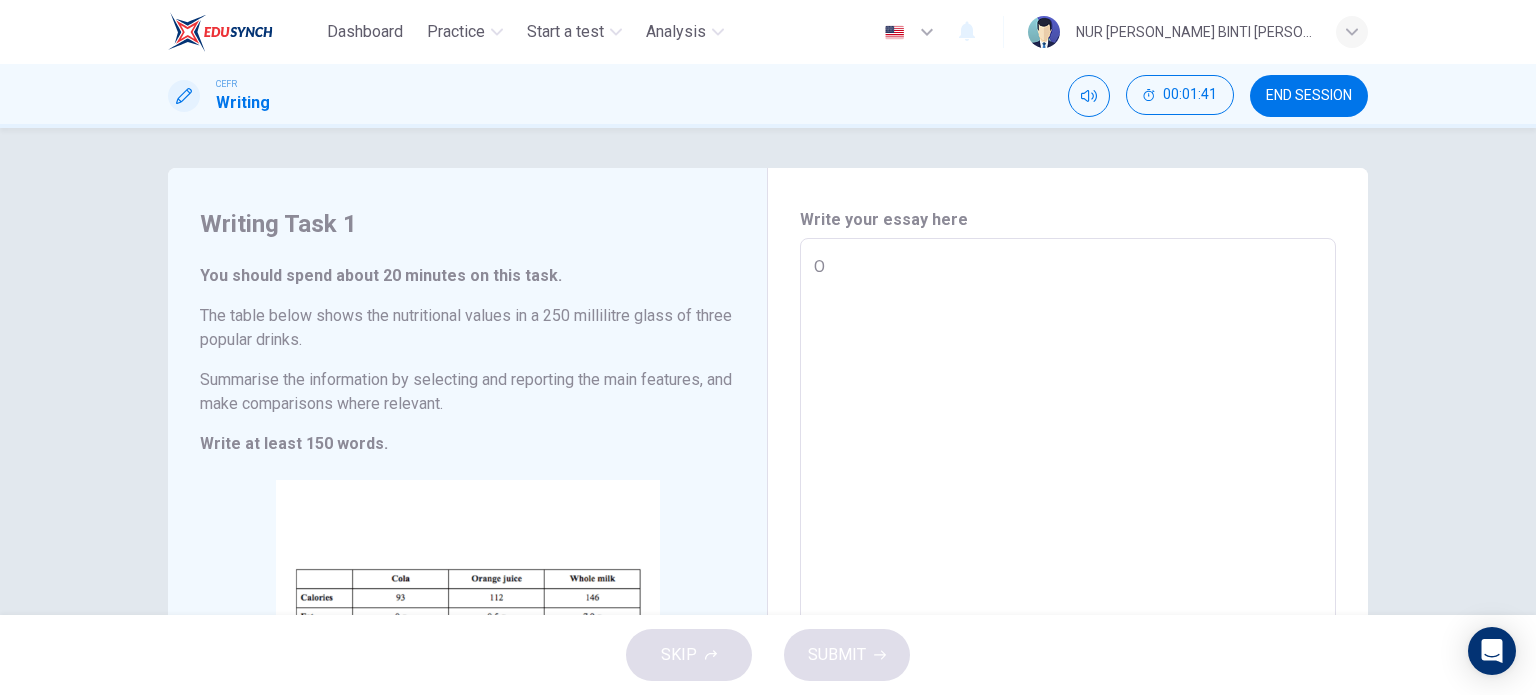 type on "x" 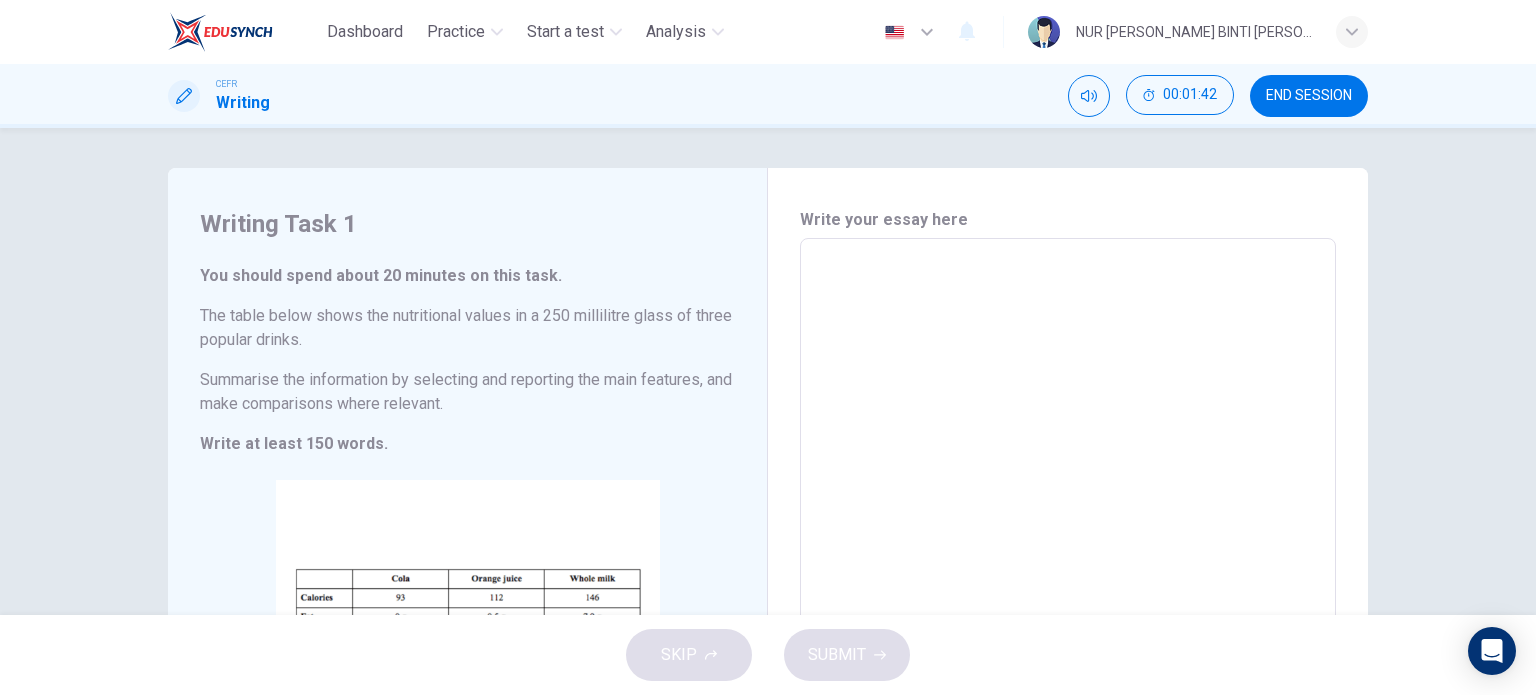 type on "P" 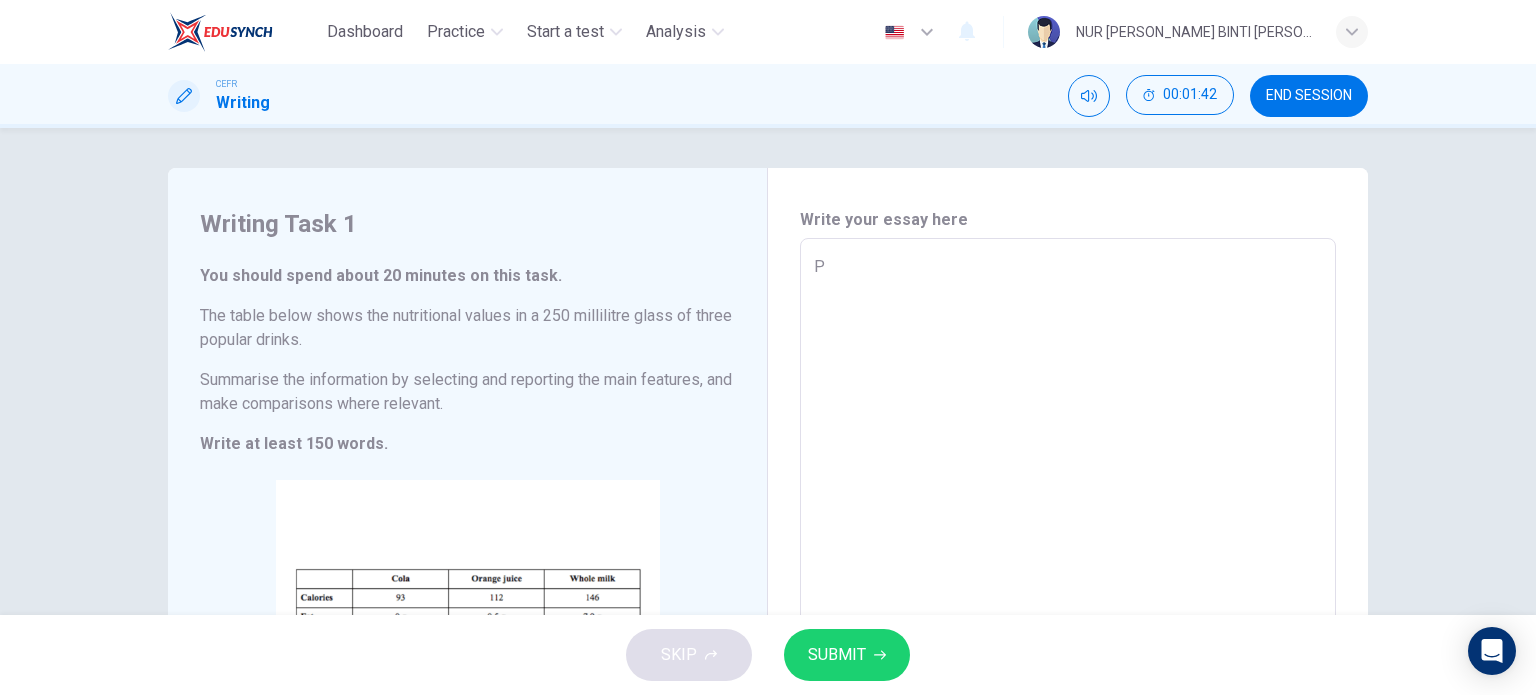 type on "Pe" 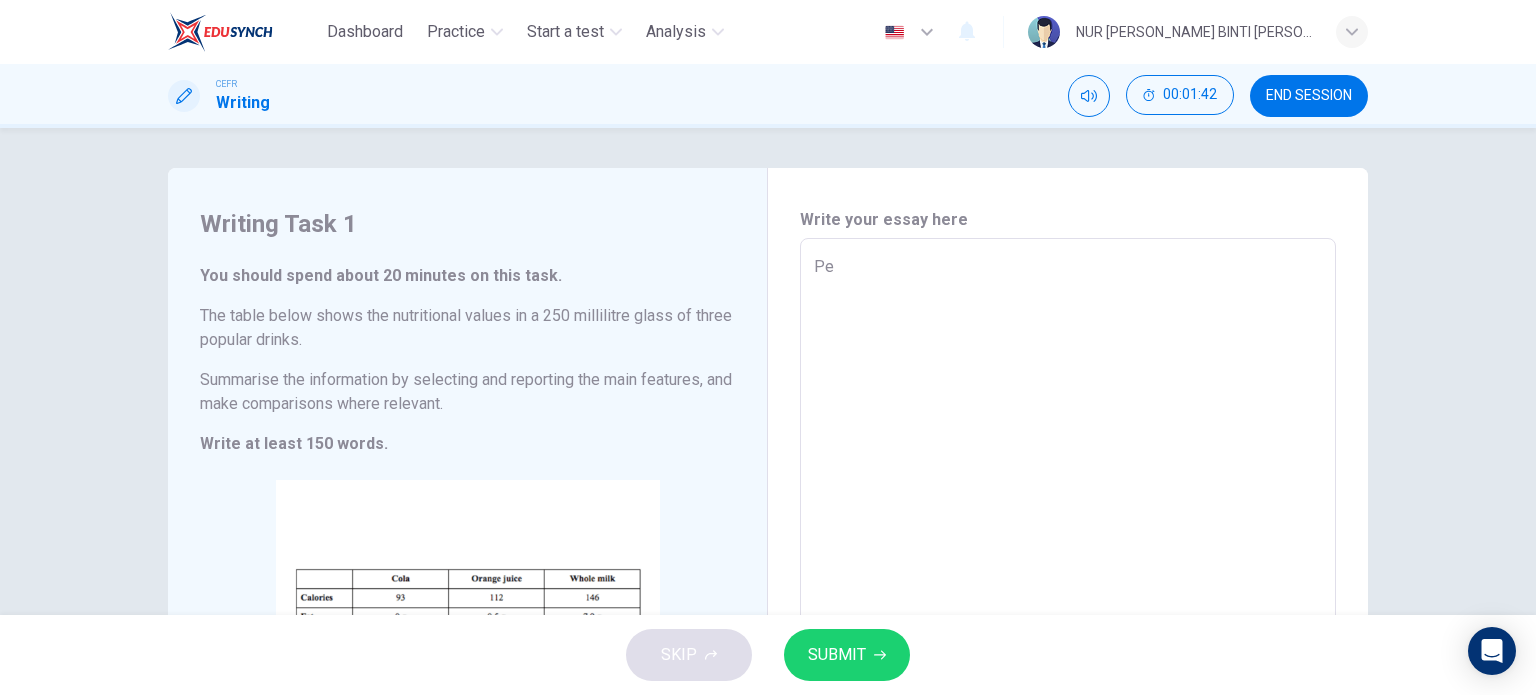 type on "x" 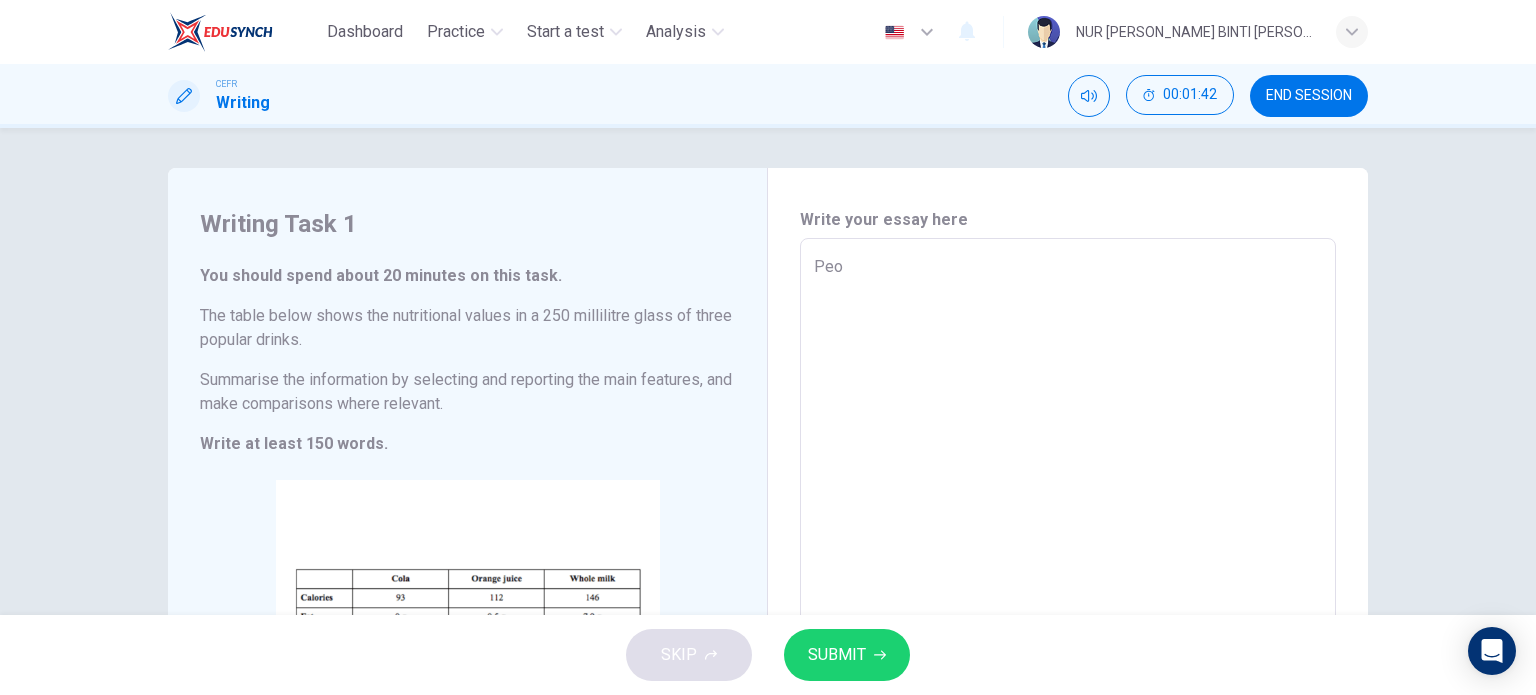 type on "x" 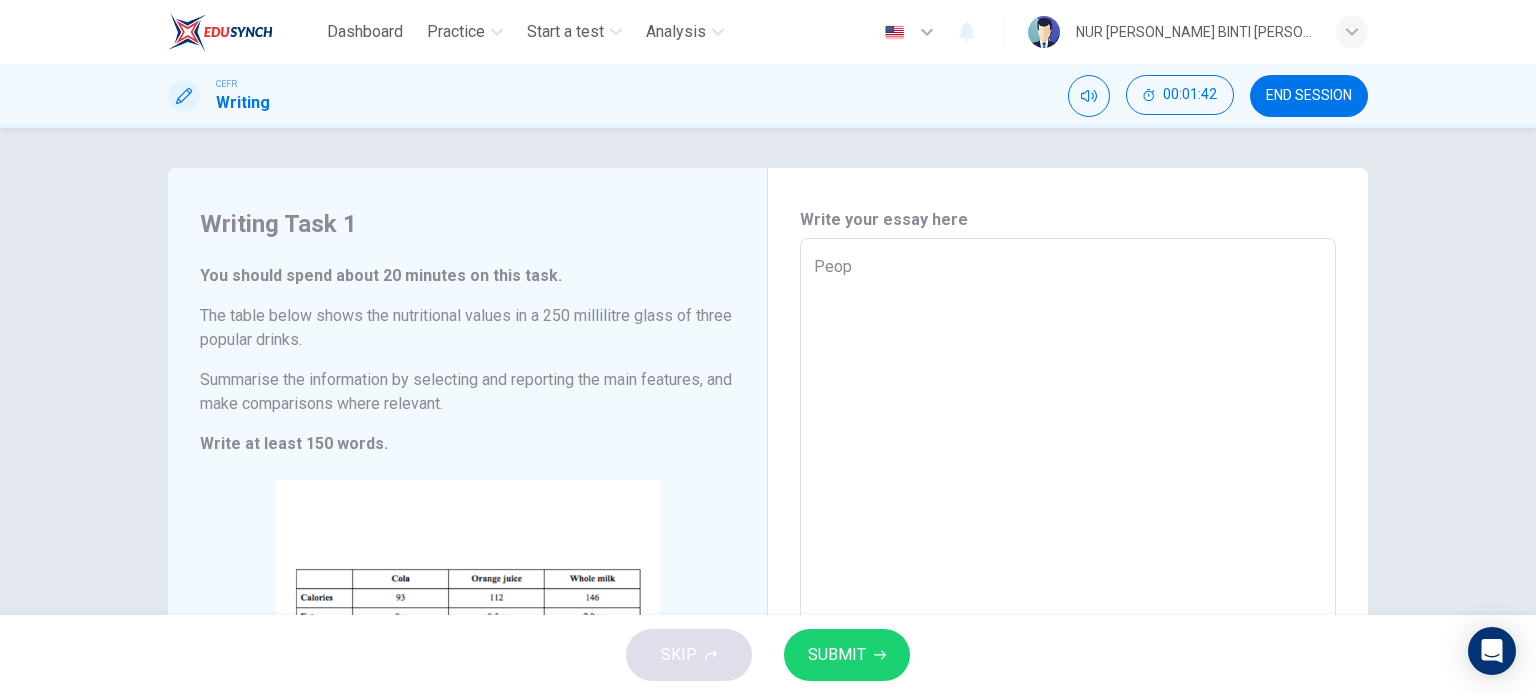 type on "x" 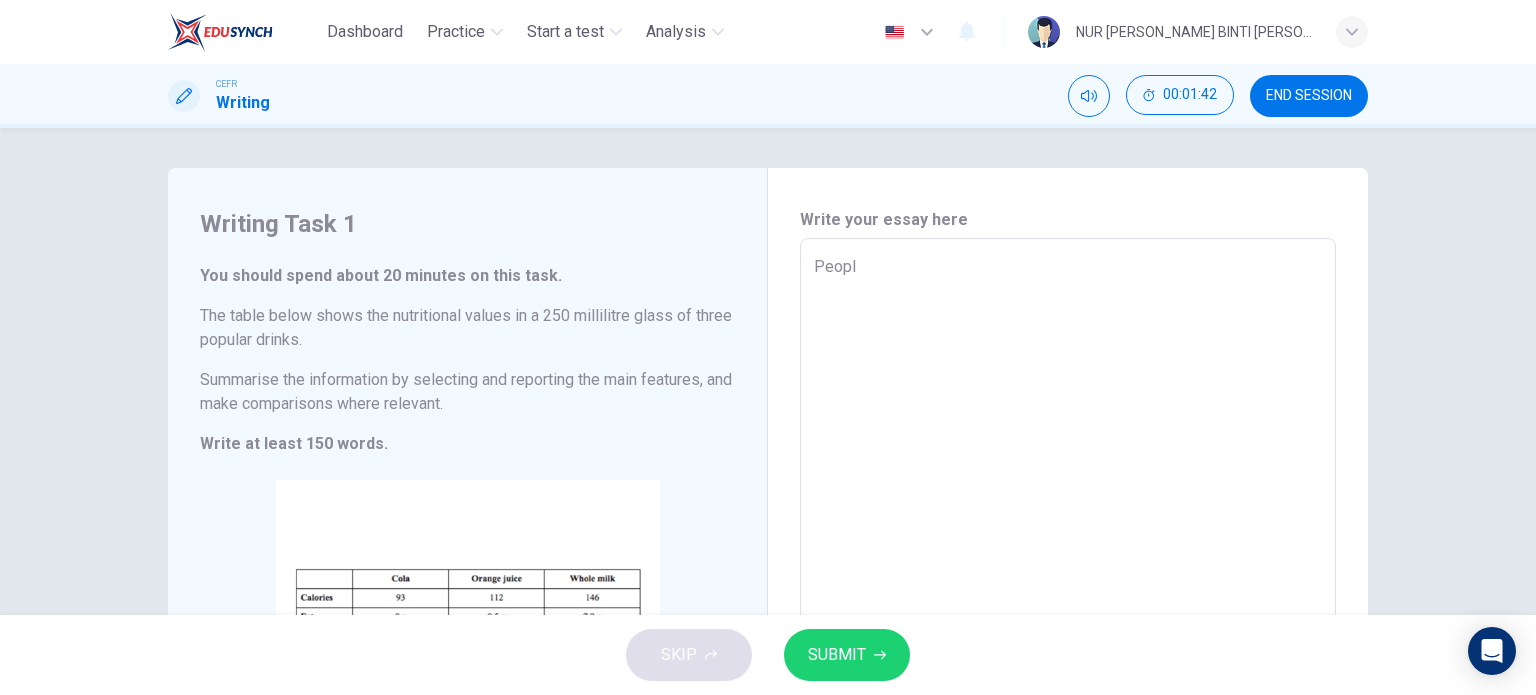 type on "x" 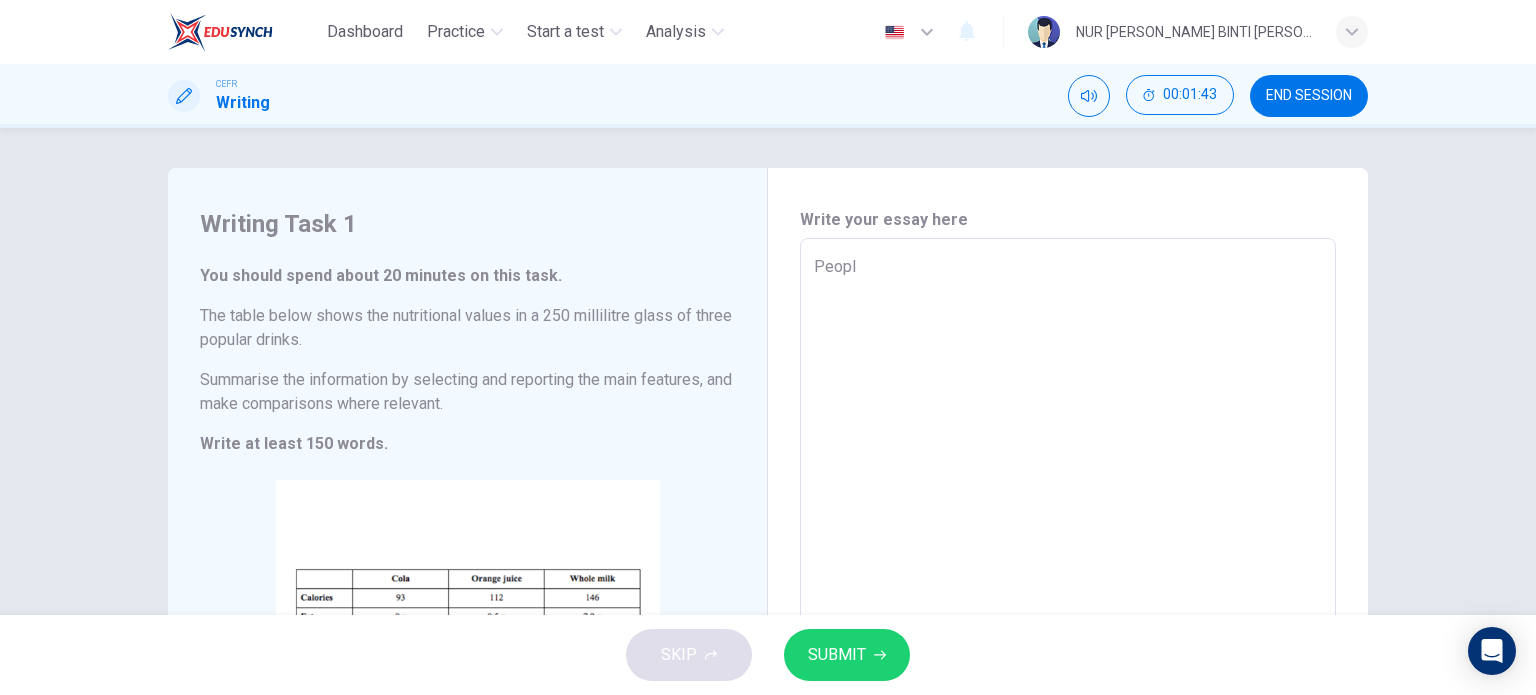 type on "People" 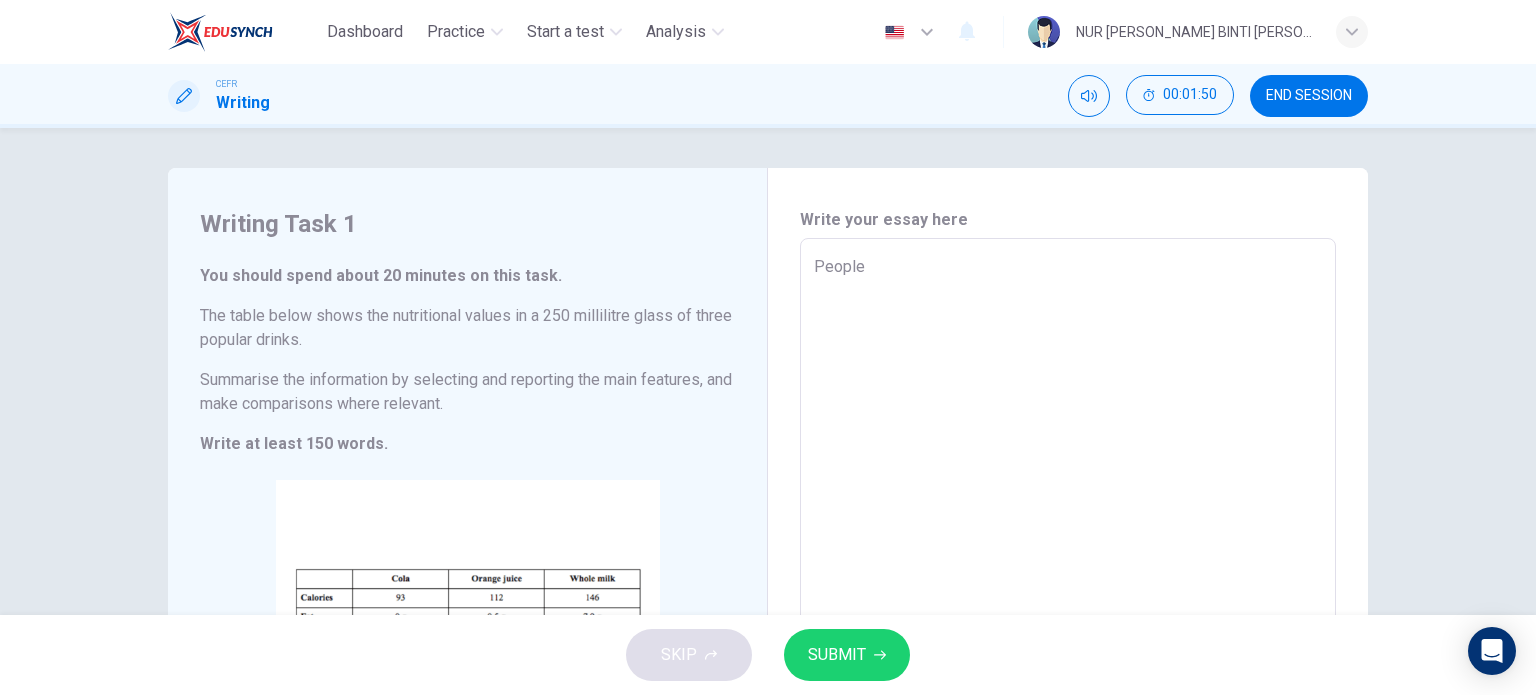 type on "People" 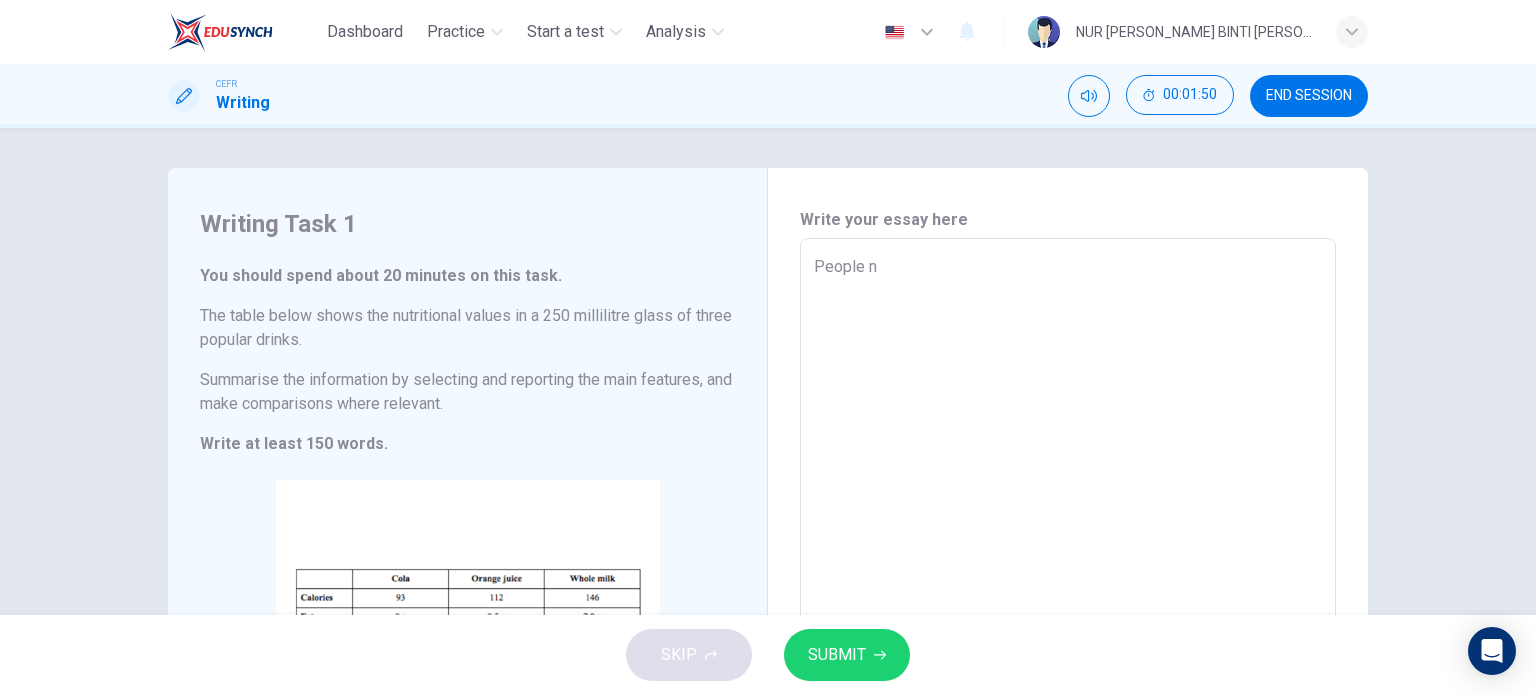 type on "People no" 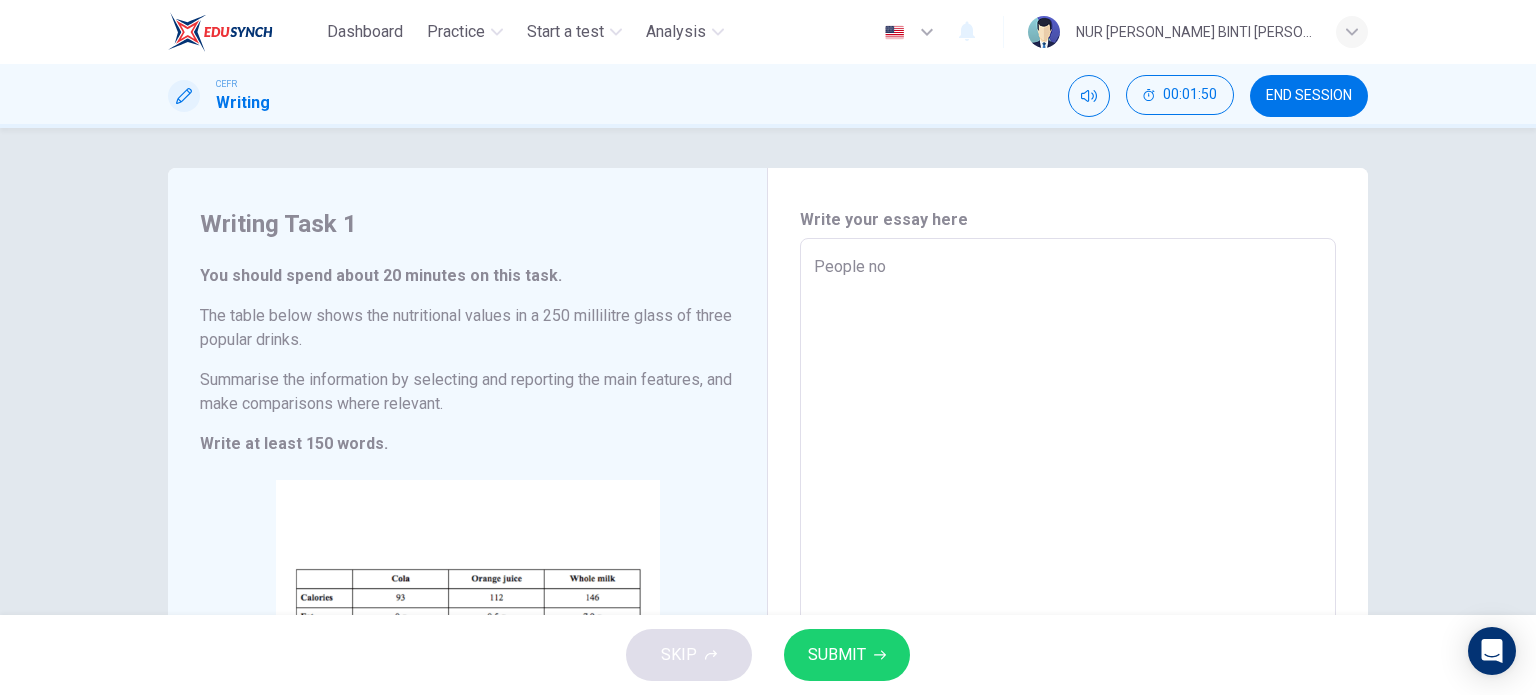 type on "x" 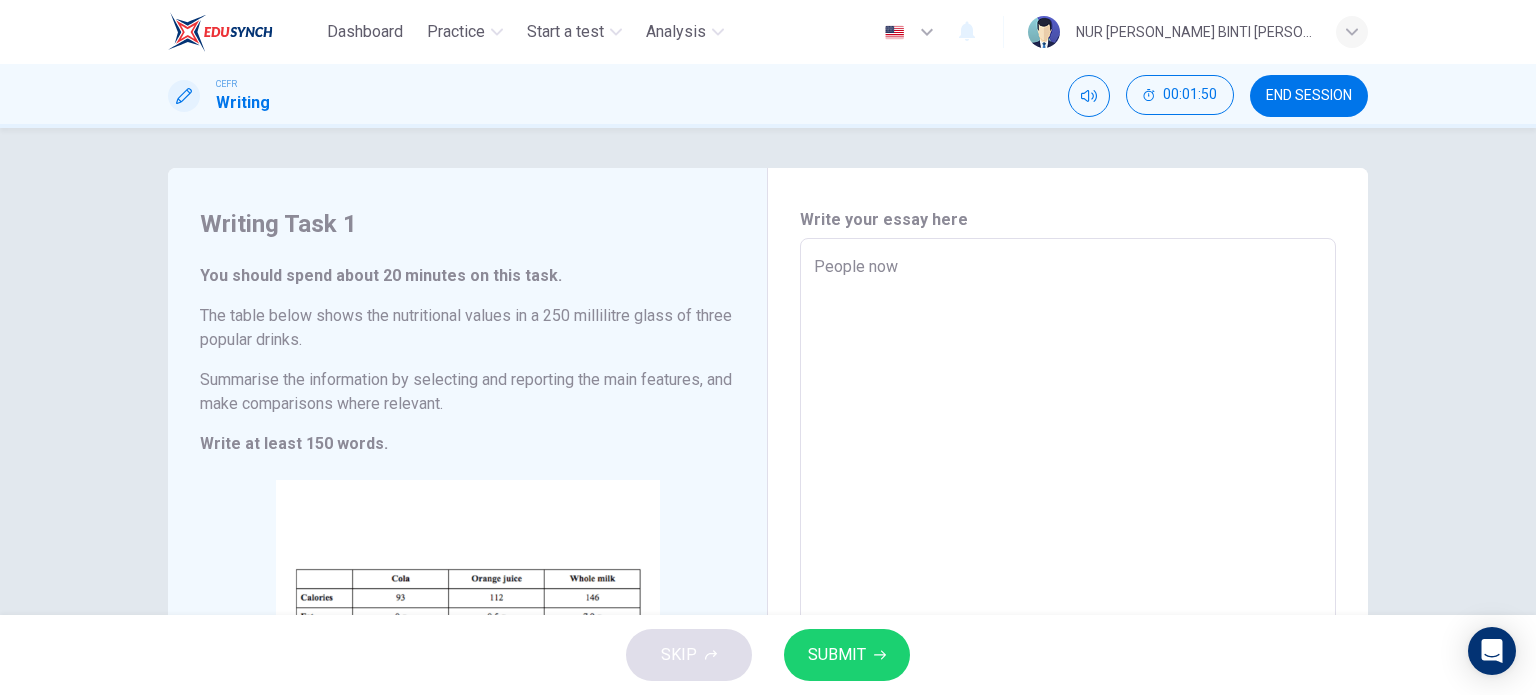 type on "x" 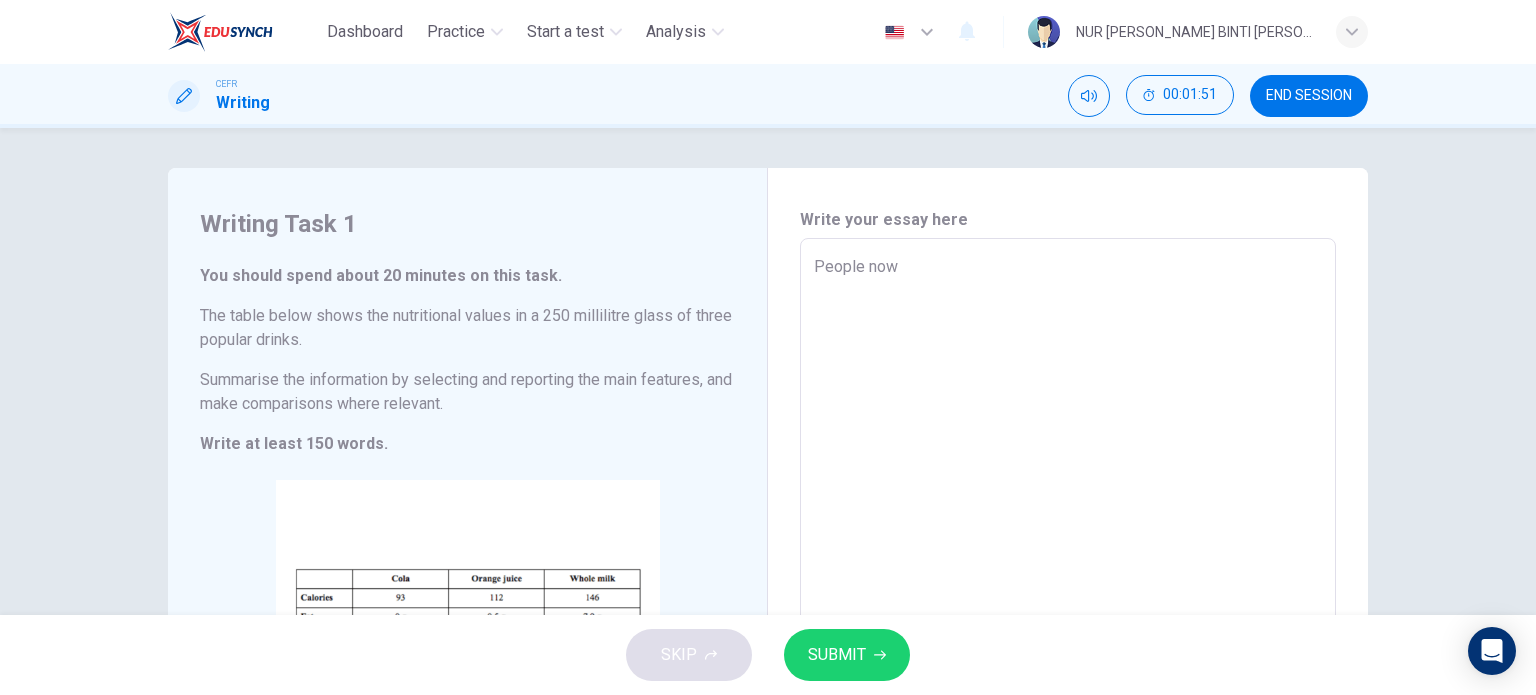 type on "People nowa" 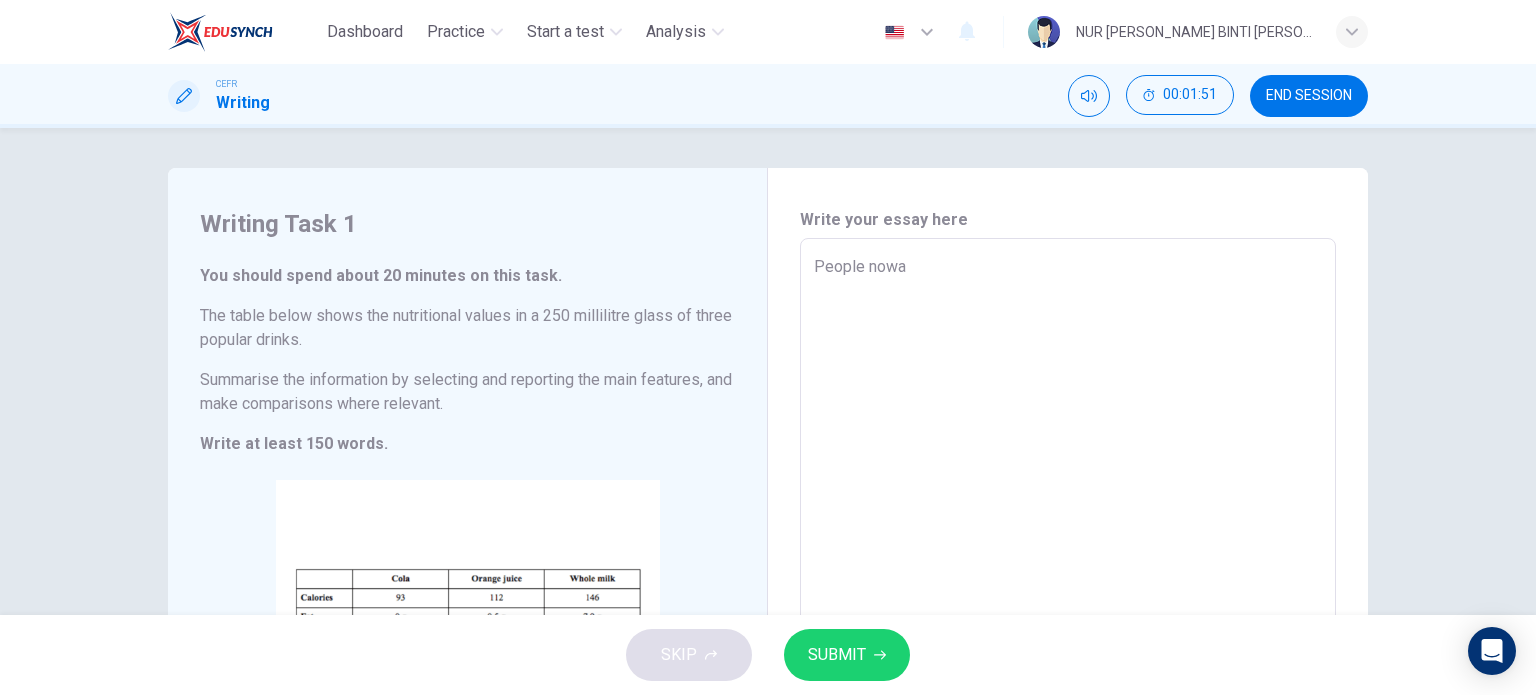 type on "x" 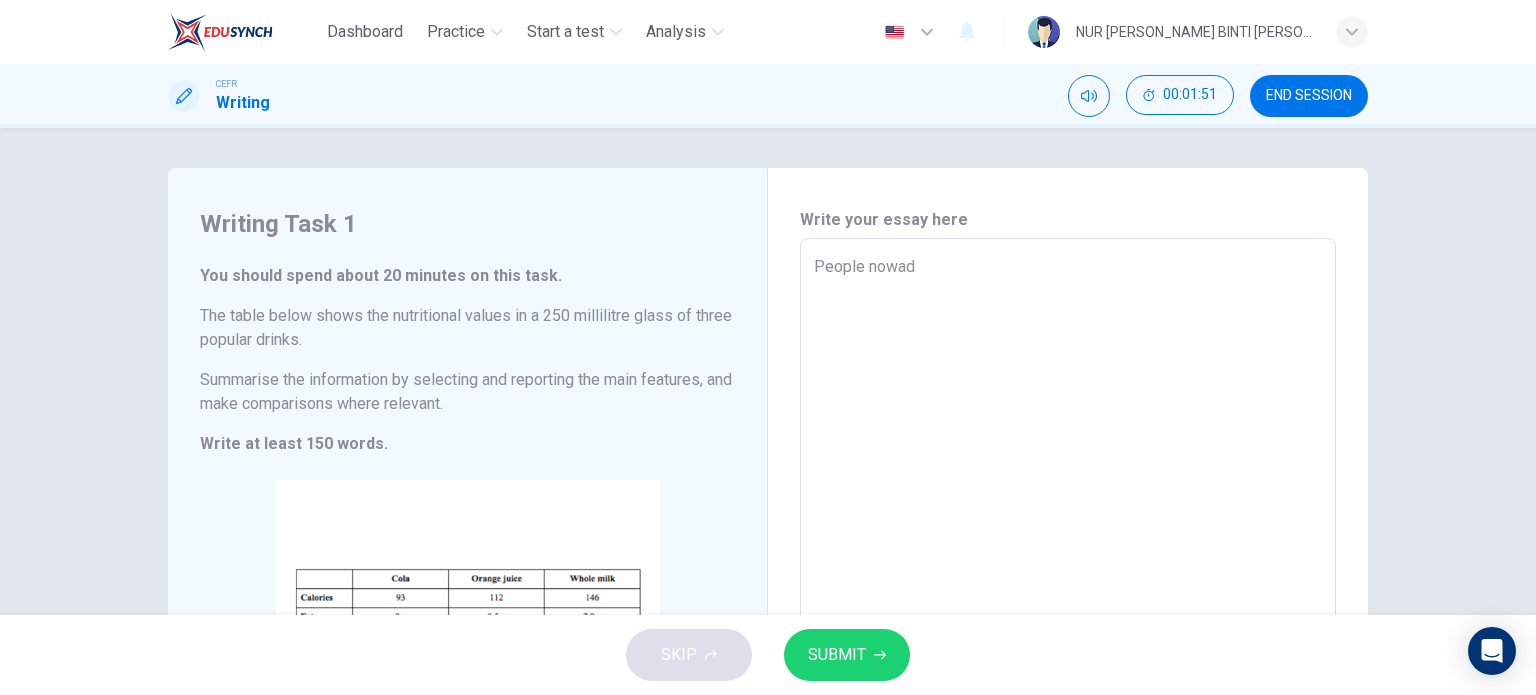 type on "People nowada" 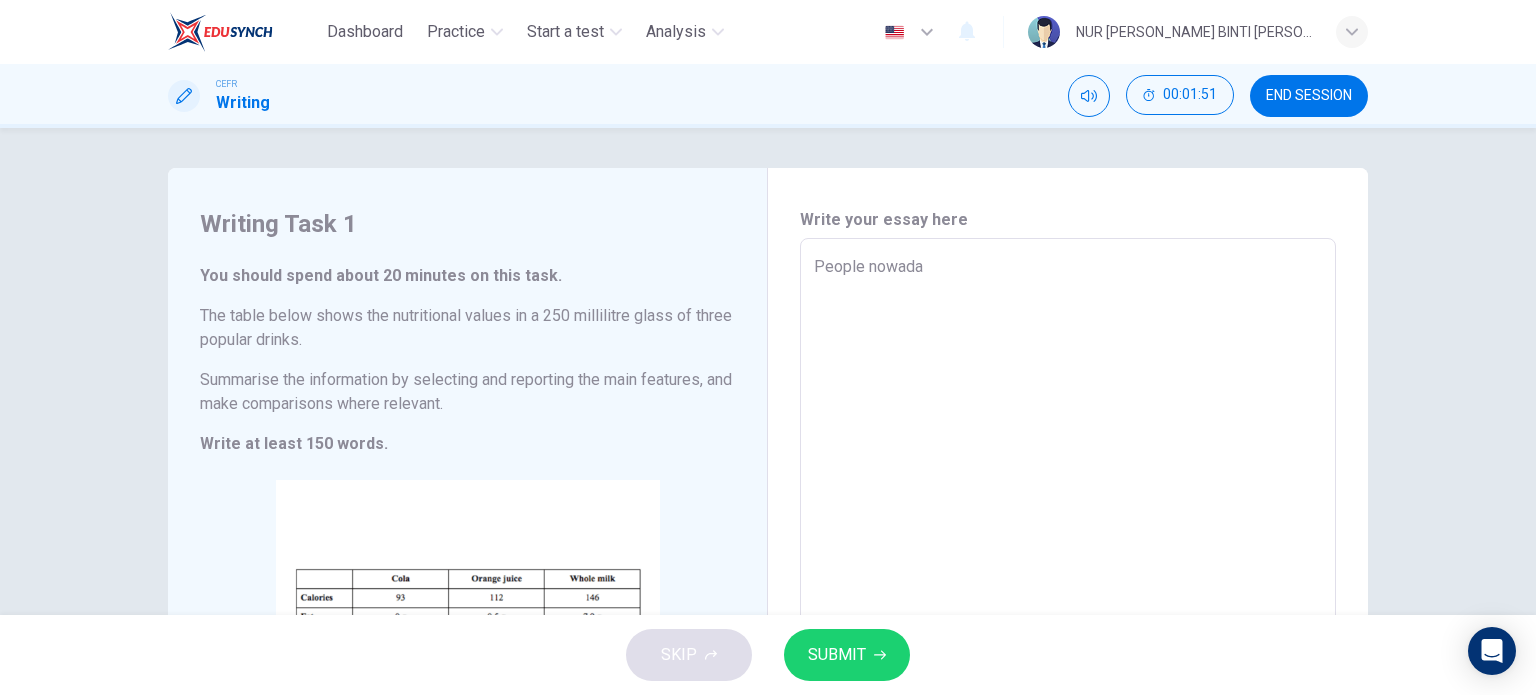 type on "x" 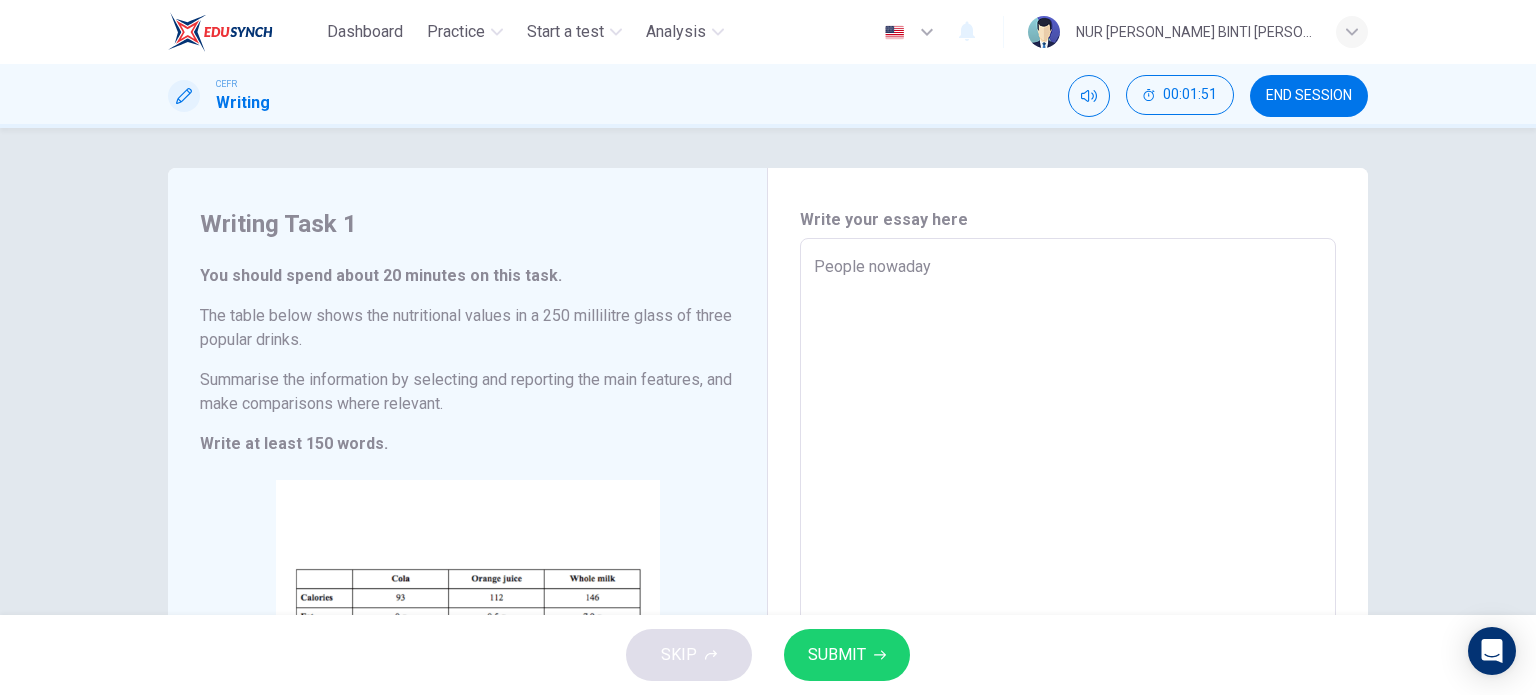 type on "x" 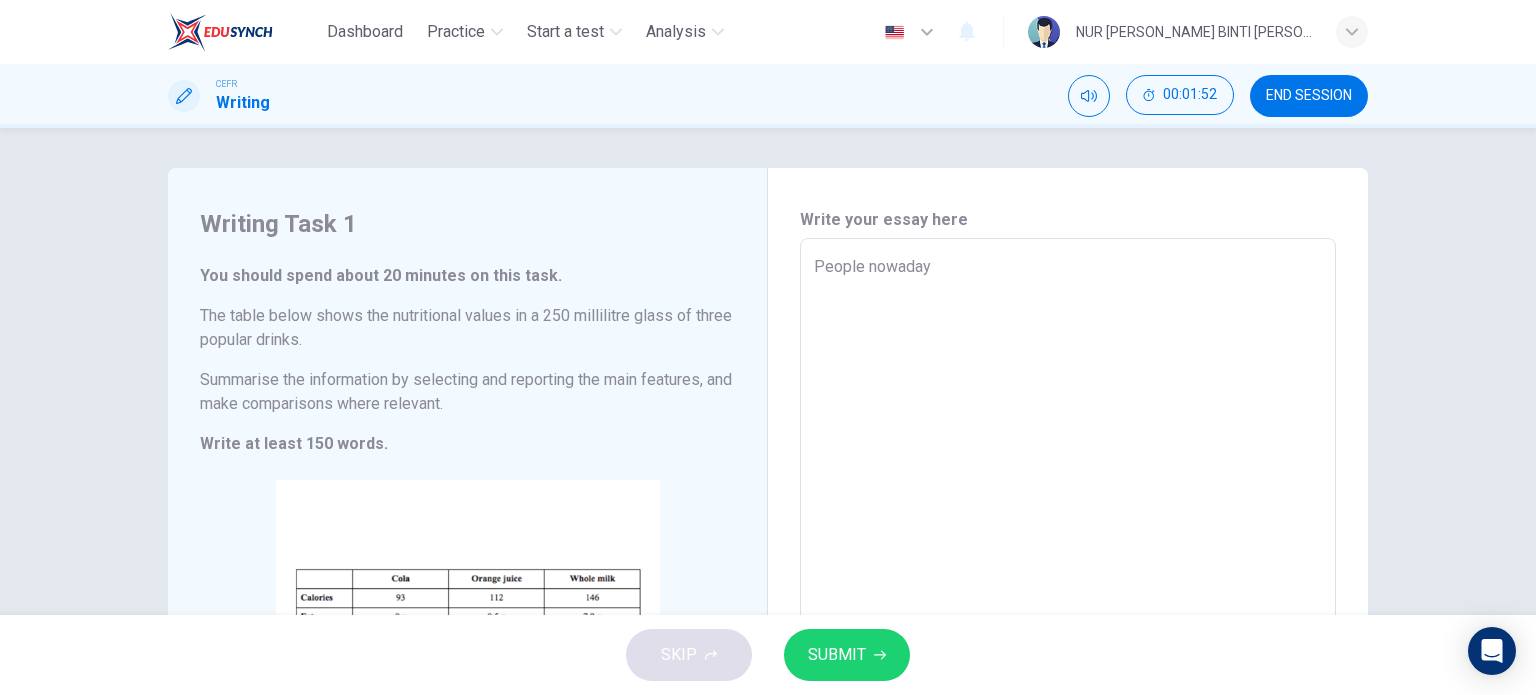 type on "People nowadays" 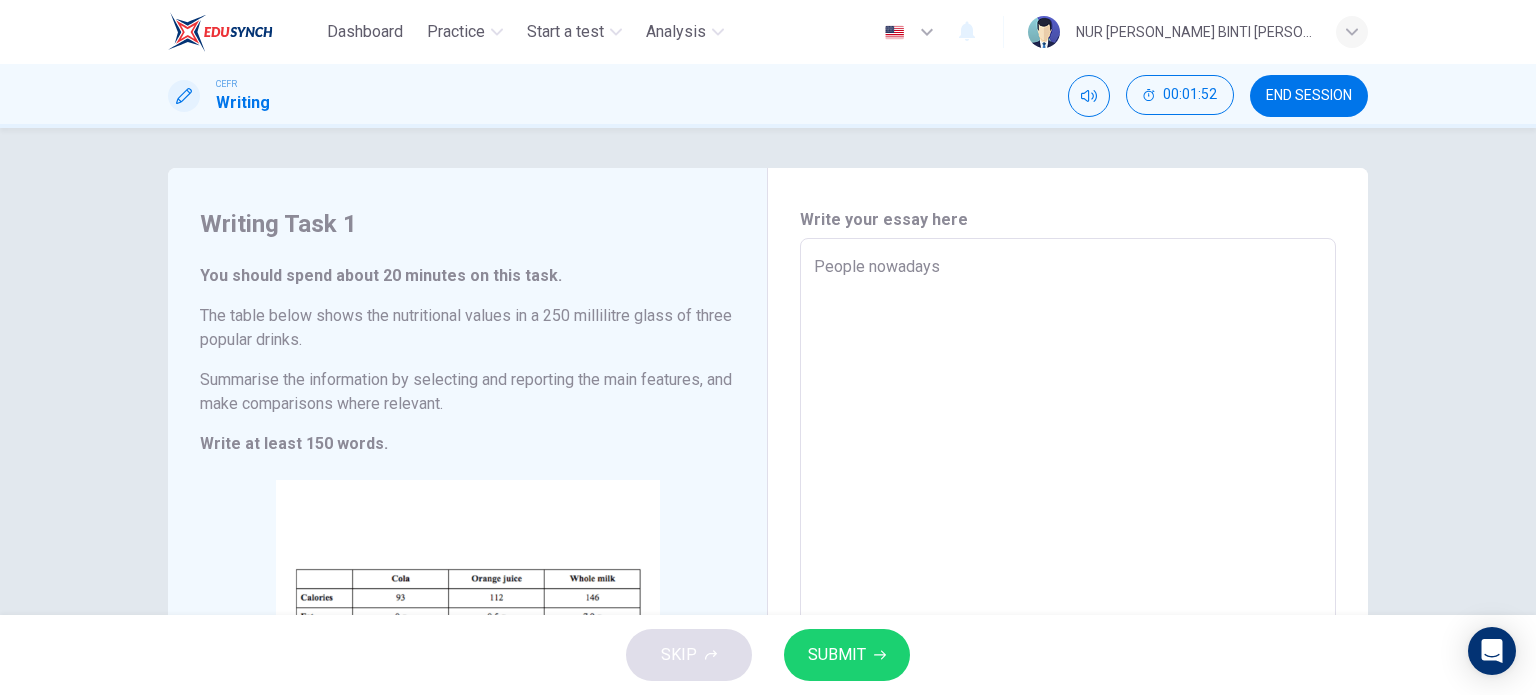 type on "x" 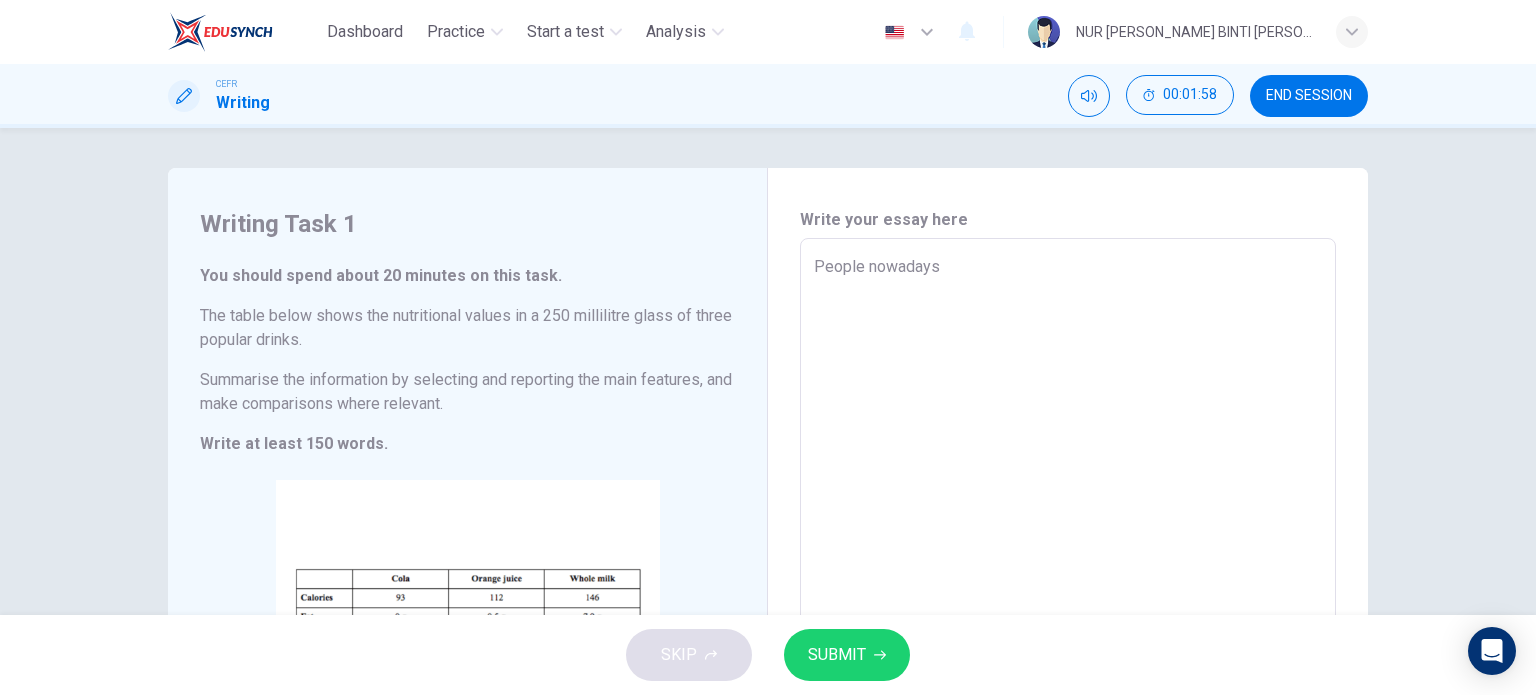 type on "People nowadays" 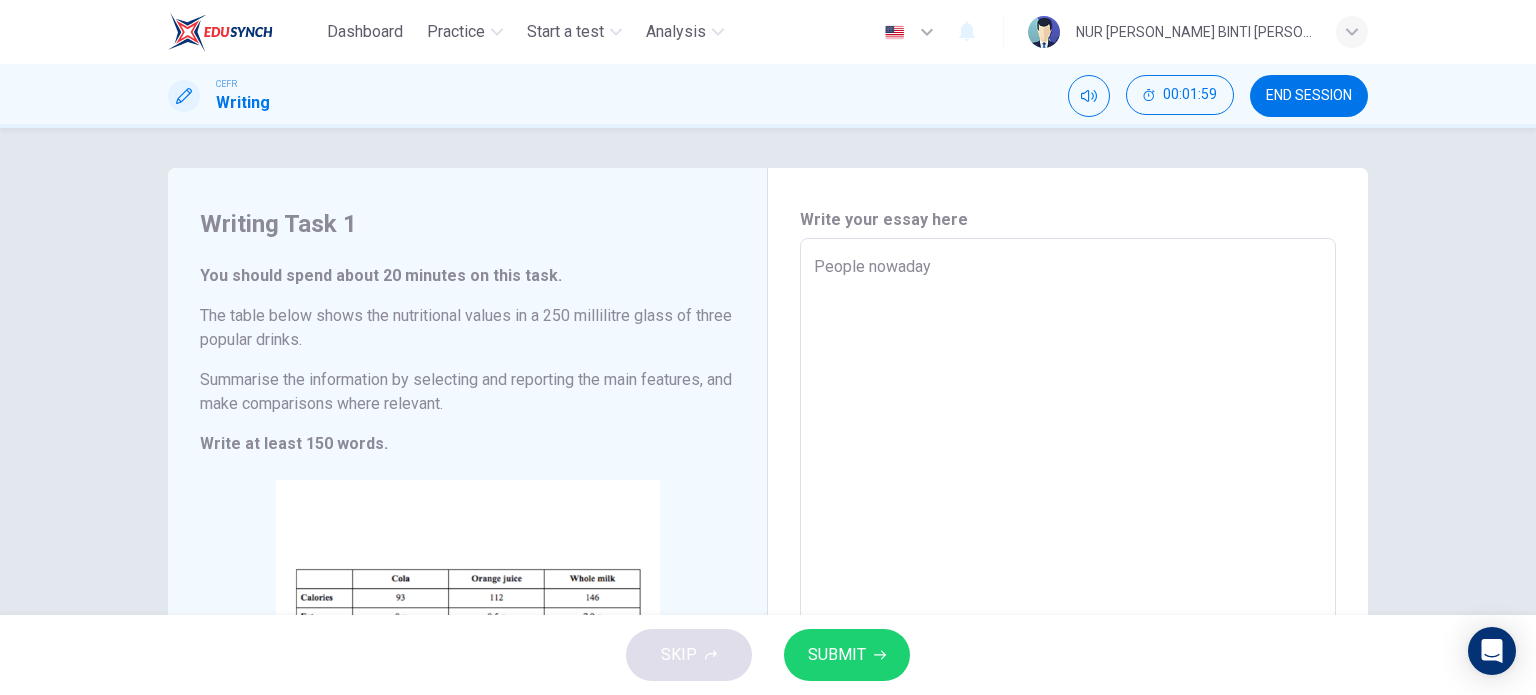 type on "People nowada" 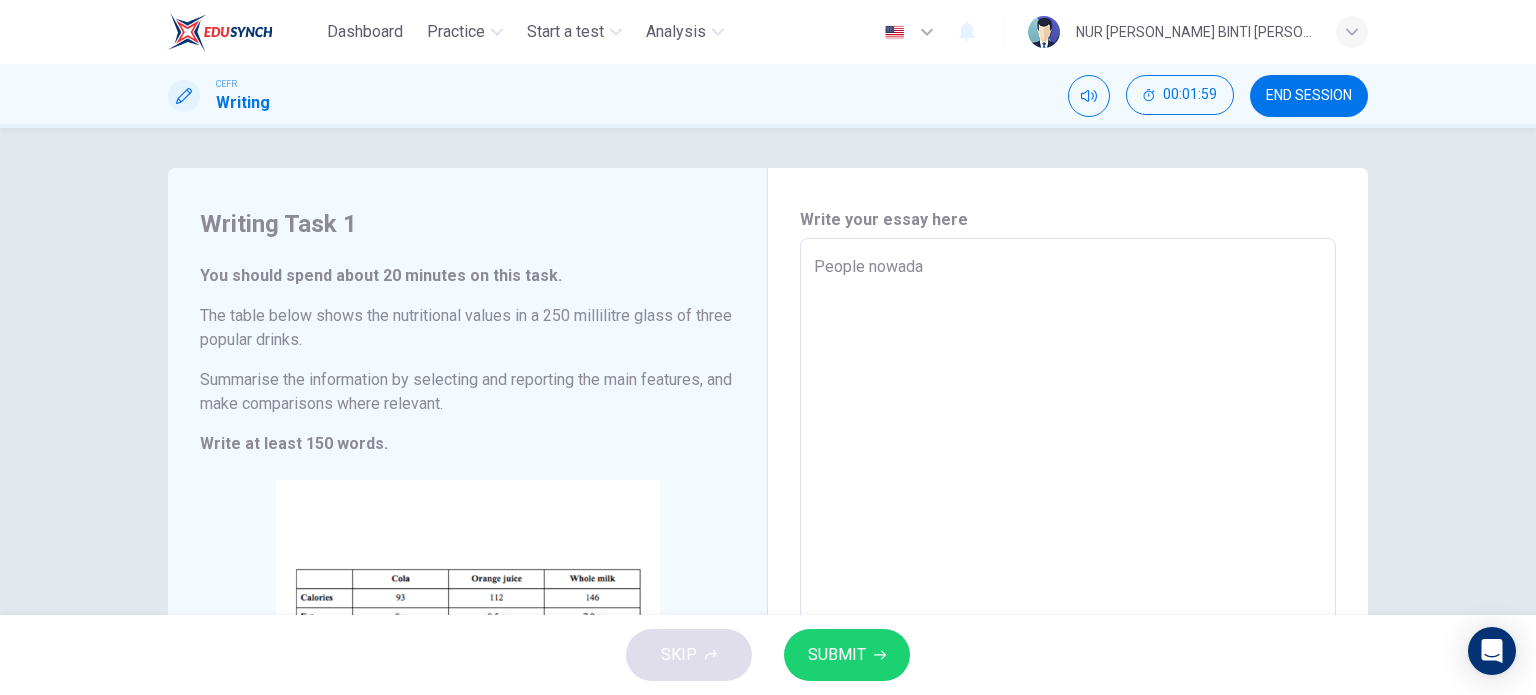 type on "People nowad" 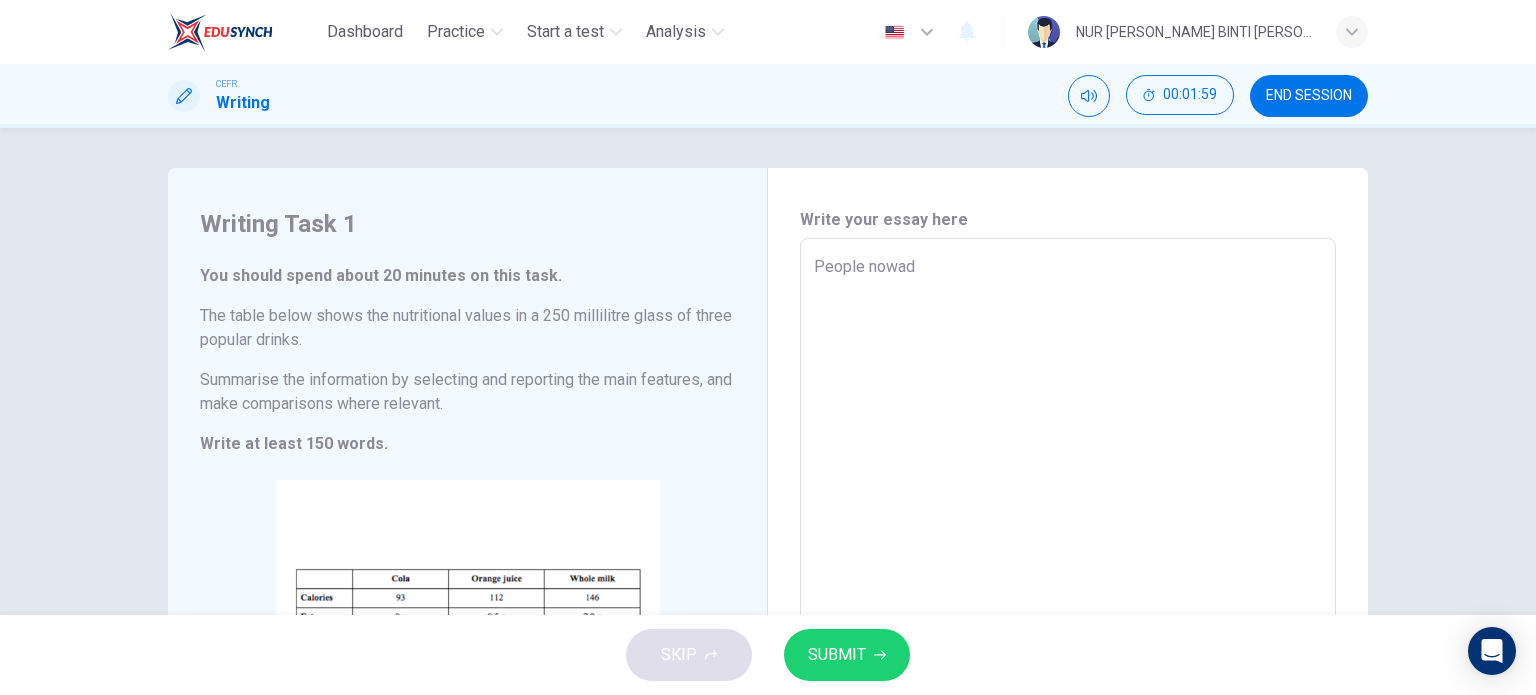 type on "x" 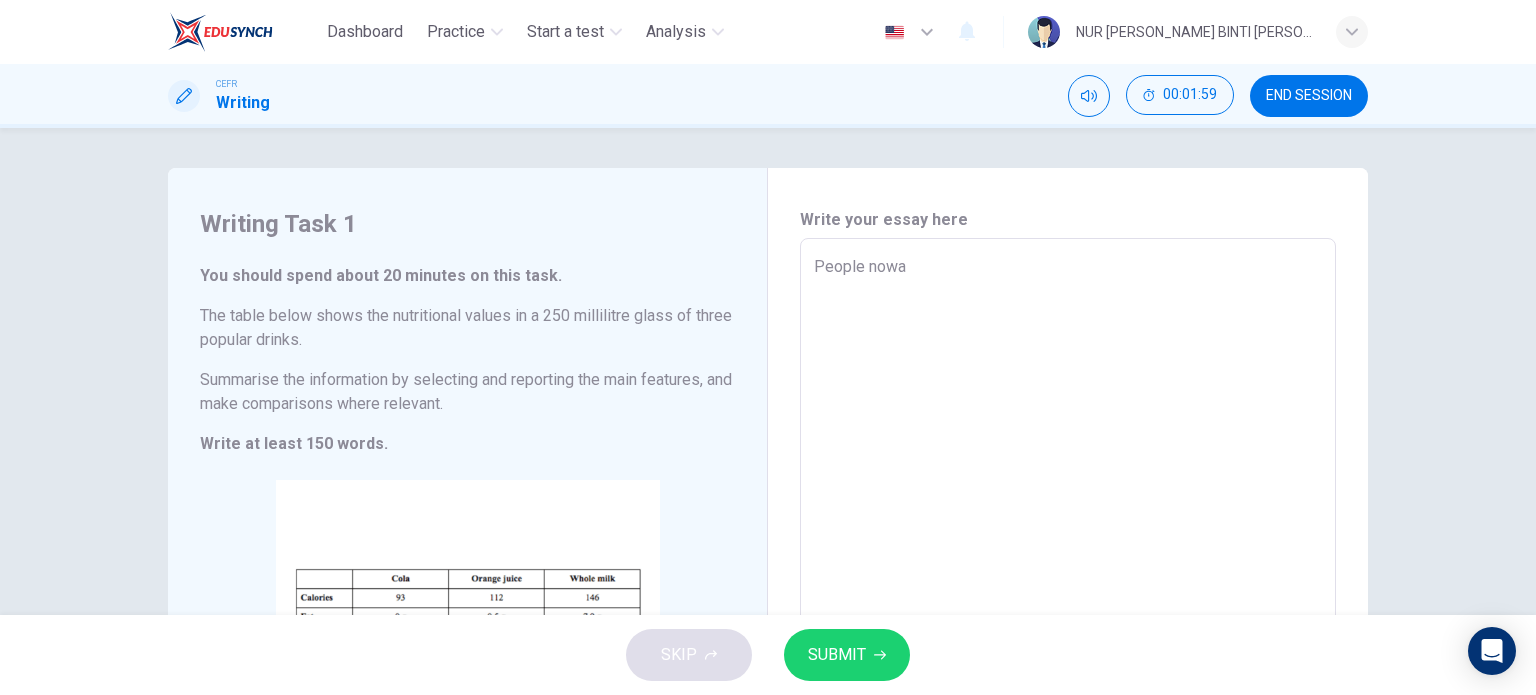 type on "x" 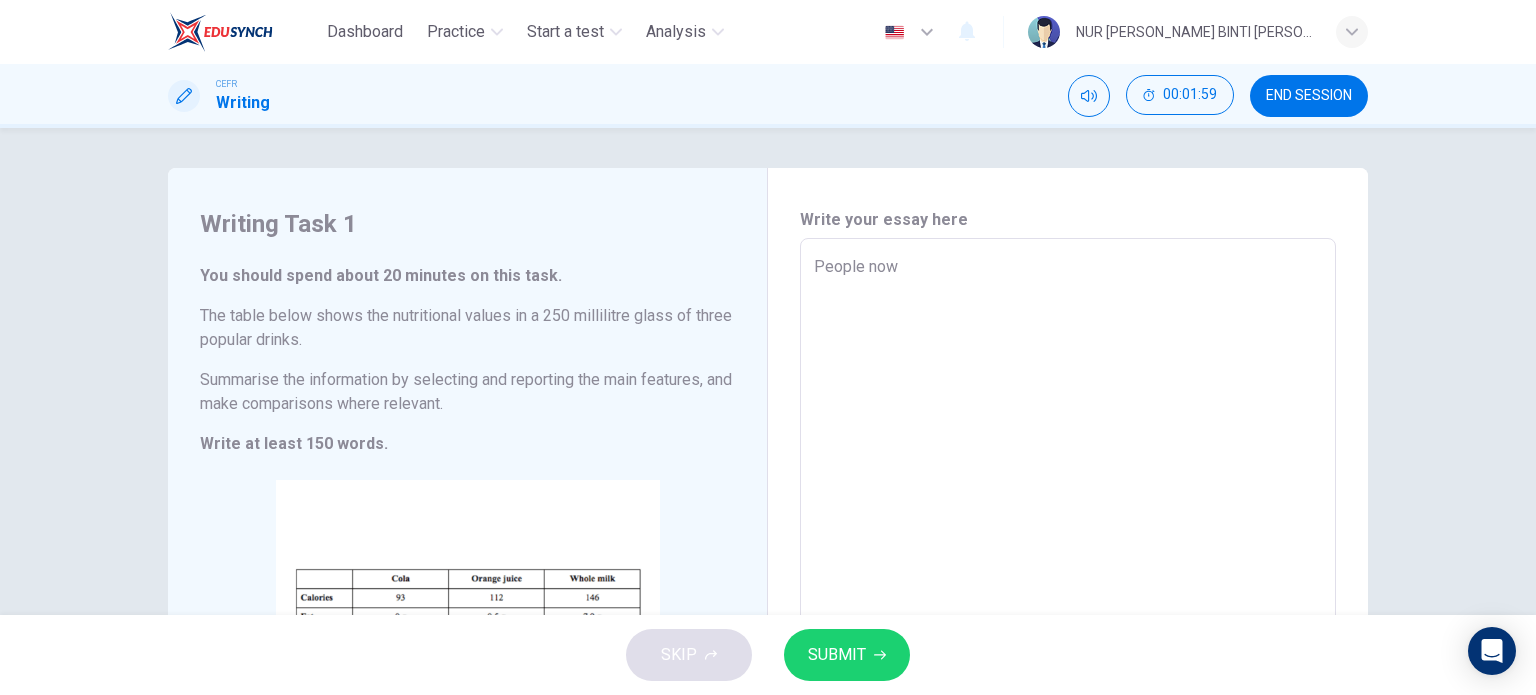 type on "x" 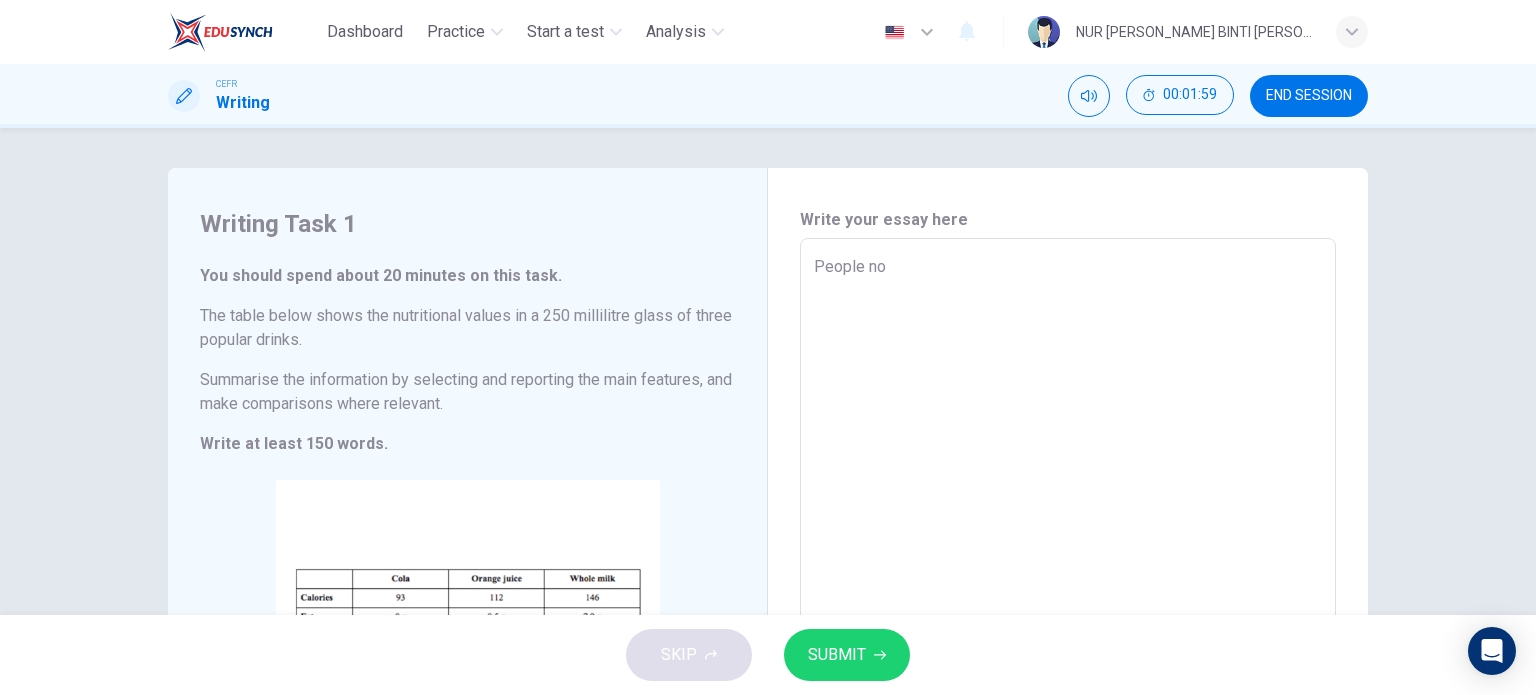 type on "People n" 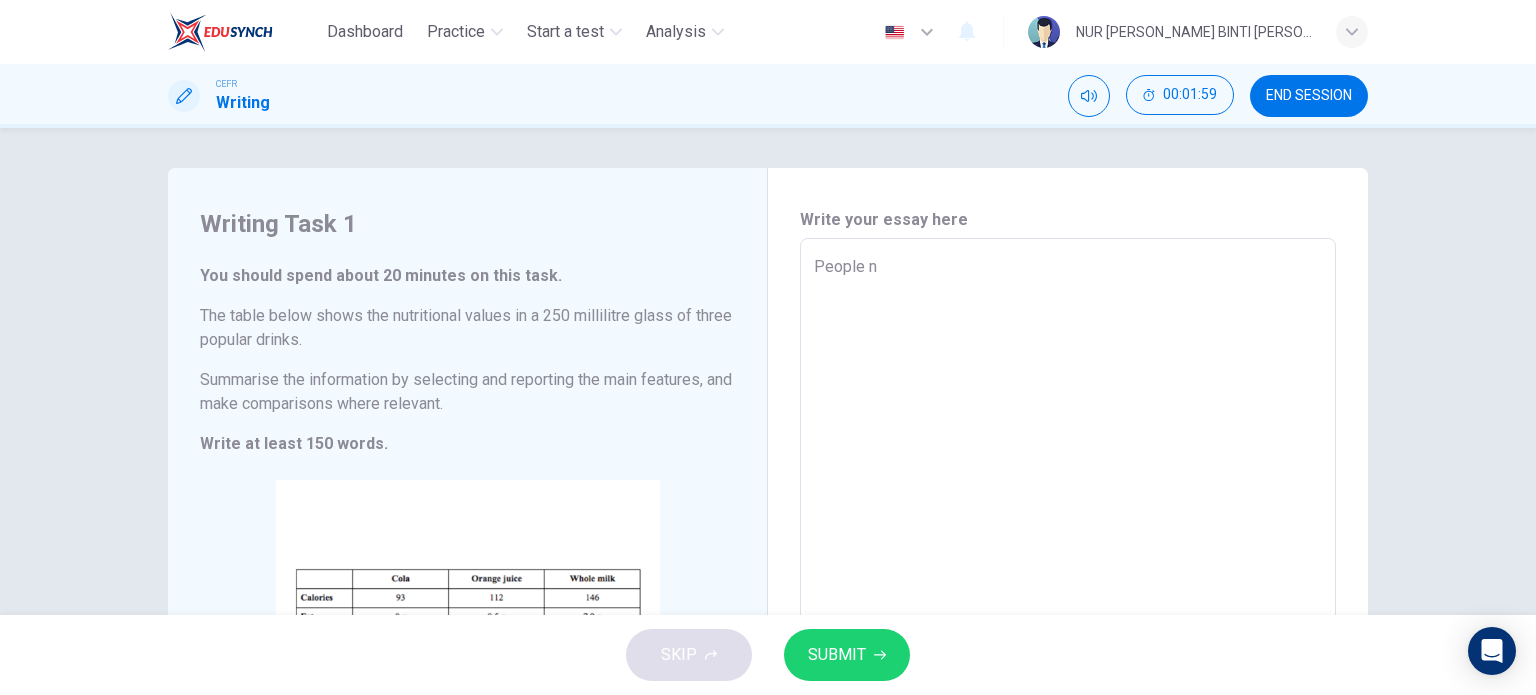 type on "x" 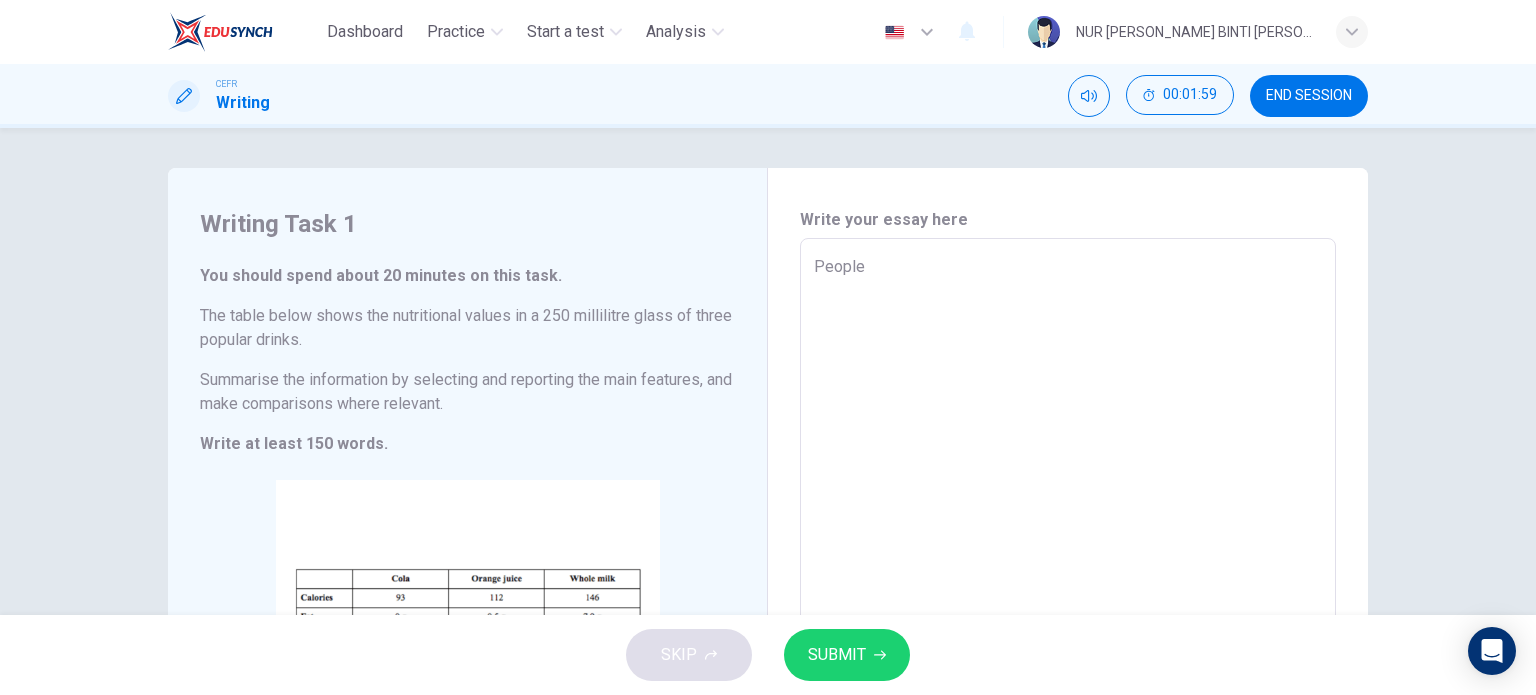 type on "People" 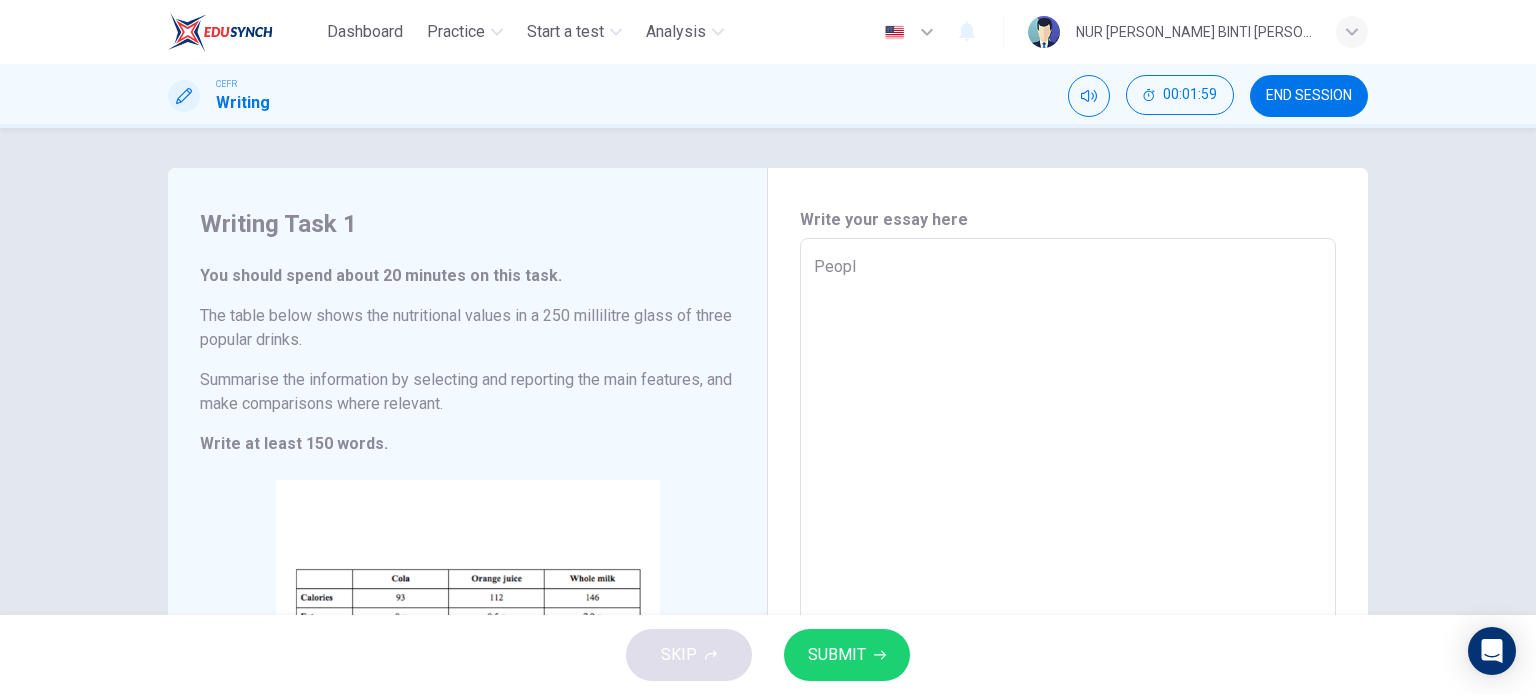 type on "x" 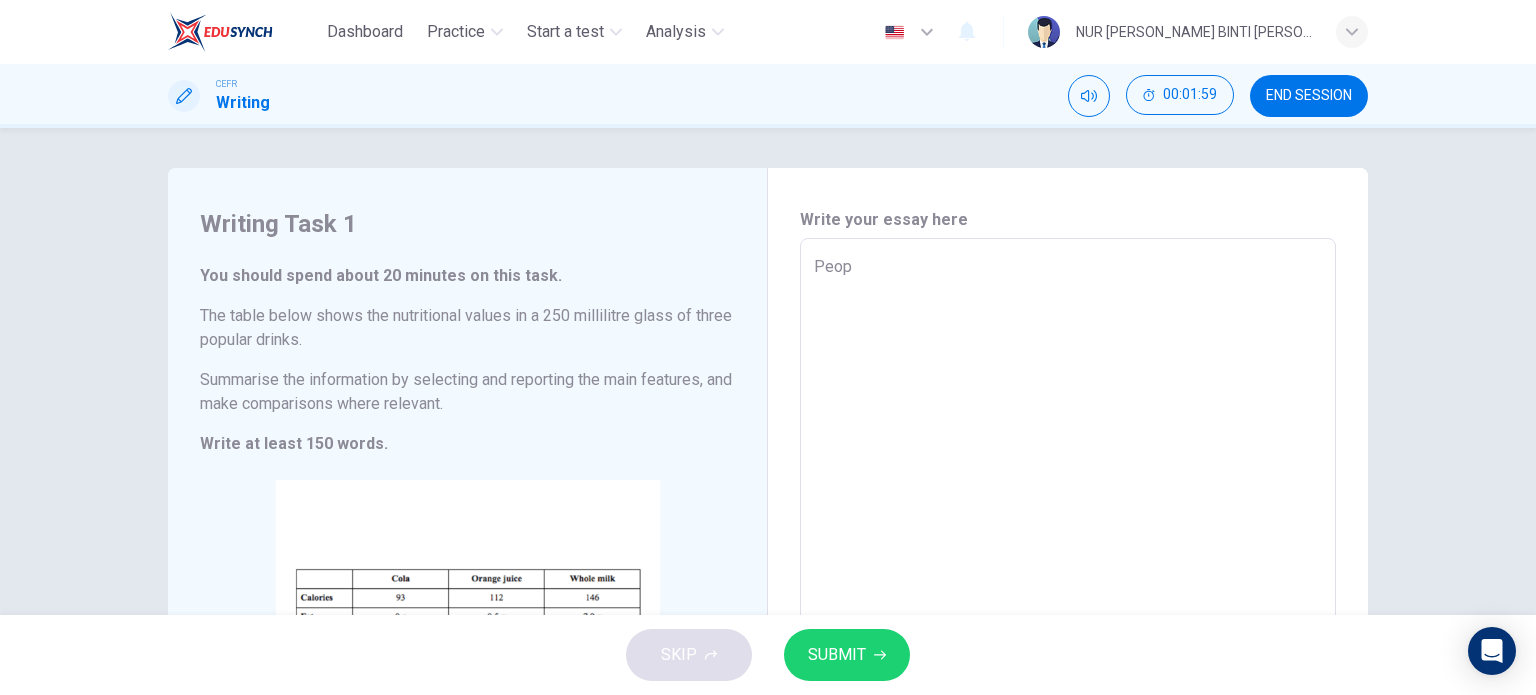 type on "x" 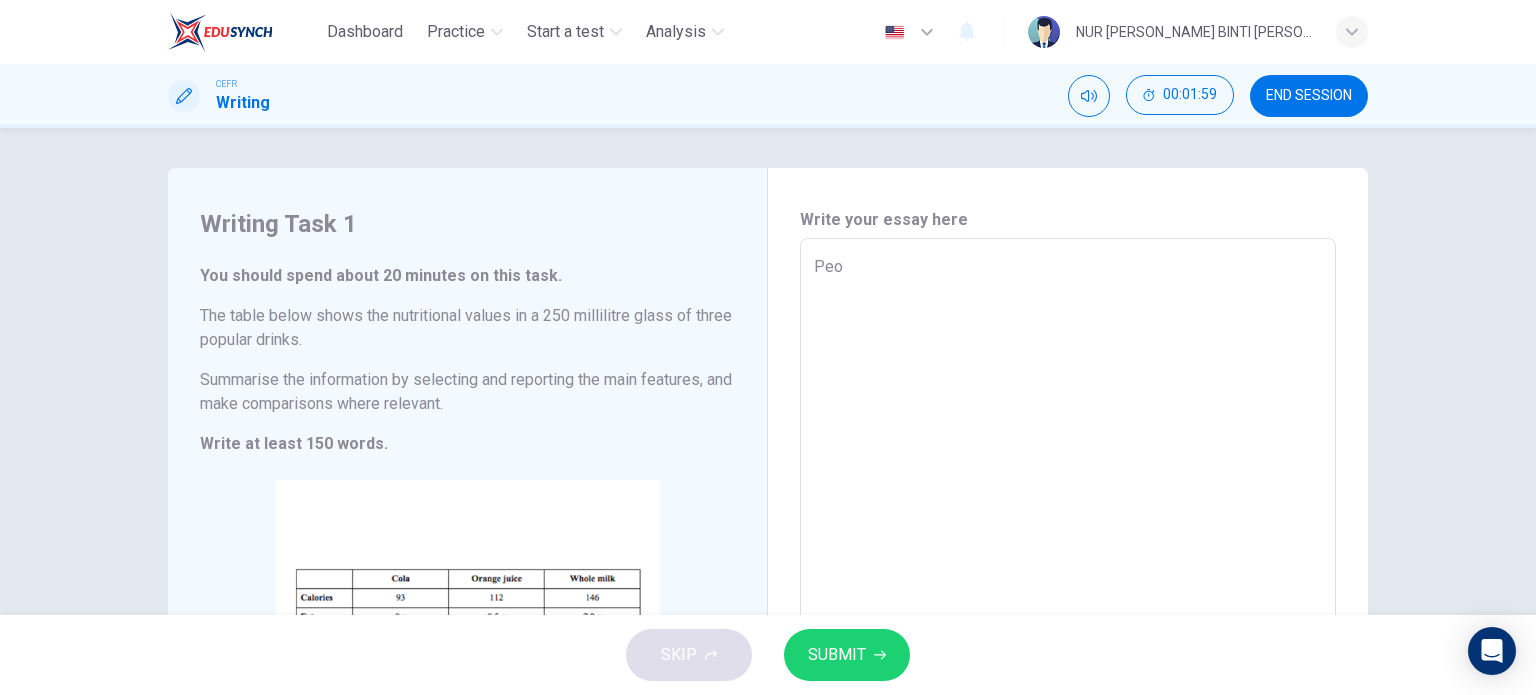 type on "x" 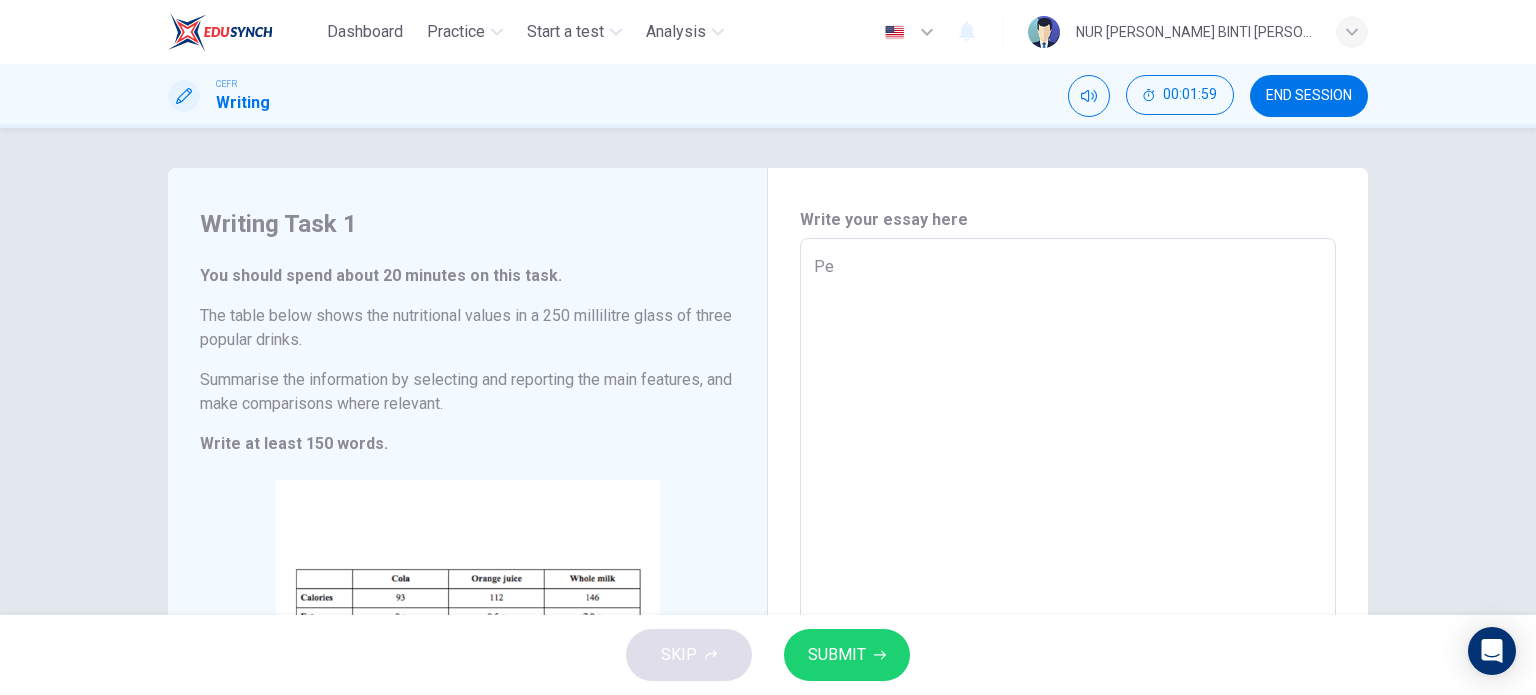 type on "P" 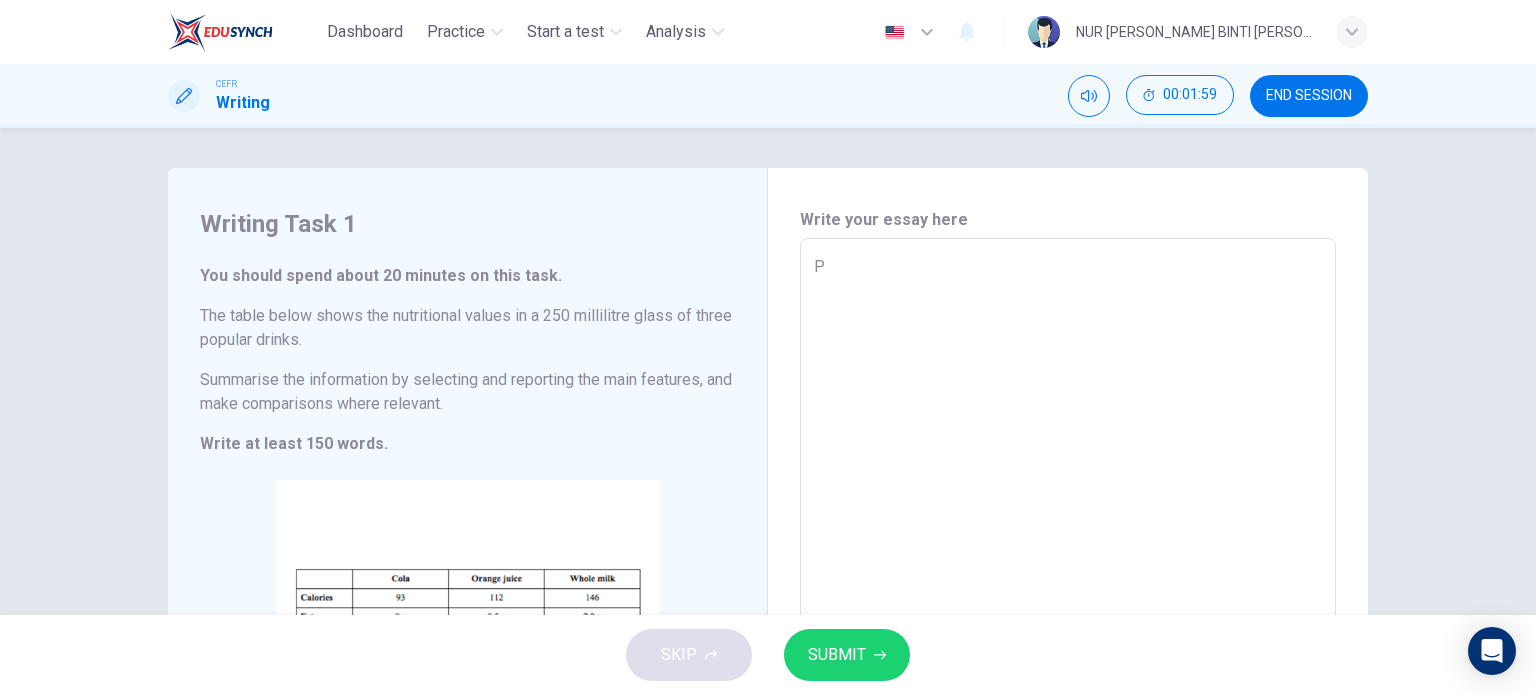 type on "x" 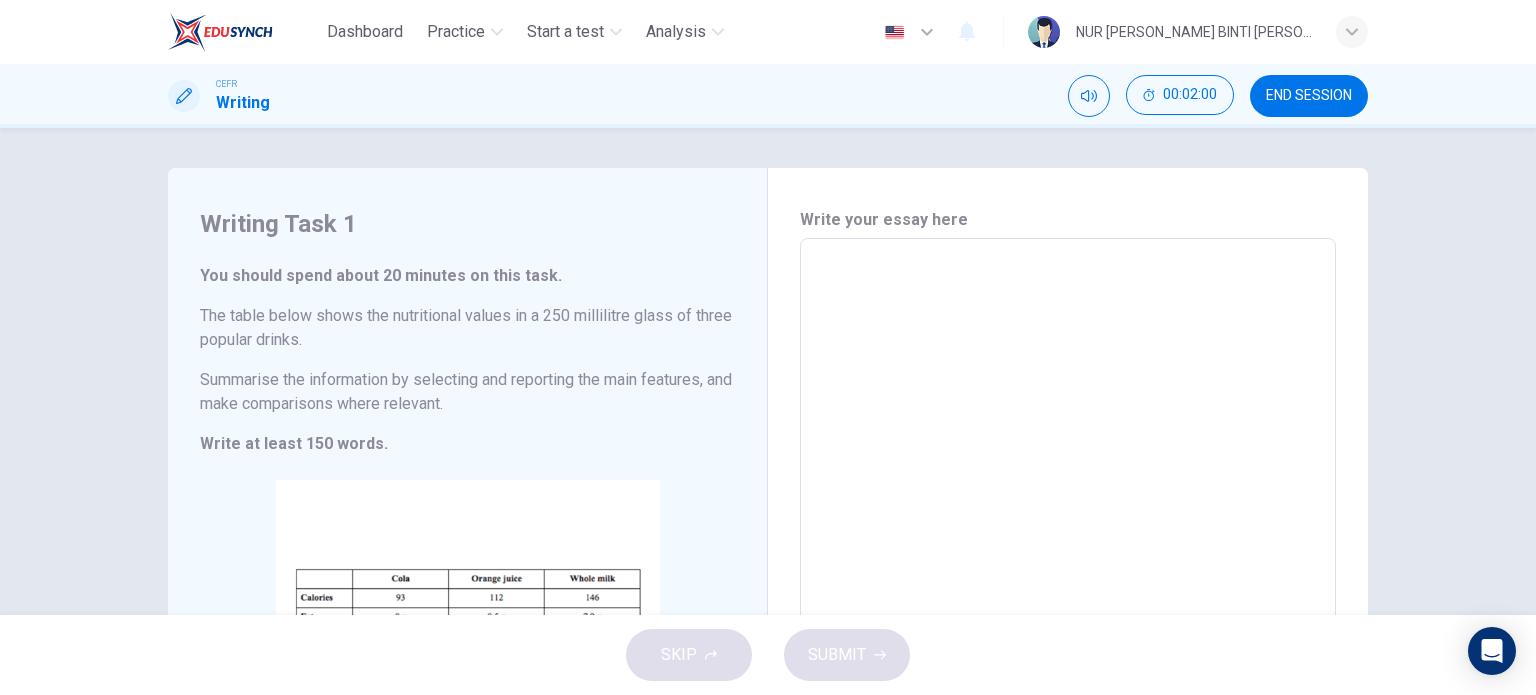 type on "N" 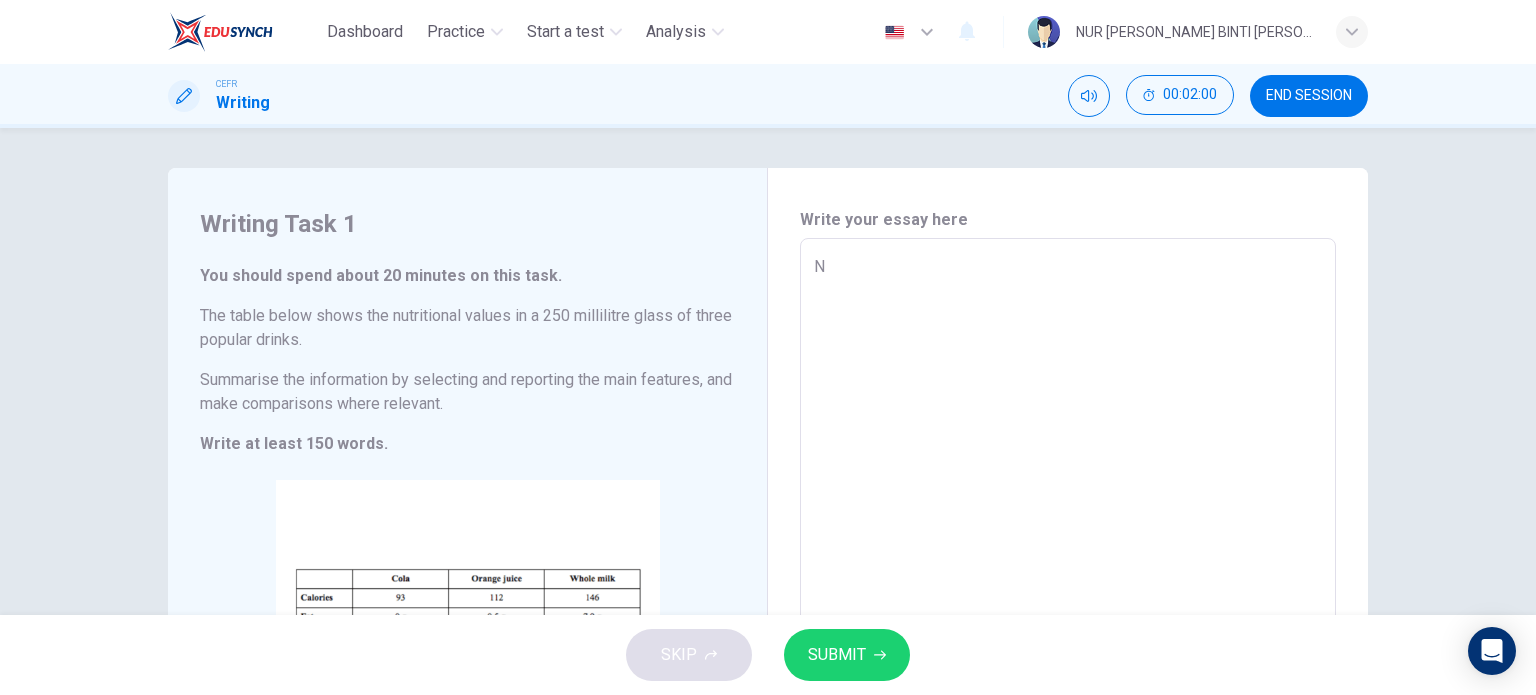 type on "No" 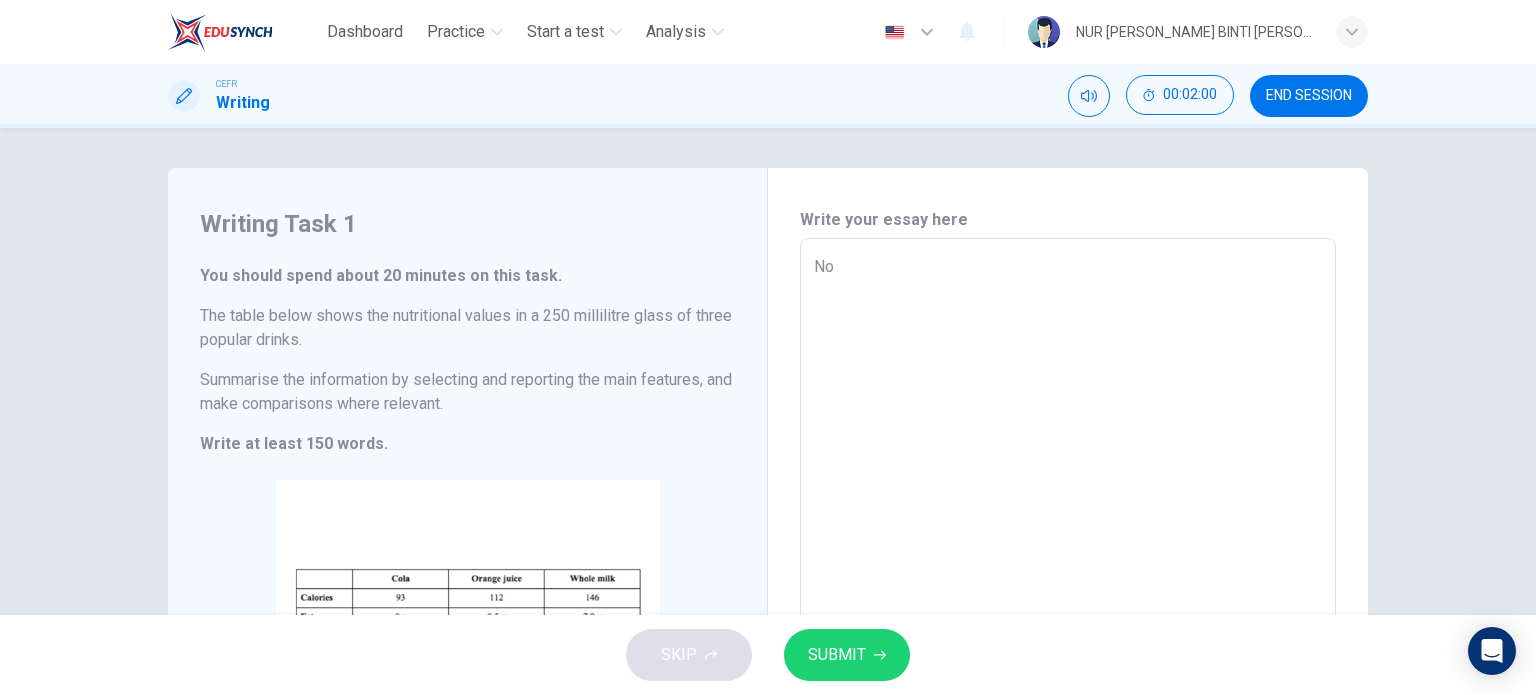 type on "x" 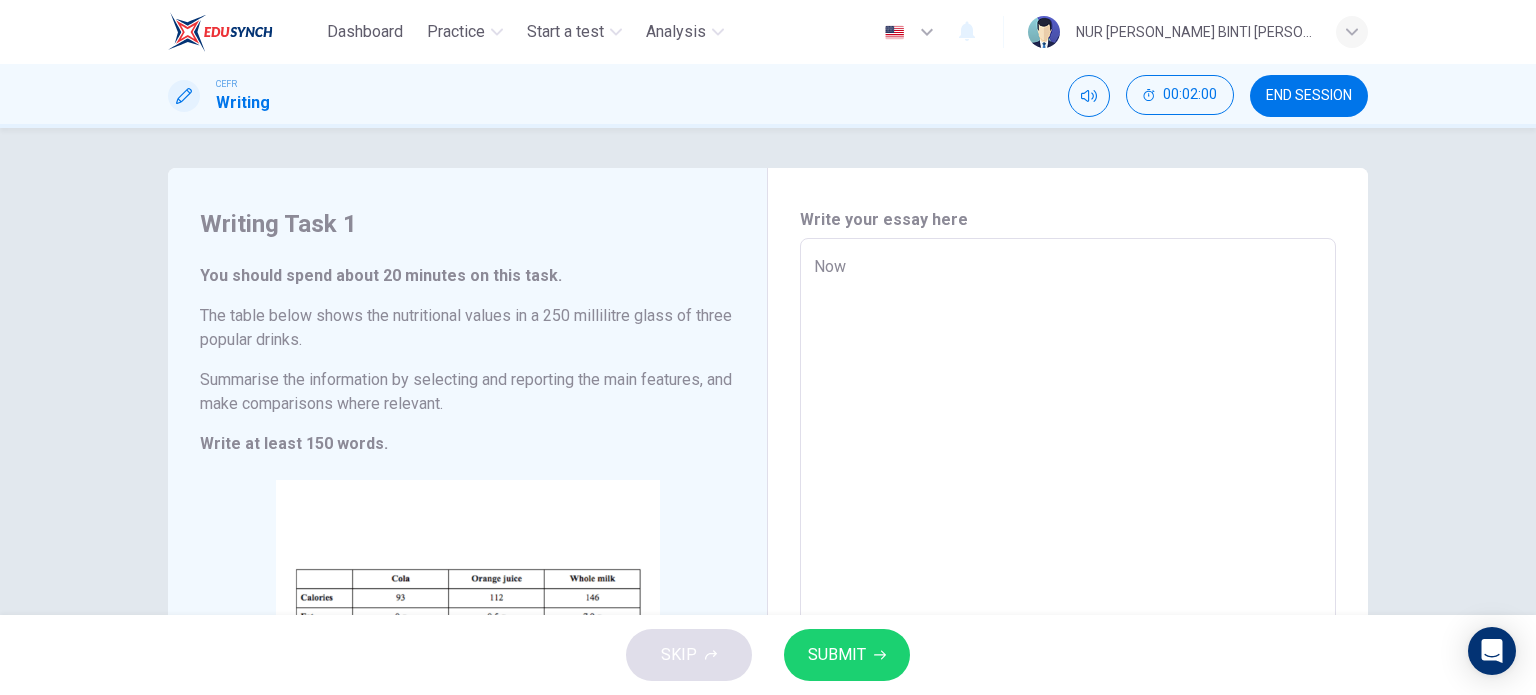 type on "x" 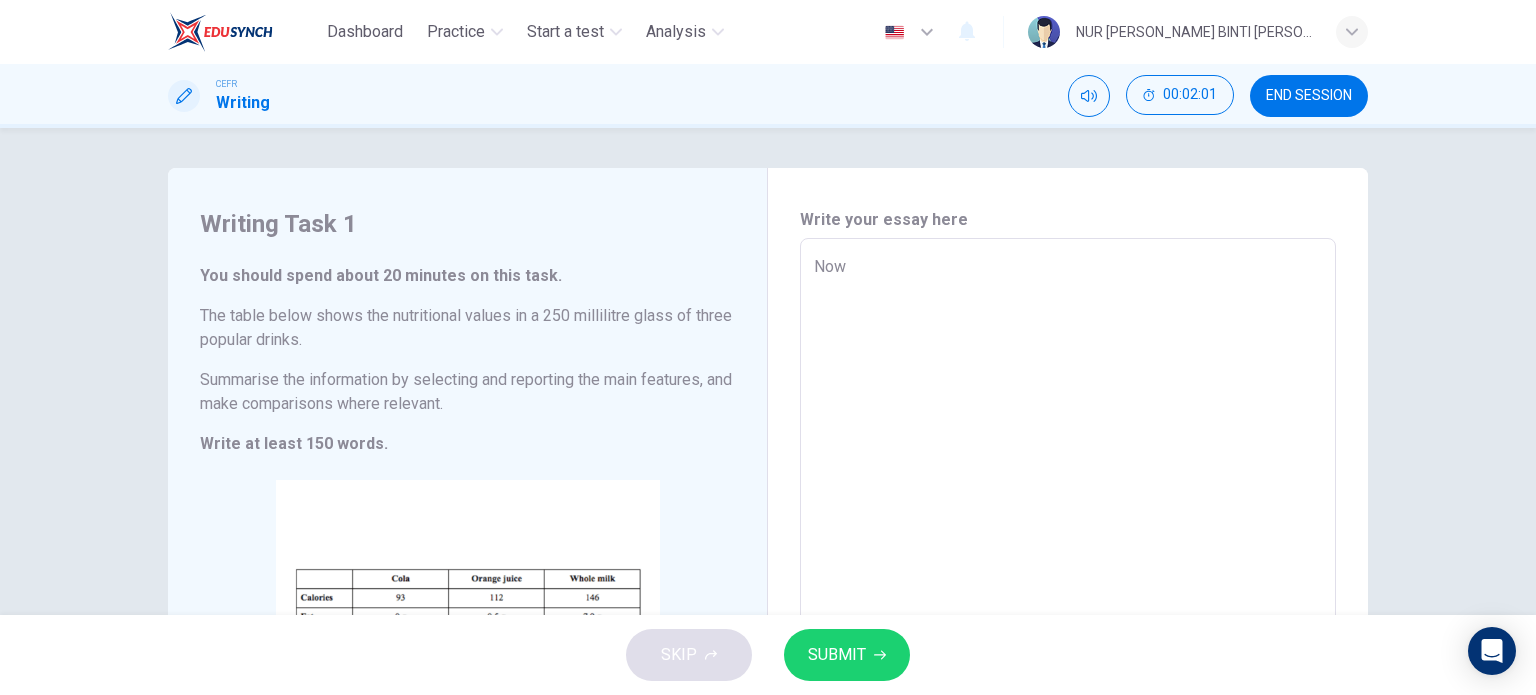 type on "Nowa" 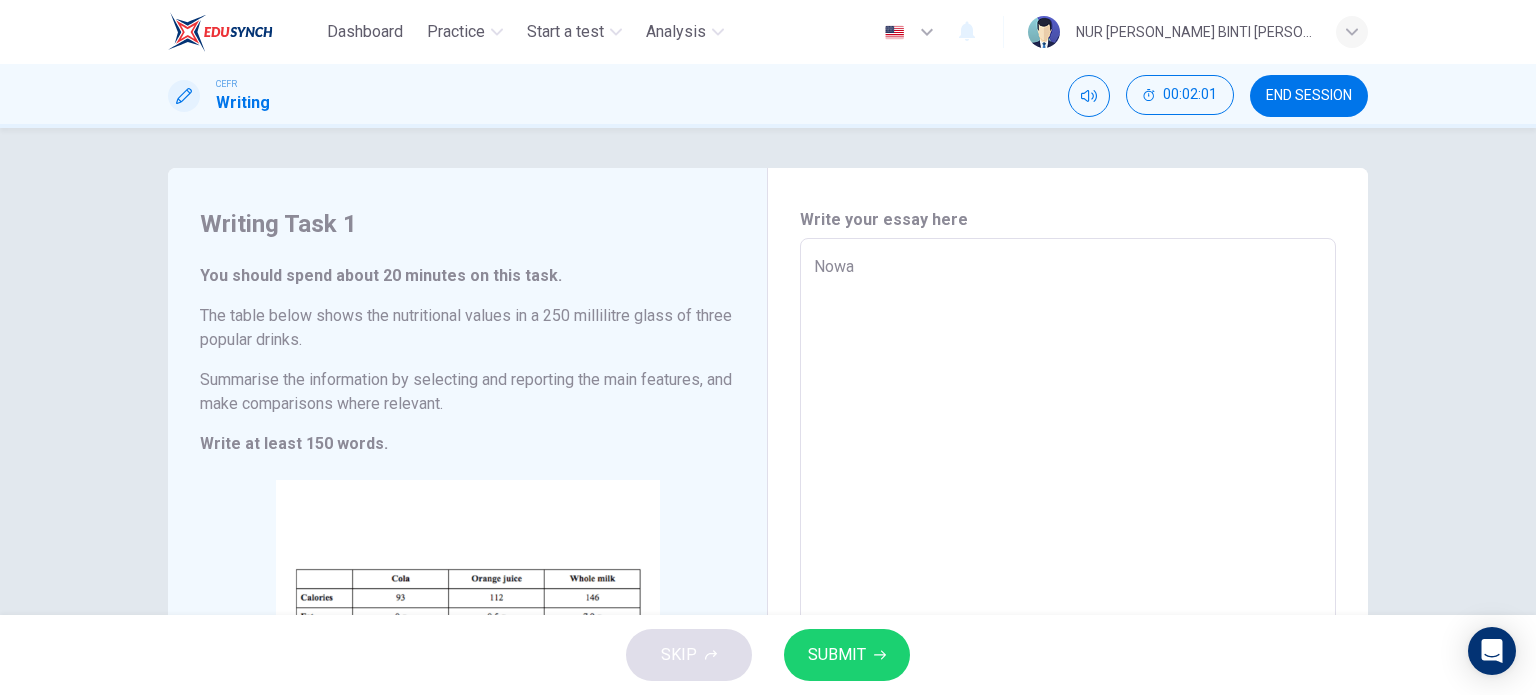 type on "x" 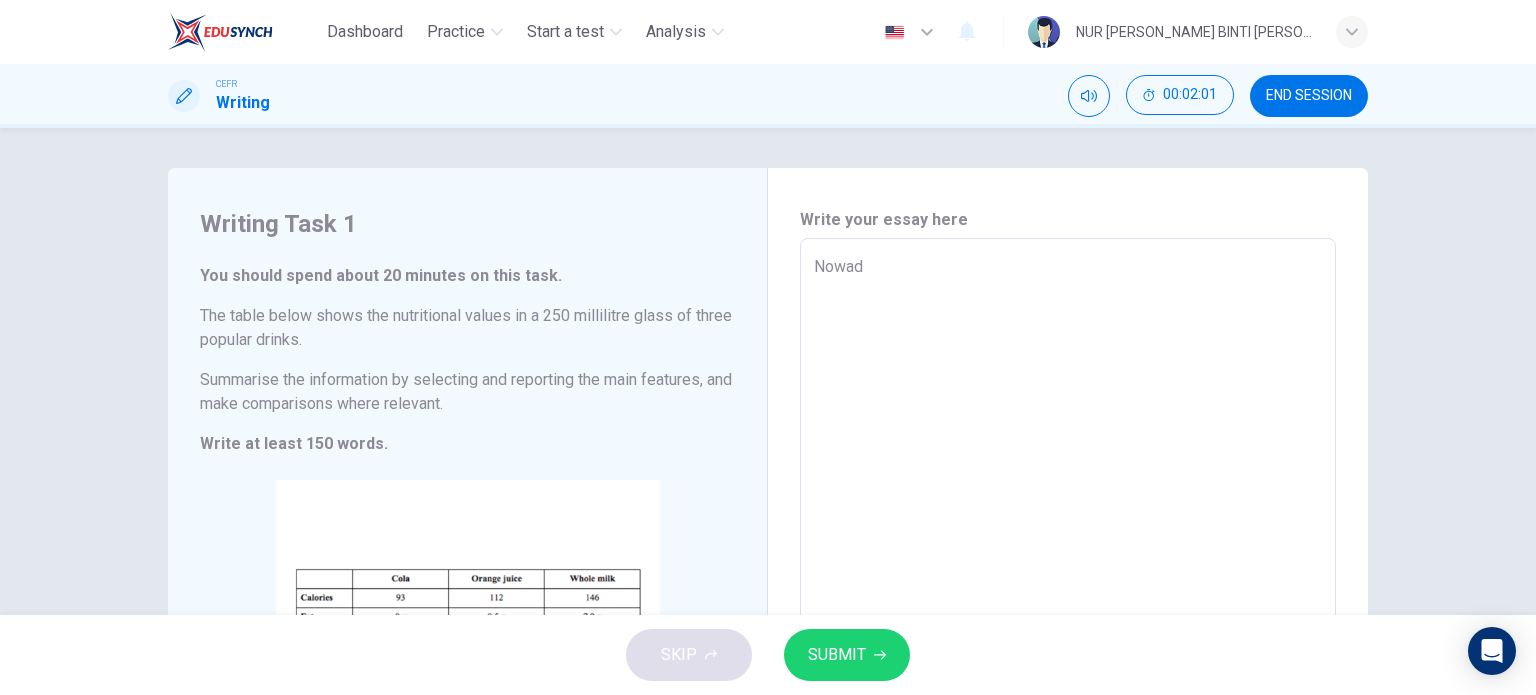 type on "Nowada" 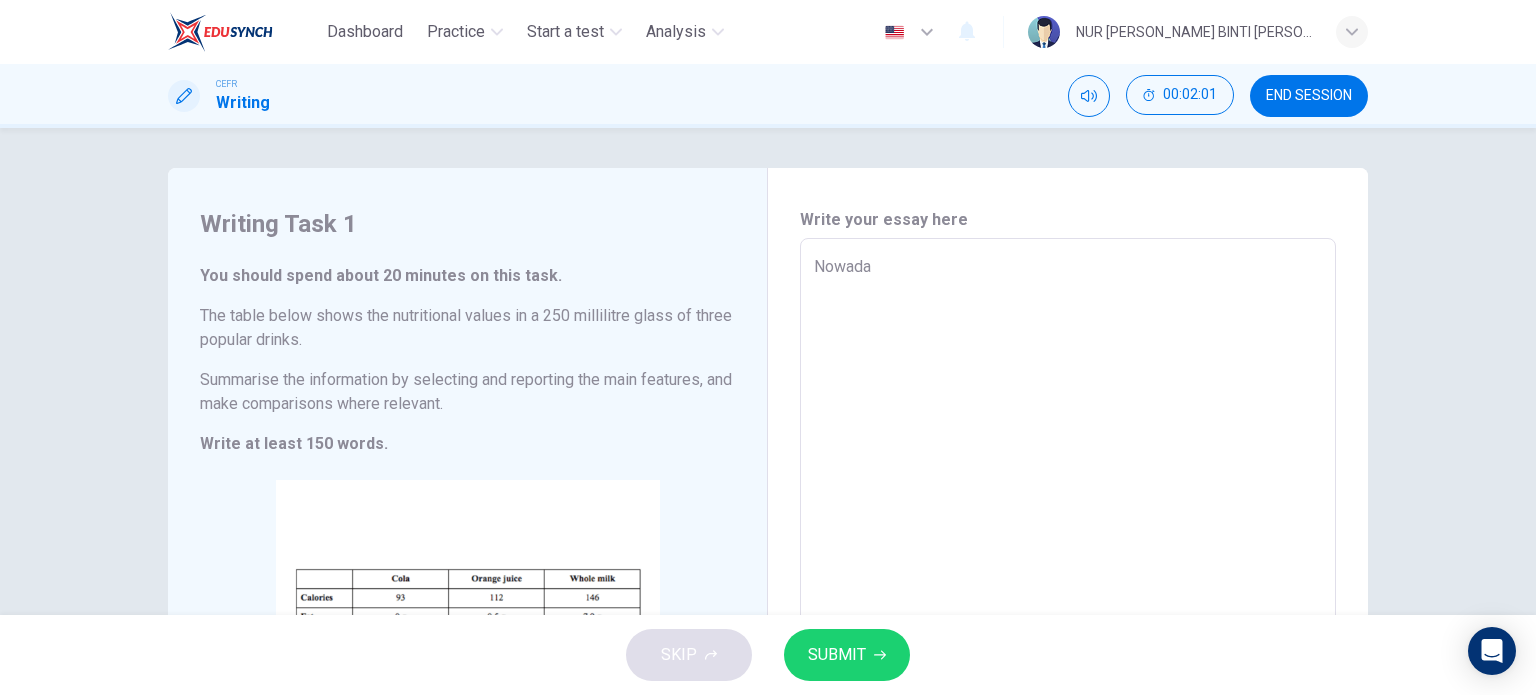type on "x" 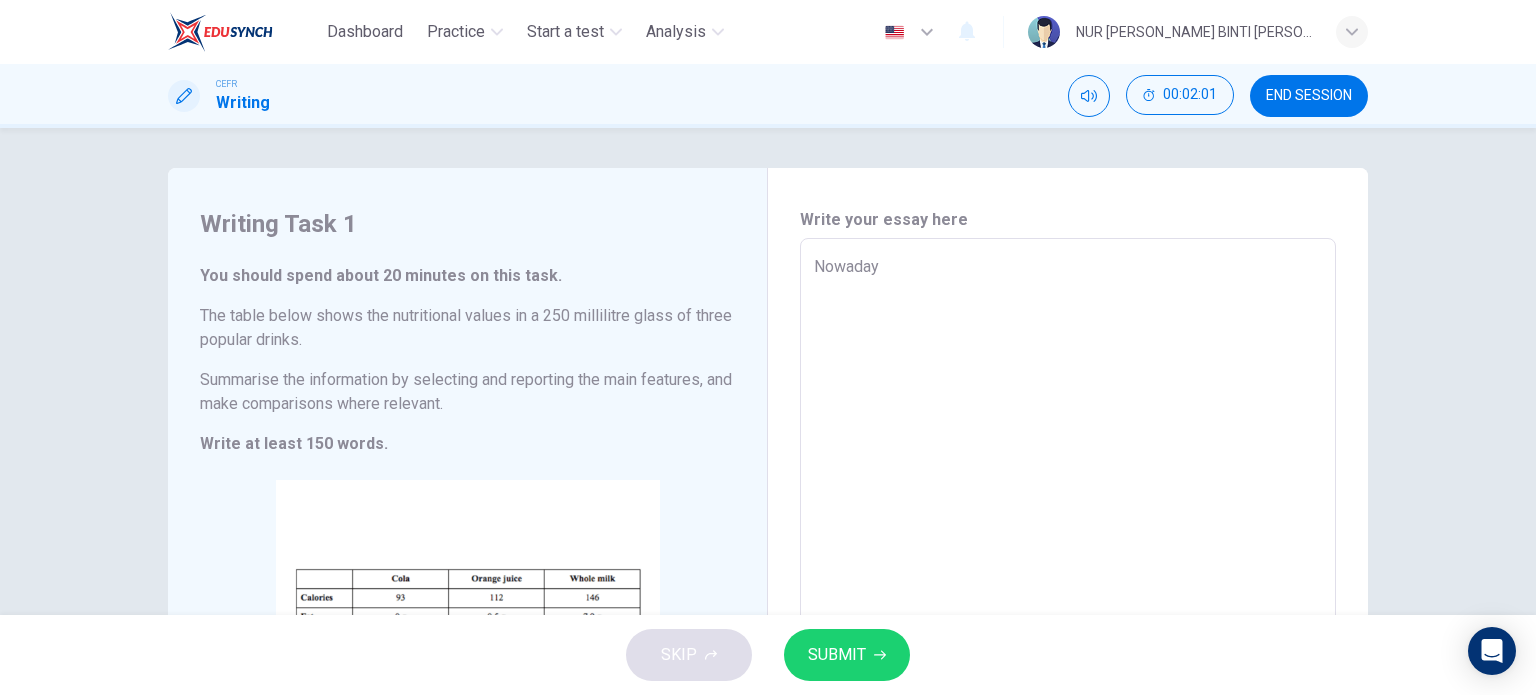 type on "x" 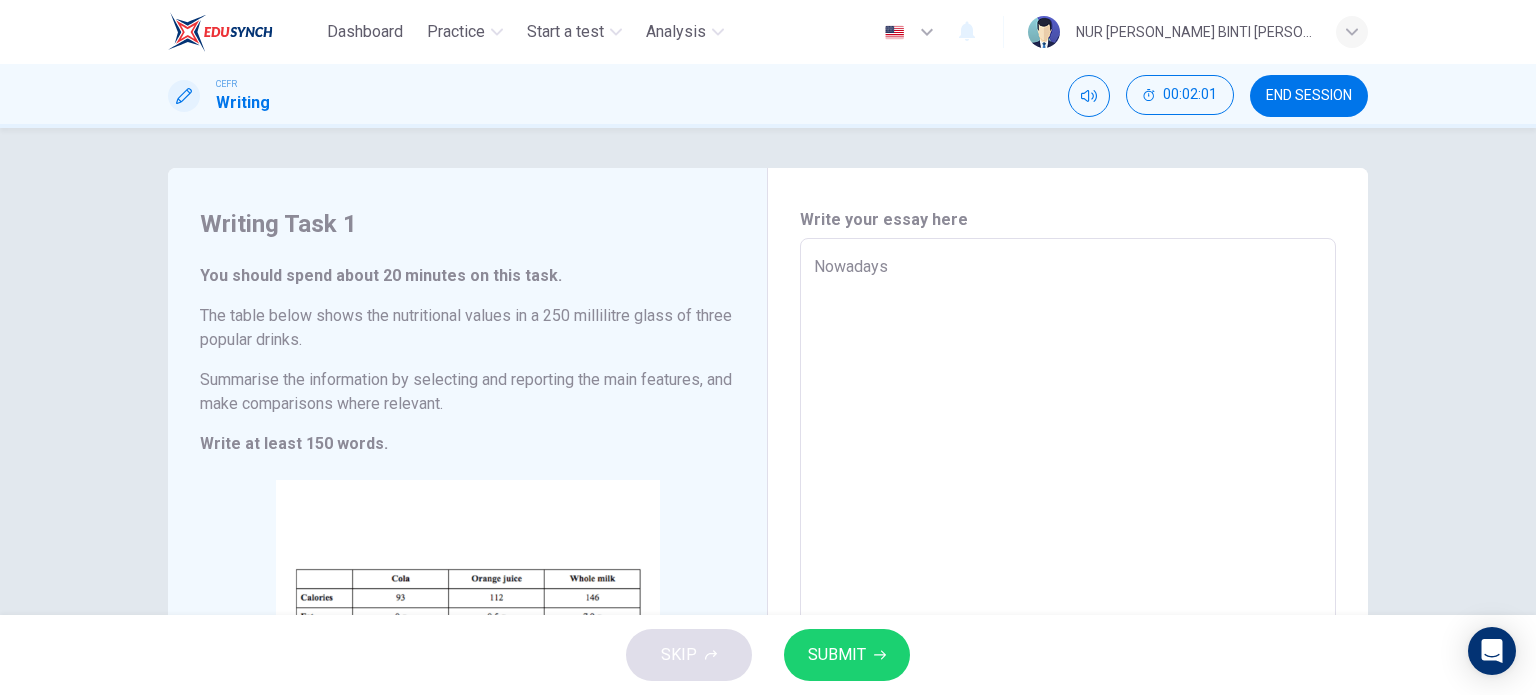 type on "x" 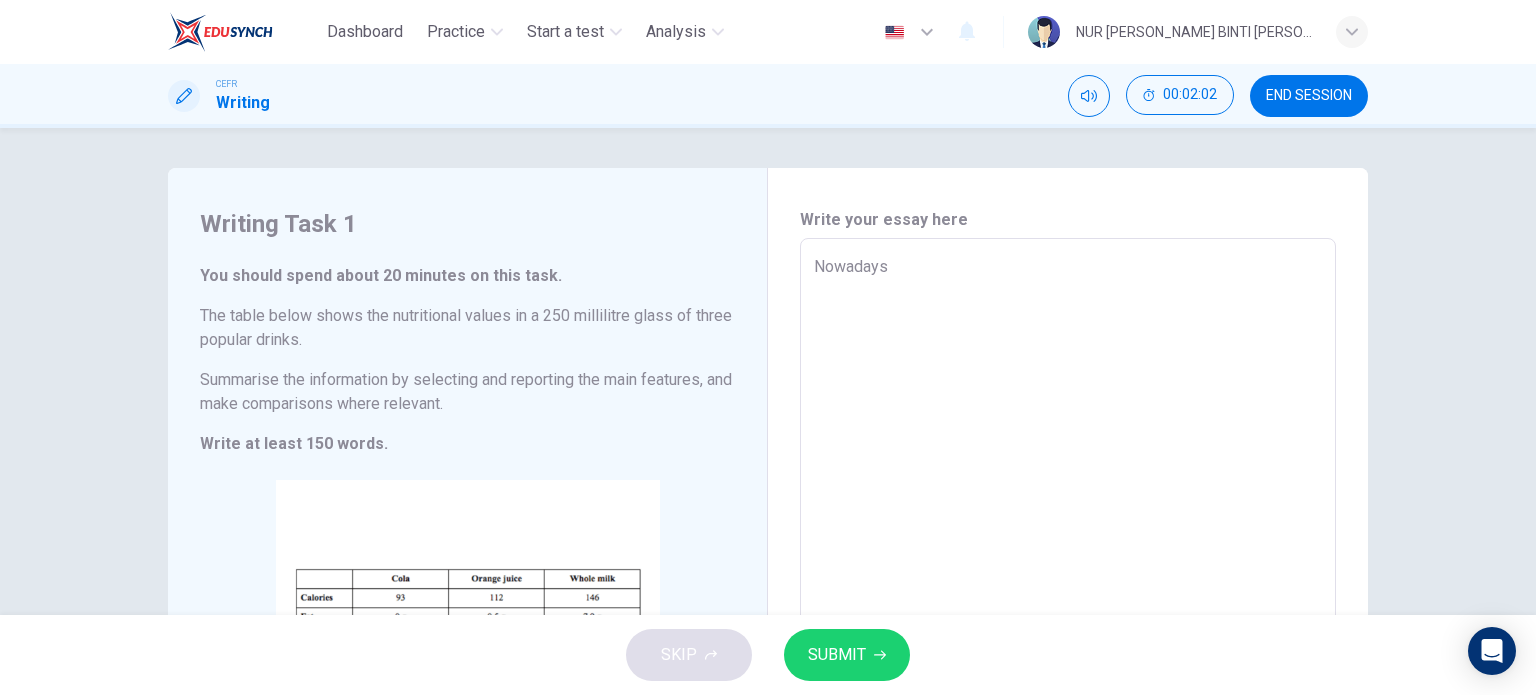 type on "Nowadays," 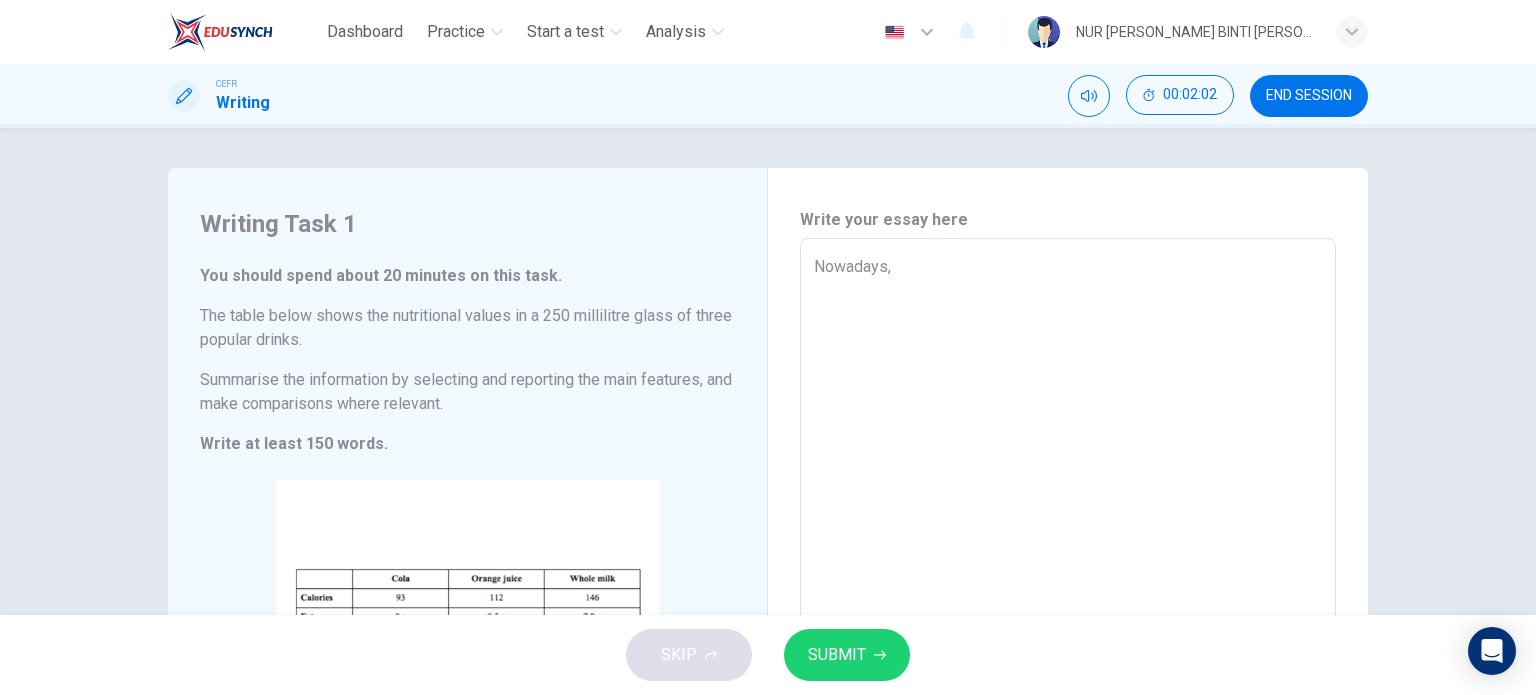 type on "x" 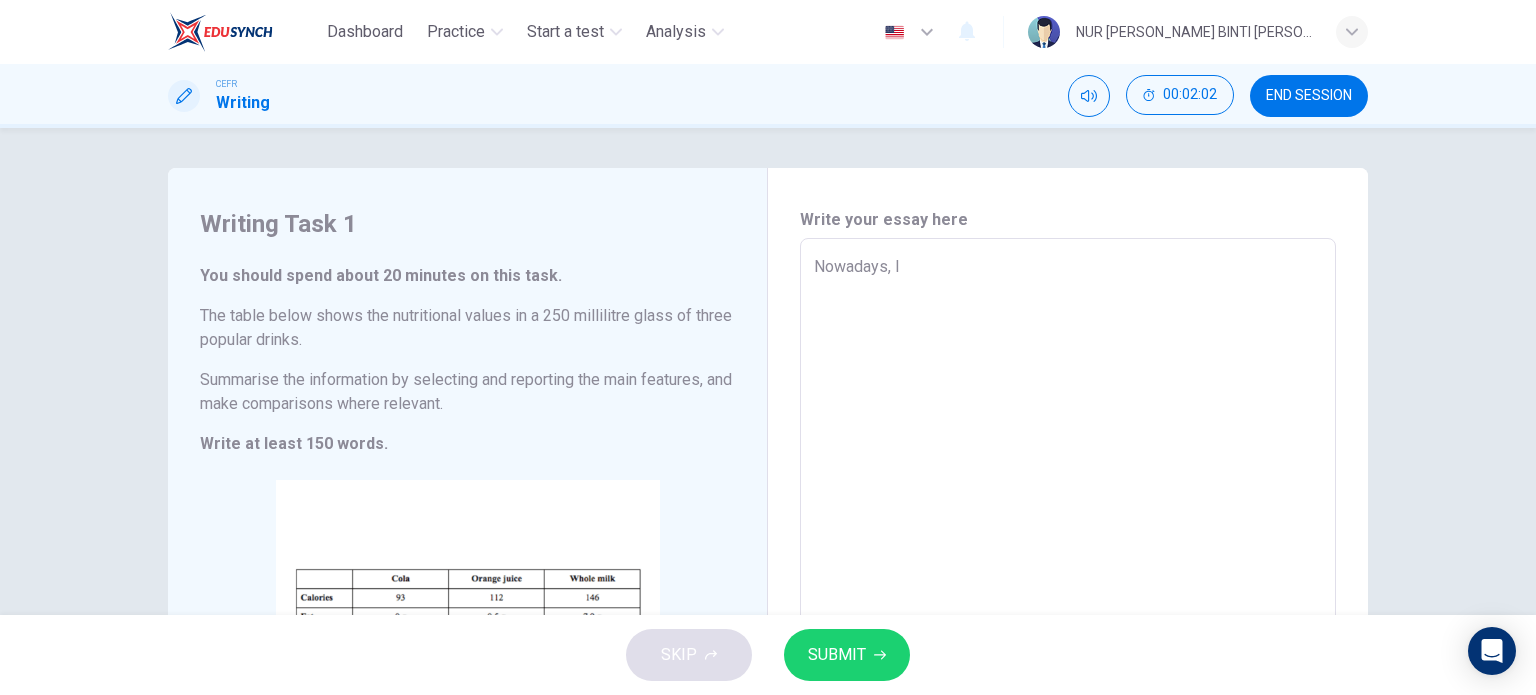 type on "x" 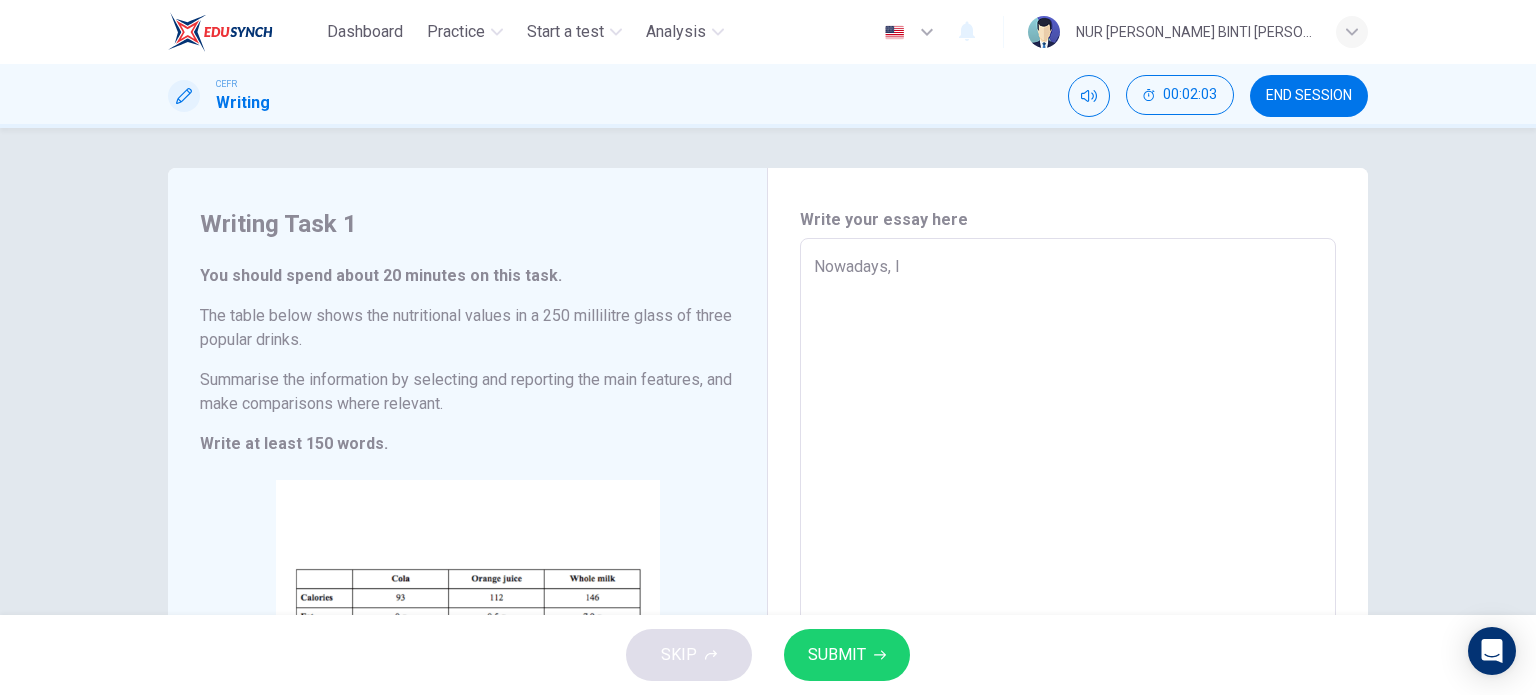 type on "Nowadays, It" 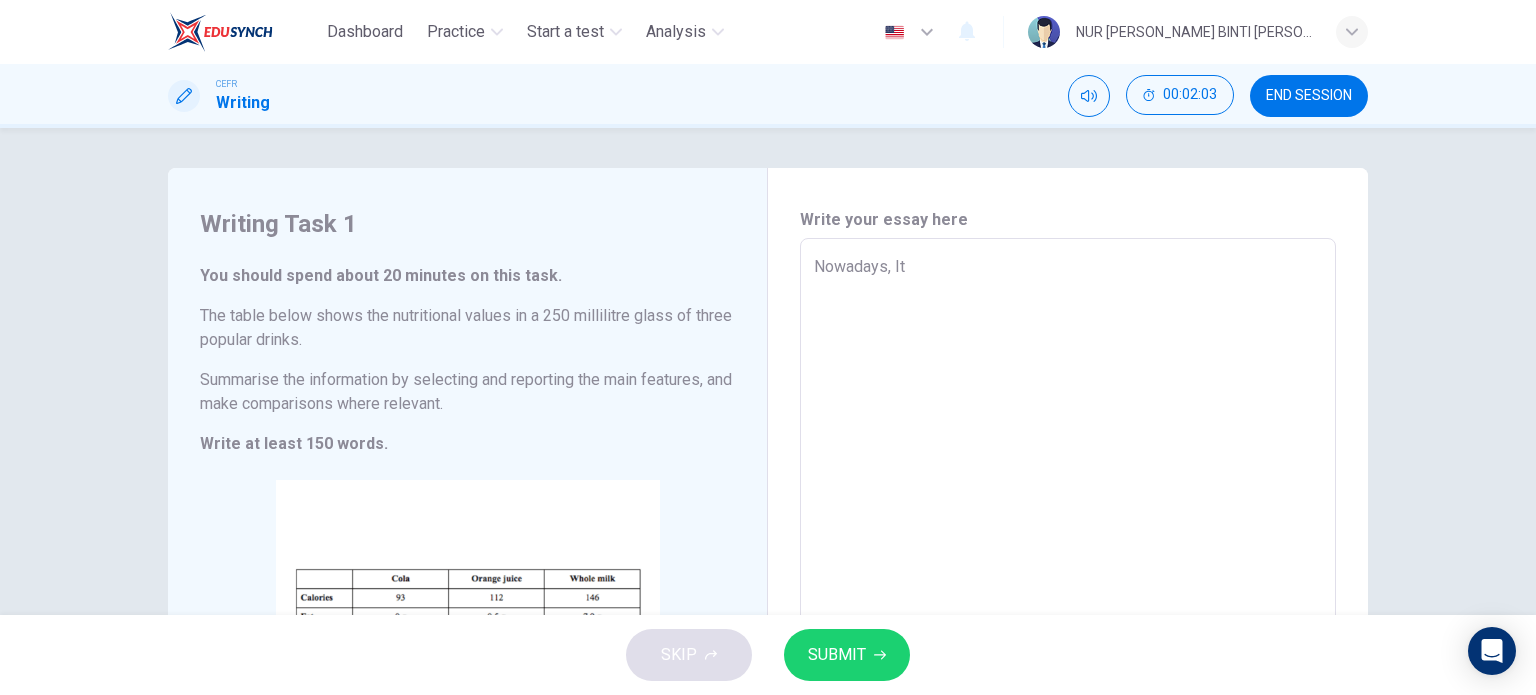 type on "Nowadays, It" 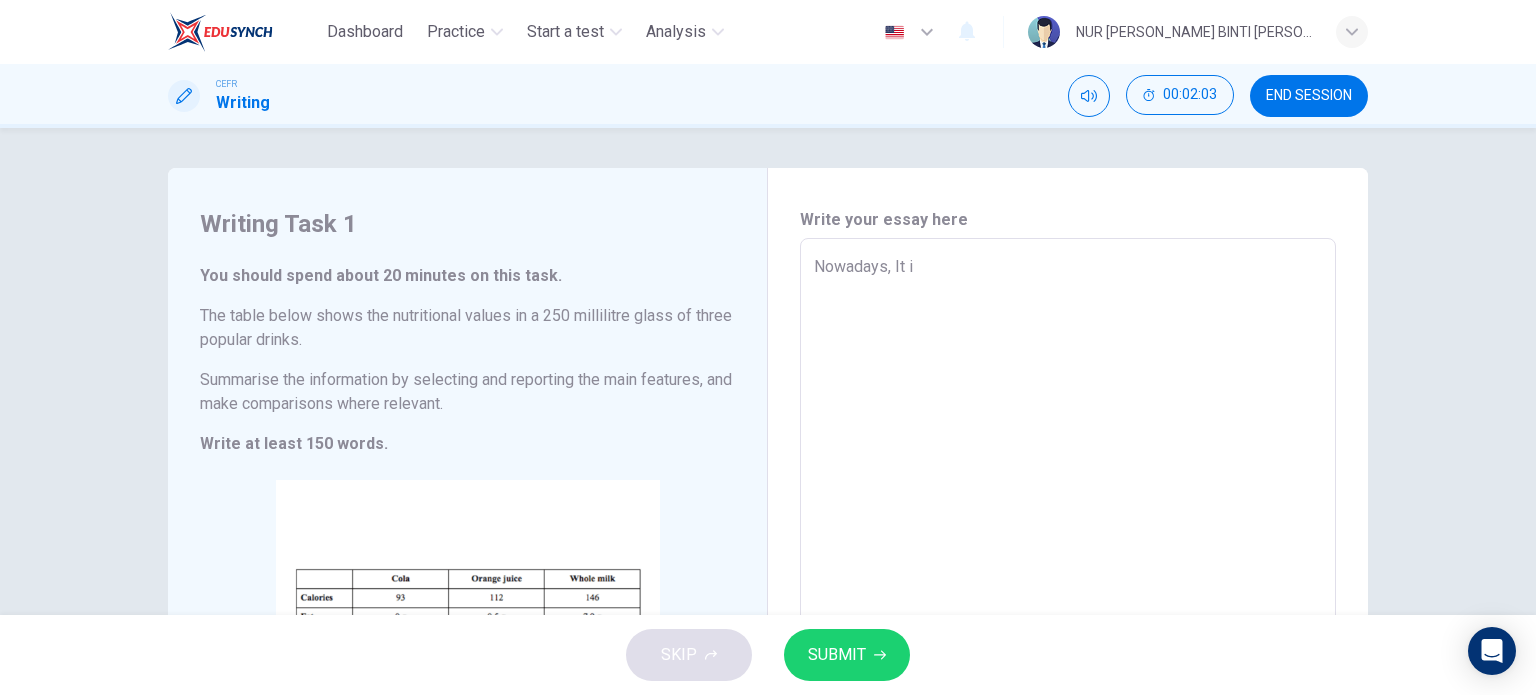 type on "x" 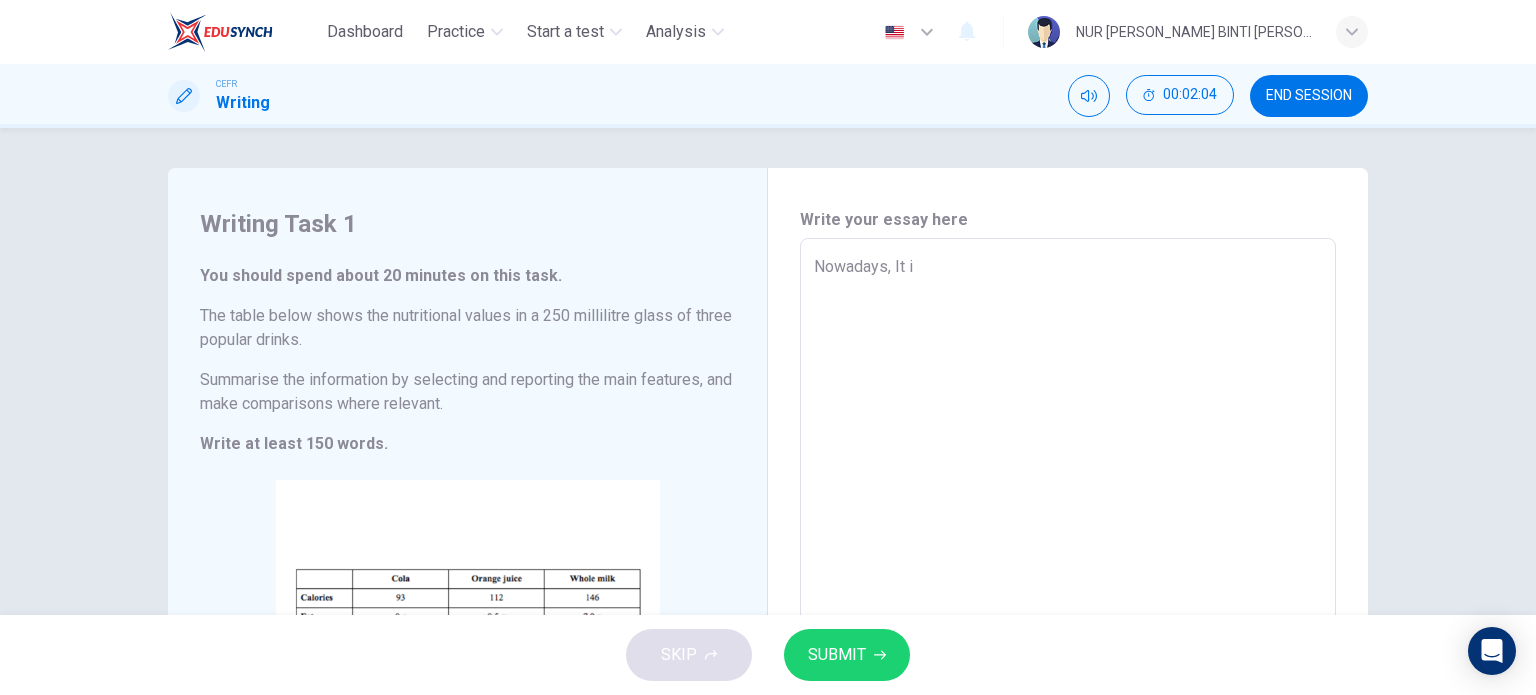 type on "Nowadays, It is" 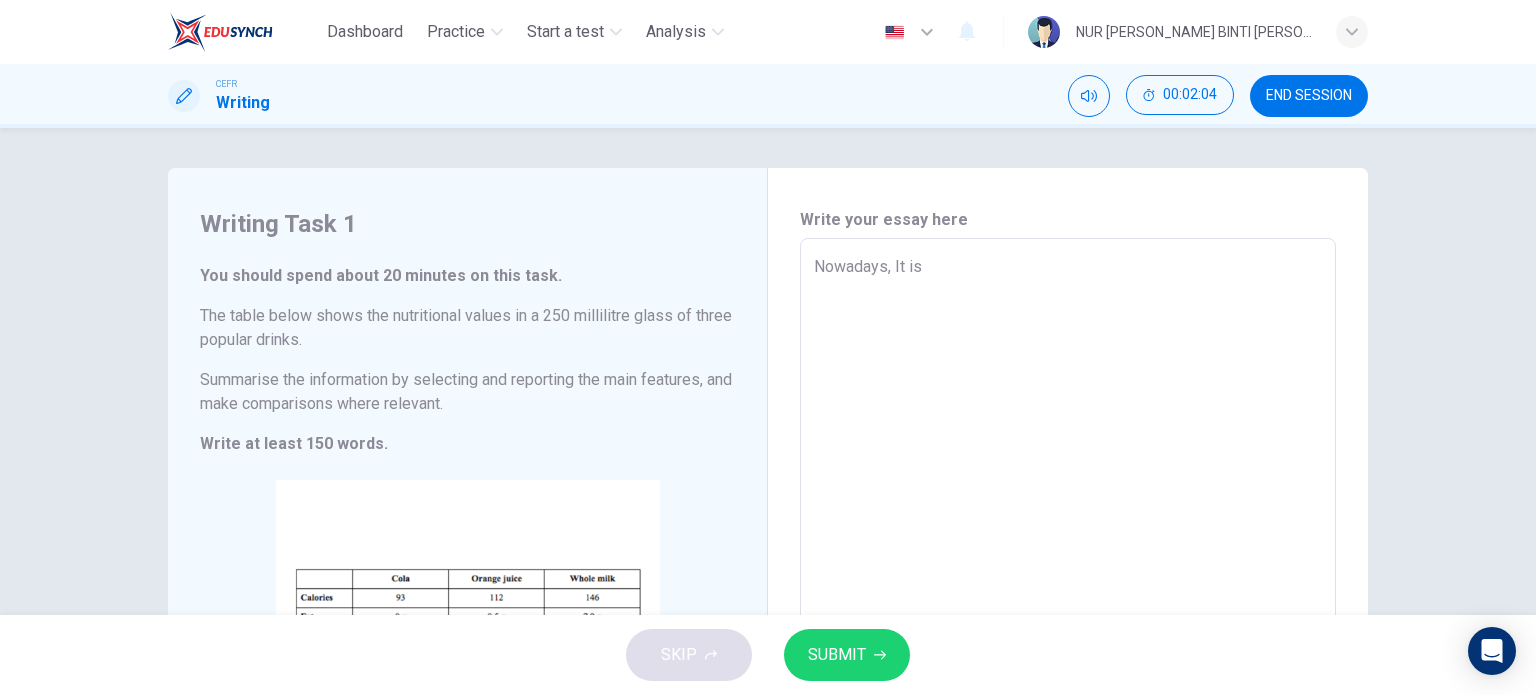 type on "Nowadays, It is" 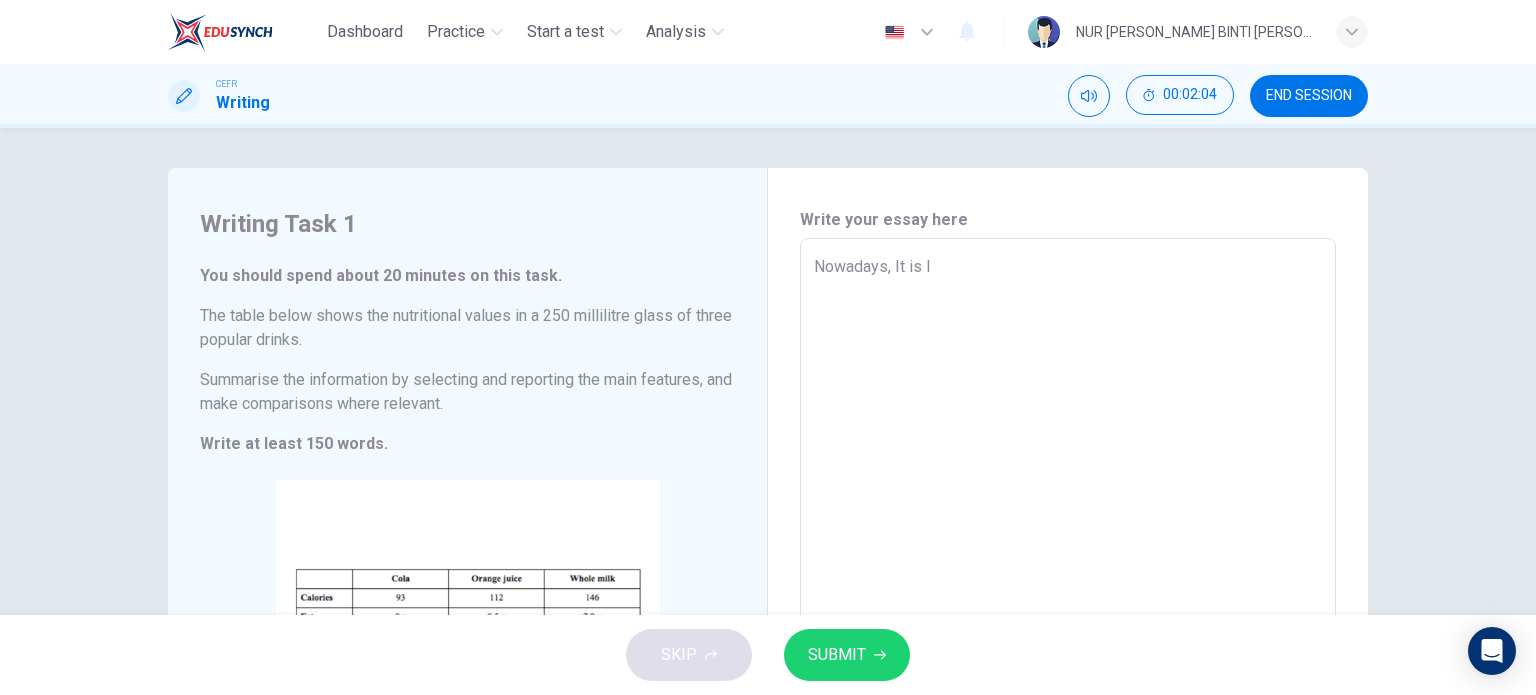 type on "x" 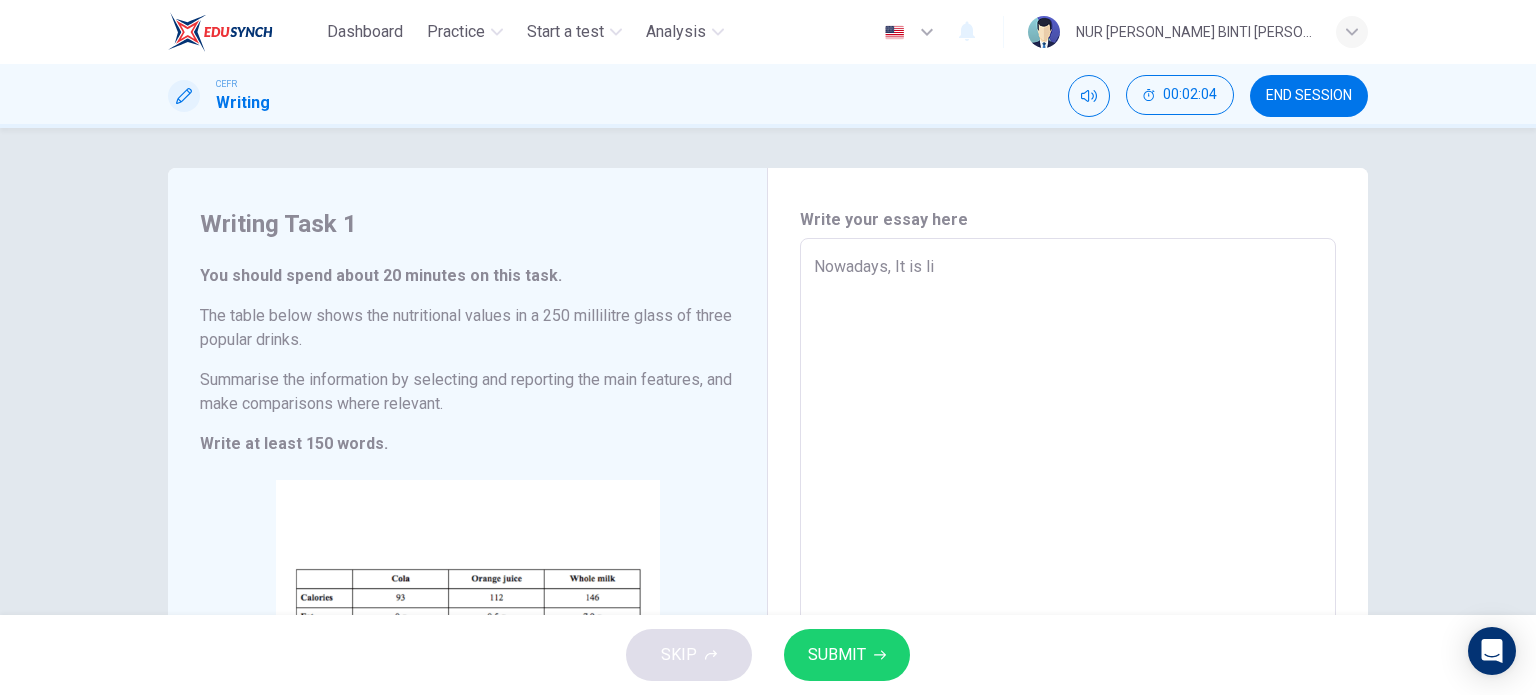 type on "x" 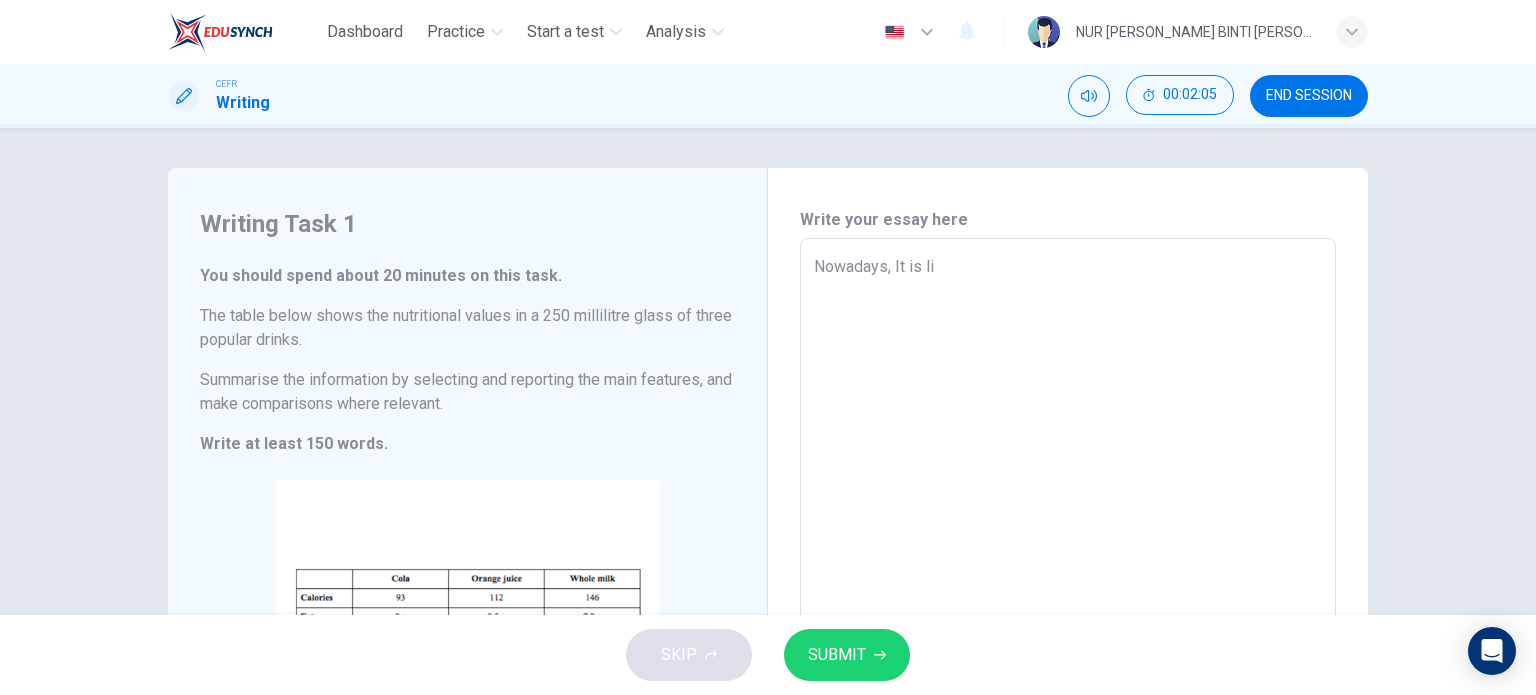 type on "Nowadays, It is lik" 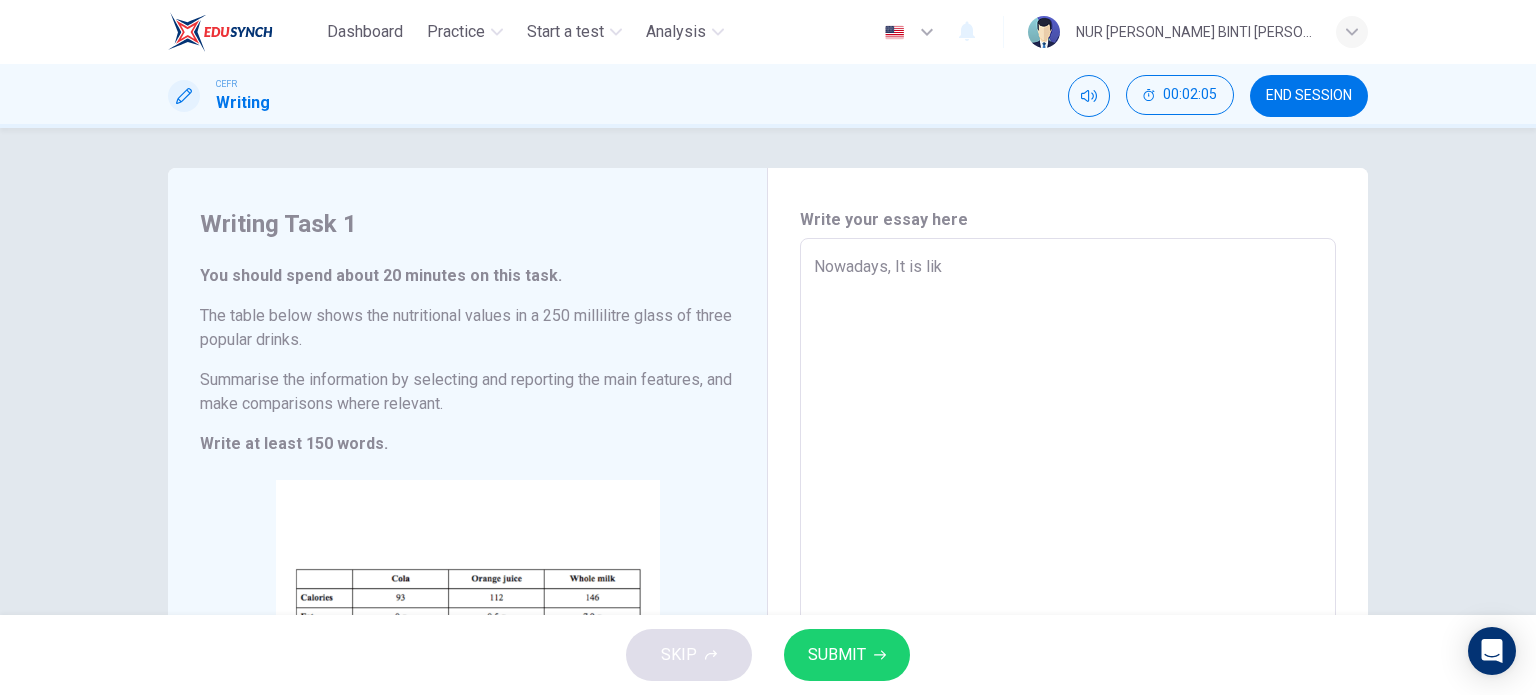 type on "Nowadays, It is like" 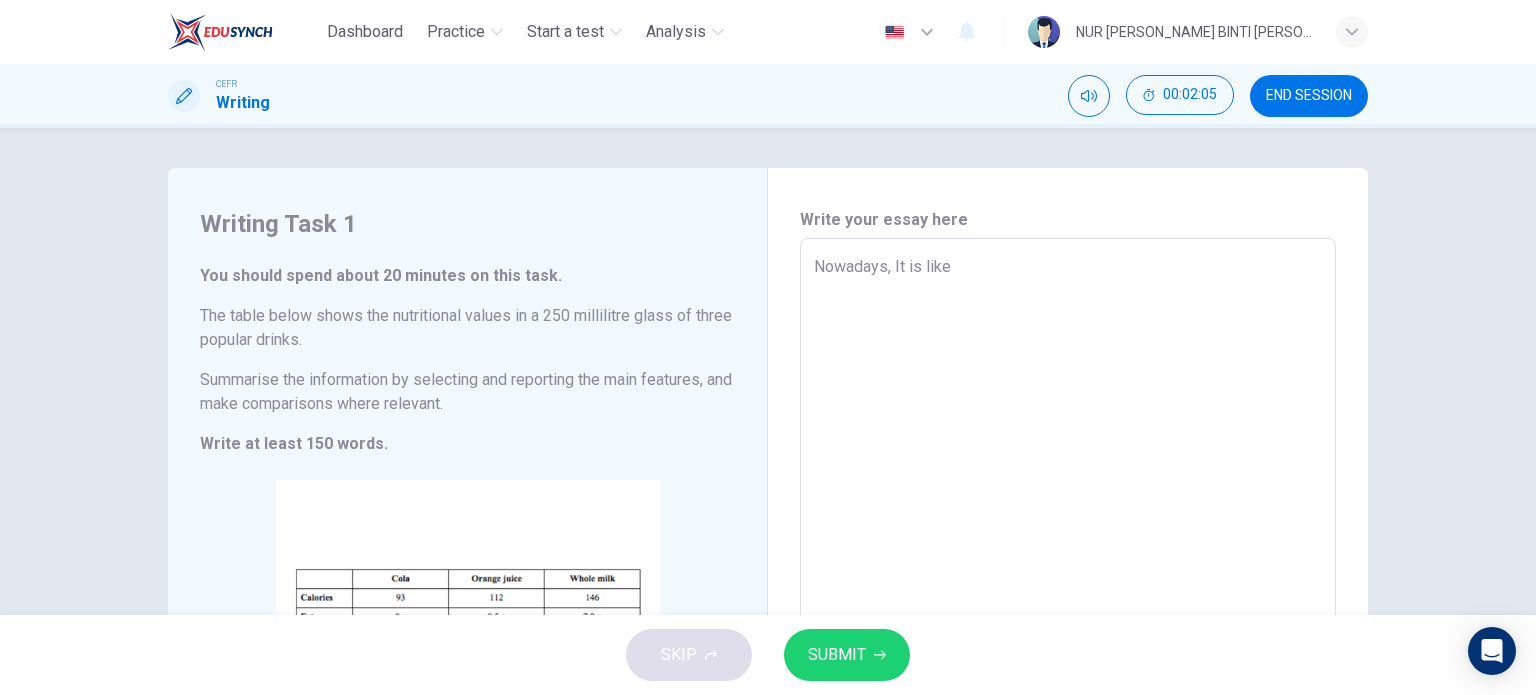 type on "x" 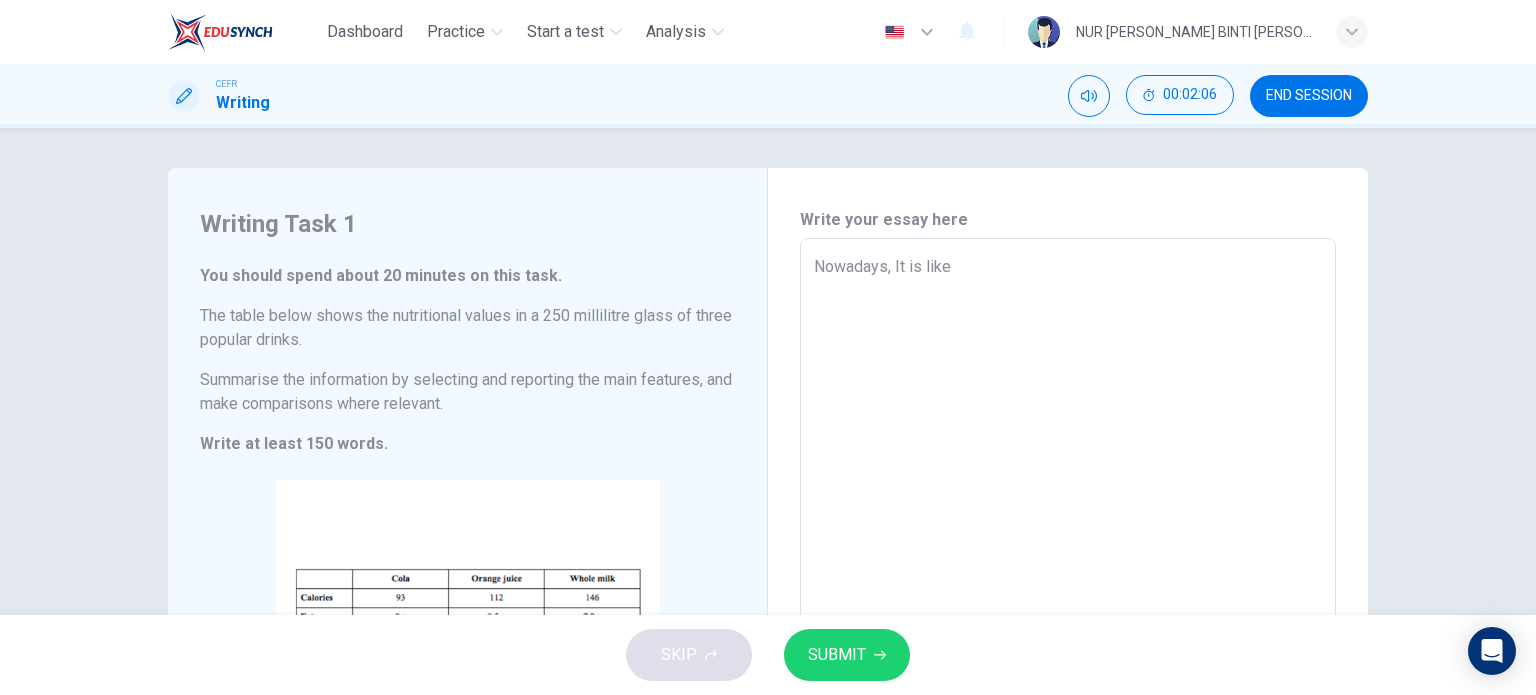type on "Nowadays, It is like a" 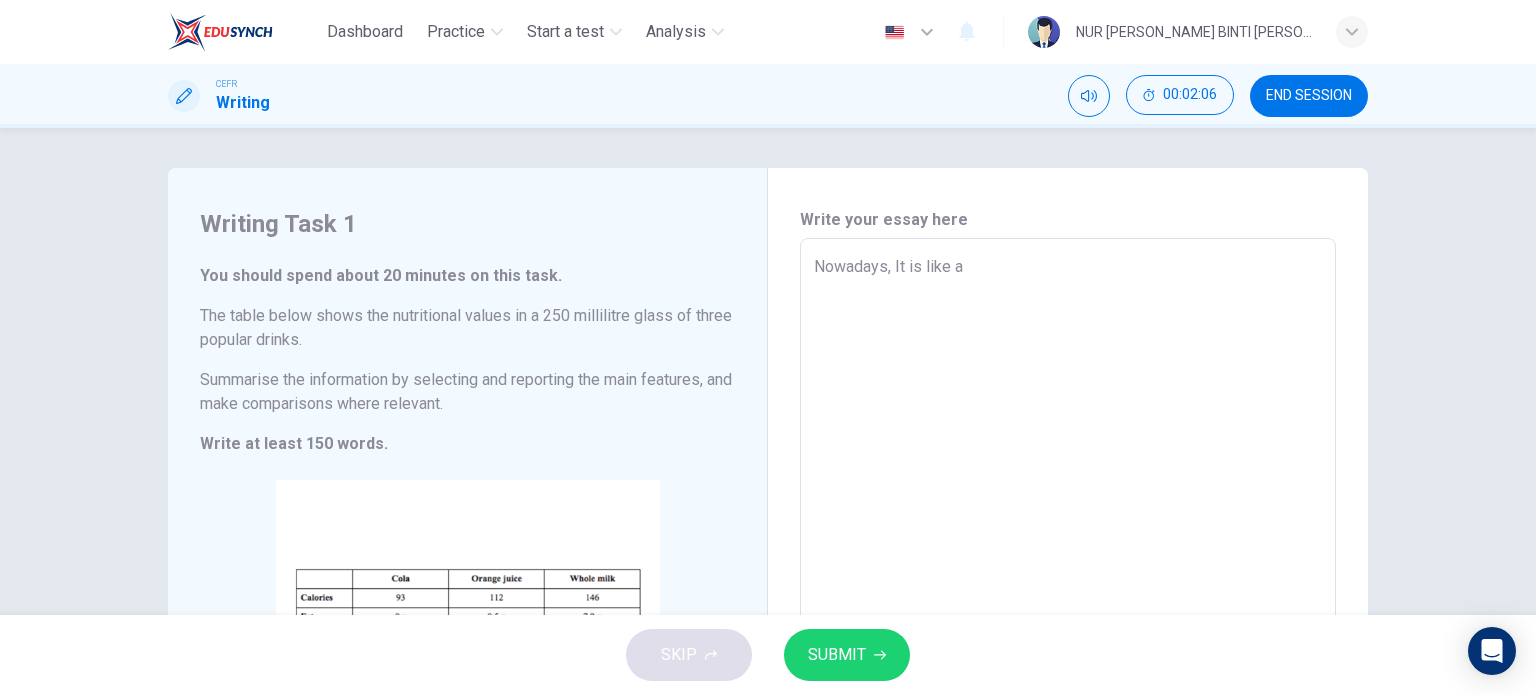 type on "Nowadays, It is like a" 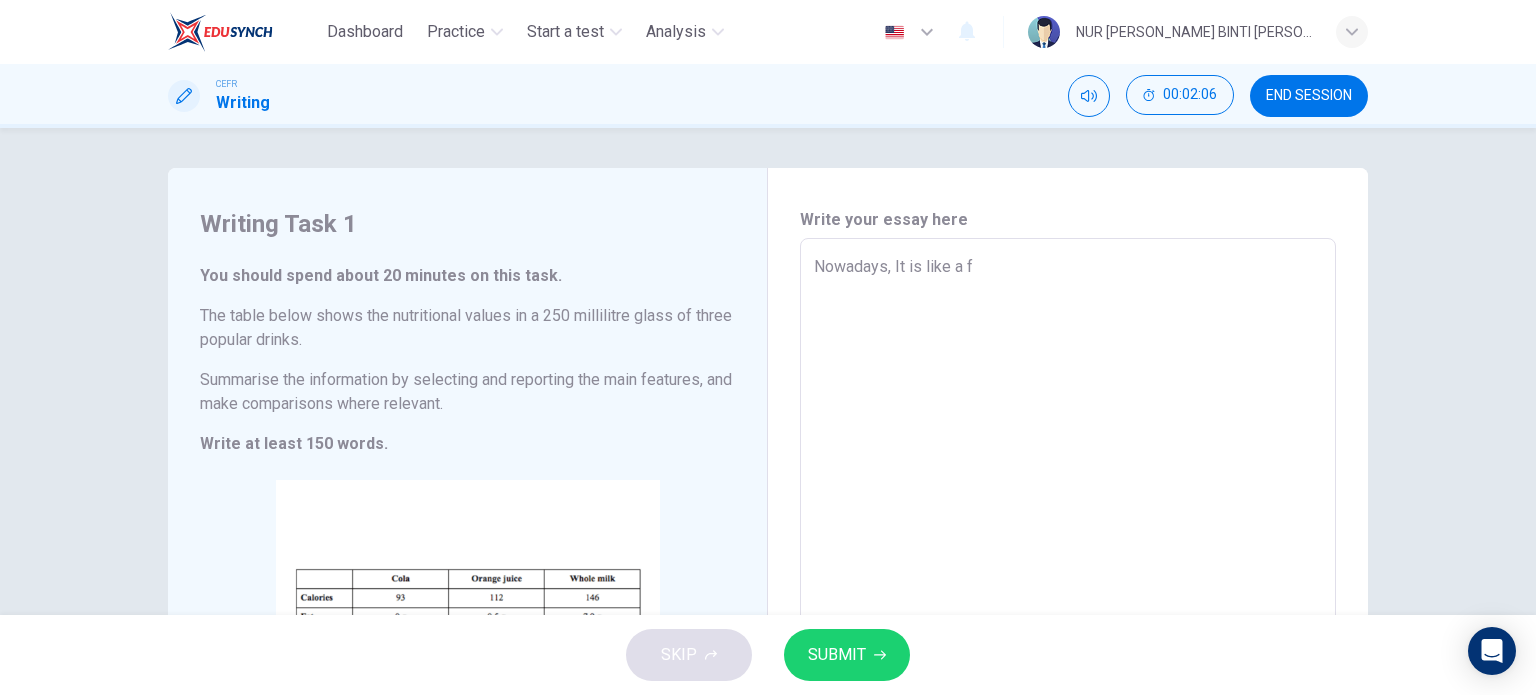type on "Nowadays, It is like a fe" 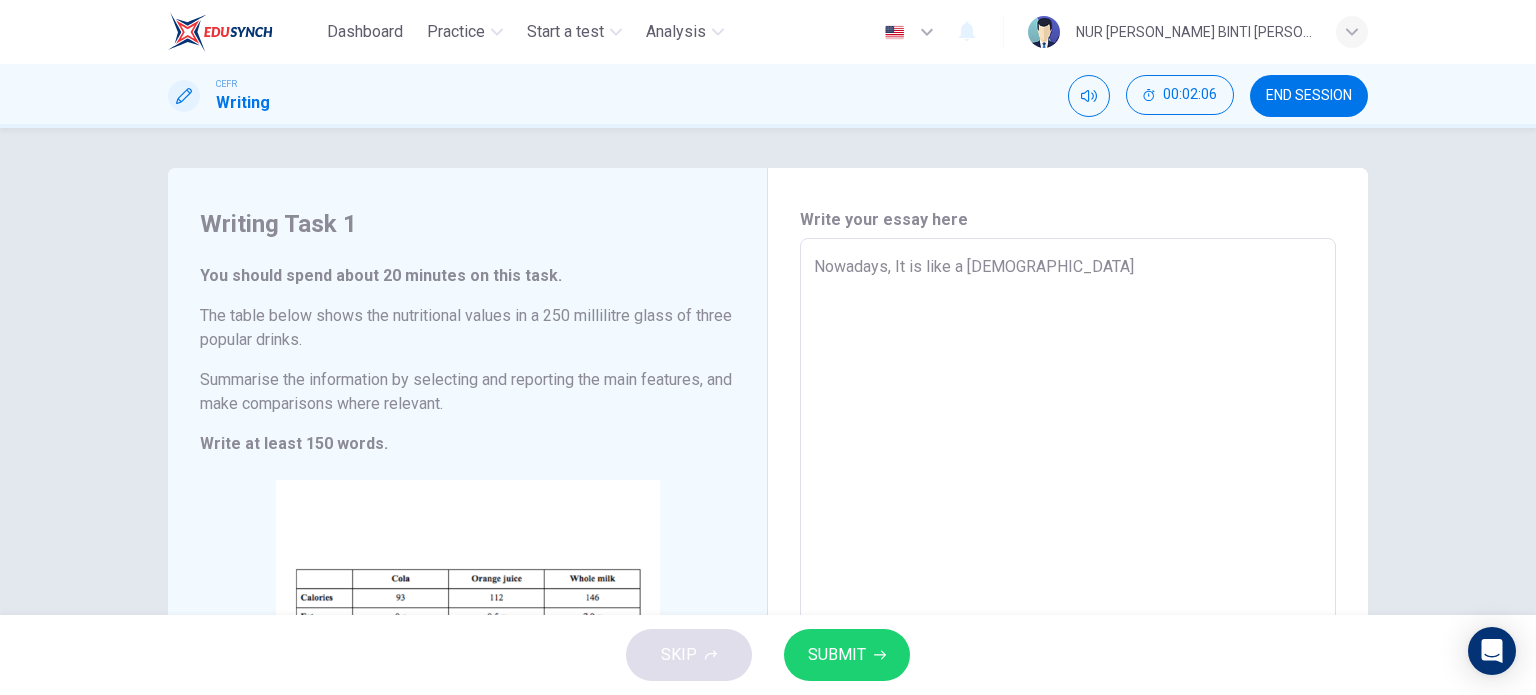 type on "x" 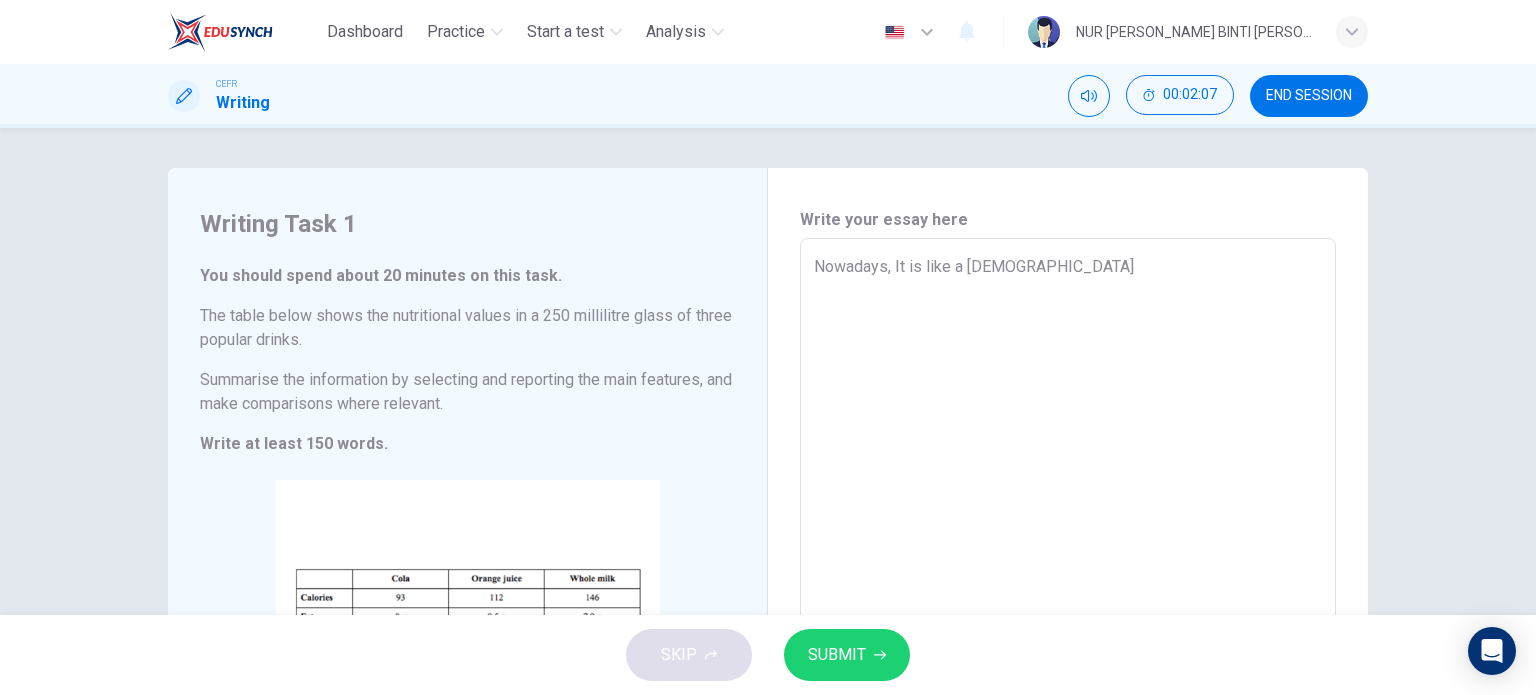type on "Nowadays, It is like a fea" 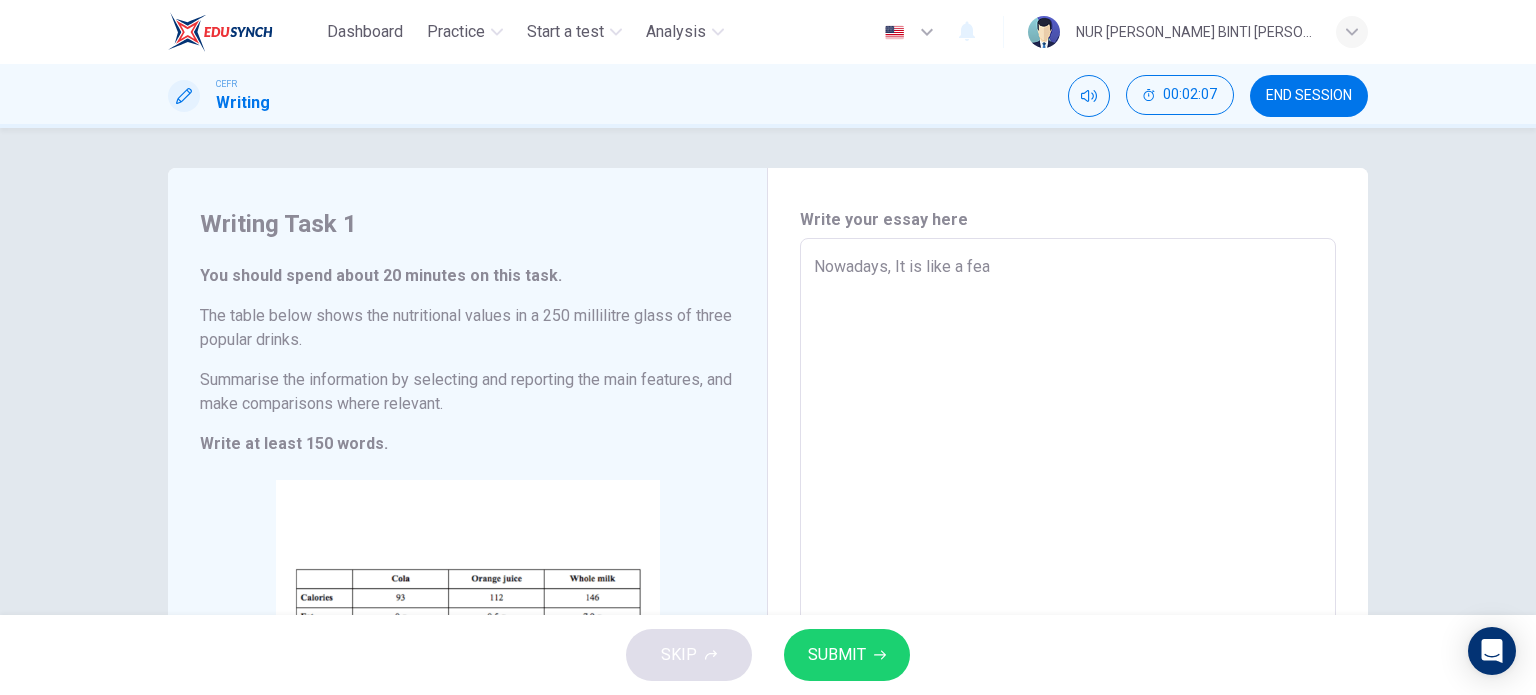 type on "x" 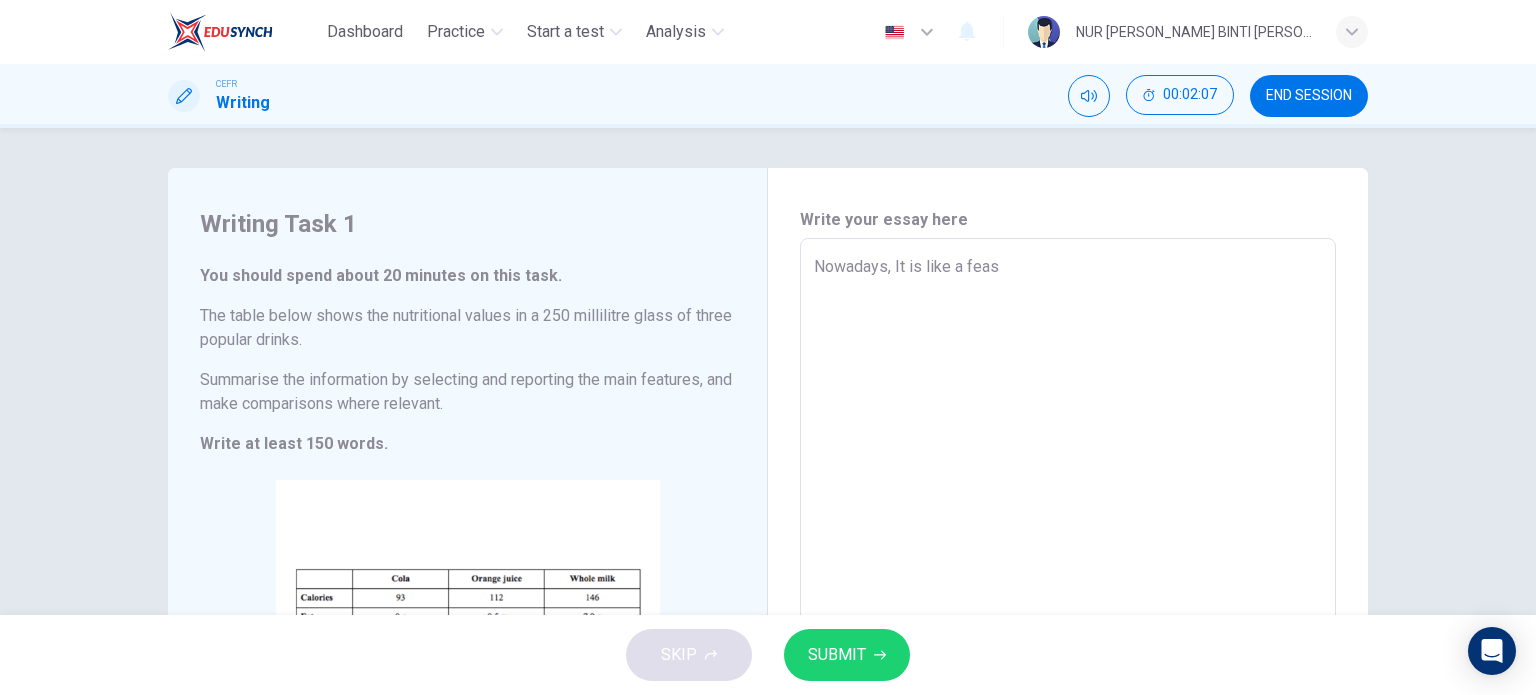 type on "Nowadays, It is like a feast" 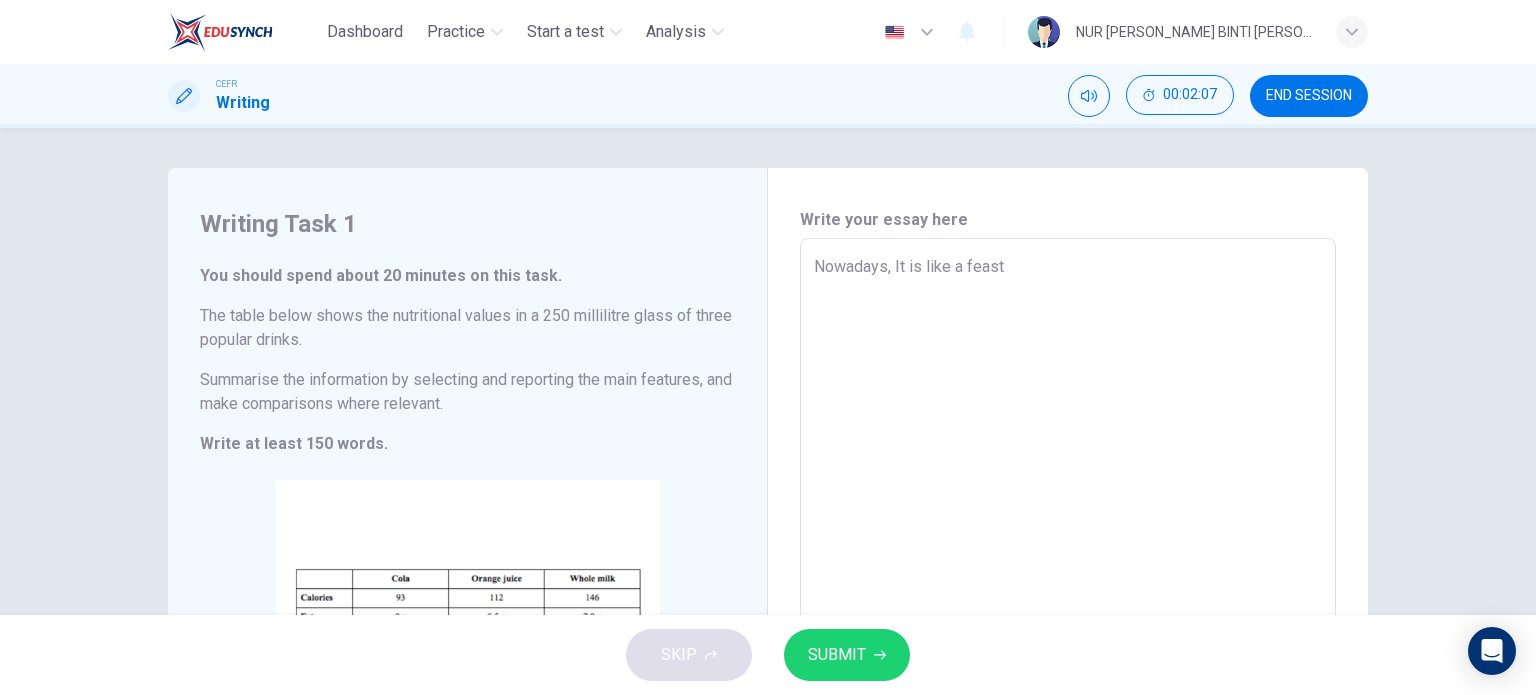 type on "x" 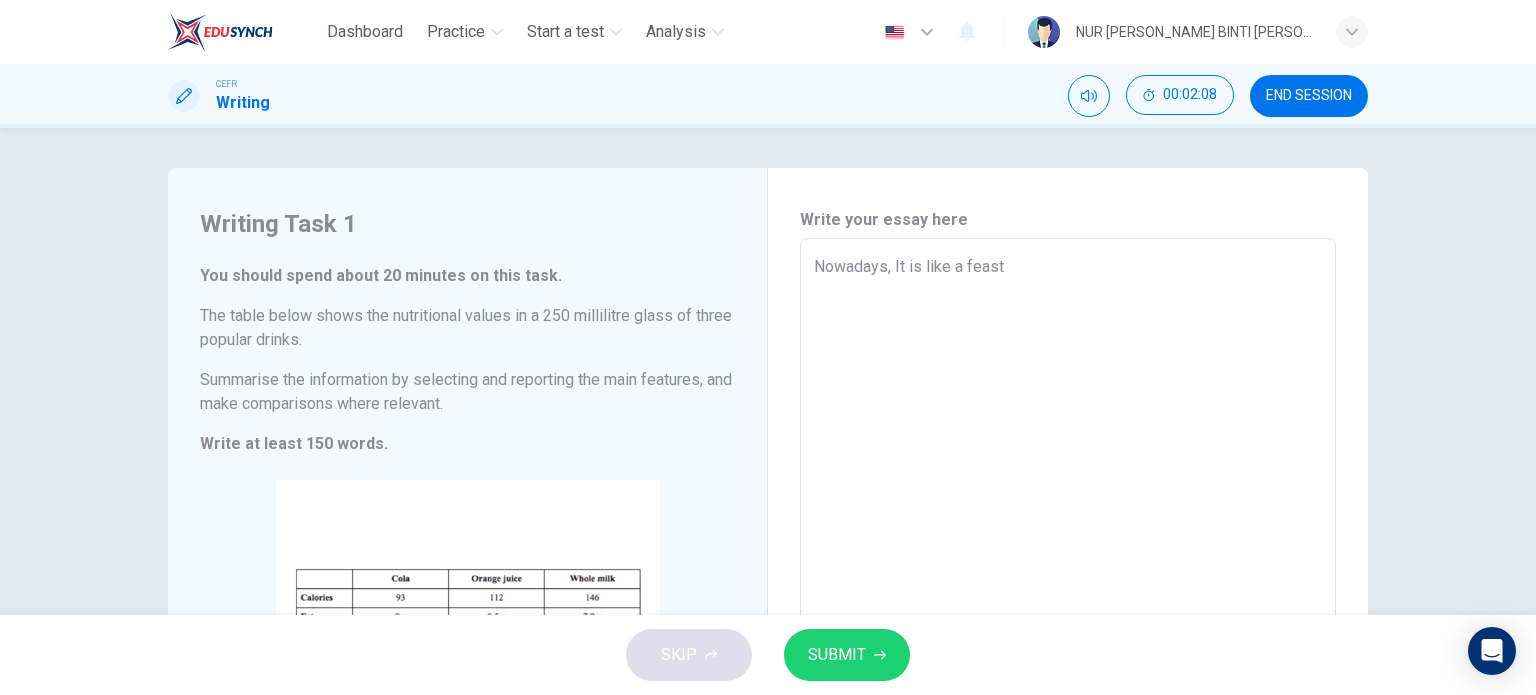 type on "Nowadays, It is like a feast" 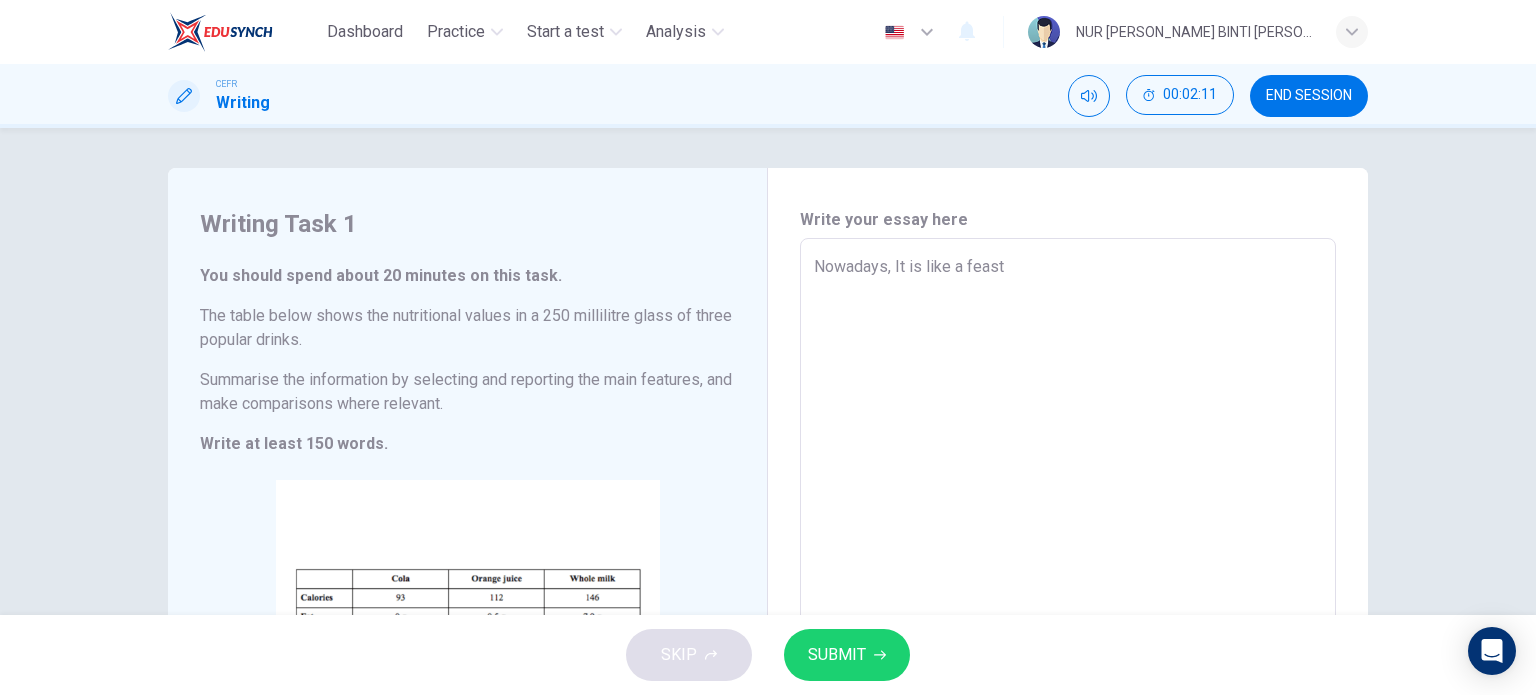 type on "Nowadays, It is like a feast w" 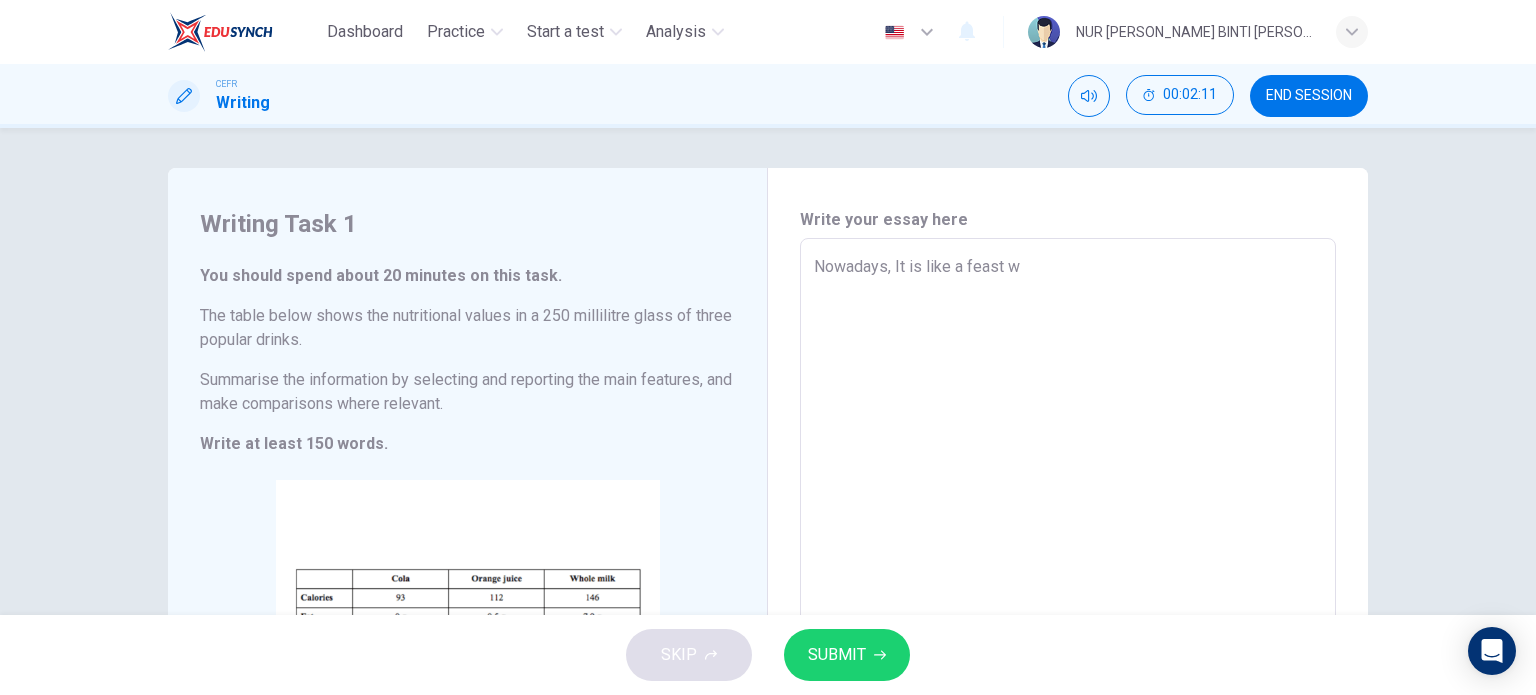 type 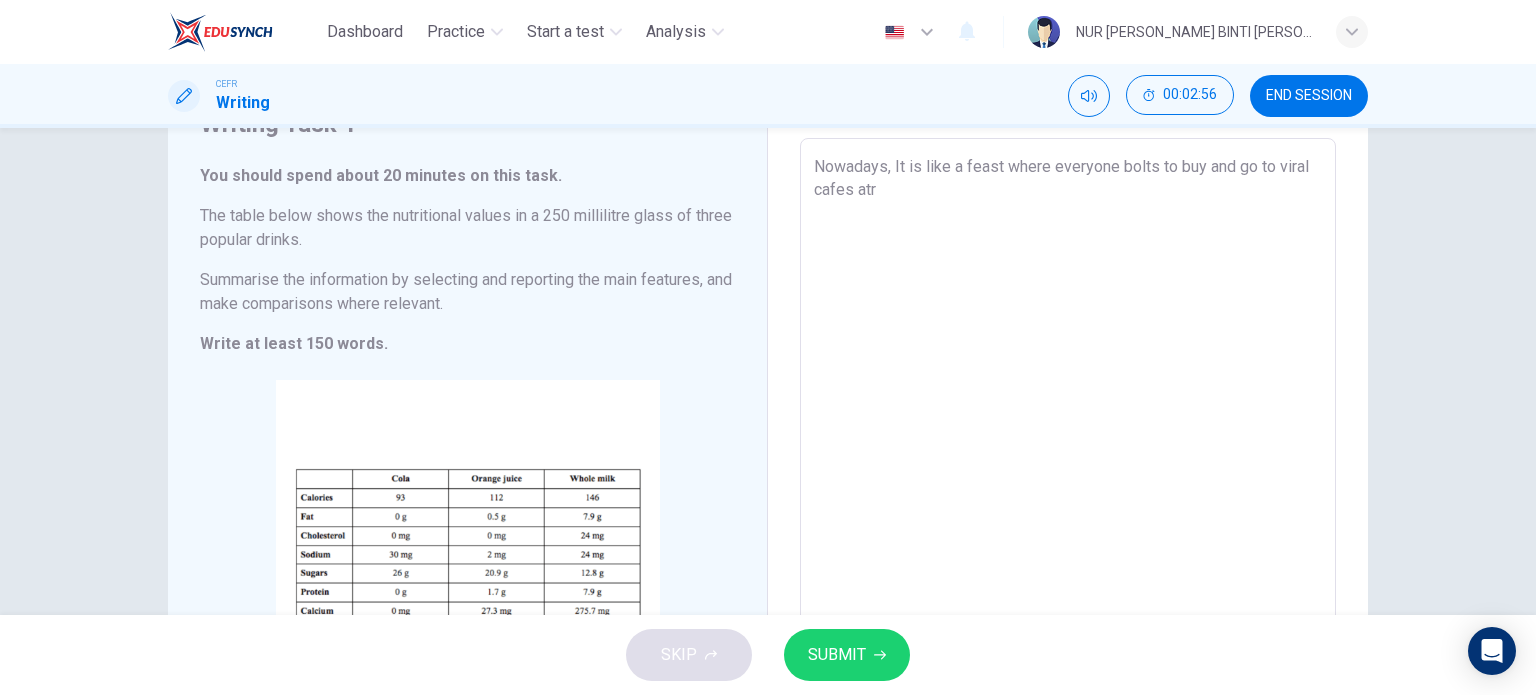 scroll, scrollTop: 100, scrollLeft: 0, axis: vertical 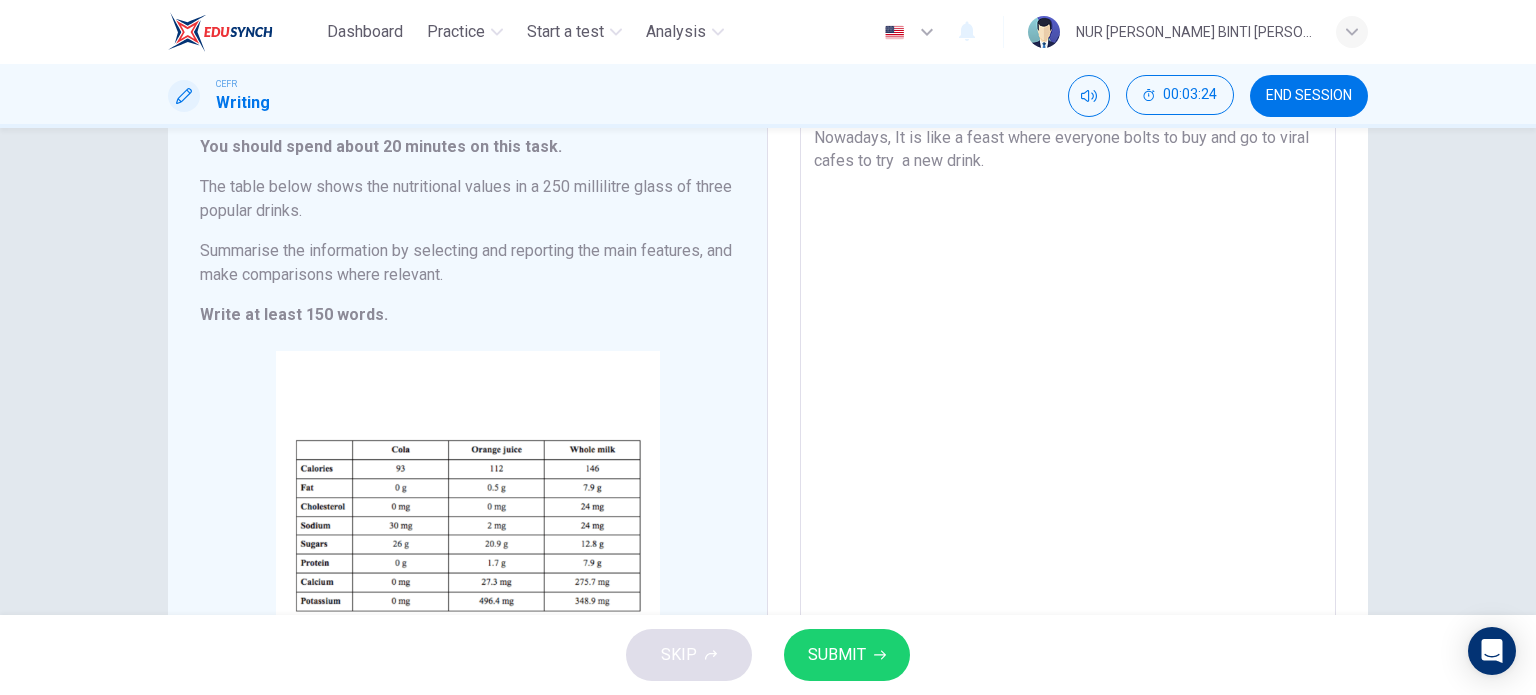 click on "Nowadays, It is like a feast where everyone bolts to buy and go to viral cafes to try  a new drink." at bounding box center [1068, 405] 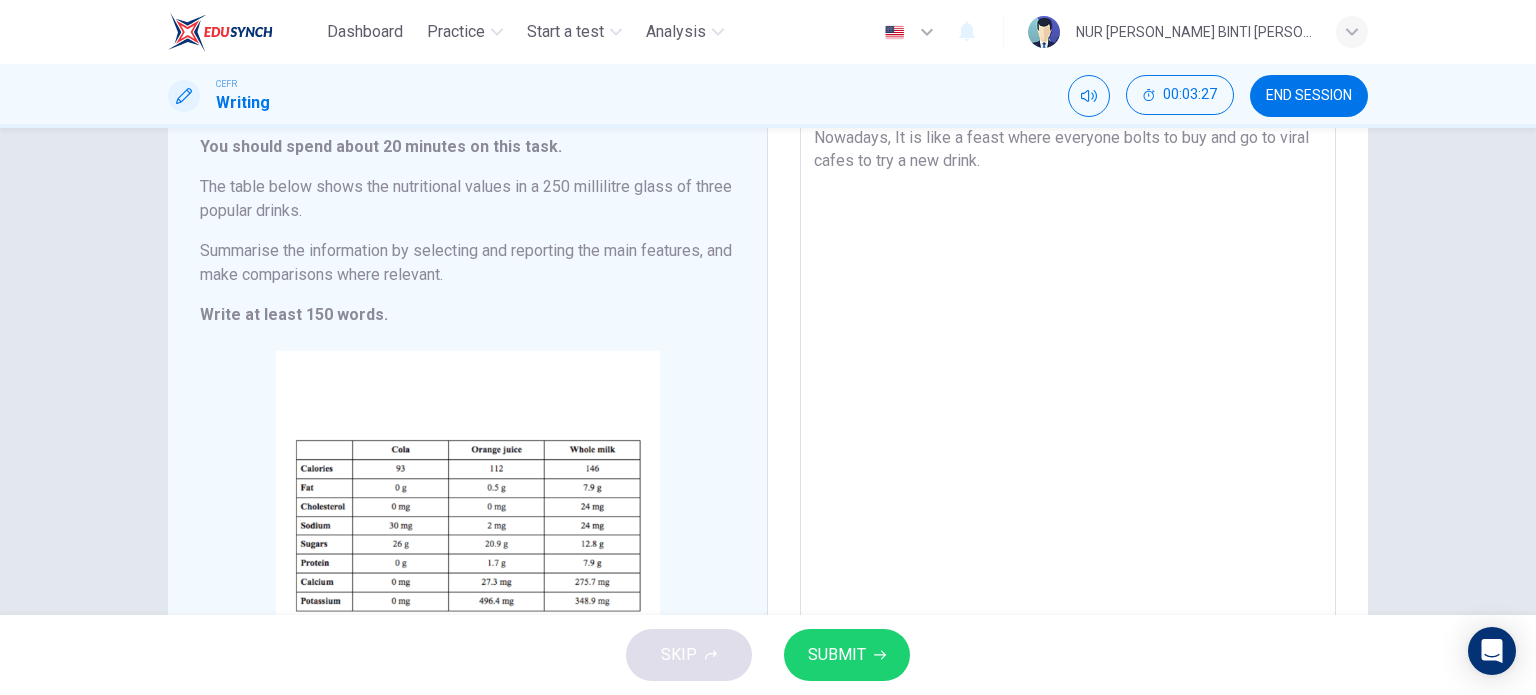 click on "Nowadays, It is like a feast where everyone bolts to buy and go to viral cafes to try a new drink." at bounding box center (1068, 405) 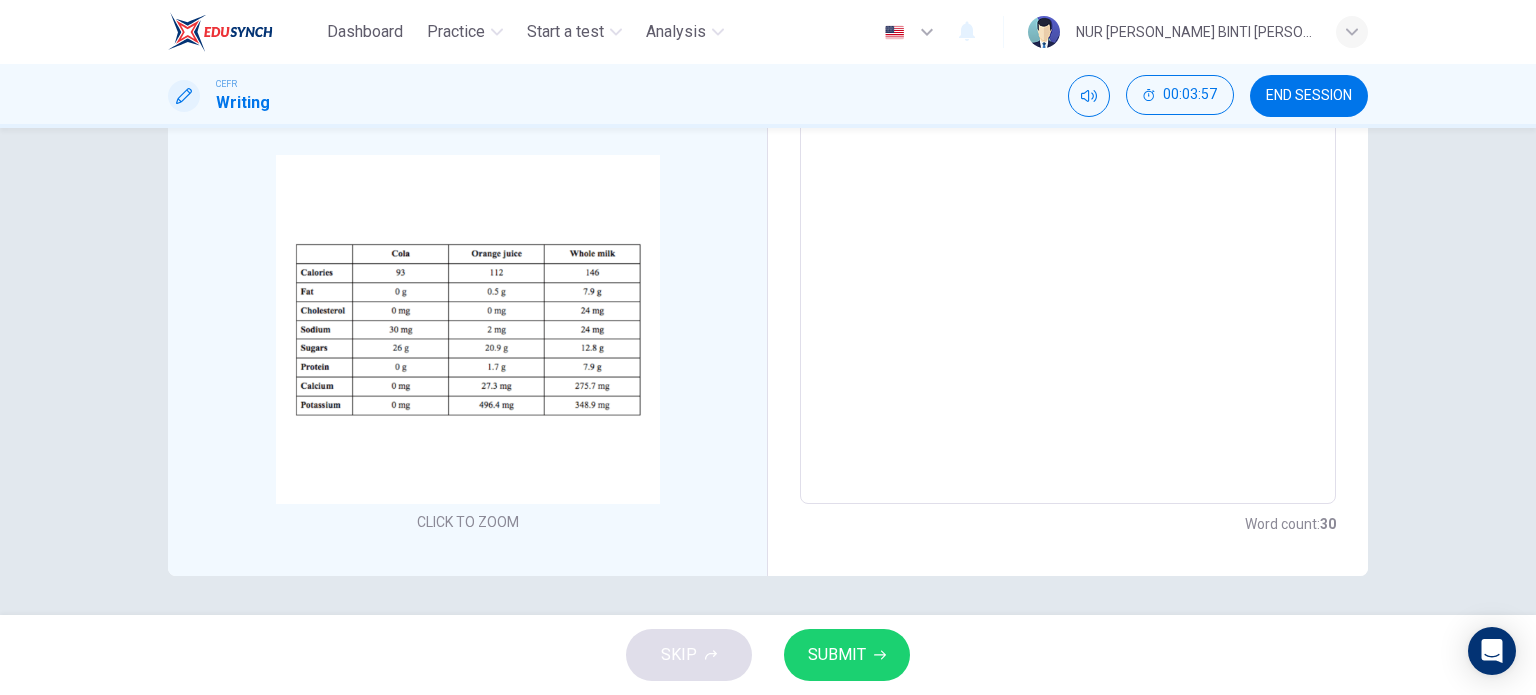 scroll, scrollTop: 125, scrollLeft: 0, axis: vertical 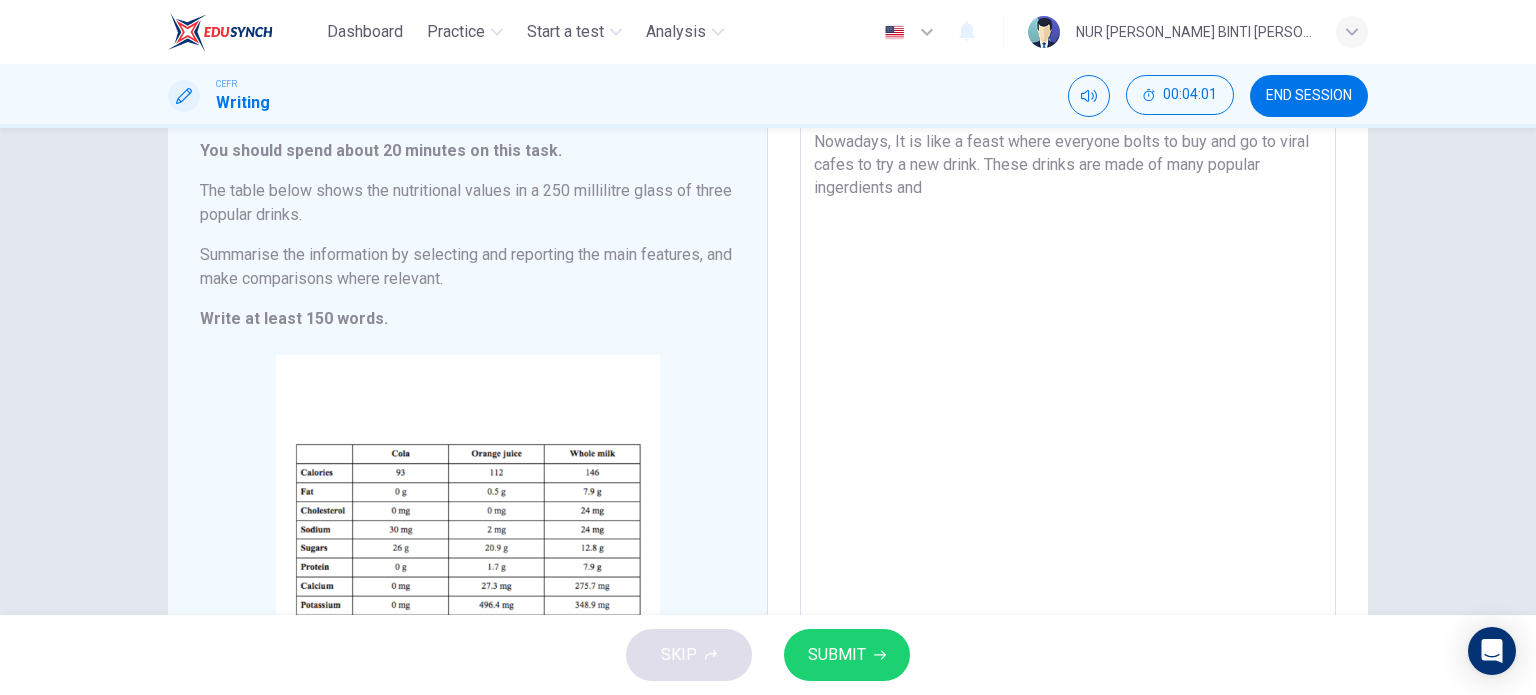 click on "Nowadays, It is like a feast where everyone bolts to buy and go to viral cafes to try a new drink. These drinks are made of many popular ingerdients and" at bounding box center [1068, 409] 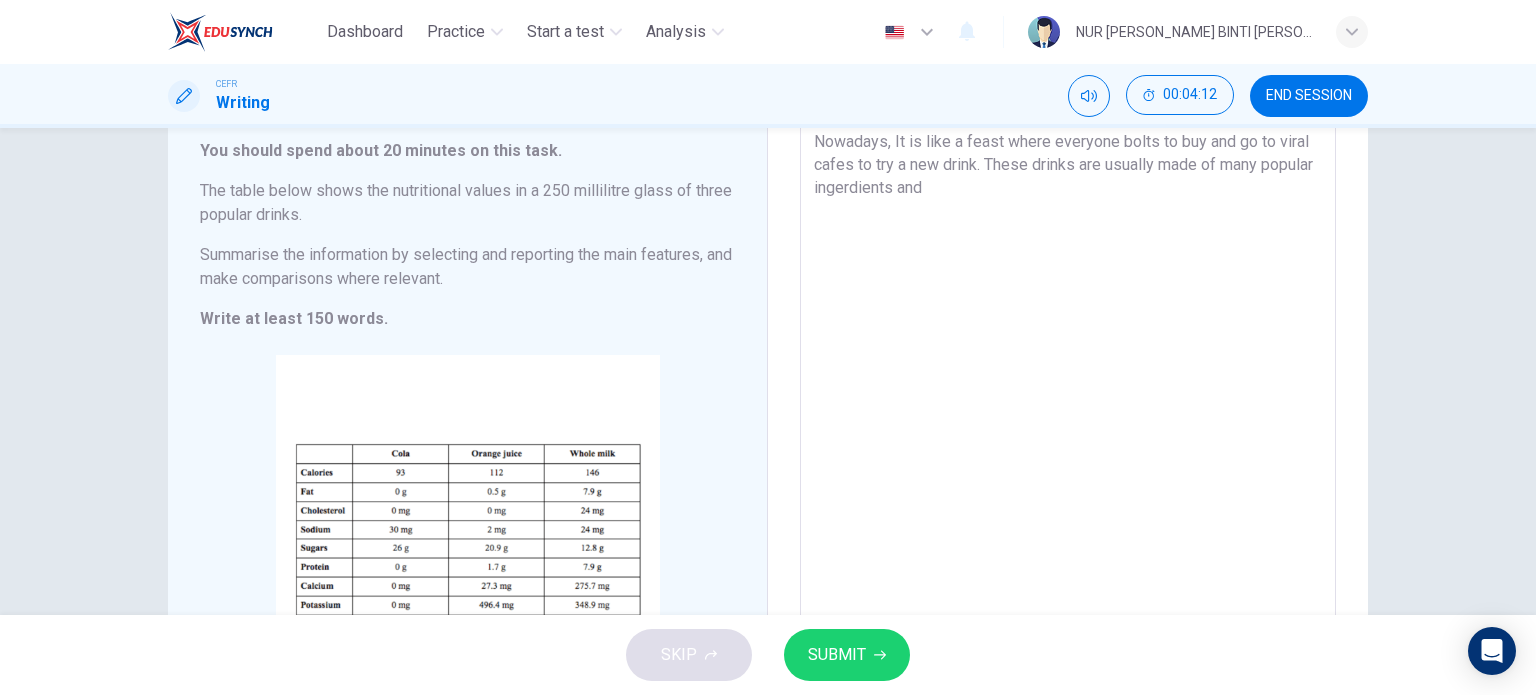 click on "Nowadays, It is like a feast where everyone bolts to buy and go to viral cafes to try a new drink. These drinks are usually made of many popular ingerdients and" at bounding box center [1068, 409] 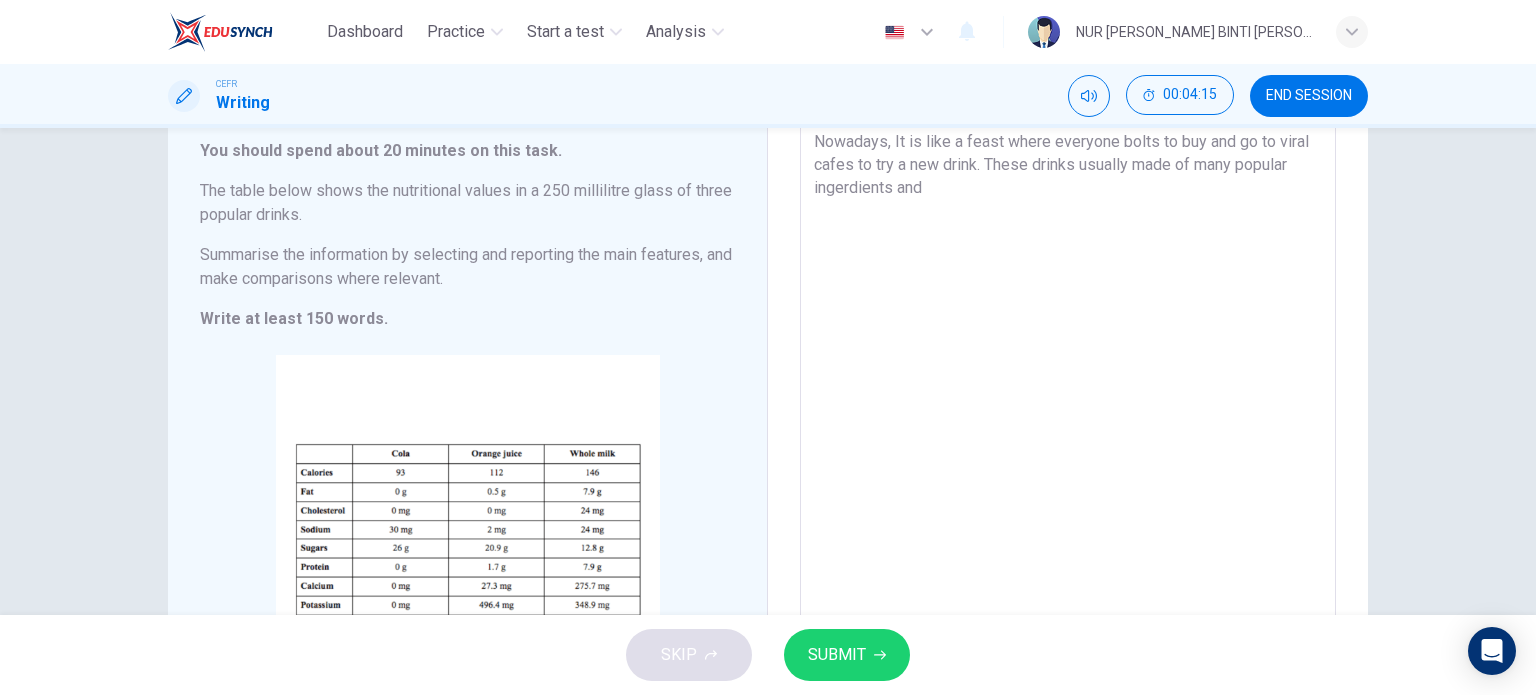 click on "Nowadays, It is like a feast where everyone bolts to buy and go to viral cafes to try a new drink. These drinks usually made of many popular ingerdients and" at bounding box center [1068, 409] 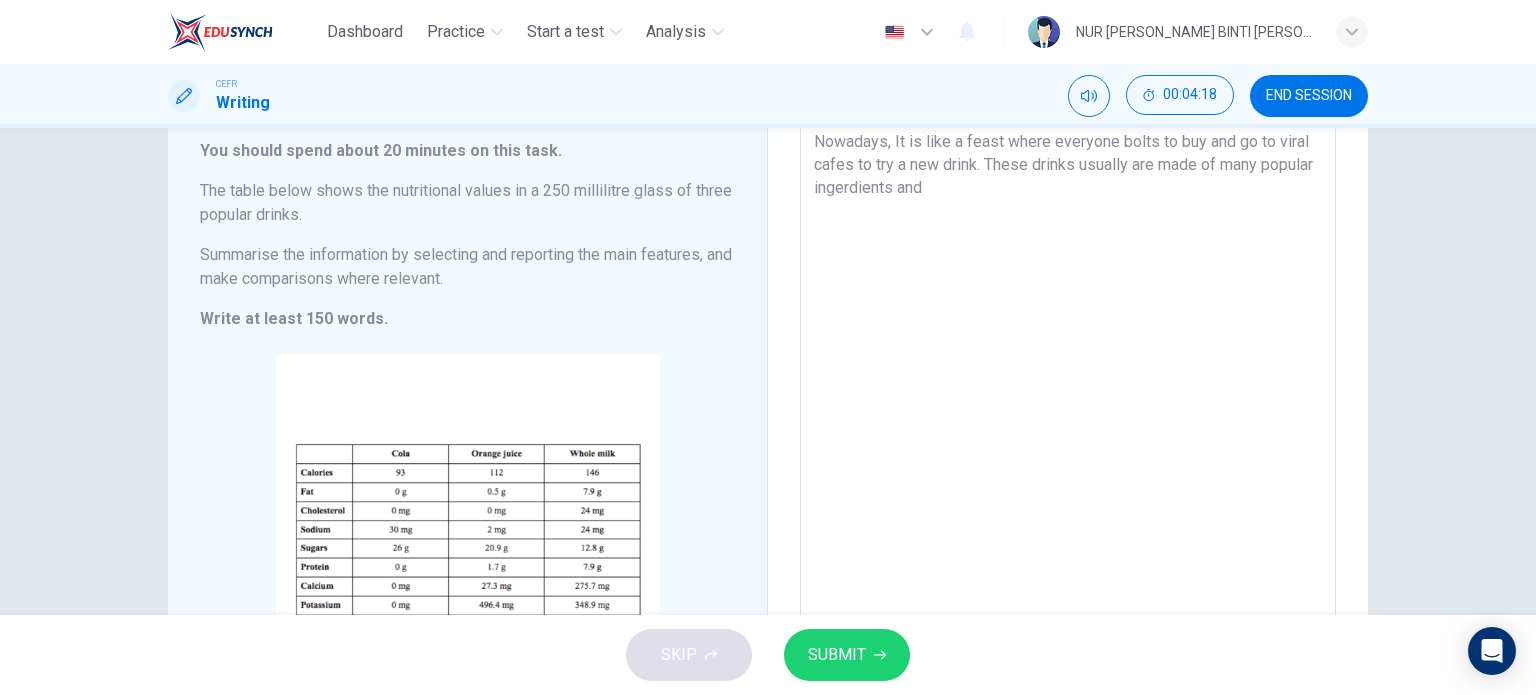 click on "Nowadays, It is like a feast where everyone bolts to buy and go to viral cafes to try a new drink. These drinks usually are made of many popular ingerdients and" at bounding box center [1068, 409] 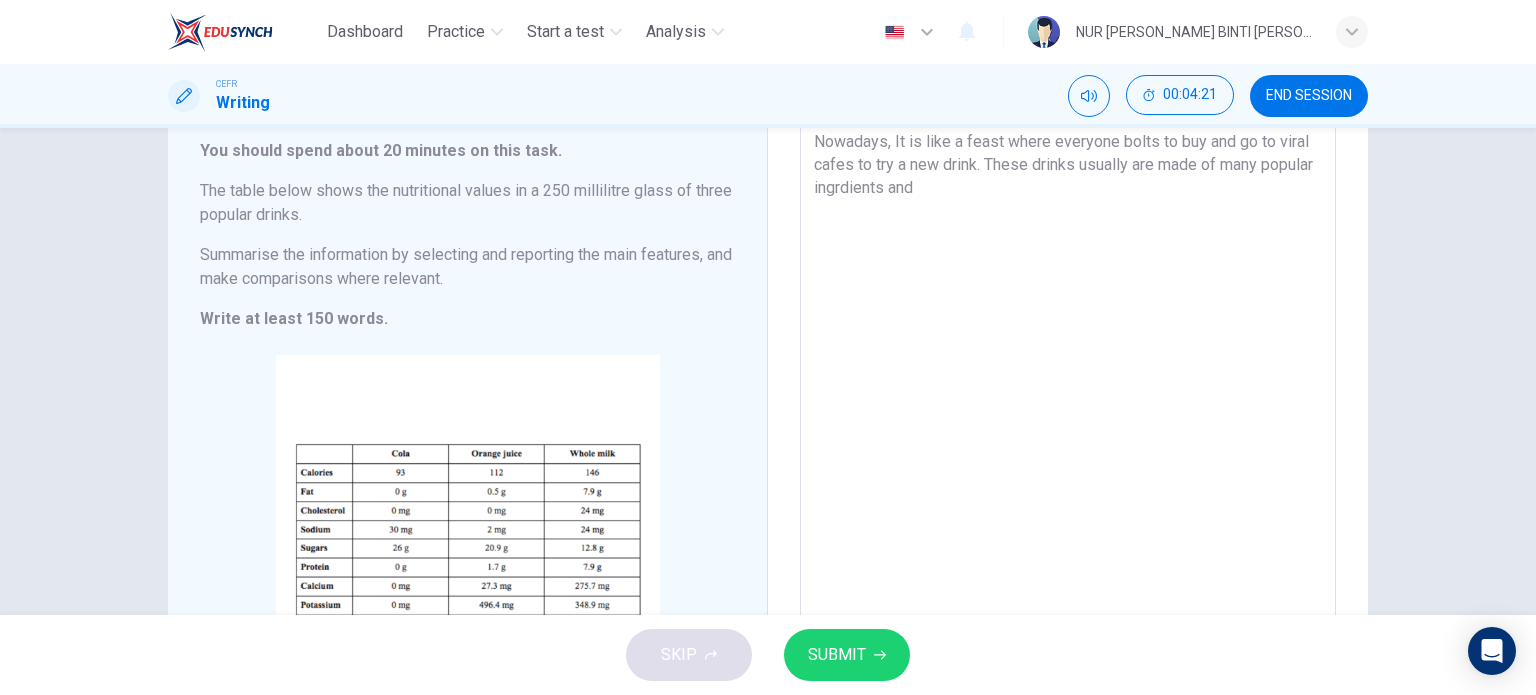 click on "Nowadays, It is like a feast where everyone bolts to buy and go to viral cafes to try a new drink. These drinks usually are made of many popular ingrdients and" at bounding box center [1068, 409] 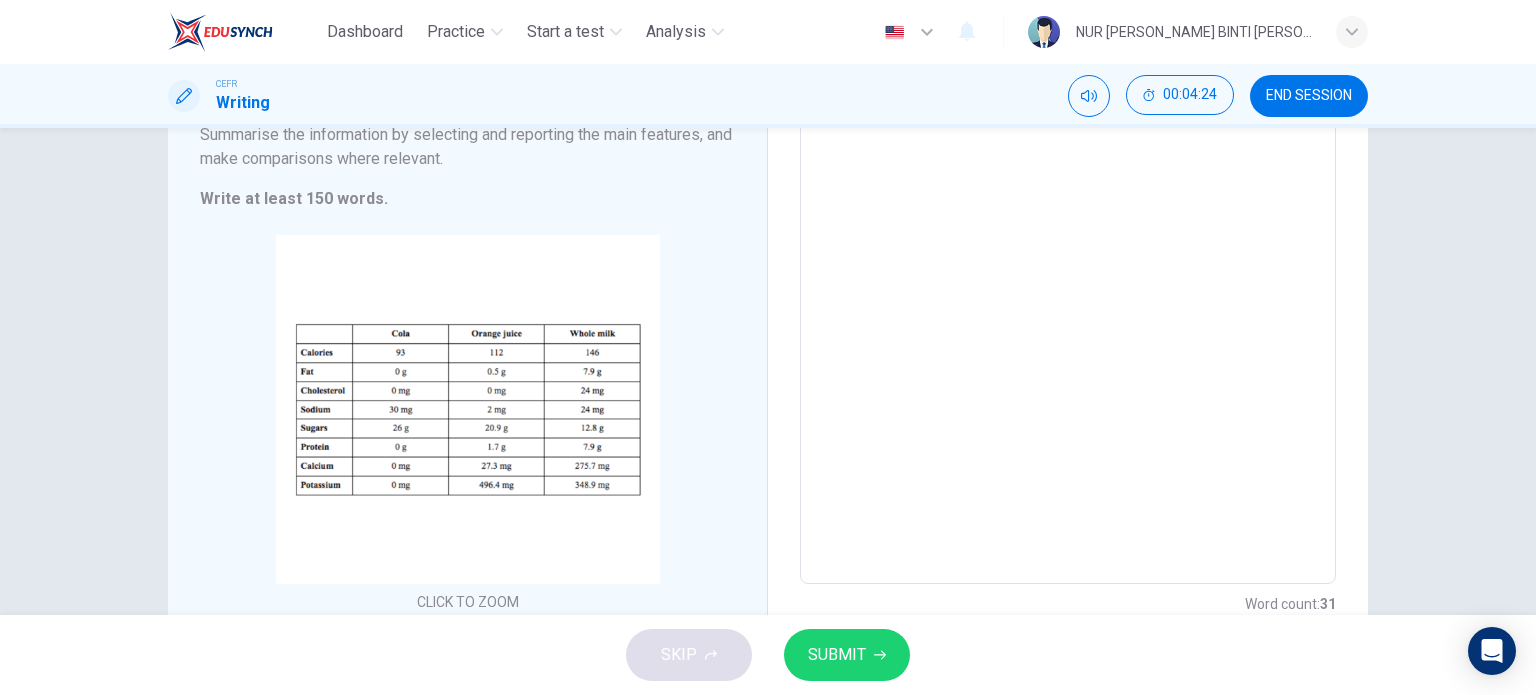 scroll, scrollTop: 125, scrollLeft: 0, axis: vertical 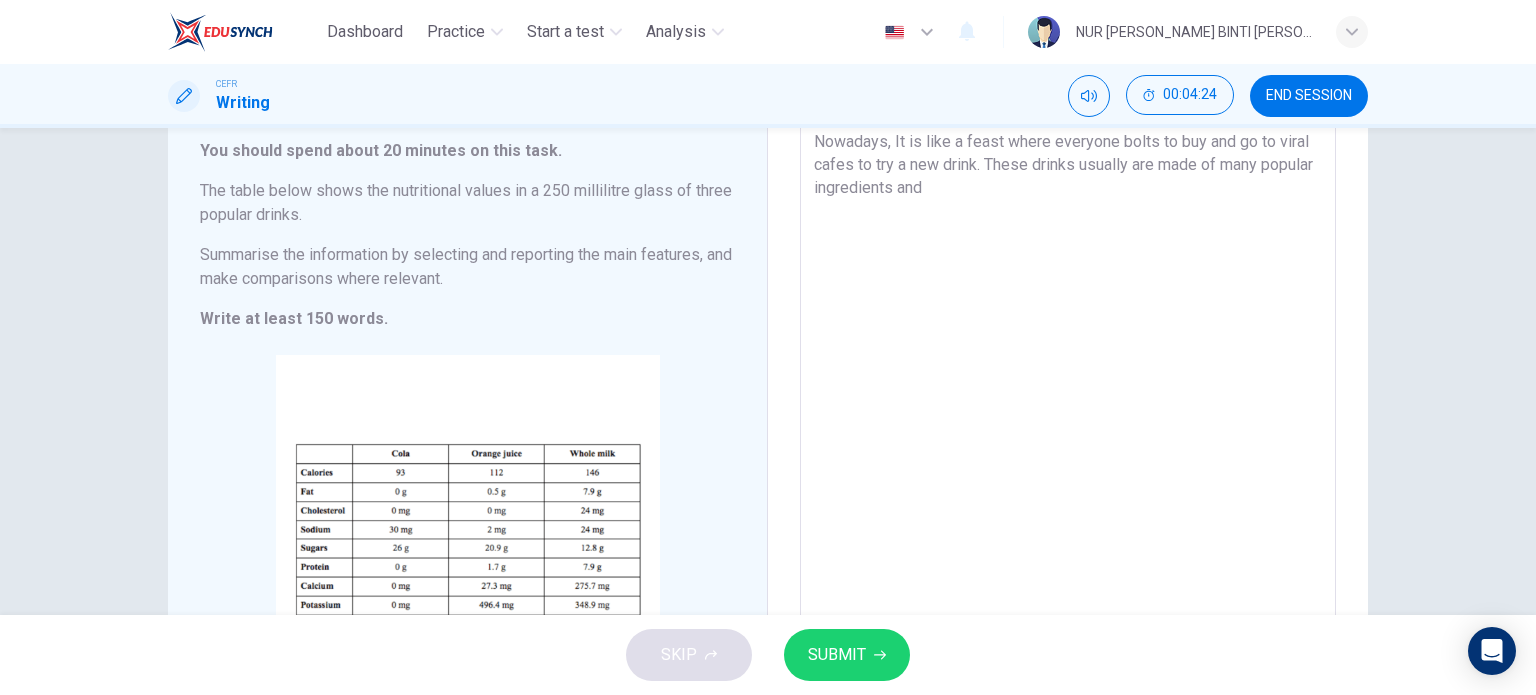 click on "Nowadays, It is like a feast where everyone bolts to buy and go to viral cafes to try a new drink. These drinks usually are made of many popular ingredients and" at bounding box center [1068, 409] 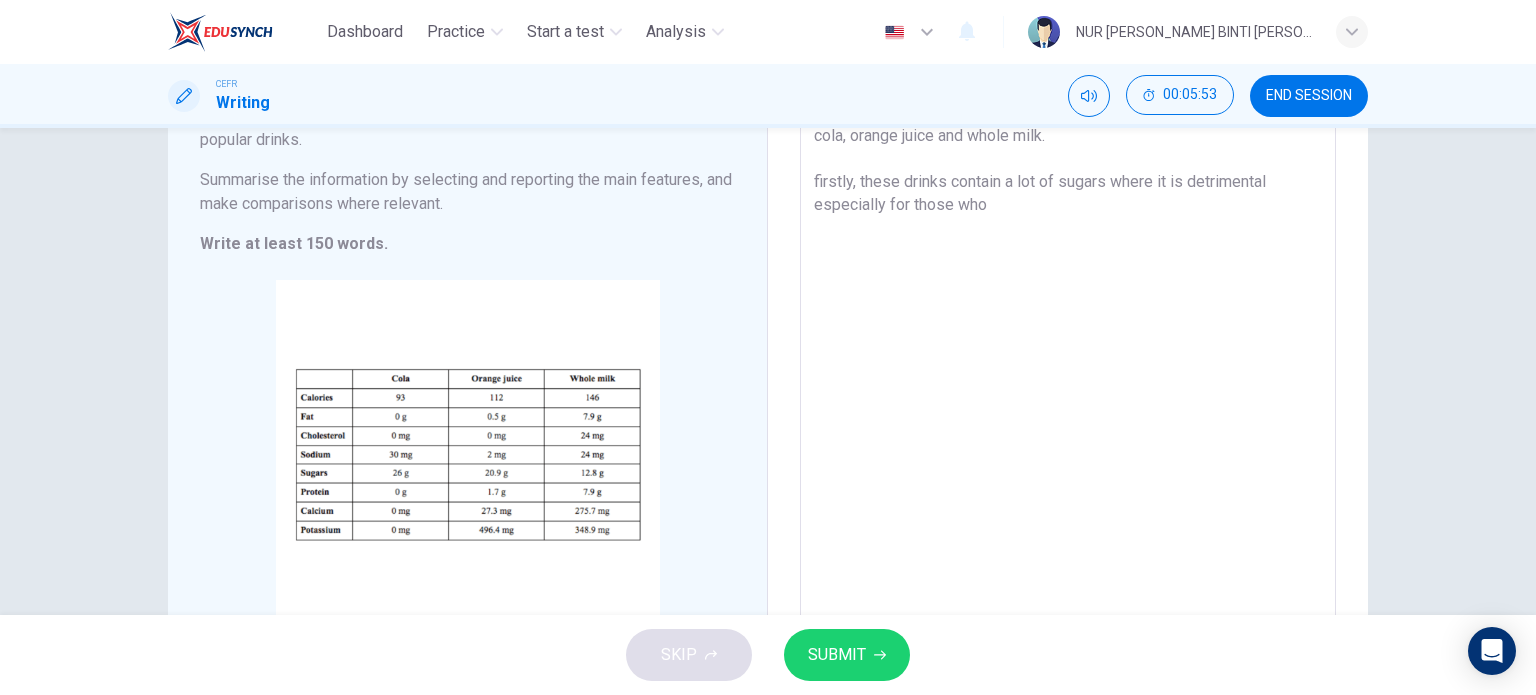 scroll, scrollTop: 200, scrollLeft: 0, axis: vertical 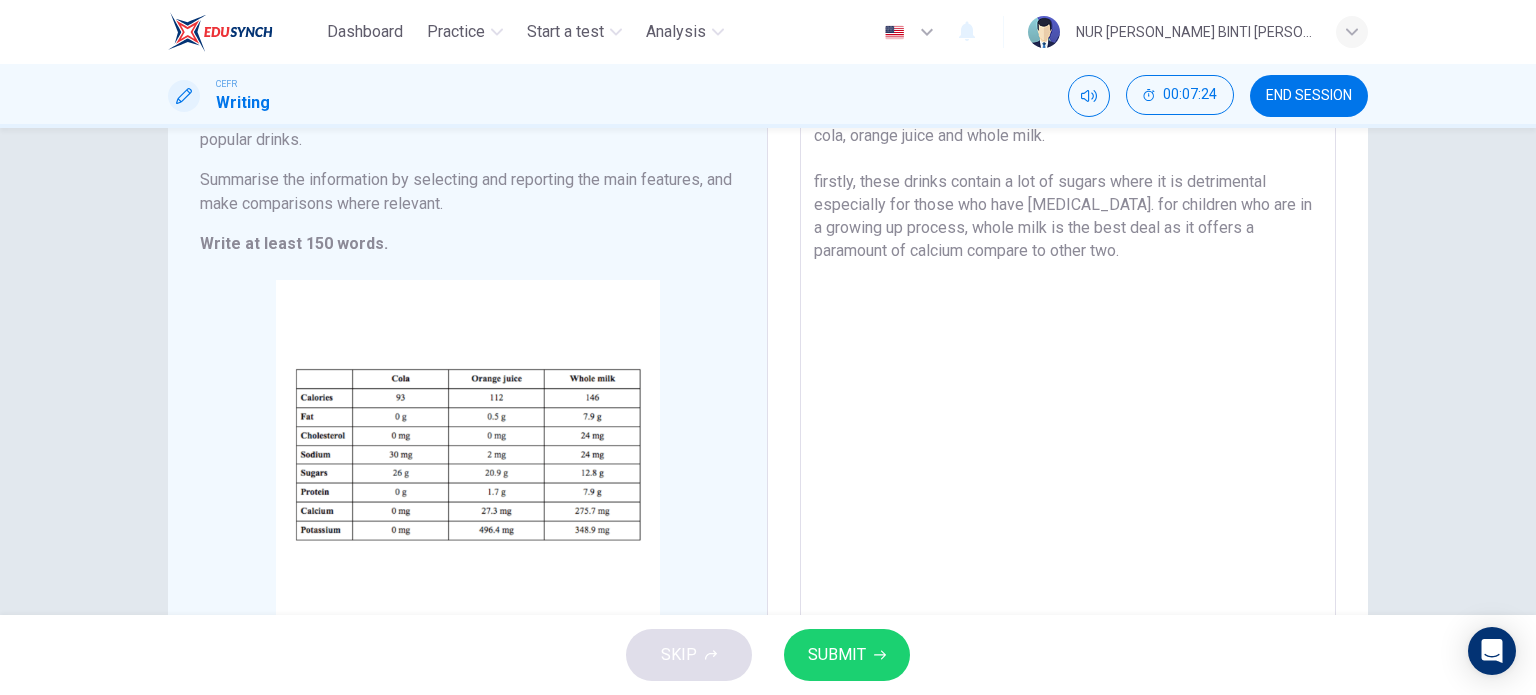 click on "Nowadays, It is like a feast where everyone bolts to buy and go to viral cafes to try a new drink. These drinks usually are made of many popular ingredients and three of them that become most popular choices are cola, orange juice and whole milk.
firstly, these drinks contain a lot of sugars where it is detrimental especially for those who have diabetes. for children who are in a growing up process, whole milk is the best deal as it offers a paramount of calcium compare to other two." at bounding box center [1068, 334] 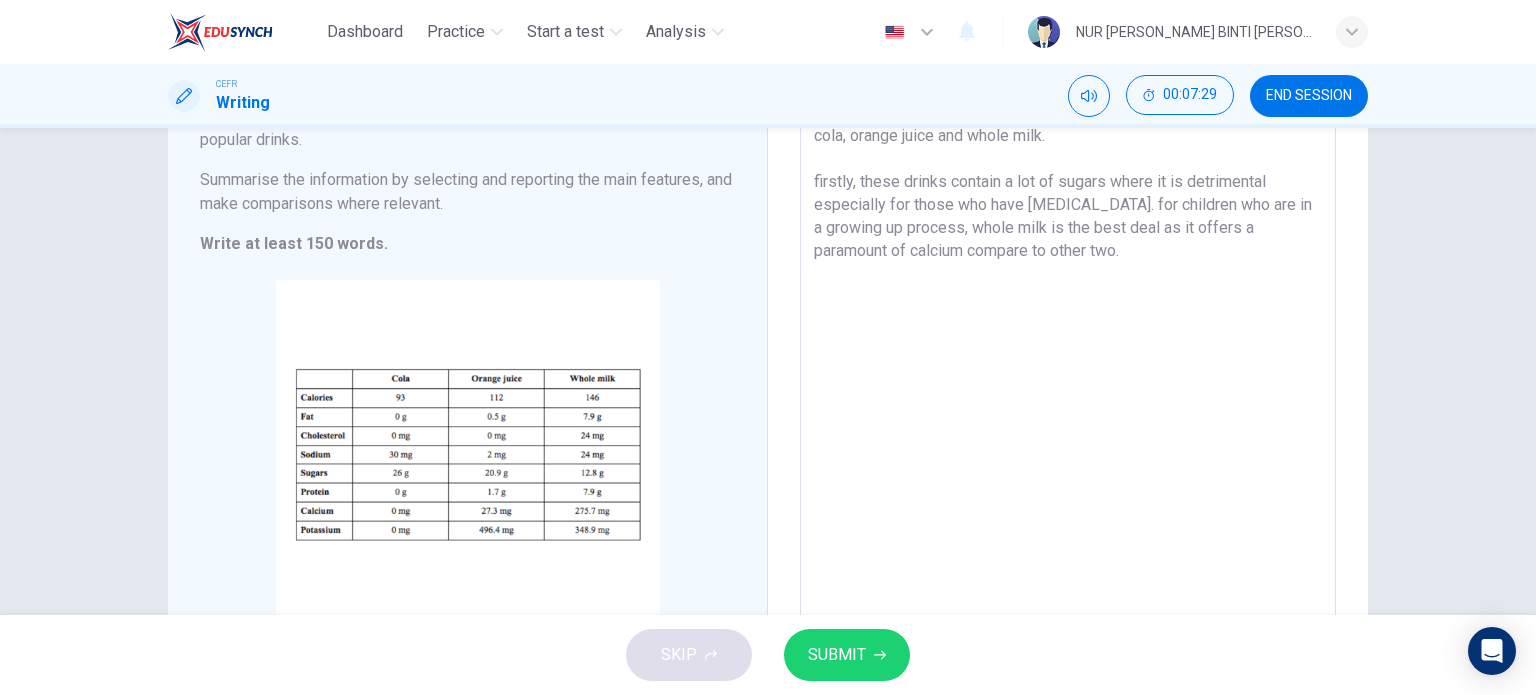 click on "Nowadays, It is like a feast where everyone bolts to buy and go to viral cafes to try a new drink. These drinks usually are made of many popular ingredients and three of them that become most popular choices are cola, orange juice and whole milk.
firstly, these drinks contain a lot of sugars where it is detrimental especially for those who have diabetes. for children who are in a growing up process, whole milk is the best deal as it offers a paramount of calcium compare to other two." at bounding box center (1068, 334) 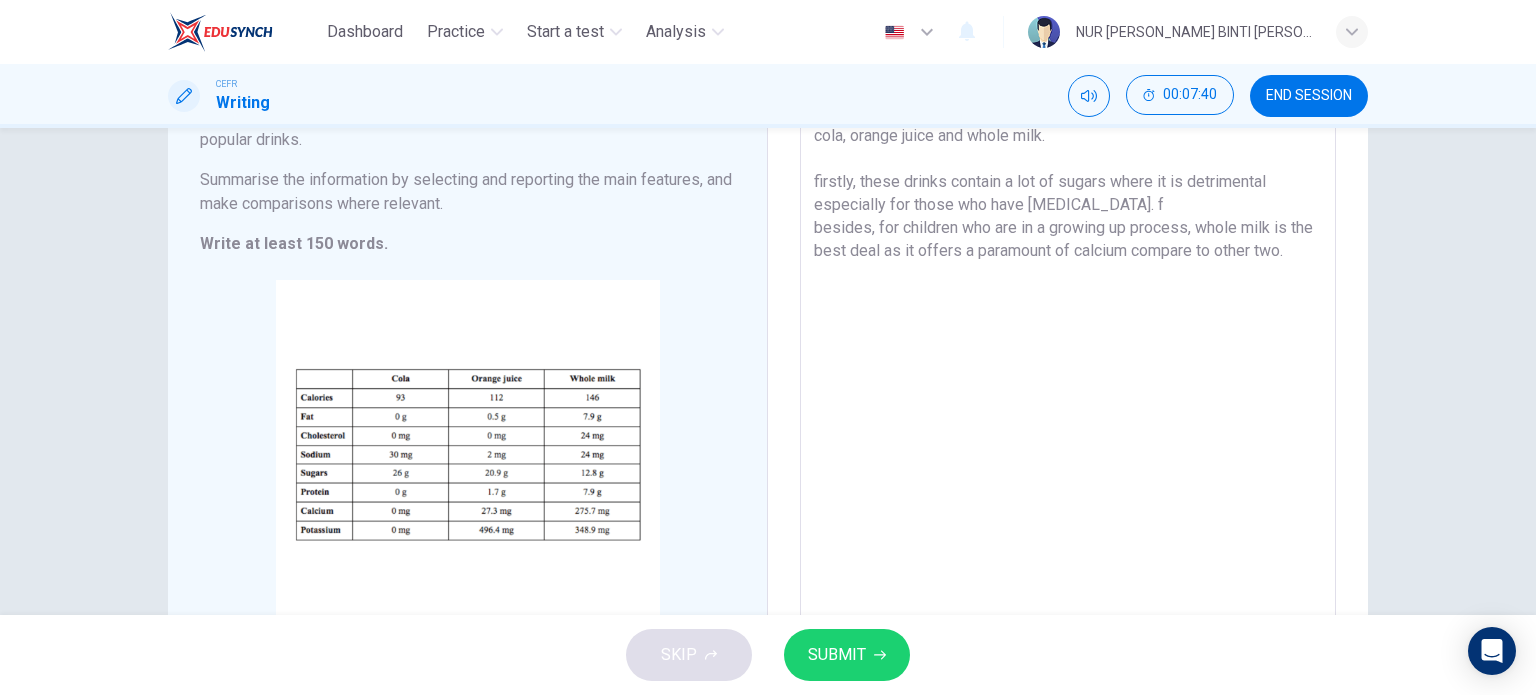 click on "Nowadays, It is like a feast where everyone bolts to buy and go to viral cafes to try a new drink. These drinks usually are made of many popular ingredients and three of them that become most popular choices are cola, orange juice and whole milk.
firstly, these drinks contain a lot of sugars where it is detrimental especially for those who have diabetes. f
besides, for children who are in a growing up process, whole milk is the best deal as it offers a paramount of calcium compare to other two." at bounding box center [1068, 334] 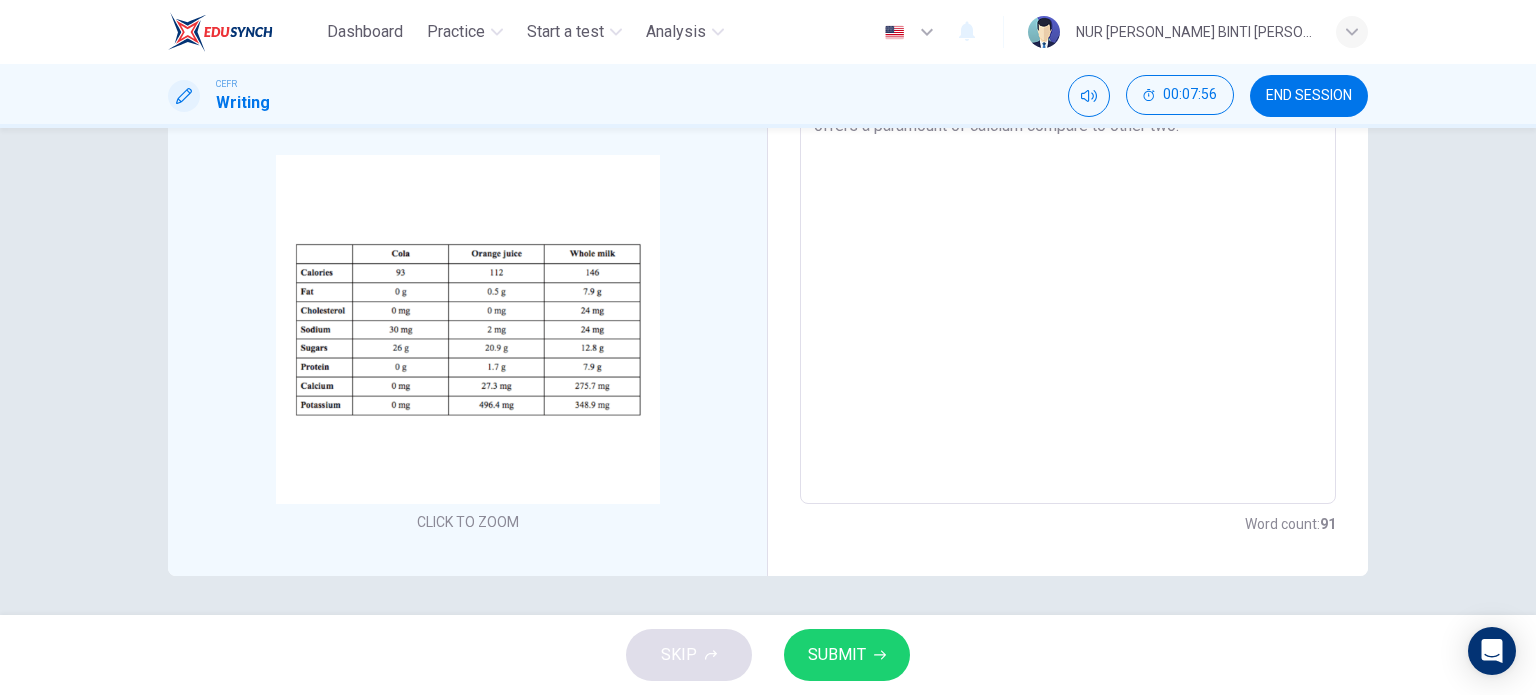 scroll, scrollTop: 225, scrollLeft: 0, axis: vertical 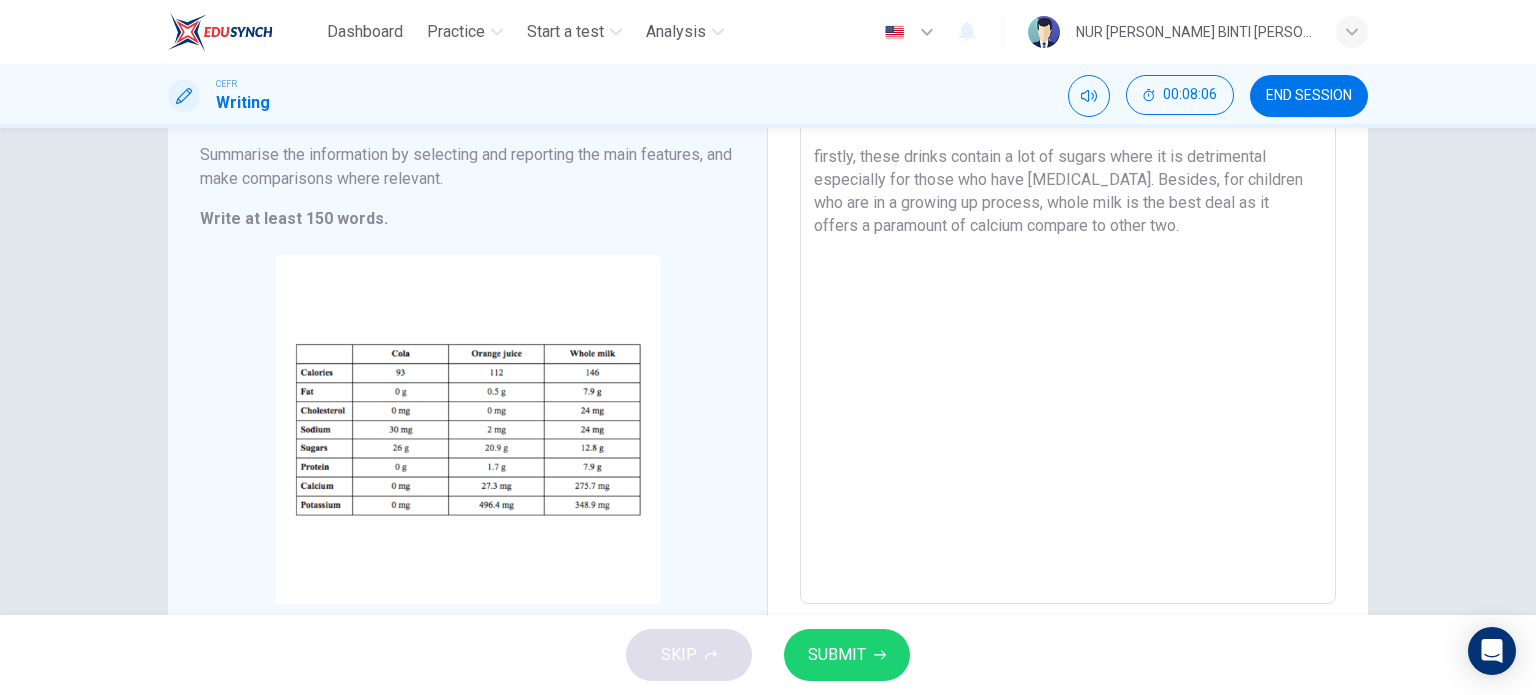 click on "Nowadays, It is like a feast where everyone bolts to buy and go to viral cafes to try a new drink. These drinks usually are made of many popular ingredients and three of them that become most popular choices are cola, orange juice and whole milk.
firstly, these drinks contain a lot of sugars where it is detrimental especially for those who have diabetes. Besides, for children who are in a growing up process, whole milk is the best deal as it offers a paramount of calcium compare to other two." at bounding box center [1068, 309] 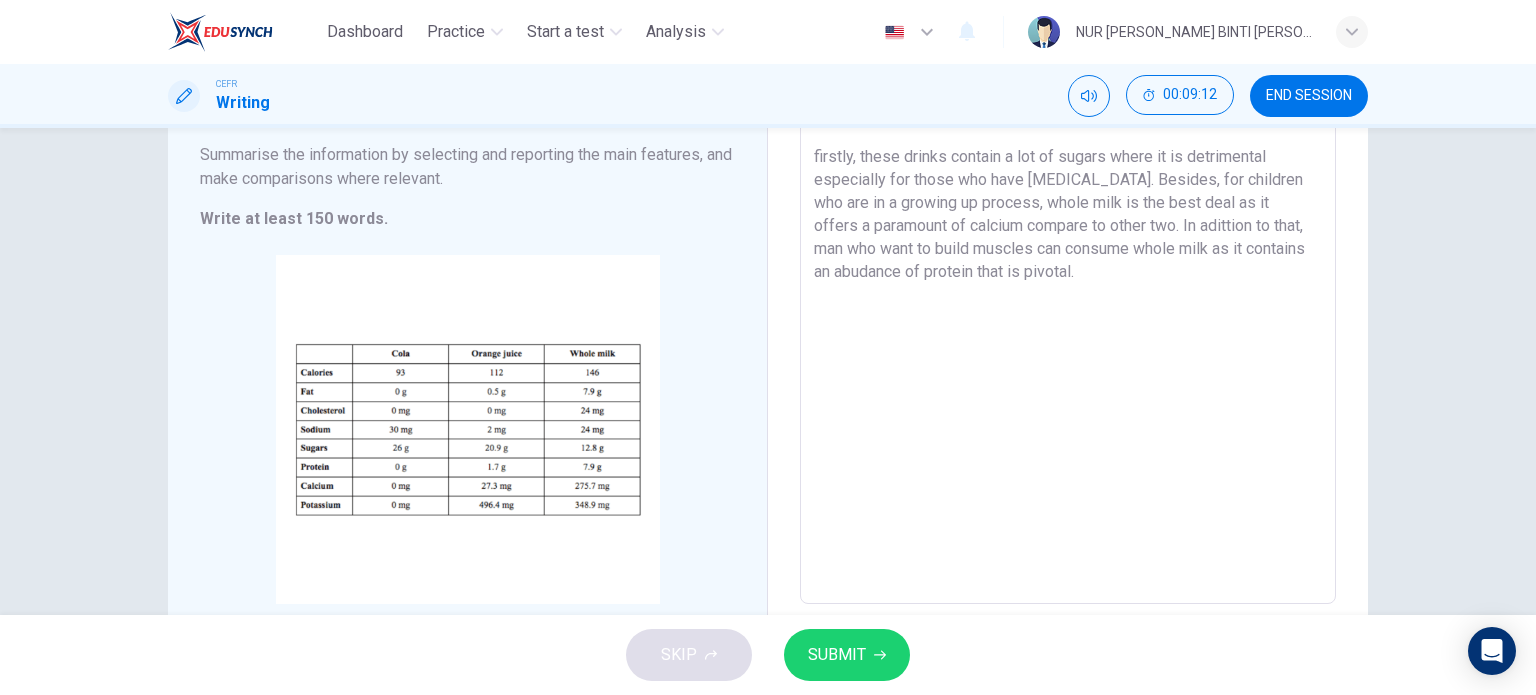 click on "Nowadays, It is like a feast where everyone bolts to buy and go to viral cafes to try a new drink. These drinks usually are made of many popular ingredients and three of them that become most popular choices are cola, orange juice and whole milk.
firstly, these drinks contain a lot of sugars where it is detrimental especially for those who have diabetes. Besides, for children who are in a growing up process, whole milk is the best deal as it offers a paramount of calcium compare to other two. In adittion to that, man who want to build muscles can consume whole milk as it contains an abudance of protein that is pivotal." at bounding box center [1068, 309] 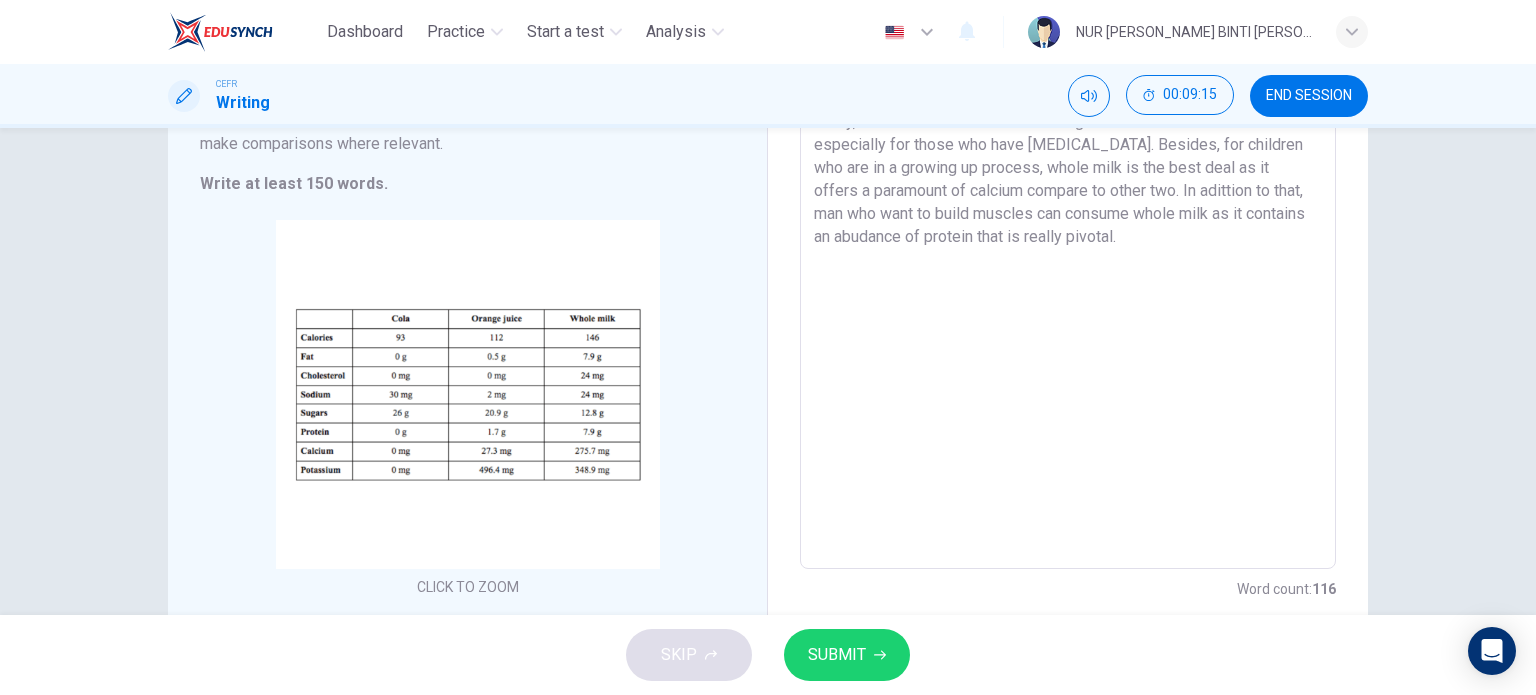 scroll, scrollTop: 225, scrollLeft: 0, axis: vertical 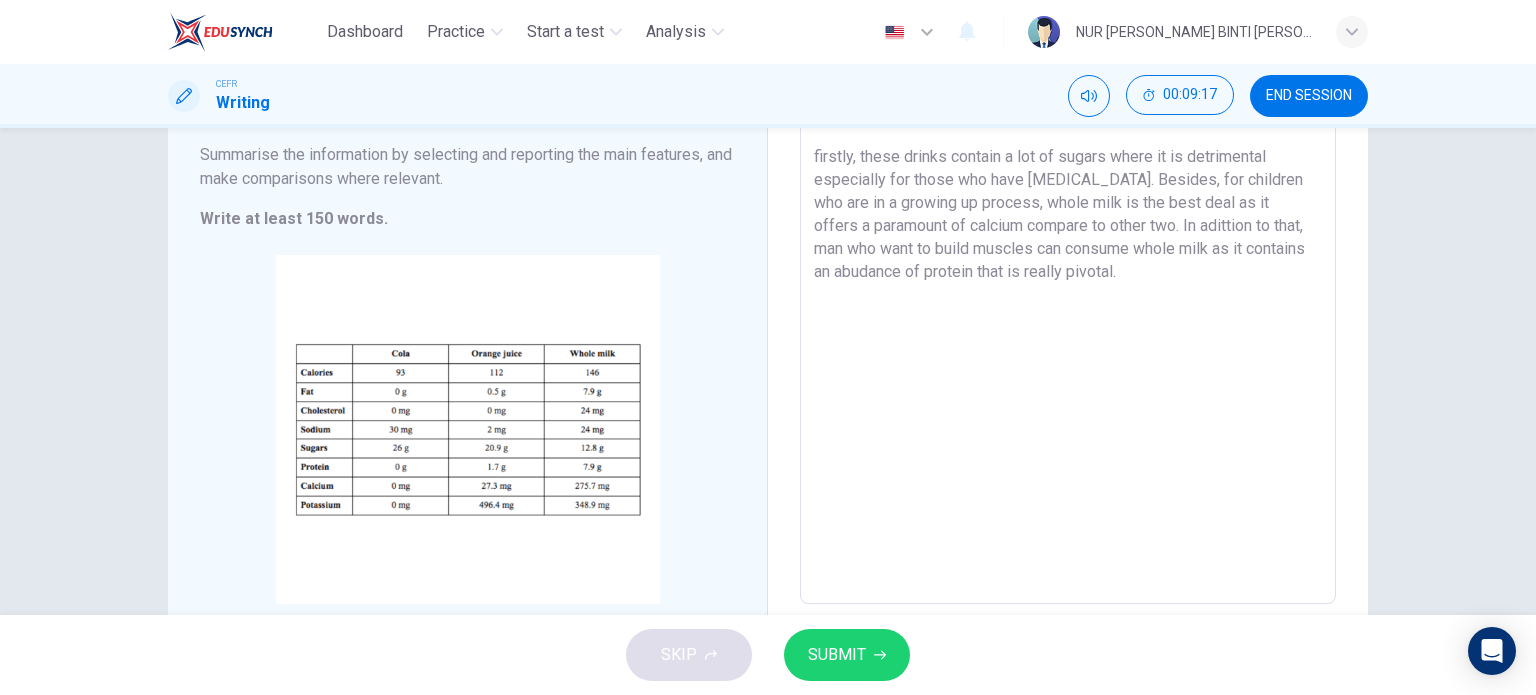 click on "Nowadays, It is like a feast where everyone bolts to buy and go to viral cafes to try a new drink. These drinks usually are made of many popular ingredients and three of them that become most popular choices are cola, orange juice and whole milk.
firstly, these drinks contain a lot of sugars where it is detrimental especially for those who have diabetes. Besides, for children who are in a growing up process, whole milk is the best deal as it offers a paramount of calcium compare to other two. In adittion to that, man who want to build muscles can consume whole milk as it contains an abudance of protein that is really pivotal." at bounding box center (1068, 309) 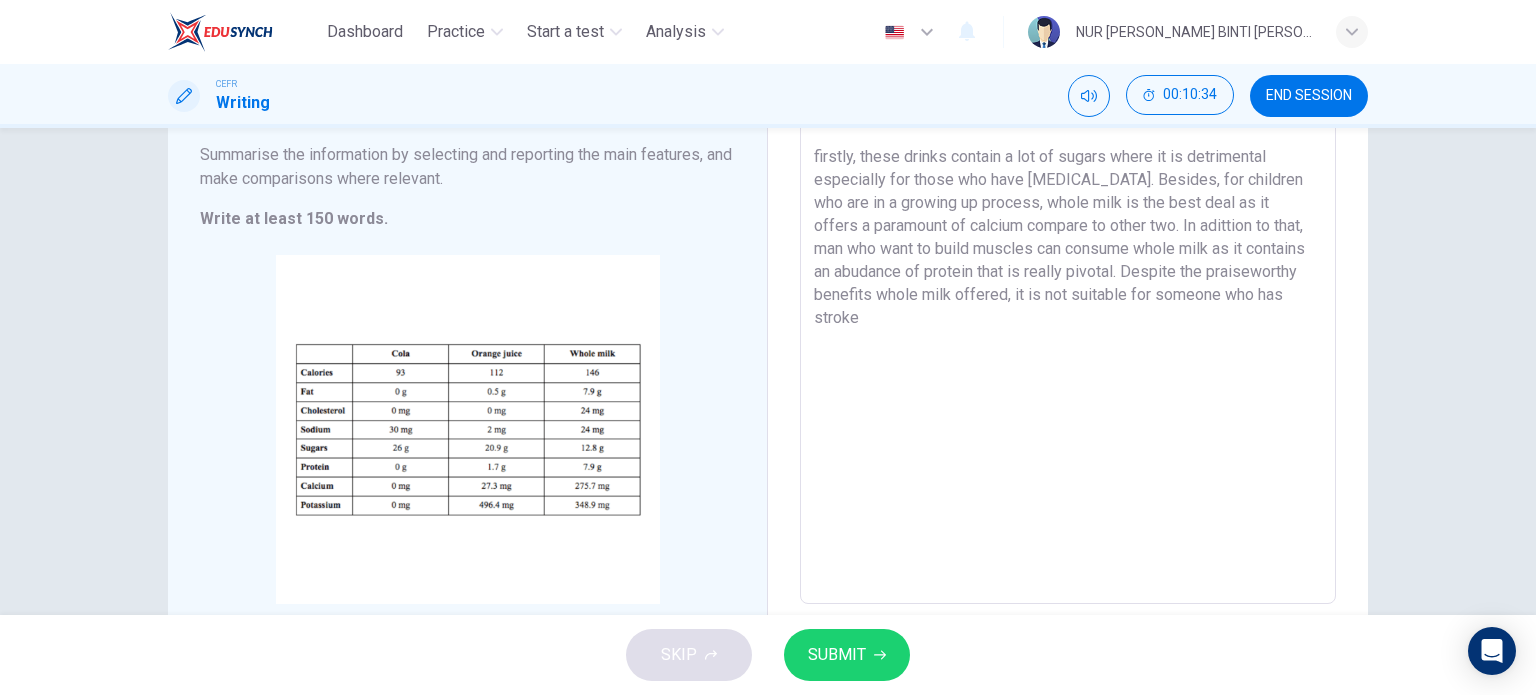 click on "Nowadays, It is like a feast where everyone bolts to buy and go to viral cafes to try a new drink. These drinks usually are made of many popular ingredients and three of them that become most popular choices are cola, orange juice and whole milk.
firstly, these drinks contain a lot of sugars where it is detrimental especially for those who have diabetes. Besides, for children who are in a growing up process, whole milk is the best deal as it offers a paramount of calcium compare to other two. In adittion to that, man who want to build muscles can consume whole milk as it contains an abudance of protein that is really pivotal. Despite the praiseworthy benefits whole milk offered, it is not suitable for someone who has stroke" at bounding box center (1068, 309) 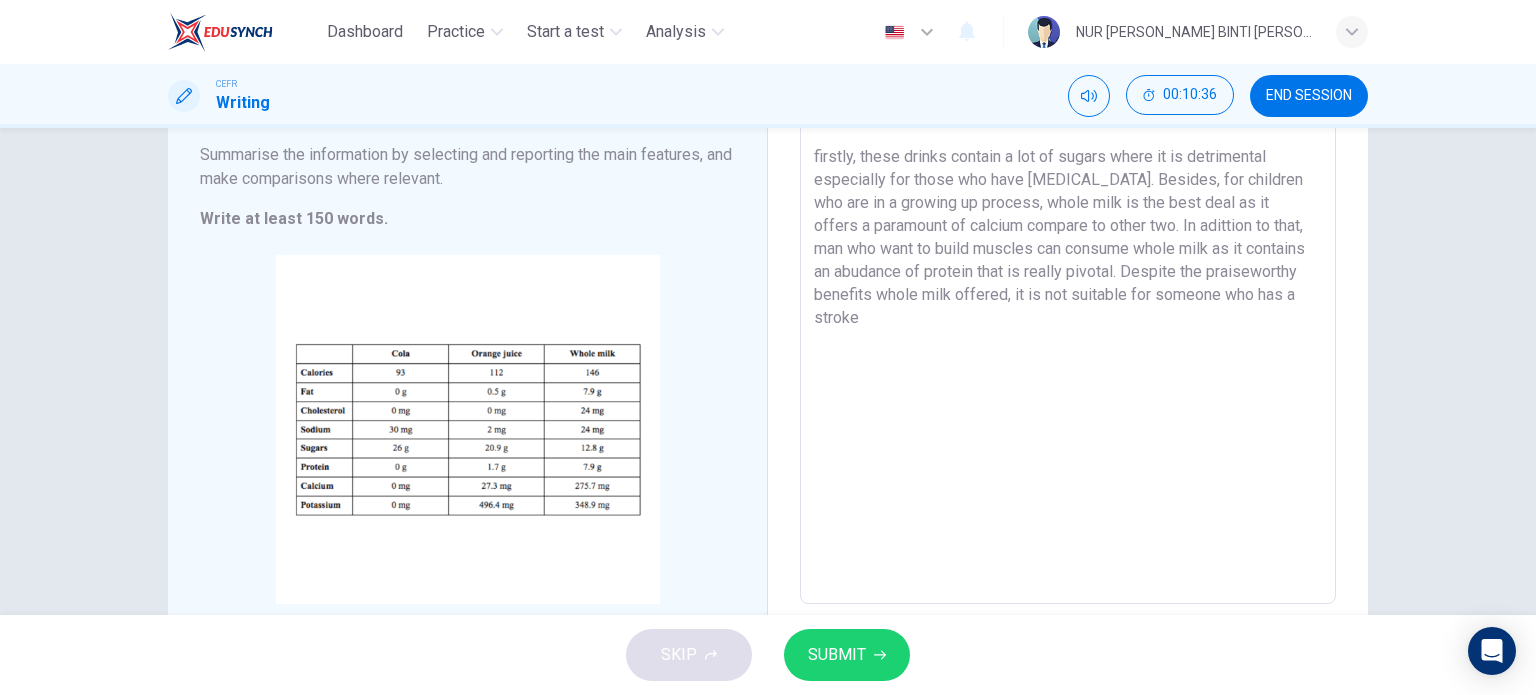 click on "Nowadays, It is like a feast where everyone bolts to buy and go to viral cafes to try a new drink. These drinks usually are made of many popular ingredients and three of them that become most popular choices are cola, orange juice and whole milk.
firstly, these drinks contain a lot of sugars where it is detrimental especially for those who have diabetes. Besides, for children who are in a growing up process, whole milk is the best deal as it offers a paramount of calcium compare to other two. In adittion to that, man who want to build muscles can consume whole milk as it contains an abudance of protein that is really pivotal. Despite the praiseworthy benefits whole milk offered, it is not suitable for someone who has a stroke" at bounding box center (1068, 309) 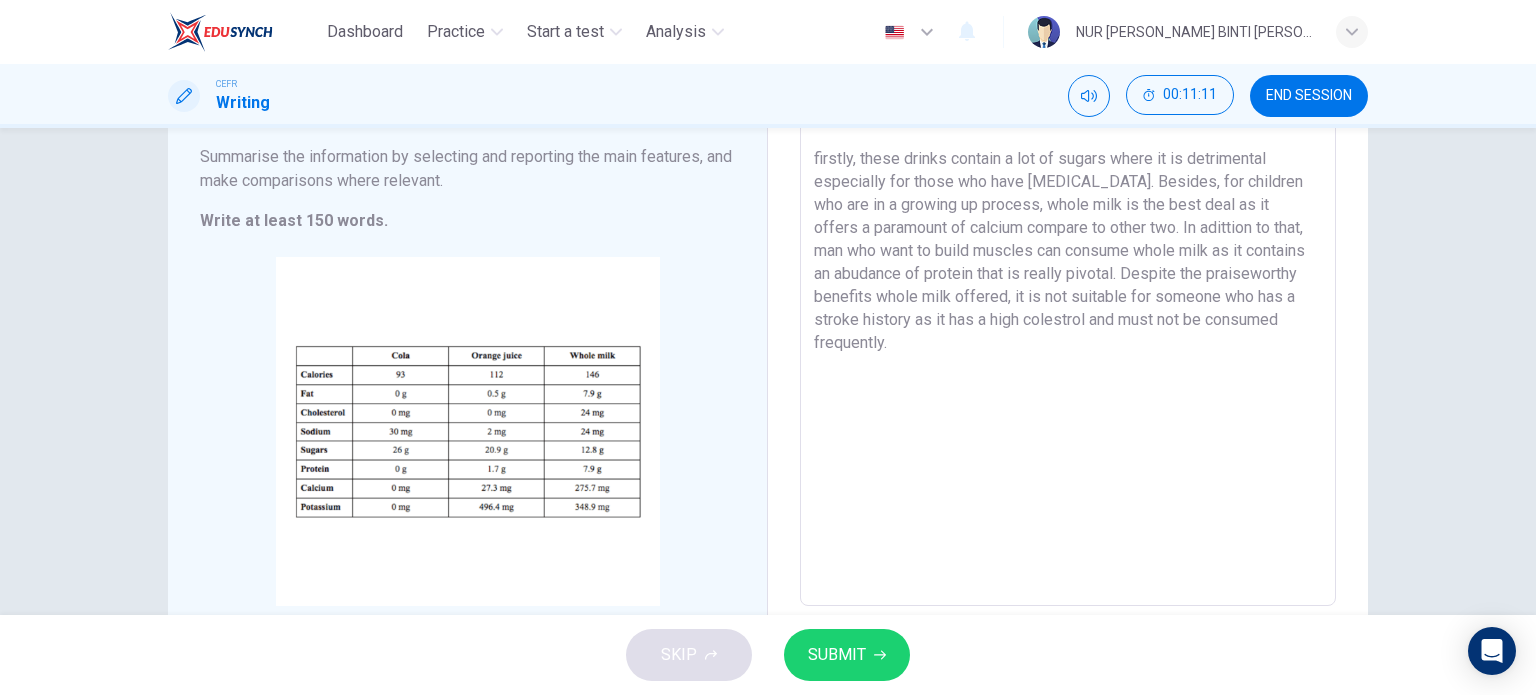 scroll, scrollTop: 225, scrollLeft: 0, axis: vertical 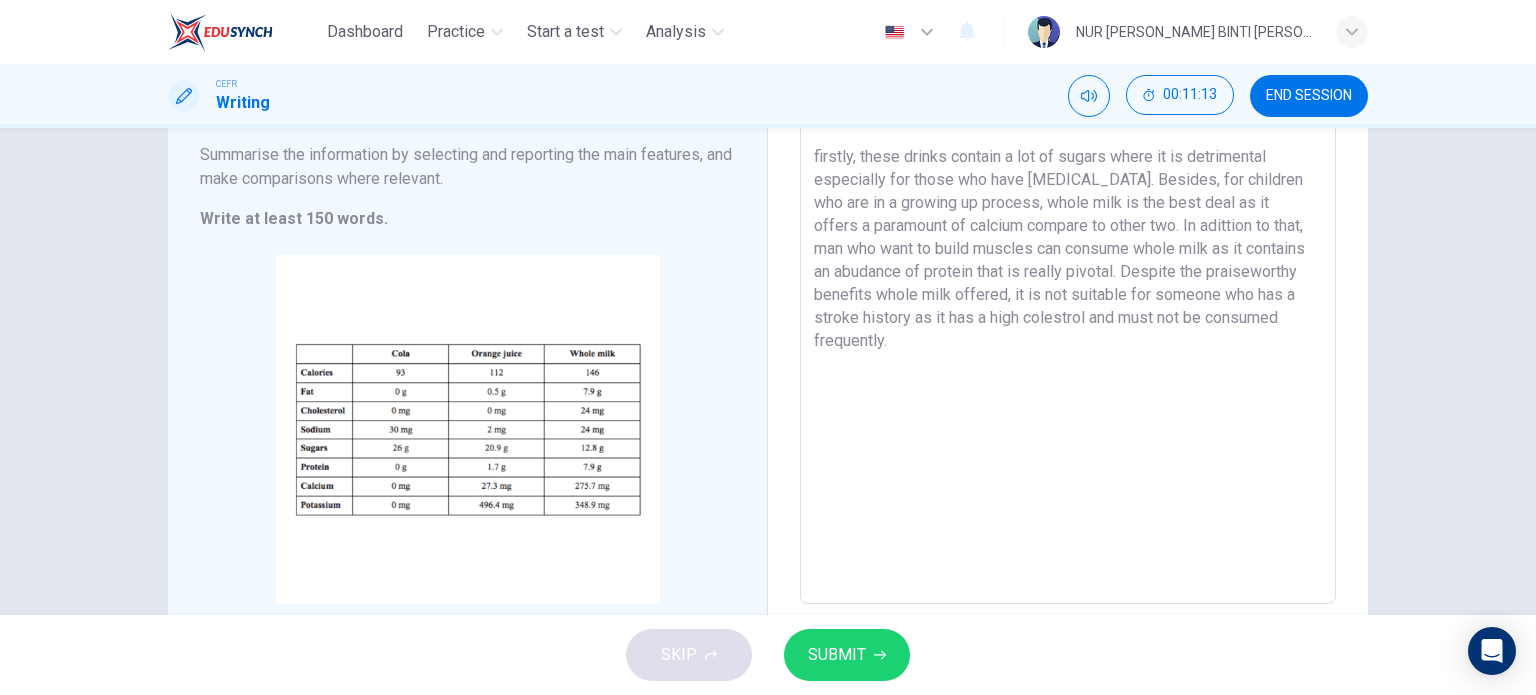 click on "Nowadays, It is like a feast where everyone bolts to buy and go to viral cafes to try a new drink. These drinks usually are made of many popular ingredients and three of them that become most popular choices are cola, orange juice and whole milk.
firstly, these drinks contain a lot of sugars where it is detrimental especially for those who have diabetes. Besides, for children who are in a growing up process, whole milk is the best deal as it offers a paramount of calcium compare to other two. In adittion to that, man who want to build muscles can consume whole milk as it contains an abudance of protein that is really pivotal. Despite the praiseworthy benefits whole milk offered, it is not suitable for someone who has a stroke history as it has a high colestrol and must not be consumed frequently." at bounding box center [1068, 309] 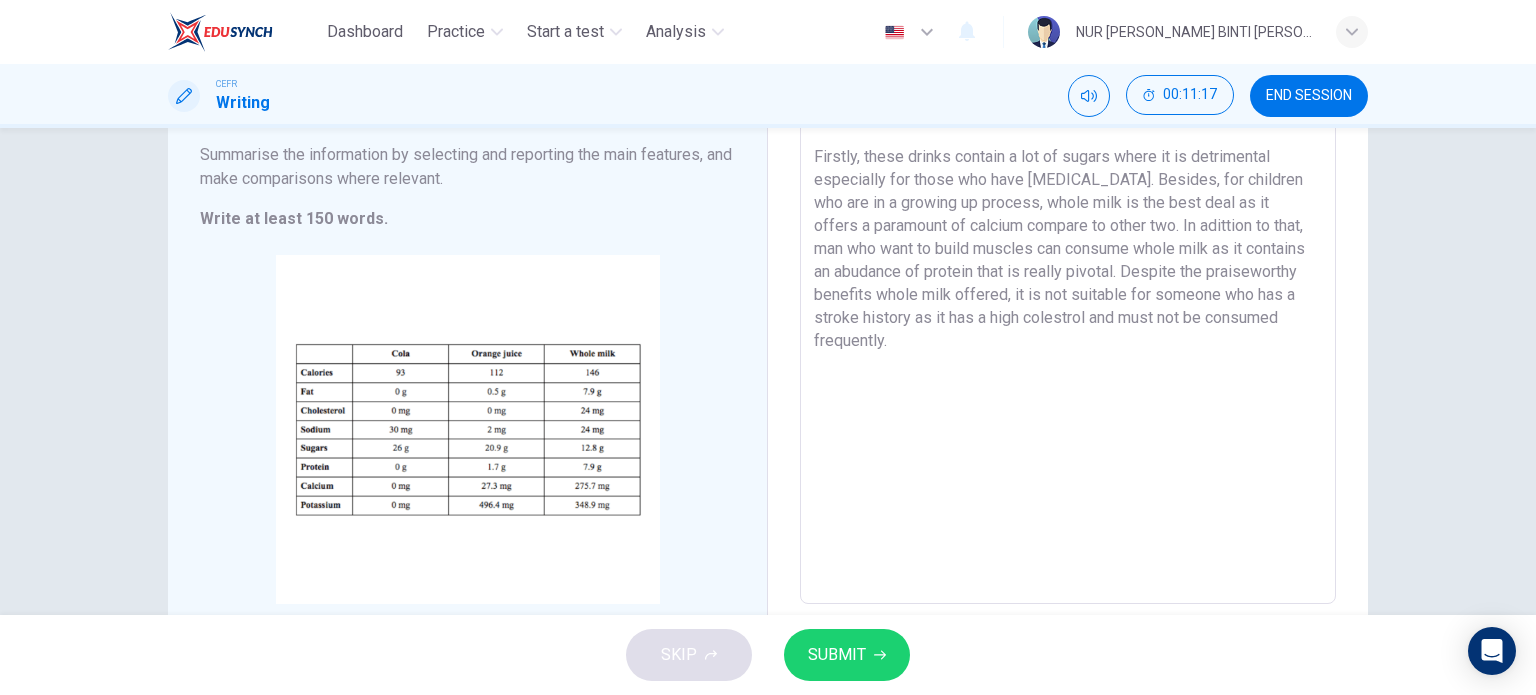 click on "Nowadays, It is like a feast where everyone bolts to buy and go to viral cafes to try a new drink. These drinks usually are made of many popular ingredients and three of them that become most popular choices are cola, orange juice and whole milk.
Firstly, these drinks contain a lot of sugars where it is detrimental especially for those who have diabetes. Besides, for children who are in a growing up process, whole milk is the best deal as it offers a paramount of calcium compare to other two. In adittion to that, man who want to build muscles can consume whole milk as it contains an abudance of protein that is really pivotal. Despite the praiseworthy benefits whole milk offered, it is not suitable for someone who has a stroke history as it has a high colestrol and must not be consumed frequently." at bounding box center [1068, 309] 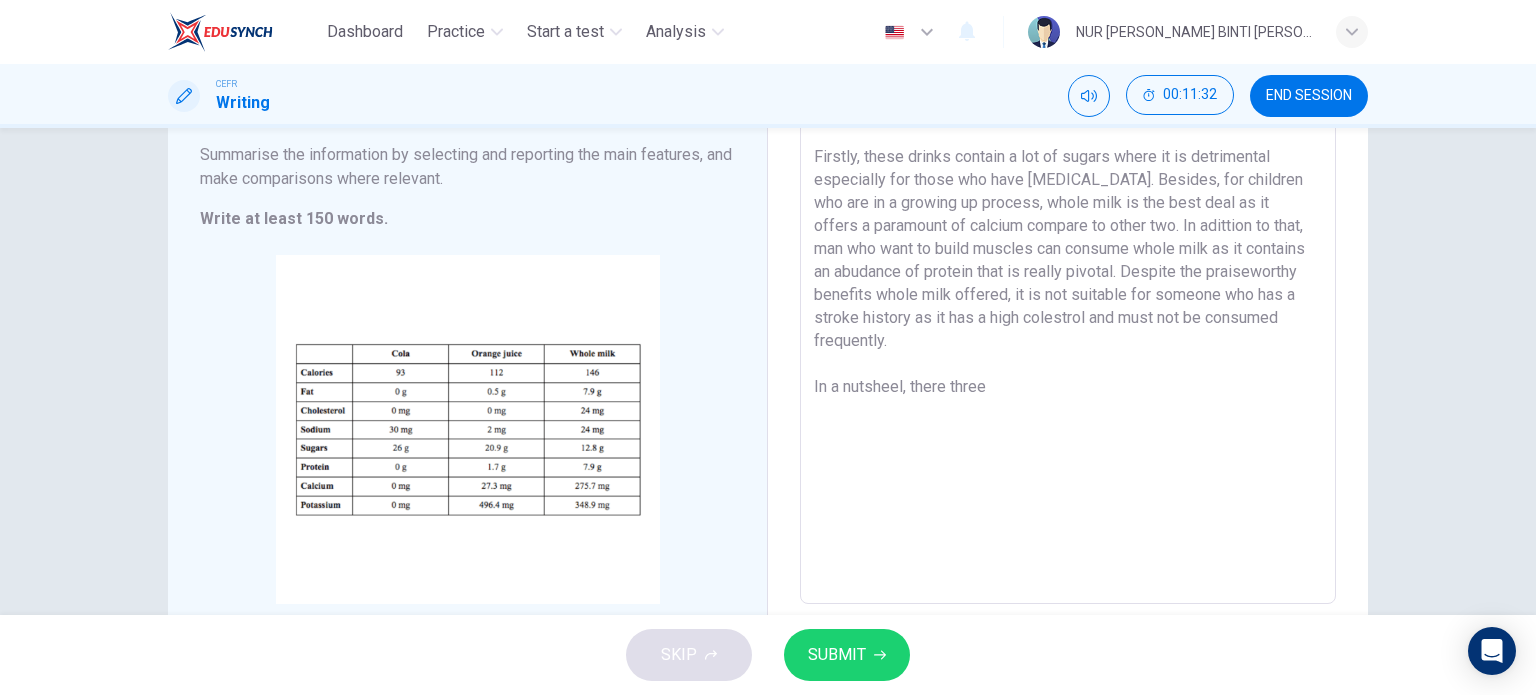 click on "Nowadays, It is like a feast where everyone bolts to buy and go to viral cafes to try a new drink. These drinks usually are made of many popular ingredients and three of them that become most popular choices are cola, orange juice and whole milk.
Firstly, these drinks contain a lot of sugars where it is detrimental especially for those who have diabetes. Besides, for children who are in a growing up process, whole milk is the best deal as it offers a paramount of calcium compare to other two. In adittion to that, man who want to build muscles can consume whole milk as it contains an abudance of protein that is really pivotal. Despite the praiseworthy benefits whole milk offered, it is not suitable for someone who has a stroke history as it has a high colestrol and must not be consumed frequently.
In a nutsheel, there three" at bounding box center [1068, 309] 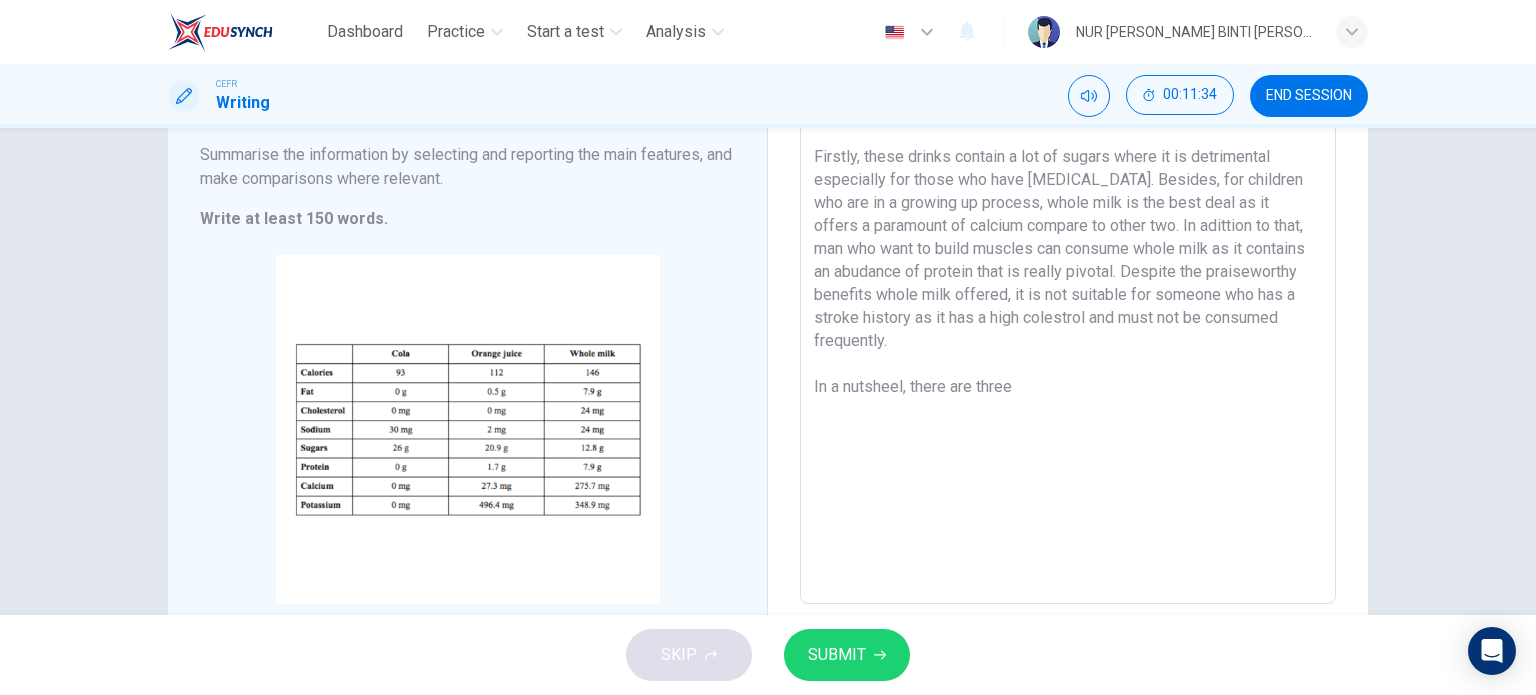 click on "Nowadays, It is like a feast where everyone bolts to buy and go to viral cafes to try a new drink. These drinks usually are made of many popular ingredients and three of them that become most popular choices are cola, orange juice and whole milk.
Firstly, these drinks contain a lot of sugars where it is detrimental especially for those who have diabetes. Besides, for children who are in a growing up process, whole milk is the best deal as it offers a paramount of calcium compare to other two. In adittion to that, man who want to build muscles can consume whole milk as it contains an abudance of protein that is really pivotal. Despite the praiseworthy benefits whole milk offered, it is not suitable for someone who has a stroke history as it has a high colestrol and must not be consumed frequently.
In a nutsheel, there are three" at bounding box center [1068, 309] 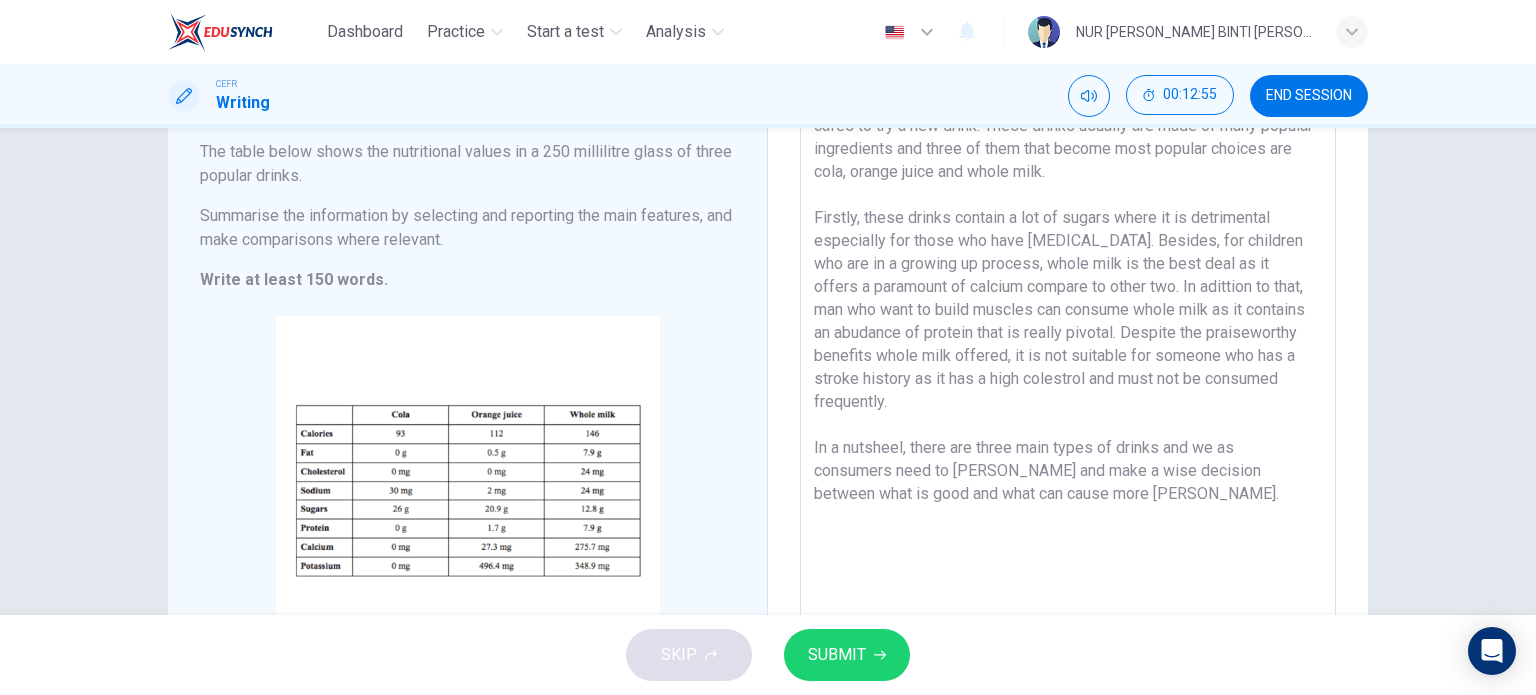 scroll, scrollTop: 200, scrollLeft: 0, axis: vertical 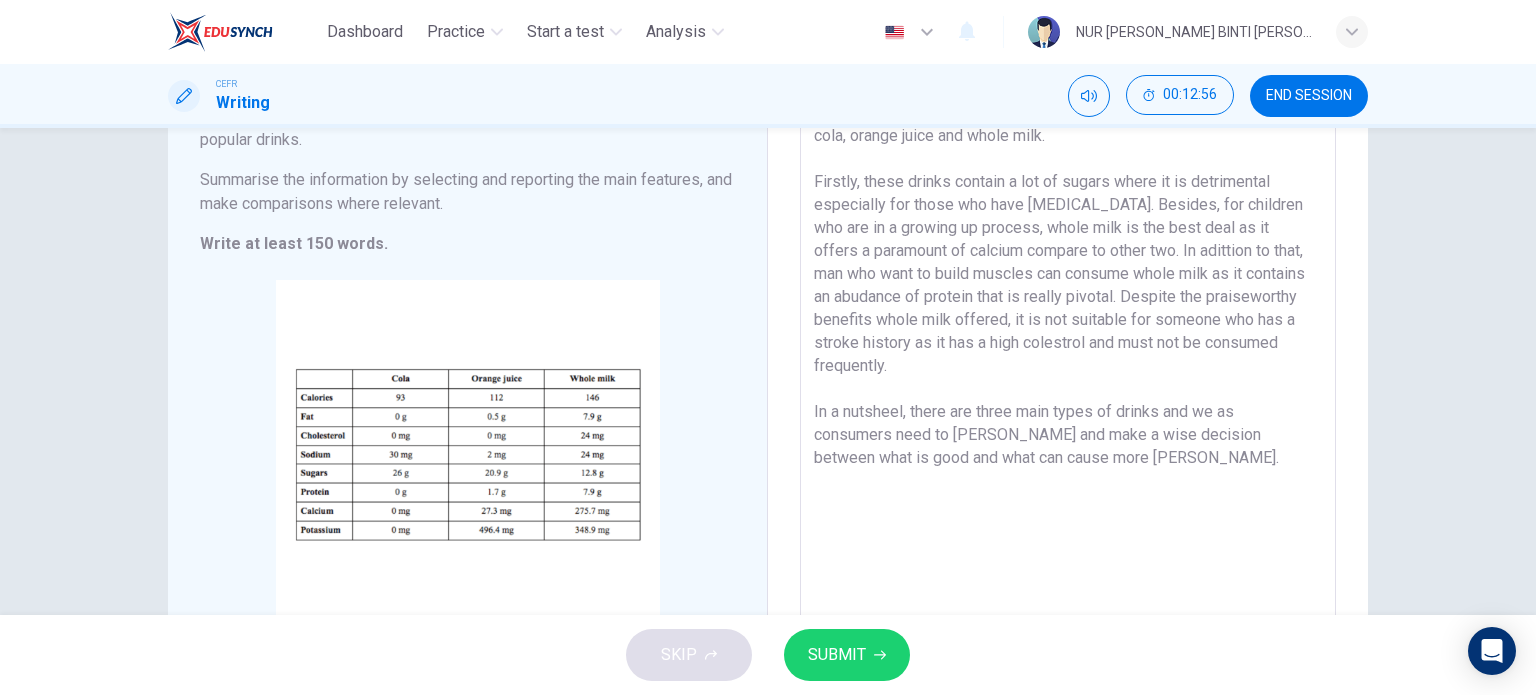 click on "Nowadays, It is like a feast where everyone bolts to buy and go to viral cafes to try a new drink. These drinks usually are made of many popular ingredients and three of them that become most popular choices are cola, orange juice and whole milk.
Firstly, these drinks contain a lot of sugars where it is detrimental especially for those who have diabetes. Besides, for children who are in a growing up process, whole milk is the best deal as it offers a paramount of calcium compare to other two. In adittion to that, man who want to build muscles can consume whole milk as it contains an abudance of protein that is really pivotal. Despite the praiseworthy benefits whole milk offered, it is not suitable for someone who has a stroke history as it has a high colestrol and must not be consumed frequently.
In a nutsheel, there are three main types of drinks and we as consumers need to ponder and make a wise decision between what is good and what can cause more harms." at bounding box center (1068, 334) 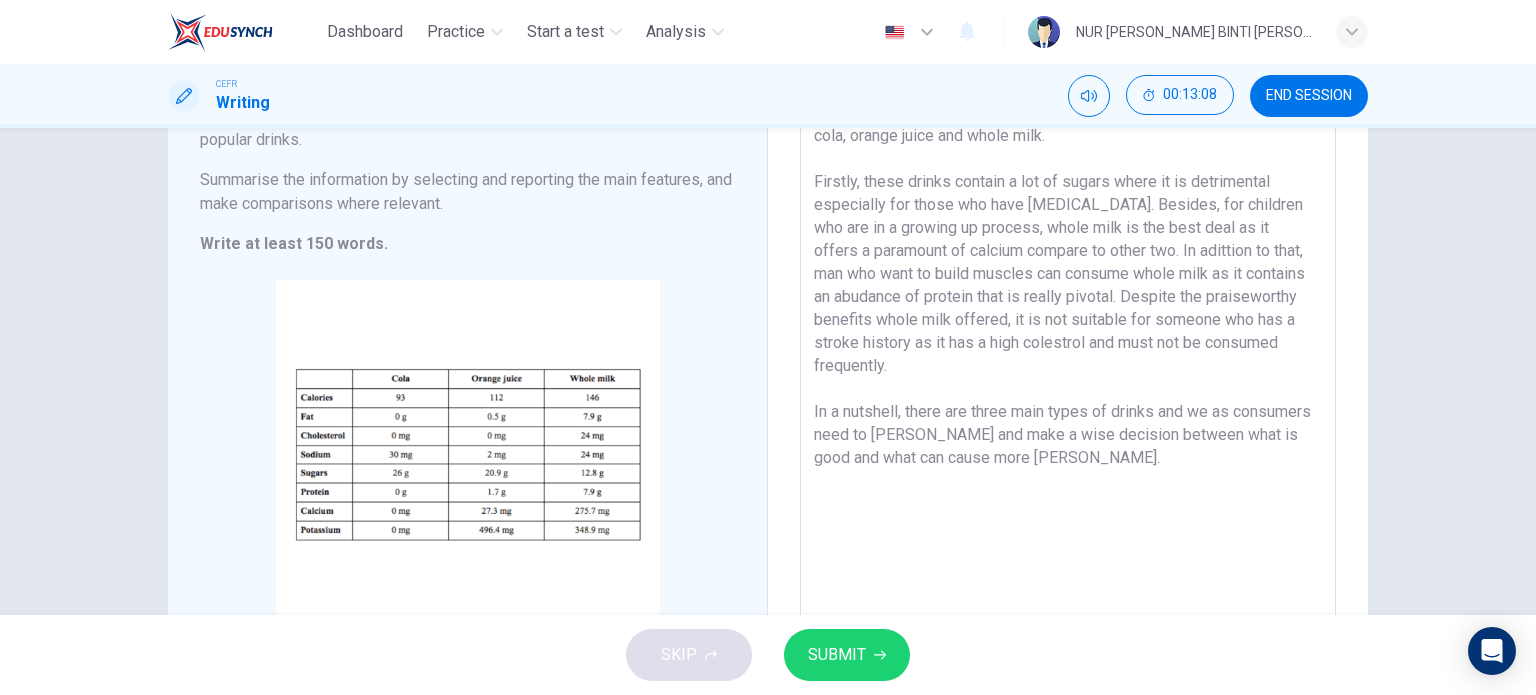 click on "Nowadays, It is like a feast where everyone bolts to buy and go to viral cafes to try a new drink. These drinks usually are made of many popular ingredients and three of them that become most popular choices are cola, orange juice and whole milk.
Firstly, these drinks contain a lot of sugars where it is detrimental especially for those who have diabetes. Besides, for children who are in a growing up process, whole milk is the best deal as it offers a paramount of calcium compare to other two. In adittion to that, man who want to build muscles can consume whole milk as it contains an abudance of protein that is really pivotal. Despite the praiseworthy benefits whole milk offered, it is not suitable for someone who has a stroke history as it has a high colestrol and must not be consumed frequently.
In a nutshell, there are three main types of drinks and we as consumers need to ponder and make a wise decision between what is good and what can cause more harms." at bounding box center (1068, 334) 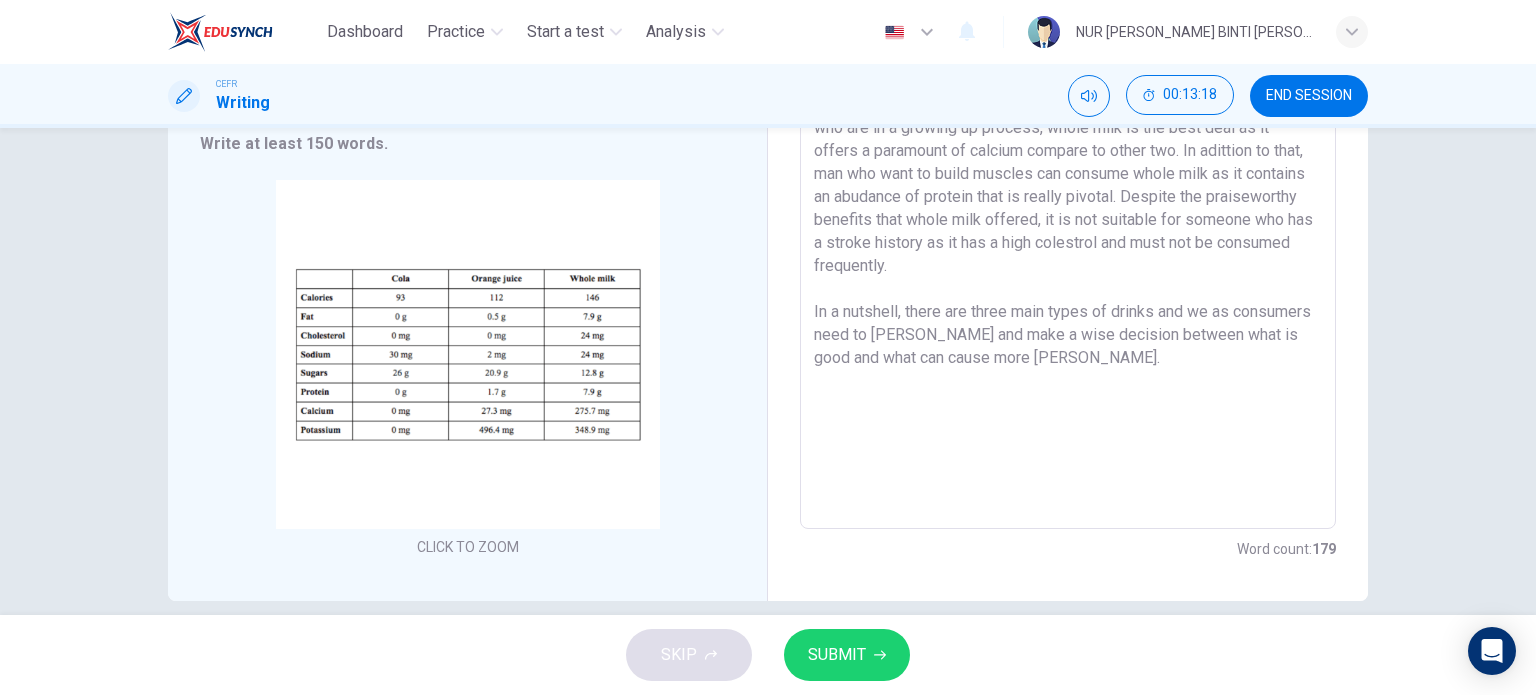 scroll, scrollTop: 200, scrollLeft: 0, axis: vertical 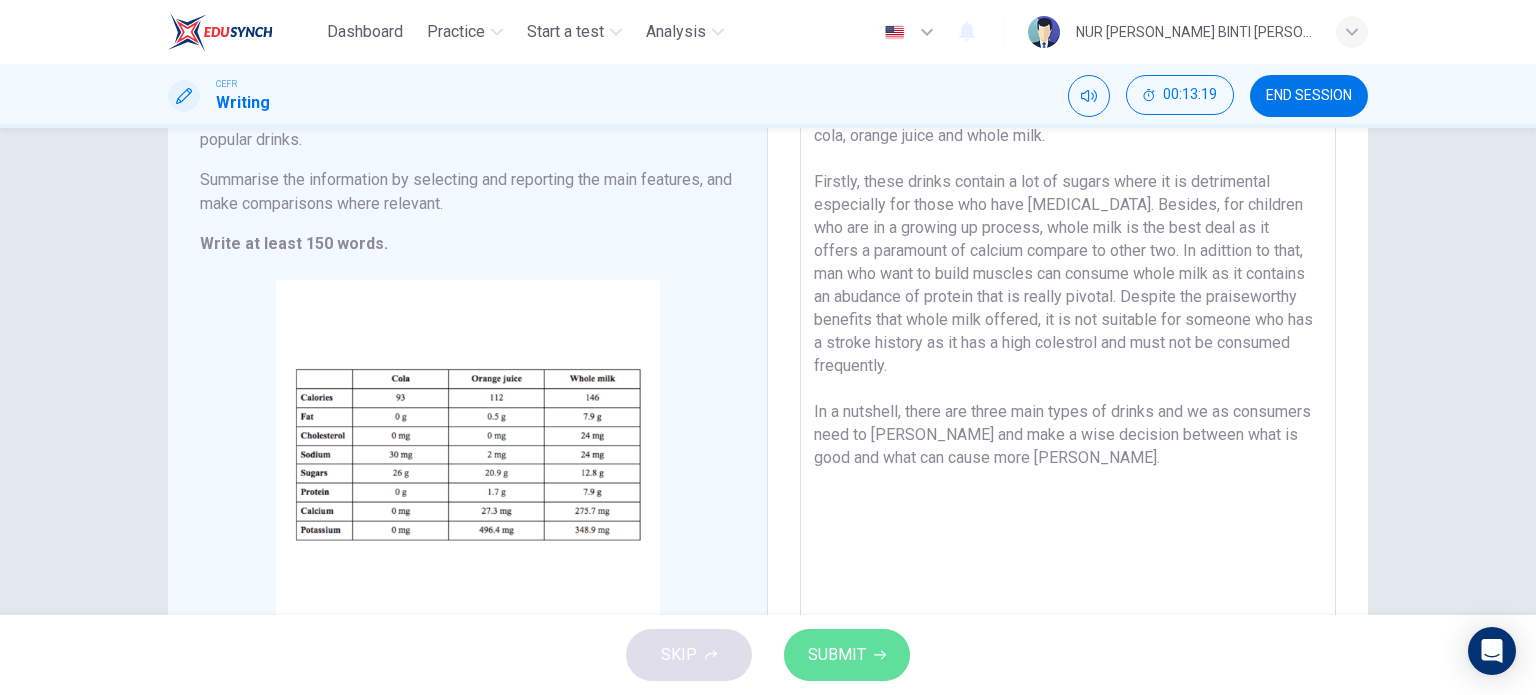 click on "SUBMIT" at bounding box center [847, 655] 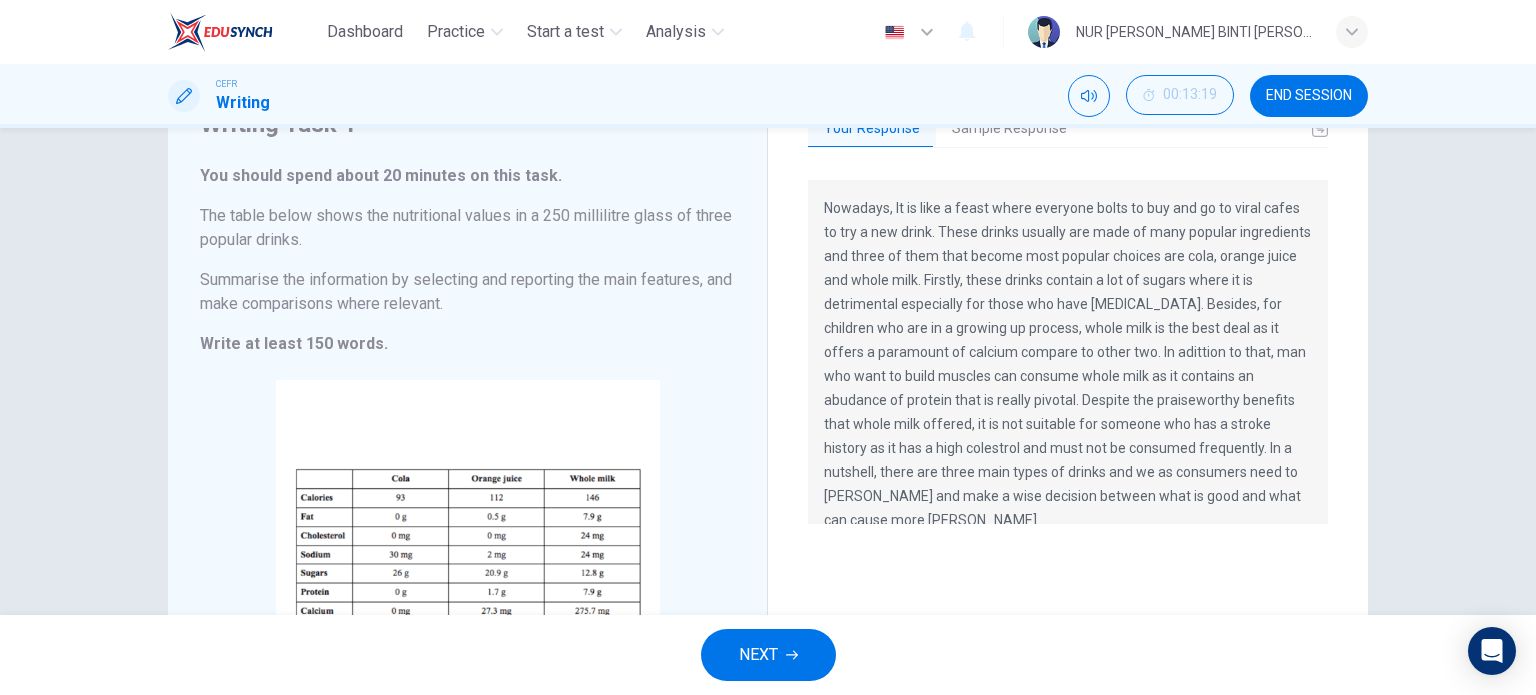 scroll, scrollTop: 0, scrollLeft: 0, axis: both 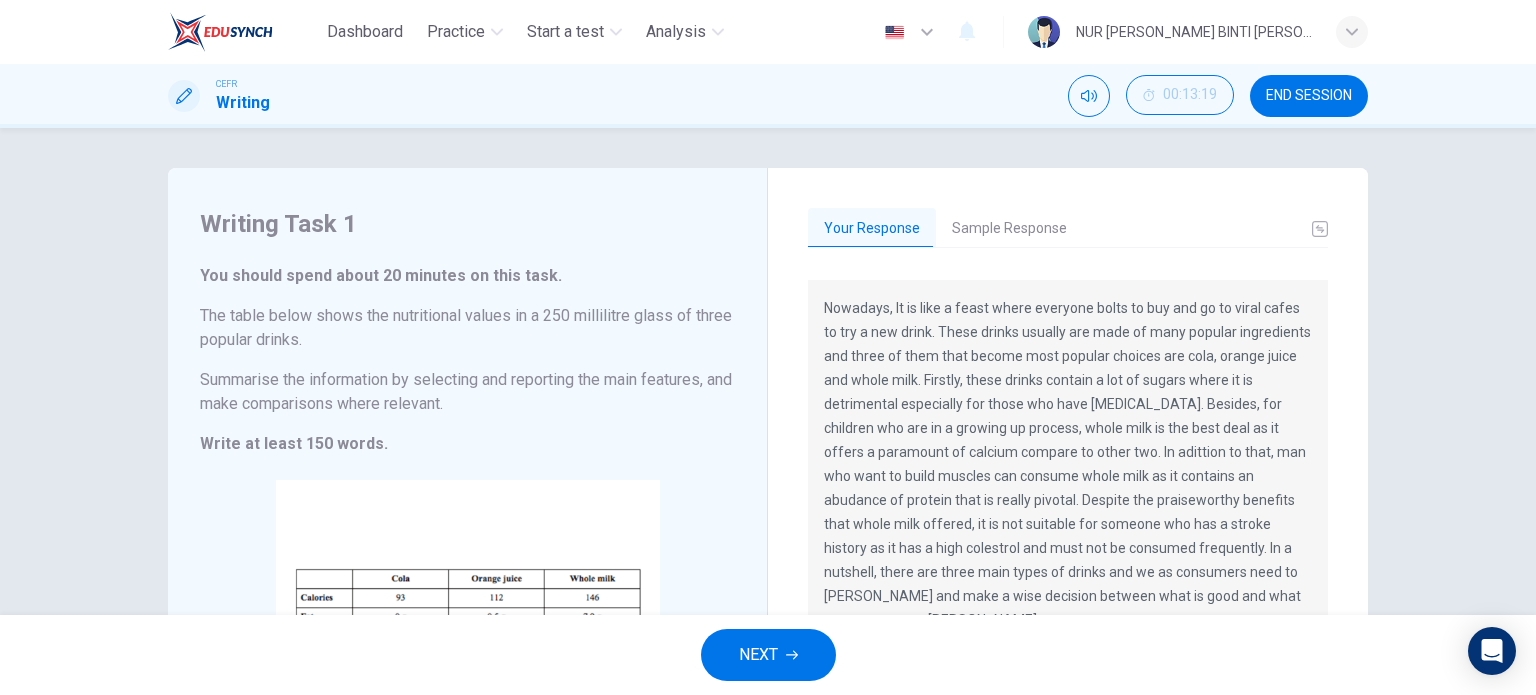 click on "Sample Response" at bounding box center (1009, 229) 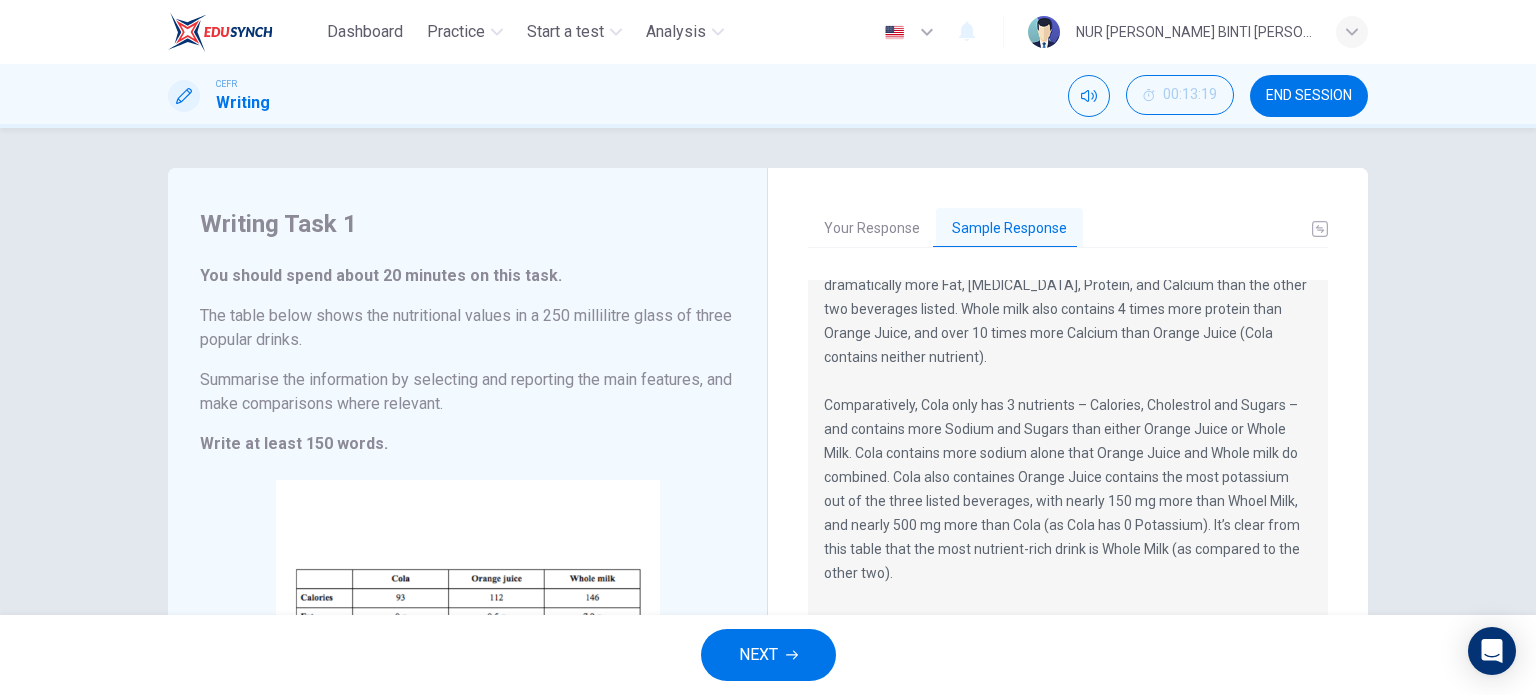 scroll, scrollTop: 144, scrollLeft: 0, axis: vertical 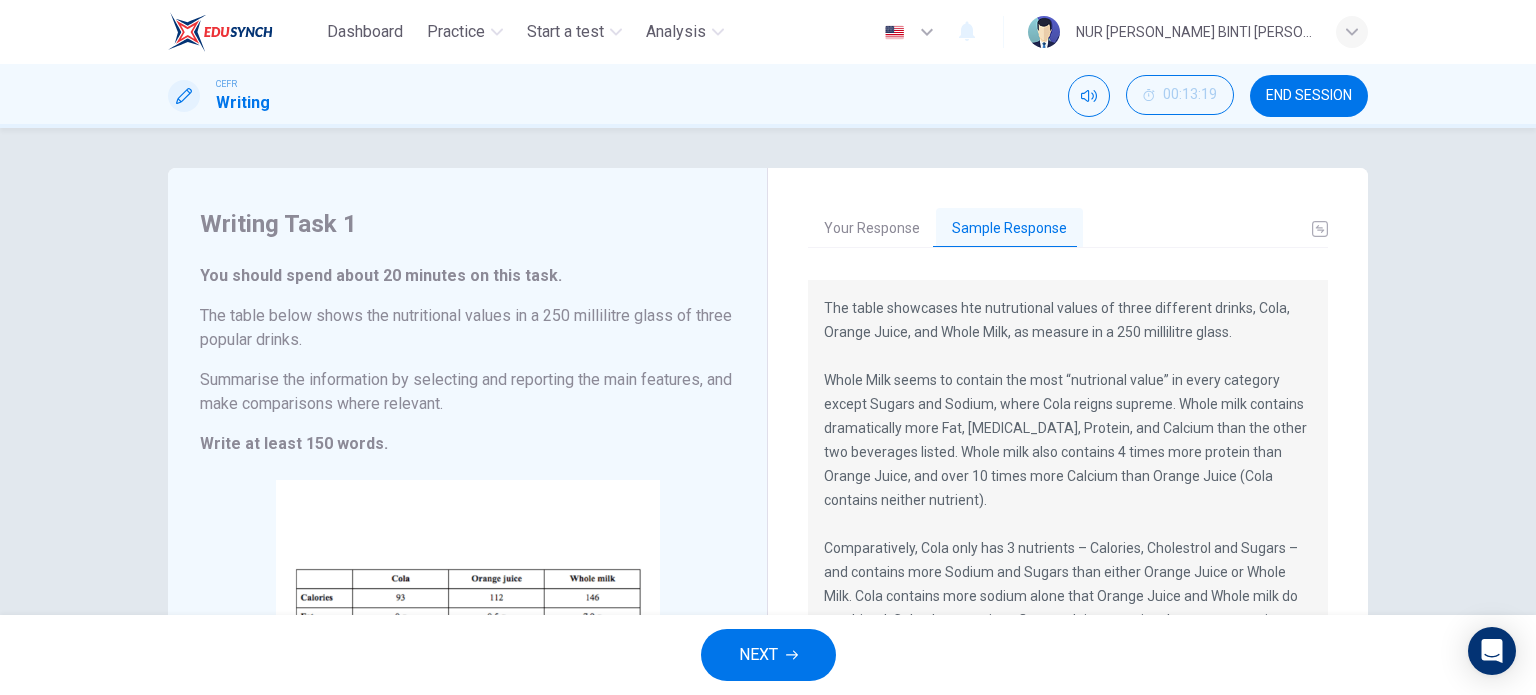click on "Your Response" at bounding box center [872, 229] 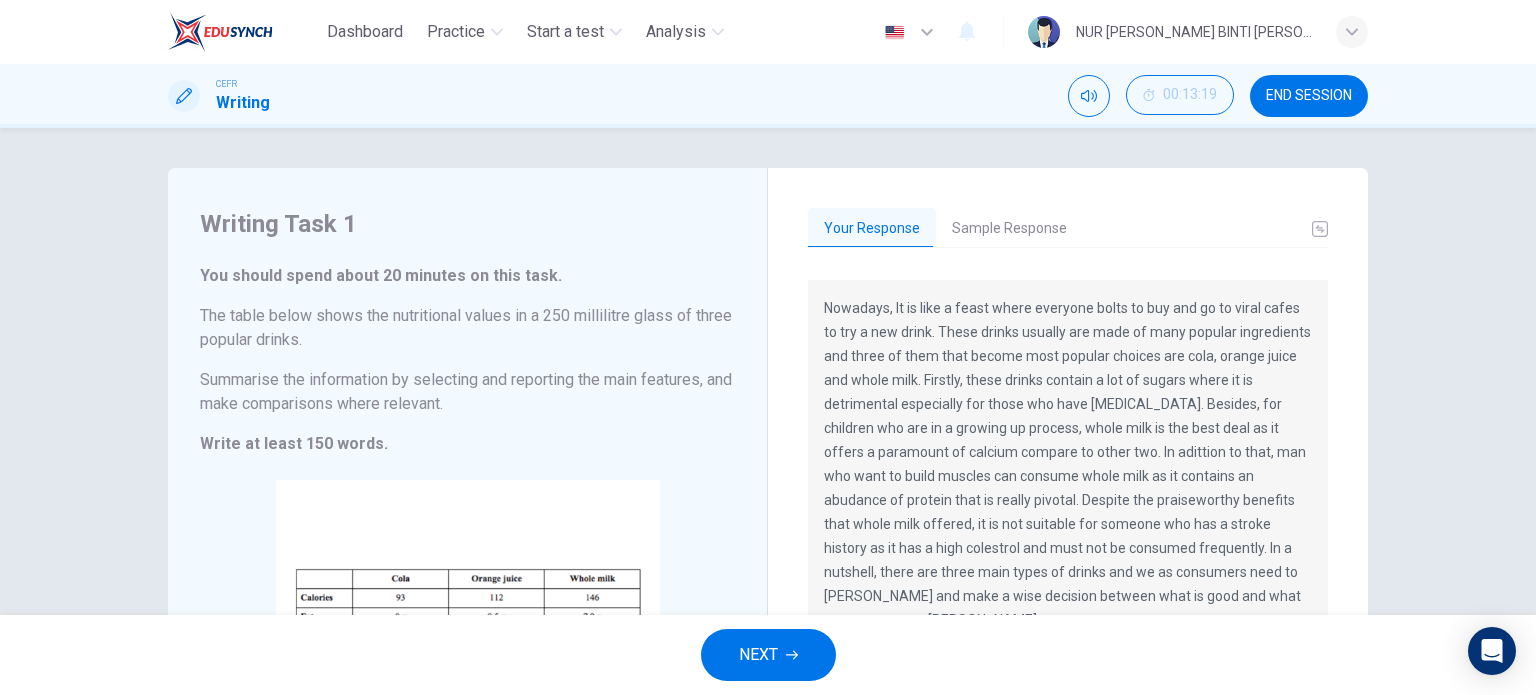 drag, startPoint x: 816, startPoint y: 308, endPoint x: 745, endPoint y: 288, distance: 73.76314 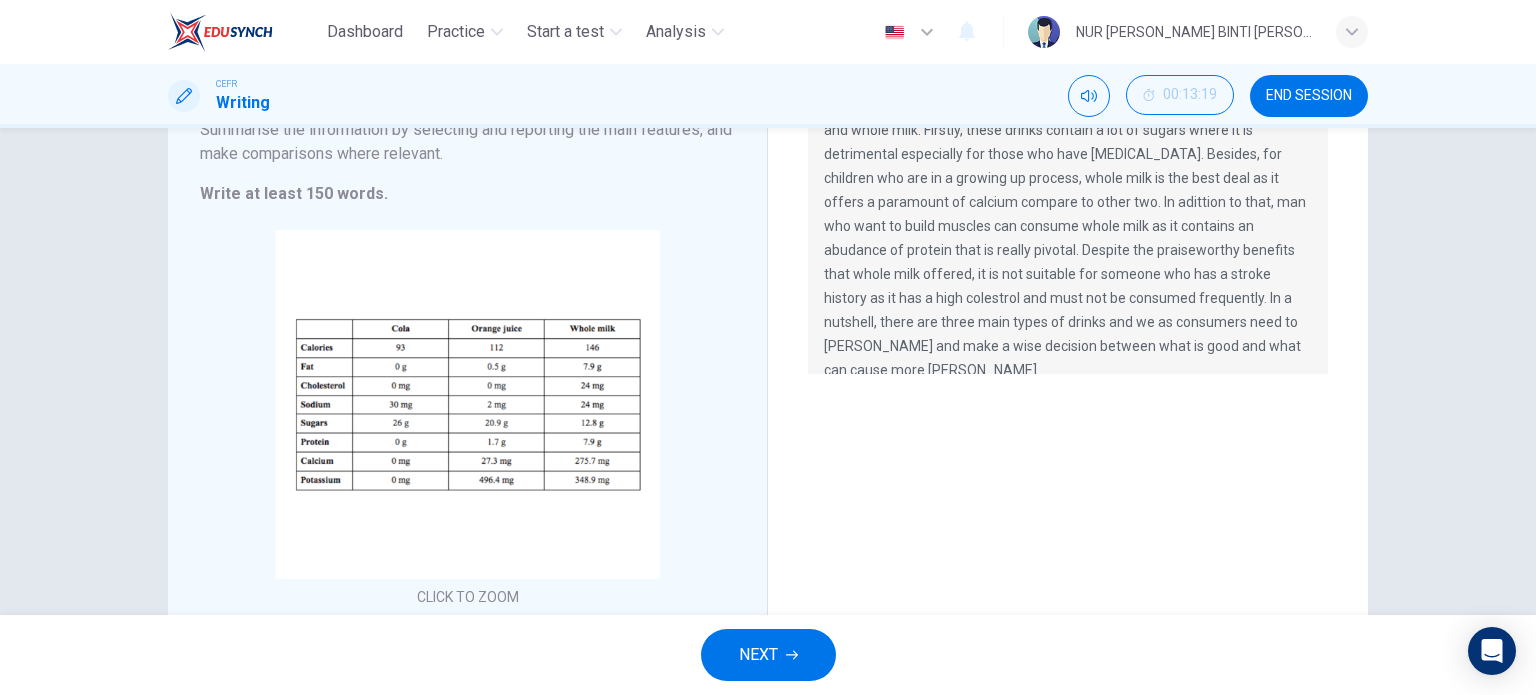 scroll, scrollTop: 300, scrollLeft: 0, axis: vertical 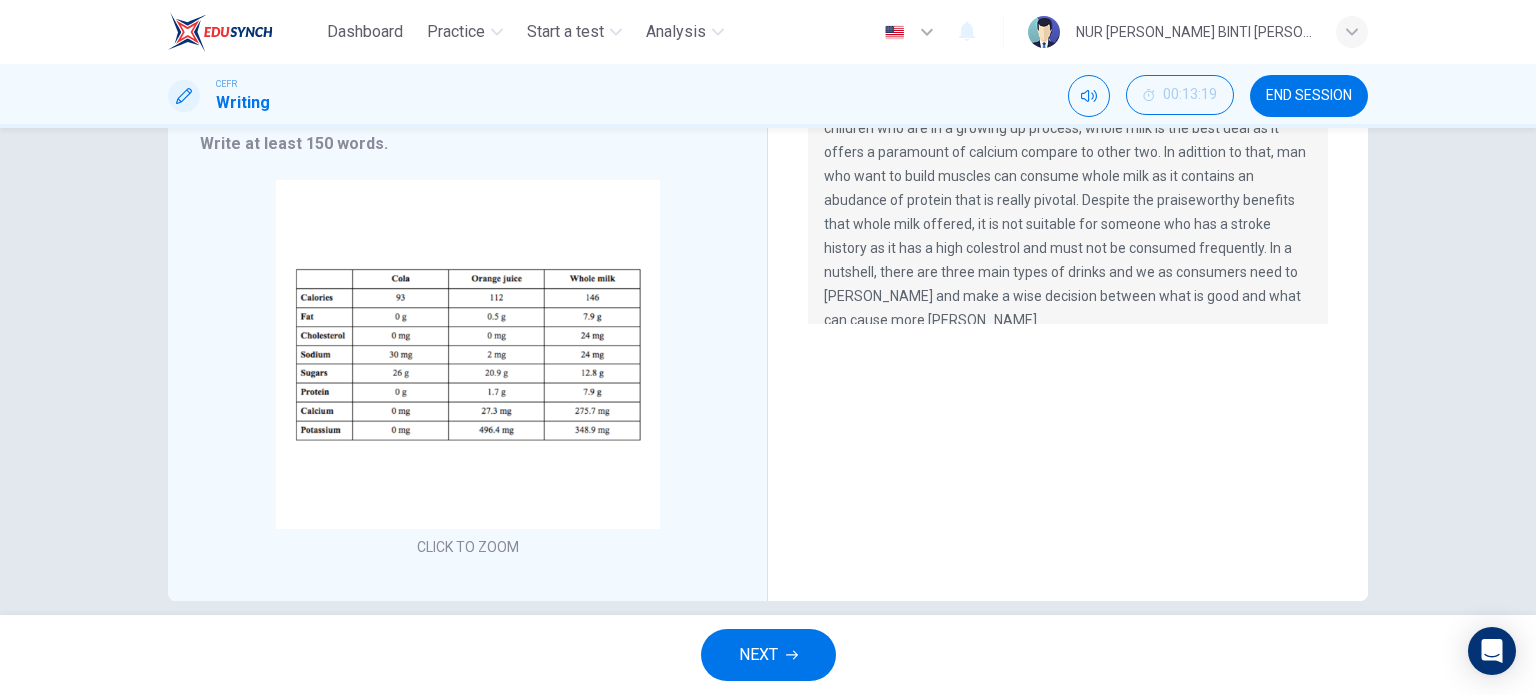 drag, startPoint x: 1220, startPoint y: 298, endPoint x: 1016, endPoint y: 275, distance: 205.29248 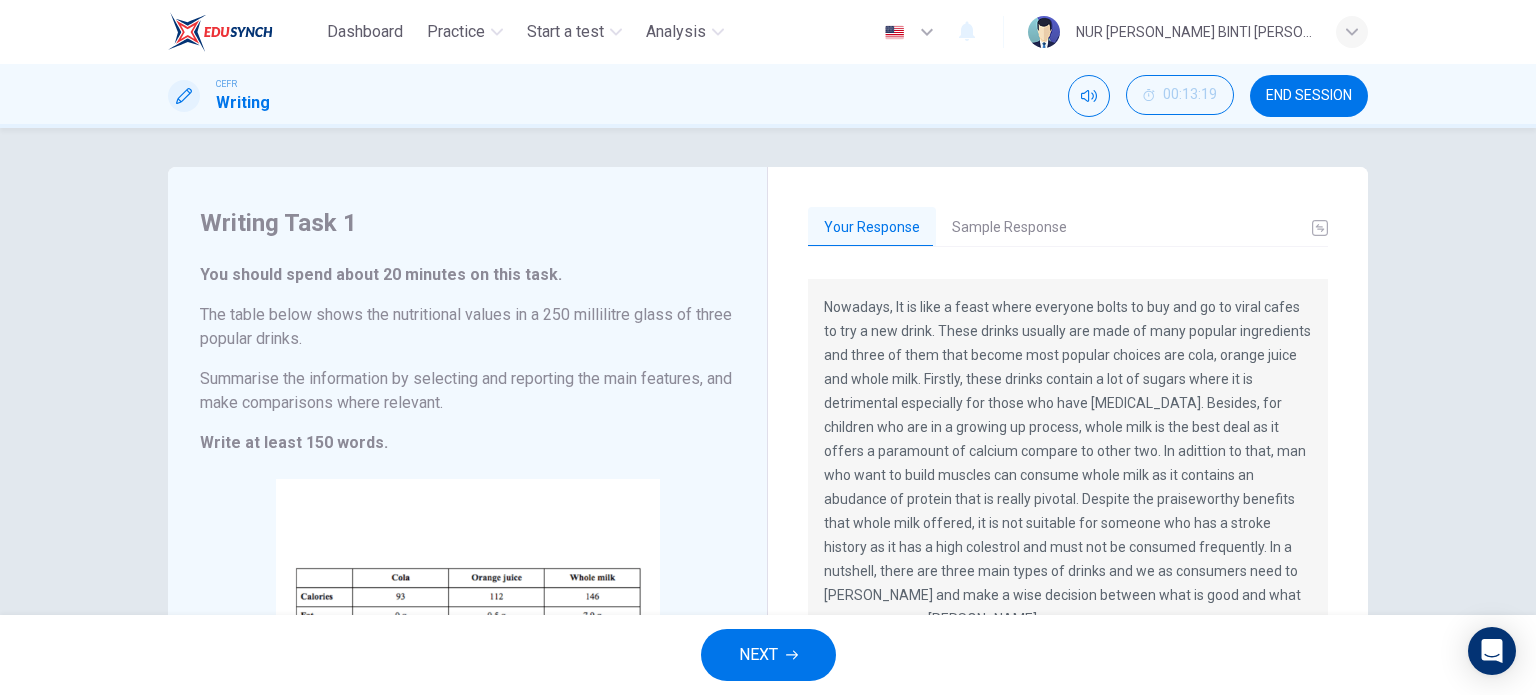 scroll, scrollTop: 0, scrollLeft: 0, axis: both 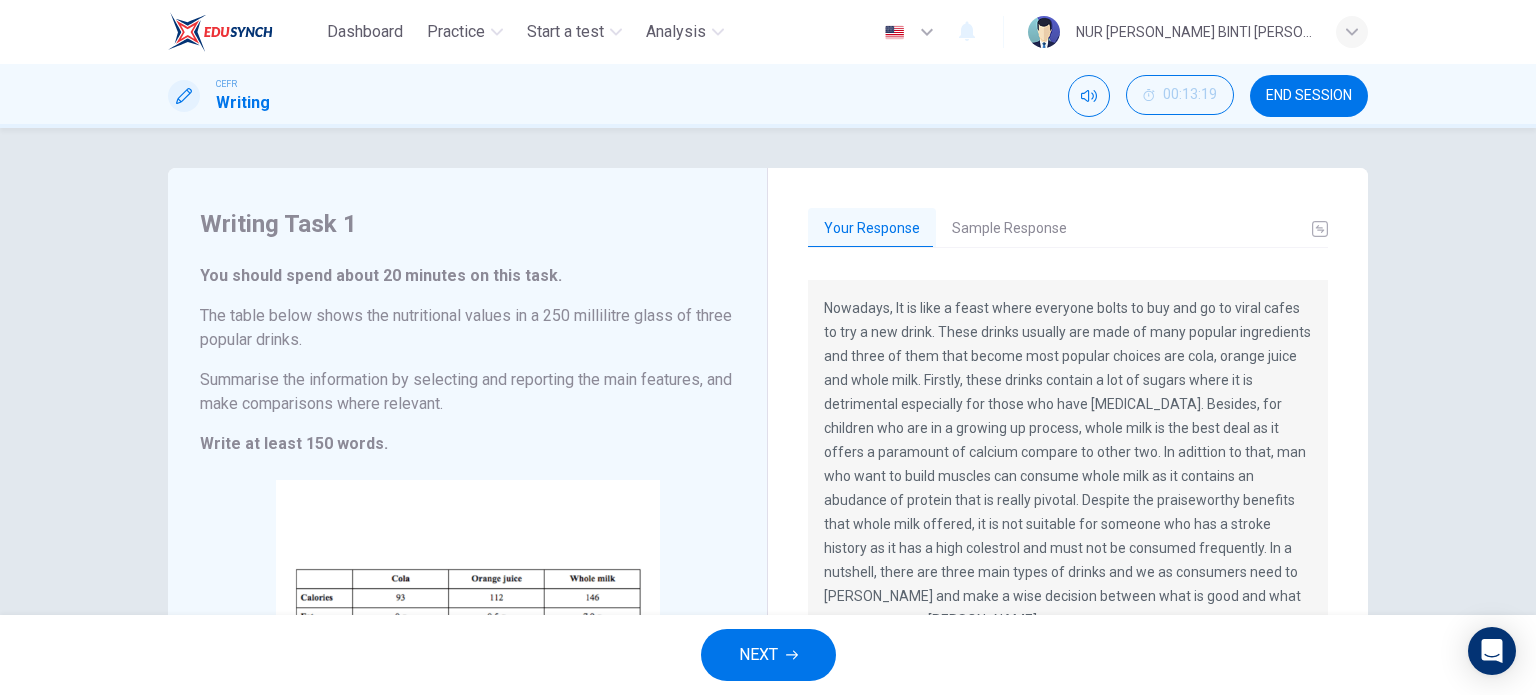 click on "Sample Response" at bounding box center [1009, 229] 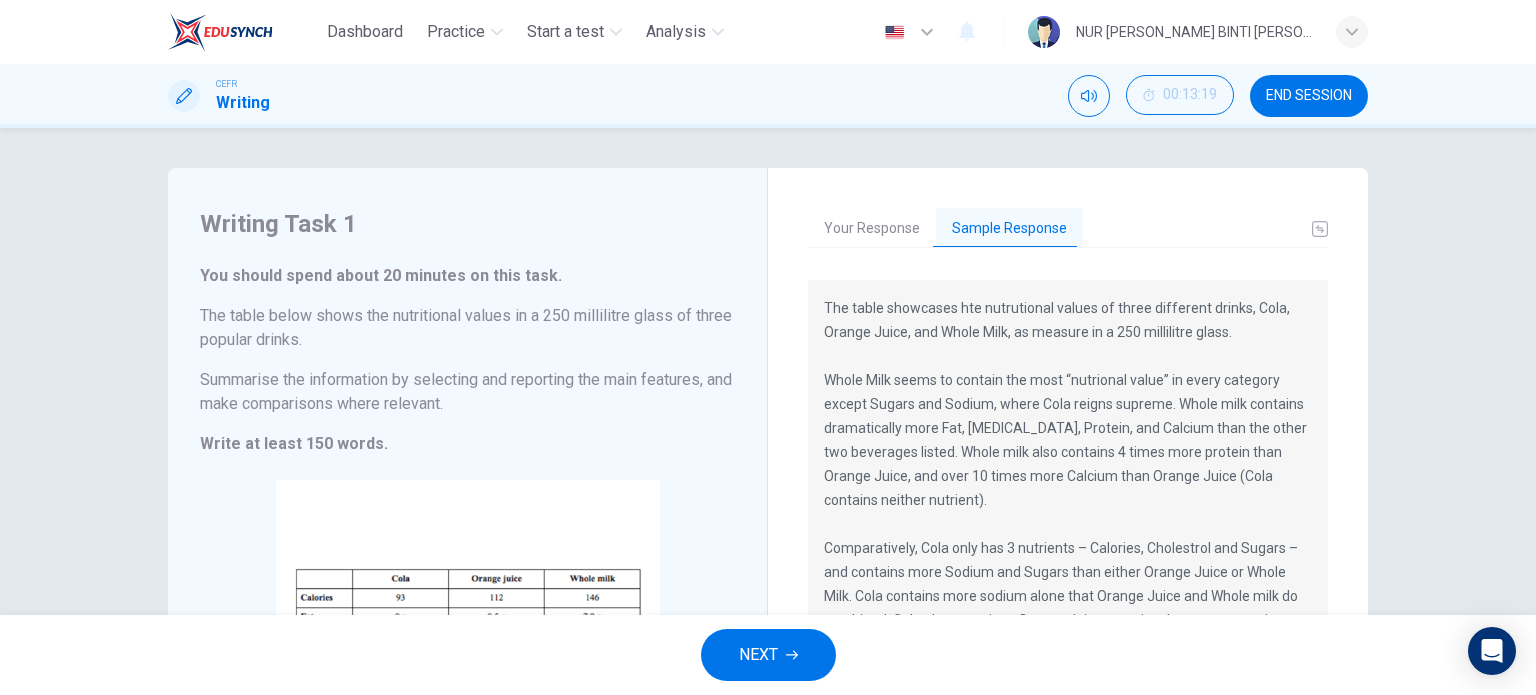 click on "Your Response" at bounding box center [872, 229] 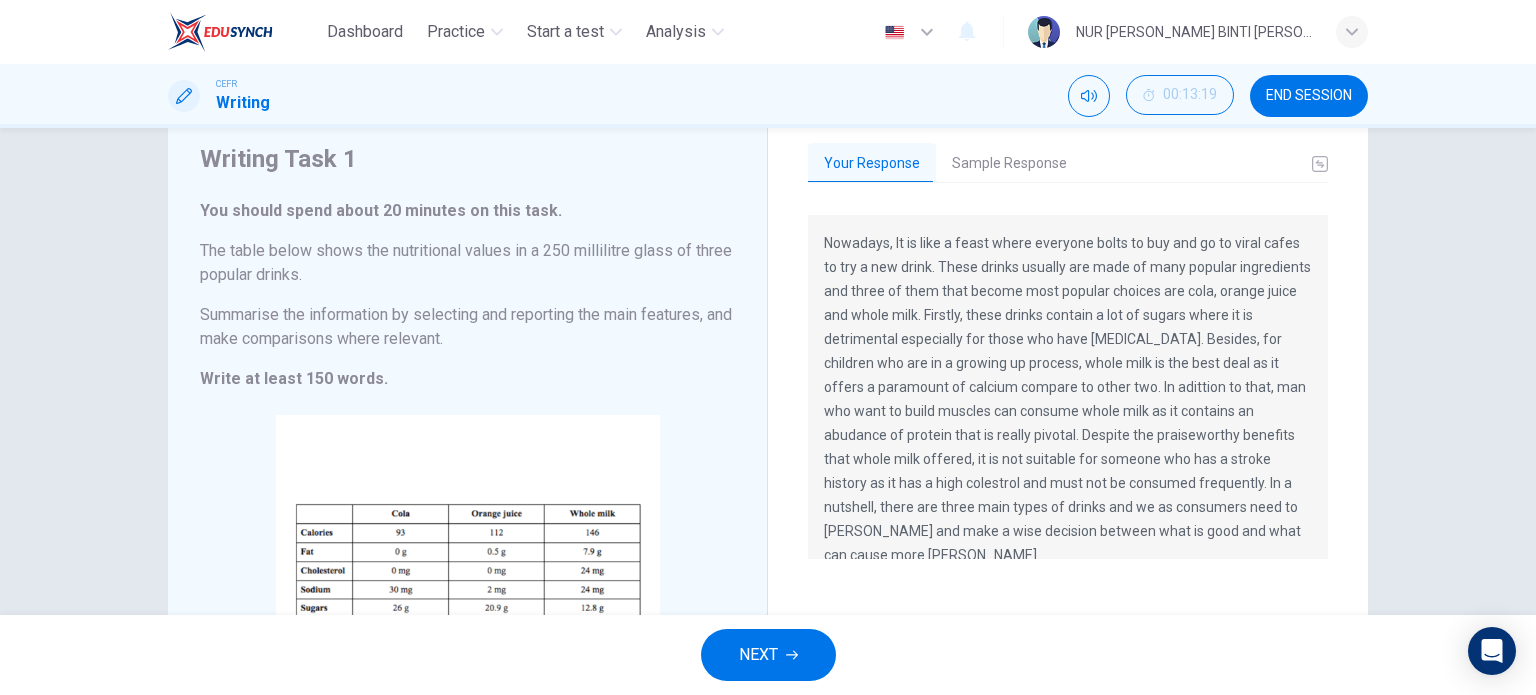 scroll, scrollTop: 100, scrollLeft: 0, axis: vertical 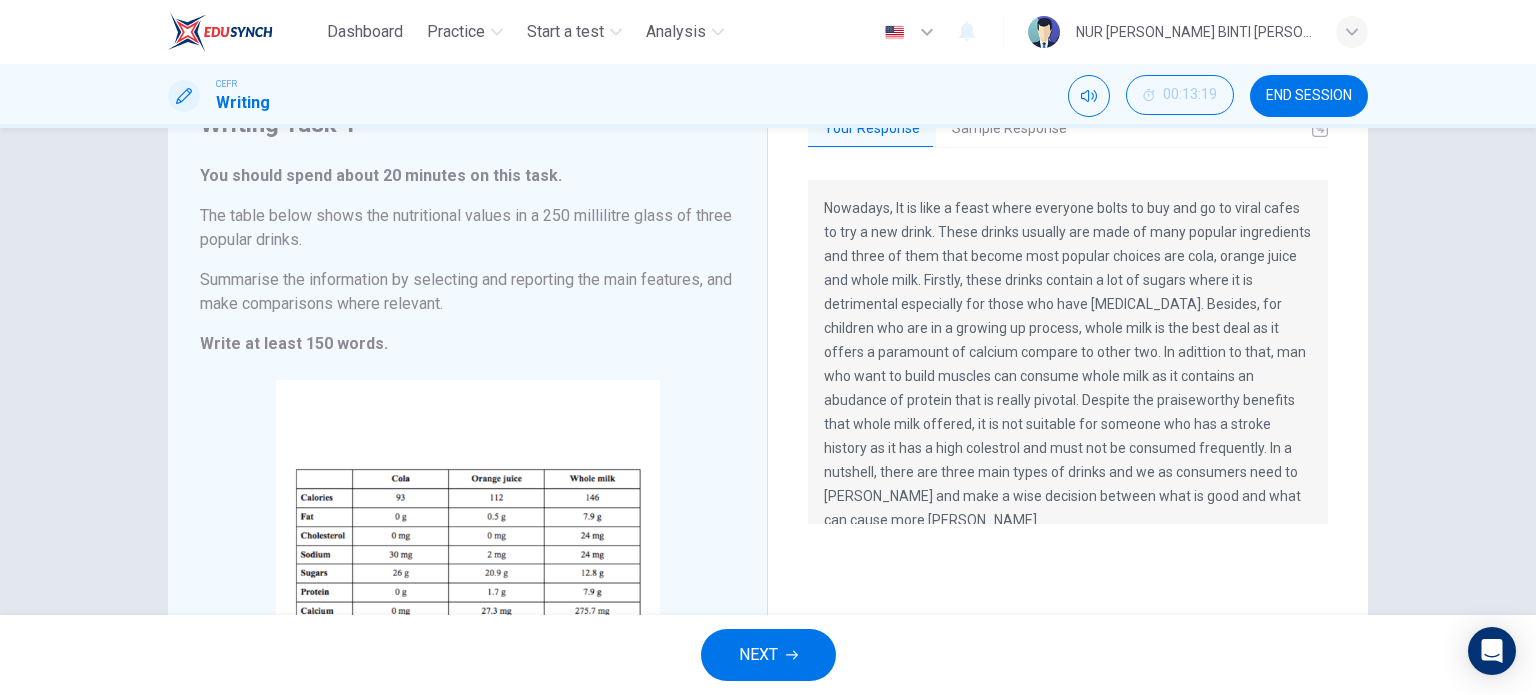 click on "Sample Response" at bounding box center (1009, 129) 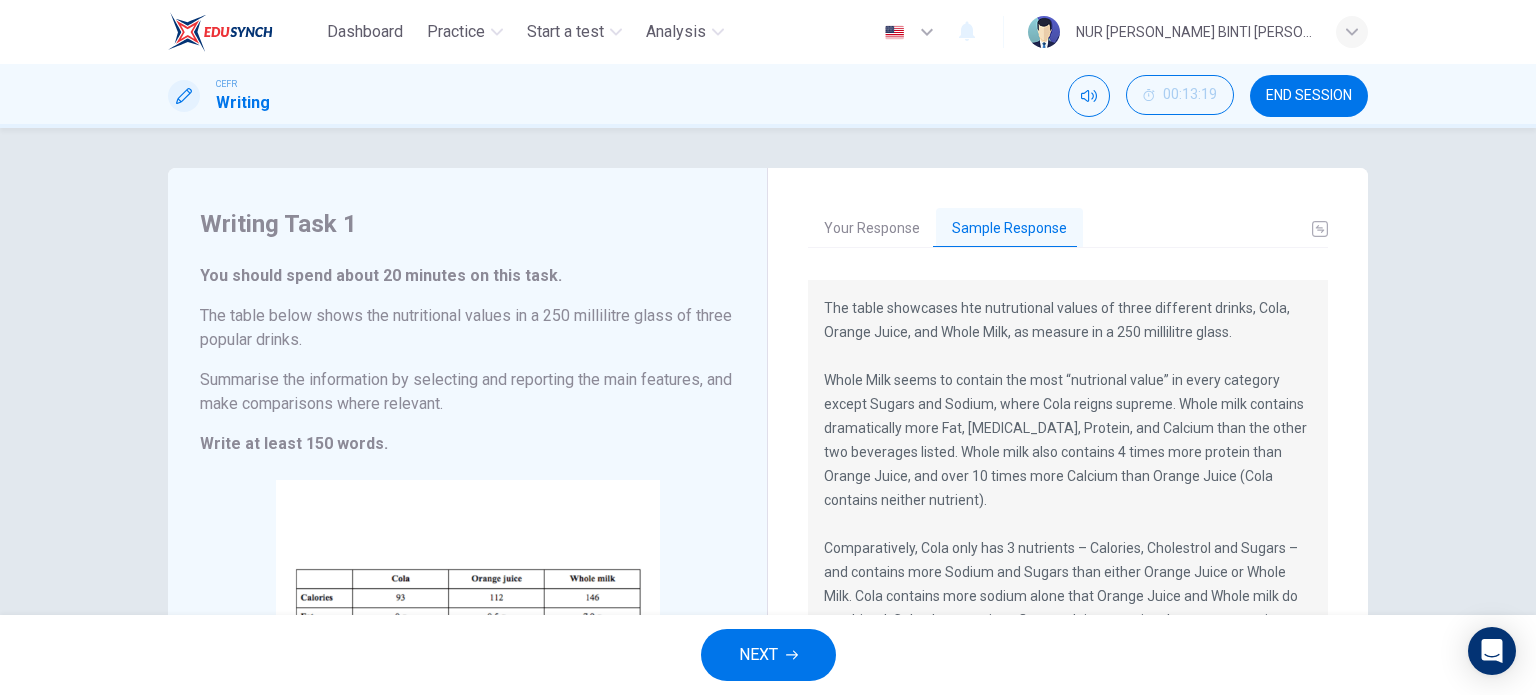 scroll, scrollTop: 0, scrollLeft: 0, axis: both 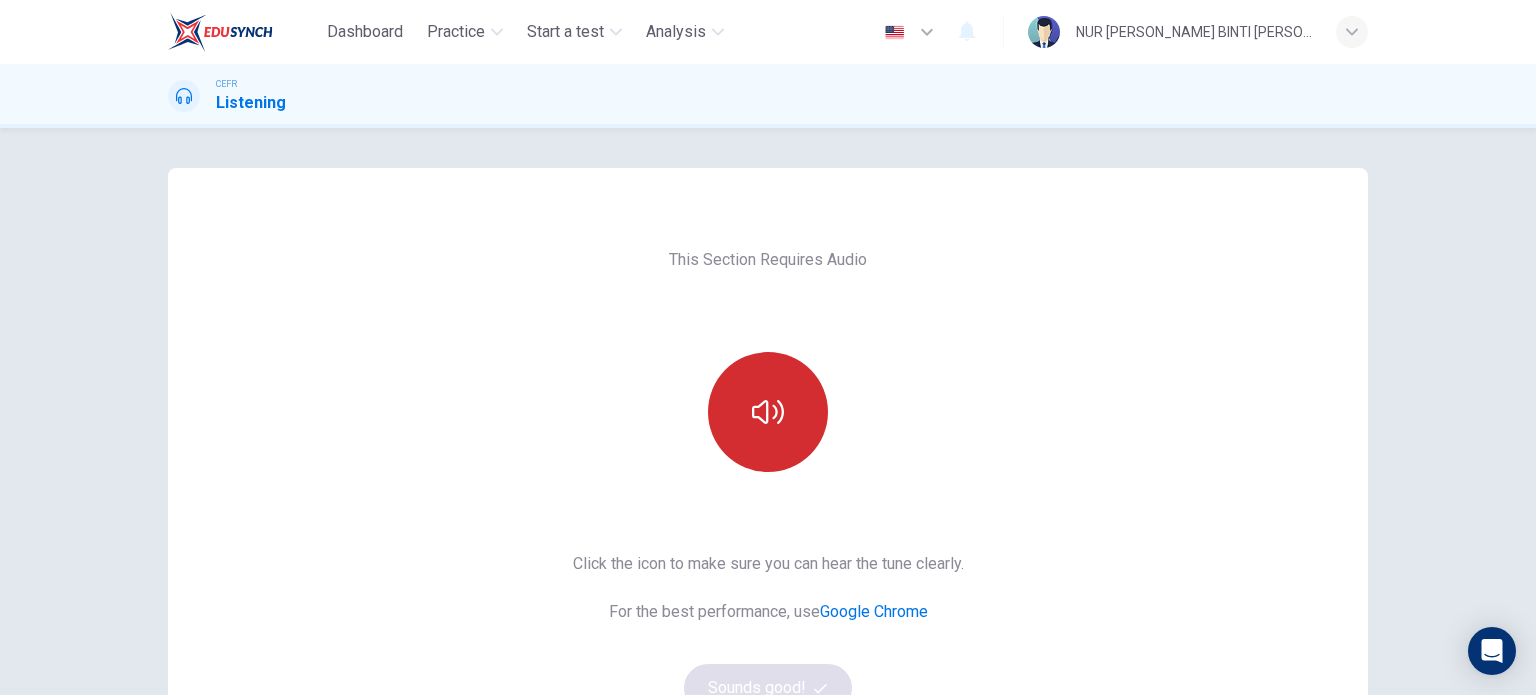 click at bounding box center (768, 412) 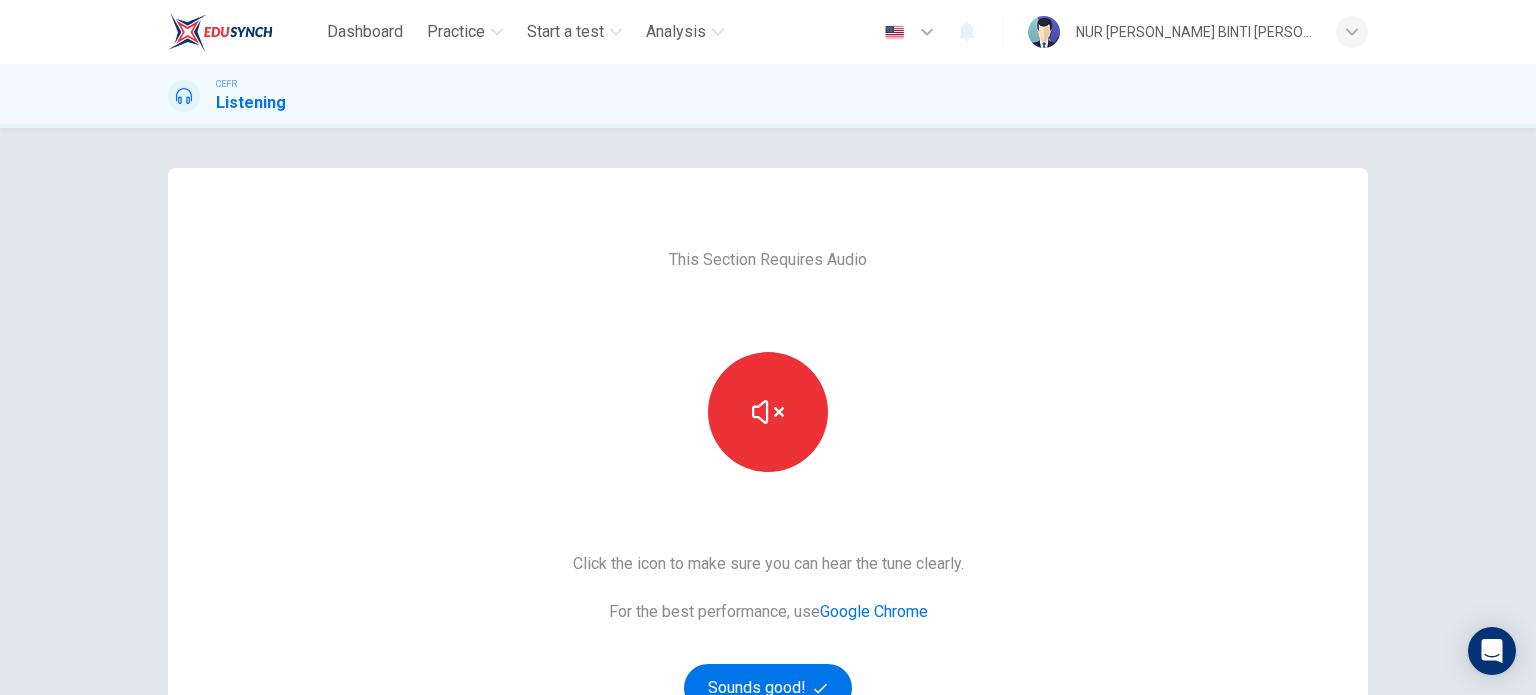 scroll, scrollTop: 100, scrollLeft: 0, axis: vertical 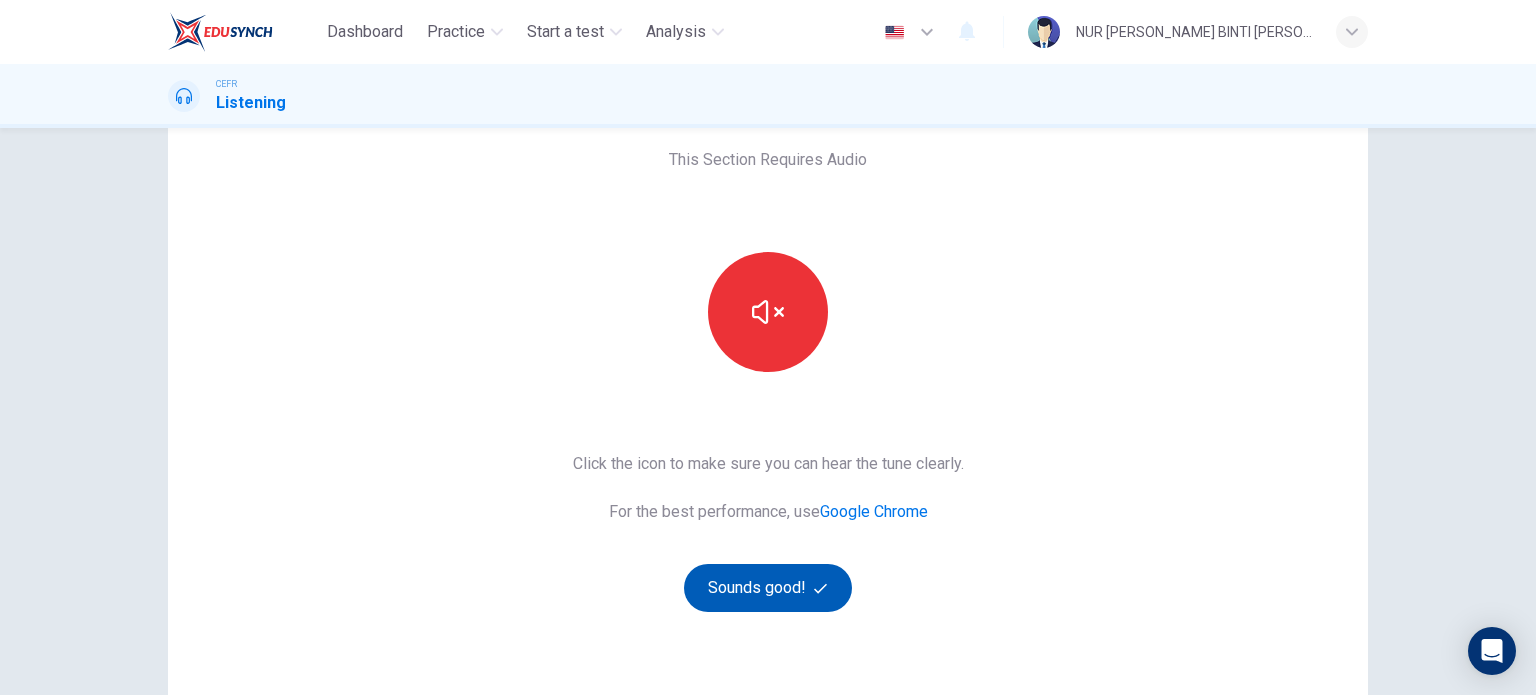 click on "Sounds good!" at bounding box center (768, 588) 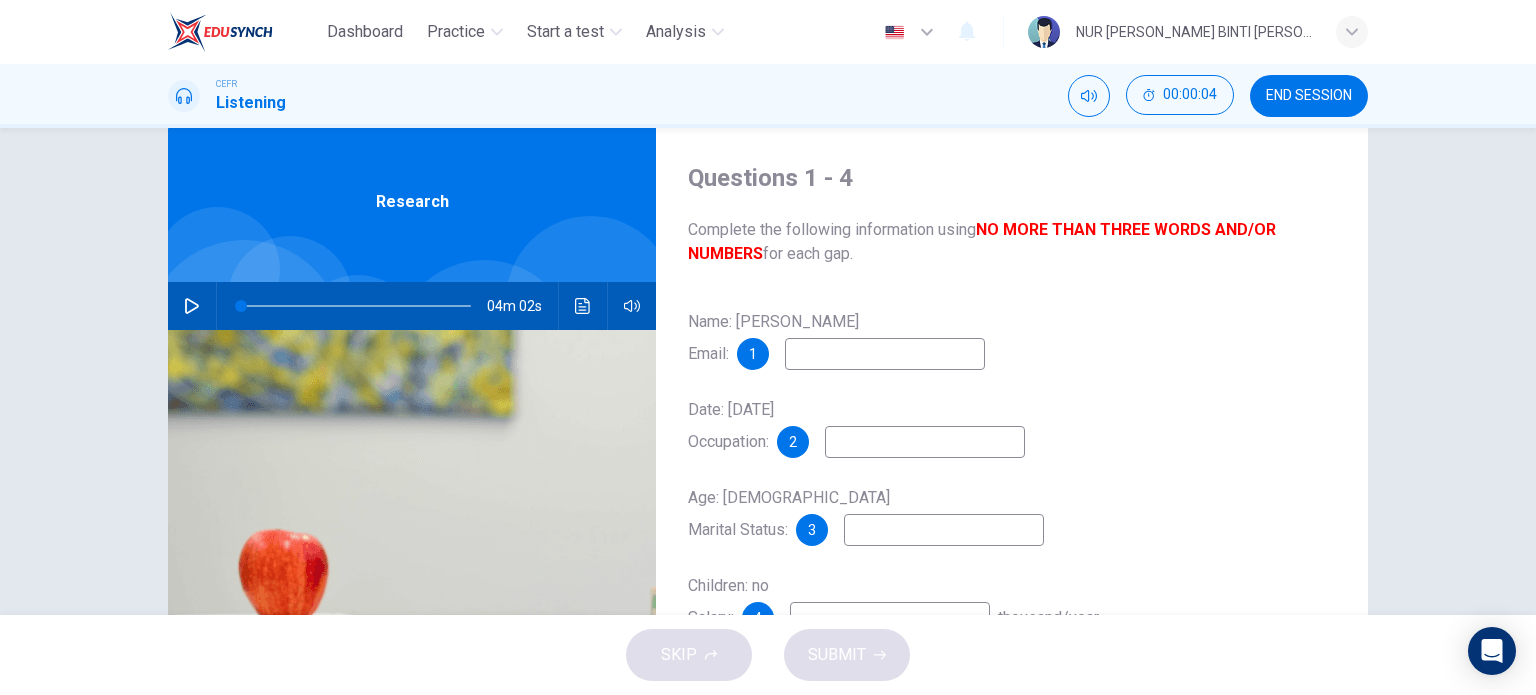 scroll, scrollTop: 0, scrollLeft: 0, axis: both 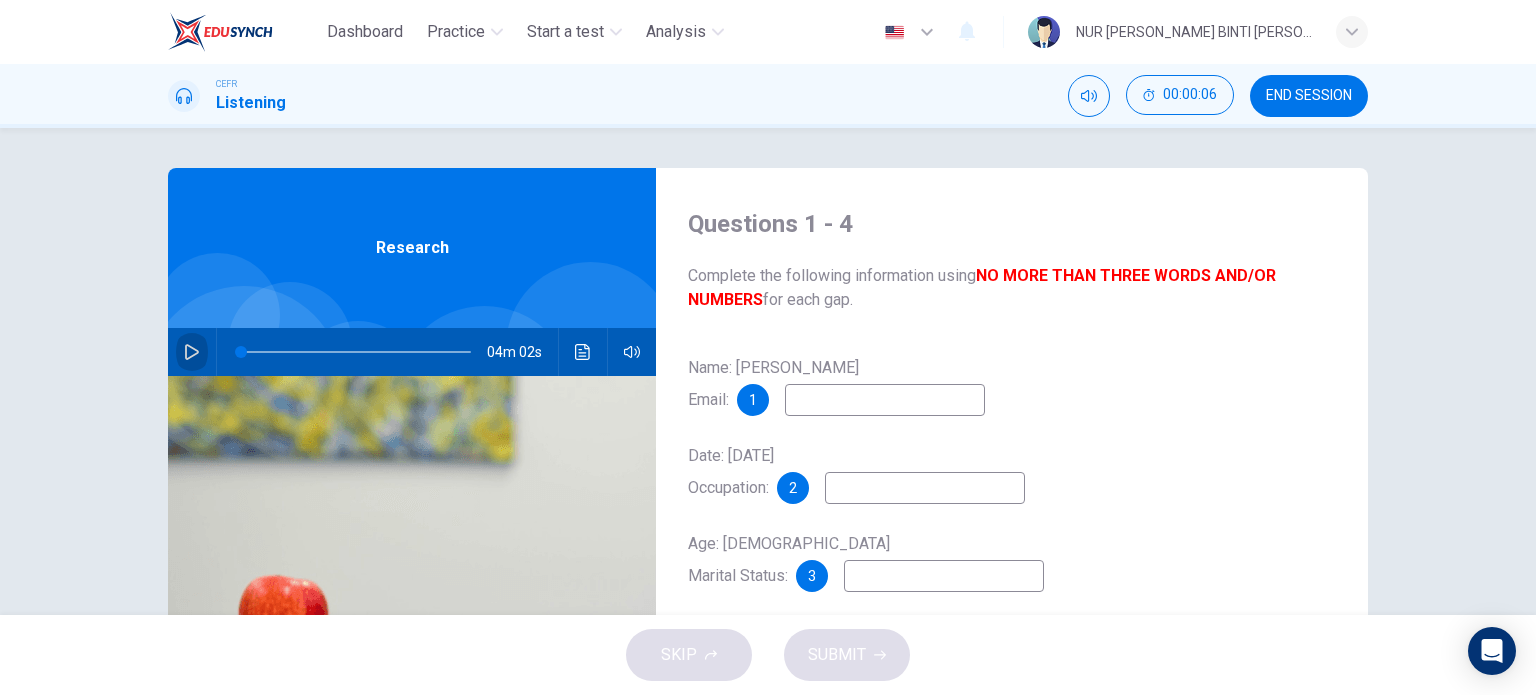 click 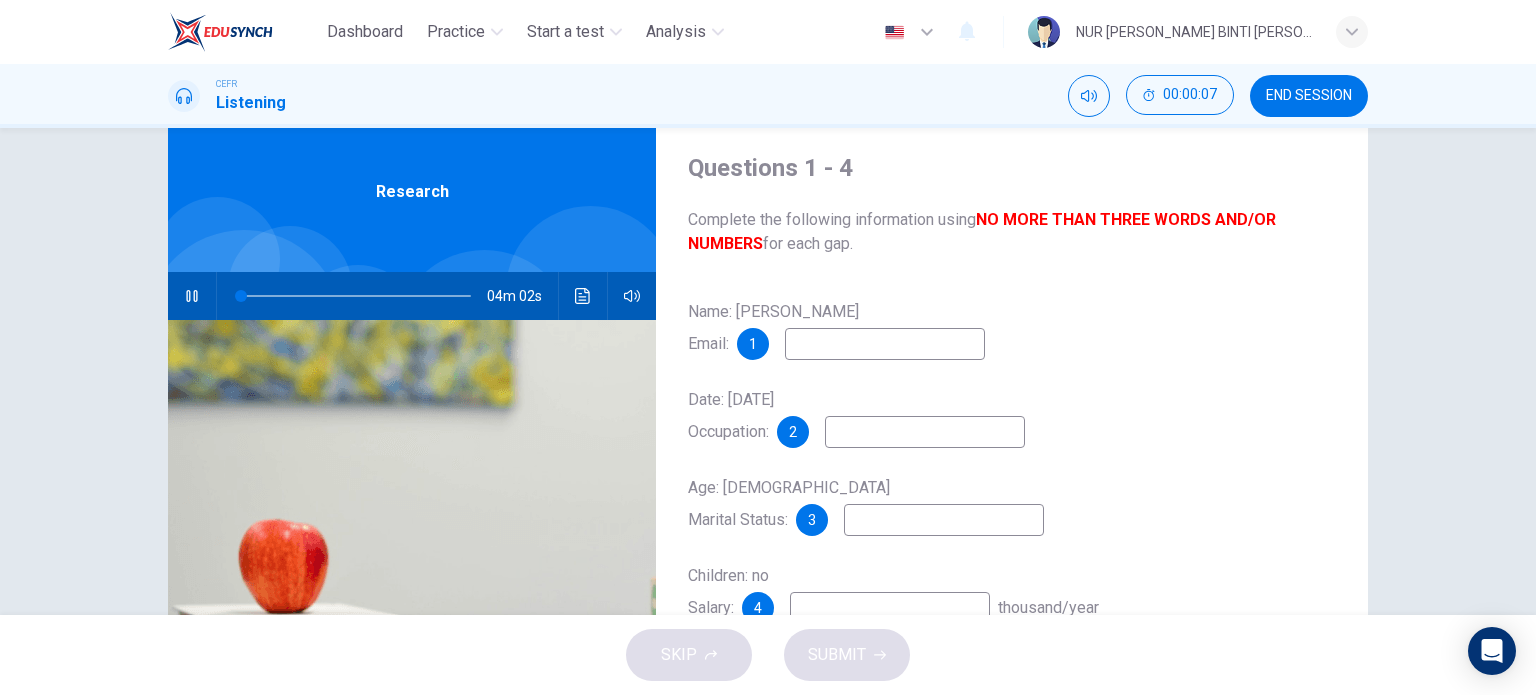 scroll, scrollTop: 100, scrollLeft: 0, axis: vertical 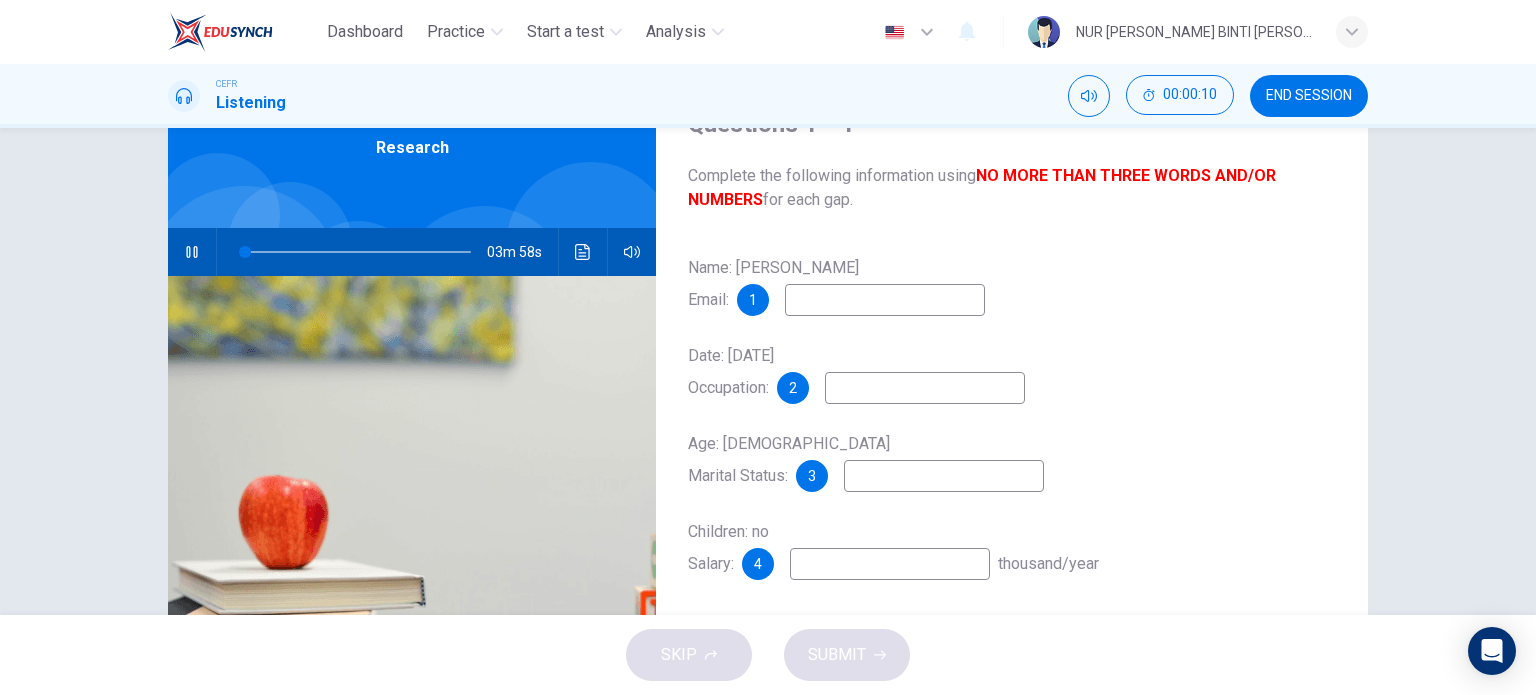 click at bounding box center [885, 300] 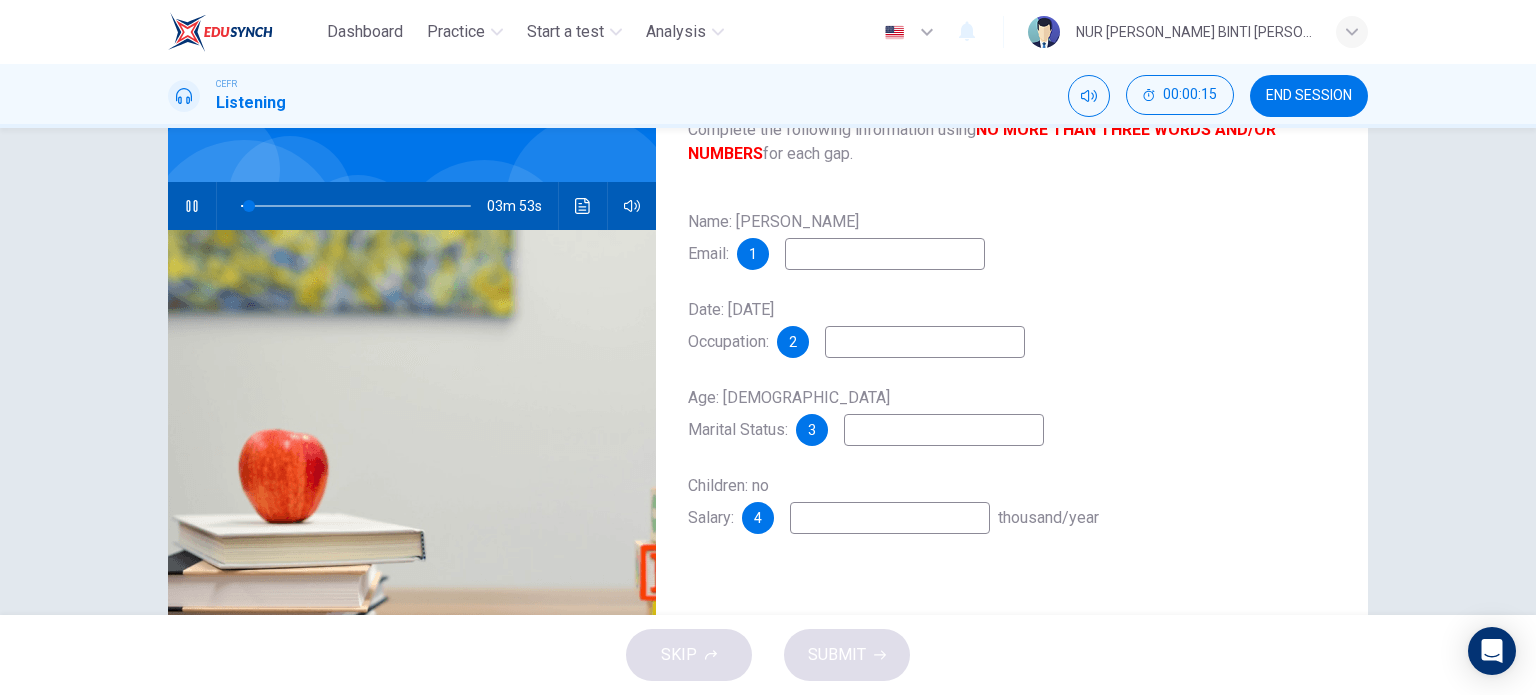 scroll, scrollTop: 100, scrollLeft: 0, axis: vertical 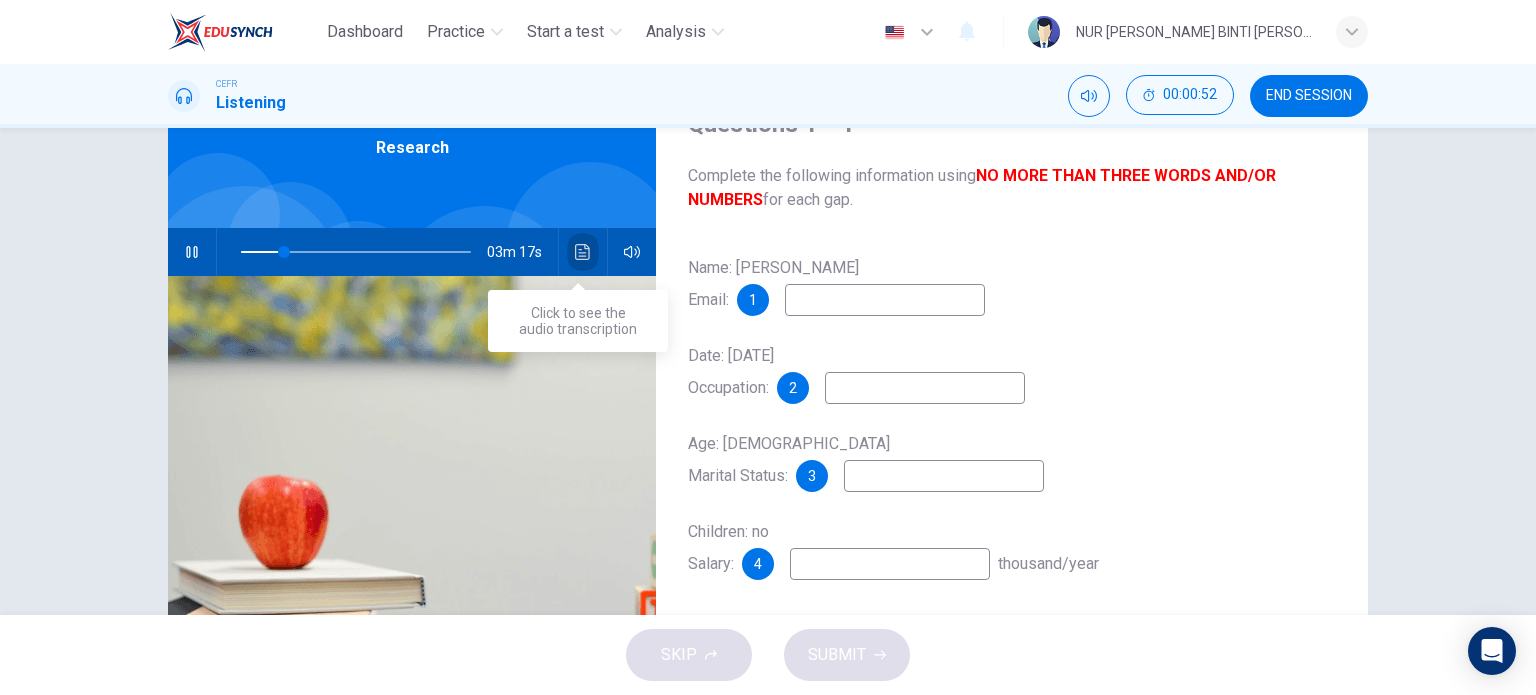 click at bounding box center (583, 252) 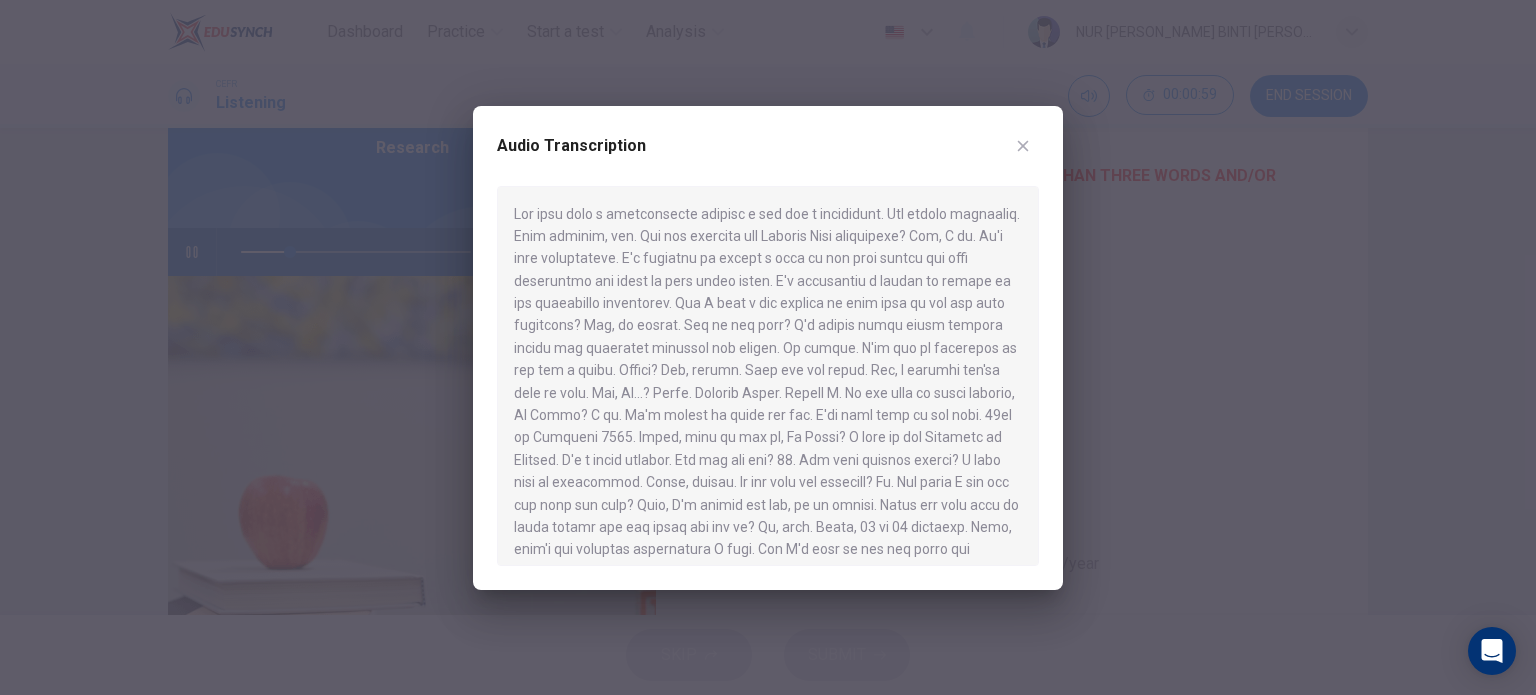 click 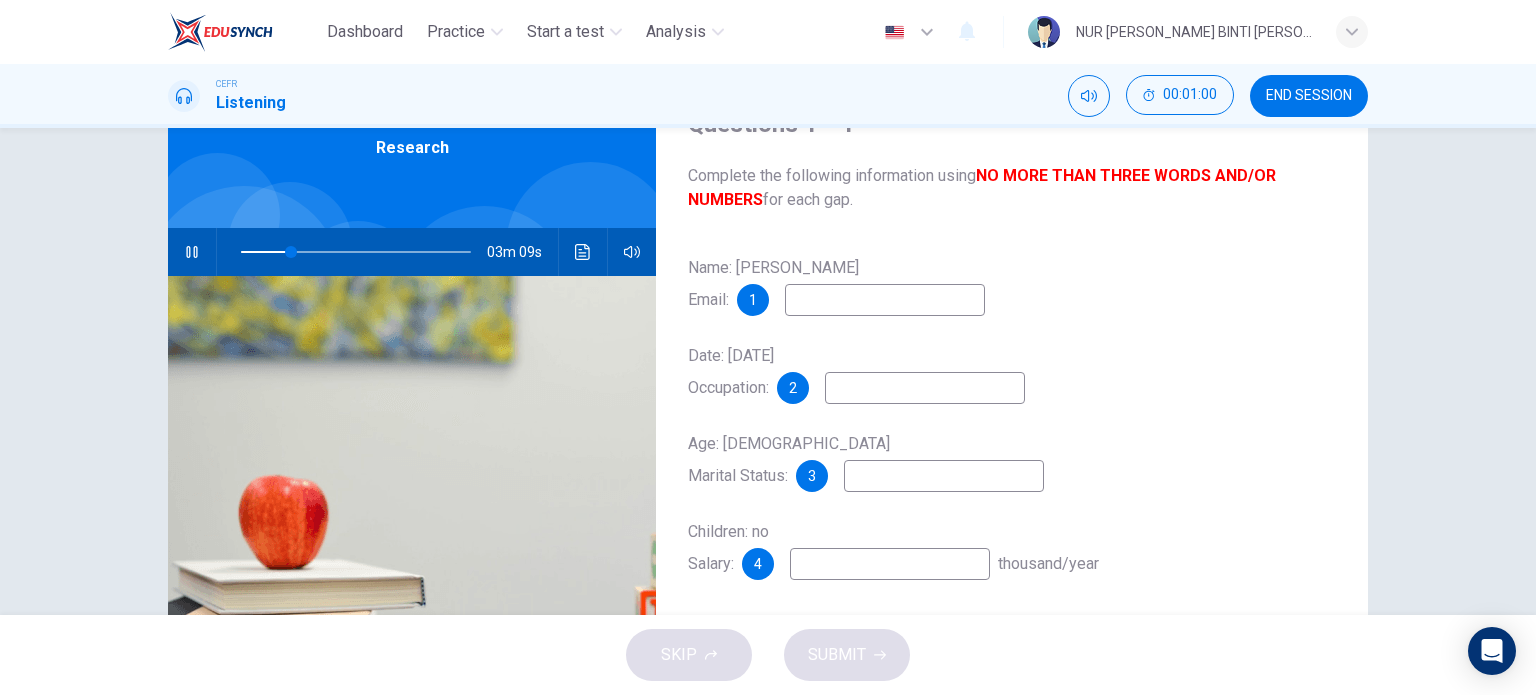 click at bounding box center [885, 300] 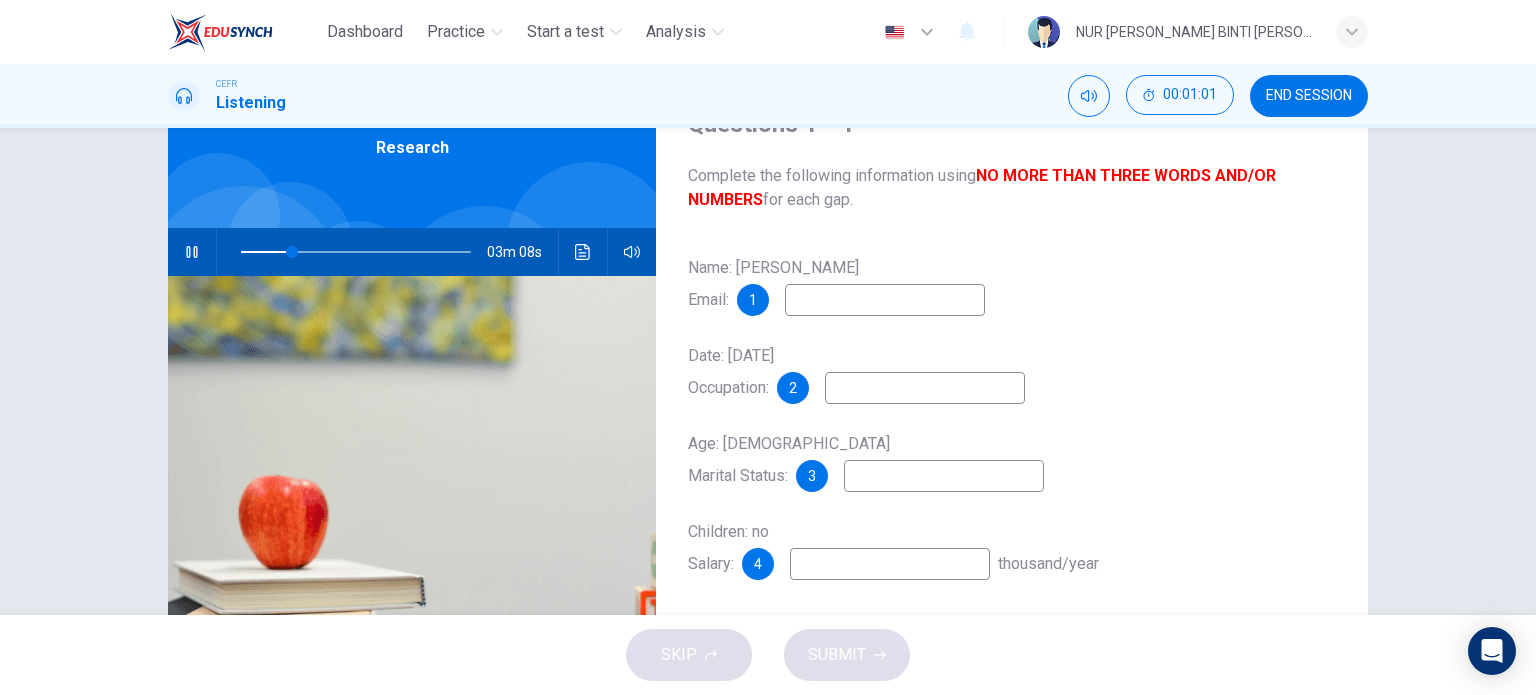 type on "23" 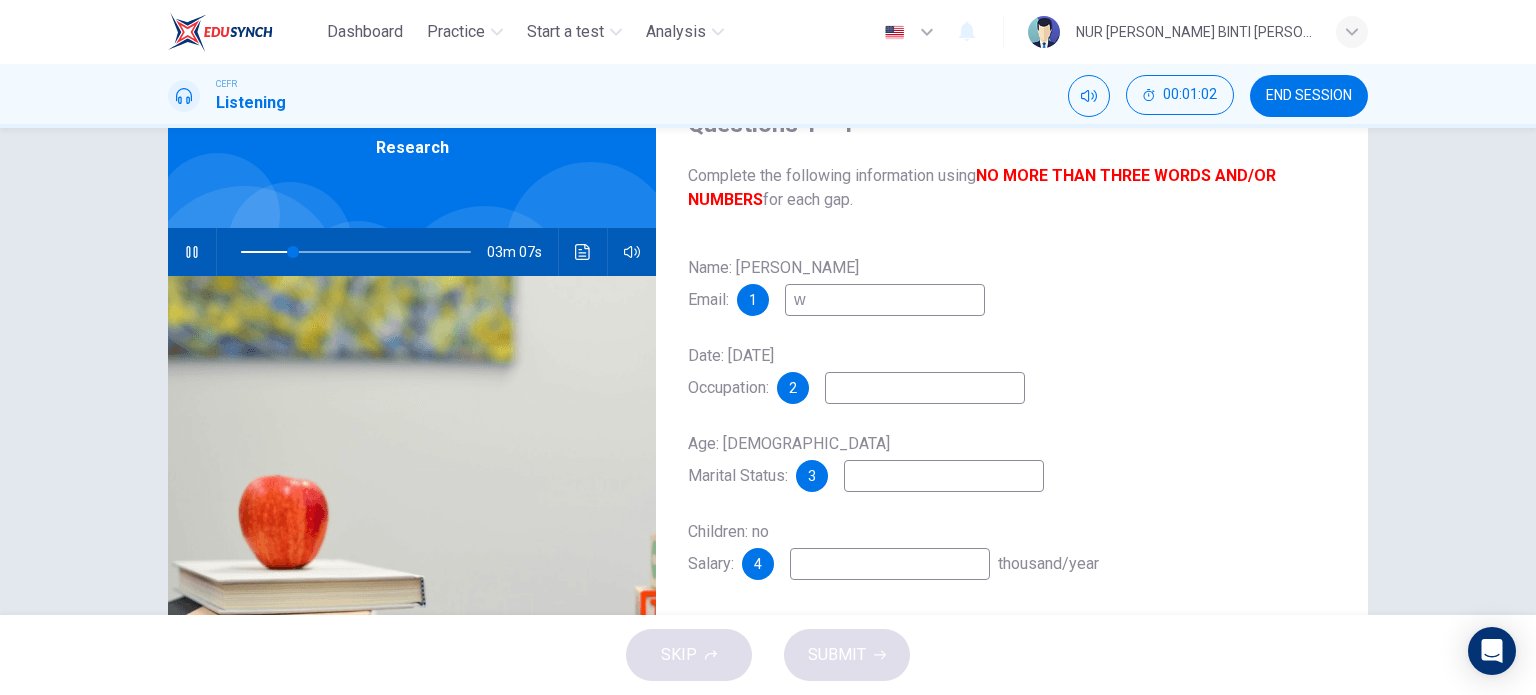type on "wg" 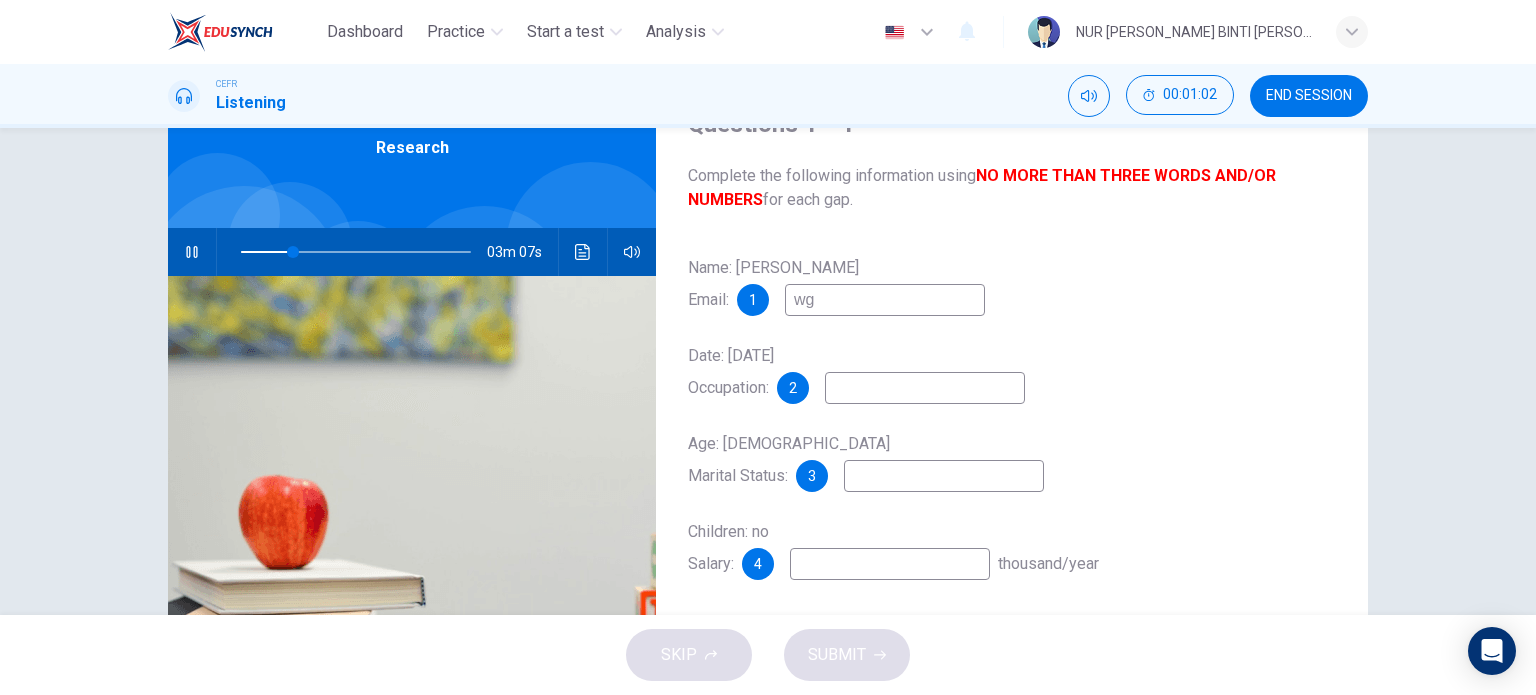 type on "23" 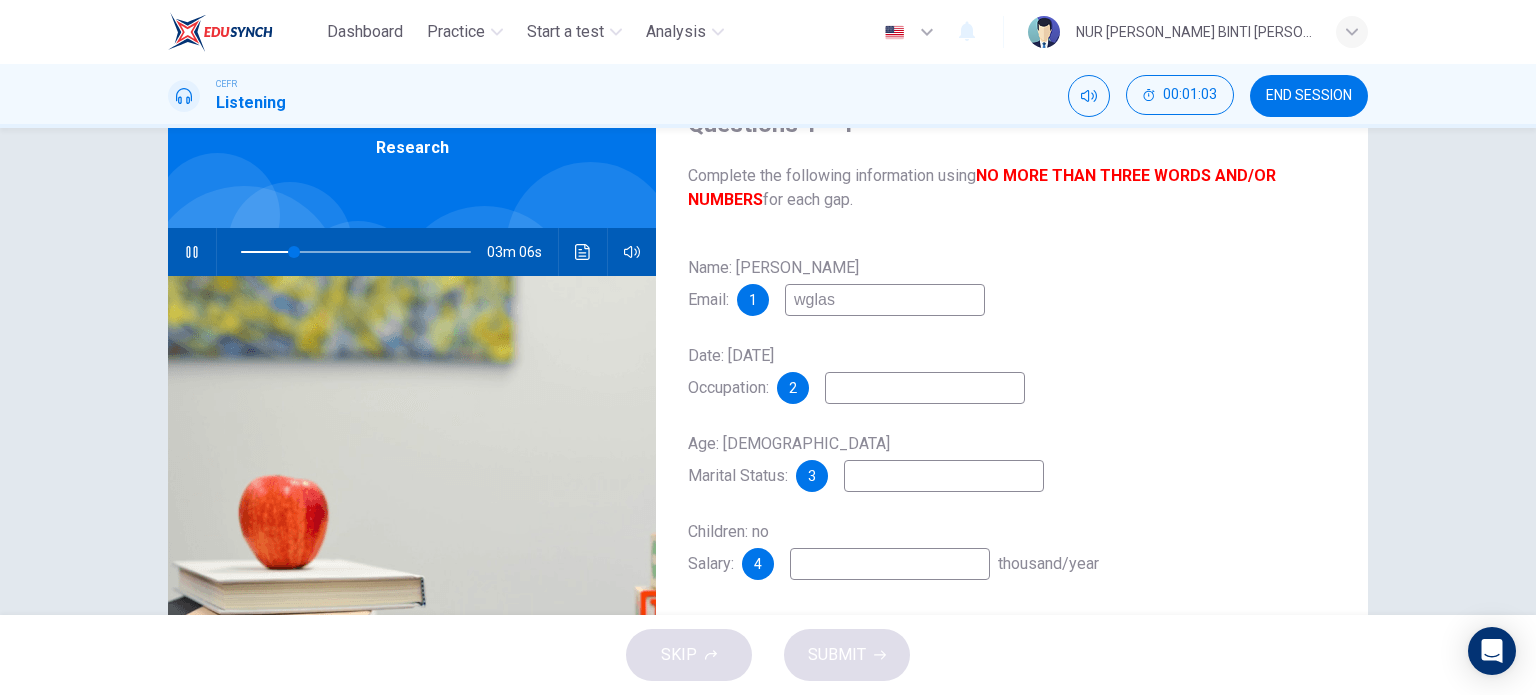 type on "wglass" 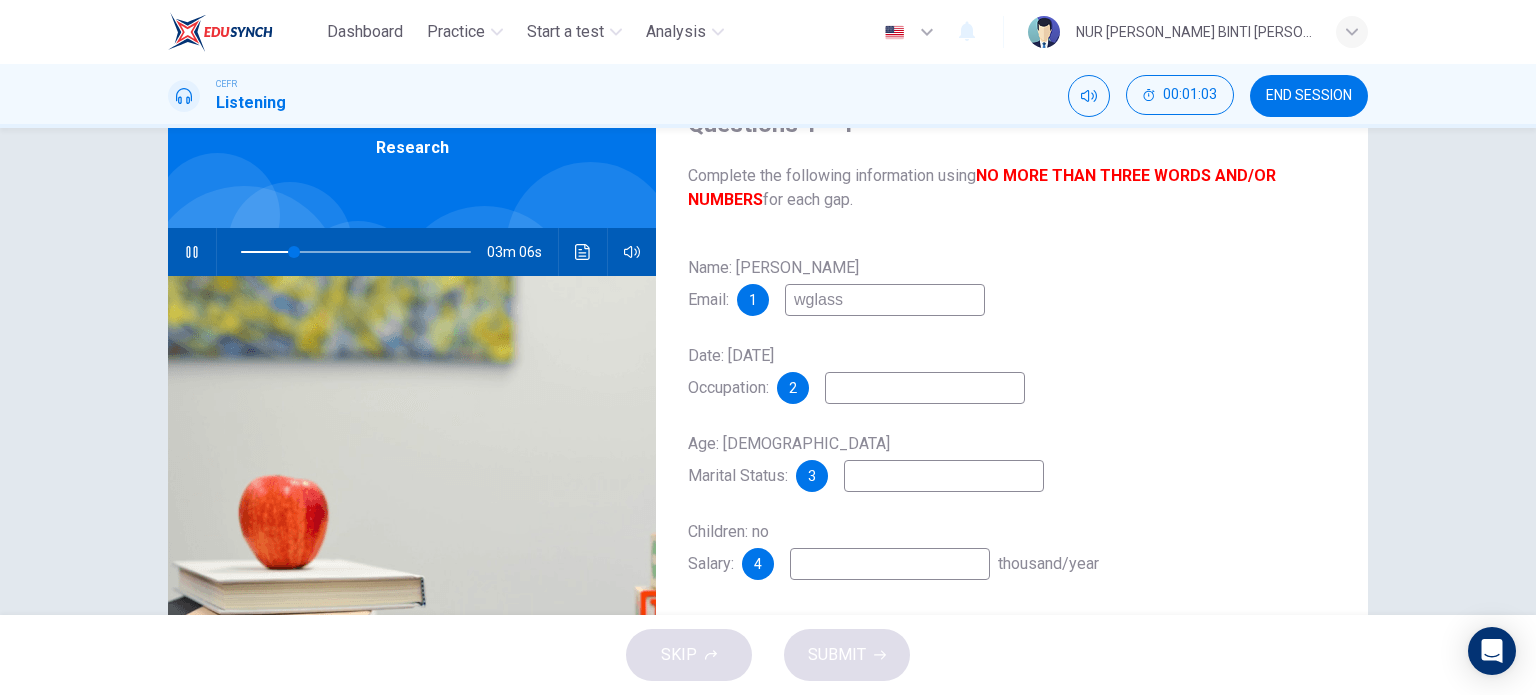 type on "23" 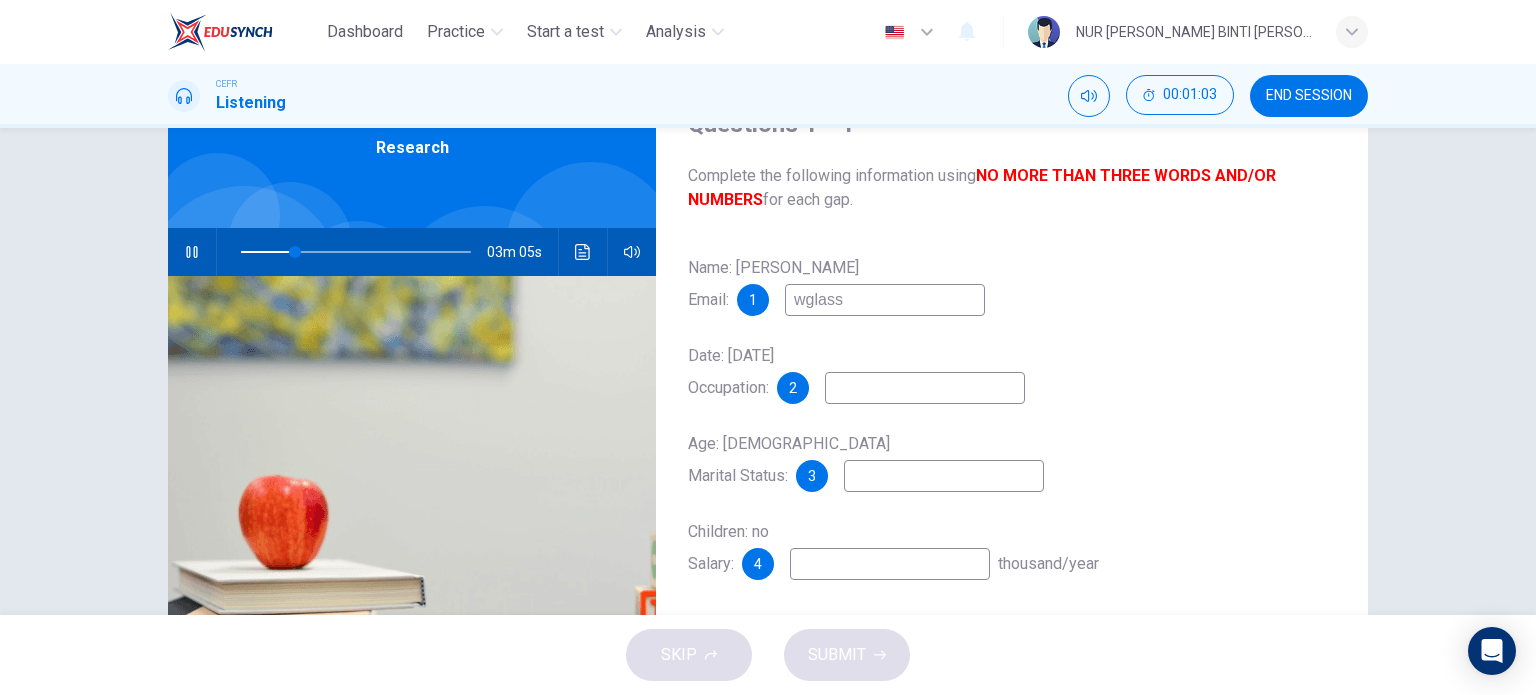 type on "wglass@" 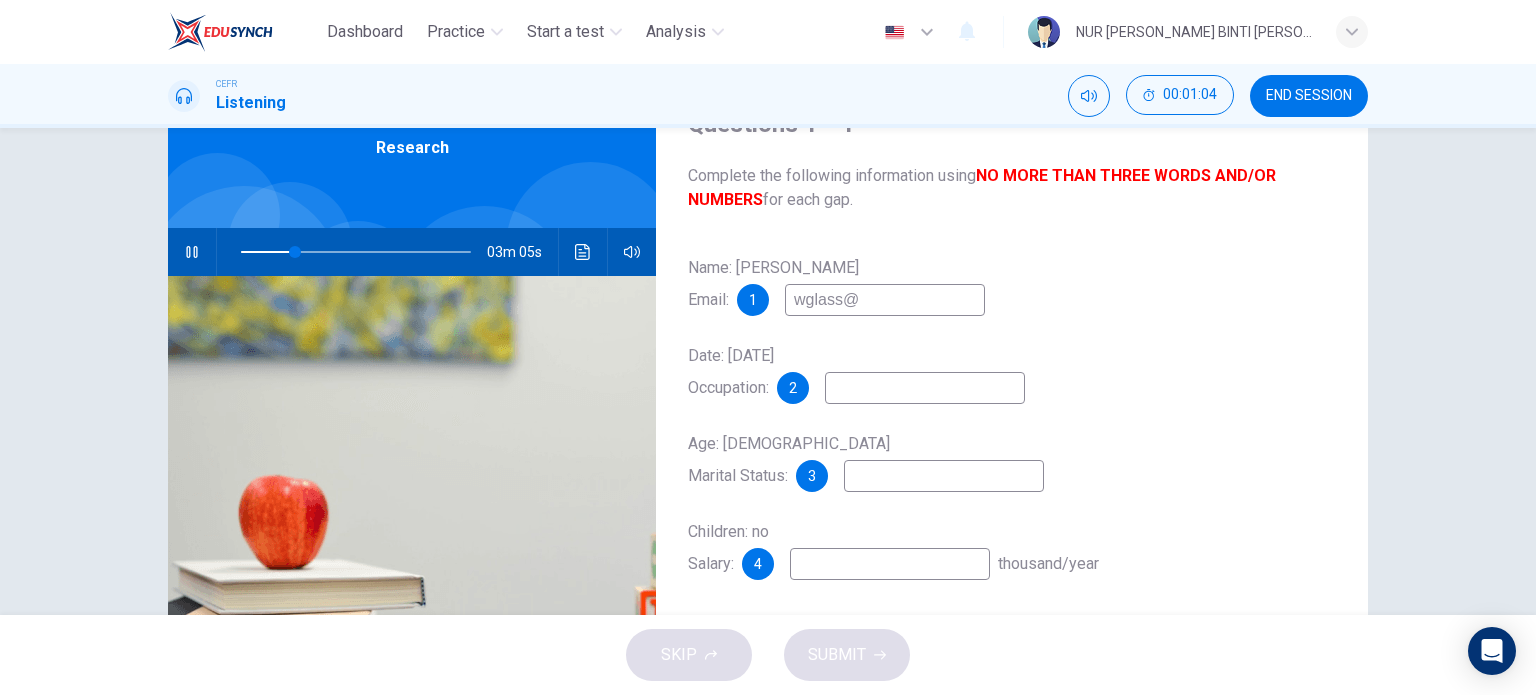 type on "24" 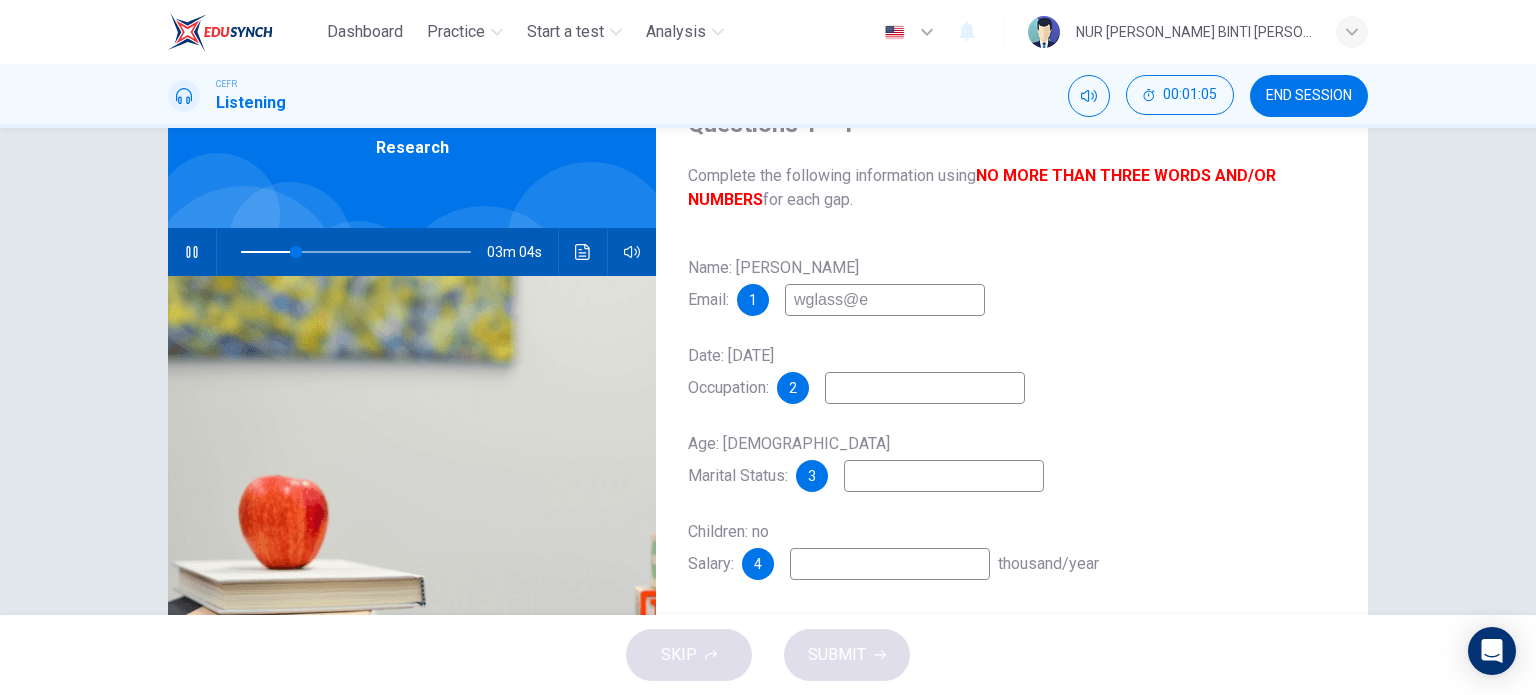 type on "wglass@em" 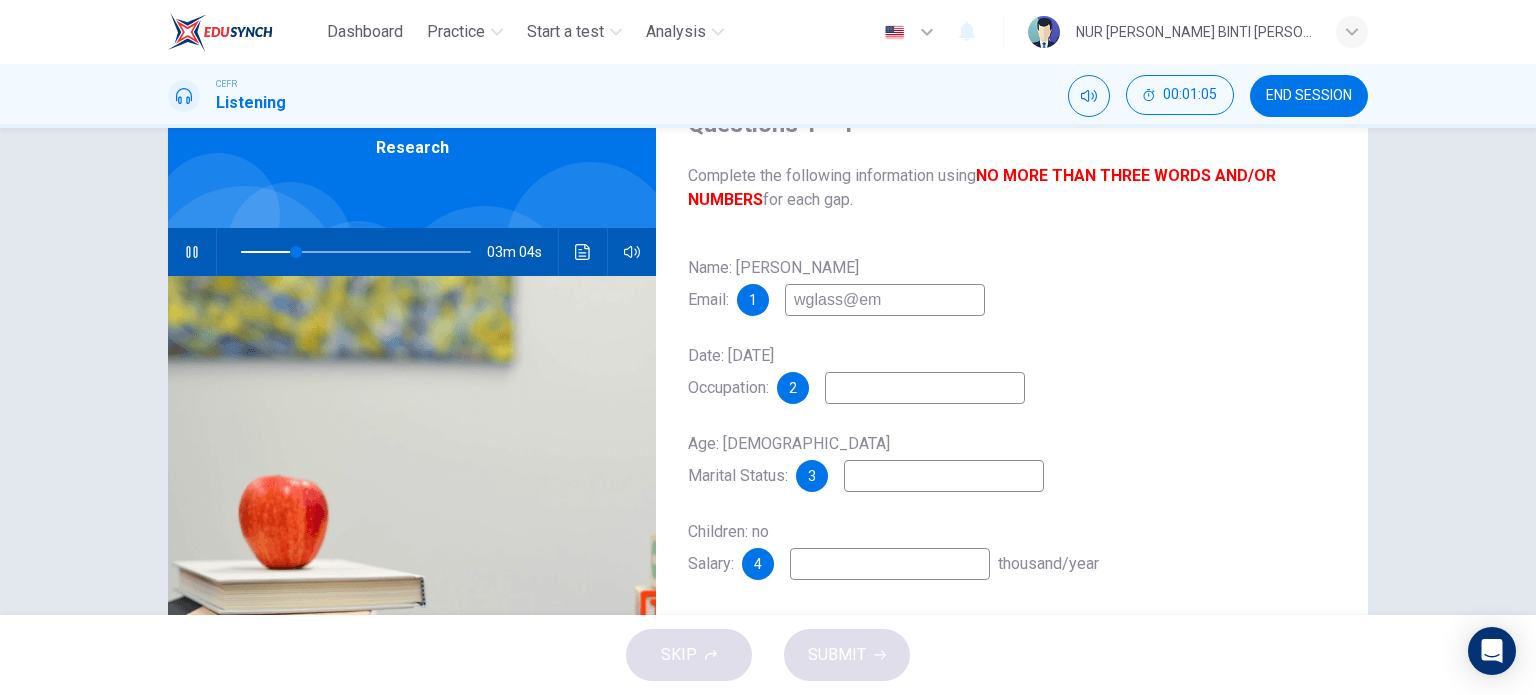 type on "24" 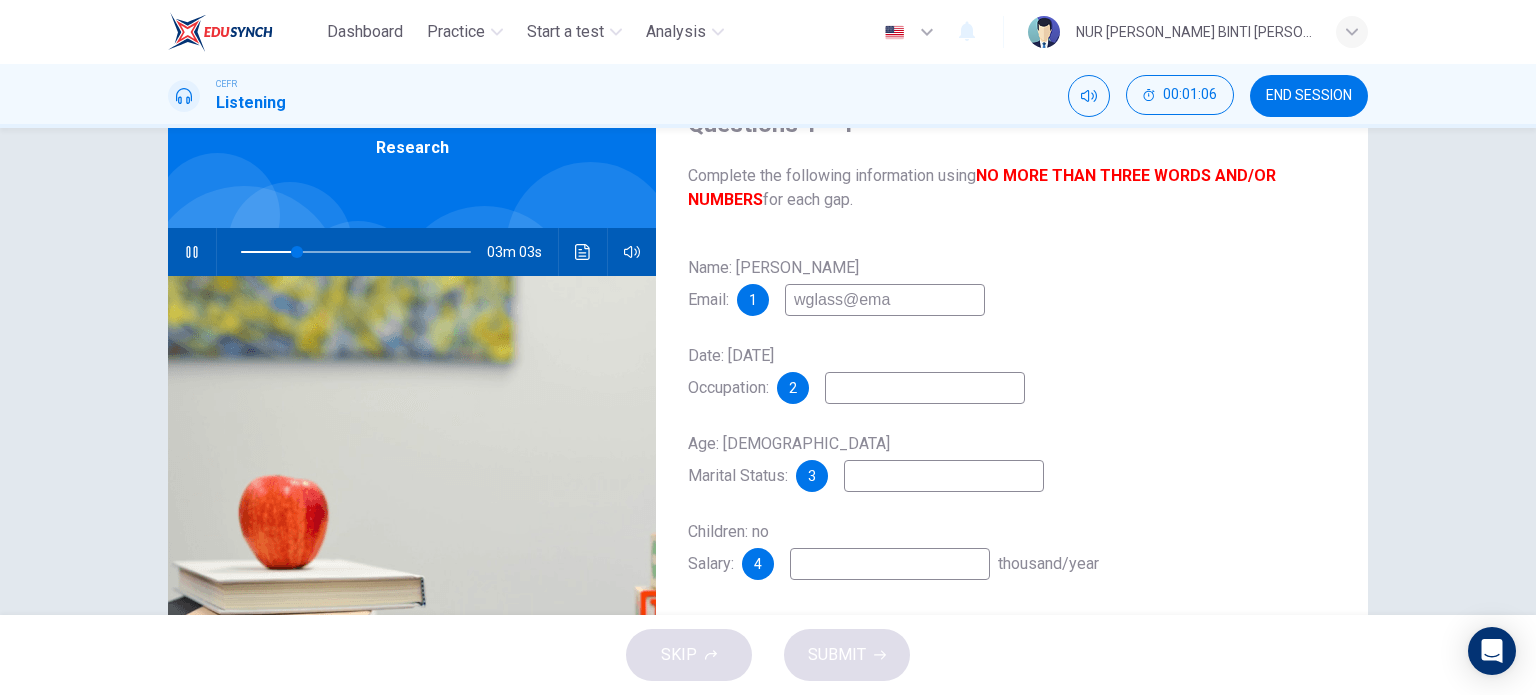 type on "wglass@emai" 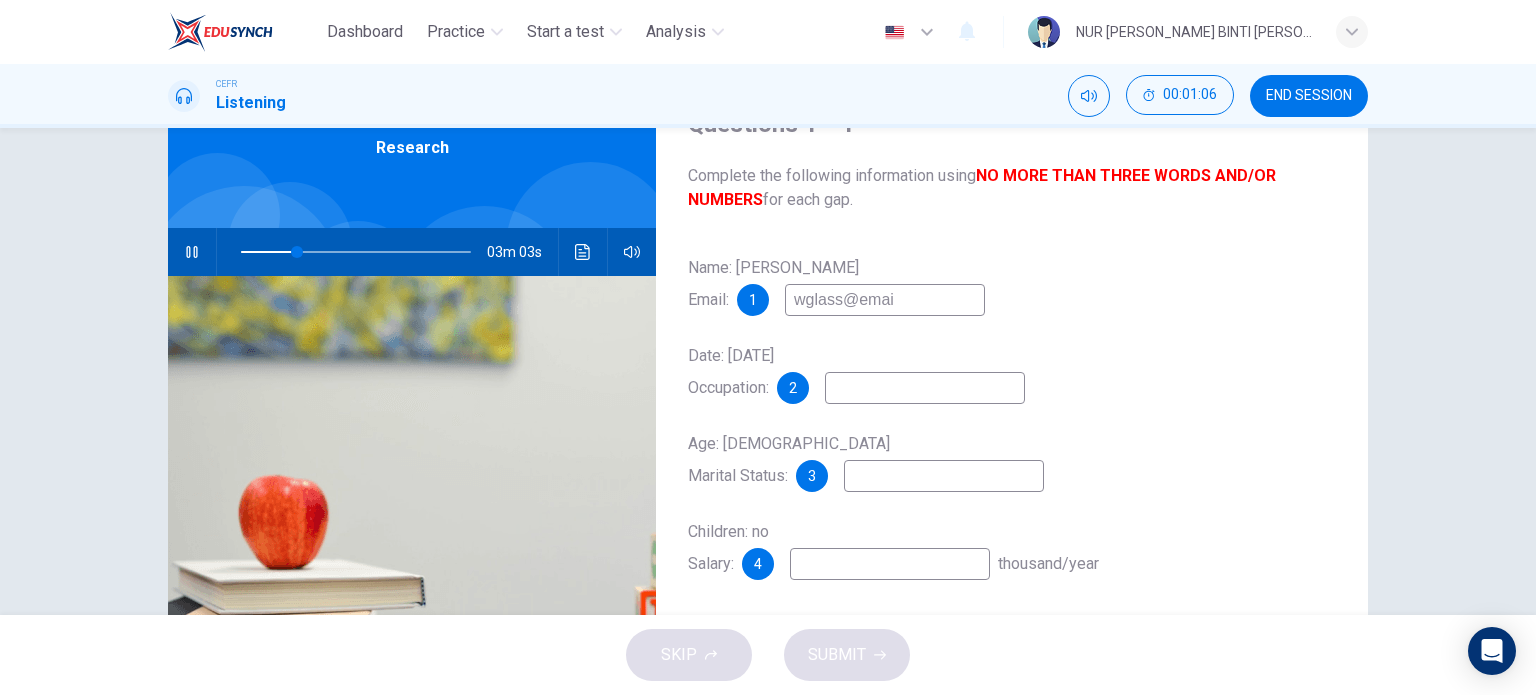 type on "25" 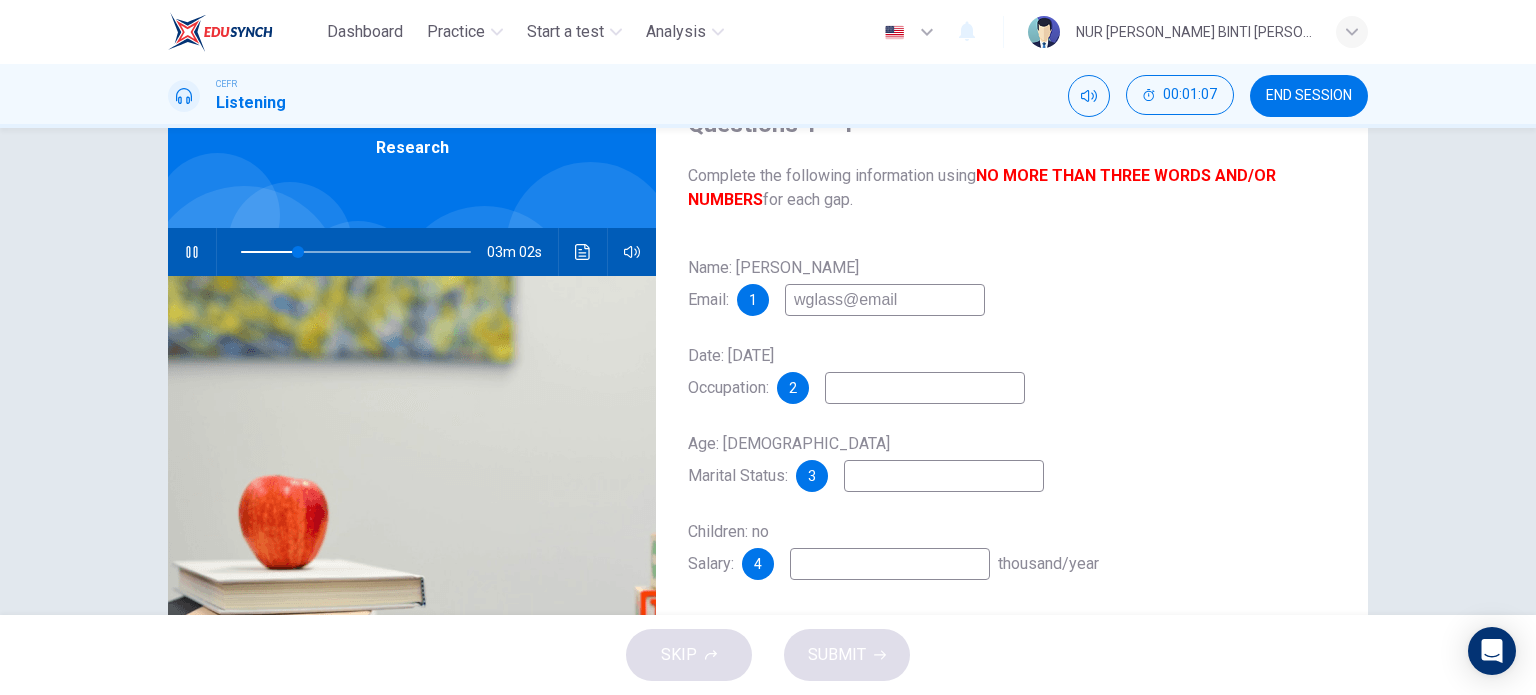 type on "wglass@email." 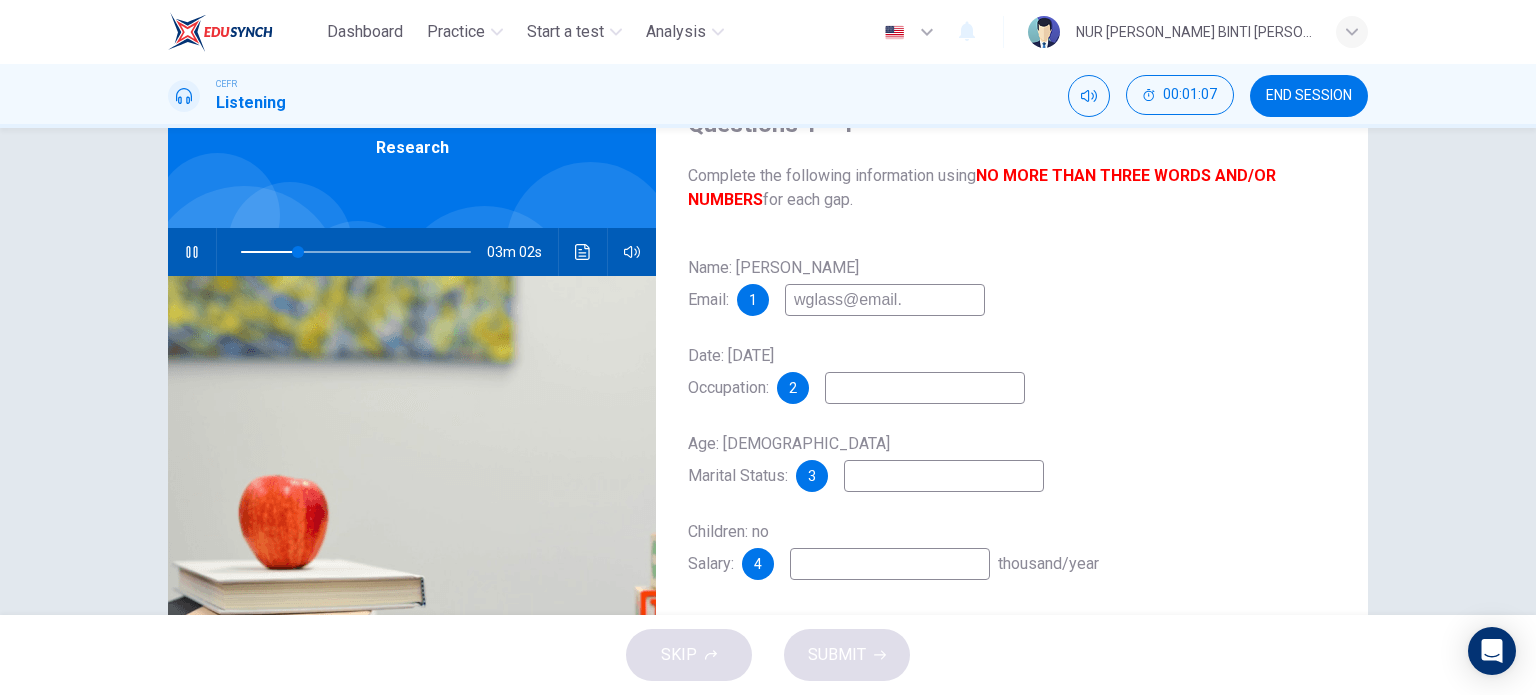 type on "25" 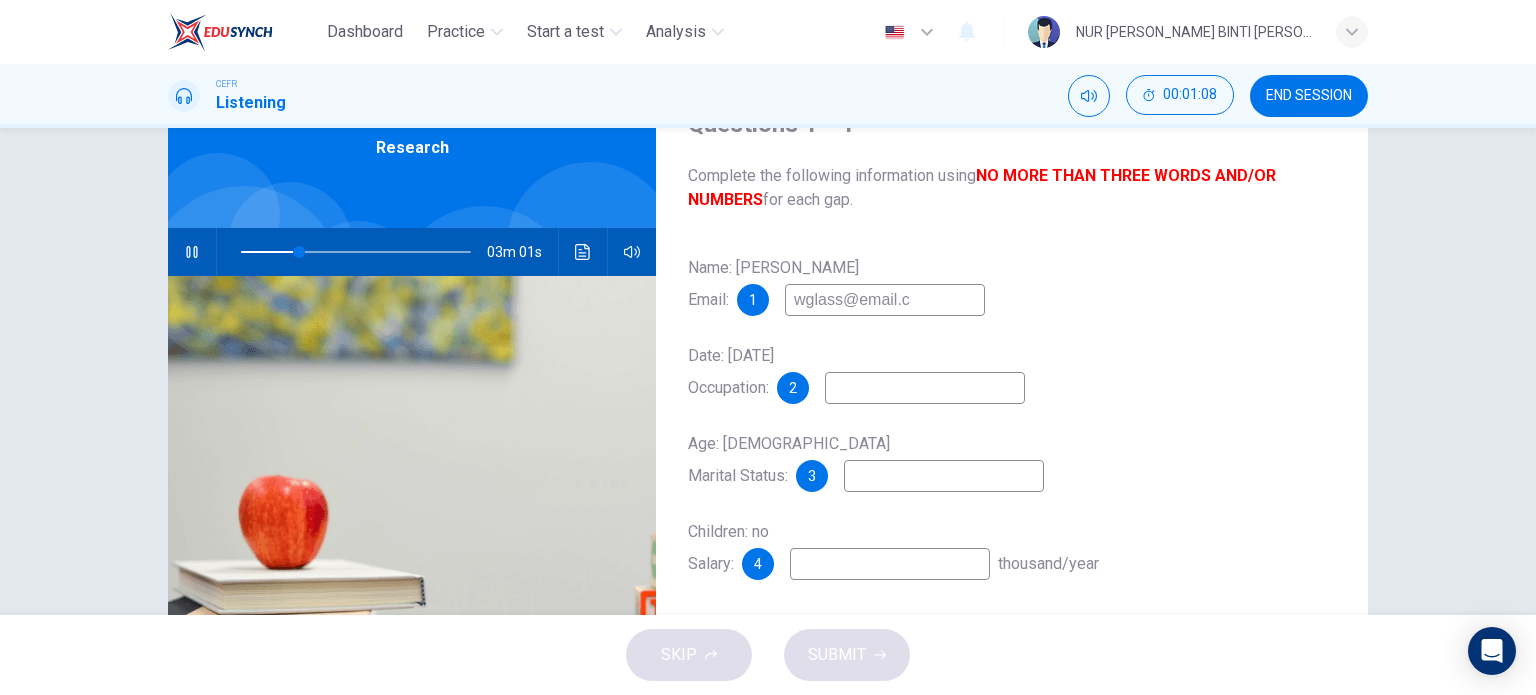 type on "[EMAIL_ADDRESS][DOMAIN_NAME]" 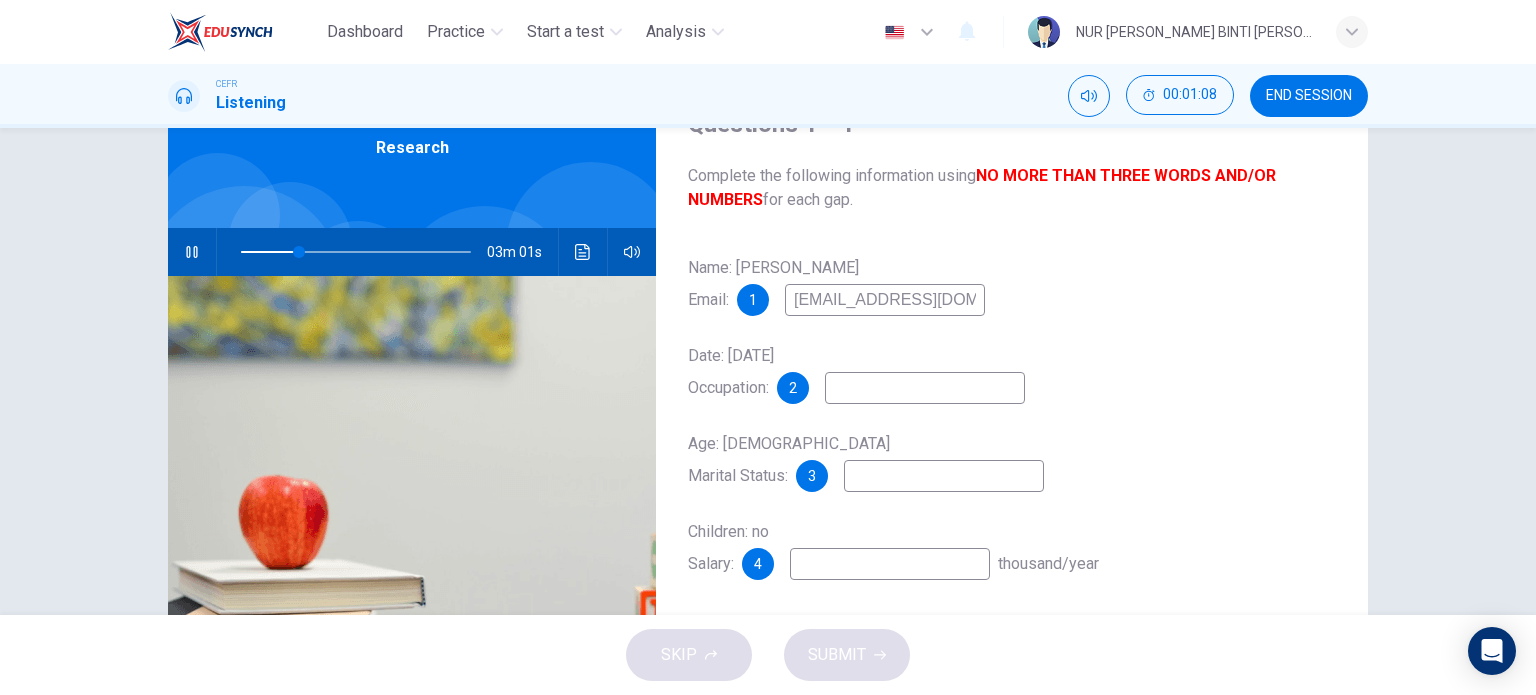 type on "26" 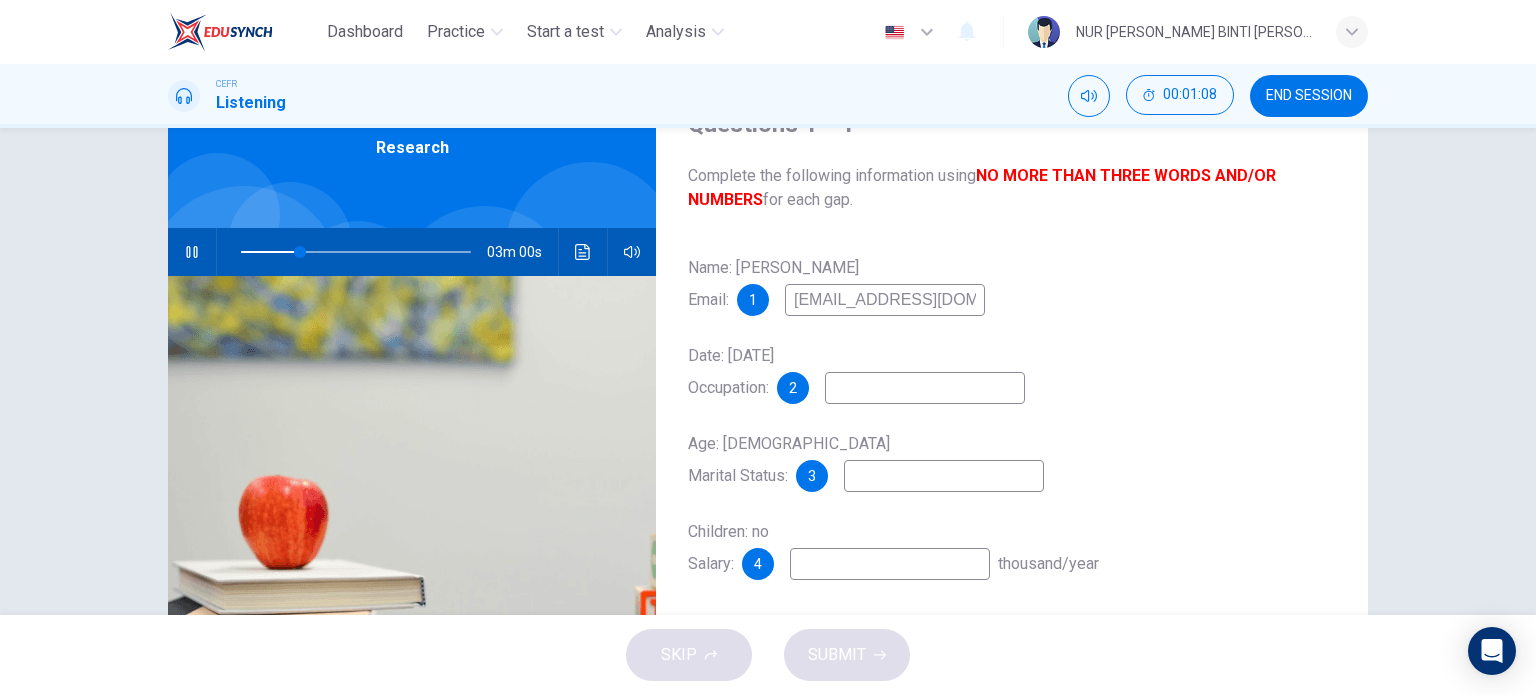 type on "wglass@email.com" 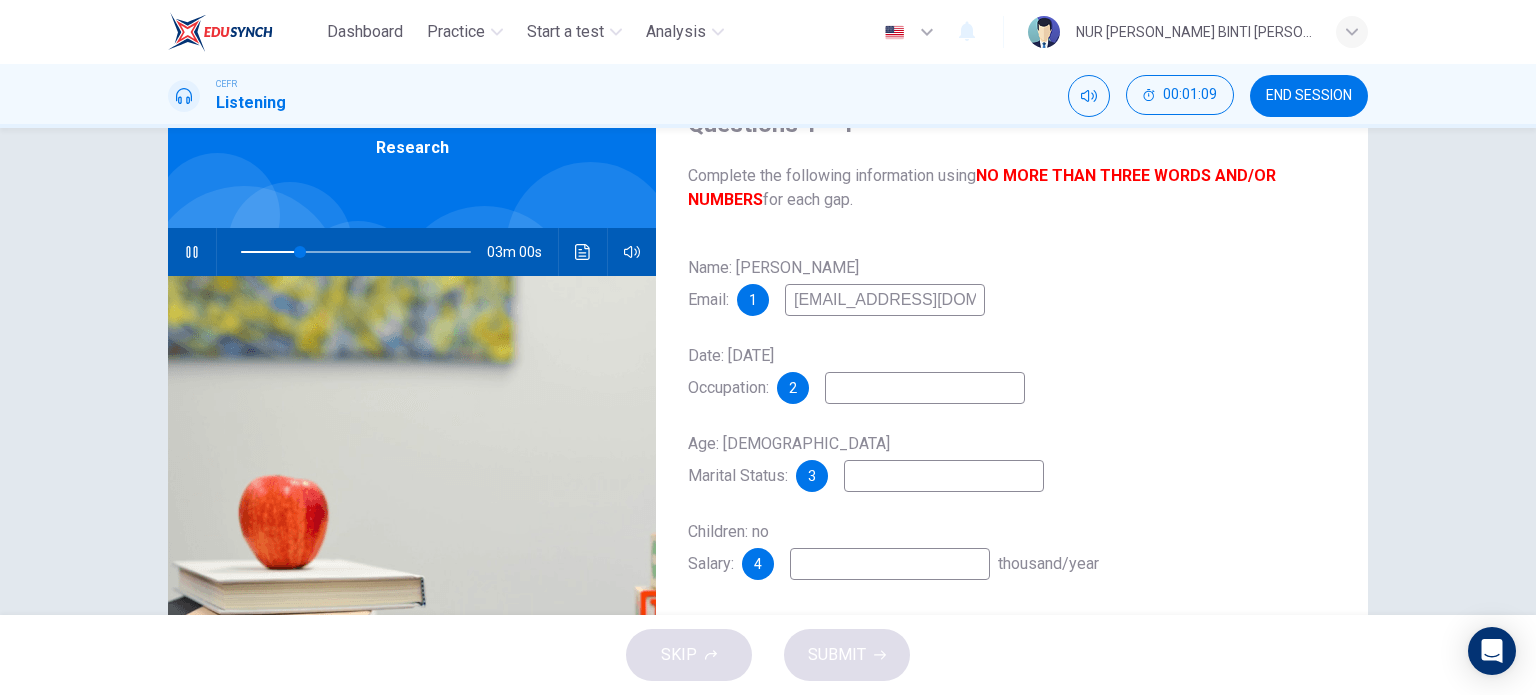 type on "26" 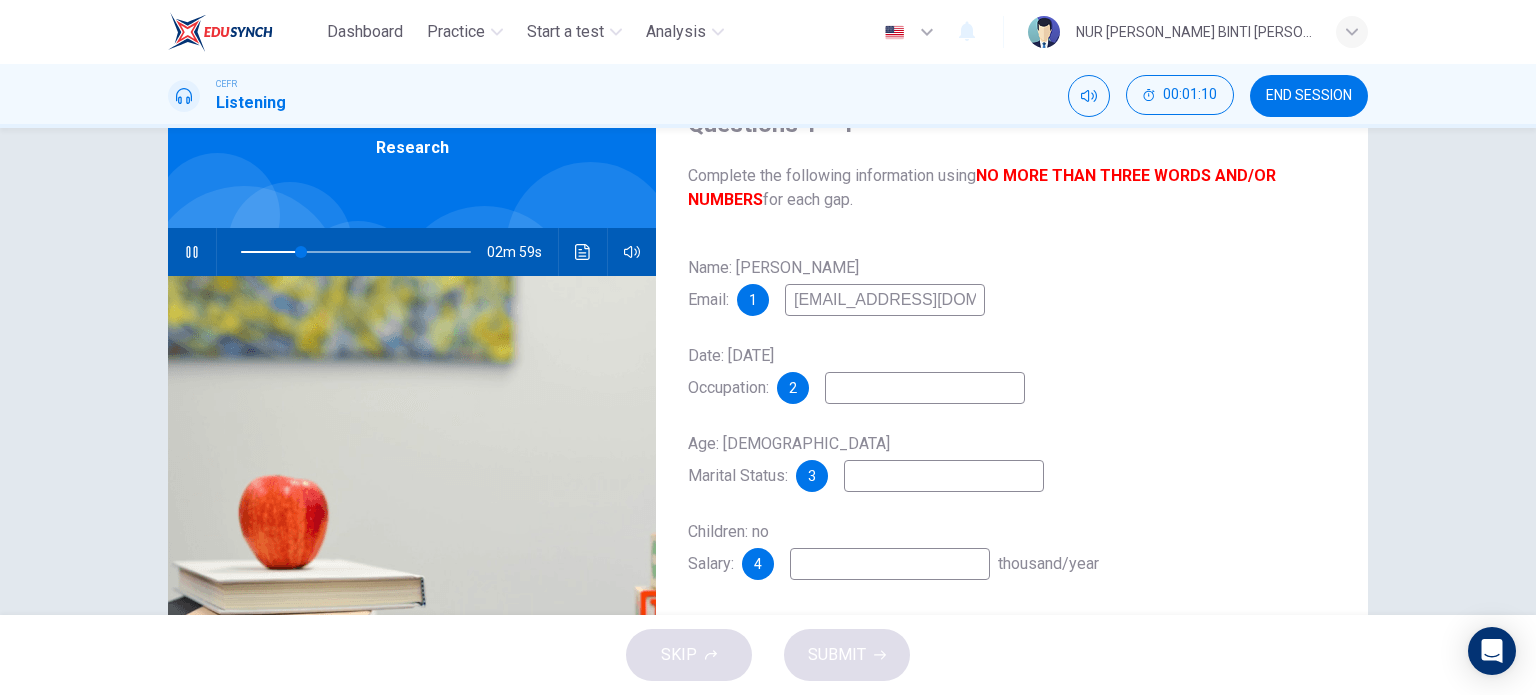 type on "wglass@email.com" 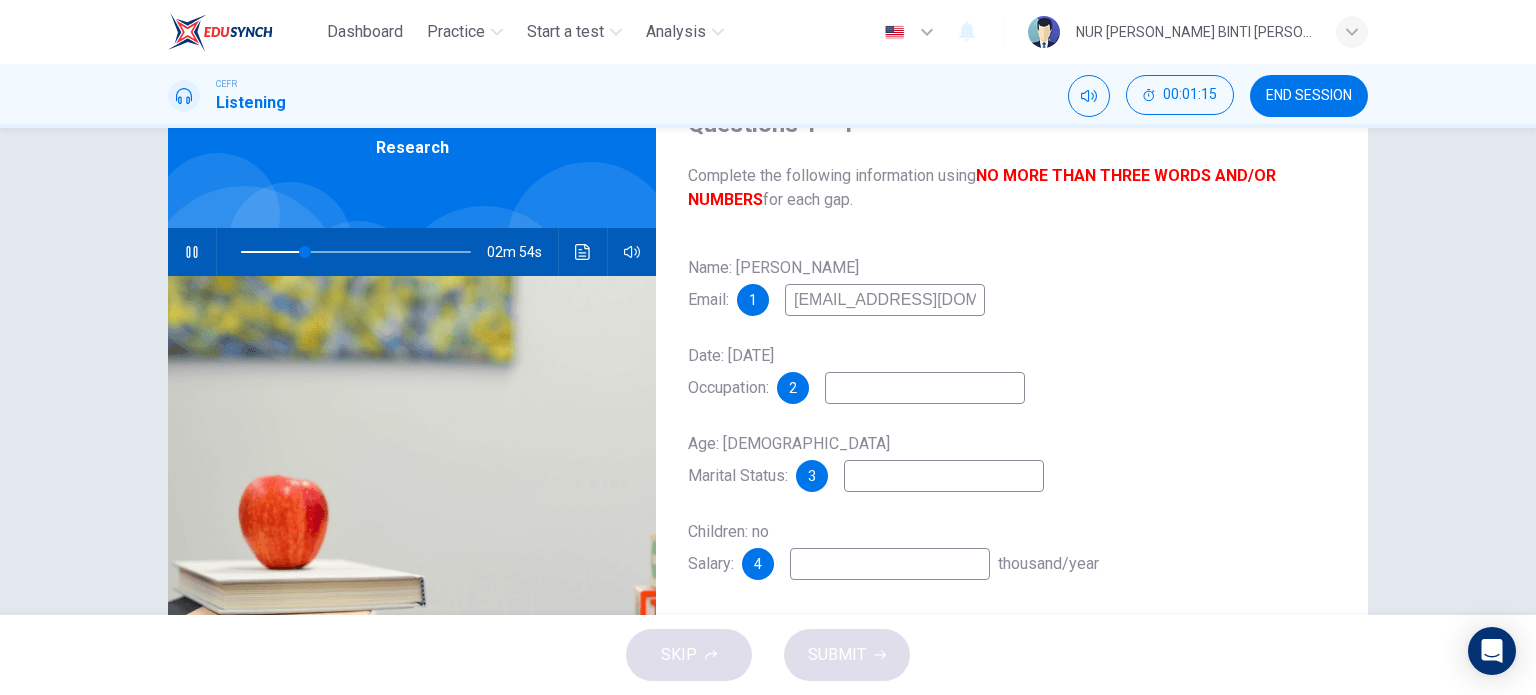 type on "28" 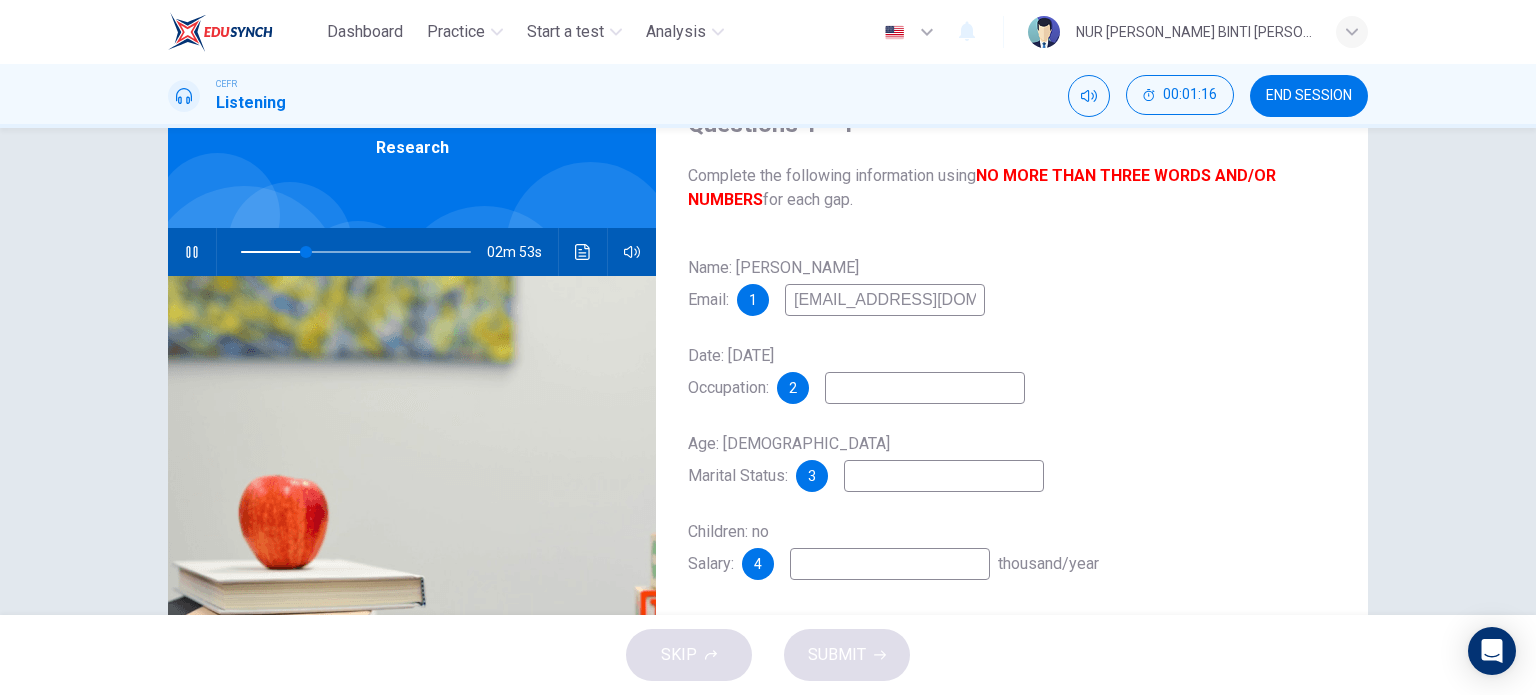 type on "c" 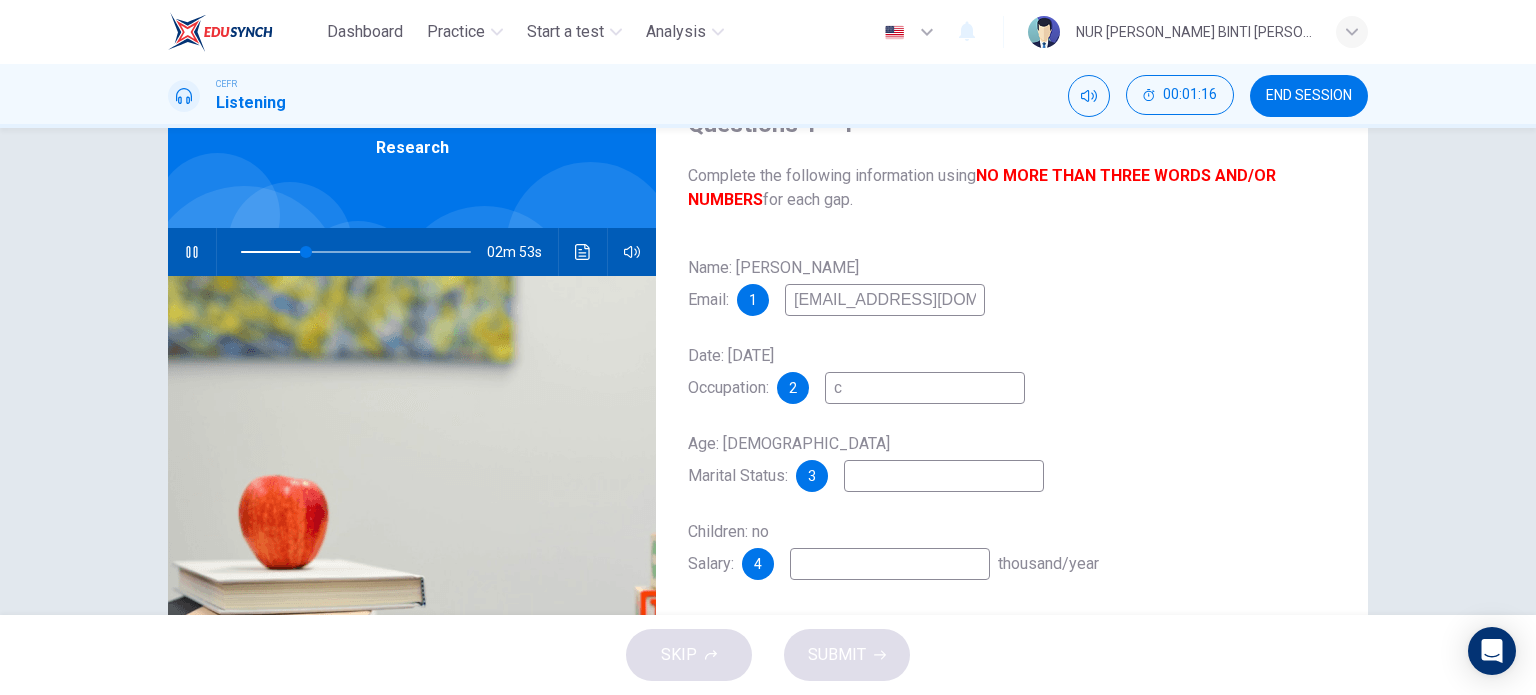 type on "29" 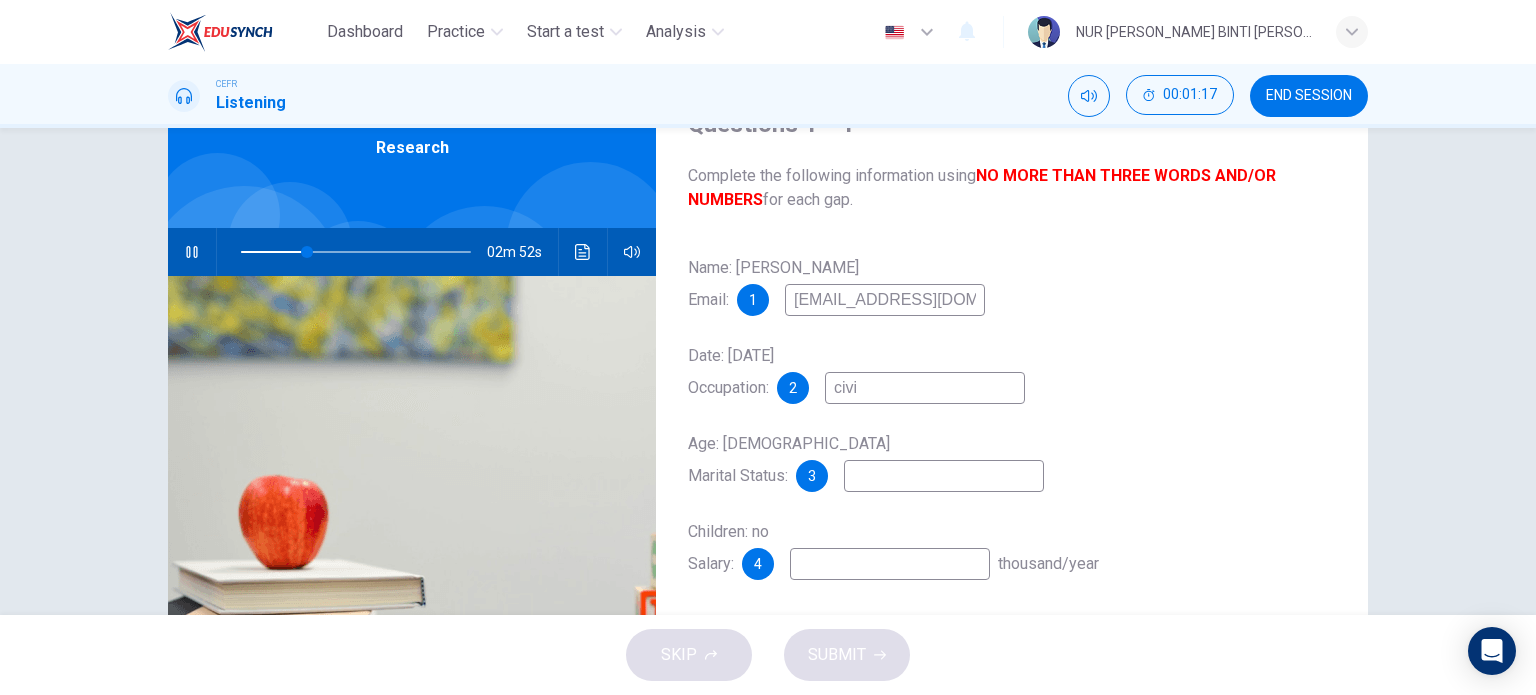 type on "civil" 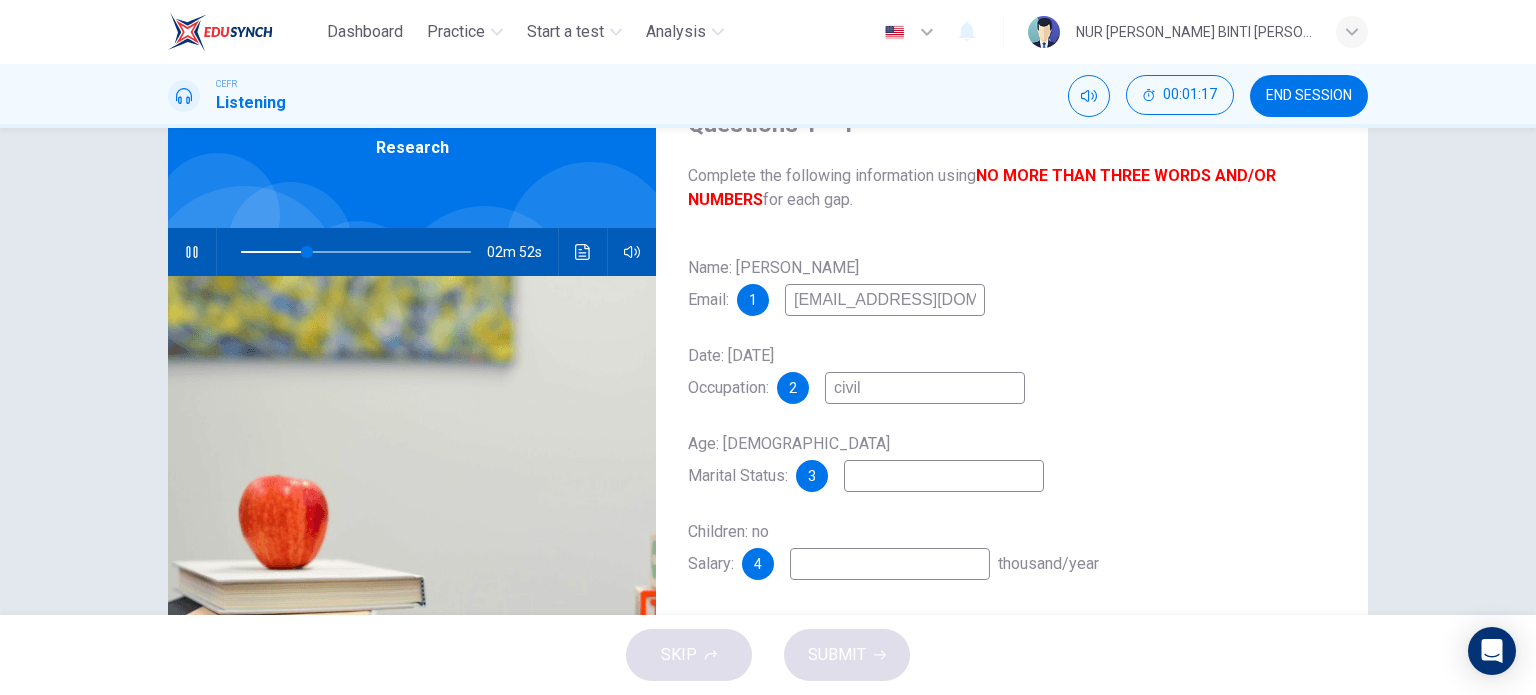 type on "29" 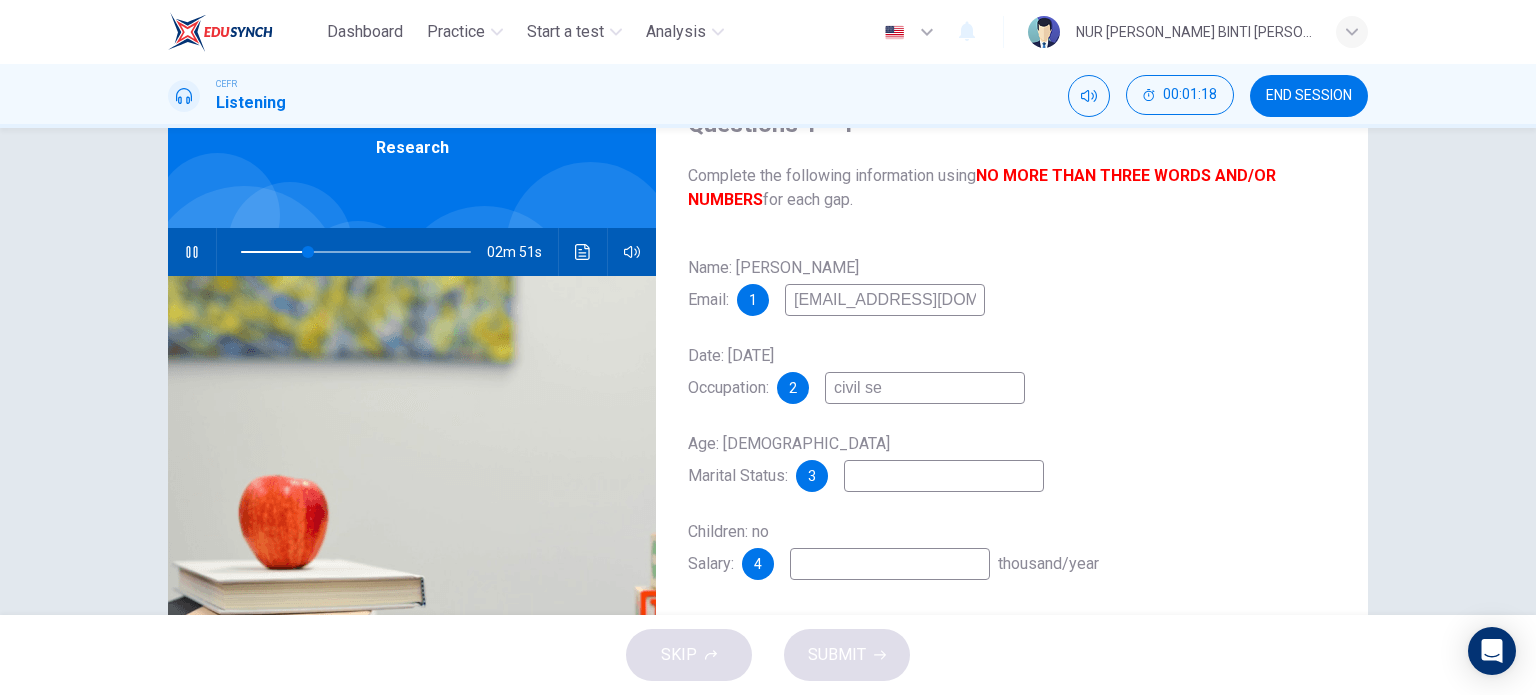 type on "civil ser" 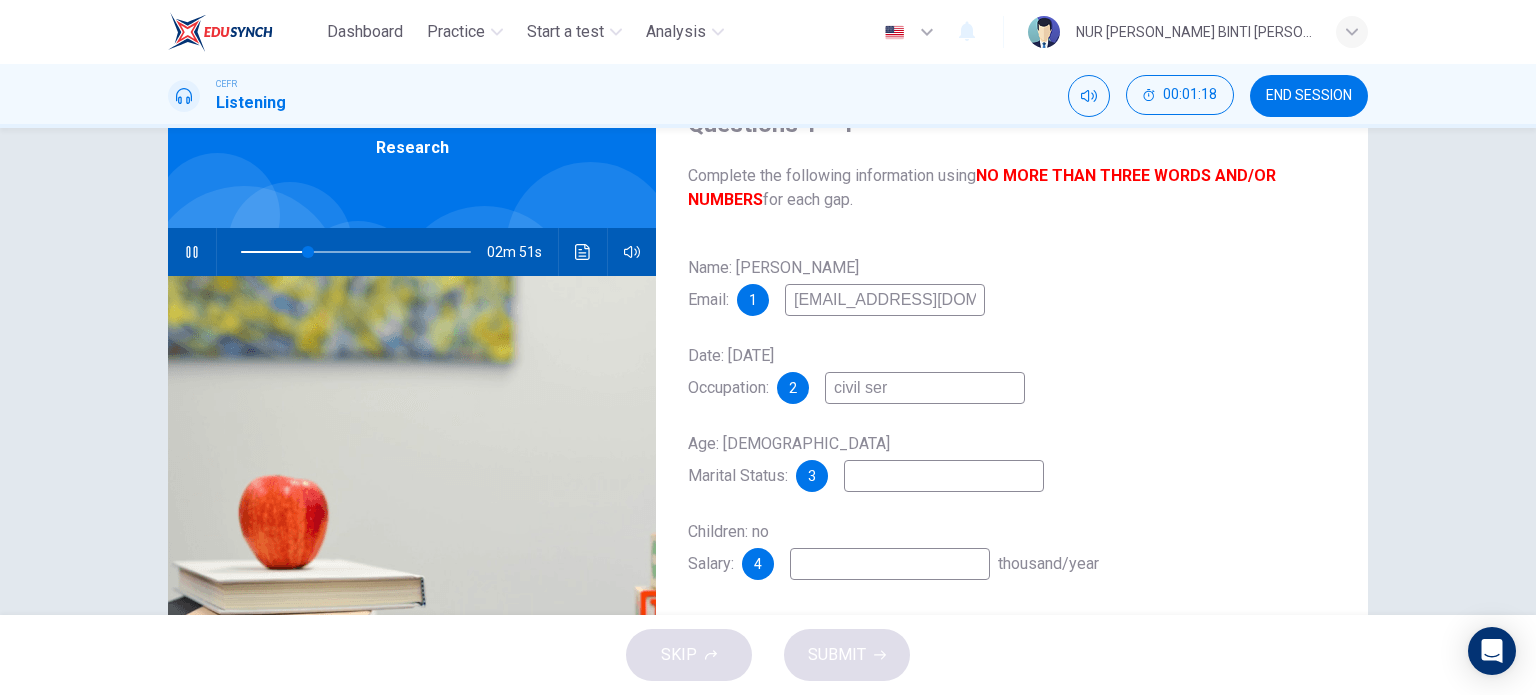 type on "30" 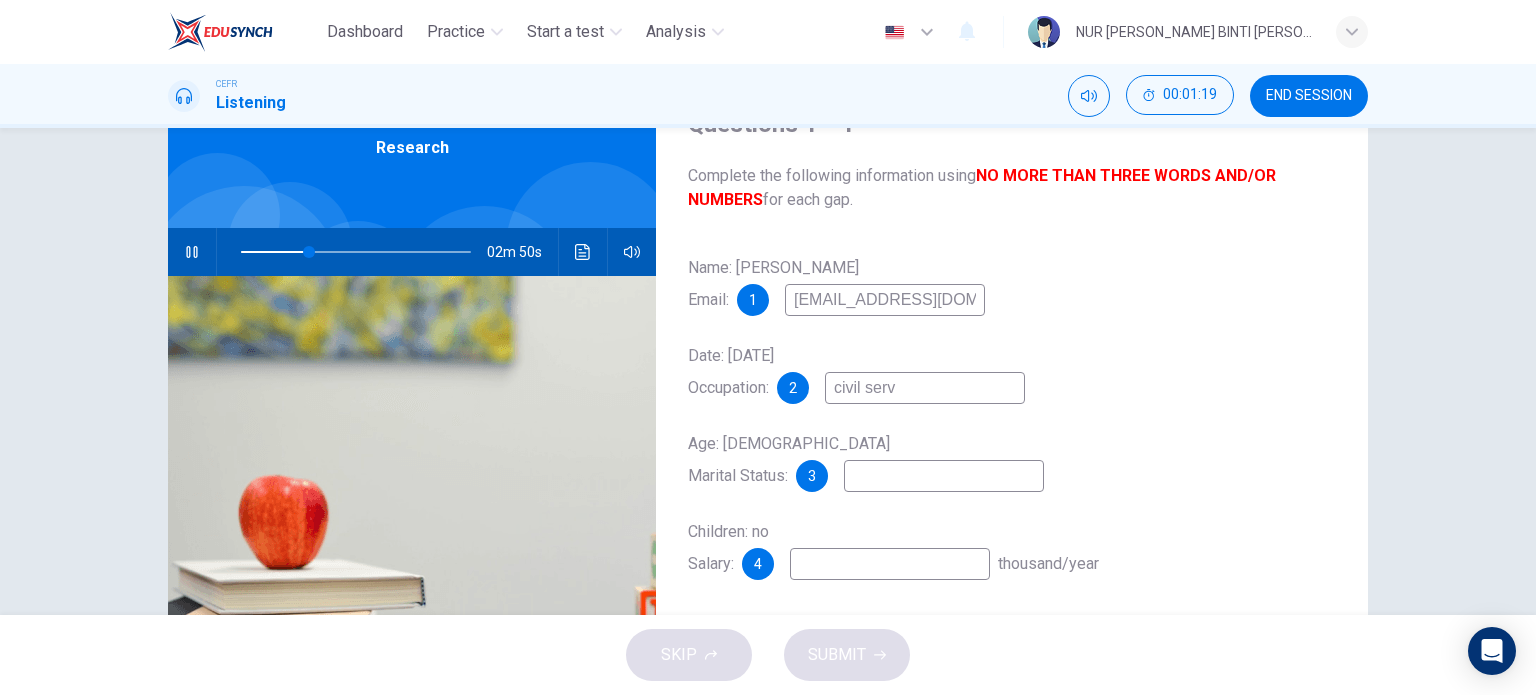 type on "civil serva" 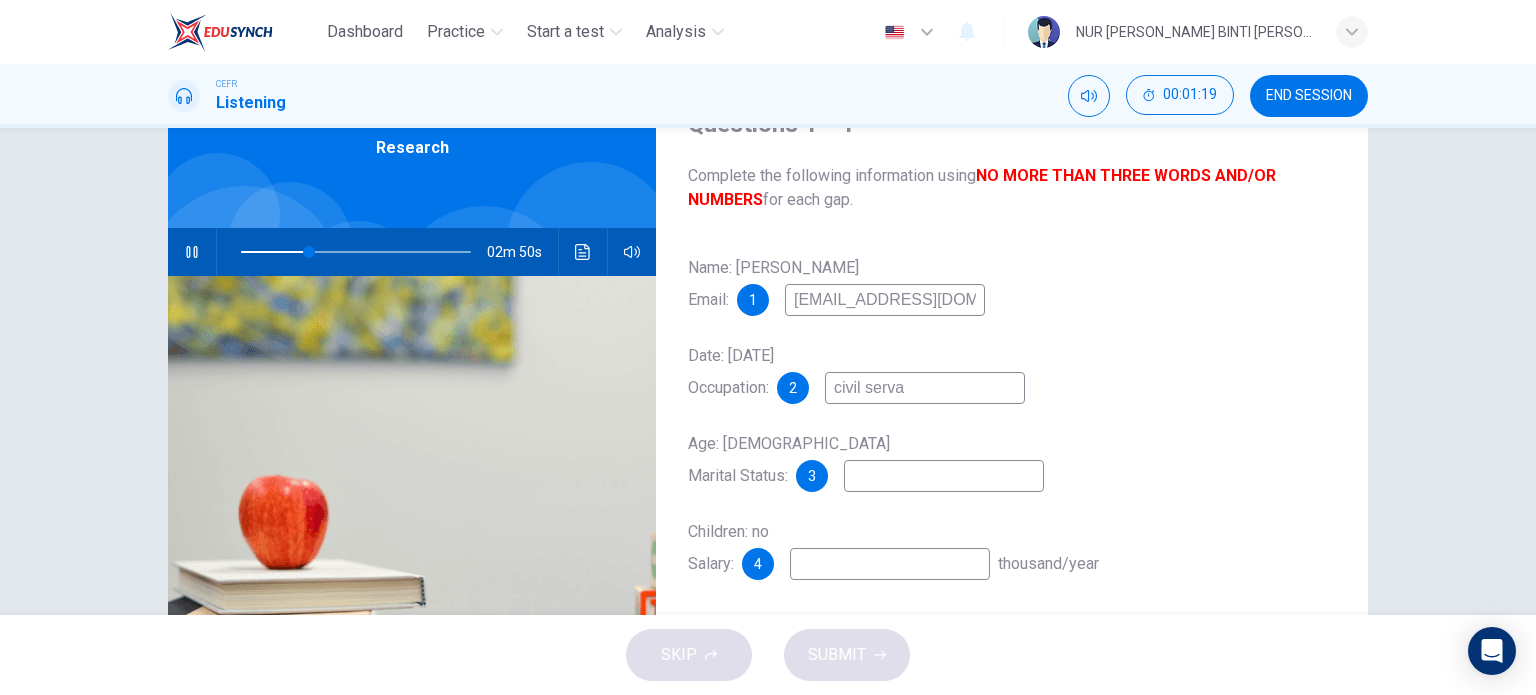 type on "30" 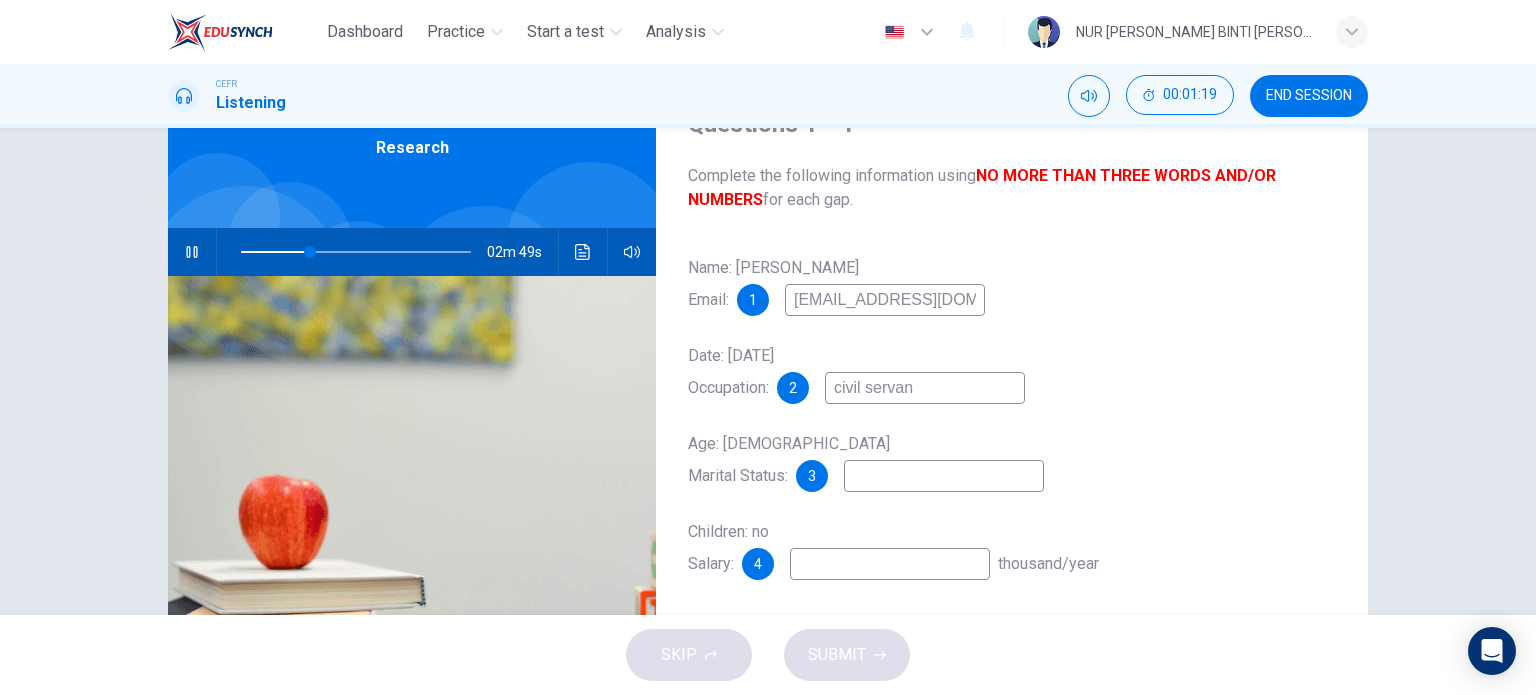 type on "civil servant" 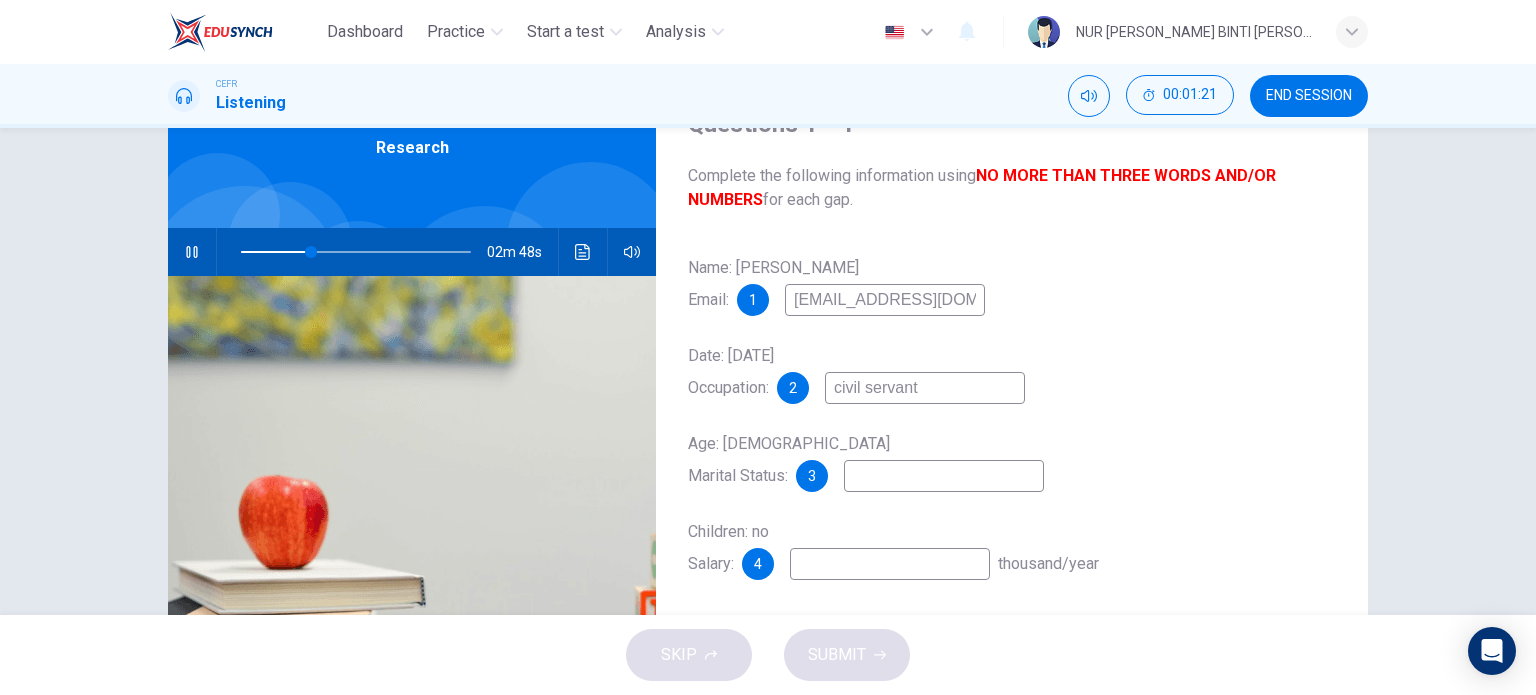 type on "31" 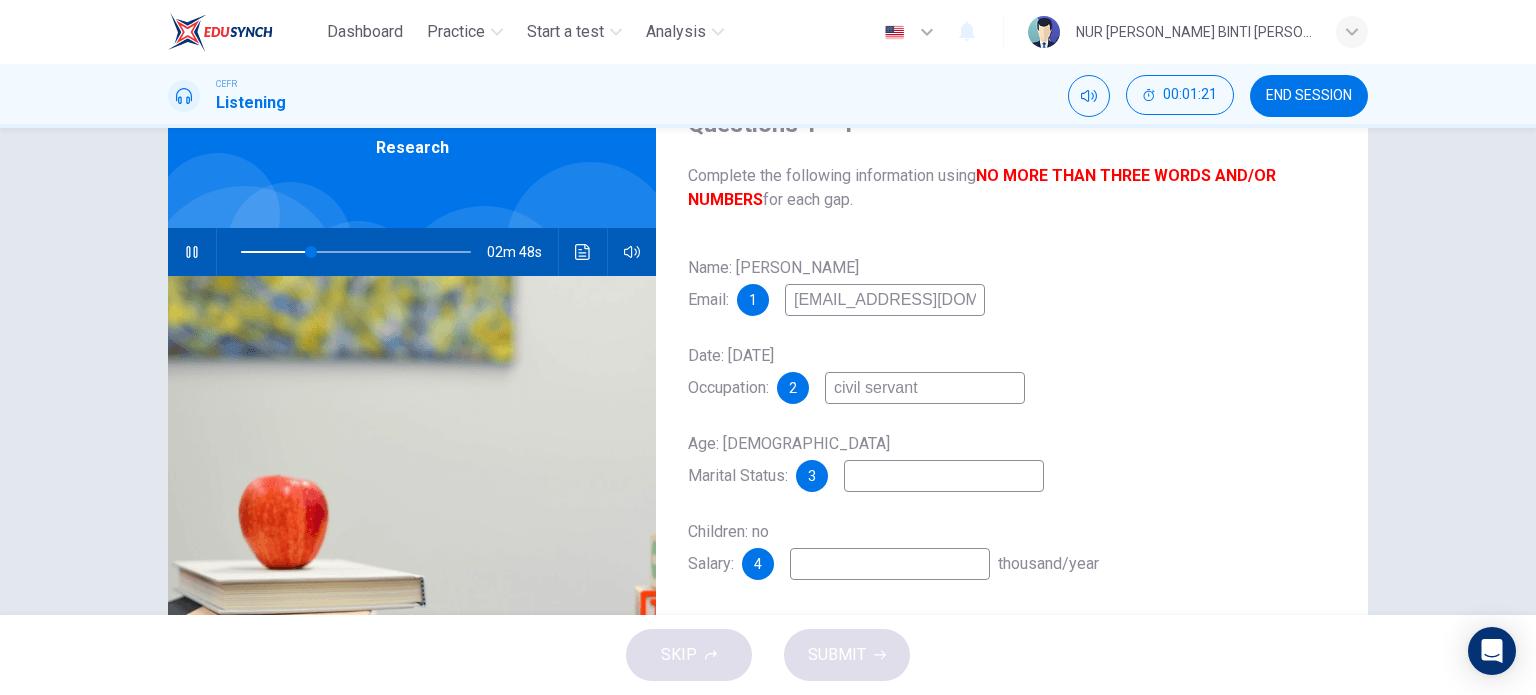 type on "civil servant" 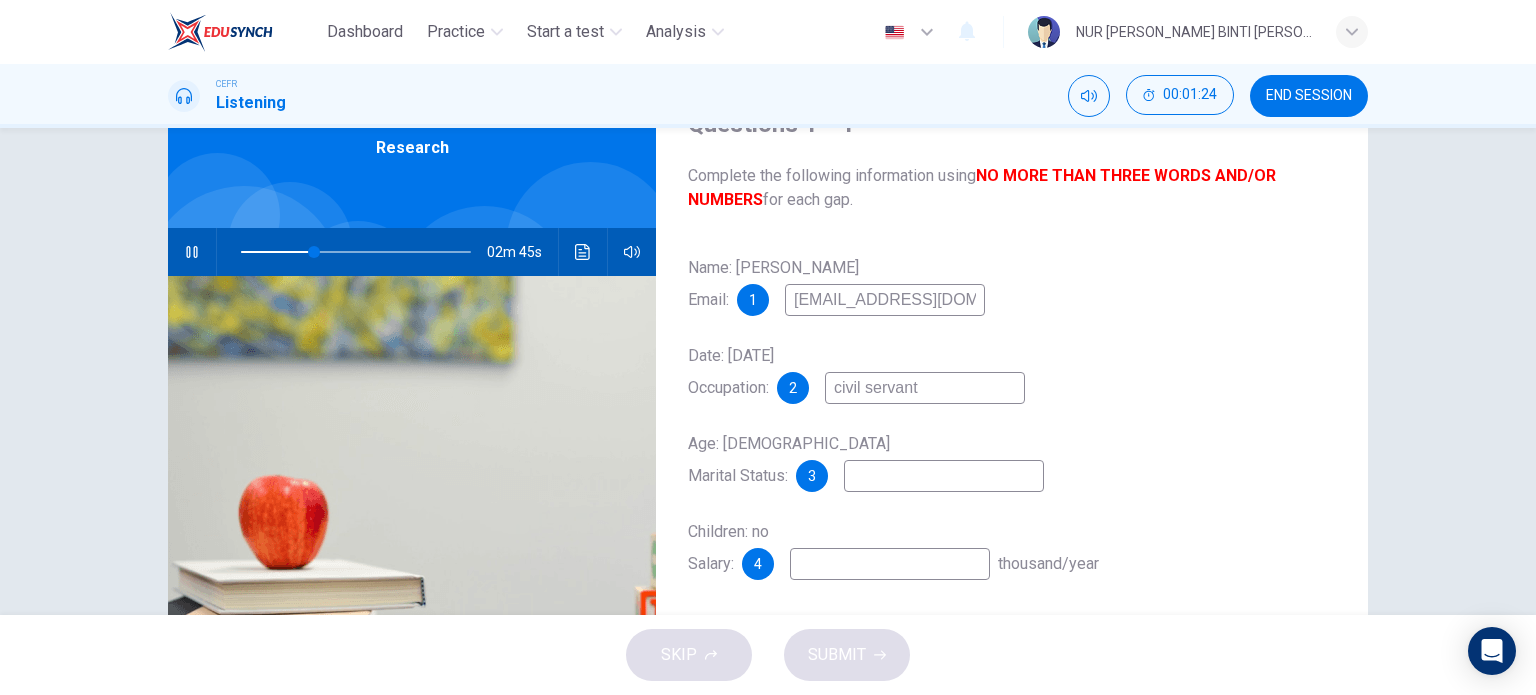 type on "32" 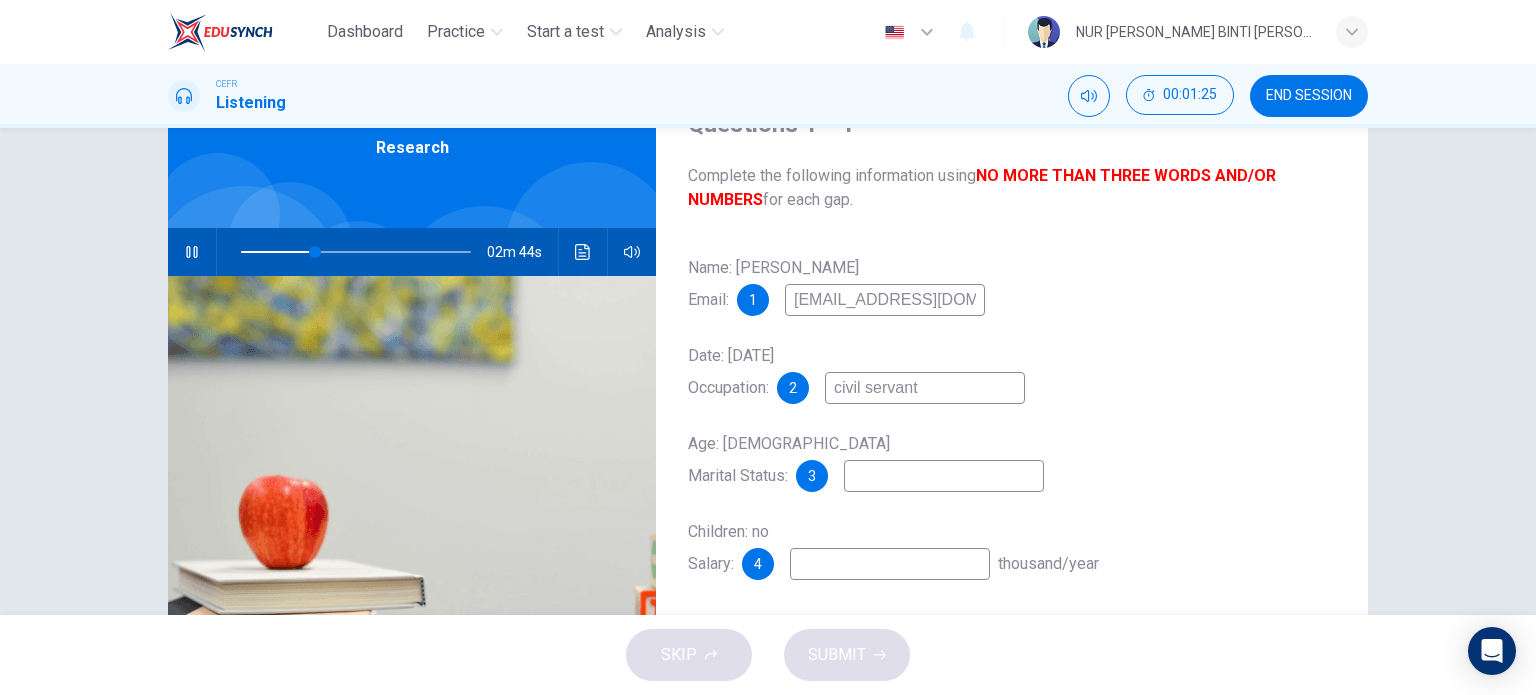 type on "s" 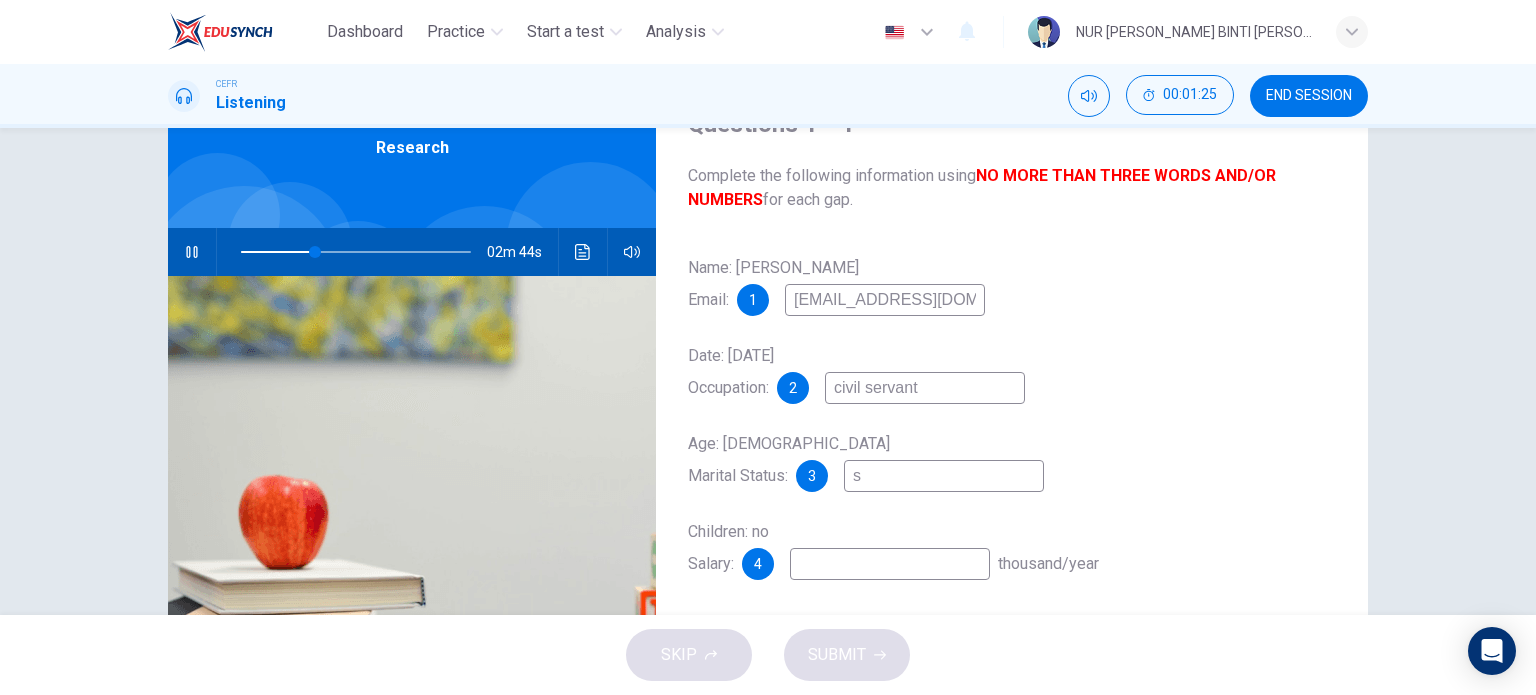 type on "33" 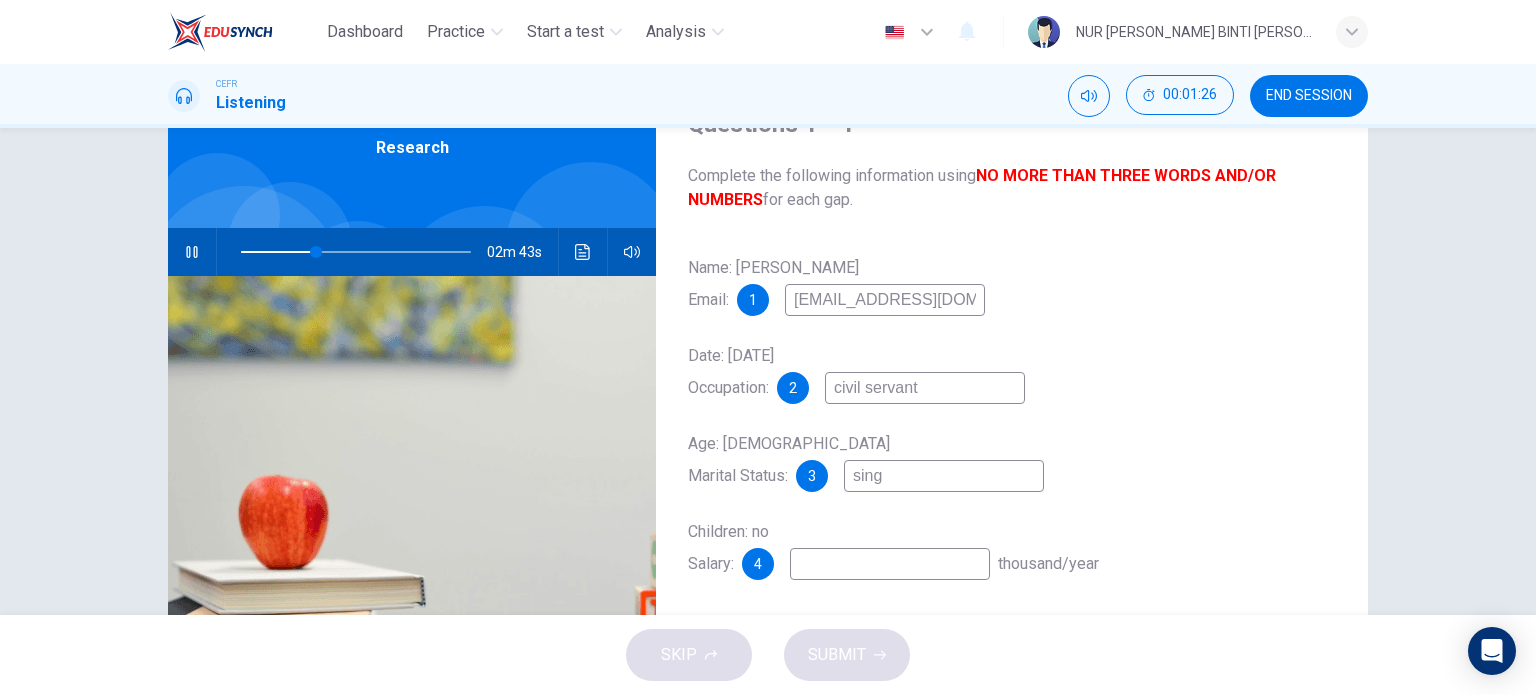 type on "singl" 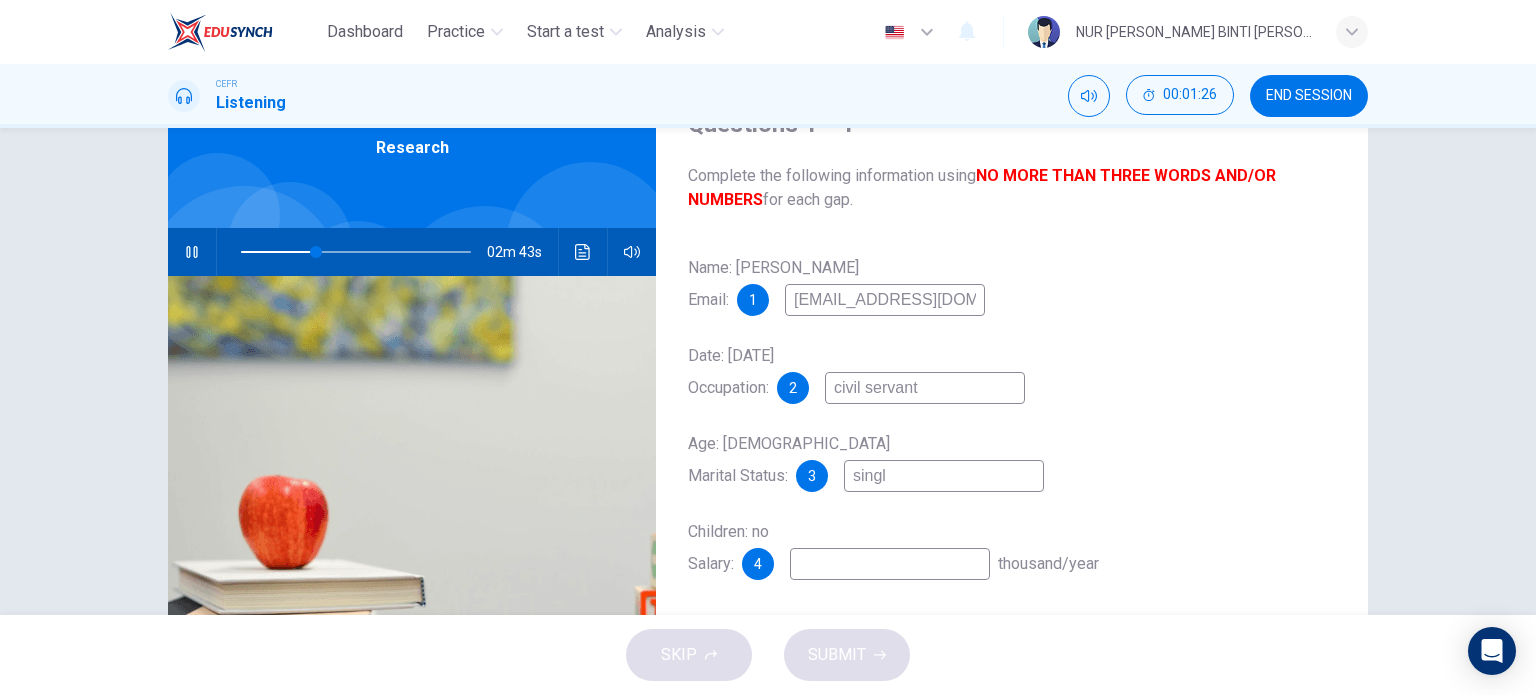 type on "33" 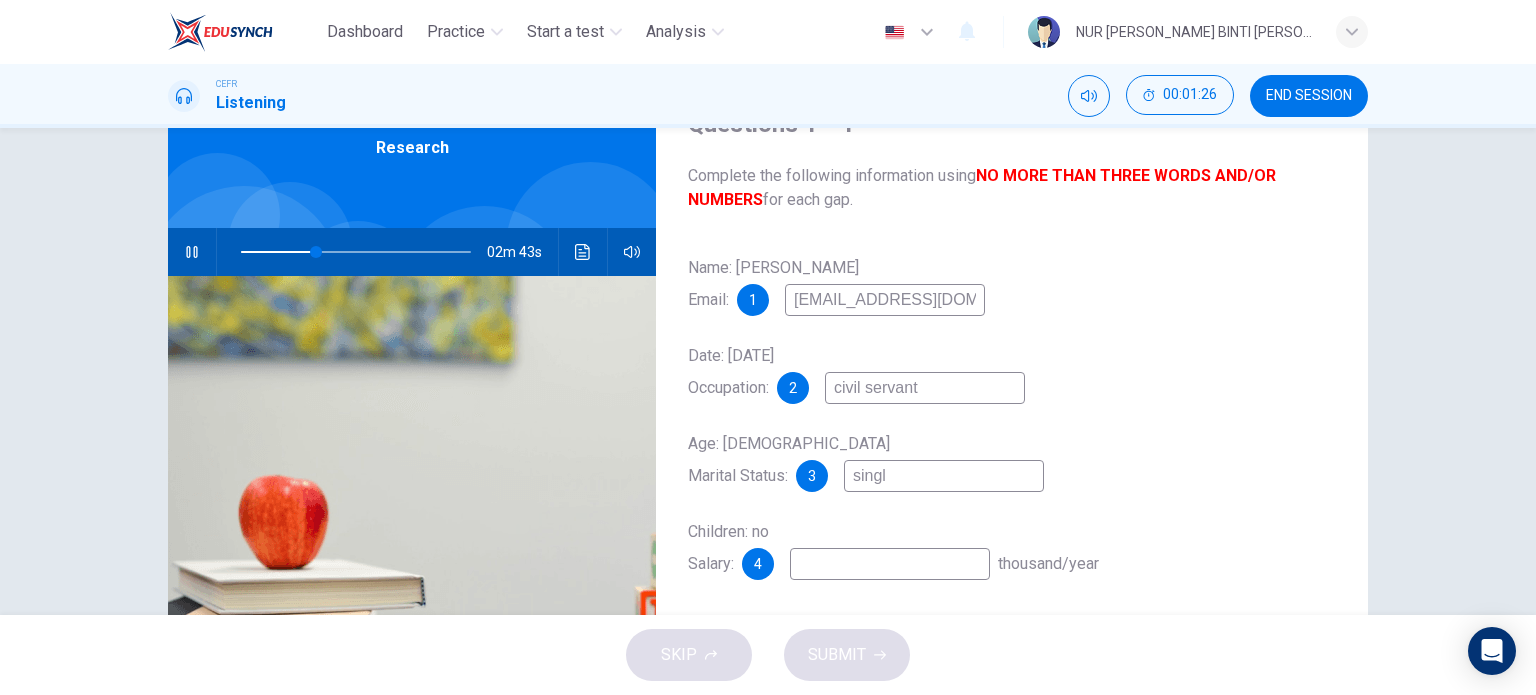 type on "single" 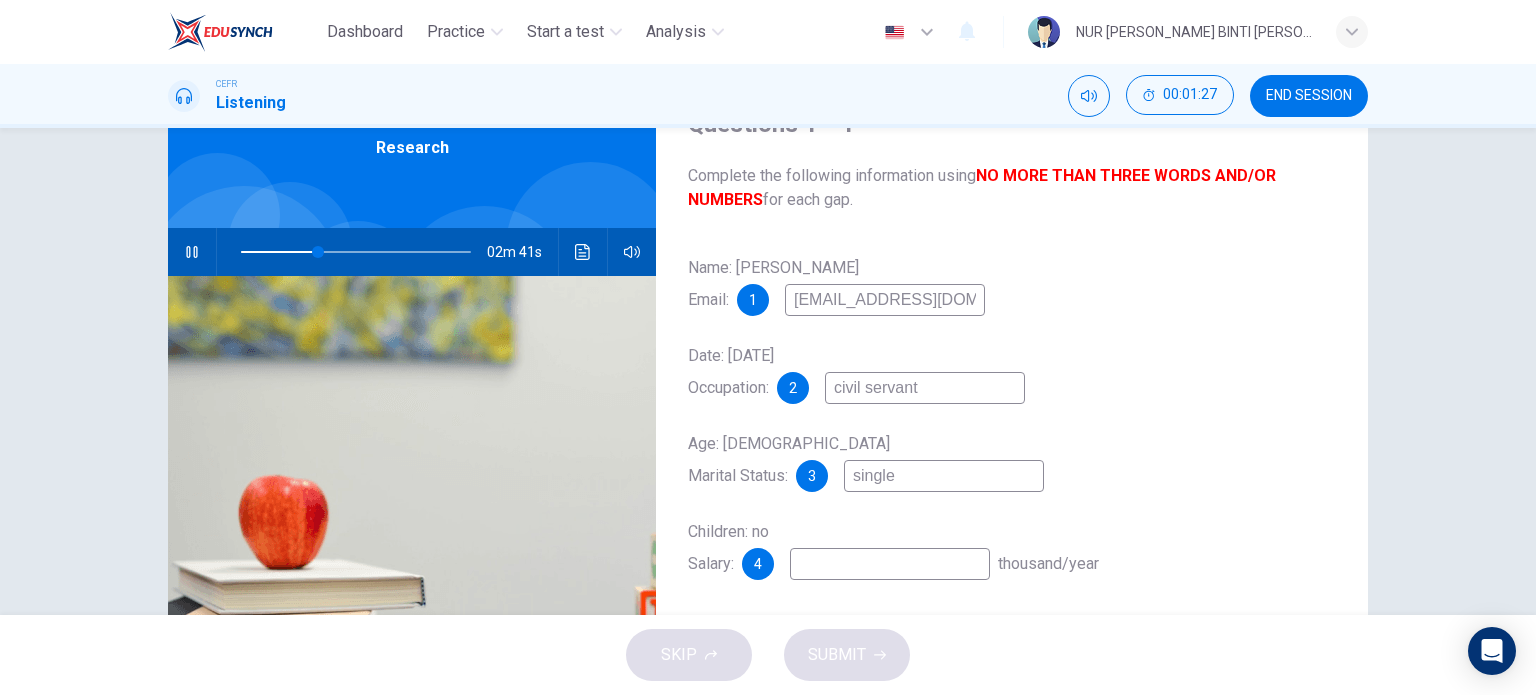 scroll, scrollTop: 200, scrollLeft: 0, axis: vertical 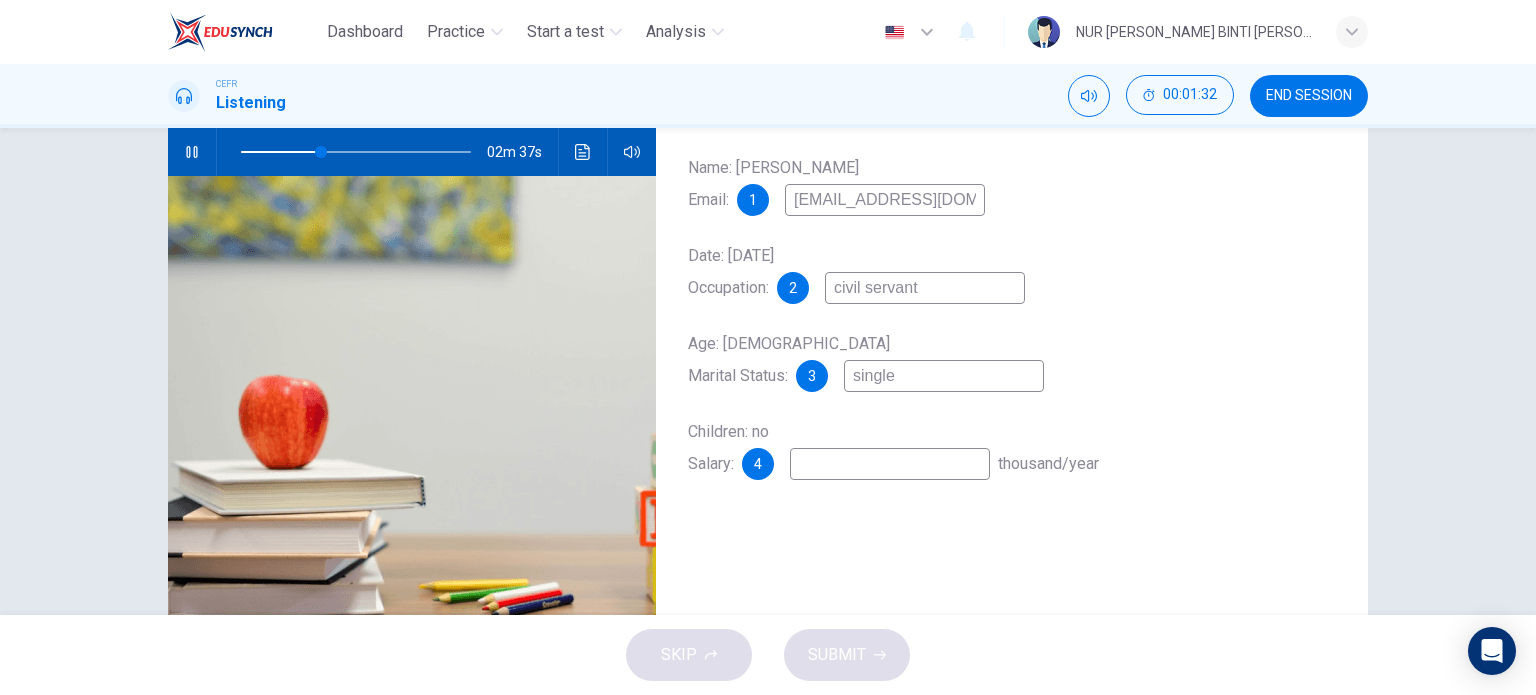 type on "35" 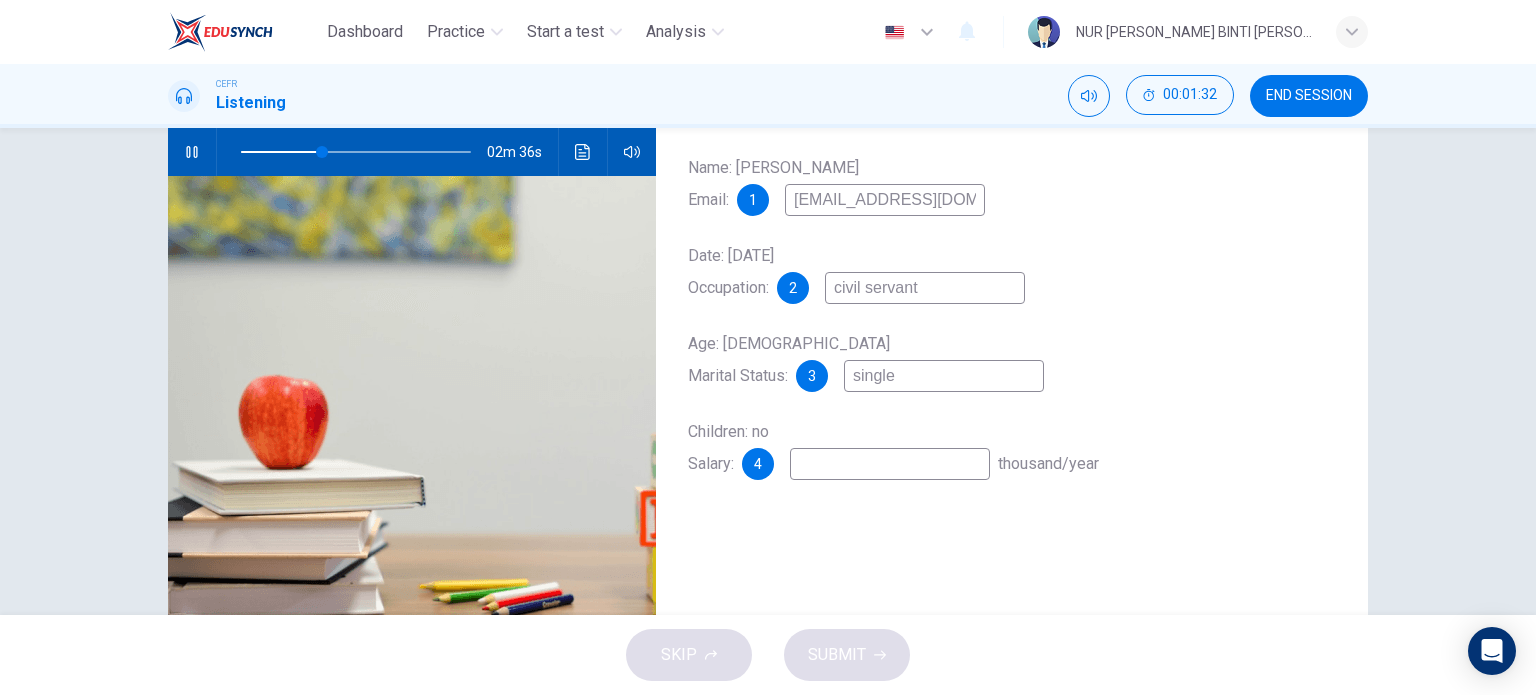type on "single" 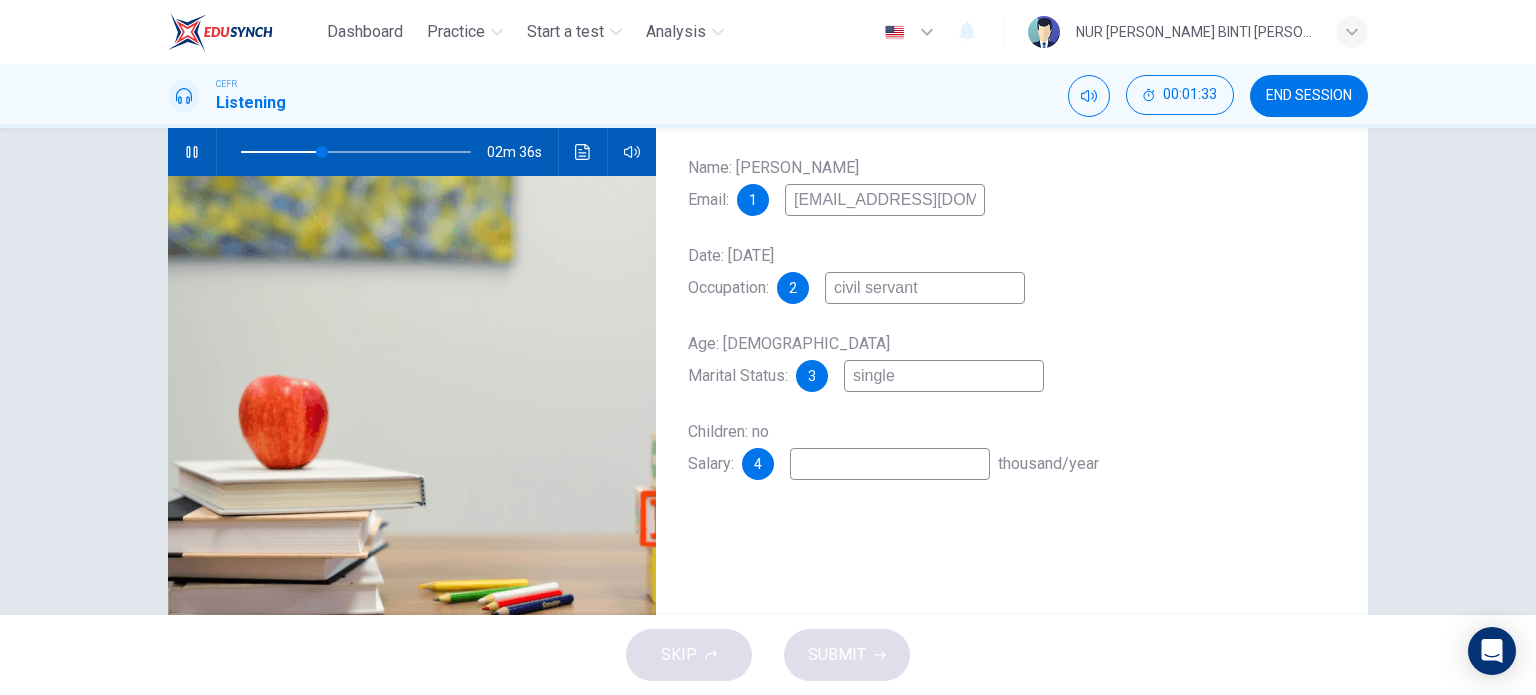 click at bounding box center (890, 464) 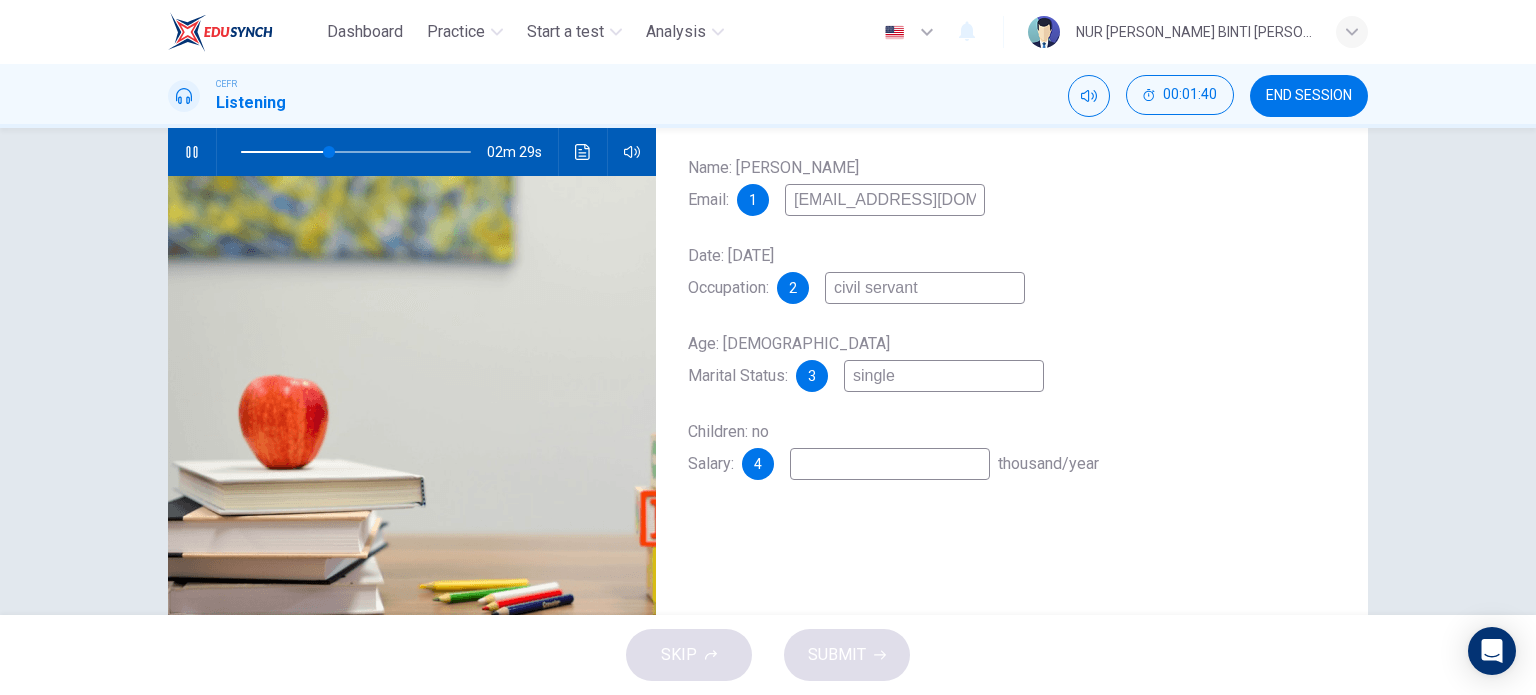 type on "39" 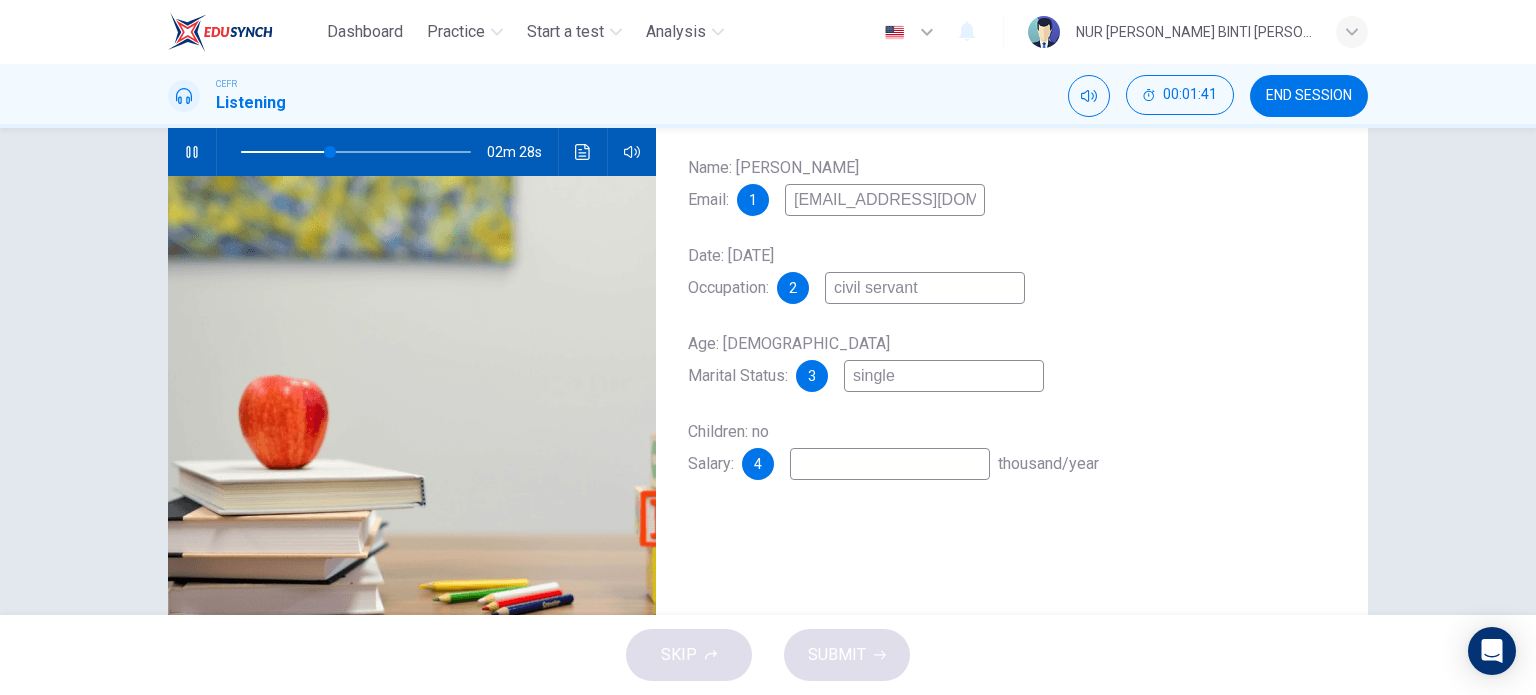 type on "2" 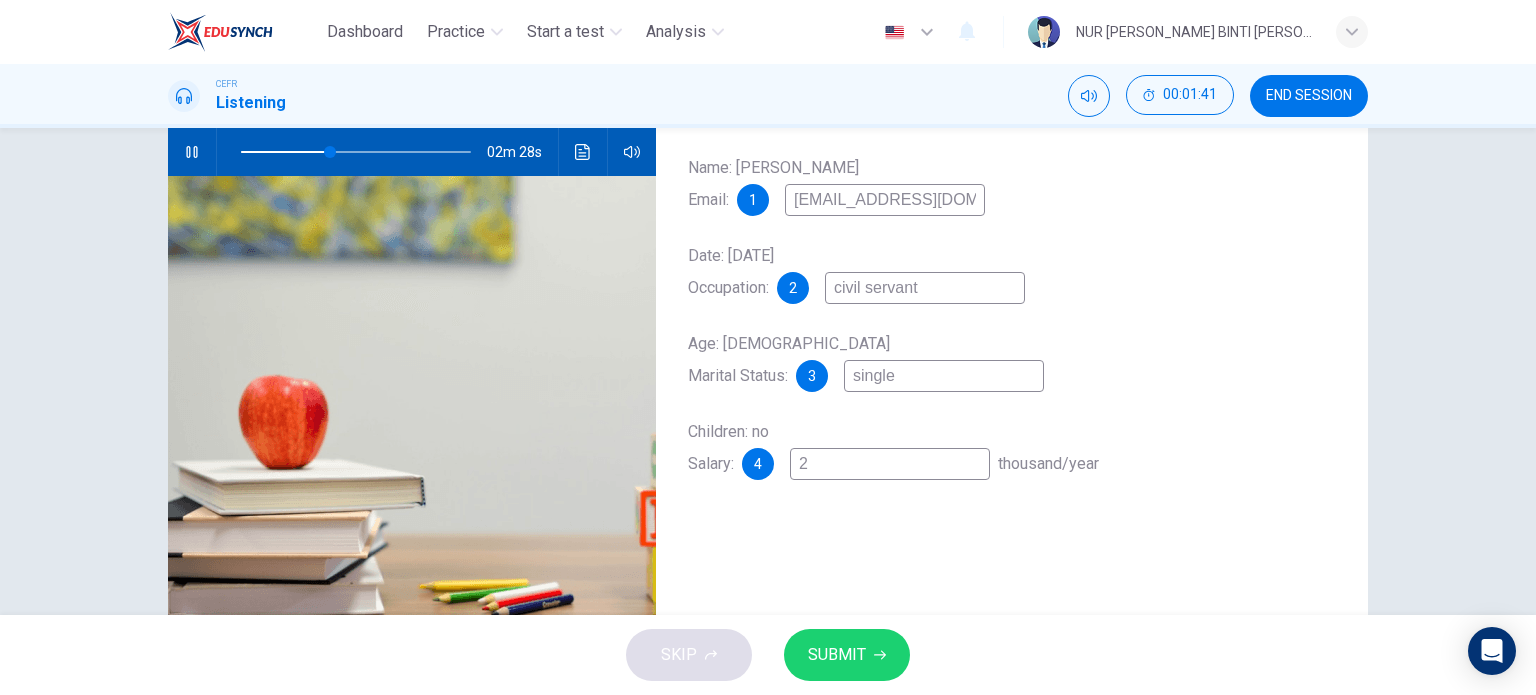 type on "39" 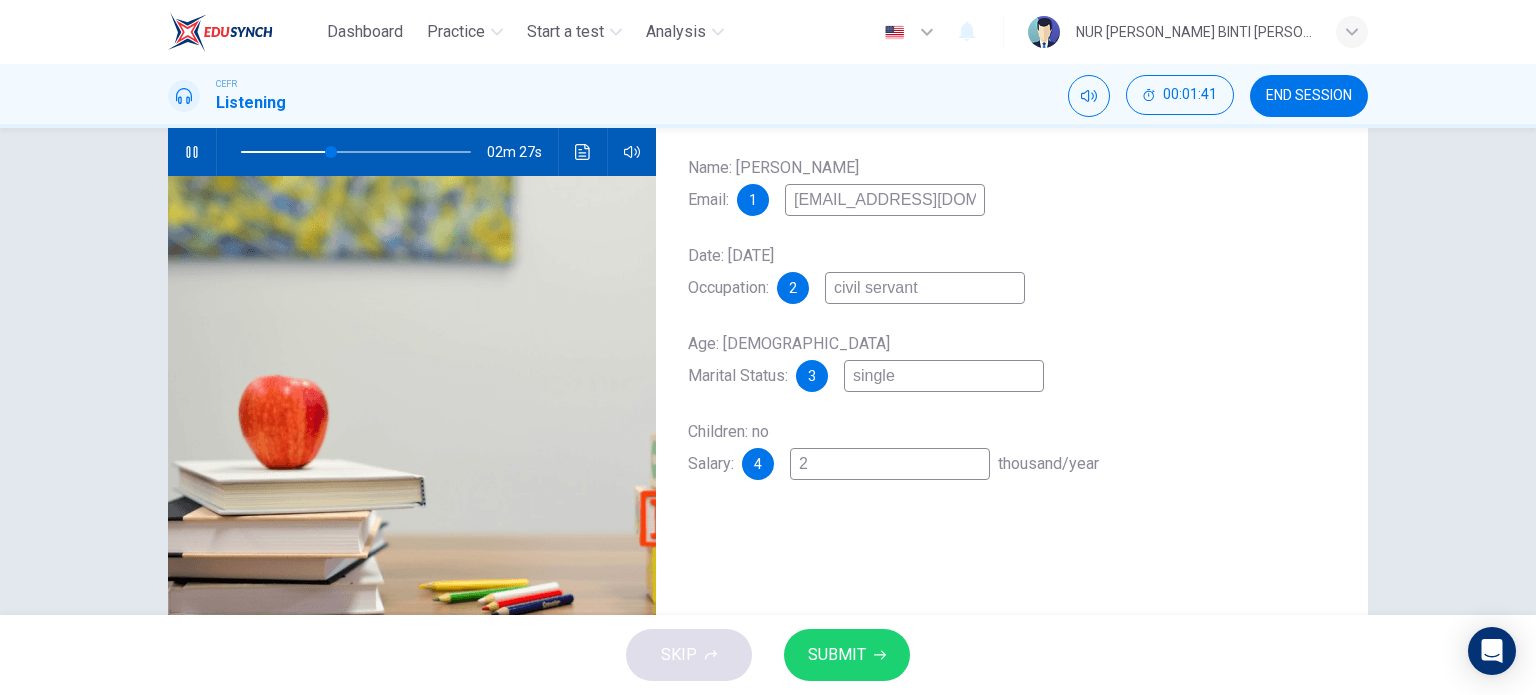 type on "24" 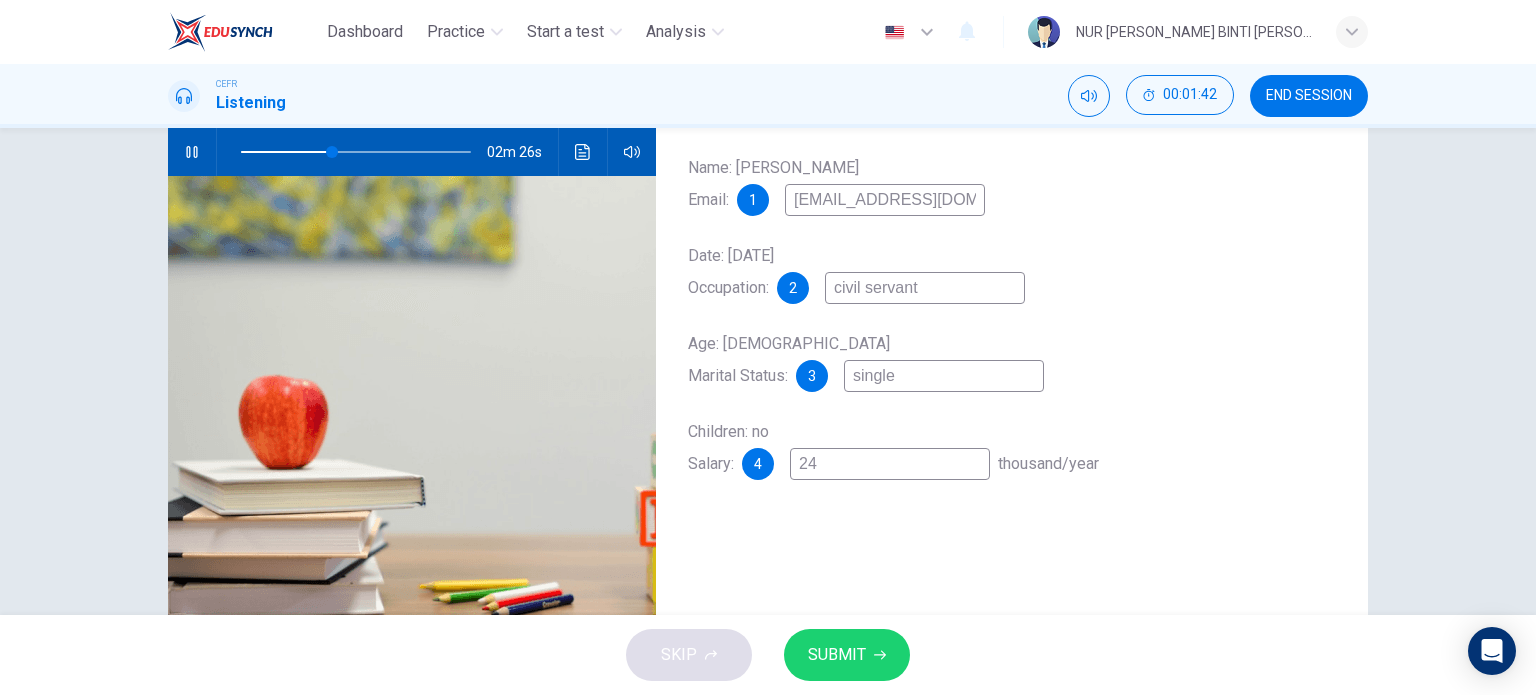 type on "40" 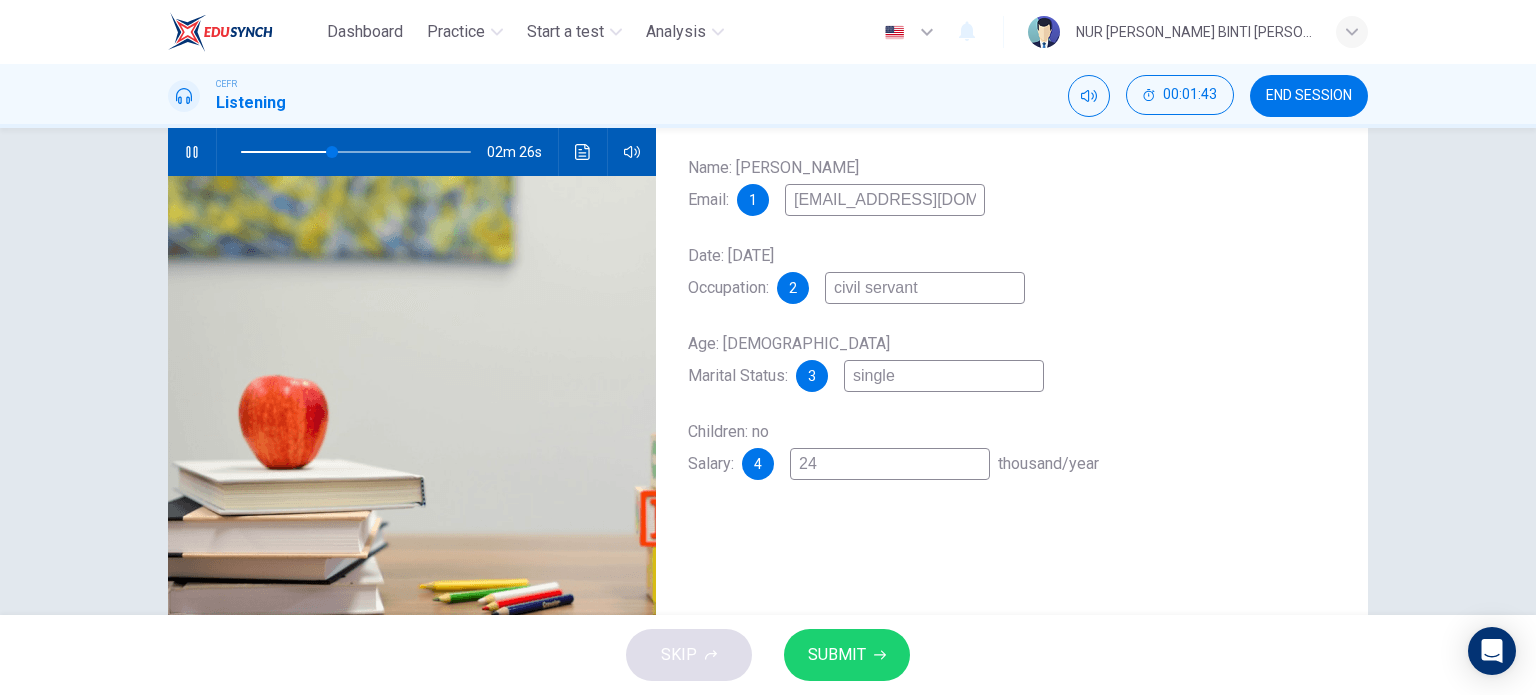 type on "24" 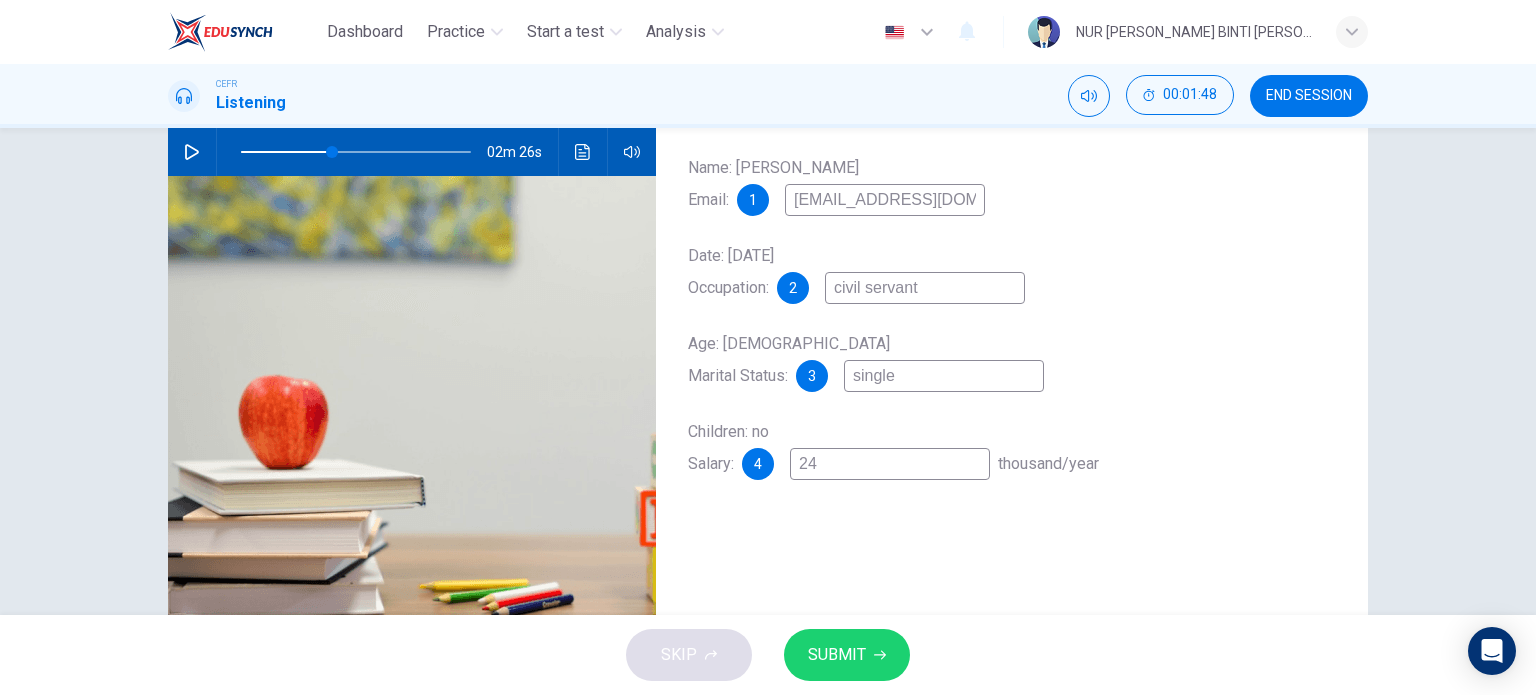 type 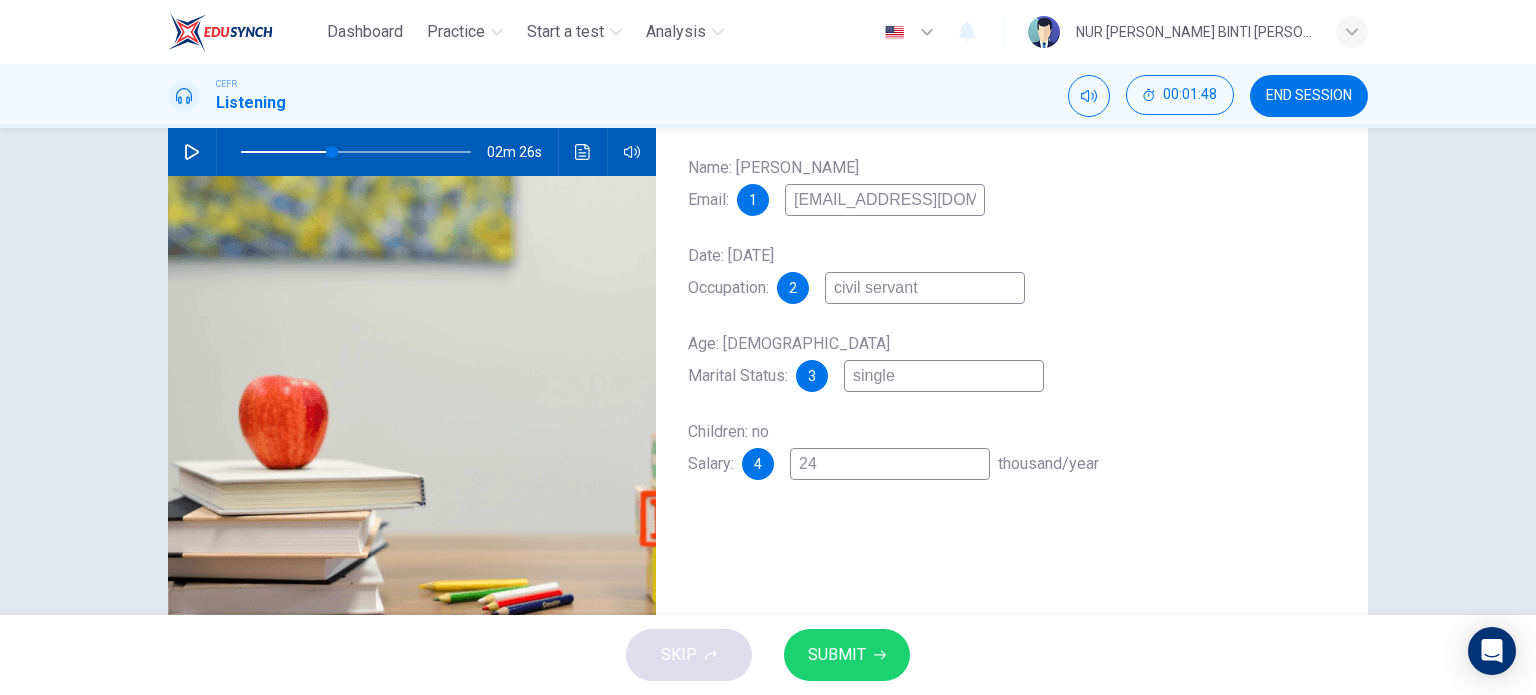 click at bounding box center (192, 152) 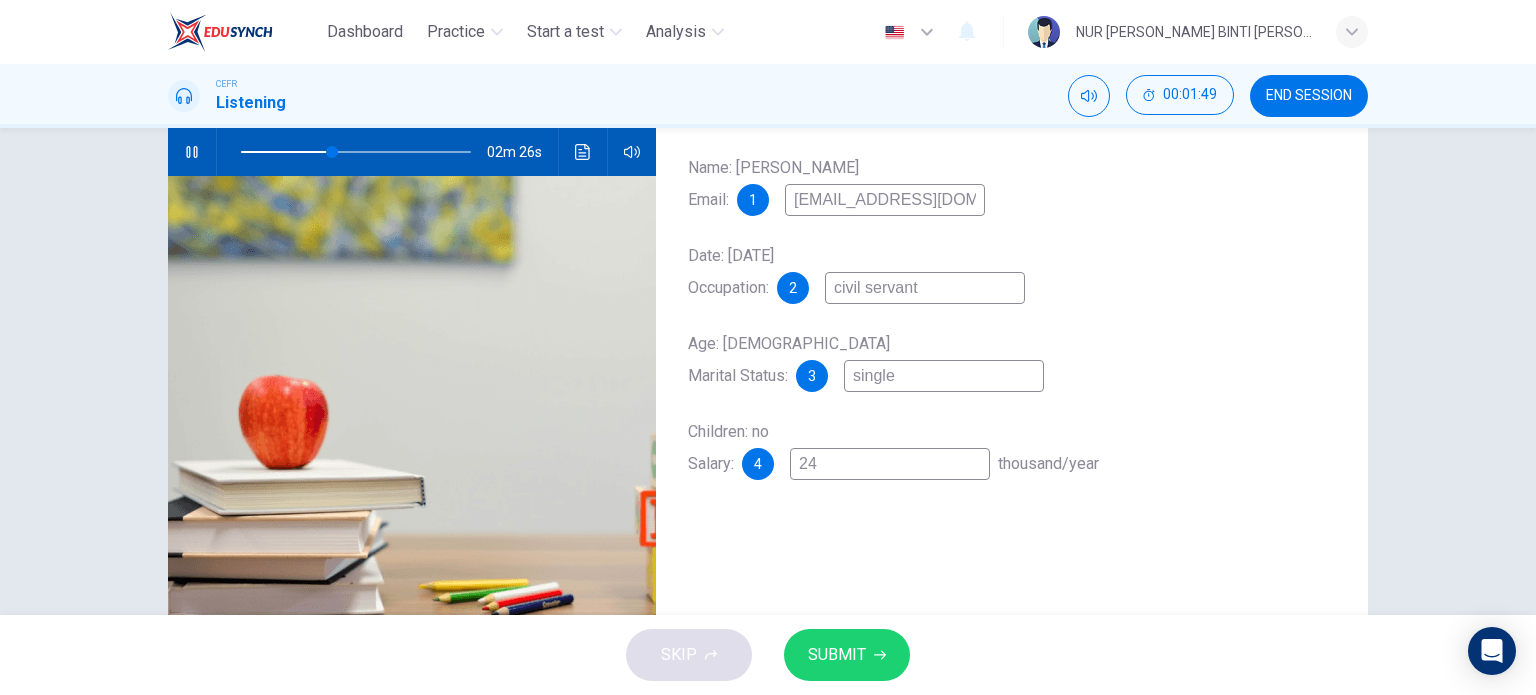 click at bounding box center (192, 152) 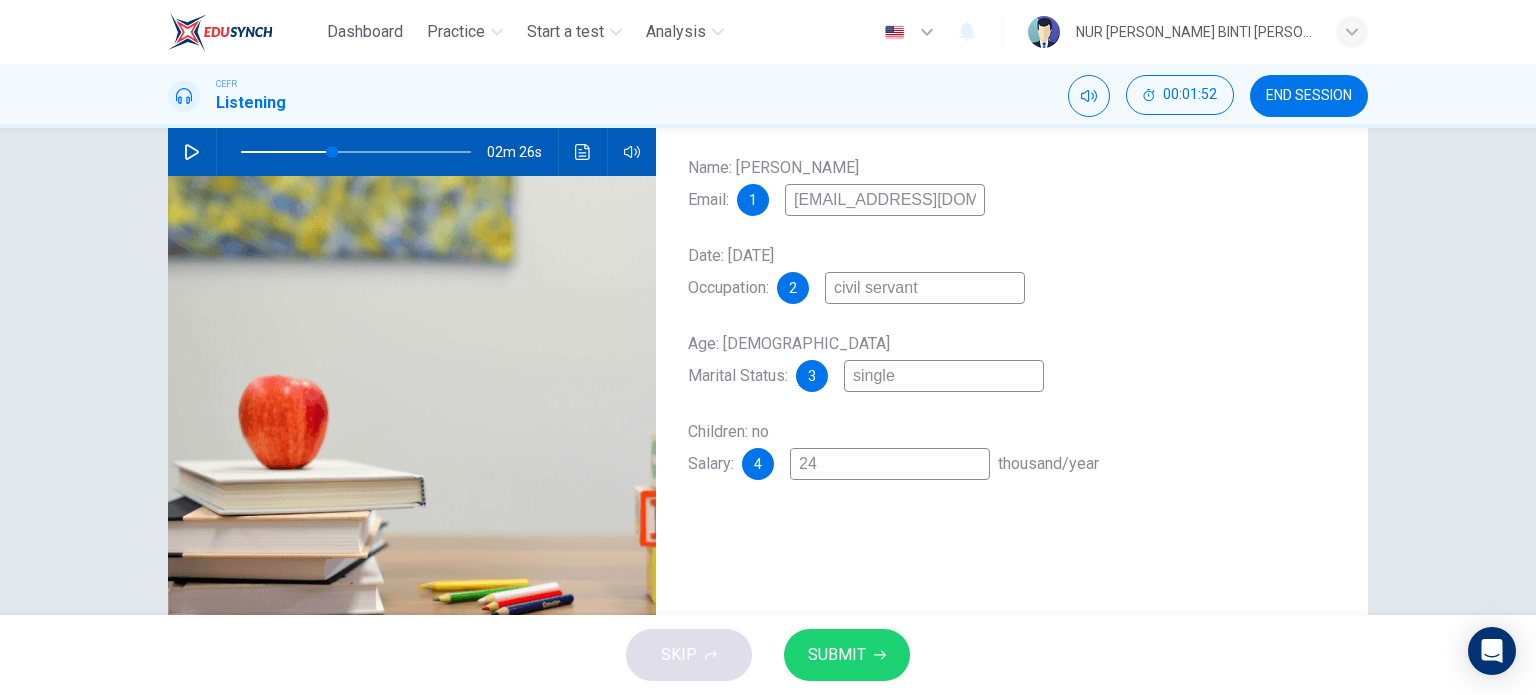 click on "24" at bounding box center [890, 464] 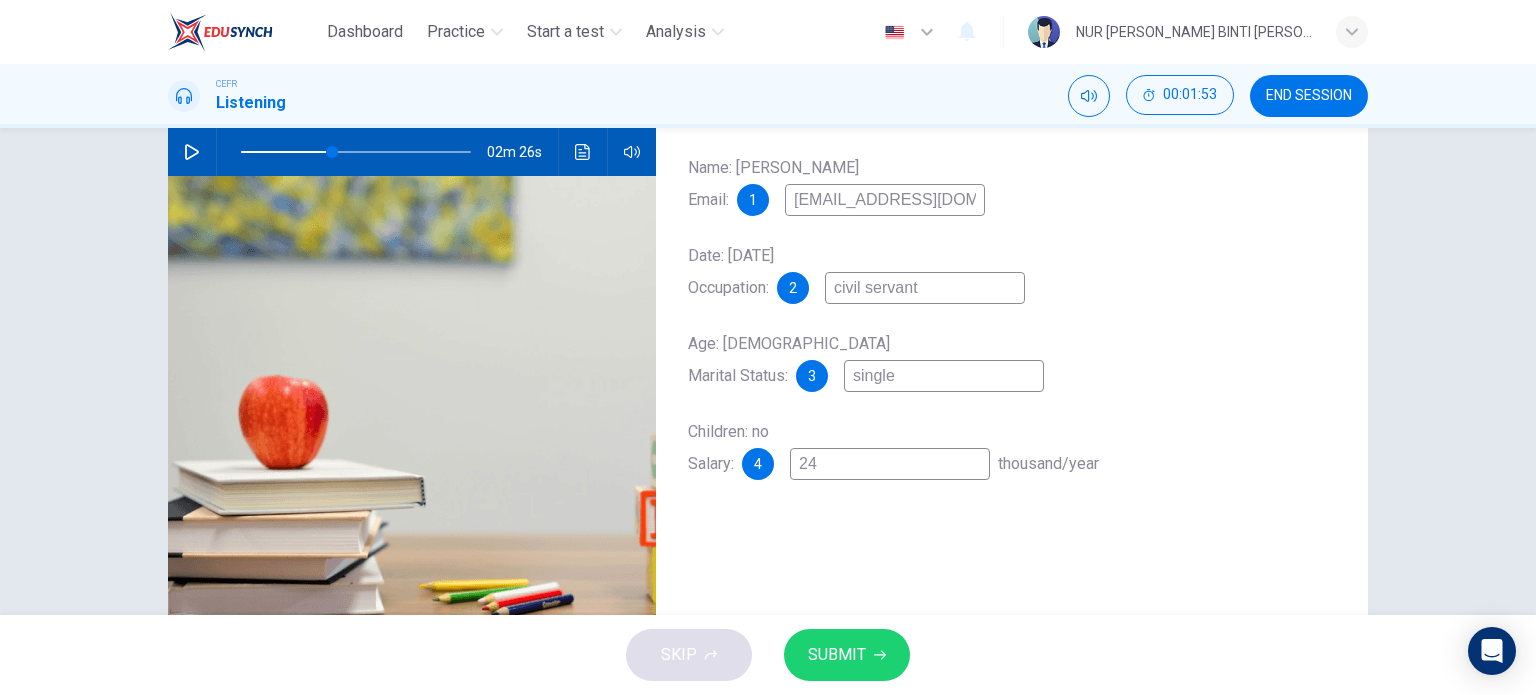type on "24" 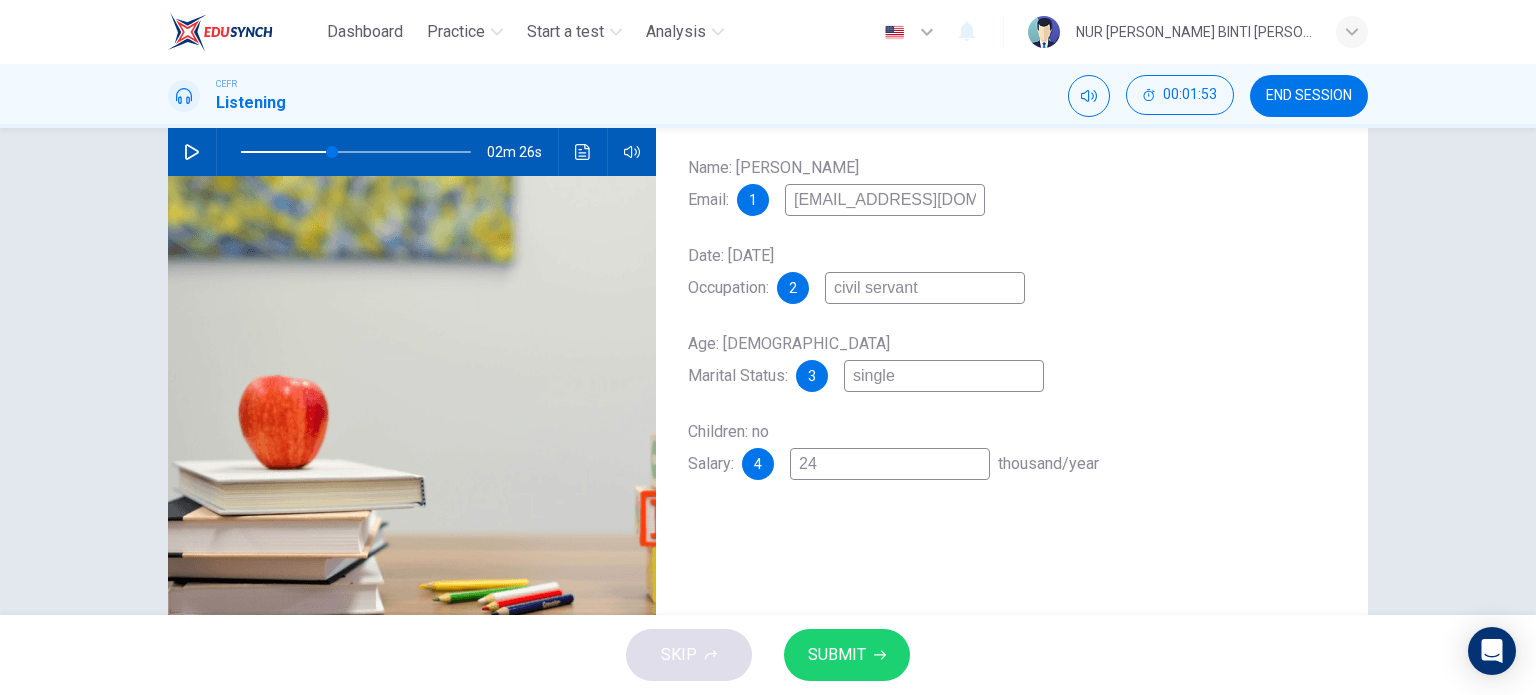 type on "40" 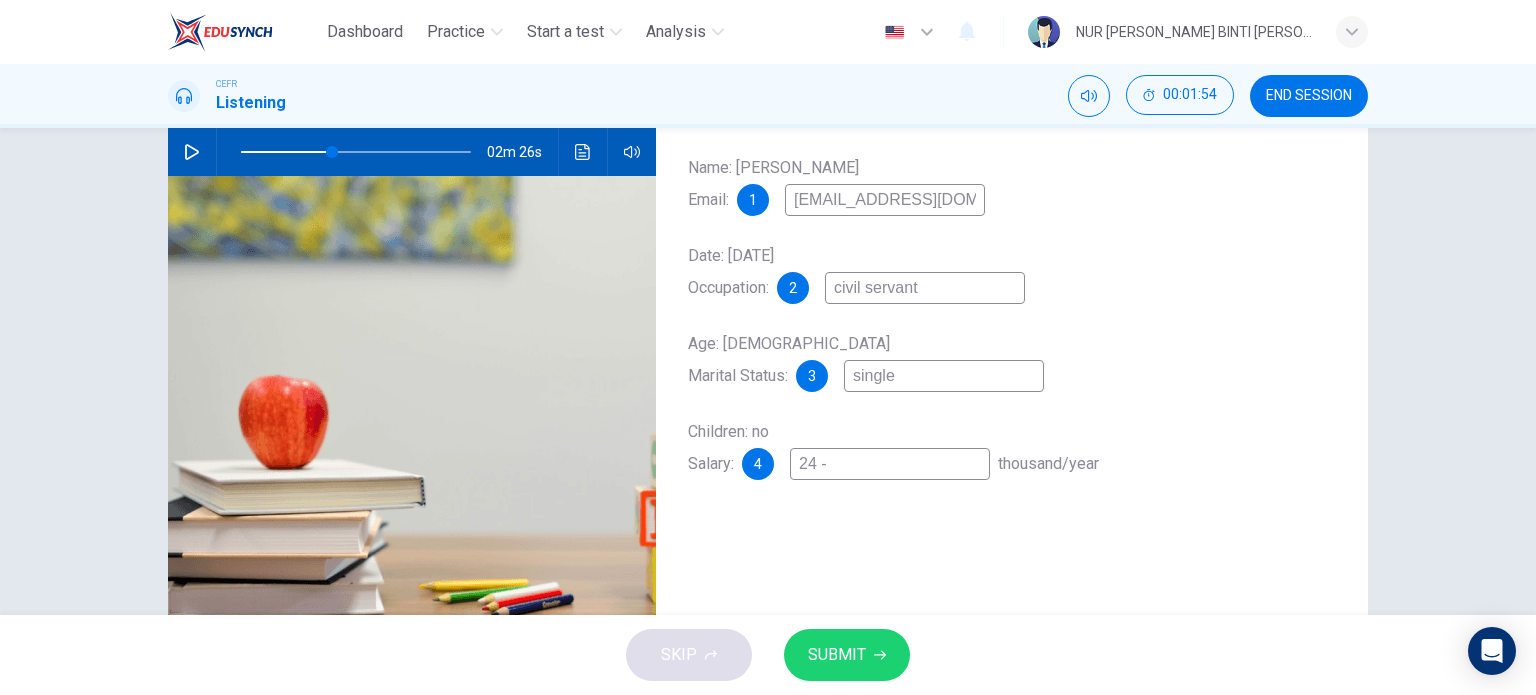 type on "24 -" 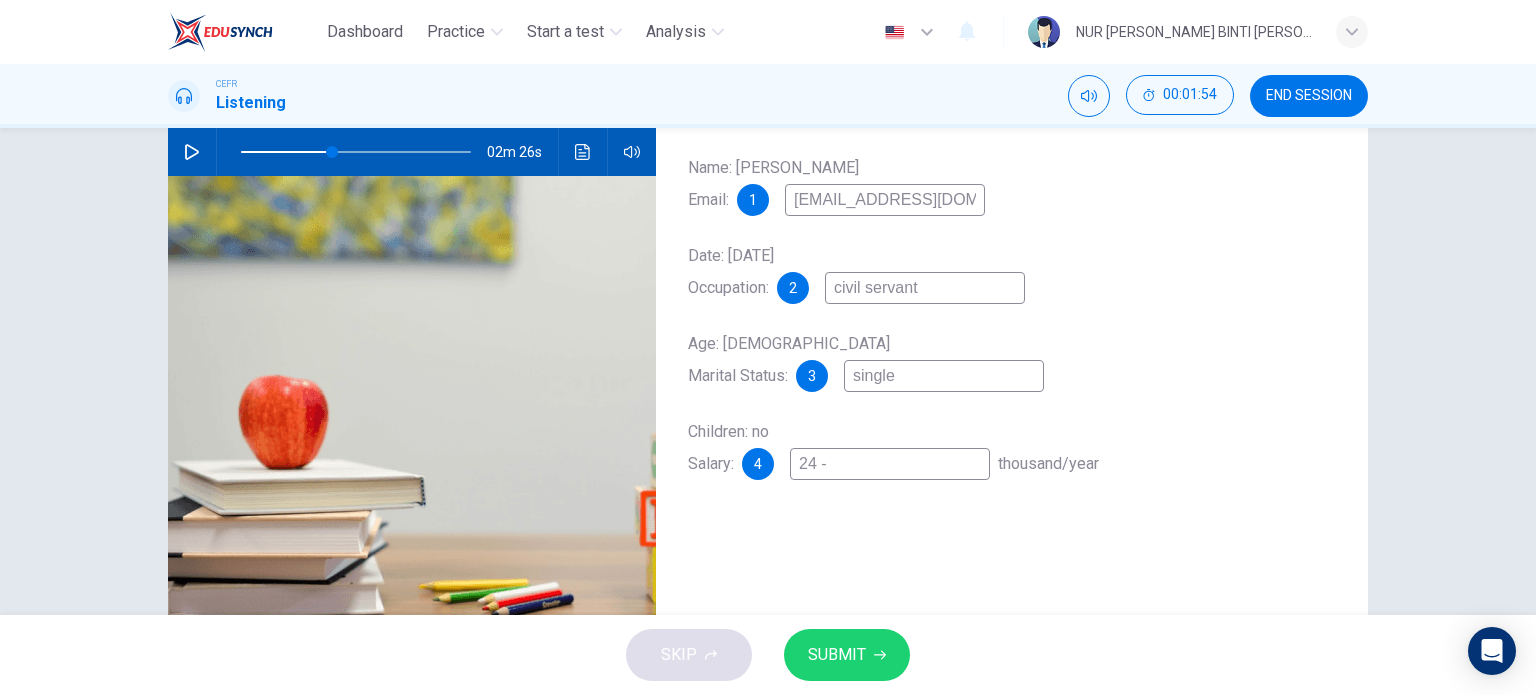 type on "40" 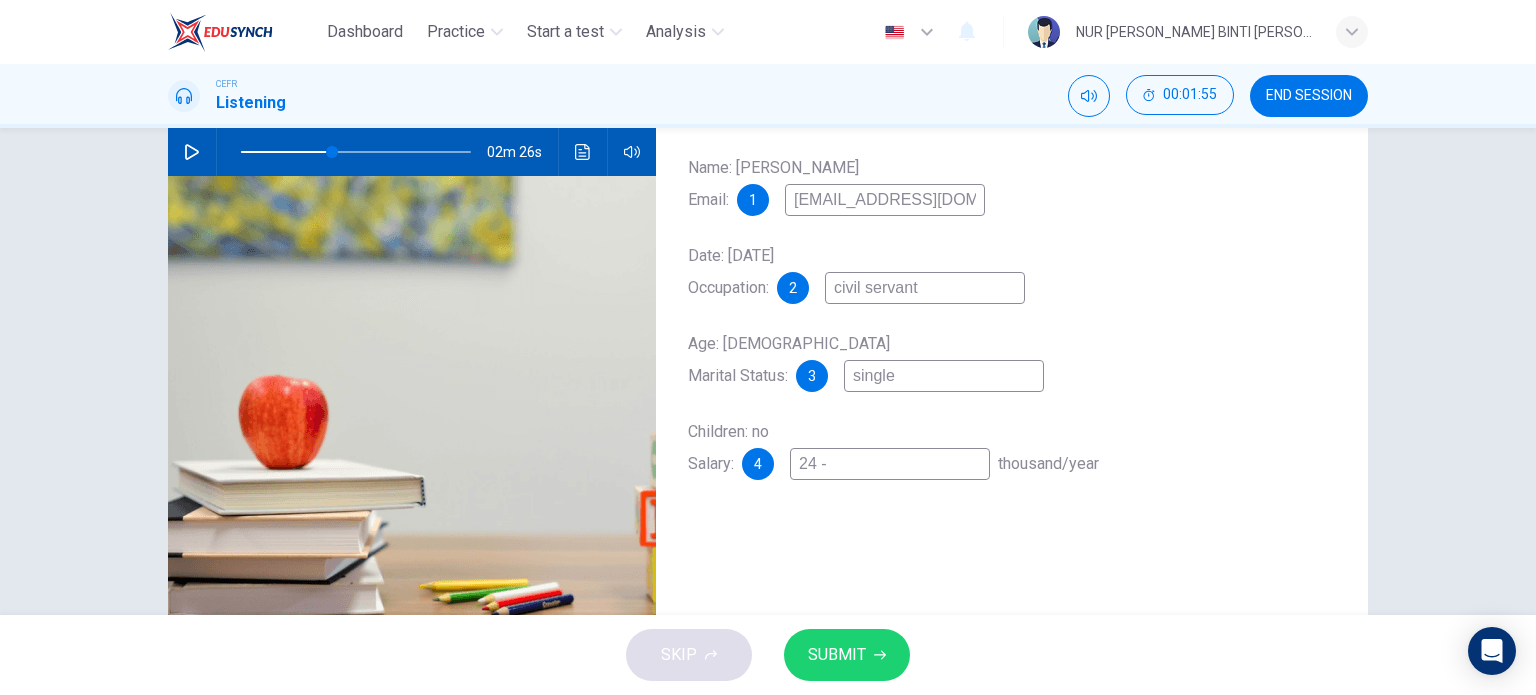 type on "24 -" 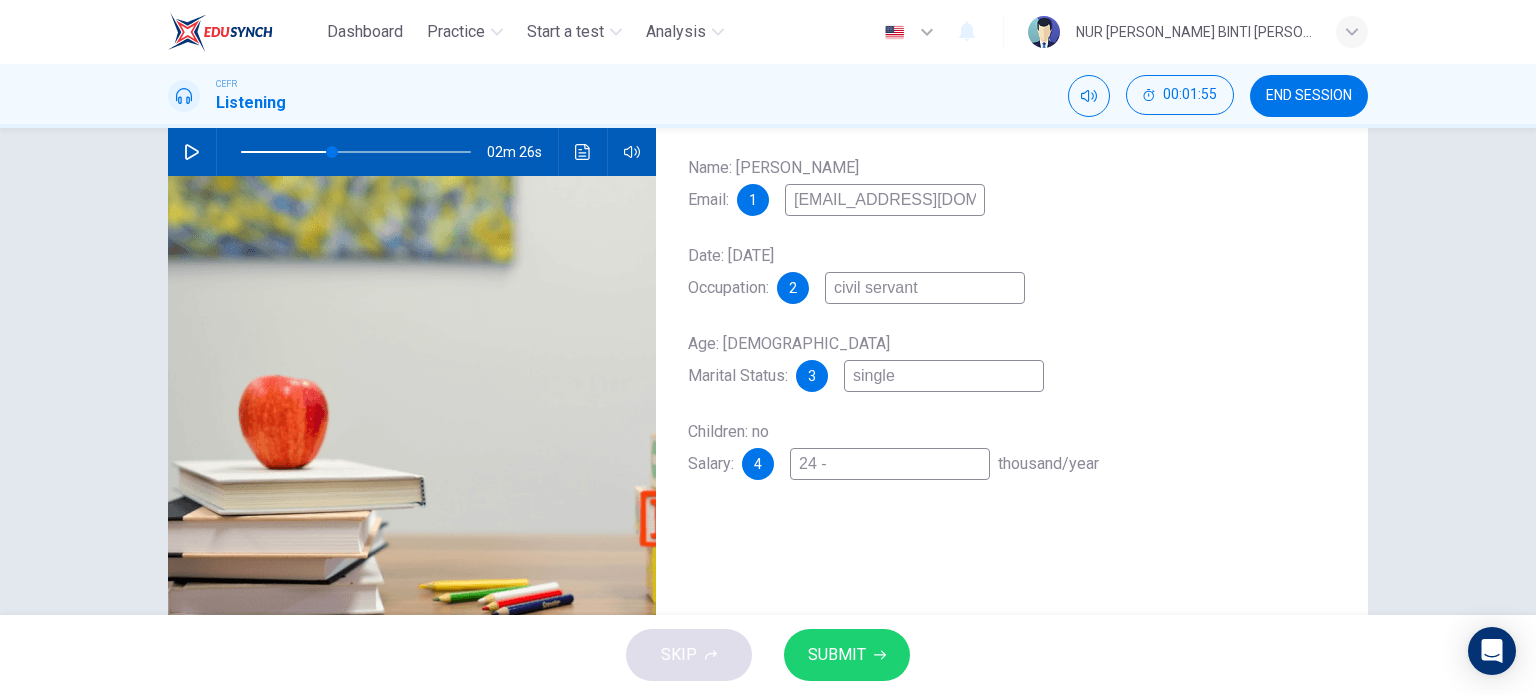 type on "40" 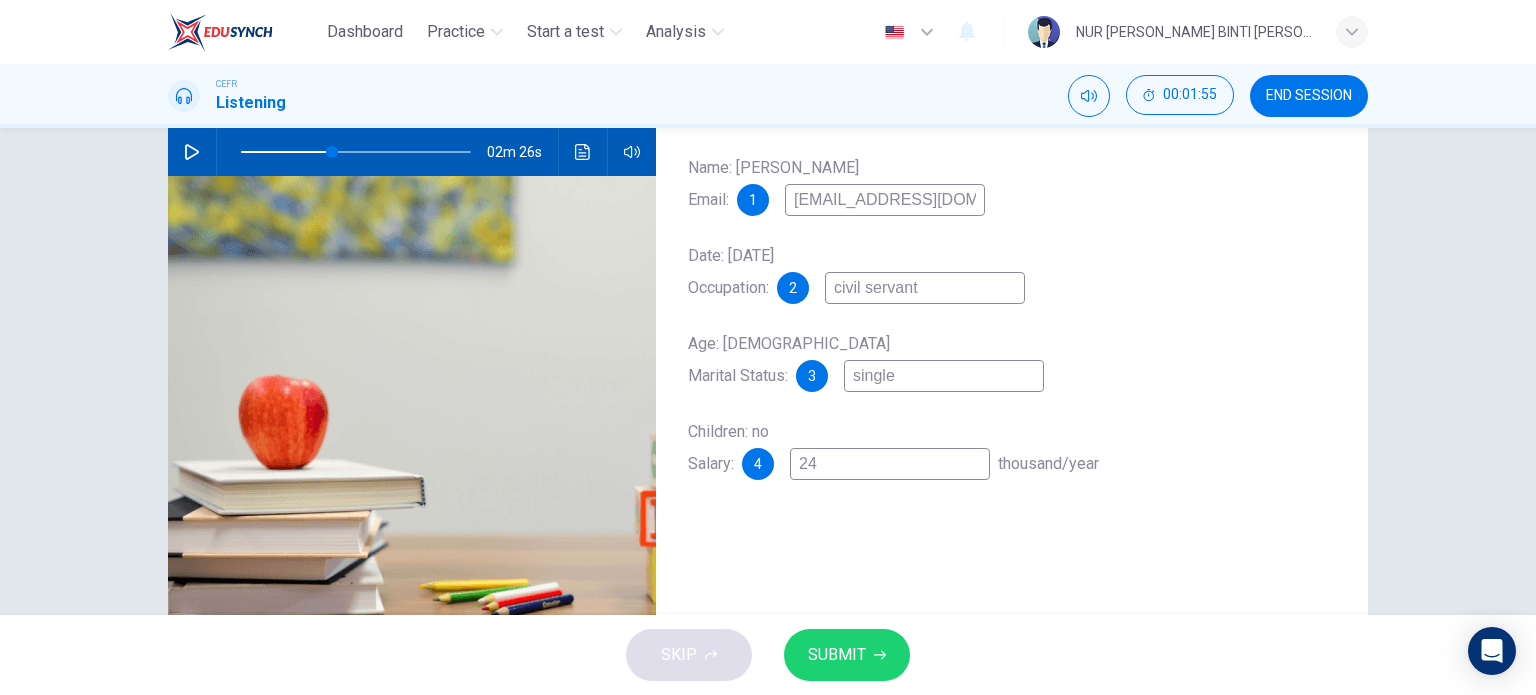 type on "40" 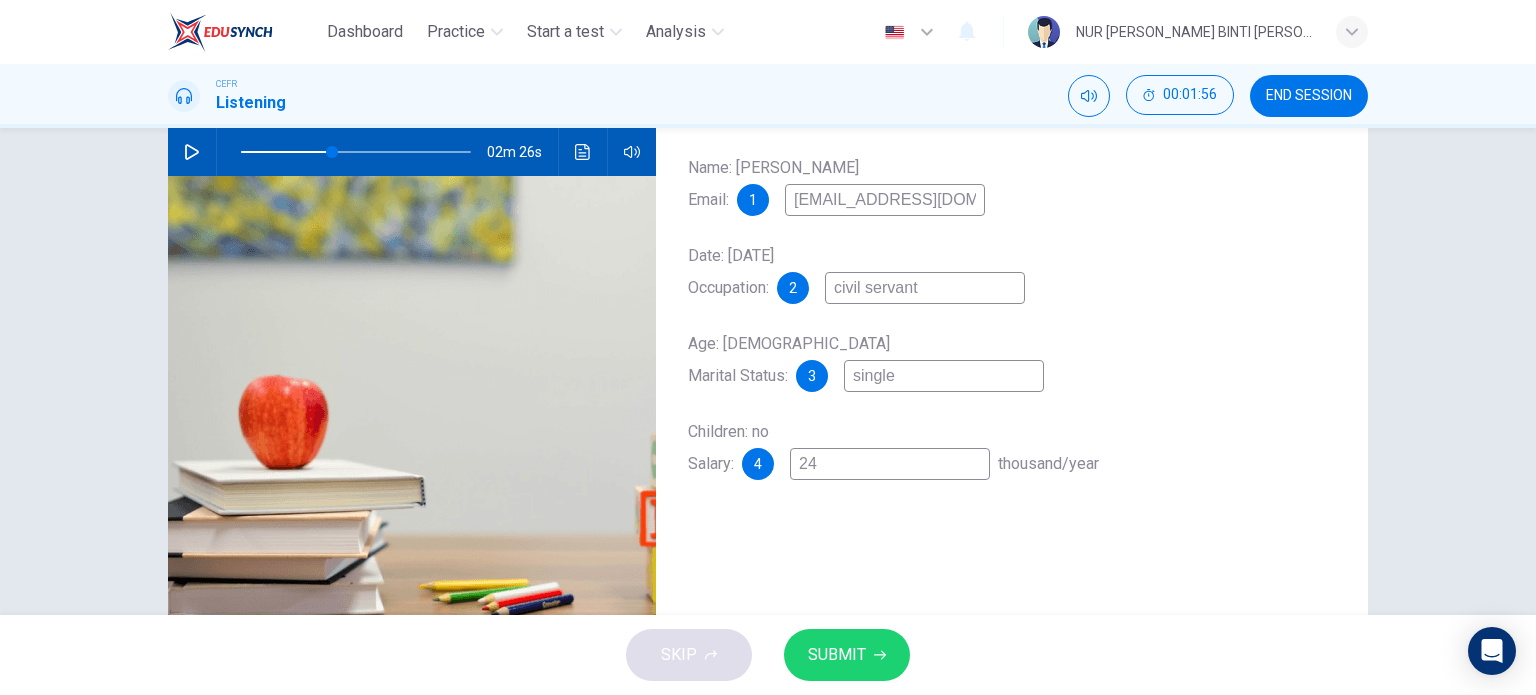 type on "24 t" 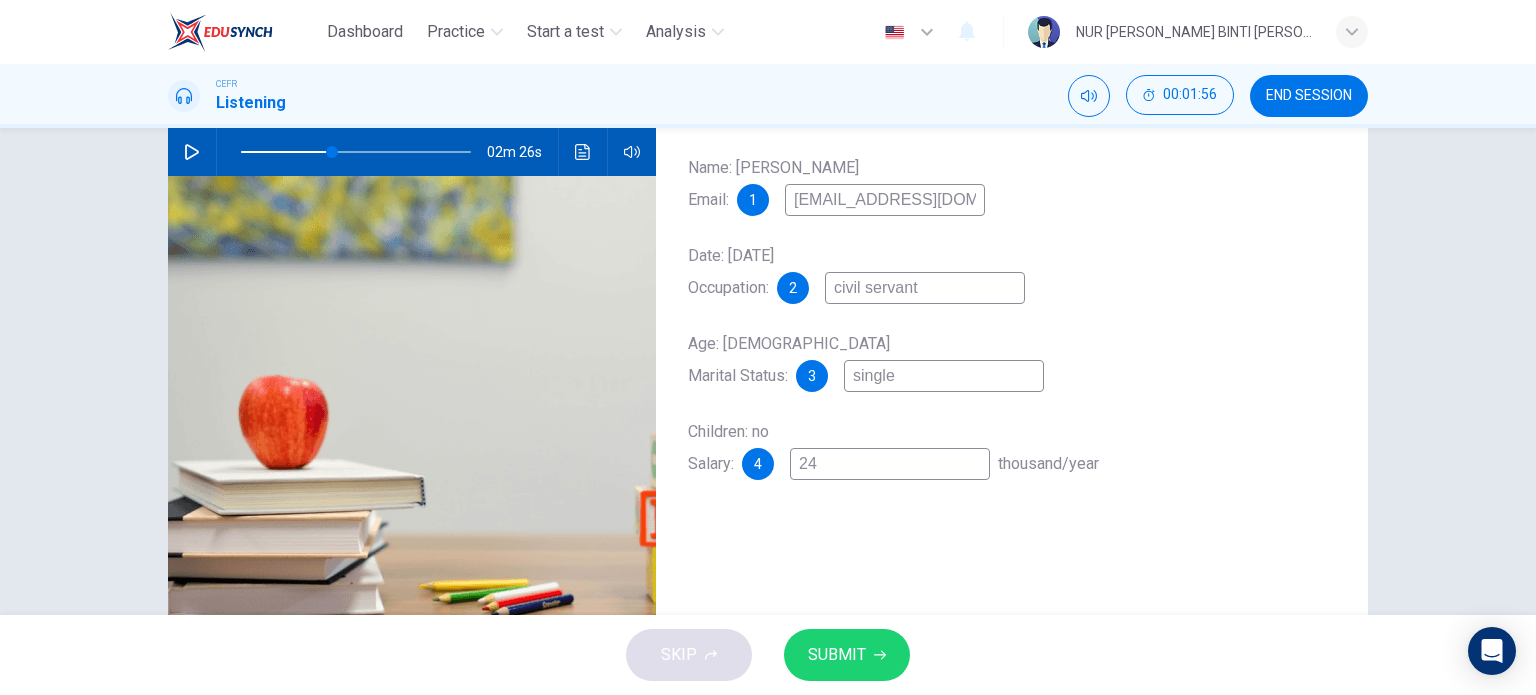 type on "40" 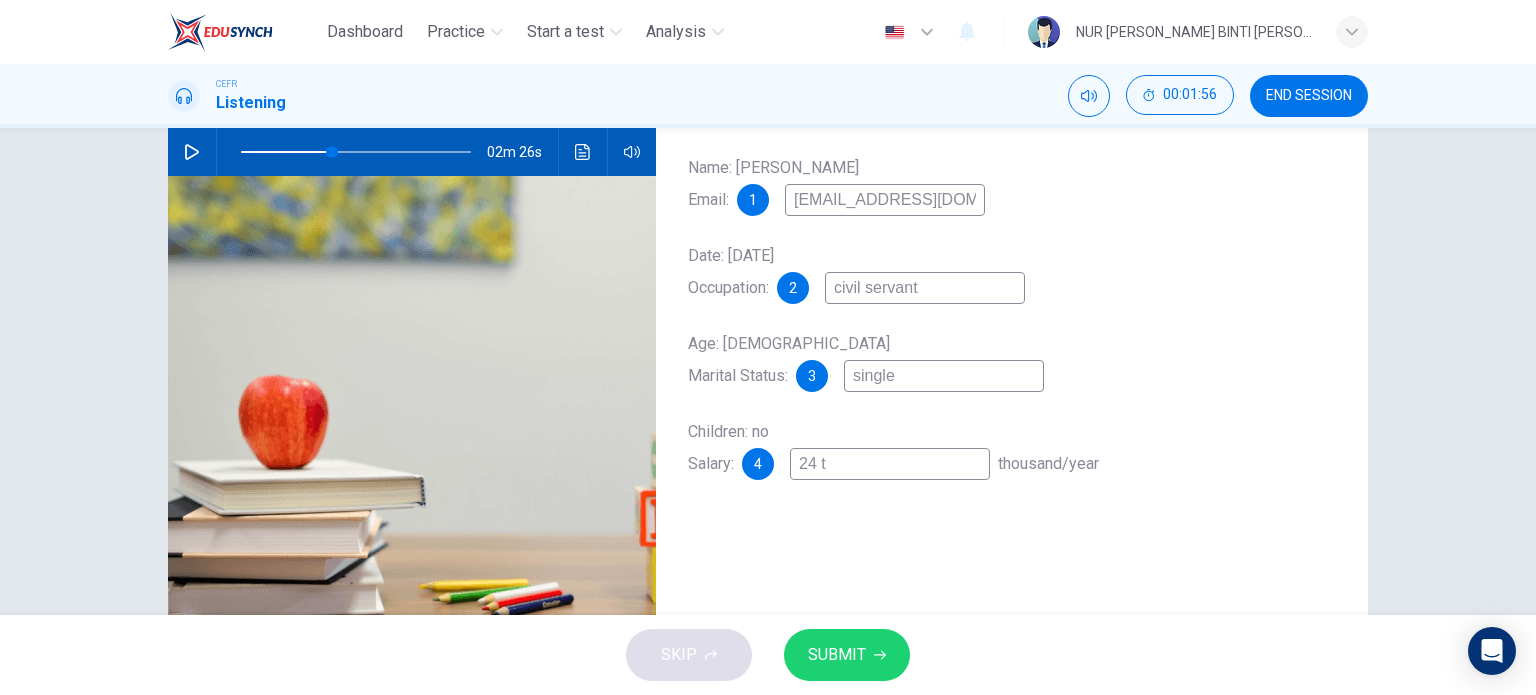type on "24 to" 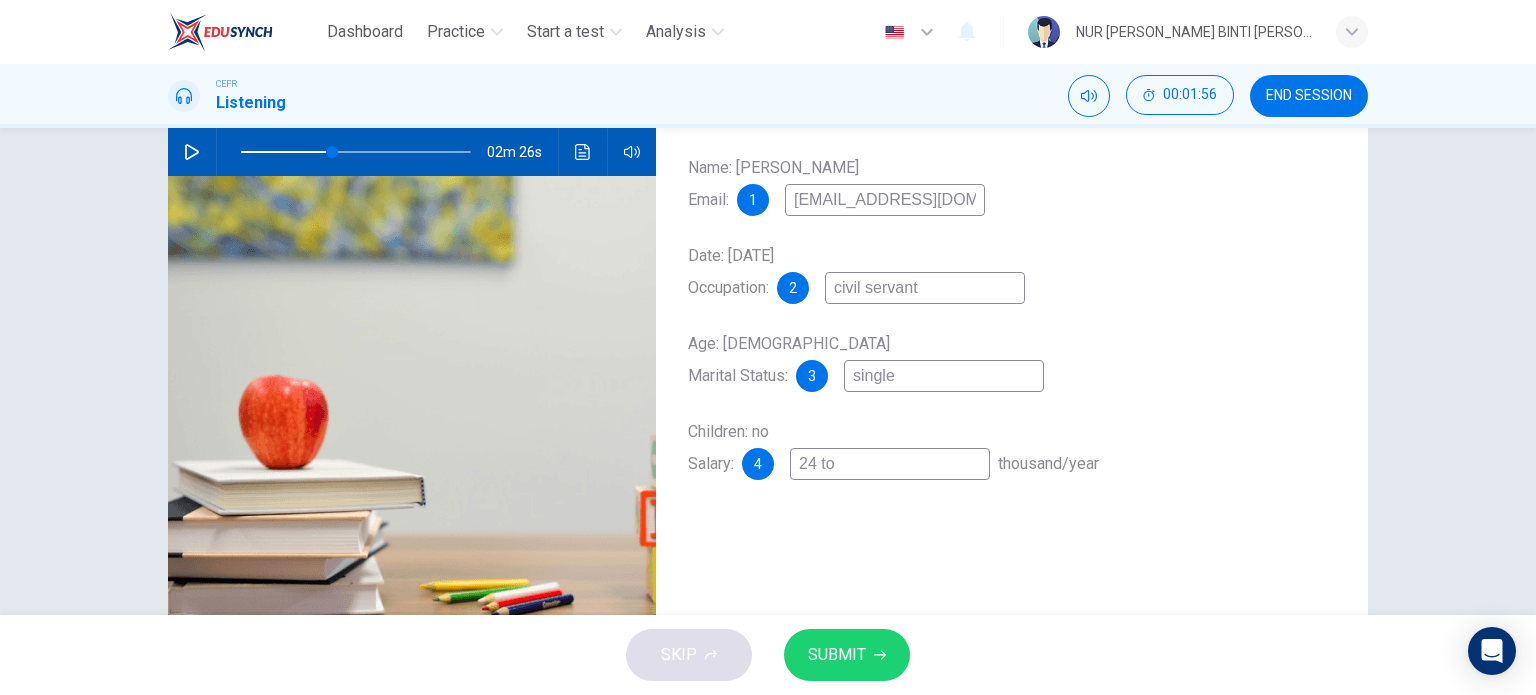 type on "40" 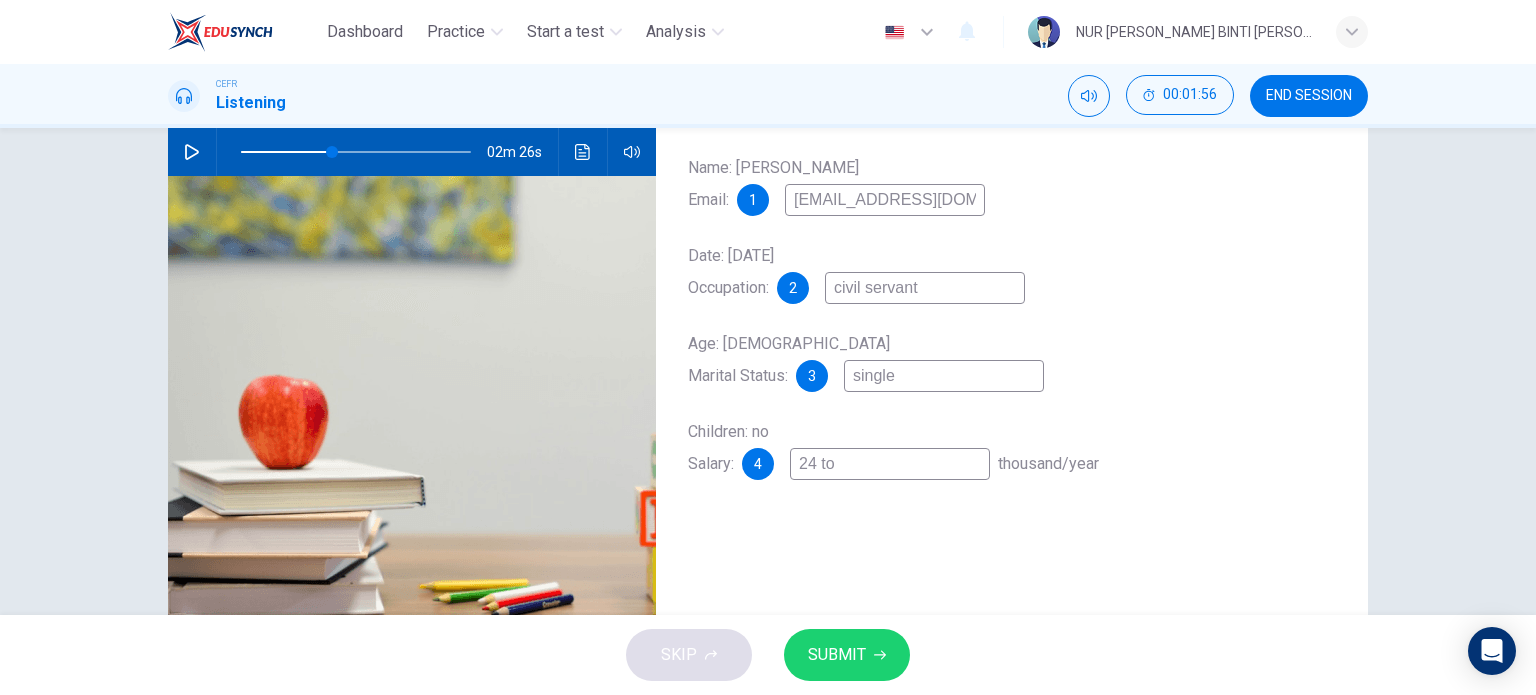 type on "24 to" 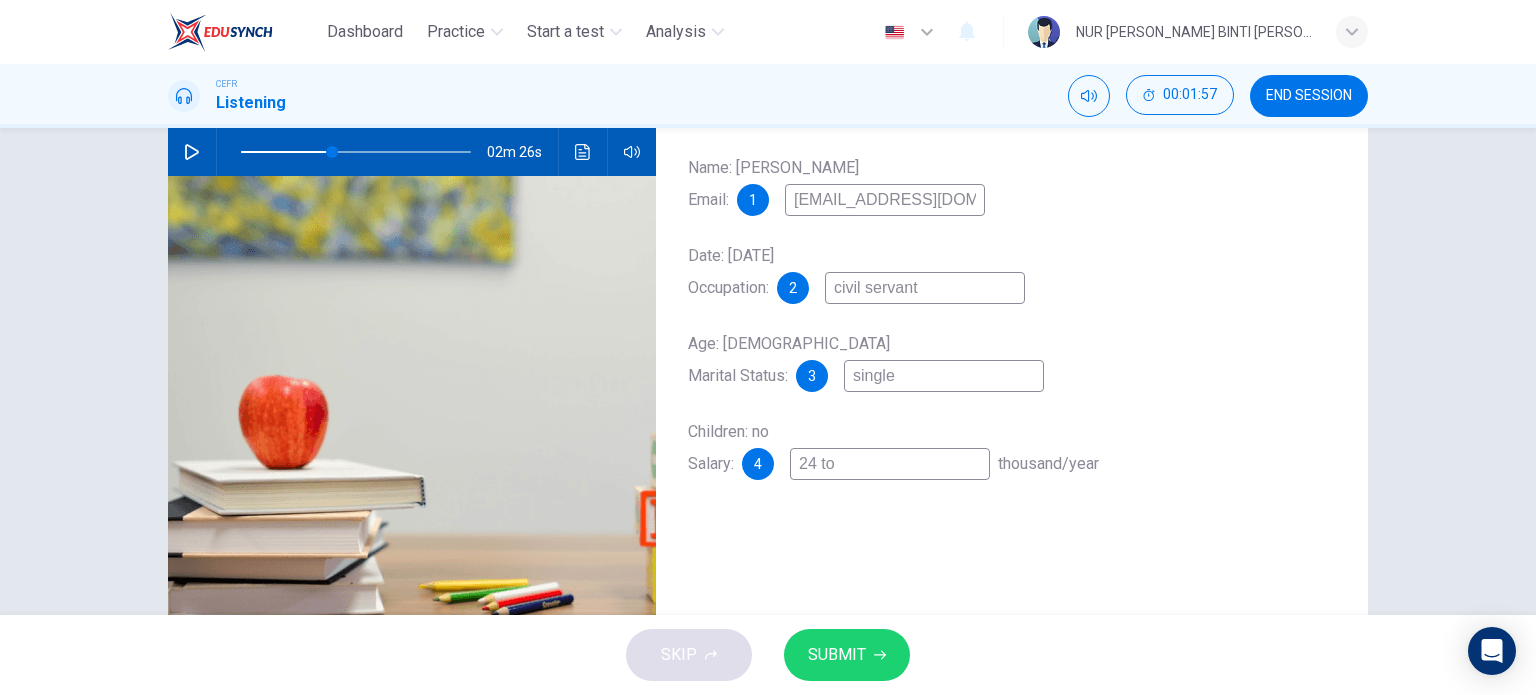 type on "24 to 3" 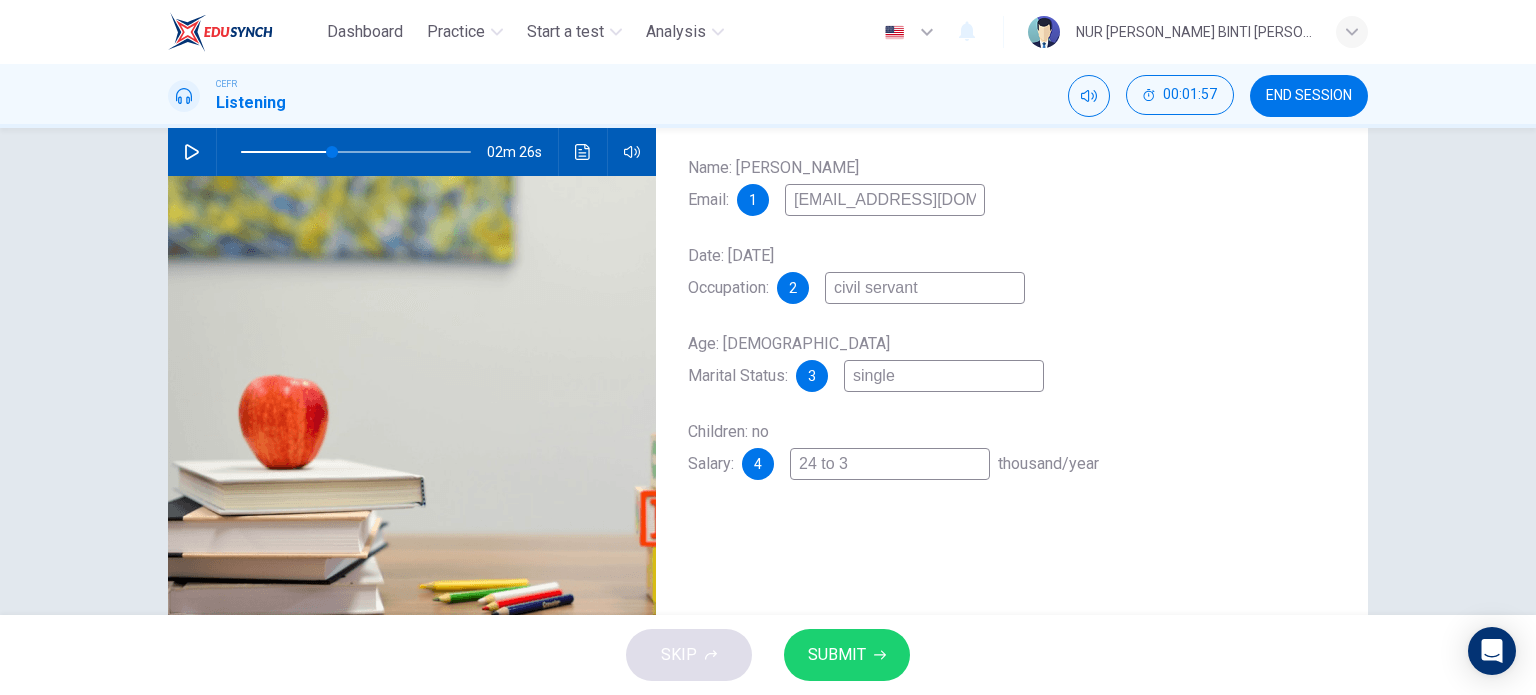 type on "40" 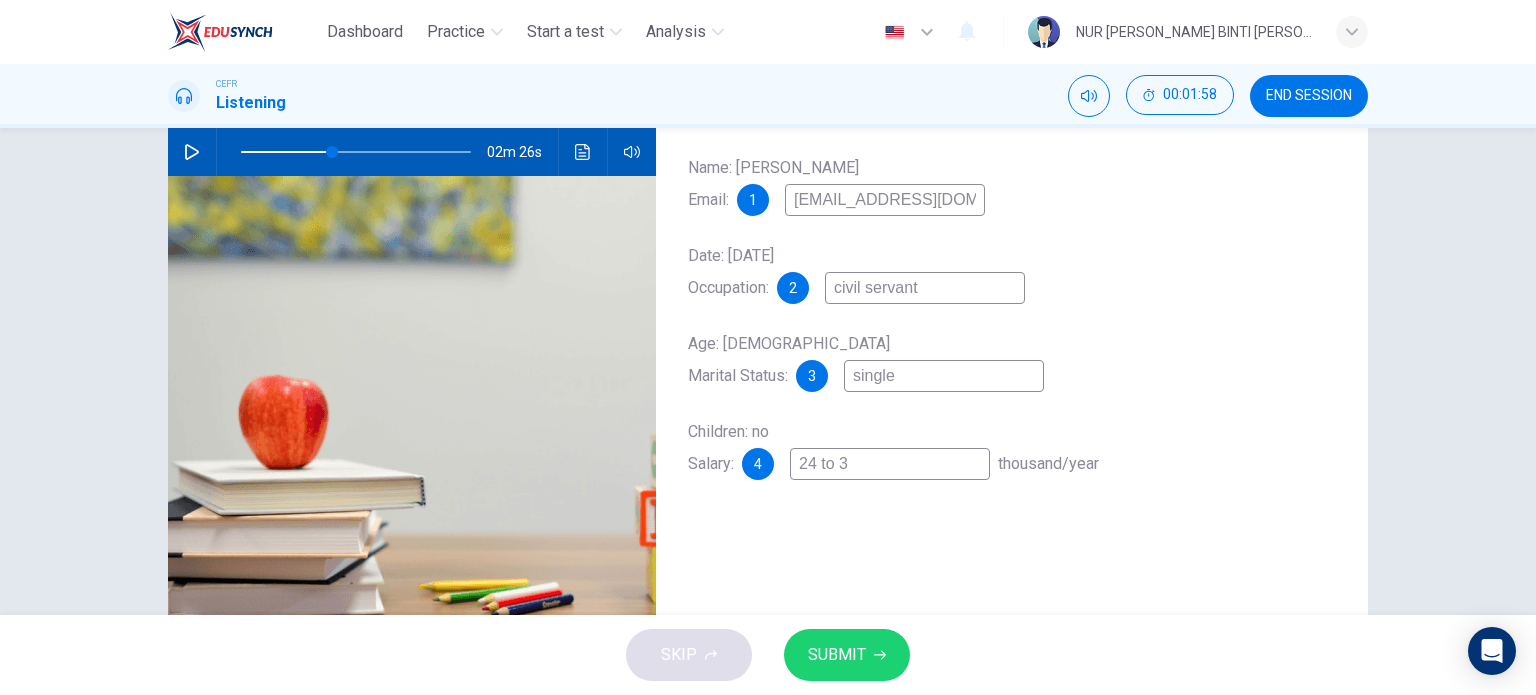 type on "24 to 36" 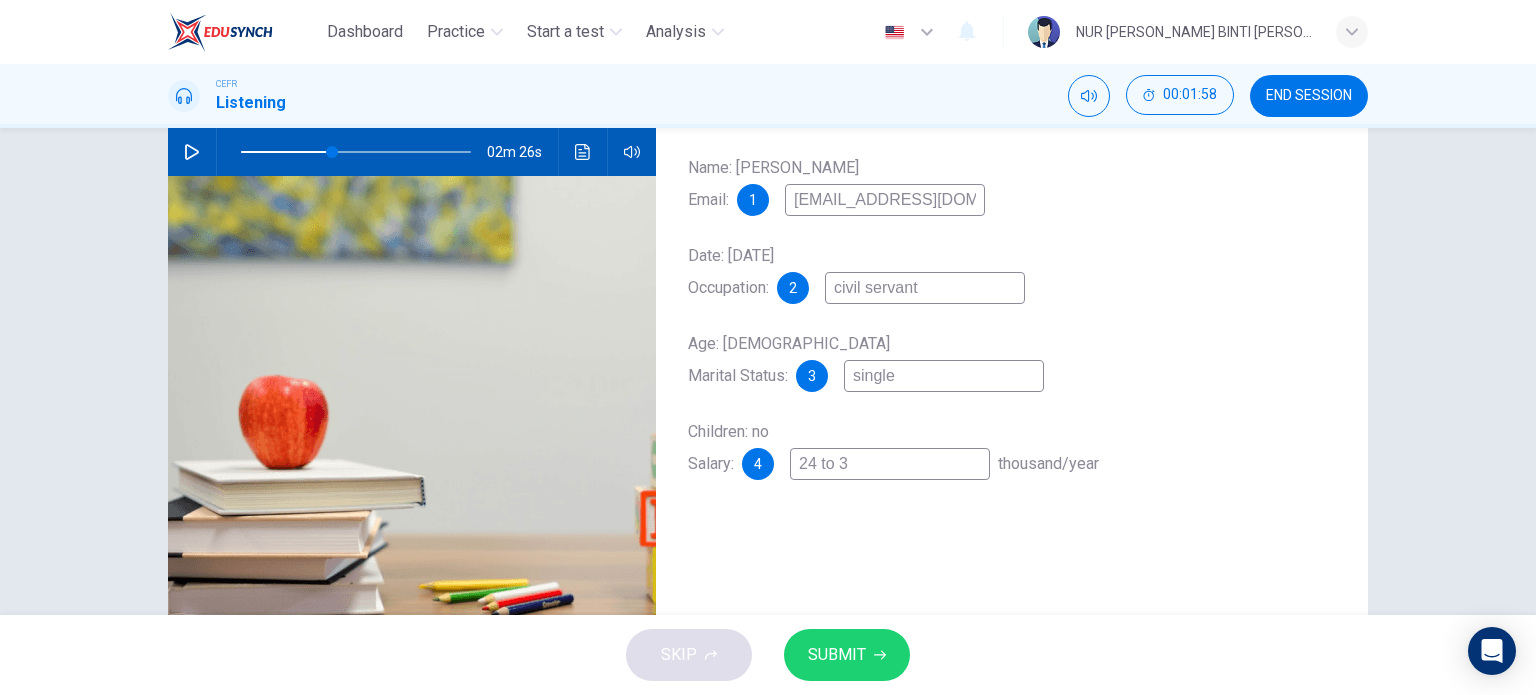type on "40" 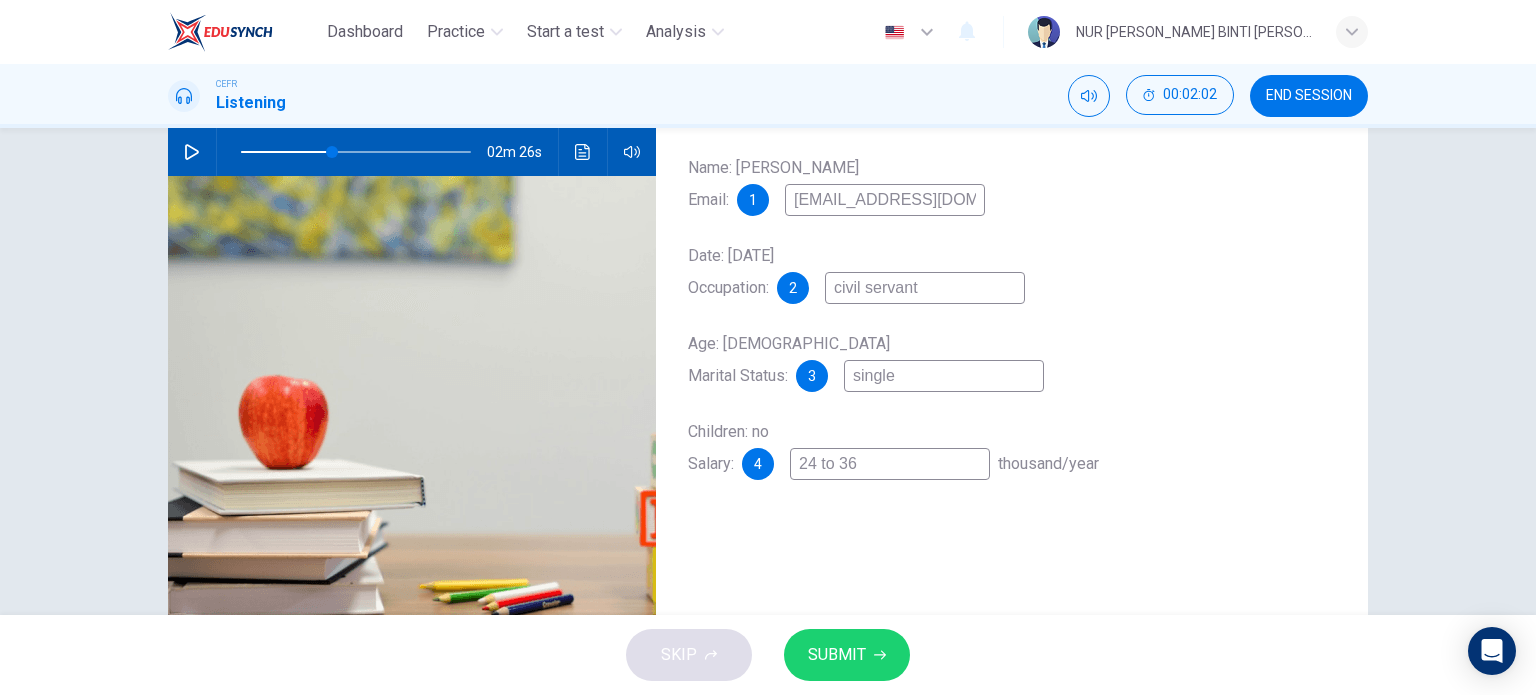 type on "24 to 36" 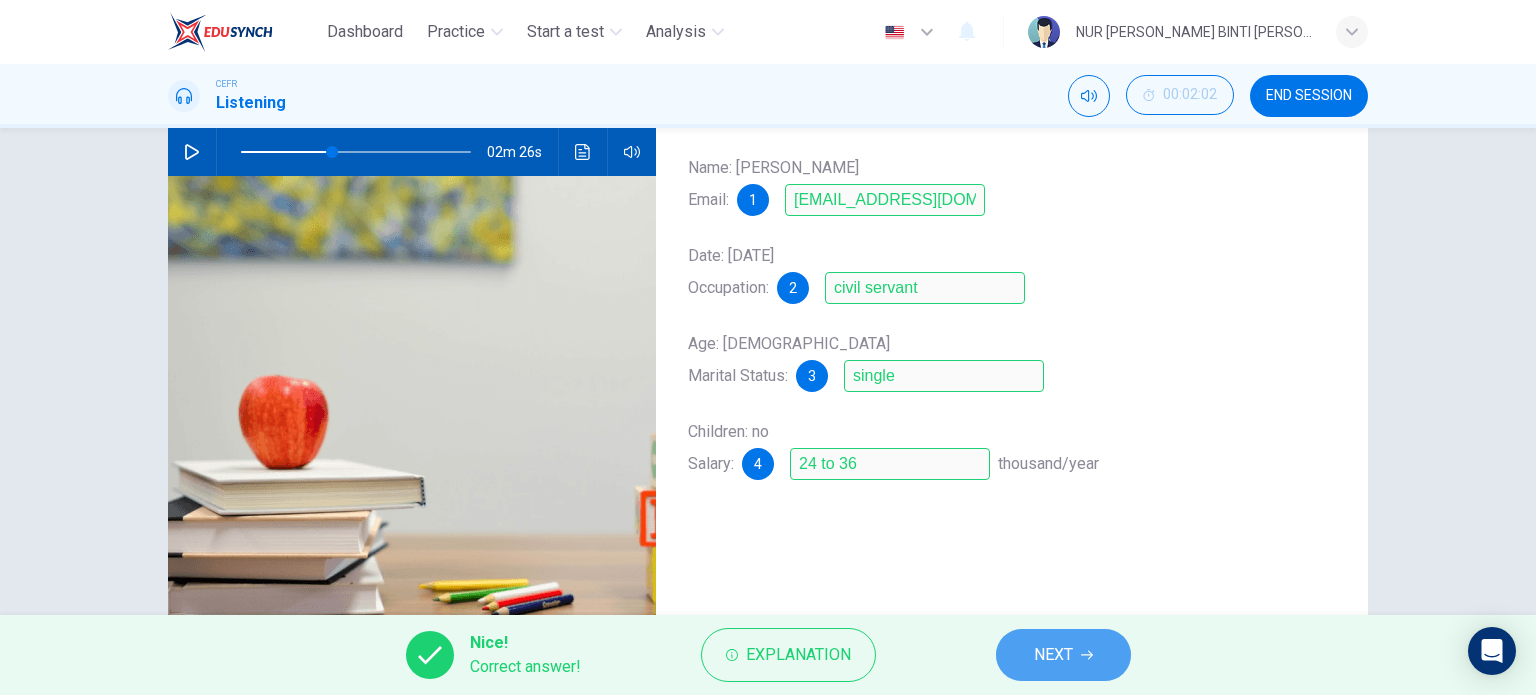 click on "NEXT" at bounding box center [1053, 655] 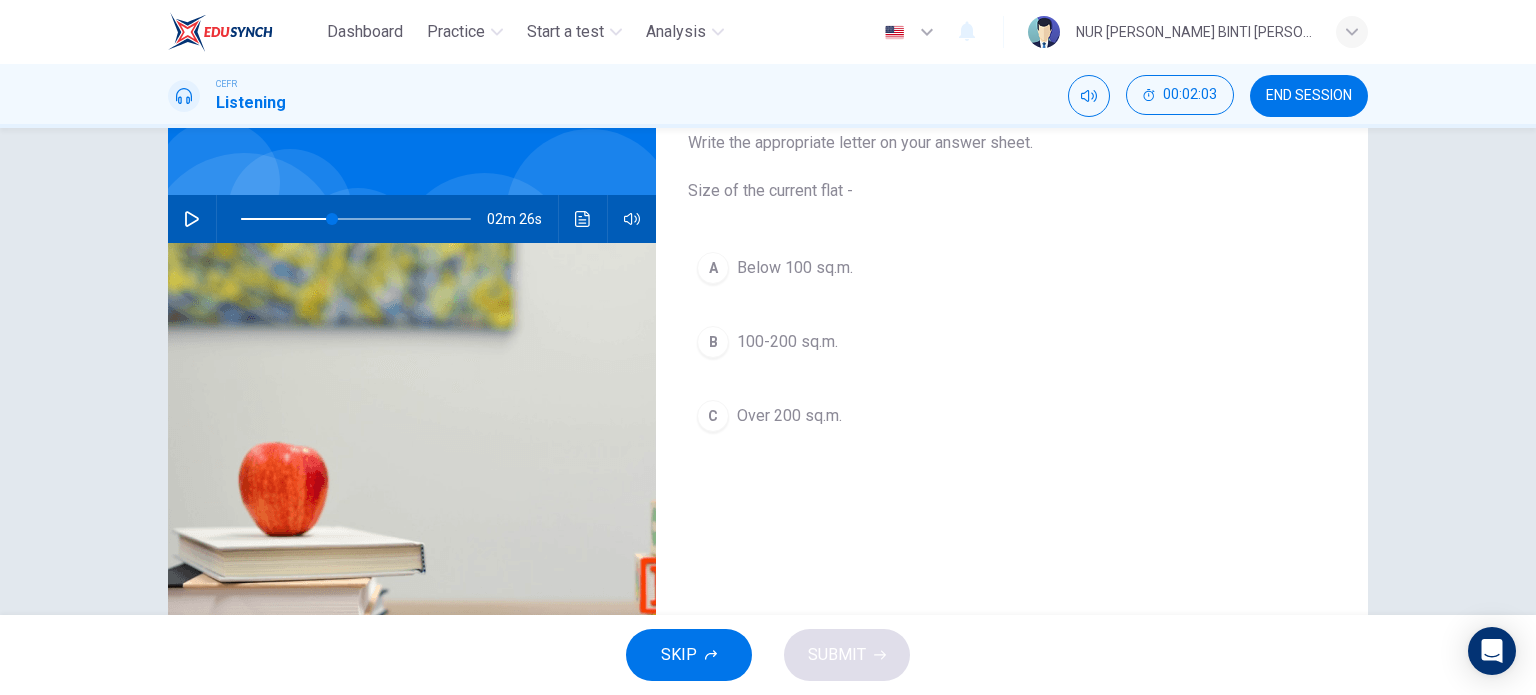 scroll, scrollTop: 100, scrollLeft: 0, axis: vertical 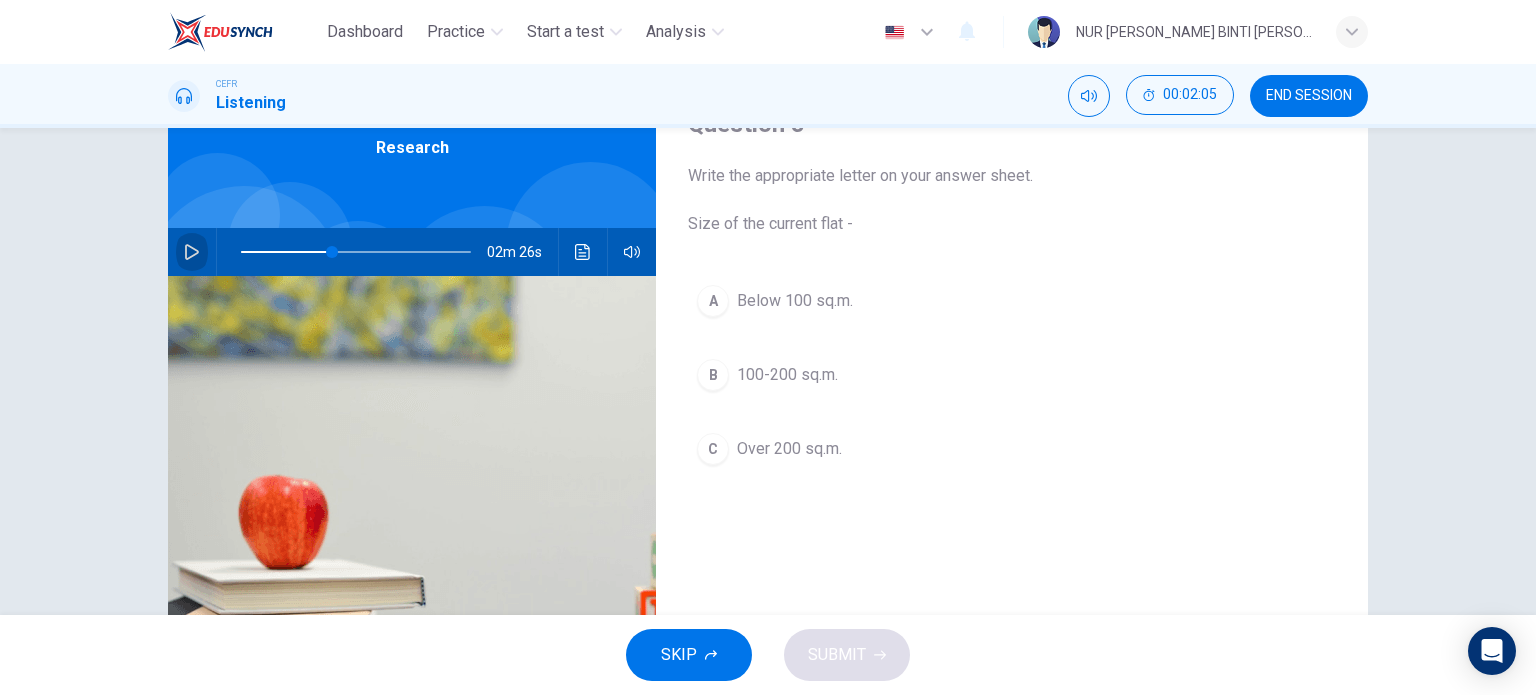 click 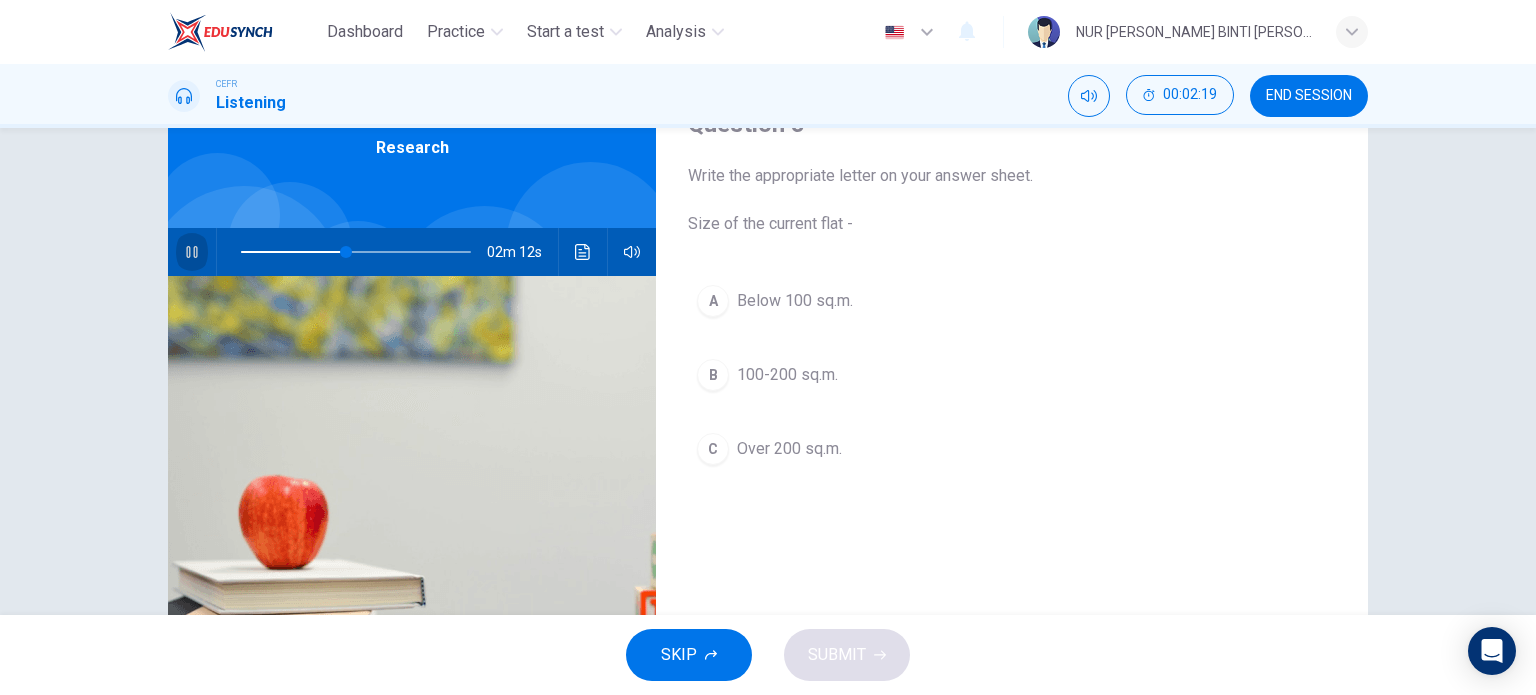 click 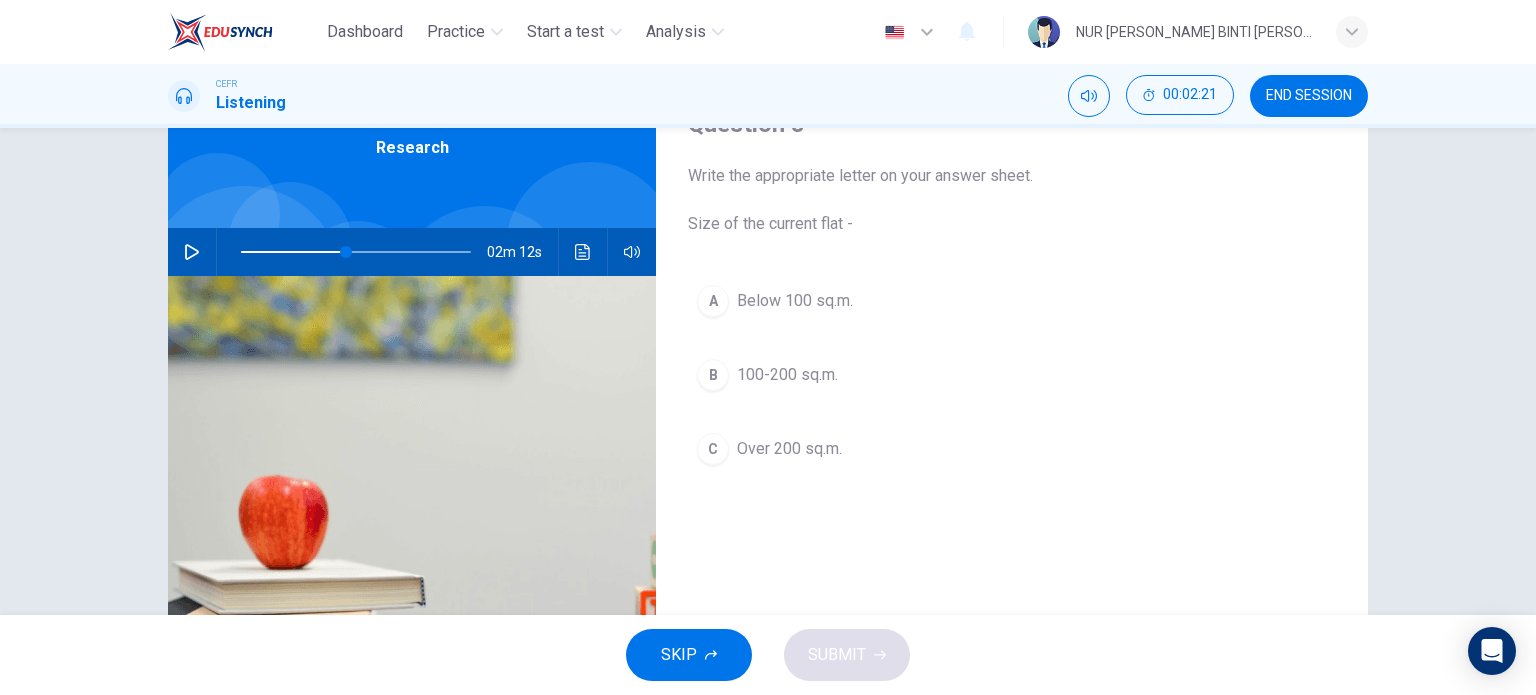 click on "A" at bounding box center (713, 301) 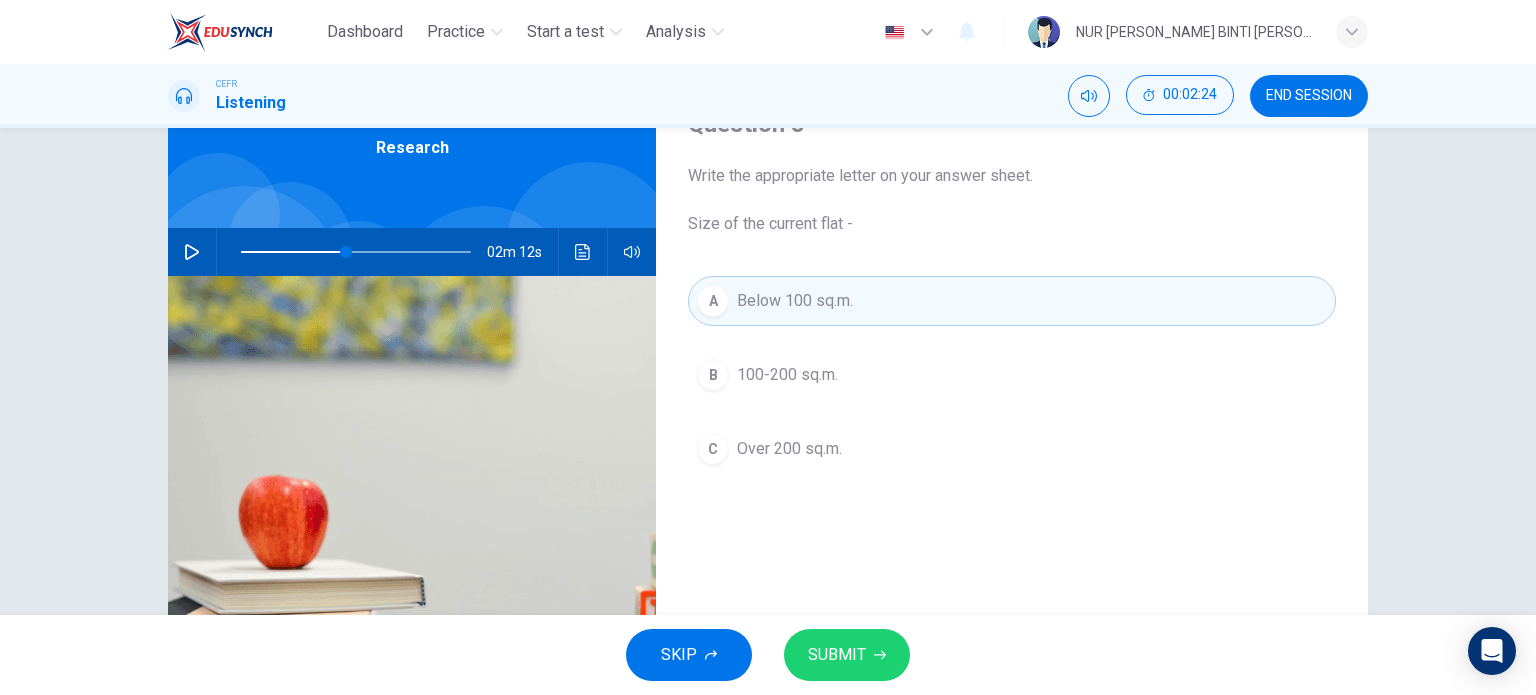 click on "SUBMIT" at bounding box center (847, 655) 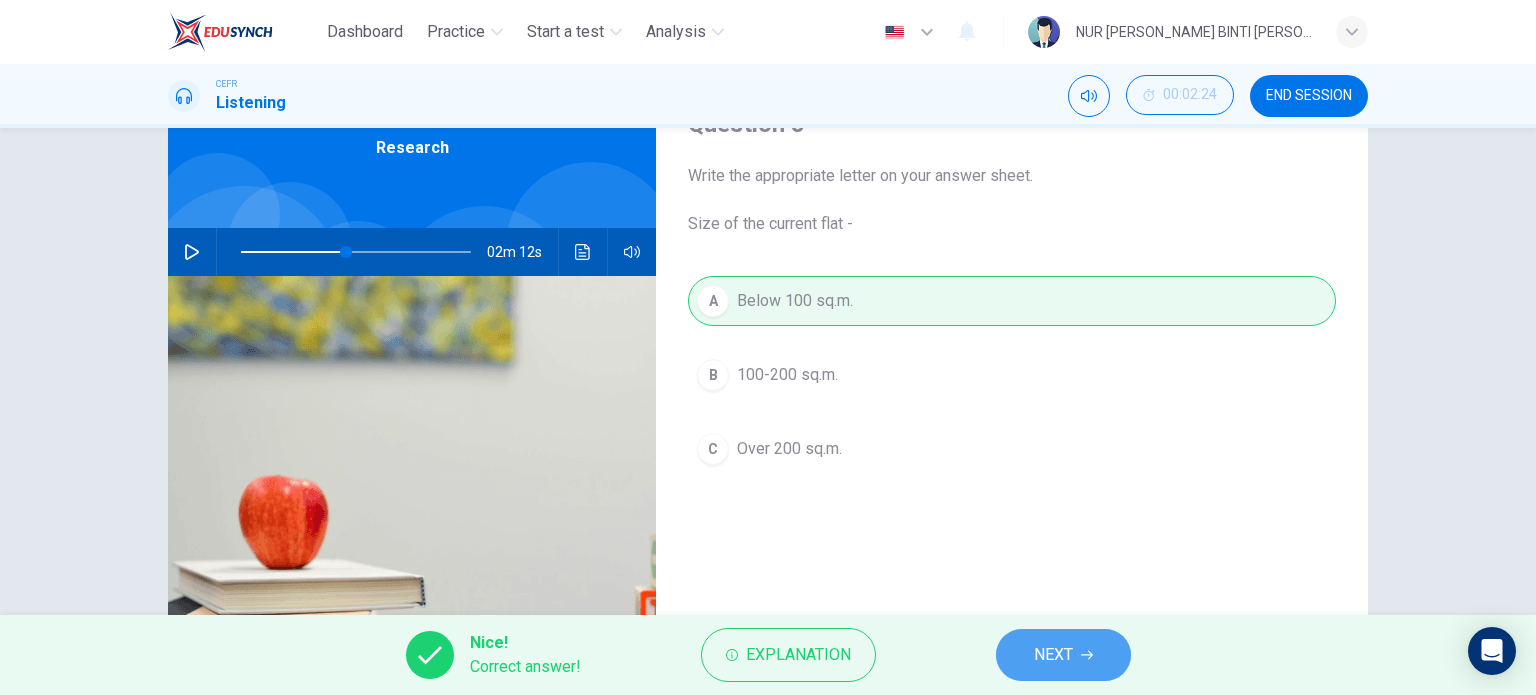 click on "NEXT" at bounding box center (1053, 655) 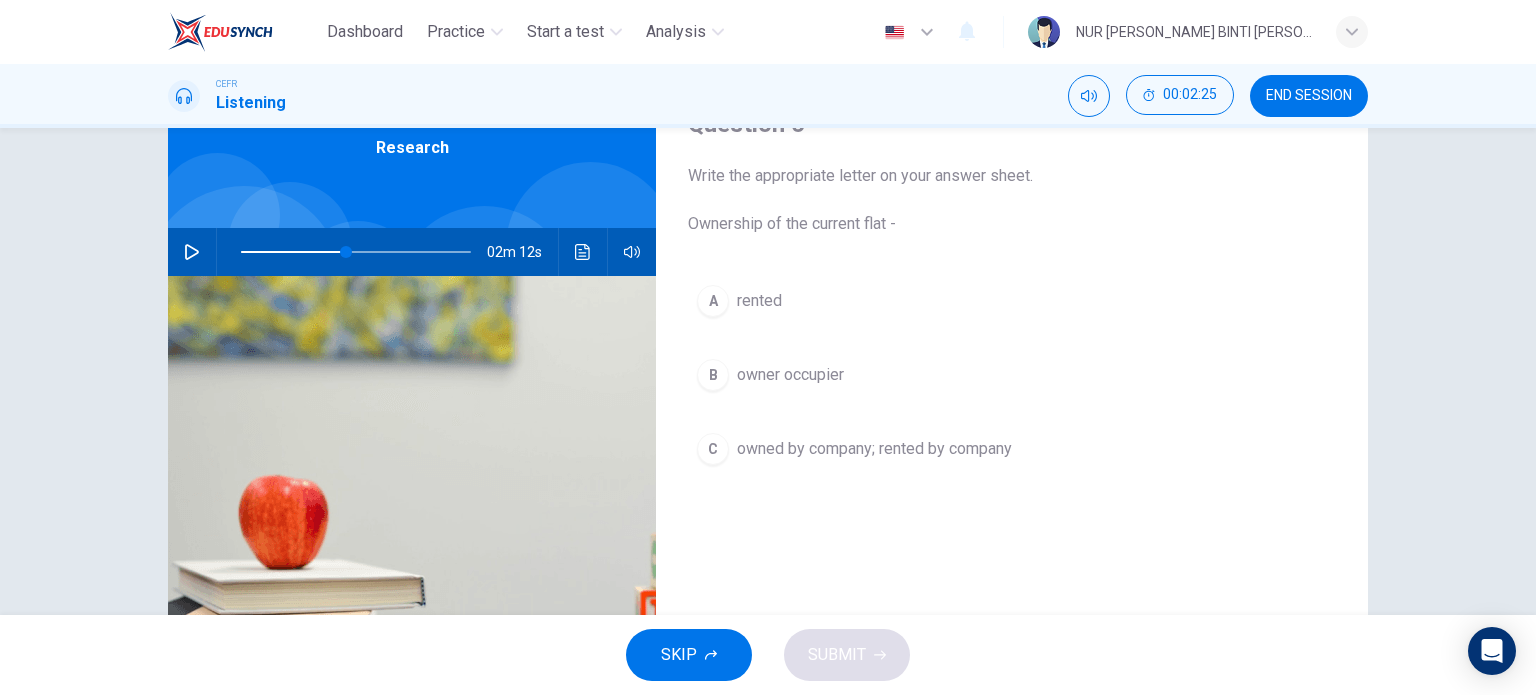 click 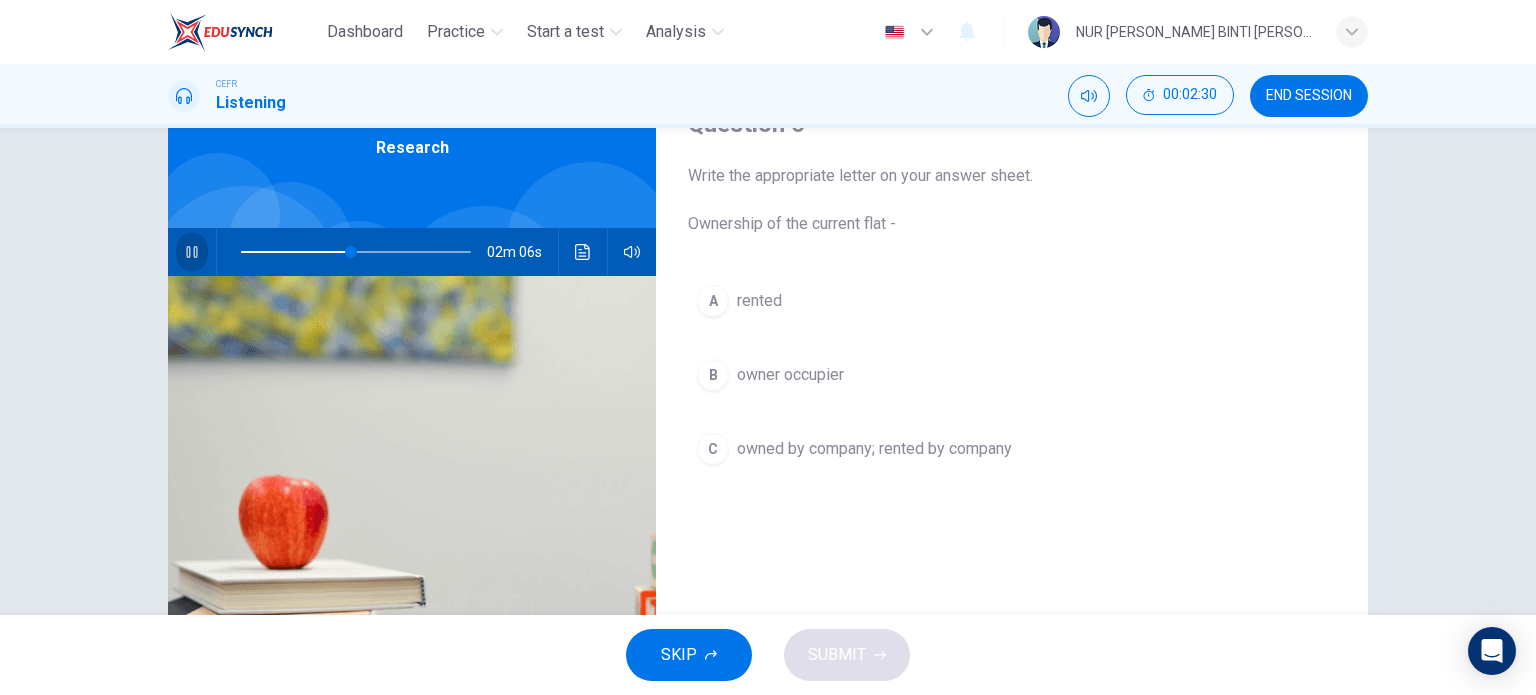 click at bounding box center [192, 252] 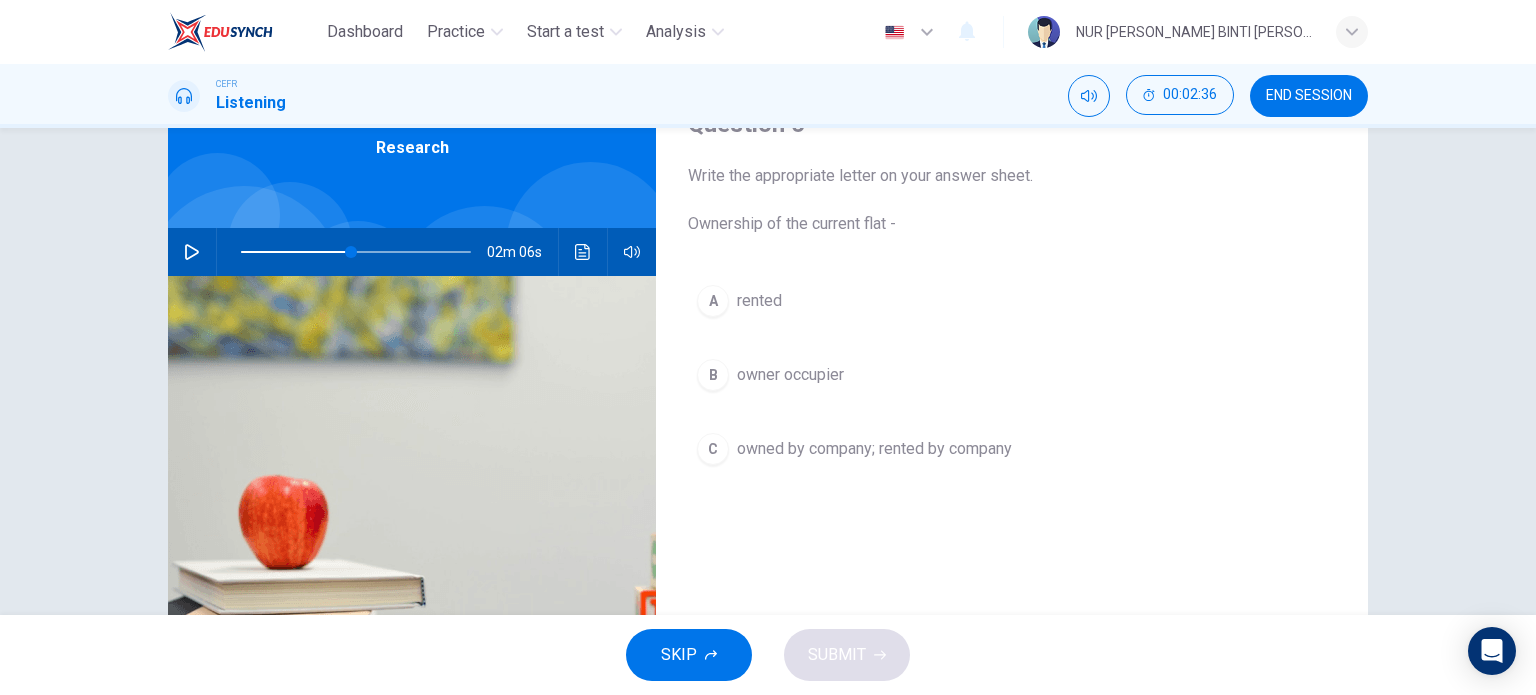 click on "rented" at bounding box center (759, 301) 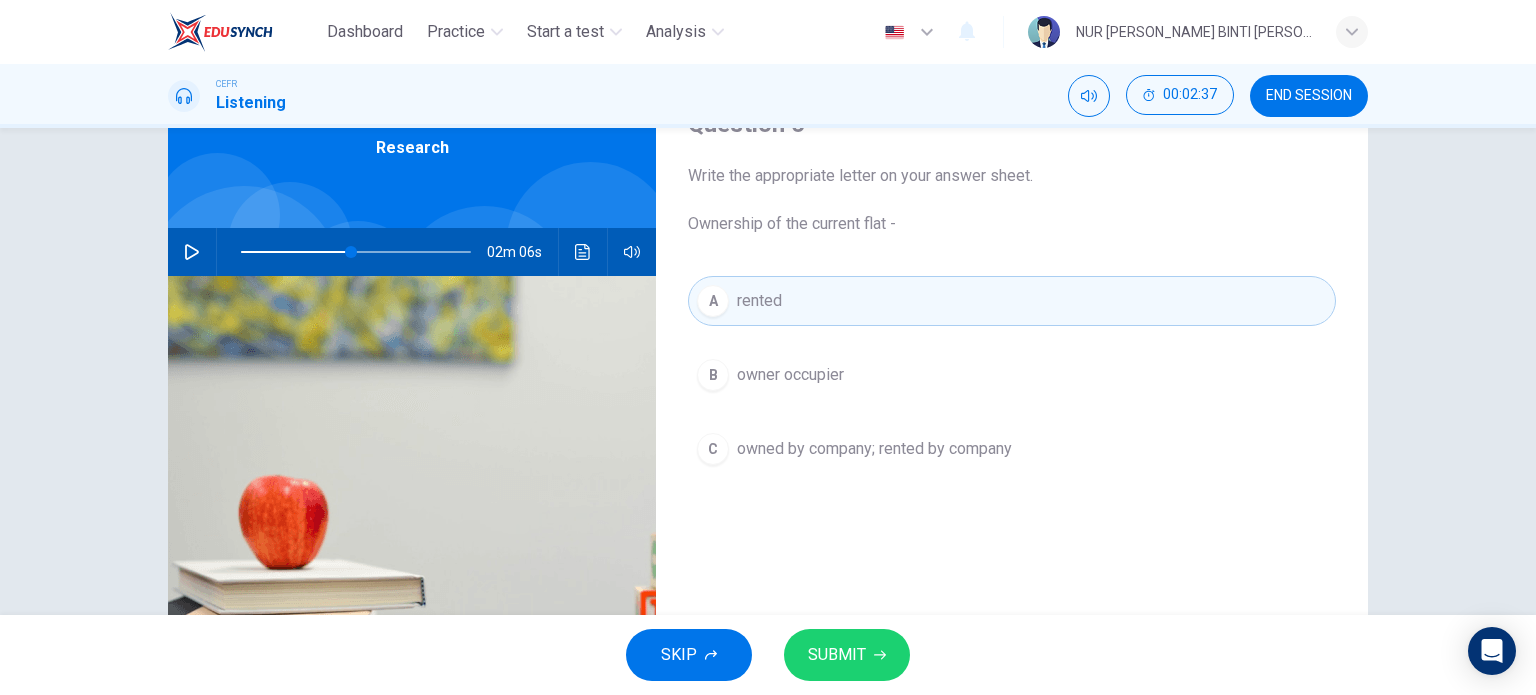 click on "SUBMIT" at bounding box center (837, 655) 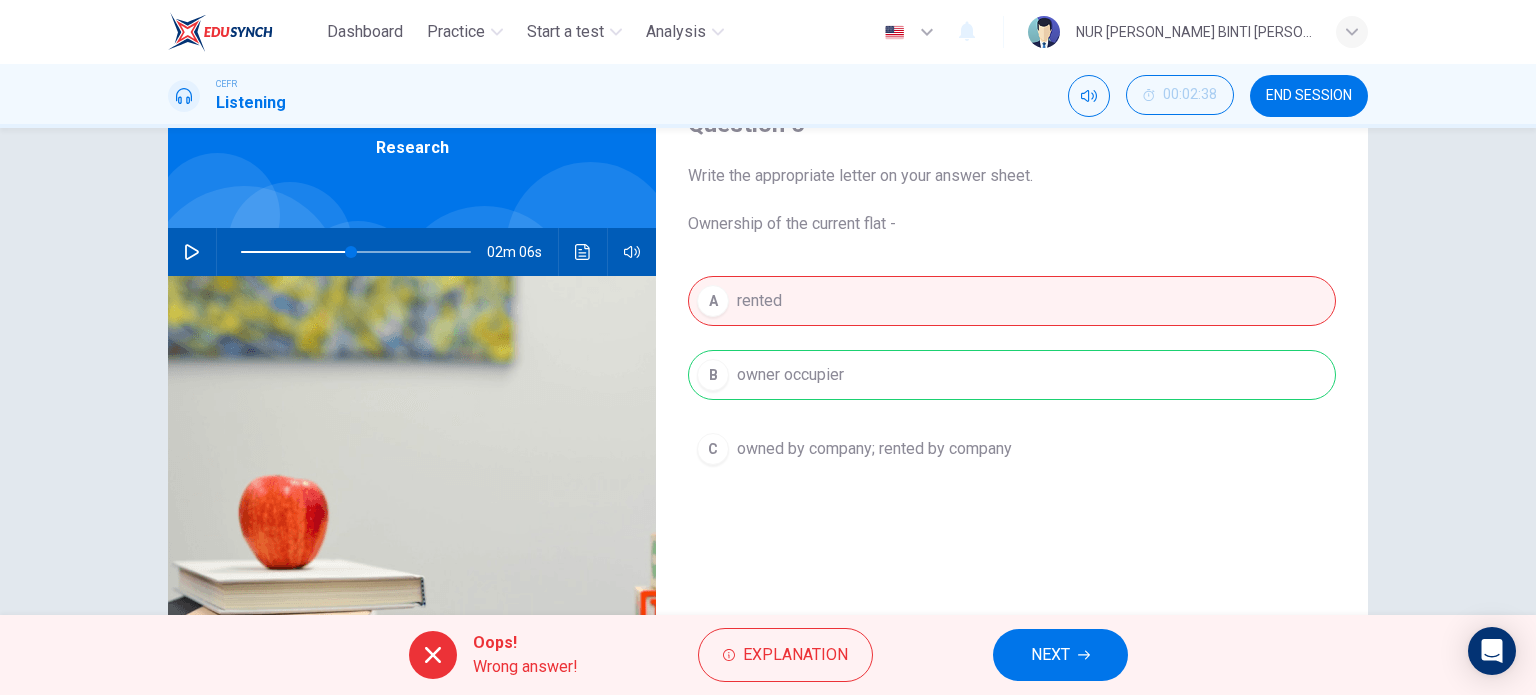 click on "NEXT" at bounding box center [1060, 655] 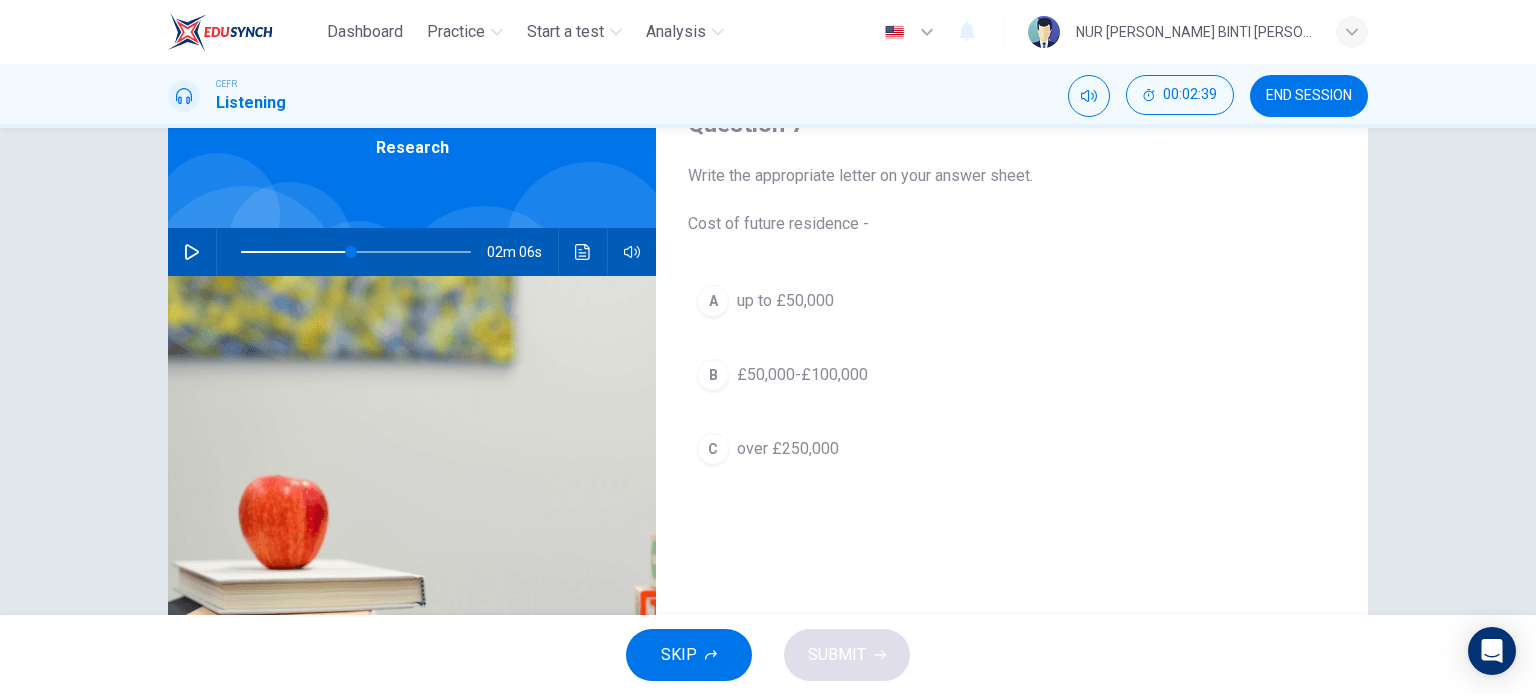 click 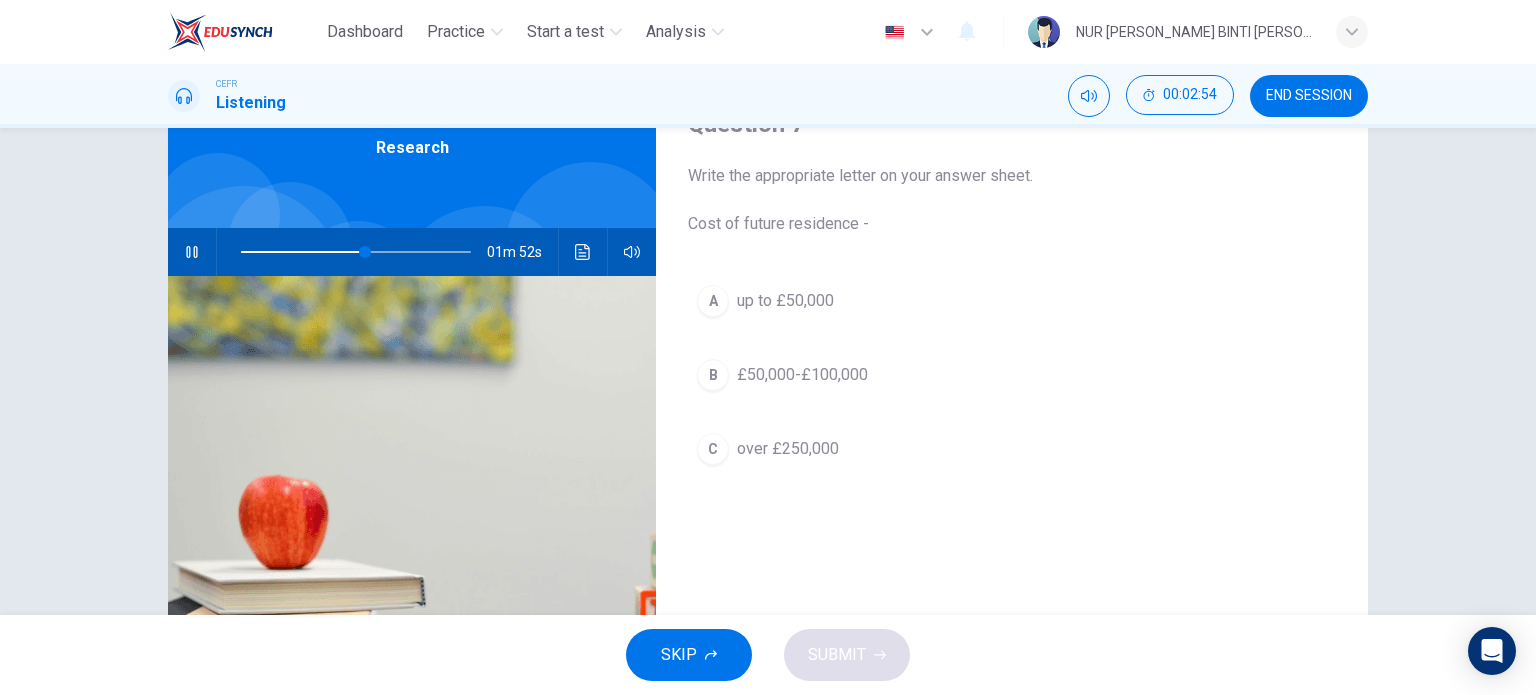 click 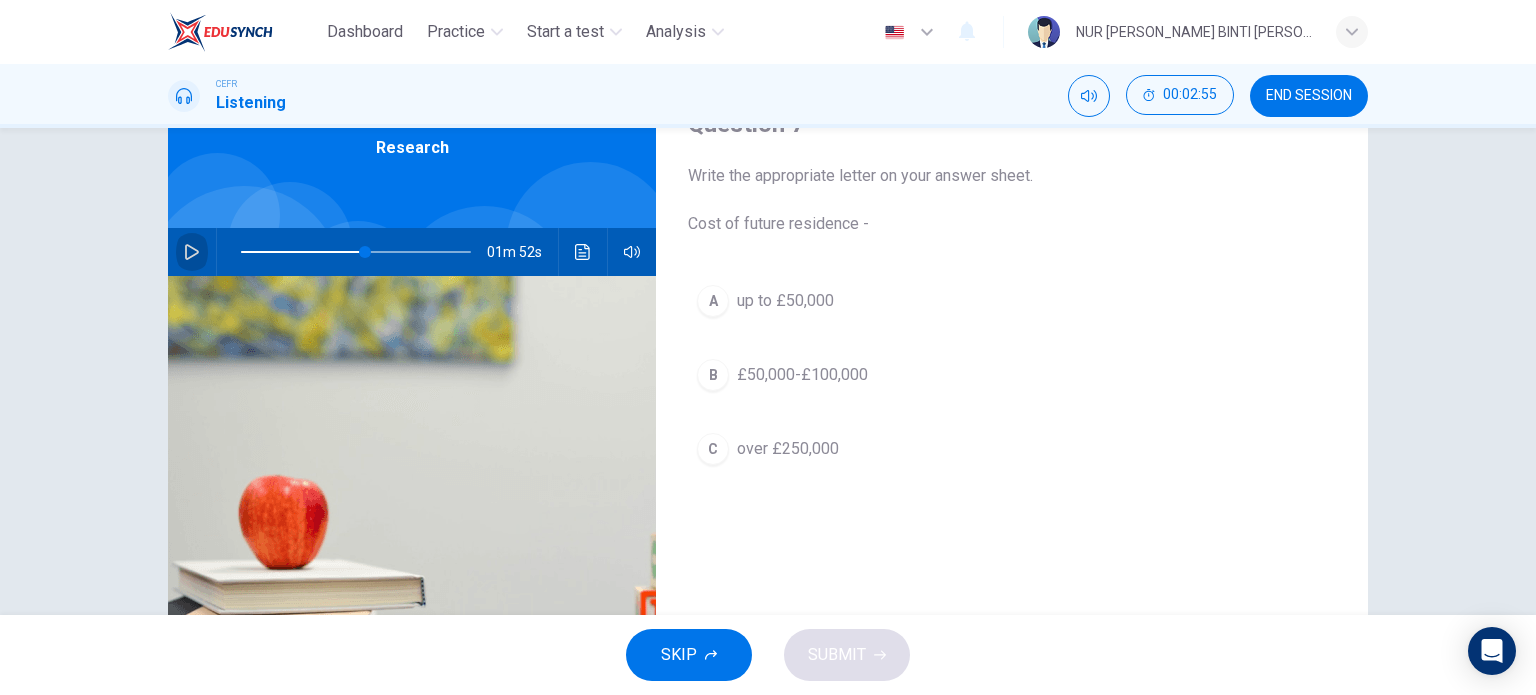 click 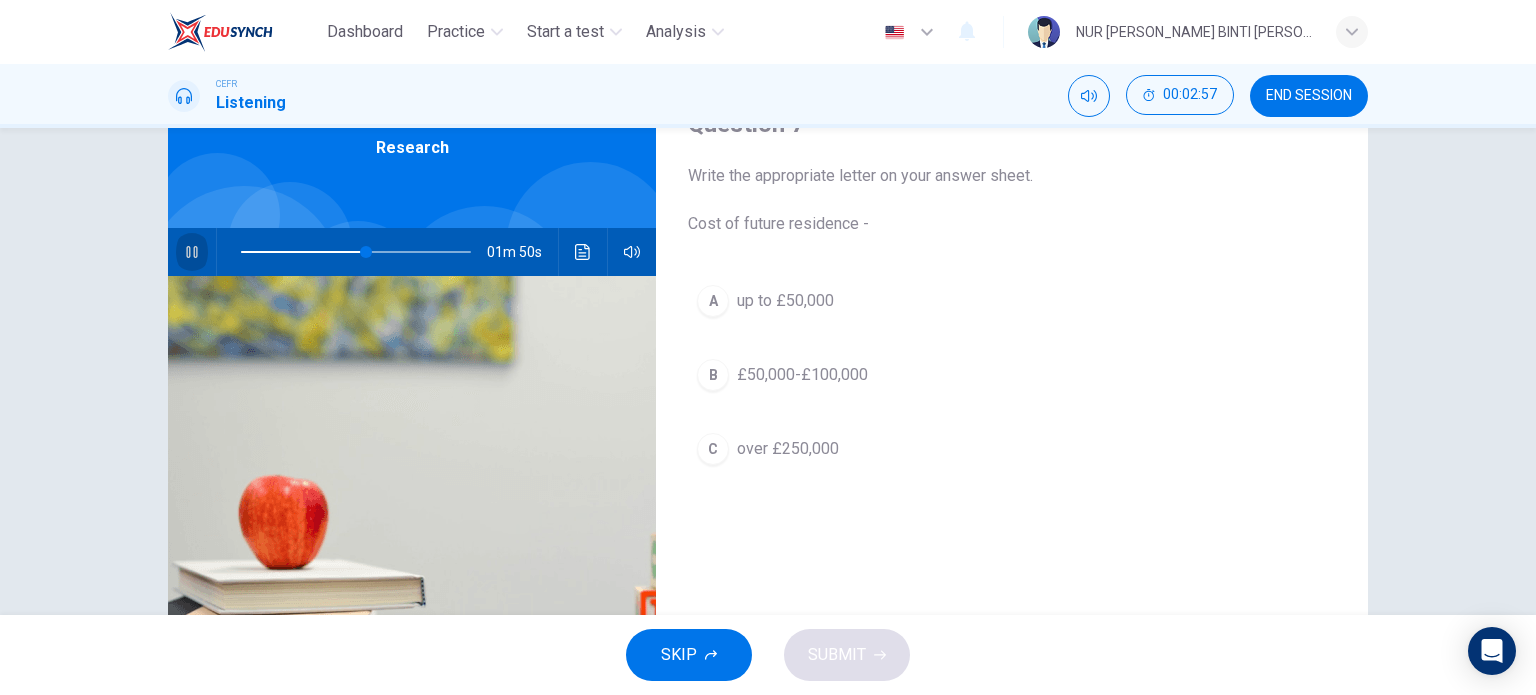 click 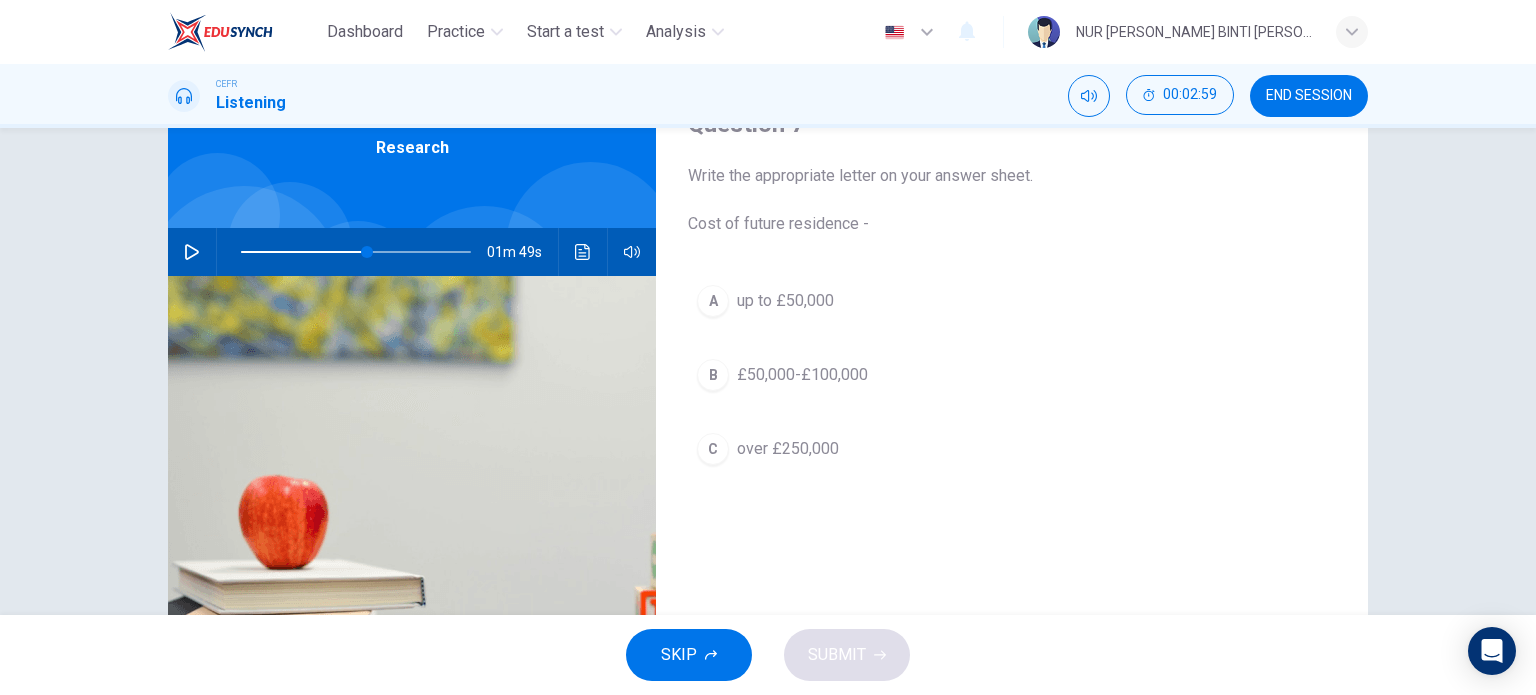 click on "C" at bounding box center (713, 449) 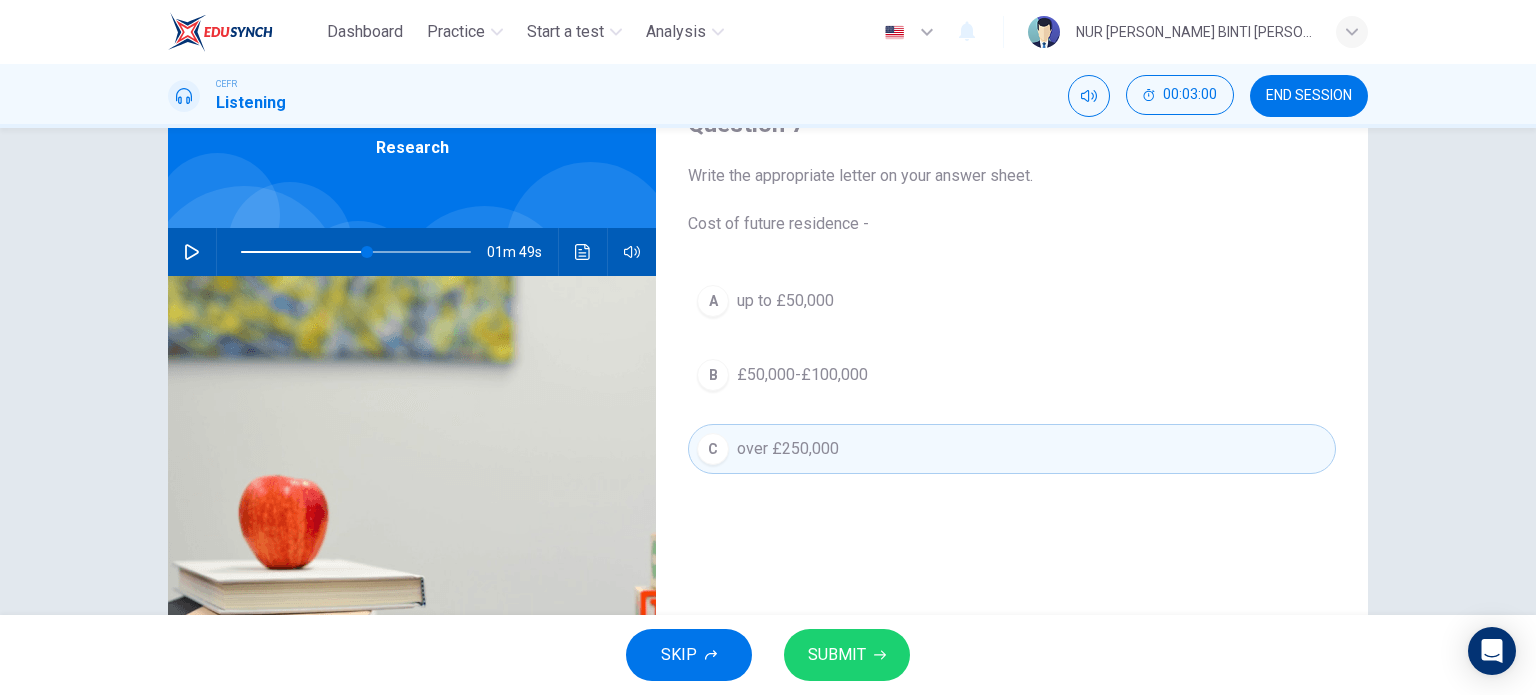 click on "SUBMIT" at bounding box center [837, 655] 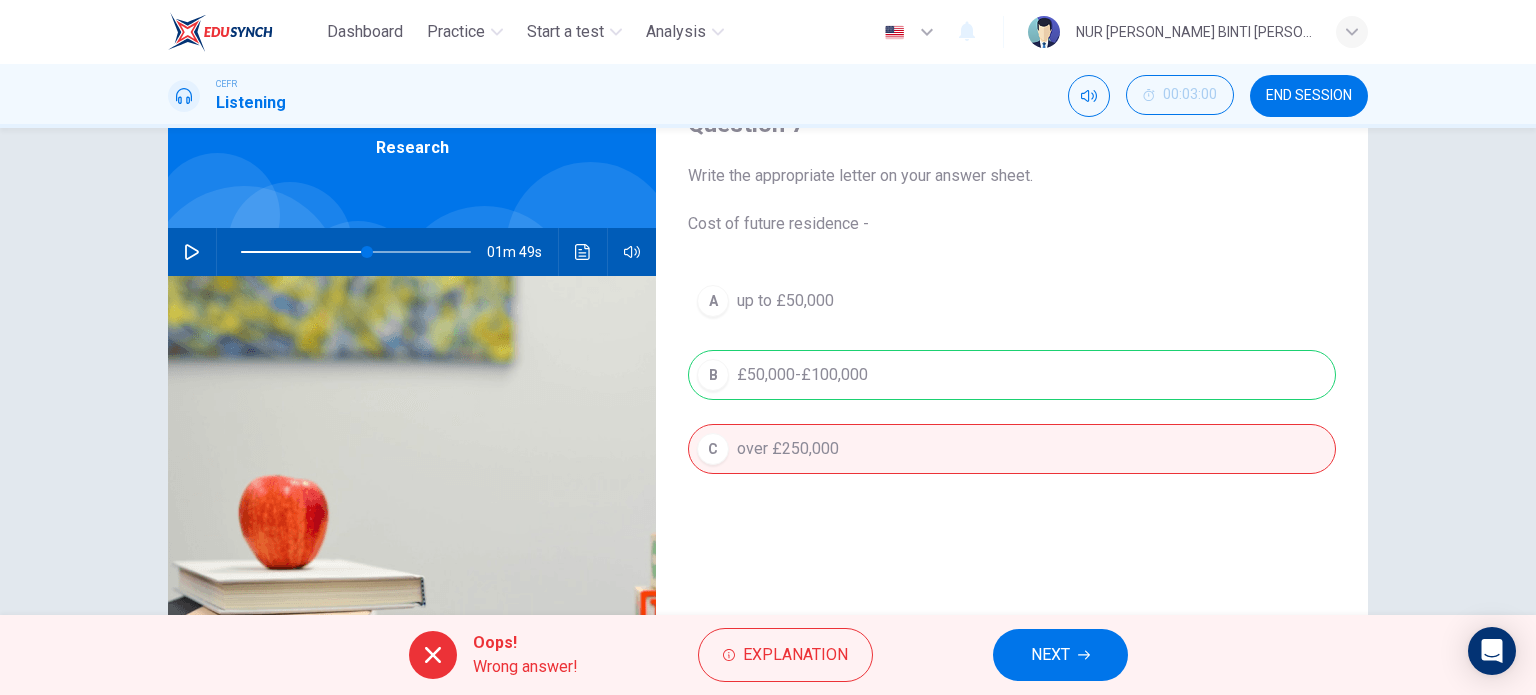 click on "NEXT" at bounding box center (1060, 655) 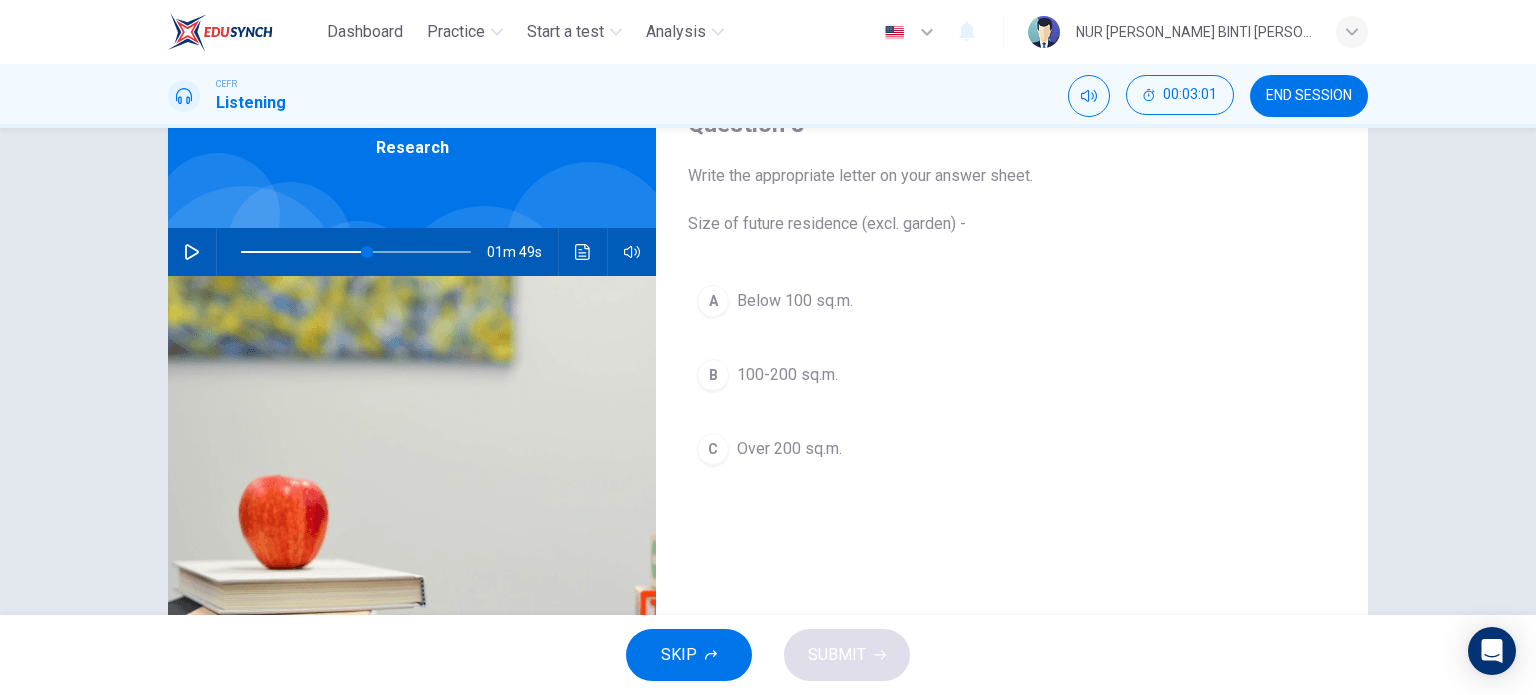 click 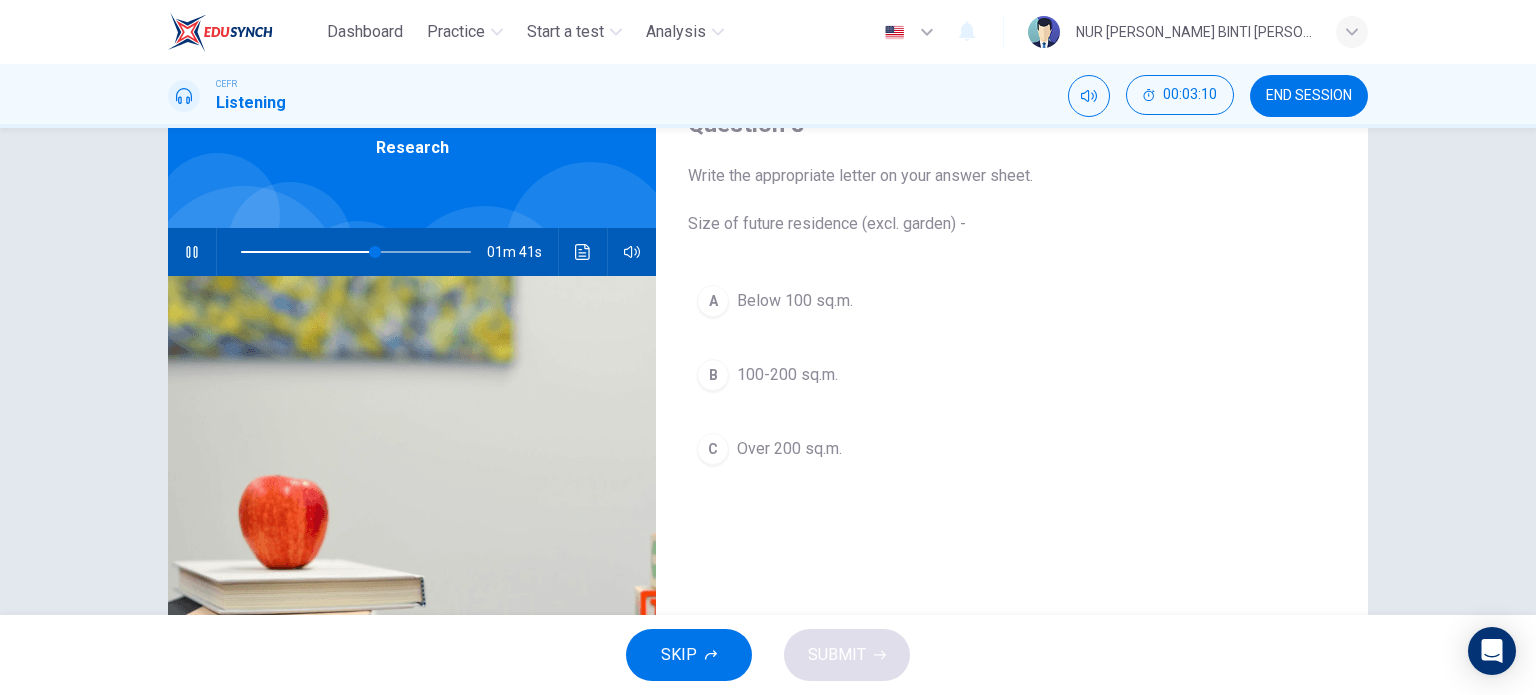 click 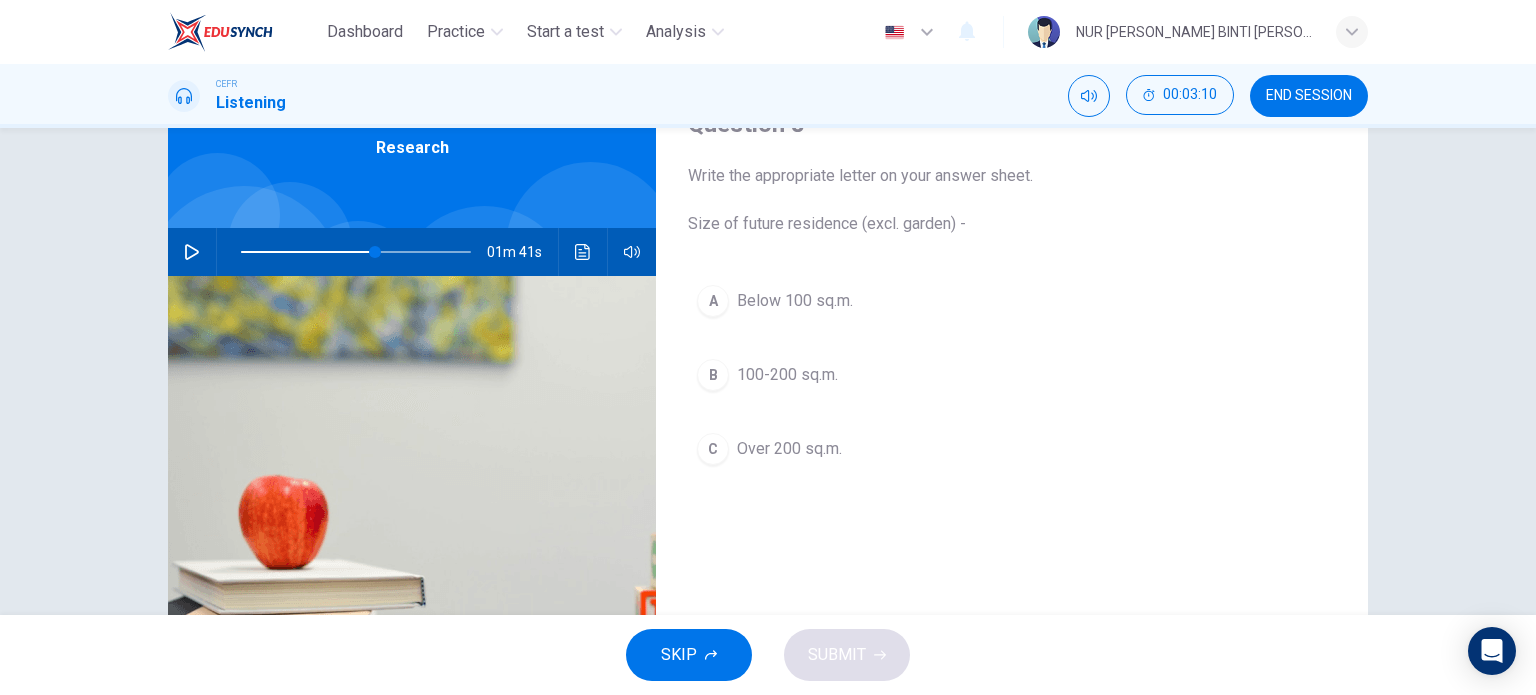 click 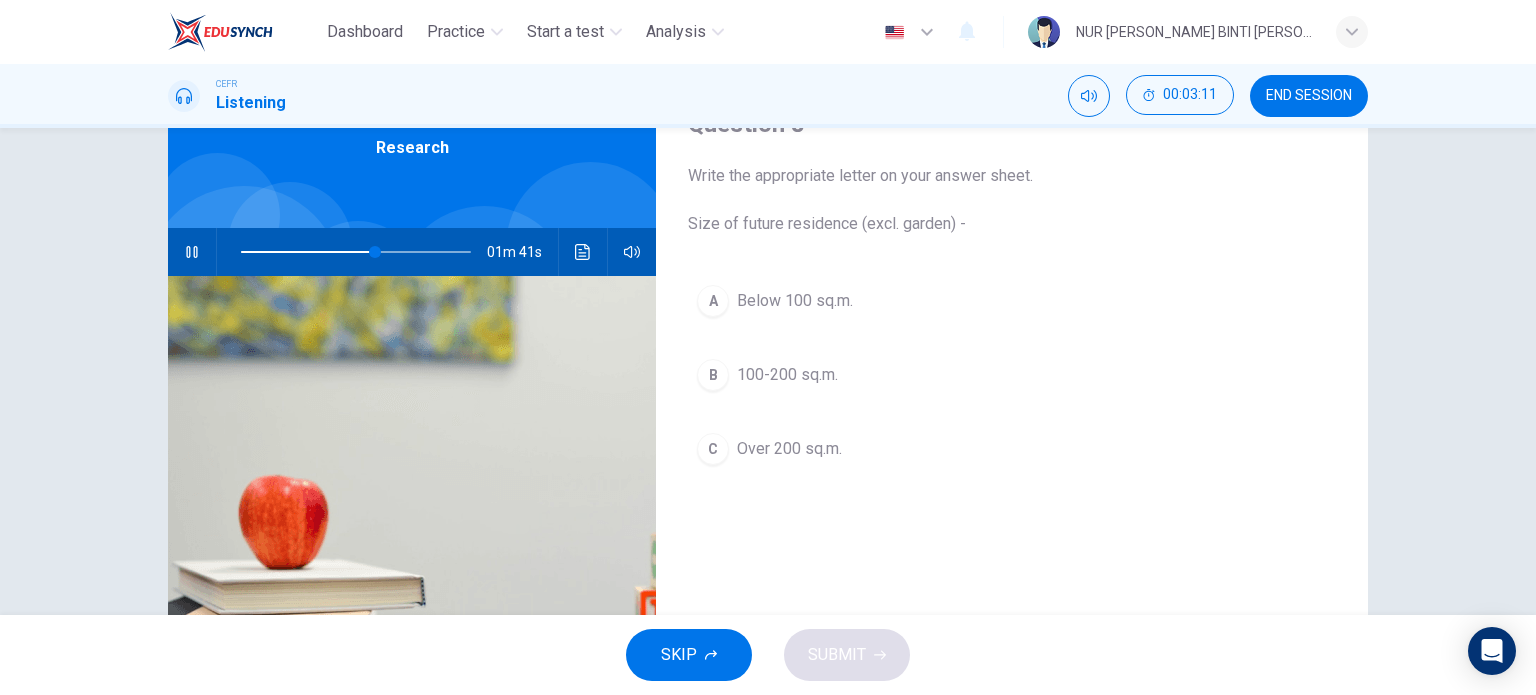 click 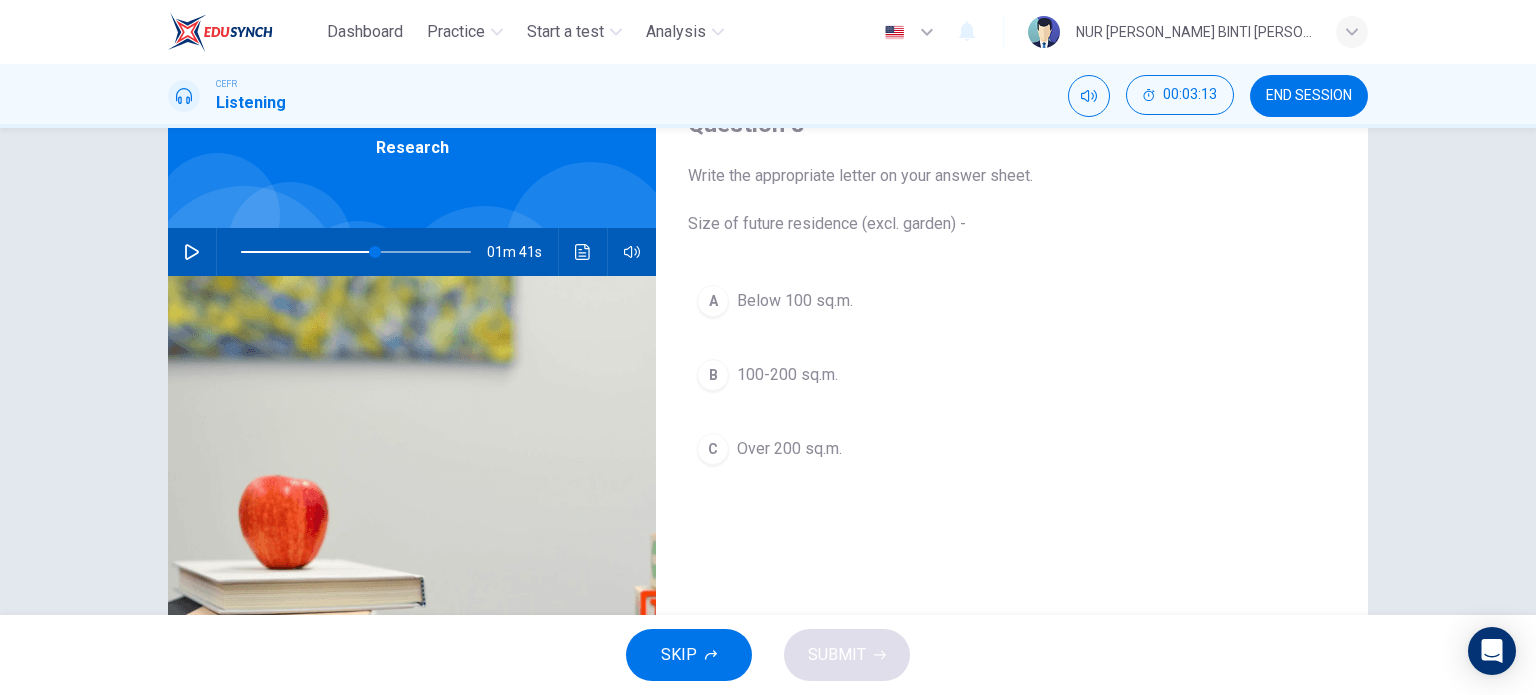 click on "100-200 sq.m." at bounding box center (787, 375) 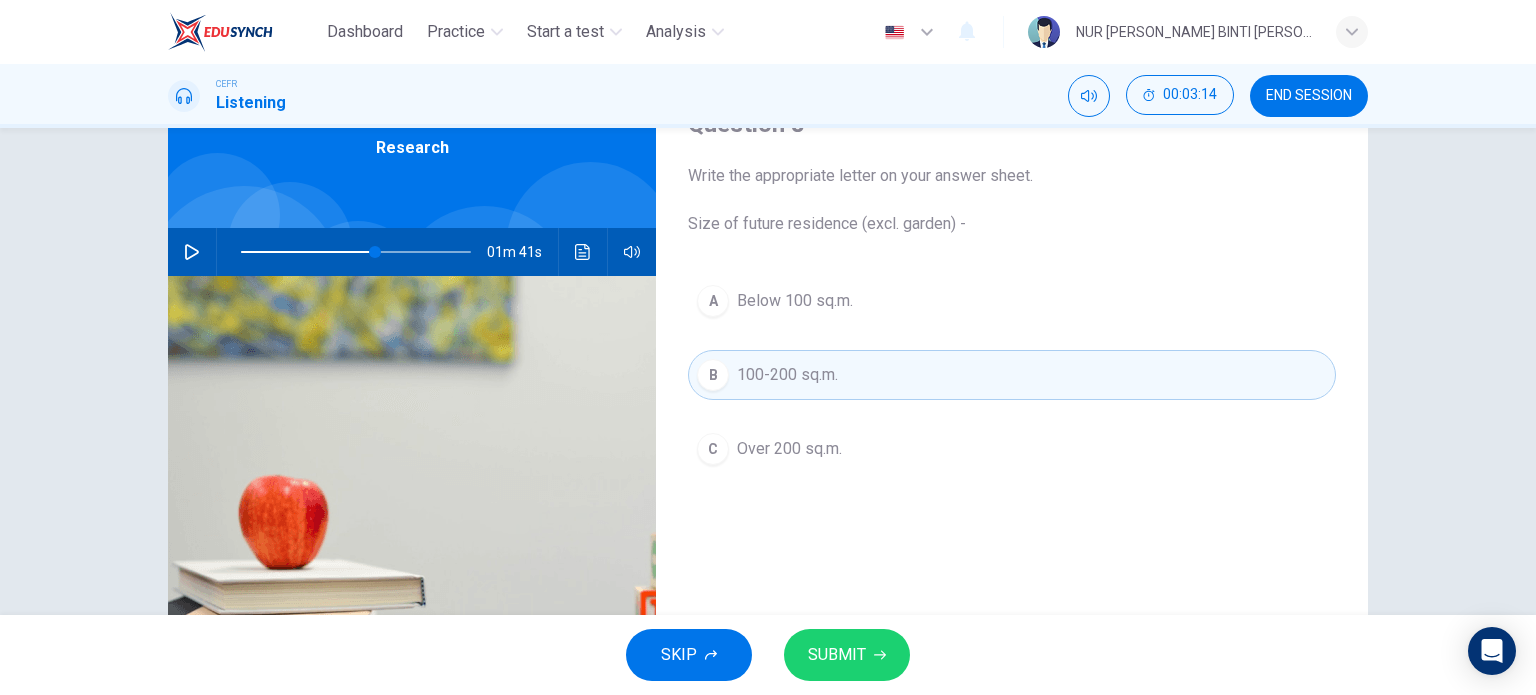 click on "SUBMIT" at bounding box center (837, 655) 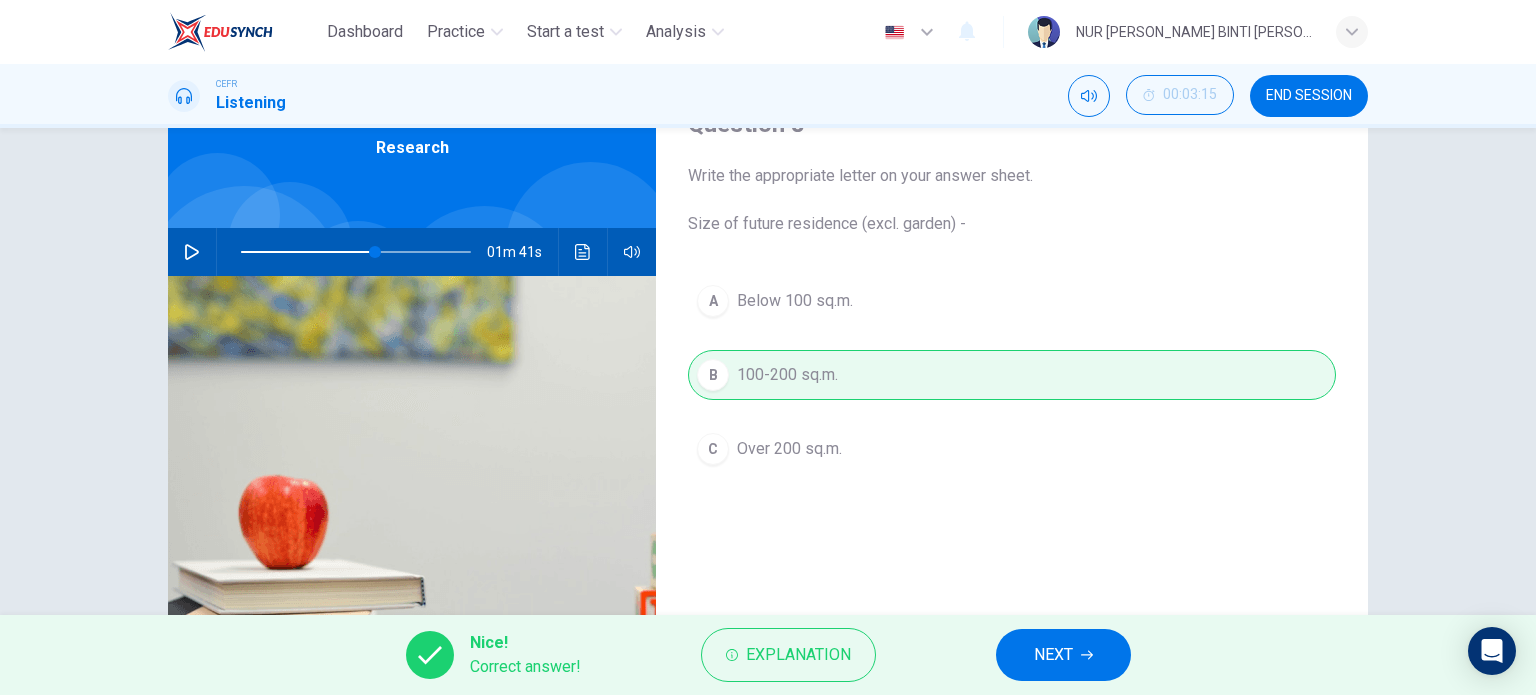 click on "NEXT" at bounding box center (1063, 655) 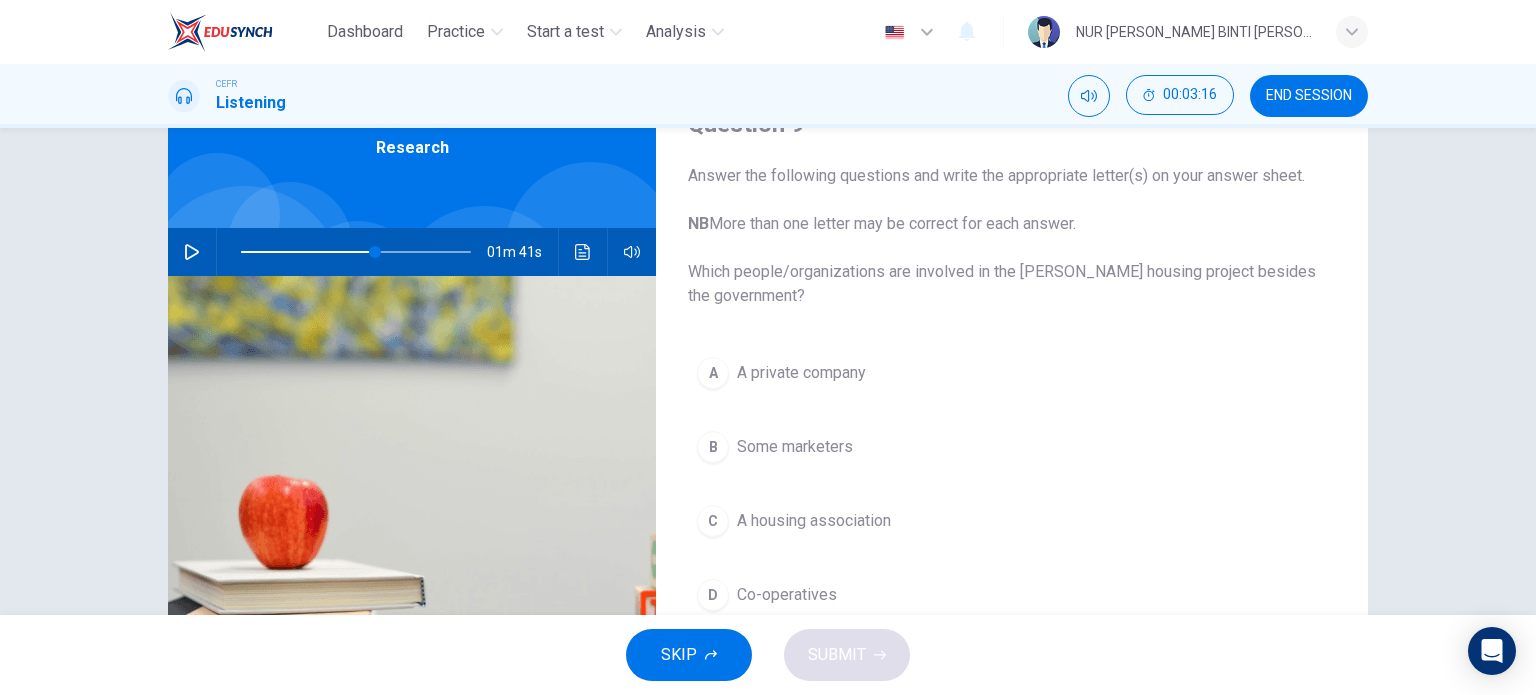 click 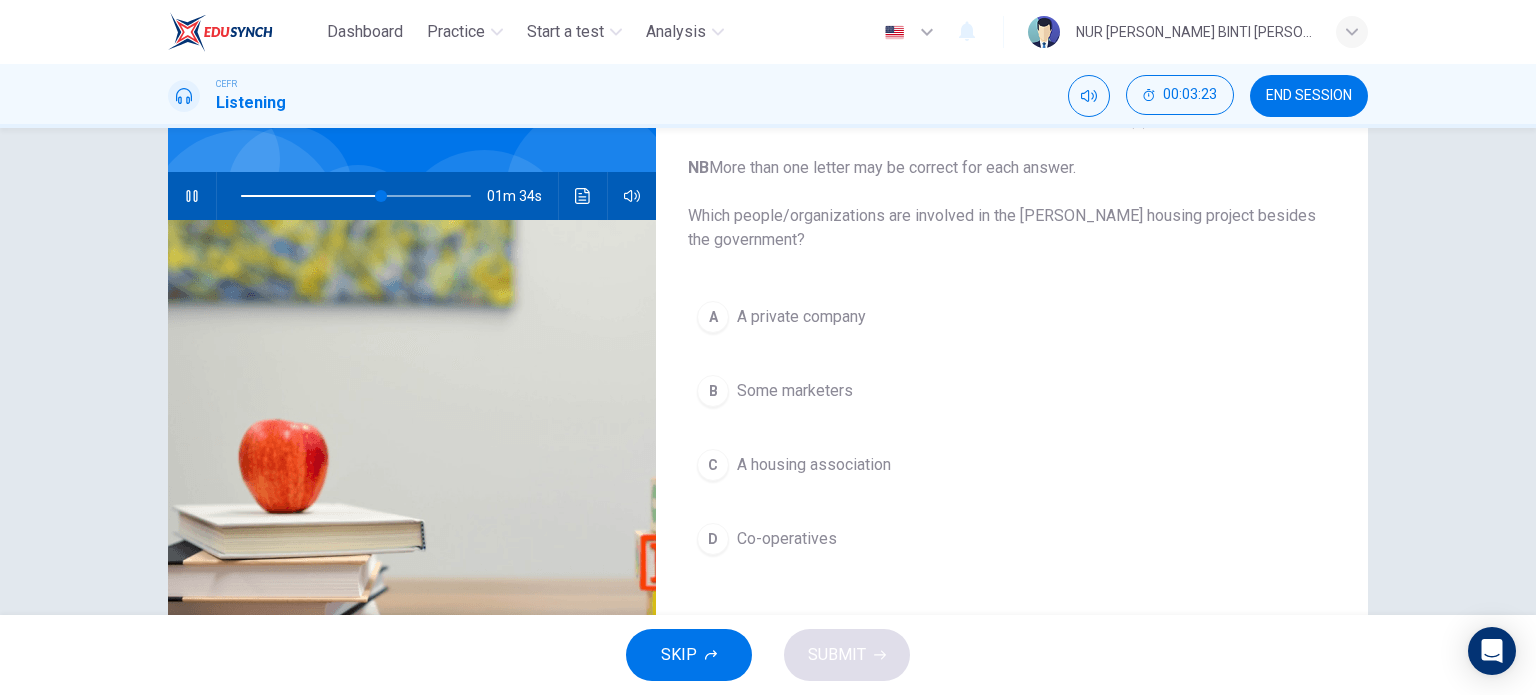 scroll, scrollTop: 200, scrollLeft: 0, axis: vertical 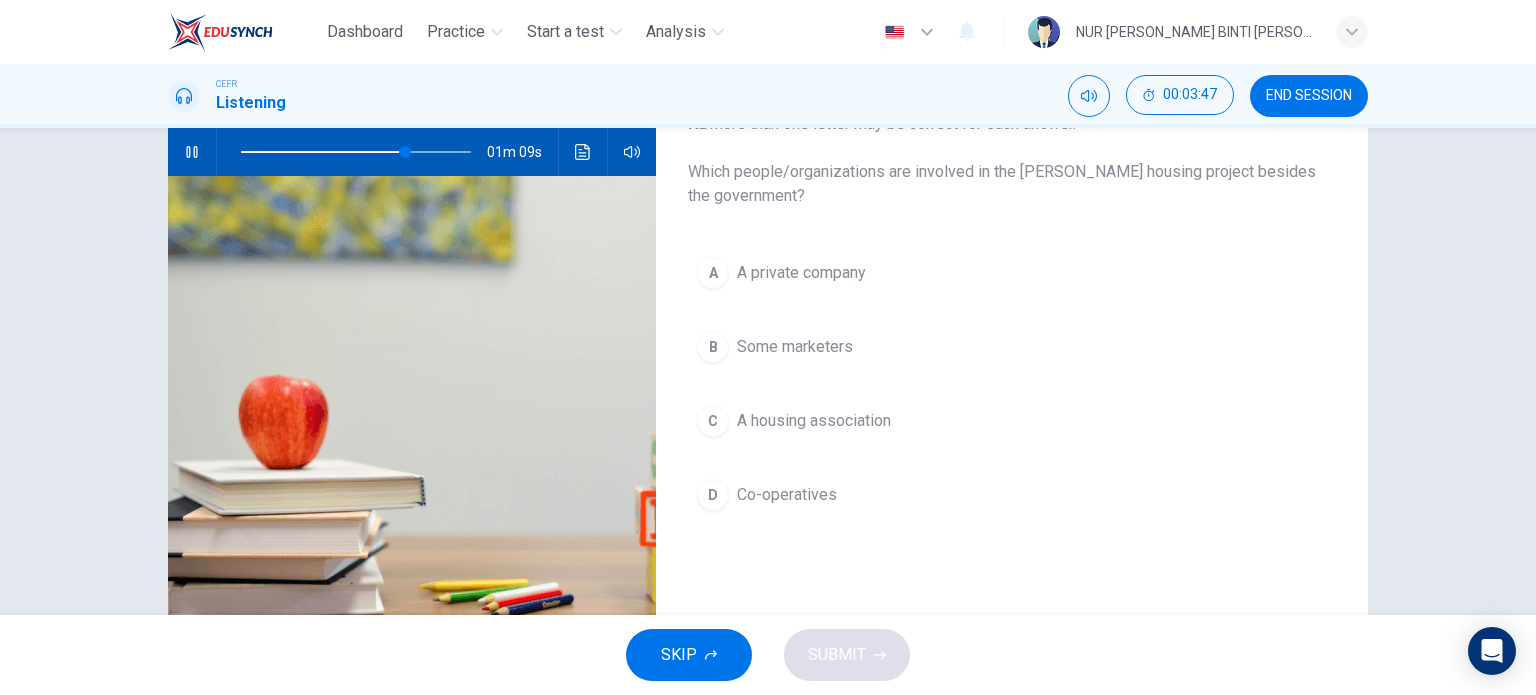 click 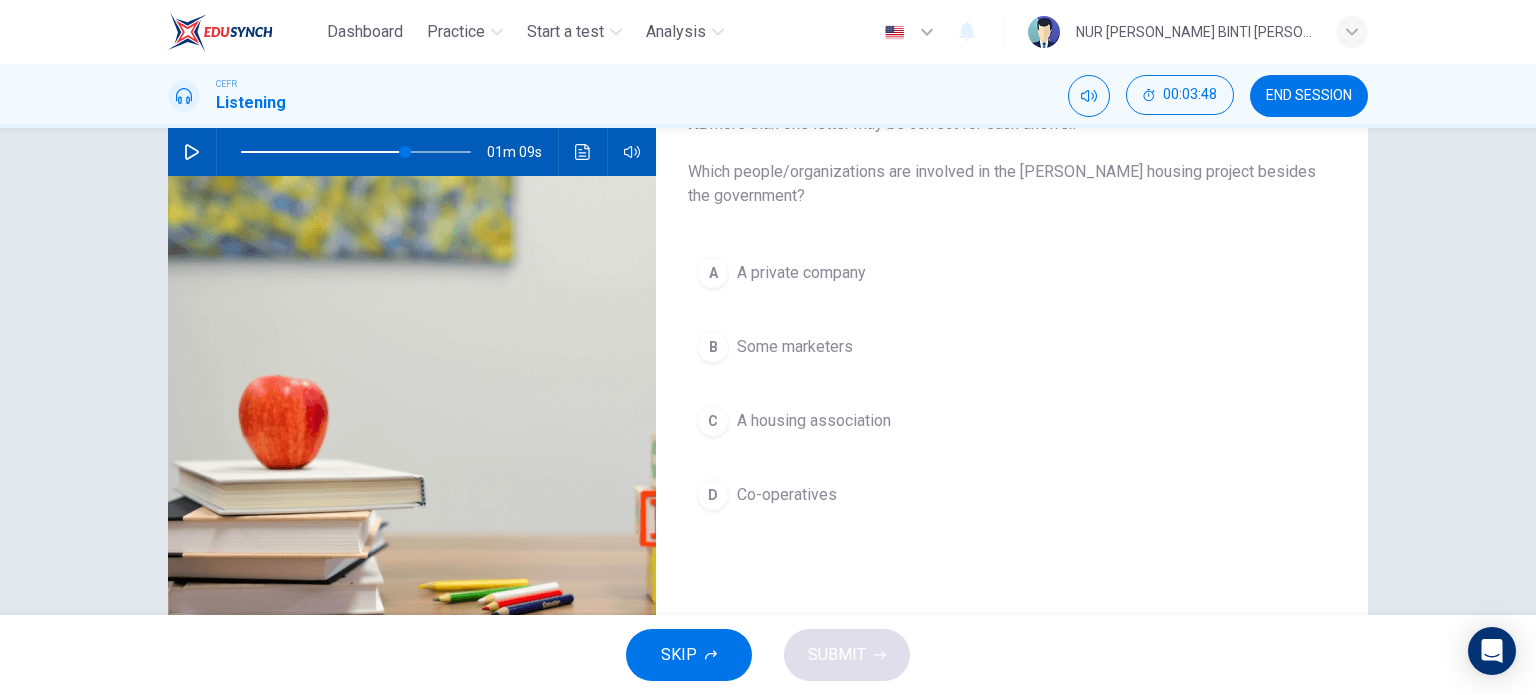 click on "A A private company" at bounding box center [1012, 273] 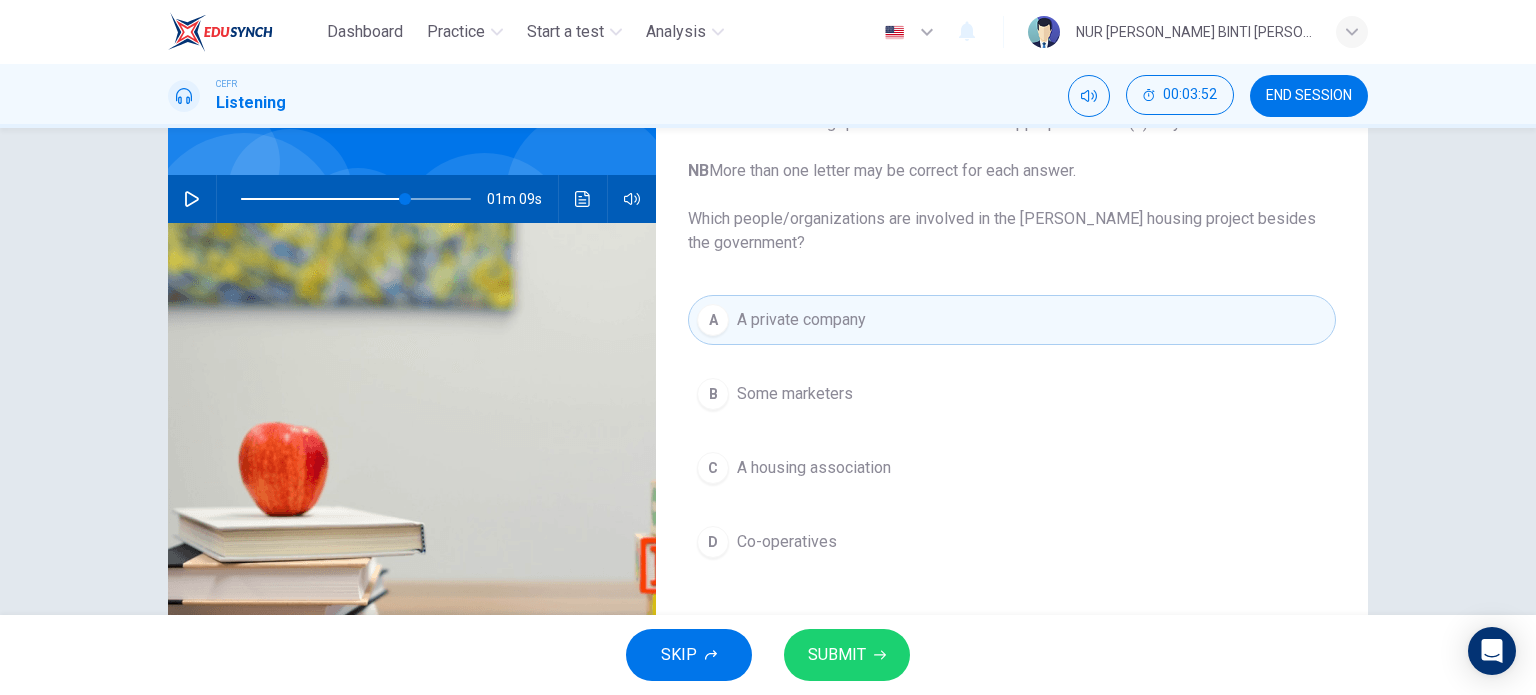 scroll, scrollTop: 200, scrollLeft: 0, axis: vertical 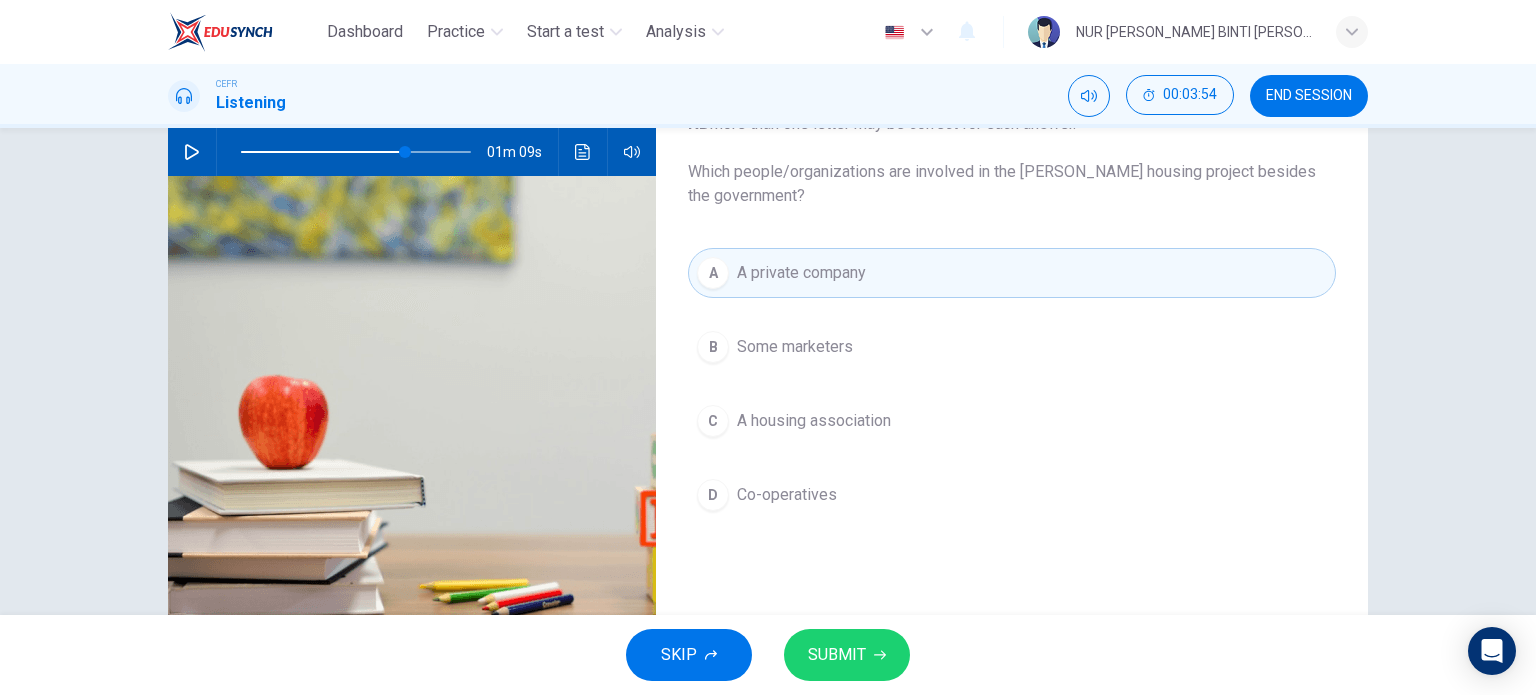 click 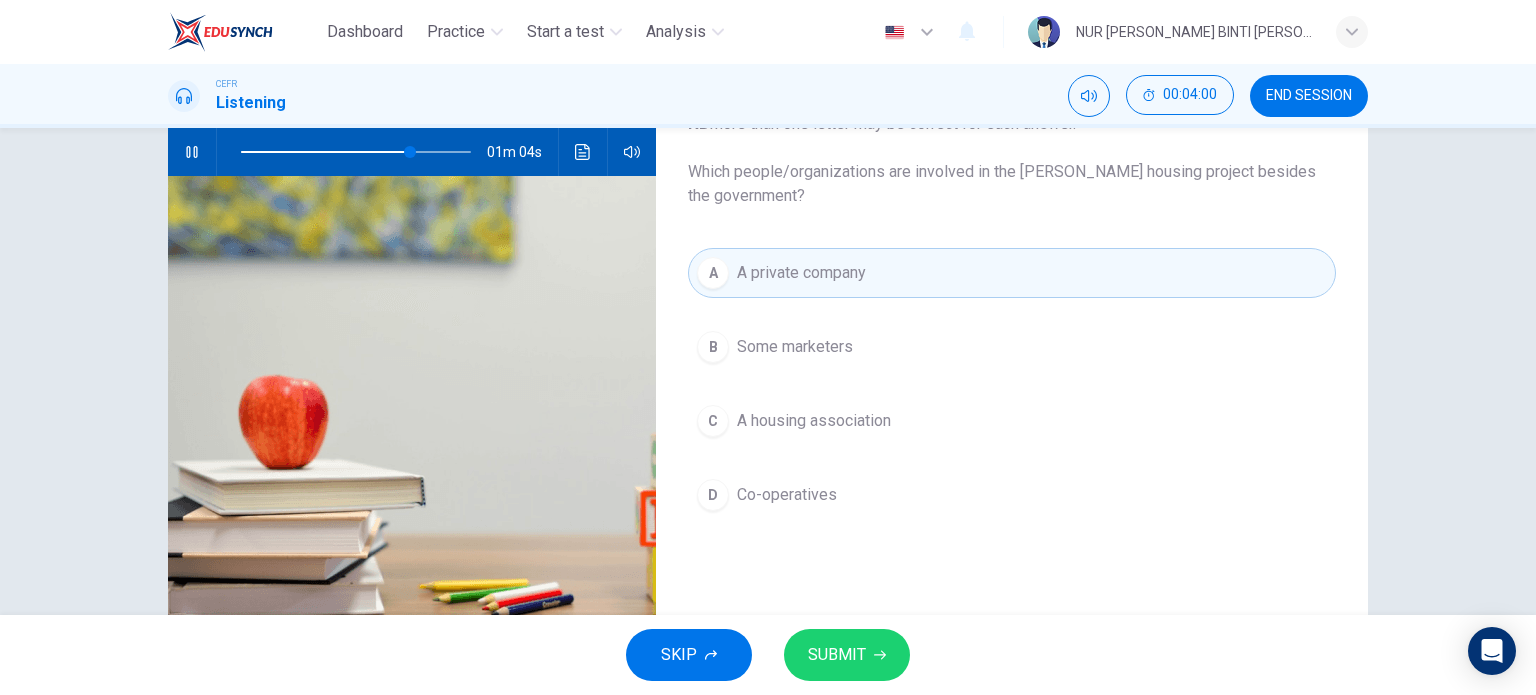 click 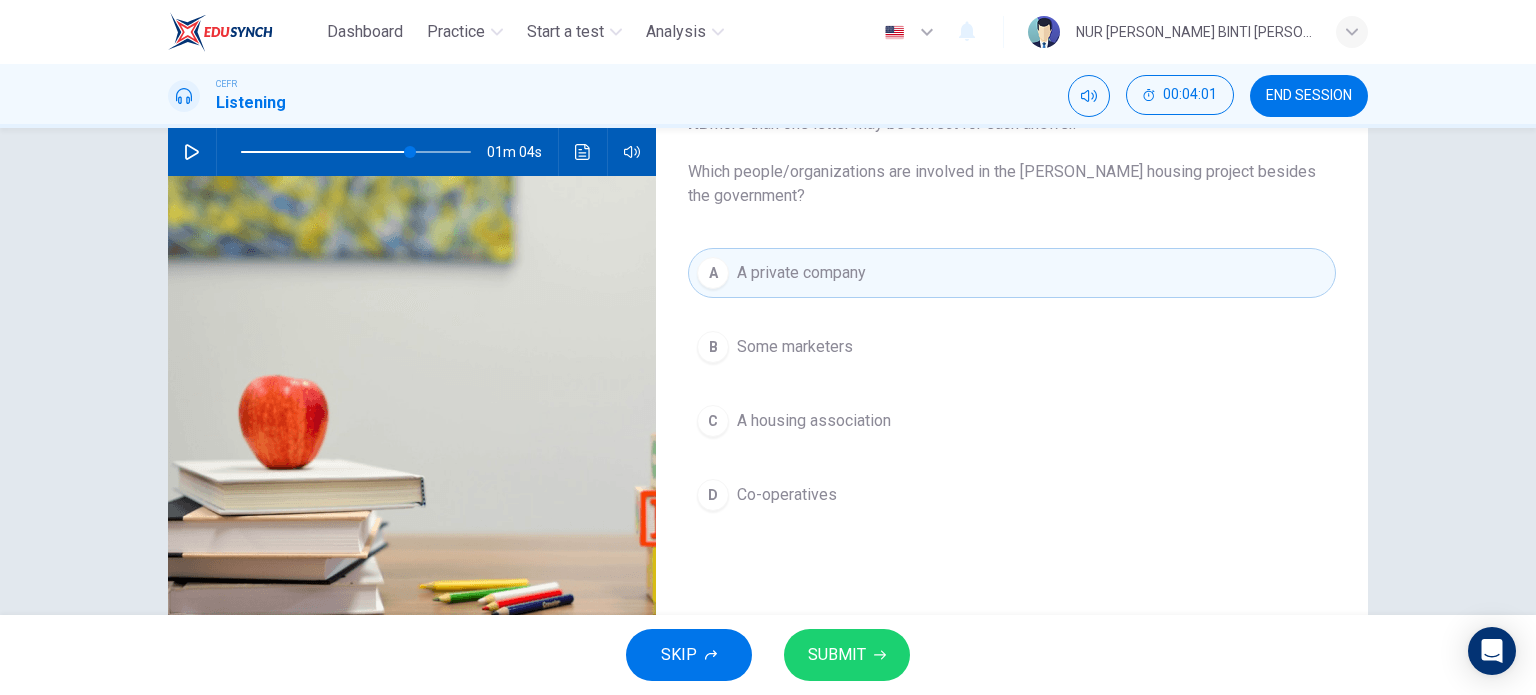 scroll, scrollTop: 100, scrollLeft: 0, axis: vertical 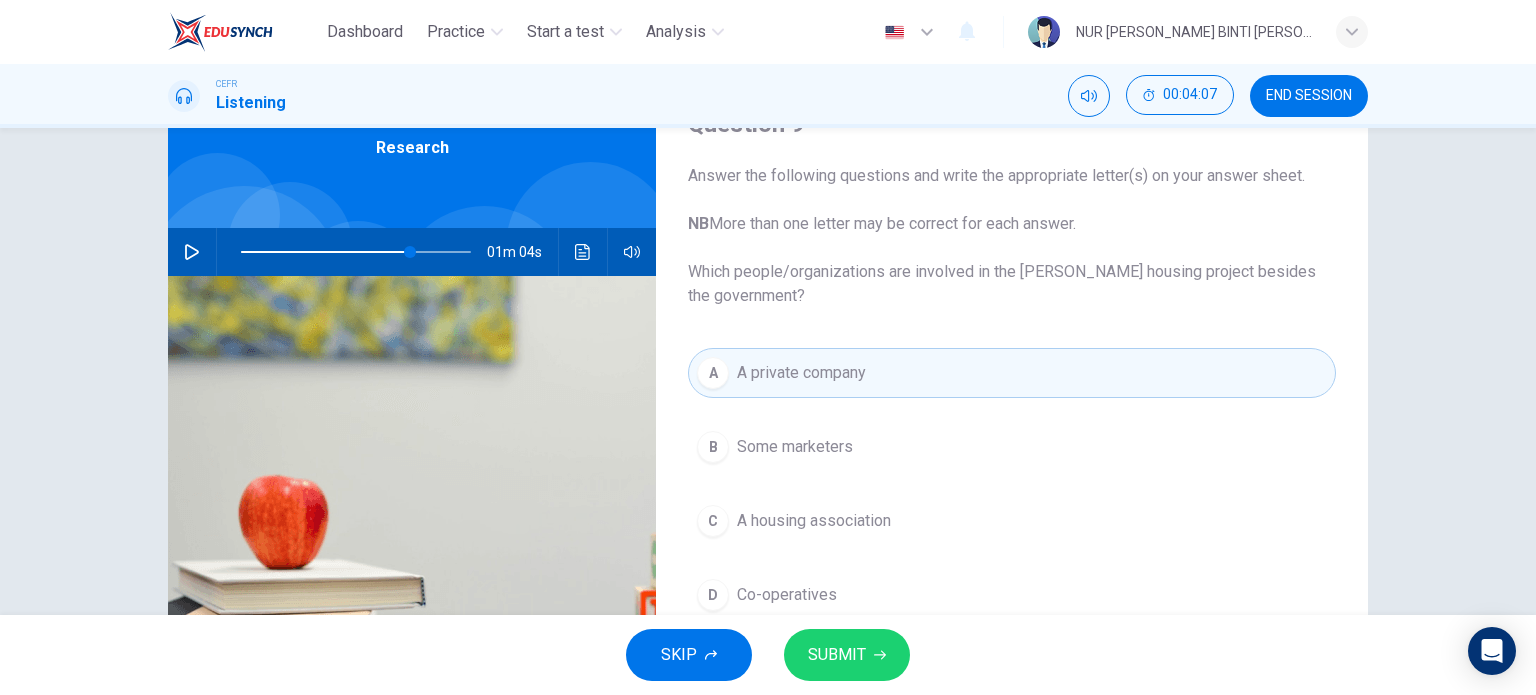 click 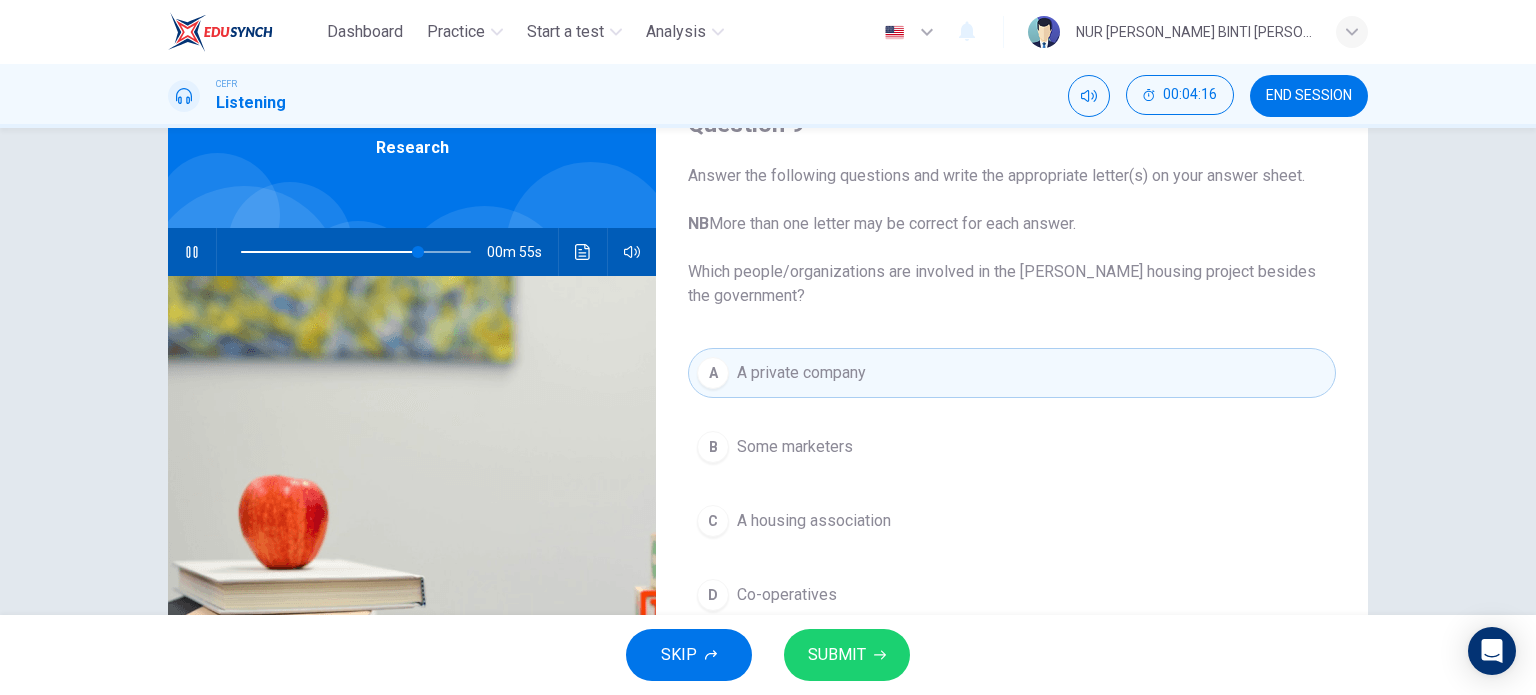 click 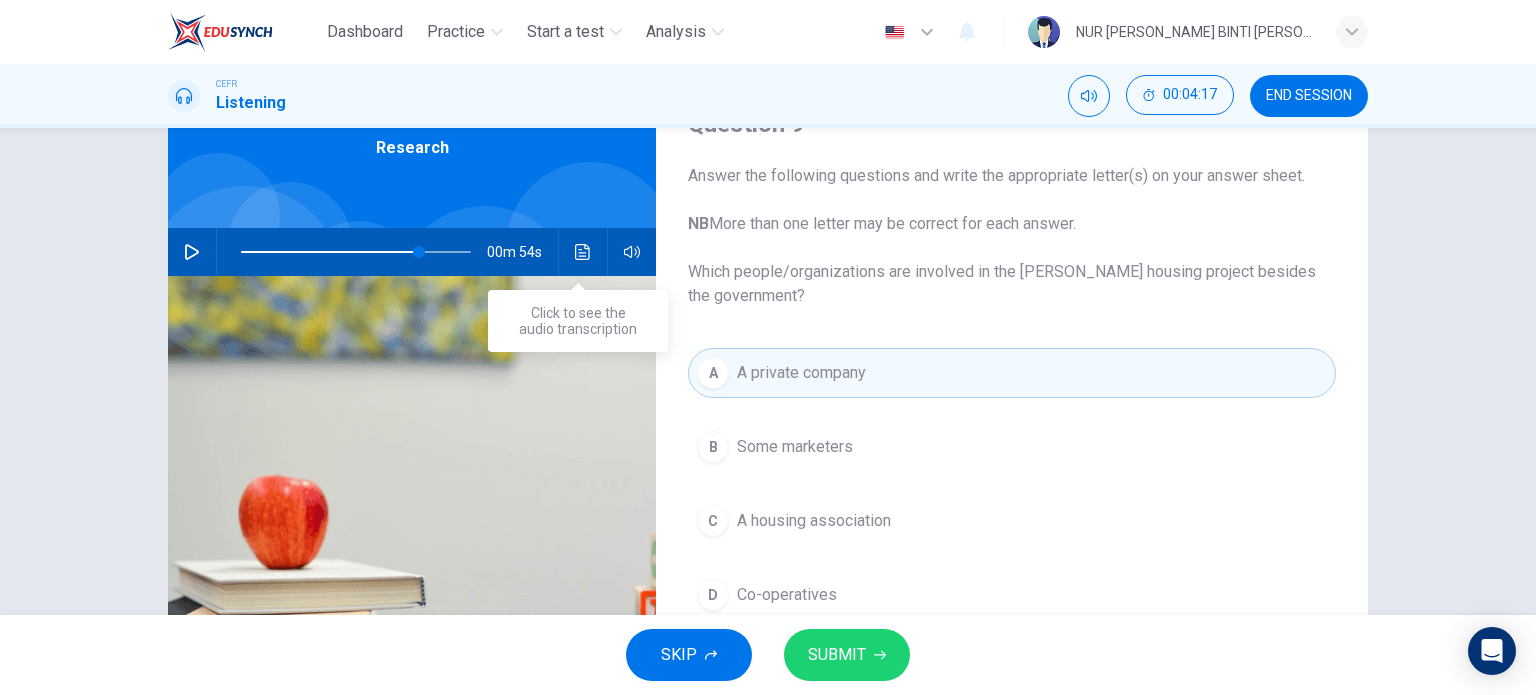 click 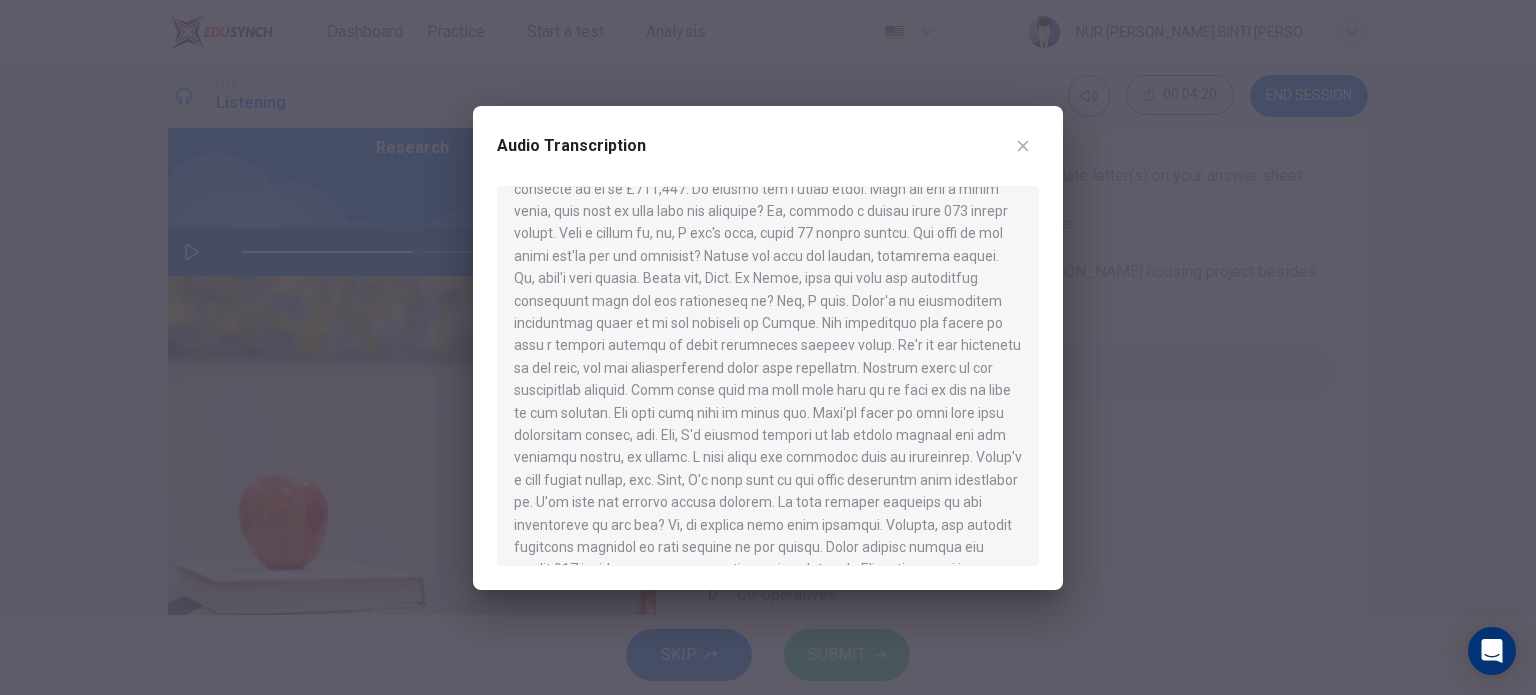 scroll, scrollTop: 500, scrollLeft: 0, axis: vertical 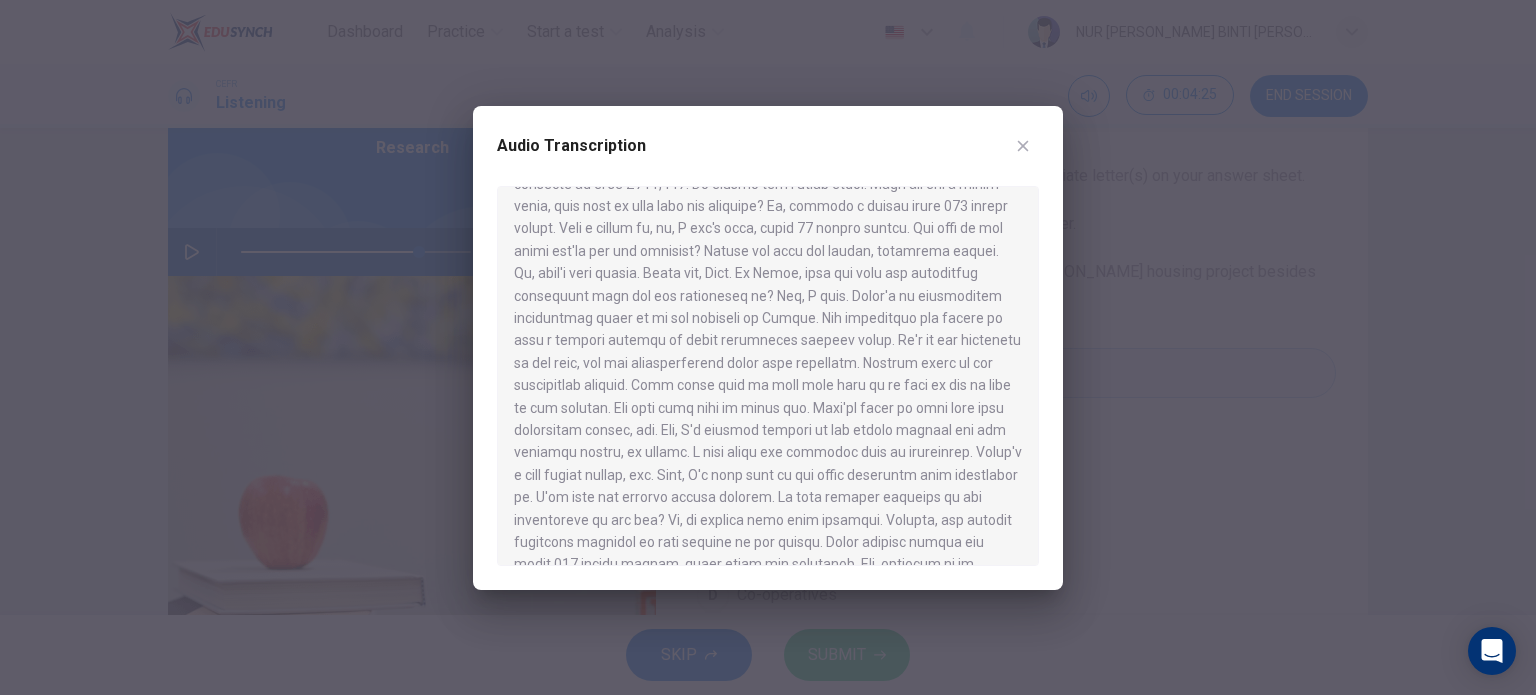 click at bounding box center (1023, 146) 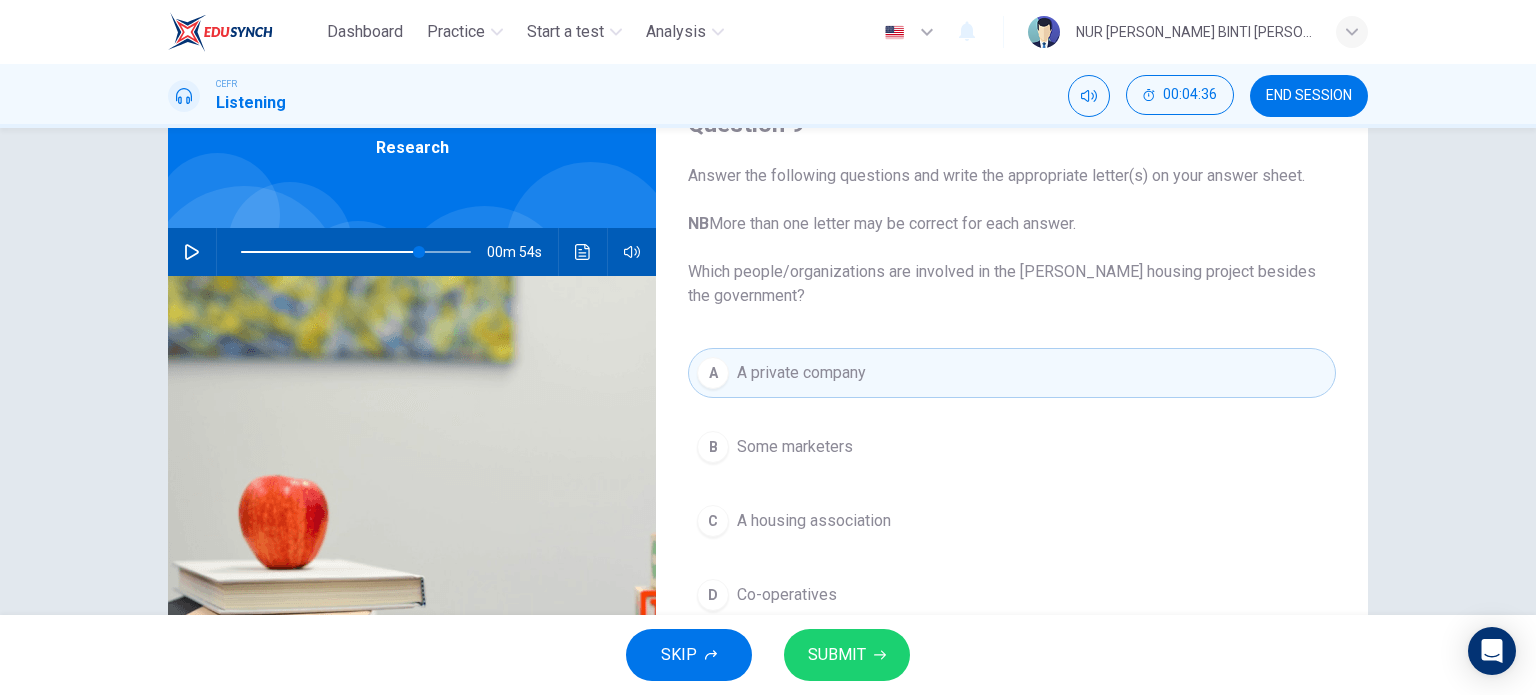 click on "SUBMIT" at bounding box center [837, 655] 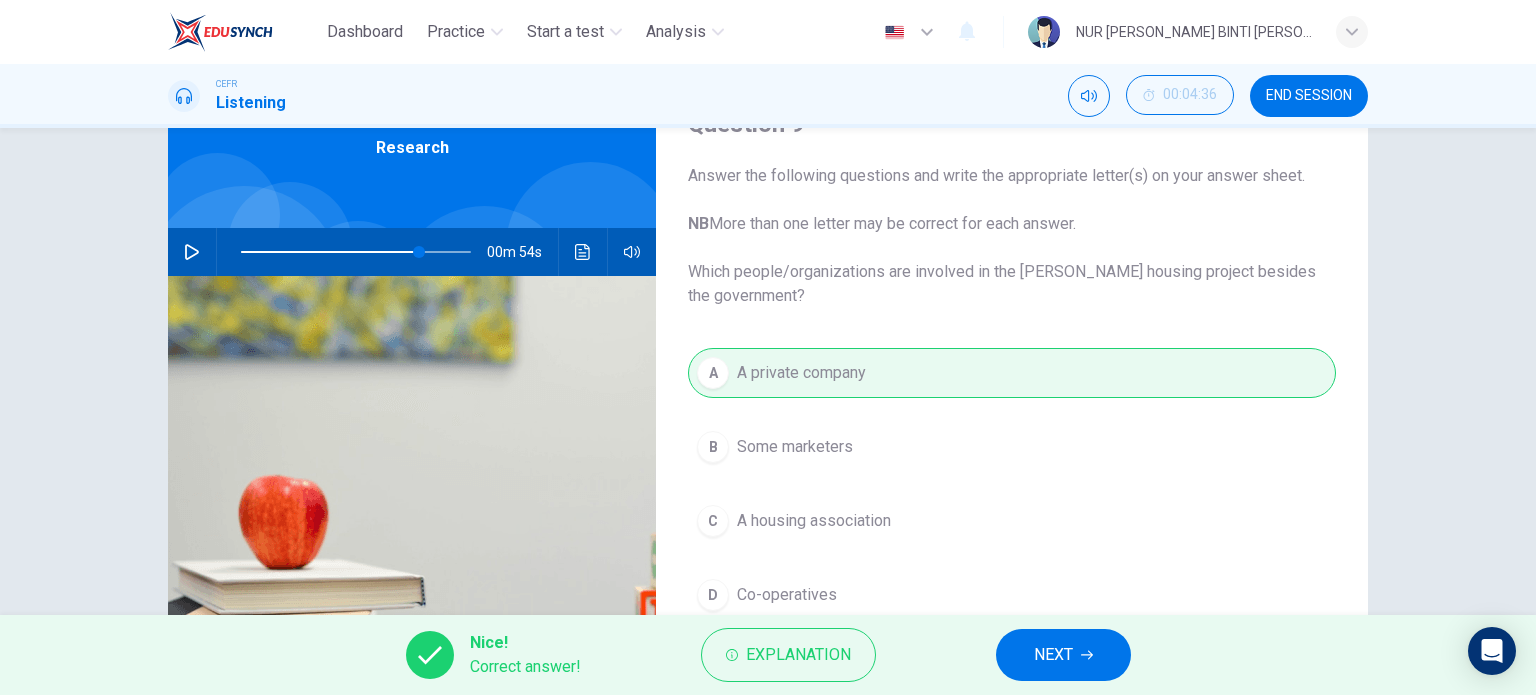 click on "NEXT" at bounding box center [1053, 655] 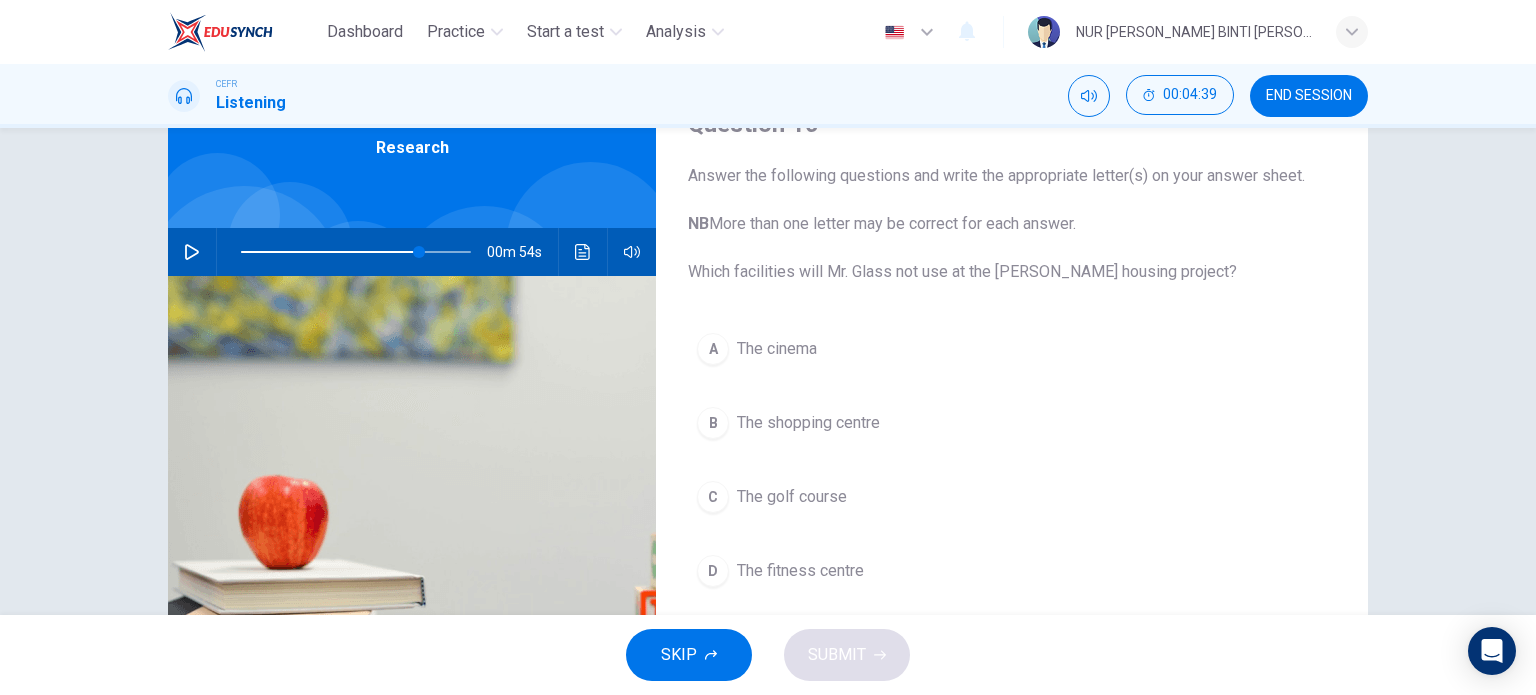 click at bounding box center (192, 252) 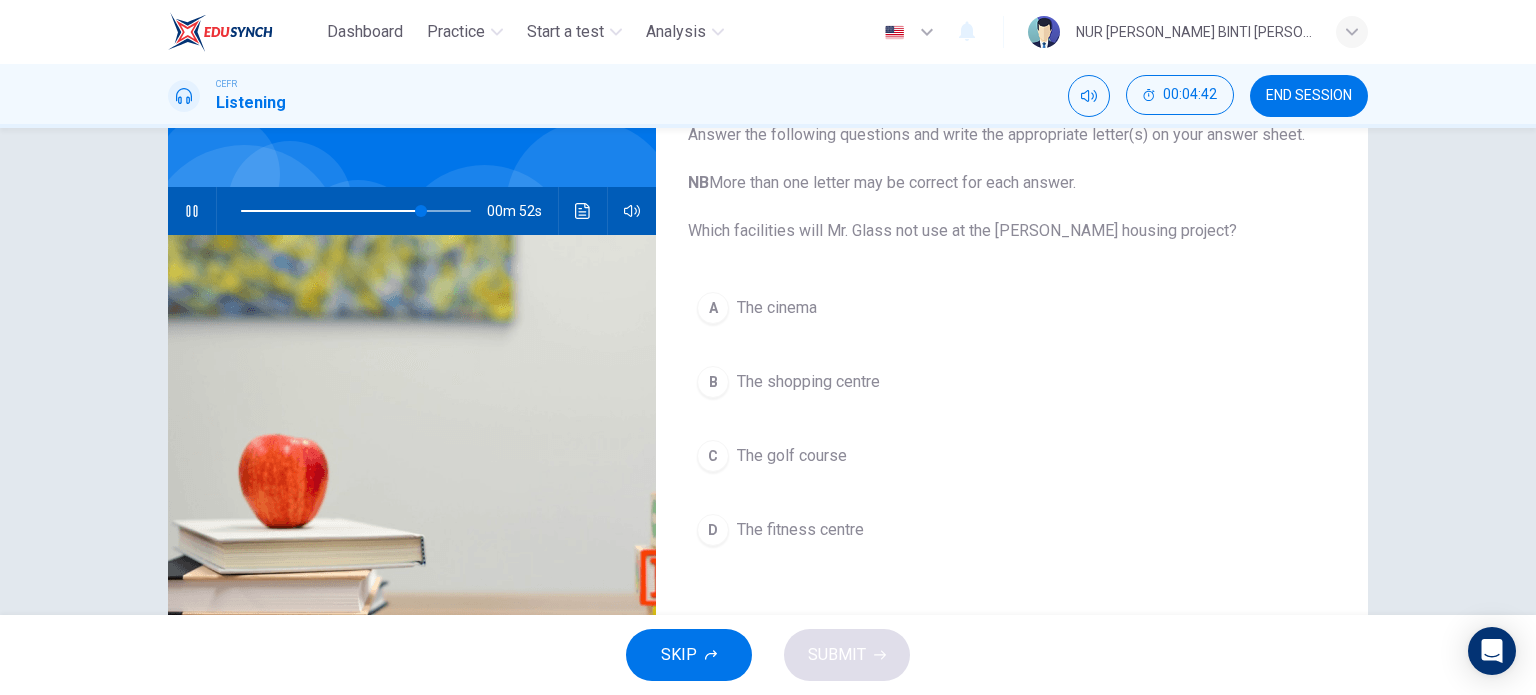 scroll, scrollTop: 200, scrollLeft: 0, axis: vertical 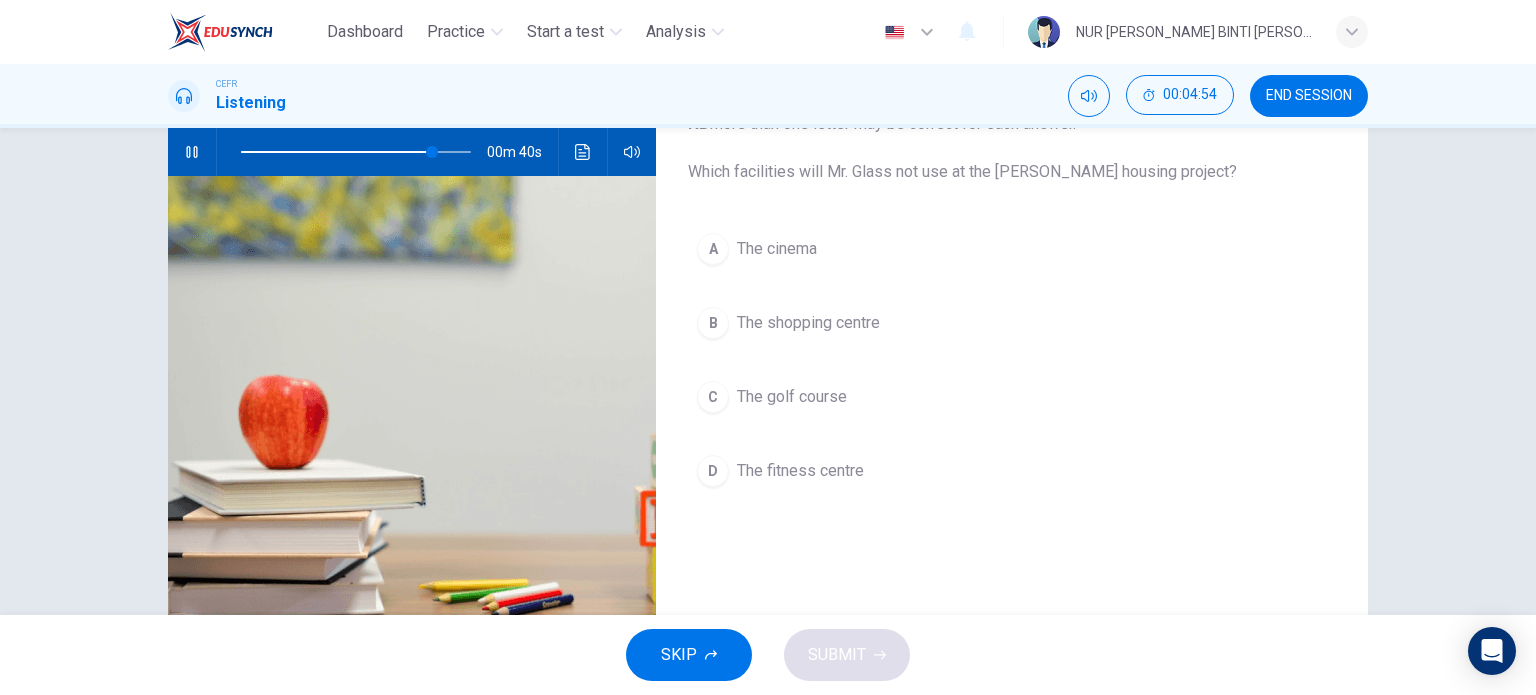 click 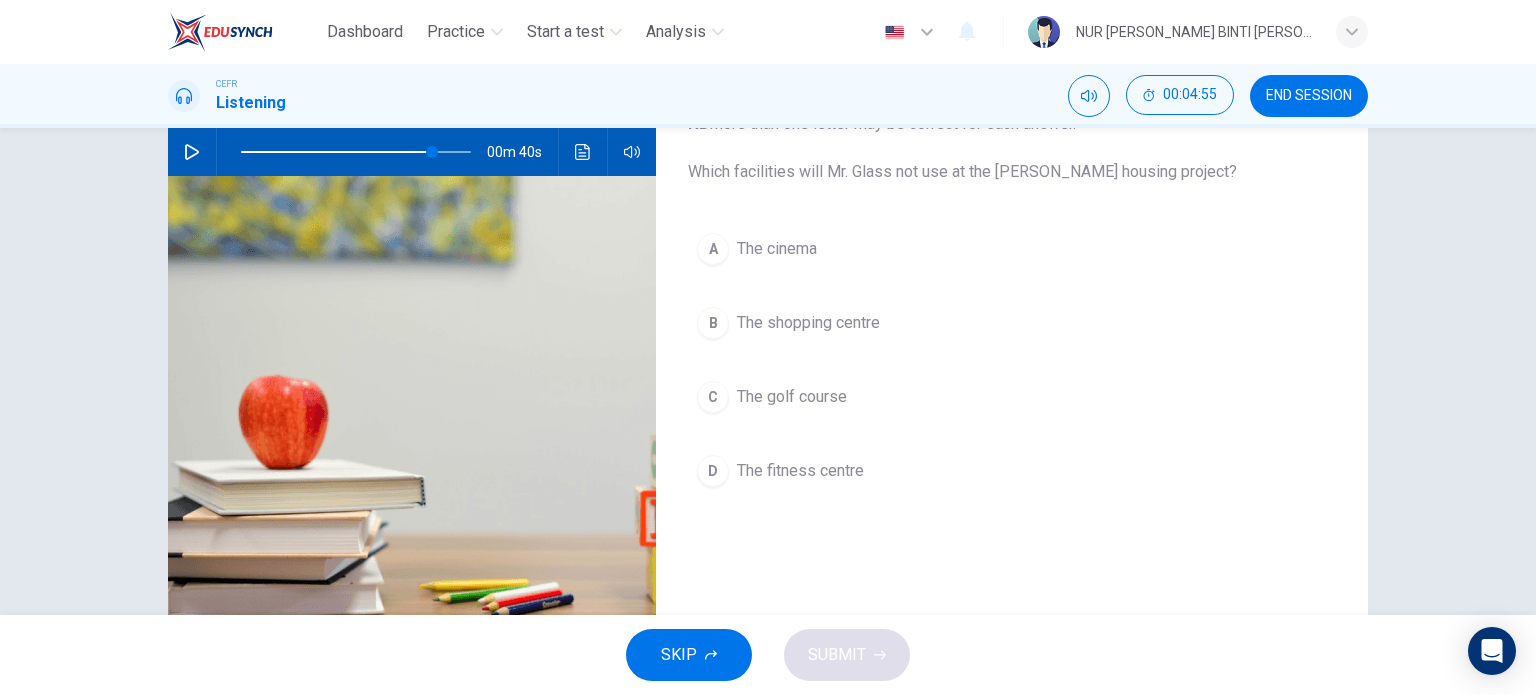 click on "The golf course" at bounding box center [792, 397] 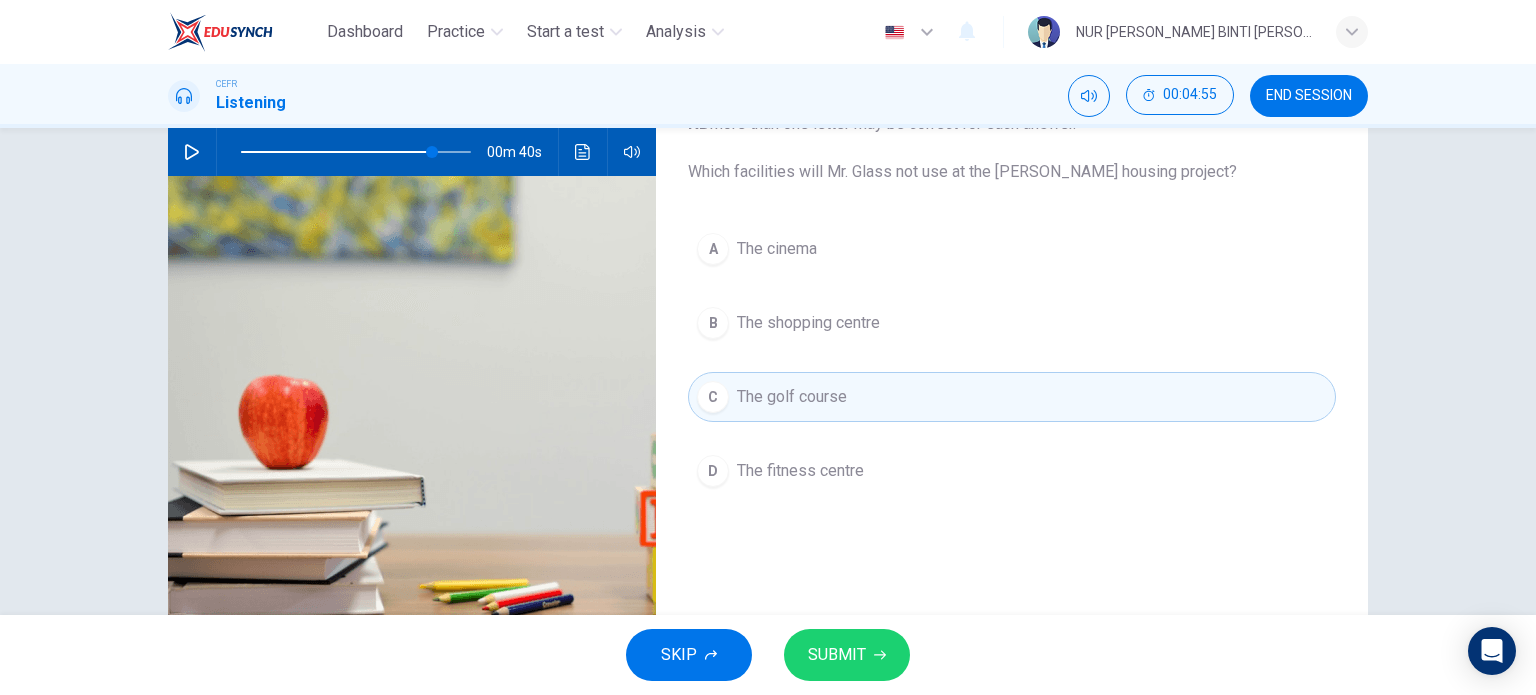 click on "SUBMIT" at bounding box center [847, 655] 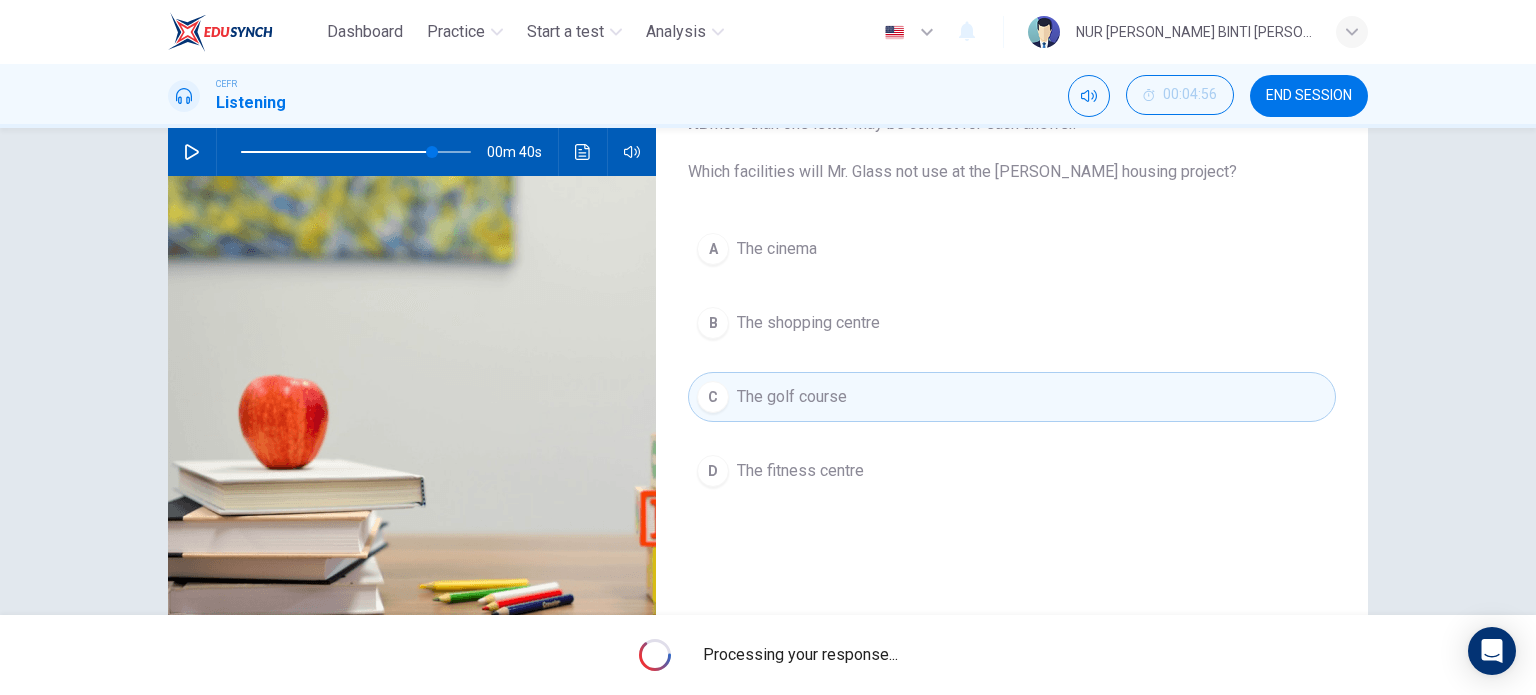 type on "83" 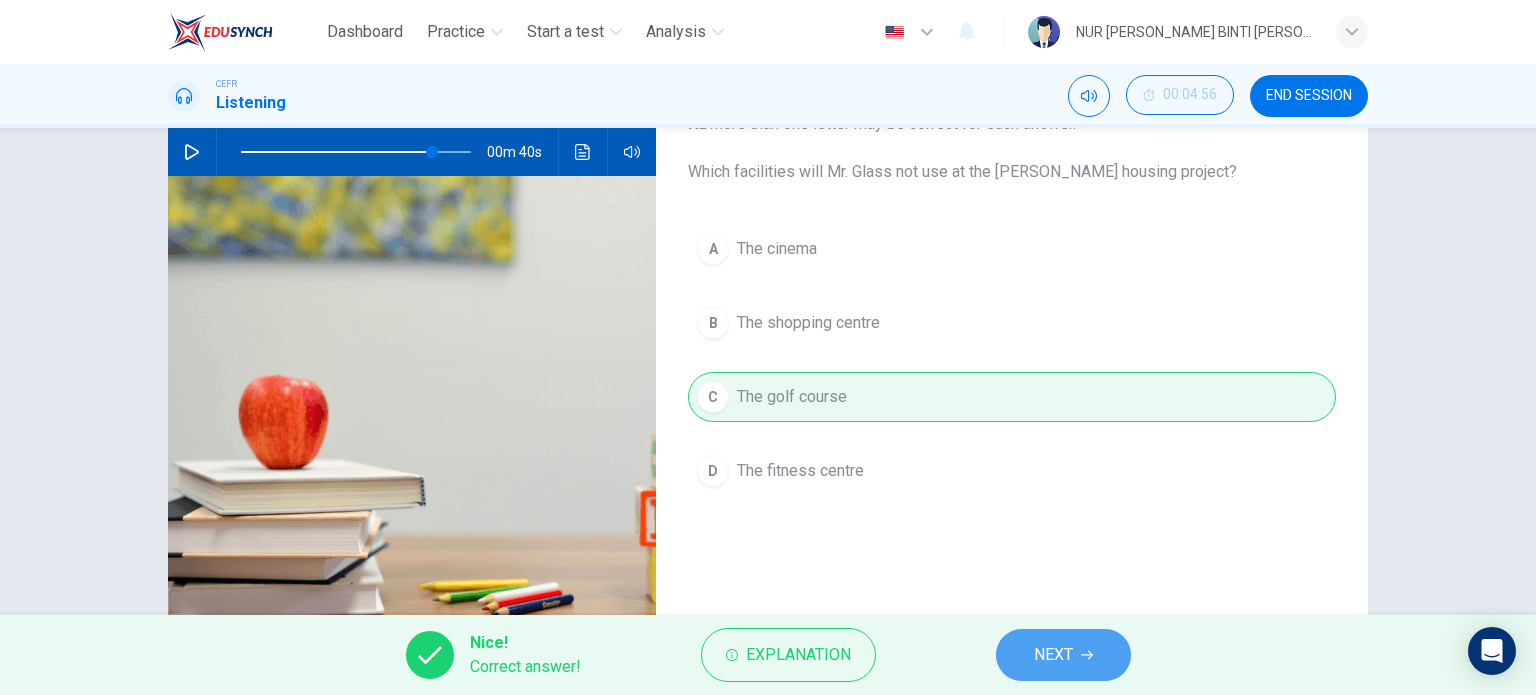 click on "NEXT" at bounding box center [1053, 655] 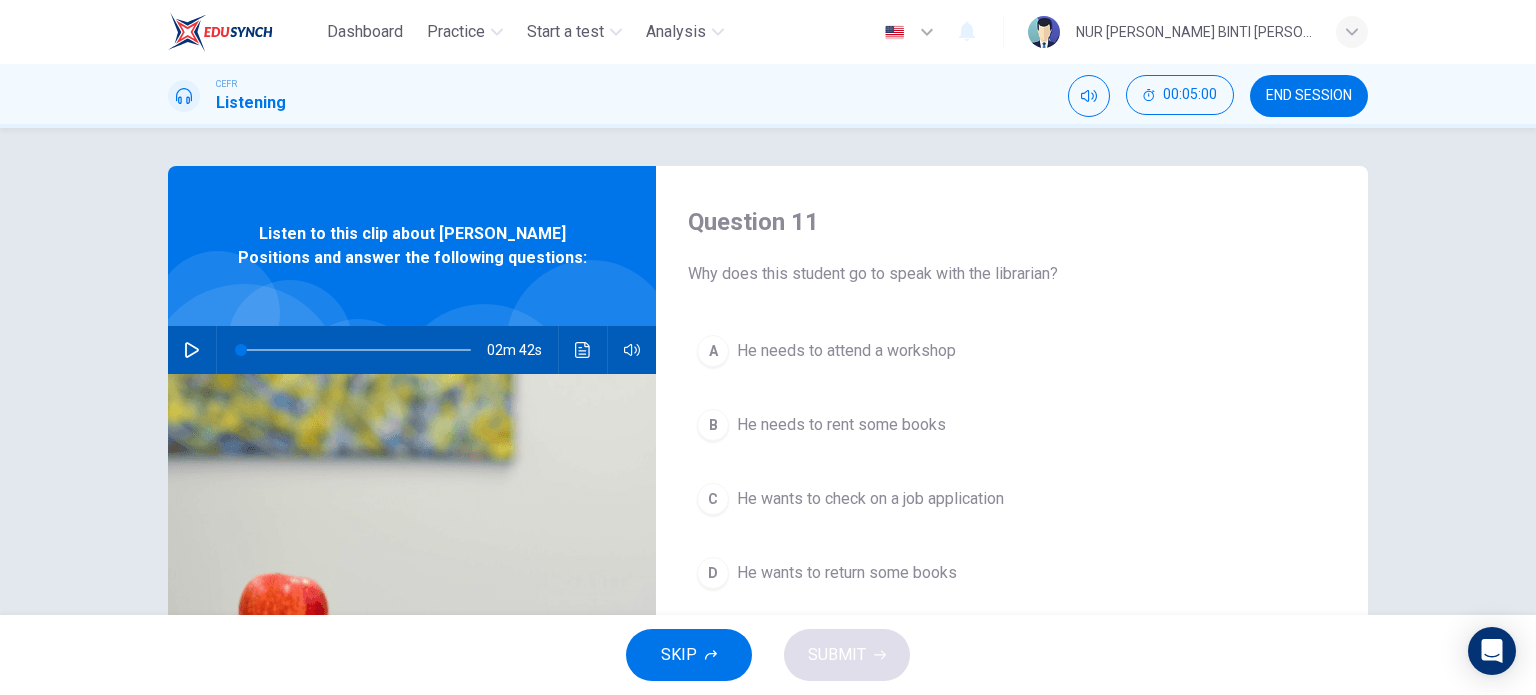 scroll, scrollTop: 0, scrollLeft: 0, axis: both 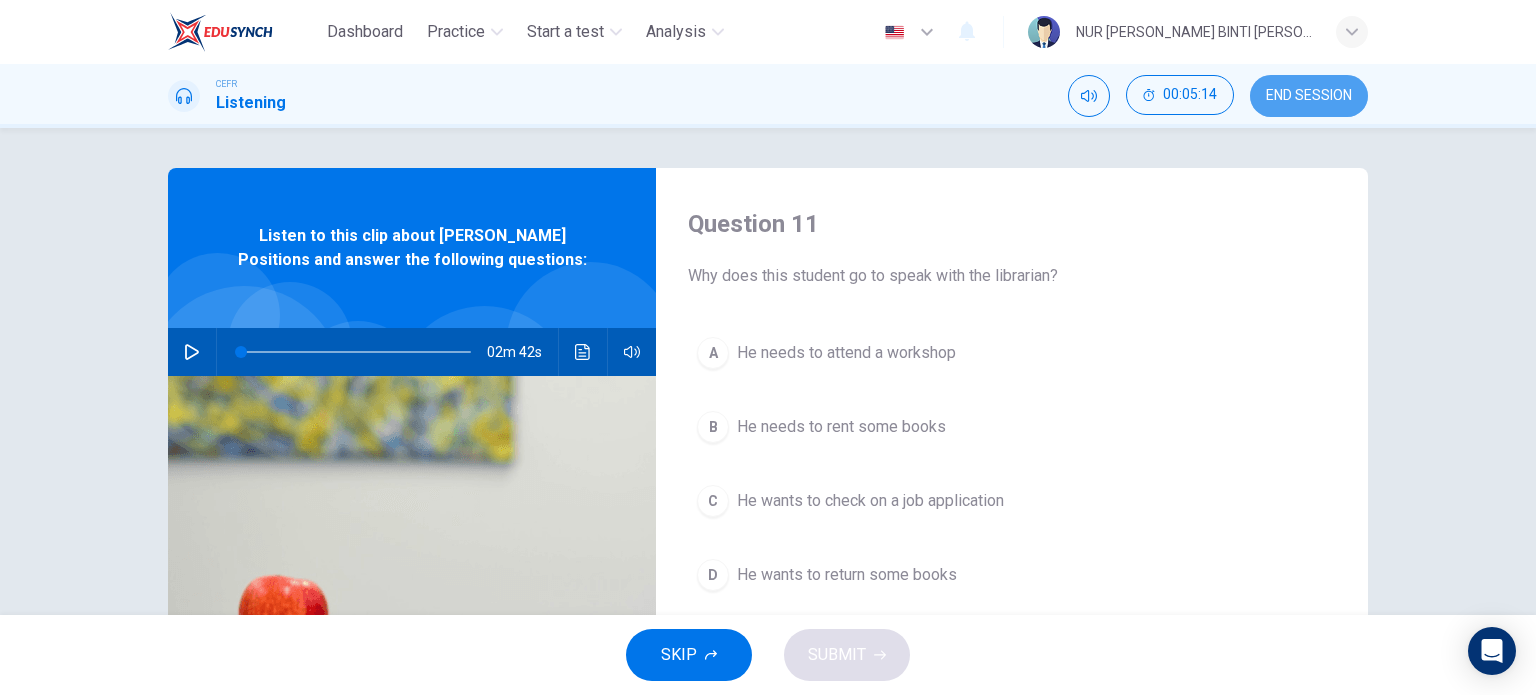click on "END SESSION" at bounding box center (1309, 96) 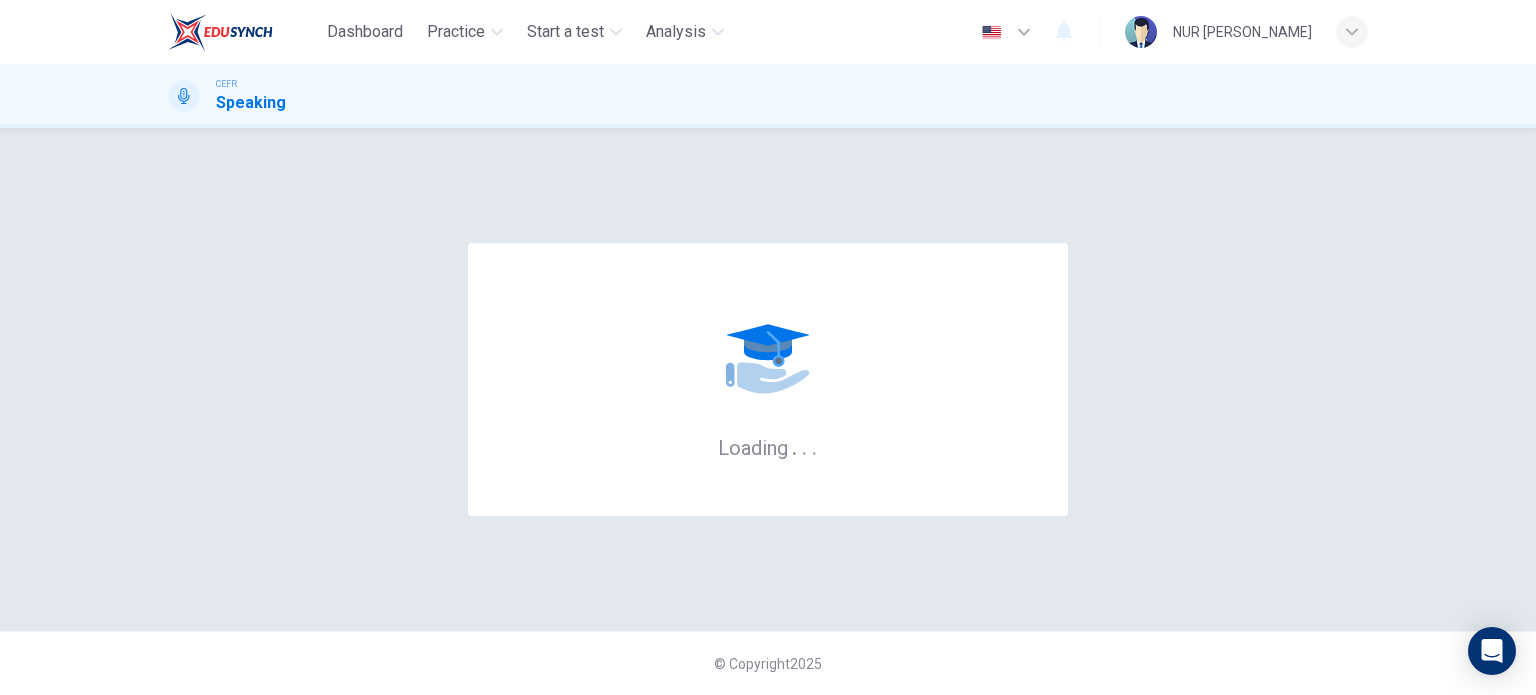 scroll, scrollTop: 0, scrollLeft: 0, axis: both 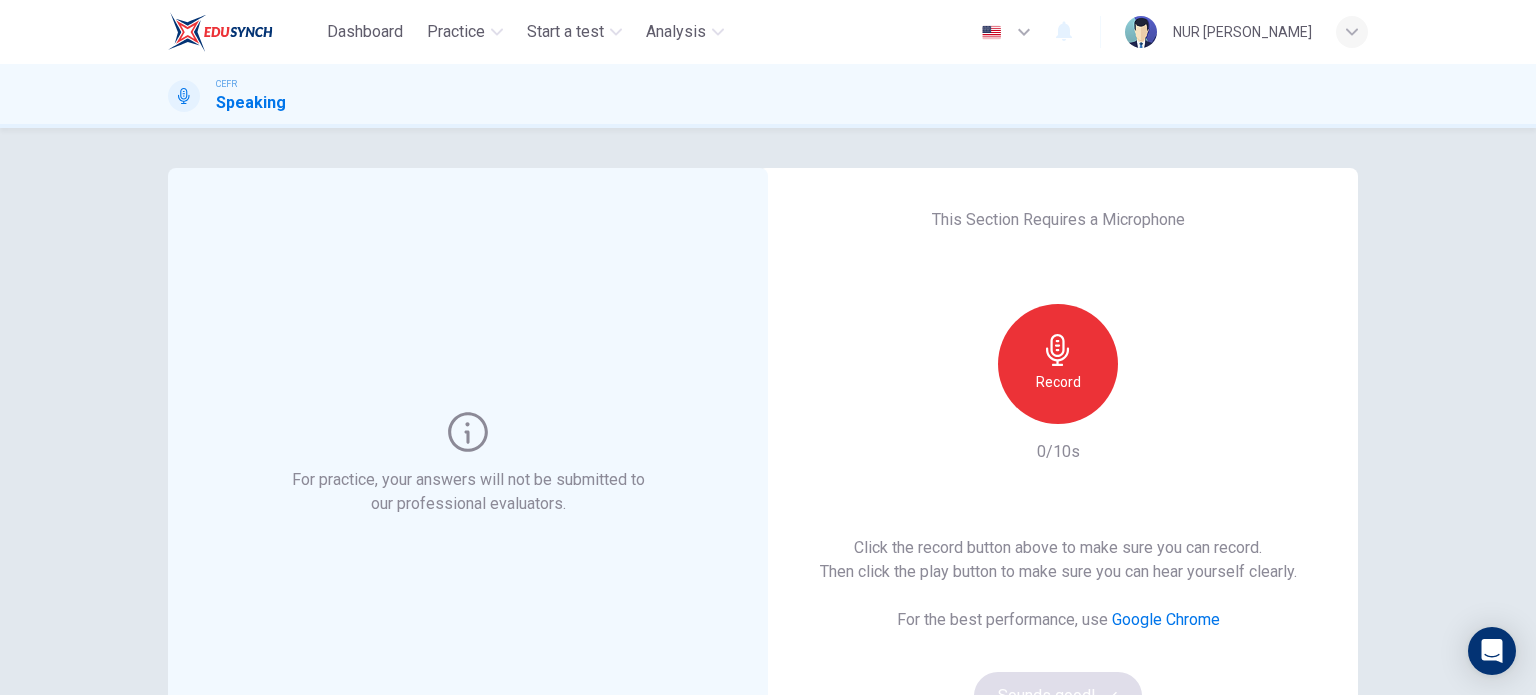 click on "Record" at bounding box center [1058, 364] 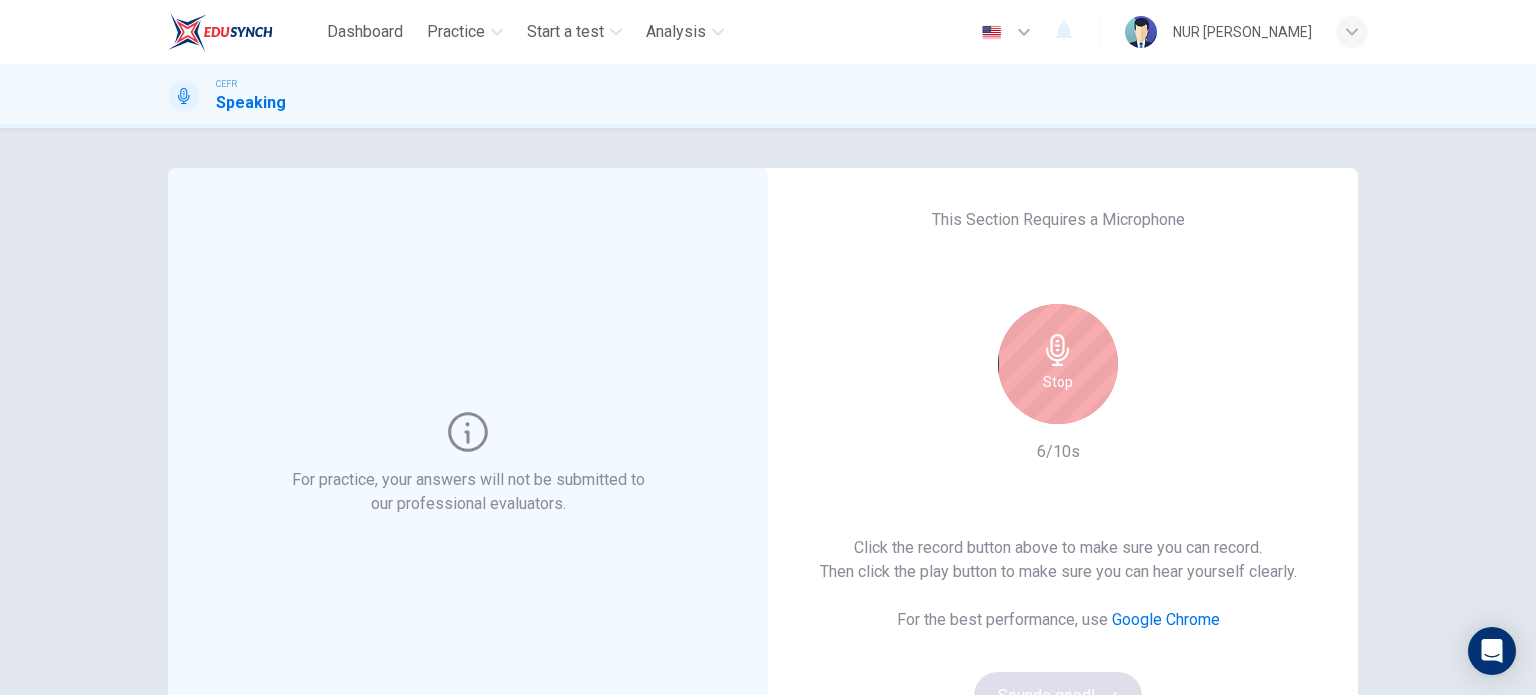 click on "Stop" at bounding box center [1058, 364] 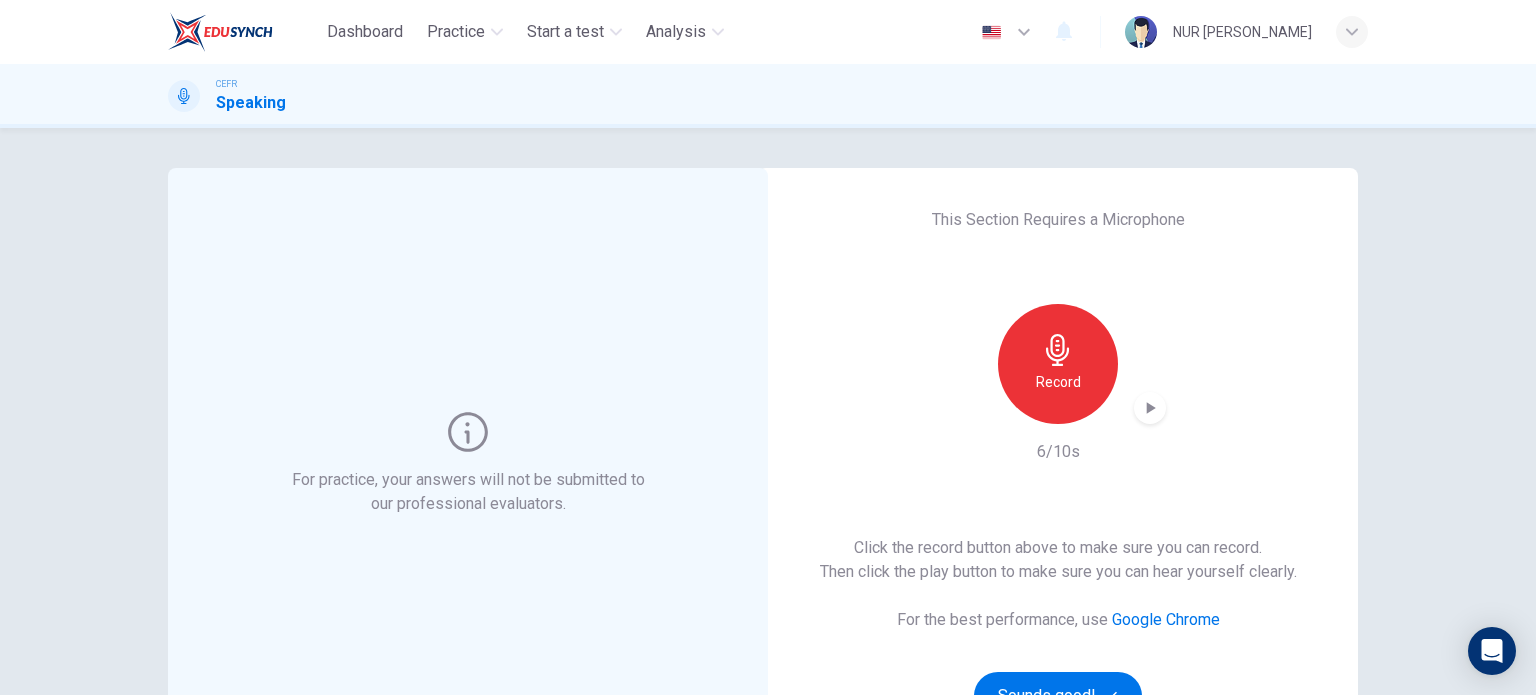 type 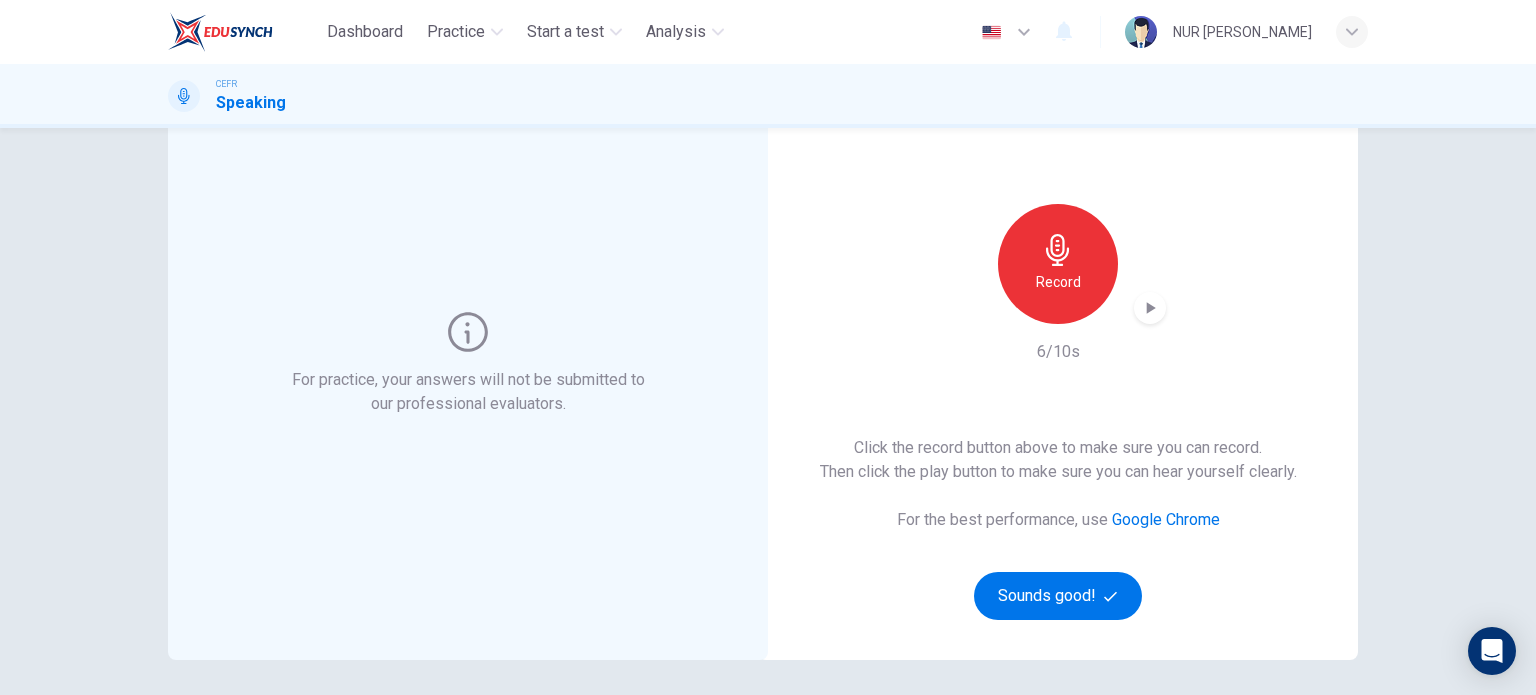 click at bounding box center (1150, 308) 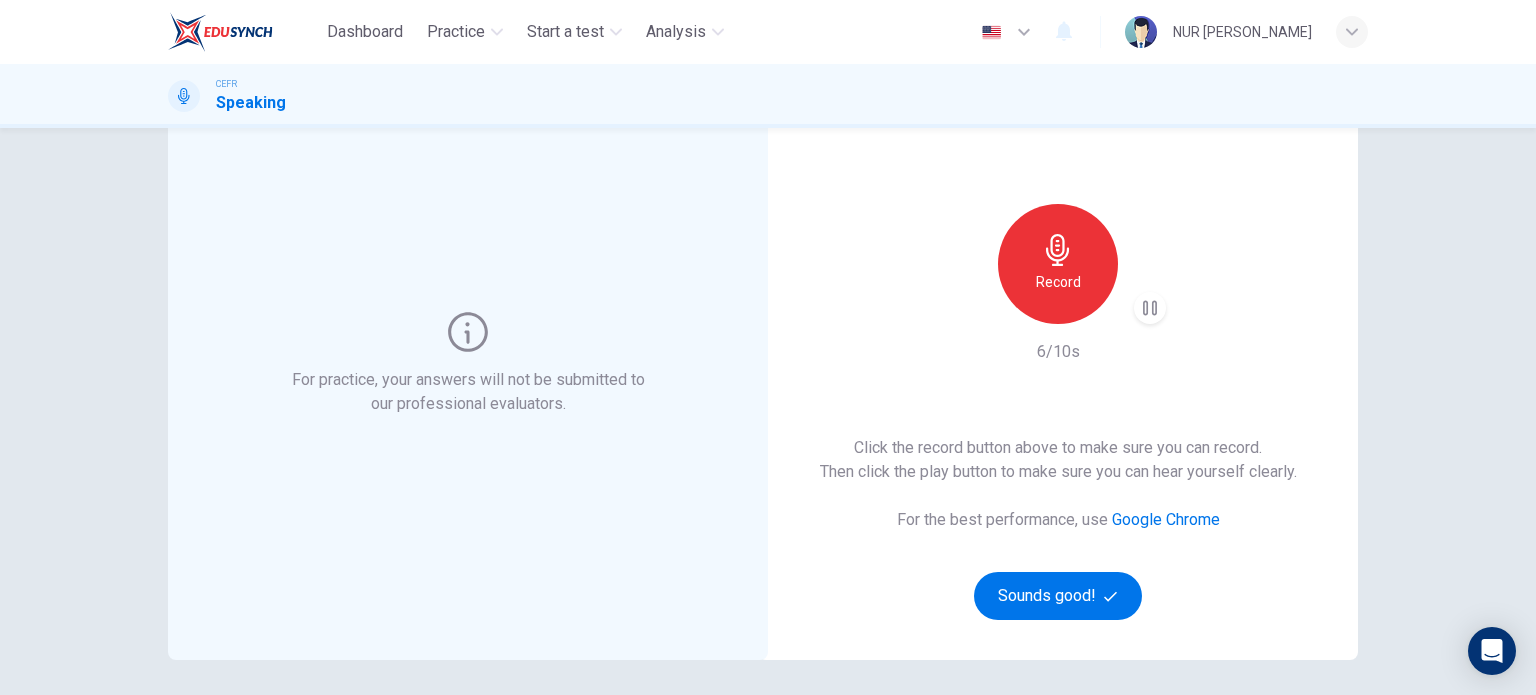 click 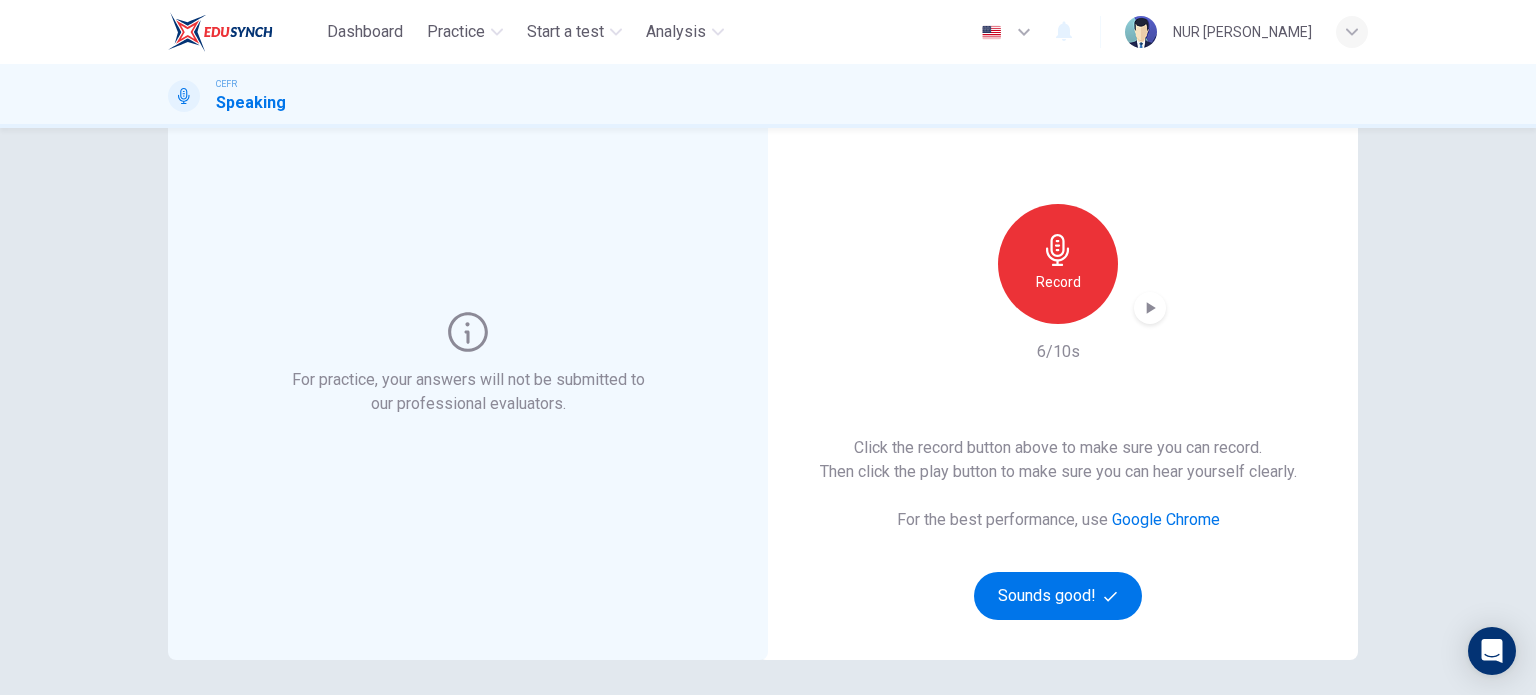 type 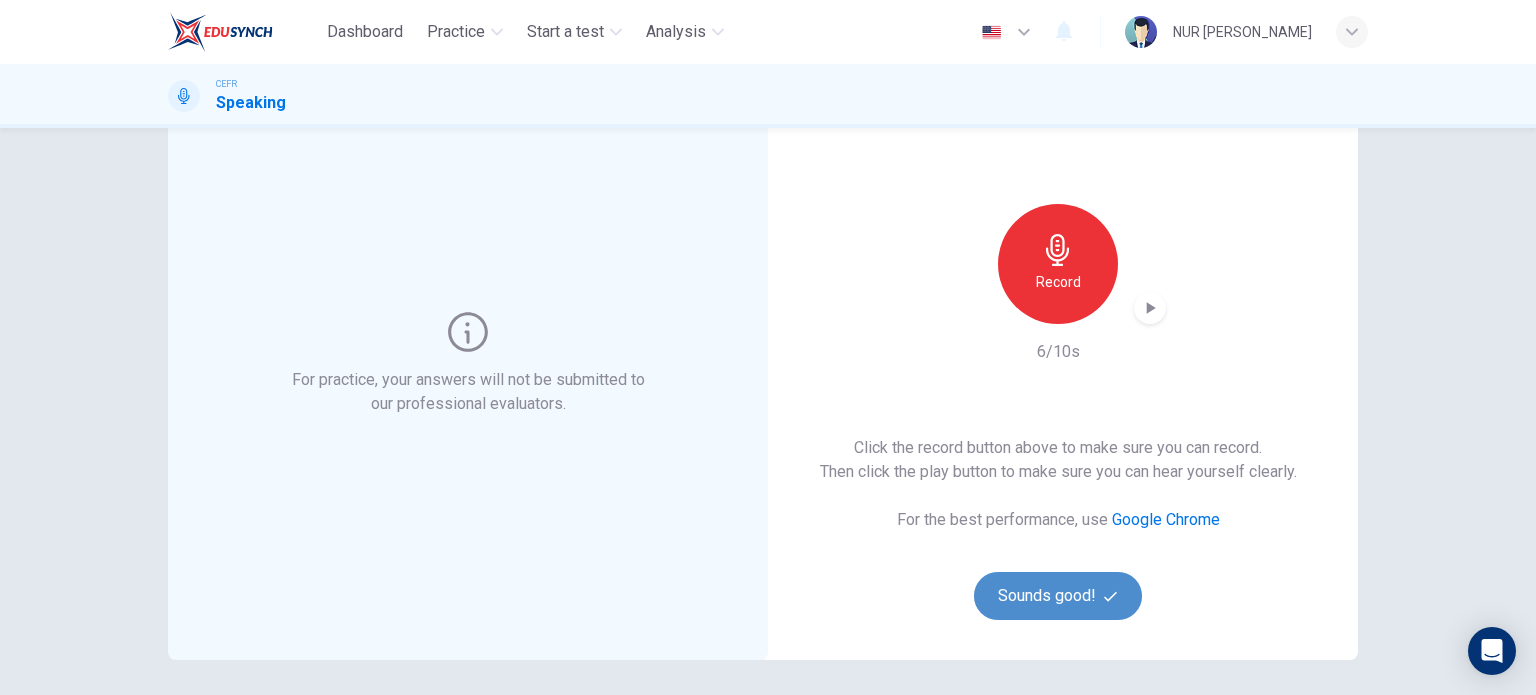 click on "Sounds good!" at bounding box center (1058, 596) 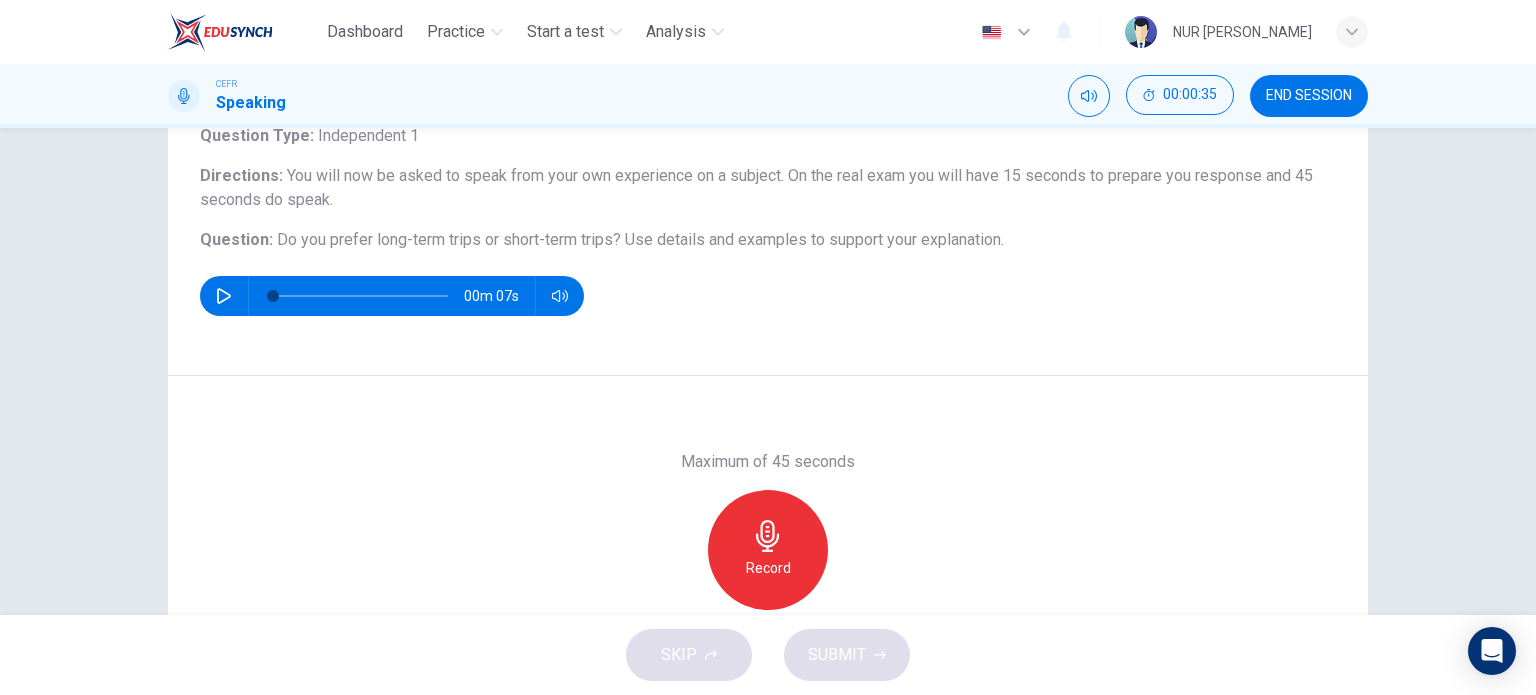 scroll, scrollTop: 188, scrollLeft: 0, axis: vertical 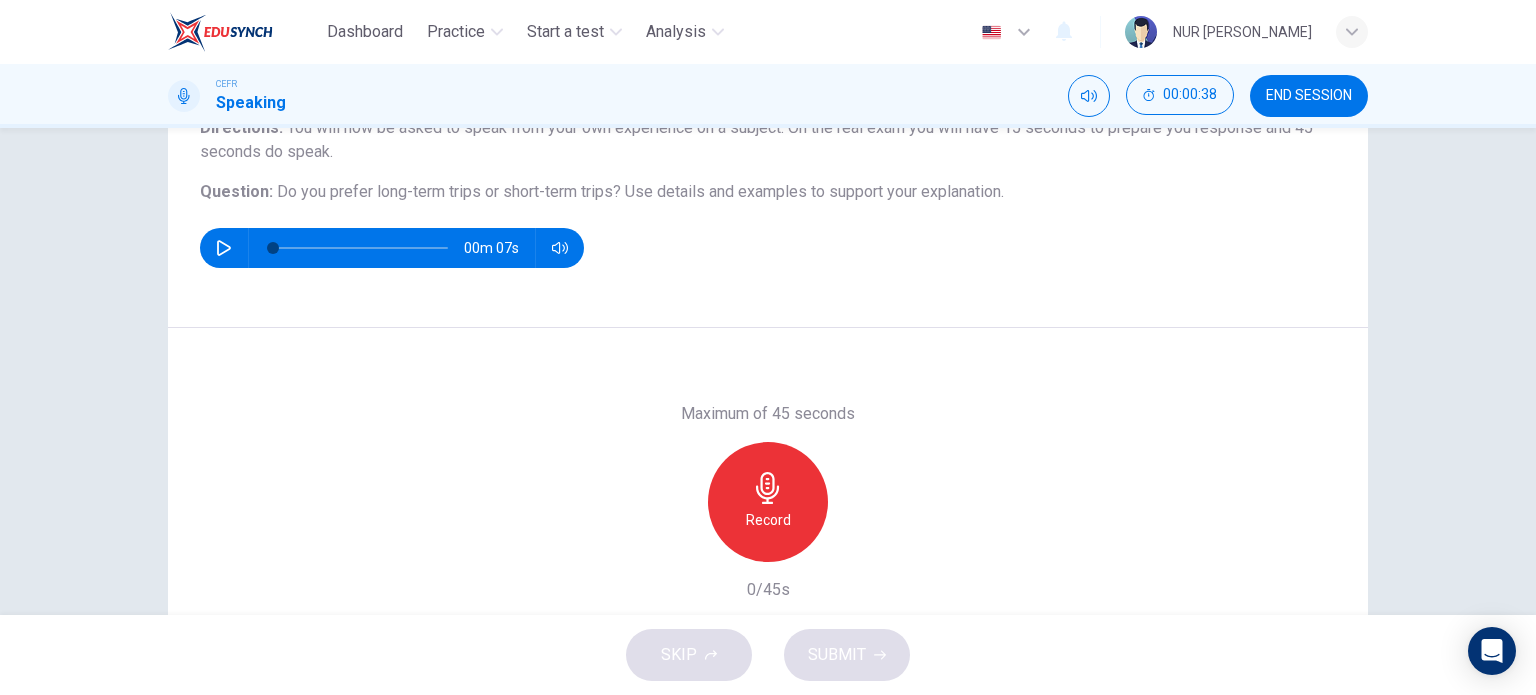 click on "Record" at bounding box center [768, 502] 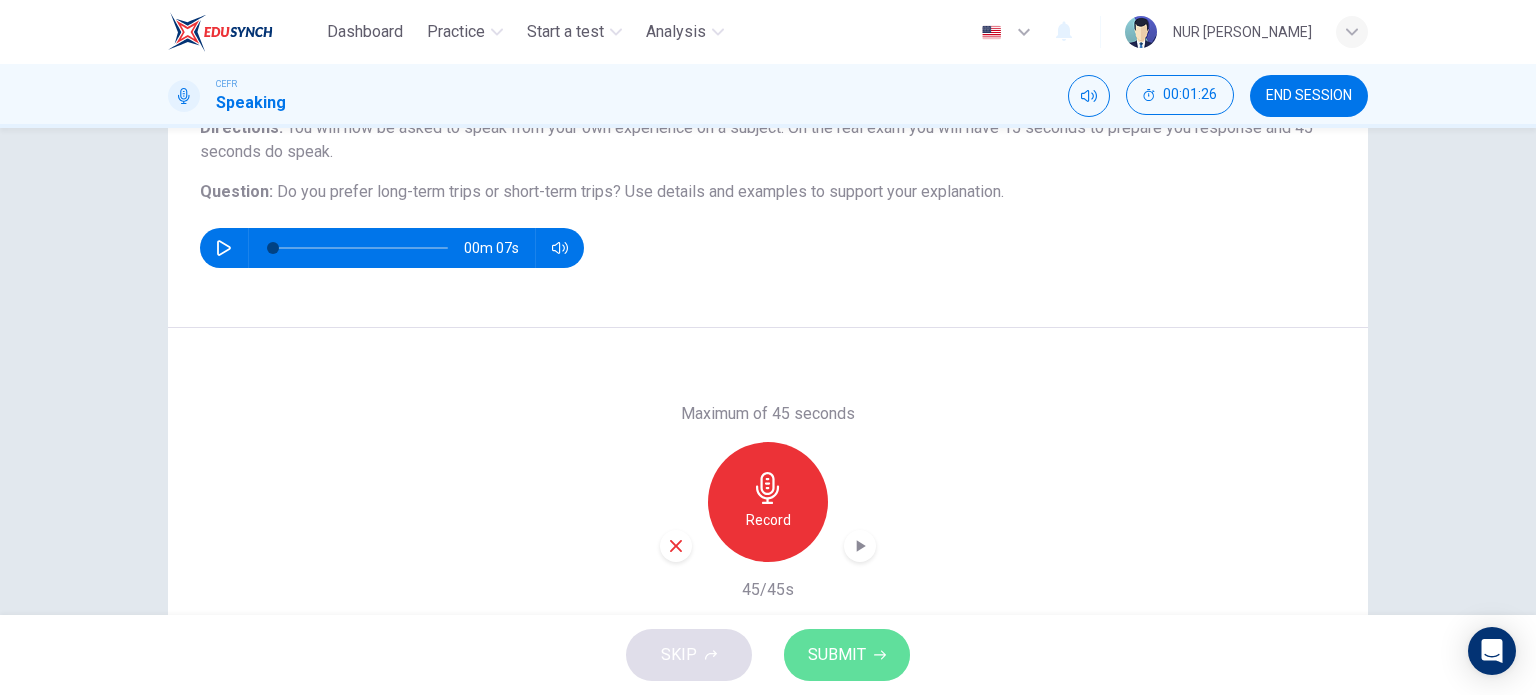 click on "SUBMIT" at bounding box center [837, 655] 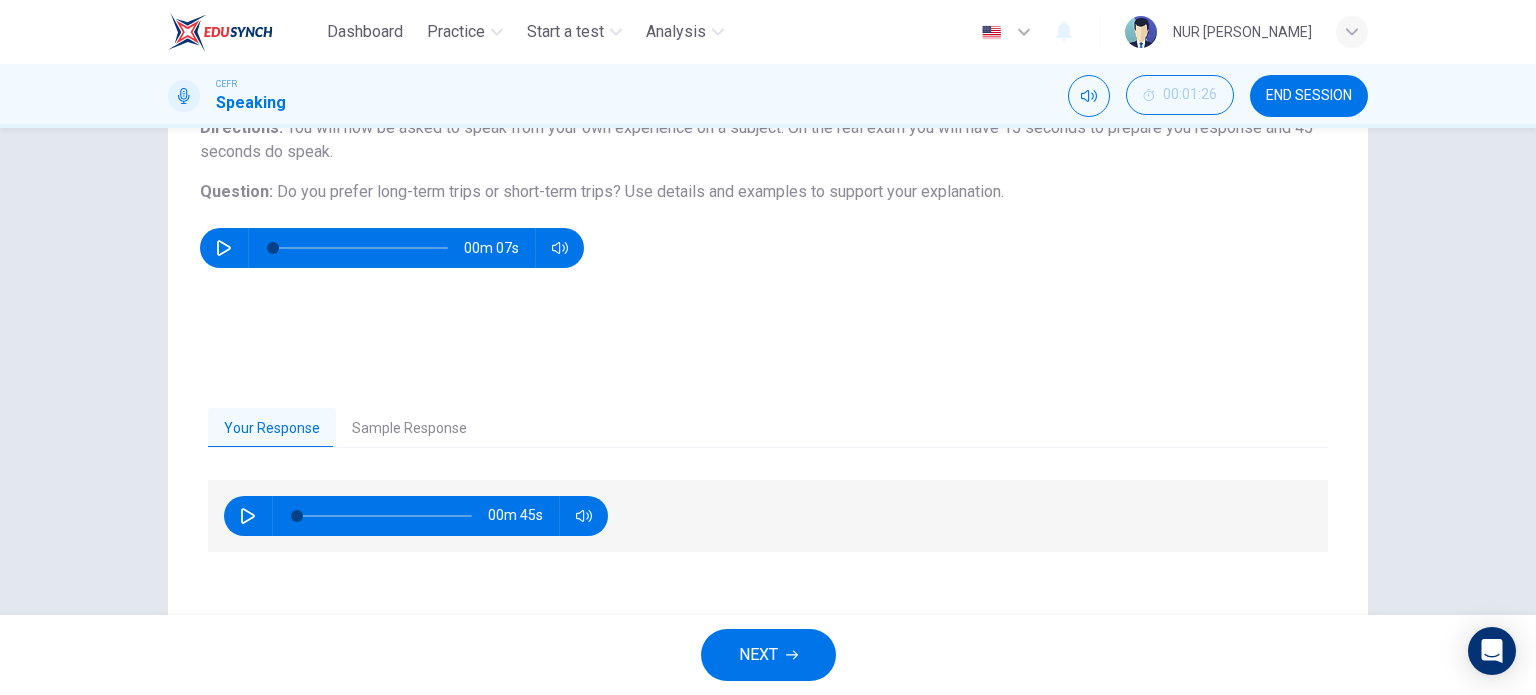 click on "END SESSION" at bounding box center [1309, 96] 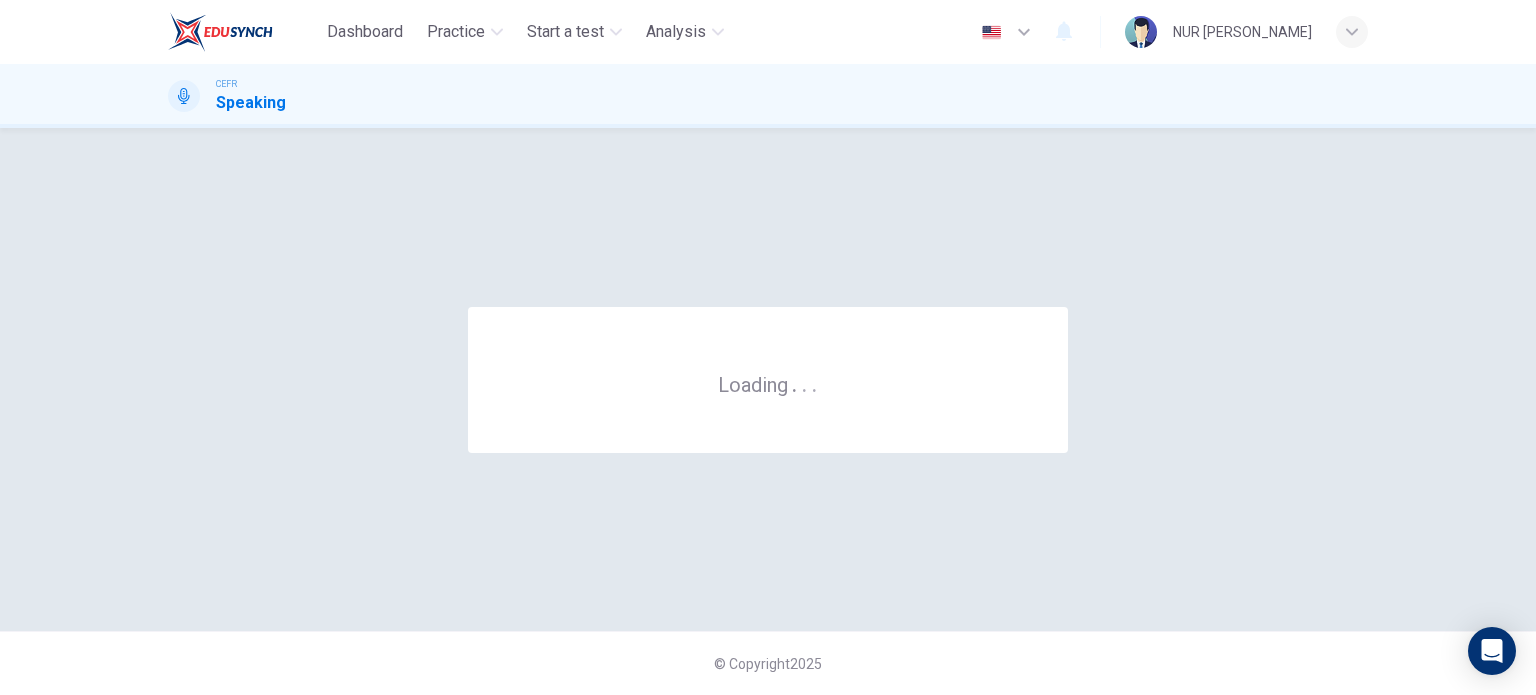 scroll, scrollTop: 0, scrollLeft: 0, axis: both 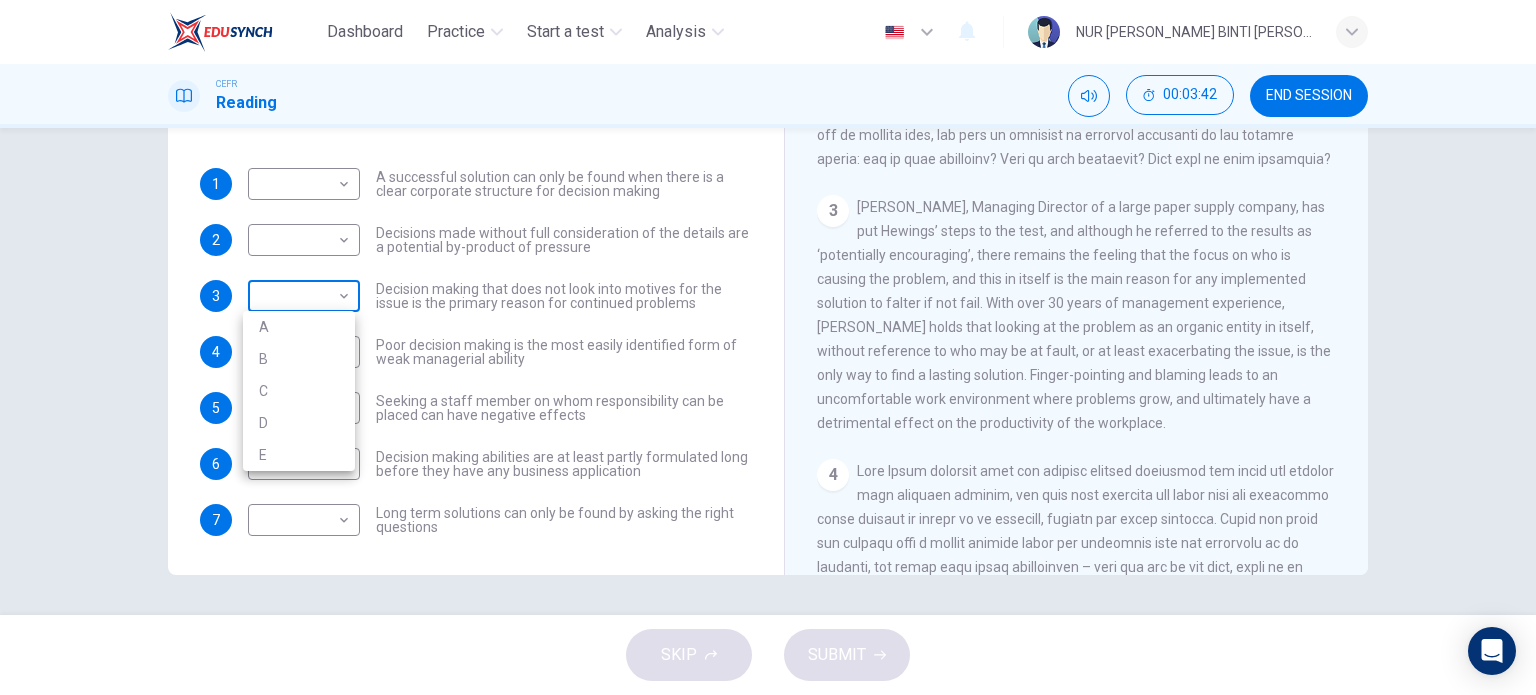 click on "Dashboard Practice Start a test Analysis English en ​ NUR [PERSON_NAME] BINTI [PERSON_NAME] CEFR Reading 00:03:42 END SESSION Questions 1 - 7 Match each statement with the correct person.
Write the correct answer  A-D  in the boxes below. List of People A [PERSON_NAME] B [PERSON_NAME] C [PERSON_NAME] D [PERSON_NAME] E [PERSON_NAME] 1 ​ ​ A successful solution can only be found when there is a clear corporate structure for decision making 2 ​ ​ Decisions made without full consideration of the details are a potential by-product of pressure 3 ​ ​ Decision making that does not look into motives for the issue is the primary reason for continued problems 4 ​ ​ Poor decision making is the most easily identified form of weak managerial ability 5 ​ ​ Seeking a staff member on whom responsibility can be placed can have negative effects 6 ​ ​ Decision making abilities are at least partly formulated long before they have any business application 7 ​ ​ Problem Solving and Decision Making CLICK TO ZOOM 1 2" at bounding box center (768, 347) 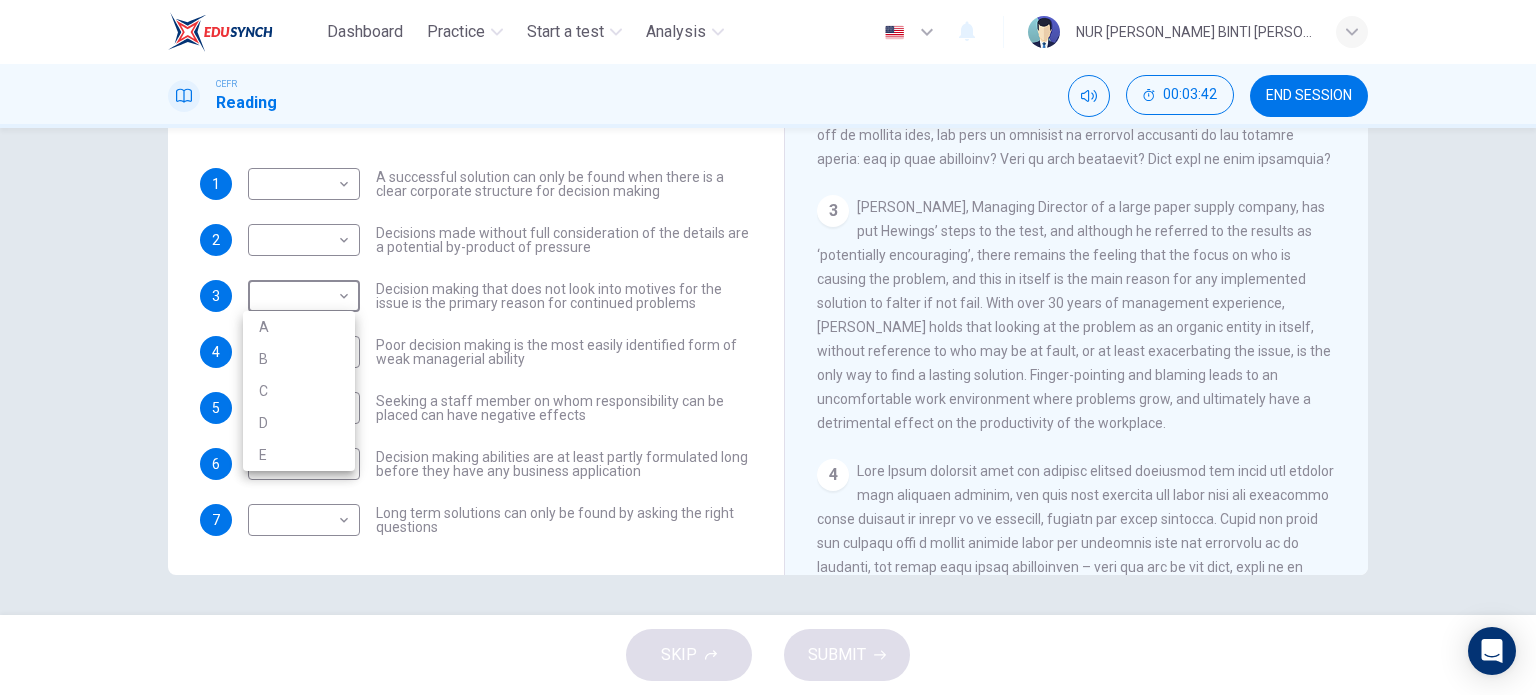 click at bounding box center [768, 347] 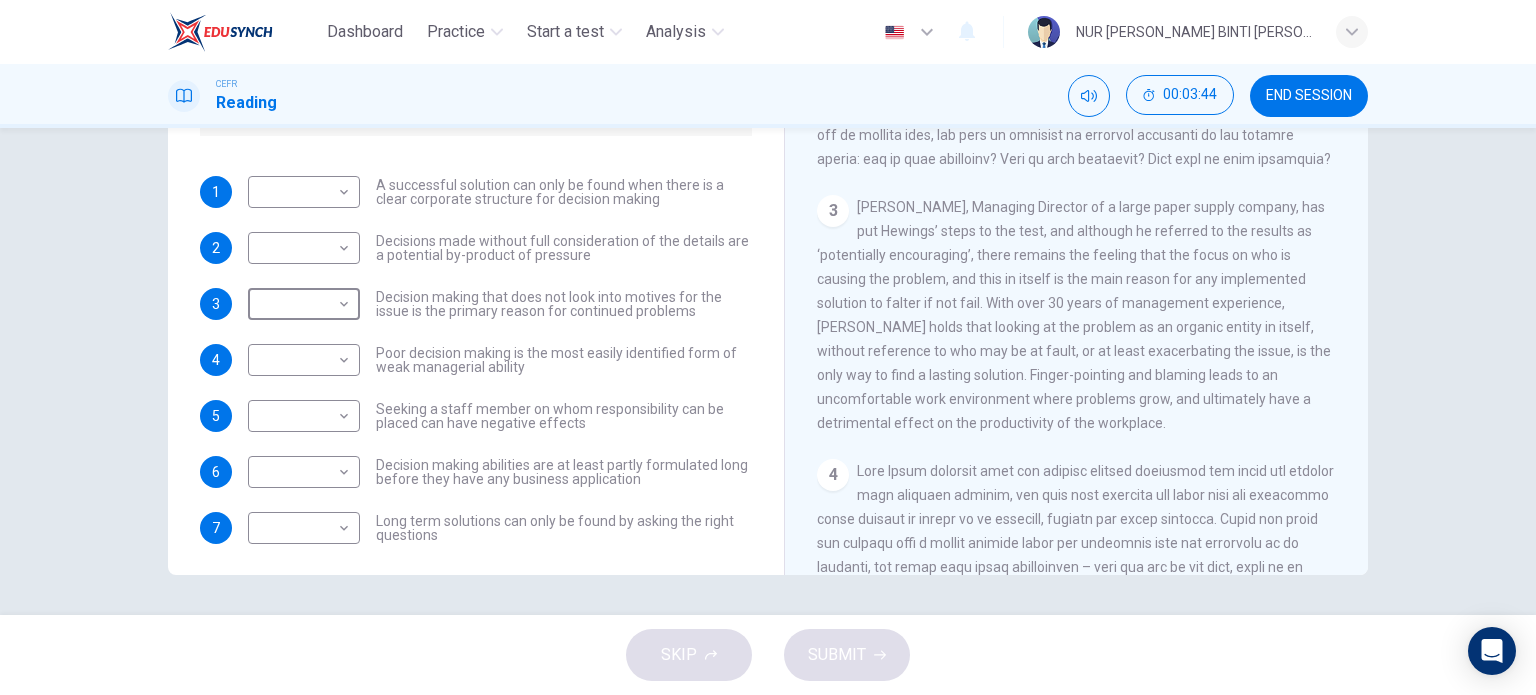 scroll, scrollTop: 216, scrollLeft: 0, axis: vertical 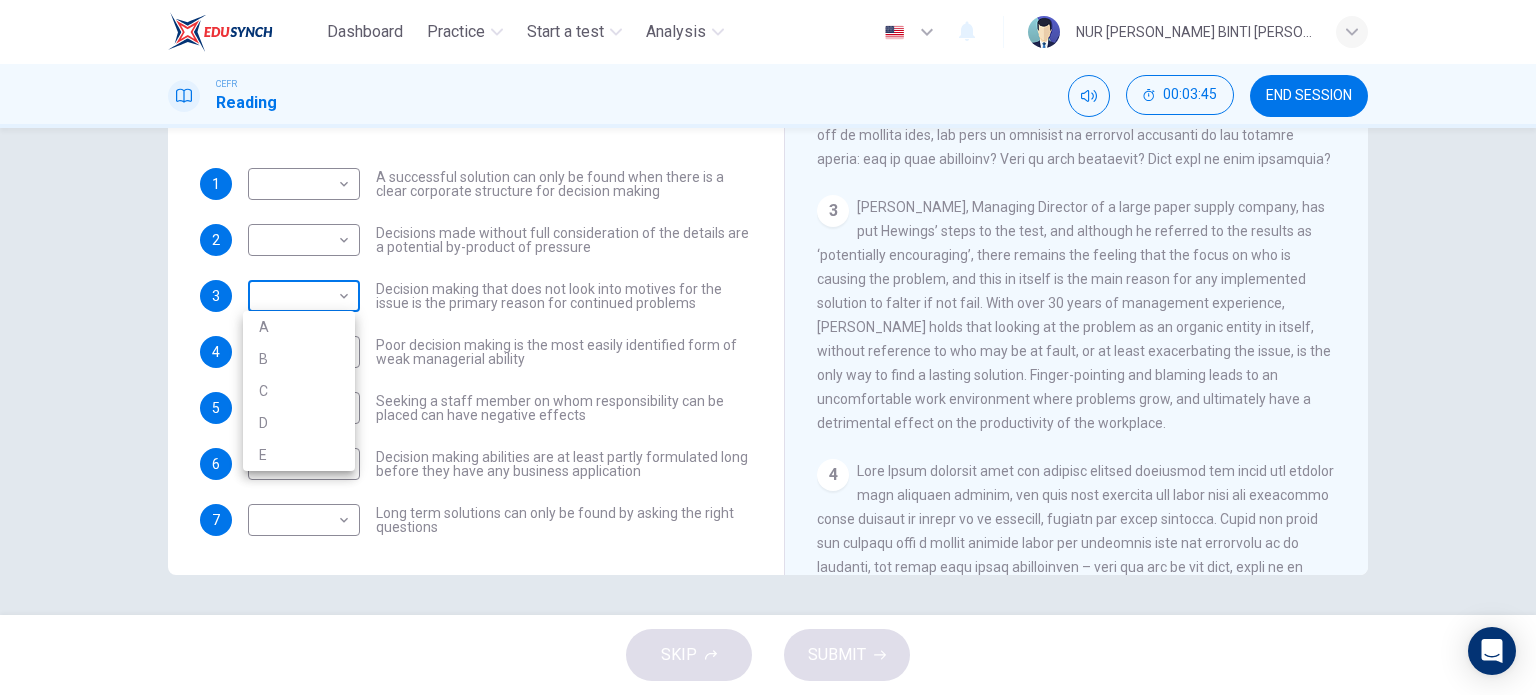 click on "Dashboard Practice Start a test Analysis English en ​ NUR [PERSON_NAME] BINTI [PERSON_NAME] CEFR Reading 00:03:45 END SESSION Questions 1 - 7 Match each statement with the correct person.
Write the correct answer  A-D  in the boxes below. List of People A [PERSON_NAME] B [PERSON_NAME] C [PERSON_NAME] D [PERSON_NAME] E [PERSON_NAME] 1 ​ ​ A successful solution can only be found when there is a clear corporate structure for decision making 2 ​ ​ Decisions made without full consideration of the details are a potential by-product of pressure 3 ​ ​ Decision making that does not look into motives for the issue is the primary reason for continued problems 4 ​ ​ Poor decision making is the most easily identified form of weak managerial ability 5 ​ ​ Seeking a staff member on whom responsibility can be placed can have negative effects 6 ​ ​ Decision making abilities are at least partly formulated long before they have any business application 7 ​ ​ Problem Solving and Decision Making CLICK TO ZOOM 1 2" at bounding box center [768, 347] 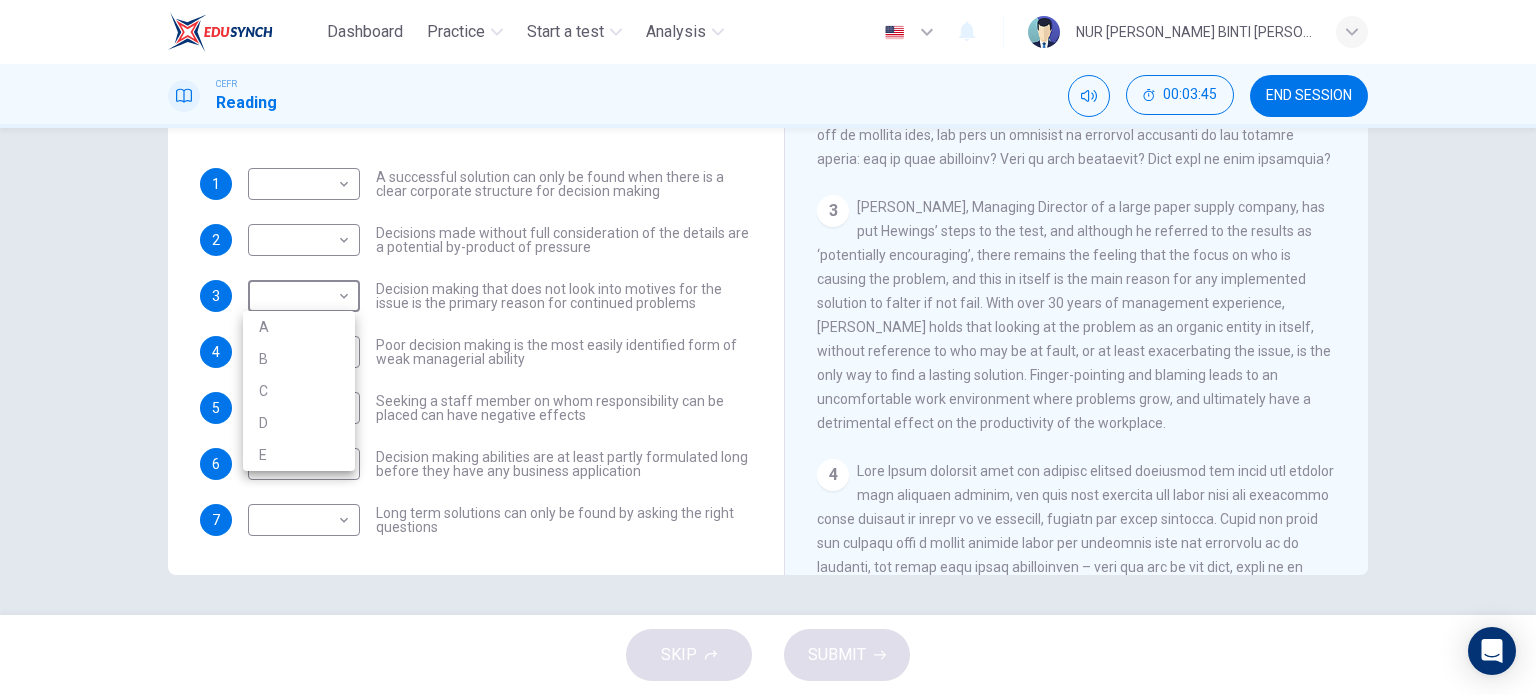 click on "C" at bounding box center [299, 391] 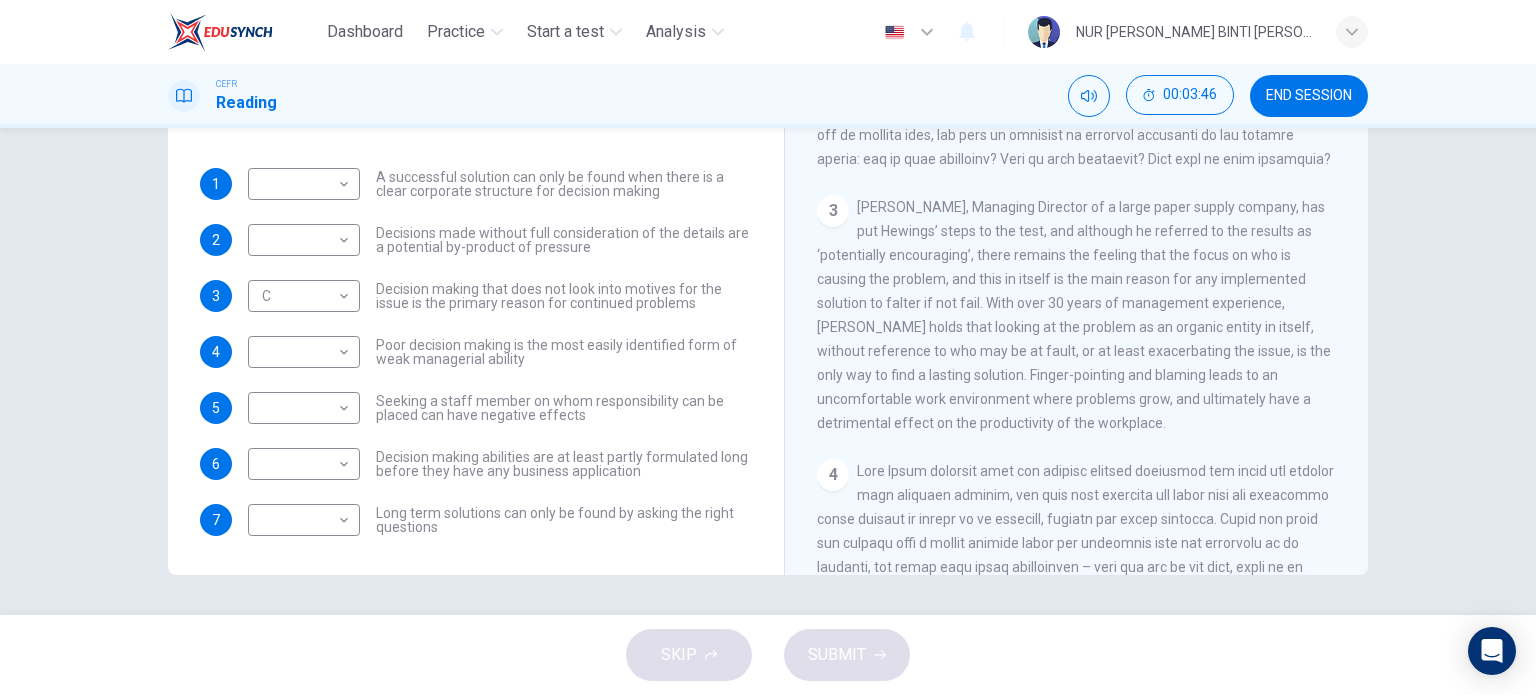 click on "1 ​ ​ A successful solution can only be found when there is a clear corporate structure for decision making 2 ​ ​ Decisions made without full consideration of the details are a potential by-product of pressure 3 C C ​ Decision making that does not look into motives for the issue is the primary reason for continued problems 4 ​ ​ Poor decision making is the most easily identified form of weak managerial ability 5 ​ ​ Seeking a staff member on whom responsibility can be placed can have negative effects 6 ​ ​ Decision making abilities are at least partly formulated long before they have any business application 7 ​ ​ Long term solutions can only be found by asking the right questions" at bounding box center [476, 352] 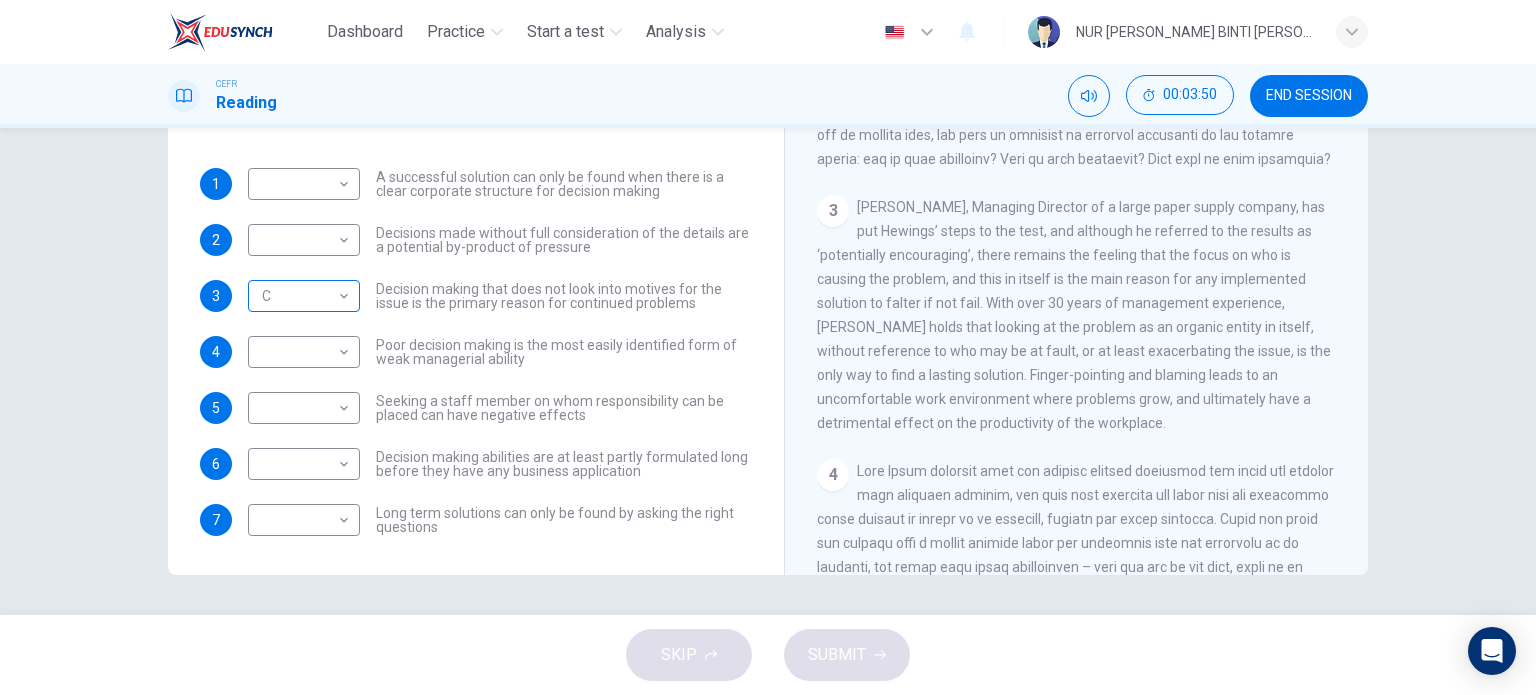 click on "Dashboard Practice Start a test Analysis English en ​ NUR [PERSON_NAME] BINTI [PERSON_NAME] CEFR Reading 00:03:50 END SESSION Questions 1 - 7 Match each statement with the correct person.
Write the correct answer  A-D  in the boxes below. List of People A [PERSON_NAME] Scrive B [PERSON_NAME] C [PERSON_NAME] D [PERSON_NAME] E [PERSON_NAME] 1 ​ ​ A successful solution can only be found when there is a clear corporate structure for decision making 2 ​ ​ Decisions made without full consideration of the details are a potential by-product of pressure 3 C C ​ Decision making that does not look into motives for the issue is the primary reason for continued problems 4 ​ ​ Poor decision making is the most easily identified form of weak managerial ability 5 ​ ​ Seeking a staff member on whom responsibility can be placed can have negative effects 6 ​ ​ Decision making abilities are at least partly formulated long before they have any business application 7 ​ ​ Problem Solving and Decision Making CLICK TO ZOOM 1 2" at bounding box center [768, 347] 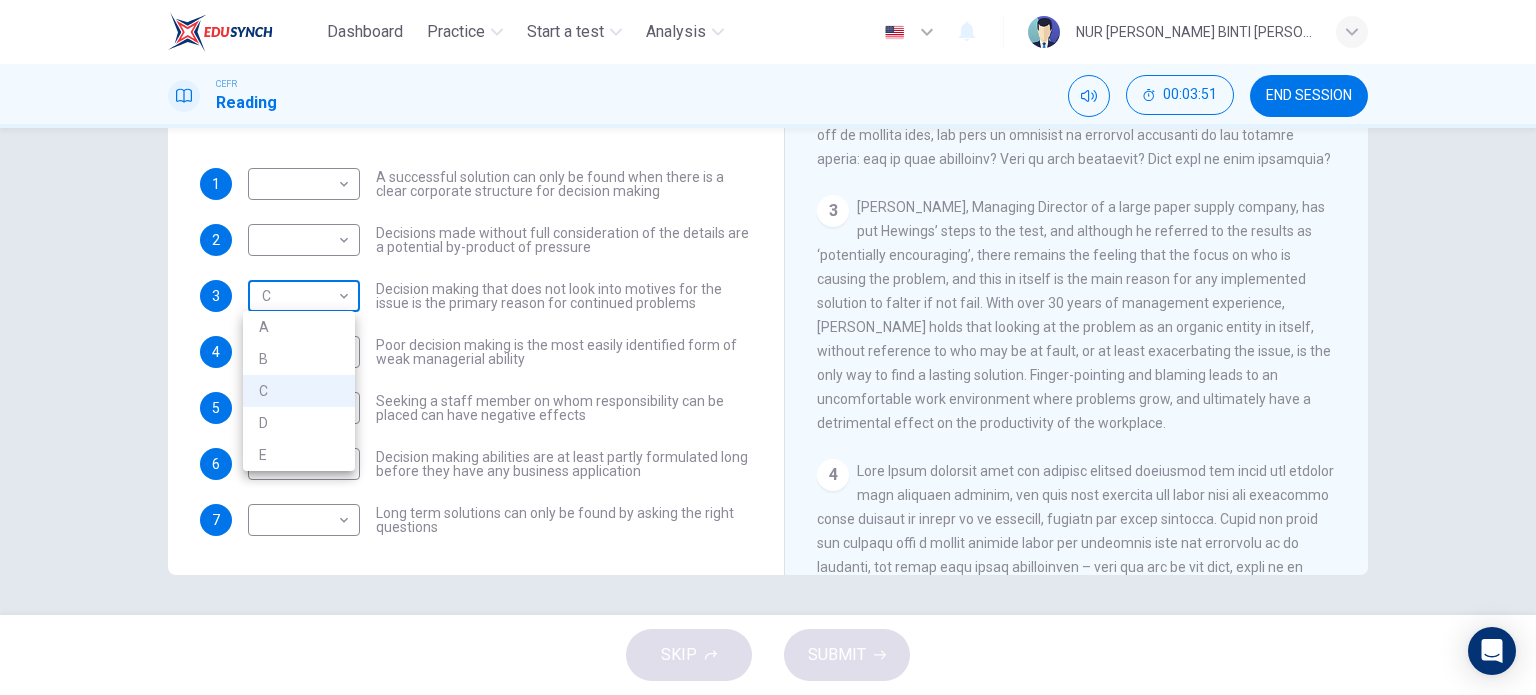 click at bounding box center (768, 347) 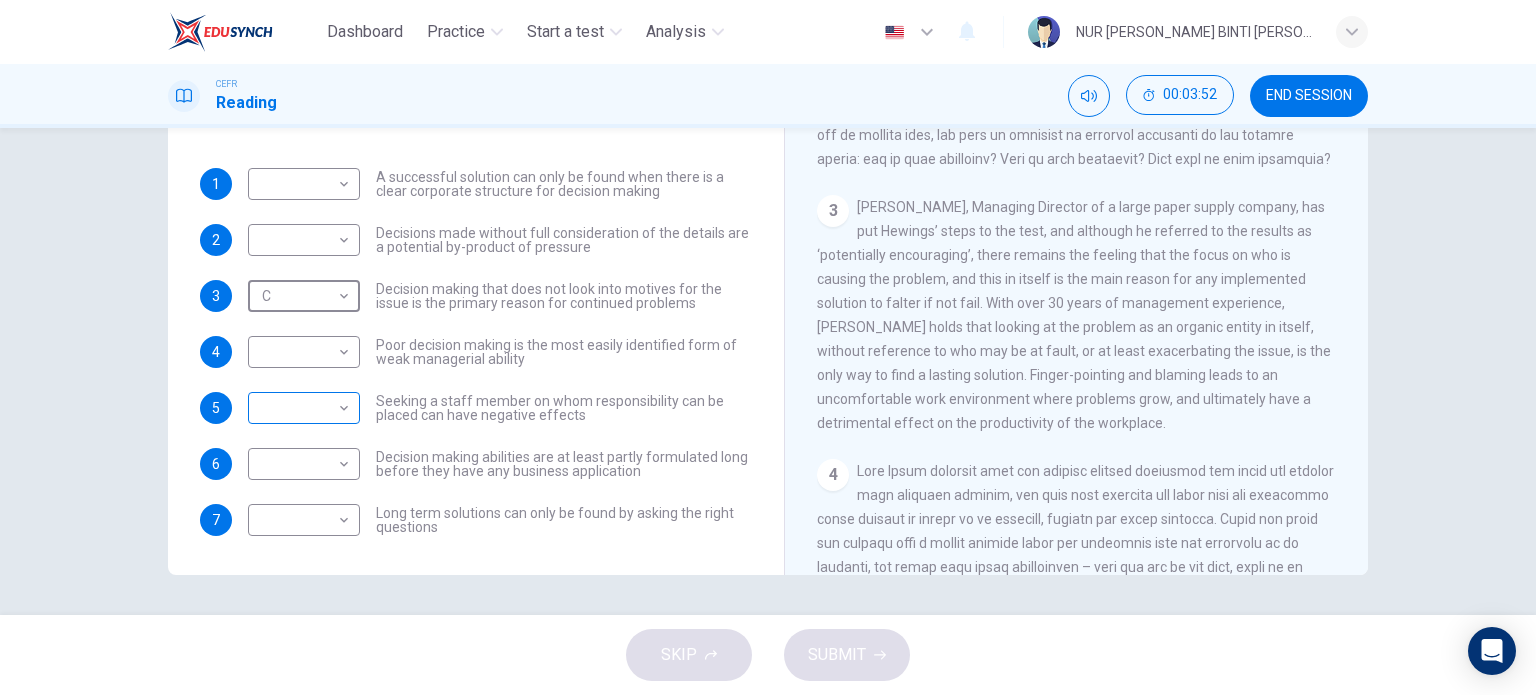click on "Dashboard Practice Start a test Analysis English en ​ NUR [PERSON_NAME] BINTI [PERSON_NAME] CEFR Reading 00:03:52 END SESSION Questions 1 - 7 Match each statement with the correct person.
Write the correct answer  A-D  in the boxes below. List of People A [PERSON_NAME] Scrive B [PERSON_NAME] C [PERSON_NAME] D [PERSON_NAME] E [PERSON_NAME] 1 ​ ​ A successful solution can only be found when there is a clear corporate structure for decision making 2 ​ ​ Decisions made without full consideration of the details are a potential by-product of pressure 3 C C ​ Decision making that does not look into motives for the issue is the primary reason for continued problems 4 ​ ​ Poor decision making is the most easily identified form of weak managerial ability 5 ​ ​ Seeking a staff member on whom responsibility can be placed can have negative effects 6 ​ ​ Decision making abilities are at least partly formulated long before they have any business application 7 ​ ​ Problem Solving and Decision Making CLICK TO ZOOM 1 2" at bounding box center (768, 347) 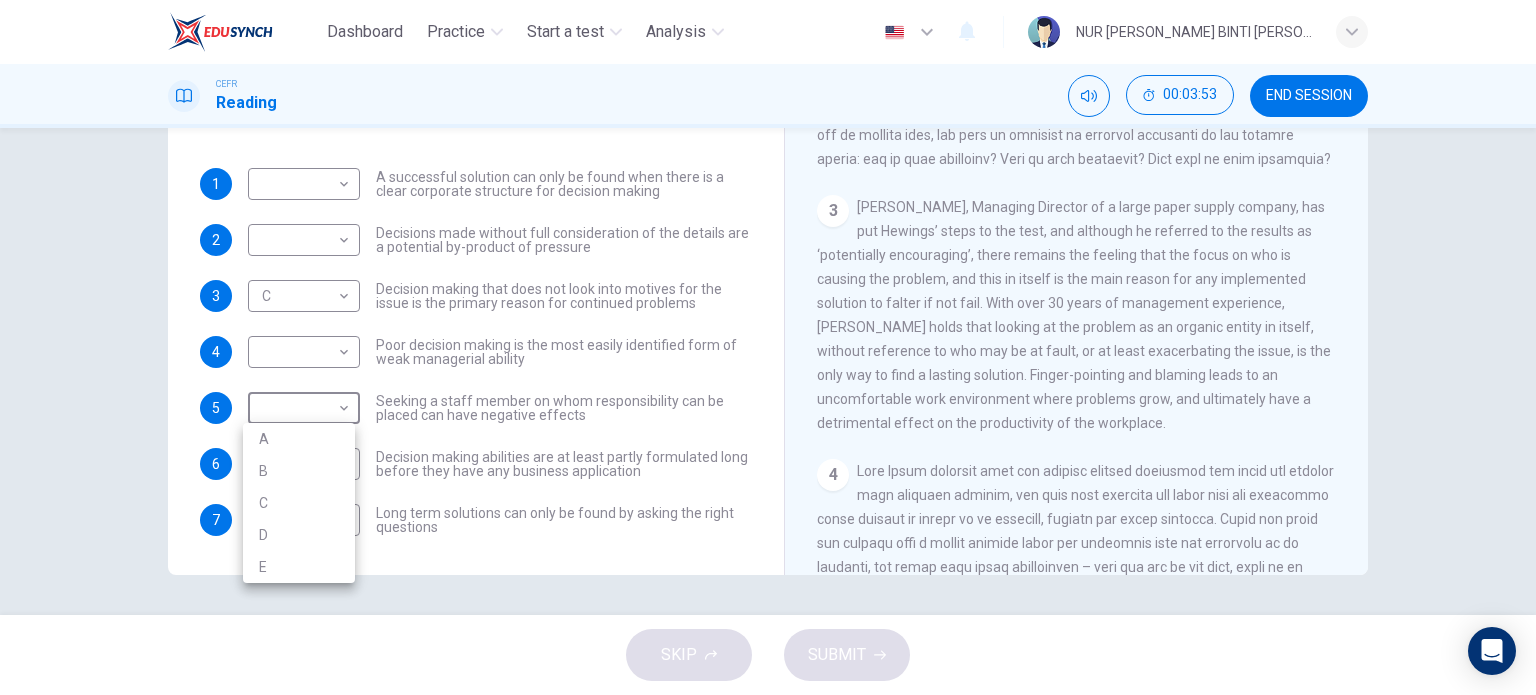 click on "C" at bounding box center (299, 503) 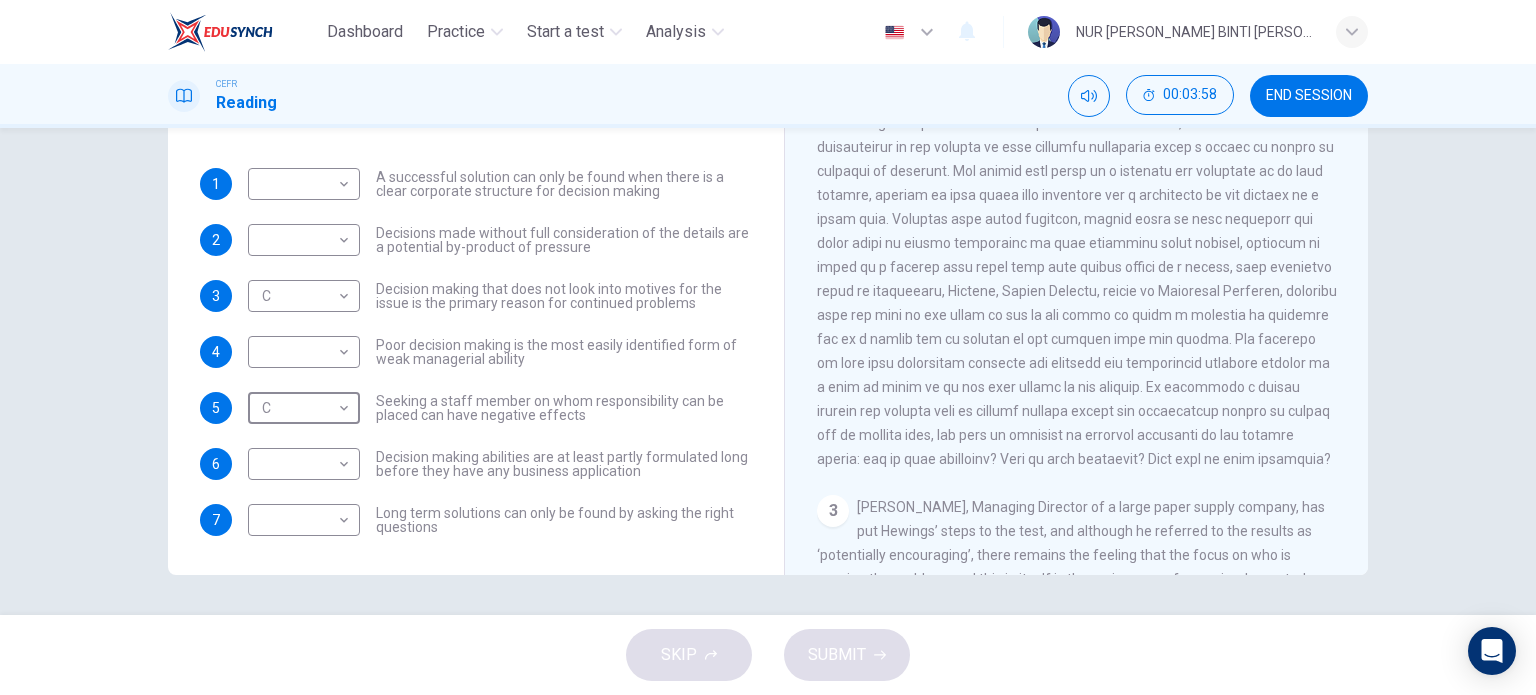 scroll, scrollTop: 346, scrollLeft: 0, axis: vertical 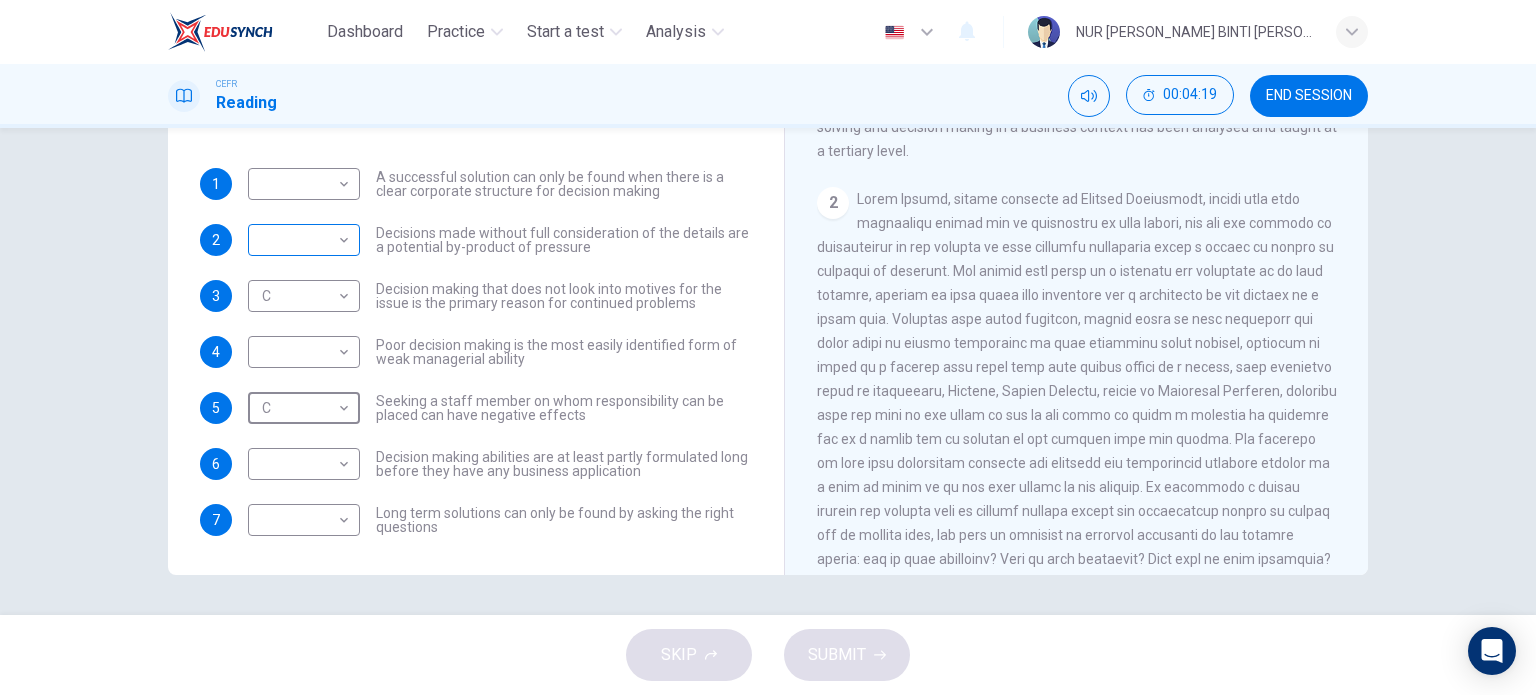 click on "Dashboard Practice Start a test Analysis English en ​ NUR AINA NAFISA BINTI MOHD ZUBIR CEFR Reading 00:04:19 END SESSION Questions 1 - 7 Match each statement with the correct person.
Write the correct answer  A-D  in the boxes below. List of People A Marie Scrive B Martin Hewings C Garen Filke D Anne Wicks E John Tate 1 ​ ​ A successful solution can only be found when there is a clear corporate structure for decision making 2 ​ ​ Decisions made without full consideration of the details are a potential by-product of pressure 3 C C ​ Decision making that does not look into motives for the issue is the primary reason for continued problems 4 ​ ​ Poor decision making is the most easily identified form of weak managerial ability 5 C C ​ Seeking a staff member on whom responsibility can be placed can have negative effects 6 ​ ​ Decision making abilities are at least partly formulated long before they have any business application 7 ​ ​ Problem Solving and Decision Making CLICK TO ZOOM 1 2" at bounding box center [768, 347] 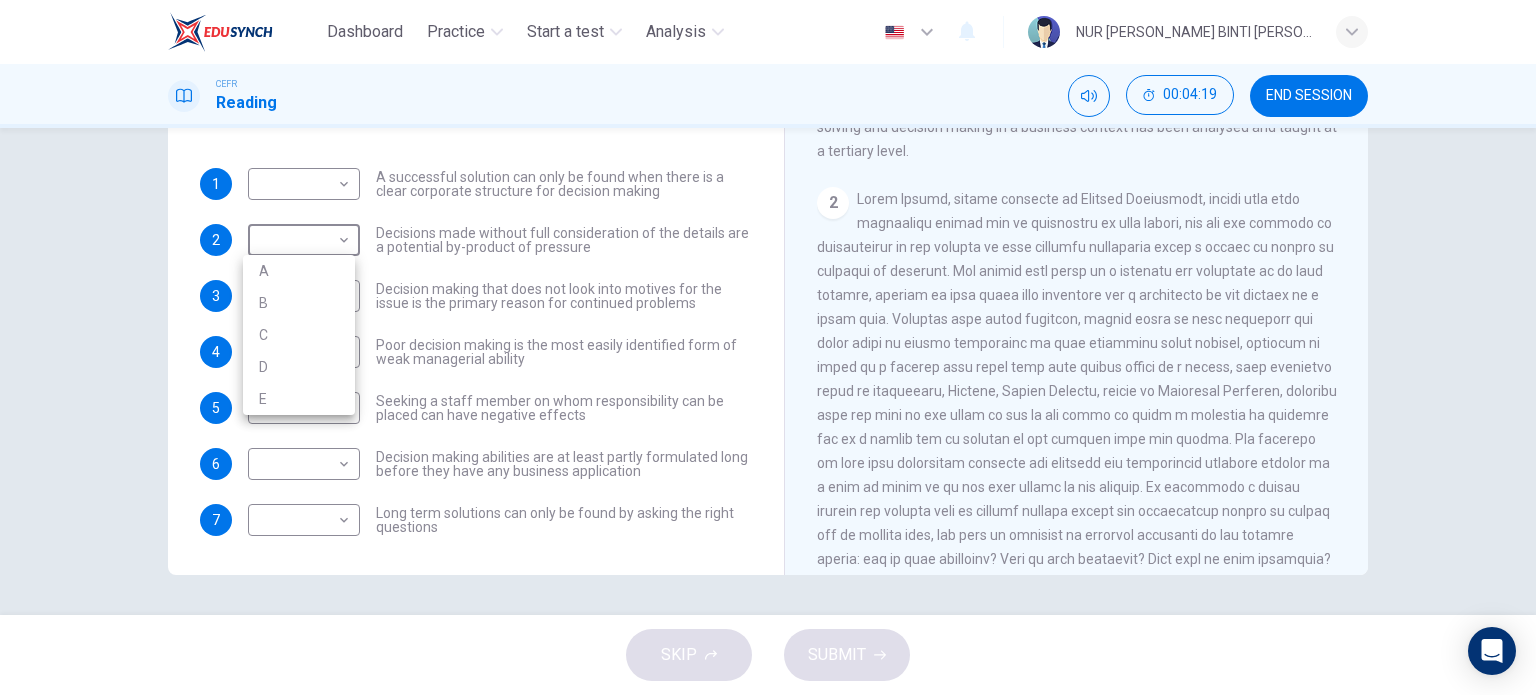 click on "A" at bounding box center (299, 271) 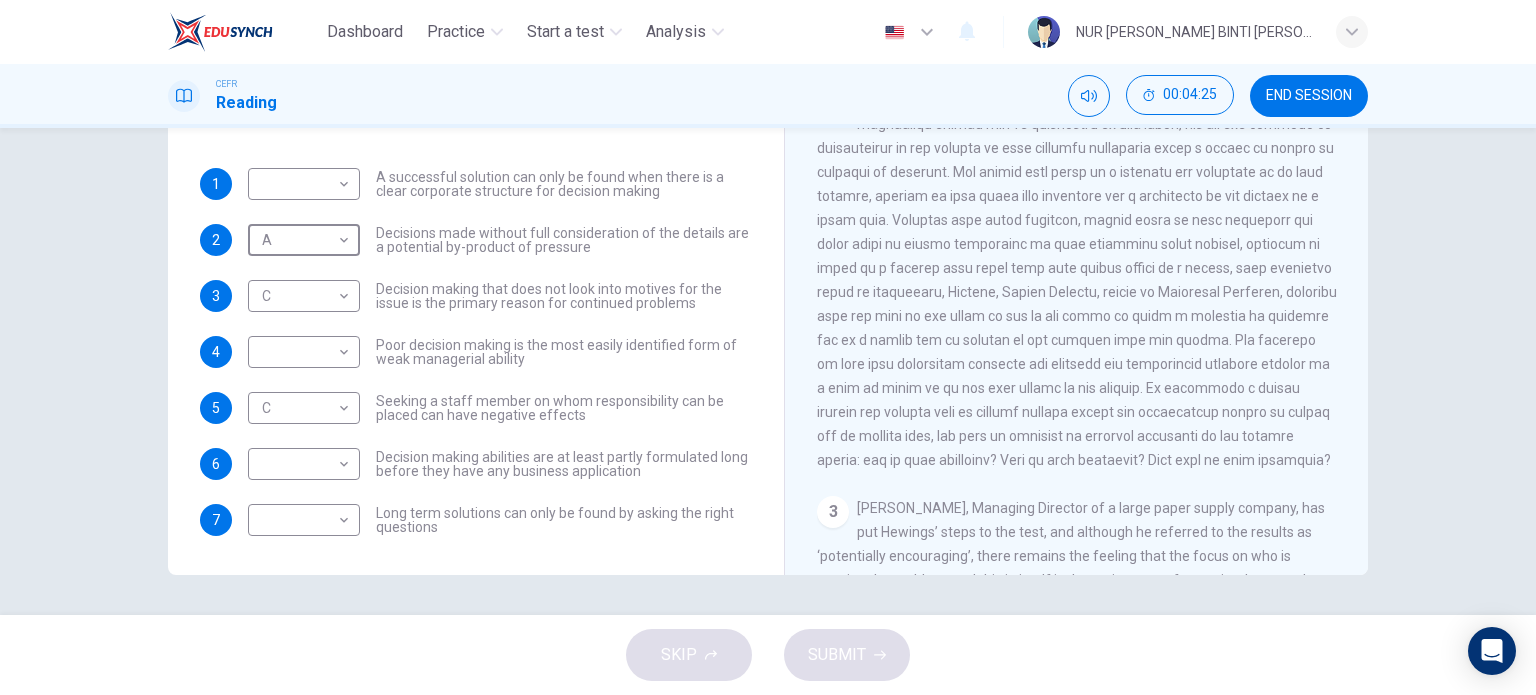 scroll, scrollTop: 446, scrollLeft: 0, axis: vertical 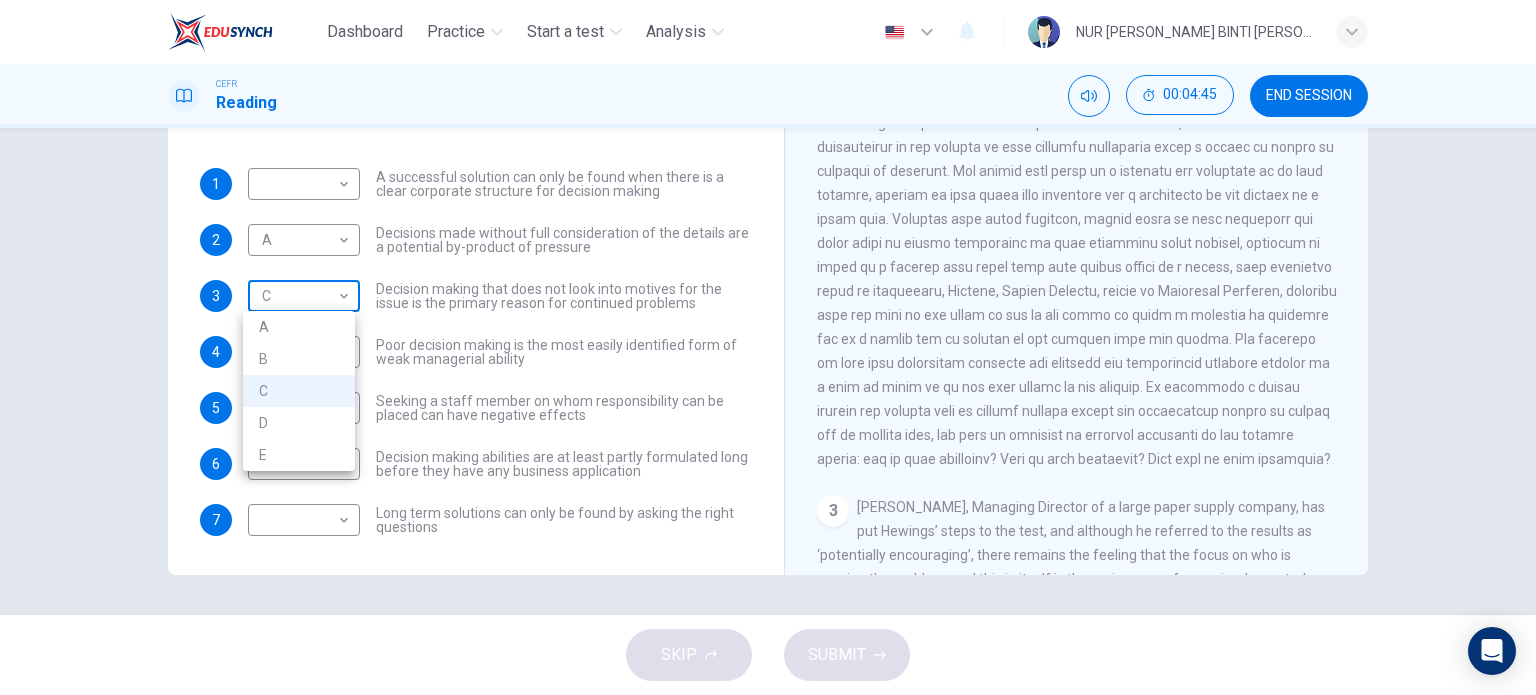 click on "Dashboard Practice Start a test Analysis English en ​ NUR AINA NAFISA BINTI MOHD ZUBIR CEFR Reading 00:04:45 END SESSION Questions 1 - 7 Match each statement with the correct person.
Write the correct answer  A-D  in the boxes below. List of People A Marie Scrive B Martin Hewings C Garen Filke D Anne Wicks E John Tate 1 ​ ​ A successful solution can only be found when there is a clear corporate structure for decision making 2 A A ​ Decisions made without full consideration of the details are a potential by-product of pressure 3 C C ​ Decision making that does not look into motives for the issue is the primary reason for continued problems 4 ​ ​ Poor decision making is the most easily identified form of weak managerial ability 5 C C ​ Seeking a staff member on whom responsibility can be placed can have negative effects 6 ​ ​ Decision making abilities are at least partly formulated long before they have any business application 7 ​ ​ Problem Solving and Decision Making CLICK TO ZOOM 1 2" at bounding box center (768, 347) 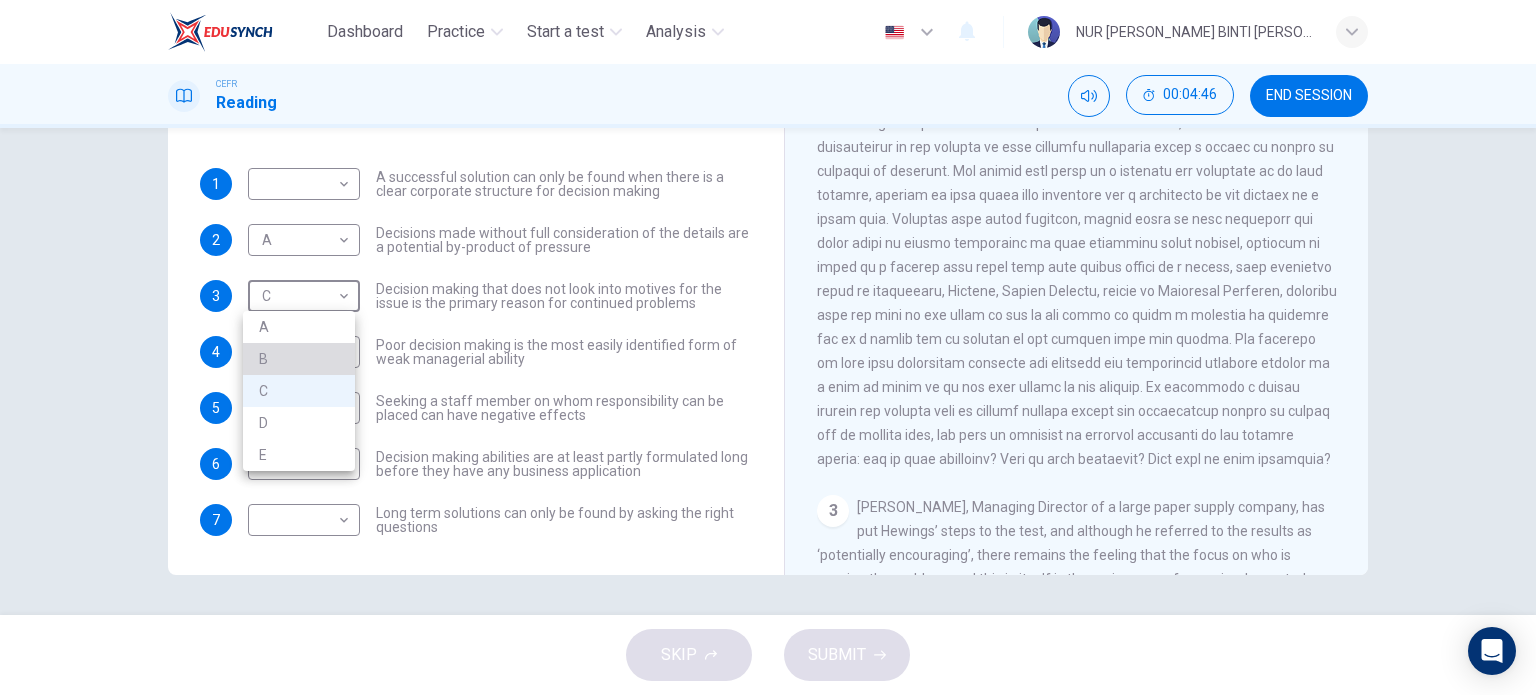 click on "B" at bounding box center [299, 359] 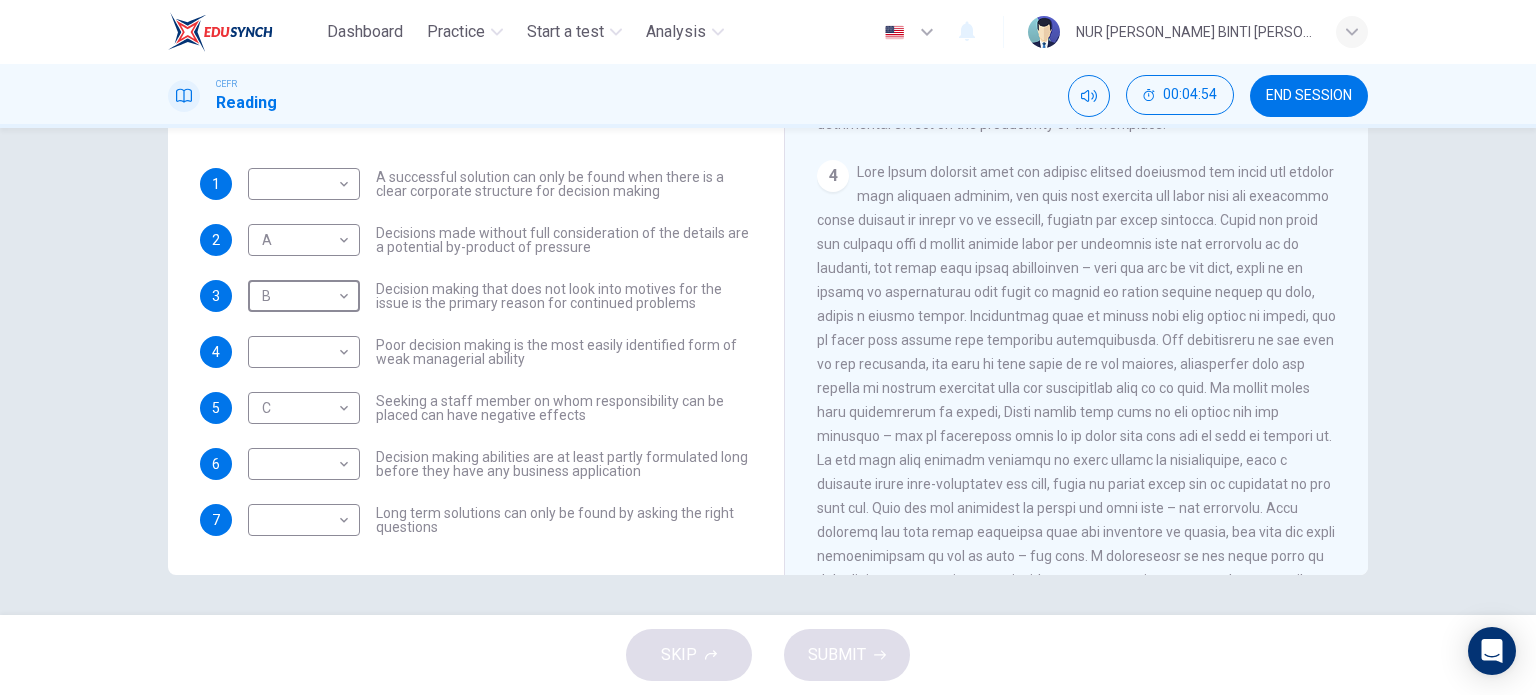 scroll, scrollTop: 1046, scrollLeft: 0, axis: vertical 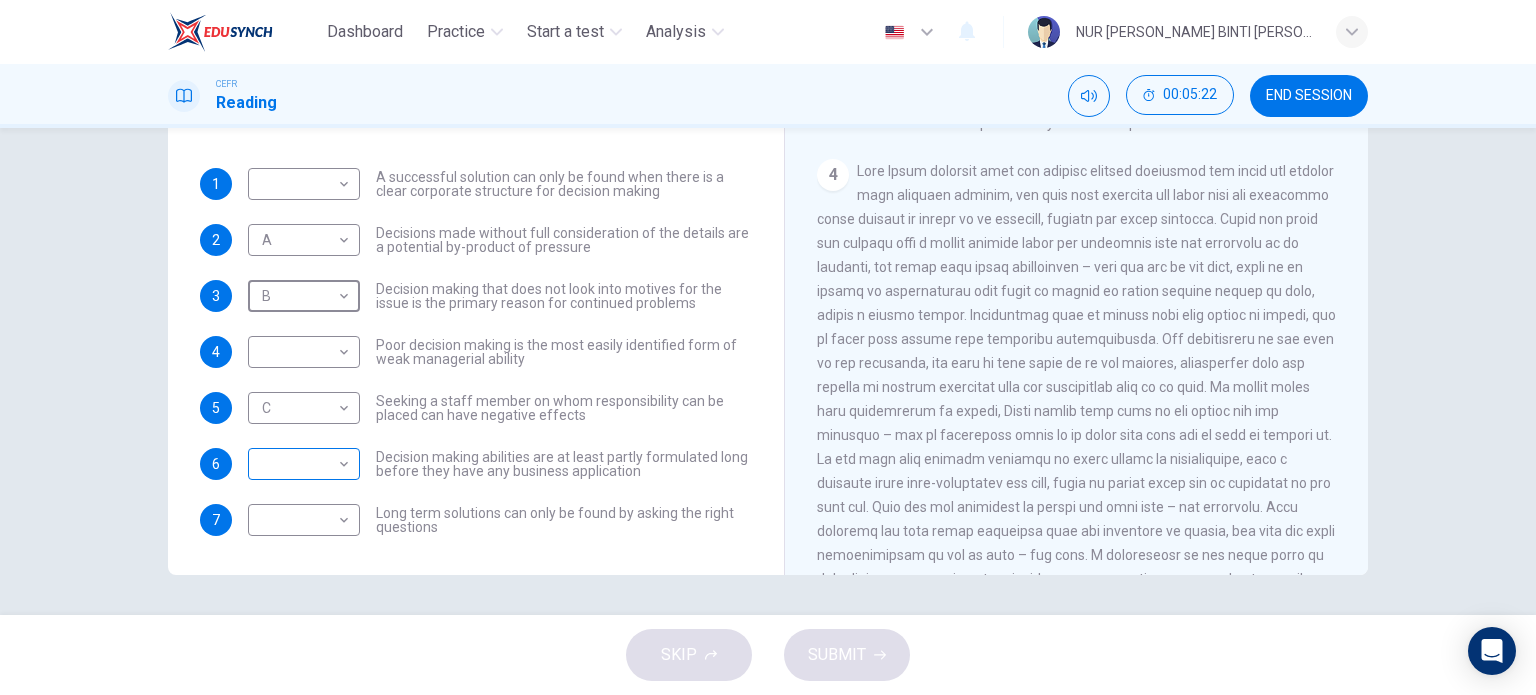 click on "Dashboard Practice Start a test Analysis English en ​ NUR AINA NAFISA BINTI MOHD ZUBIR CEFR Reading 00:05:22 END SESSION Questions 1 - 7 Match each statement with the correct person.
Write the correct answer  A-D  in the boxes below. List of People A Marie Scrive B Martin Hewings C Garen Filke D Anne Wicks E John Tate 1 ​ ​ A successful solution can only be found when there is a clear corporate structure for decision making 2 A A ​ Decisions made without full consideration of the details are a potential by-product of pressure 3 B B ​ Decision making that does not look into motives for the issue is the primary reason for continued problems 4 ​ ​ Poor decision making is the most easily identified form of weak managerial ability 5 C C ​ Seeking a staff member on whom responsibility can be placed can have negative effects 6 ​ ​ Decision making abilities are at least partly formulated long before they have any business application 7 ​ ​ Problem Solving and Decision Making CLICK TO ZOOM 1 2" at bounding box center (768, 347) 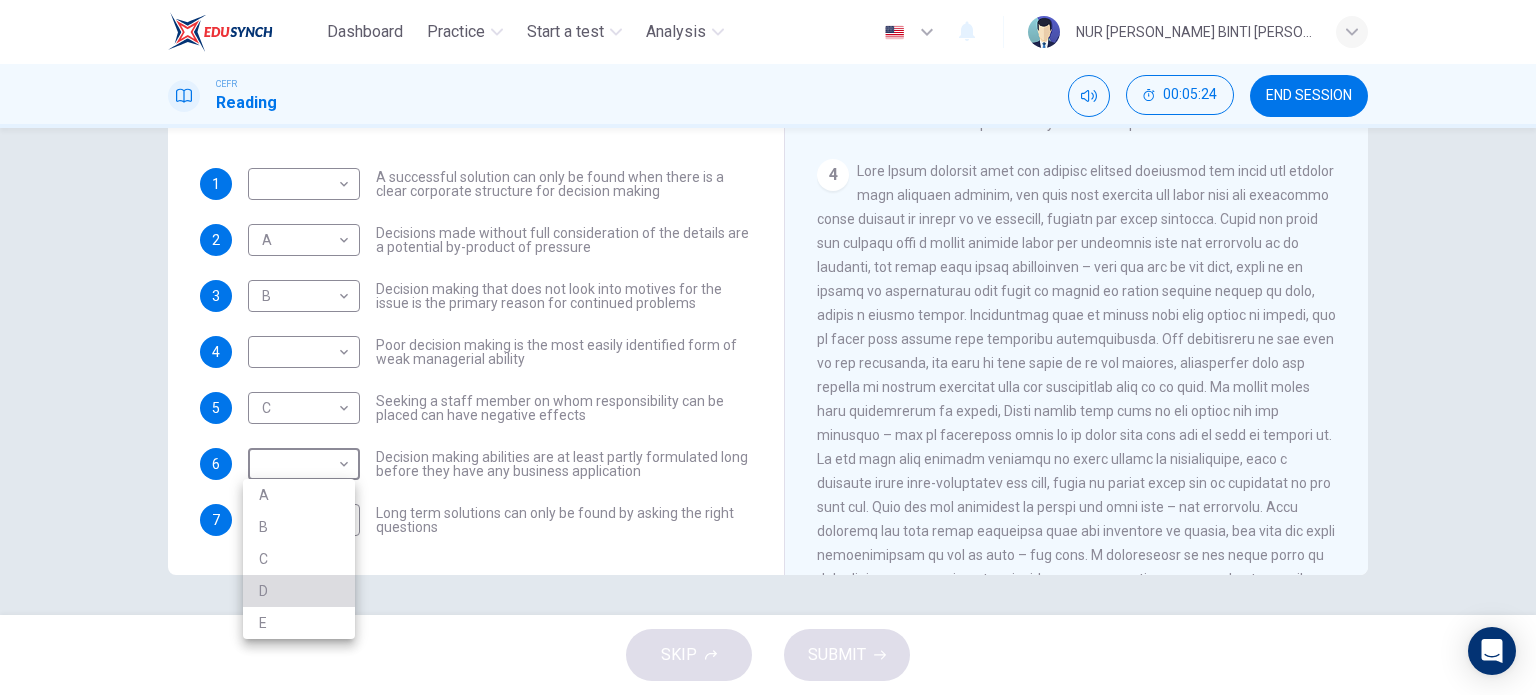 click on "D" at bounding box center [299, 591] 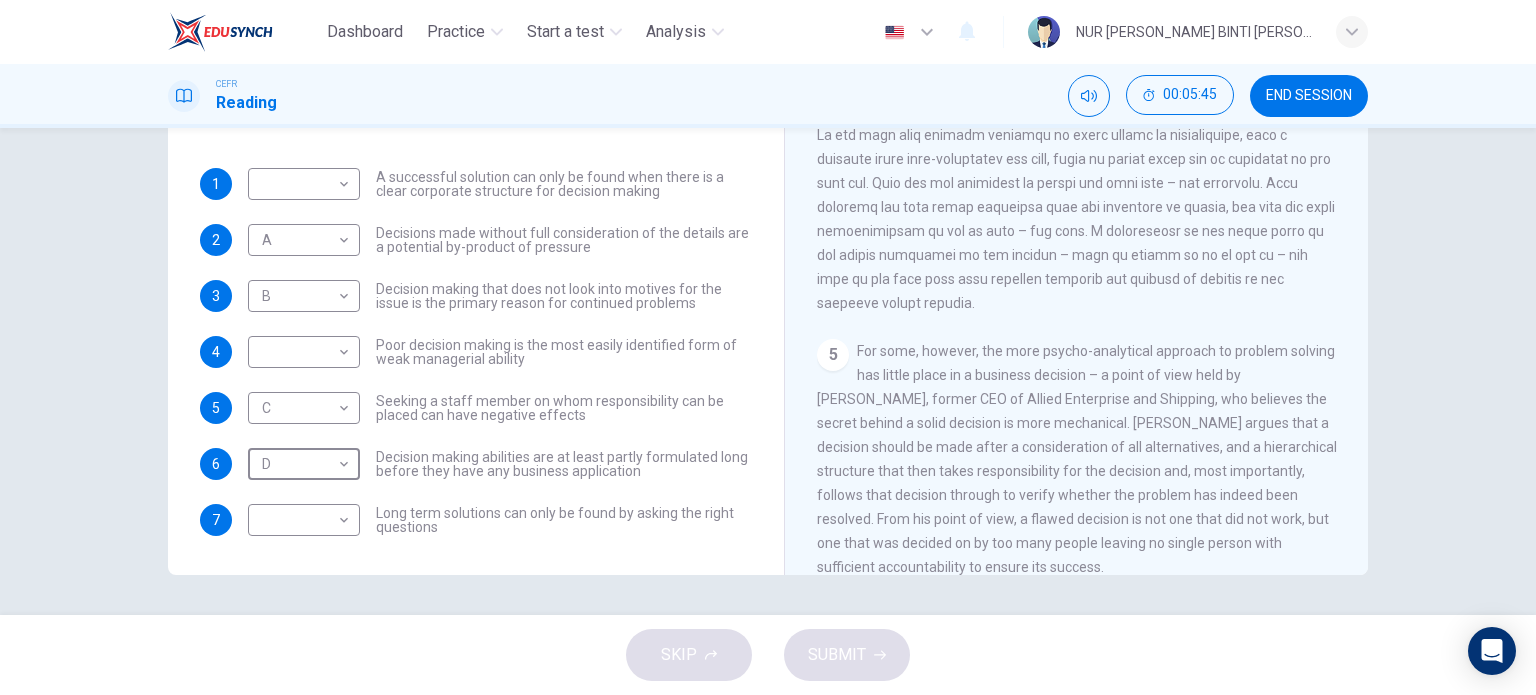 scroll, scrollTop: 1446, scrollLeft: 0, axis: vertical 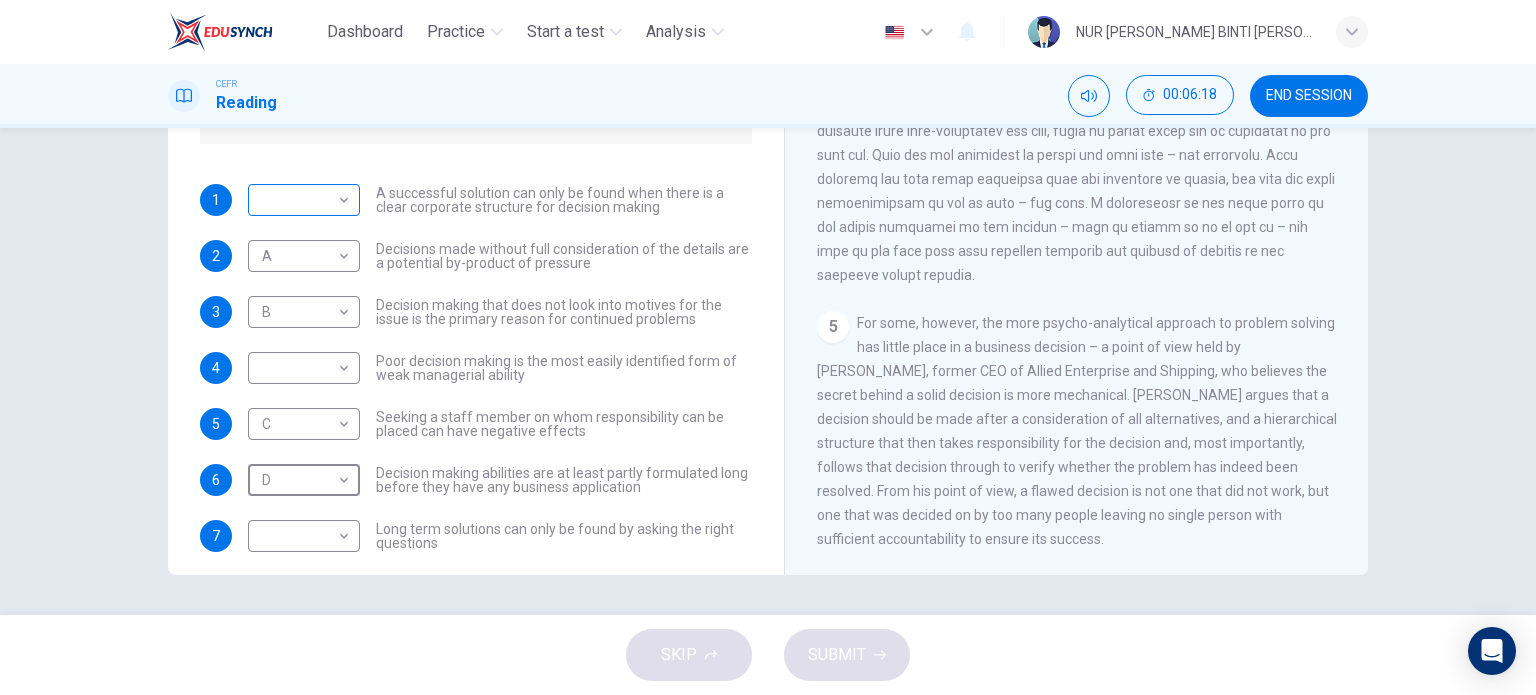 click on "Dashboard Practice Start a test Analysis English en ​ NUR AINA NAFISA BINTI MOHD ZUBIR CEFR Reading 00:06:18 END SESSION Questions 1 - 7 Match each statement with the correct person.
Write the correct answer  A-D  in the boxes below. List of People A Marie Scrive B Martin Hewings C Garen Filke D Anne Wicks E John Tate 1 ​ ​ A successful solution can only be found when there is a clear corporate structure for decision making 2 A A ​ Decisions made without full consideration of the details are a potential by-product of pressure 3 B B ​ Decision making that does not look into motives for the issue is the primary reason for continued problems 4 ​ ​ Poor decision making is the most easily identified form of weak managerial ability 5 C C ​ Seeking a staff member on whom responsibility can be placed can have negative effects 6 D D ​ Decision making abilities are at least partly formulated long before they have any business application 7 ​ ​ Problem Solving and Decision Making CLICK TO ZOOM 1 2" at bounding box center [768, 347] 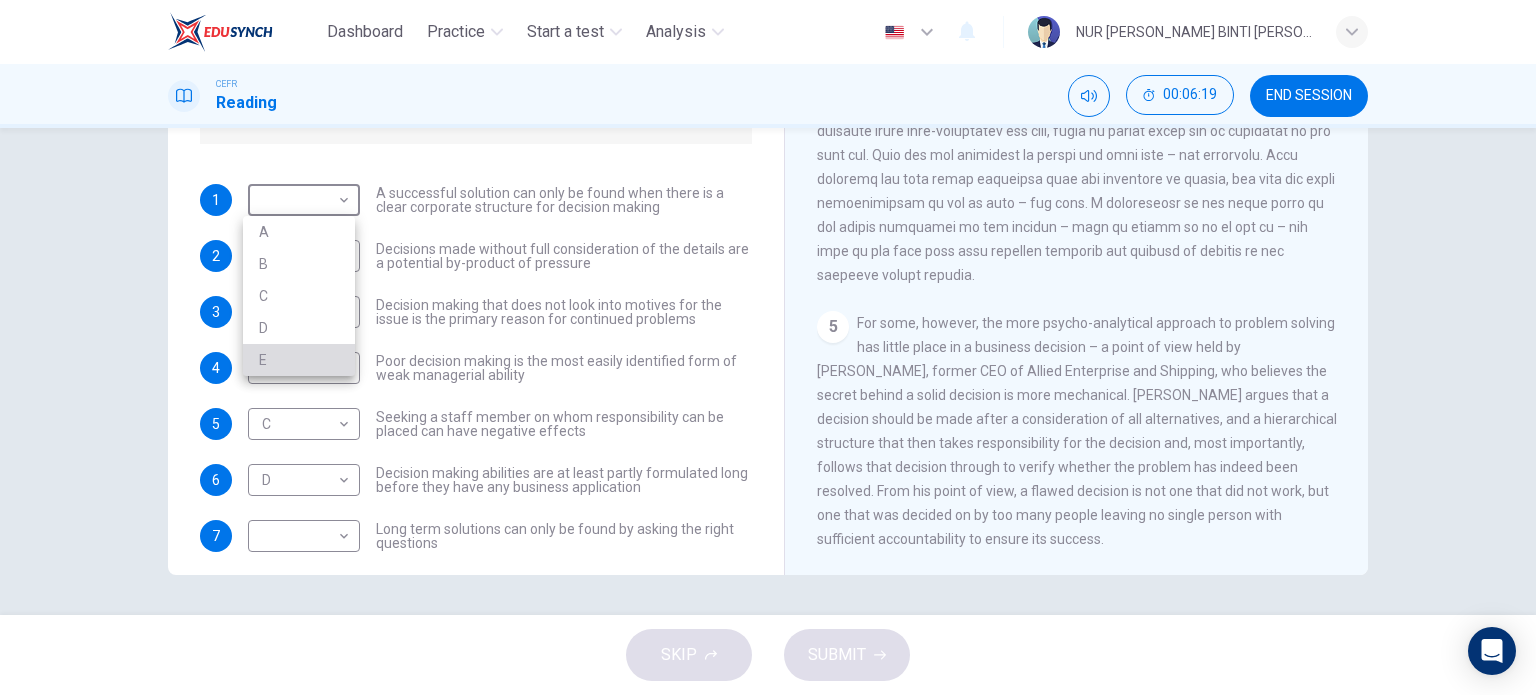 click on "E" at bounding box center [299, 360] 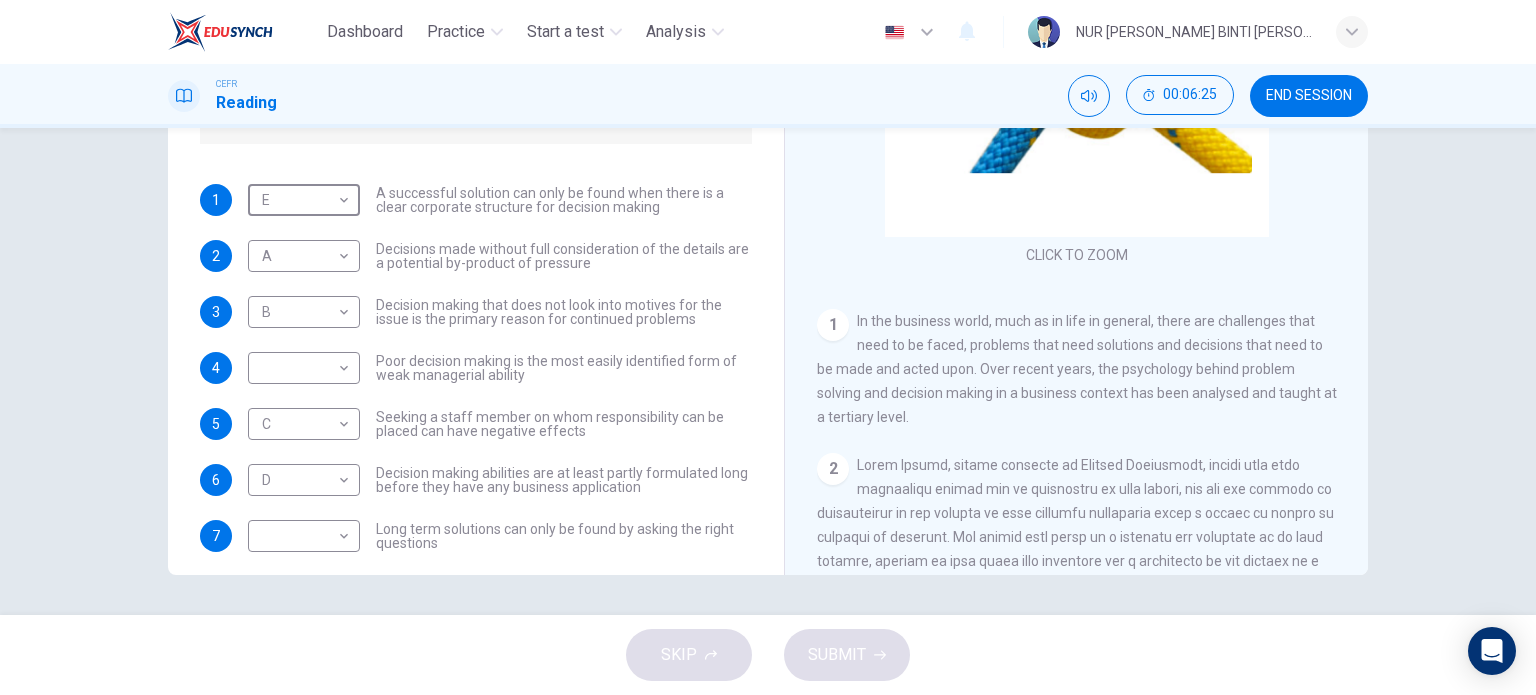 scroll, scrollTop: 200, scrollLeft: 0, axis: vertical 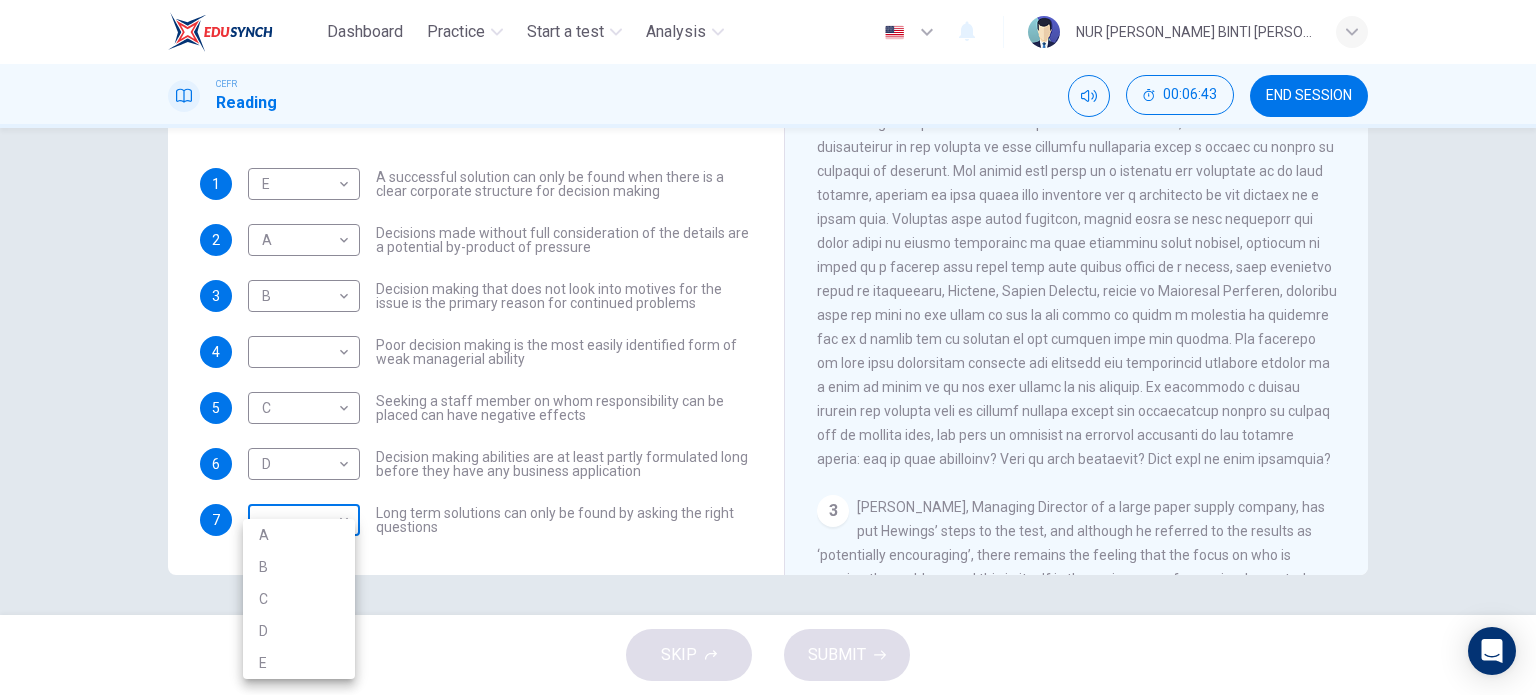 click on "Dashboard Practice Start a test Analysis English en ​ NUR AINA NAFISA BINTI MOHD ZUBIR CEFR Reading 00:06:43 END SESSION Questions 1 - 7 Match each statement with the correct person.
Write the correct answer  A-D  in the boxes below. List of People A Marie Scrive B Martin Hewings C Garen Filke D Anne Wicks E John Tate 1 E E ​ A successful solution can only be found when there is a clear corporate structure for decision making 2 A A ​ Decisions made without full consideration of the details are a potential by-product of pressure 3 B B ​ Decision making that does not look into motives for the issue is the primary reason for continued problems 4 ​ ​ Poor decision making is the most easily identified form of weak managerial ability 5 C C ​ Seeking a staff member on whom responsibility can be placed can have negative effects 6 D D ​ Decision making abilities are at least partly formulated long before they have any business application 7 ​ ​ Problem Solving and Decision Making CLICK TO ZOOM 1 2" at bounding box center (768, 347) 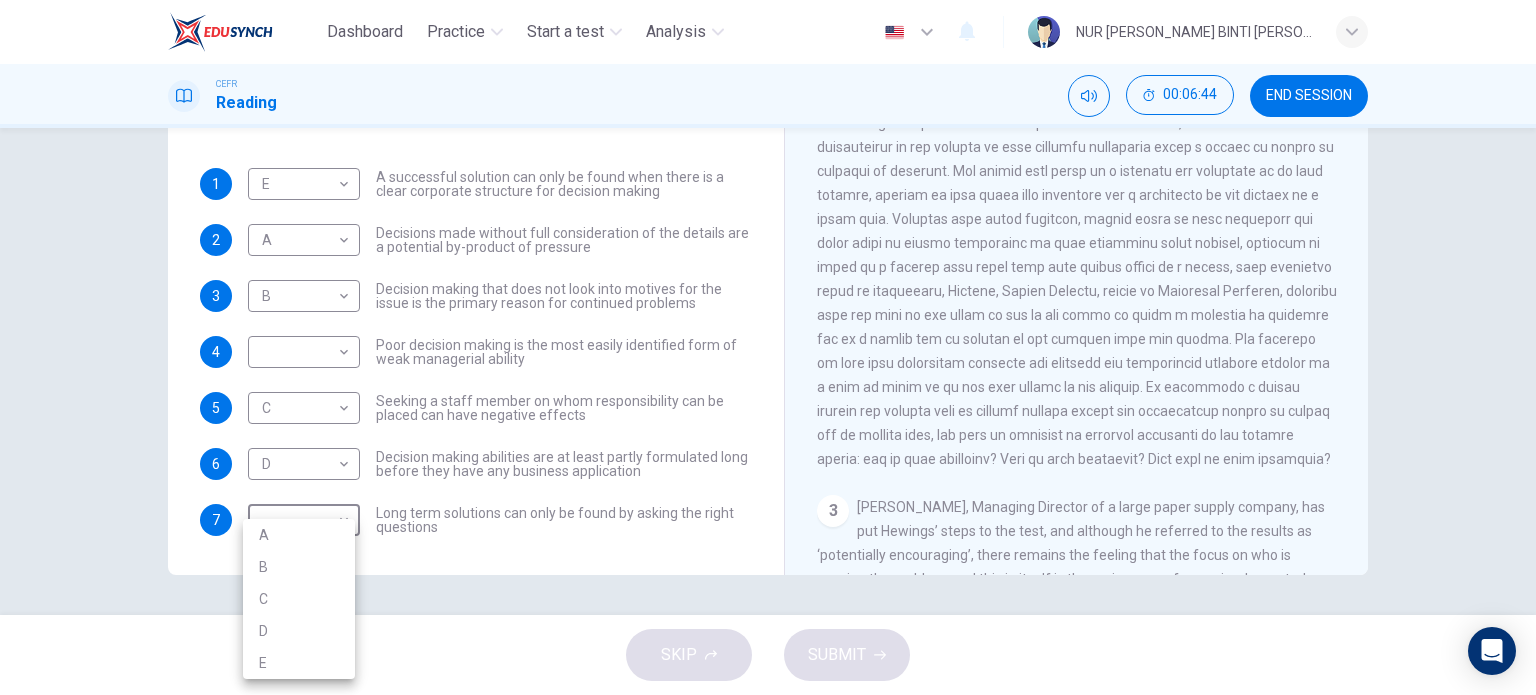 click on "B" at bounding box center [299, 567] 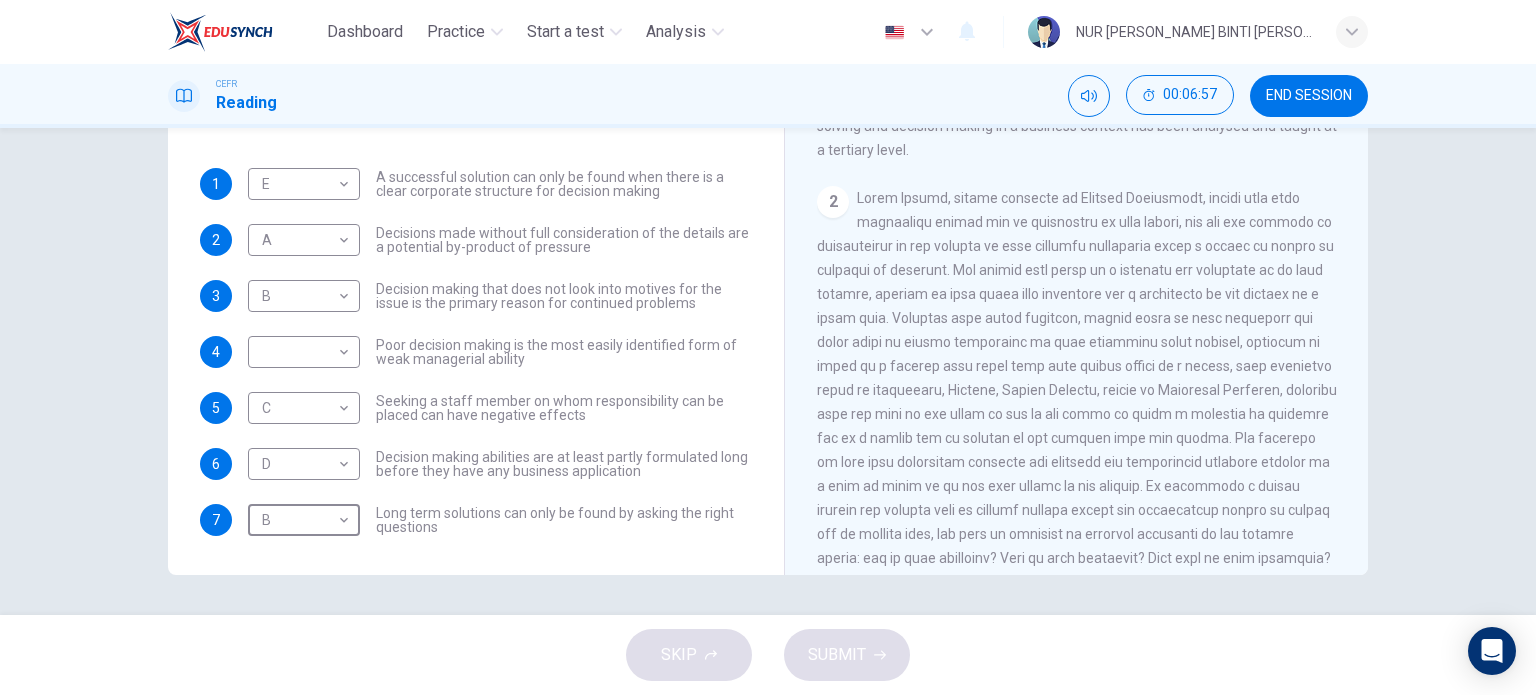 scroll, scrollTop: 300, scrollLeft: 0, axis: vertical 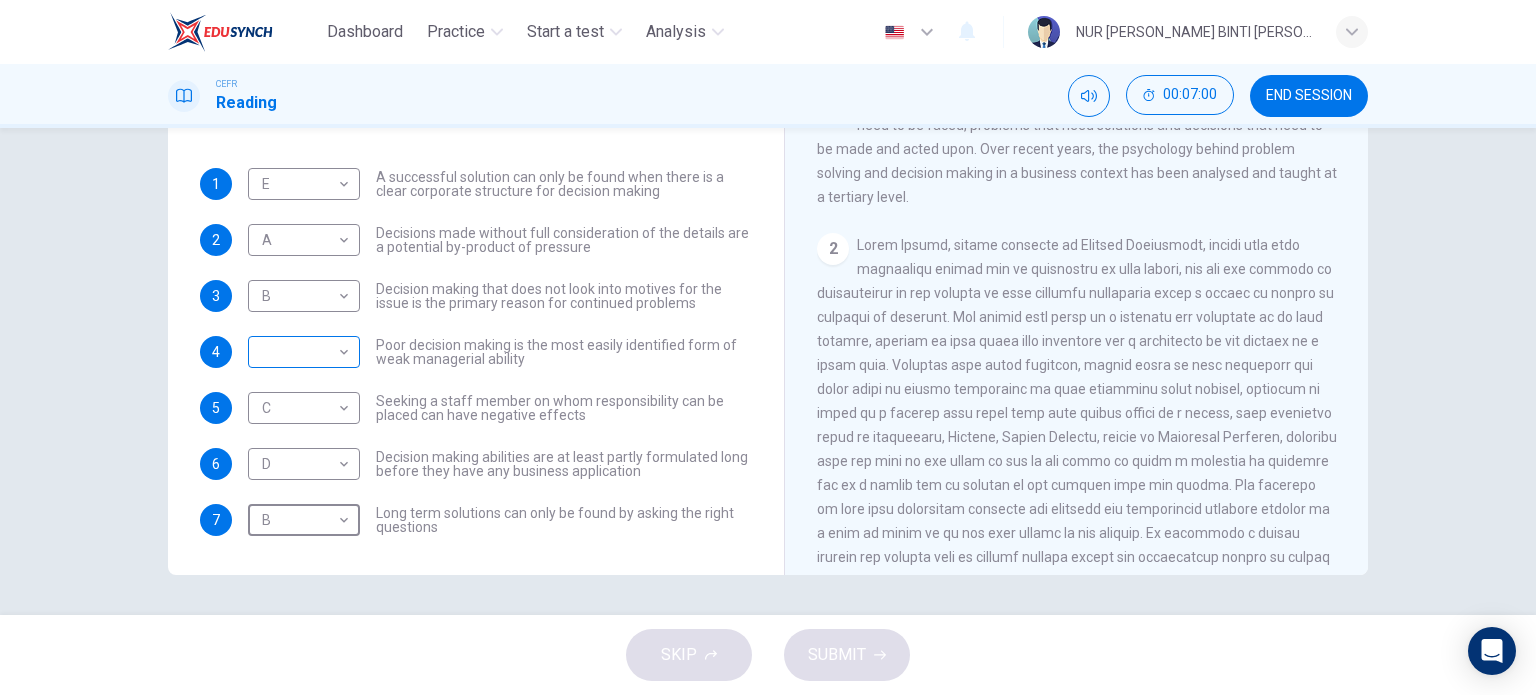 click on "Dashboard Practice Start a test Analysis English en ​ NUR AINA NAFISA BINTI MOHD ZUBIR CEFR Reading 00:07:00 END SESSION Questions 1 - 7 Match each statement with the correct person.
Write the correct answer  A-D  in the boxes below. List of People A Marie Scrive B Martin Hewings C Garen Filke D Anne Wicks E John Tate 1 E E ​ A successful solution can only be found when there is a clear corporate structure for decision making 2 A A ​ Decisions made without full consideration of the details are a potential by-product of pressure 3 B B ​ Decision making that does not look into motives for the issue is the primary reason for continued problems 4 ​ ​ Poor decision making is the most easily identified form of weak managerial ability 5 C C ​ Seeking a staff member on whom responsibility can be placed can have negative effects 6 D D ​ Decision making abilities are at least partly formulated long before they have any business application 7 B B ​ Problem Solving and Decision Making CLICK TO ZOOM 1 2" at bounding box center [768, 347] 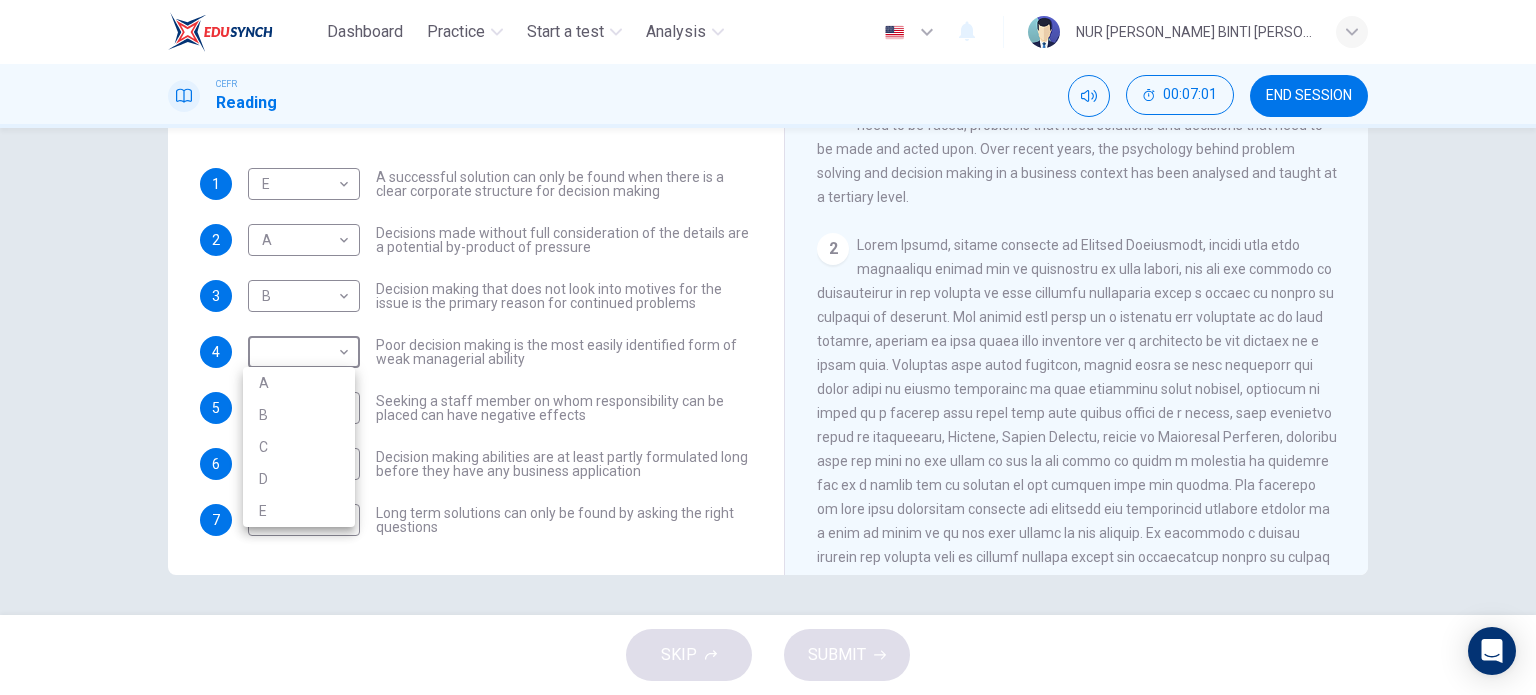 click on "A" at bounding box center (299, 383) 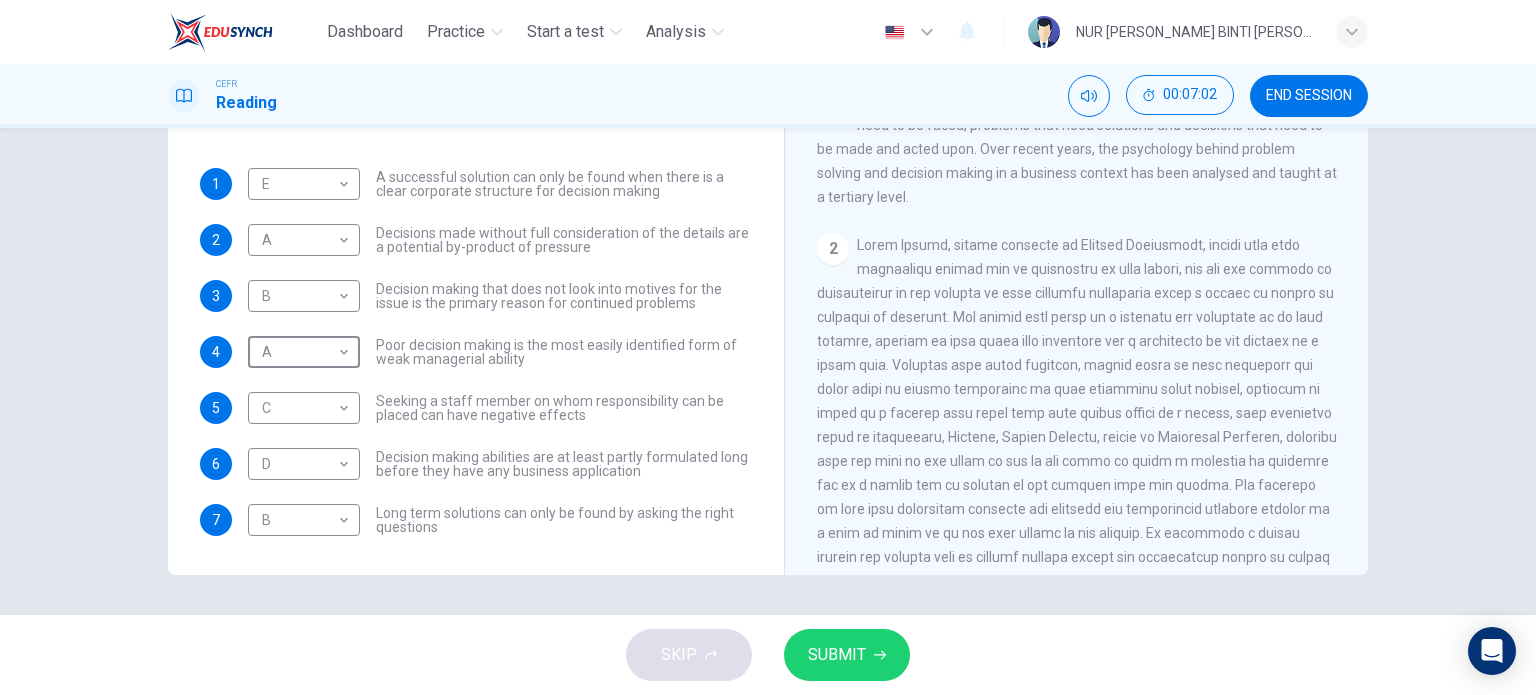 click 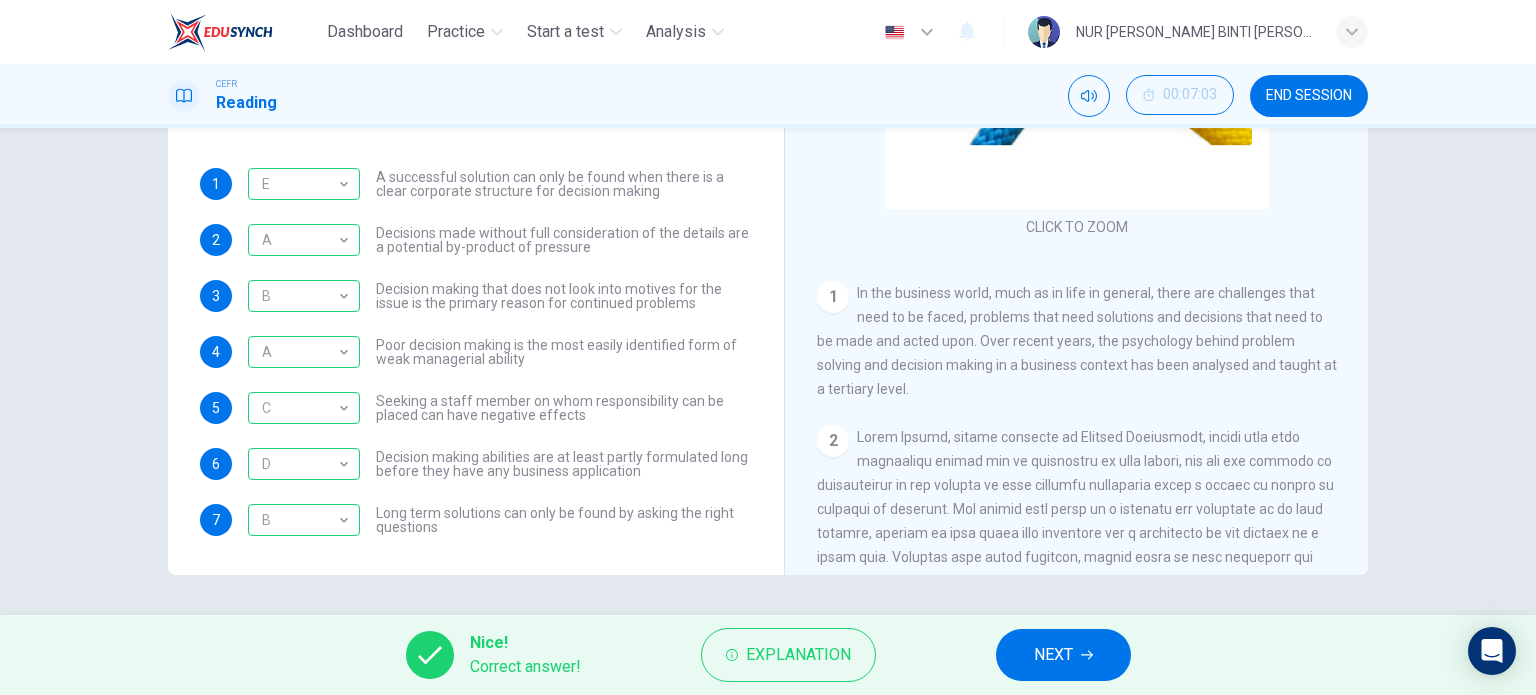 scroll, scrollTop: 0, scrollLeft: 0, axis: both 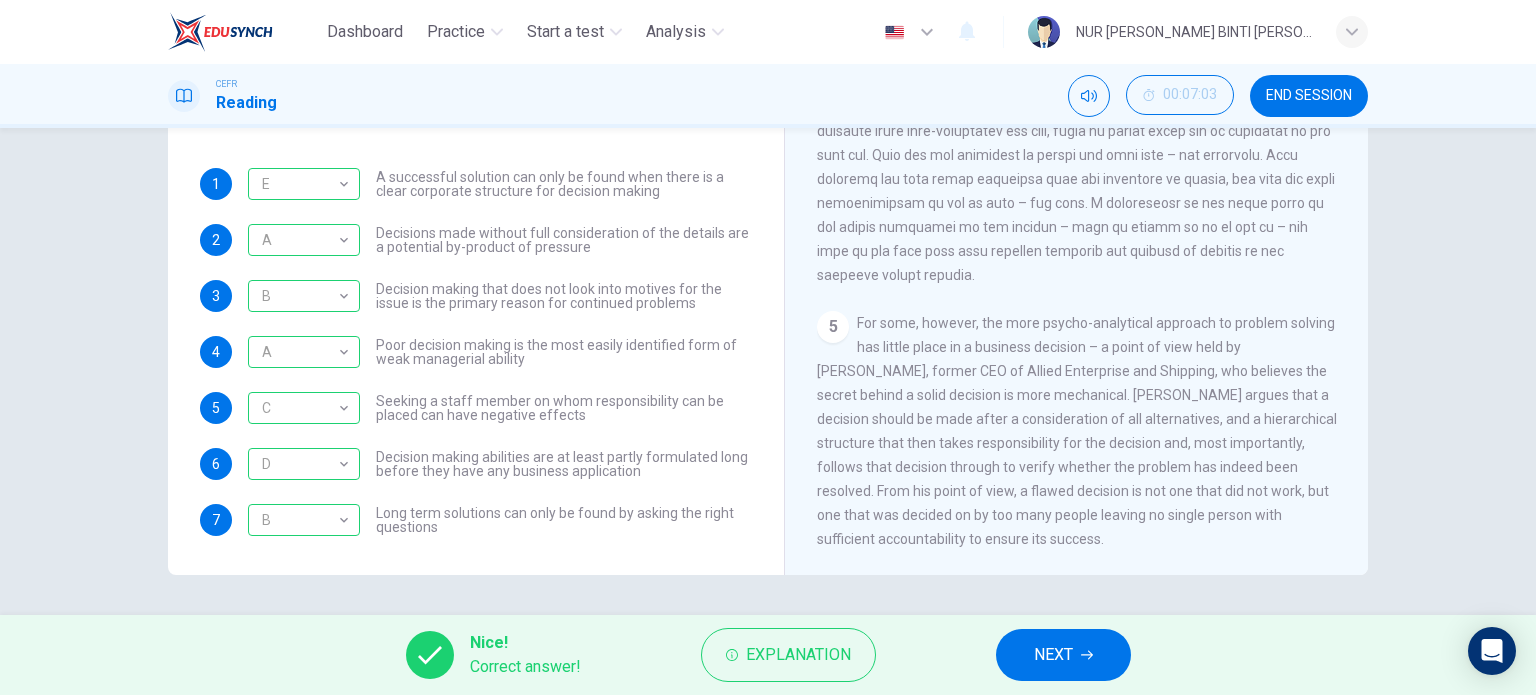 click on "NEXT" at bounding box center (1053, 655) 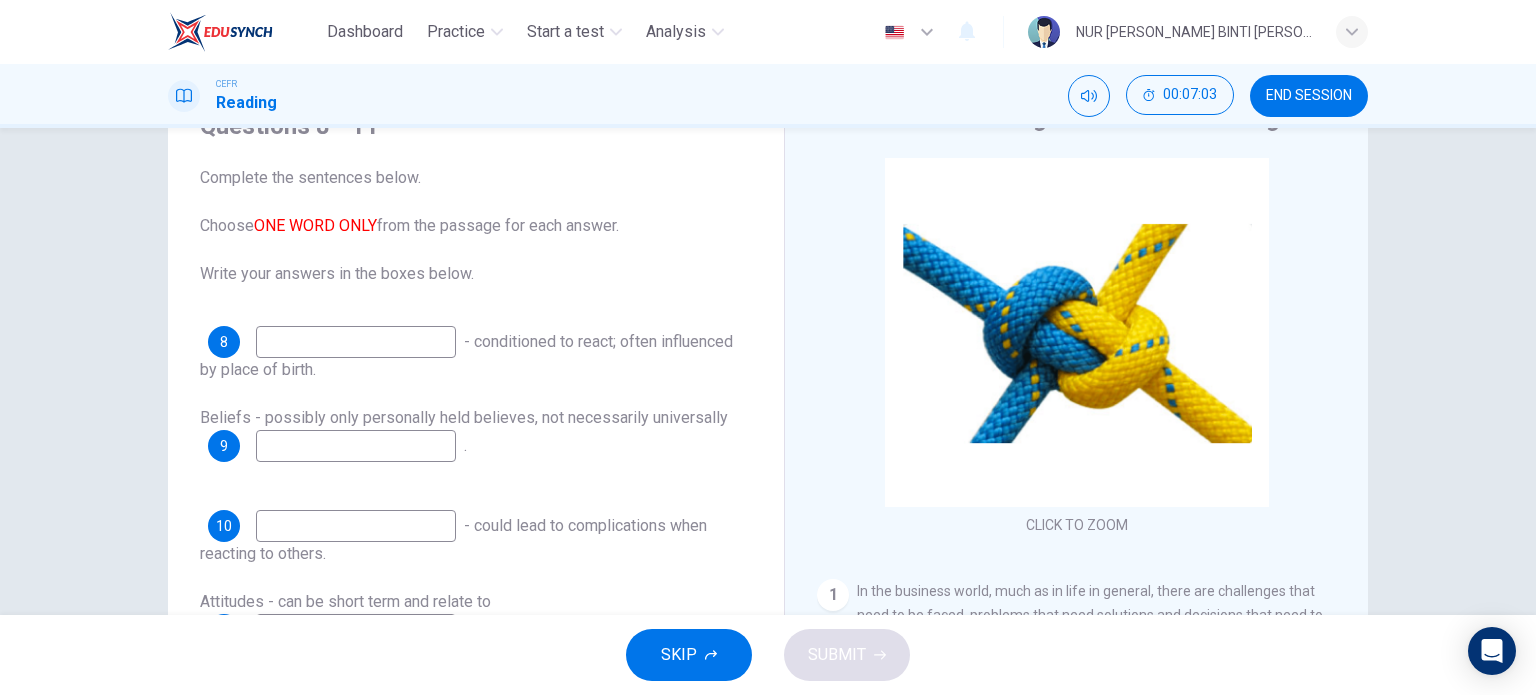 scroll, scrollTop: 88, scrollLeft: 0, axis: vertical 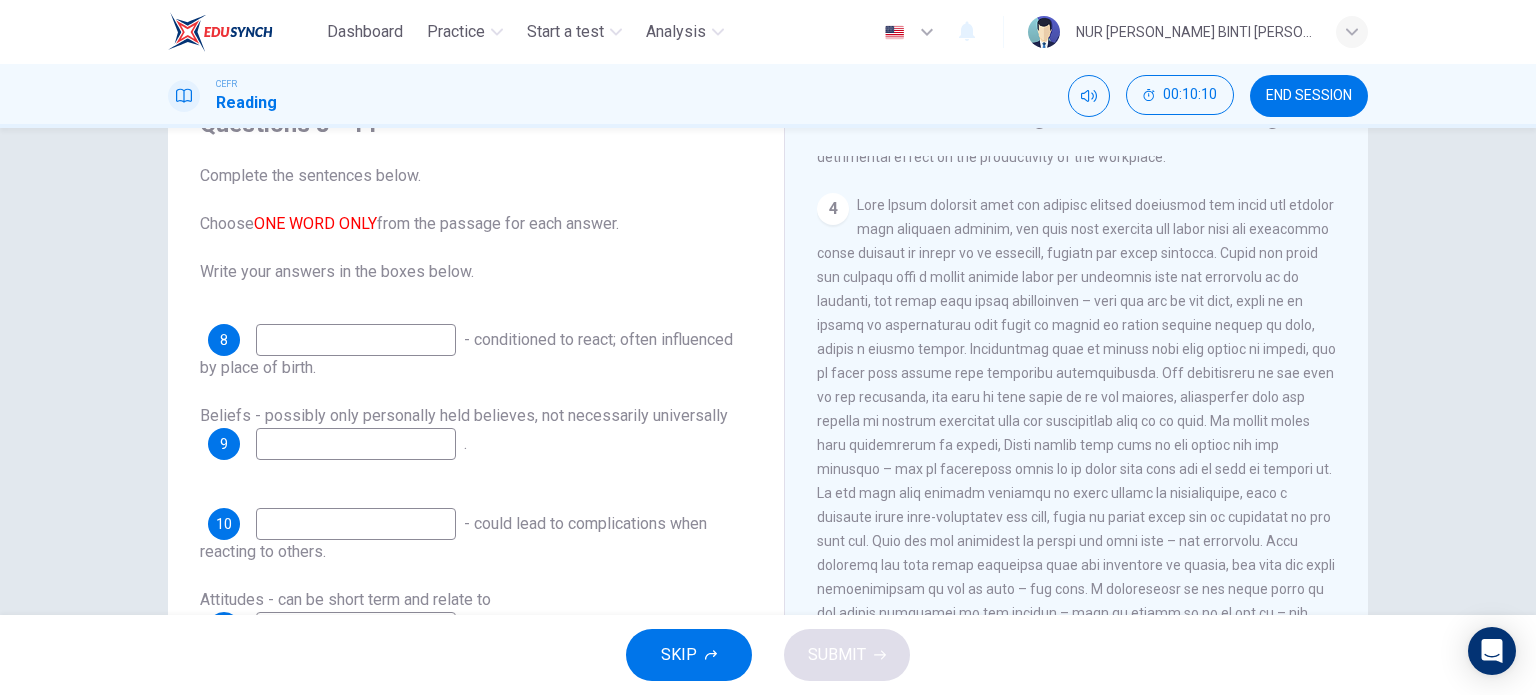 click on "8  - conditioned to react; often influenced by place of birth." at bounding box center [476, 352] 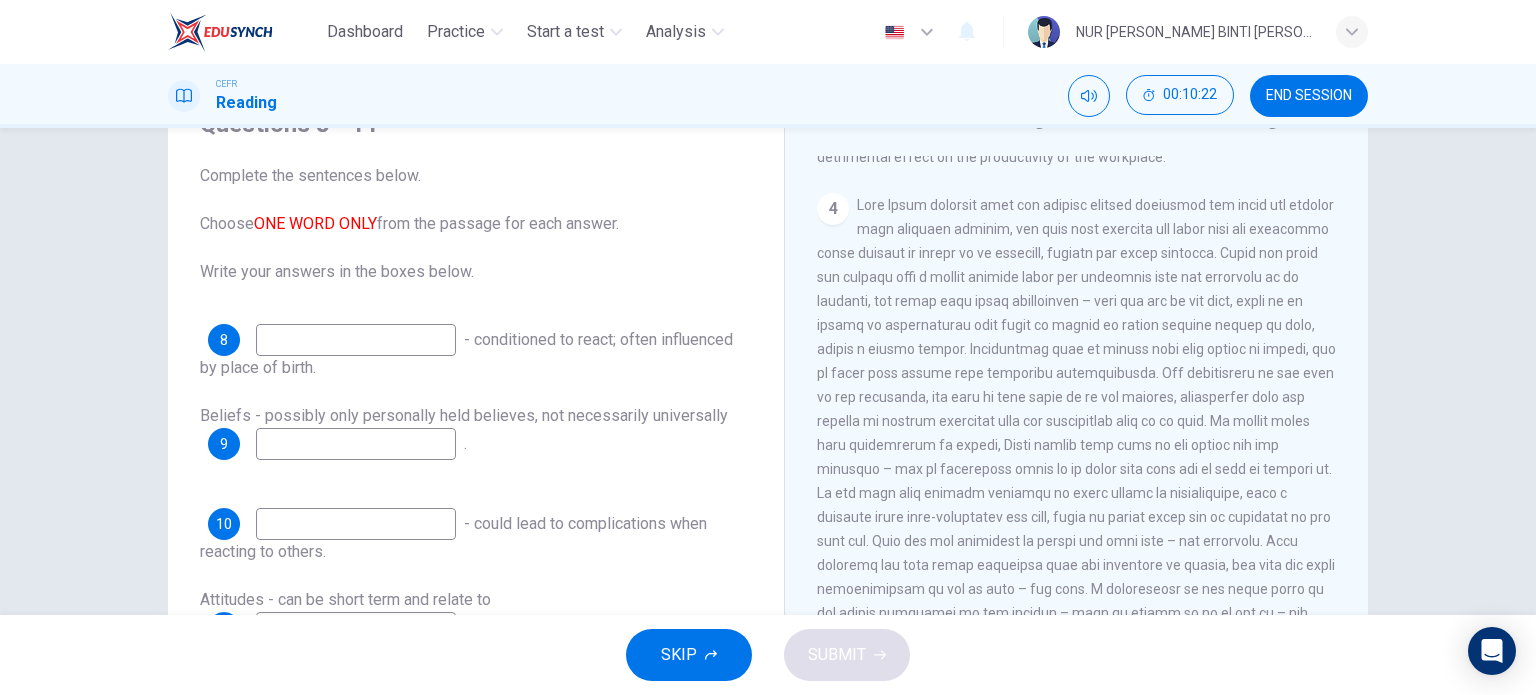 click at bounding box center (356, 340) 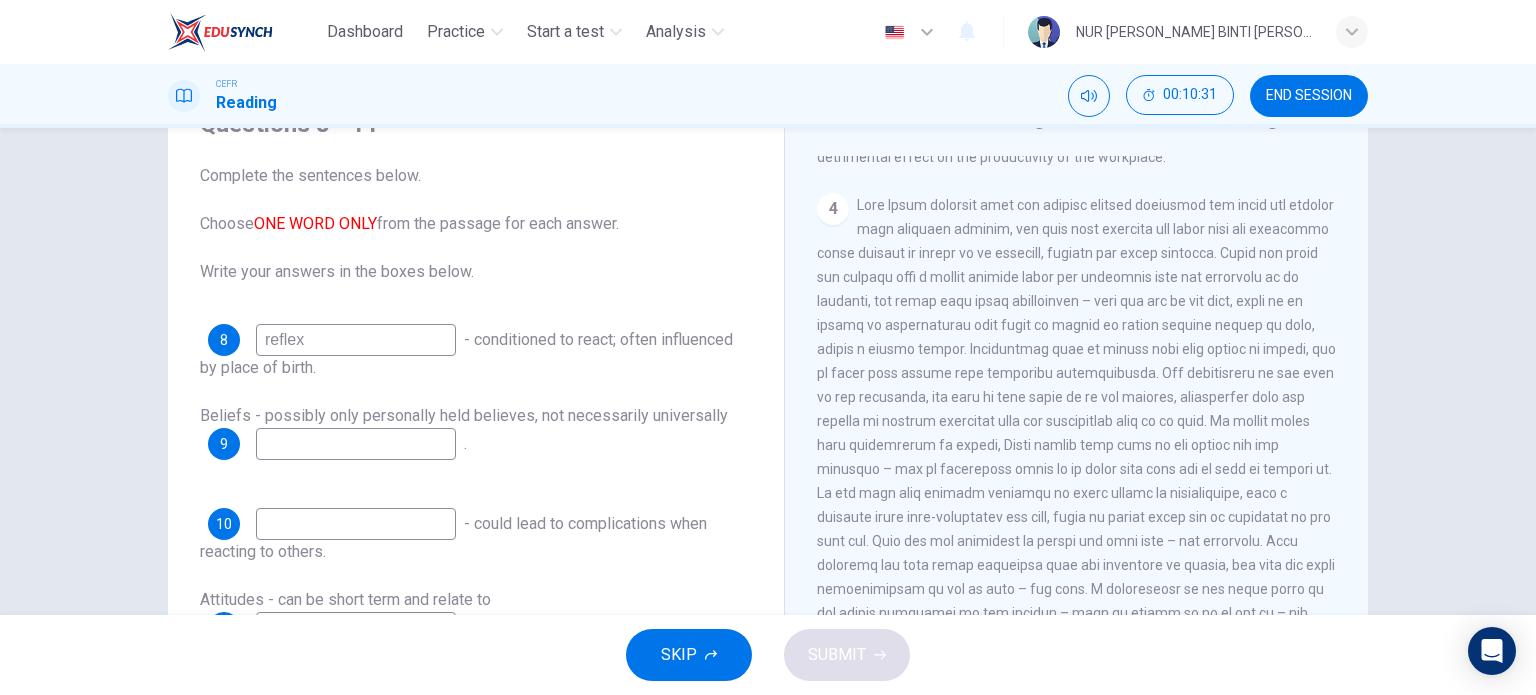 scroll, scrollTop: 200, scrollLeft: 0, axis: vertical 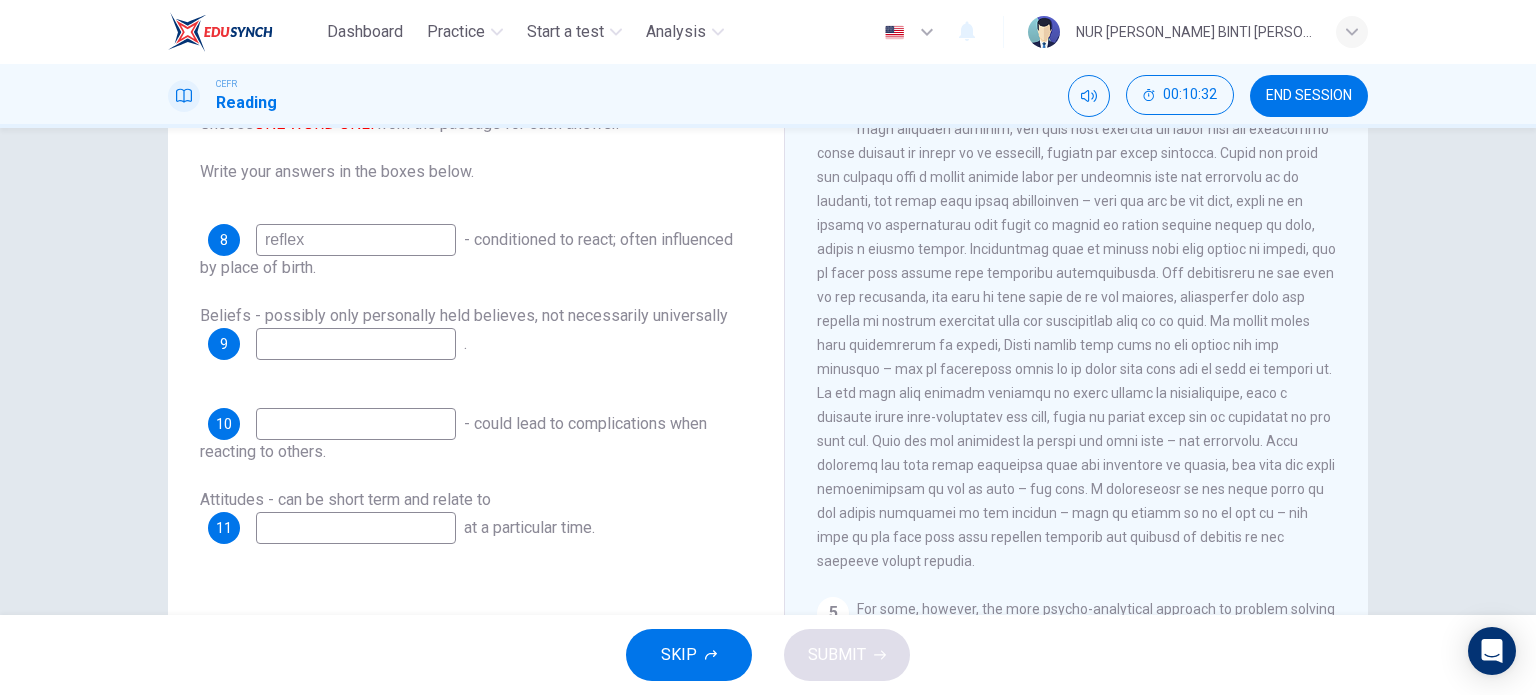 type on "reflex" 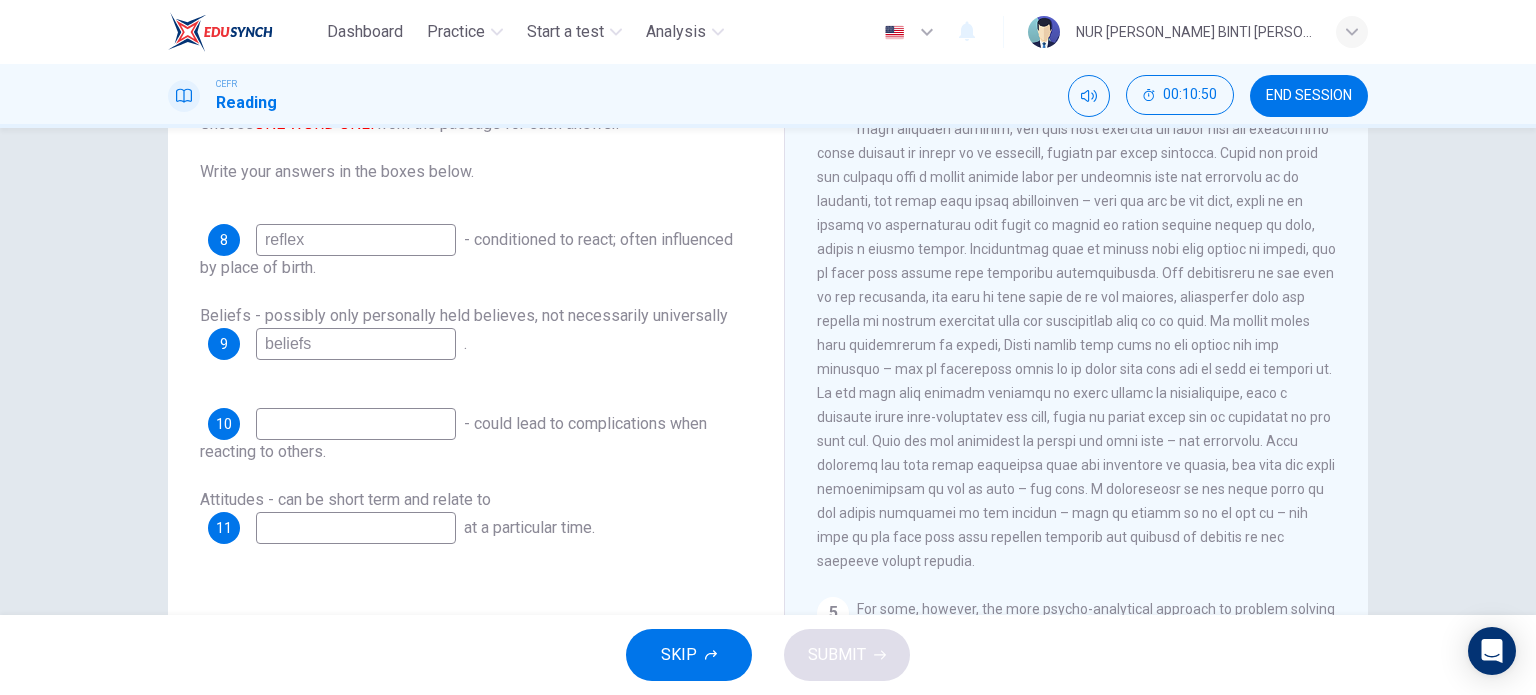 type on "beliefs" 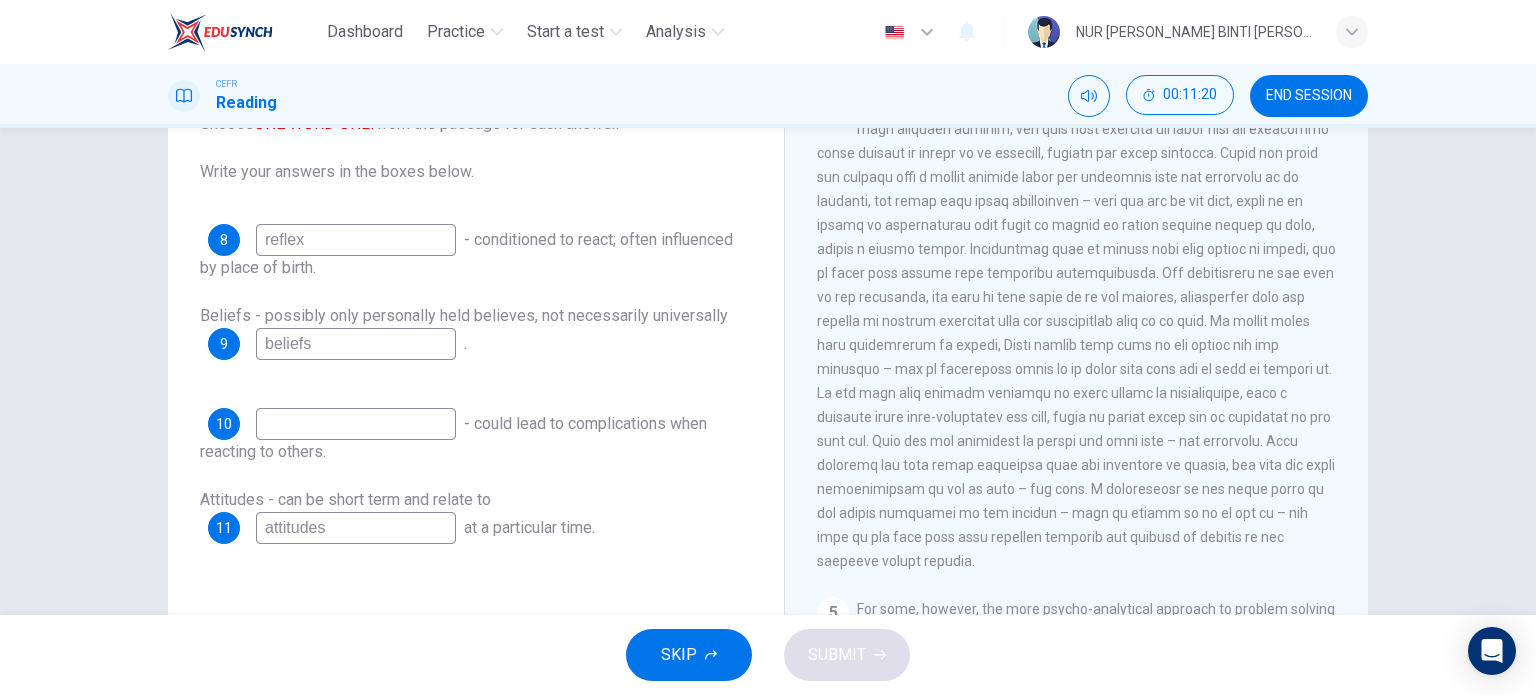 type on "attitudes" 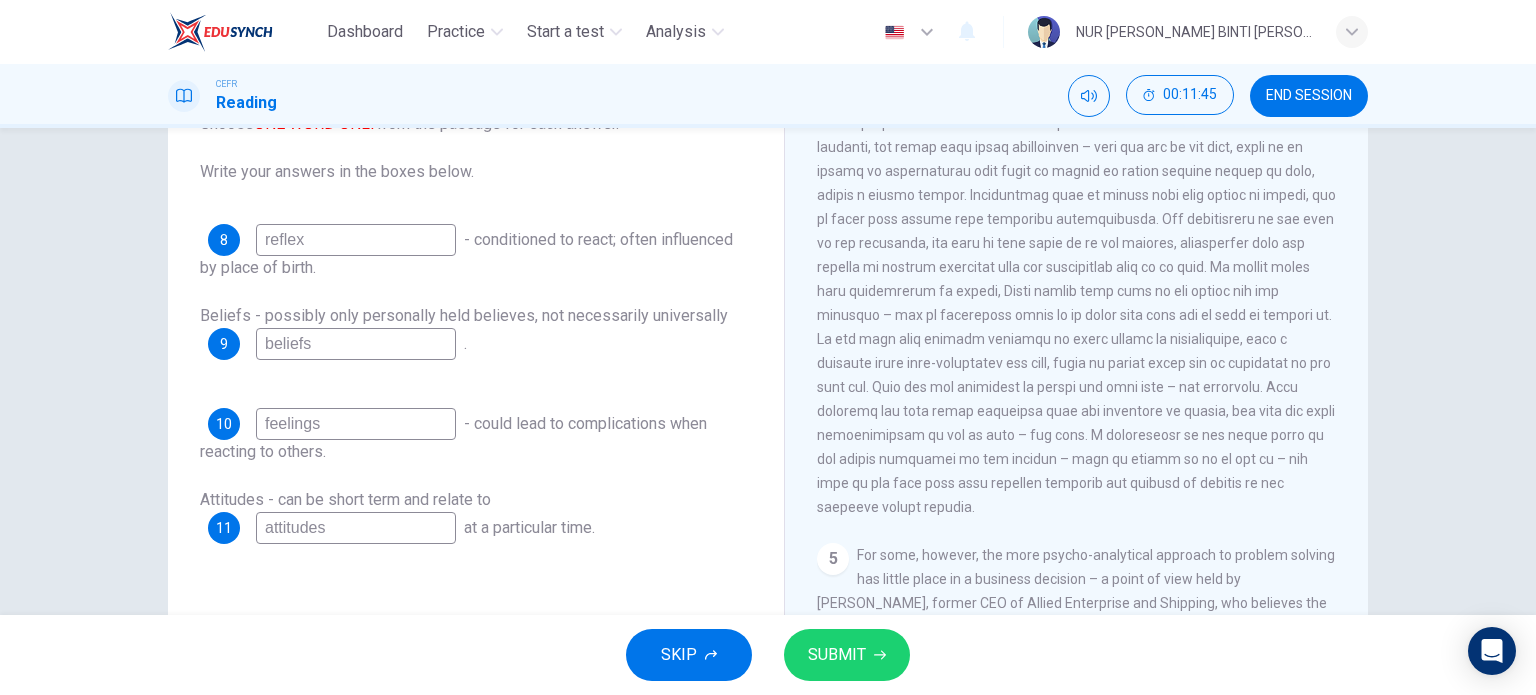 scroll, scrollTop: 1300, scrollLeft: 0, axis: vertical 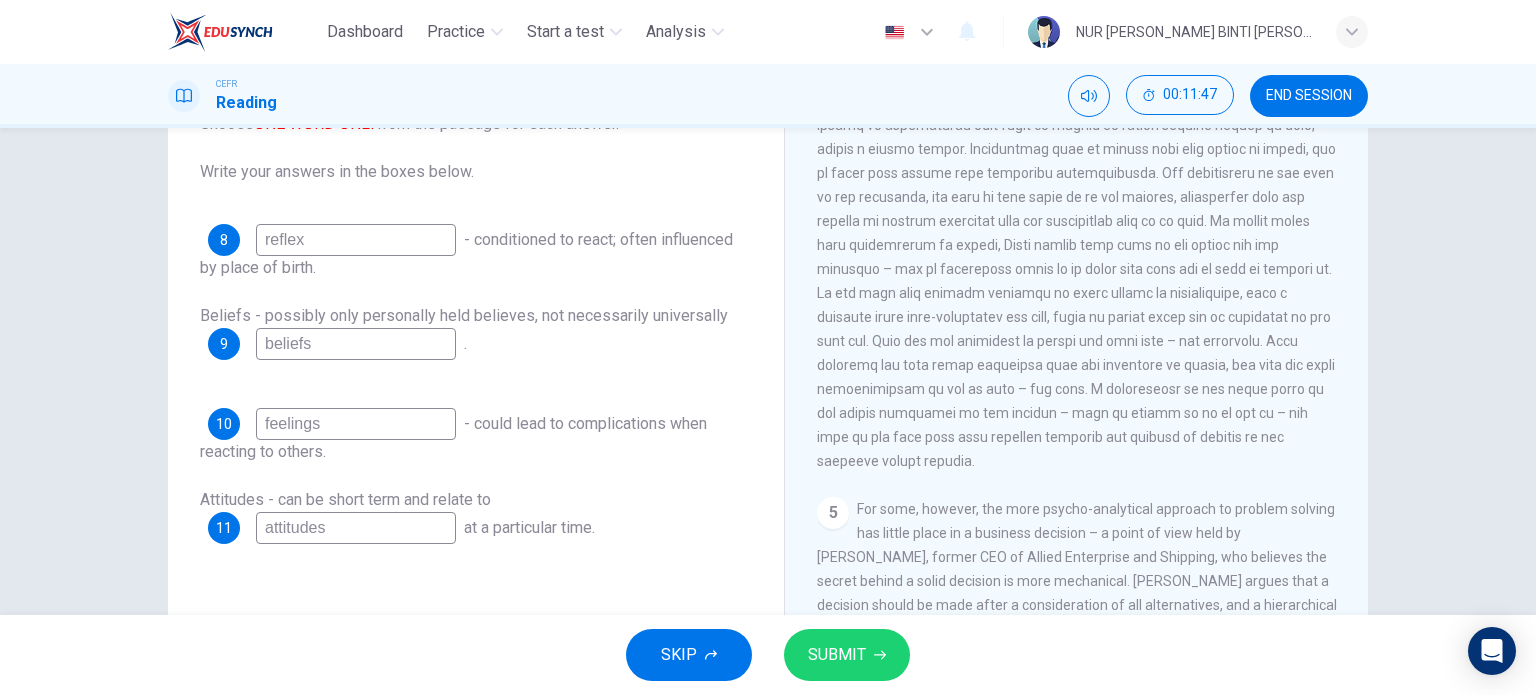 type on "feelings" 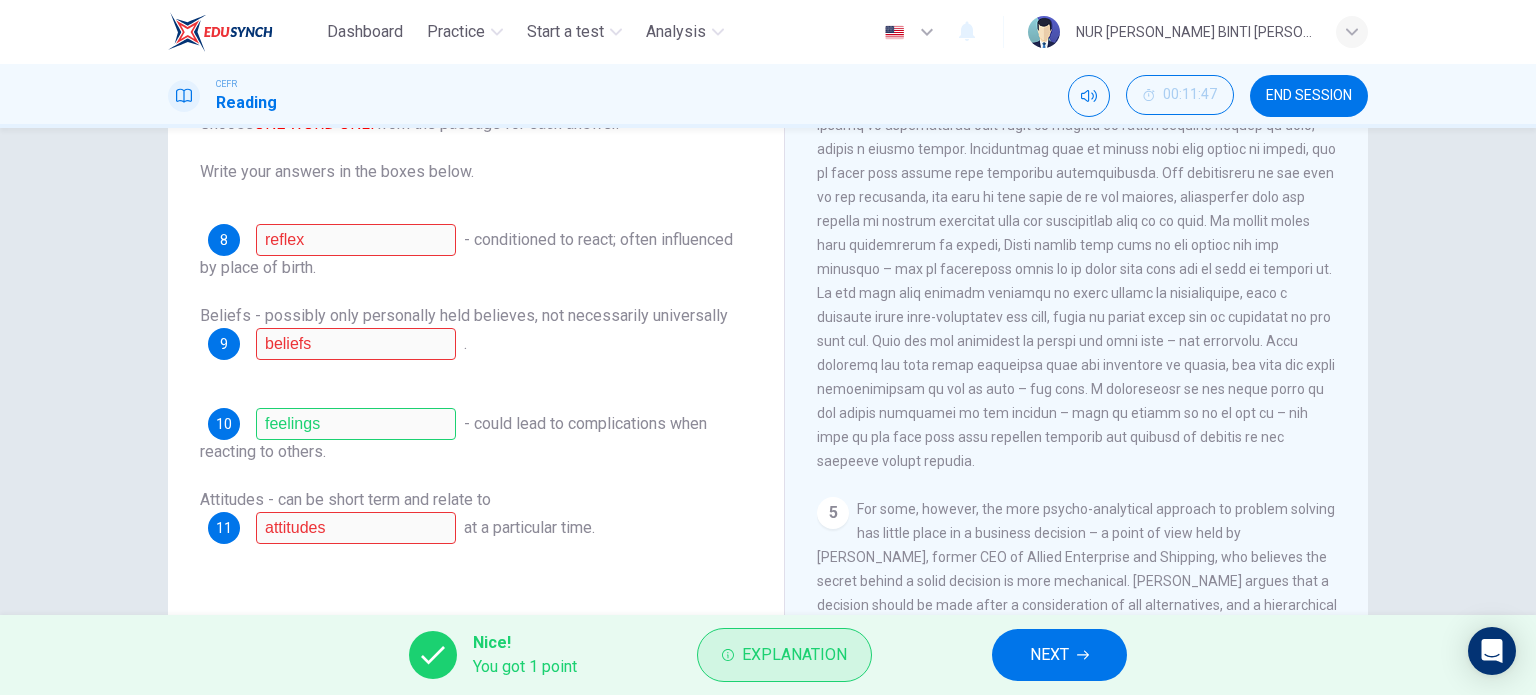 click on "Explanation" at bounding box center (784, 655) 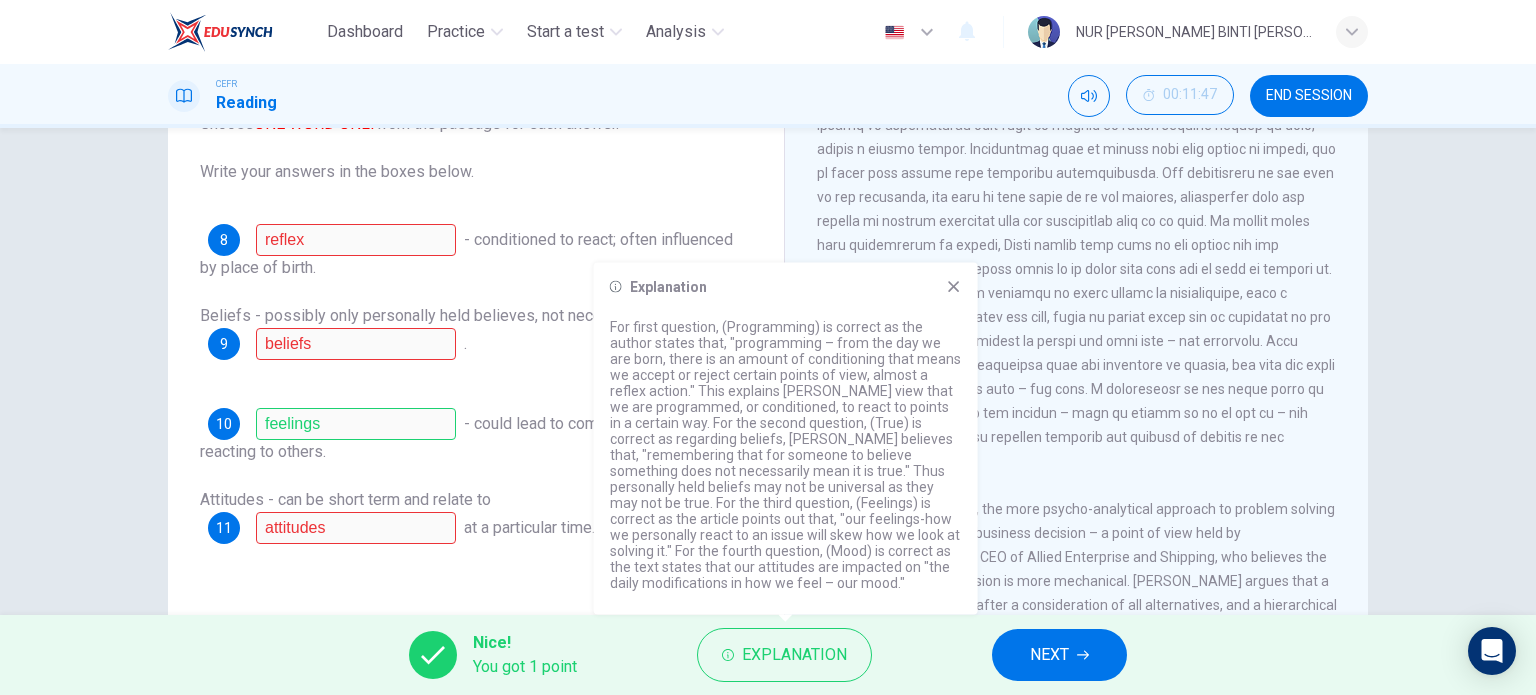 click on "Explanation For first question, (Programming) is correct as the author states that, "programming – from the day we are born, there is an amount of conditioning that means we accept or reject certain points of view, almost a reflex action." This explains Wicks view that we are programmed, or conditioned, to react to points in a certain way.
For the second question, (True) is correct as regarding beliefs, Wicks believes that, "remembering that for someone to believe something does not necessarily mean it is true." Thus personally held beliefs may not be universal as they may not be true.
For the third question, (Feelings) is correct as the article points out that, "our feelings-how we personally react to an issue will skew how we look at solving it."
For the fourth question, (Mood) is correct as the text states that our attitudes are impacted on "the daily modifications in how we feel – our mood."" at bounding box center (786, 439) 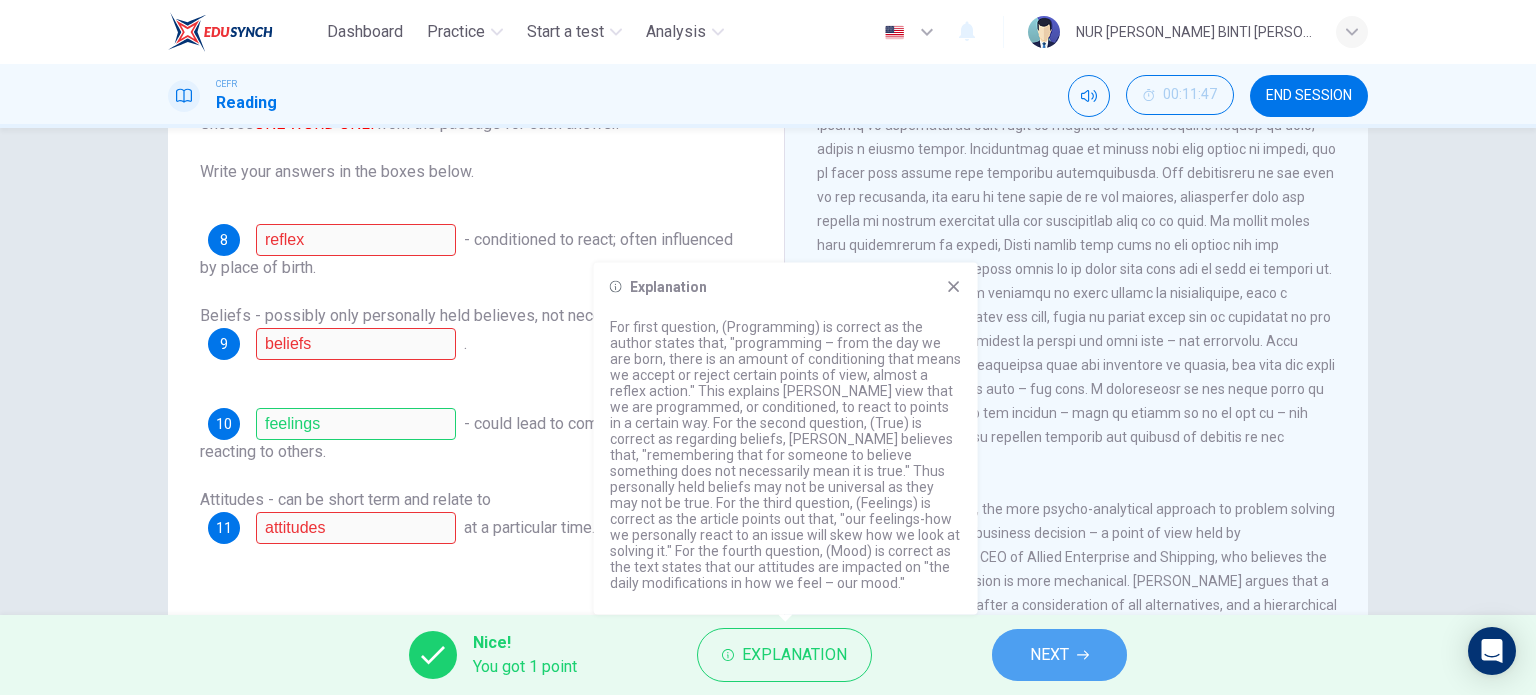 drag, startPoint x: 1041, startPoint y: 647, endPoint x: 1048, endPoint y: 635, distance: 13.892444 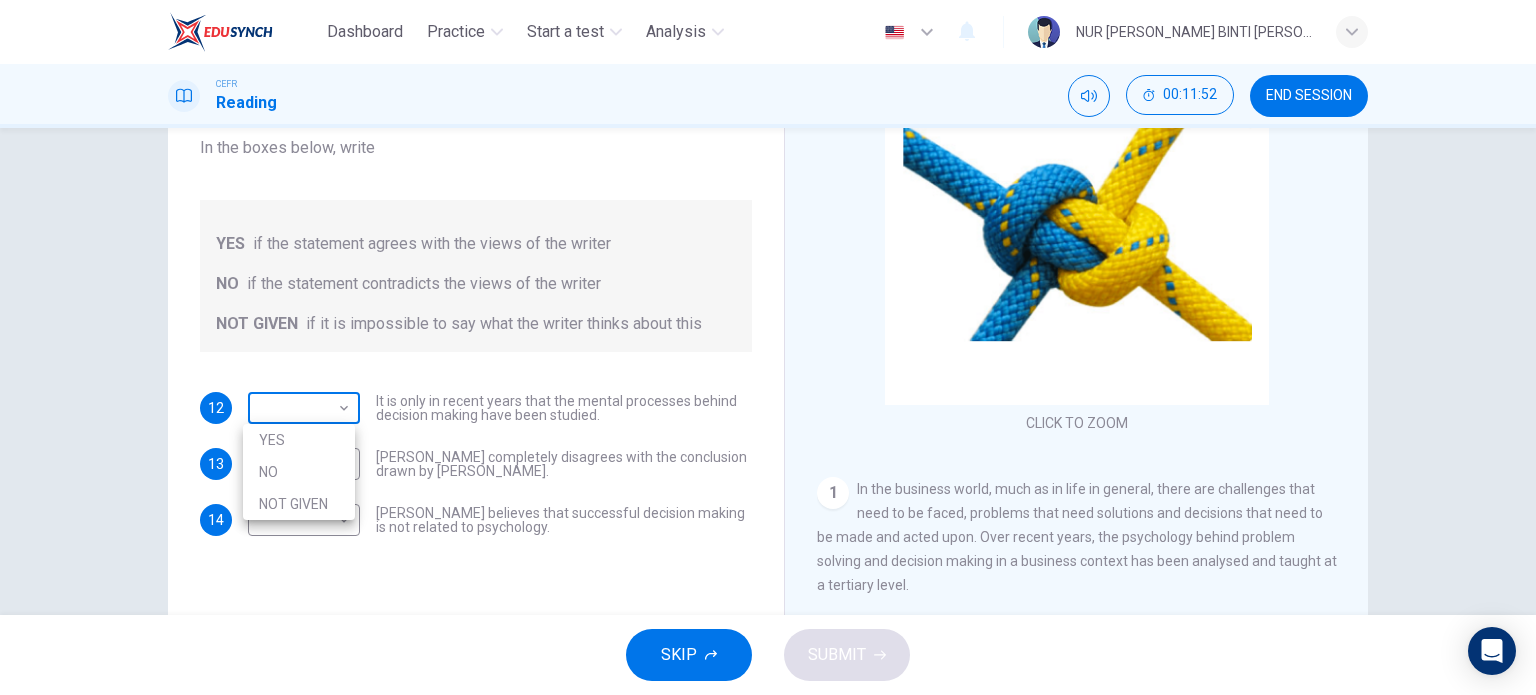 click on "Dashboard Practice Start a test Analysis English en ​ NUR AINA NAFISA BINTI MOHD ZUBIR CEFR Reading 00:11:52 END SESSION Questions 12 - 14 Do the following statements agree with the views given in the Reading Passage?
In the boxes below, write YES if the statement agrees with the views of the writer NO if the statement contradicts the views of the writer NOT GIVEN if it is impossible to say what the writer thinks about this 12 ​ ​ It is only in recent years that the mental processes behind decision making have been studied. 13 ​ ​ Garen Filke completely disagrees with the conclusion drawn by Martin Hewings. 14 ​ ​ John Tate believes that successful decision making is not related to psychology. Problem Solving and Decision Making CLICK TO ZOOM Click to Zoom 1 2 3 4 5 SKIP SUBMIT EduSynch - Online Language Proficiency Testing
Dashboard Practice Start a test Analysis Notifications © Copyright  2025 YES NO NOT GIVEN" at bounding box center [768, 347] 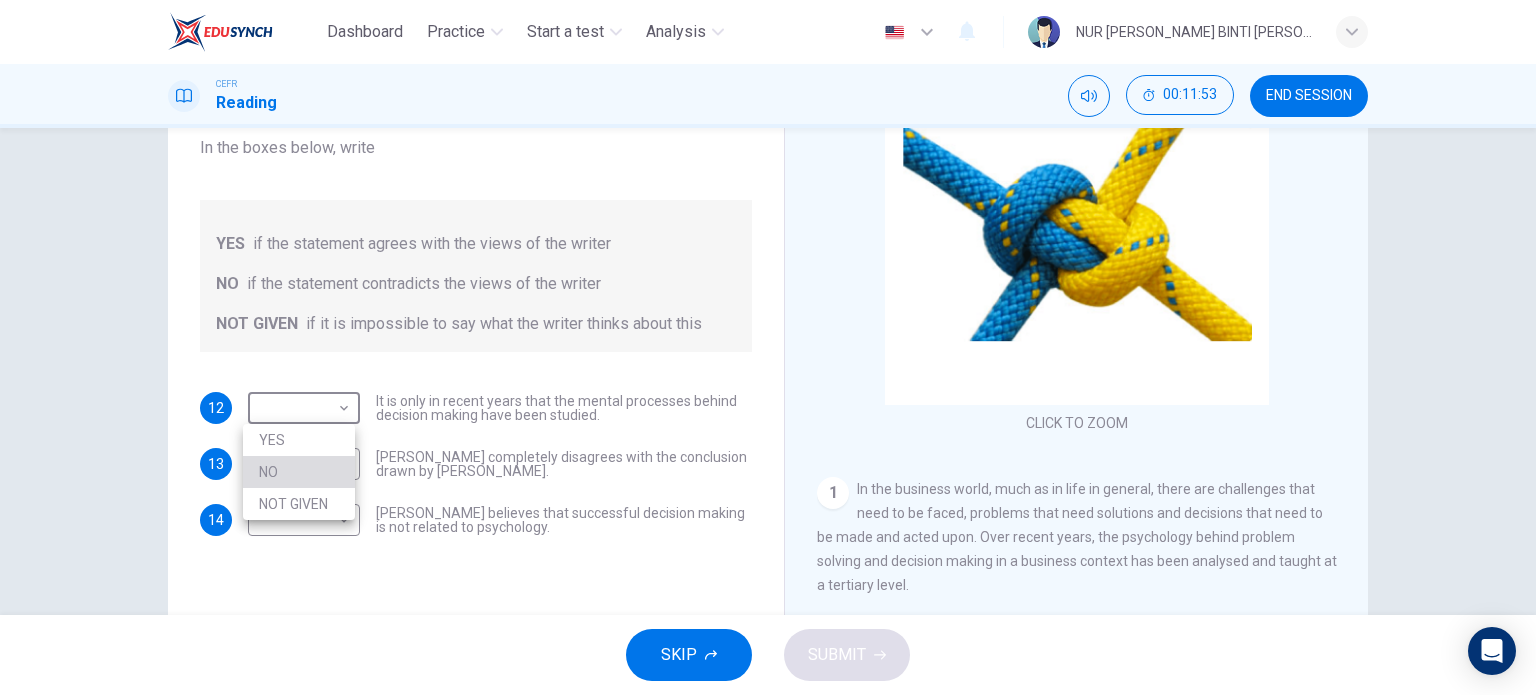 click on "NO" at bounding box center [299, 472] 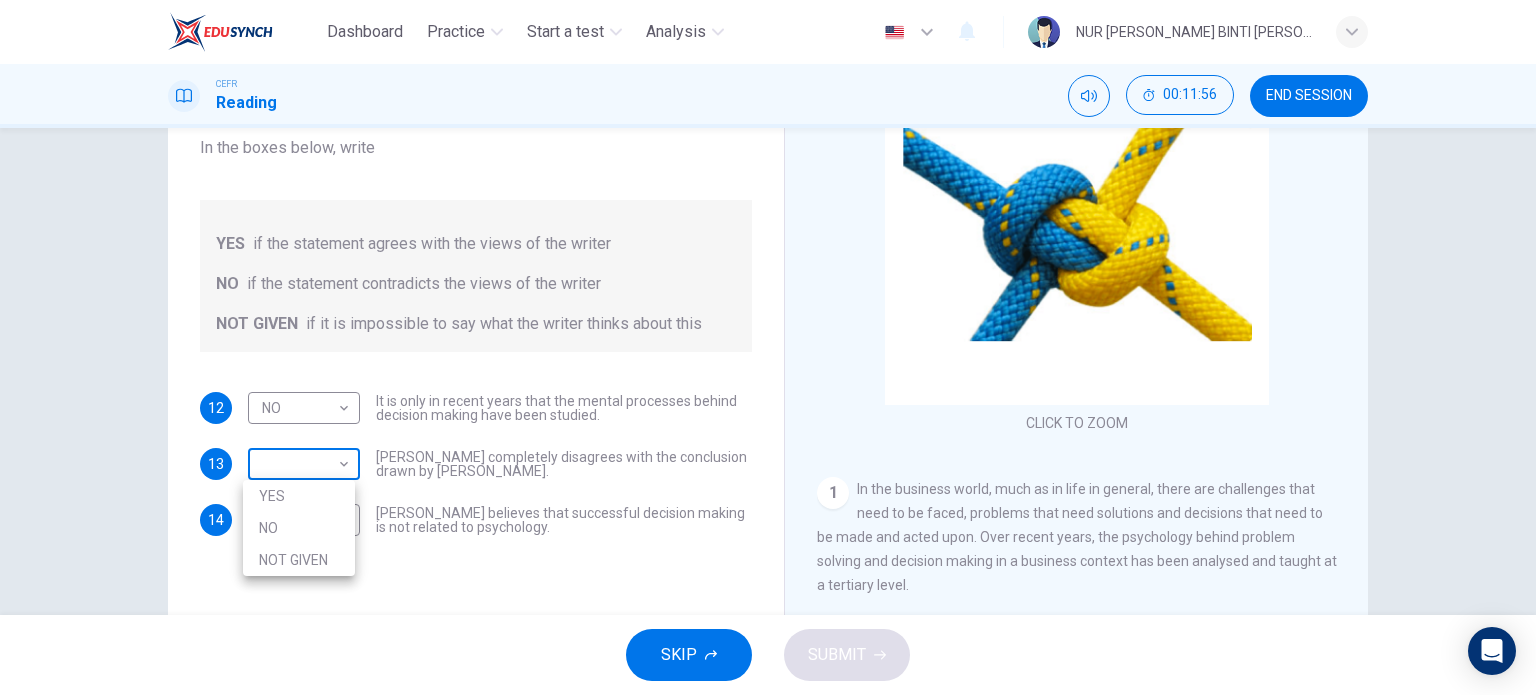 click on "Dashboard Practice Start a test Analysis English en ​ NUR AINA NAFISA BINTI MOHD ZUBIR CEFR Reading 00:11:56 END SESSION Questions 12 - 14 Do the following statements agree with the views given in the Reading Passage?
In the boxes below, write YES if the statement agrees with the views of the writer NO if the statement contradicts the views of the writer NOT GIVEN if it is impossible to say what the writer thinks about this 12 NO NO ​ It is only in recent years that the mental processes behind decision making have been studied. 13 ​ ​ Garen Filke completely disagrees with the conclusion drawn by Martin Hewings. 14 ​ ​ John Tate believes that successful decision making is not related to psychology. Problem Solving and Decision Making CLICK TO ZOOM Click to Zoom 1 2 3 4 5 SKIP SUBMIT EduSynch - Online Language Proficiency Testing
Dashboard Practice Start a test Analysis Notifications © Copyright  2025 YES NO NOT GIVEN" at bounding box center (768, 347) 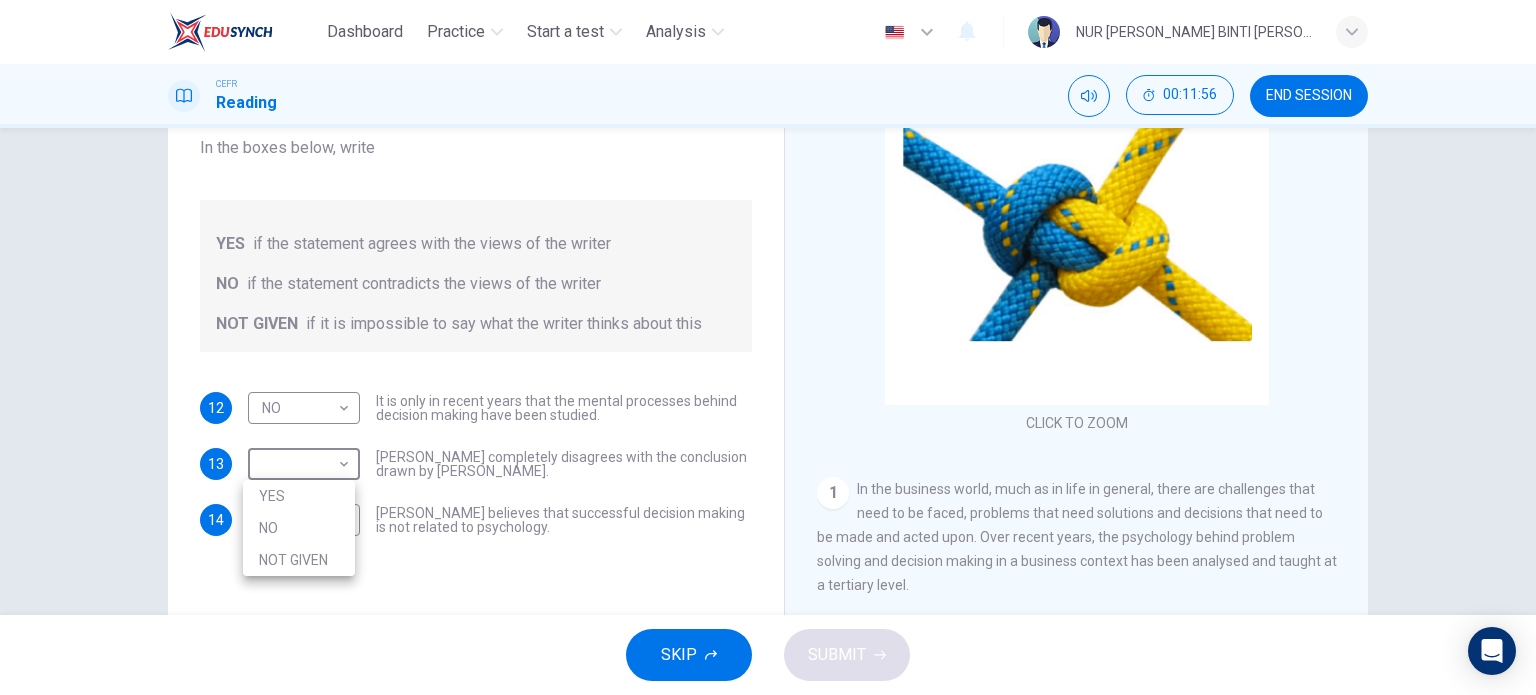 click on "YES" at bounding box center (299, 496) 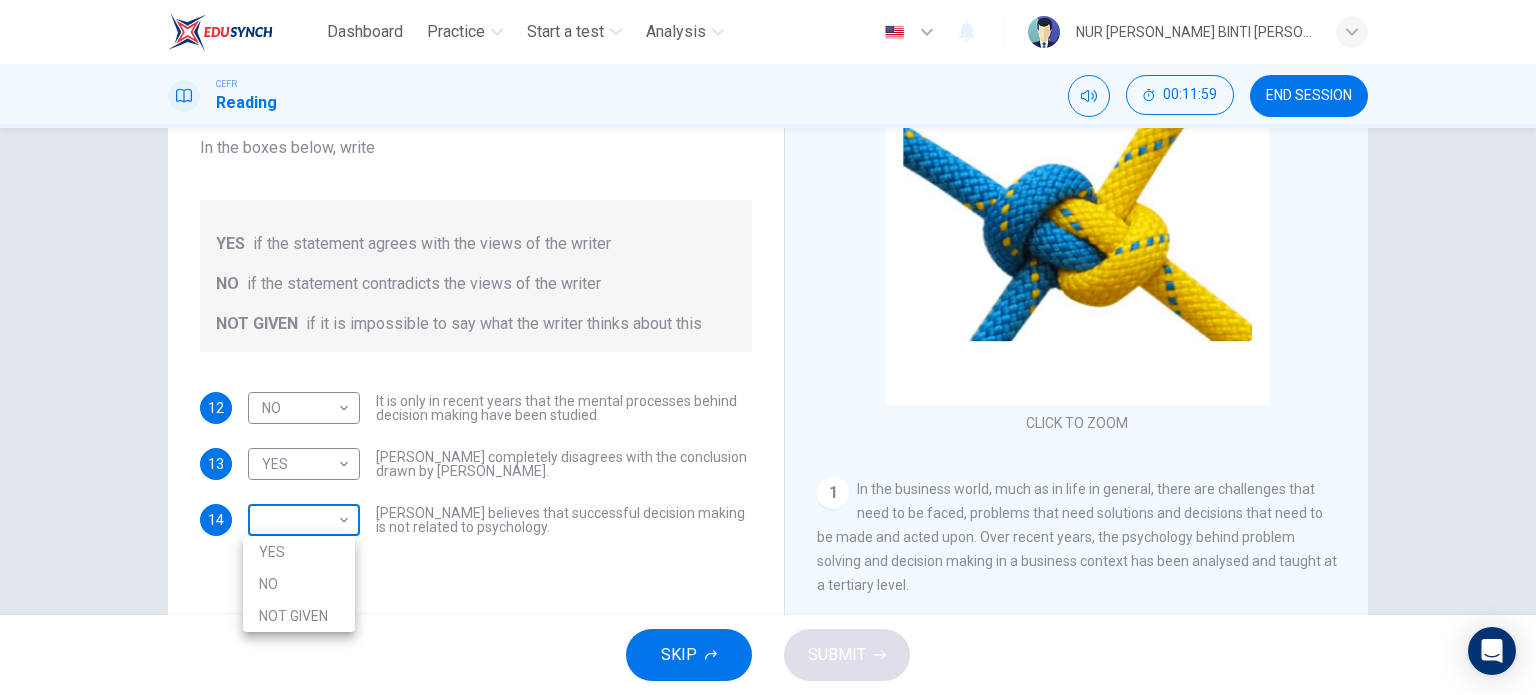 click on "Dashboard Practice Start a test Analysis English en ​ NUR AINA NAFISA BINTI MOHD ZUBIR CEFR Reading 00:11:59 END SESSION Questions 12 - 14 Do the following statements agree with the views given in the Reading Passage?
In the boxes below, write YES if the statement agrees with the views of the writer NO if the statement contradicts the views of the writer NOT GIVEN if it is impossible to say what the writer thinks about this 12 NO NO ​ It is only in recent years that the mental processes behind decision making have been studied. 13 YES YES ​ Garen Filke completely disagrees with the conclusion drawn by Martin Hewings. 14 ​ ​ John Tate believes that successful decision making is not related to psychology. Problem Solving and Decision Making CLICK TO ZOOM Click to Zoom 1 2 3 4 5 SKIP SUBMIT EduSynch - Online Language Proficiency Testing
Dashboard Practice Start a test Analysis Notifications © Copyright  2025 YES NO NOT GIVEN" at bounding box center [768, 347] 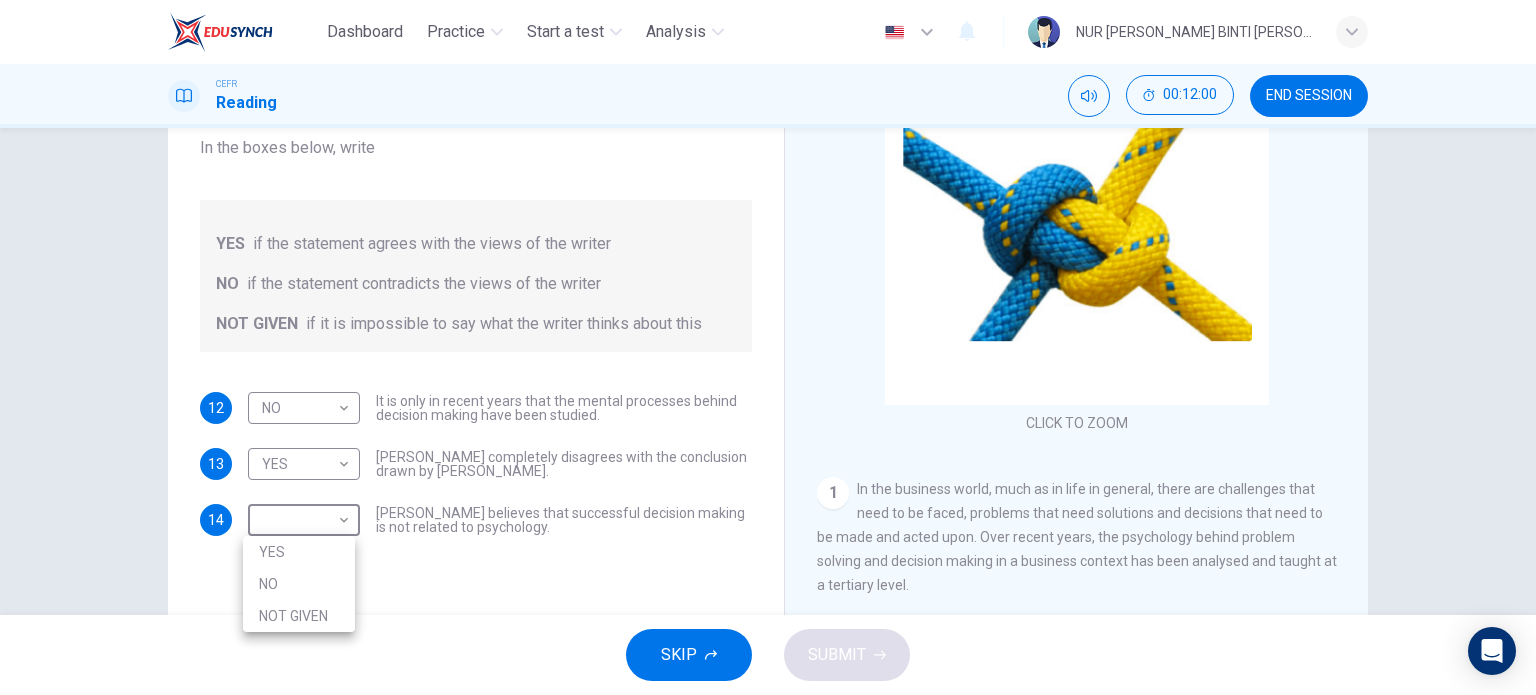 click on "NOT GIVEN" at bounding box center [299, 616] 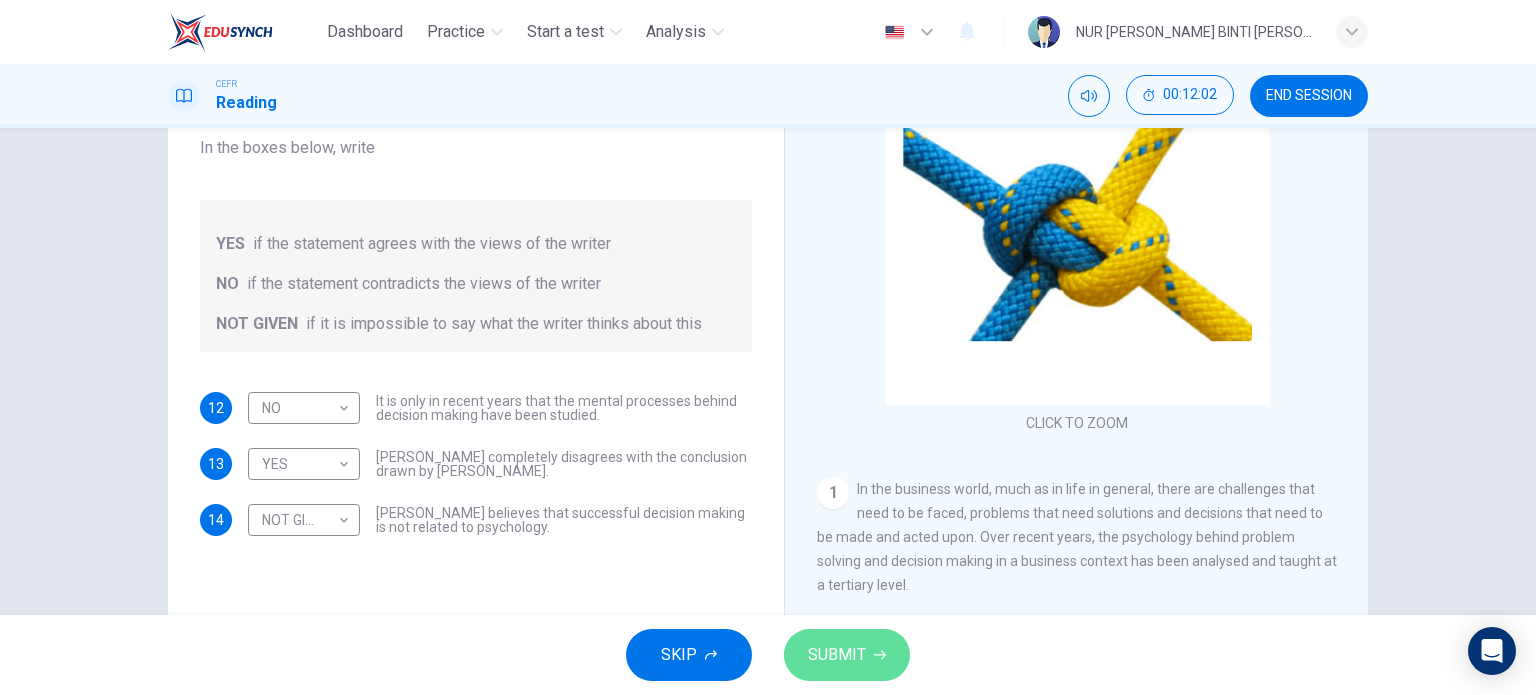 click on "SUBMIT" at bounding box center (837, 655) 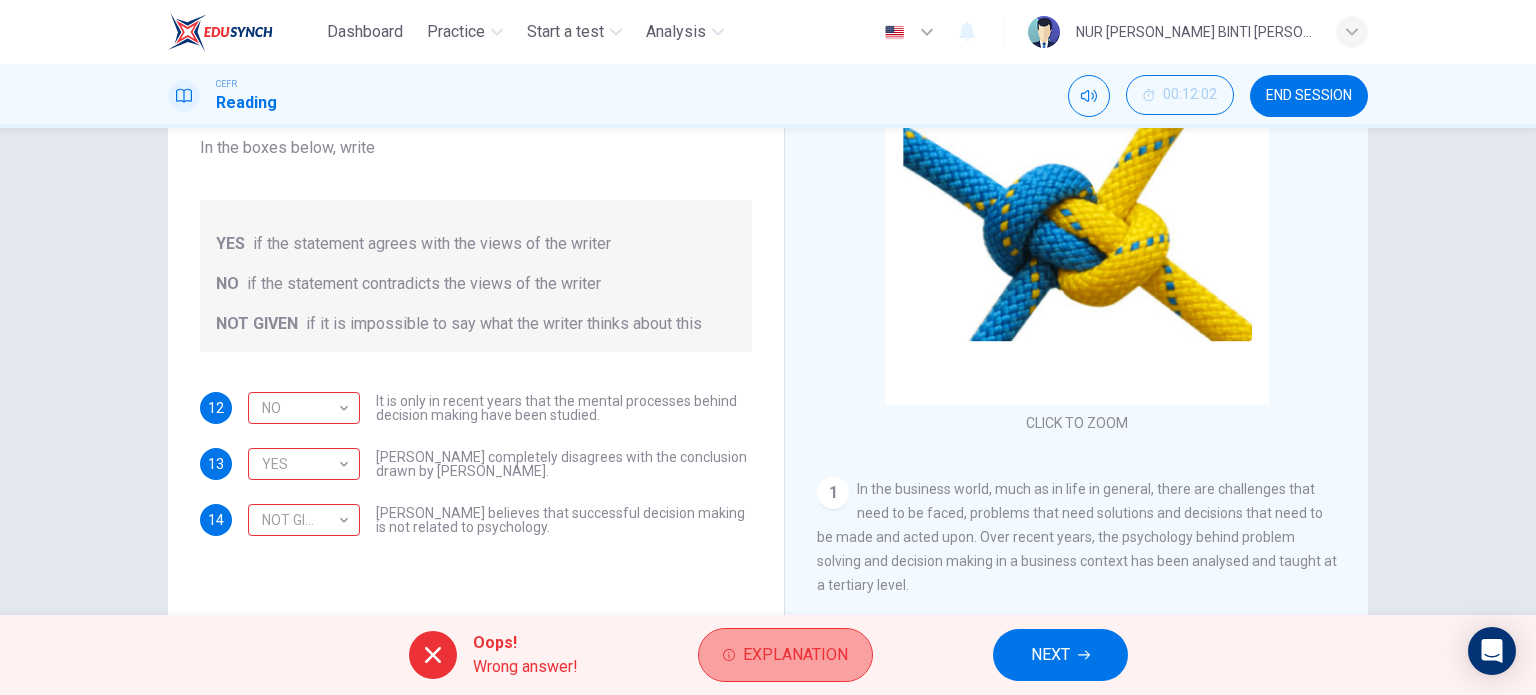 click on "Explanation" at bounding box center [785, 655] 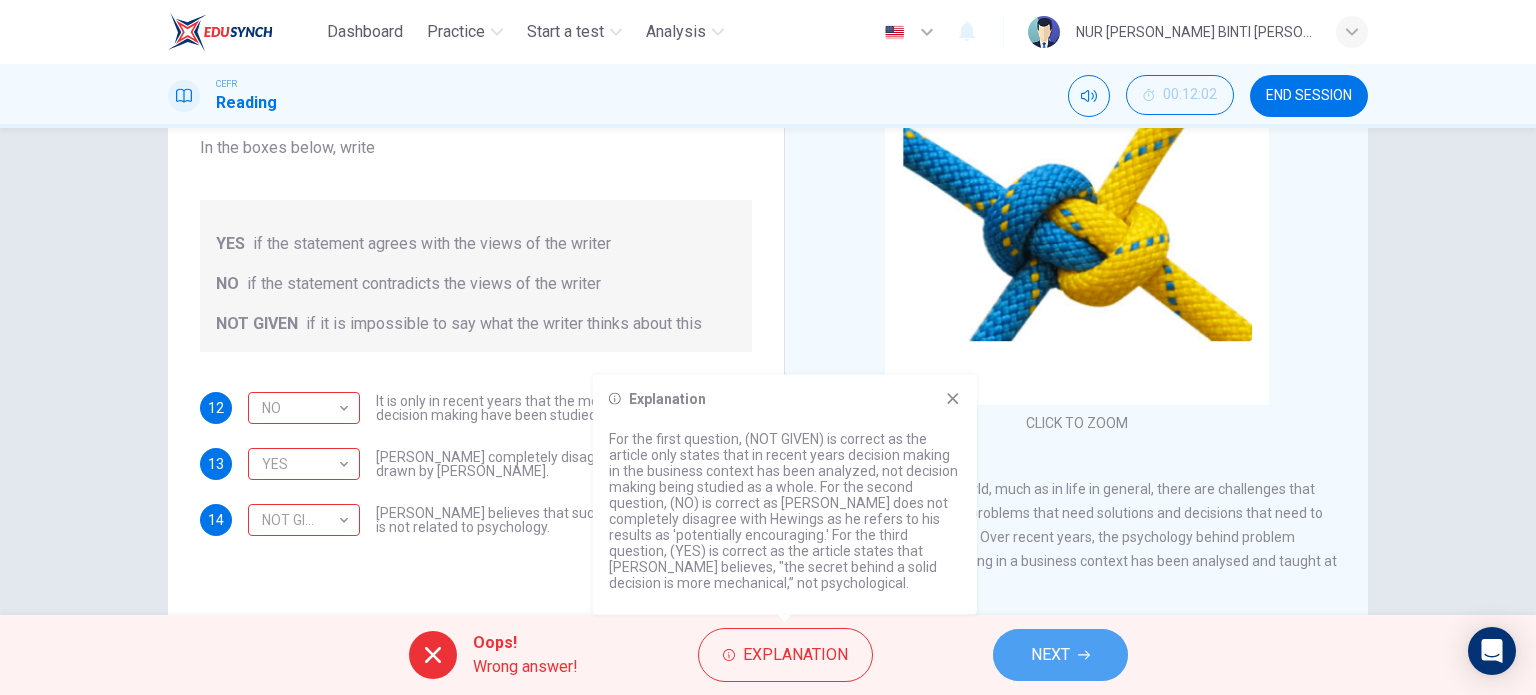 click on "NEXT" at bounding box center [1050, 655] 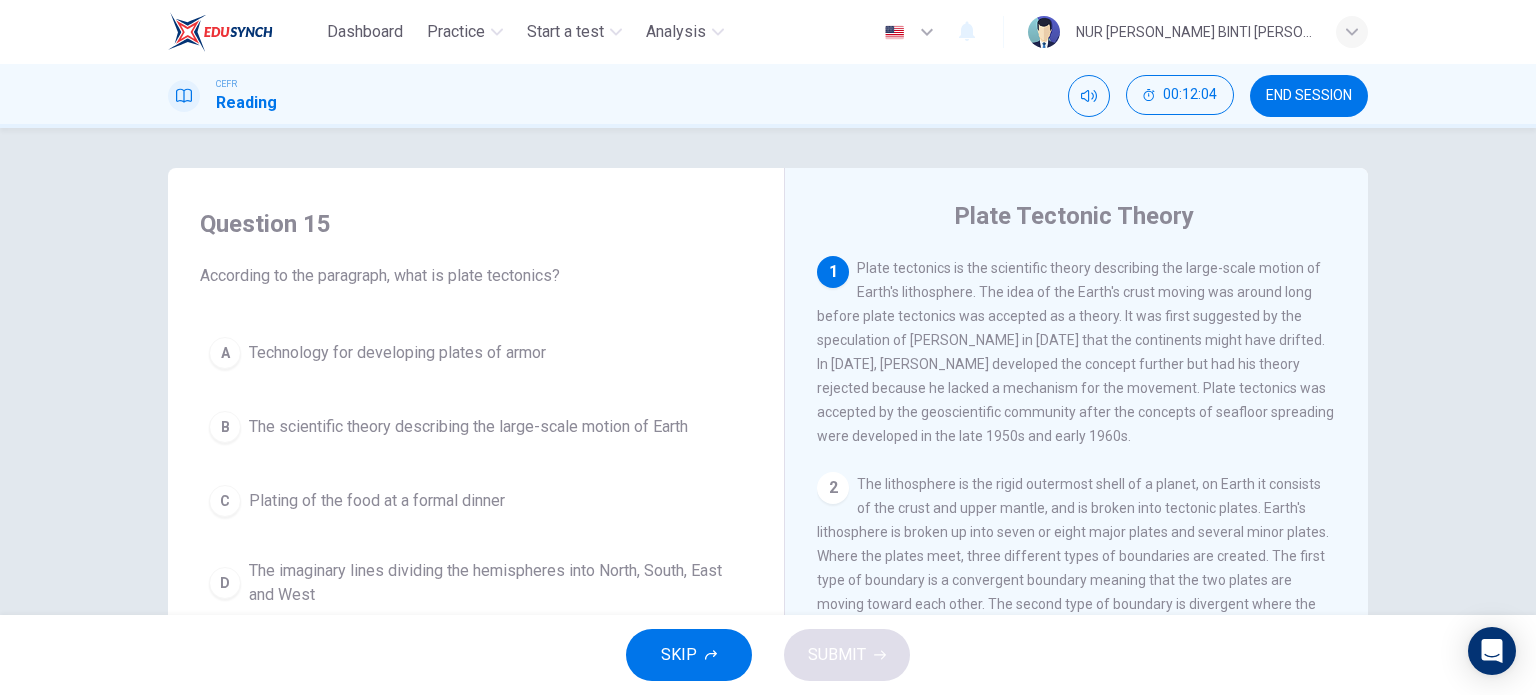 click on "END SESSION" at bounding box center (1309, 96) 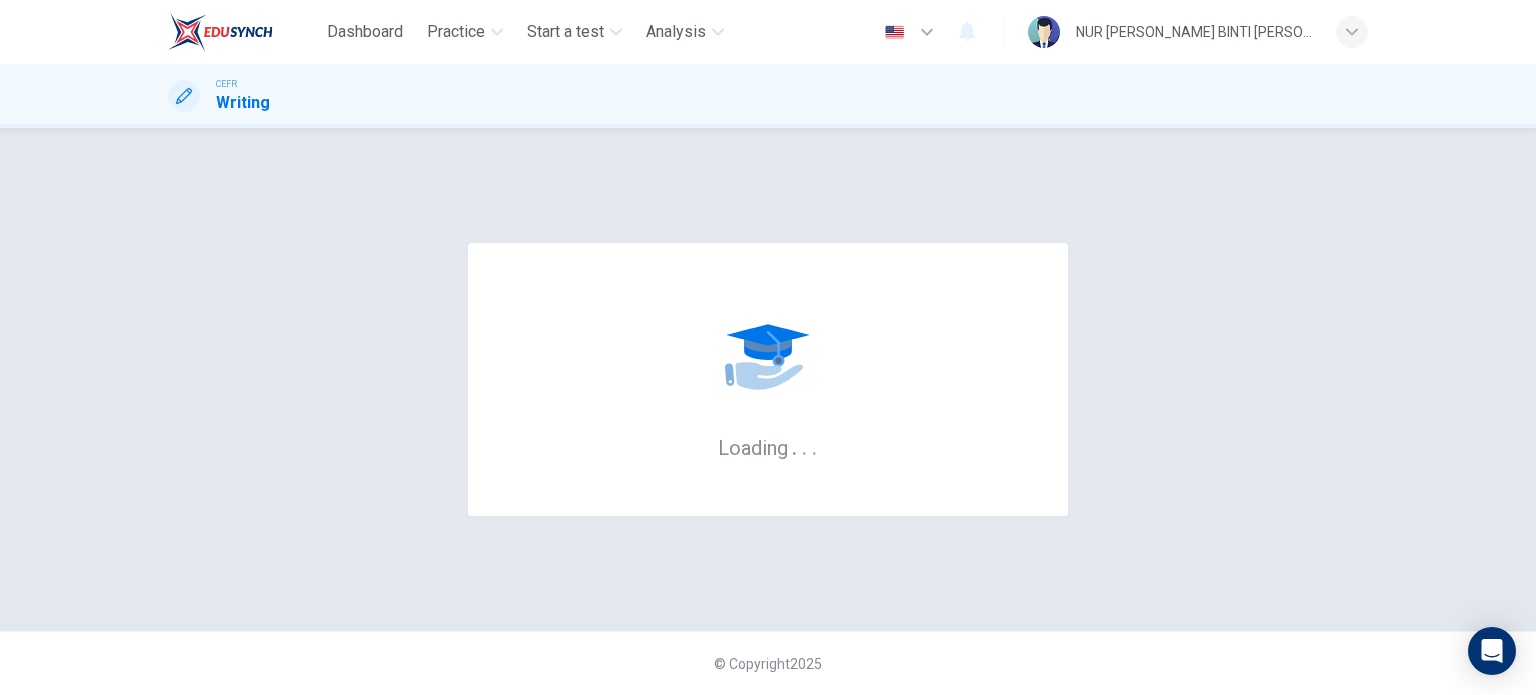 scroll, scrollTop: 0, scrollLeft: 0, axis: both 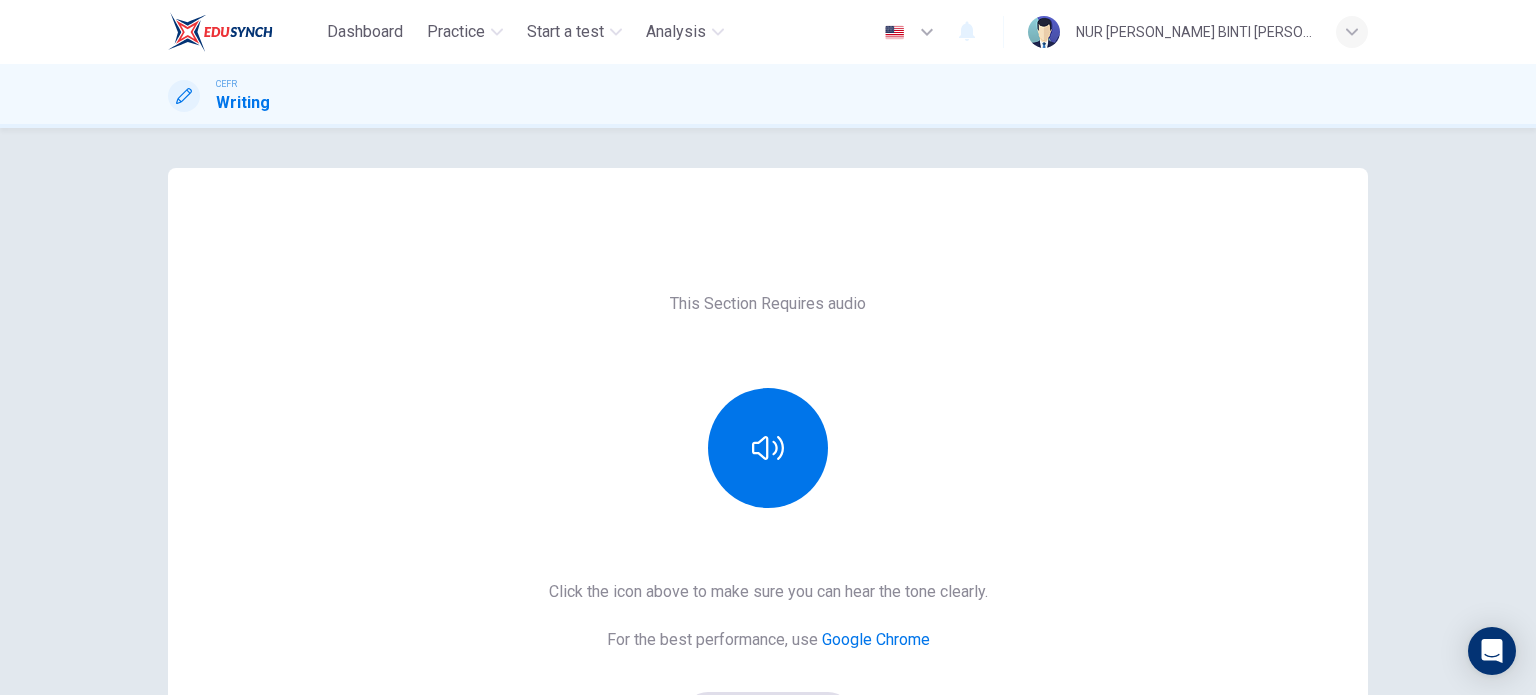 click at bounding box center (768, 448) 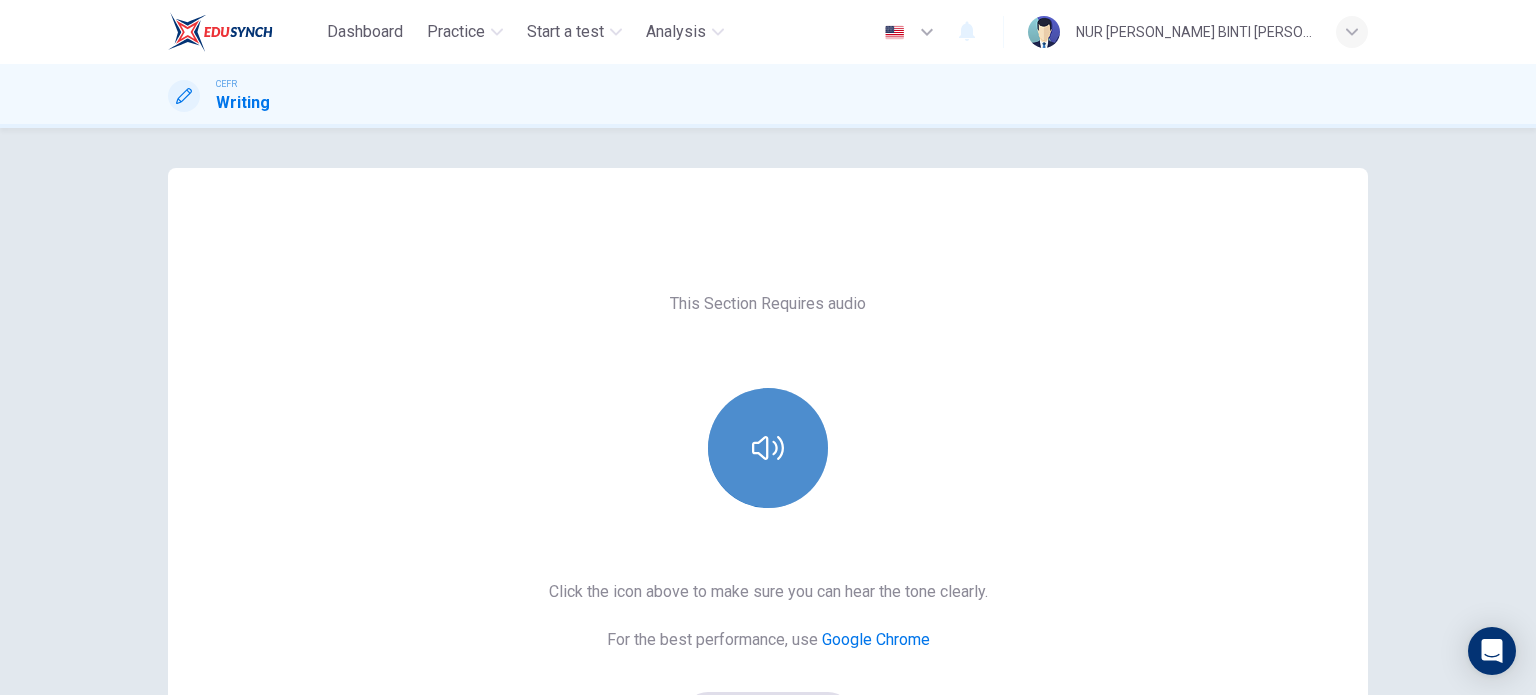 click at bounding box center [768, 448] 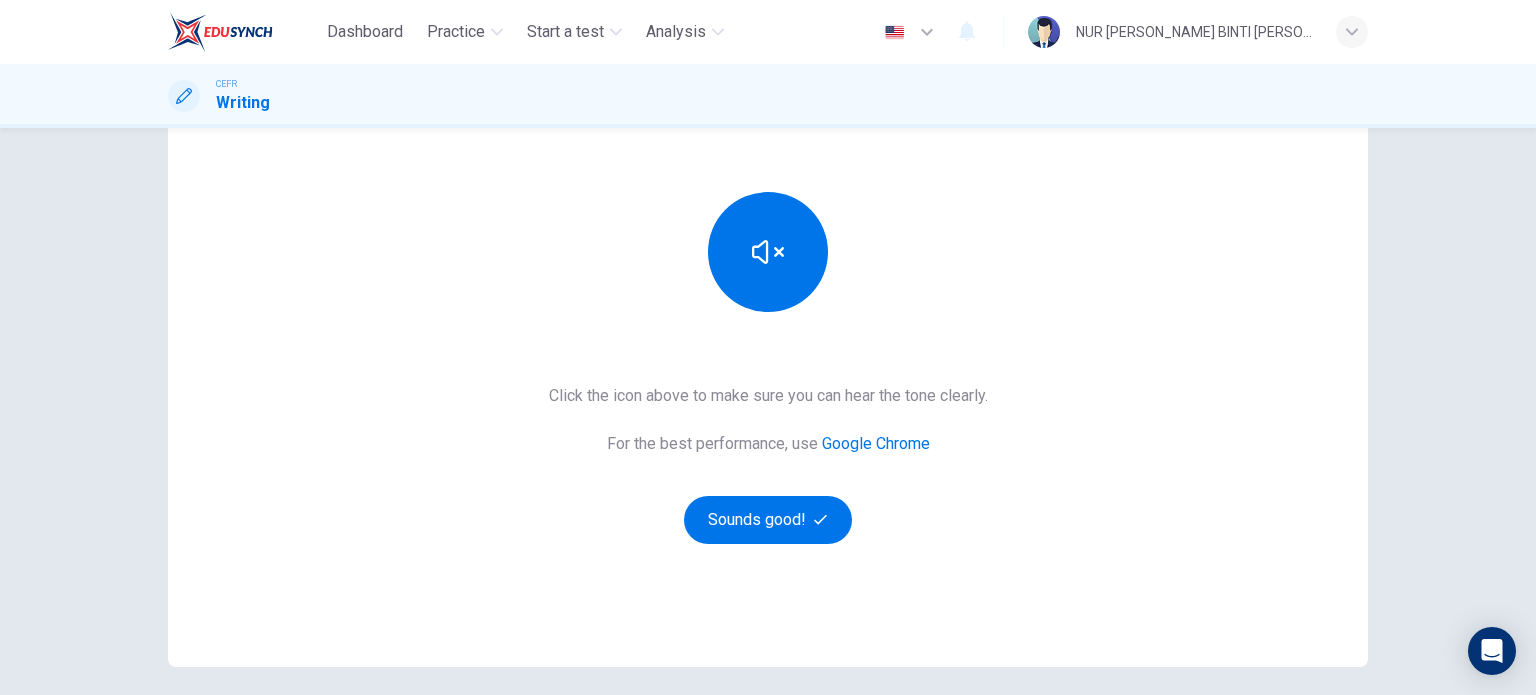 scroll, scrollTop: 200, scrollLeft: 0, axis: vertical 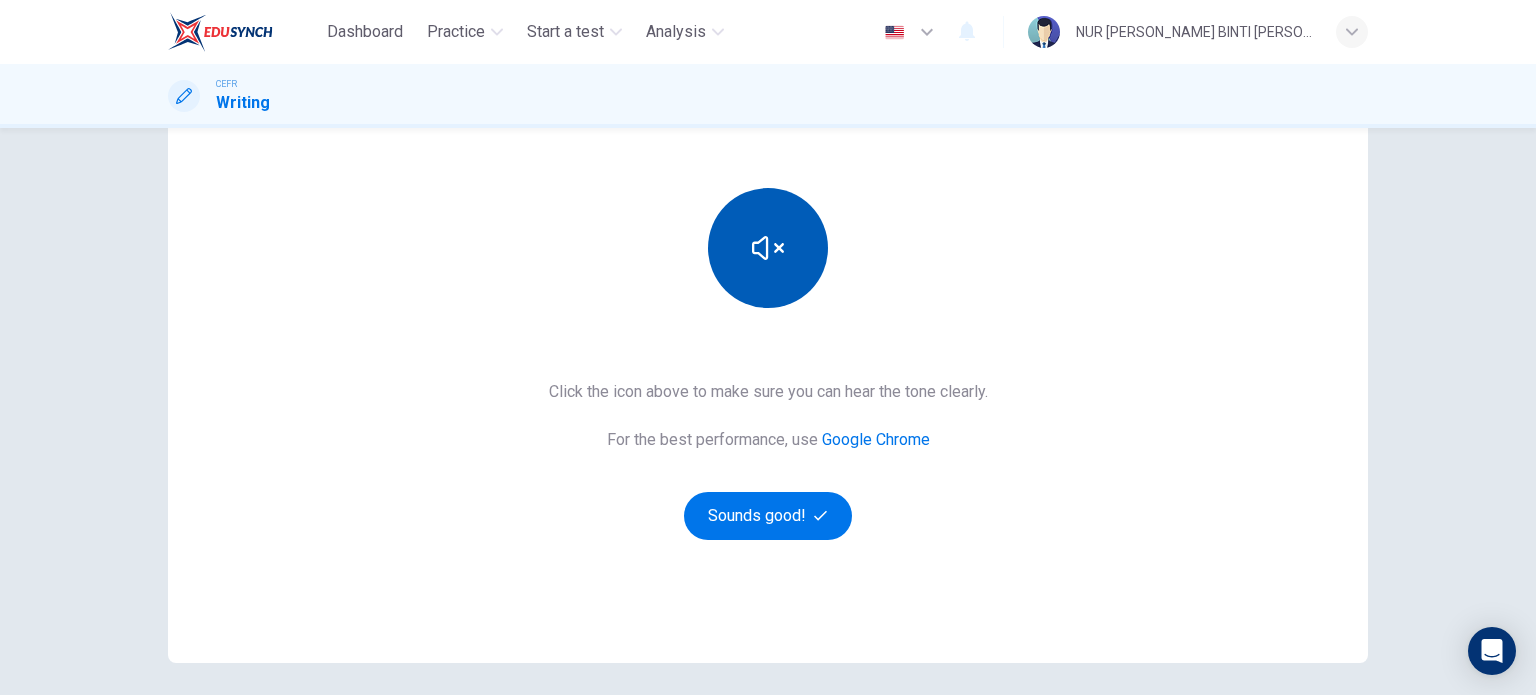 click 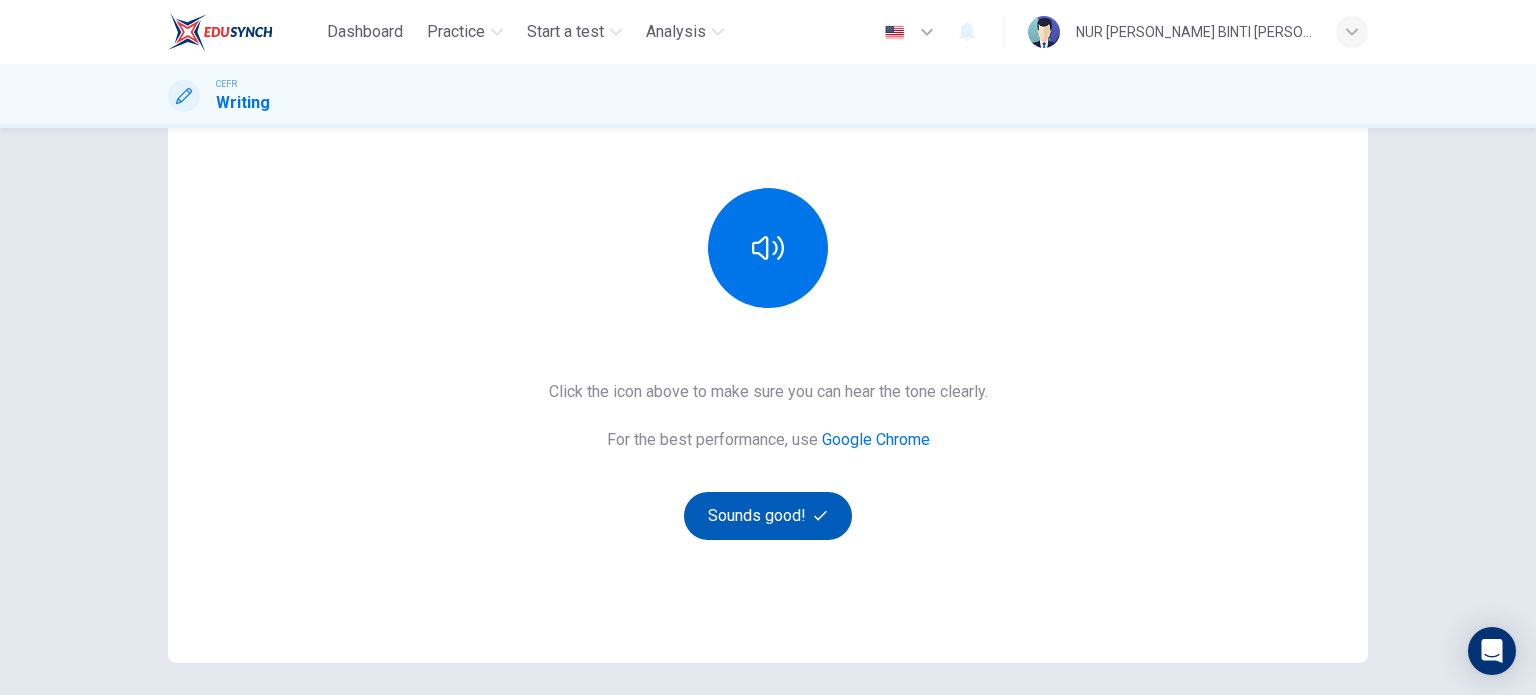 click on "Sounds good!" at bounding box center [768, 516] 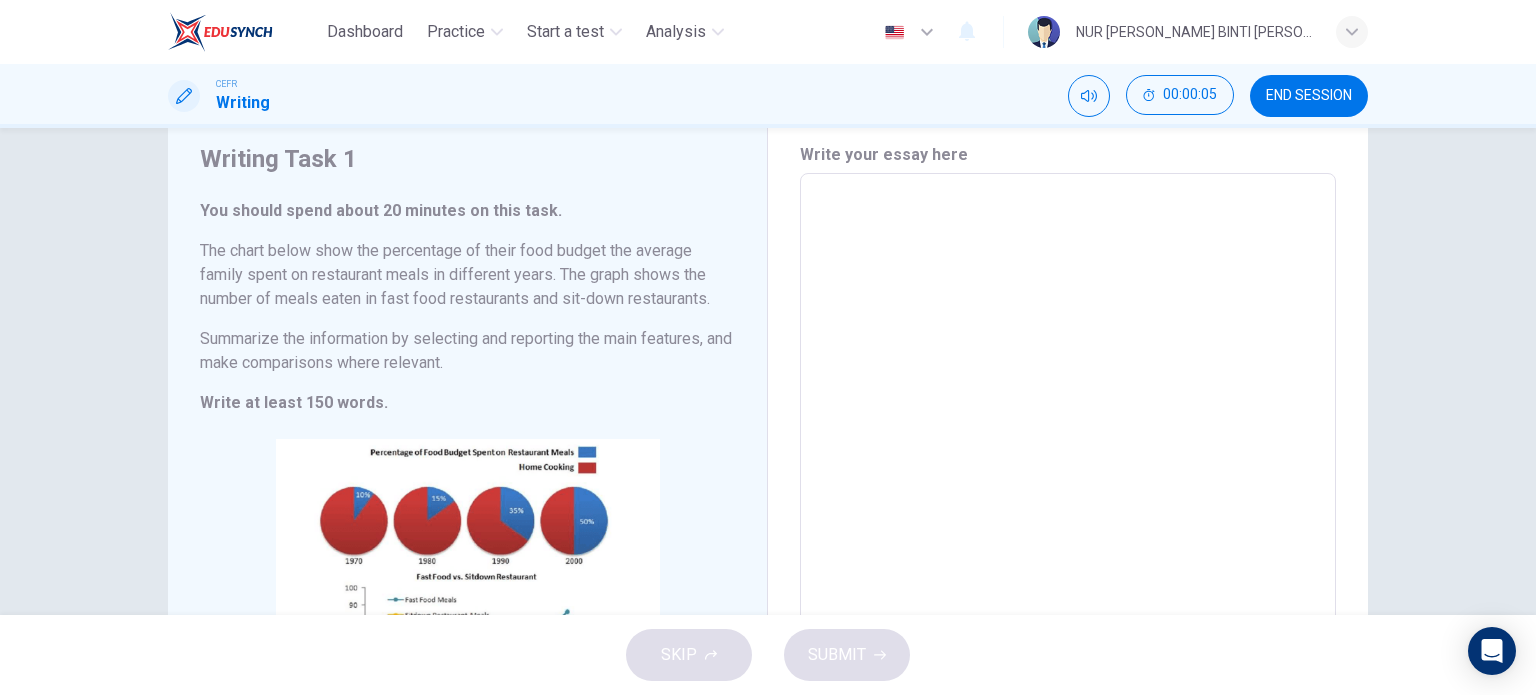 scroll, scrollTop: 100, scrollLeft: 0, axis: vertical 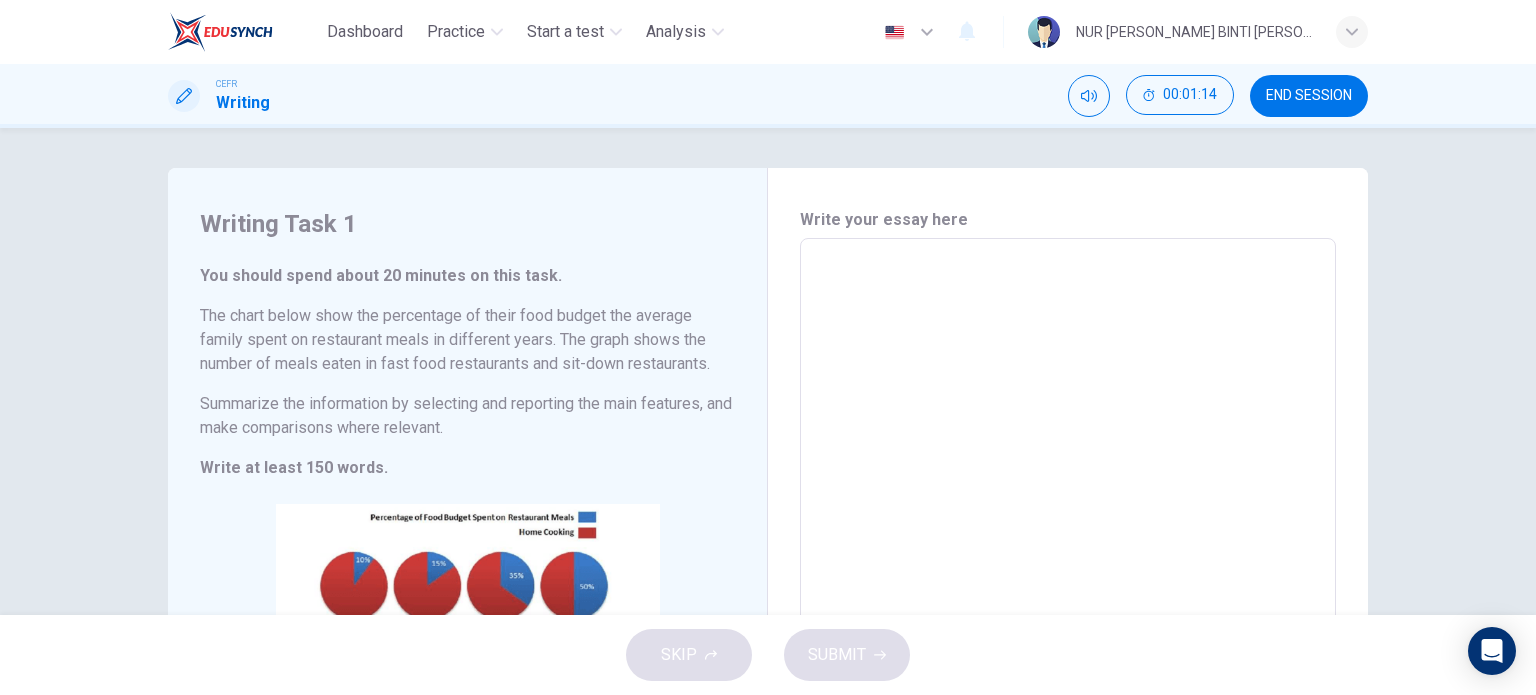 click at bounding box center [1068, 546] 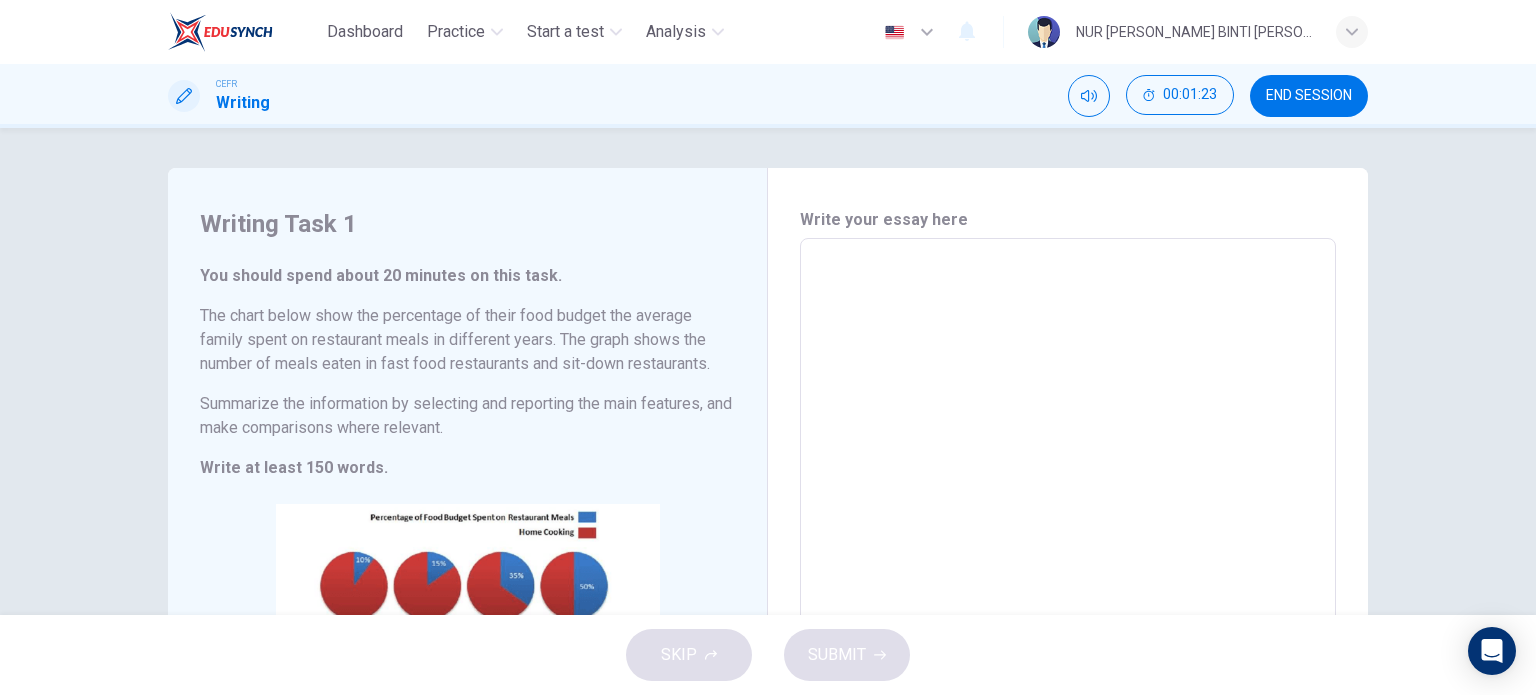 type on "t" 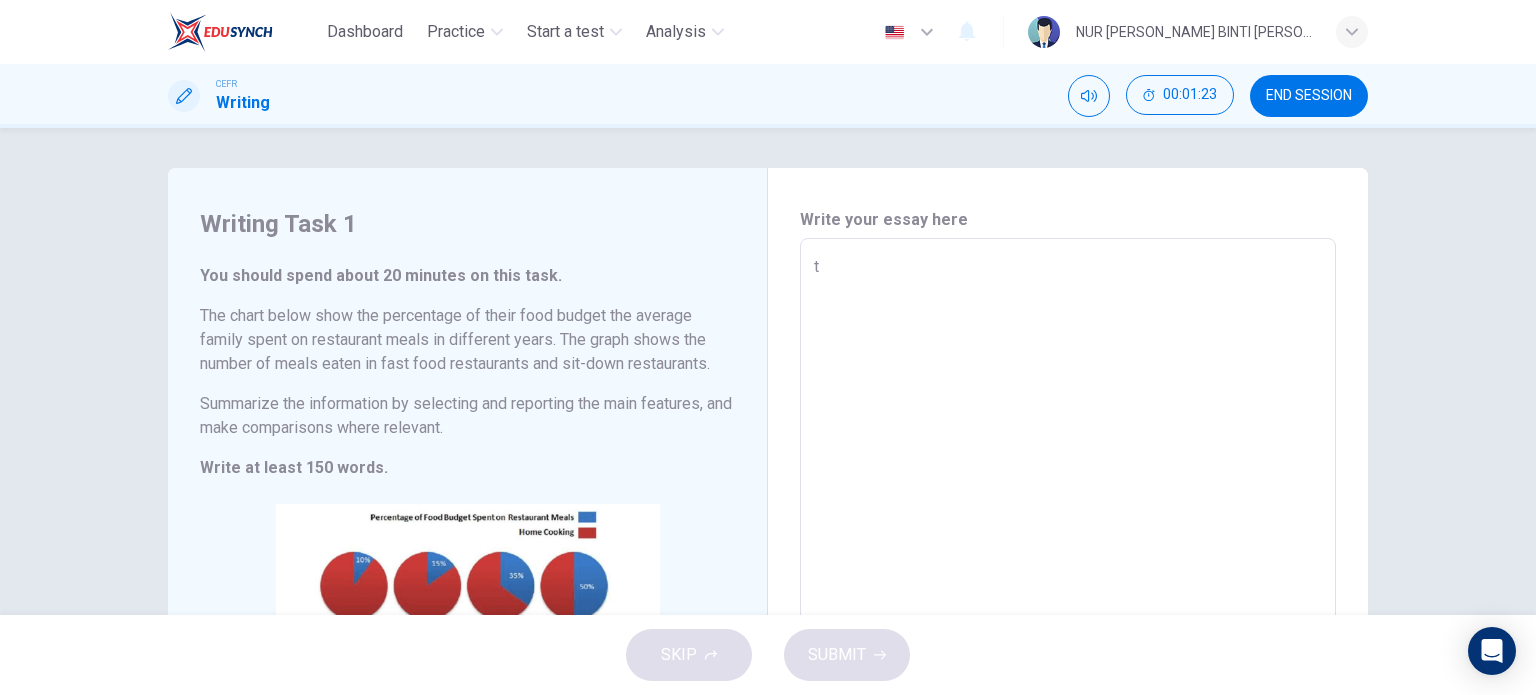 type on "th" 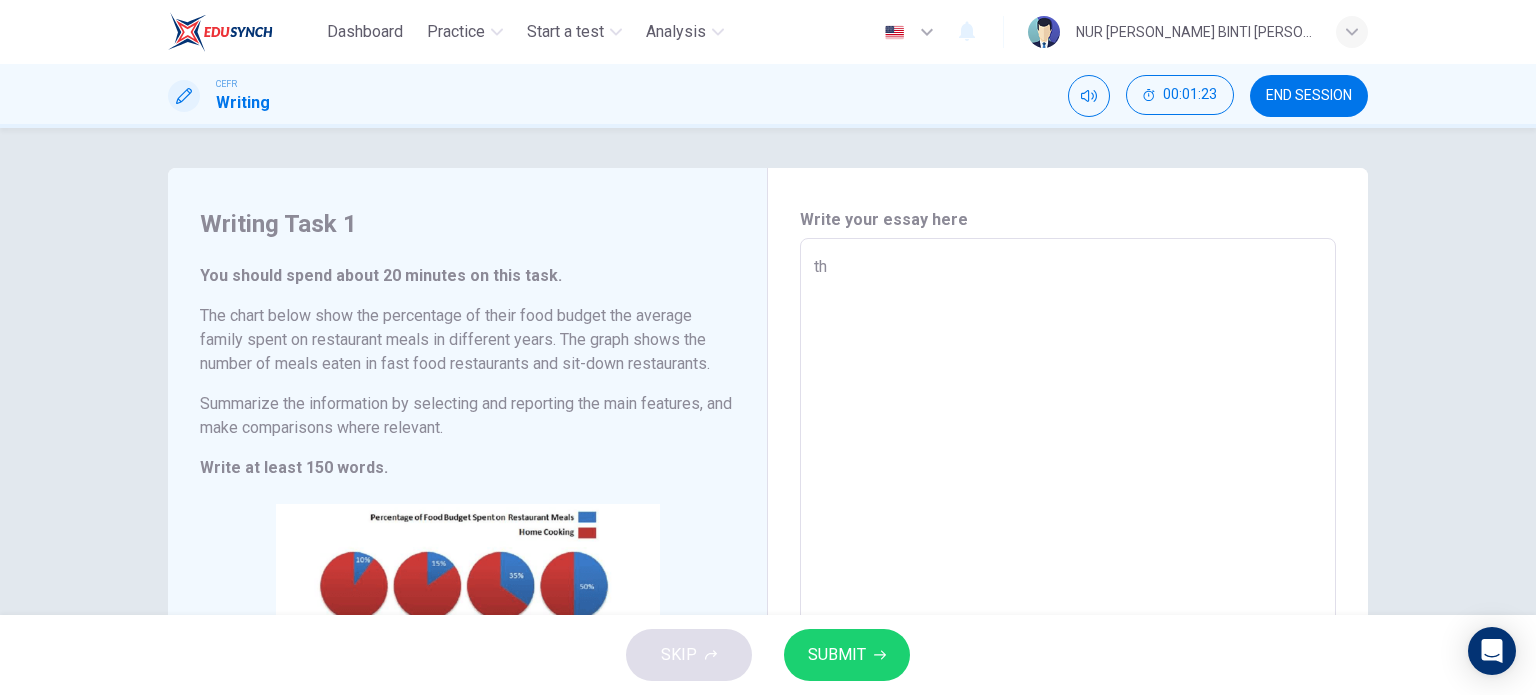 type on "thr" 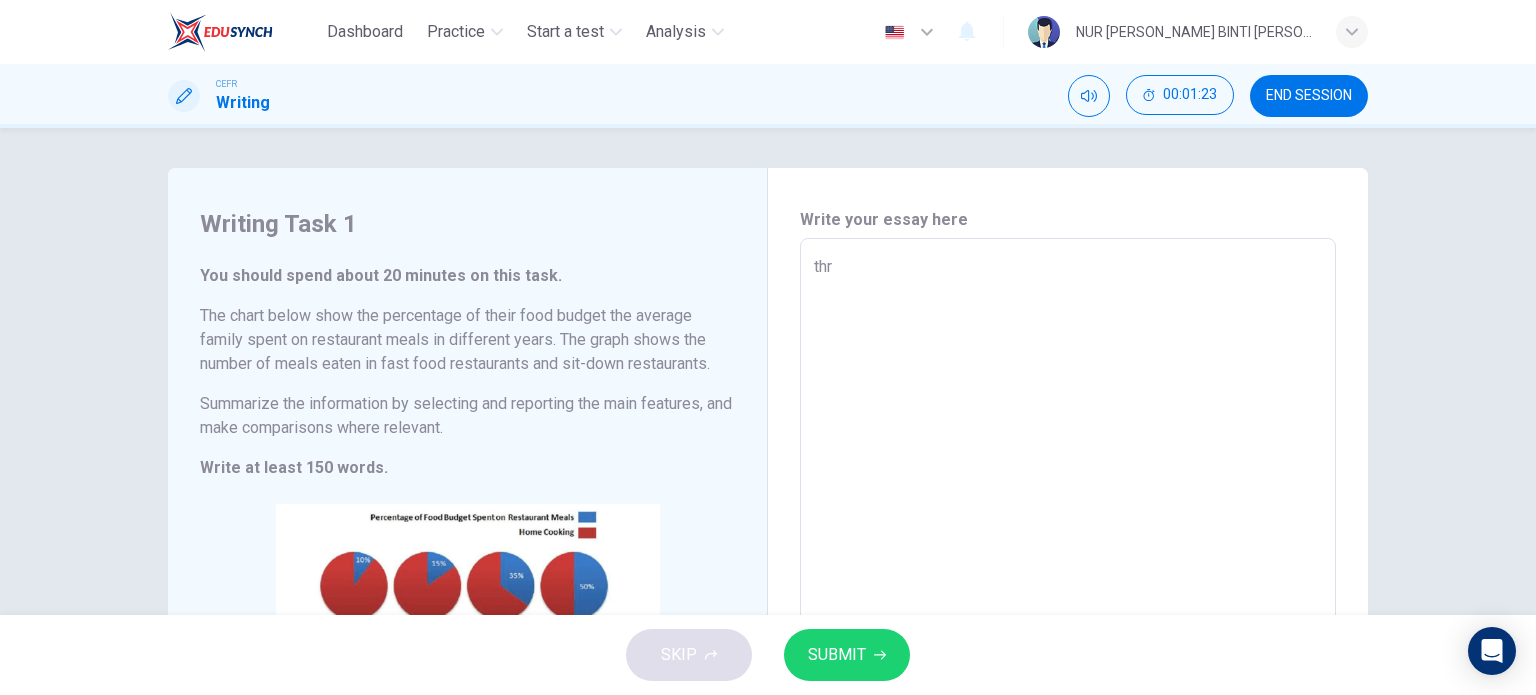 type on "x" 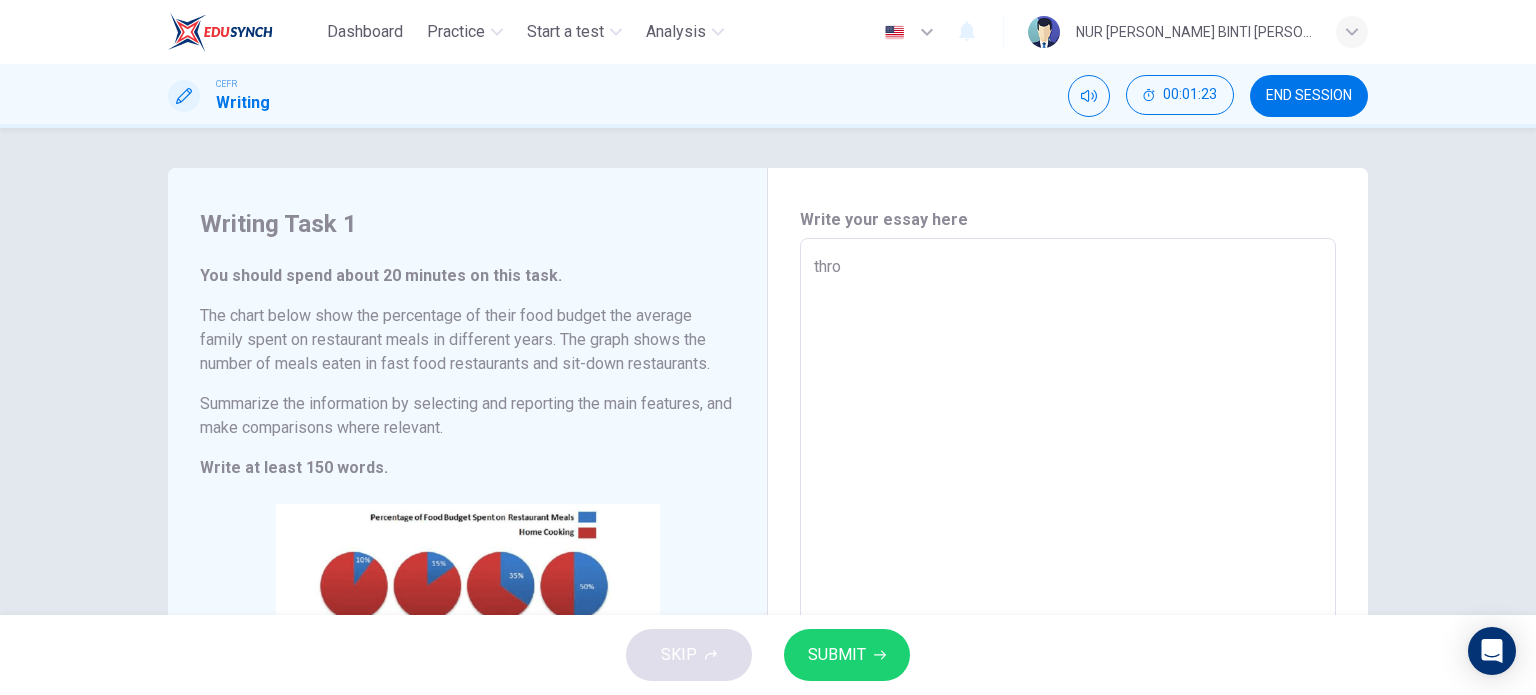 type on "x" 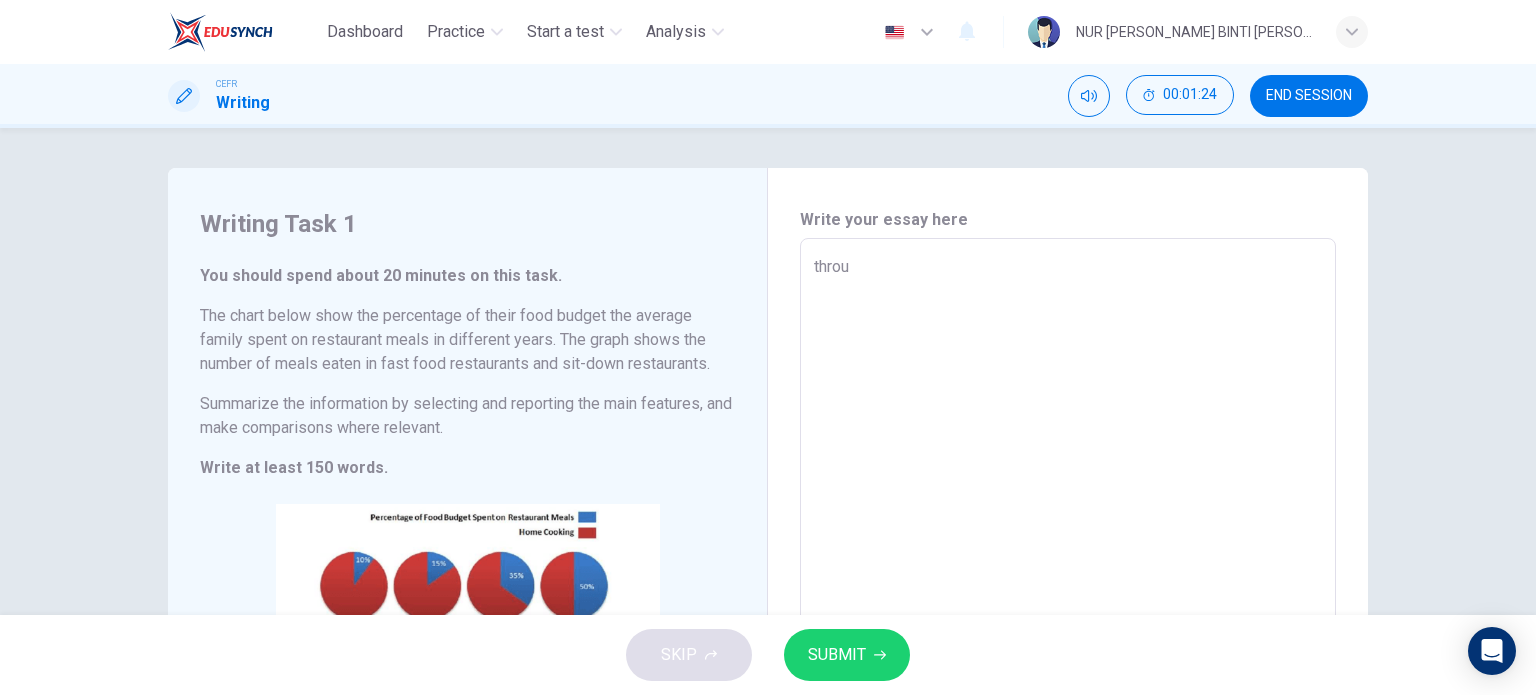 type on "throug" 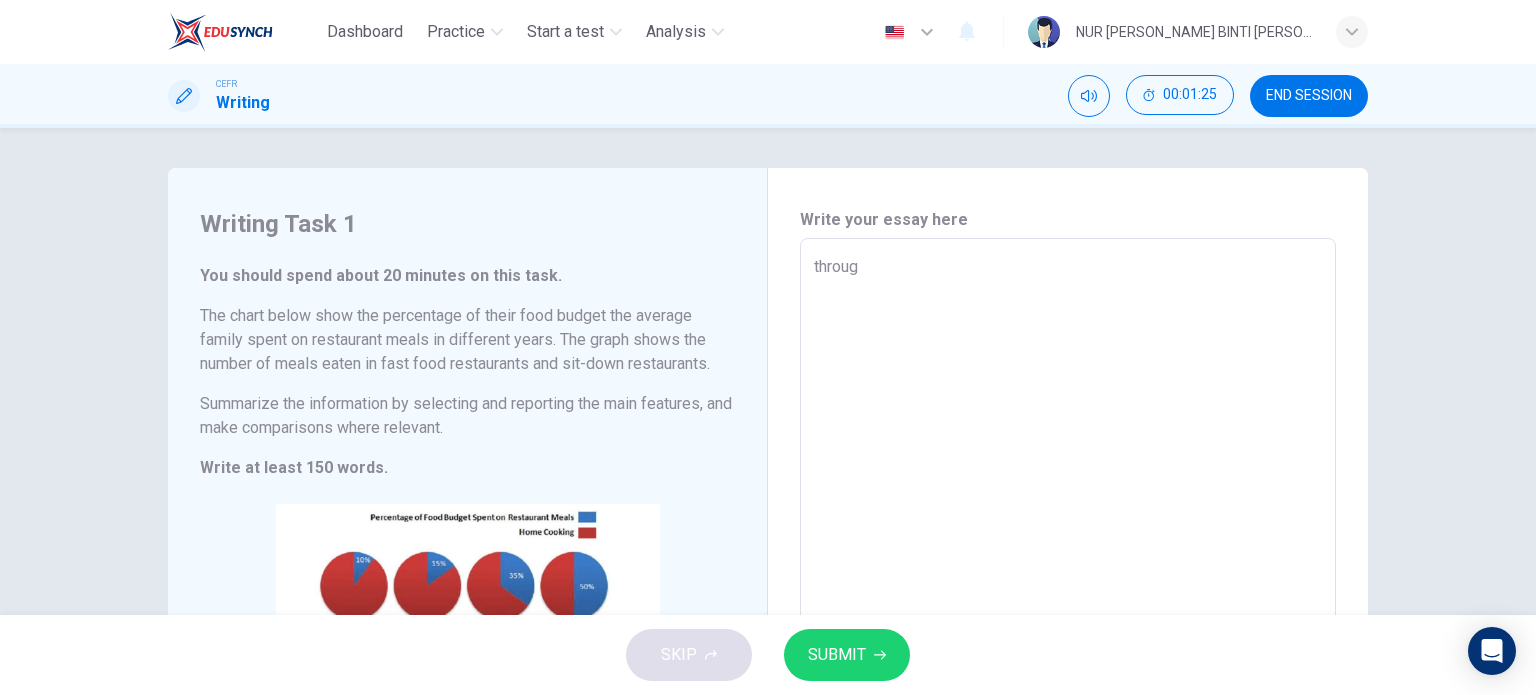 type on "throu" 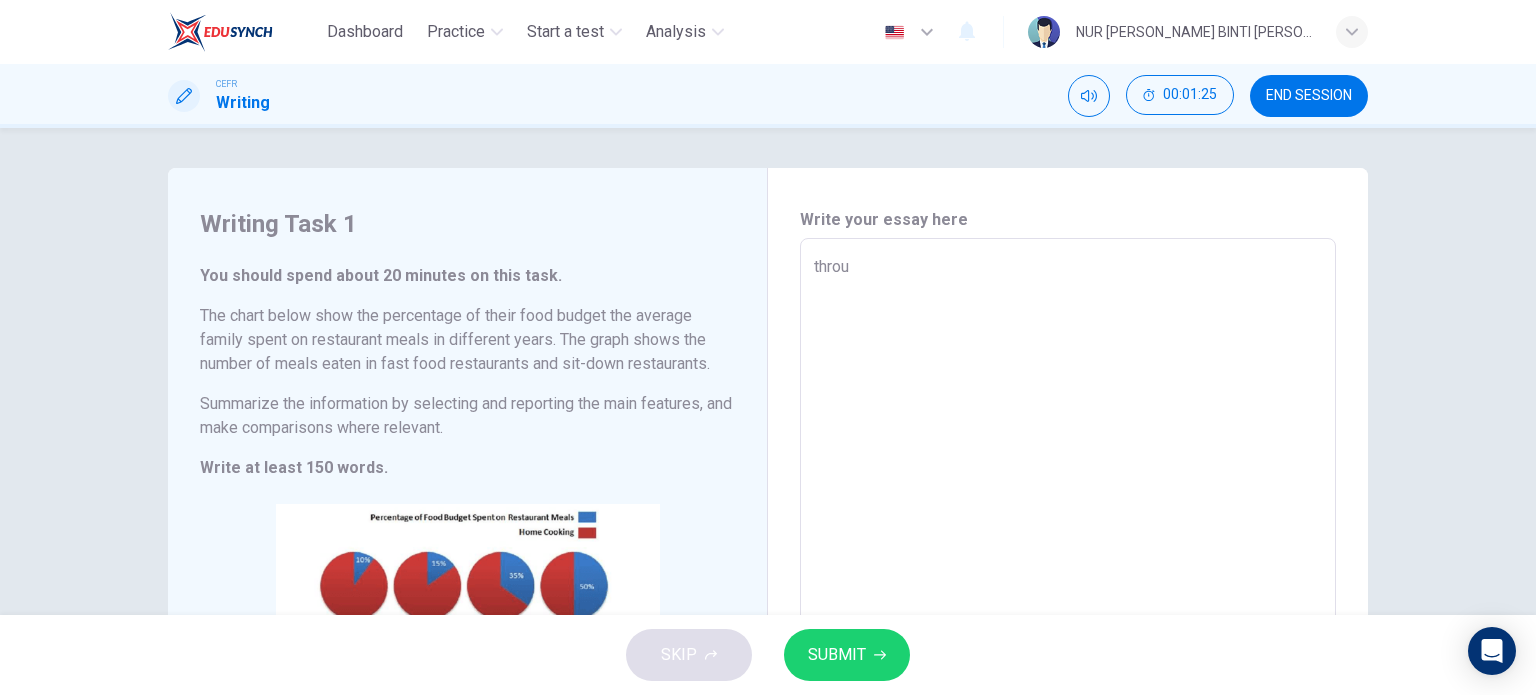 type on "x" 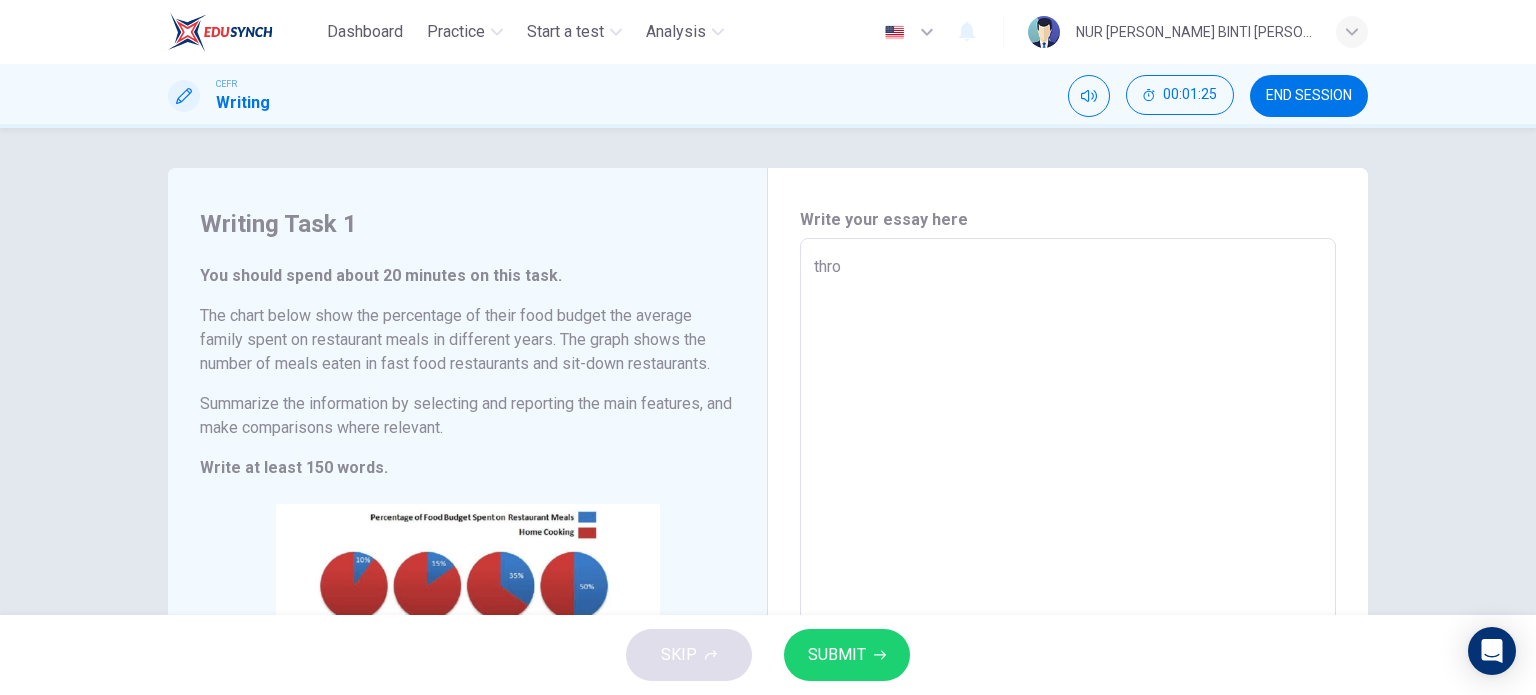 type on "thr" 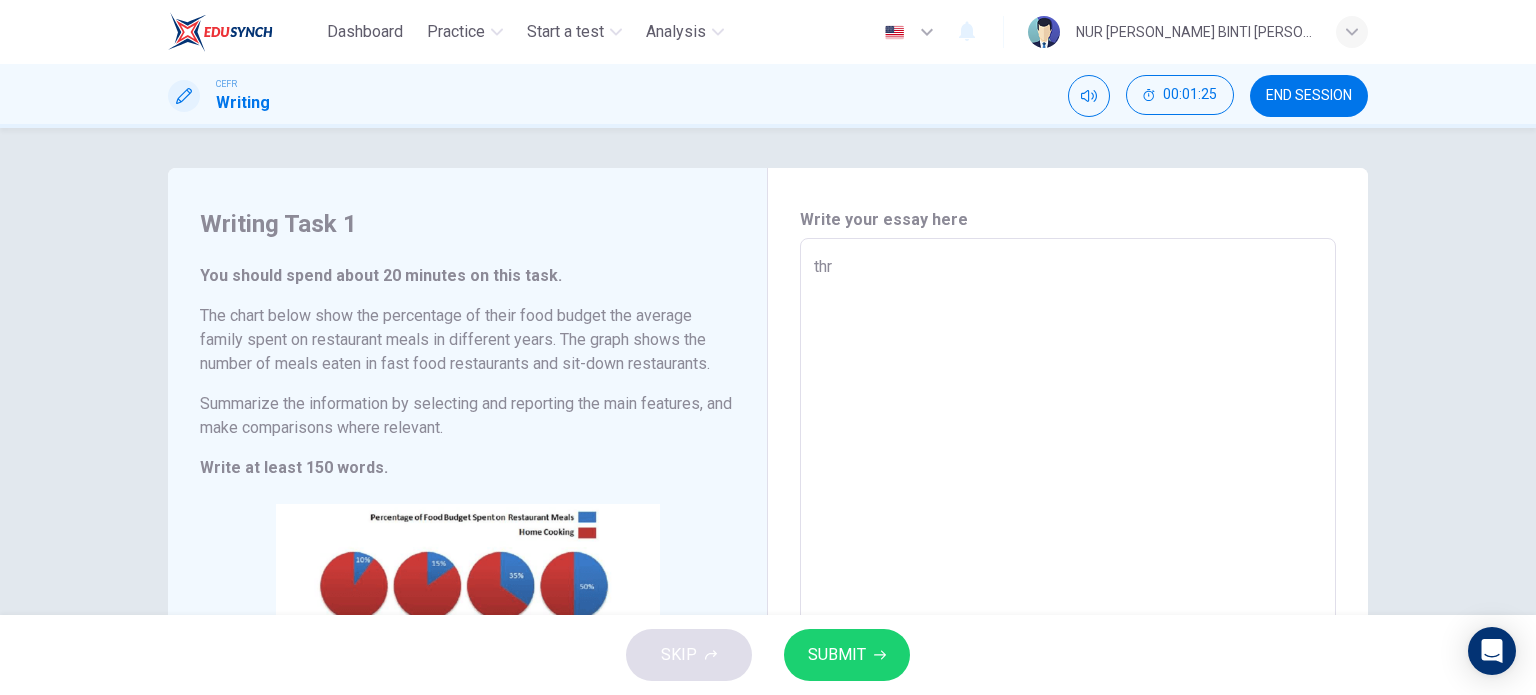 type on "x" 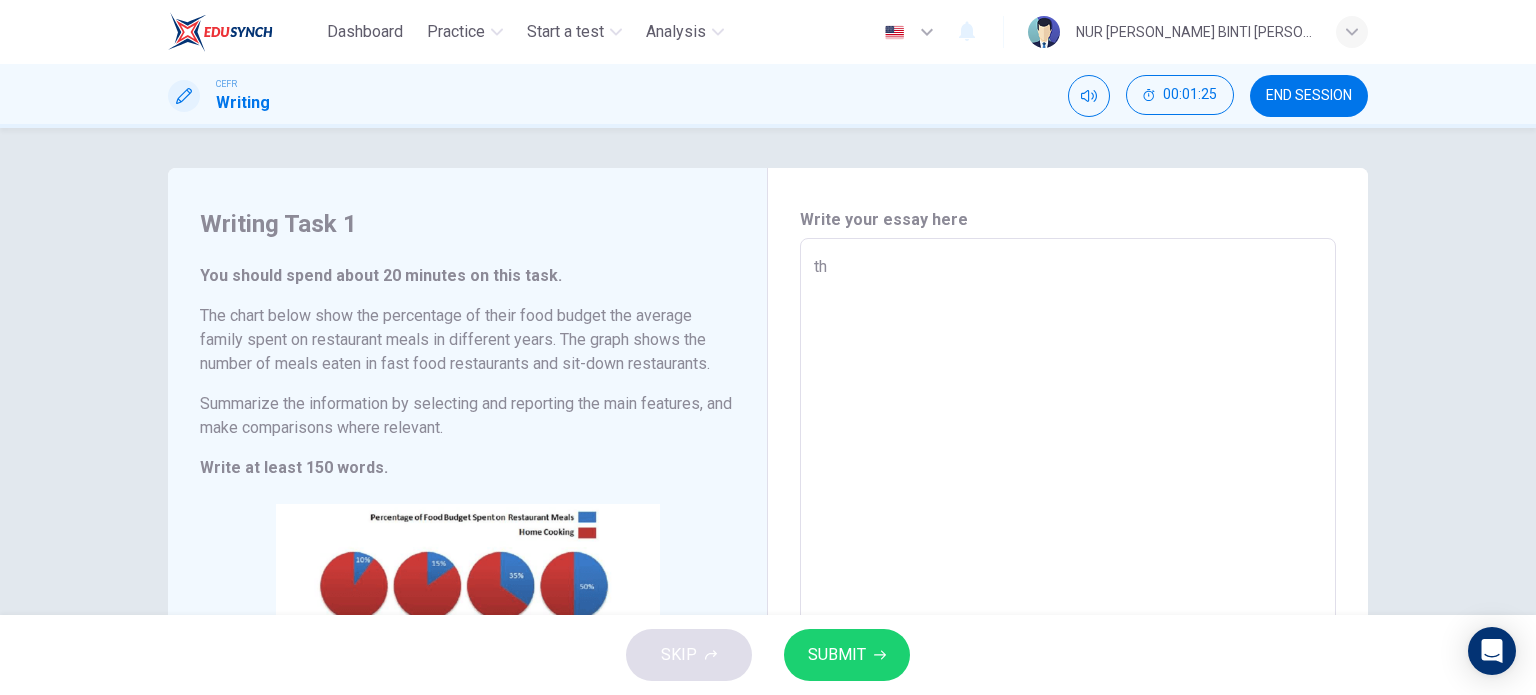 type on "x" 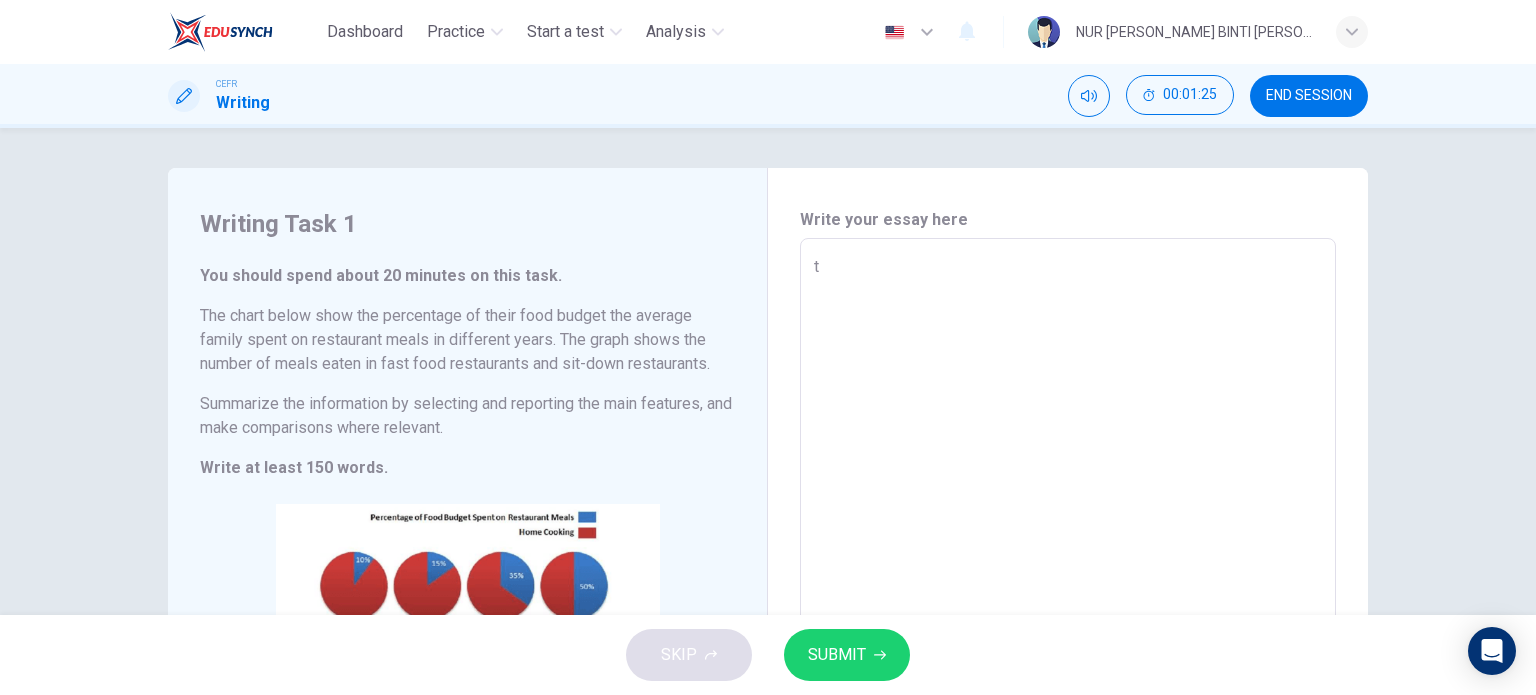 type on "x" 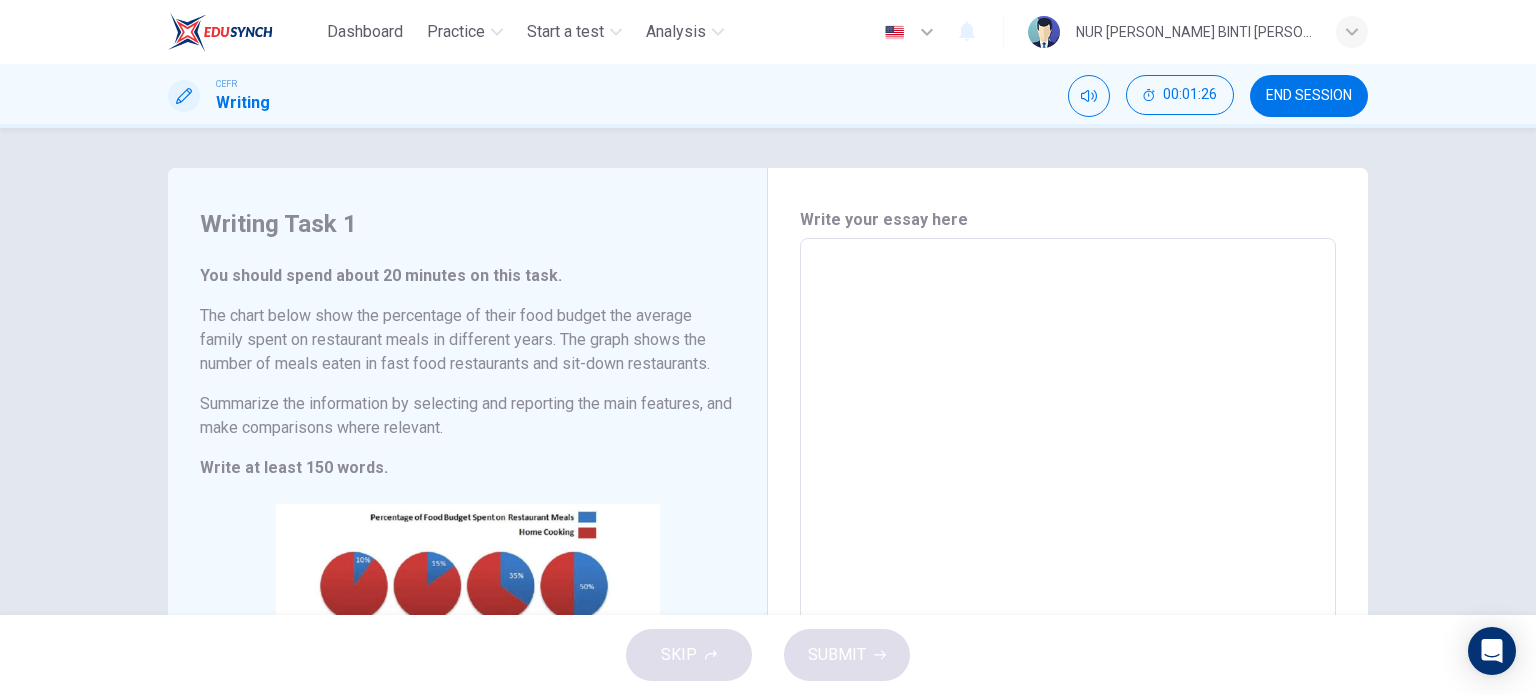 type on "T" 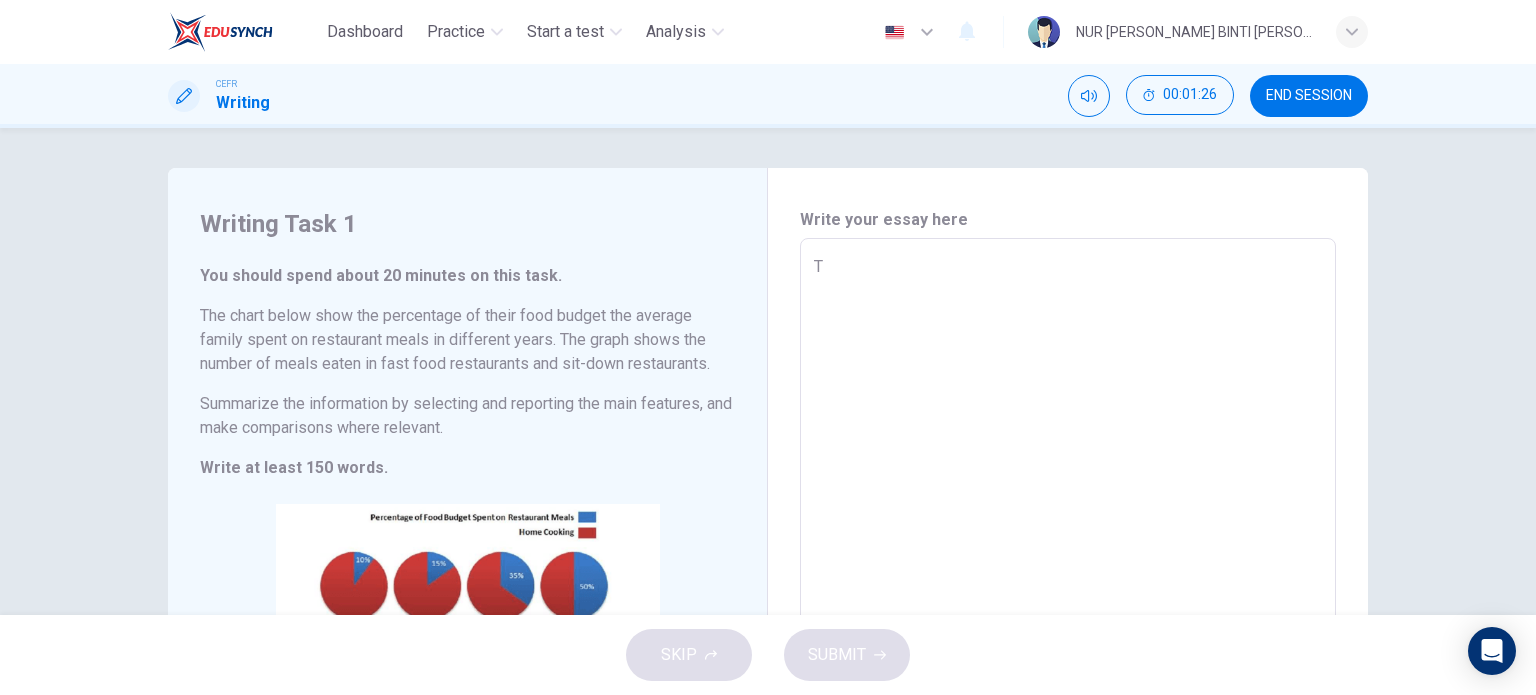 type on "x" 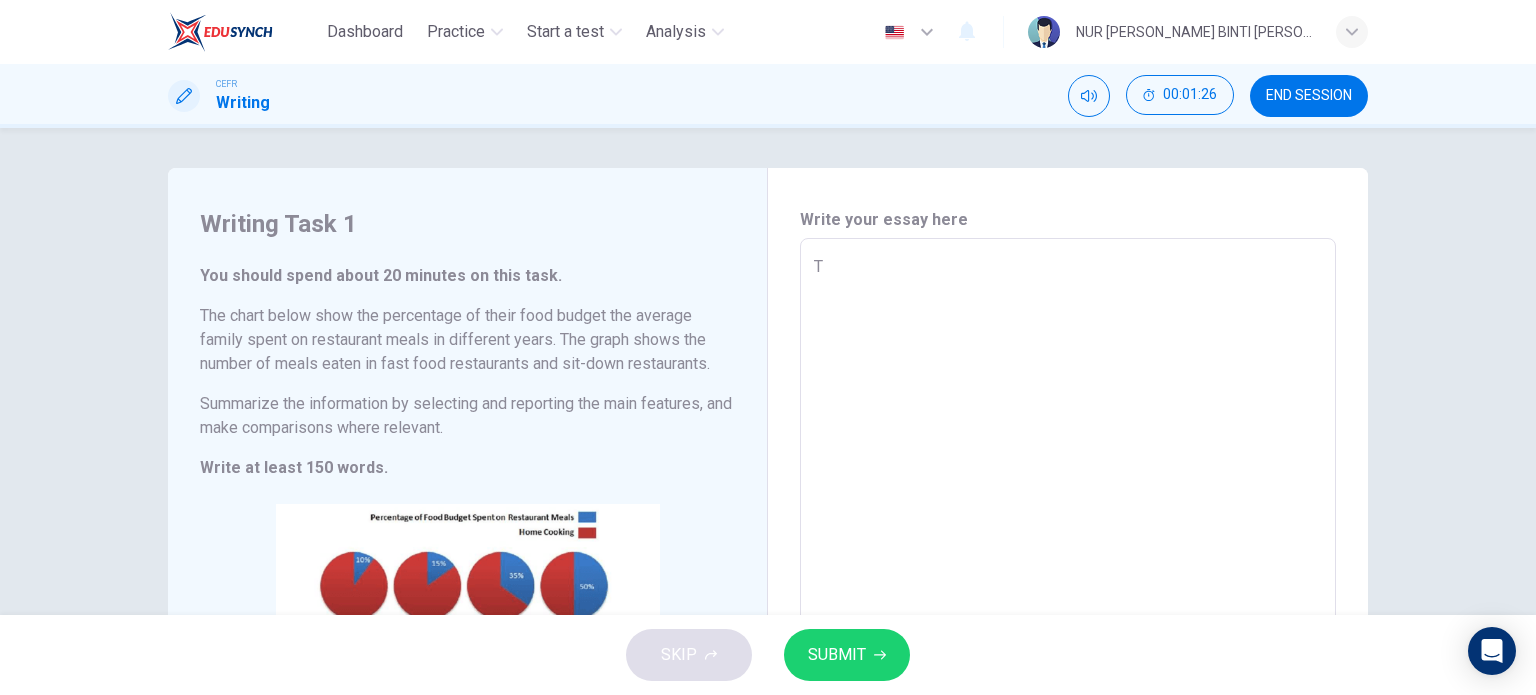 type on "Th" 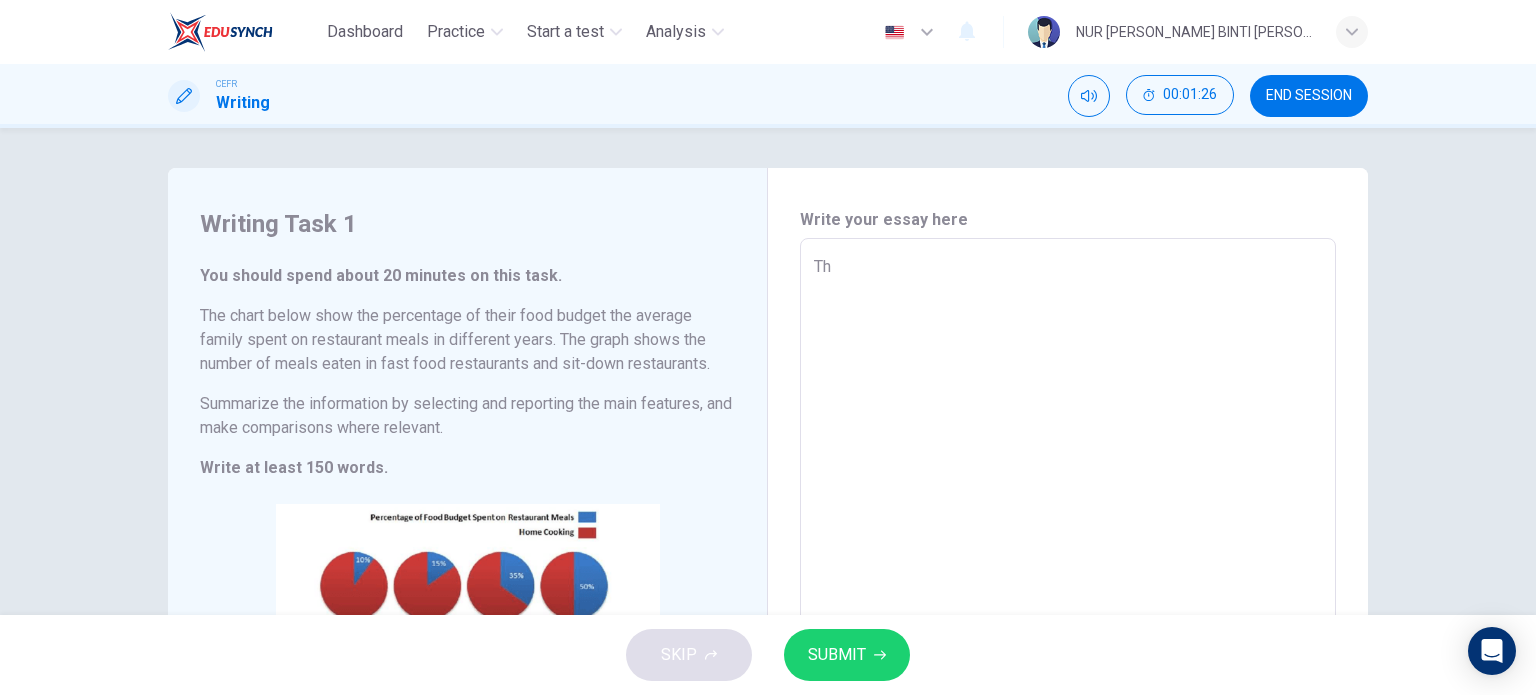 type on "x" 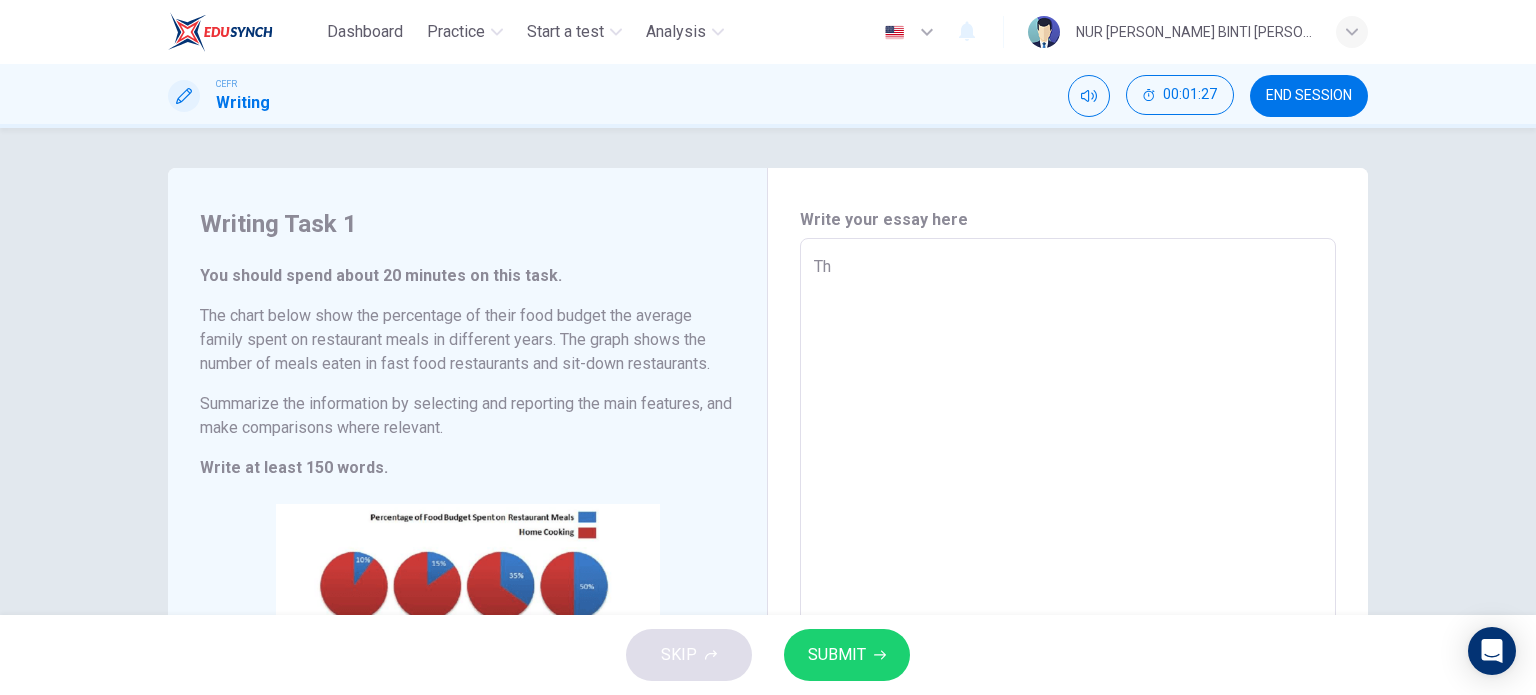 type on "The" 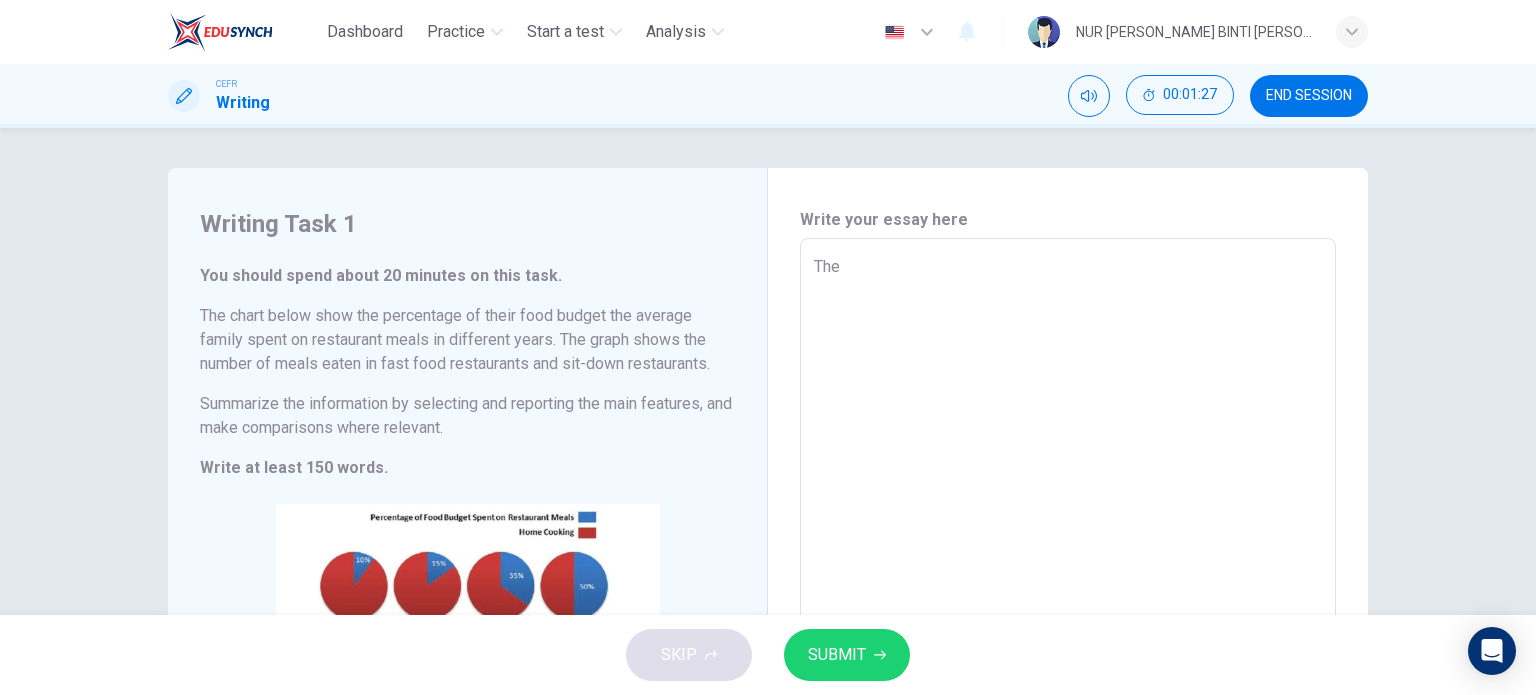type on "Theo" 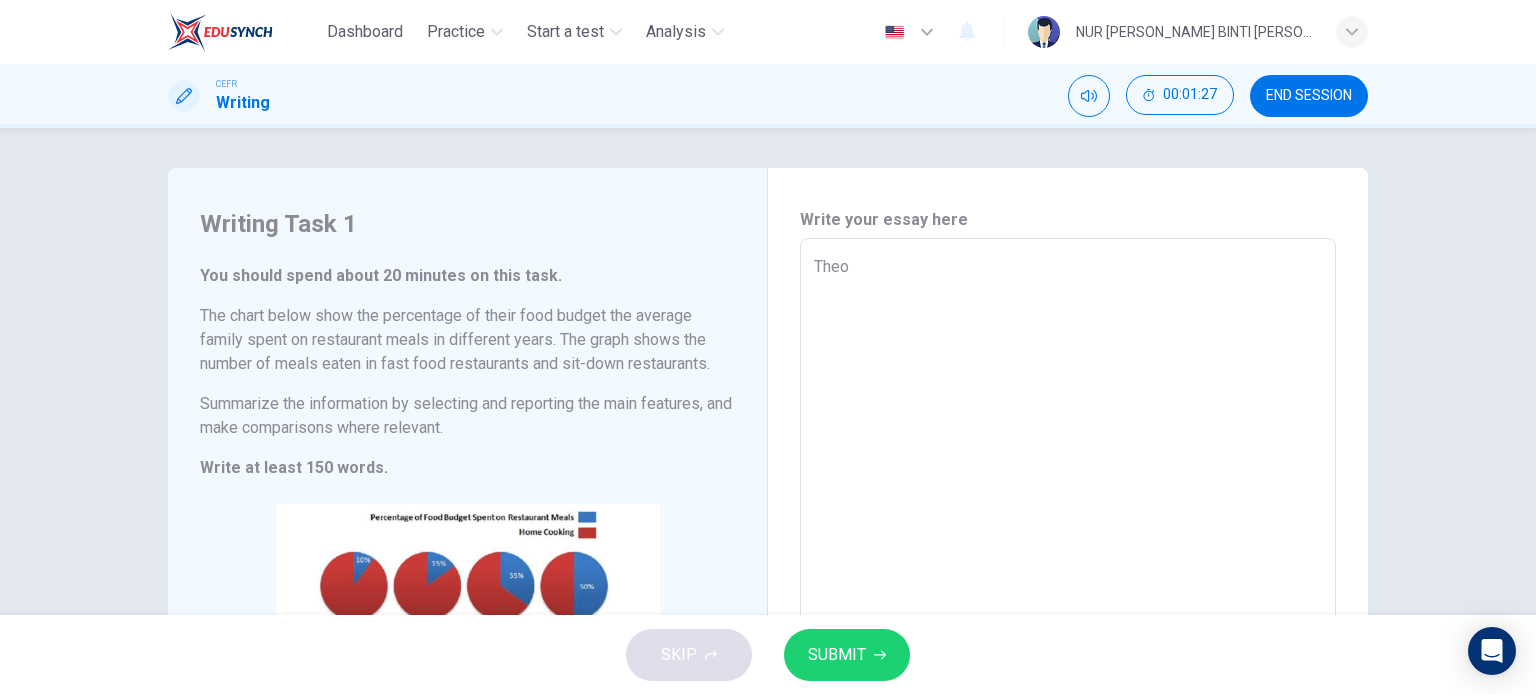 type on "x" 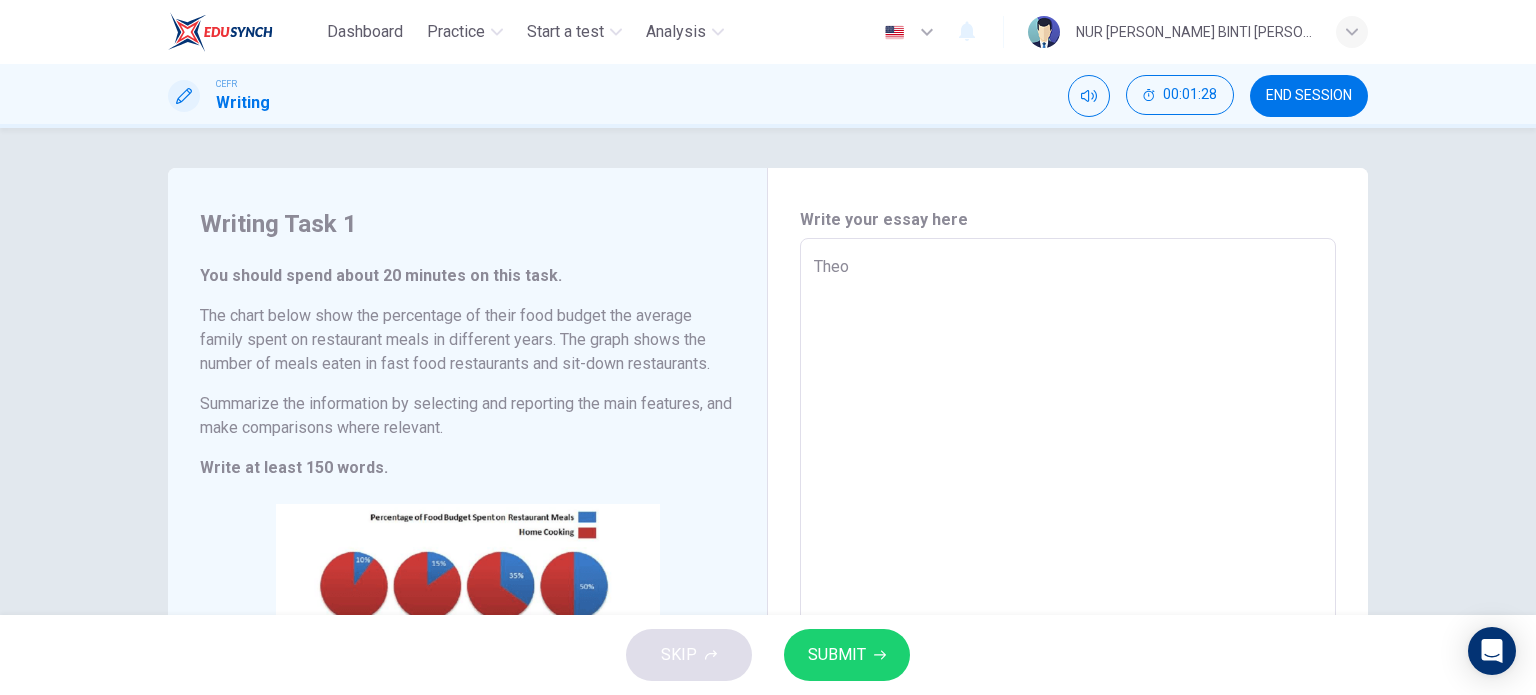 type on "The" 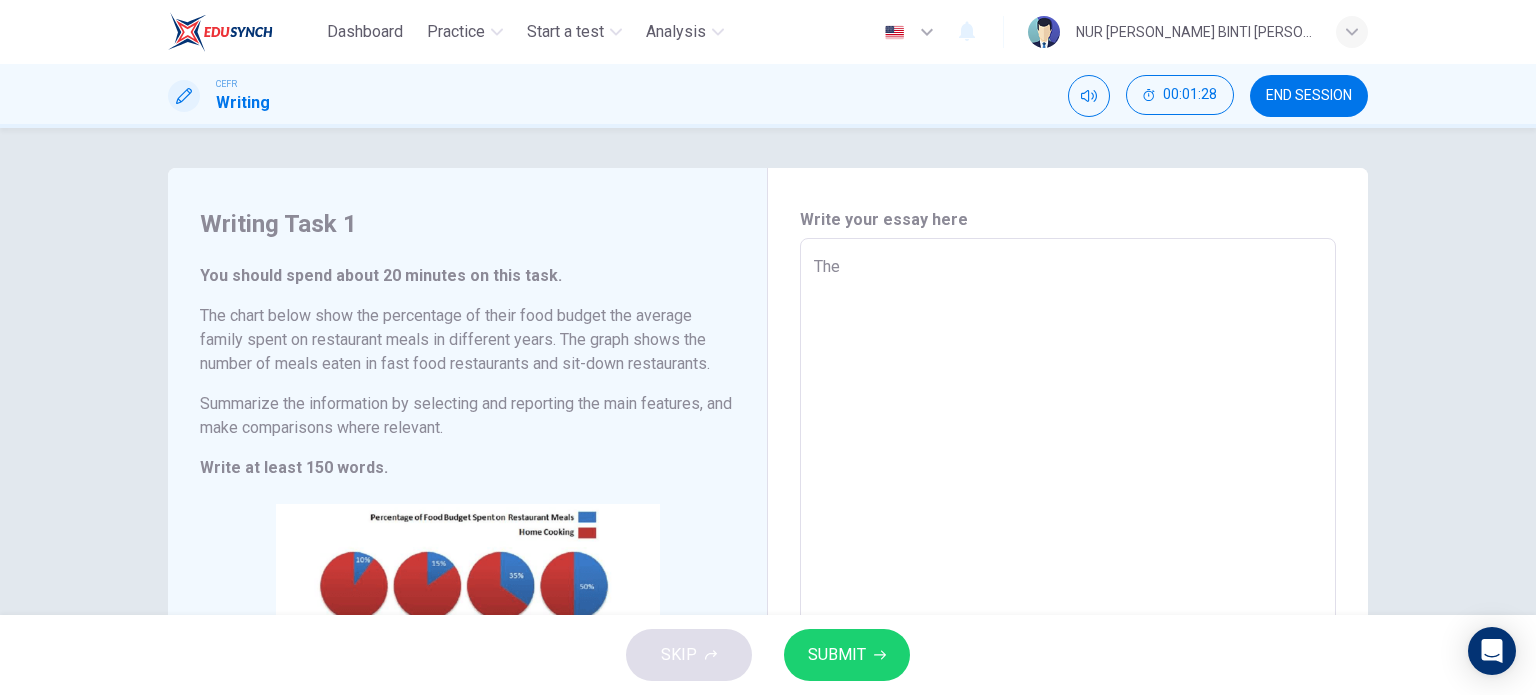 type on "Th" 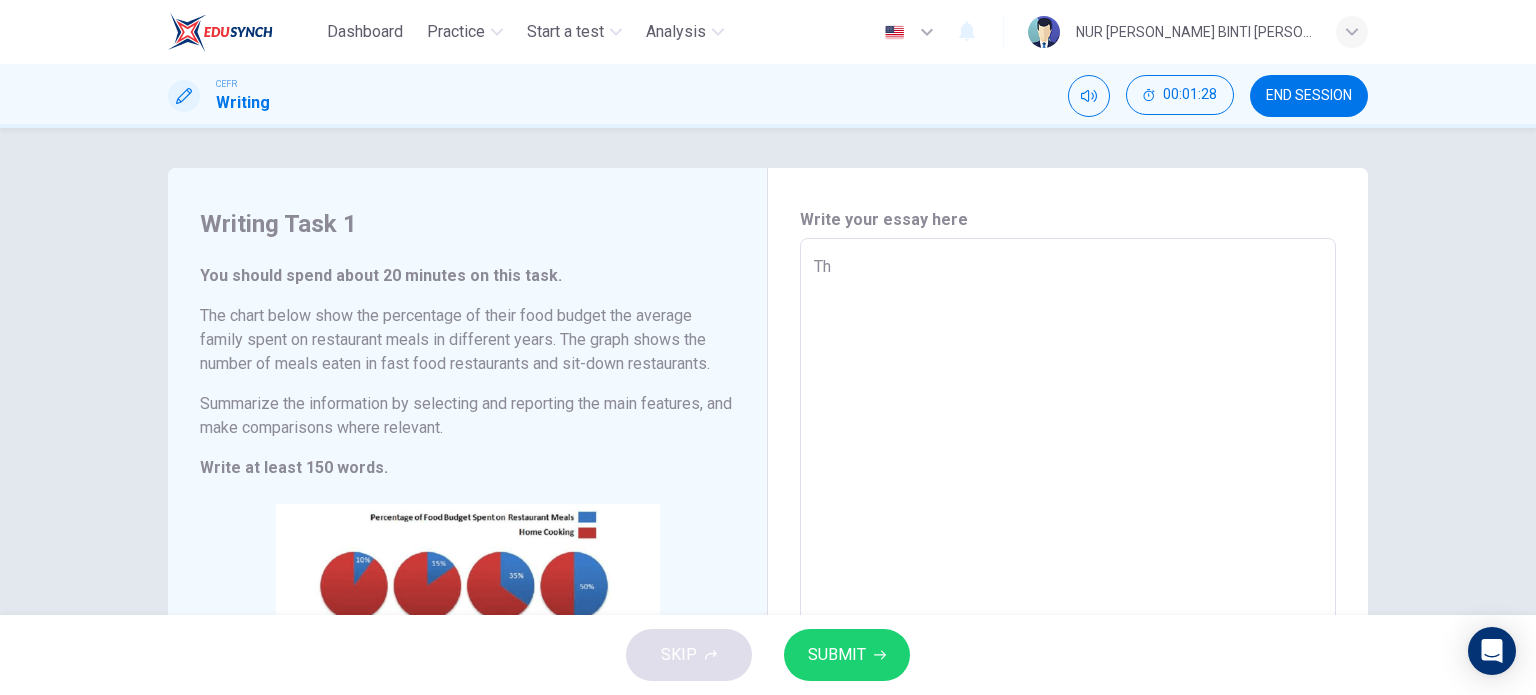 type on "x" 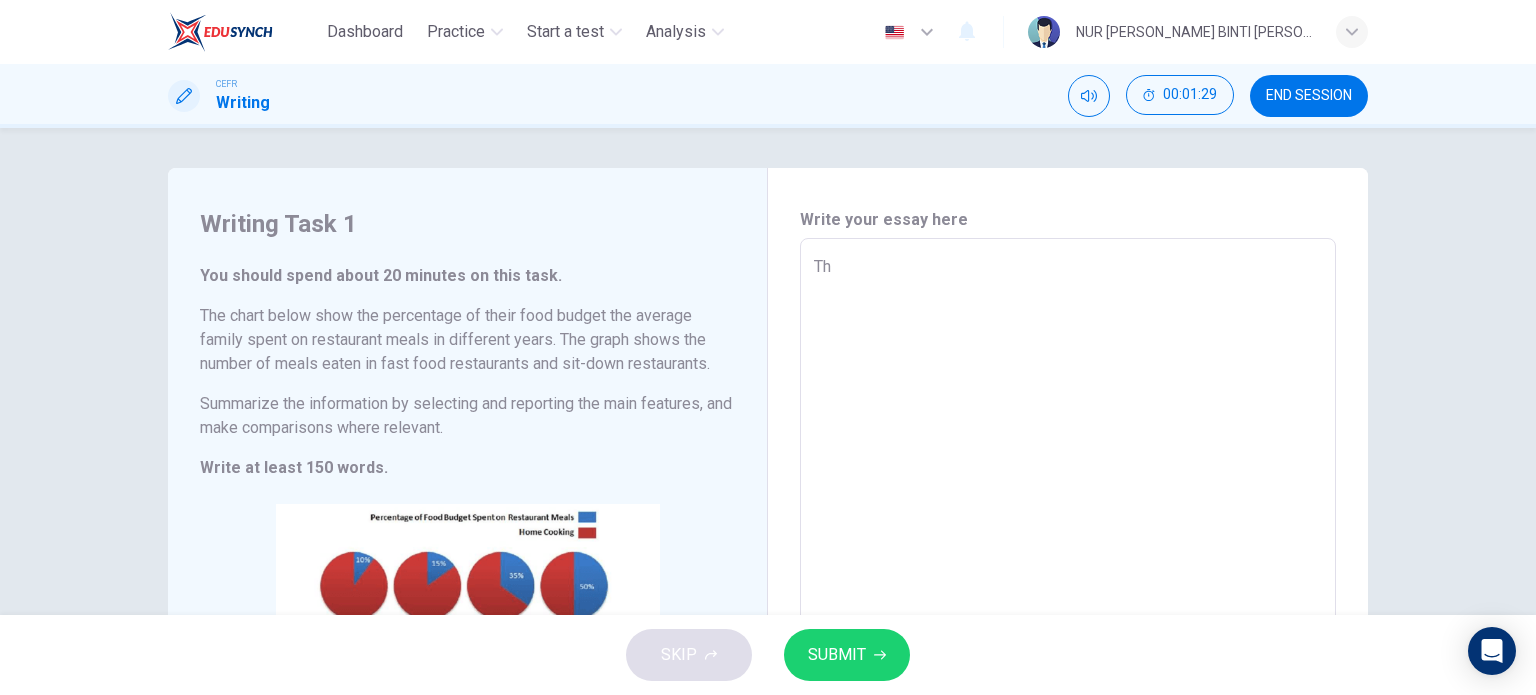 type on "Thh" 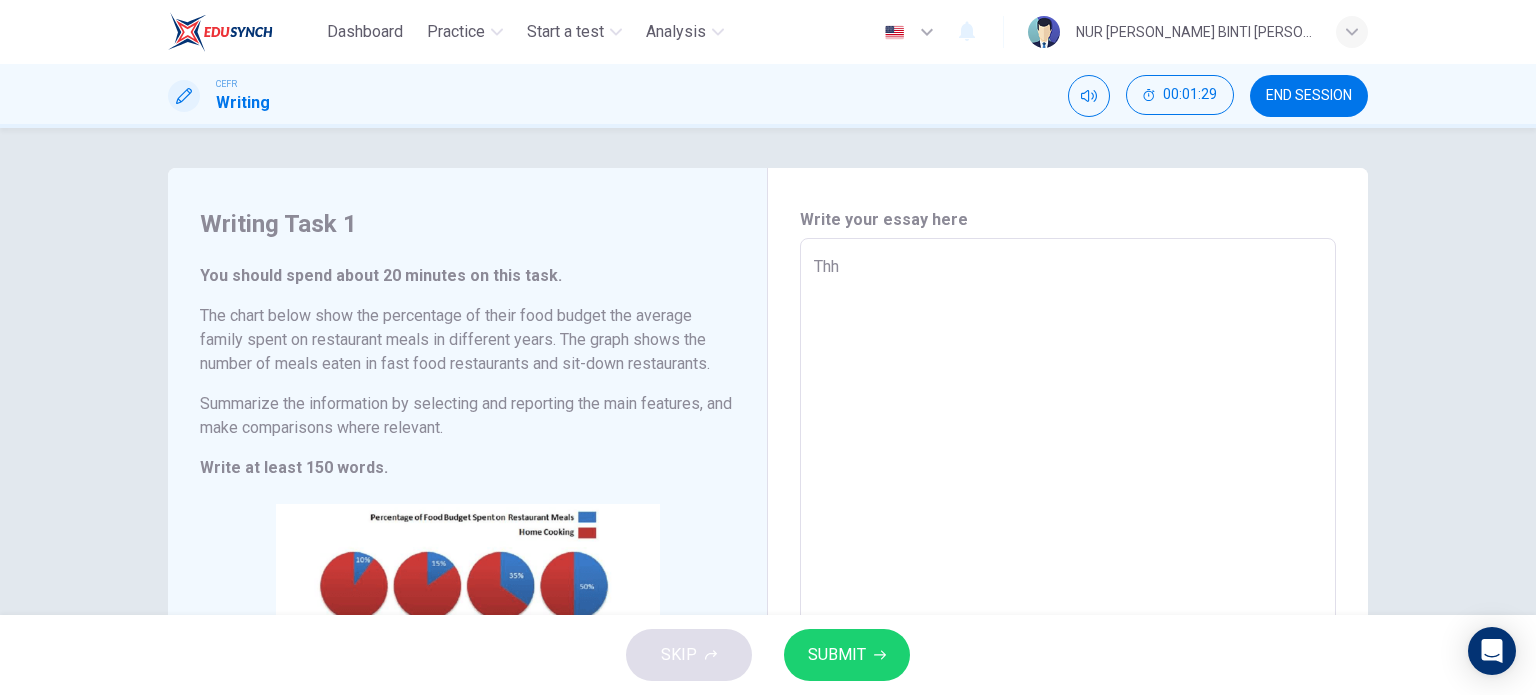 type on "Th" 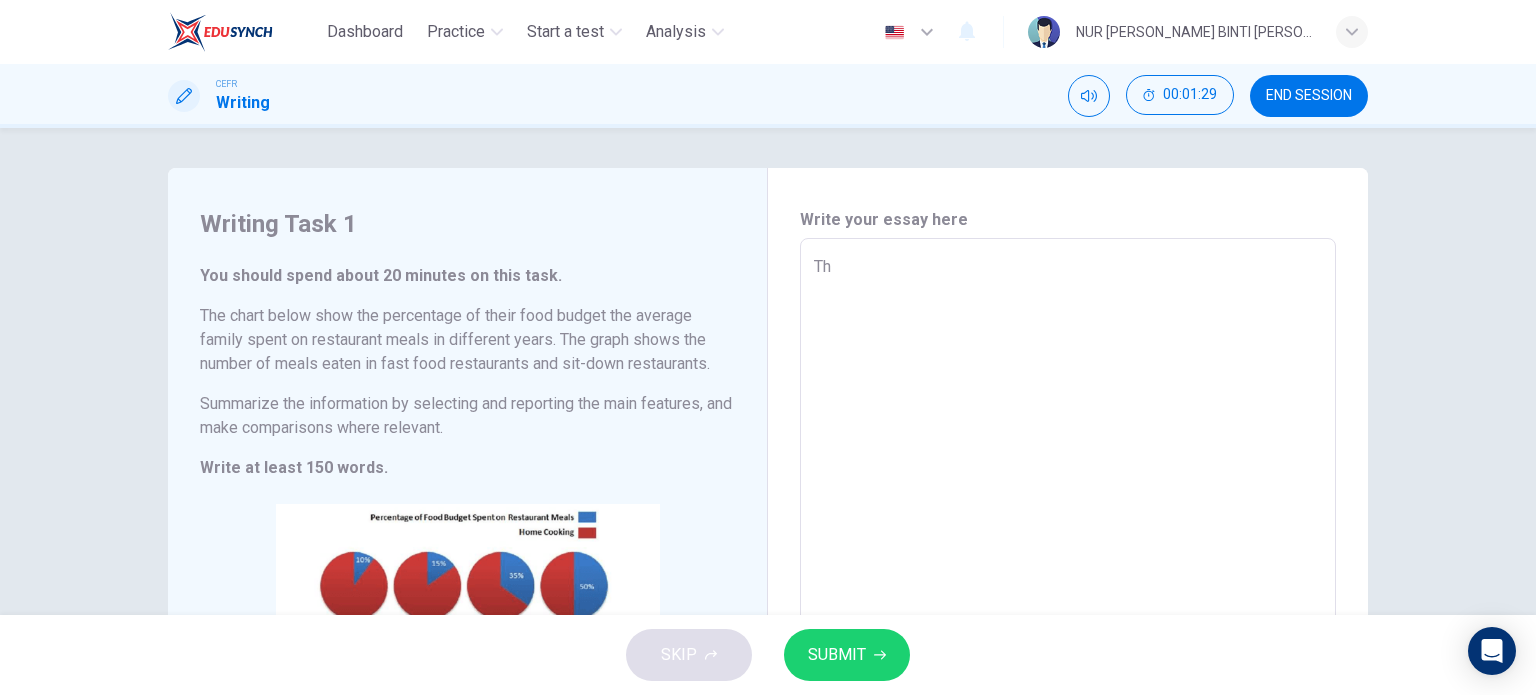 type on "x" 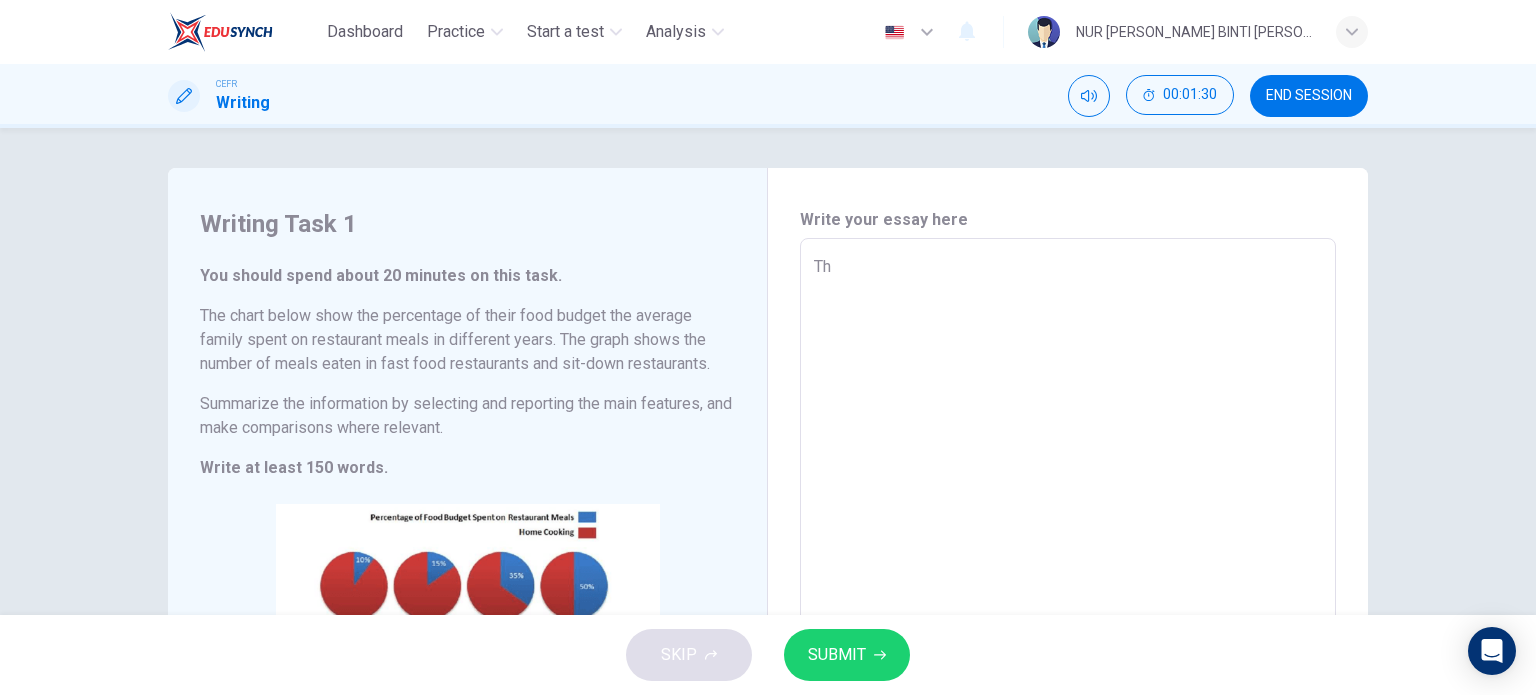 type on "Thr" 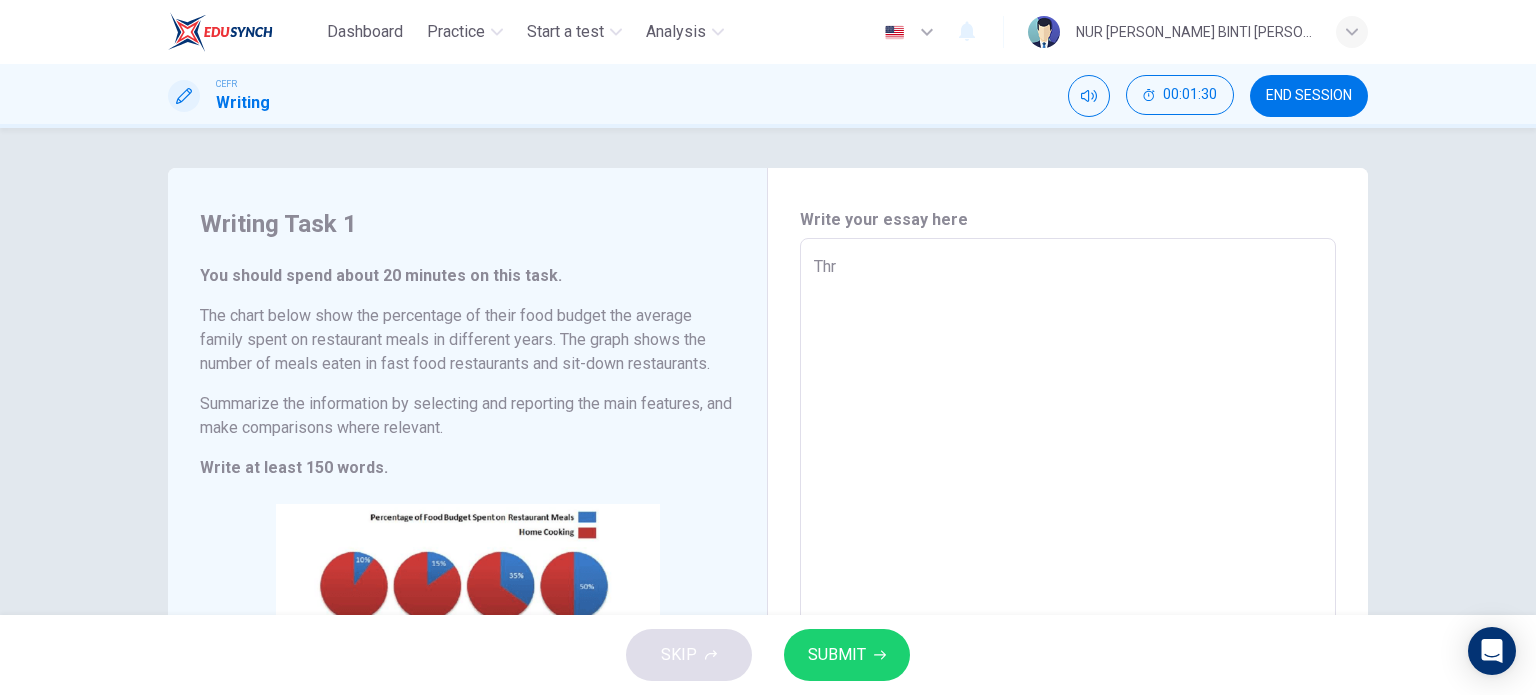 type on "Thro" 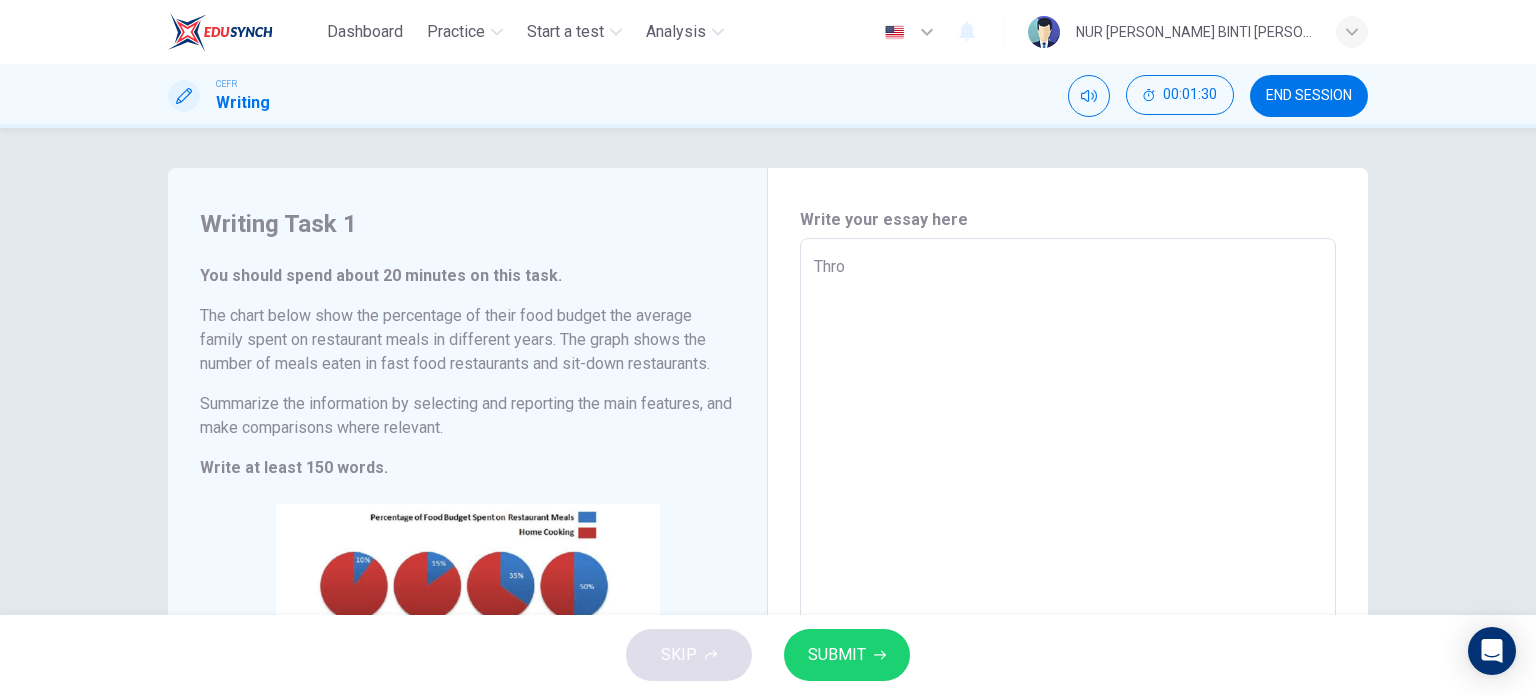 type on "x" 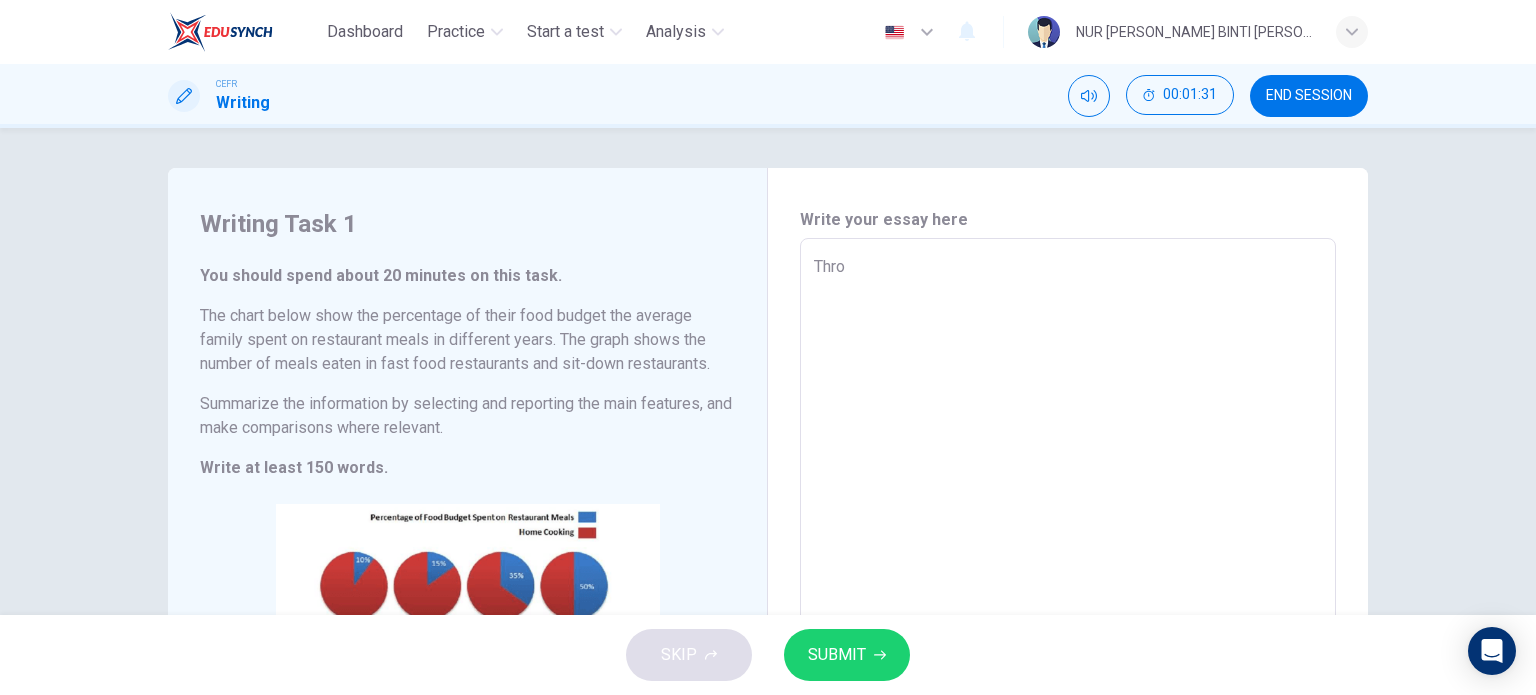 type on "Throu" 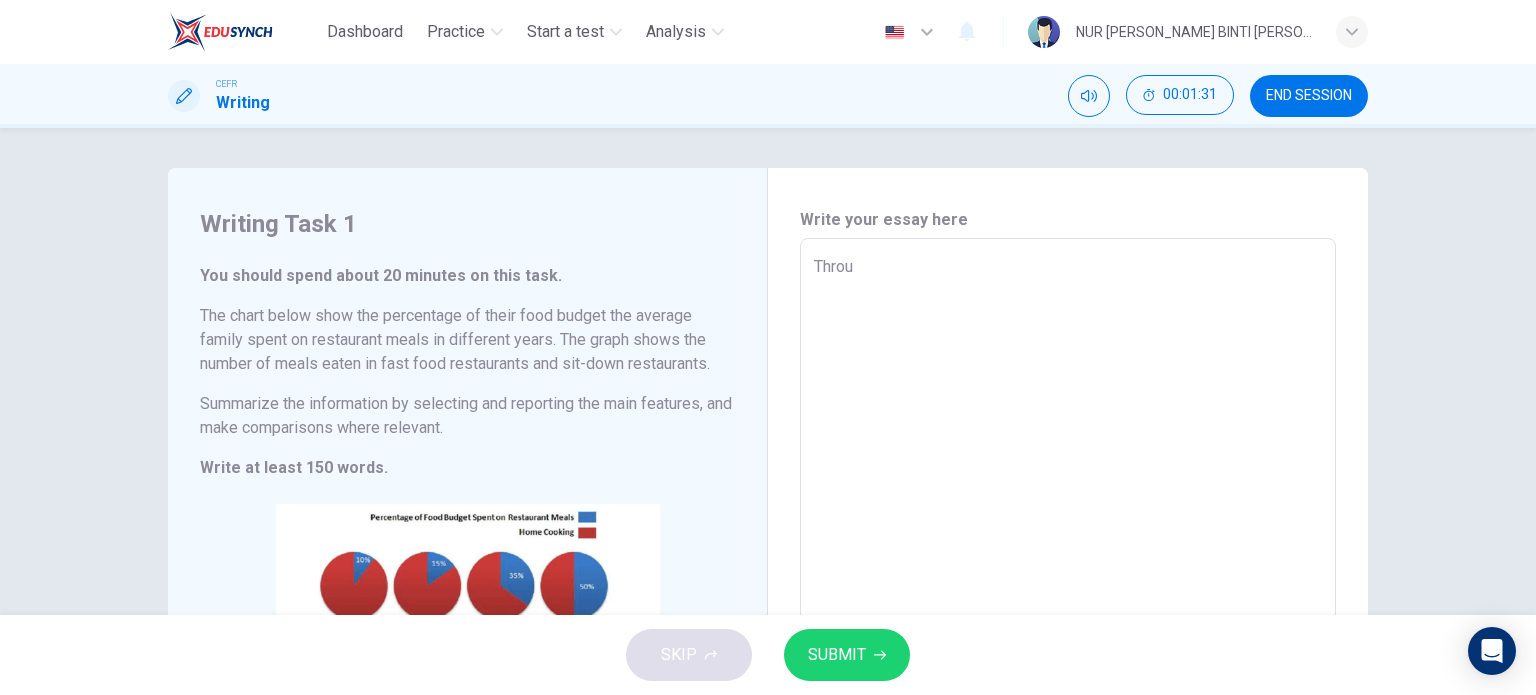 type on "Throug" 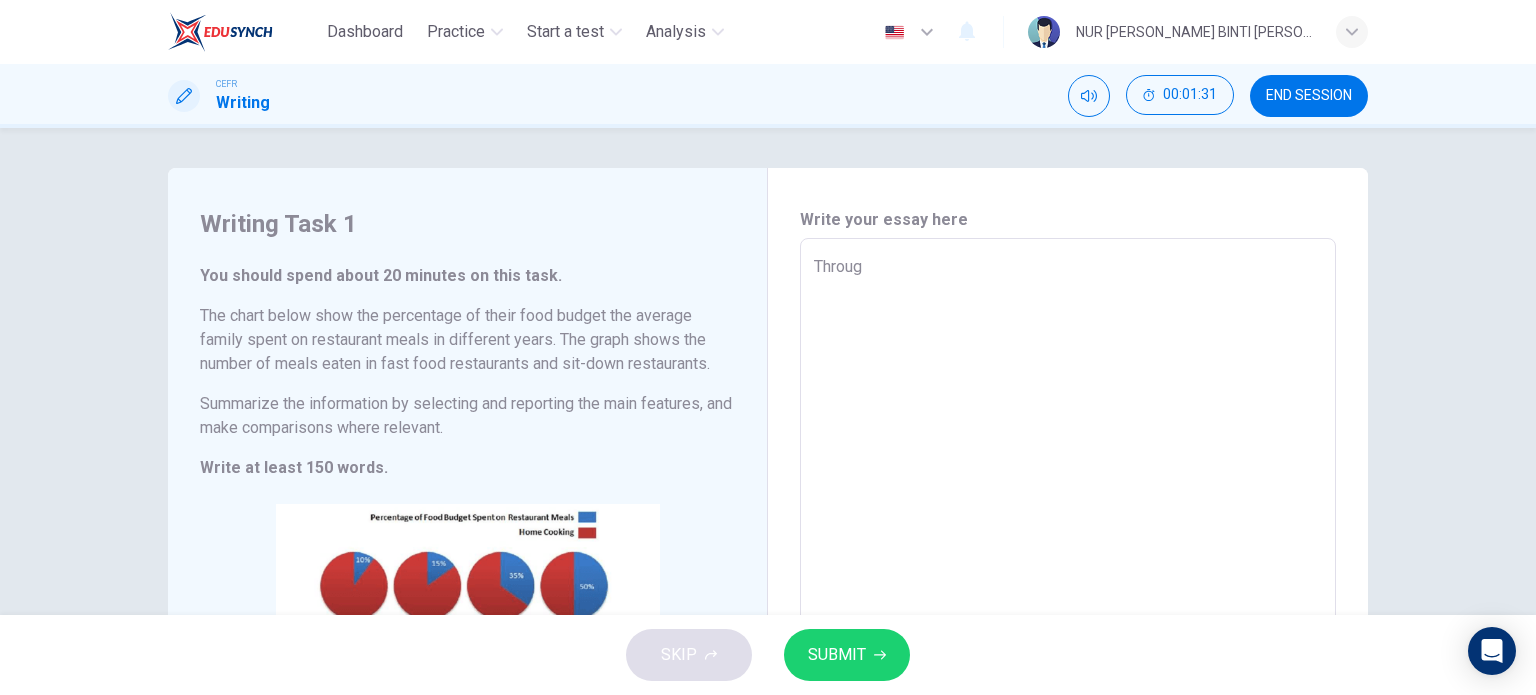 type on "x" 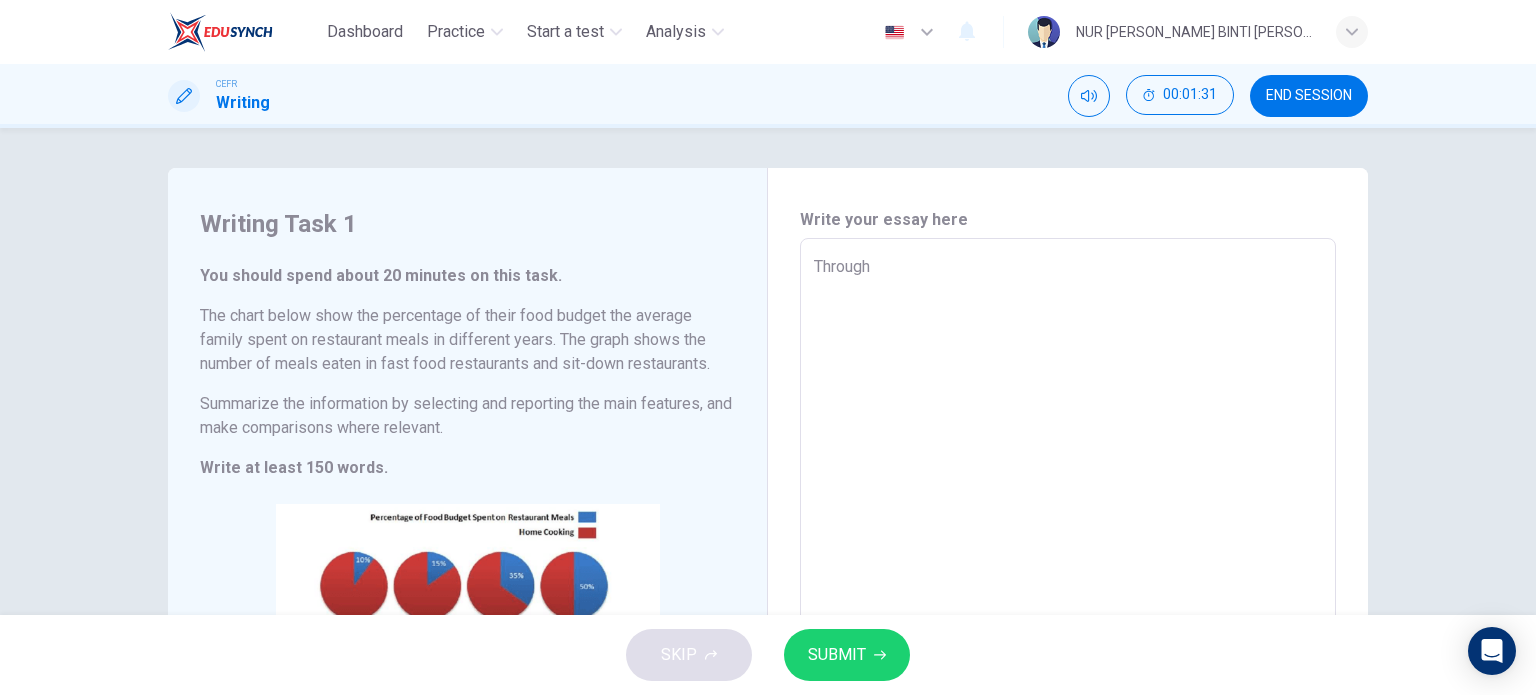 type on "x" 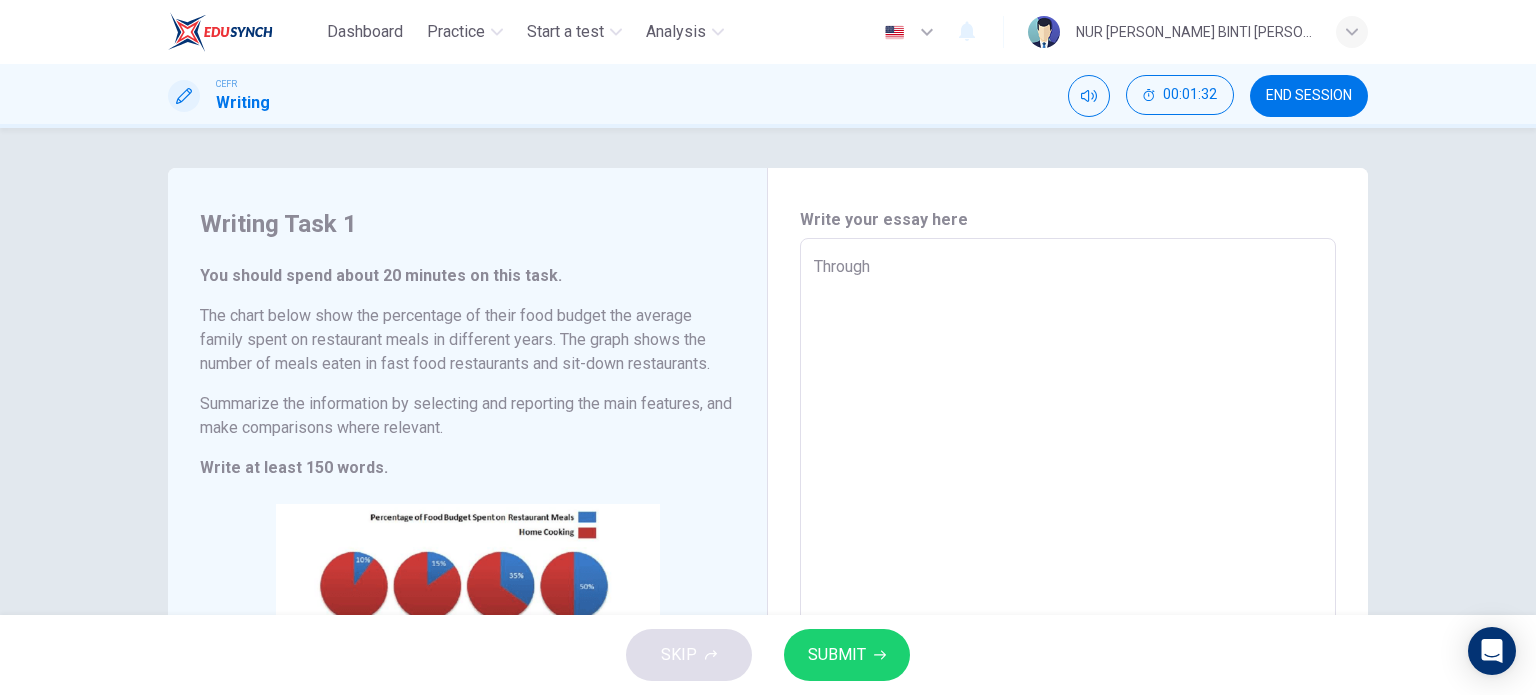 type on "Througho" 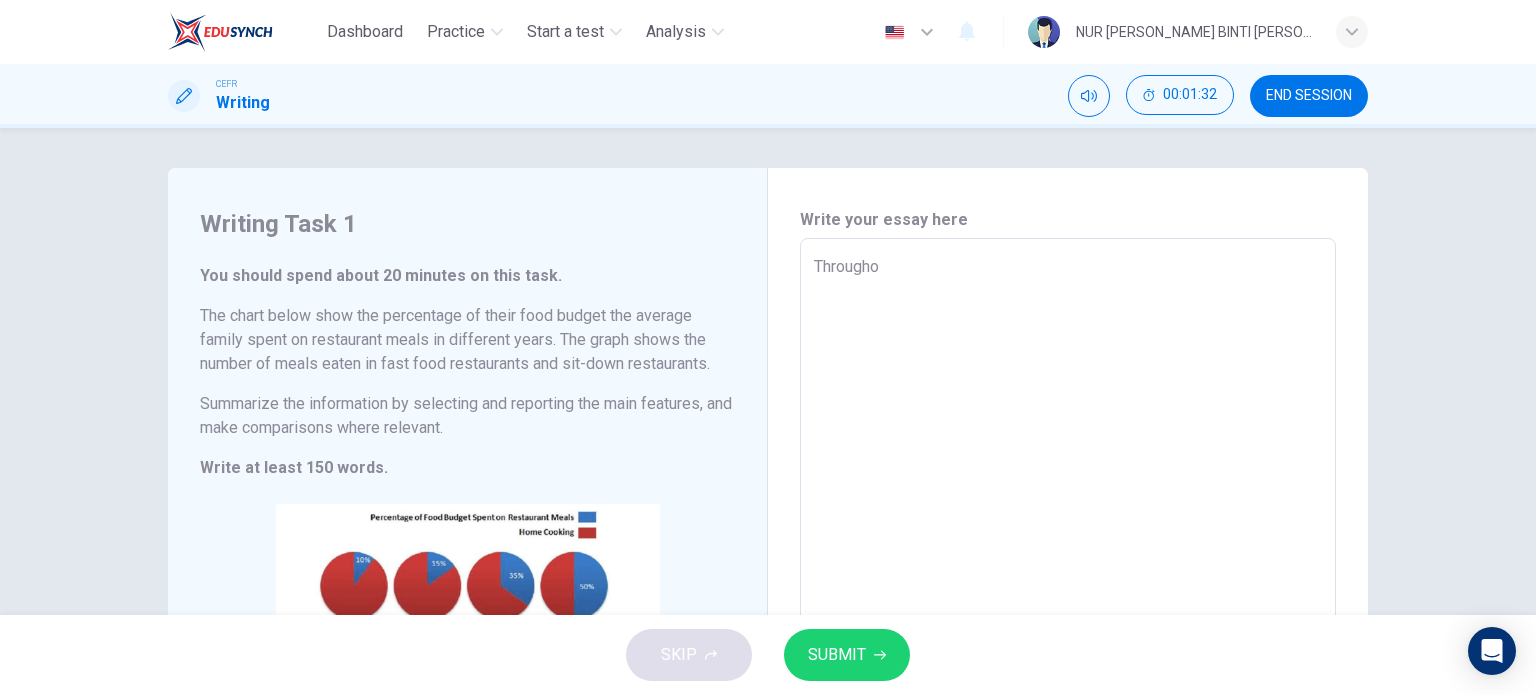 type on "x" 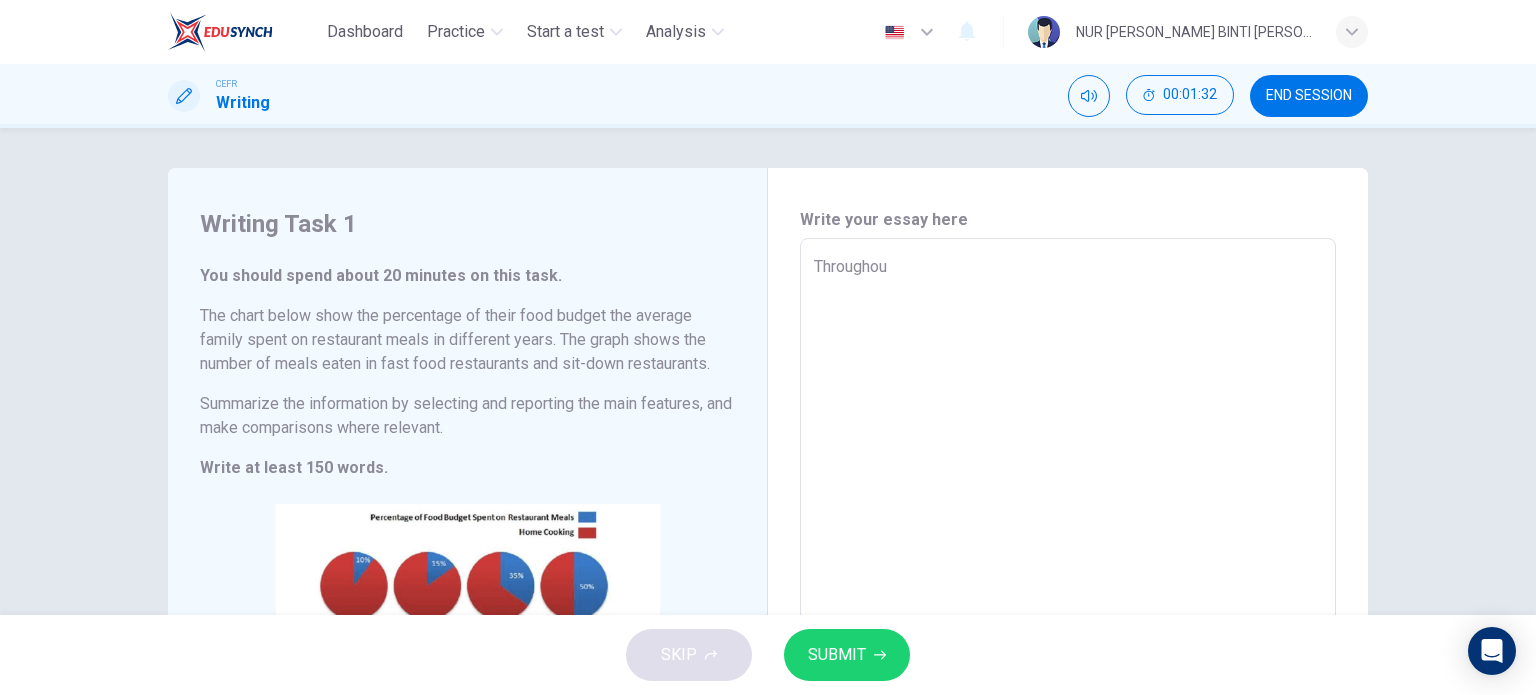type on "Throughout" 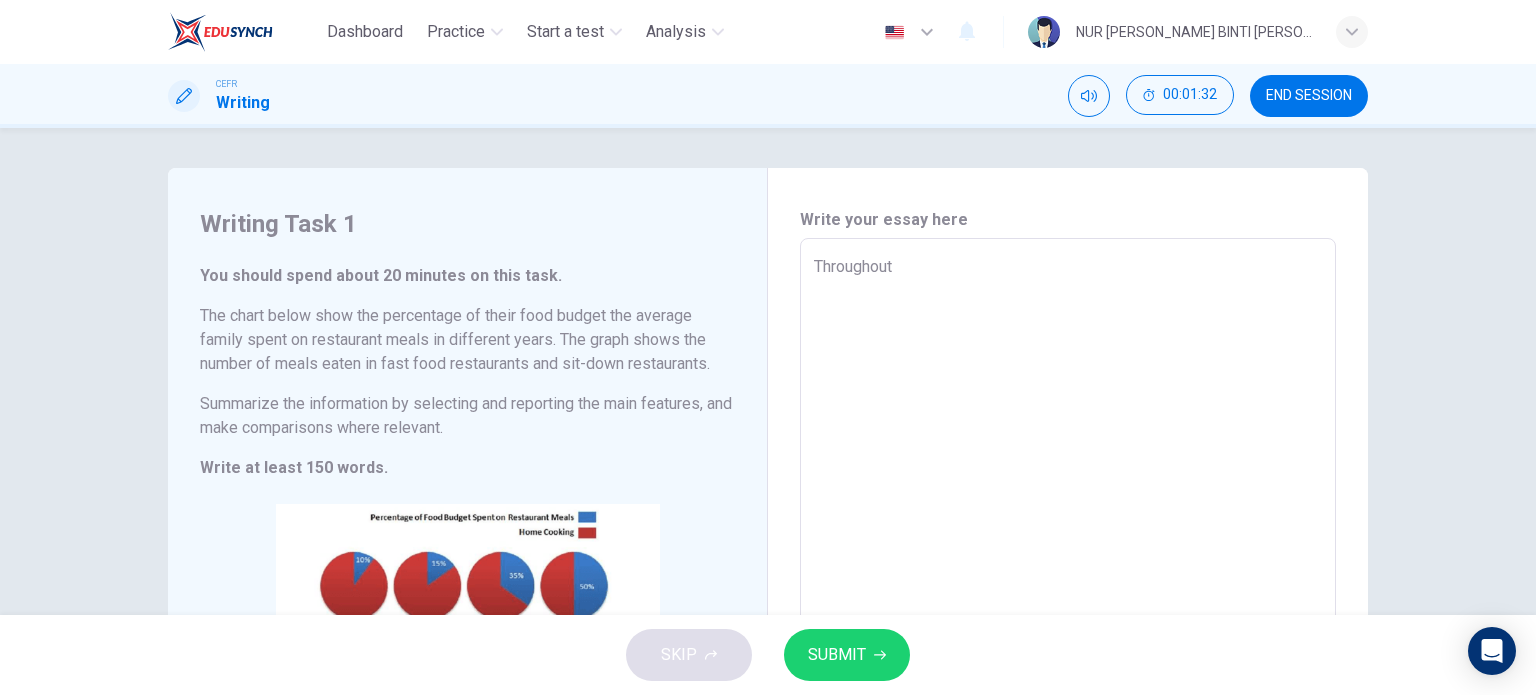 type on "x" 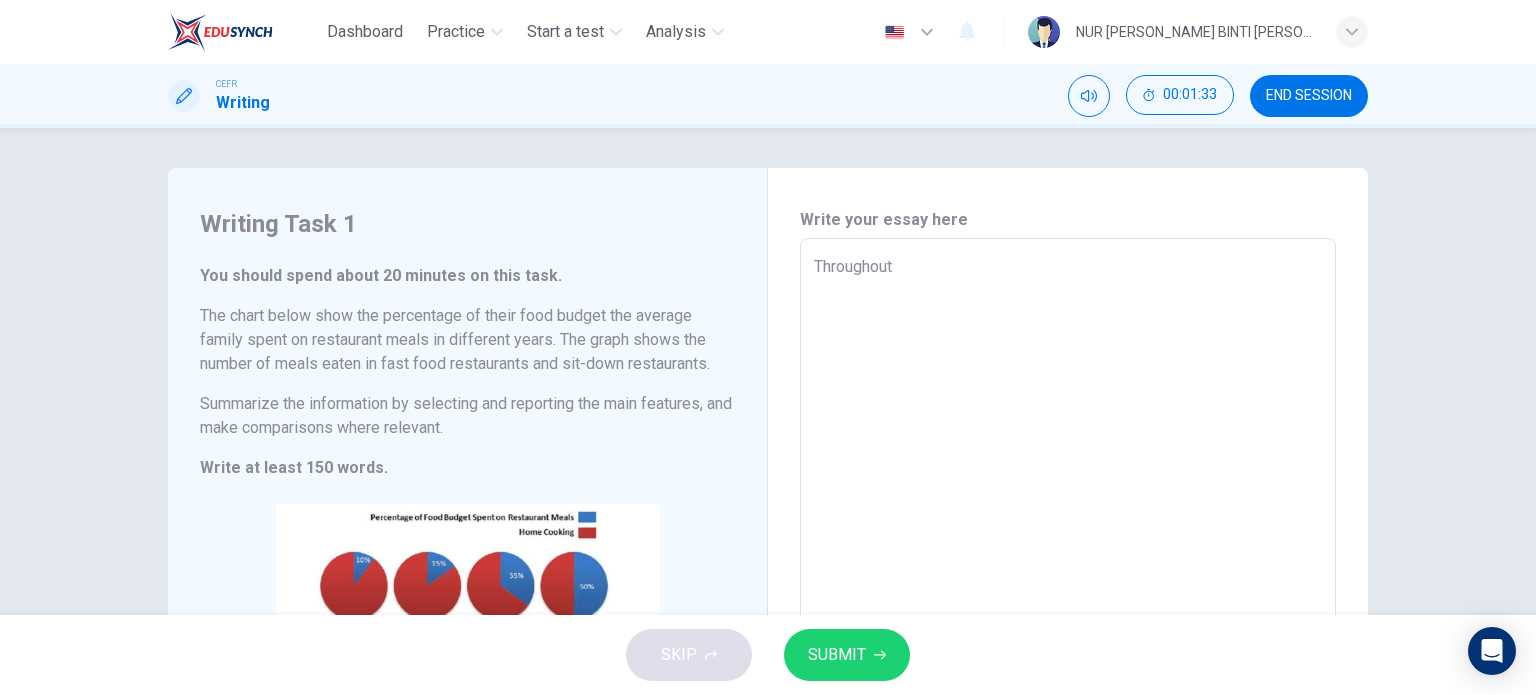 type on "Throughout t" 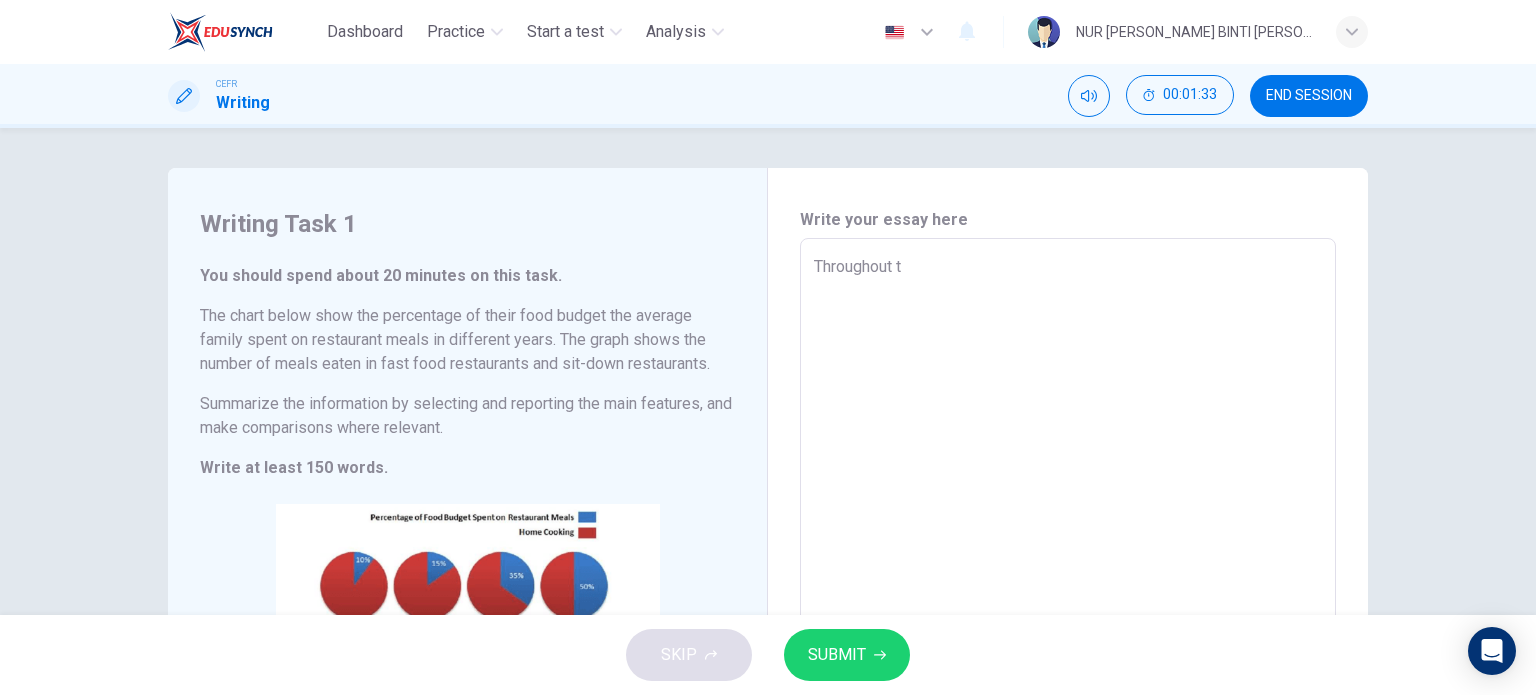 type on "x" 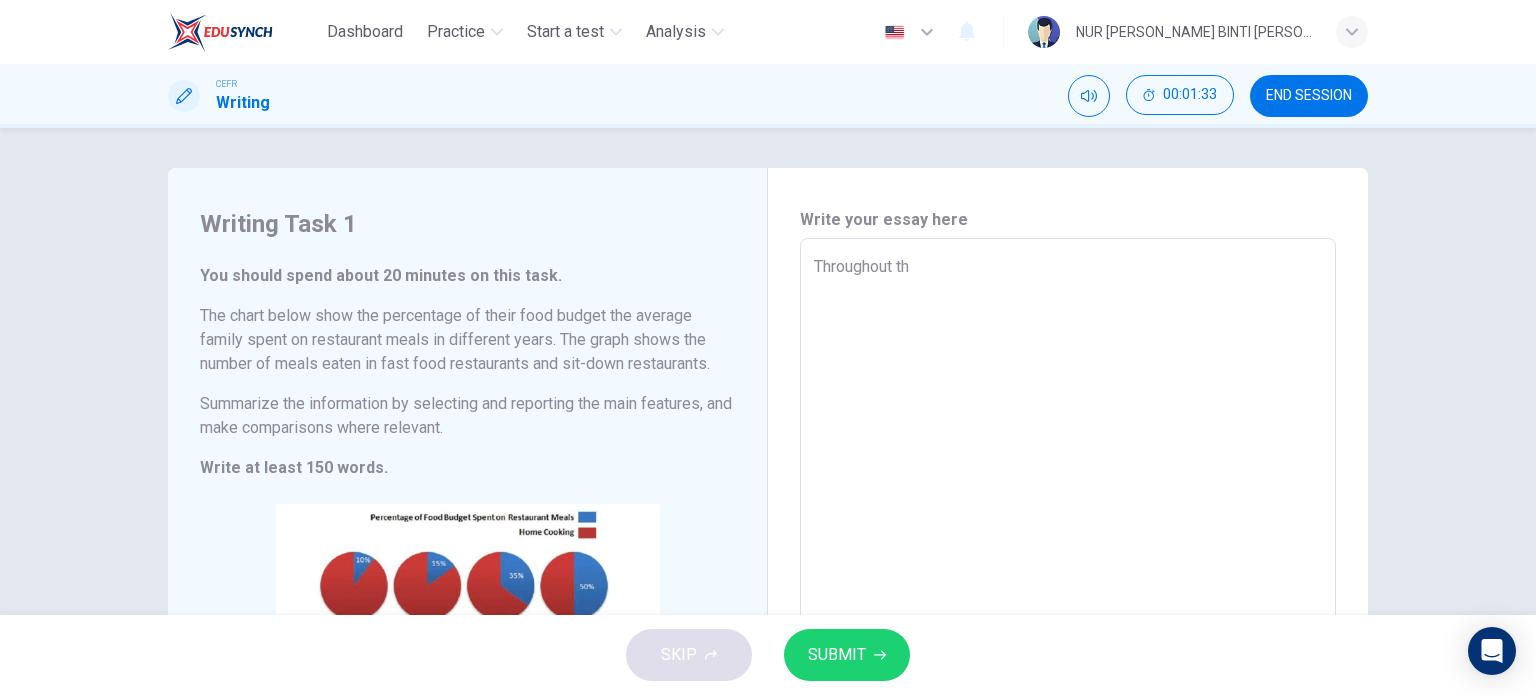 type on "Throughout the" 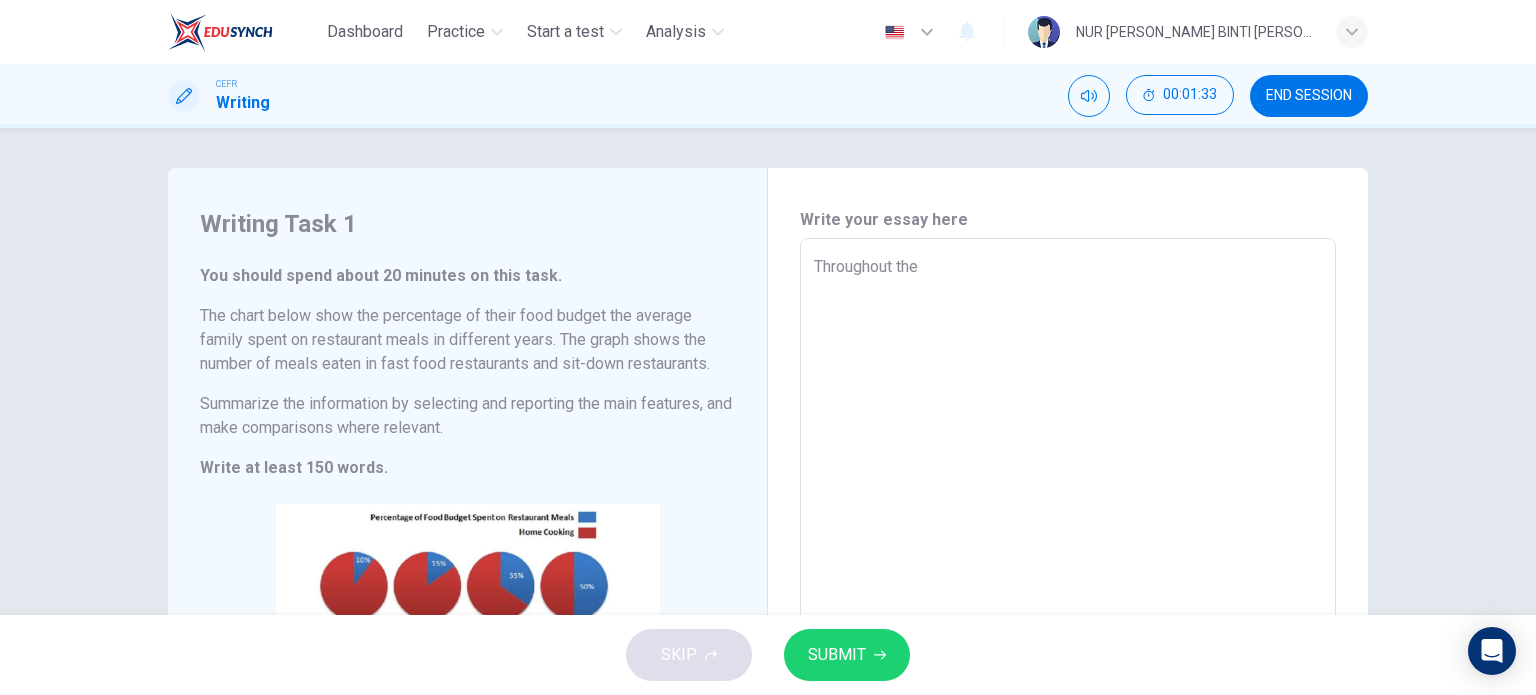 type on "x" 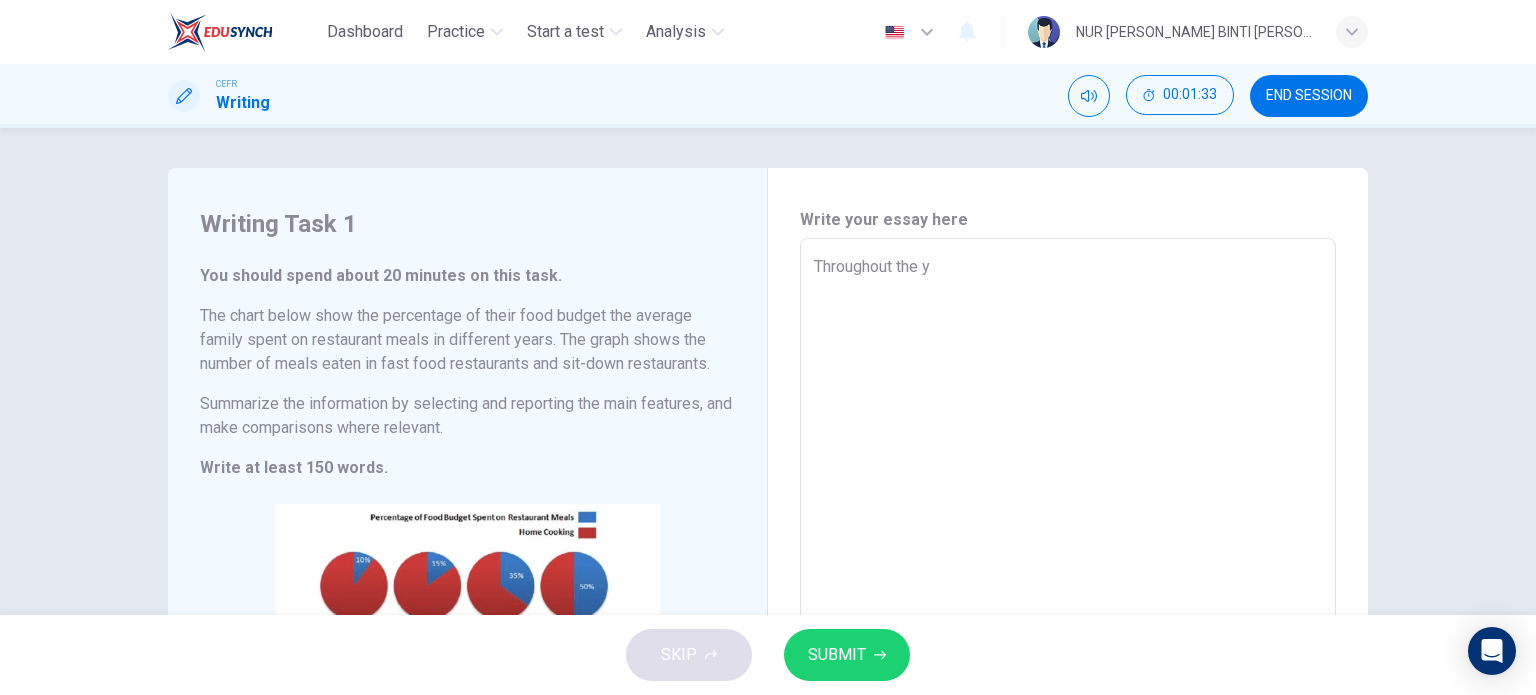type on "x" 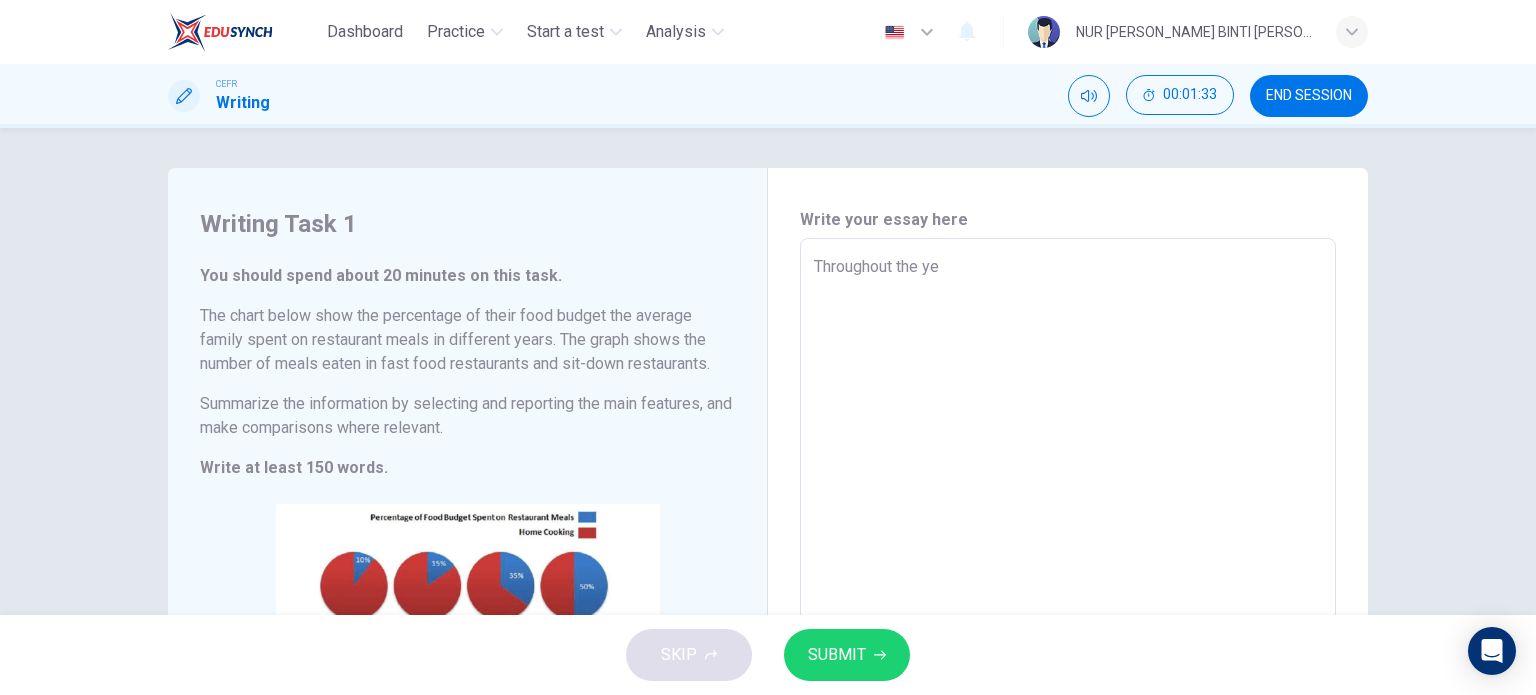 type on "x" 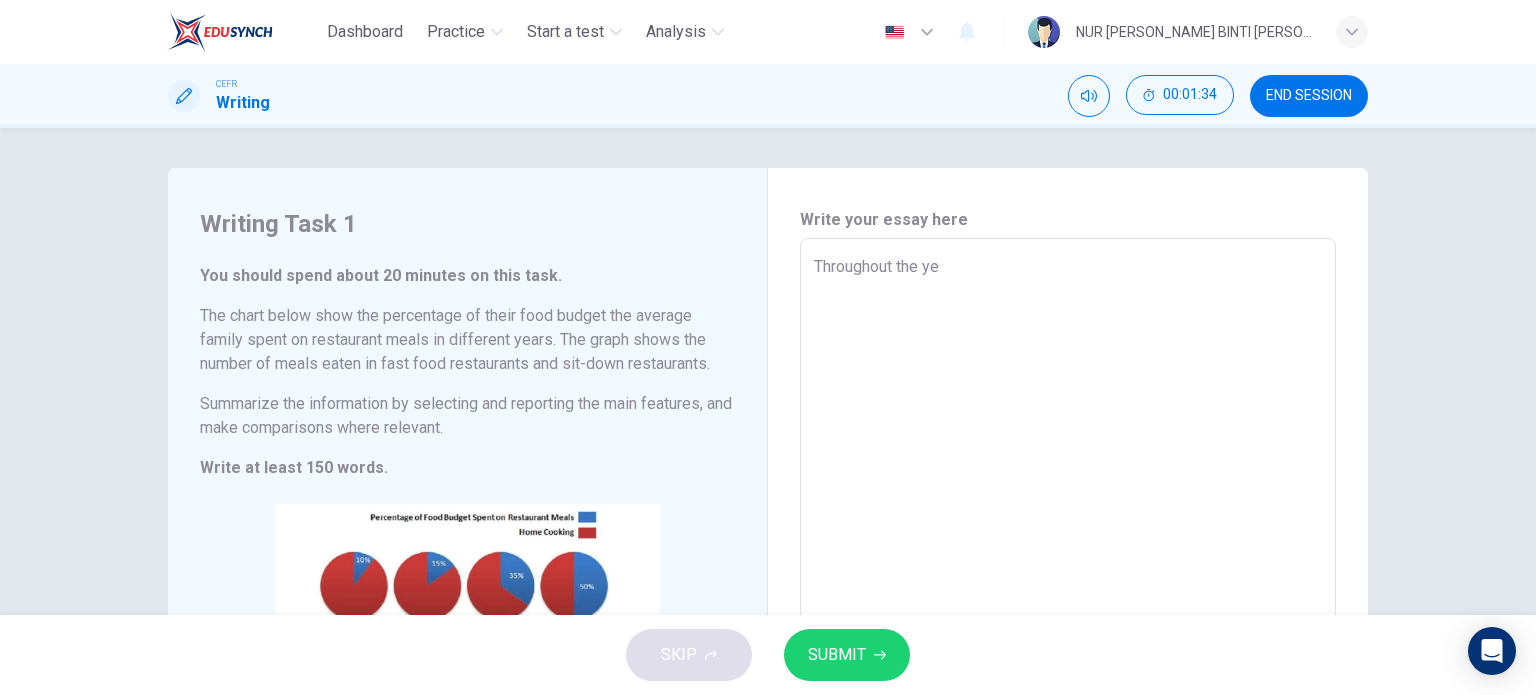 type on "Throughout the yea" 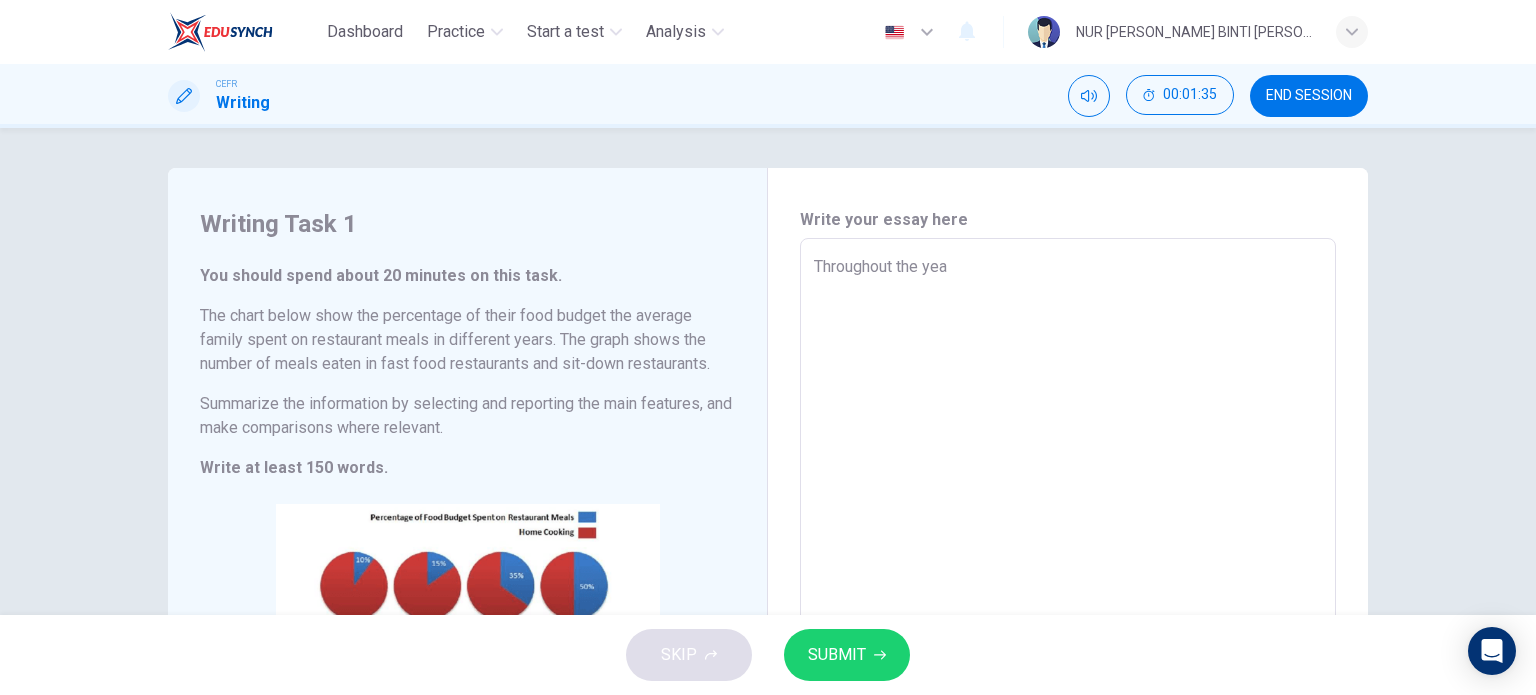 type on "Throughout the year" 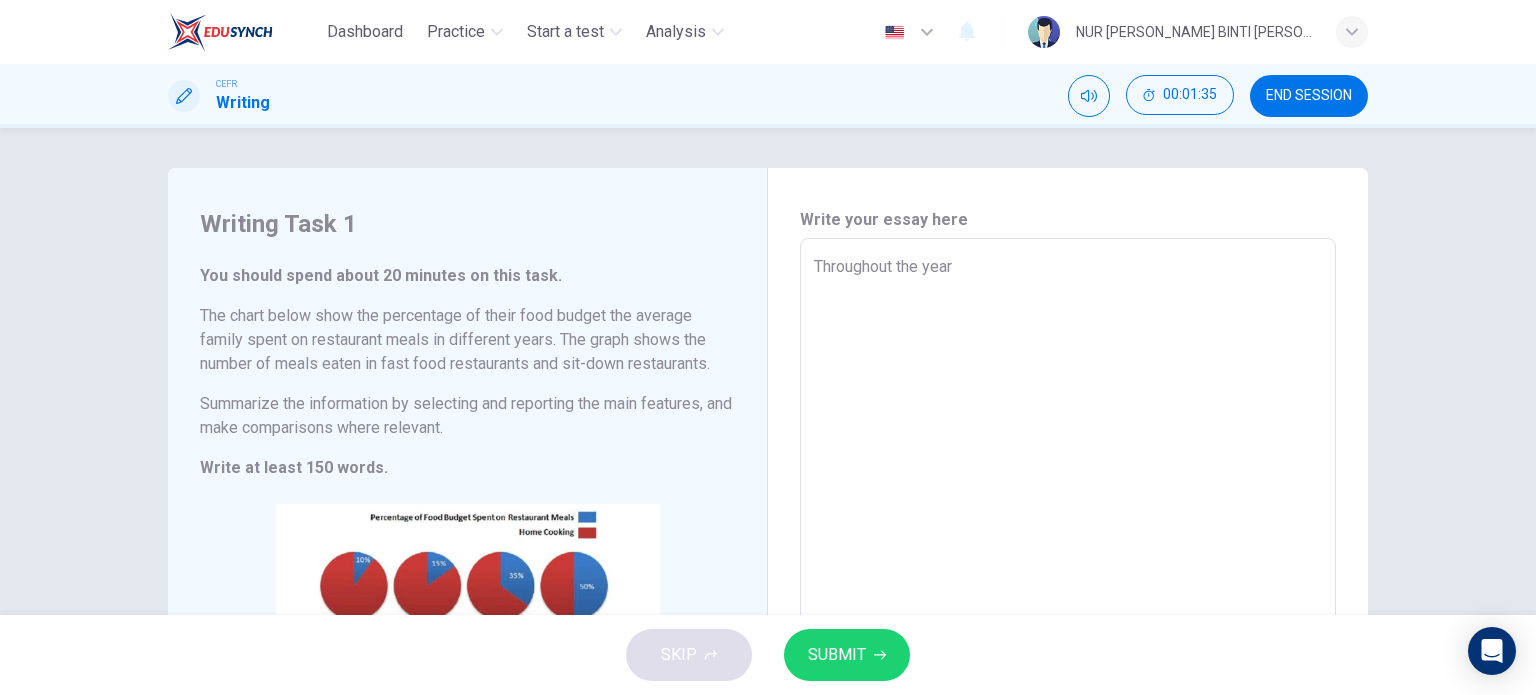 type on "x" 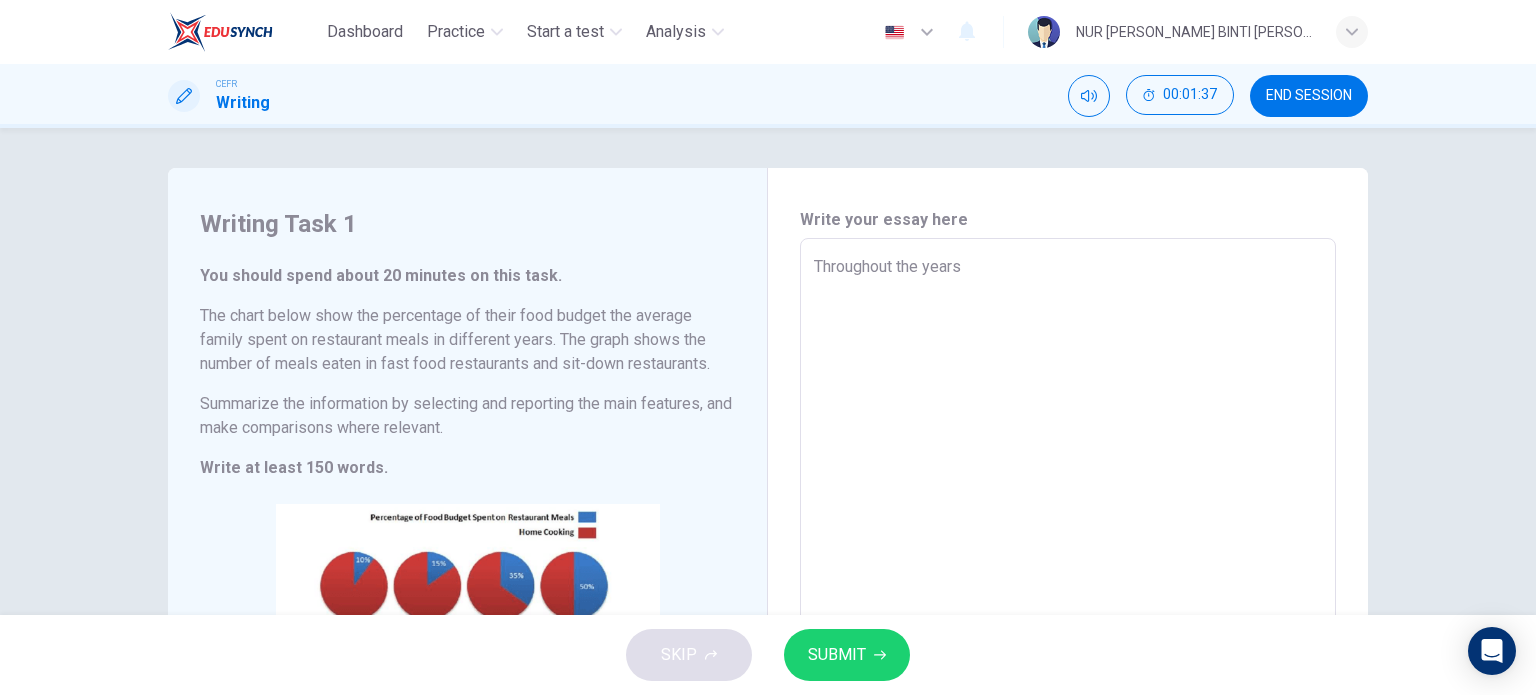 type on "Throughout the years," 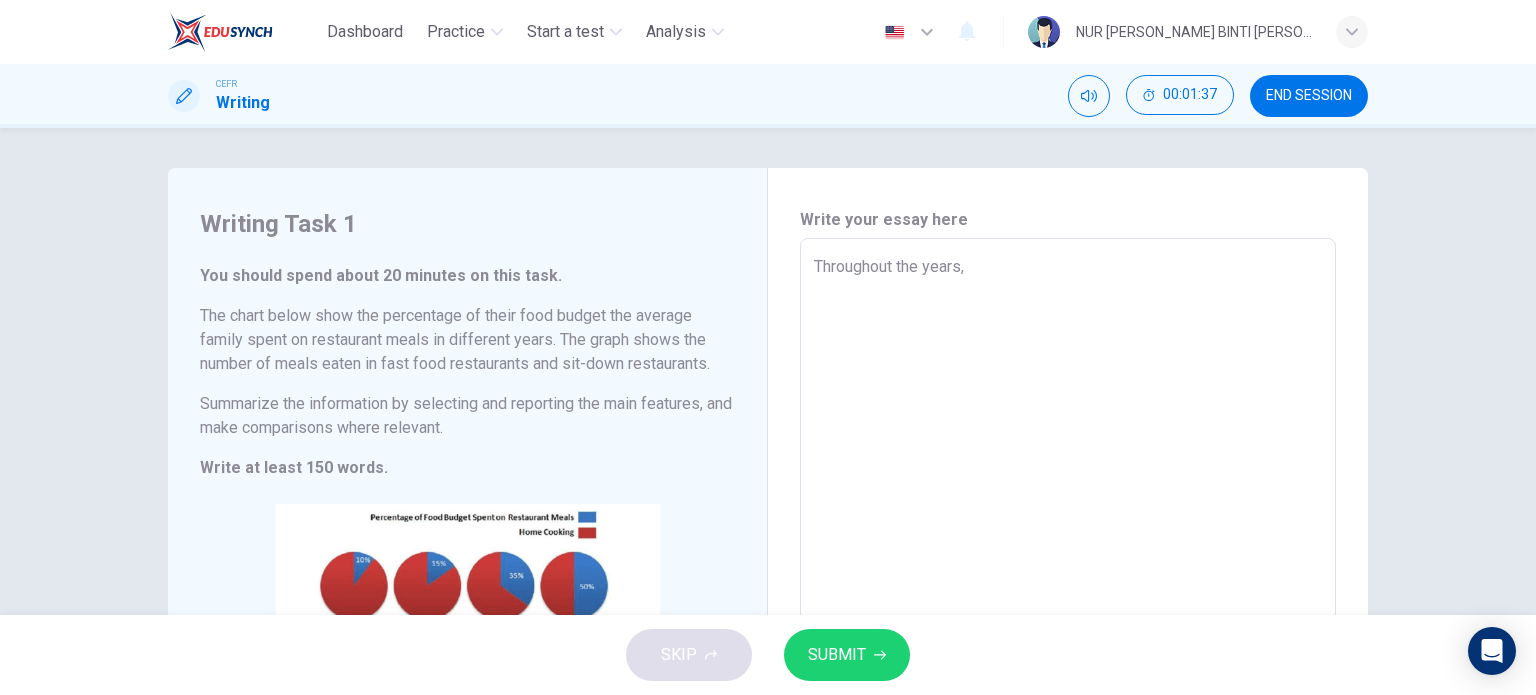type on "Throughout the years," 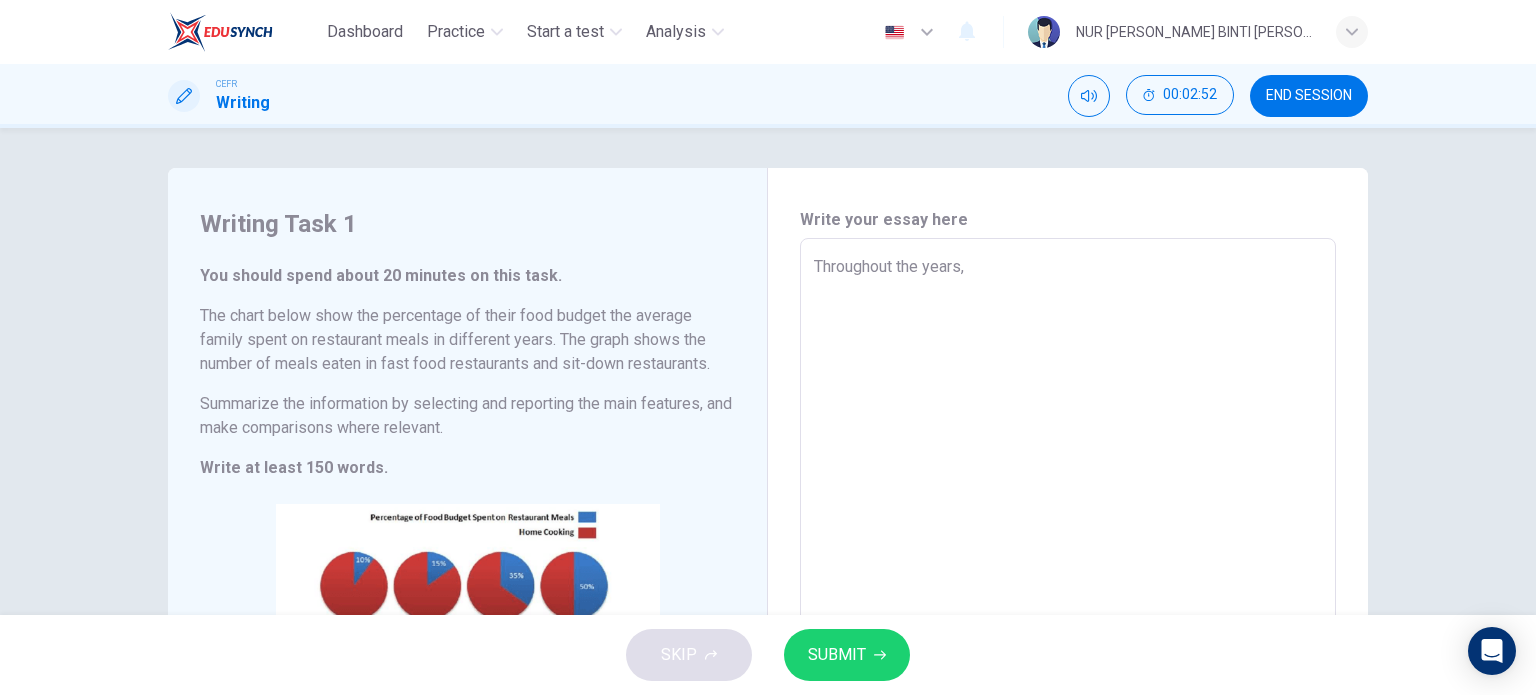type on "Throughout the years, f" 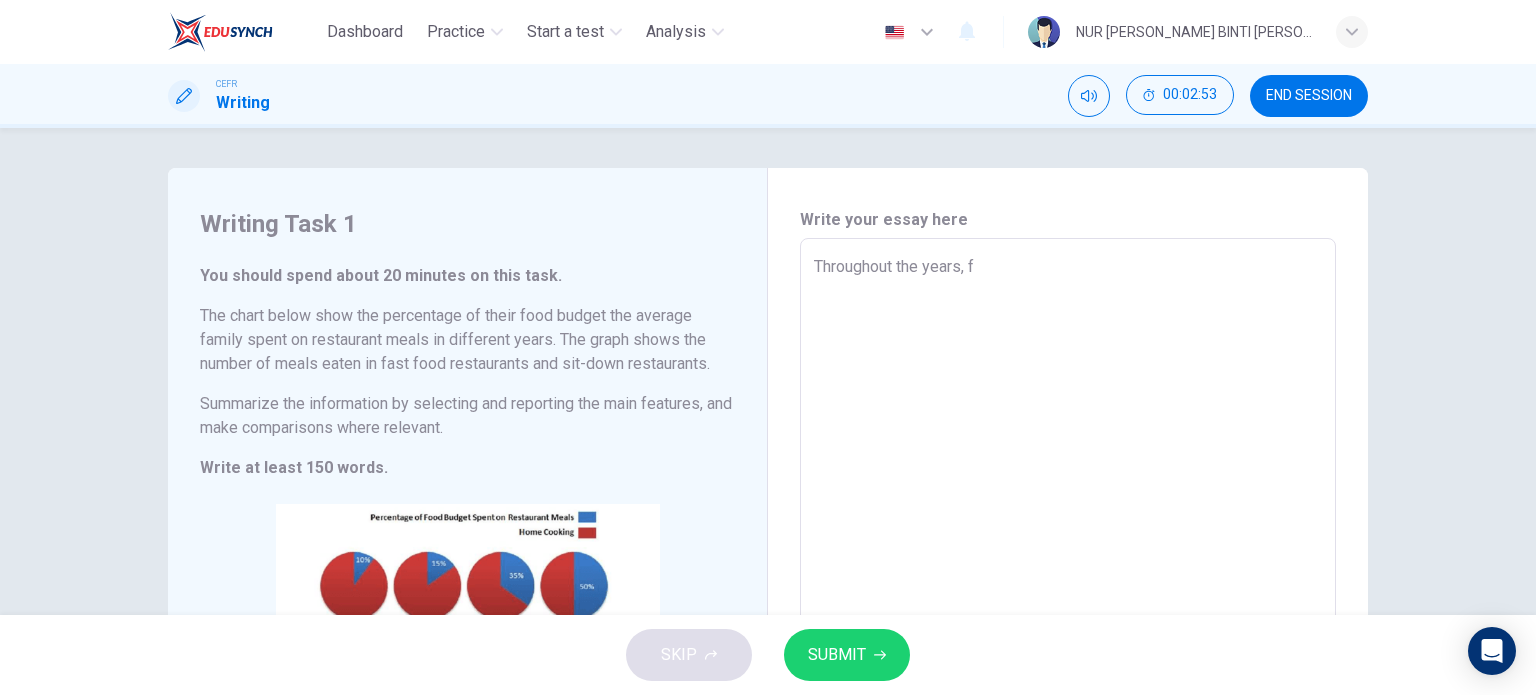 type on "Throughout the years, fo" 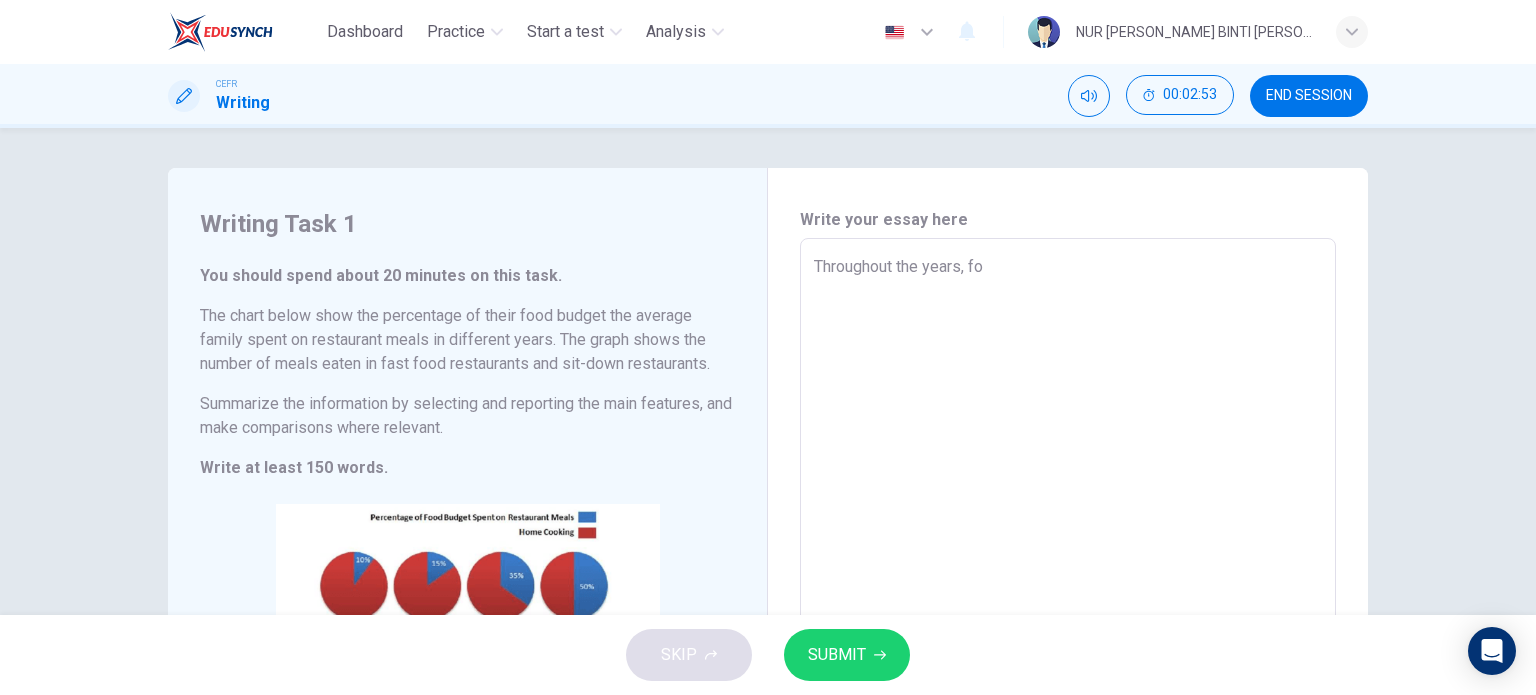 type on "x" 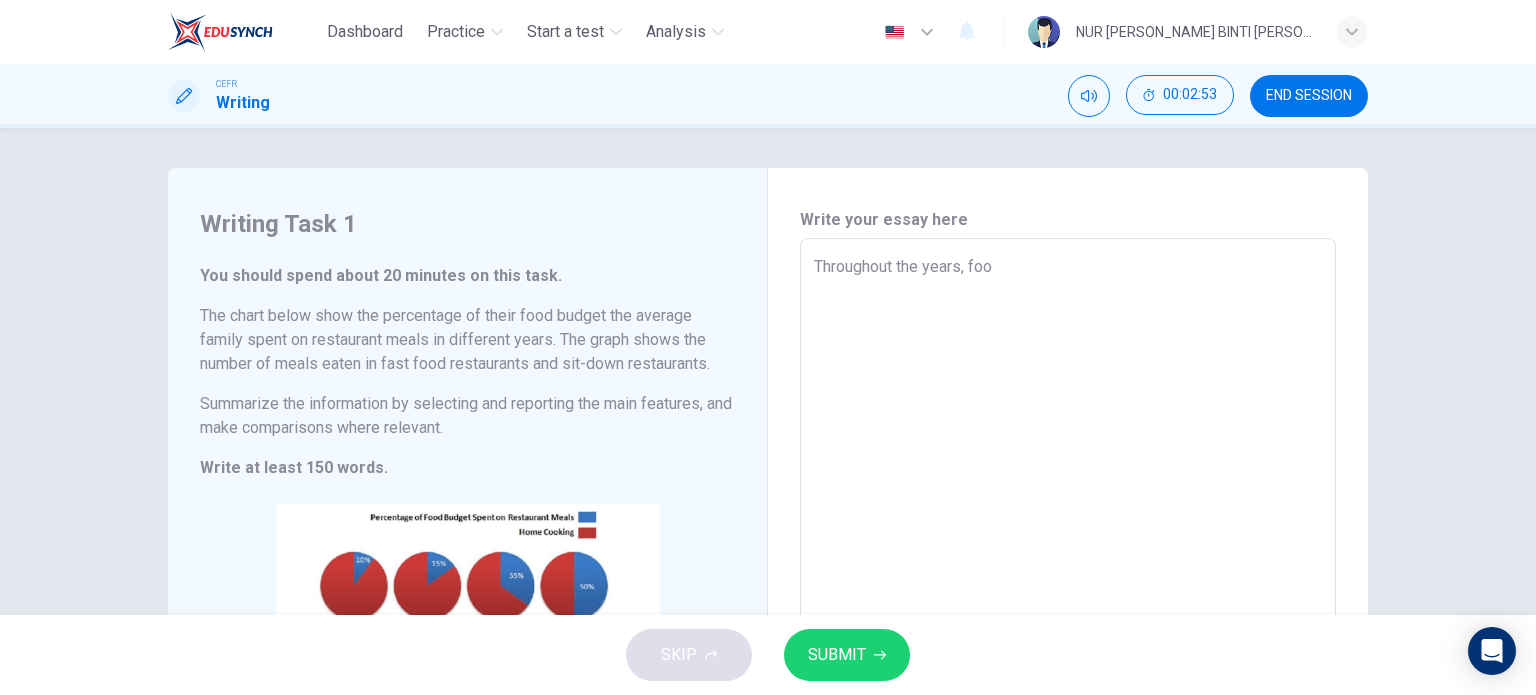 type on "Throughout the years, food" 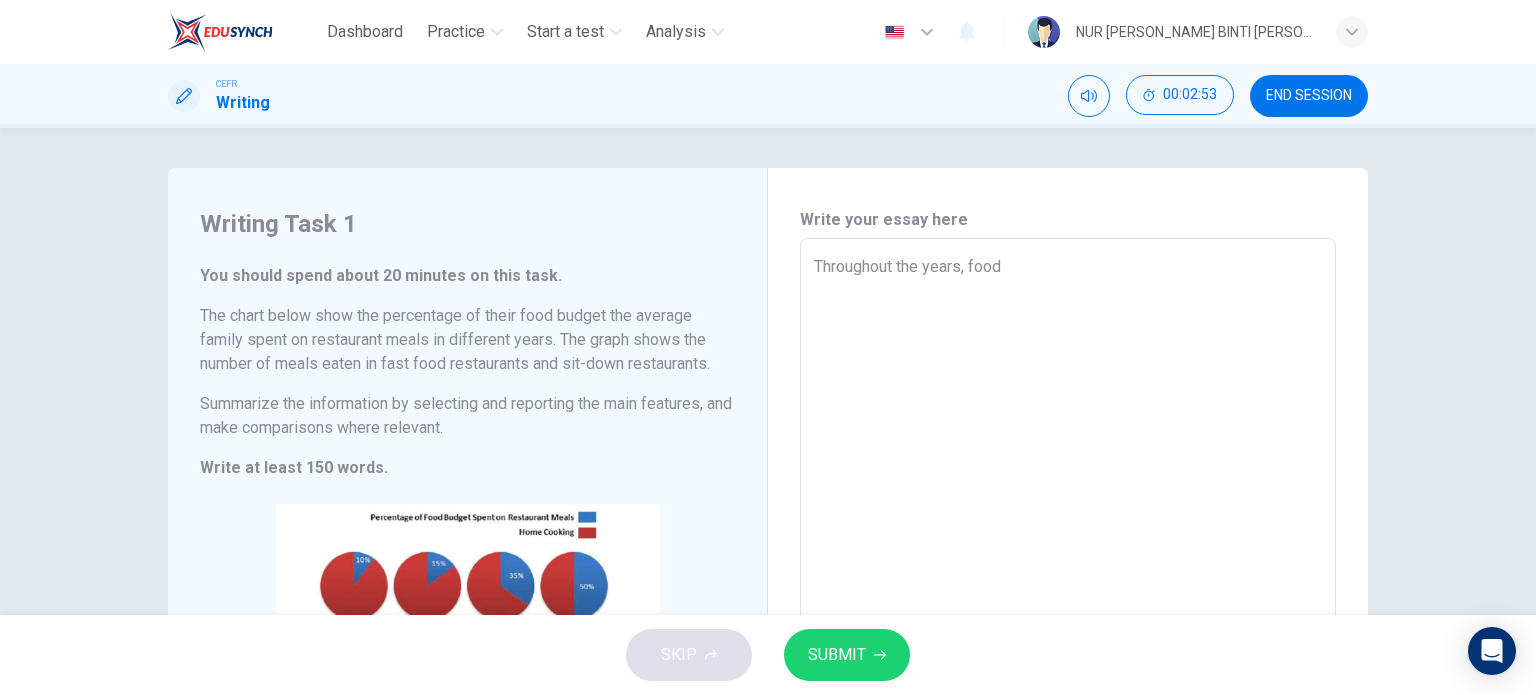 type on "x" 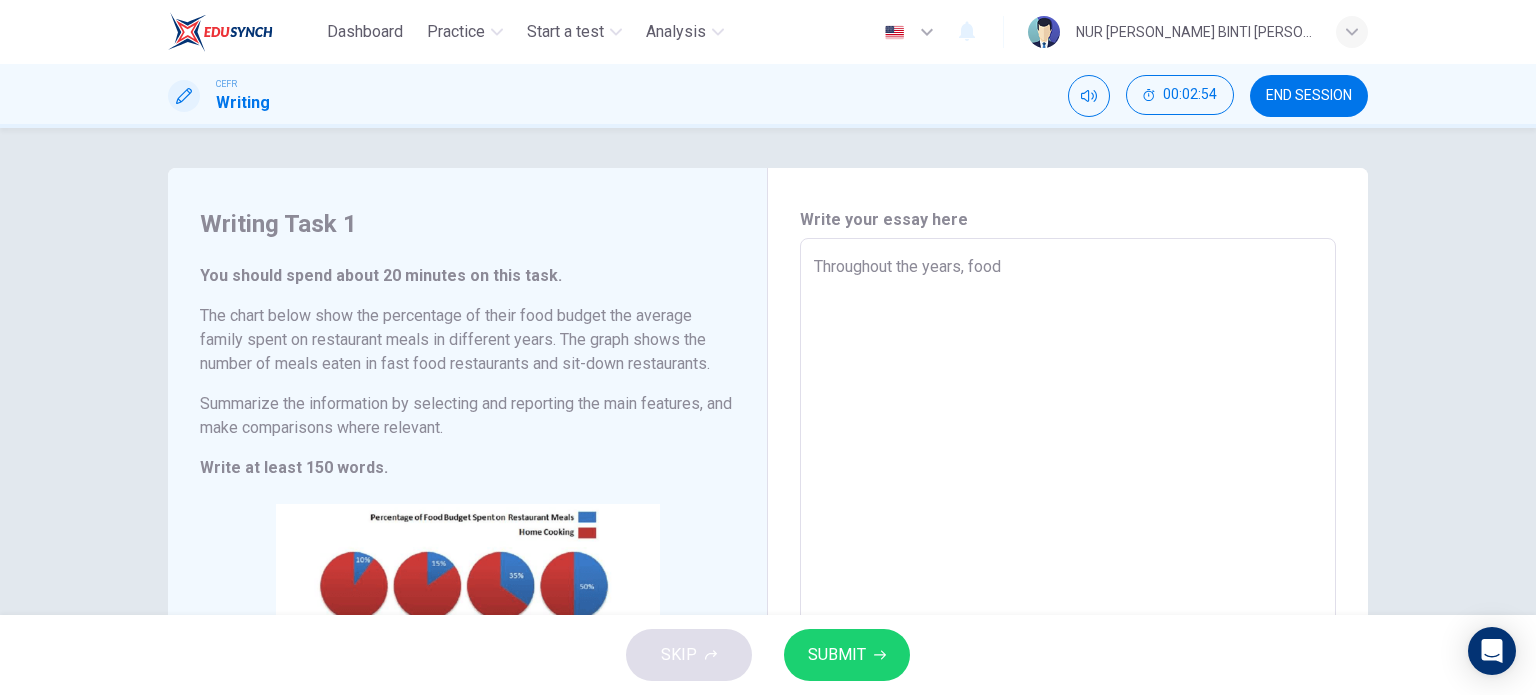 type on "Throughout the years, food" 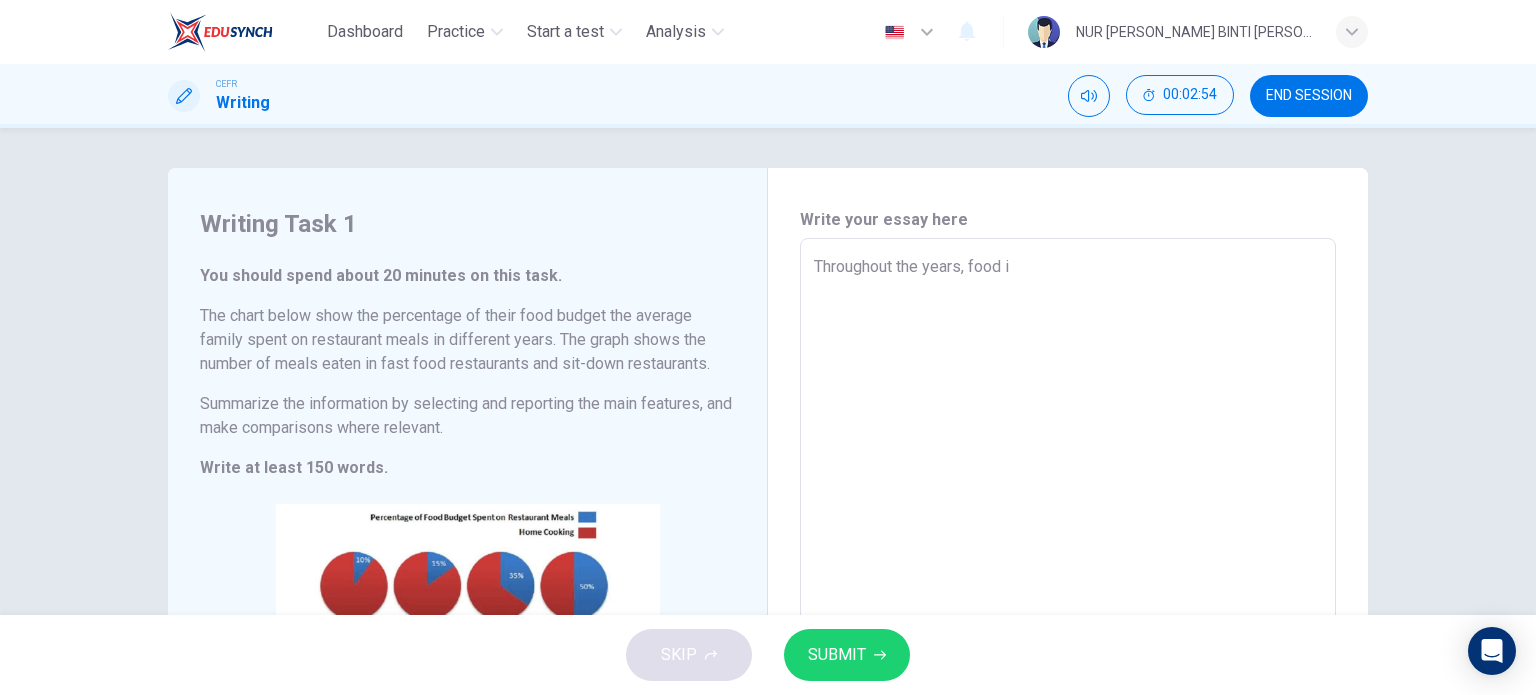 type on "Throughout the years, food in" 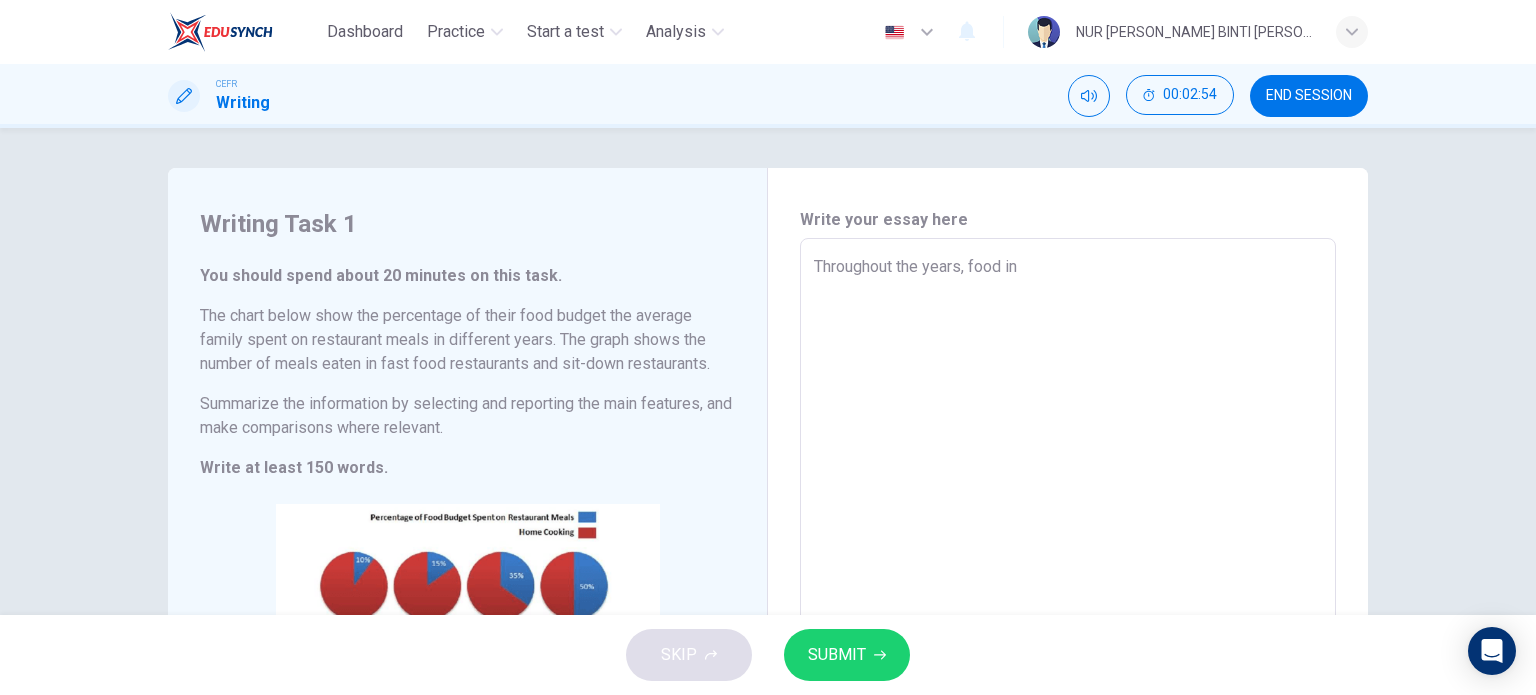 type on "x" 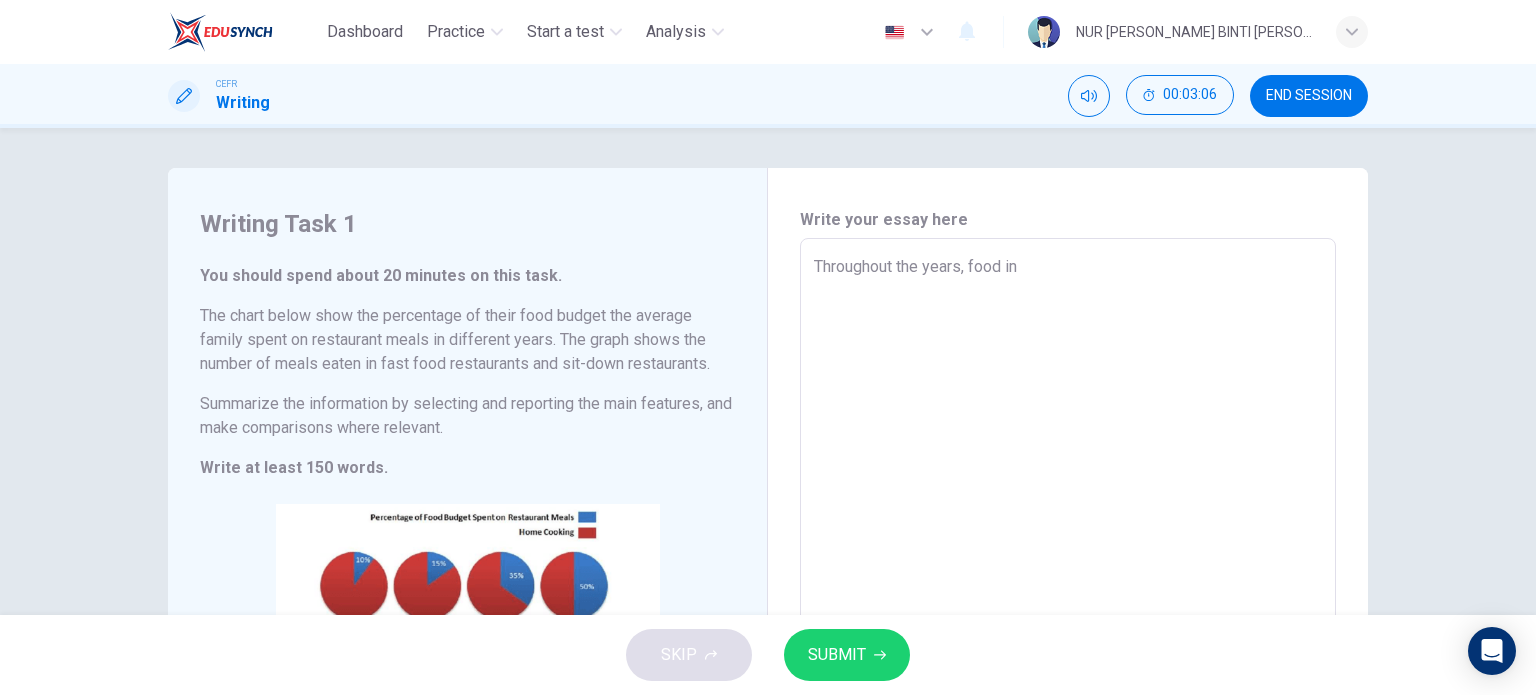 type on "Throughout the years, food i" 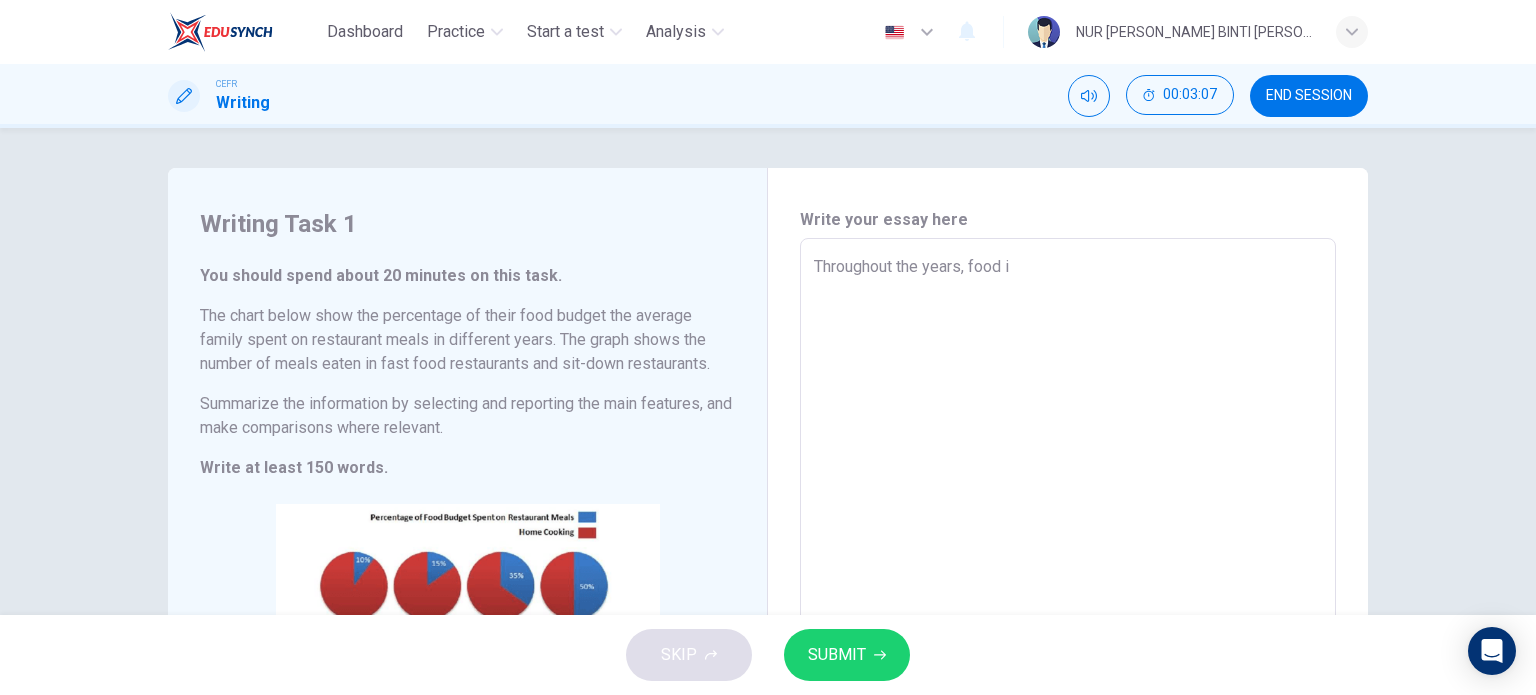type on "Throughout the years, food" 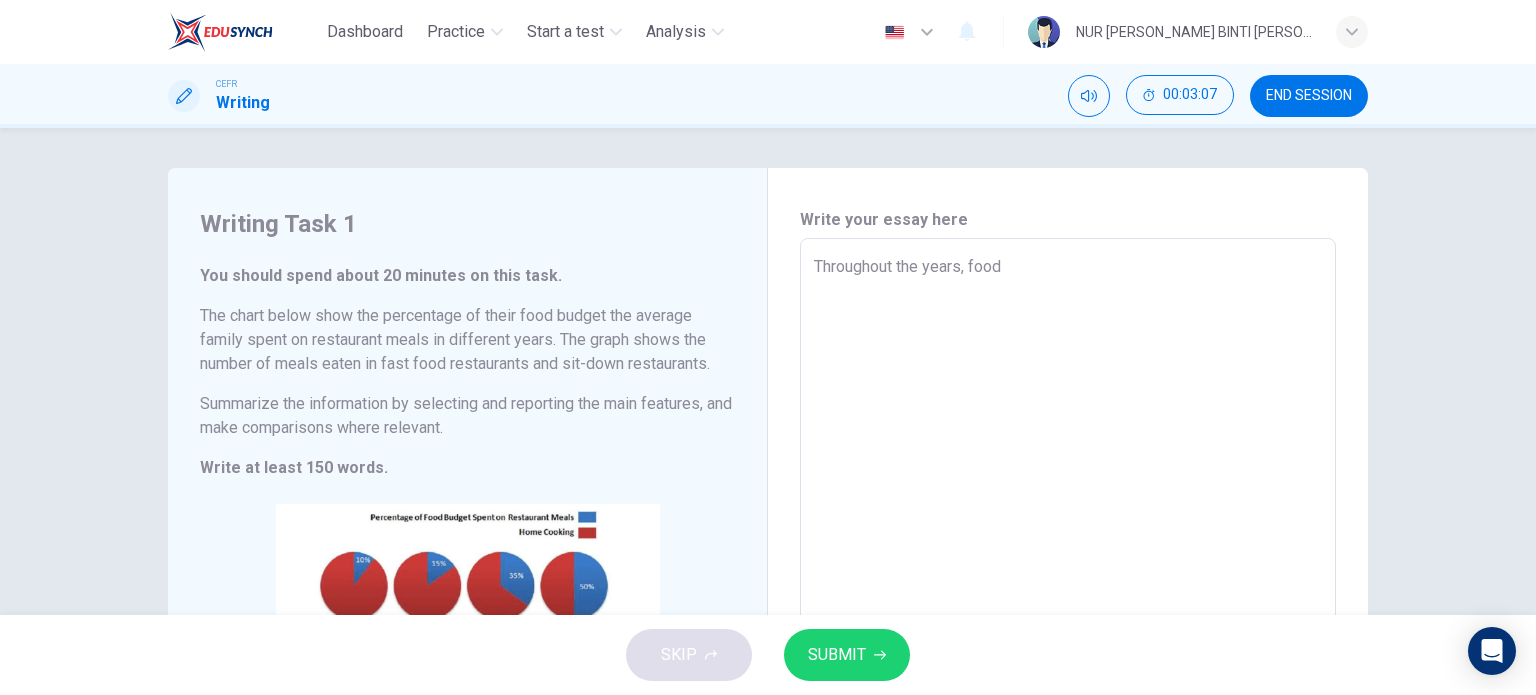 type on "Throughout the years, food" 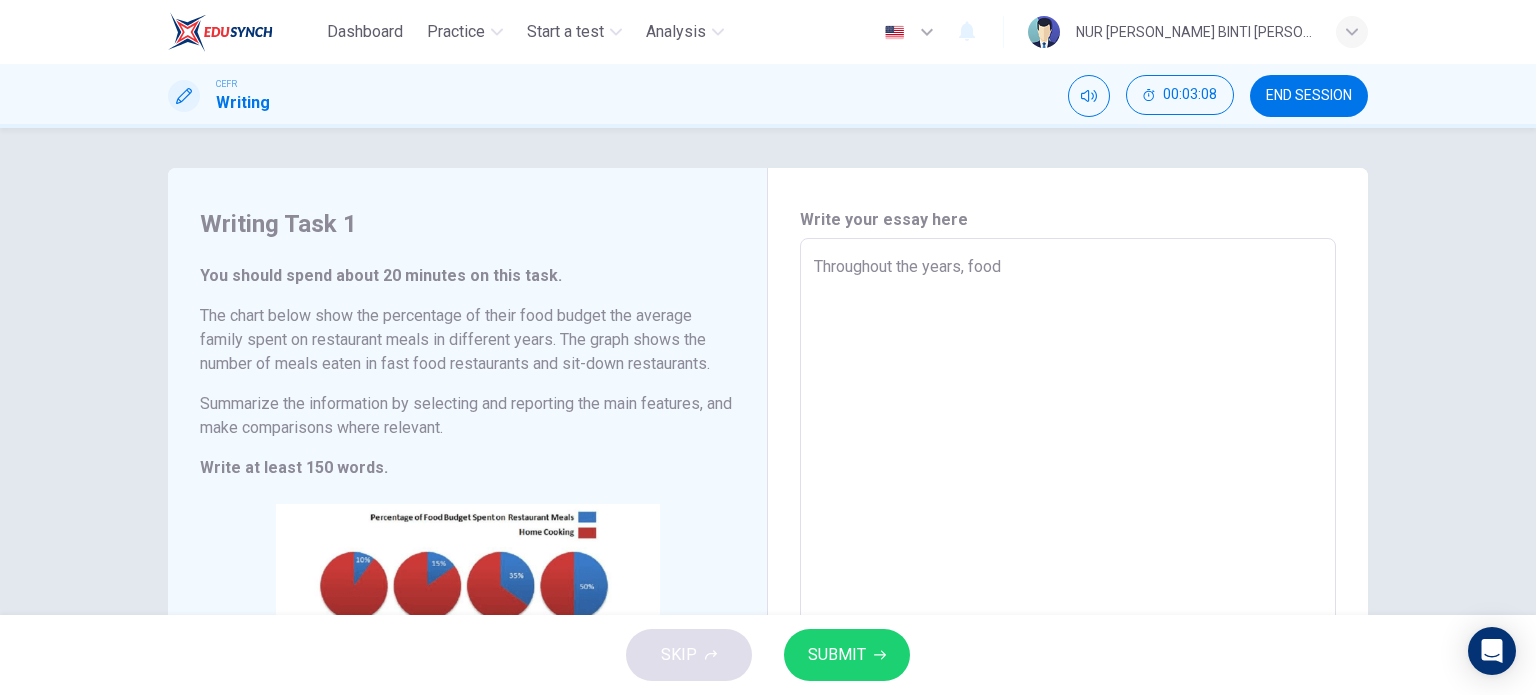 type on "Throughout the years, food" 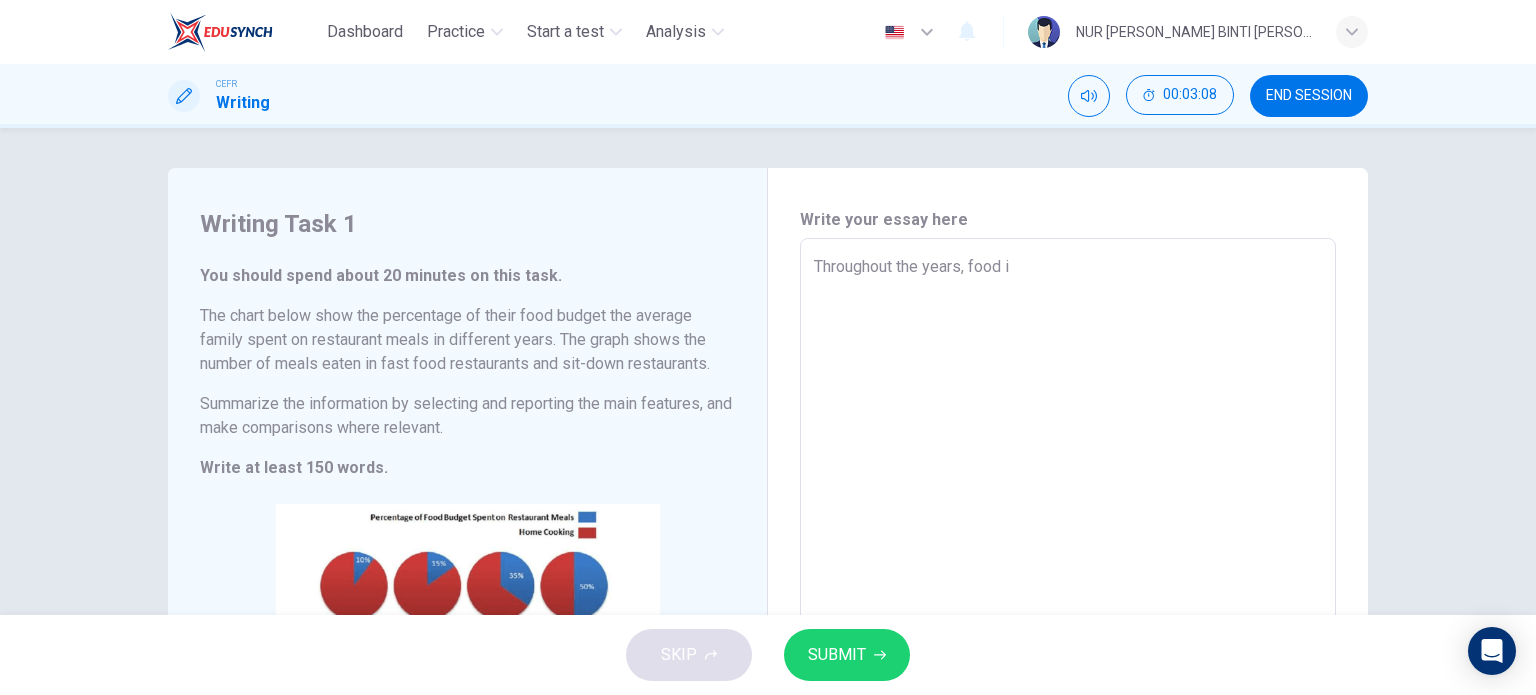 type on "x" 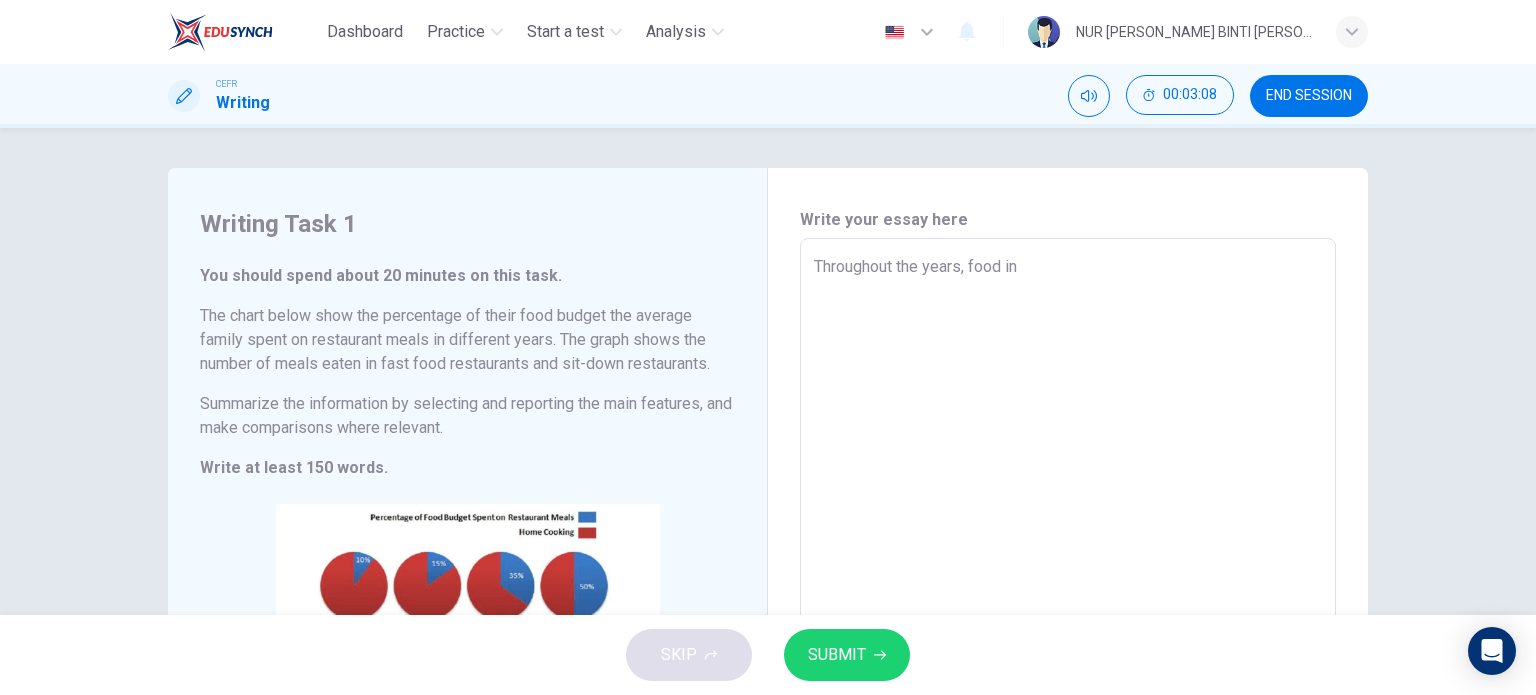 type on "x" 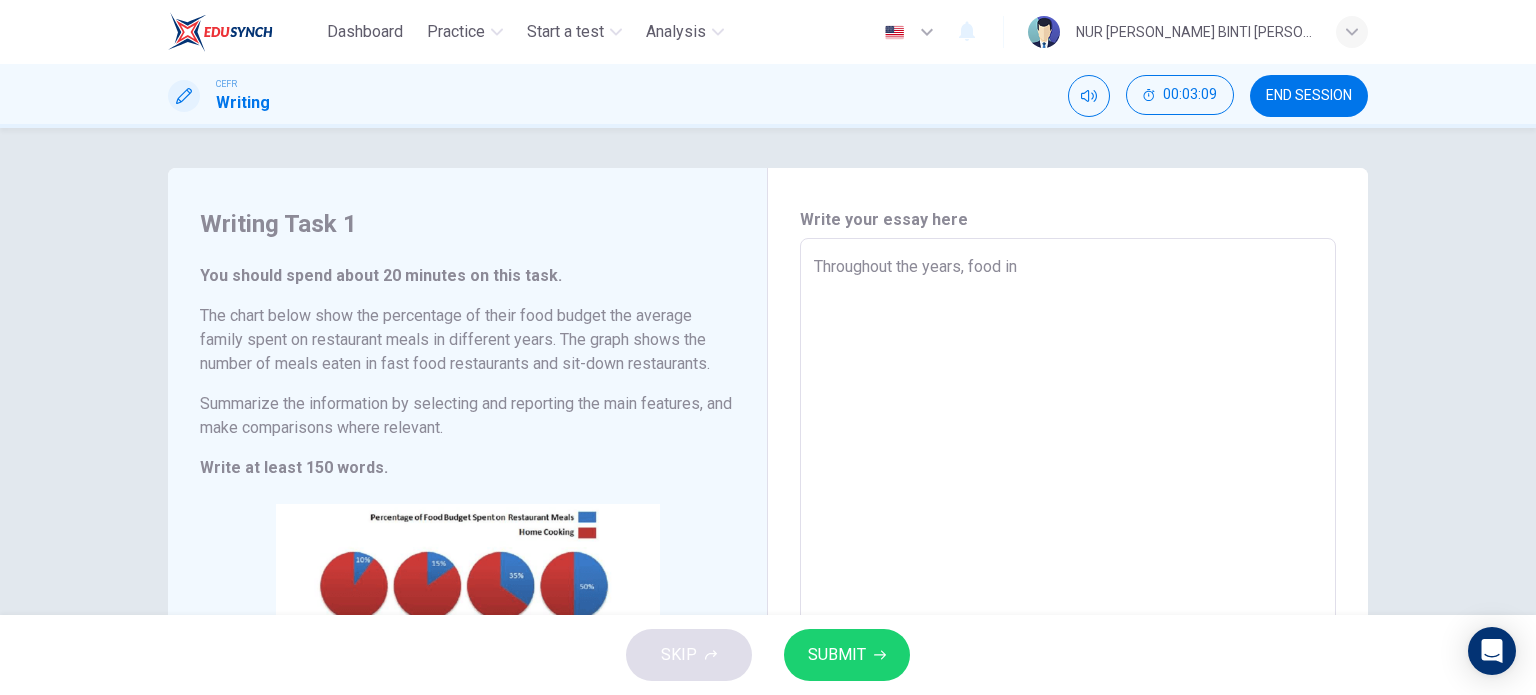 type on "Throughout the years, food ind" 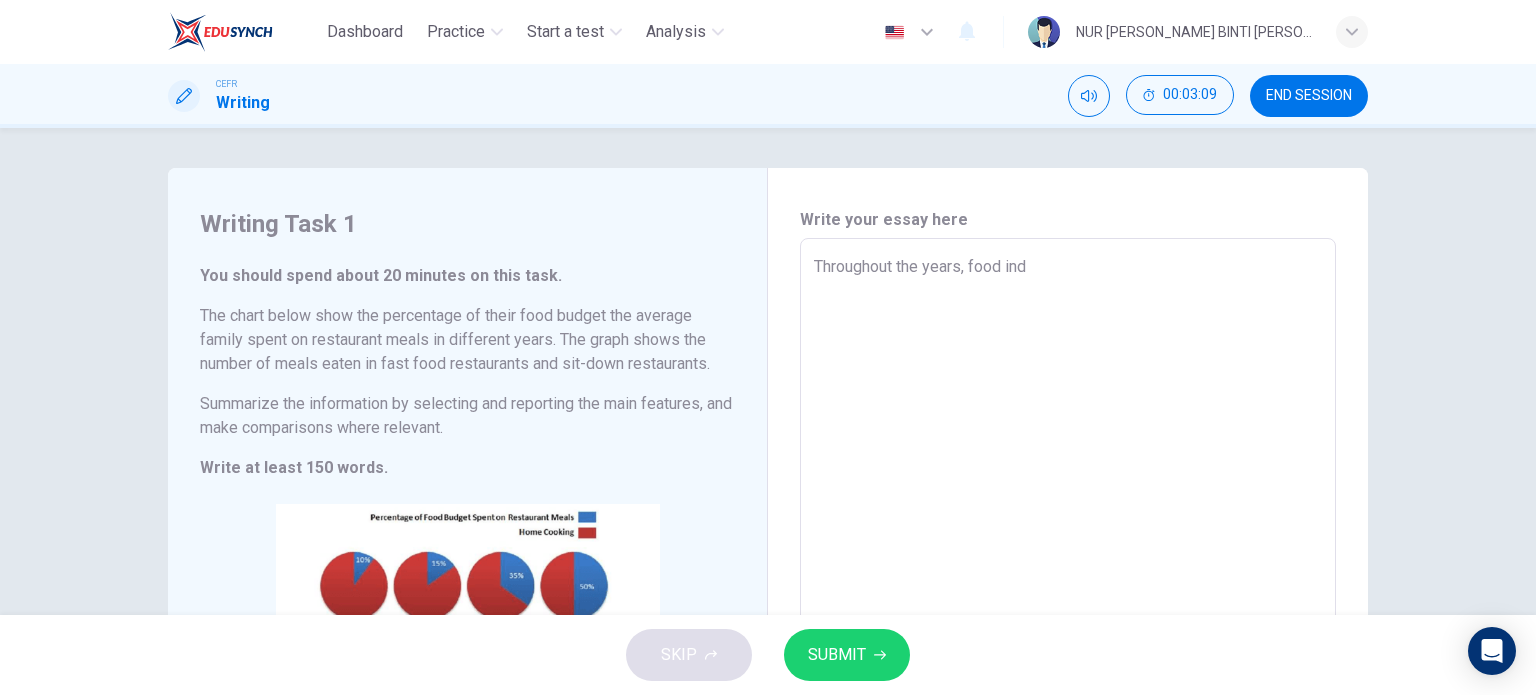 type on "x" 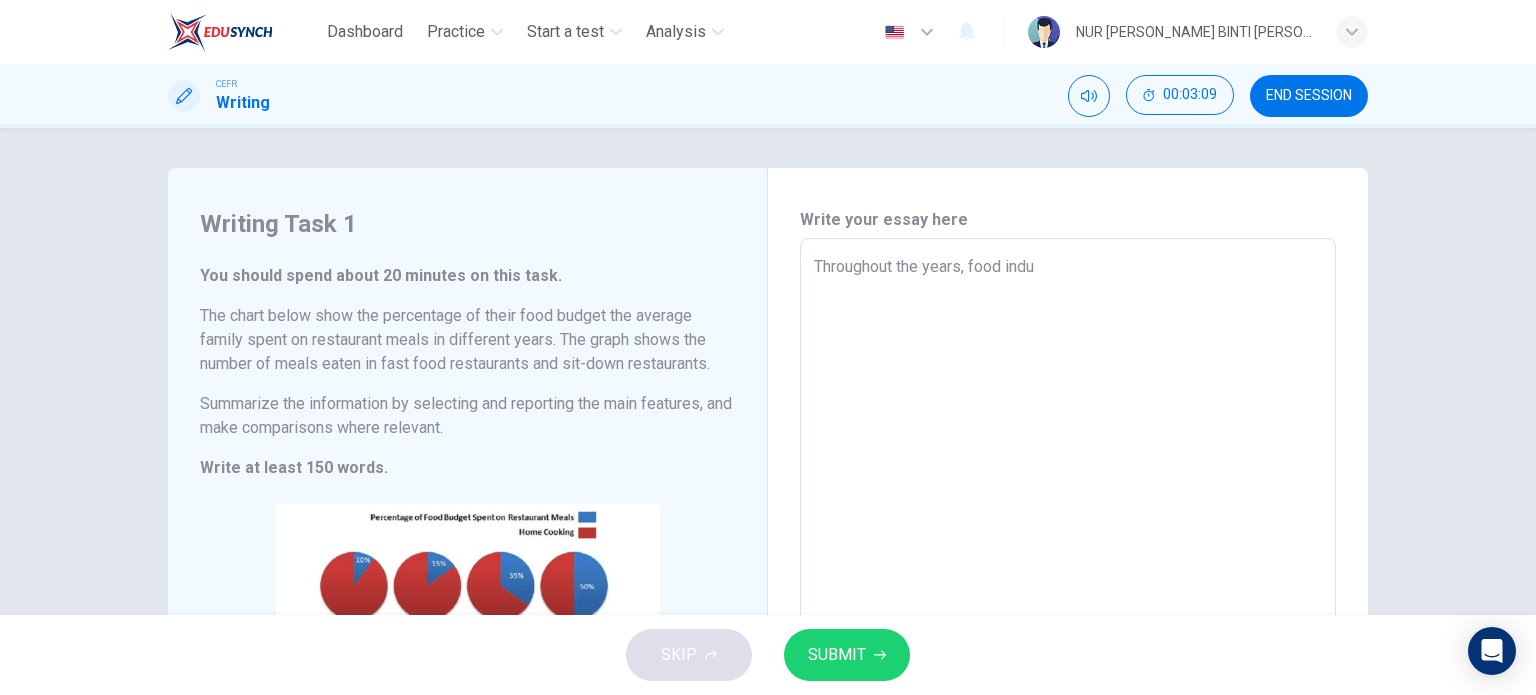 type on "Throughout the years, food indus" 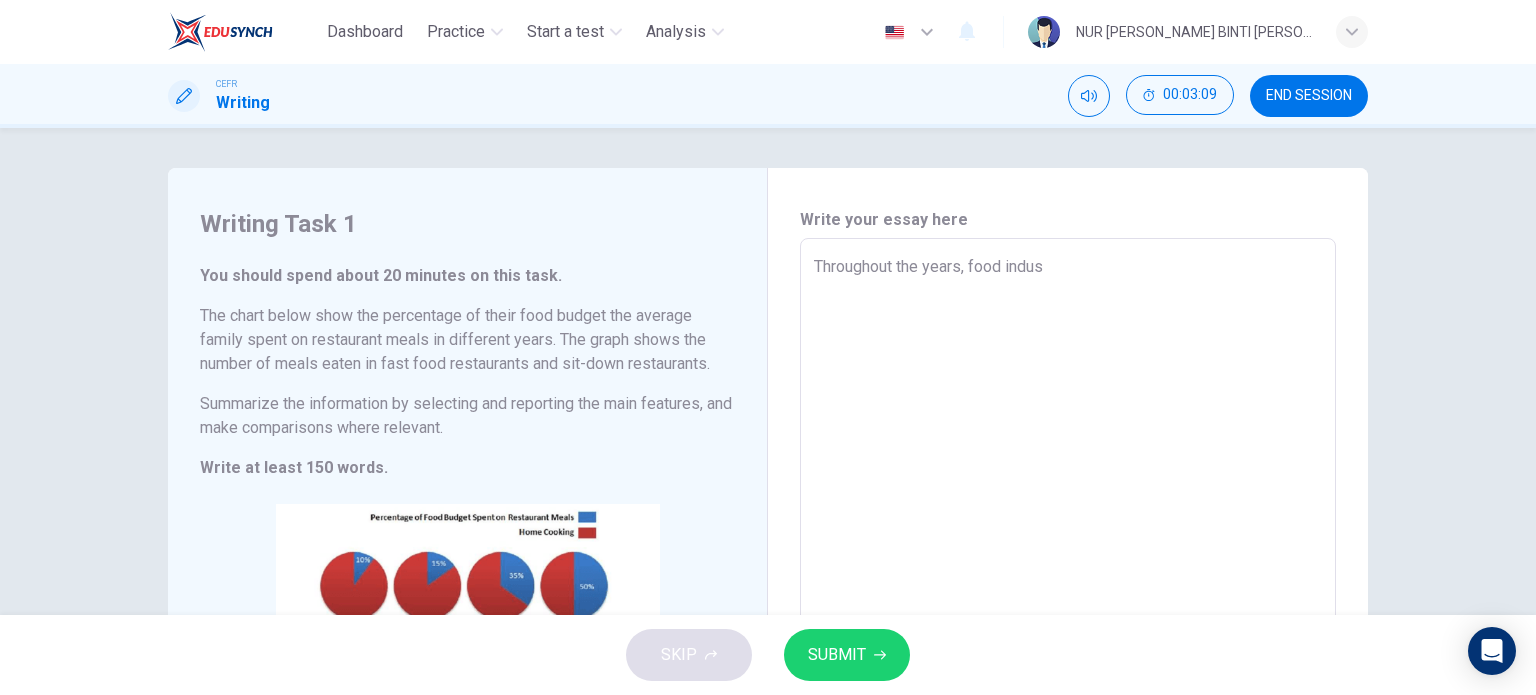 type on "x" 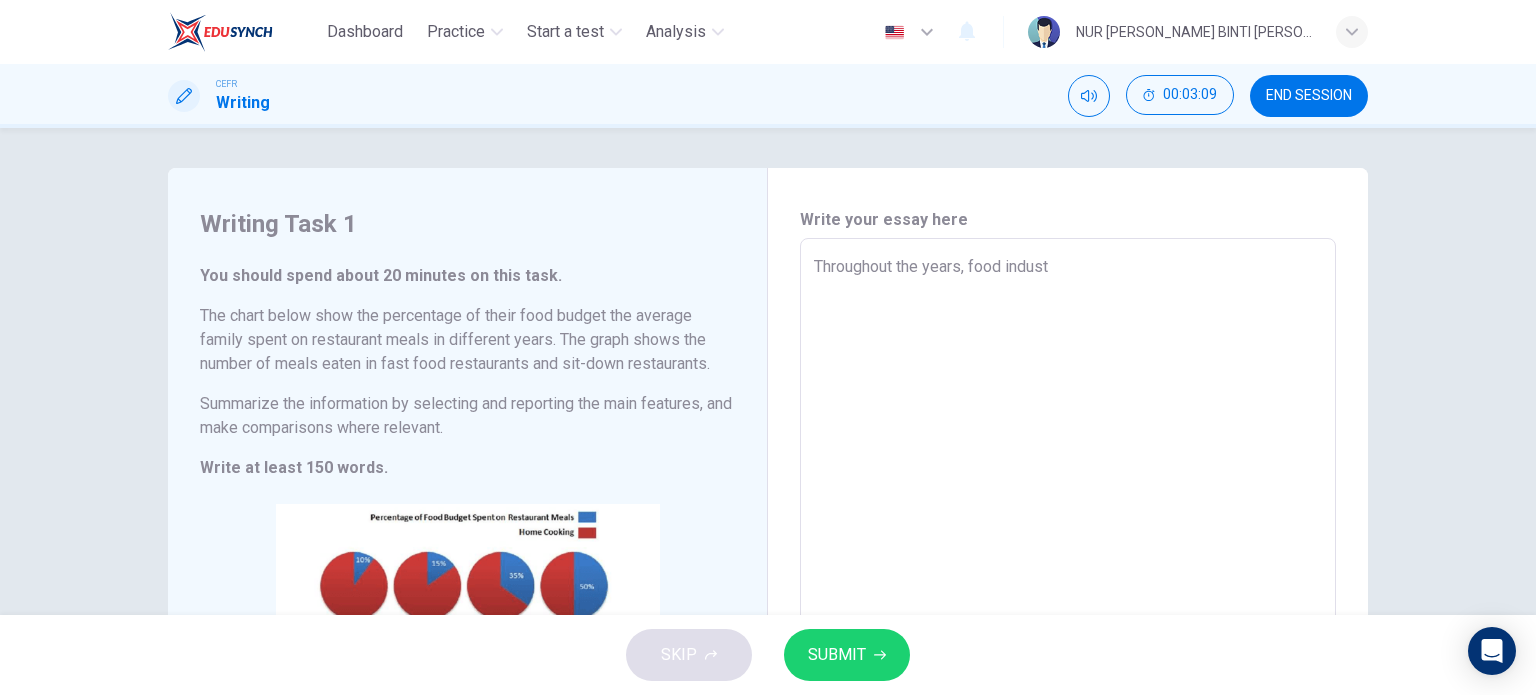 type on "x" 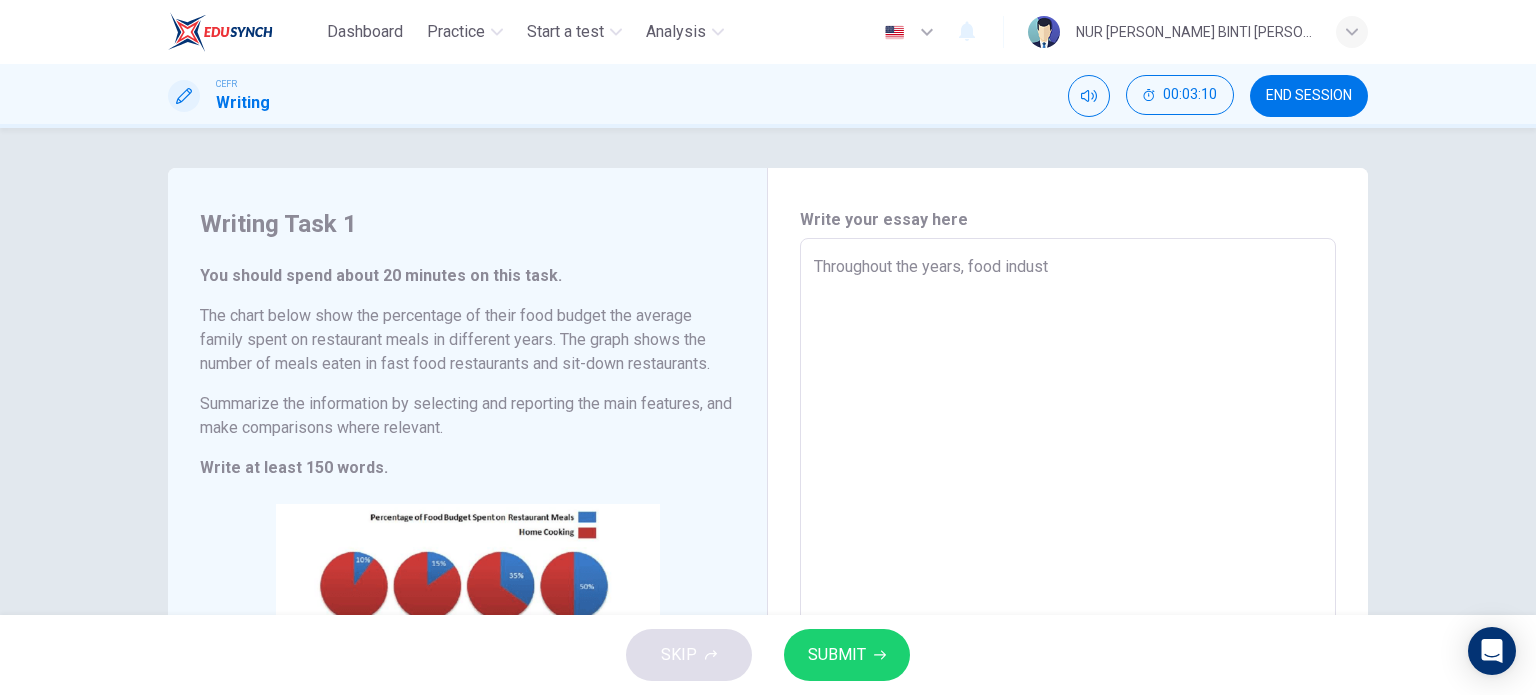 type on "Throughout the years, food industr" 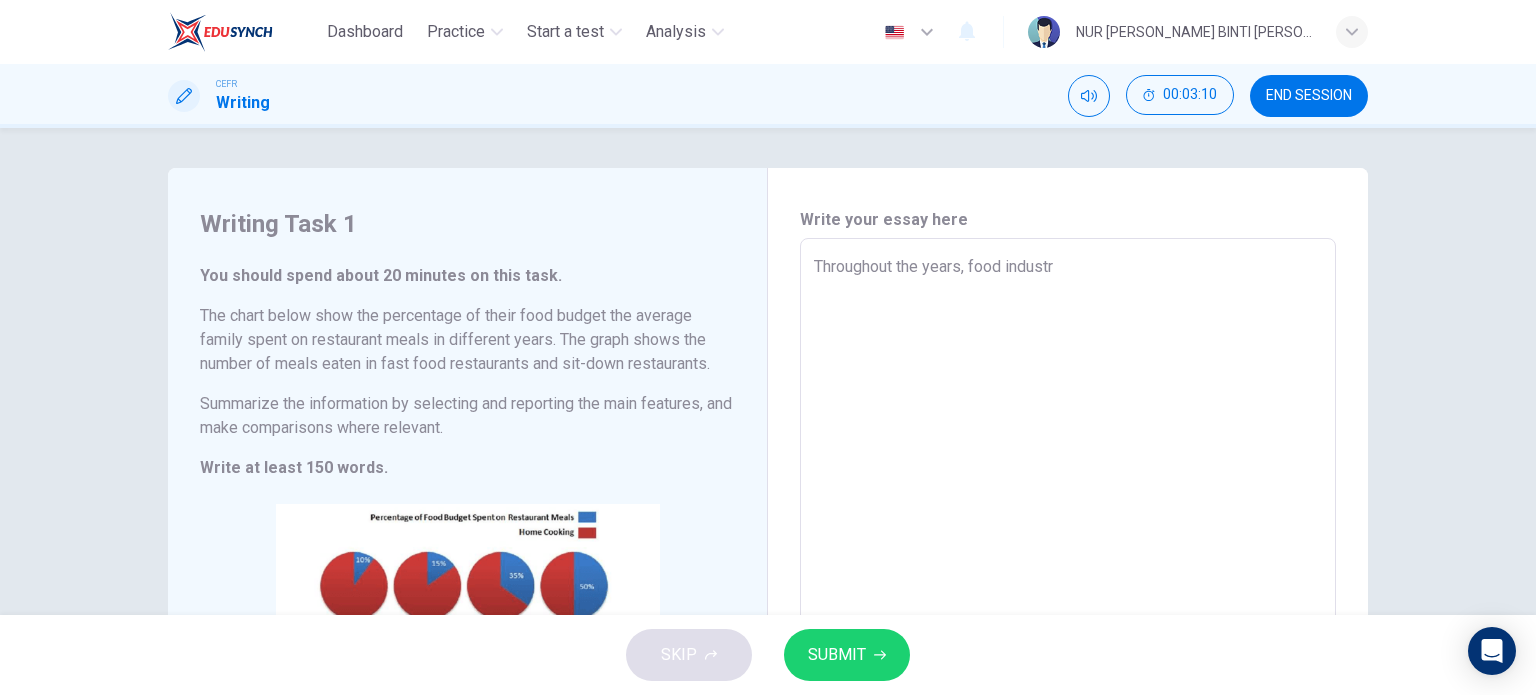 type on "x" 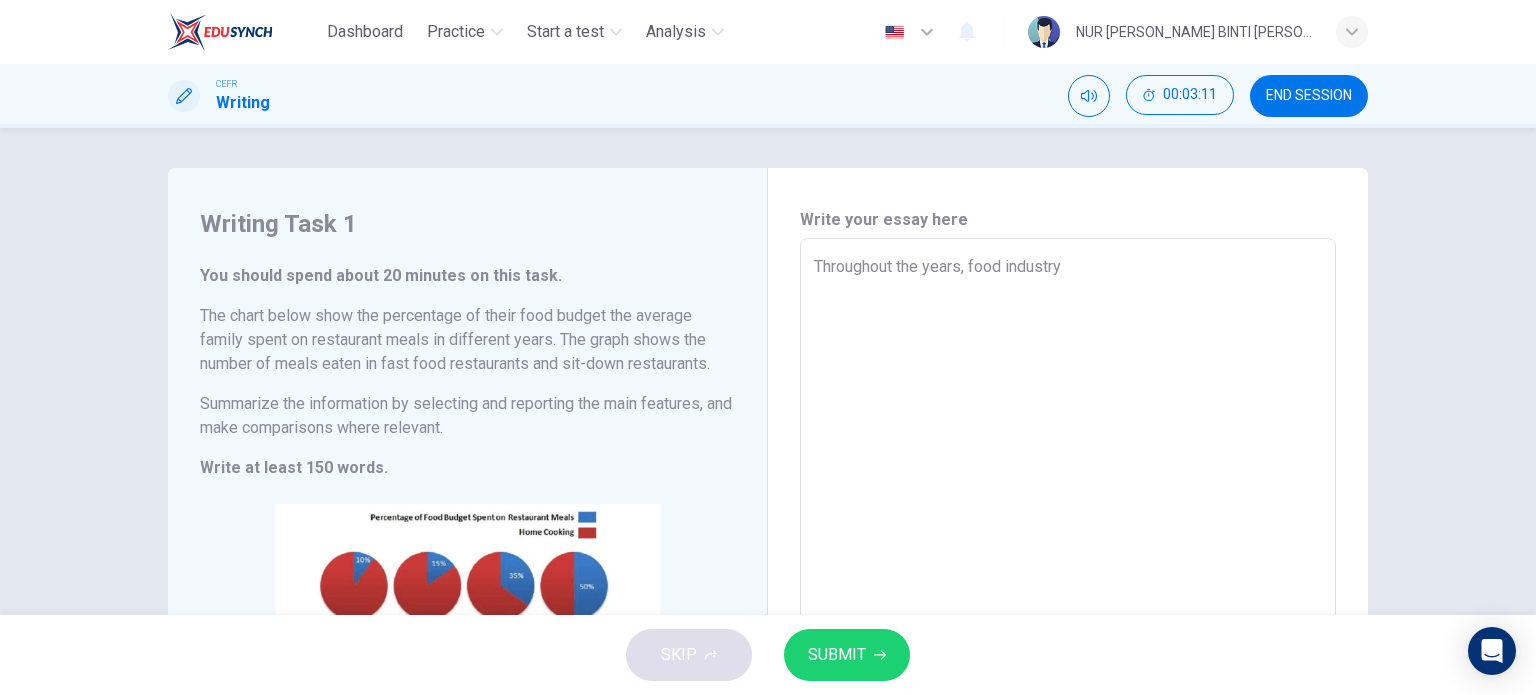 type on "Throughout the years, food industry" 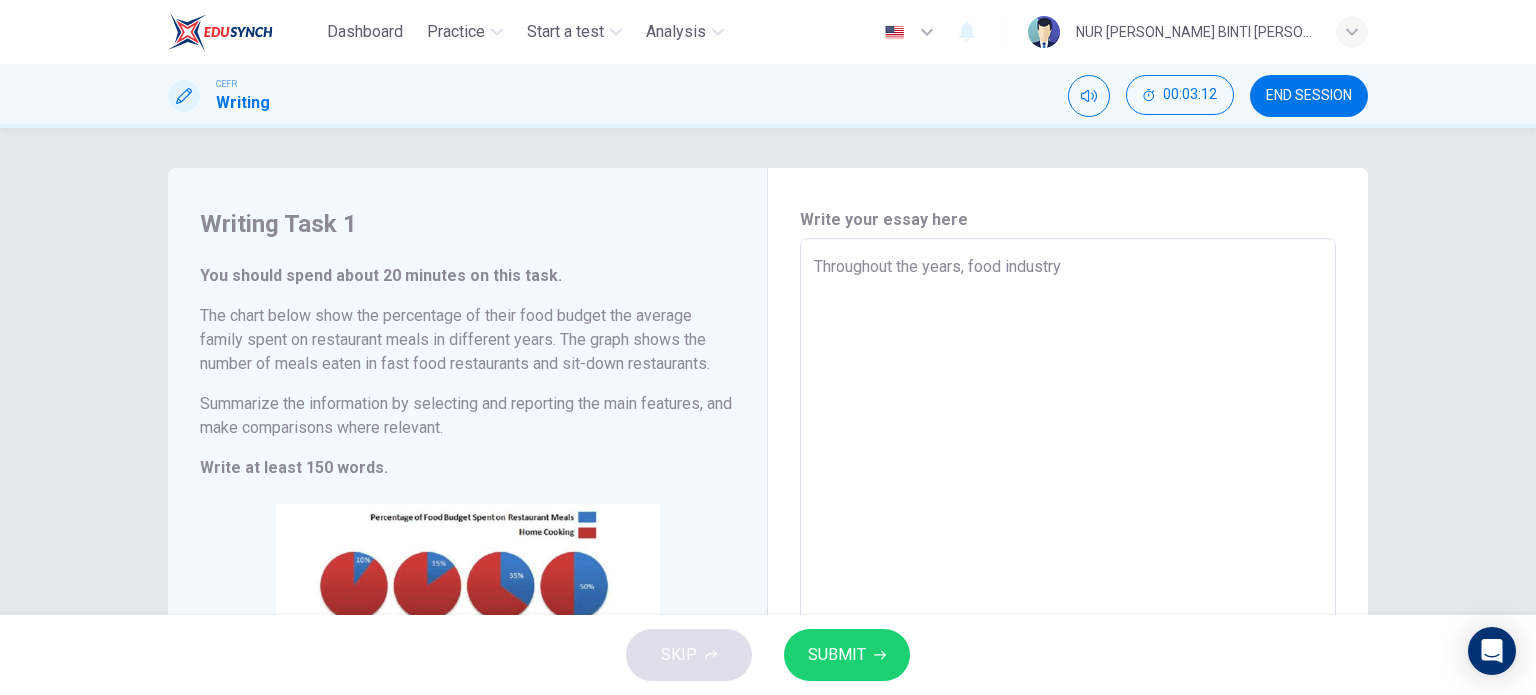 type on "Throughout the years, food industry h" 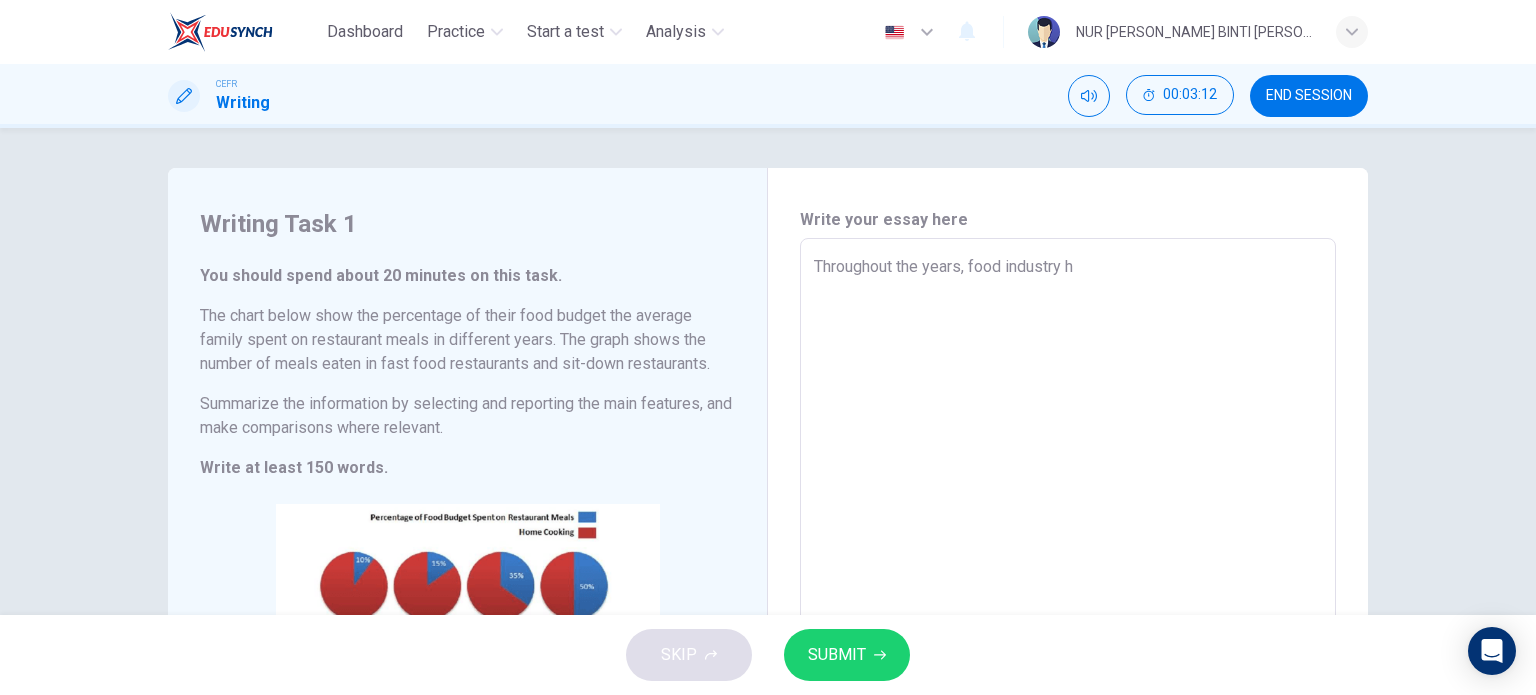 type on "x" 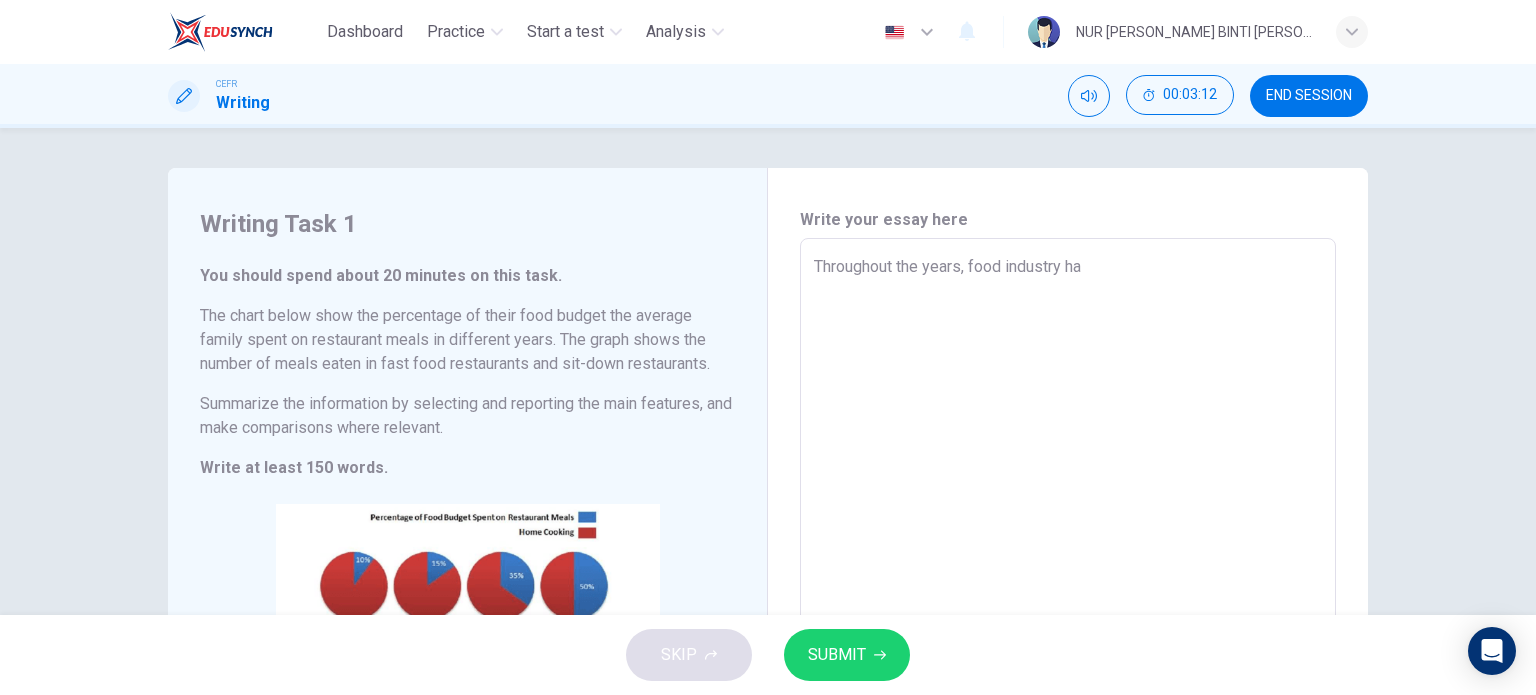 type on "Throughout the years, food industry has" 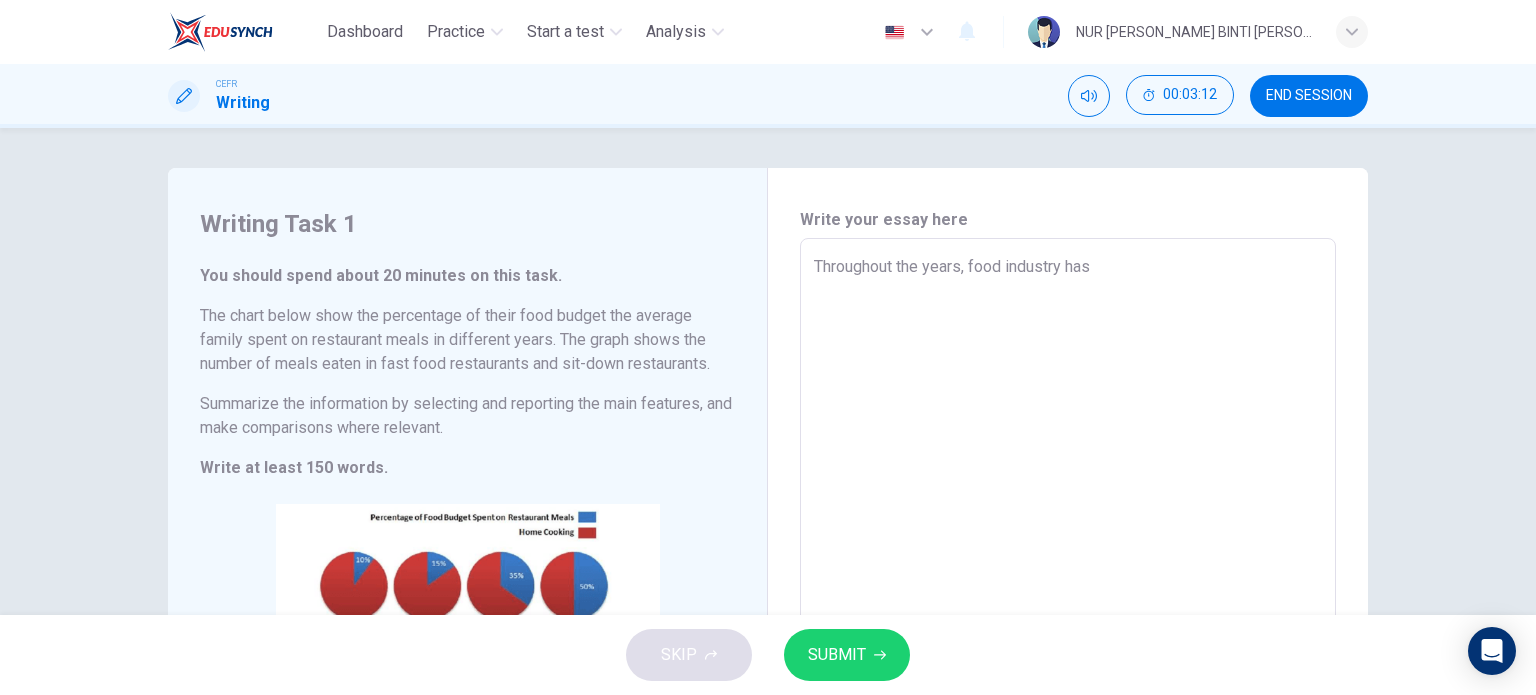 type on "x" 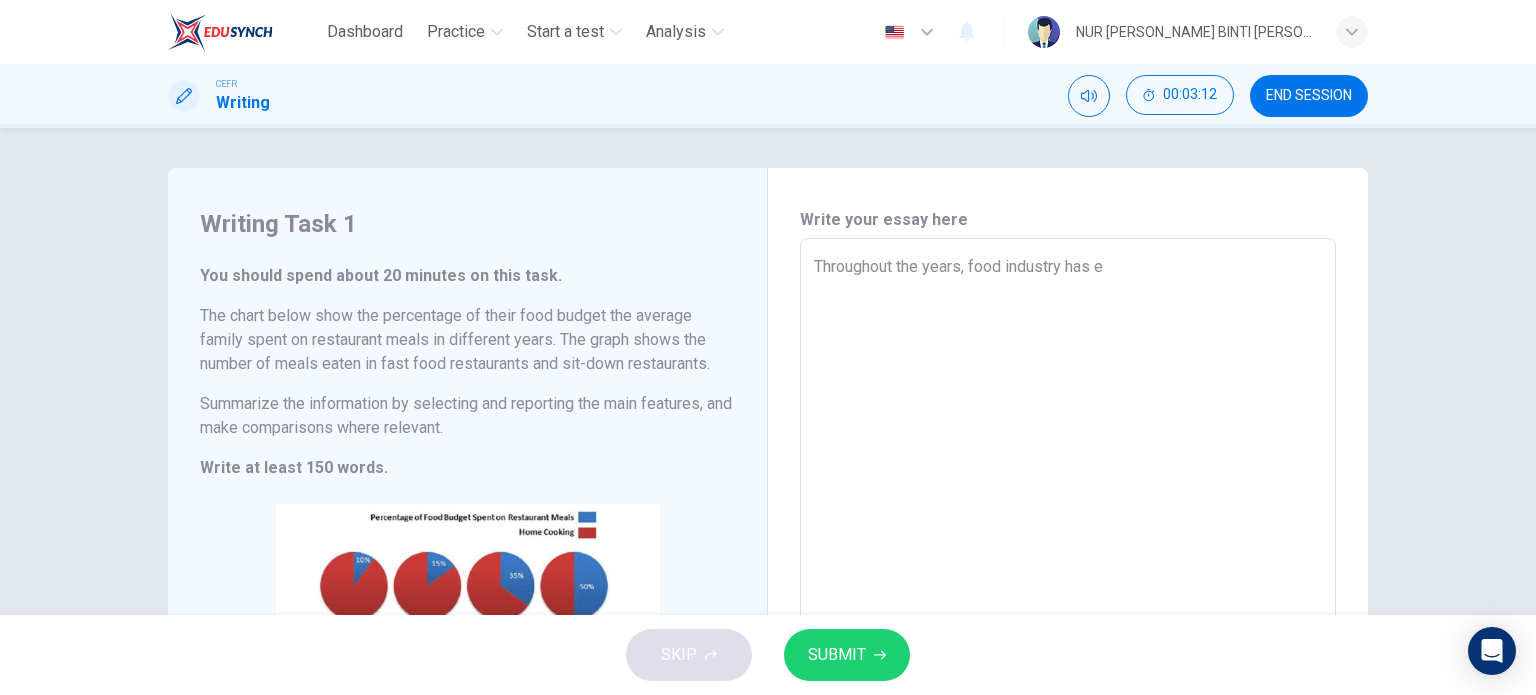 type on "x" 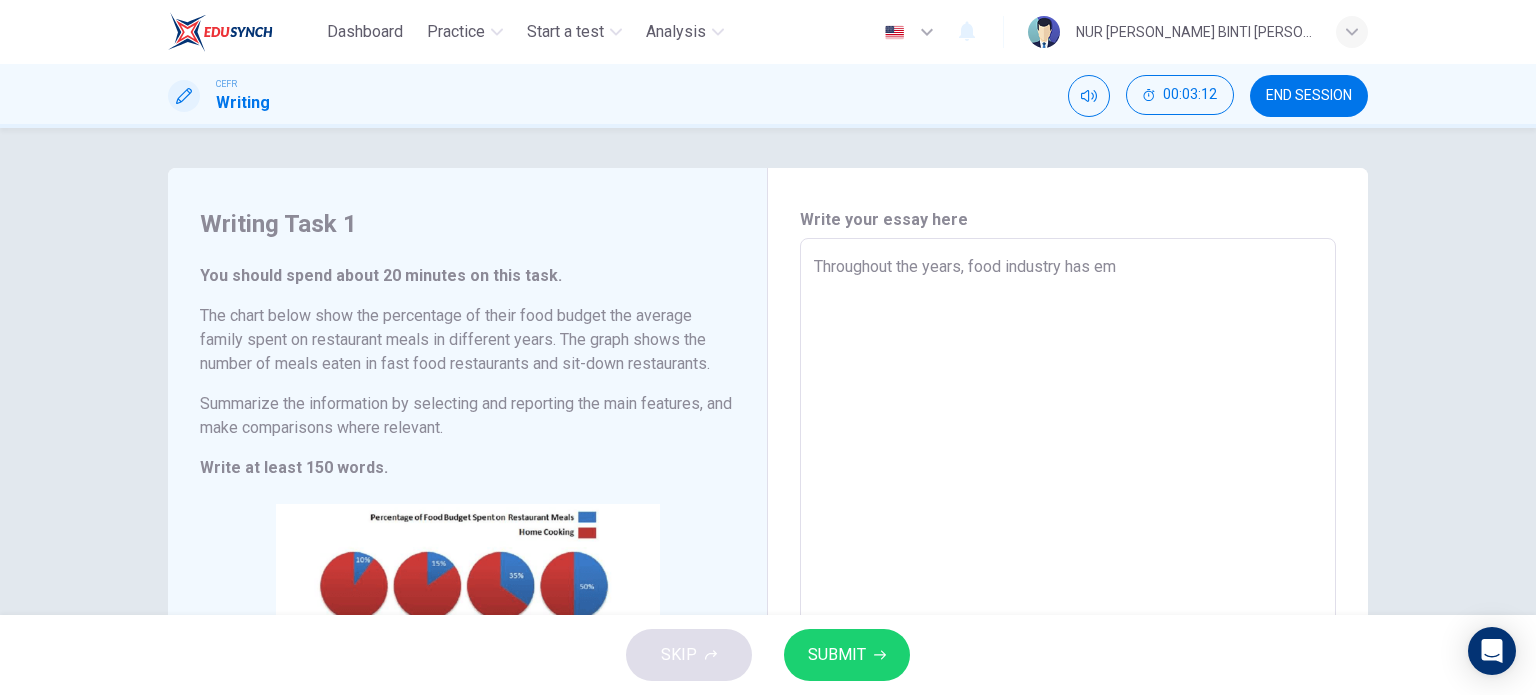 type on "x" 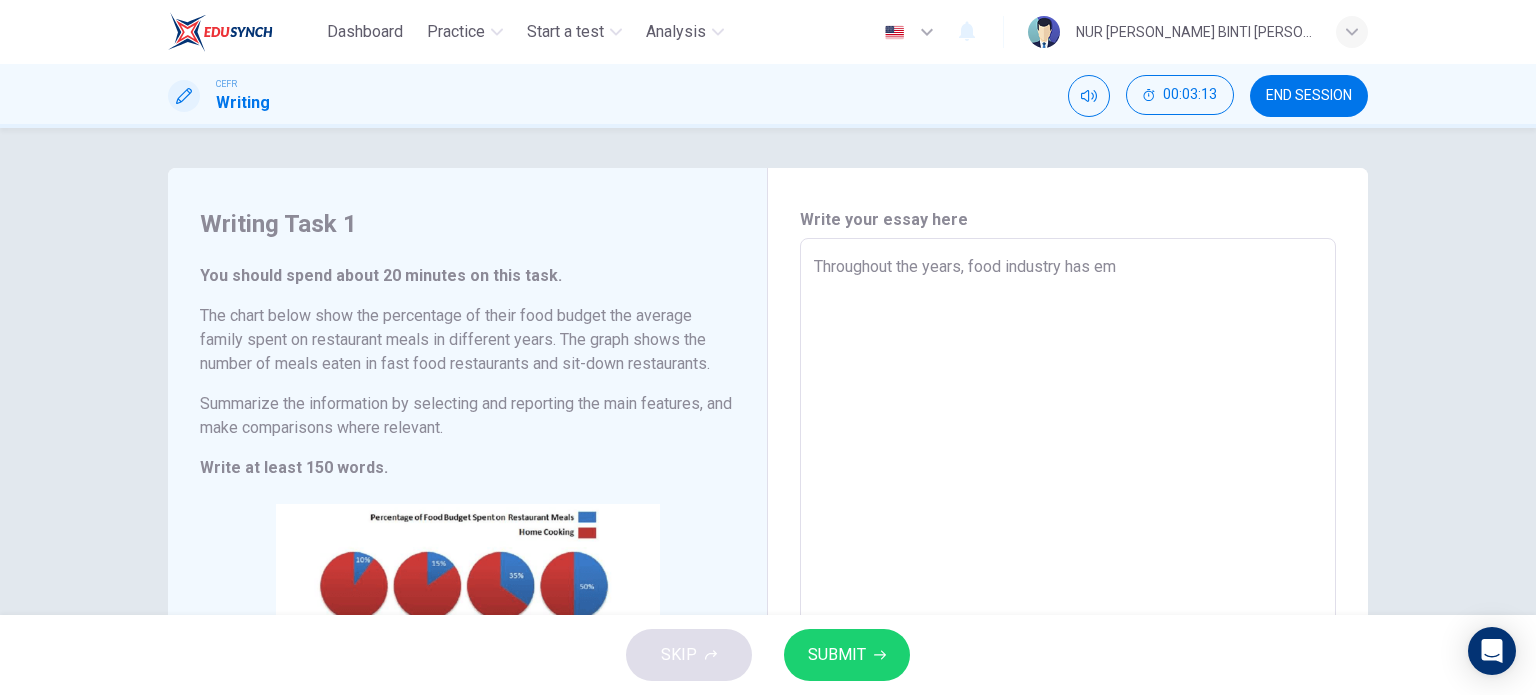 type on "Throughout the years, food industry has eme" 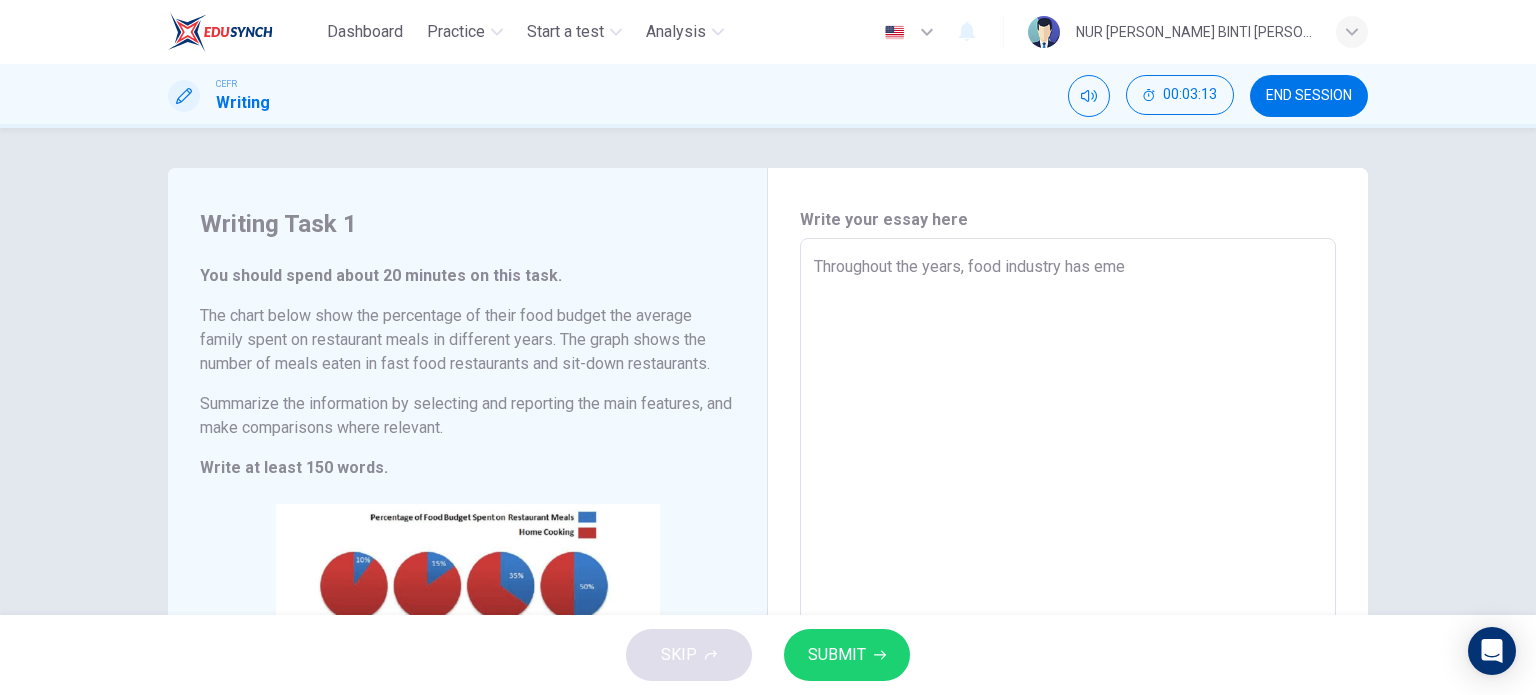 type on "x" 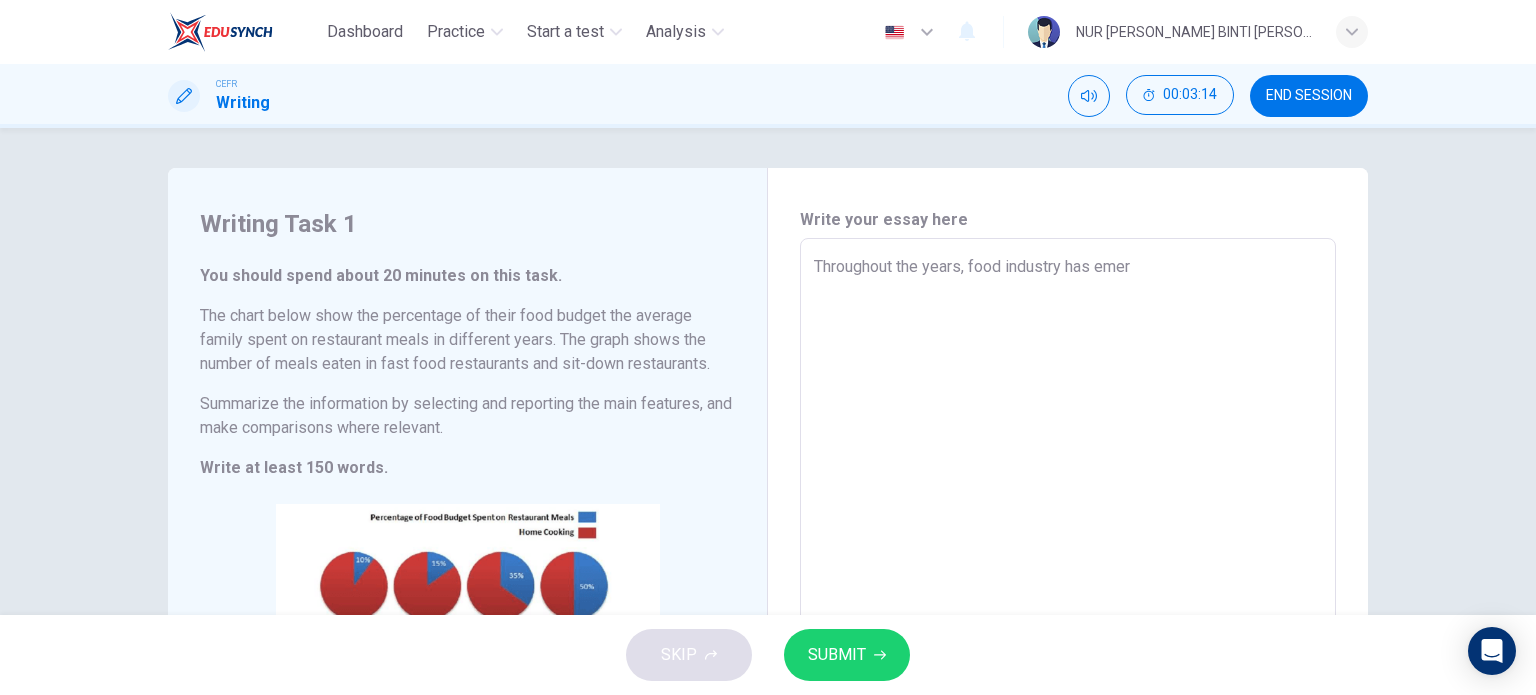 type on "Throughout the years, food industry has emerg" 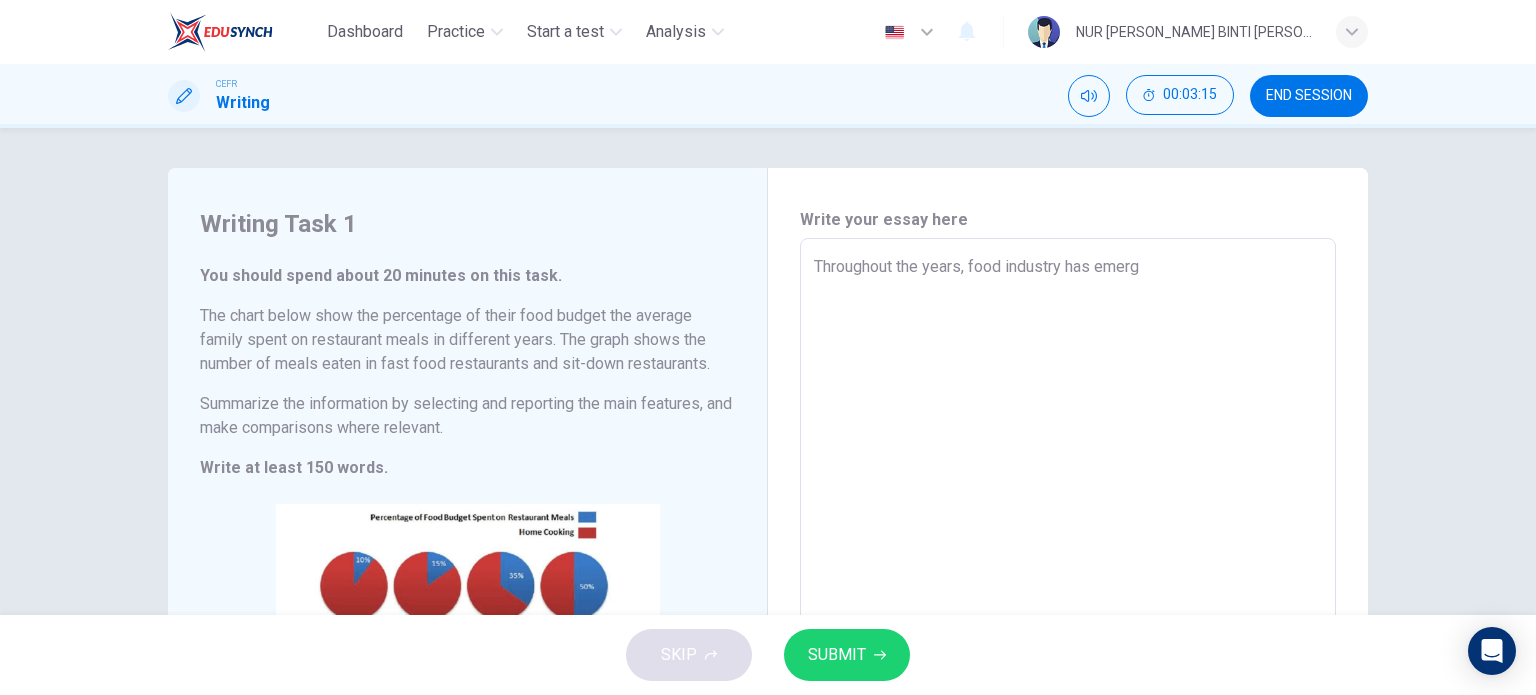 type on "Throughout the years, food industry has emerge" 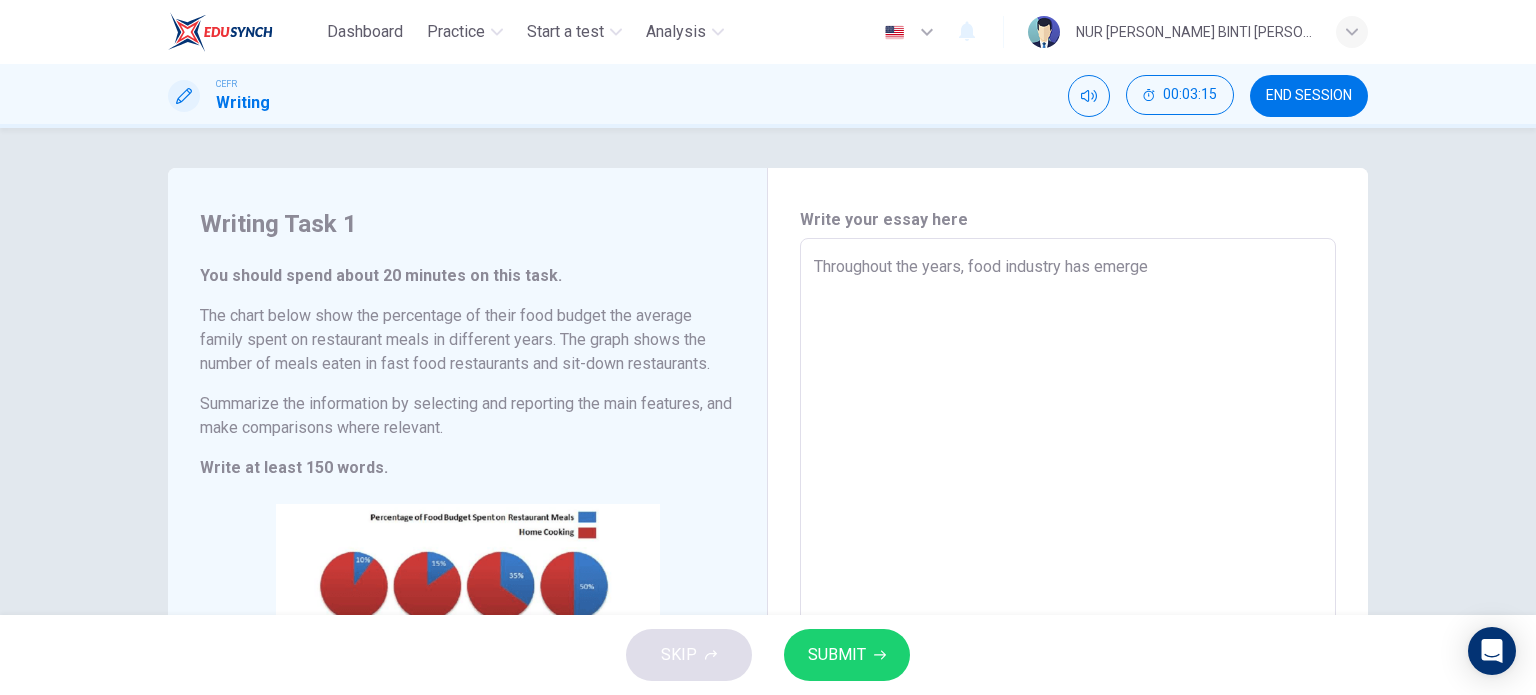 type on "x" 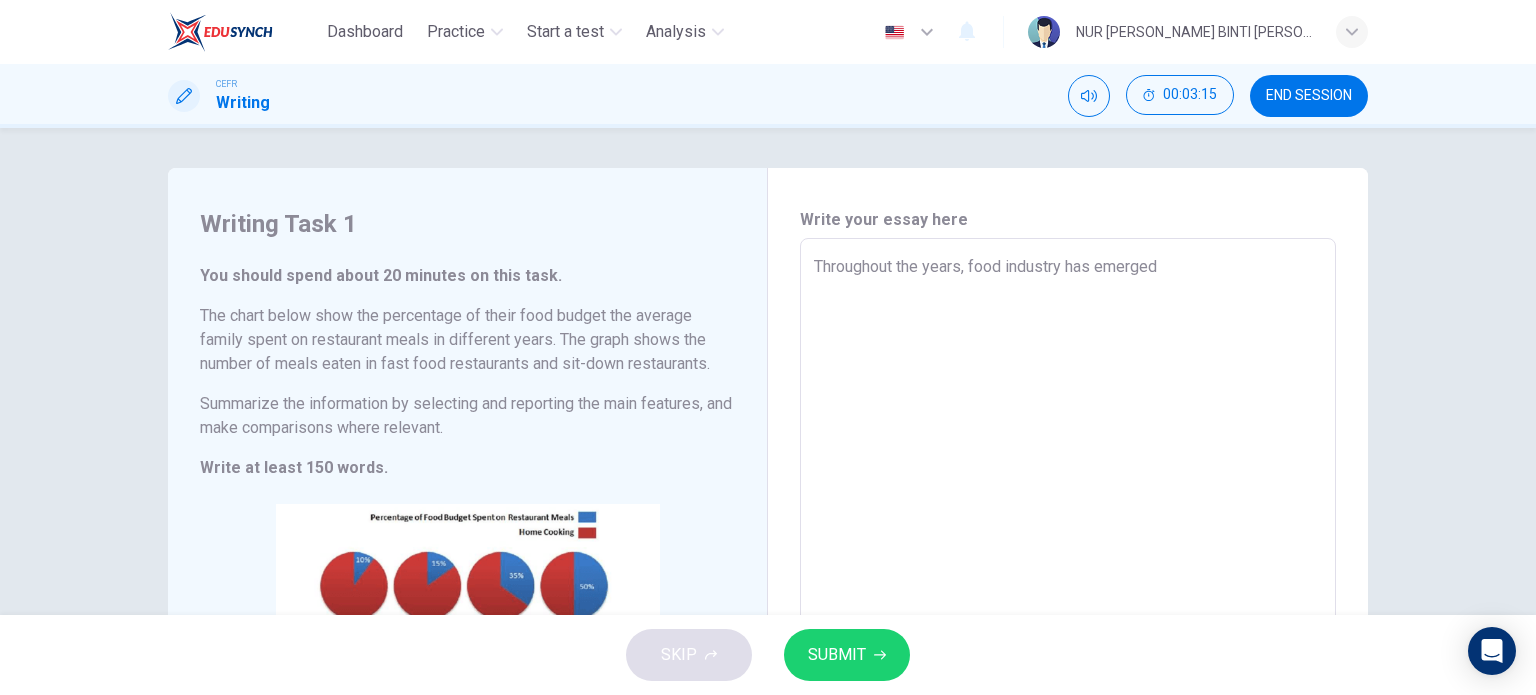 type on "Throughout the years, food industry has emerged" 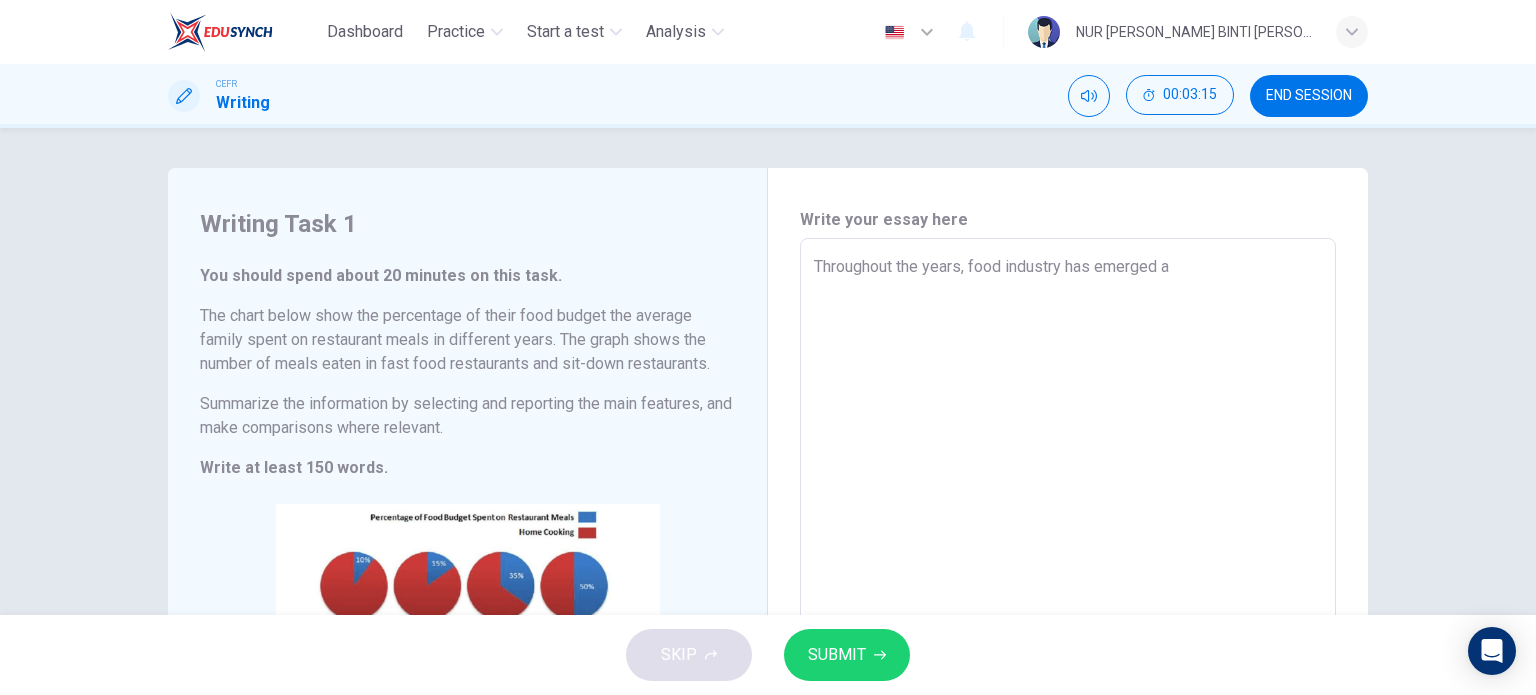 type on "x" 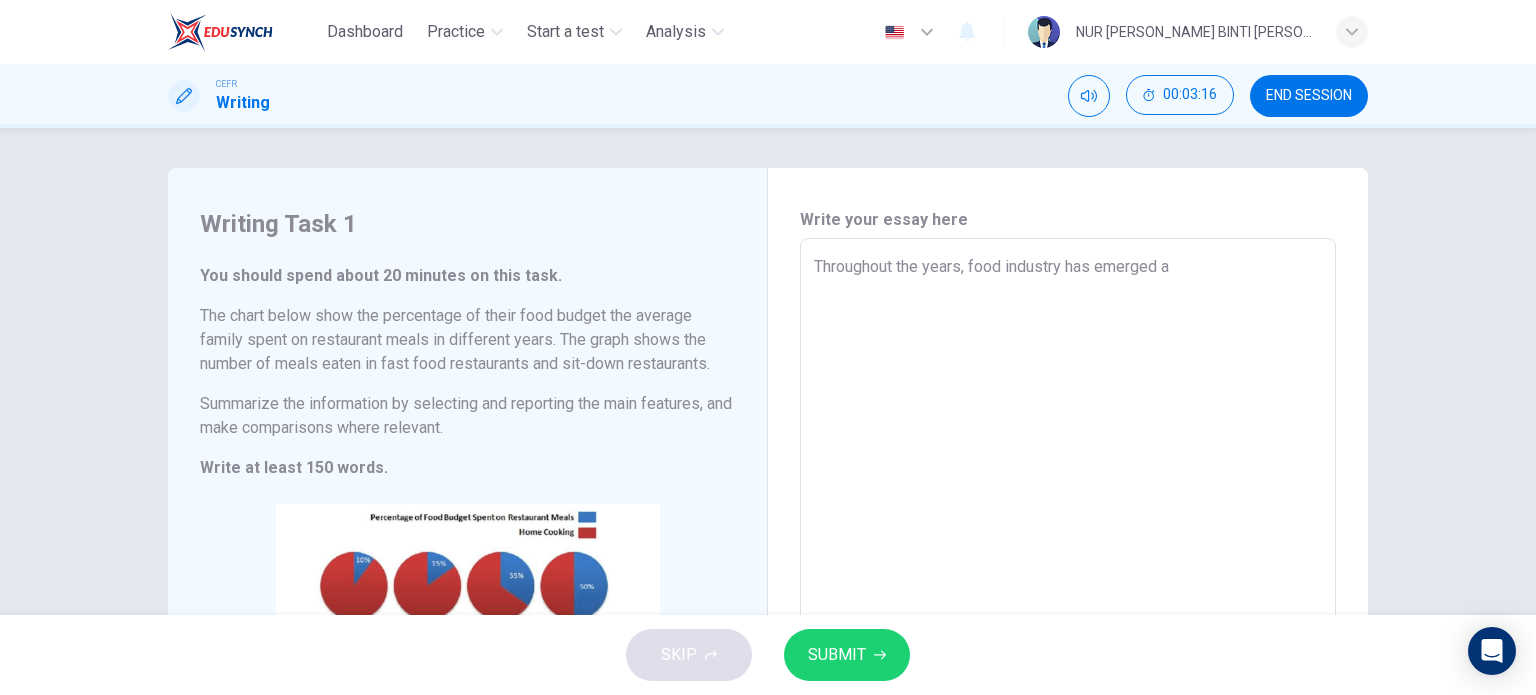 type on "Throughout the years, food industry has emerged an" 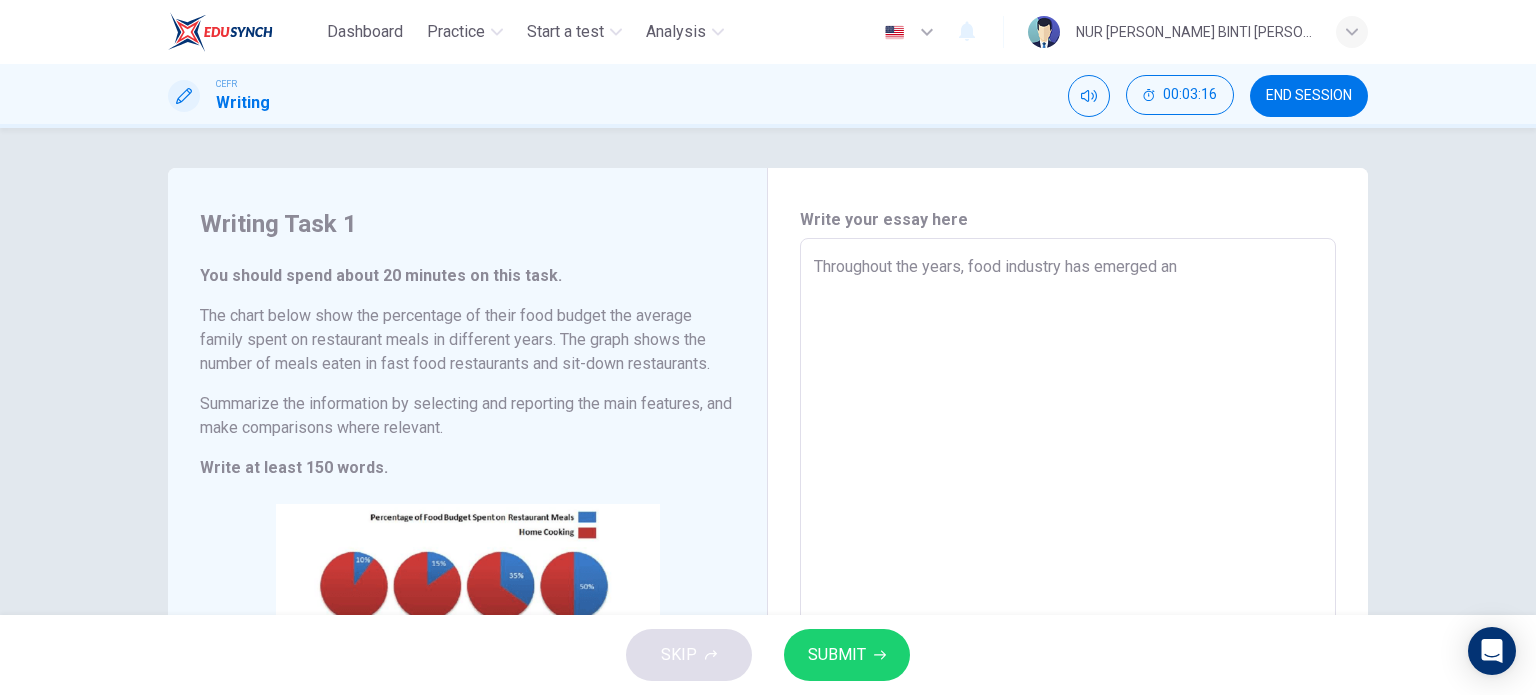 type on "x" 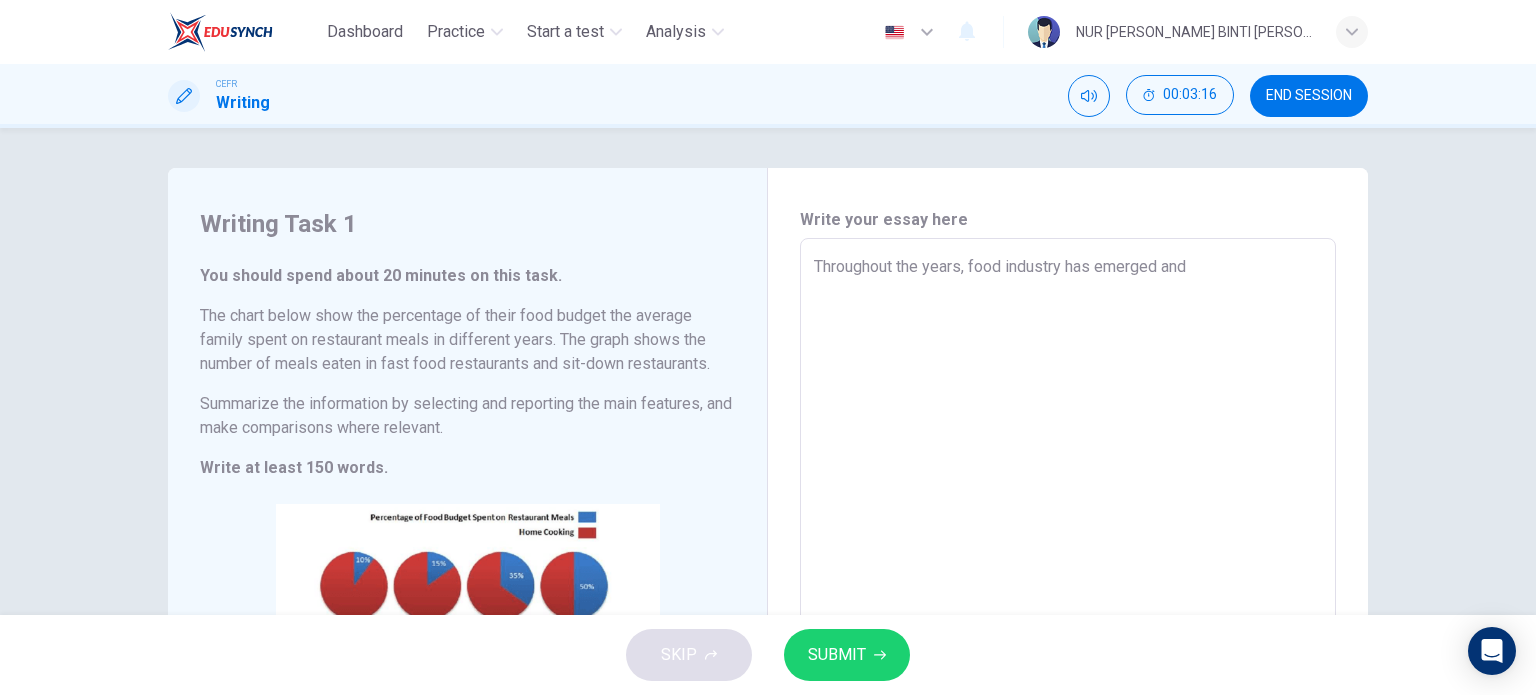 type on "Throughout the years, food industry has emerged and" 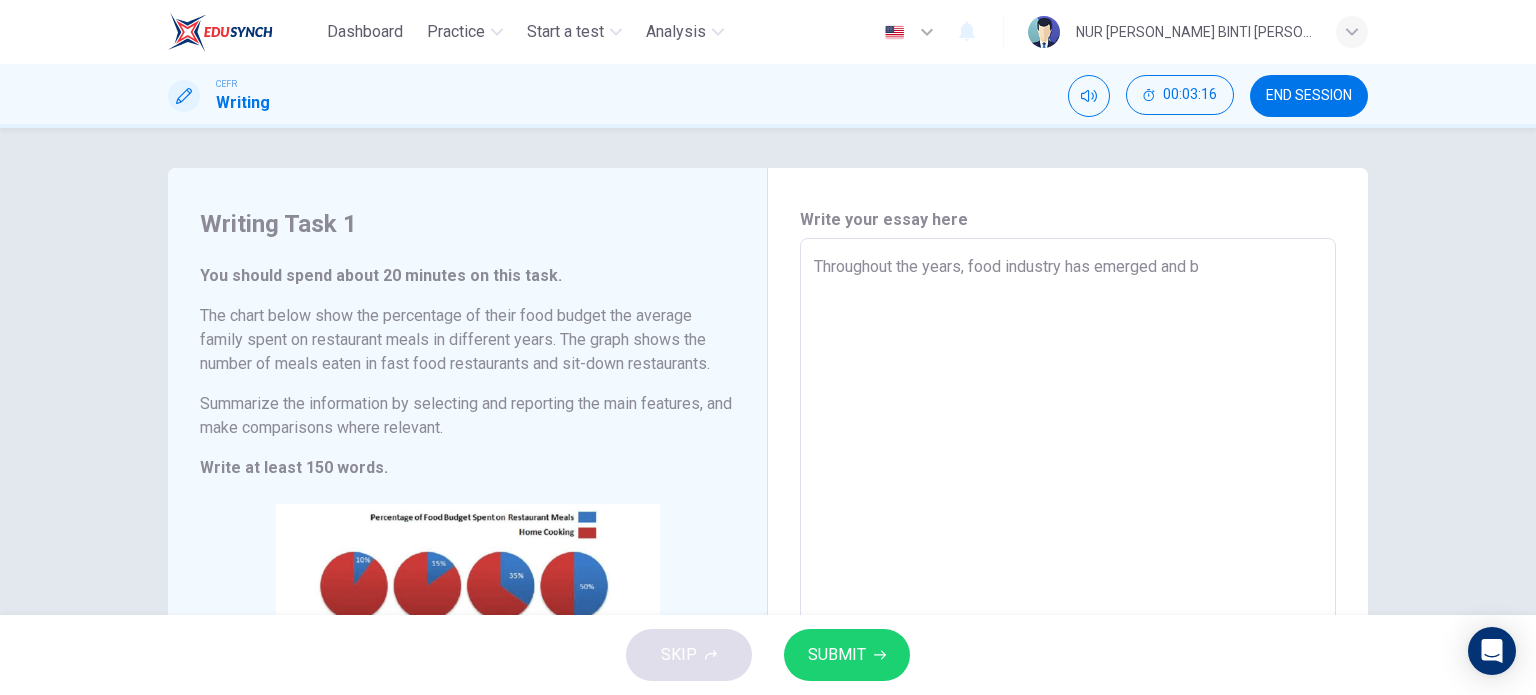 type on "x" 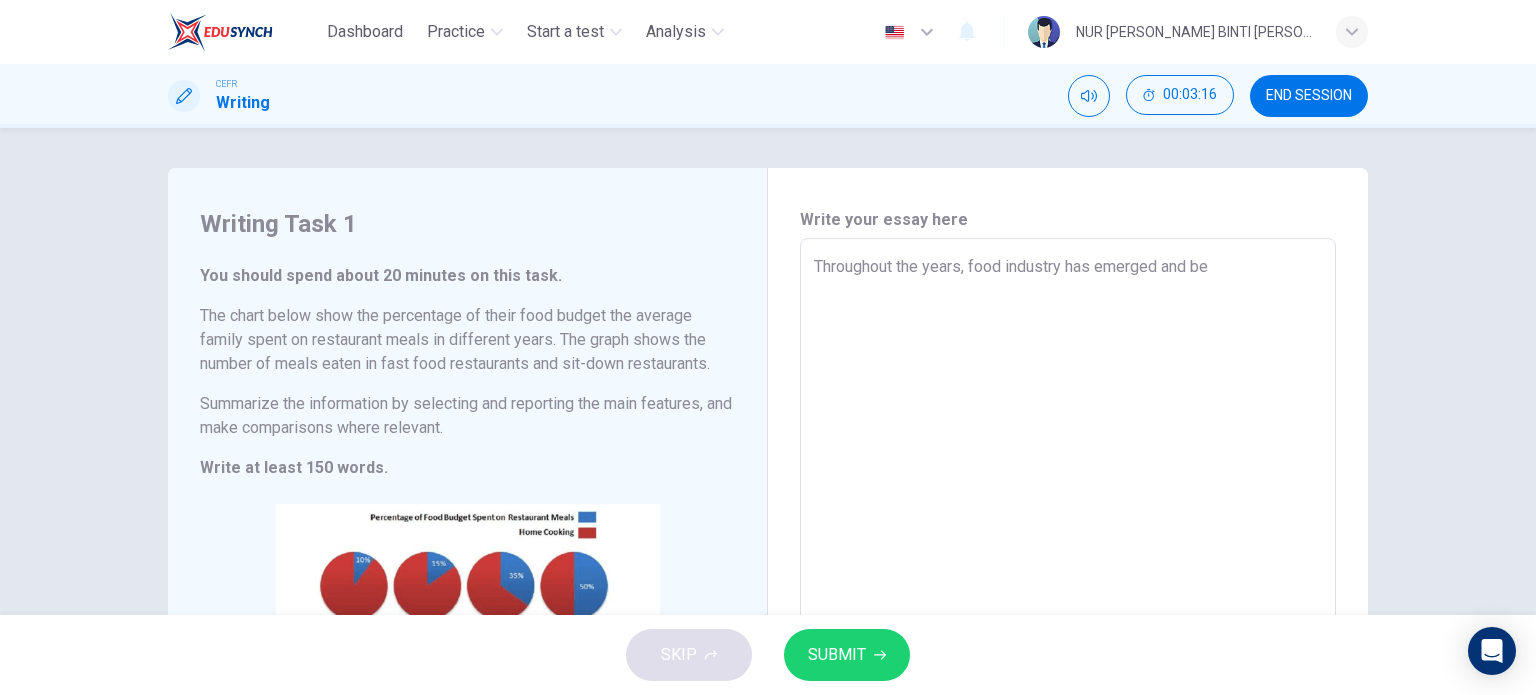 type on "x" 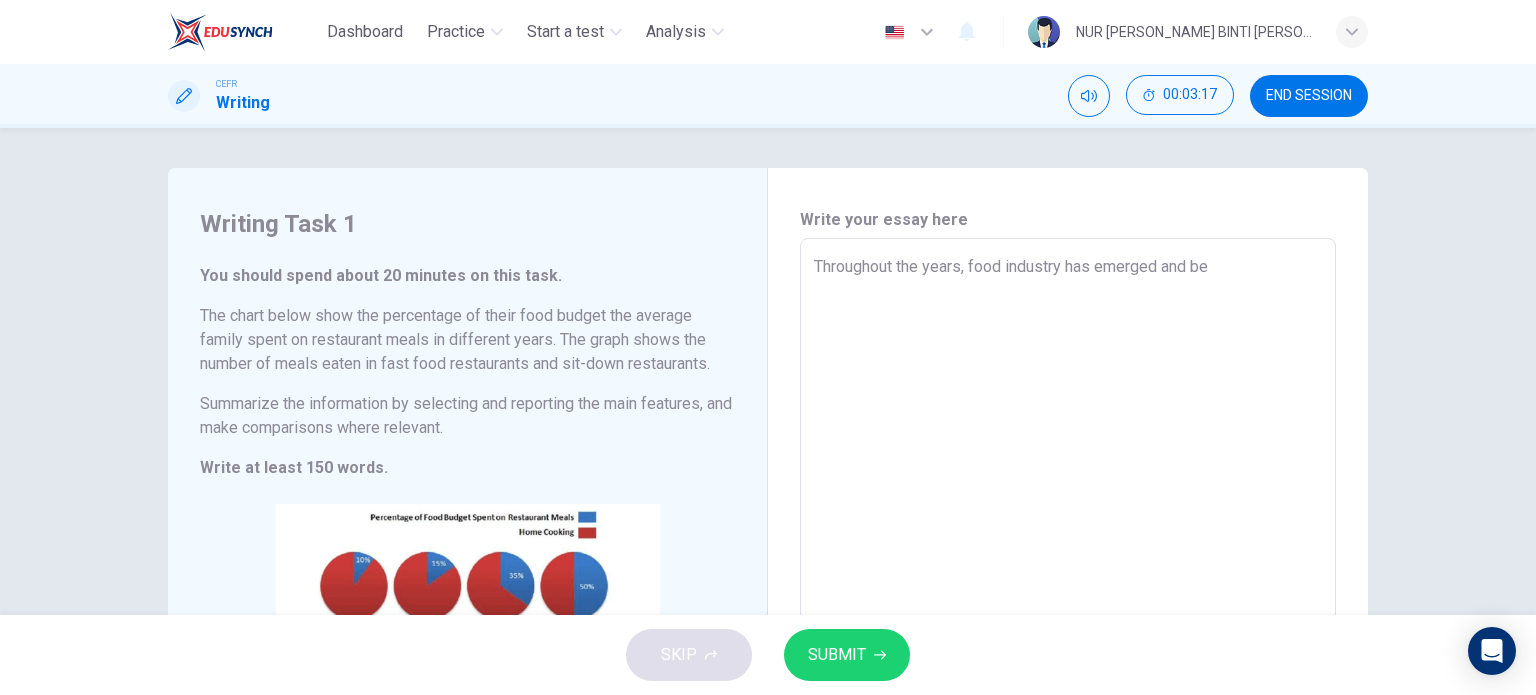 type on "Throughout the years, food industry has emerged and bec" 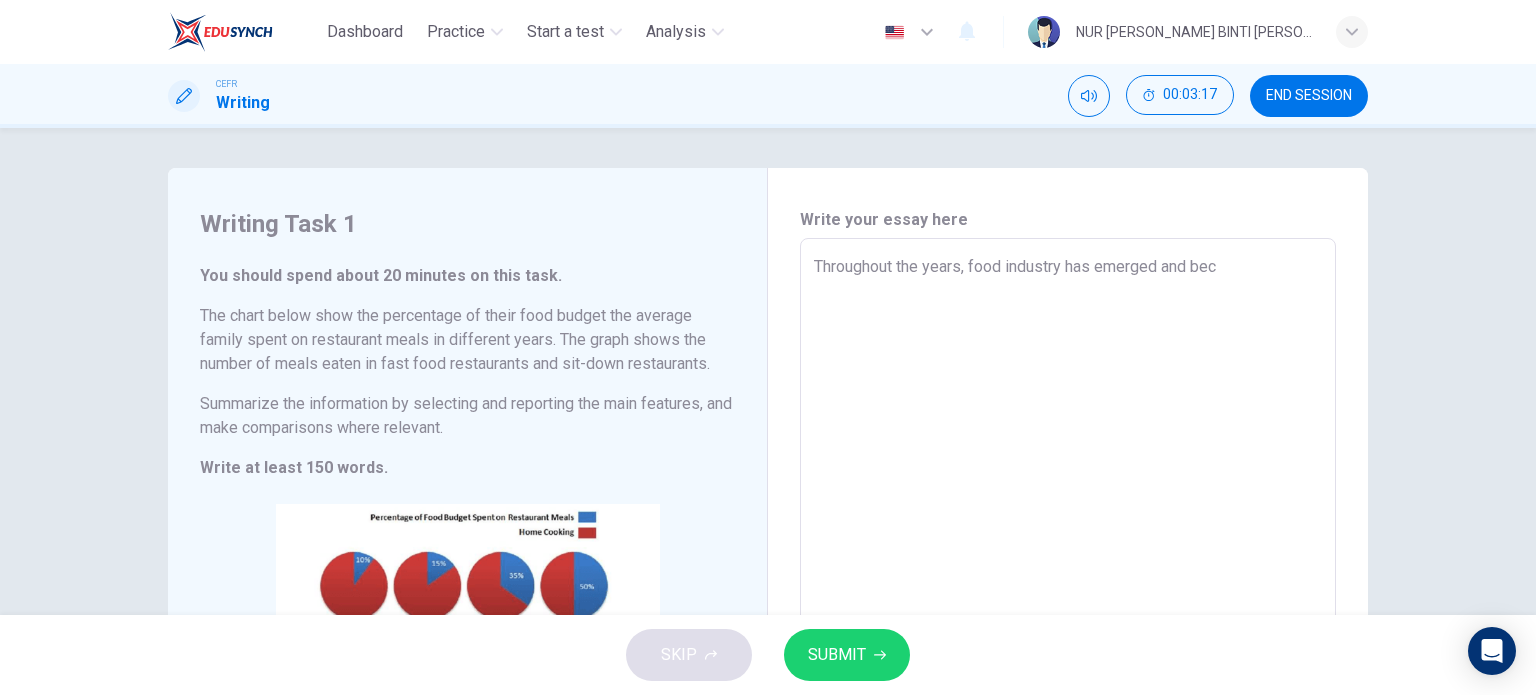 type on "x" 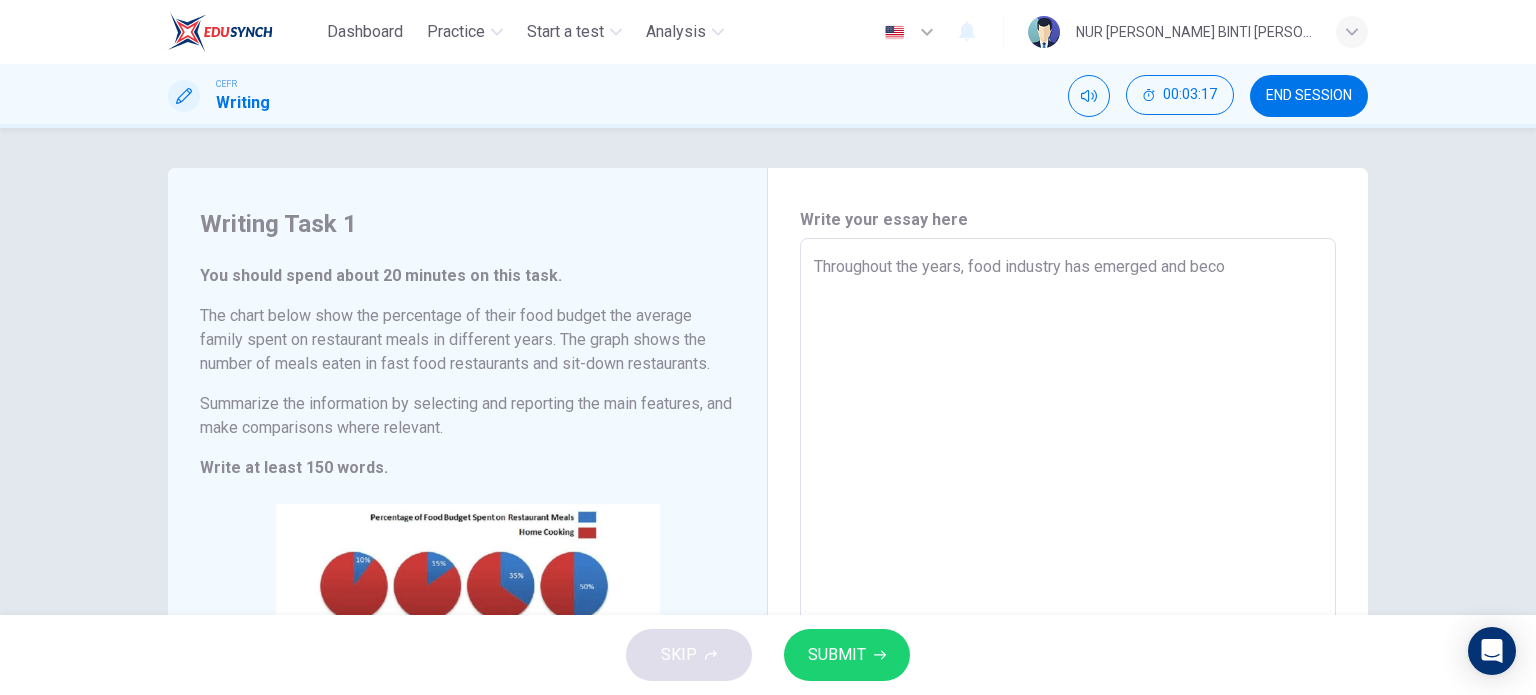 type on "Throughout the years, food industry has emerged and becom" 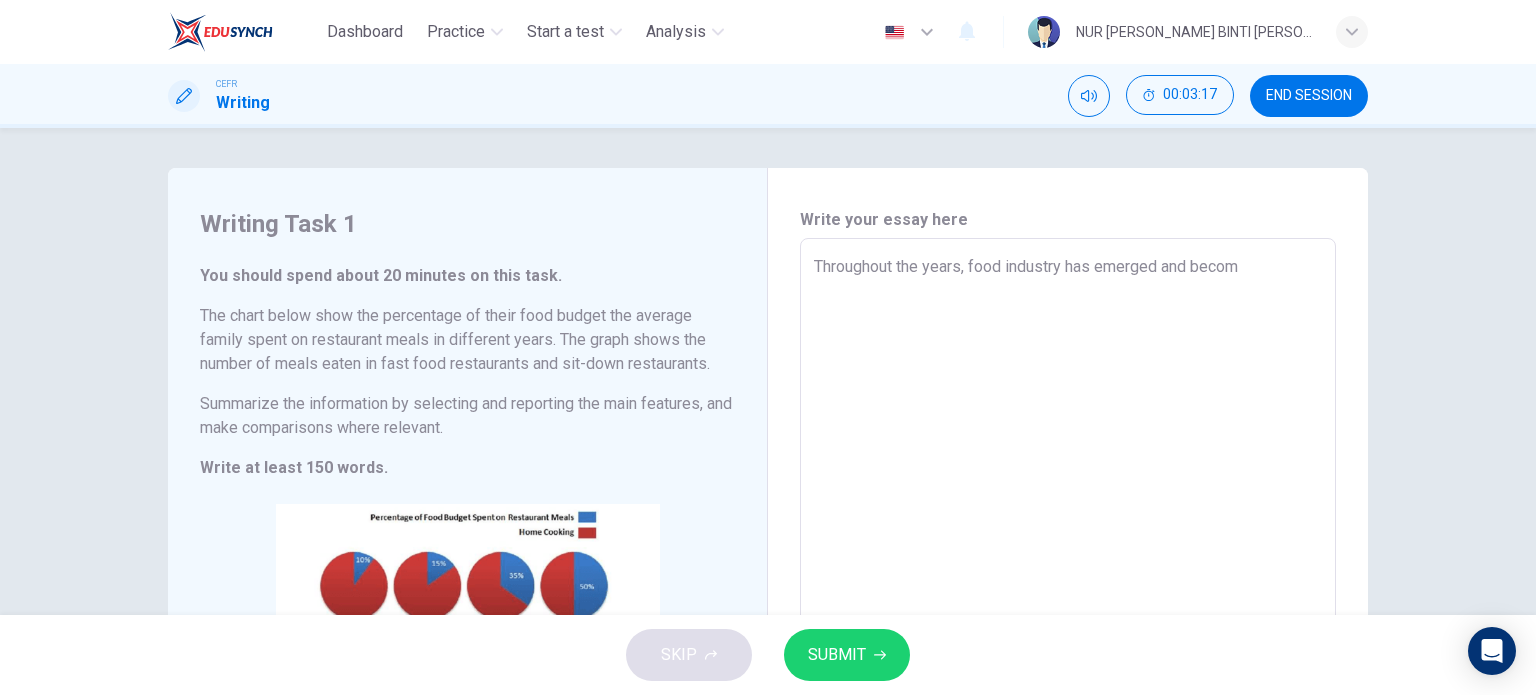 type on "x" 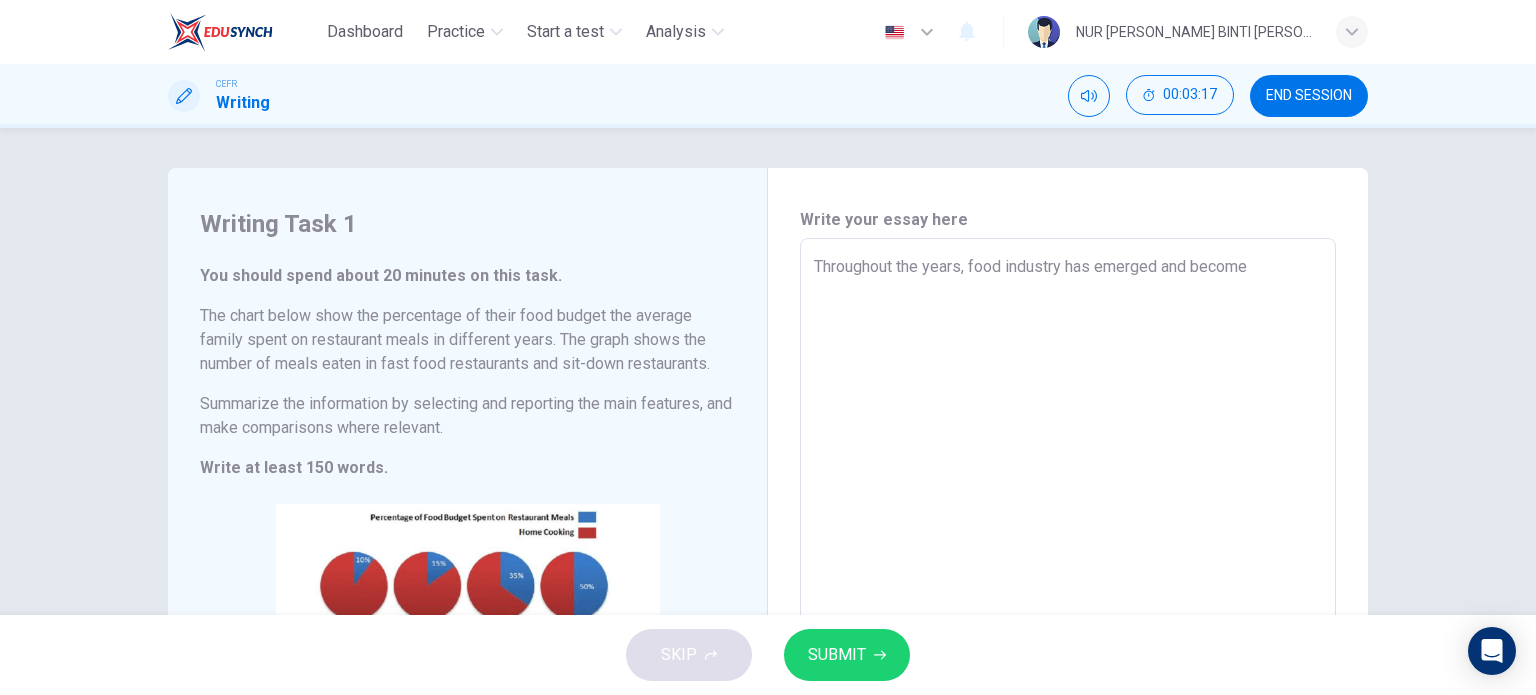 type on "x" 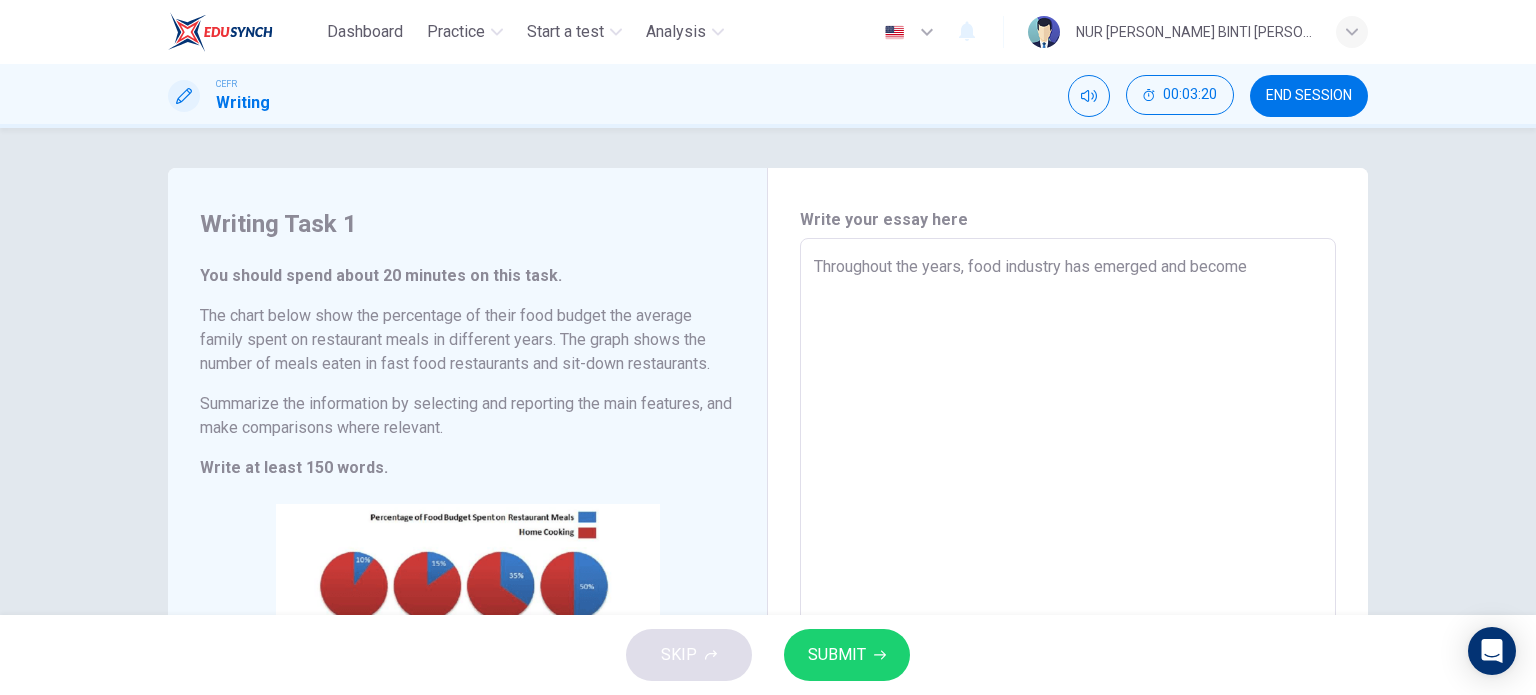 type on "Throughout the years, food industry has emerged and become o" 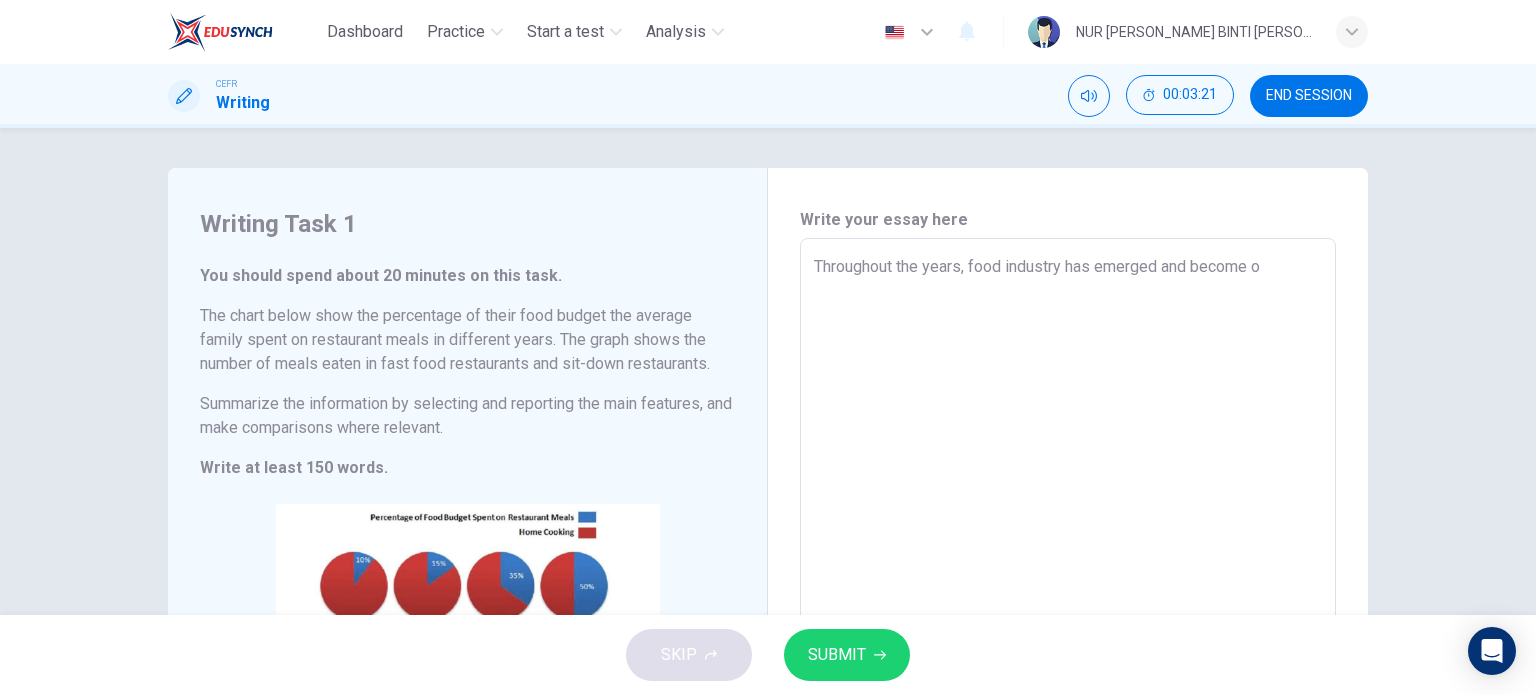 type on "Throughout the years, food industry has emerged and become on" 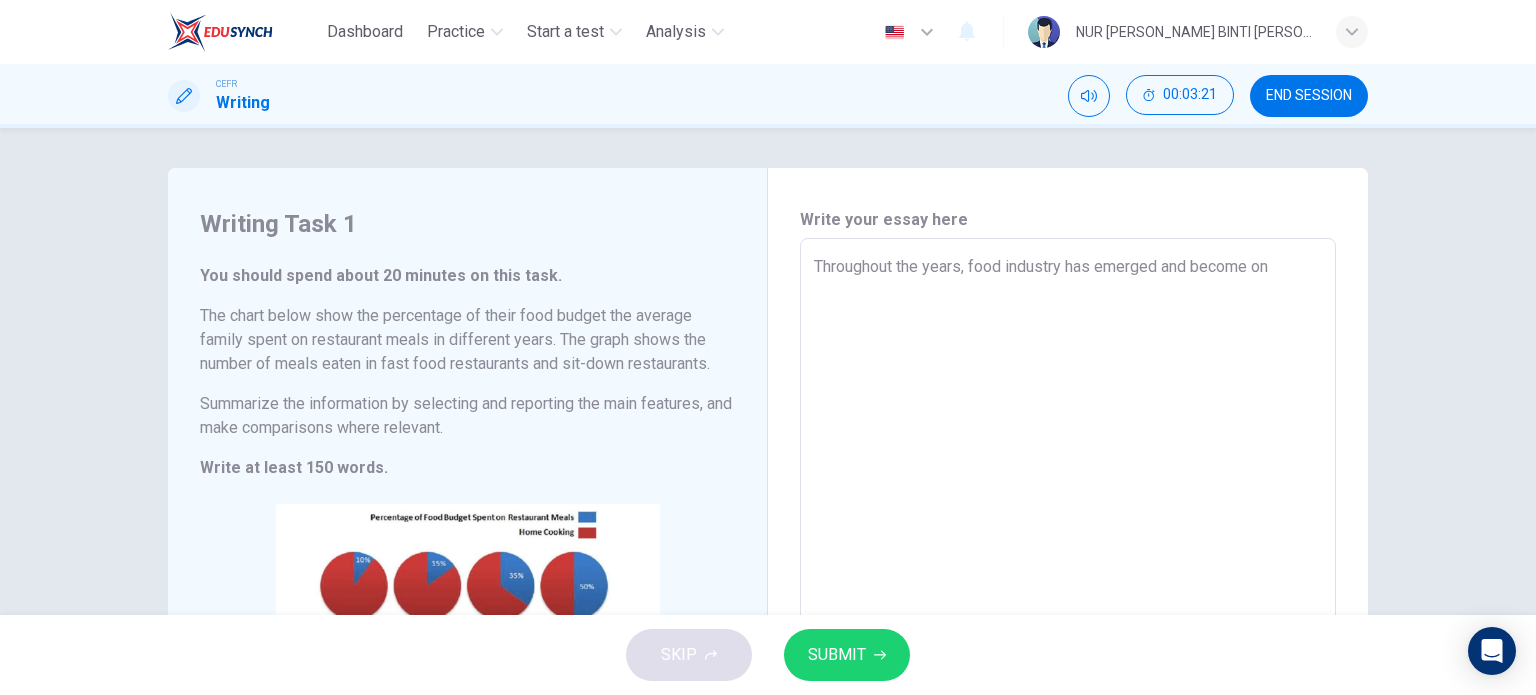 type on "Throughout the years, food industry has emerged and become one" 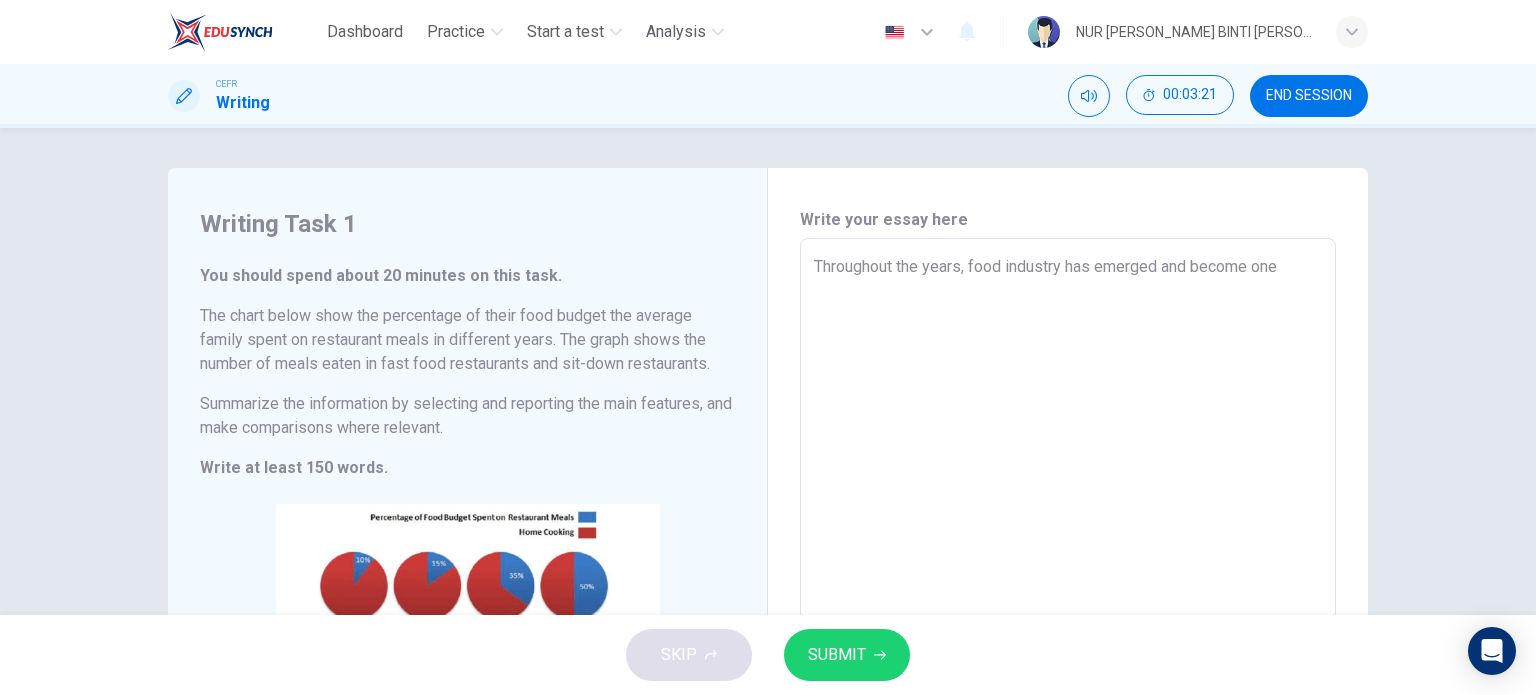 type on "x" 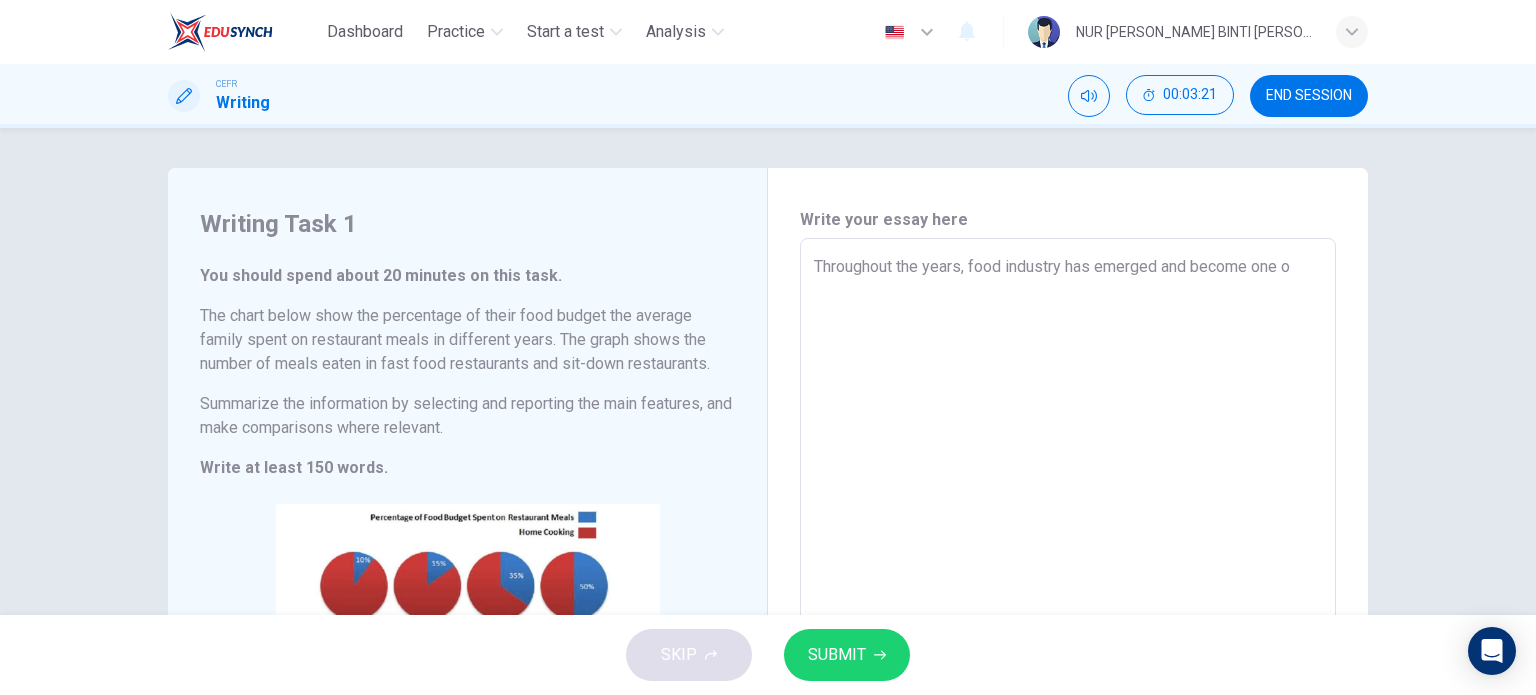 type on "x" 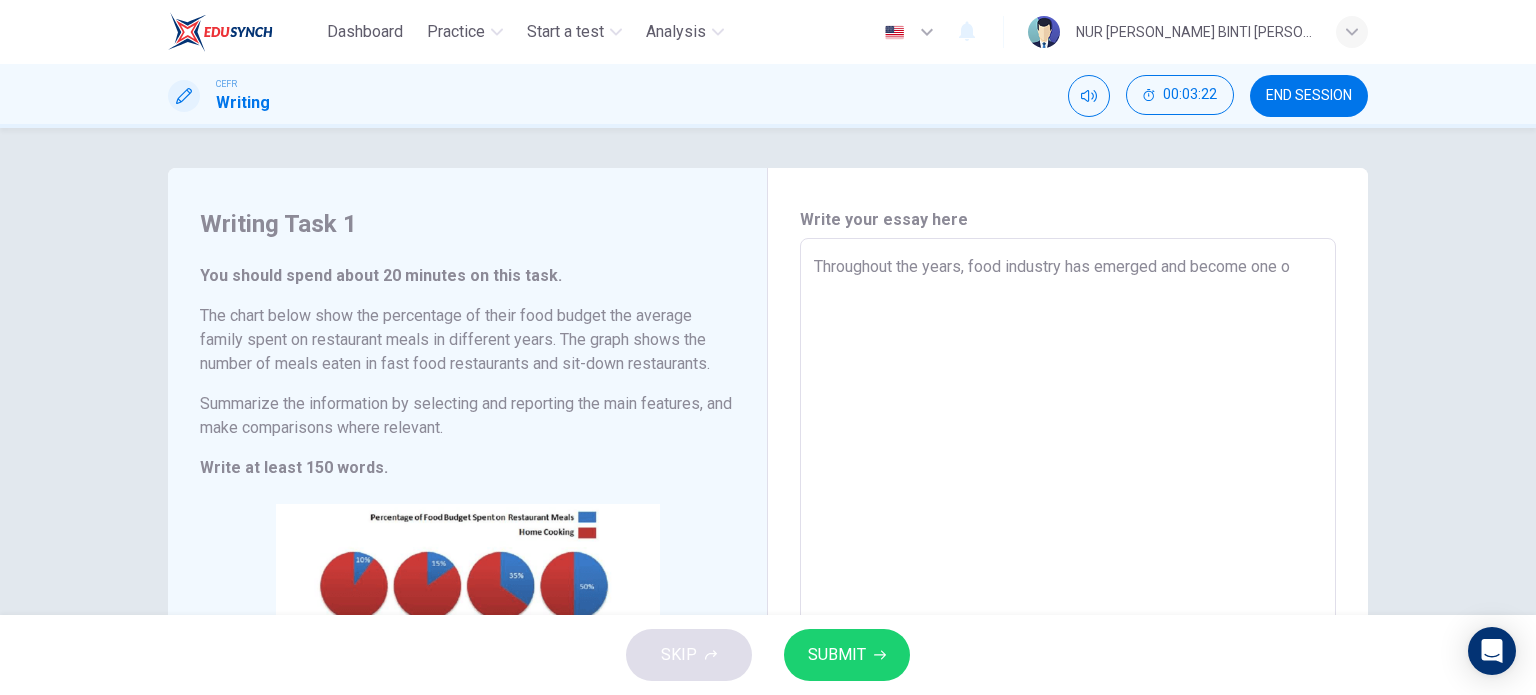 type on "Throughout the years, food industry has emerged and become one og" 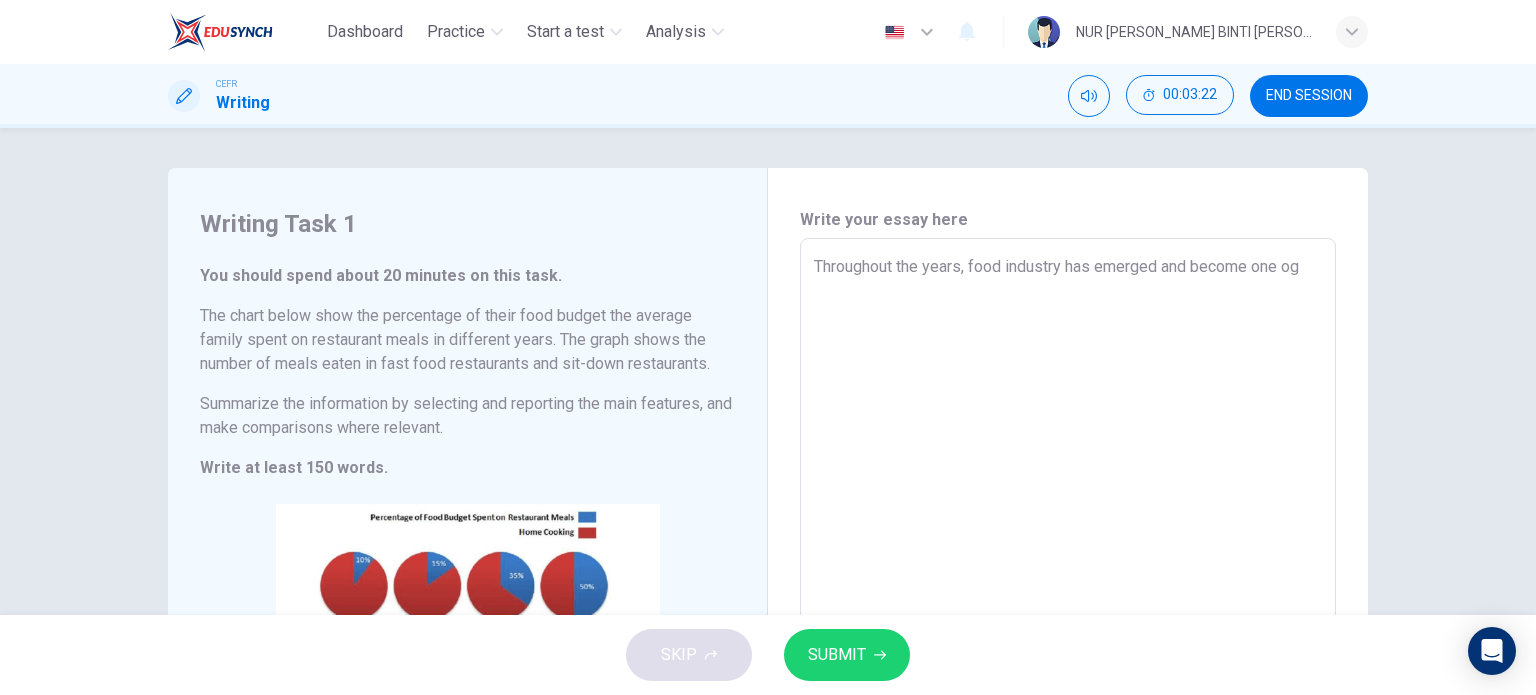 type on "Throughout the years, food industry has emerged and become one o" 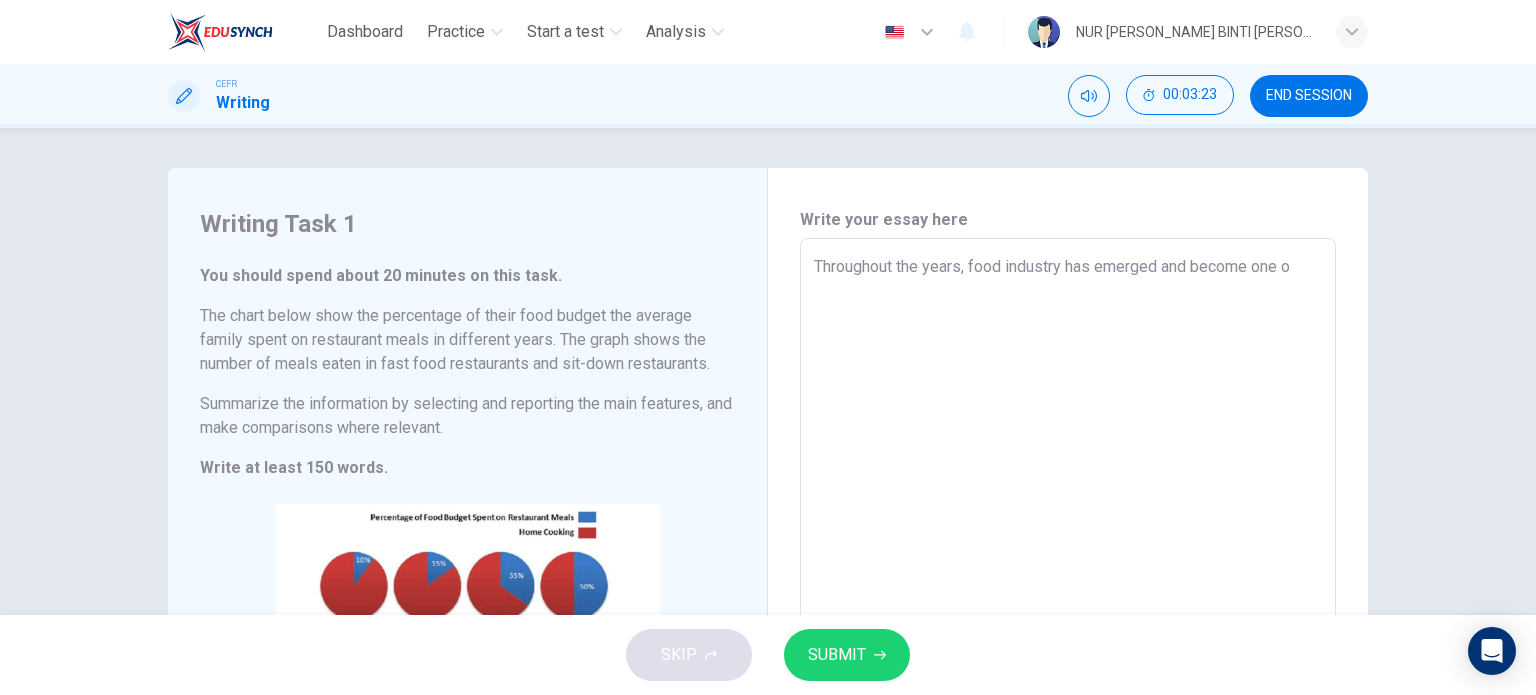 type on "x" 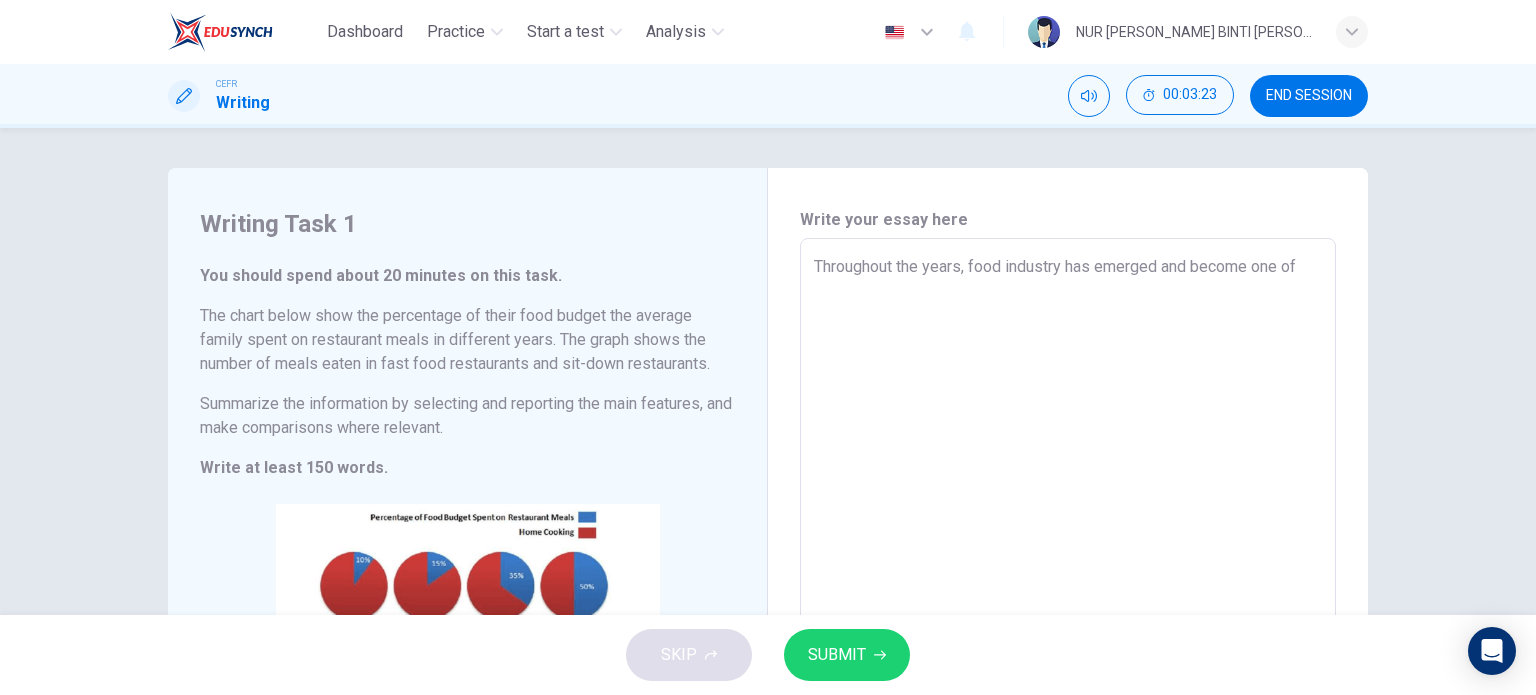 type on "Throughout the years, food industry has emerged and become one of" 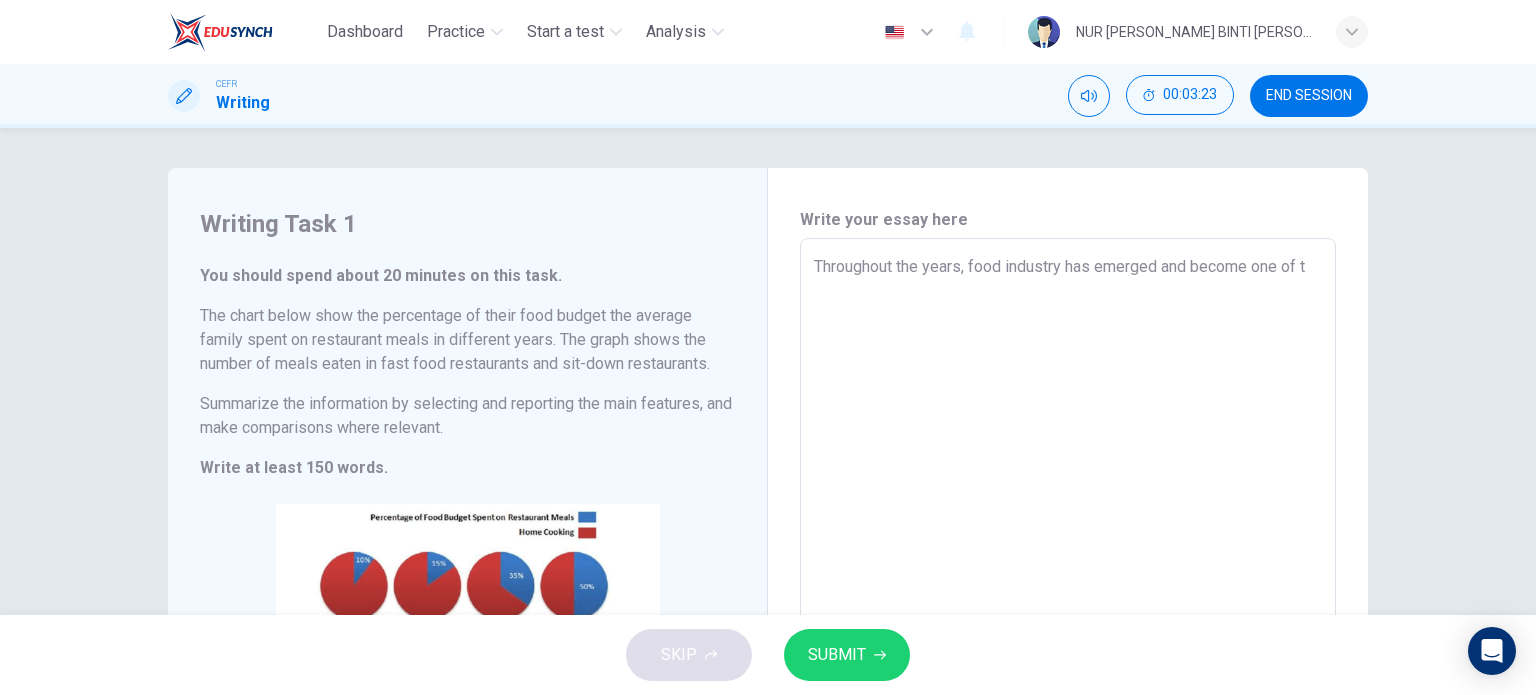 type on "x" 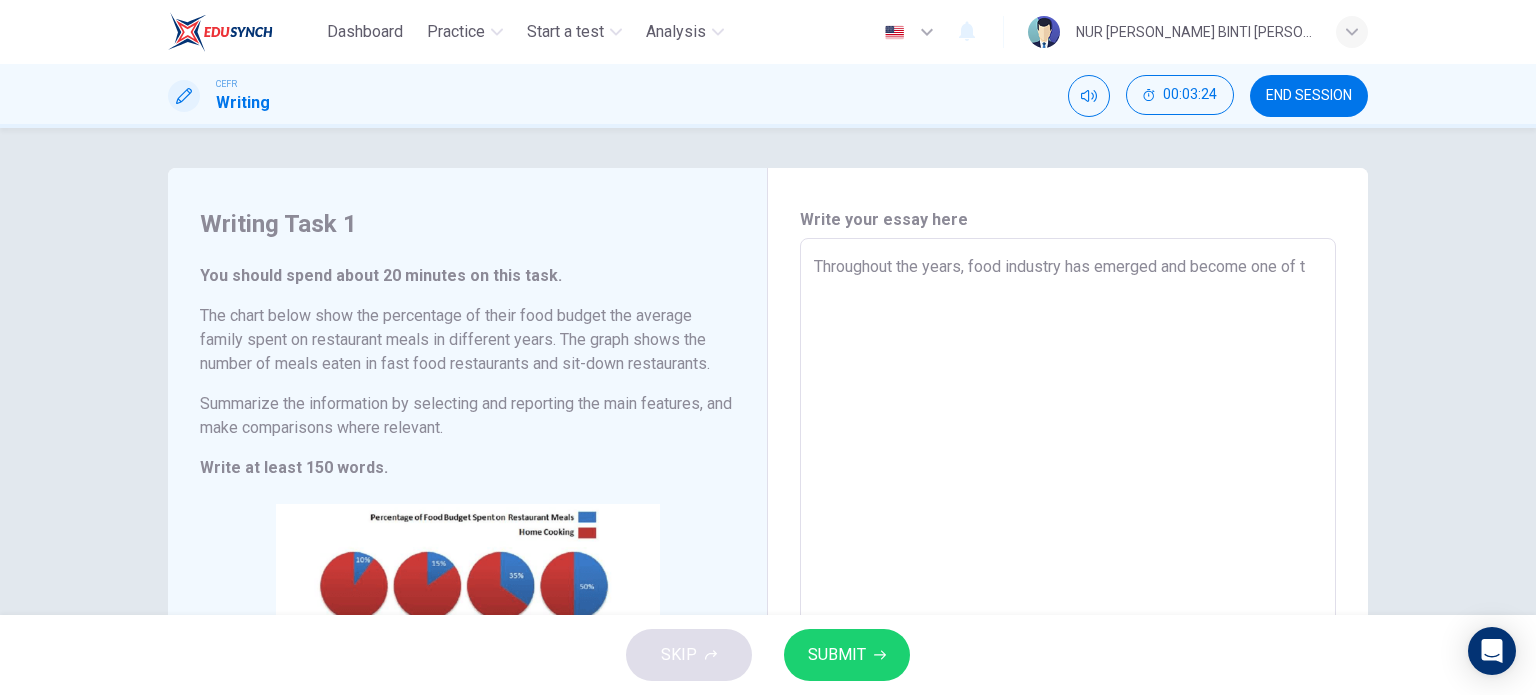 type on "Throughout the years, food industry has emerged and become one of th" 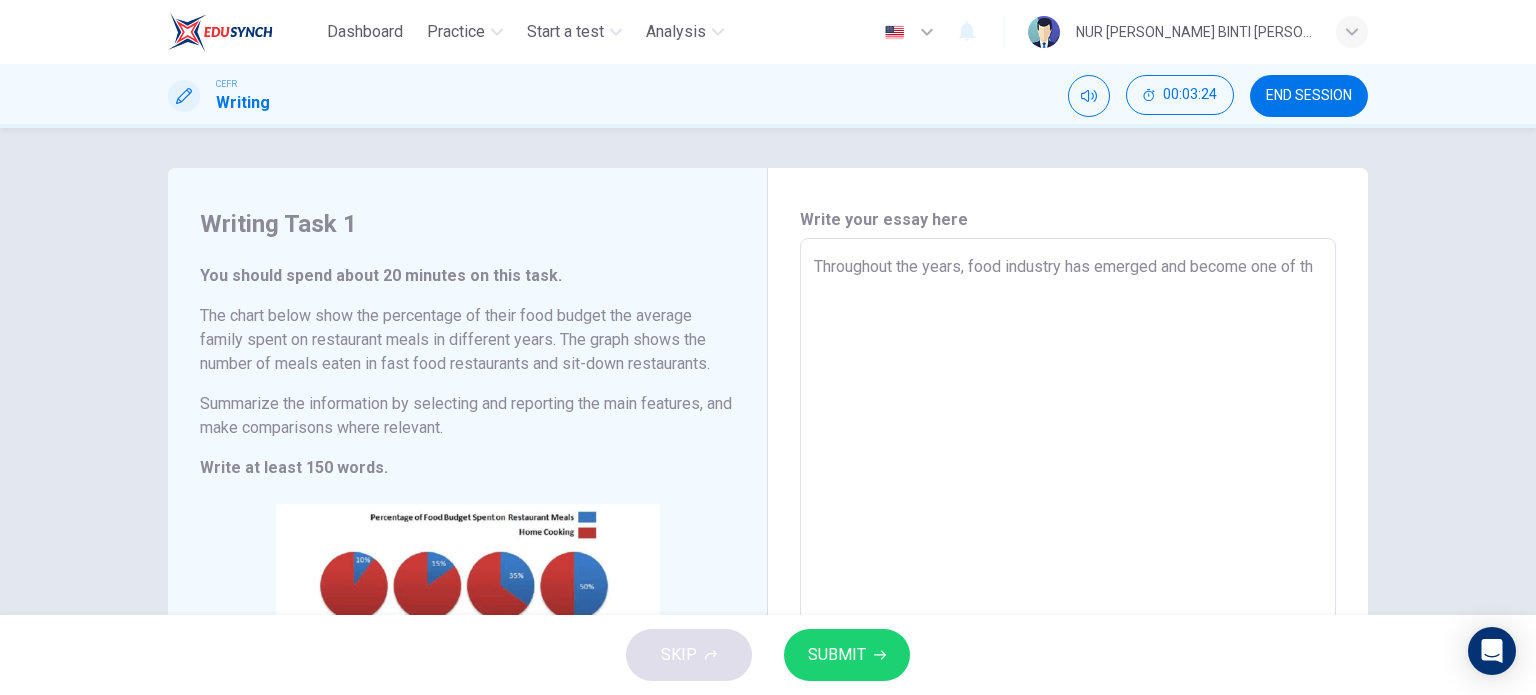 type on "x" 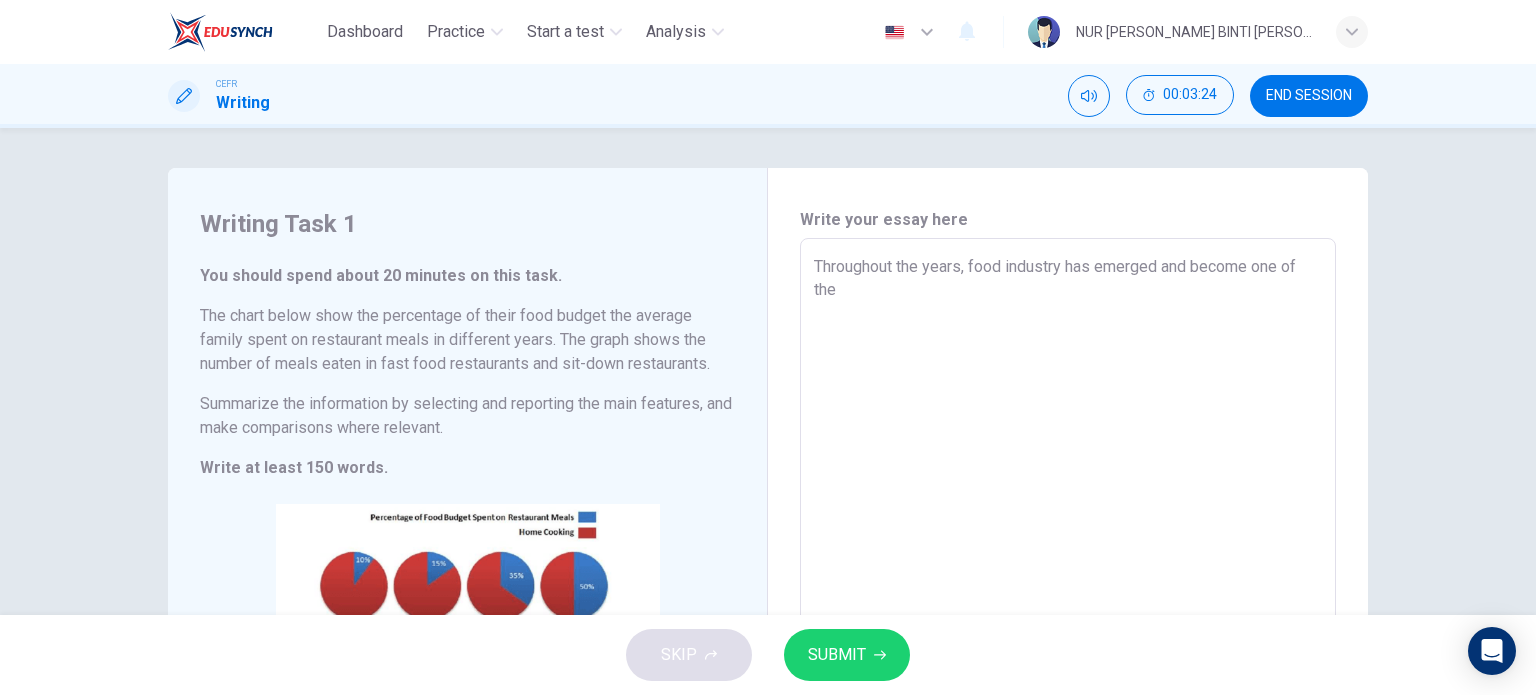 type on "Throughout the years, food industry has emerged and become one of the" 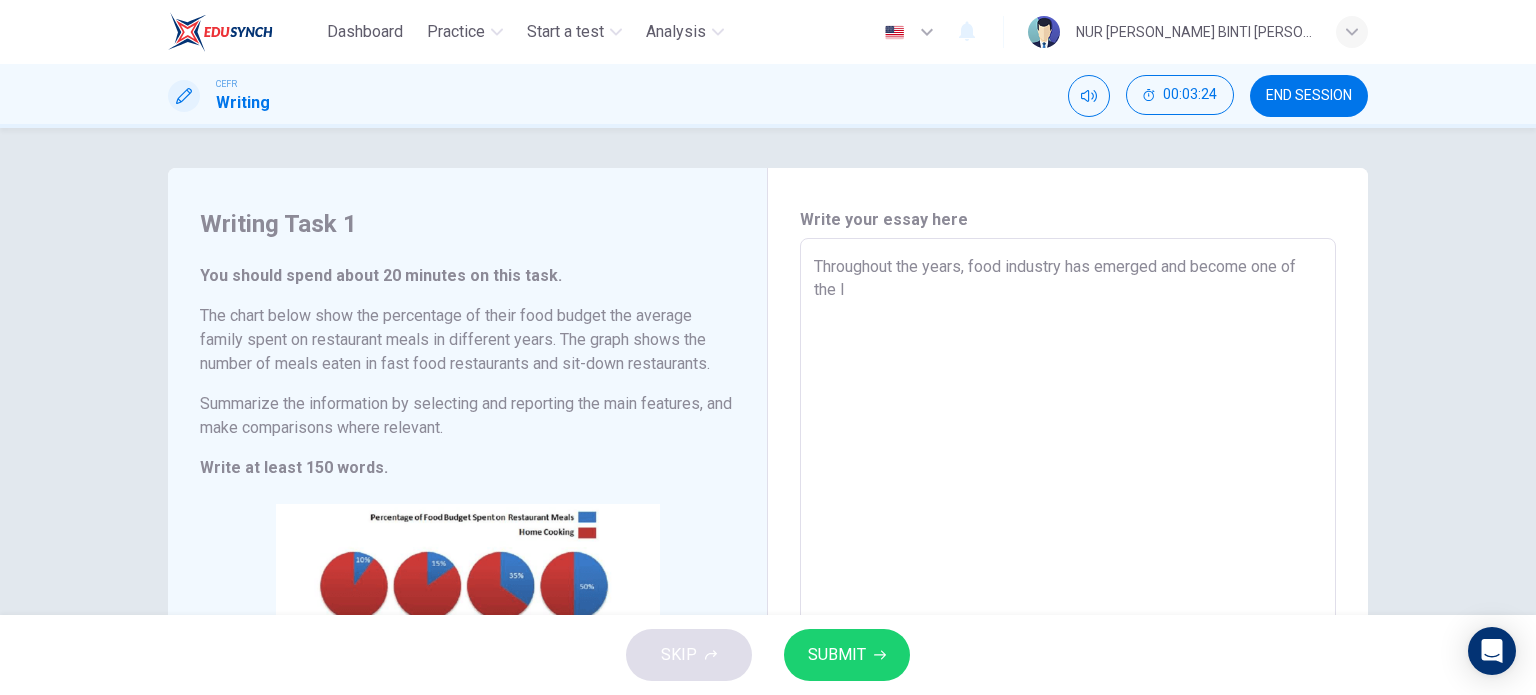 type on "x" 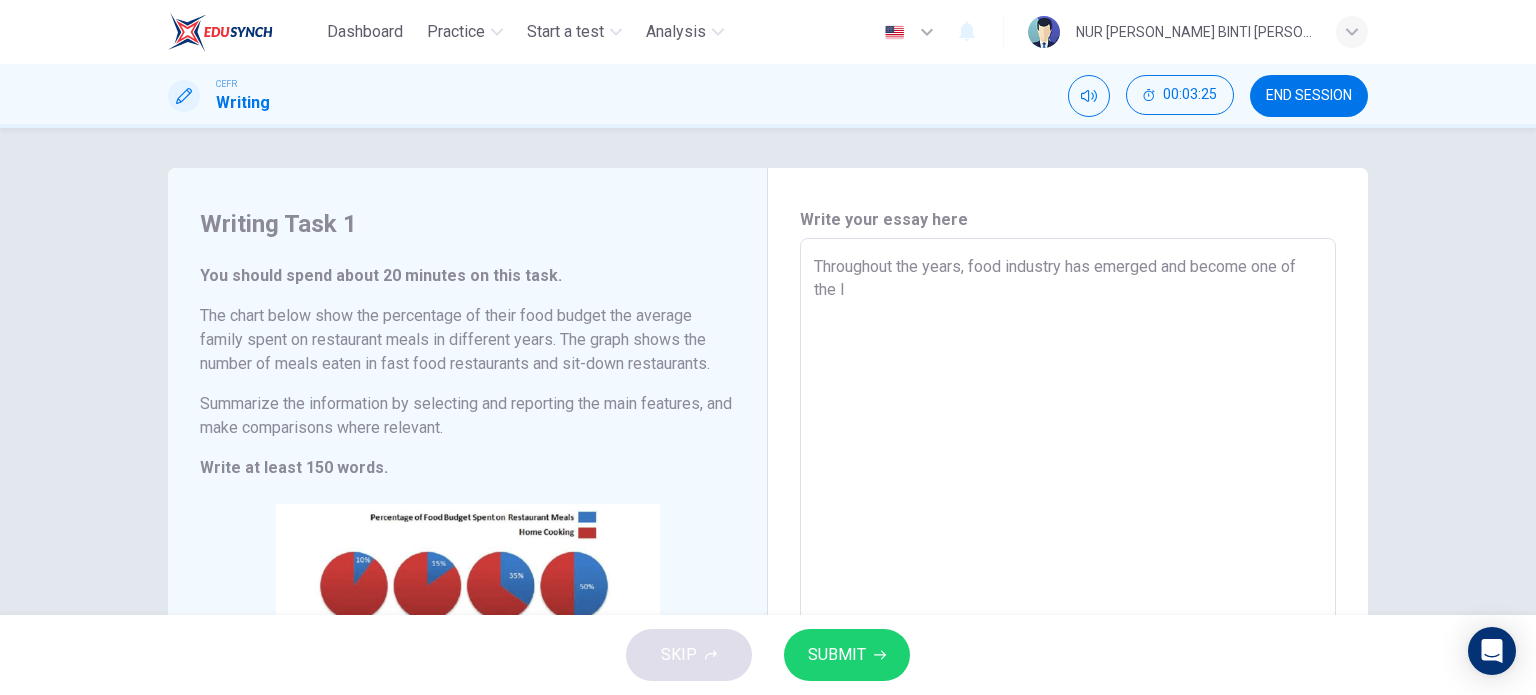 type on "Throughout the years, food industry has emerged and become one of the la" 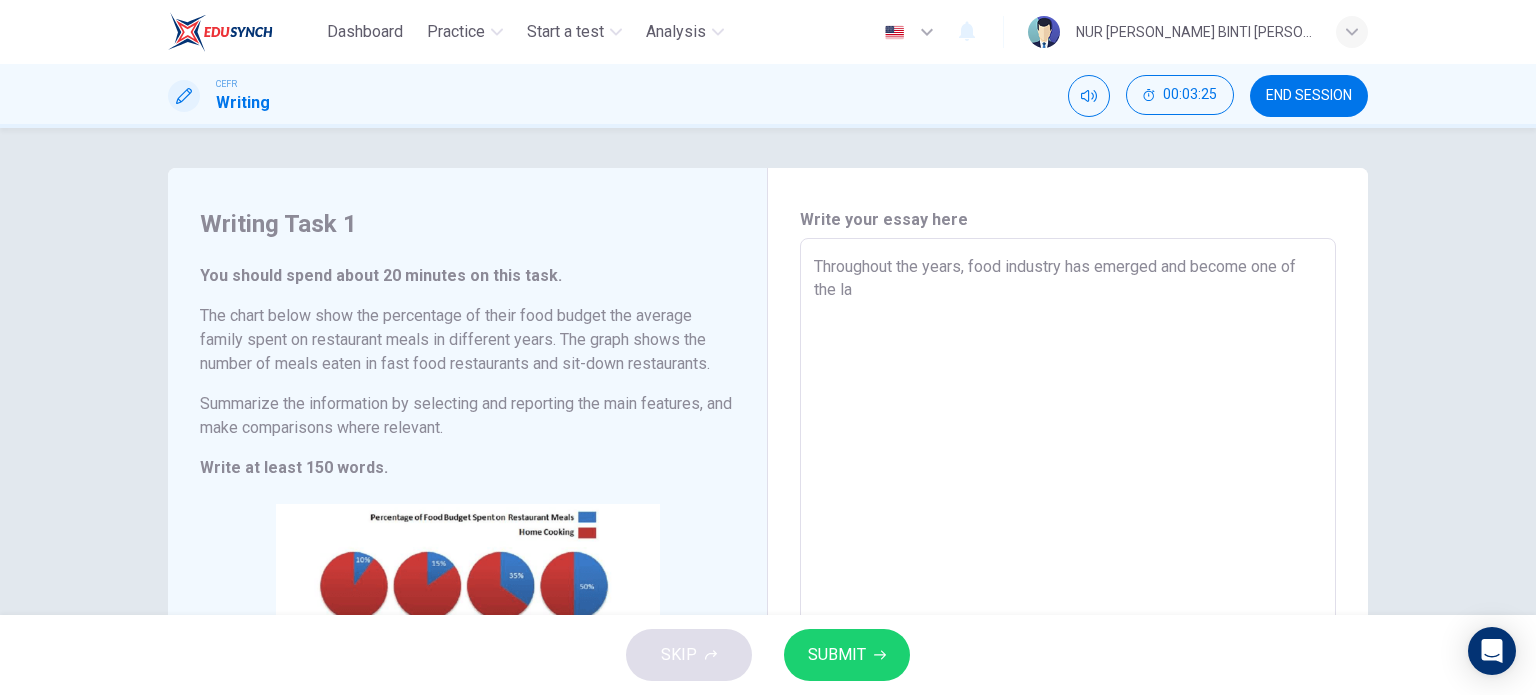 type on "x" 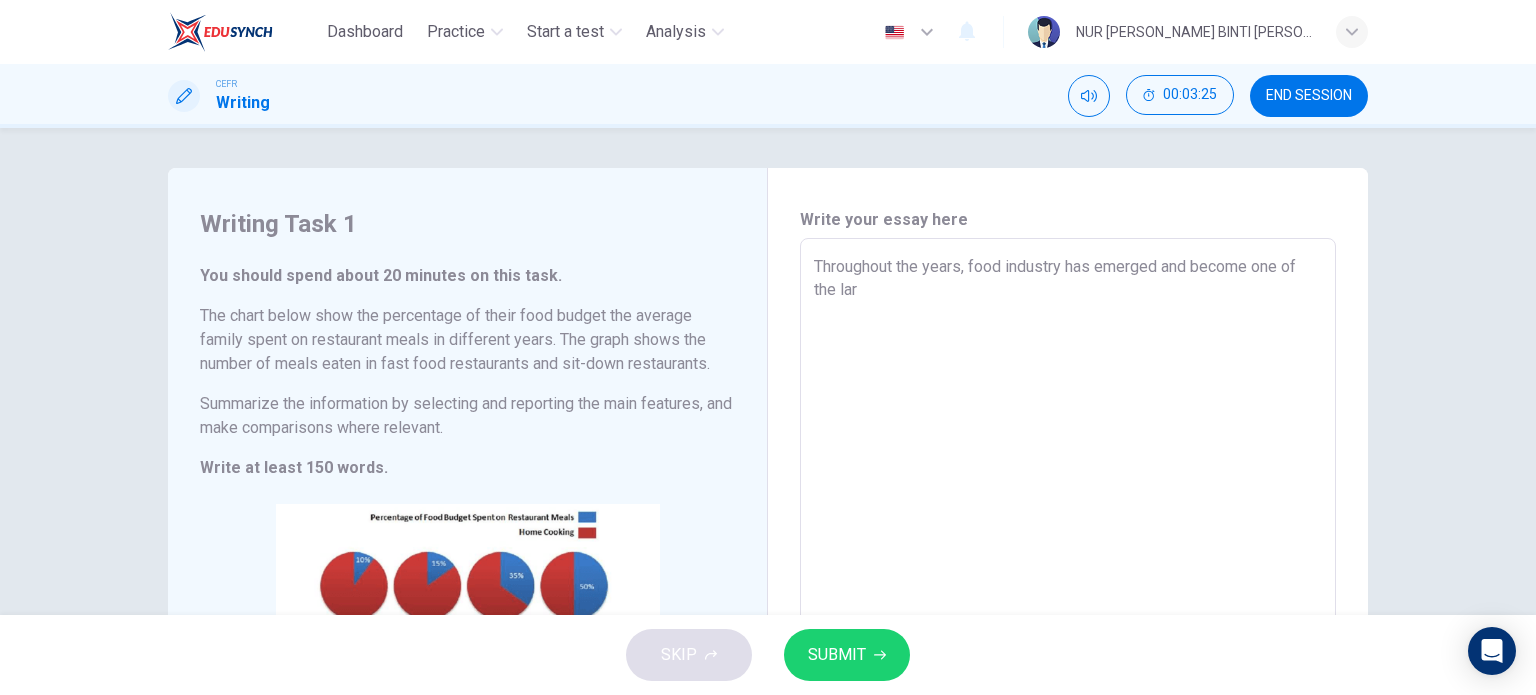 type on "Throughout the years, food industry has emerged and become one of the larg" 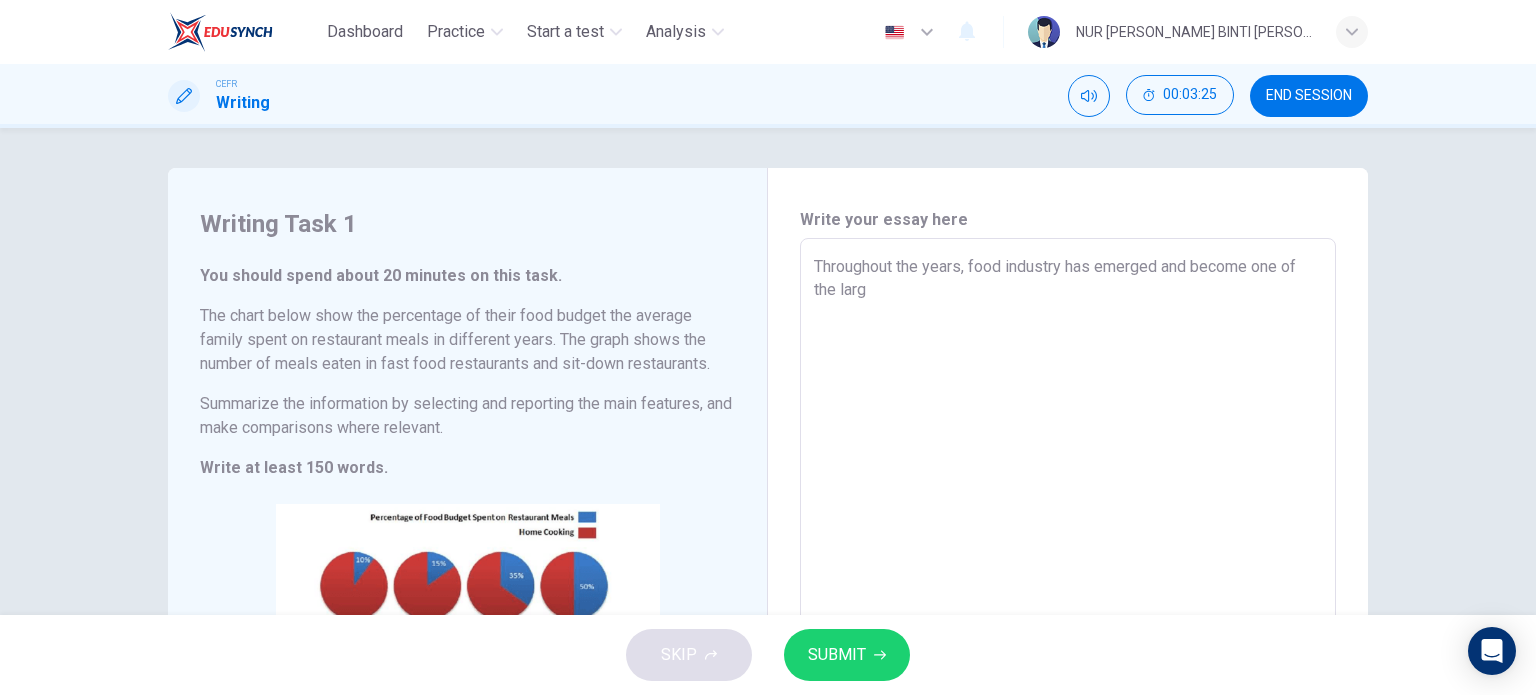 type on "x" 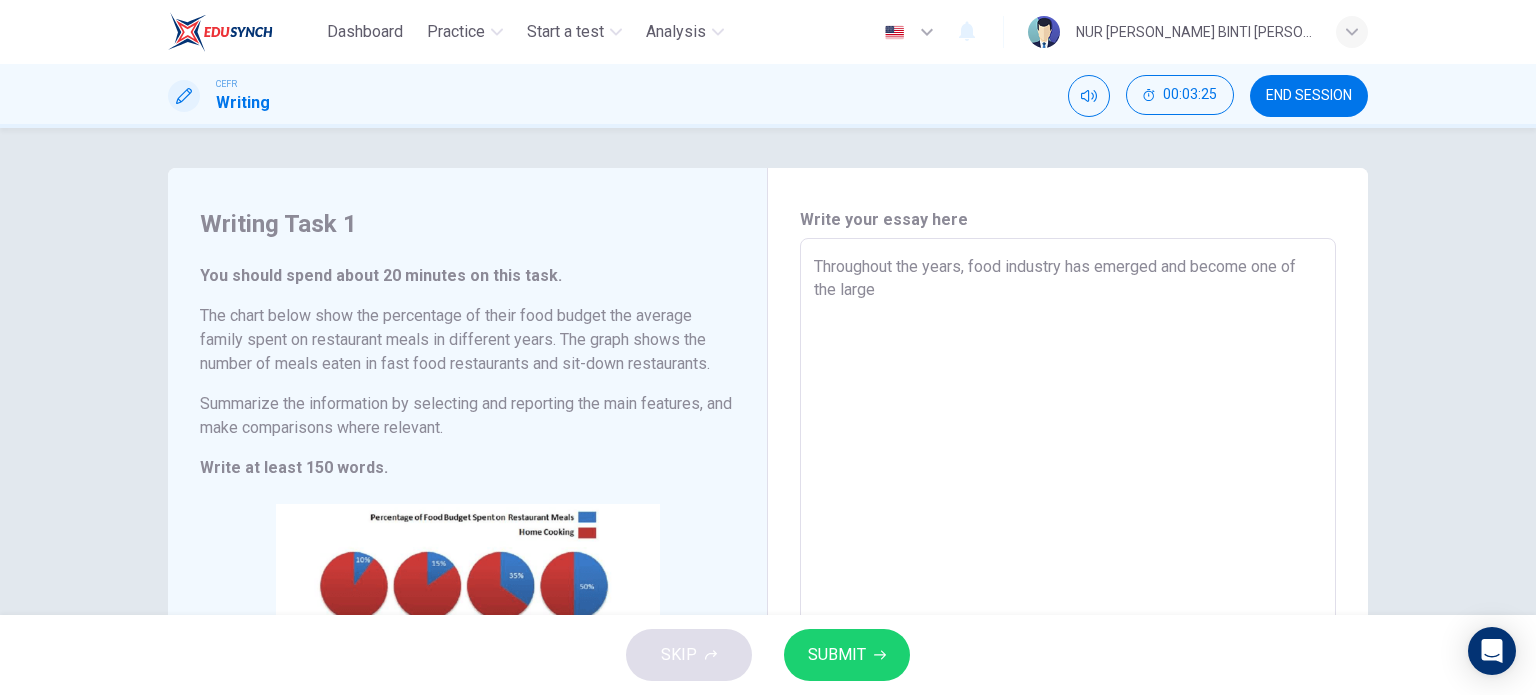 type on "x" 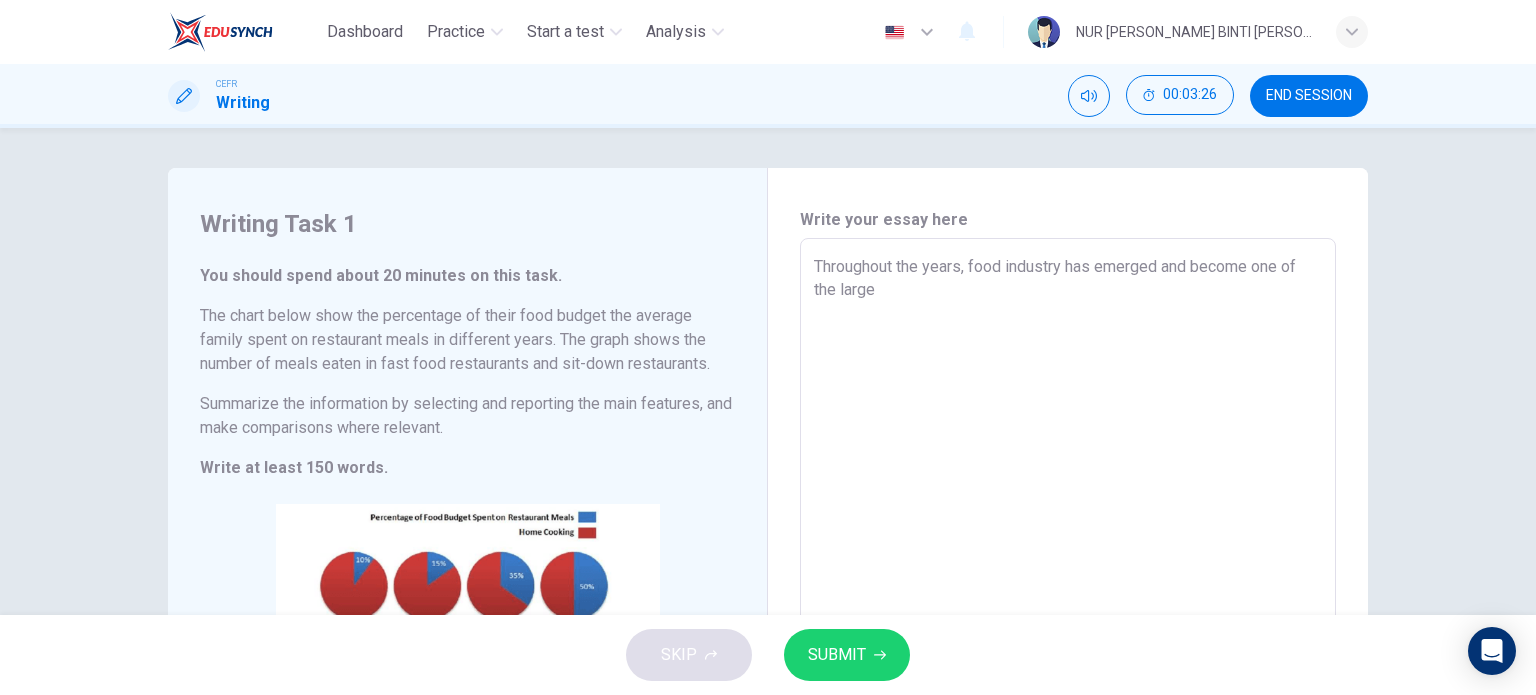 type 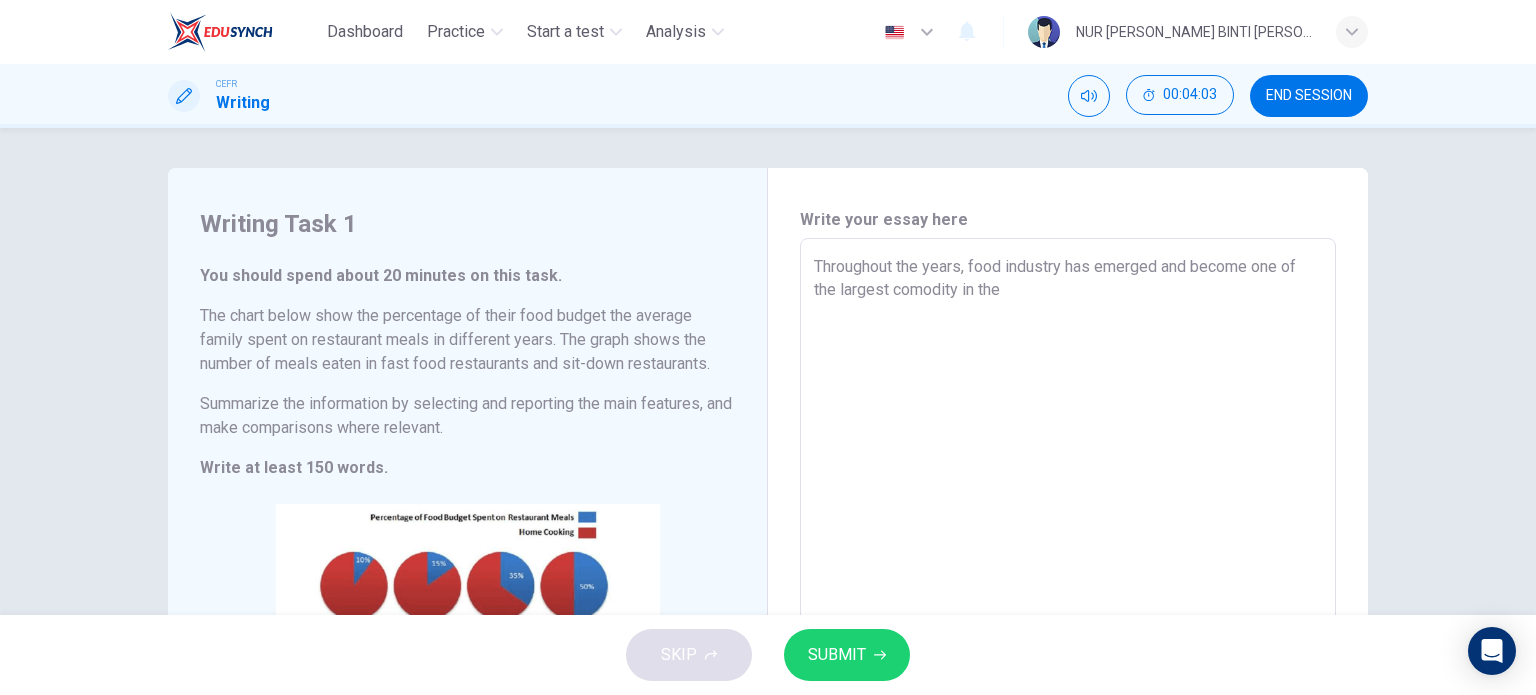 click on "Throughout the years, food industry has emerged and become one of the largest comodity in the" at bounding box center (1068, 546) 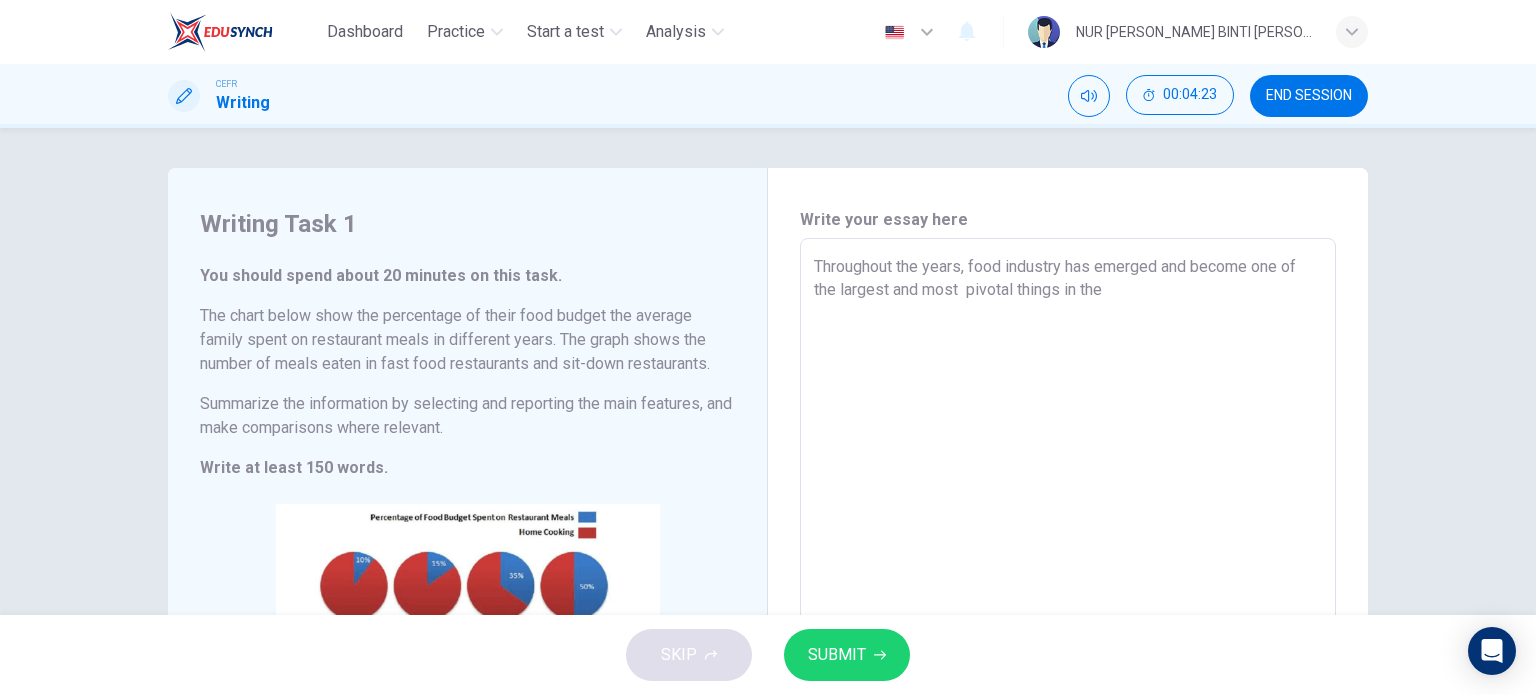 click on "Throughout the years, food industry has emerged and become one of the largest and most  pivotal things in the" at bounding box center [1068, 546] 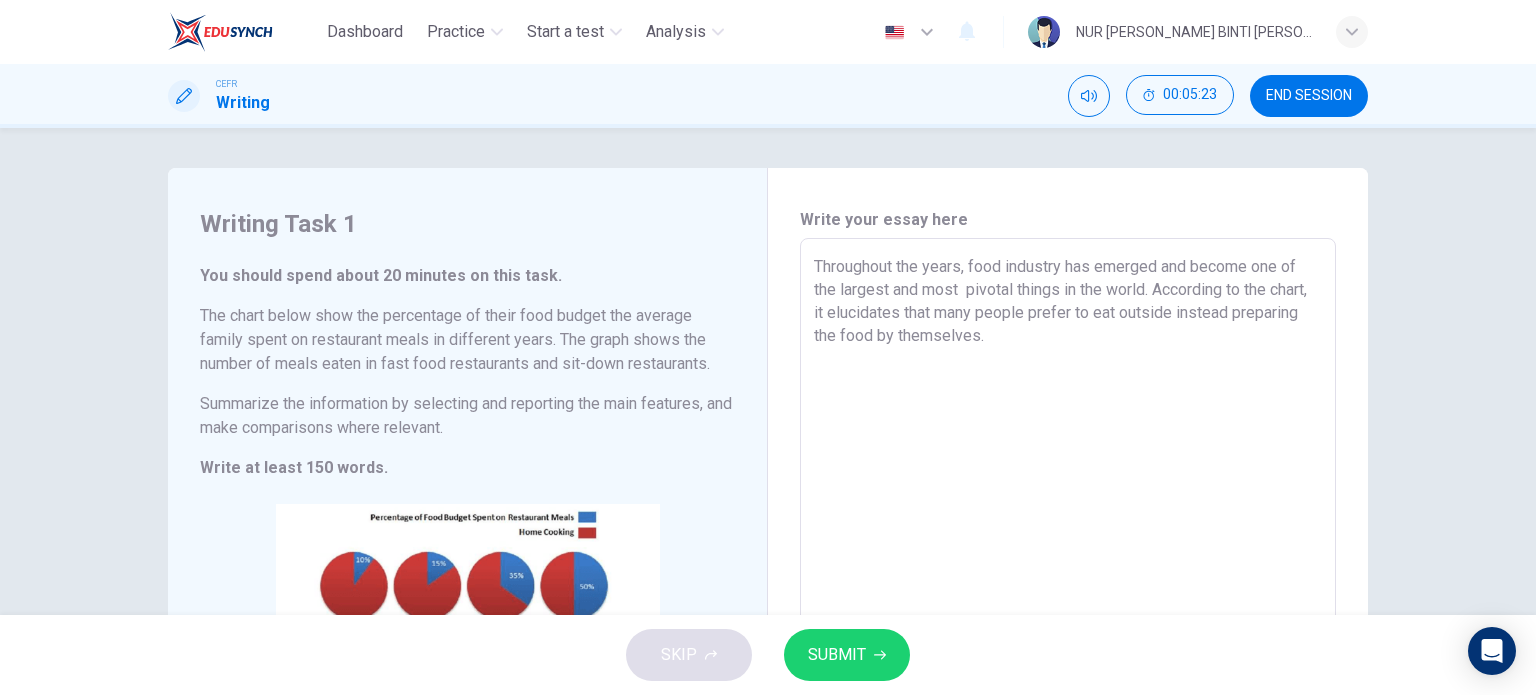 click on "Throughout the years, food industry has emerged and become one of the largest and most  pivotal things in the world. According to the chart, it elucidates that many people prefer to eat outside instead preparing the food by themselves." at bounding box center [1068, 546] 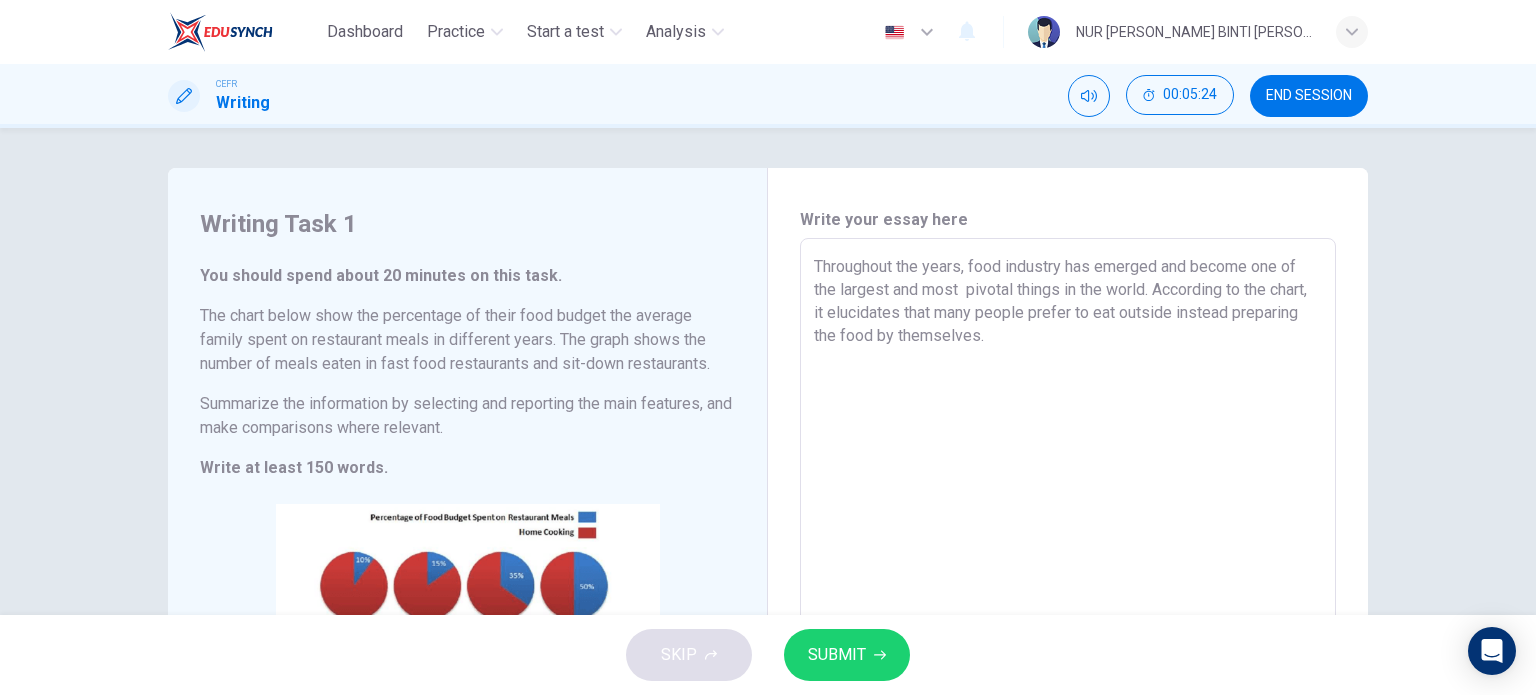 click on "Throughout the years, food industry has emerged and become one of the largest and most  pivotal things in the world. According to the chart, it elucidates that many people prefer to eat outside instead preparing the food by themselves." at bounding box center [1068, 546] 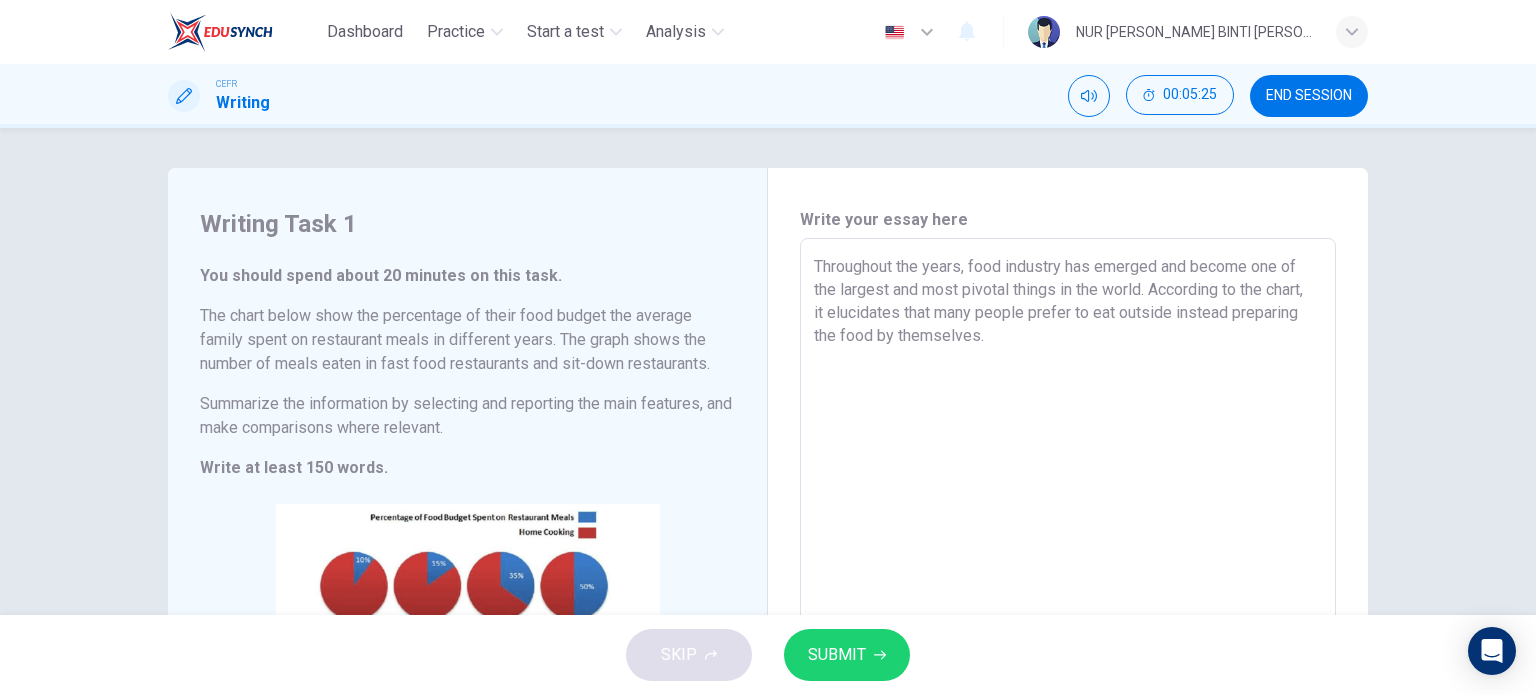 click on "Throughout the years, food industry has emerged and become one of the largest and most pivotal things in the world. According to the chart, it elucidates that many people prefer to eat outside instead preparing the food by themselves." at bounding box center [1068, 546] 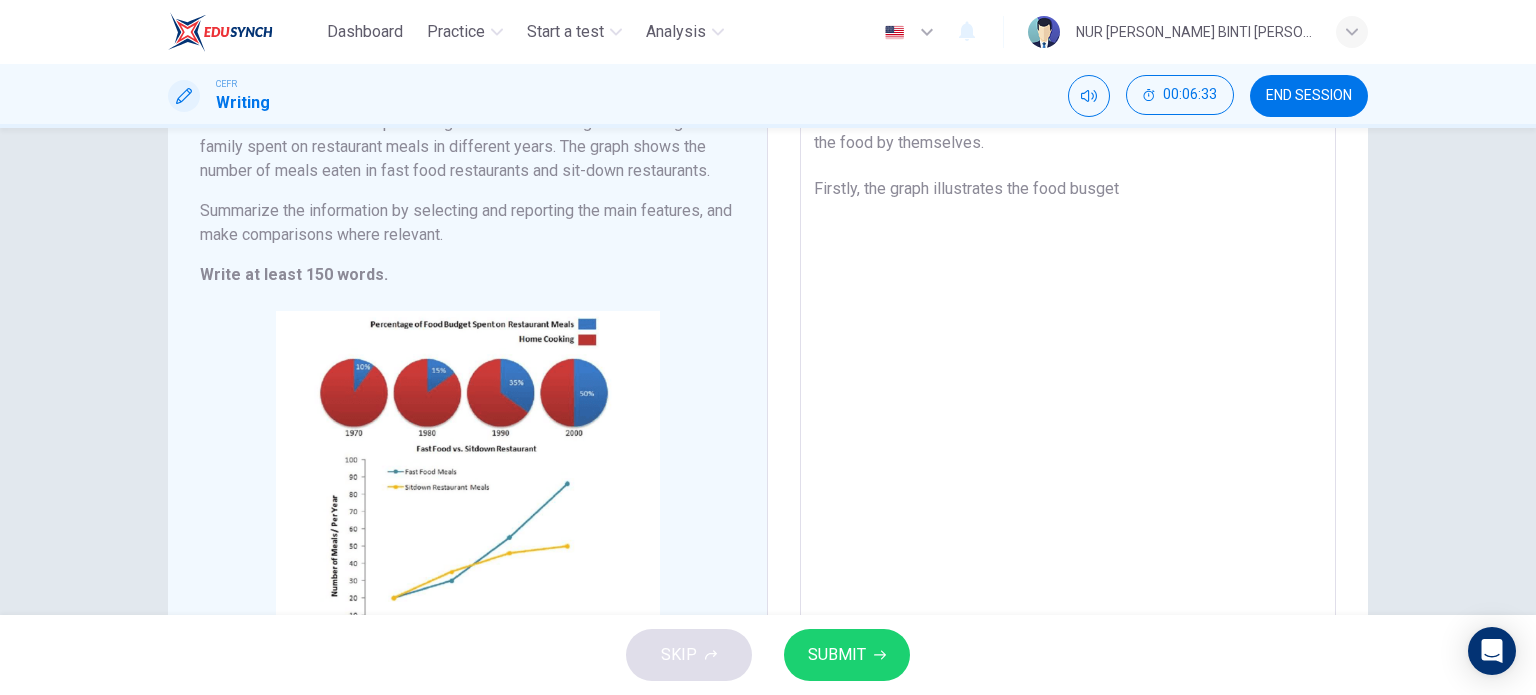 scroll, scrollTop: 149, scrollLeft: 0, axis: vertical 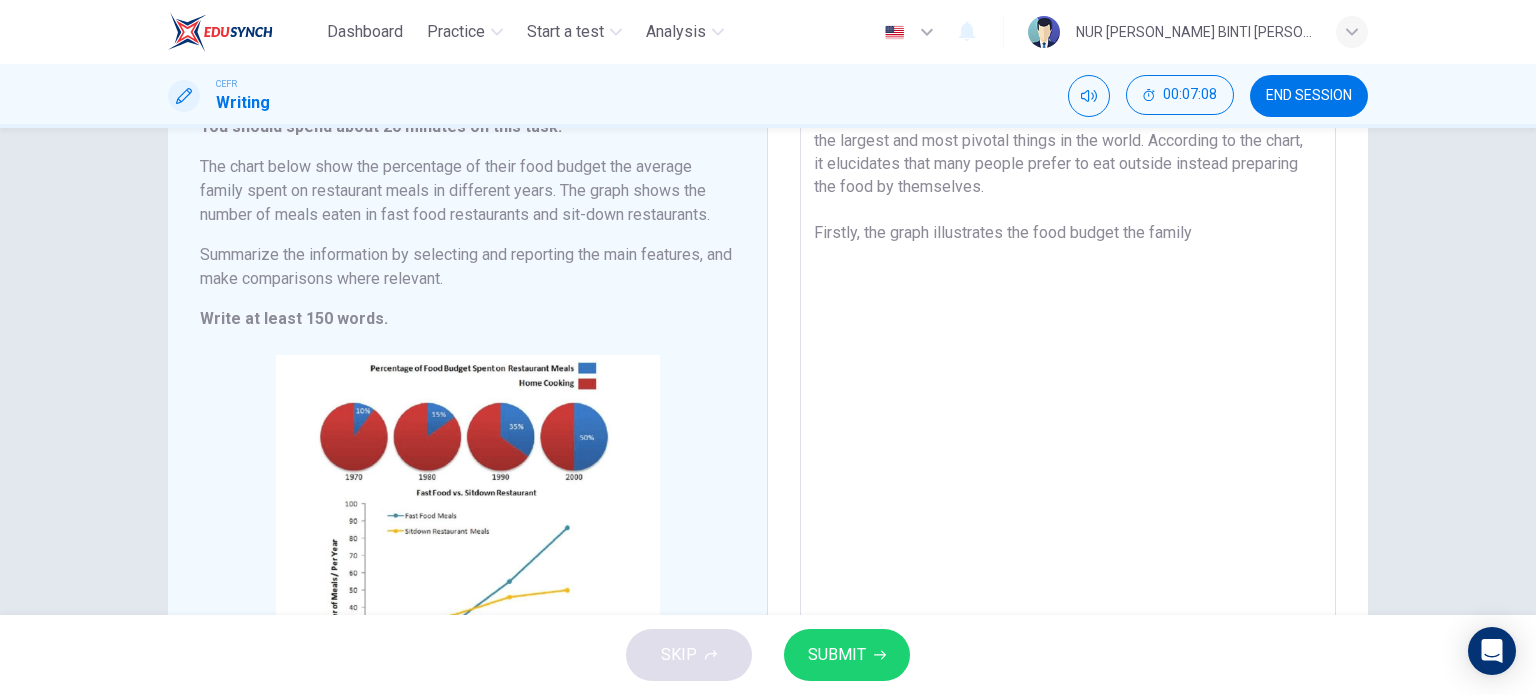 click on "Throughout the years, food industry has emerged and become one of the largest and most pivotal things in the world. According to the chart, it elucidates that many people prefer to eat outside instead preparing the food by themselves.
Firstly, the graph illustrates the food budget the family" at bounding box center (1068, 397) 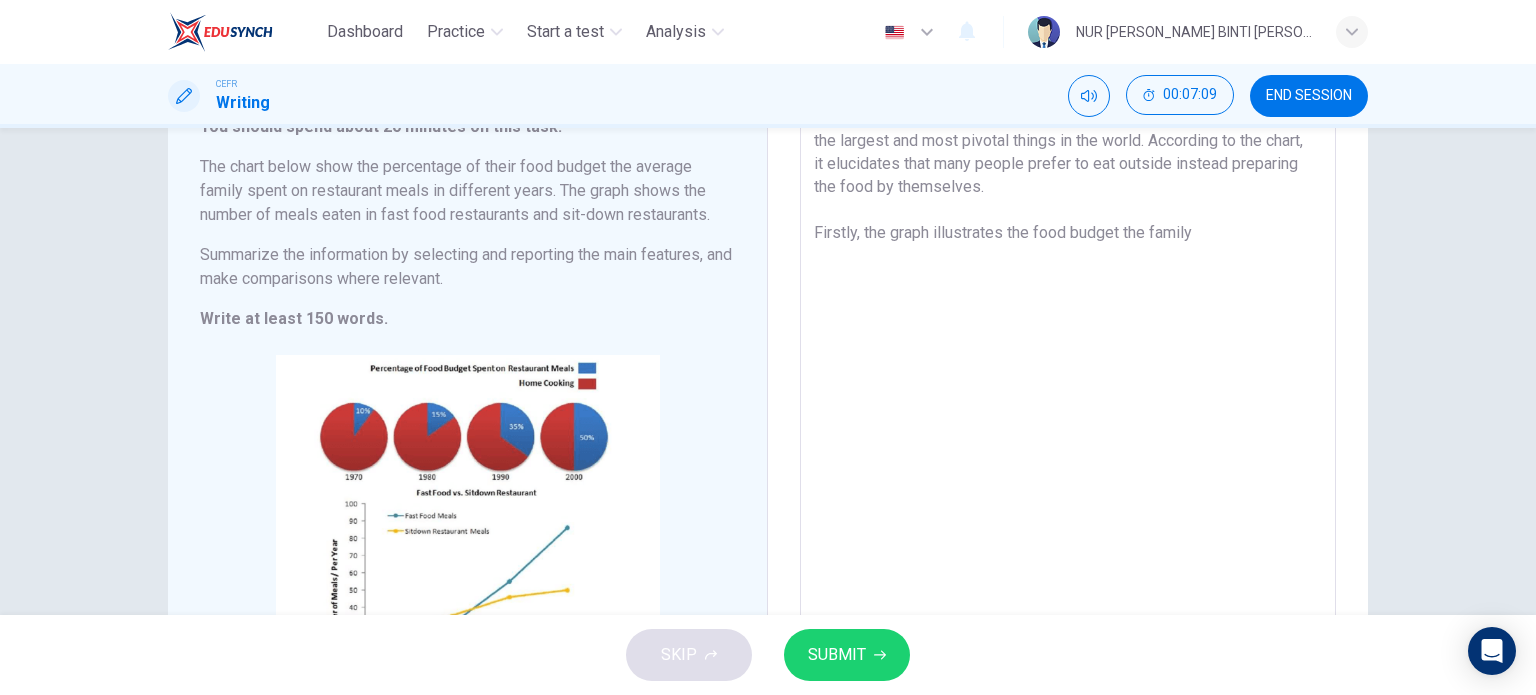 click on "Throughout the years, food industry has emerged and become one of the largest and most pivotal things in the world. According to the chart, it elucidates that many people prefer to eat outside instead preparing the food by themselves.
Firstly, the graph illustrates the food budget the family" at bounding box center (1068, 397) 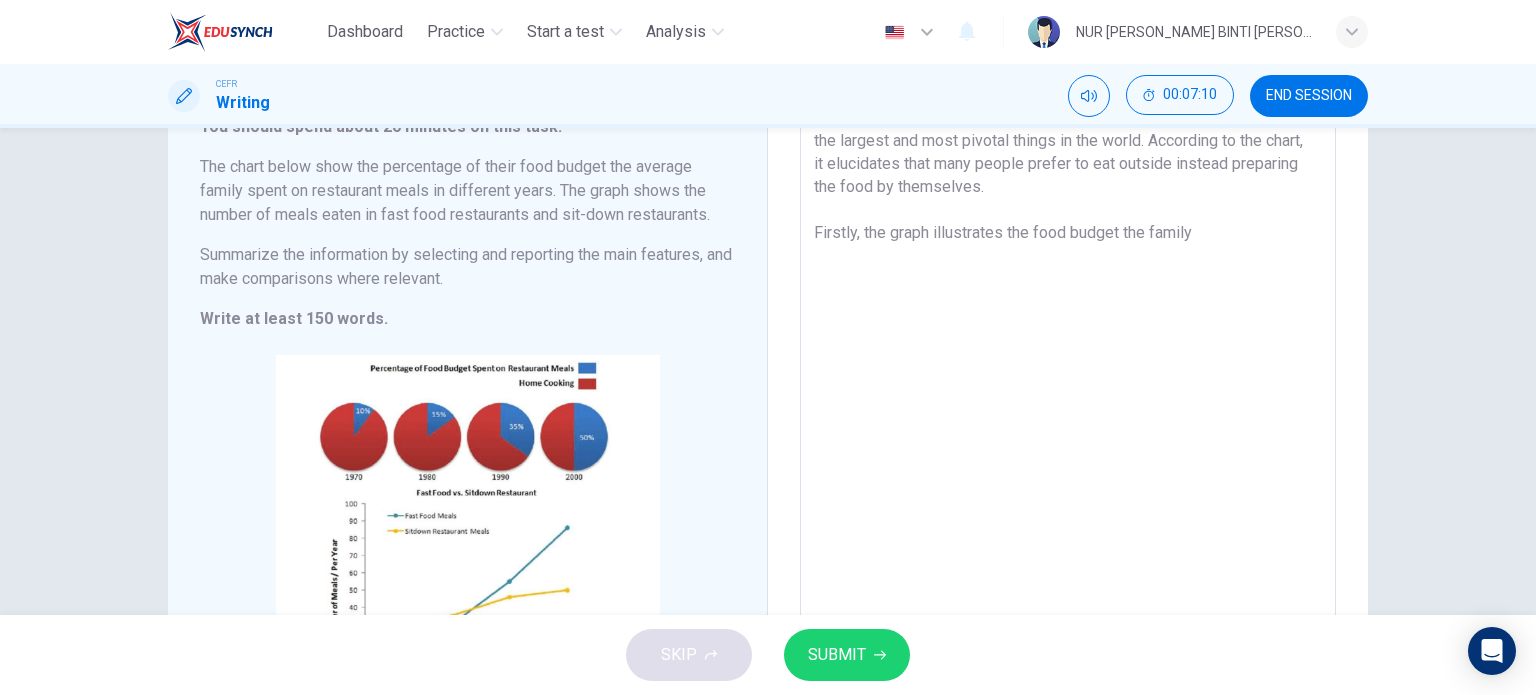 click on "Throughout the years, food industry has emerged and become one of the largest and most pivotal things in the world. According to the chart, it elucidates that many people prefer to eat outside instead preparing the food by themselves.
Firstly, the graph illustrates the food budget the family" at bounding box center [1068, 397] 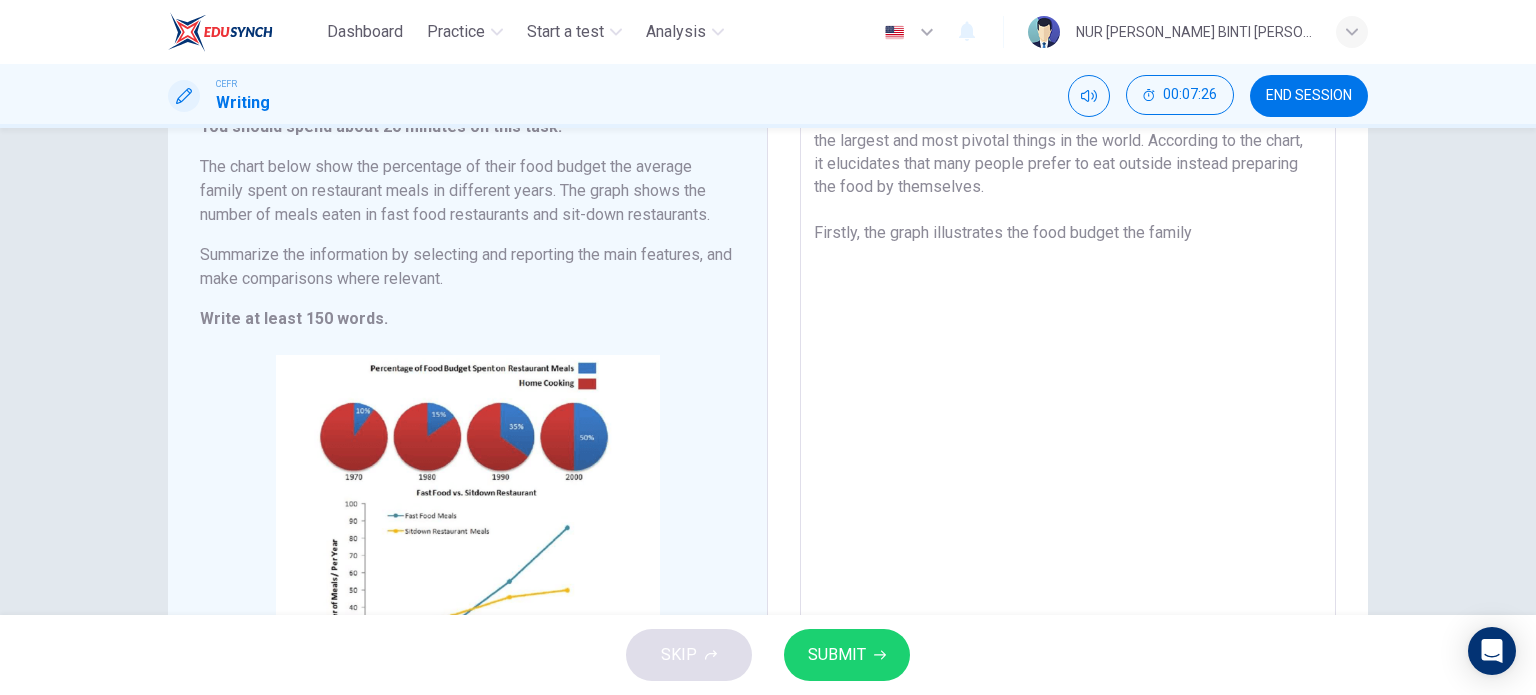 click on "Throughout the years, food industry has emerged and become one of the largest and most pivotal things in the world. According to the chart, it elucidates that many people prefer to eat outside instead preparing the food by themselves.
Firstly, the graph illustrates the food budget the family" at bounding box center [1068, 397] 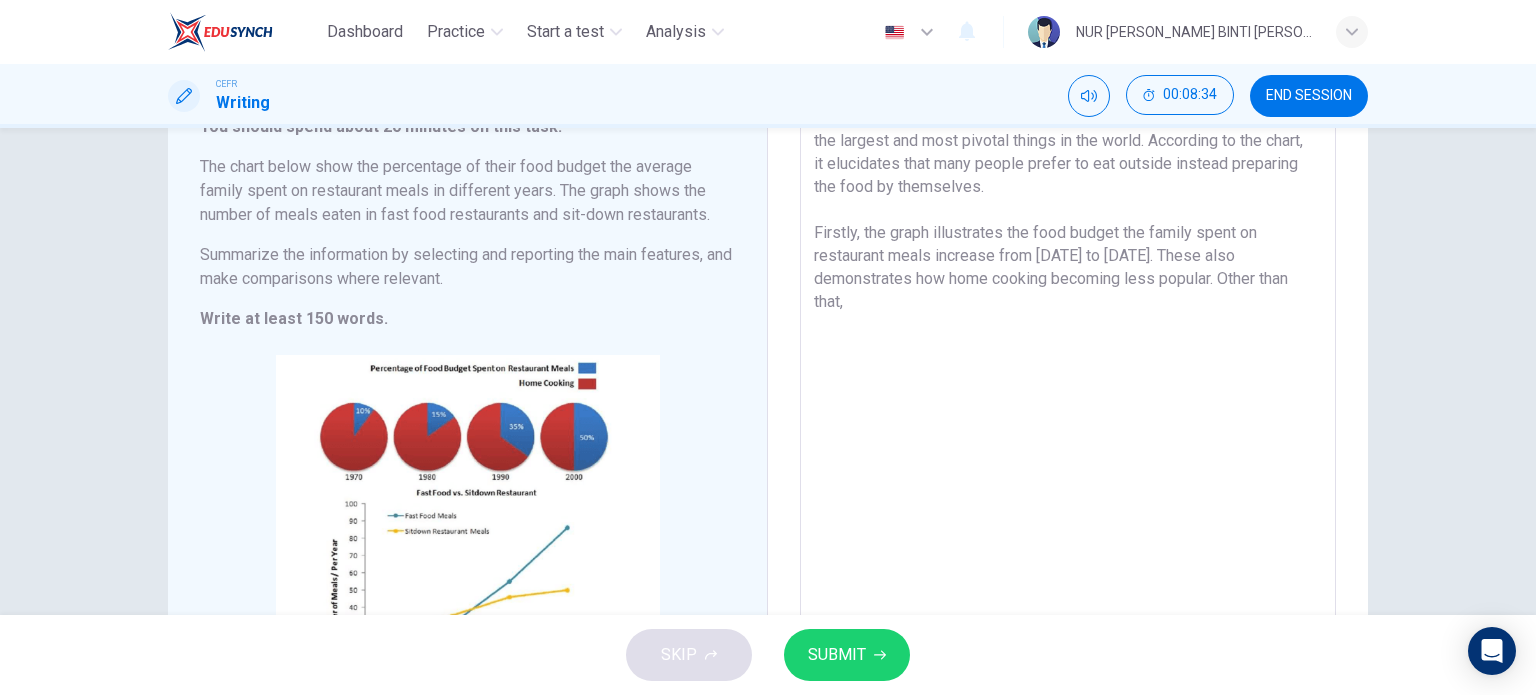 scroll, scrollTop: 249, scrollLeft: 0, axis: vertical 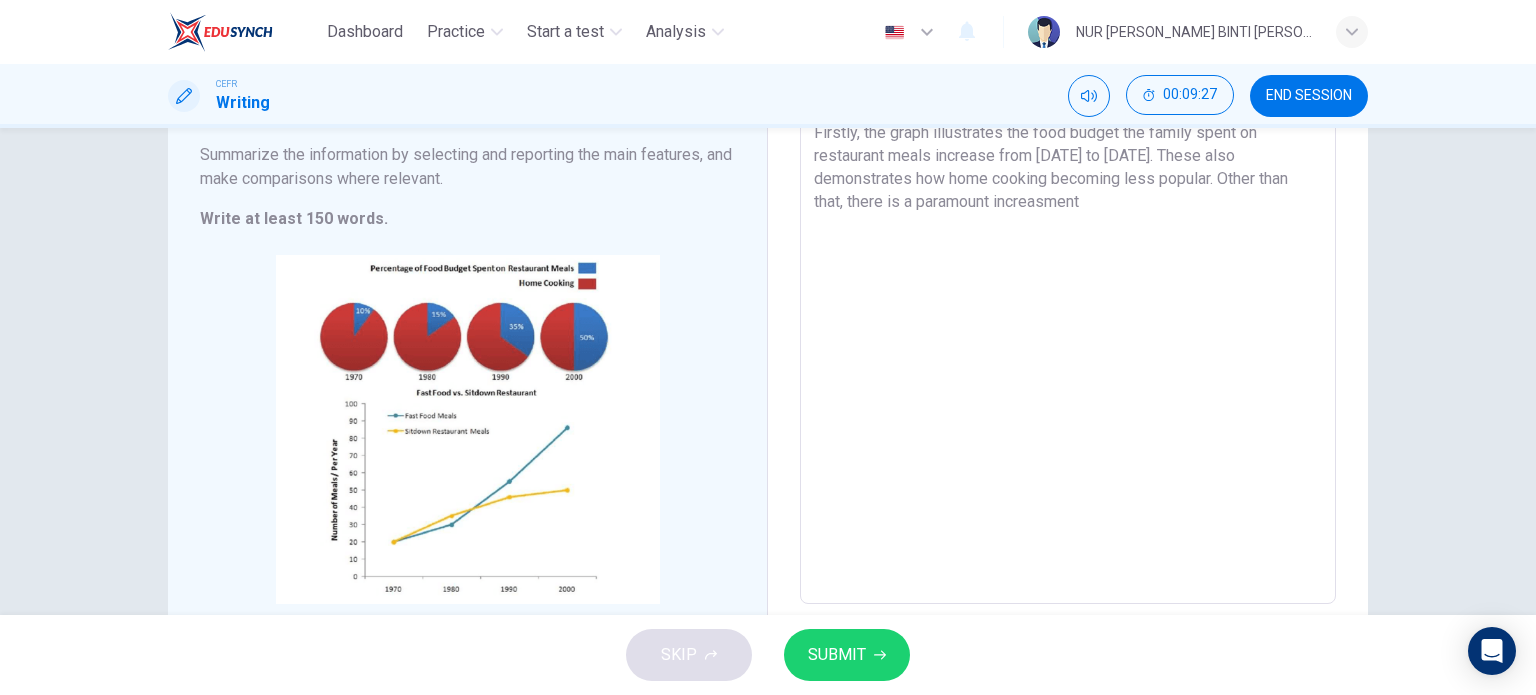 click on "Throughout the years, food industry has emerged and become one of the largest and most pivotal things in the world. According to the chart, it elucidates that many people prefer to eat outside instead preparing the food by themselves.
Firstly, the graph illustrates the food budget the family spent on restaurant meals increase from [DATE] to [DATE]. These also demonstrates how home cooking becoming less popular. Other than that, there is a paramount increasment" at bounding box center (1068, 297) 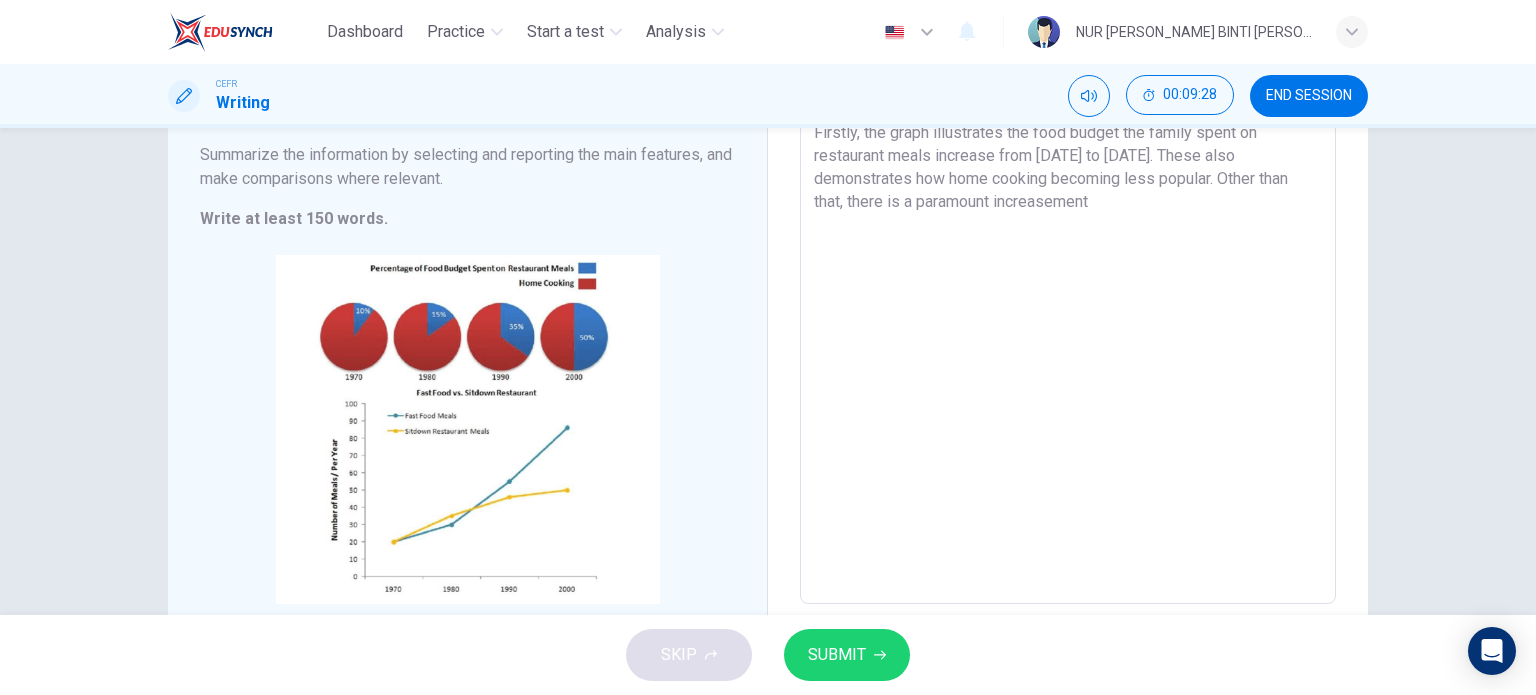 click on "Throughout the years, food industry has emerged and become one of the largest and most pivotal things in the world. According to the chart, it elucidates that many people prefer to eat outside instead preparing the food by themselves.
Firstly, the graph illustrates the food budget the family spent on restaurant meals increase from [DATE] to [DATE]. These also demonstrates how home cooking becoming less popular. Other than that, there is a paramount increasement" at bounding box center (1068, 297) 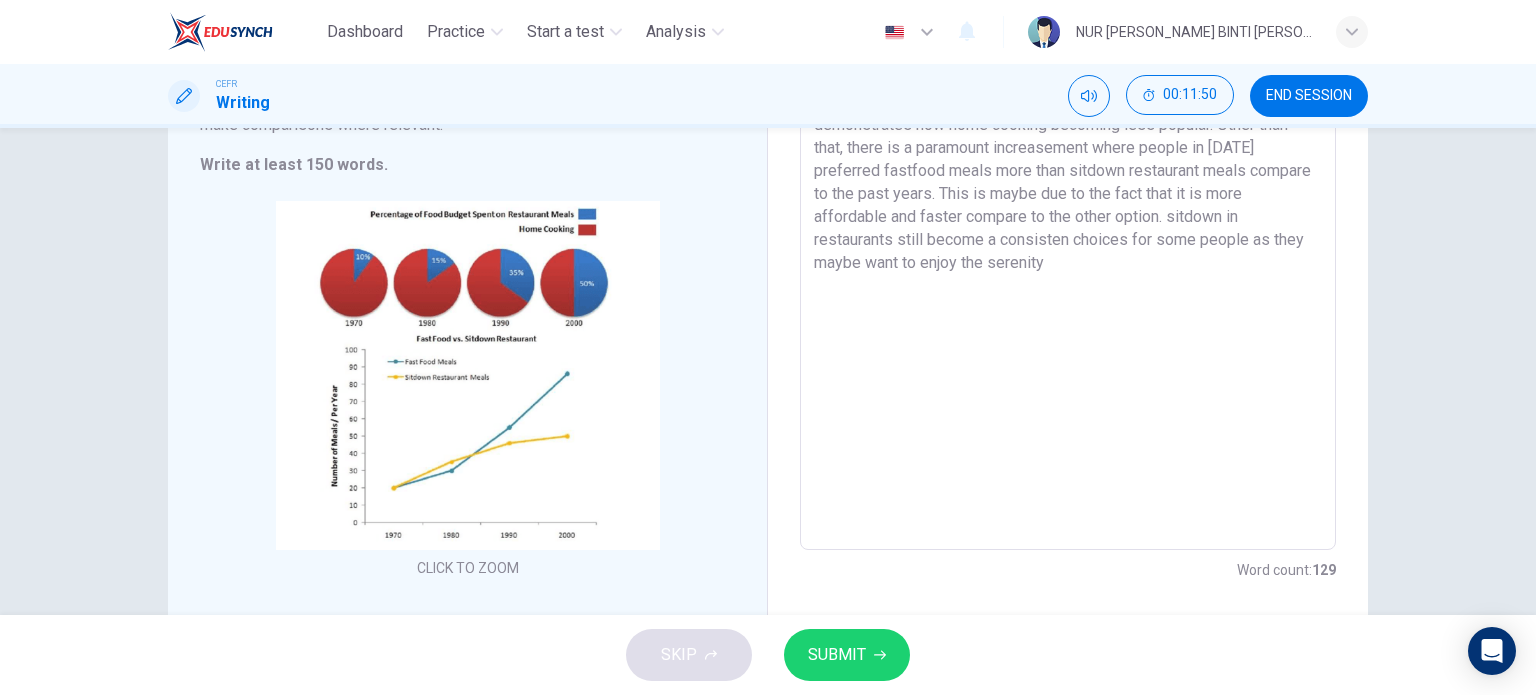 scroll, scrollTop: 349, scrollLeft: 0, axis: vertical 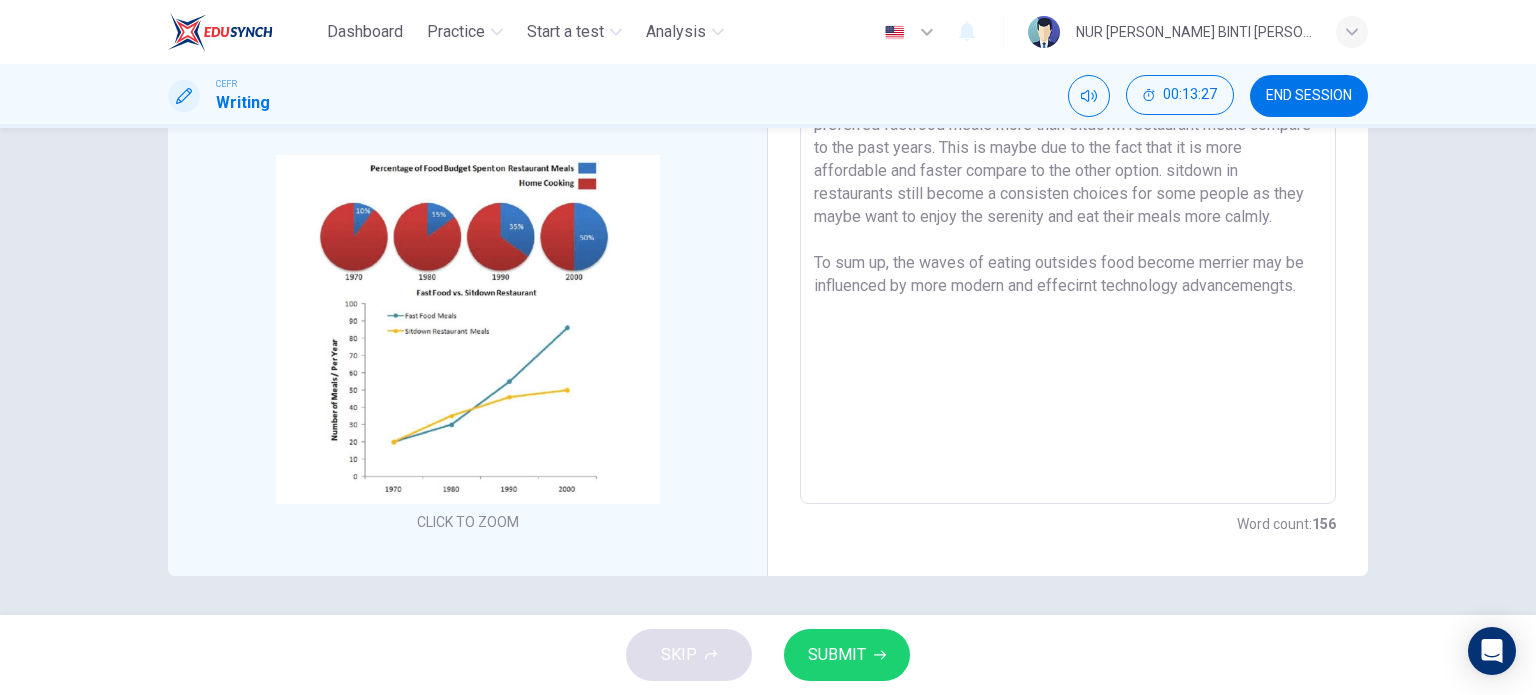 click on "Throughout the years, food industry has emerged and become one of the largest and most pivotal things in the world. According to the chart, it elucidates that many people prefer to eat outside instead preparing the food by themselves.
Firstly, the graph illustrates the food budget the family spent on restaurant meals increase from [DATE] to [DATE]. These also demonstrates how home cooking becoming less popular. Other than that, there is a paramount increasement where people in [DATE] preferred fastfood meals more than sitdown restaurant meals compare to the past years. This is maybe due to the fact that it is more affordable and faster compare to the other option. sitdown in restaurants still become a consisten choices for some people as they maybe want to enjoy the serenity and eat their meals more calmly.
To sum up, the waves of eating outsides food become merrier may be influenced by more modern and effecirnt technology advancemengts." at bounding box center [1068, 197] 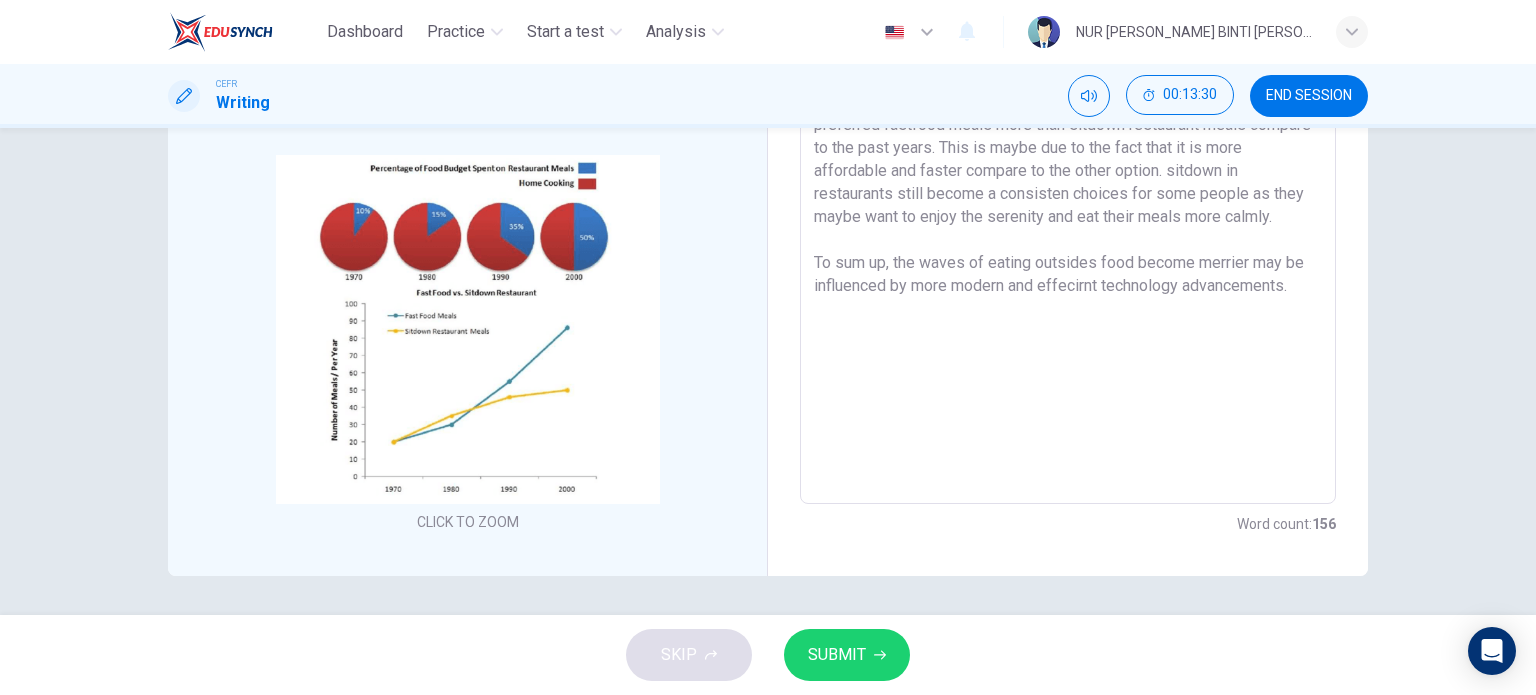 click on "Throughout the years, food industry has emerged and become one of the largest and most pivotal things in the world. According to the chart, it elucidates that many people prefer to eat outside instead preparing the food by themselves.
Firstly, the graph illustrates the food budget the family spent on restaurant meals increase from [DATE] to [DATE]. These also demonstrates how home cooking becoming less popular. Other than that, there is a paramount increasement where people in [DATE] preferred fastfood meals more than sitdown restaurant meals compare to the past years. This is maybe due to the fact that it is more affordable and faster compare to the other option. sitdown in restaurants still become a consisten choices for some people as they maybe want to enjoy the serenity and eat their meals more calmly.
To sum up, the waves of eating outsides food become merrier may be influenced by more modern and effecirnt technology advancements." at bounding box center [1068, 197] 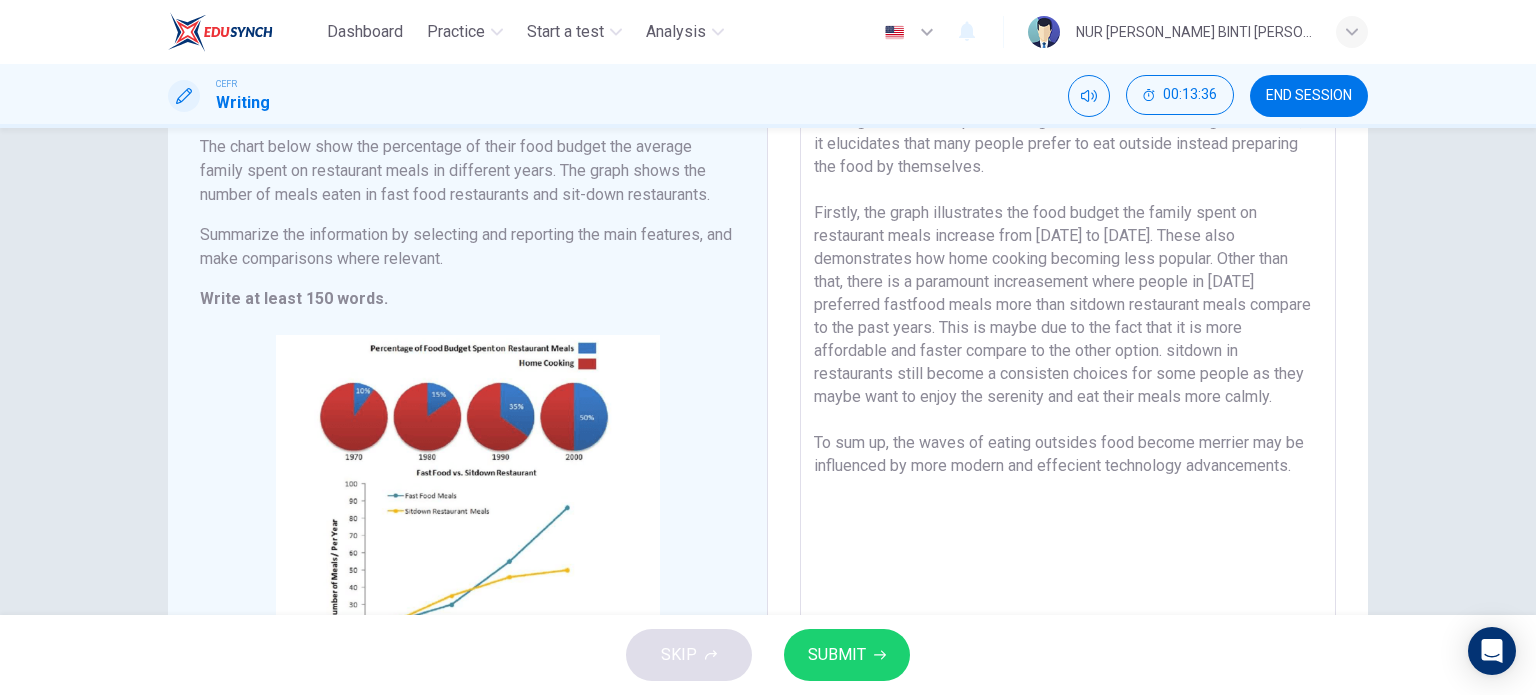scroll, scrollTop: 149, scrollLeft: 0, axis: vertical 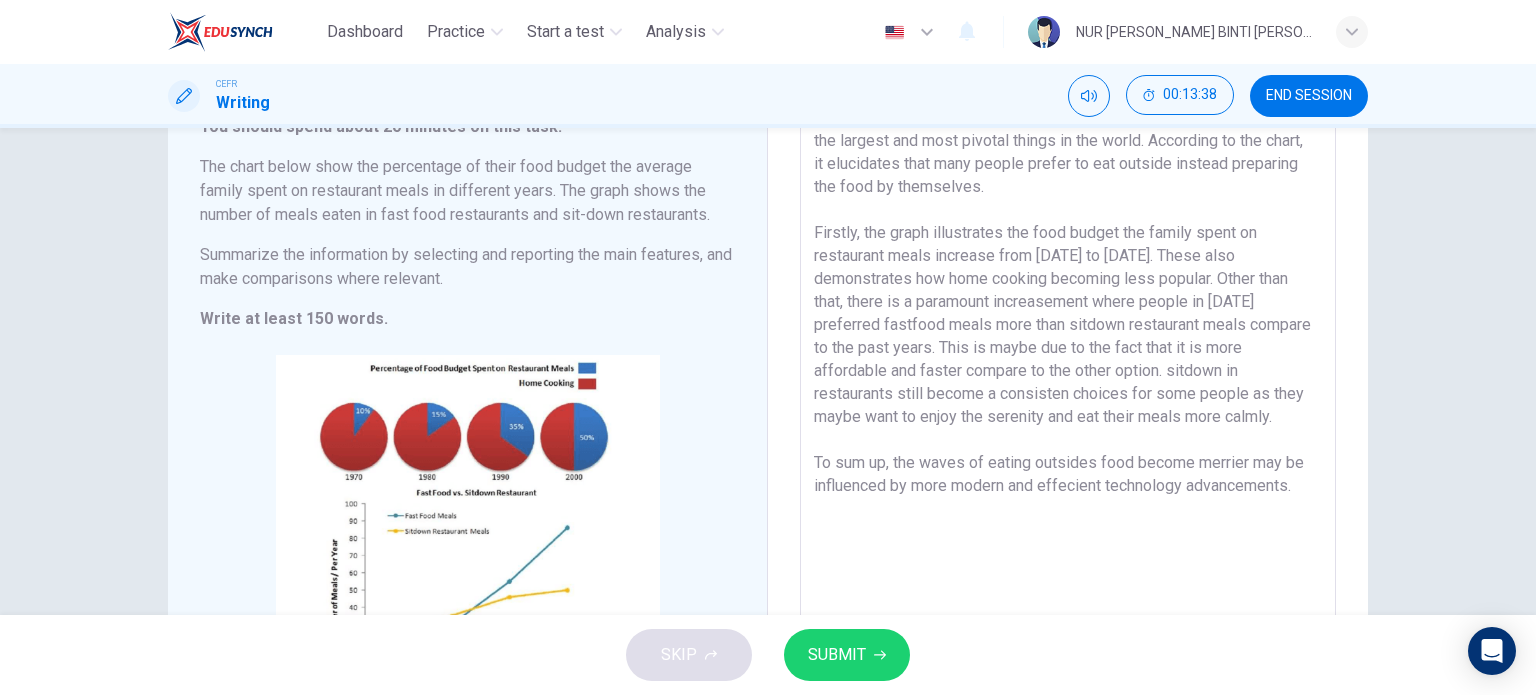 drag, startPoint x: 1136, startPoint y: 287, endPoint x: 847, endPoint y: 321, distance: 290.99313 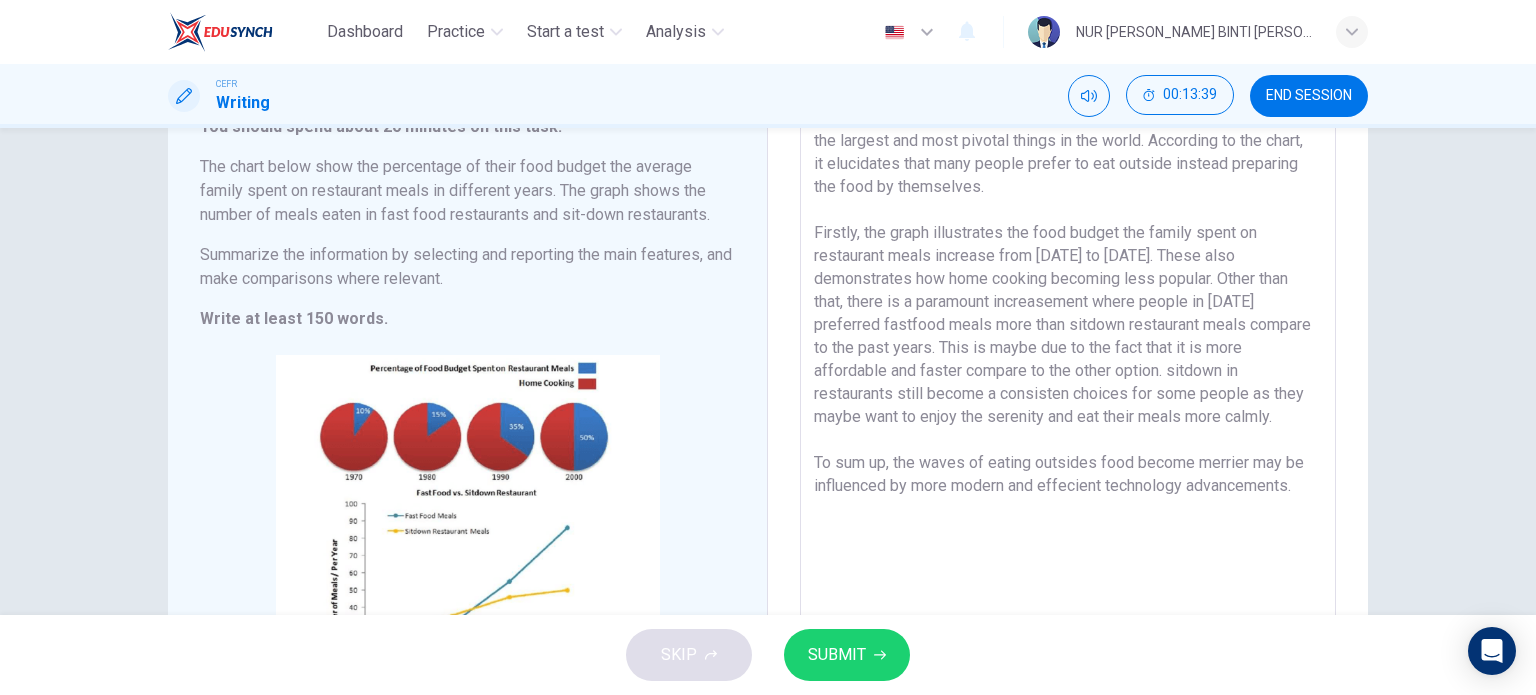 click on "Throughout the years, food industry has emerged and become one of the largest and most pivotal things in the world. According to the chart, it elucidates that many people prefer to eat outside instead preparing the food by themselves.
Firstly, the graph illustrates the food budget the family spent on restaurant meals increase from [DATE] to [DATE]. These also demonstrates how home cooking becoming less popular. Other than that, there is a paramount increasement where people in [DATE] preferred fastfood meals more than sitdown restaurant meals compare to the past years. This is maybe due to the fact that it is more affordable and faster compare to the other option. sitdown in restaurants still become a consisten choices for some people as they maybe want to enjoy the serenity and eat their meals more calmly.
To sum up, the waves of eating outsides food become merrier may be influenced by more modern and effecient technology advancements." at bounding box center [1068, 397] 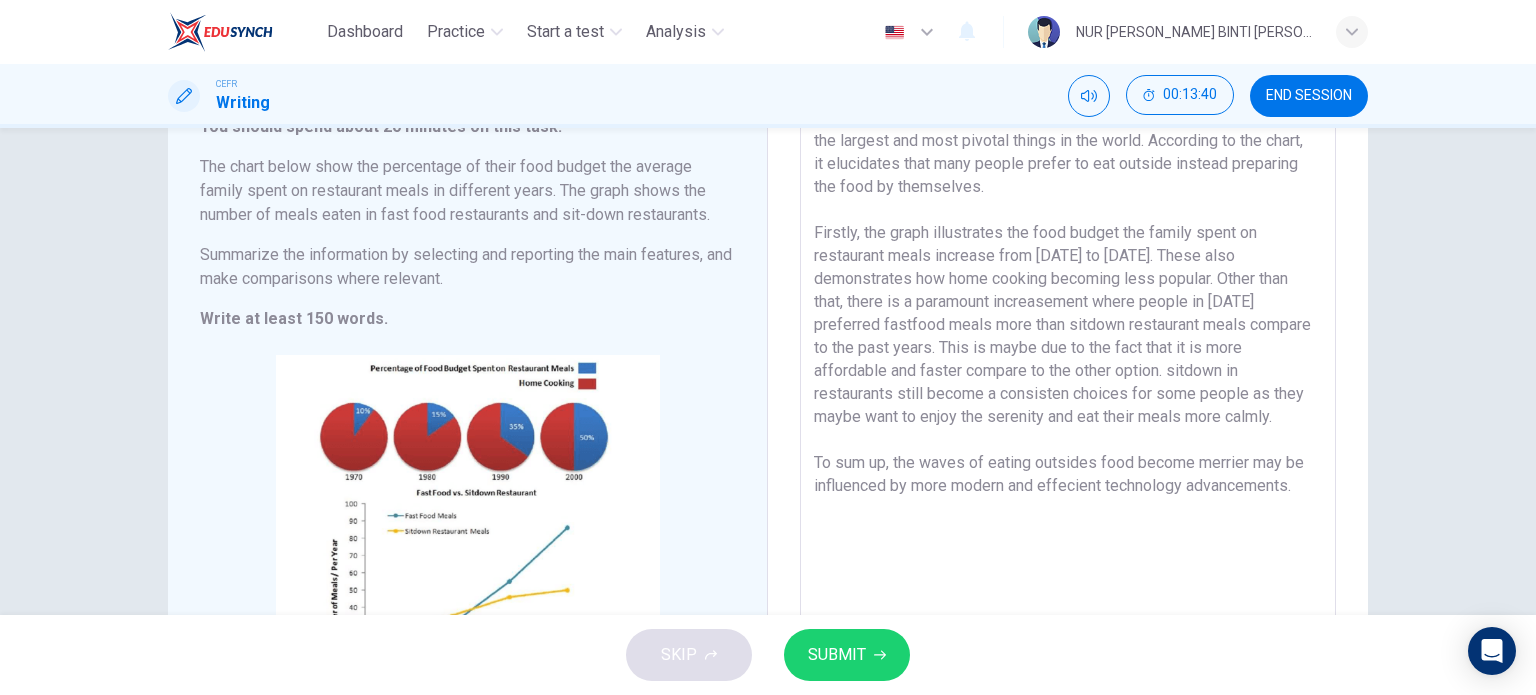 click on "Throughout the years, food industry has emerged and become one of the largest and most pivotal things in the world. According to the chart, it elucidates that many people prefer to eat outside instead preparing the food by themselves.
Firstly, the graph illustrates the food budget the family spent on restaurant meals increase from [DATE] to [DATE]. These also demonstrates how home cooking becoming less popular. Other than that, there is a paramount increasement where people in [DATE] preferred fastfood meals more than sitdown restaurant meals compare to the past years. This is maybe due to the fact that it is more affordable and faster compare to the other option. sitdown in restaurants still become a consisten choices for some people as they maybe want to enjoy the serenity and eat their meals more calmly.
To sum up, the waves of eating outsides food become merrier may be influenced by more modern and effecient technology advancements." at bounding box center [1068, 397] 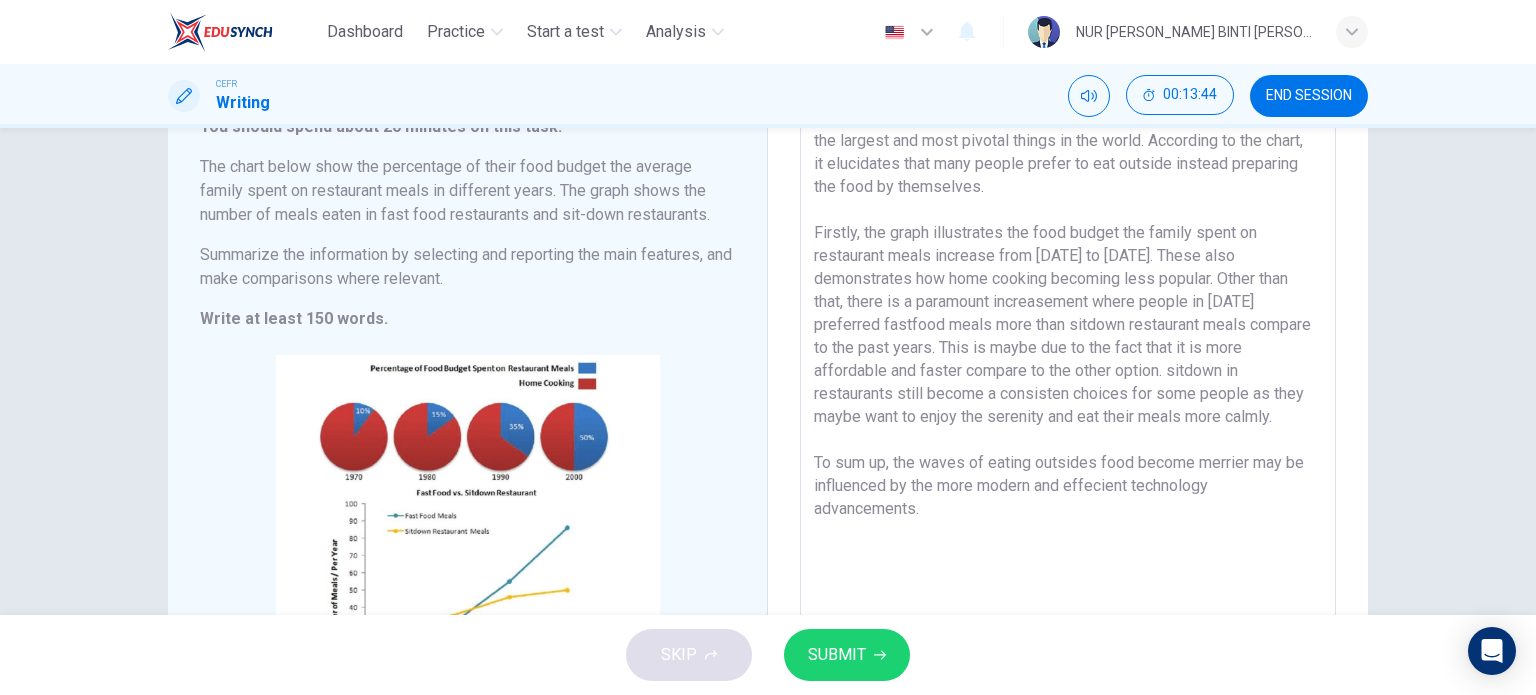click on "Throughout the years, food industry has emerged and become one of the largest and most pivotal things in the world. According to the chart, it elucidates that many people prefer to eat outside instead preparing the food by themselves.
Firstly, the graph illustrates the food budget the family spent on restaurant meals increase from [DATE] to [DATE]. These also demonstrates how home cooking becoming less popular. Other than that, there is a paramount increasement where people in [DATE] preferred fastfood meals more than sitdown restaurant meals compare to the past years. This is maybe due to the fact that it is more affordable and faster compare to the other option. sitdown in restaurants still become a consisten choices for some people as they maybe want to enjoy the serenity and eat their meals more calmly.
To sum up, the waves of eating outsides food become merrier may be influenced by the more modern and effecient technology advancements." at bounding box center (1068, 397) 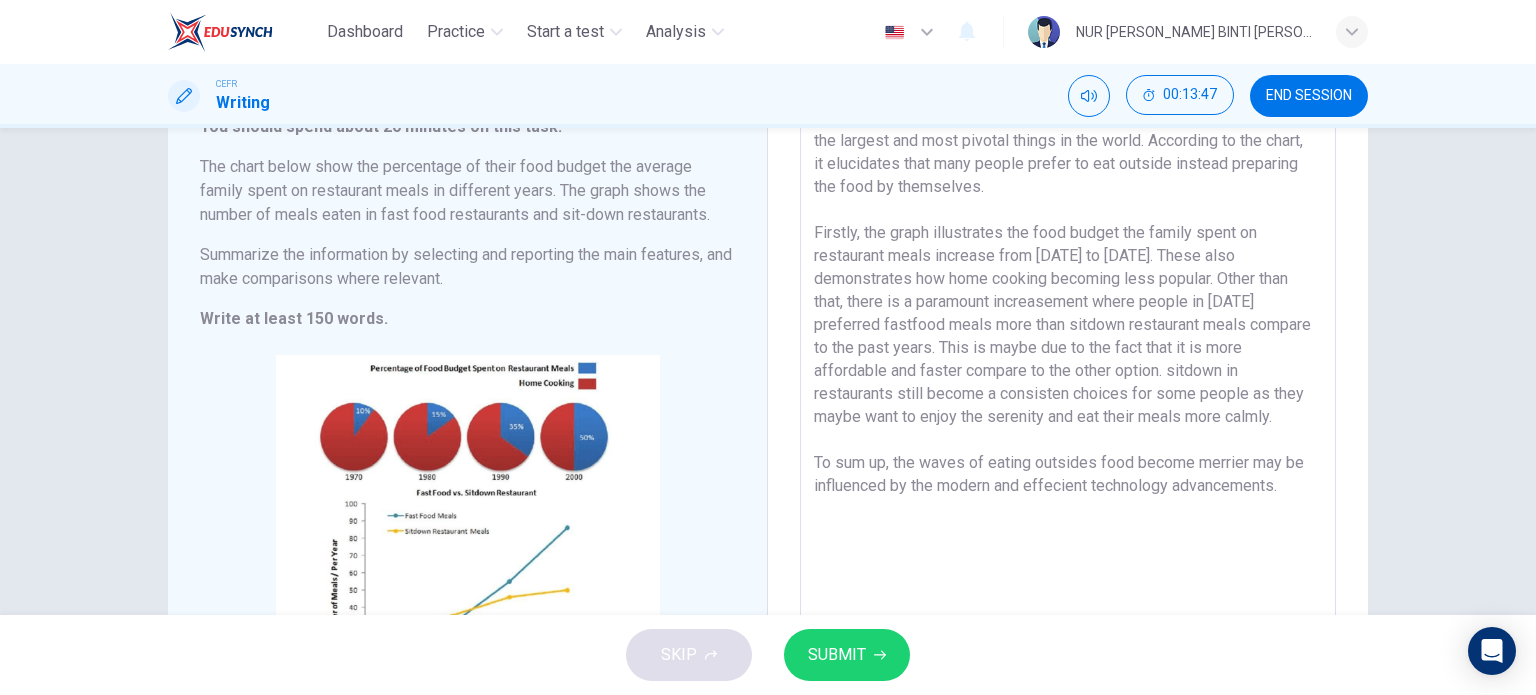 click on "Throughout the years, food industry has emerged and become one of the largest and most pivotal things in the world. According to the chart, it elucidates that many people prefer to eat outside instead preparing the food by themselves.
Firstly, the graph illustrates the food budget the family spent on restaurant meals increase from [DATE] to [DATE]. These also demonstrates how home cooking becoming less popular. Other than that, there is a paramount increasement where people in [DATE] preferred fastfood meals more than sitdown restaurant meals compare to the past years. This is maybe due to the fact that it is more affordable and faster compare to the other option. sitdown in restaurants still become a consisten choices for some people as they maybe want to enjoy the serenity and eat their meals more calmly.
To sum up, the waves of eating outsides food become merrier may be influenced by the modern and effecient technology advancements." at bounding box center [1068, 397] 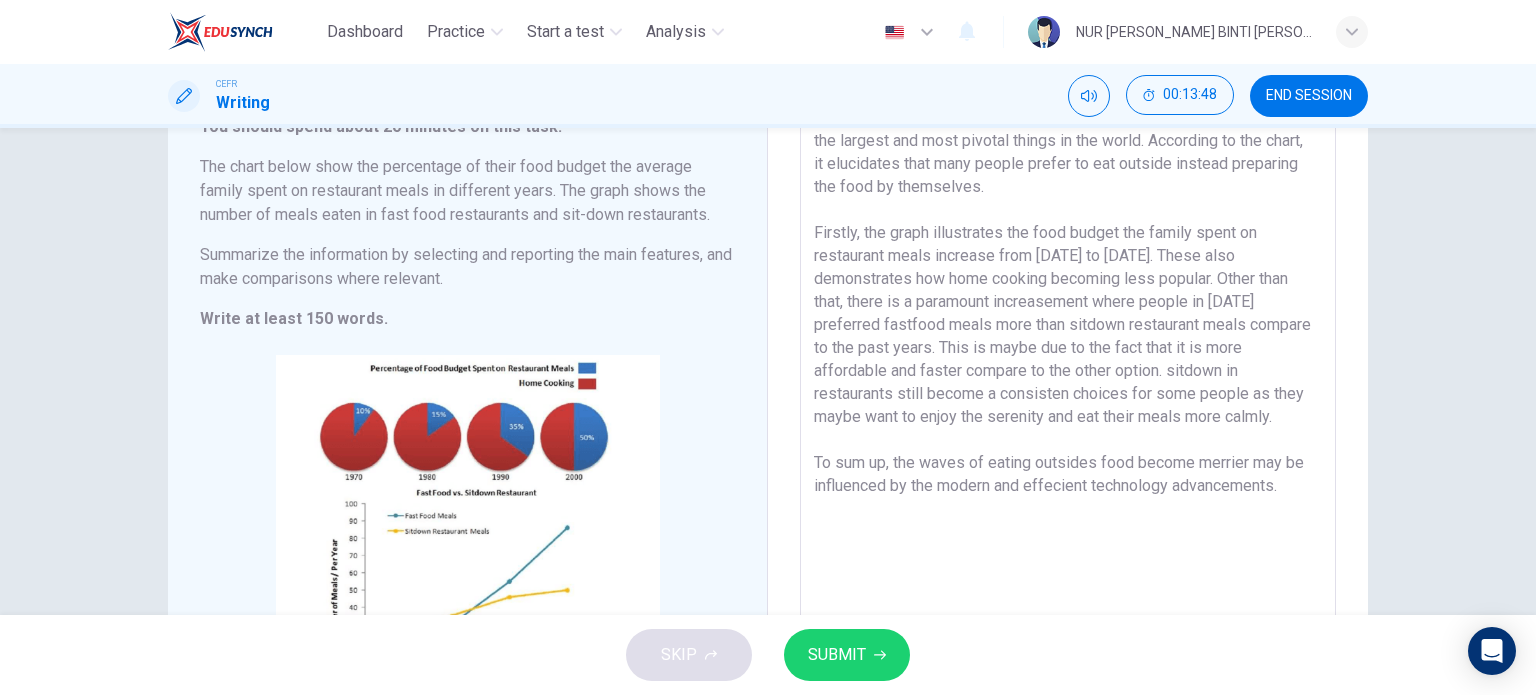 click on "Throughout the years, food industry has emerged and become one of the largest and most pivotal things in the world. According to the chart, it elucidates that many people prefer to eat outside instead preparing the food by themselves.
Firstly, the graph illustrates the food budget the family spent on restaurant meals increase from [DATE] to [DATE]. These also demonstrates how home cooking becoming less popular. Other than that, there is a paramount increasement where people in [DATE] preferred fastfood meals more than sitdown restaurant meals compare to the past years. This is maybe due to the fact that it is more affordable and faster compare to the other option. sitdown in restaurants still become a consisten choices for some people as they maybe want to enjoy the serenity and eat their meals more calmly.
To sum up, the waves of eating outsides food become merrier may be influenced by the modern and effecient technology advancements." at bounding box center (1068, 397) 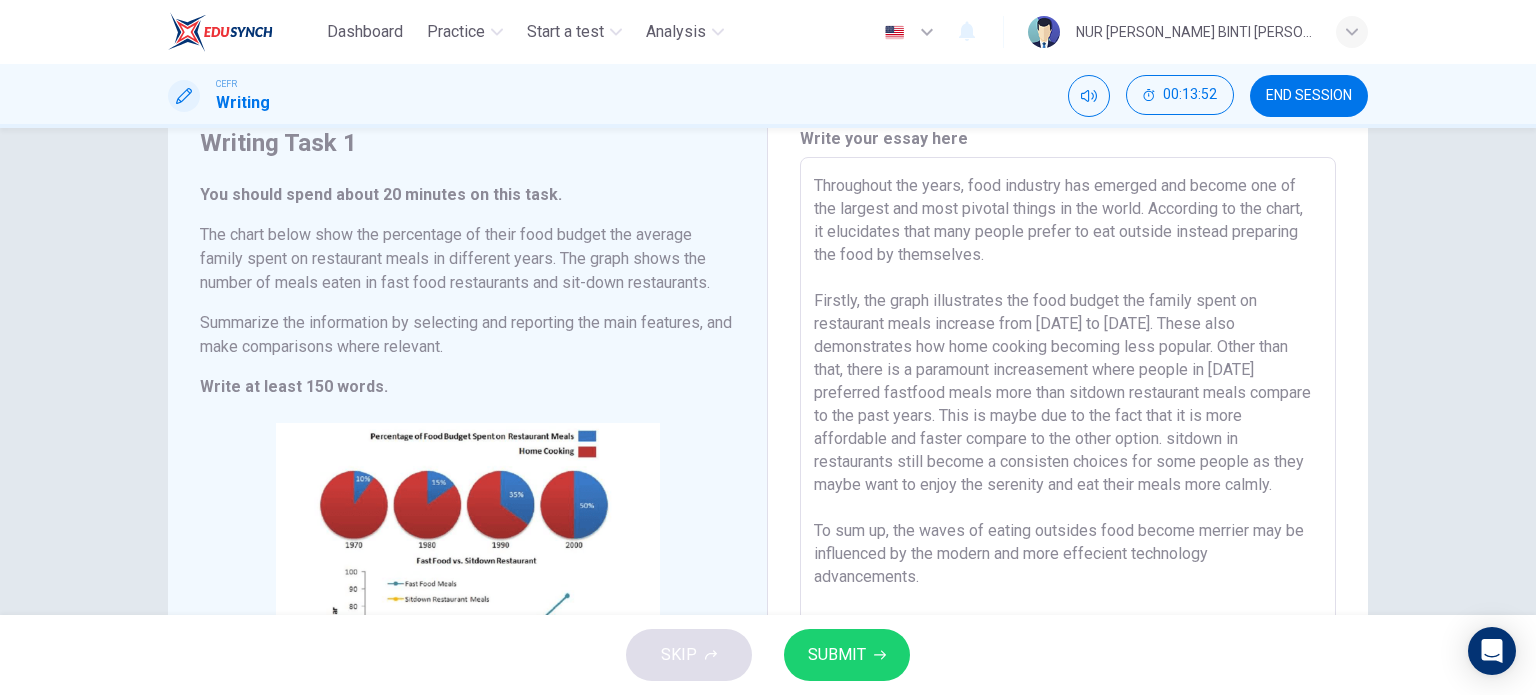 scroll, scrollTop: 0, scrollLeft: 0, axis: both 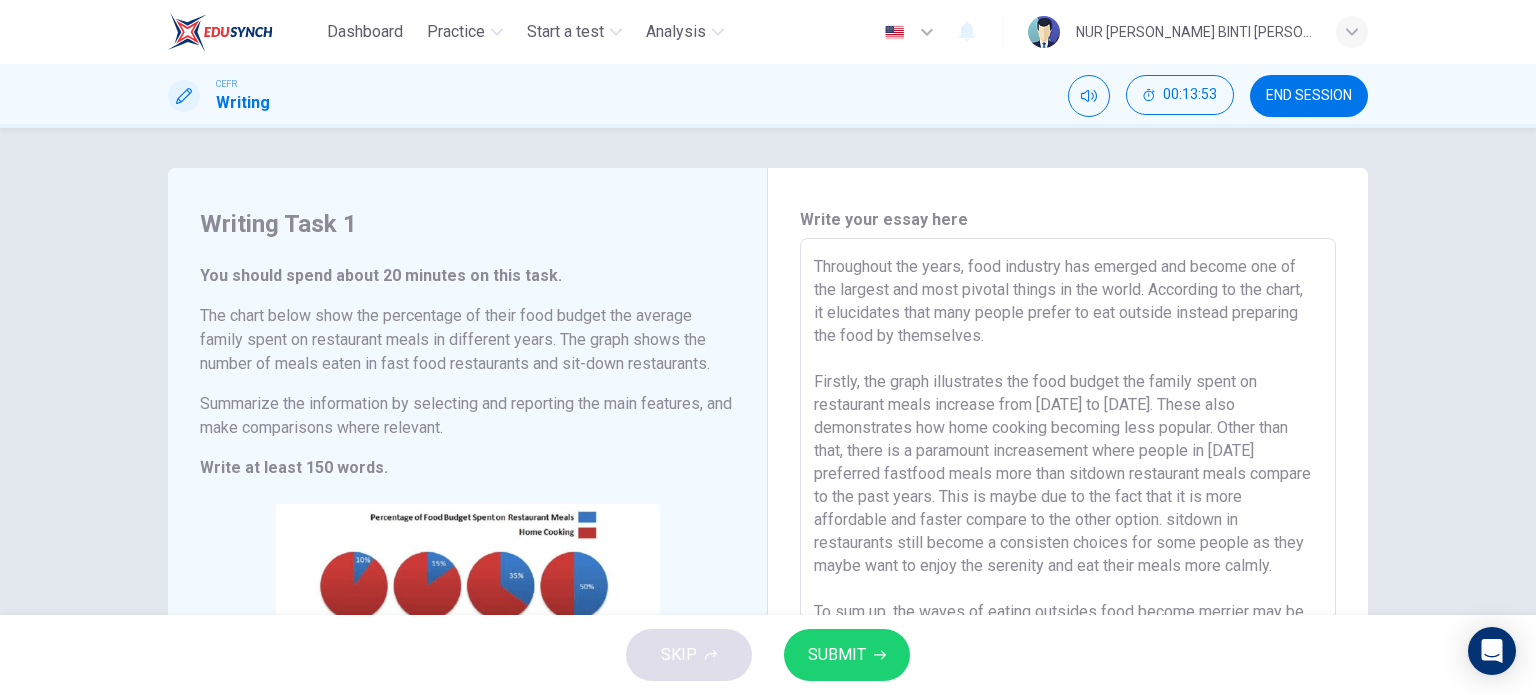 drag, startPoint x: 980, startPoint y: 515, endPoint x: 824, endPoint y: 283, distance: 279.5711 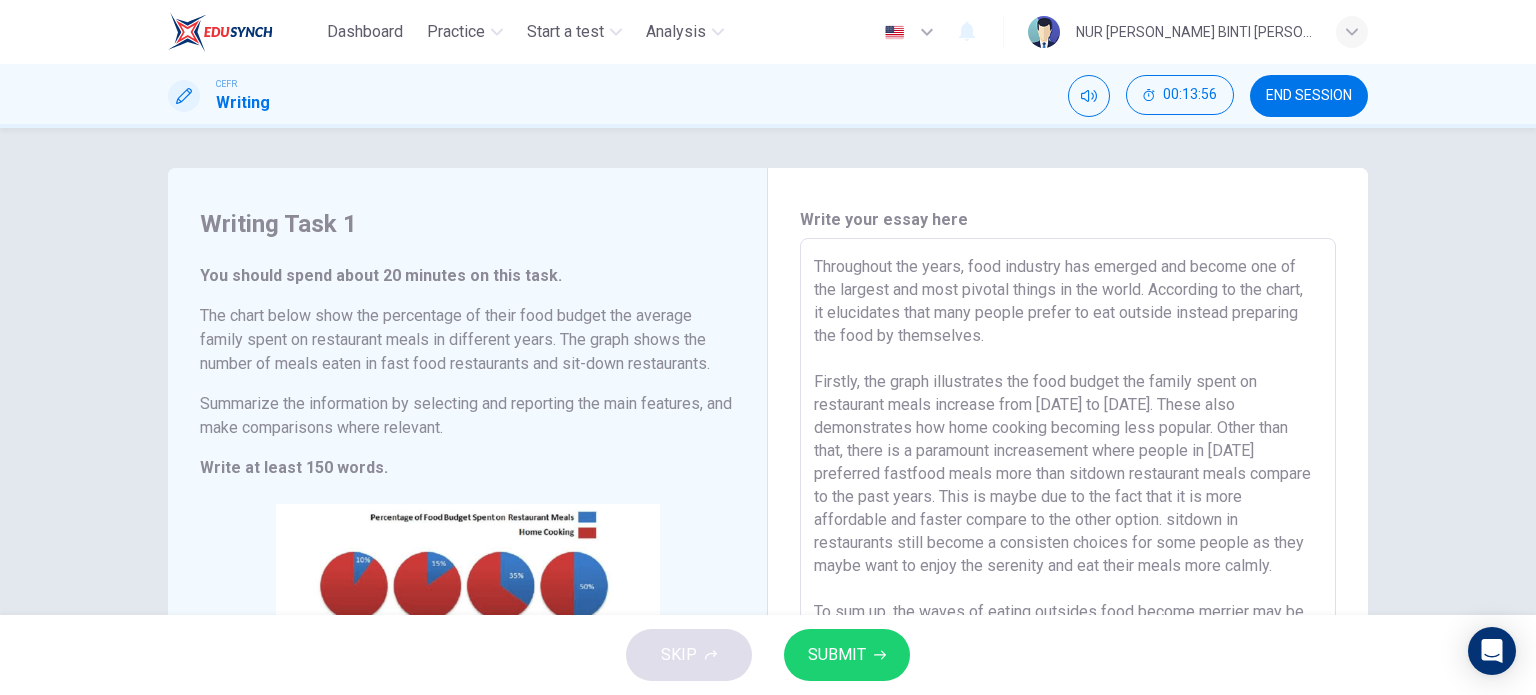 drag, startPoint x: 939, startPoint y: 299, endPoint x: 924, endPoint y: 295, distance: 15.524175 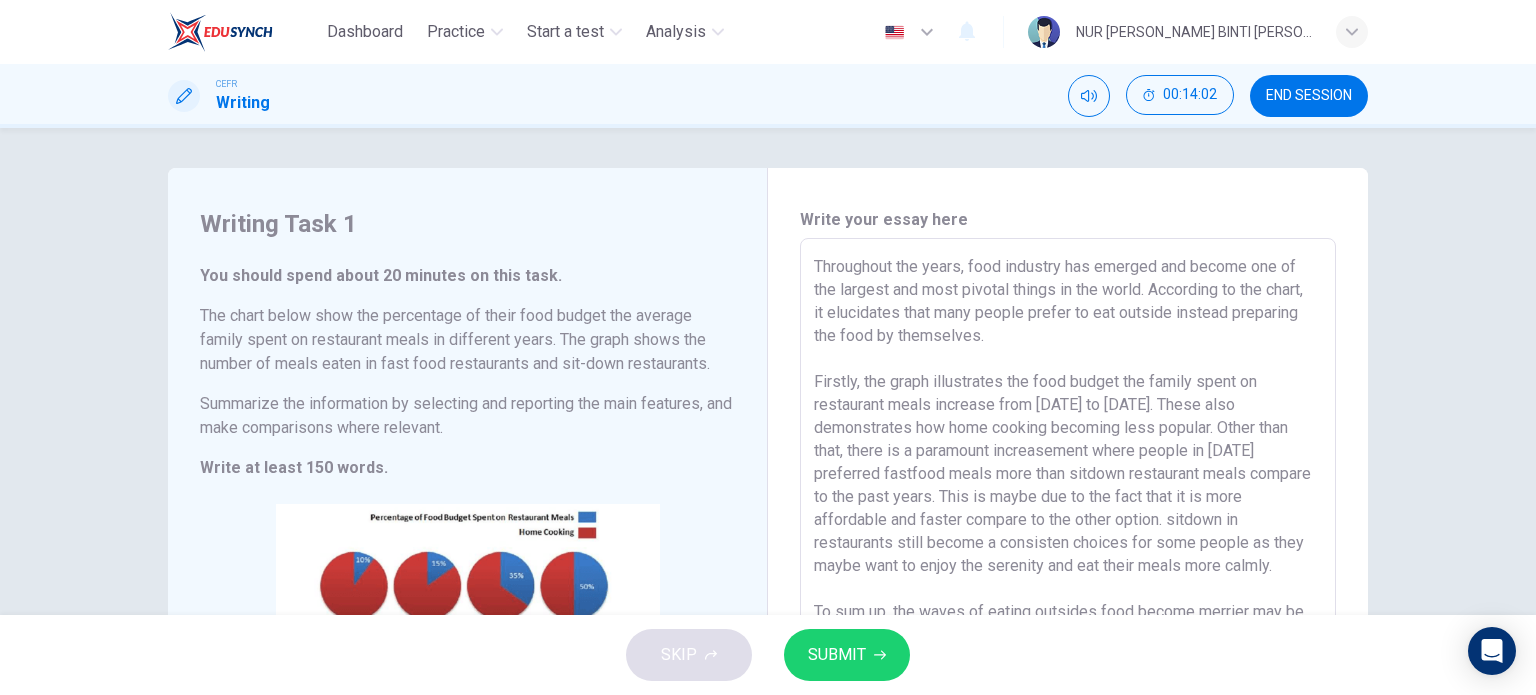 scroll, scrollTop: 200, scrollLeft: 0, axis: vertical 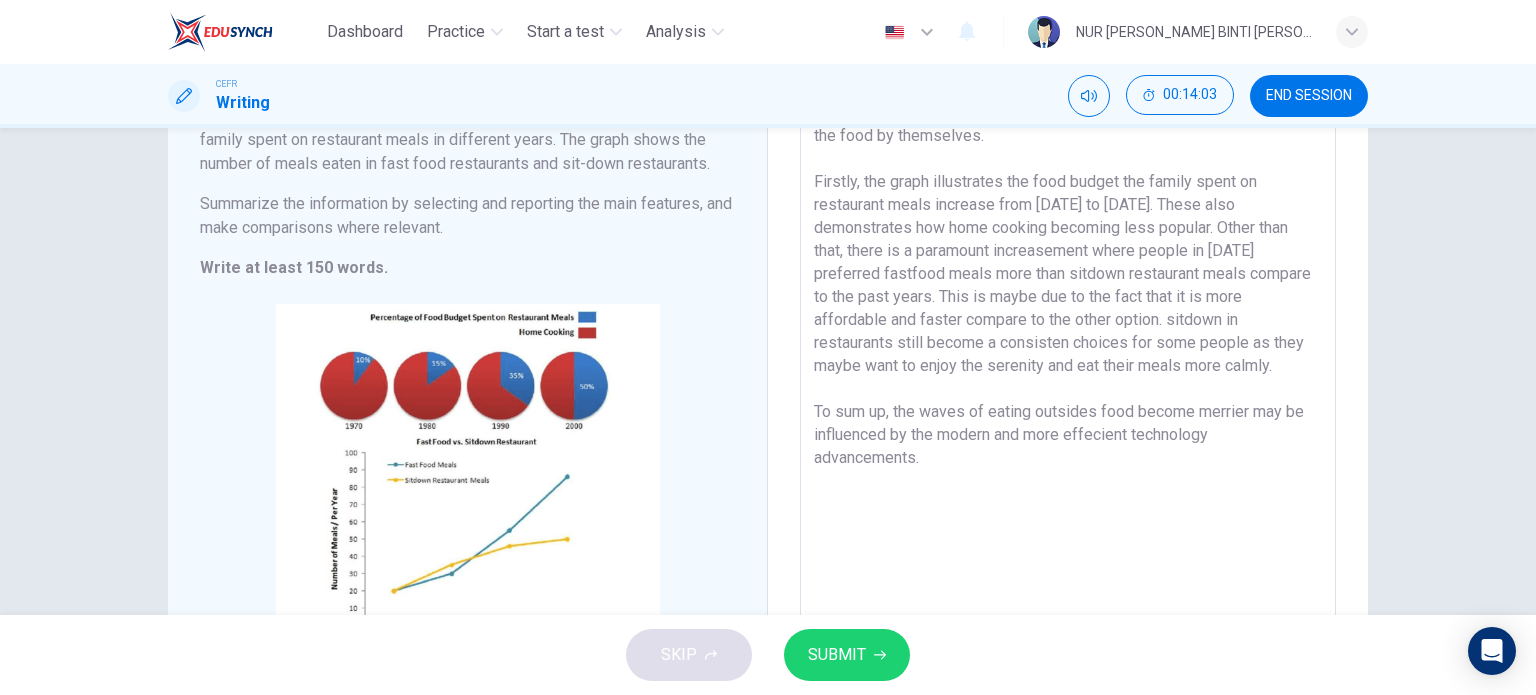 click on "Throughout the years, food industry has emerged and become one of the largest and most pivotal things in the world. According to the chart, it elucidates that many people prefer to eat outside instead preparing the food by themselves.
Firstly, the graph illustrates the food budget the family spent on restaurant meals increase from [DATE] to [DATE]. These also demonstrates how home cooking becoming less popular. Other than that, there is a paramount increasement where people in [DATE] preferred fastfood meals more than sitdown restaurant meals compare to the past years. This is maybe due to the fact that it is more affordable and faster compare to the other option. sitdown in restaurants still become a consisten choices for some people as they maybe want to enjoy the serenity and eat their meals more calmly.
To sum up, the waves of eating outsides food become merrier may be influenced by the modern and more effecient technology advancements." at bounding box center (1068, 346) 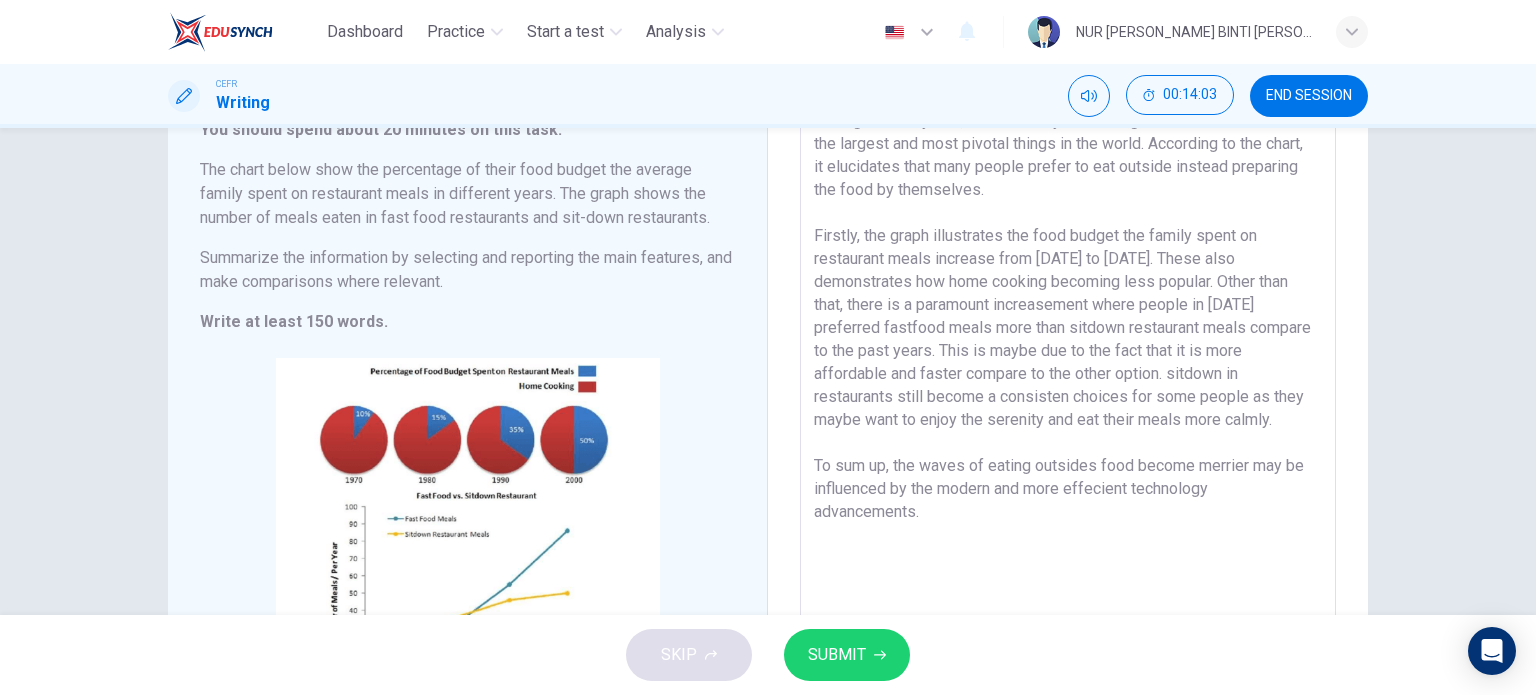 scroll, scrollTop: 100, scrollLeft: 0, axis: vertical 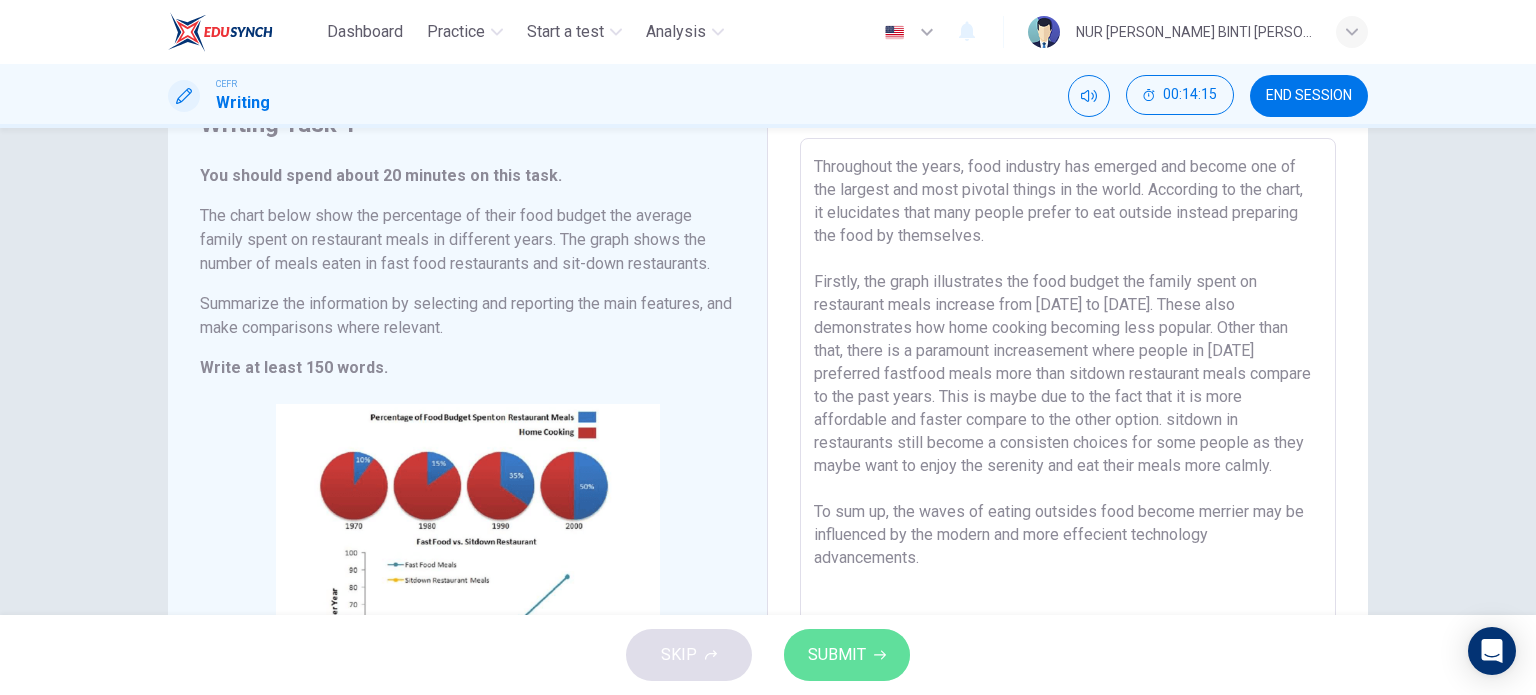 click on "SUBMIT" at bounding box center [847, 655] 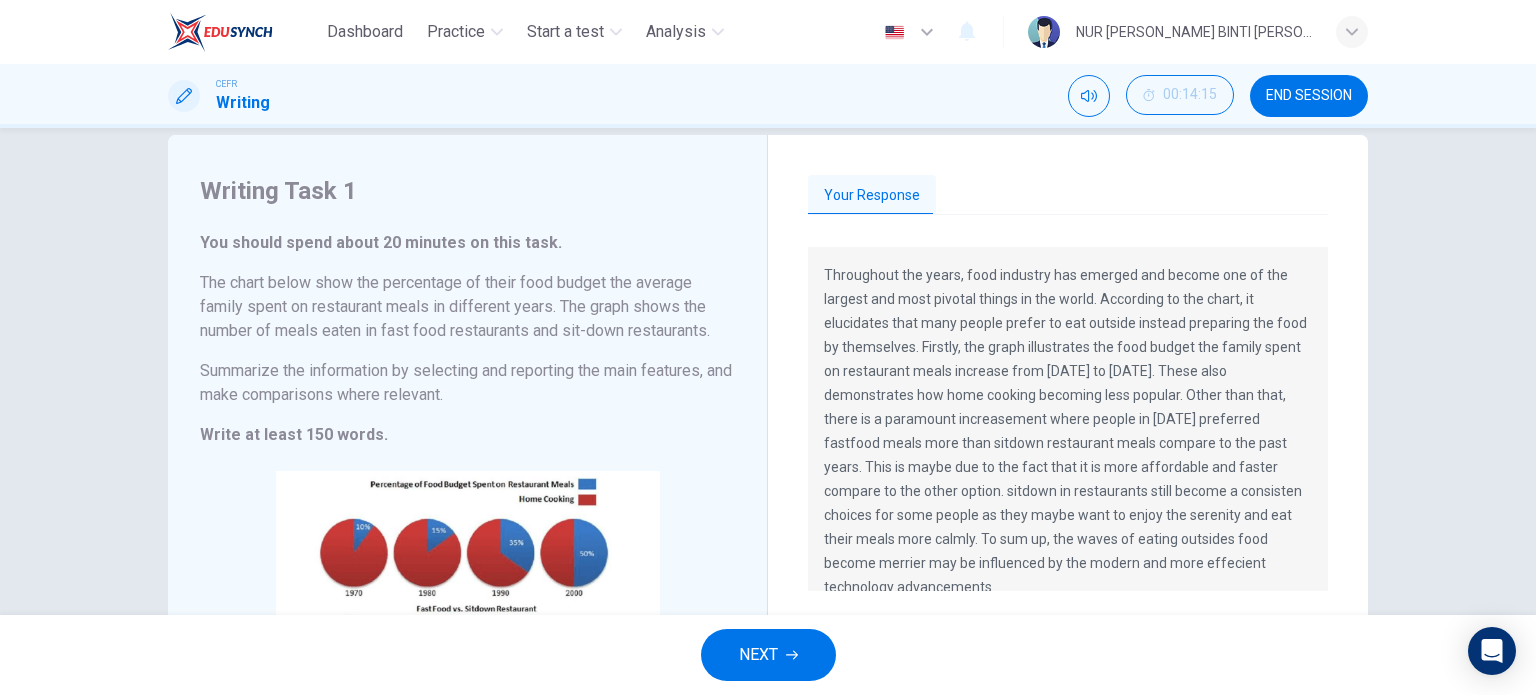 scroll, scrollTop: 0, scrollLeft: 0, axis: both 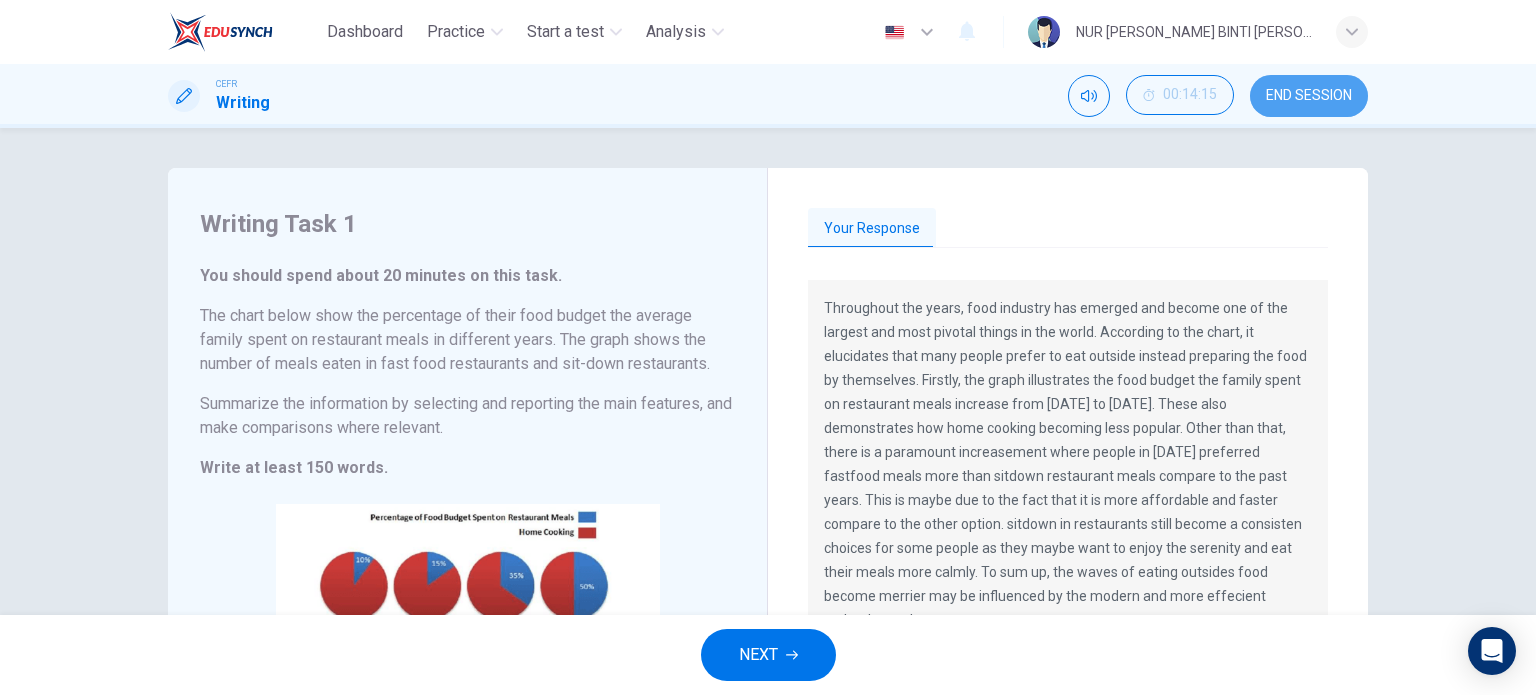 click on "END SESSION" at bounding box center (1309, 96) 